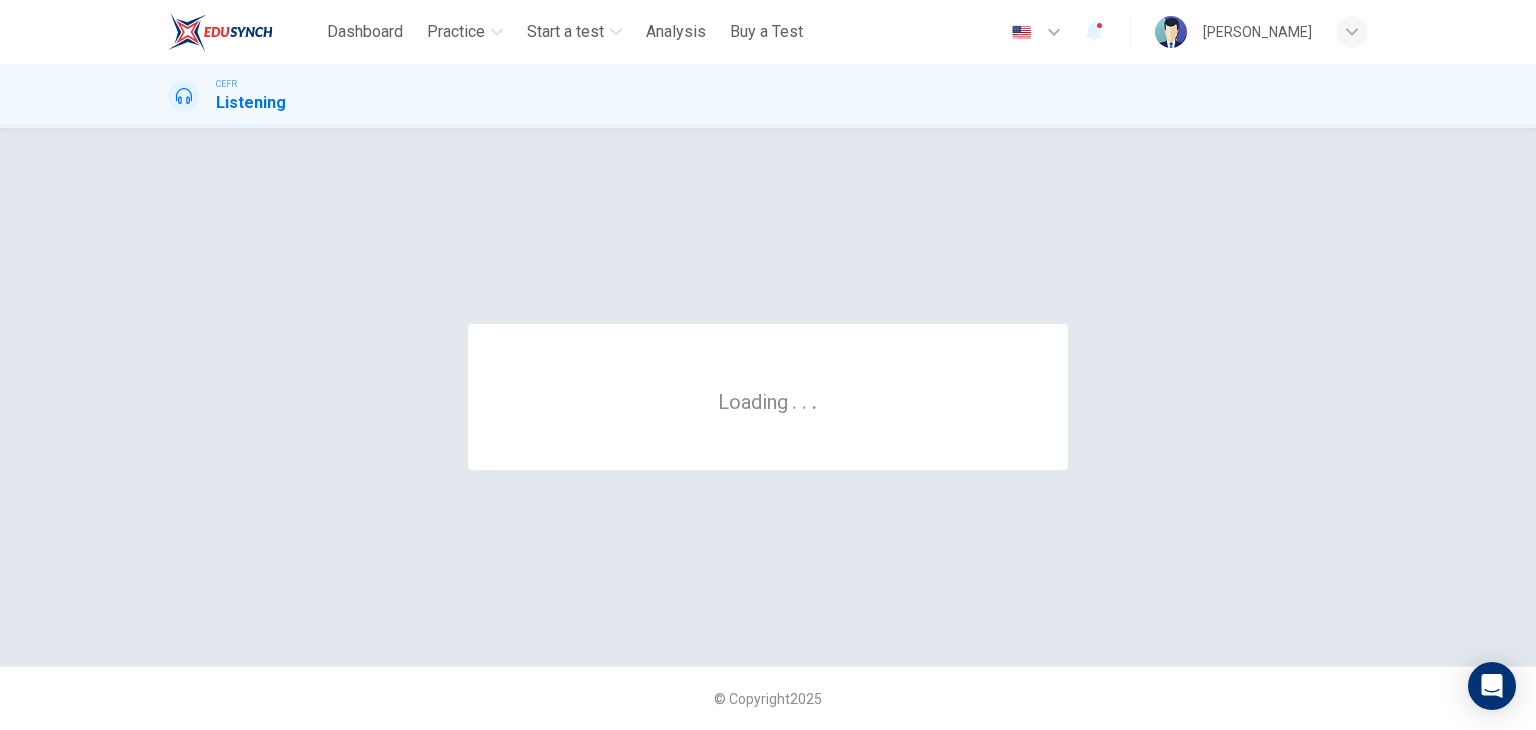 scroll, scrollTop: 0, scrollLeft: 0, axis: both 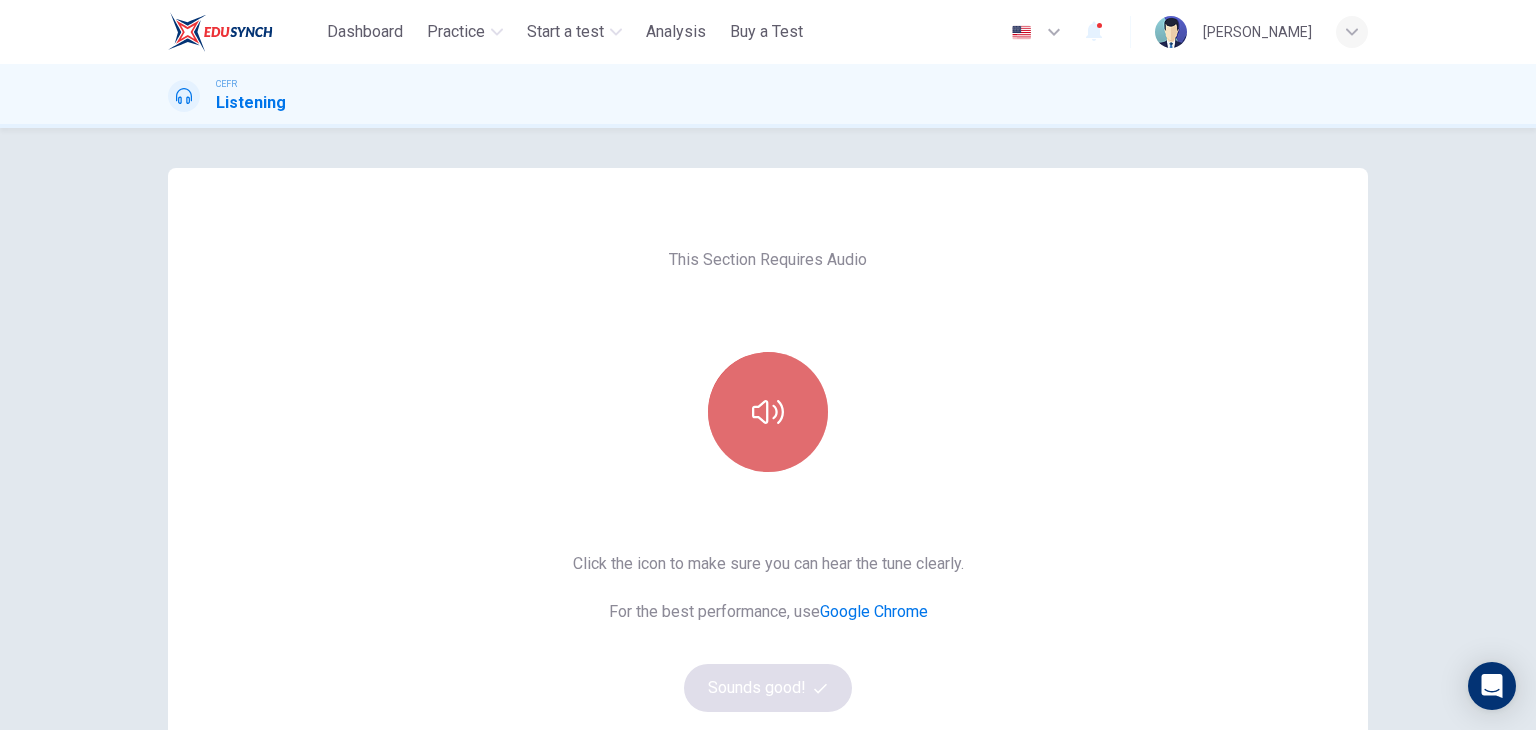 click at bounding box center [768, 412] 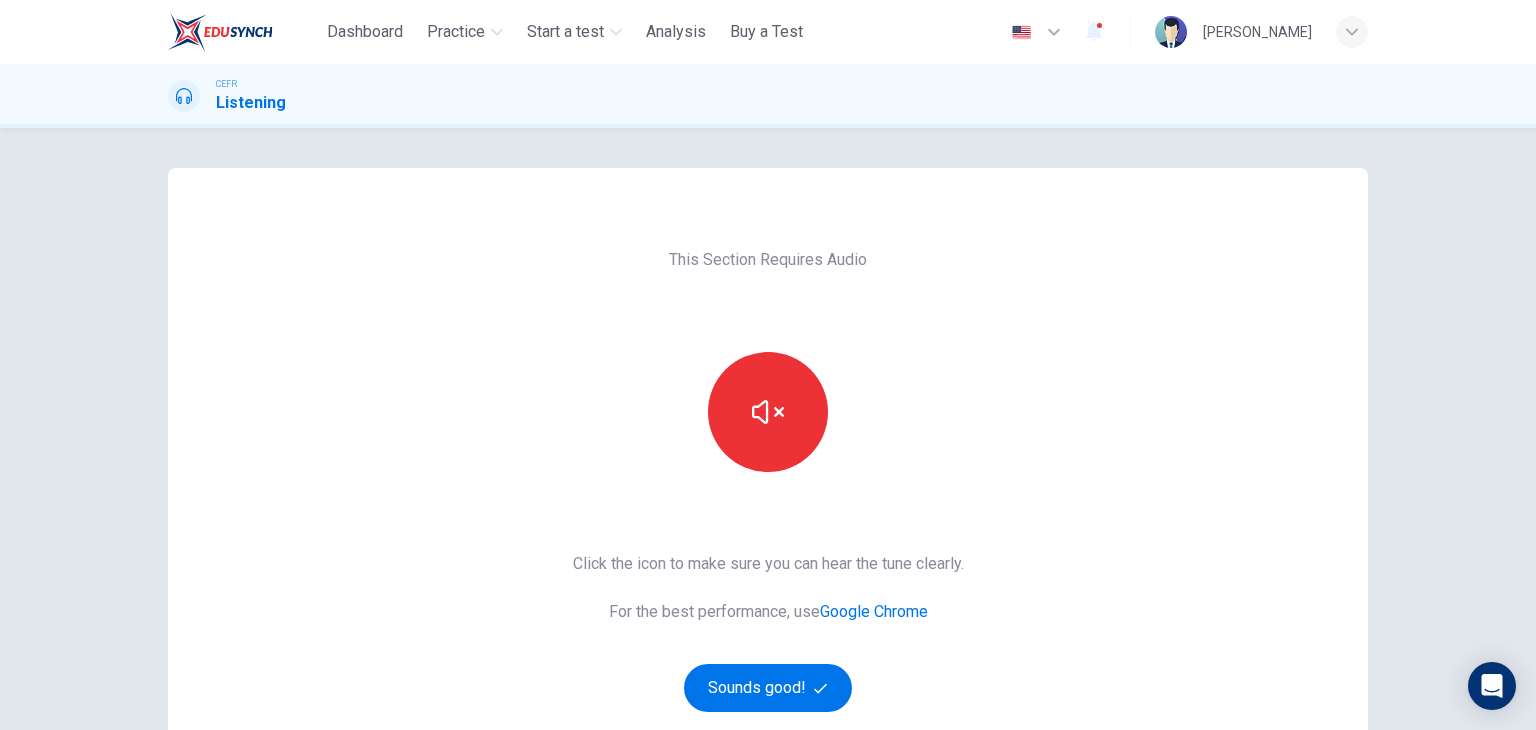 type 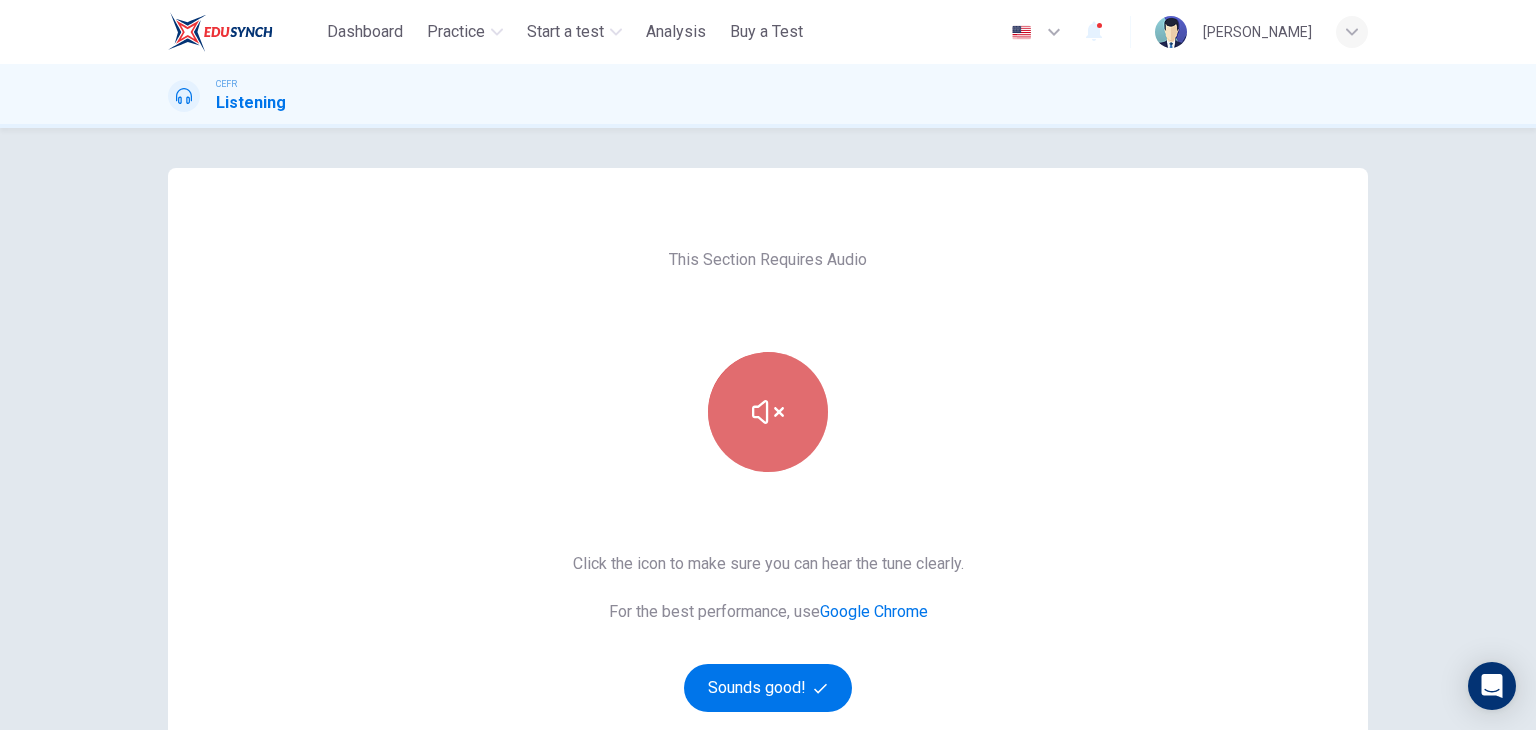 click at bounding box center (768, 412) 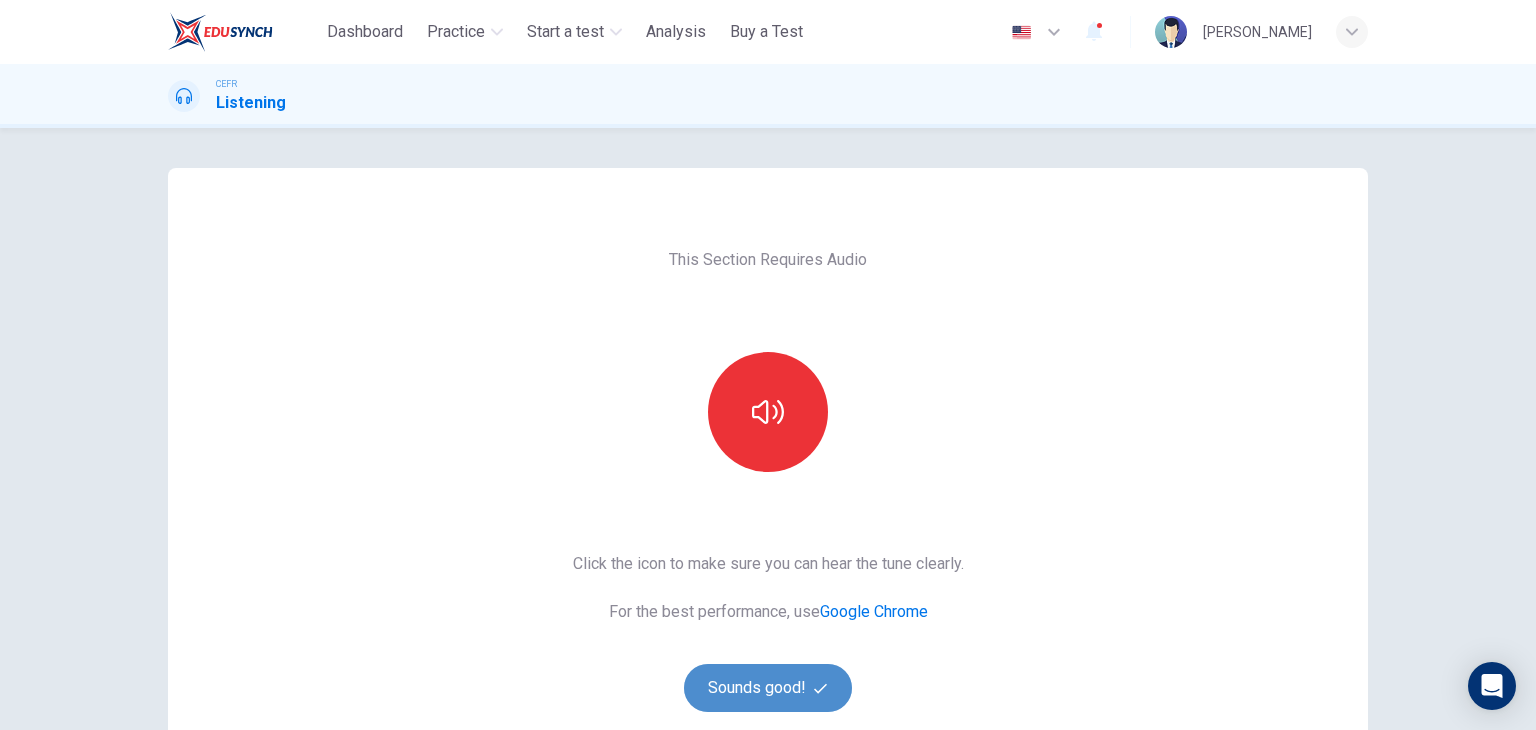 click on "Sounds good!" at bounding box center [768, 688] 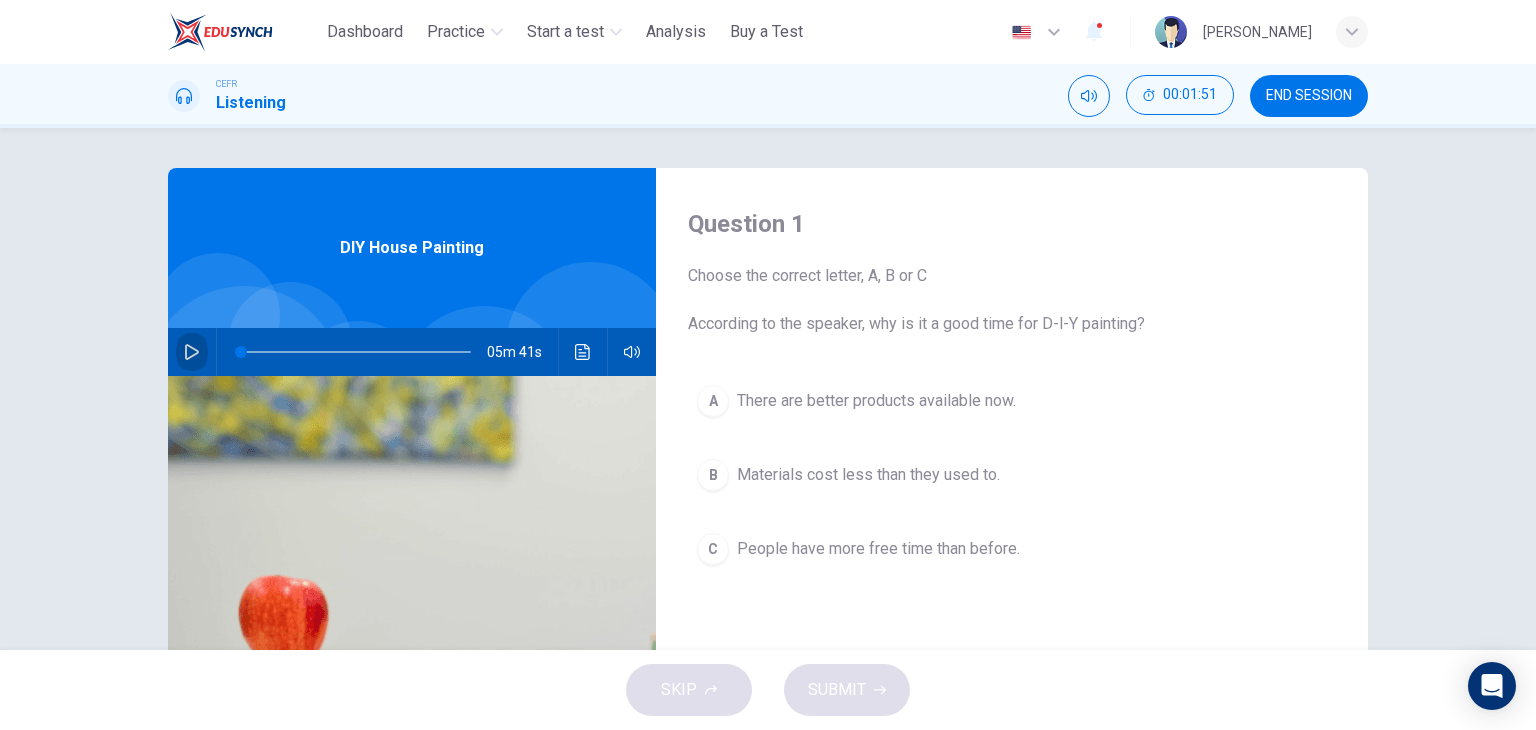 click at bounding box center [192, 352] 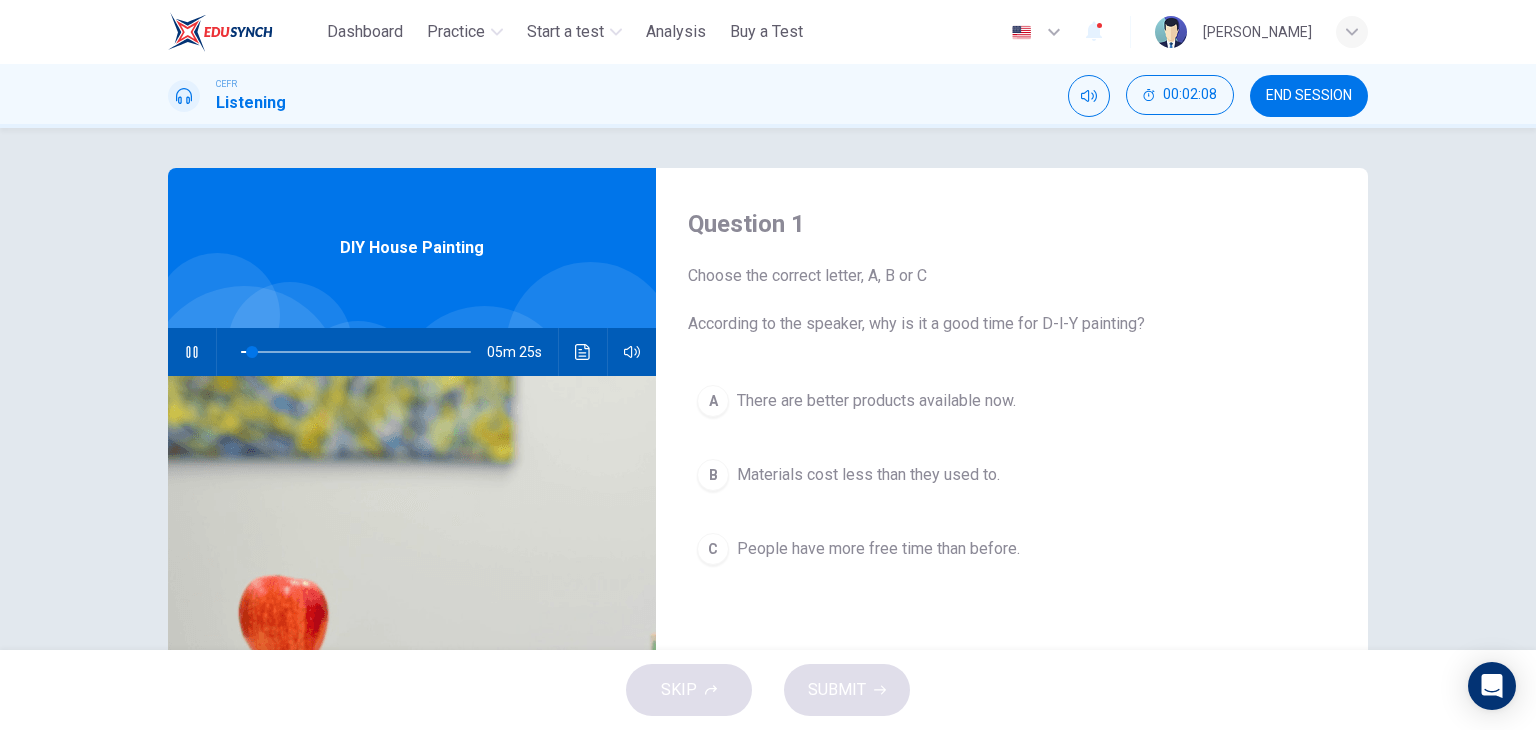 type on "*" 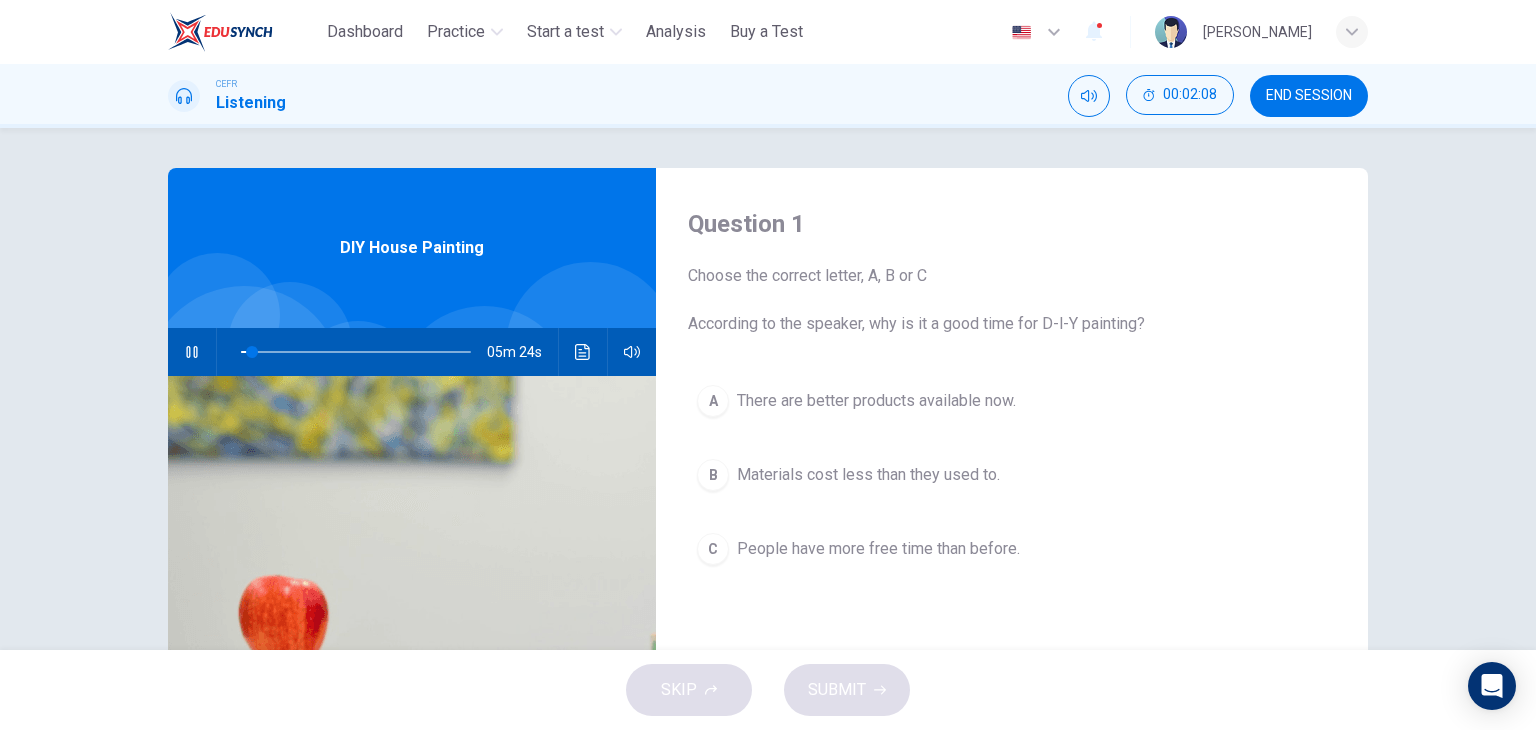 type 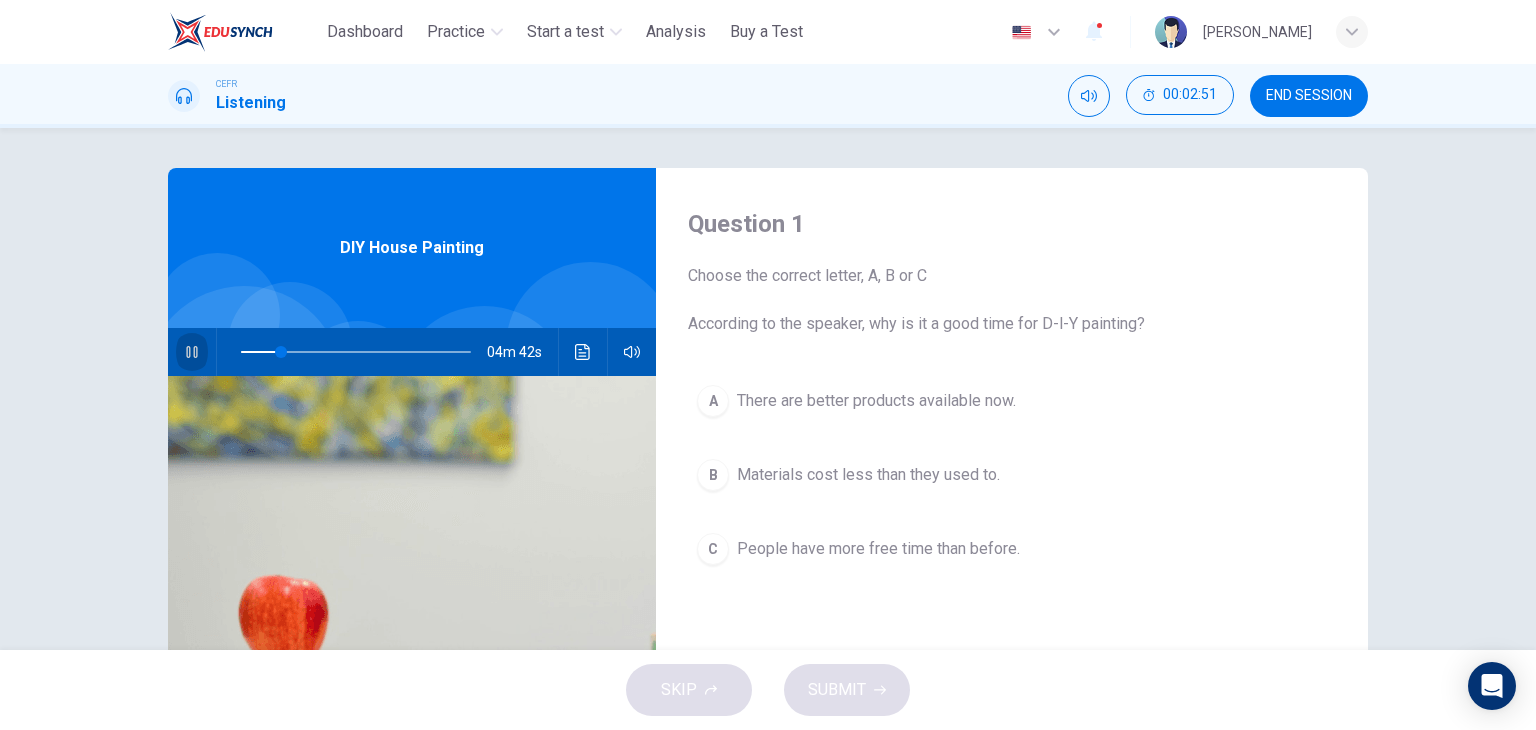 click 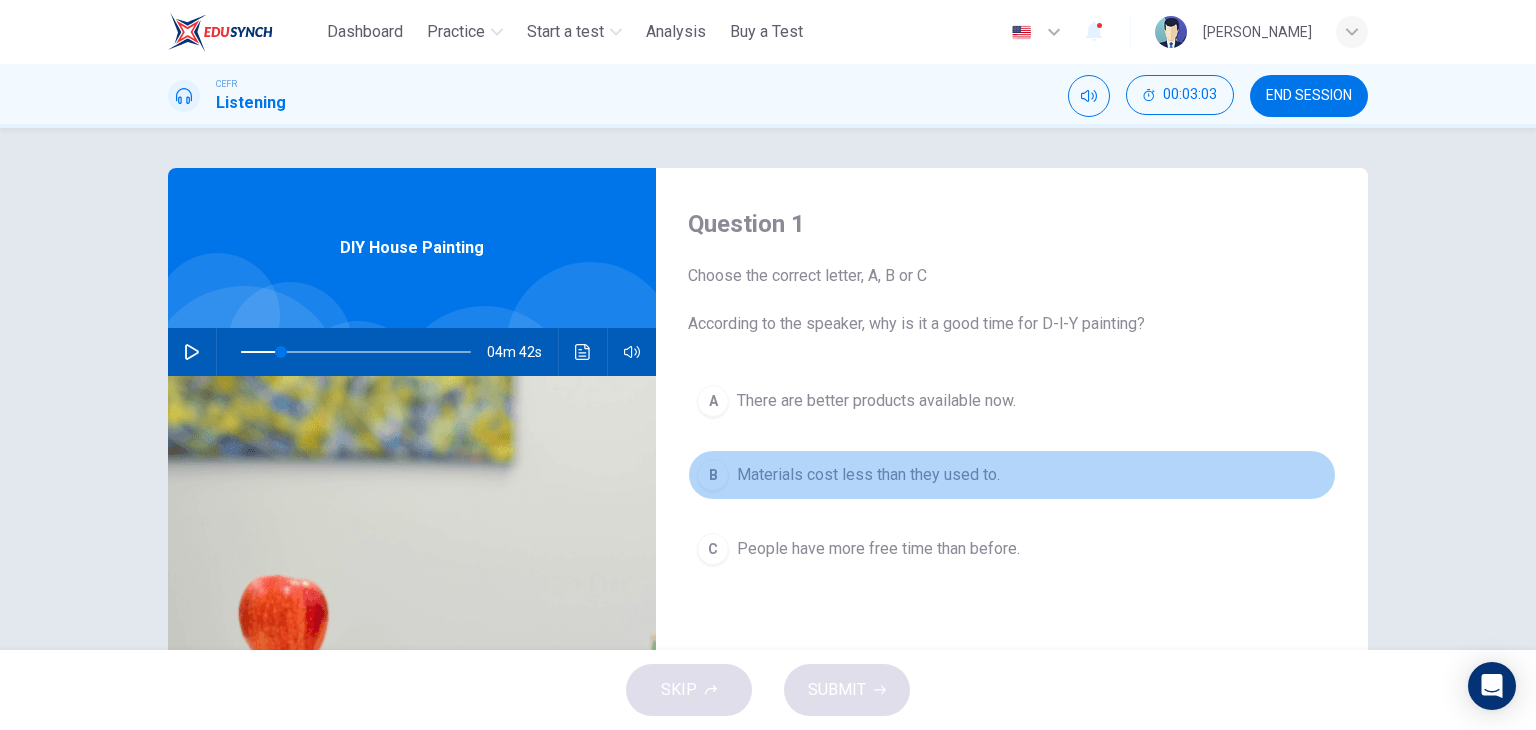 click on "B" at bounding box center [713, 475] 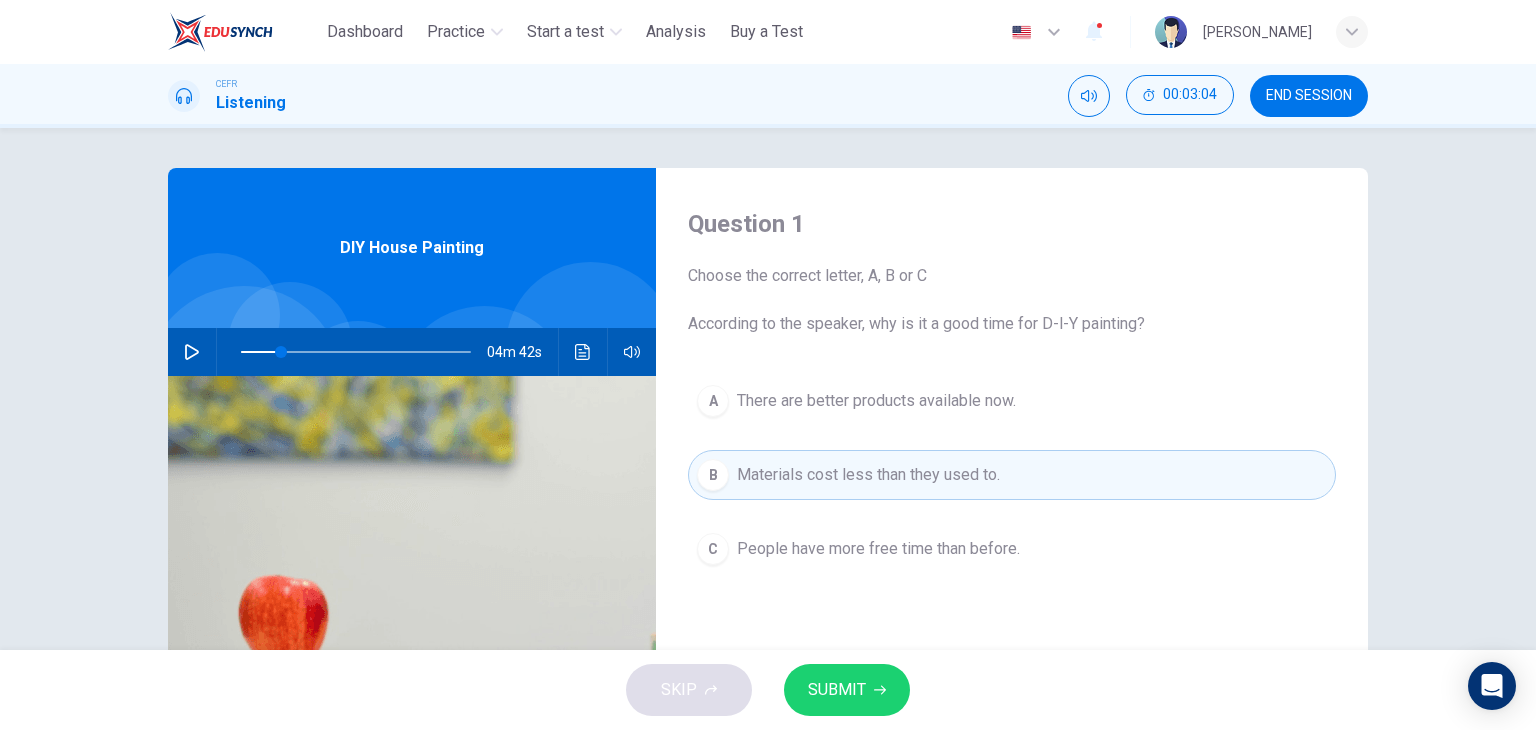 click on "SUBMIT" at bounding box center (837, 690) 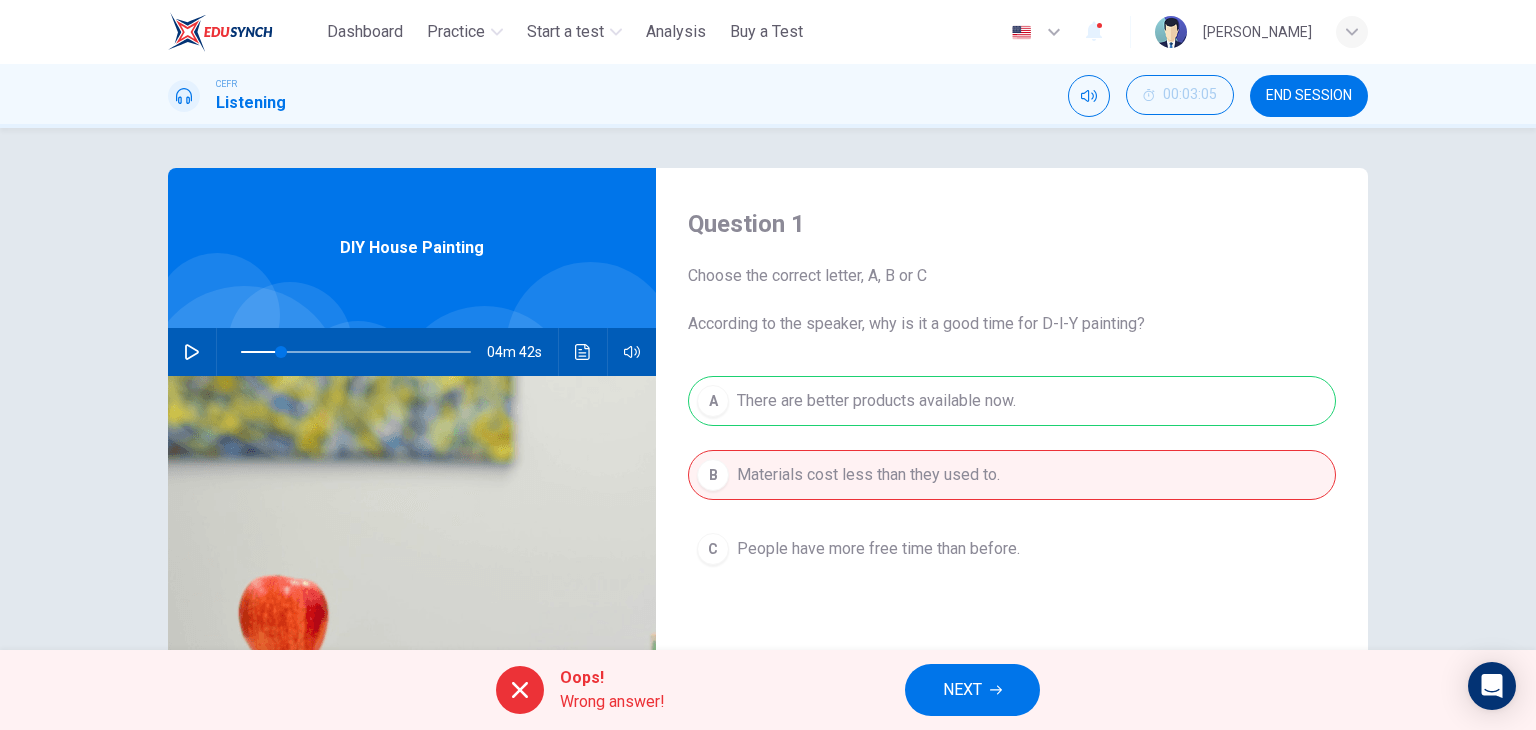 click on "NEXT" at bounding box center (972, 690) 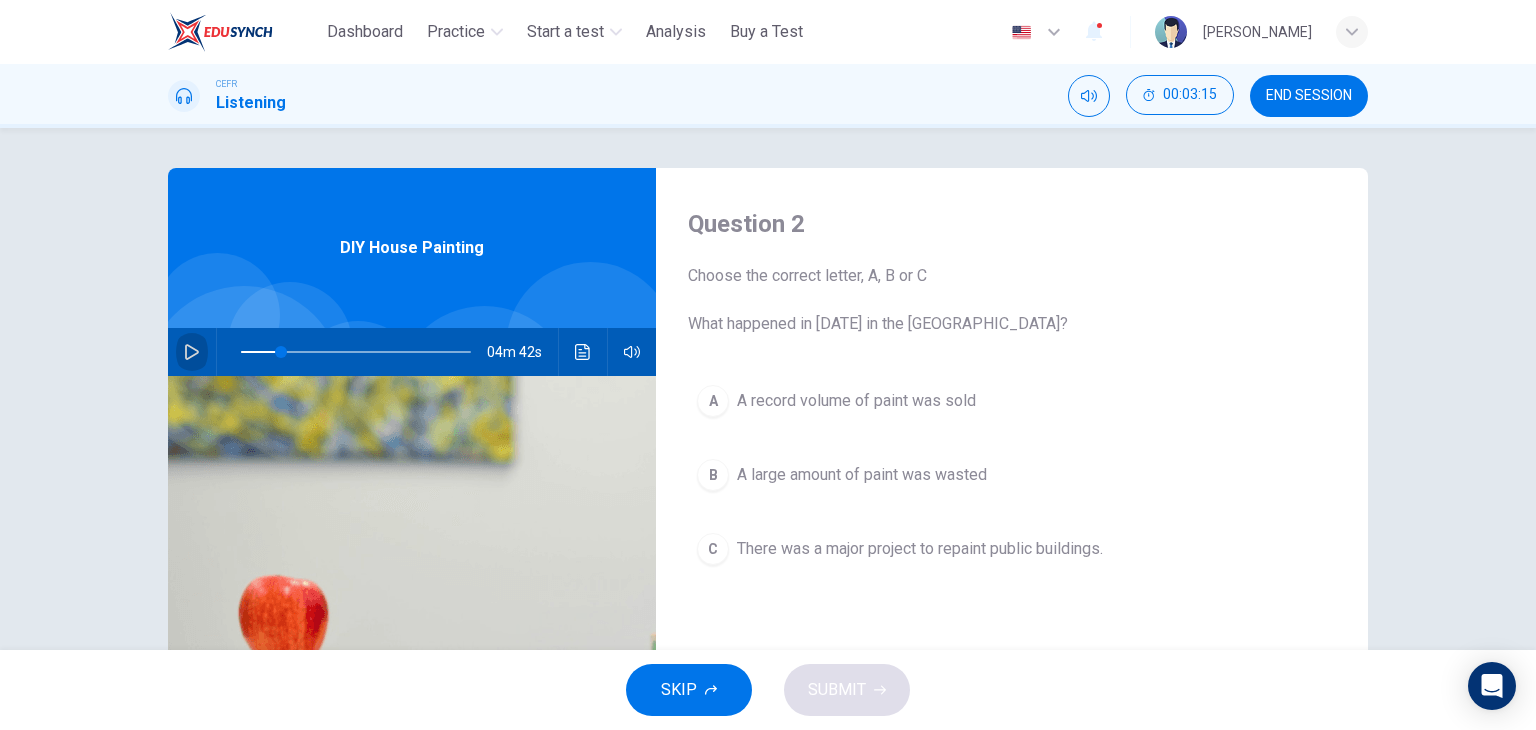 click 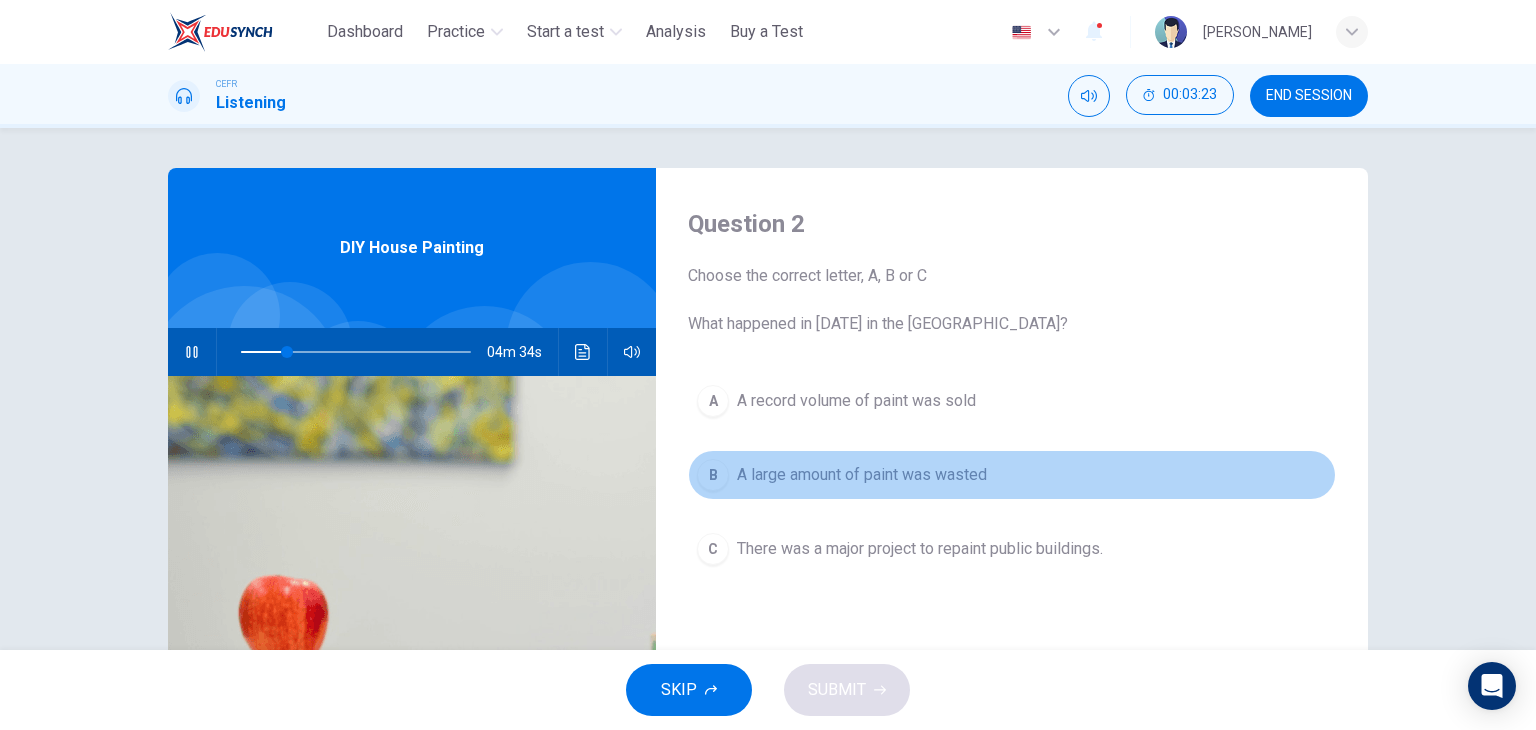 click on "B" at bounding box center [713, 475] 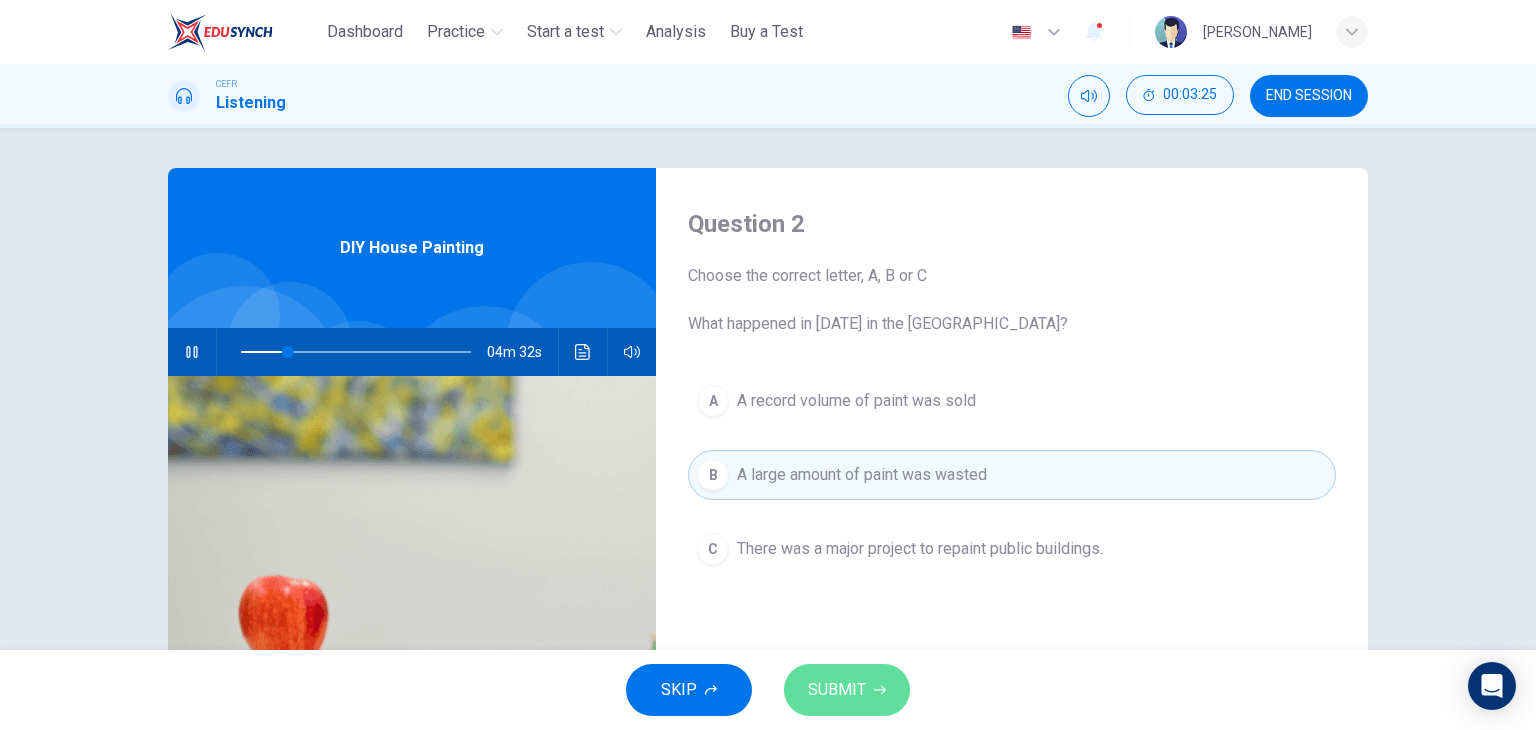 click on "SUBMIT" at bounding box center [837, 690] 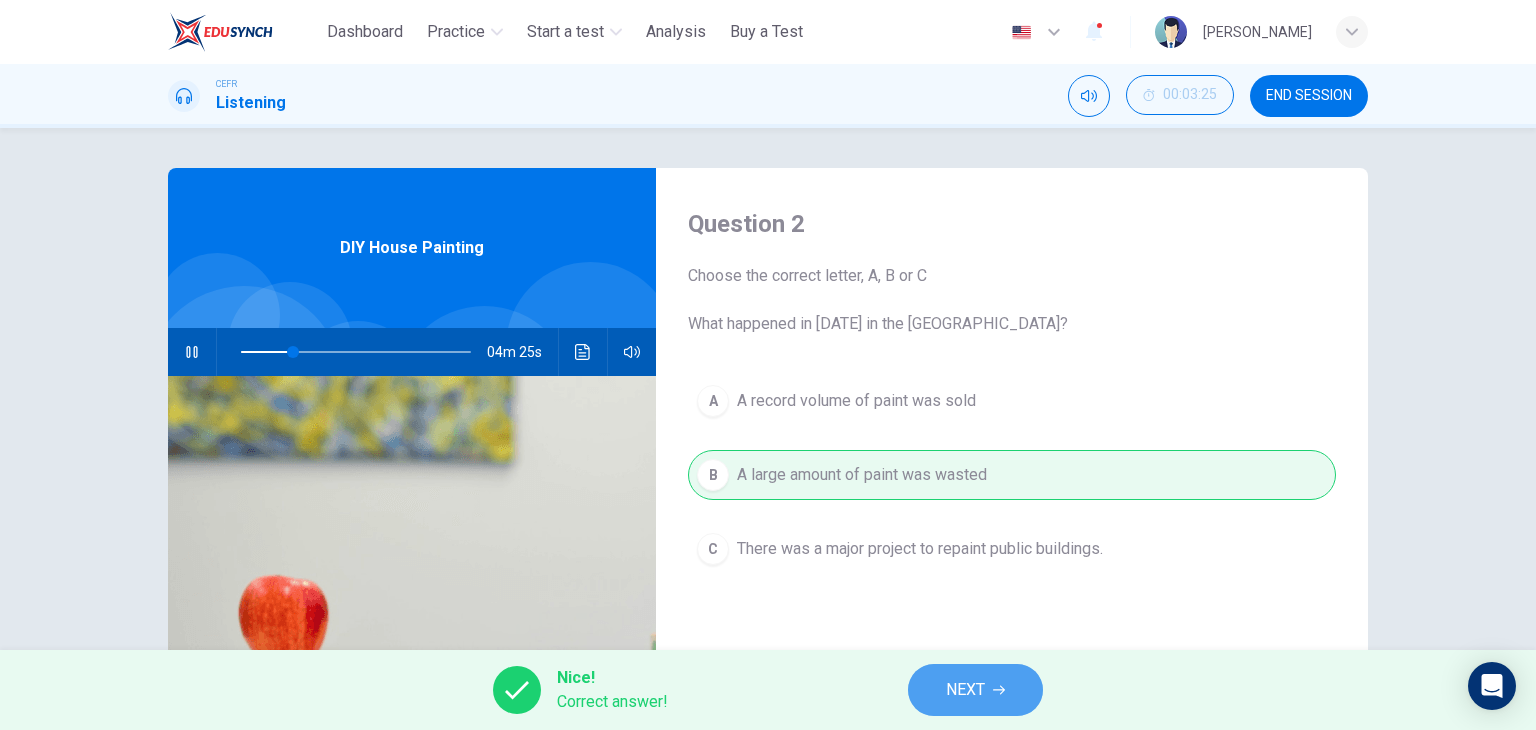 click on "NEXT" at bounding box center [975, 690] 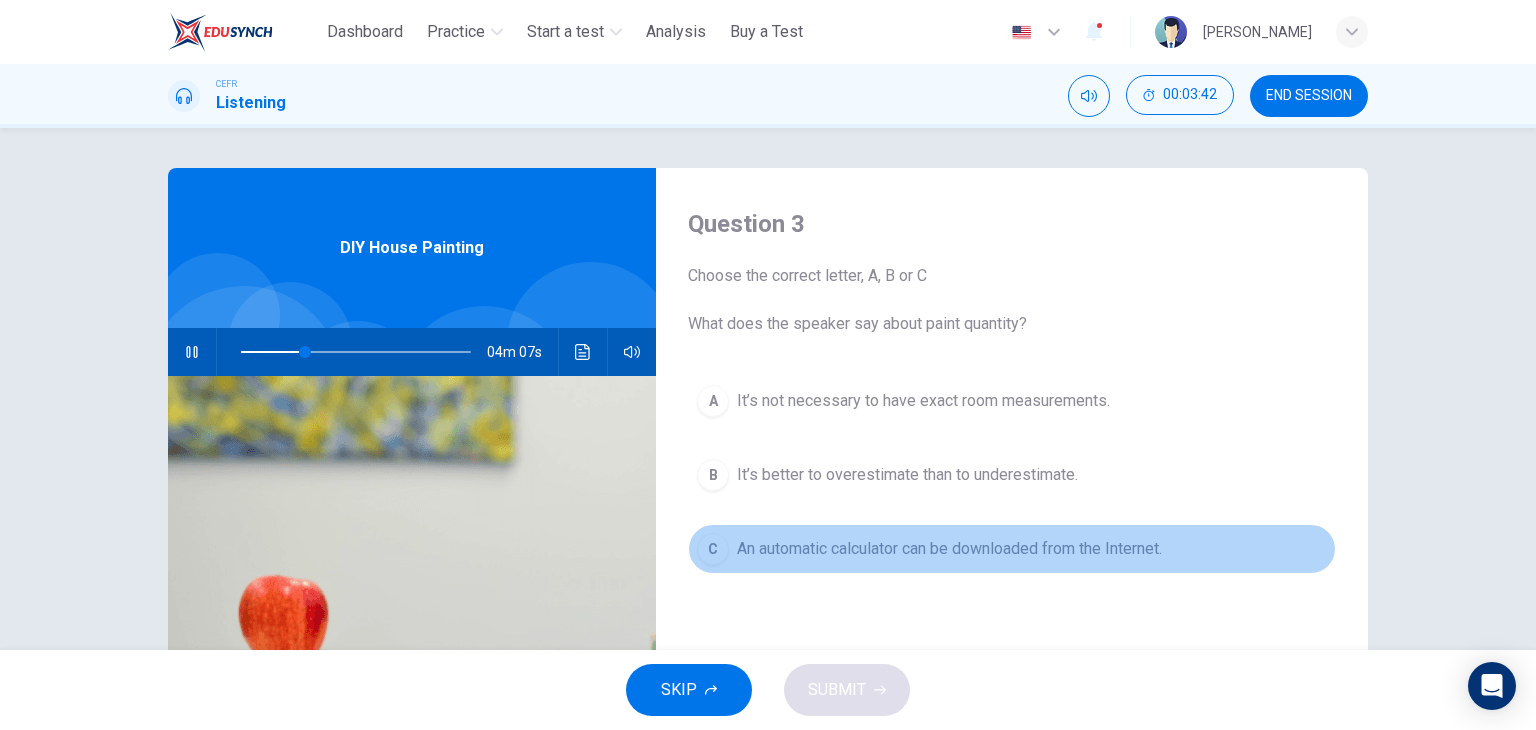 click on "An automatic calculator can be downloaded from the Internet." at bounding box center (949, 549) 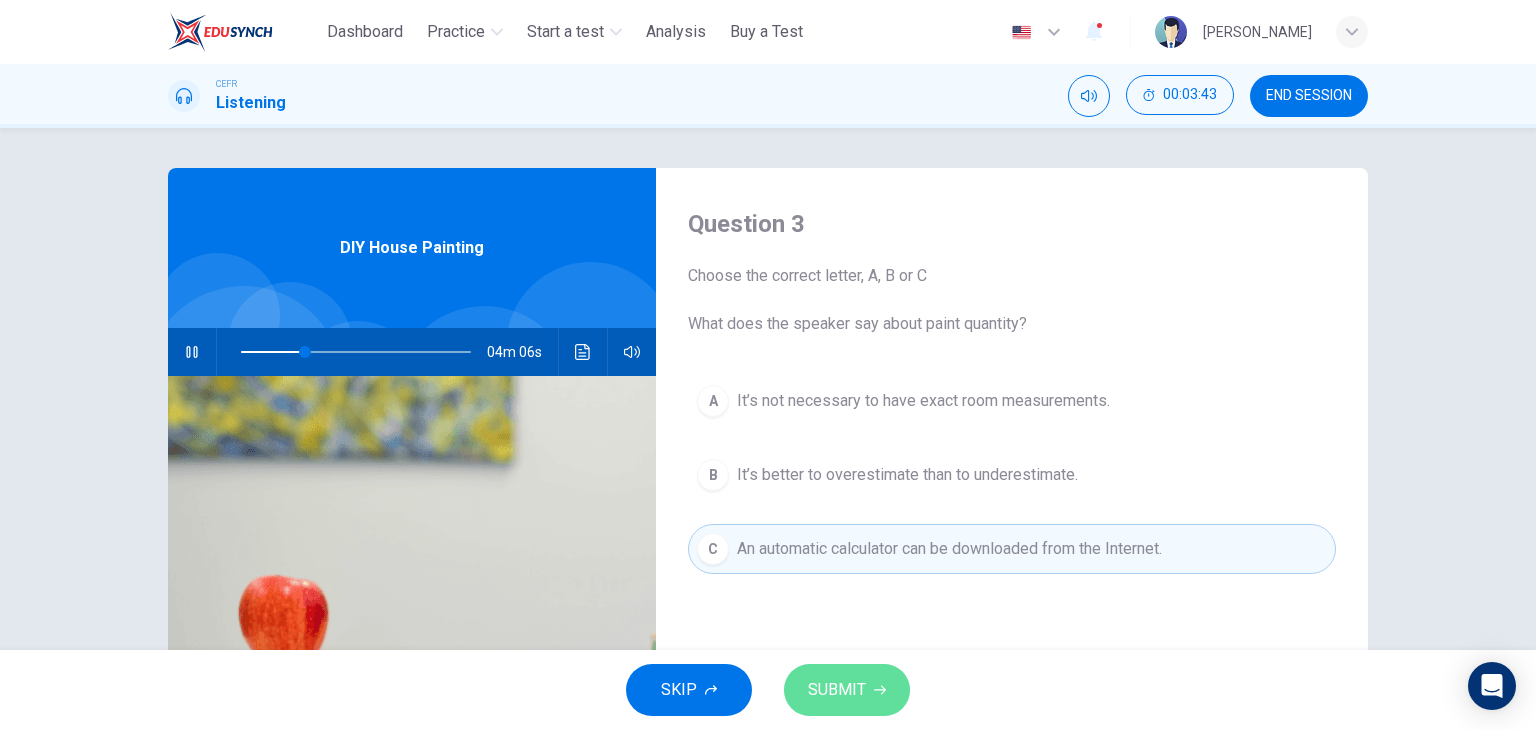 click 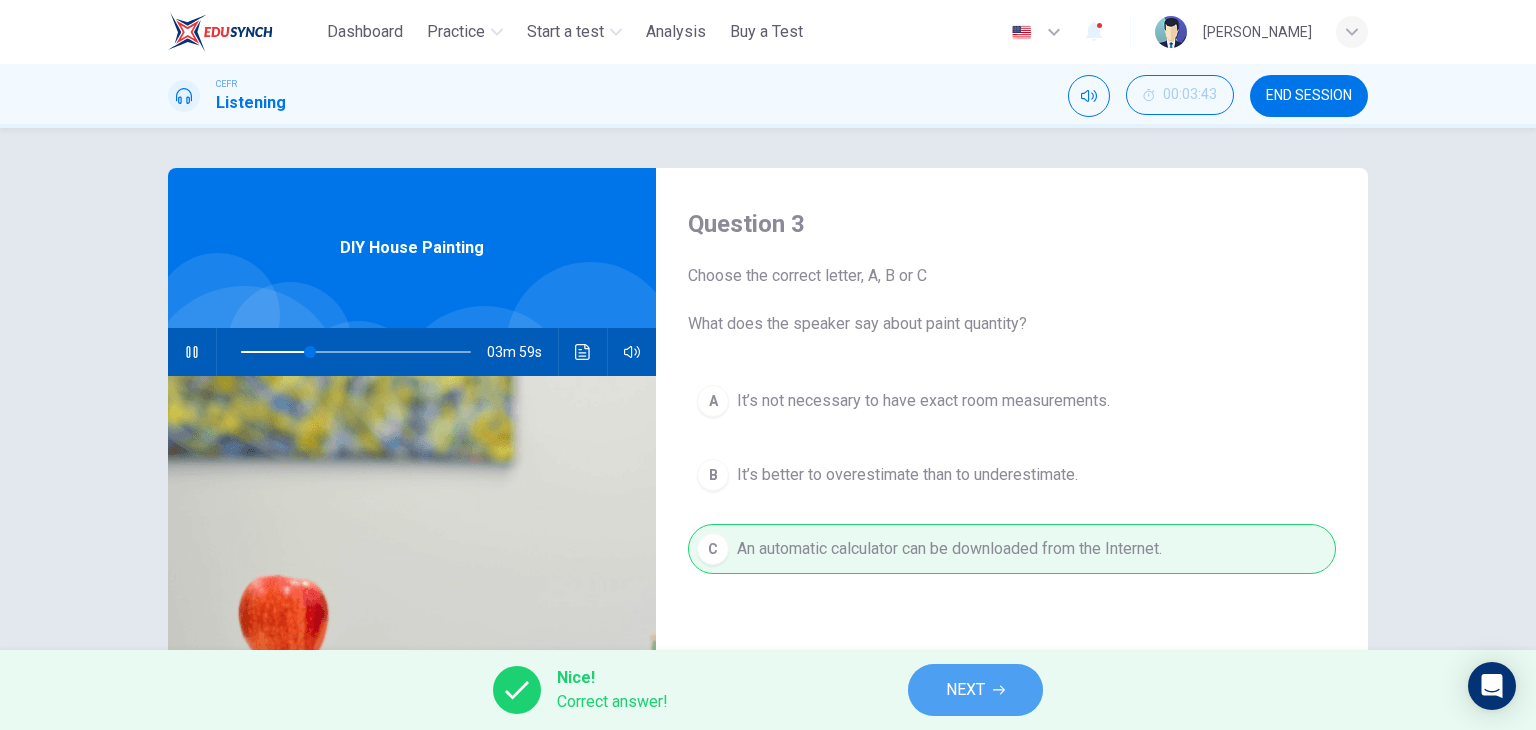 click on "NEXT" at bounding box center [965, 690] 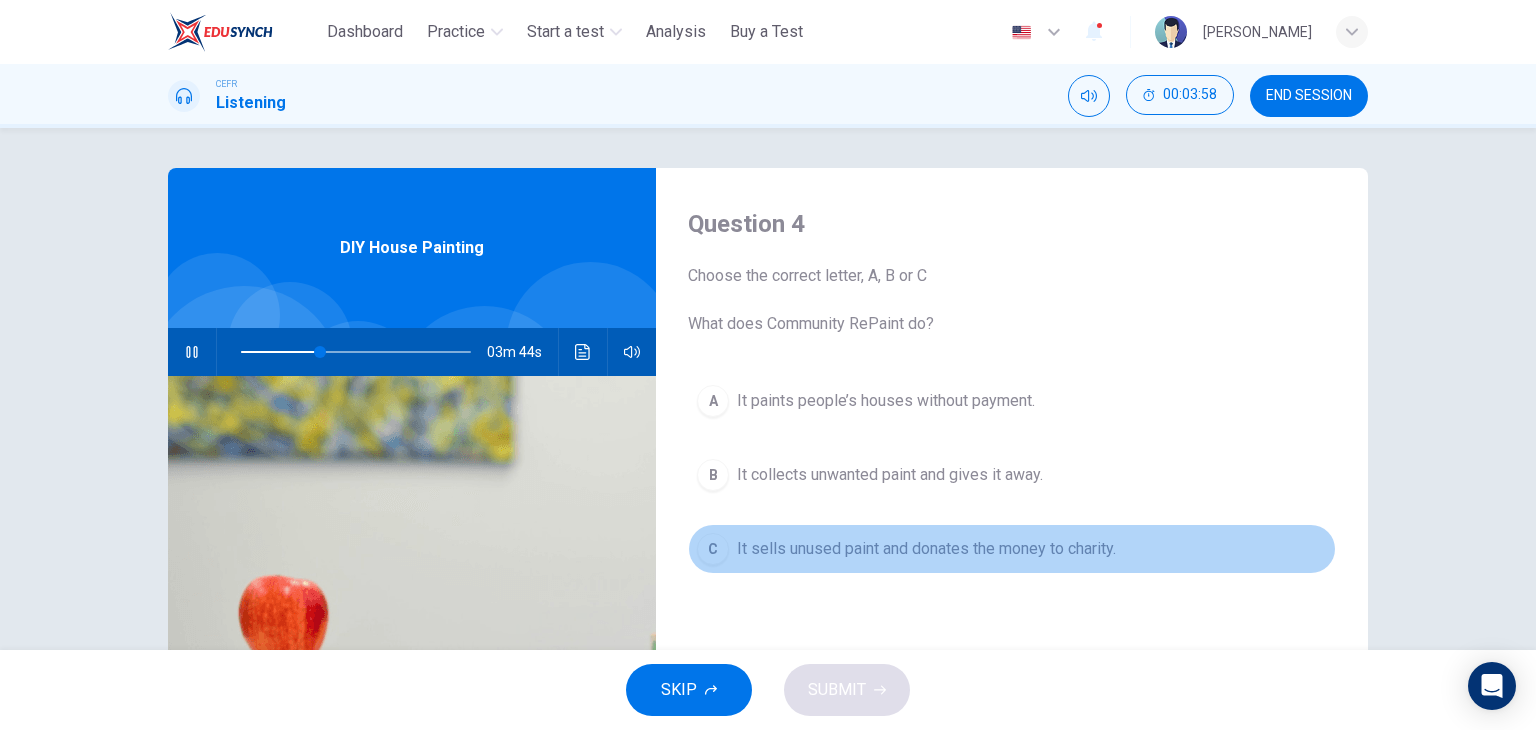 click on "It sells unused paint and donates the money to charity." at bounding box center (926, 549) 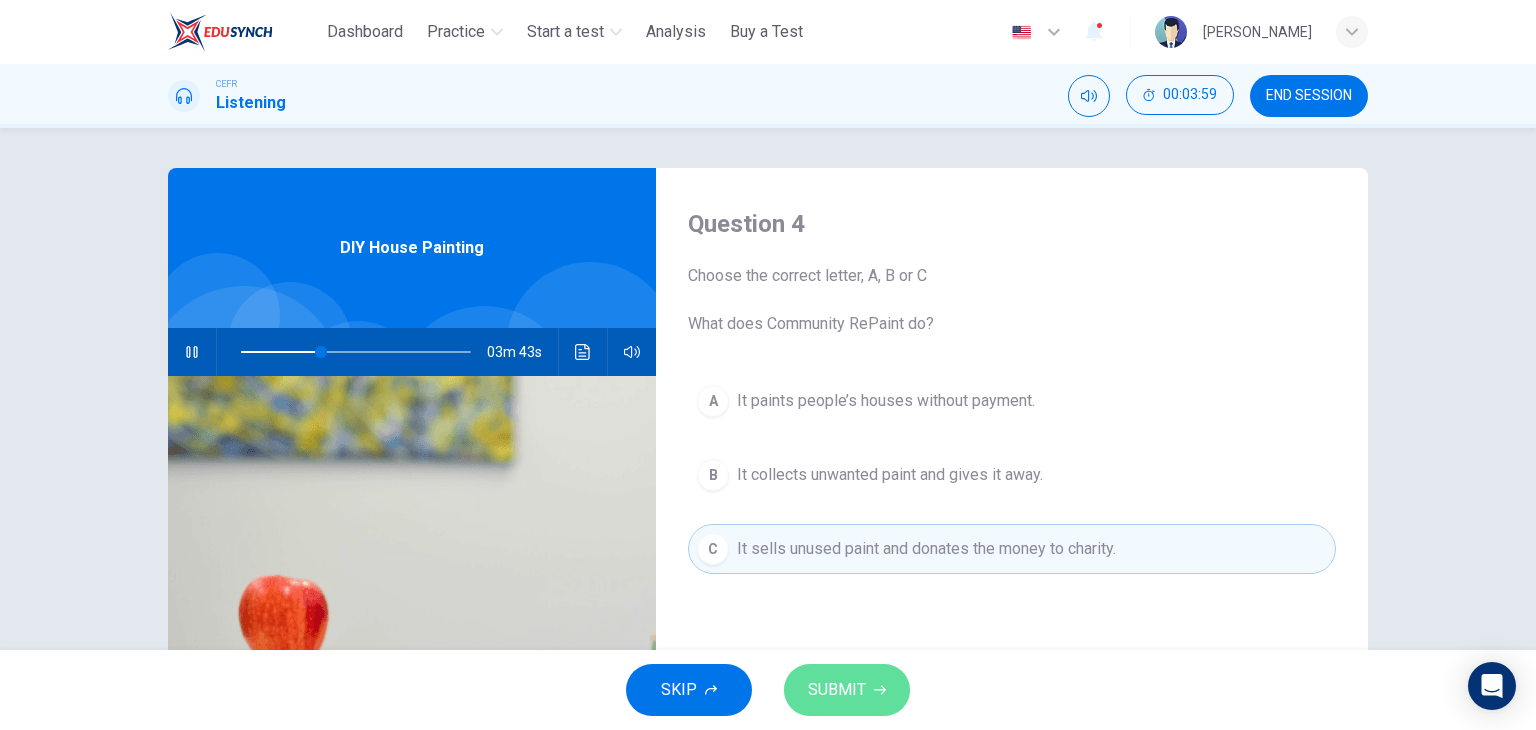 click 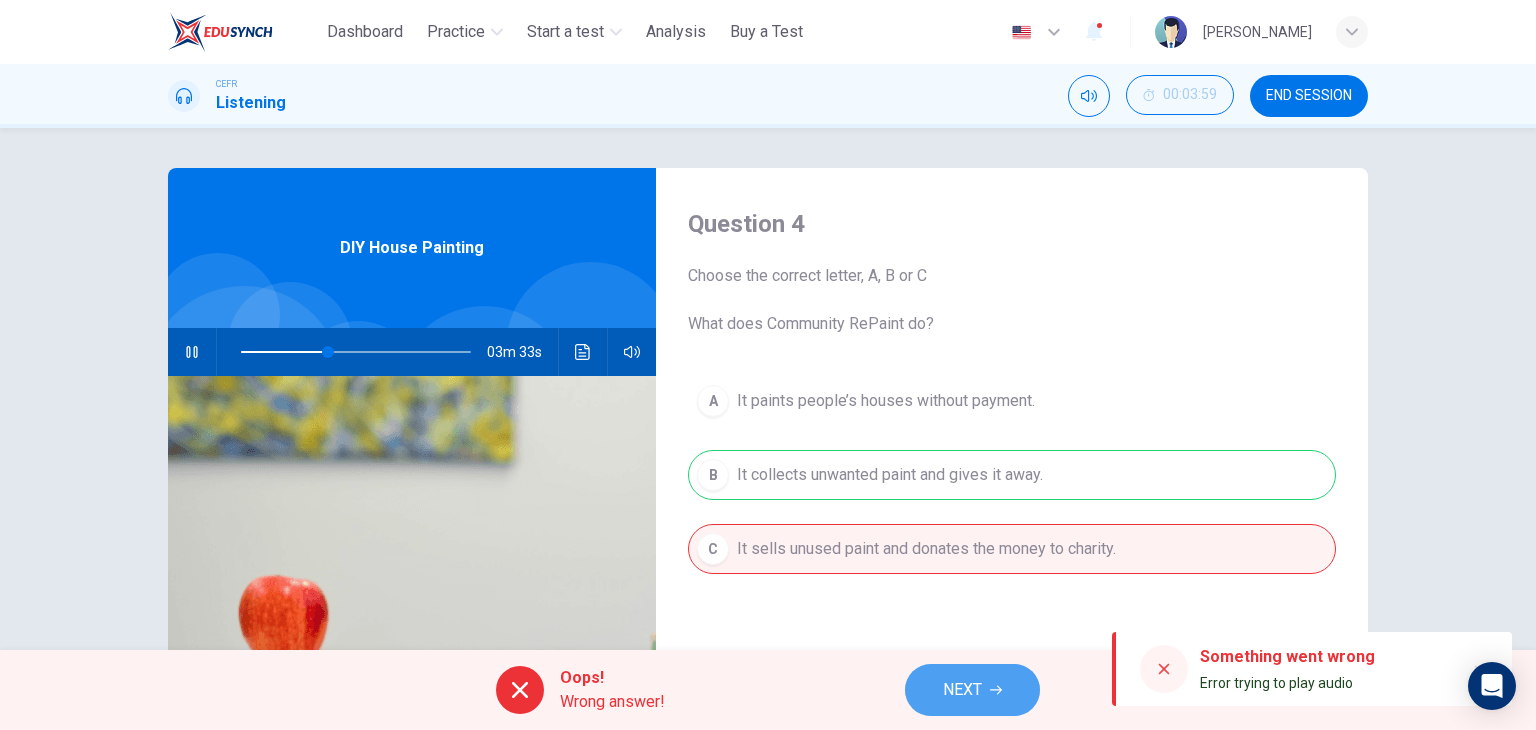 click on "NEXT" at bounding box center (972, 690) 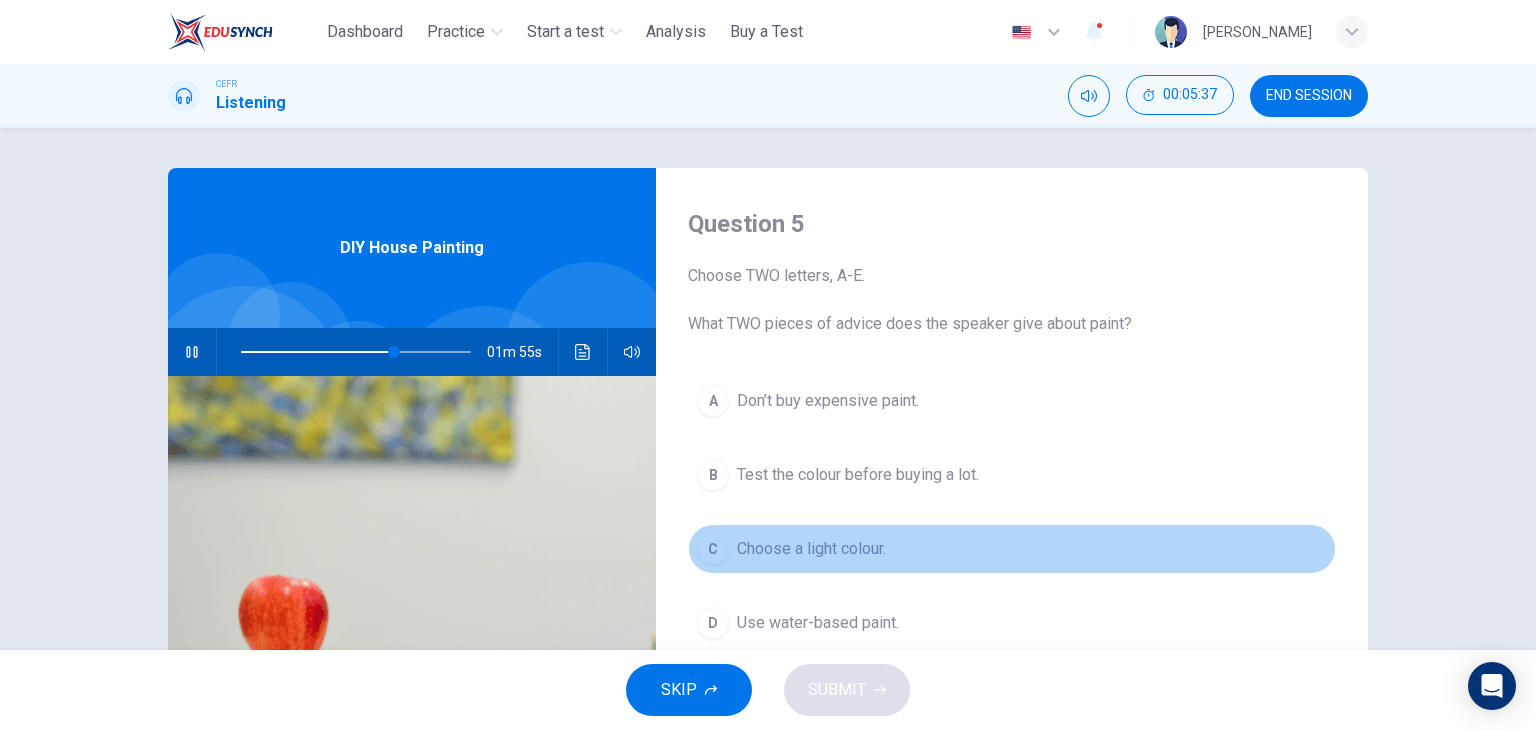 click on "C" at bounding box center [713, 549] 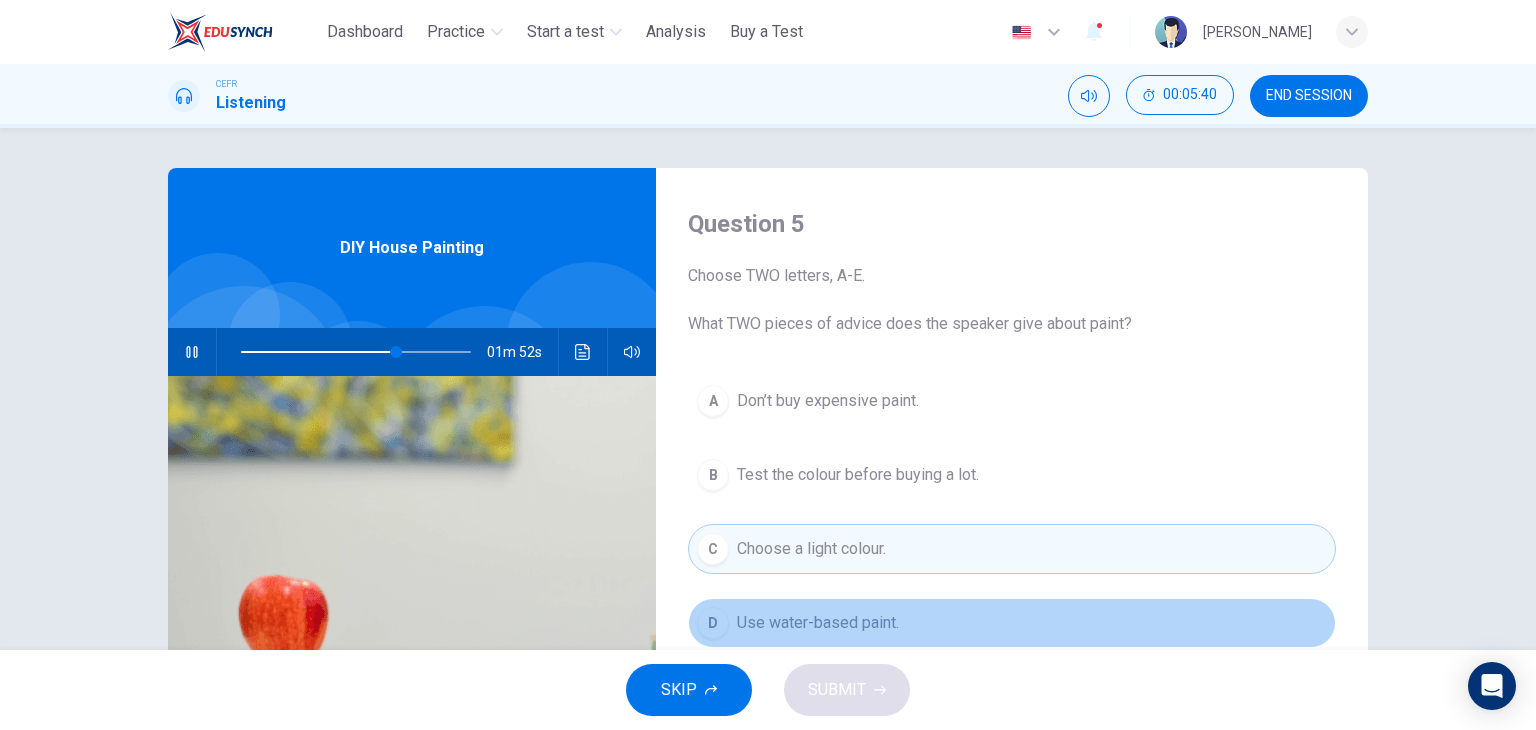 click on "D Use water-based paint." at bounding box center [1012, 623] 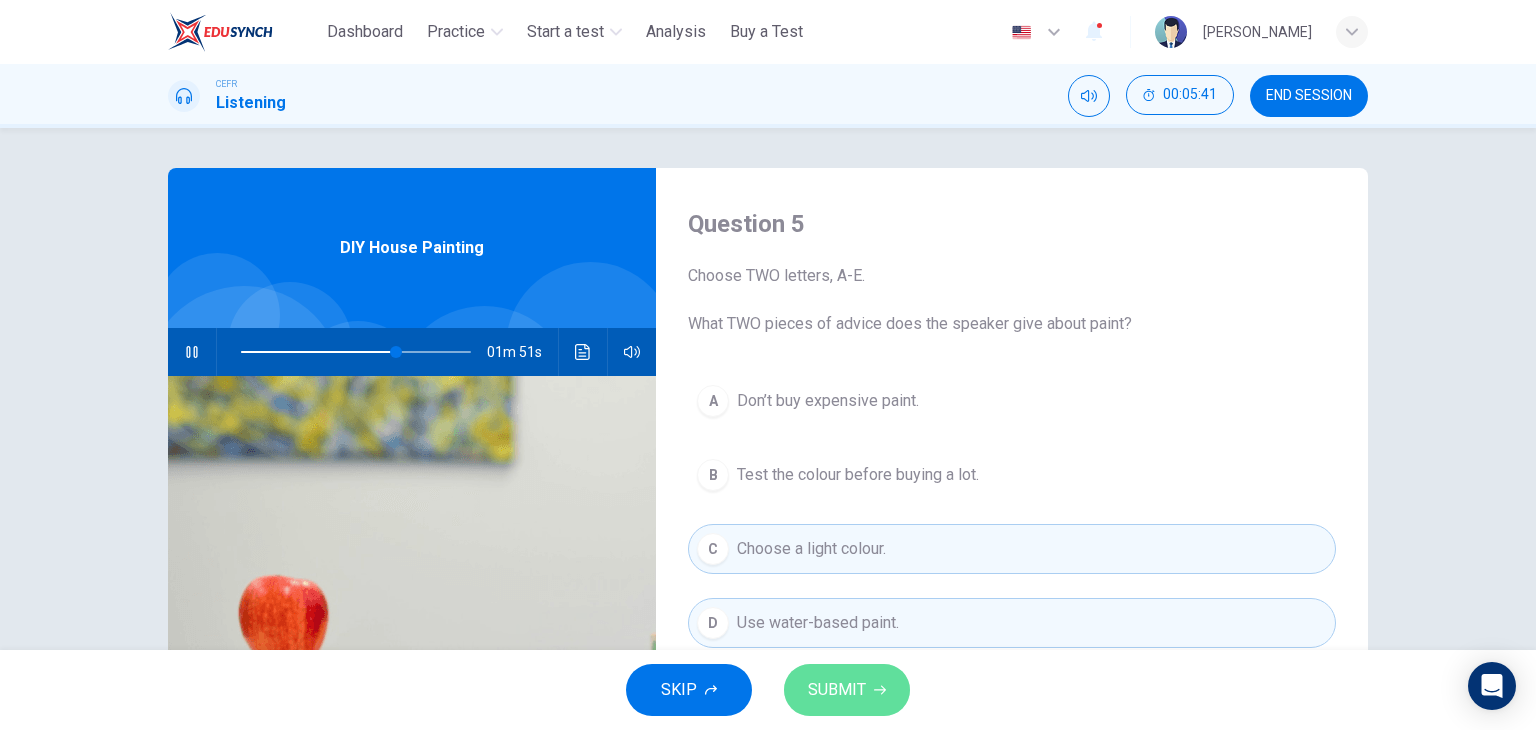 click on "SUBMIT" at bounding box center [837, 690] 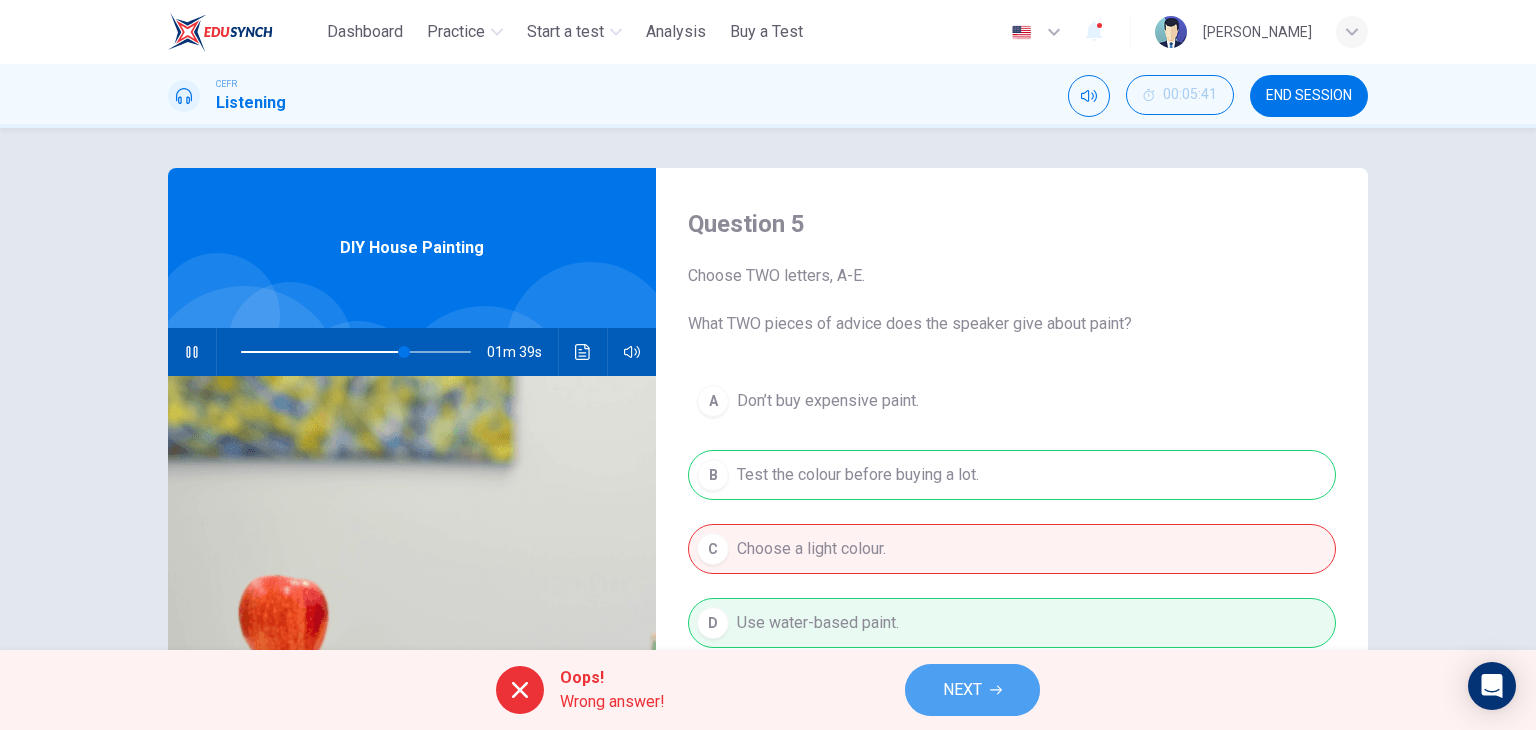 click on "NEXT" at bounding box center (972, 690) 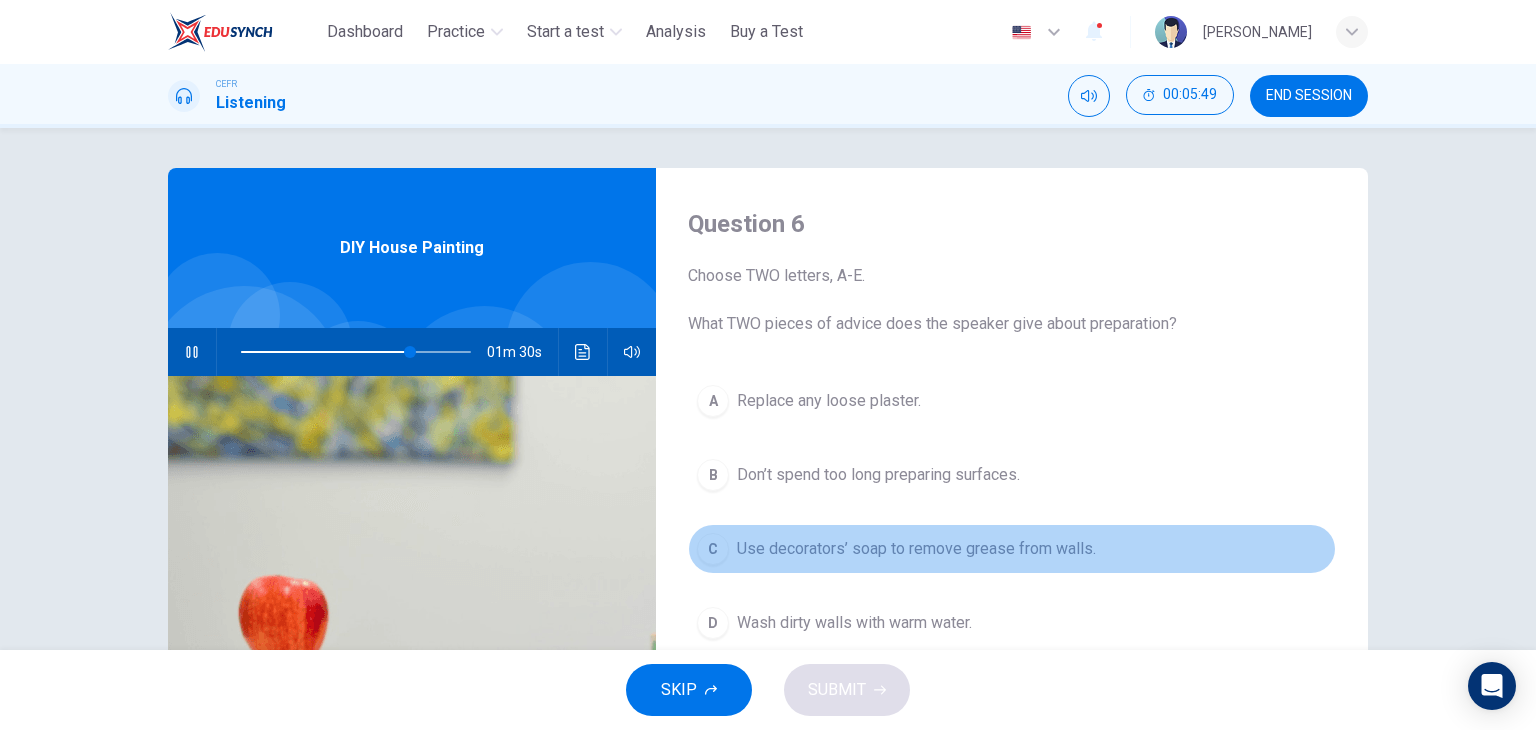 click on "Use decorators’ soap to remove grease from walls." at bounding box center [916, 549] 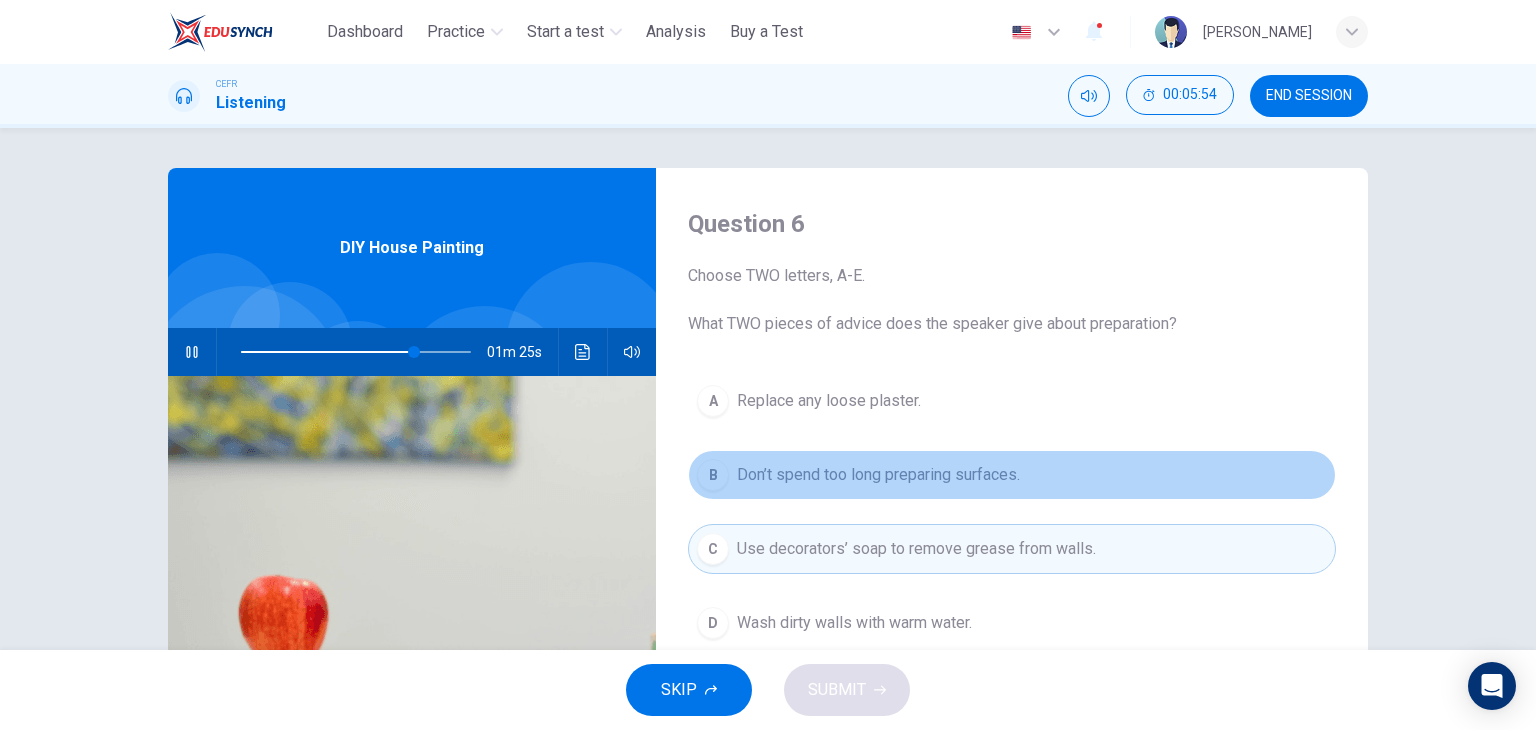 click on "Don’t spend too long preparing surfaces." at bounding box center (878, 475) 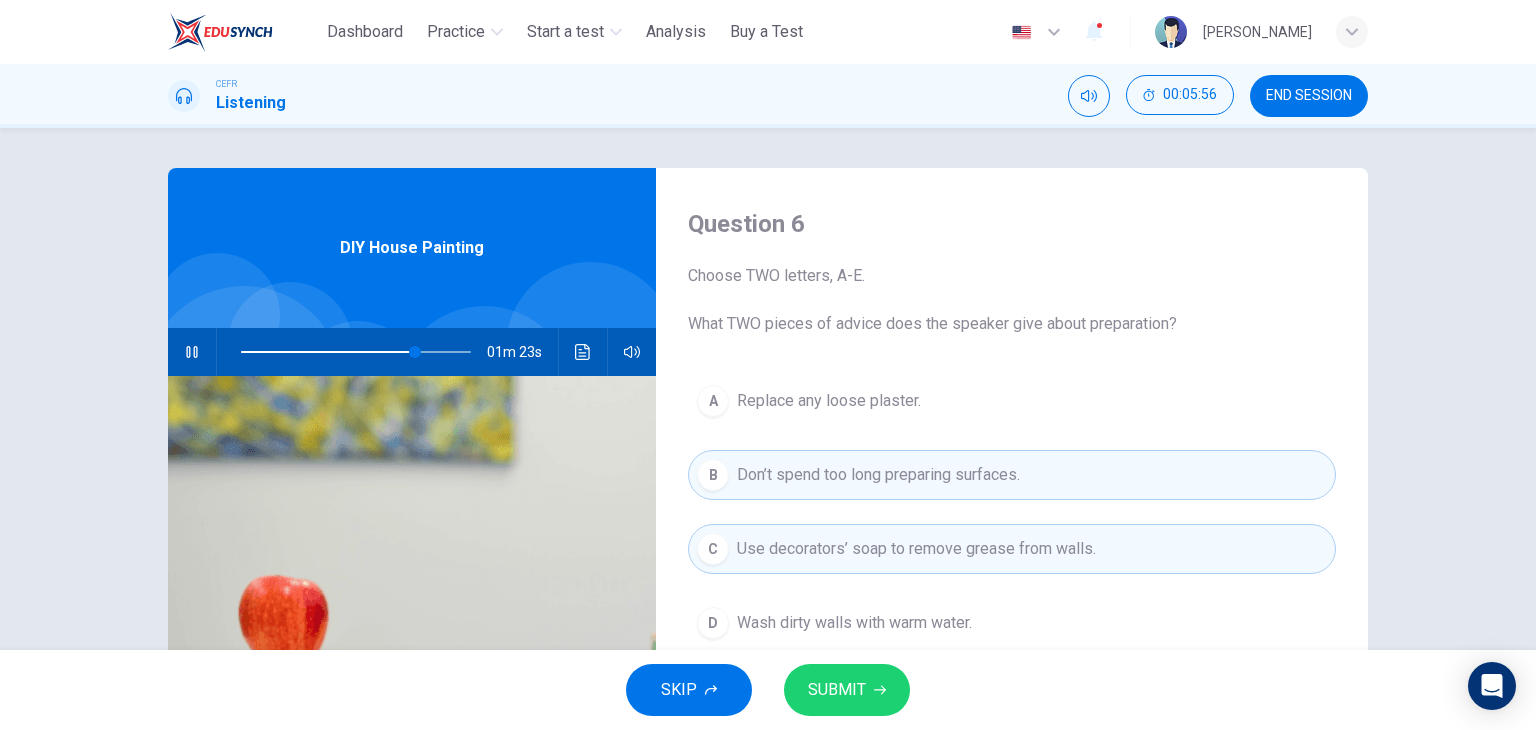 click on "SUBMIT" at bounding box center (847, 690) 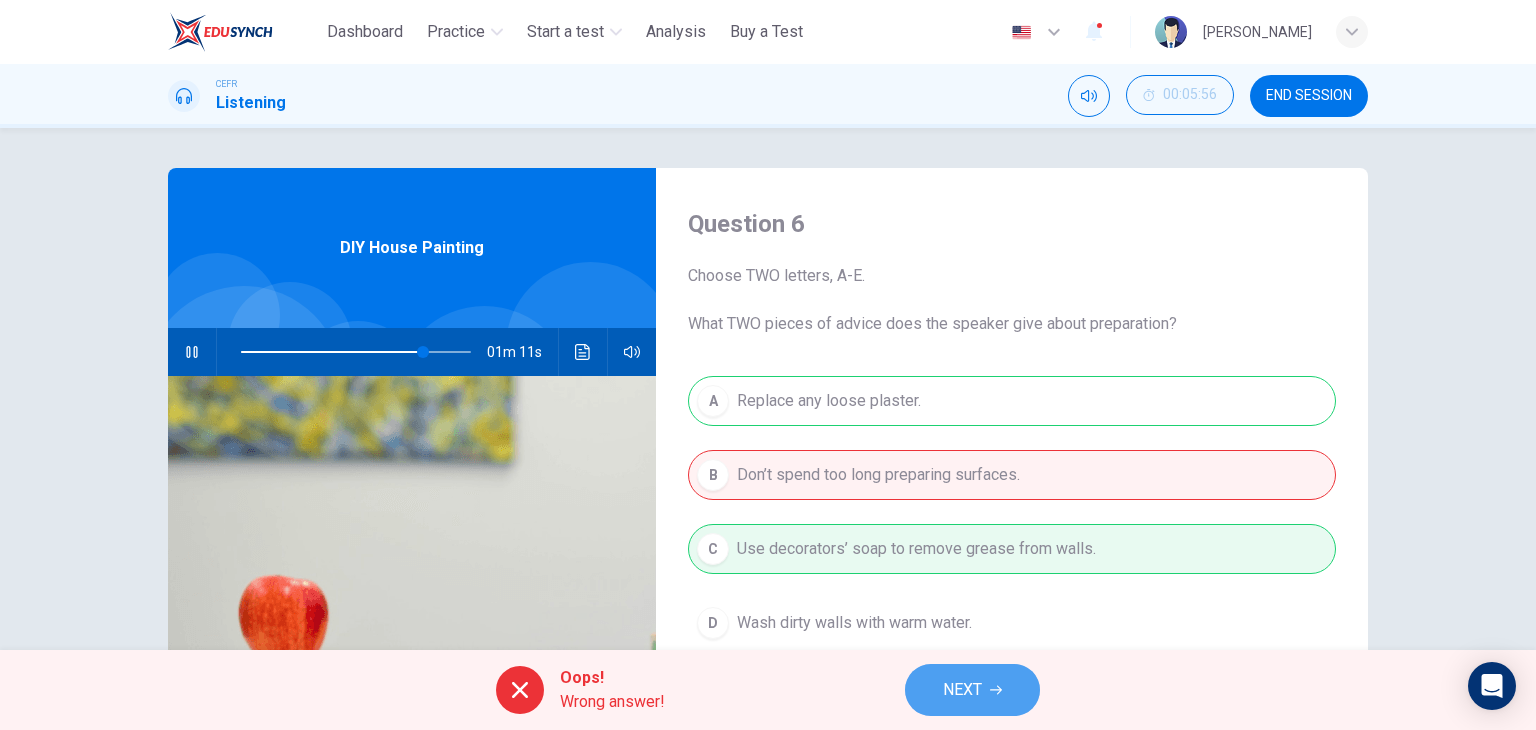 click on "NEXT" at bounding box center (972, 690) 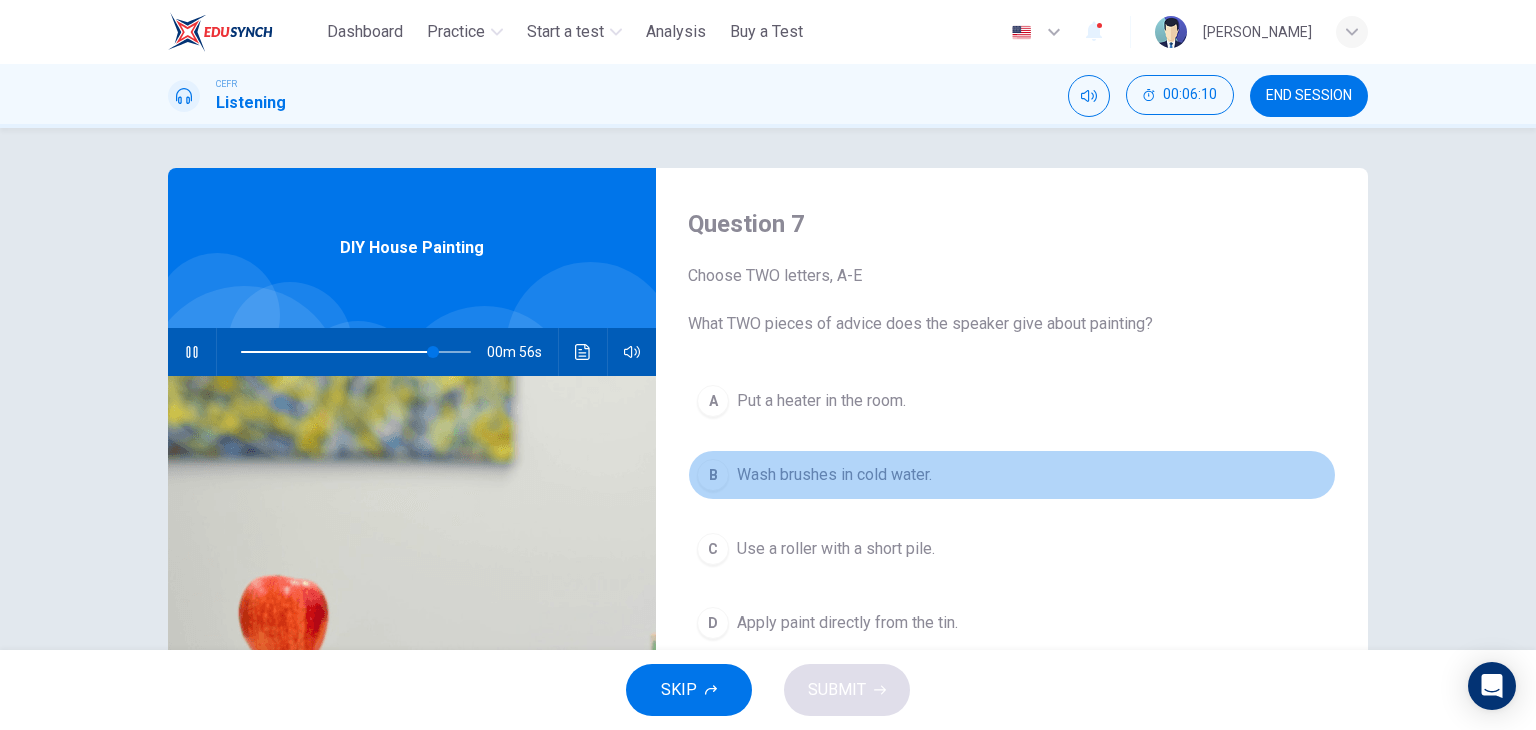 click on "B Wash brushes in cold water." at bounding box center (1012, 475) 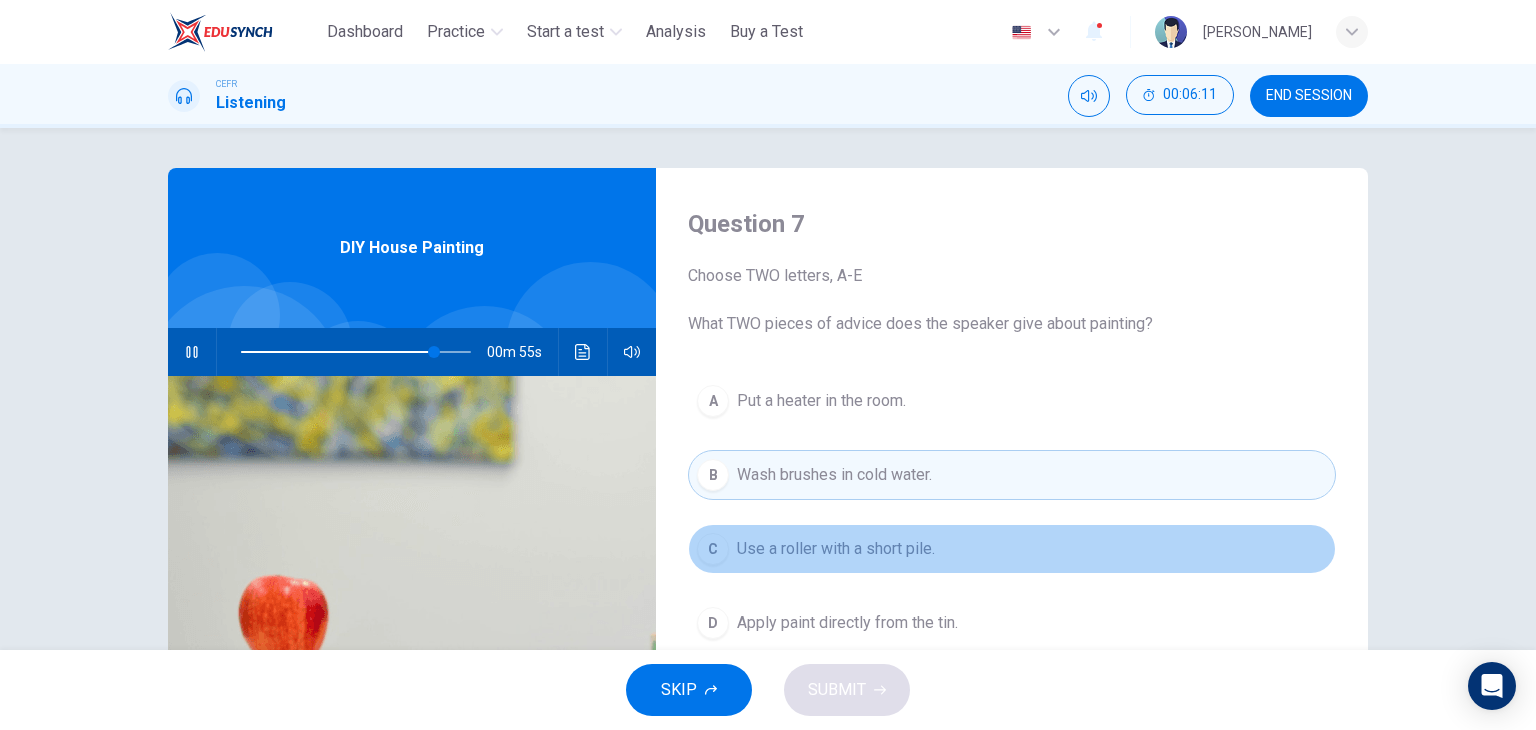 click on "C Use a roller with a short pile." at bounding box center (1012, 549) 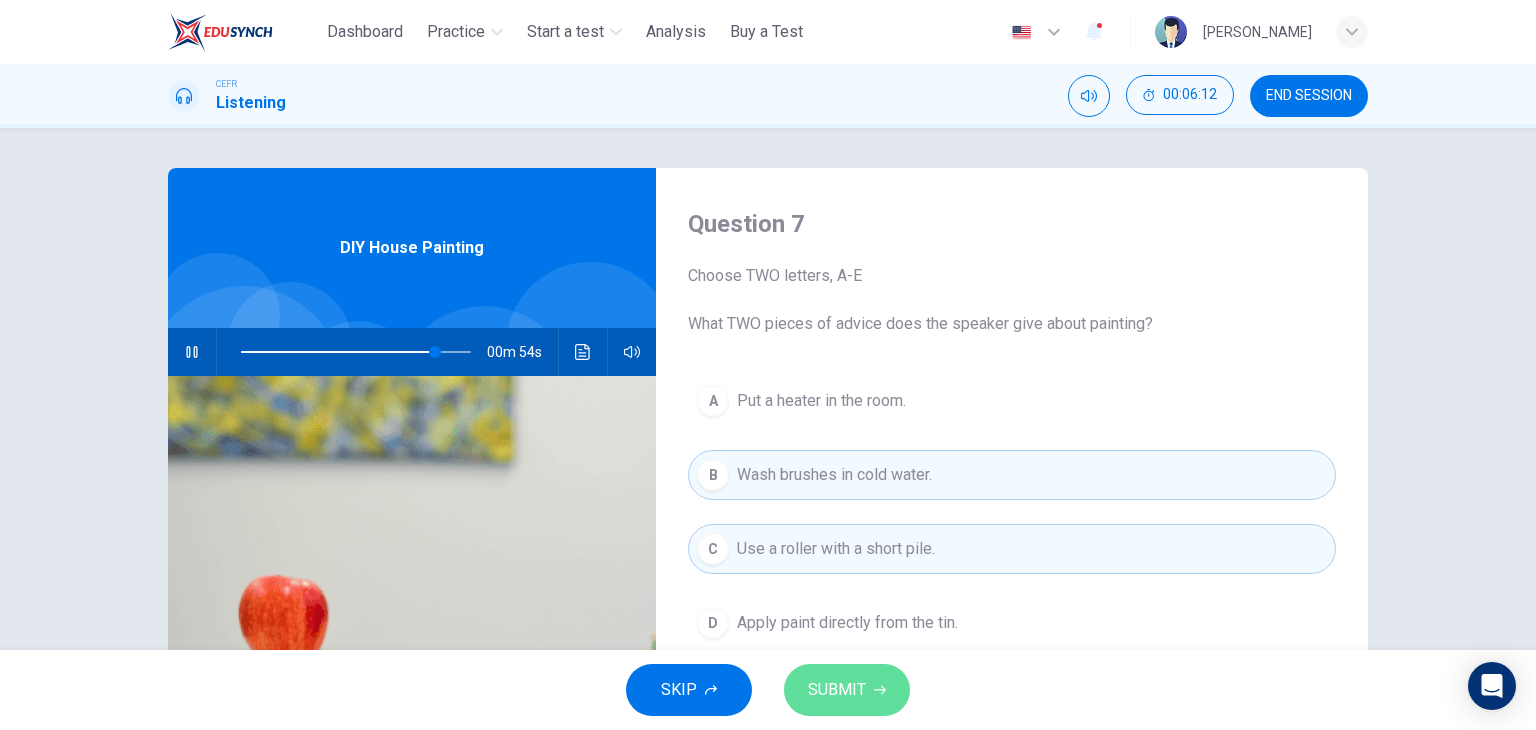 click on "SUBMIT" at bounding box center (847, 690) 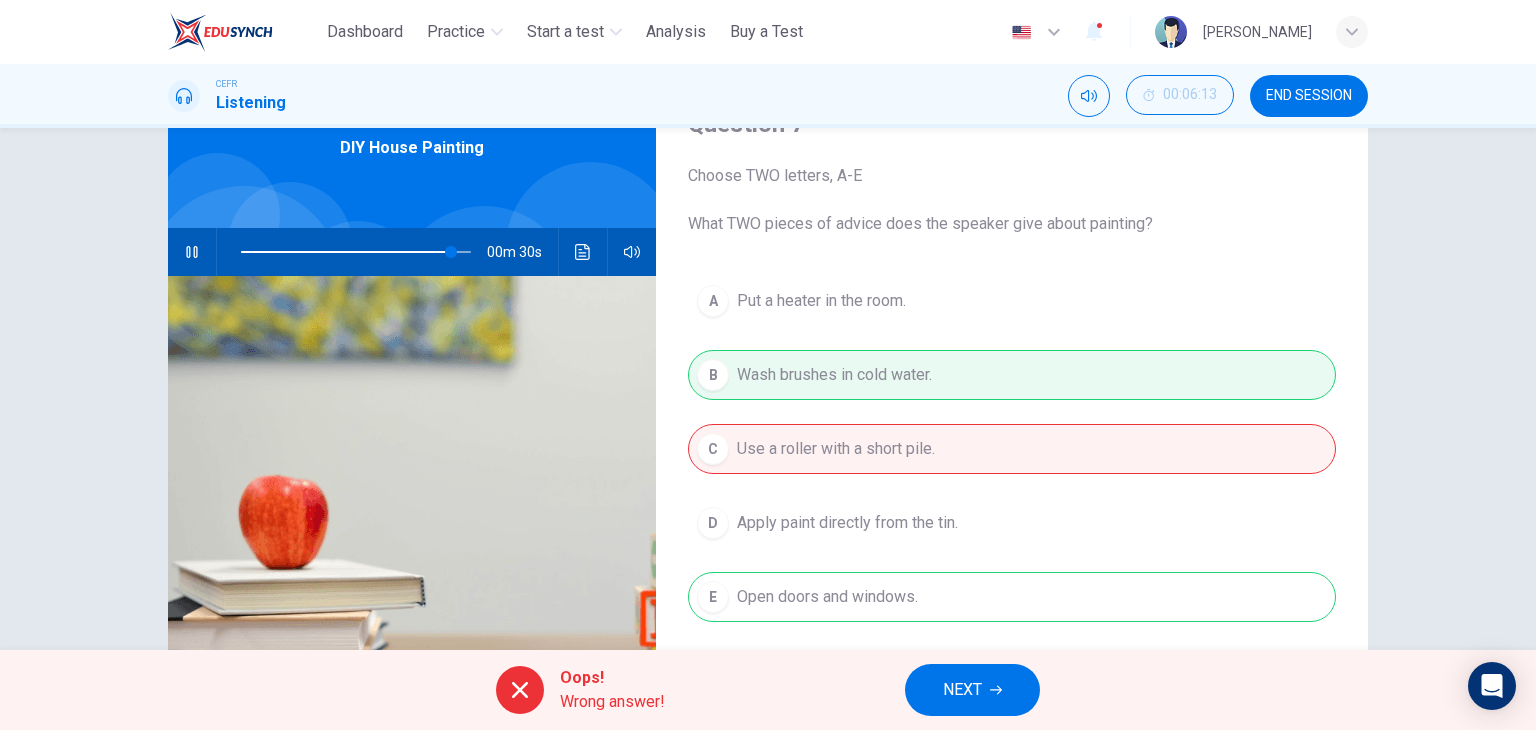 scroll, scrollTop: 104, scrollLeft: 0, axis: vertical 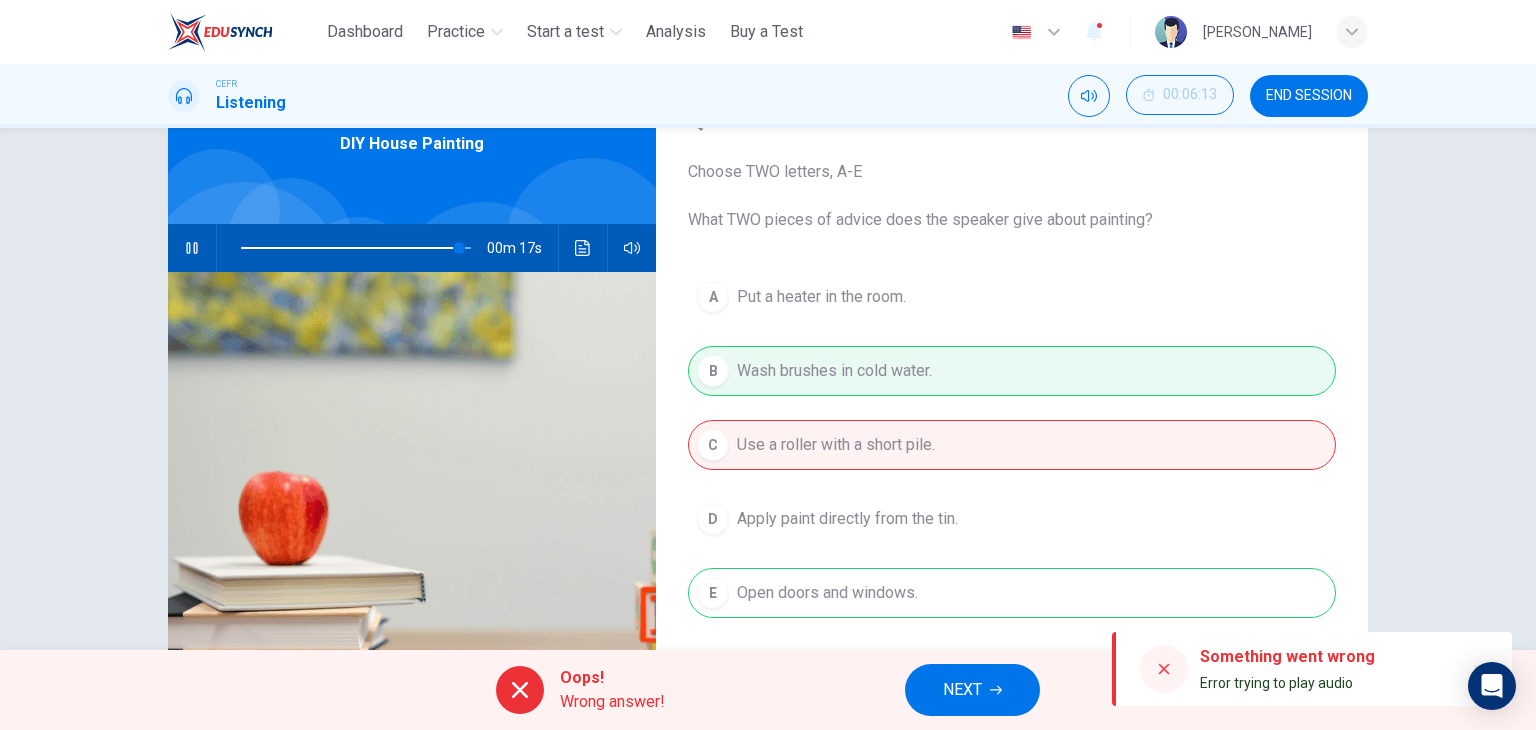 type on "**" 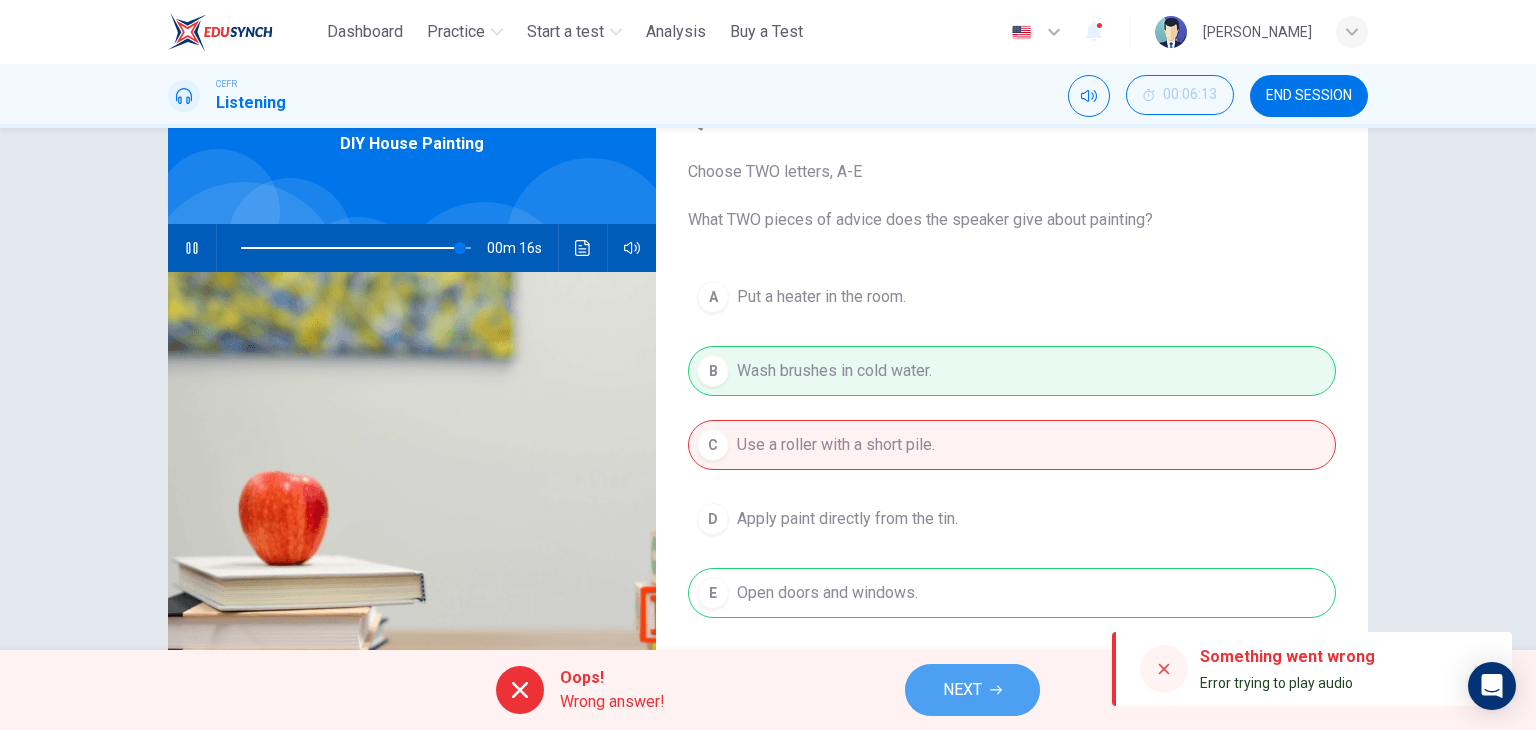 click on "NEXT" at bounding box center (972, 690) 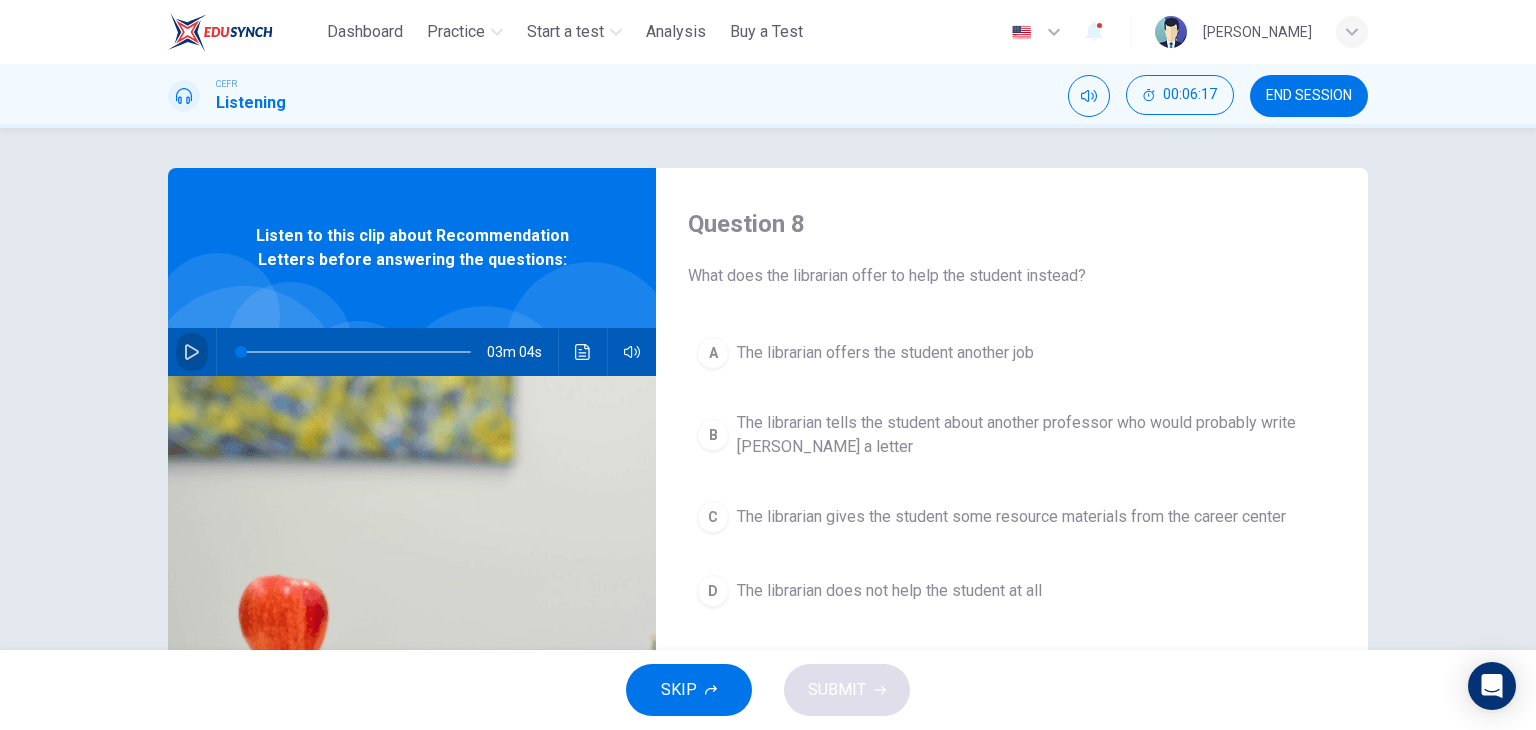 click 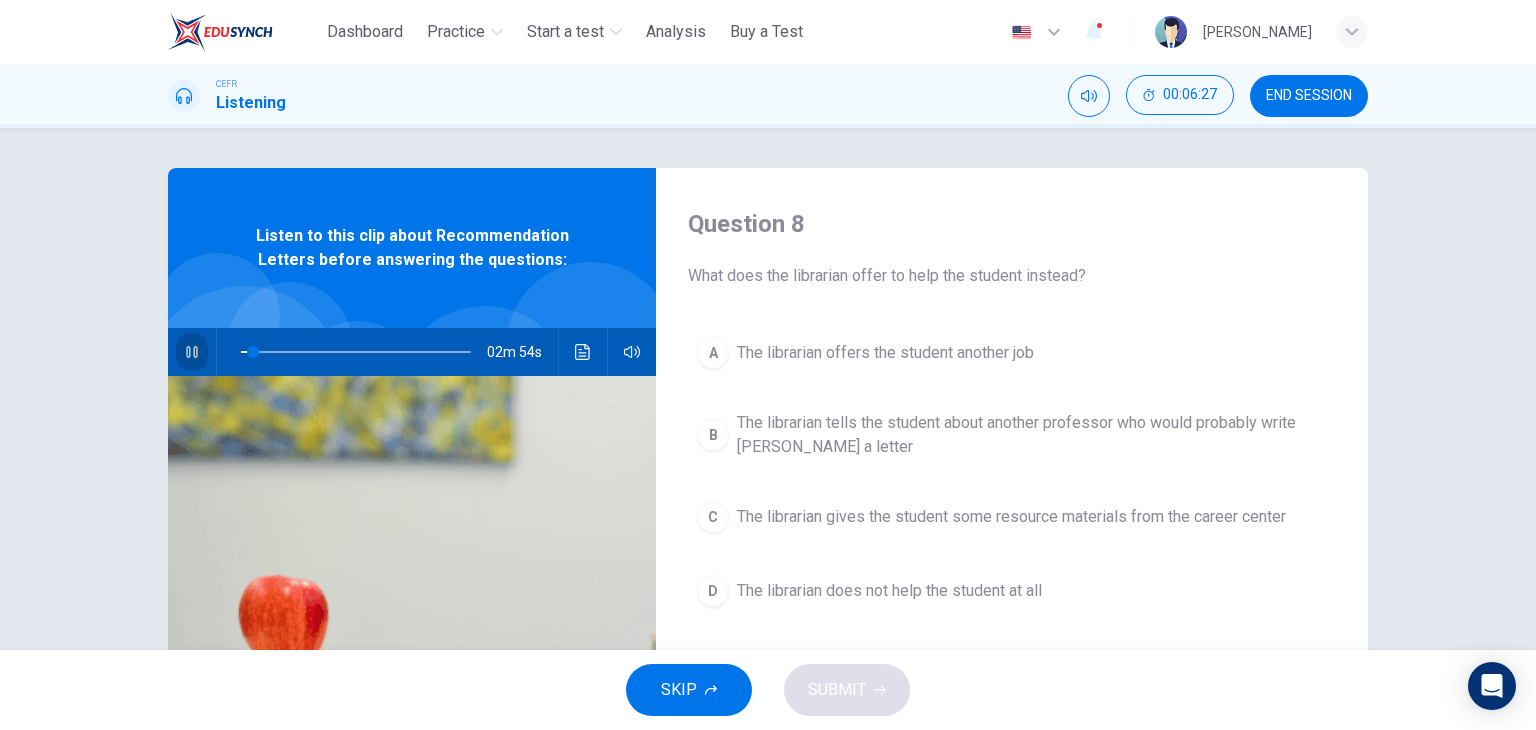 click 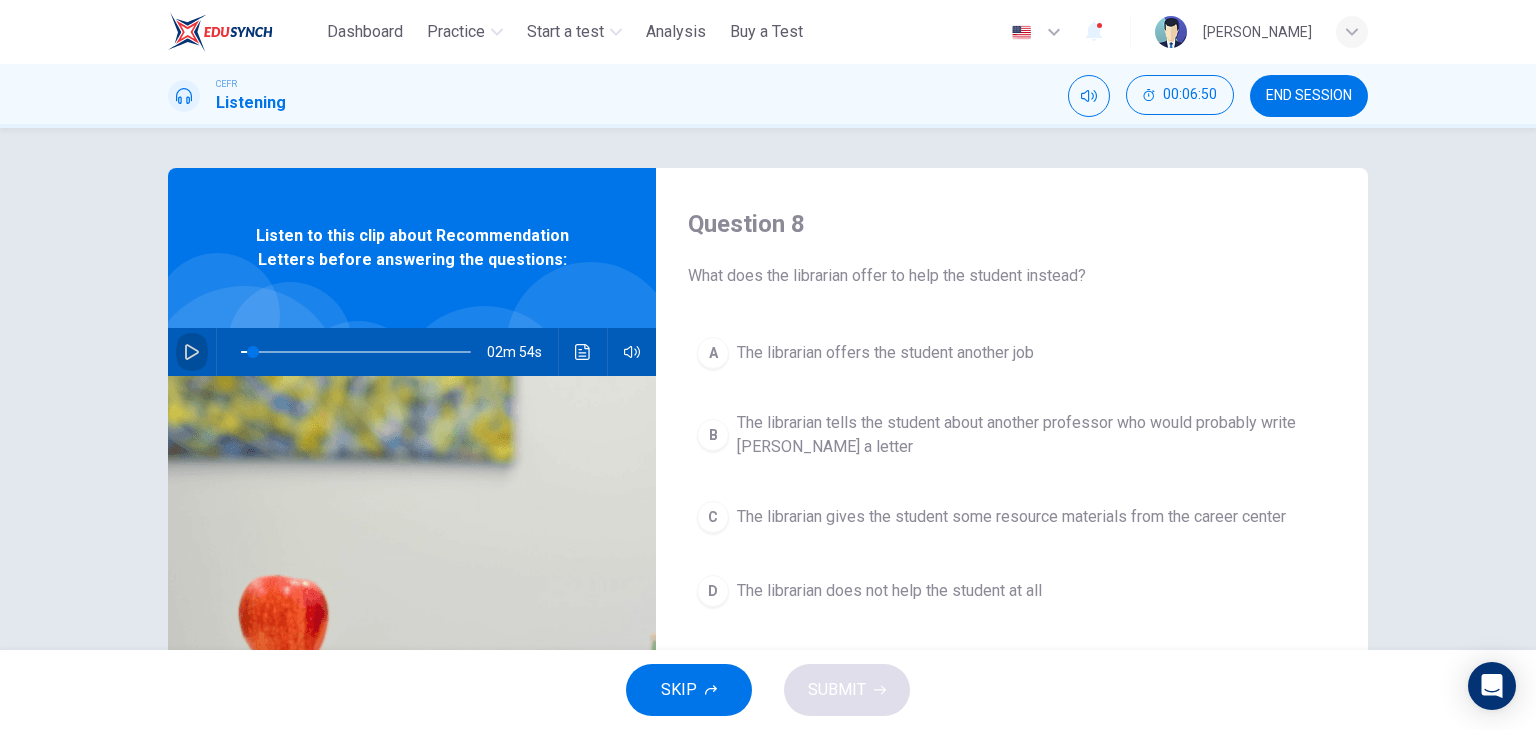 click 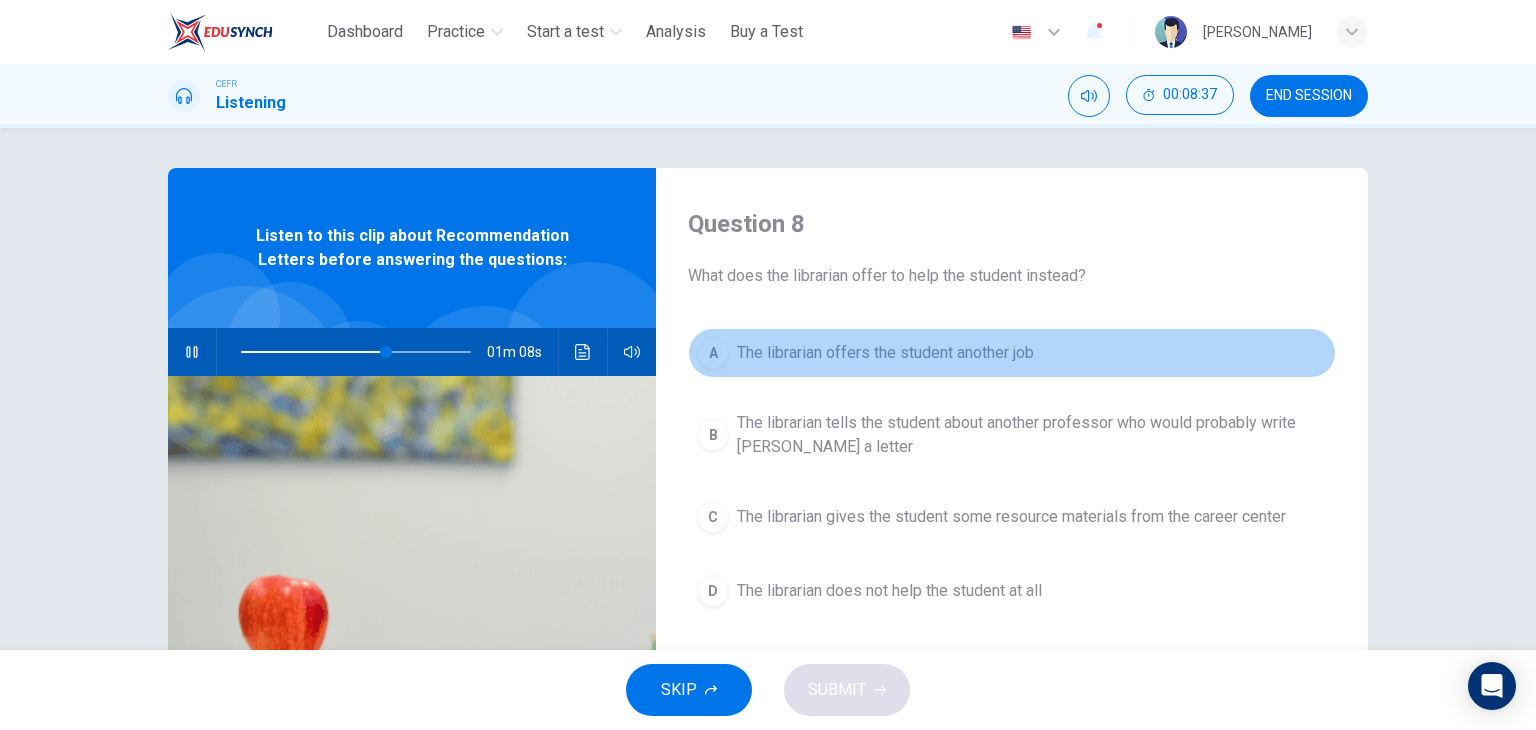 click on "The librarian offers the student another job" at bounding box center (885, 353) 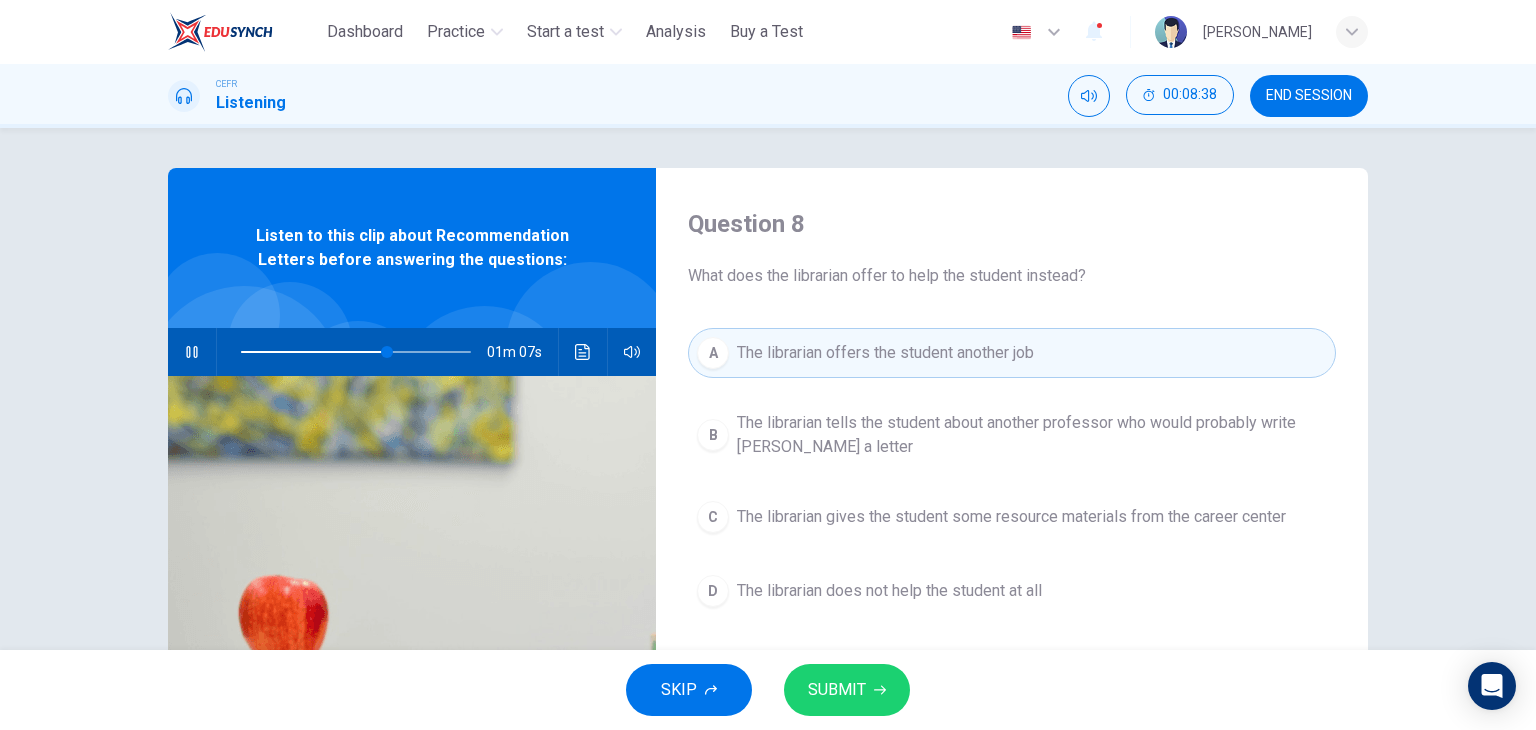 click on "SUBMIT" at bounding box center (837, 690) 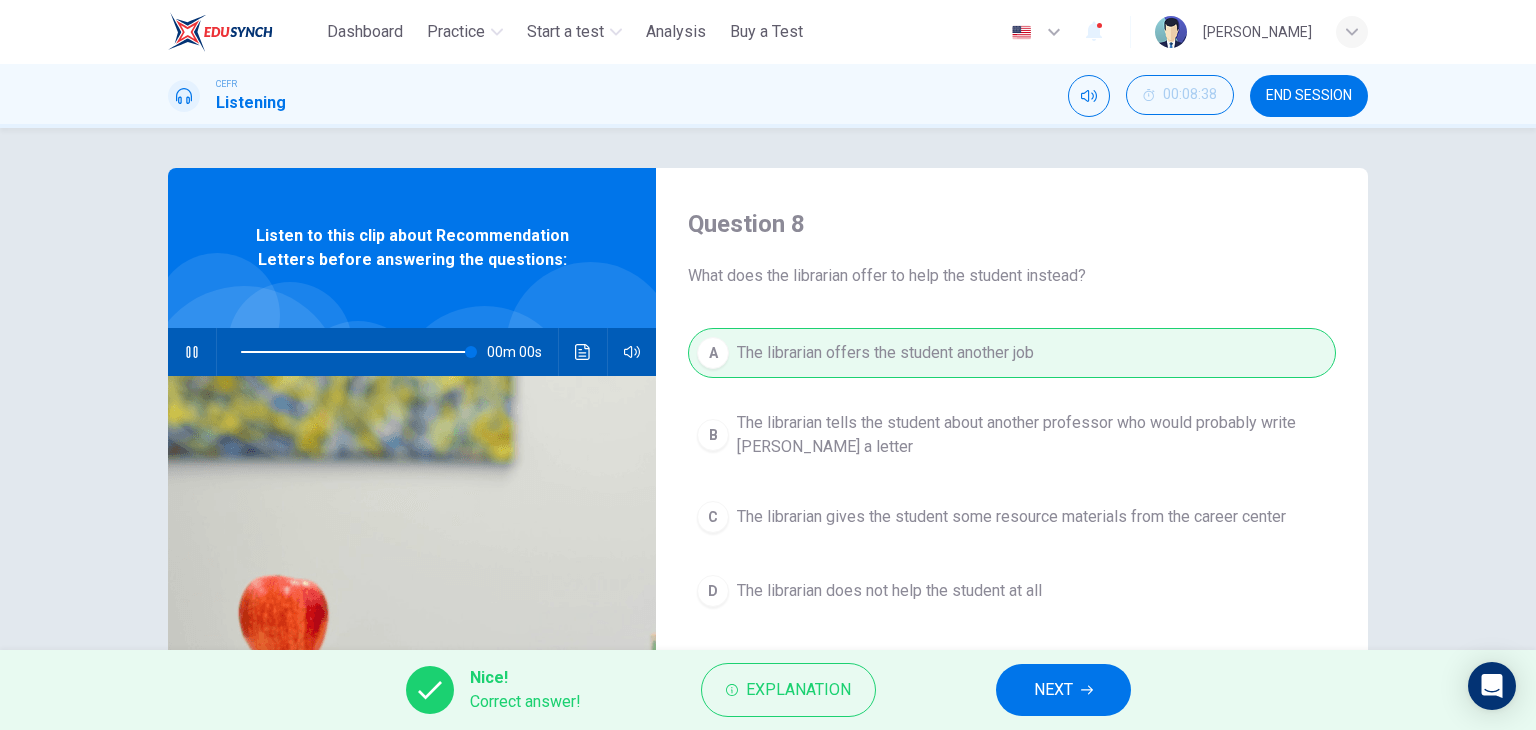 type on "*" 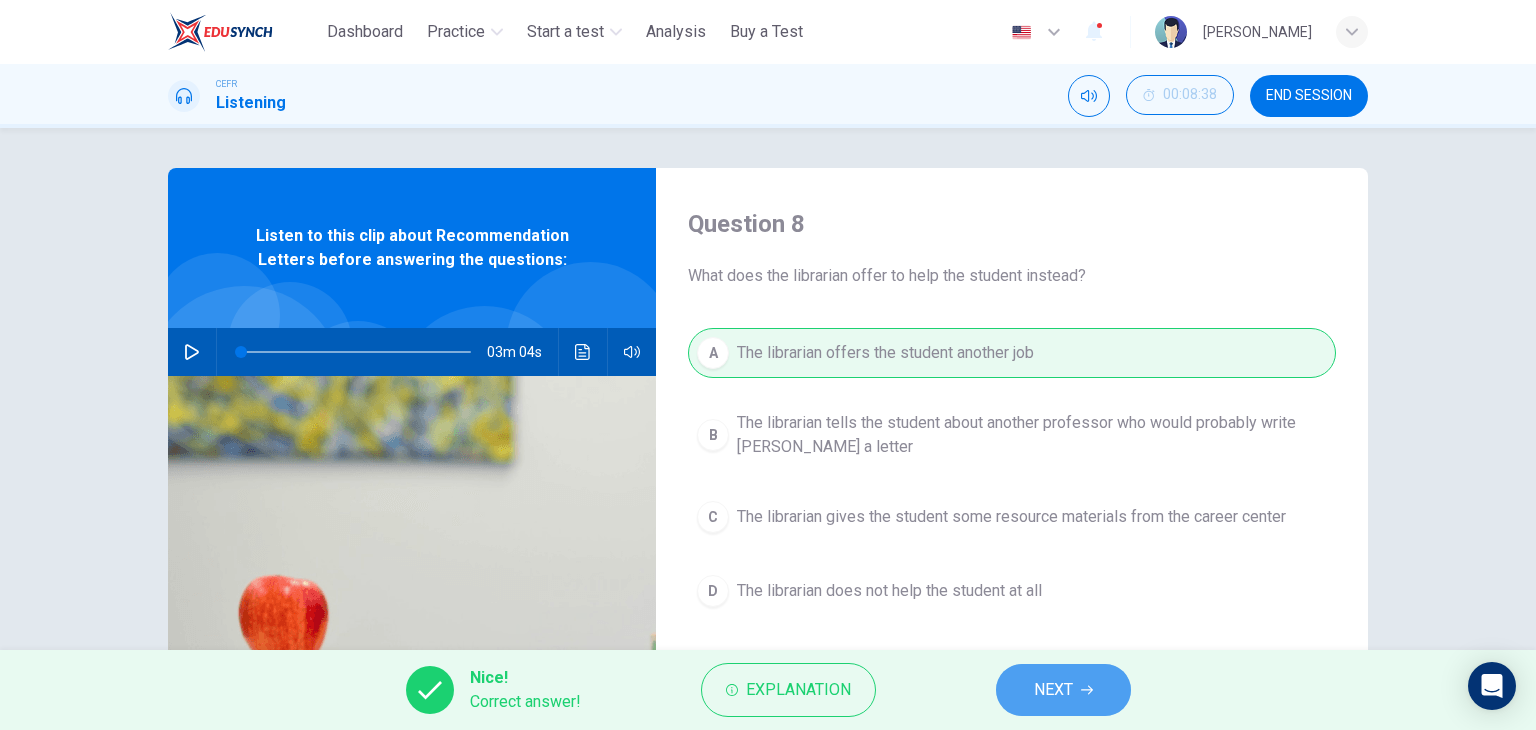click on "NEXT" at bounding box center [1063, 690] 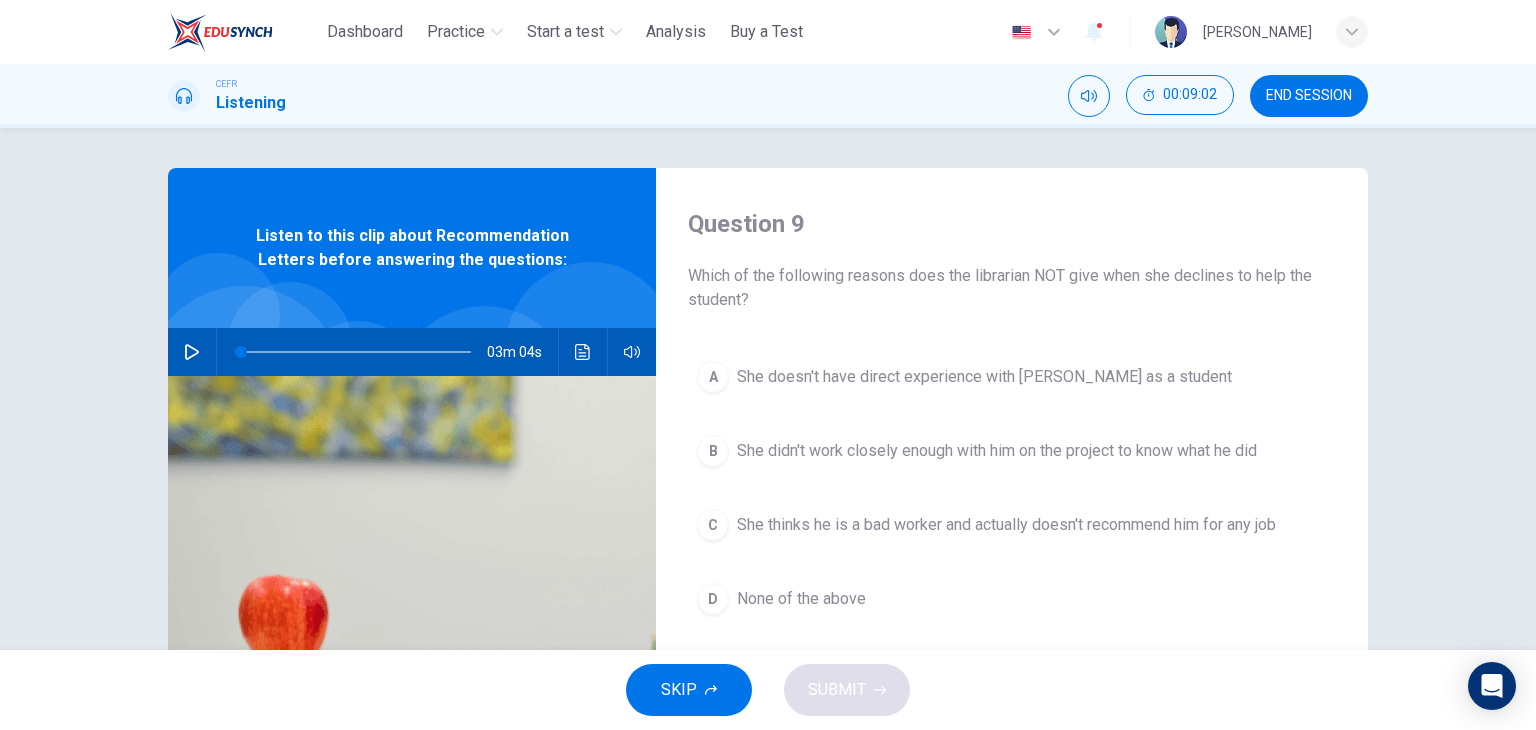 click on "She didn't work closely enough with him on the project to know what he did" at bounding box center [997, 451] 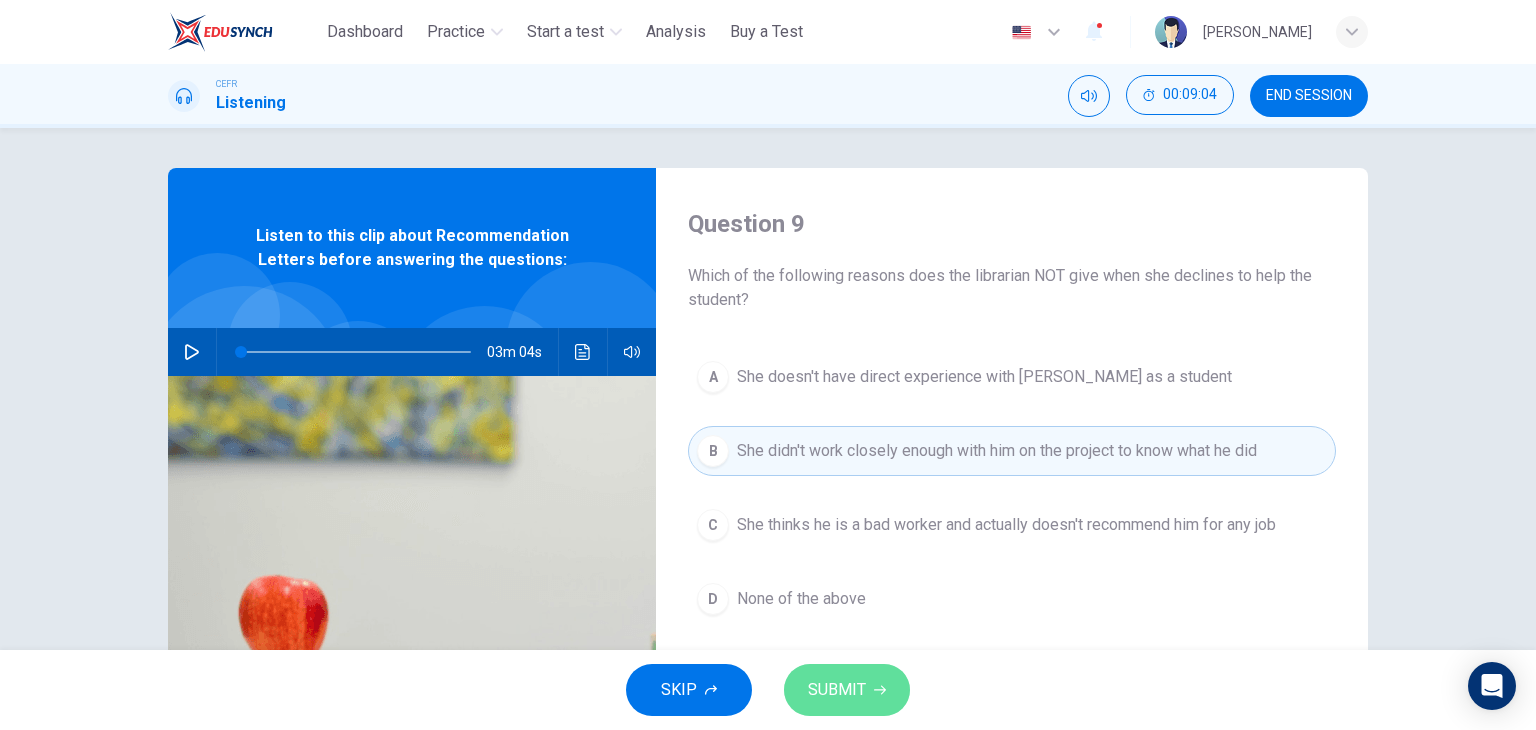 click on "SUBMIT" at bounding box center [847, 690] 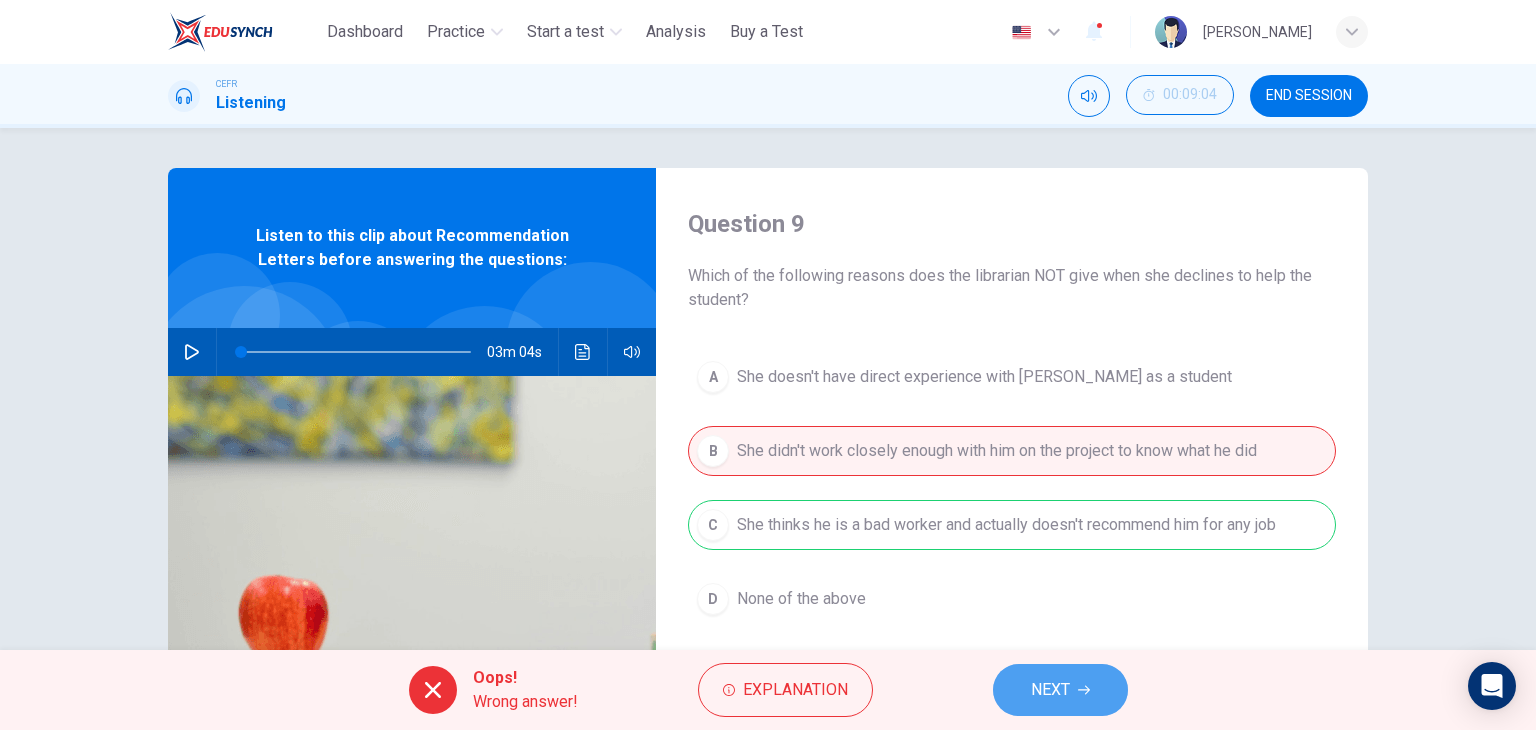 click on "NEXT" at bounding box center (1060, 690) 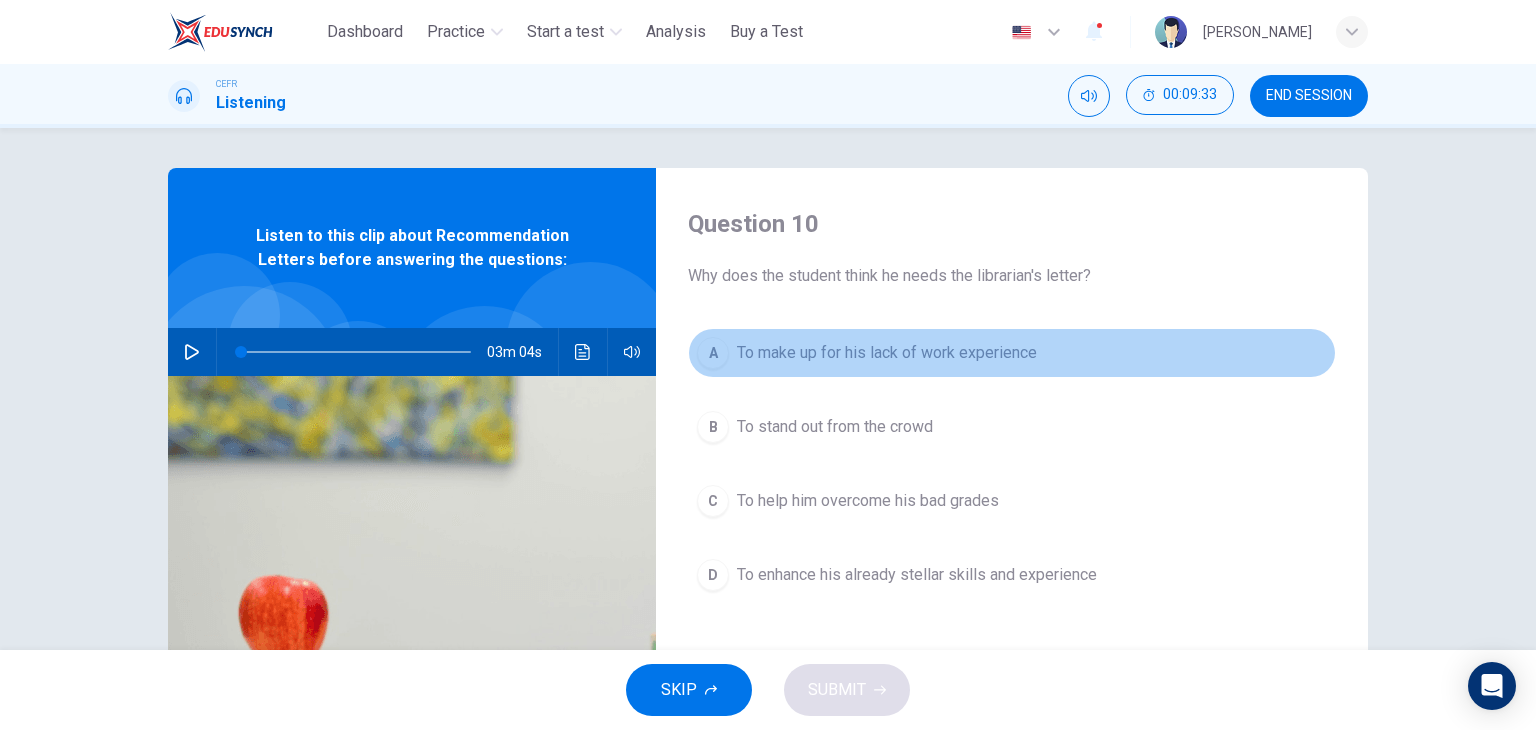 click on "To make up for his lack of work experience" at bounding box center [887, 353] 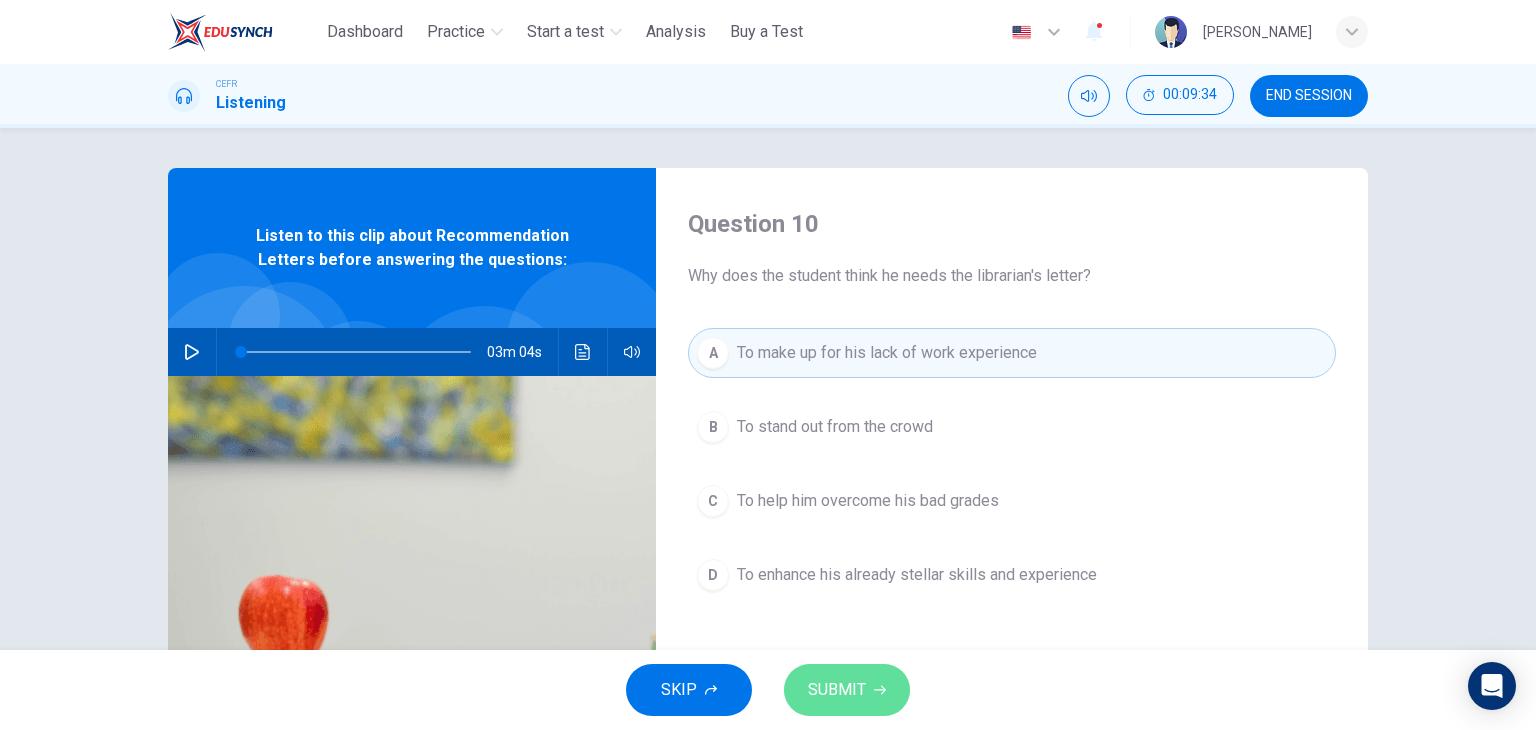 click on "SUBMIT" at bounding box center (847, 690) 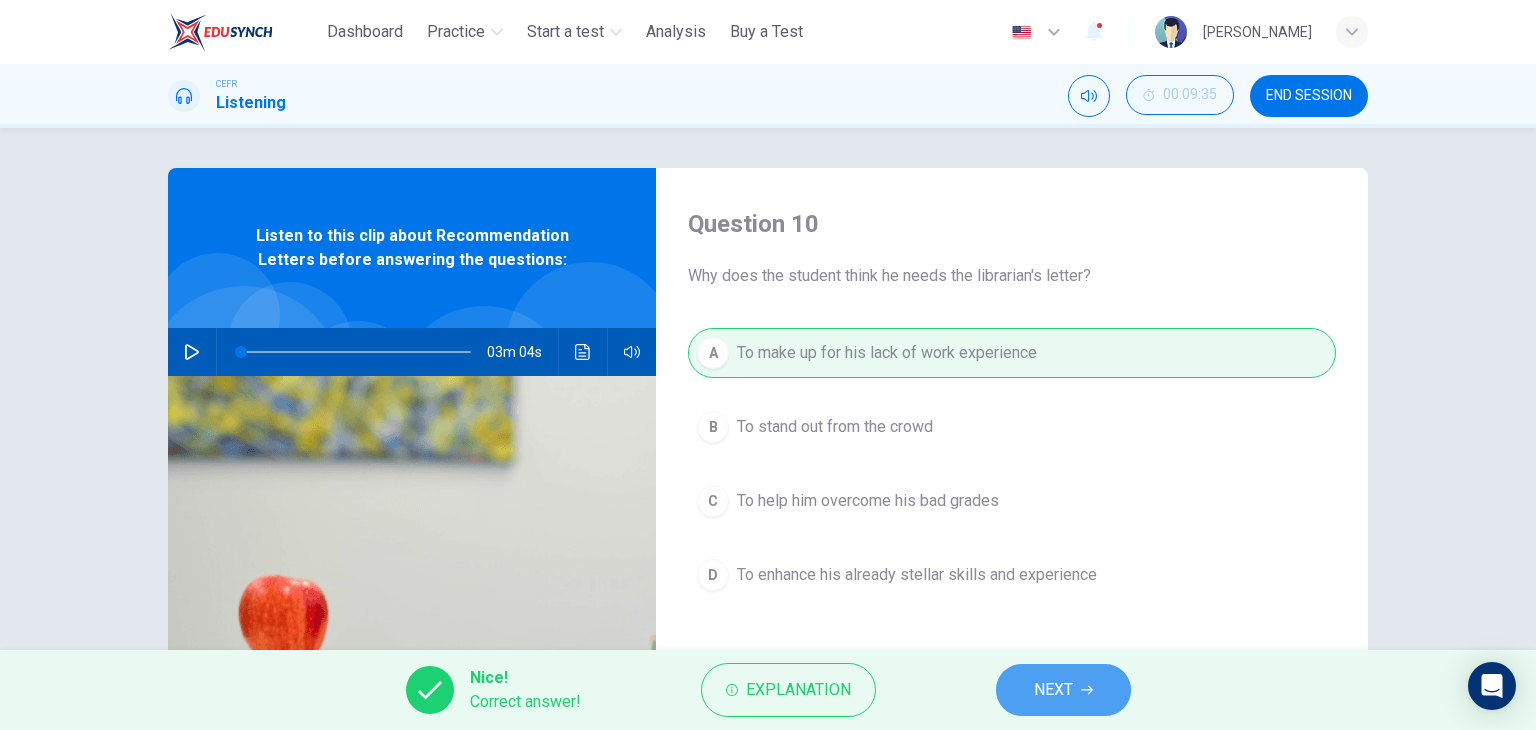 click on "NEXT" at bounding box center [1053, 690] 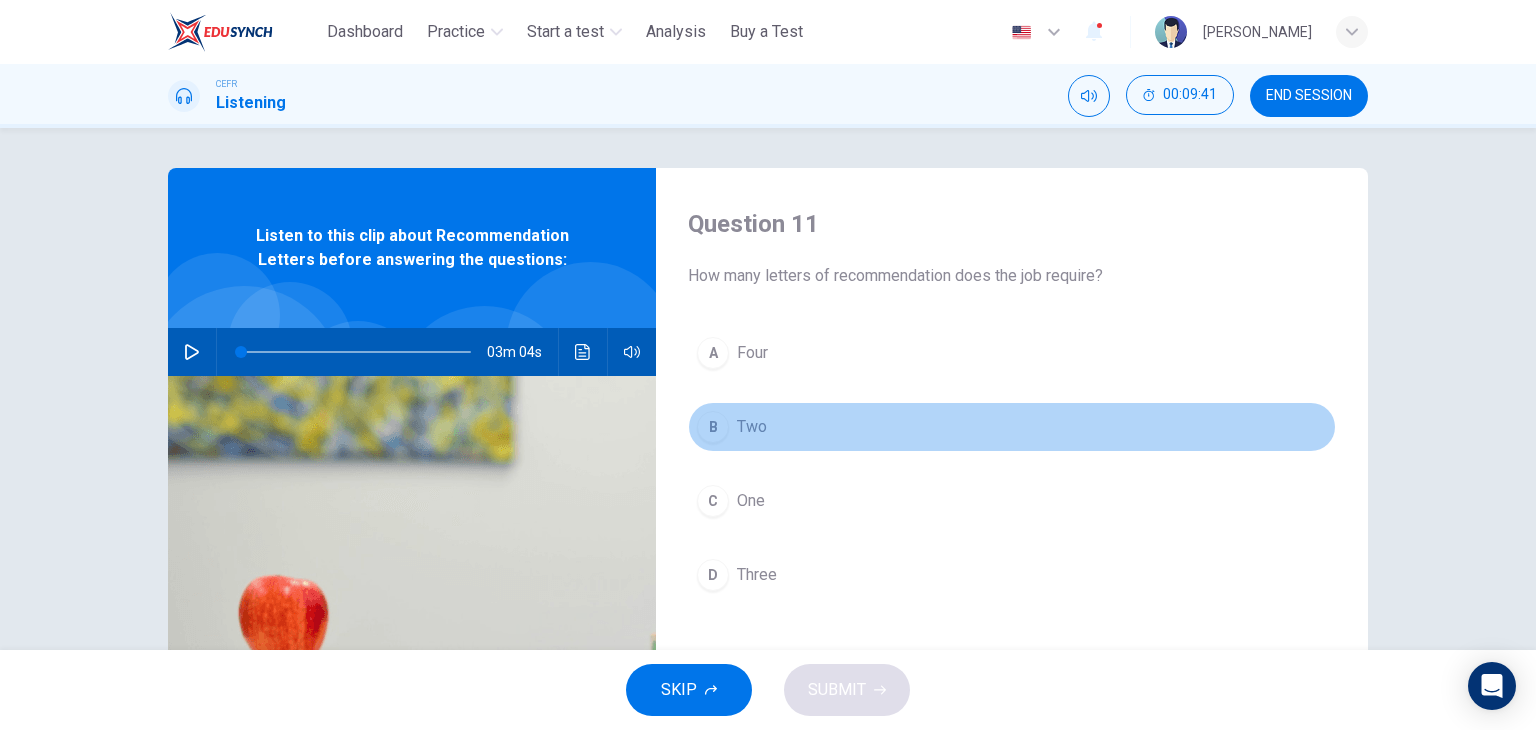 click on "B Two" at bounding box center [1012, 427] 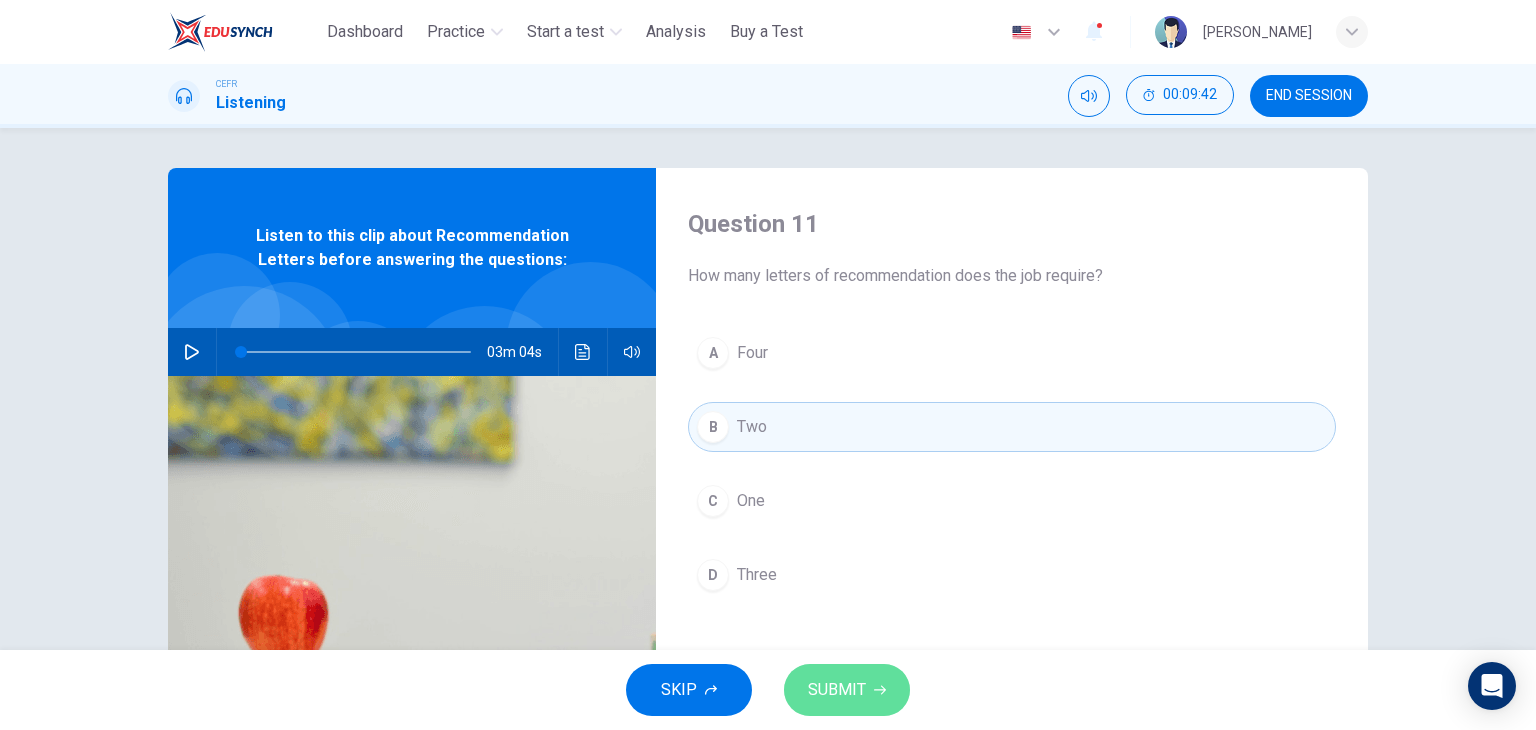 click on "SUBMIT" at bounding box center [847, 690] 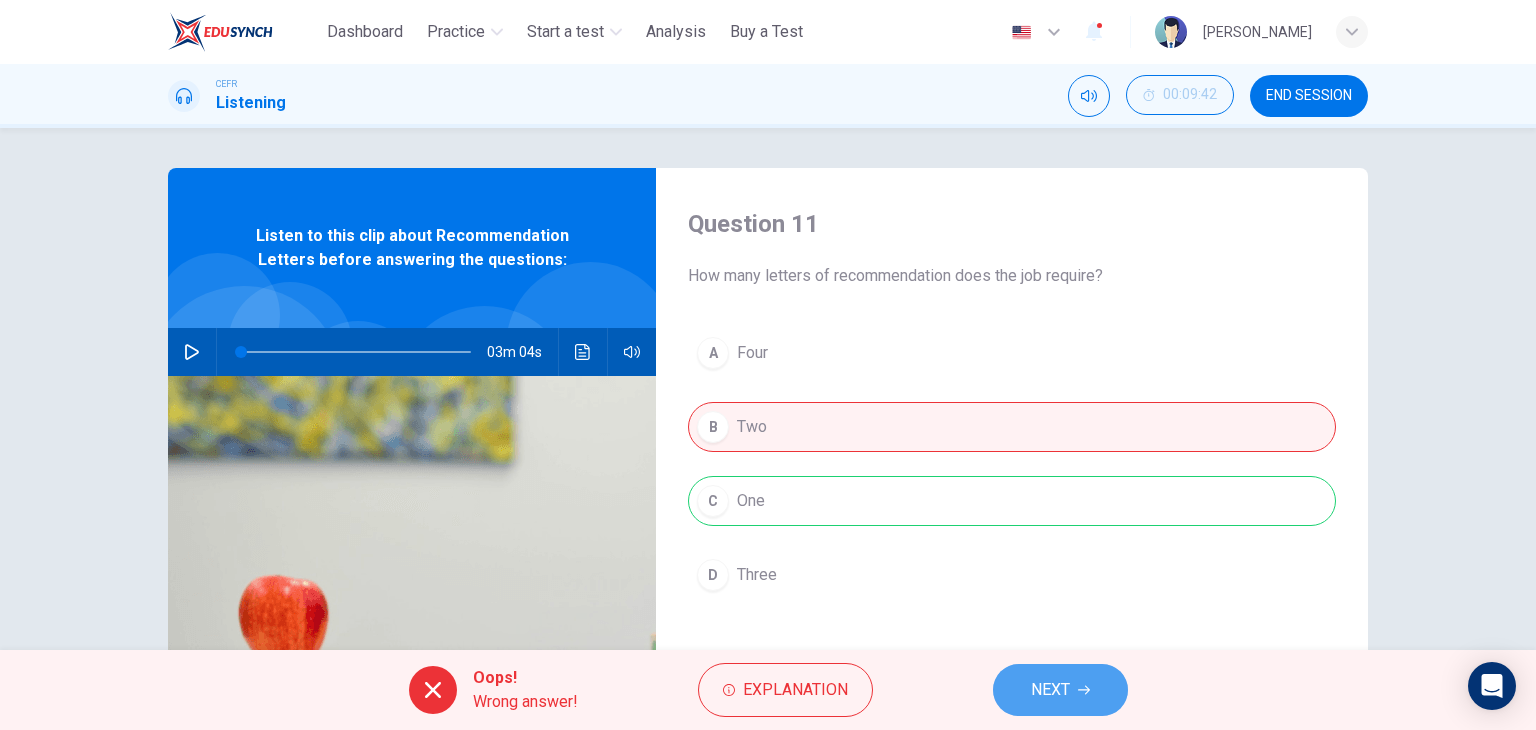 click on "NEXT" at bounding box center (1060, 690) 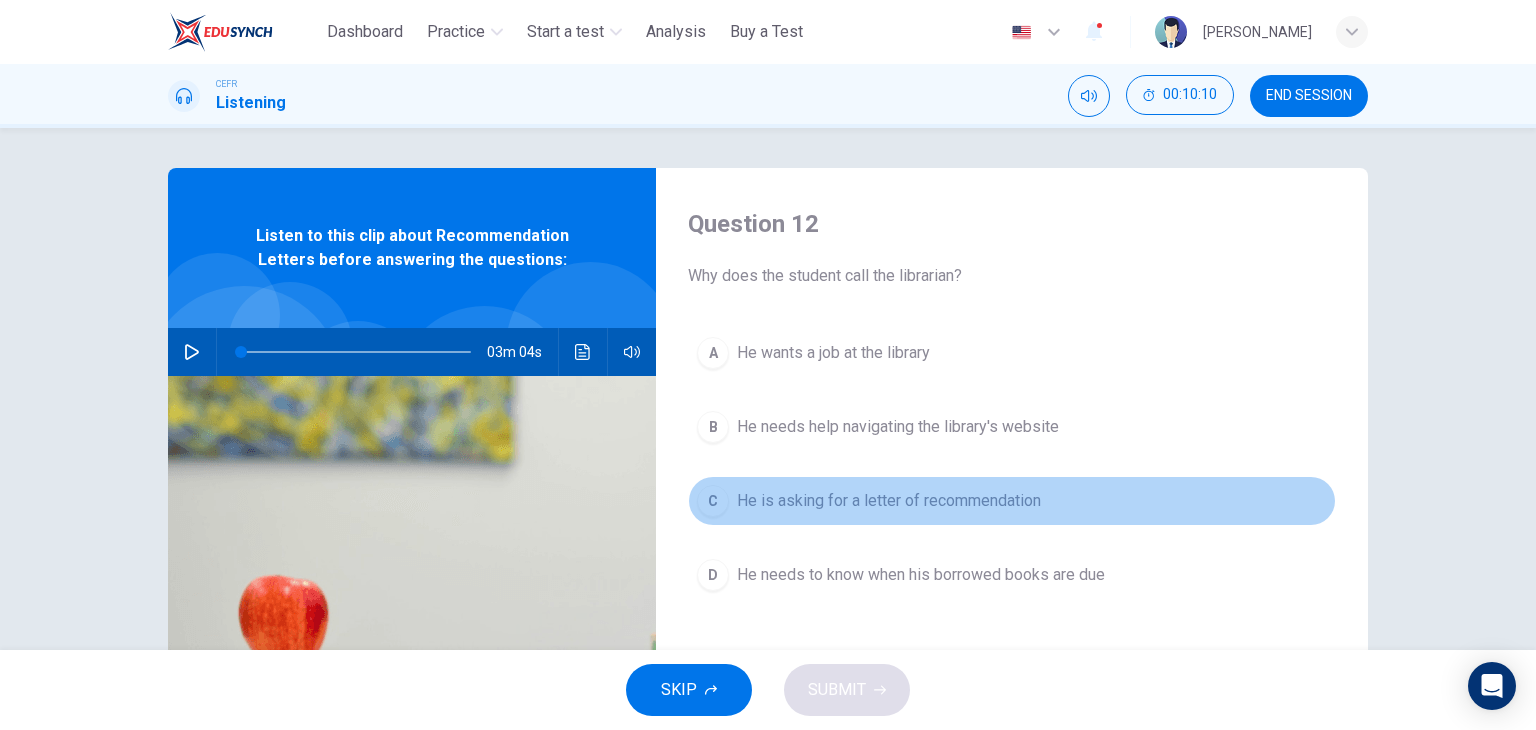 click on "He is asking for a letter of recommendation" at bounding box center (889, 501) 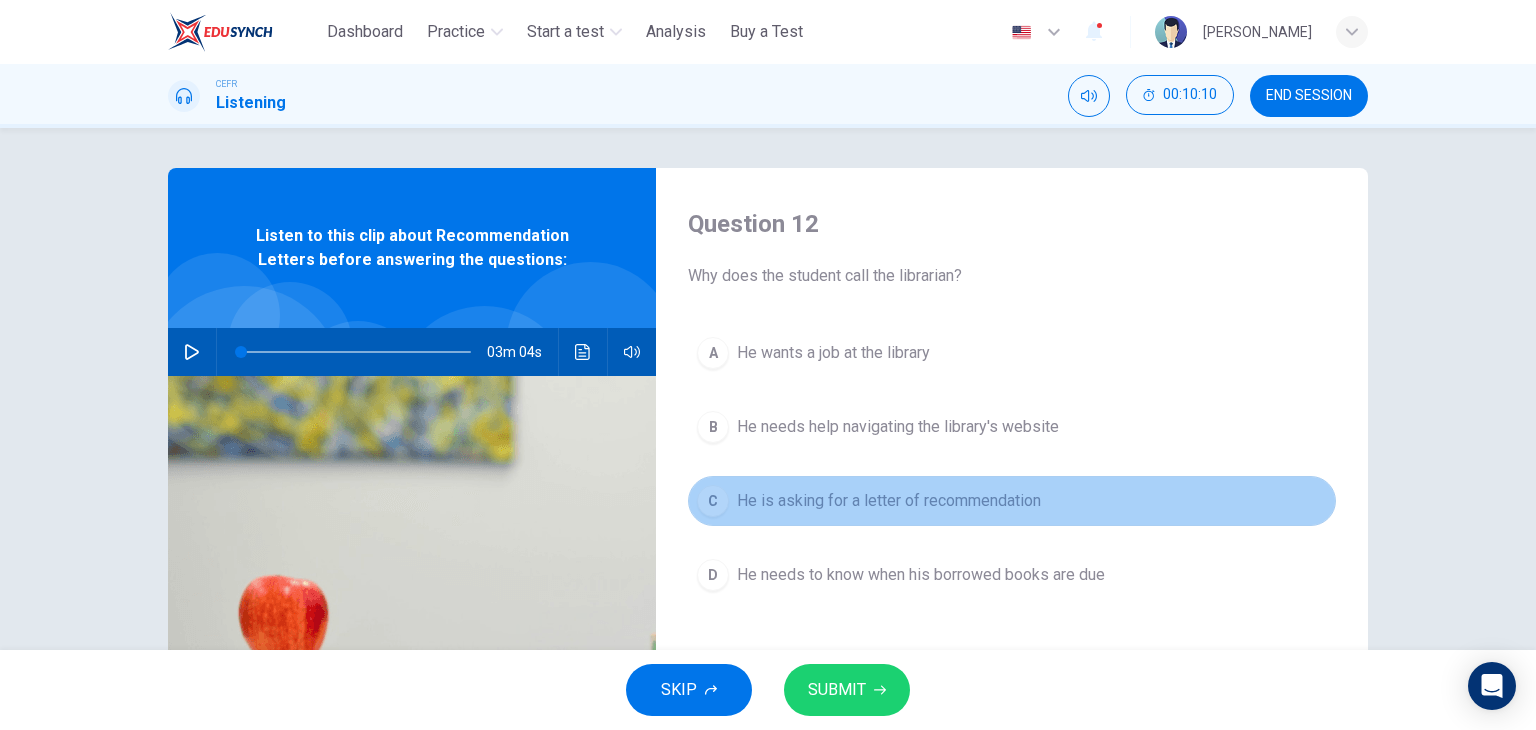 click on "He is asking for a letter of recommendation" at bounding box center [889, 501] 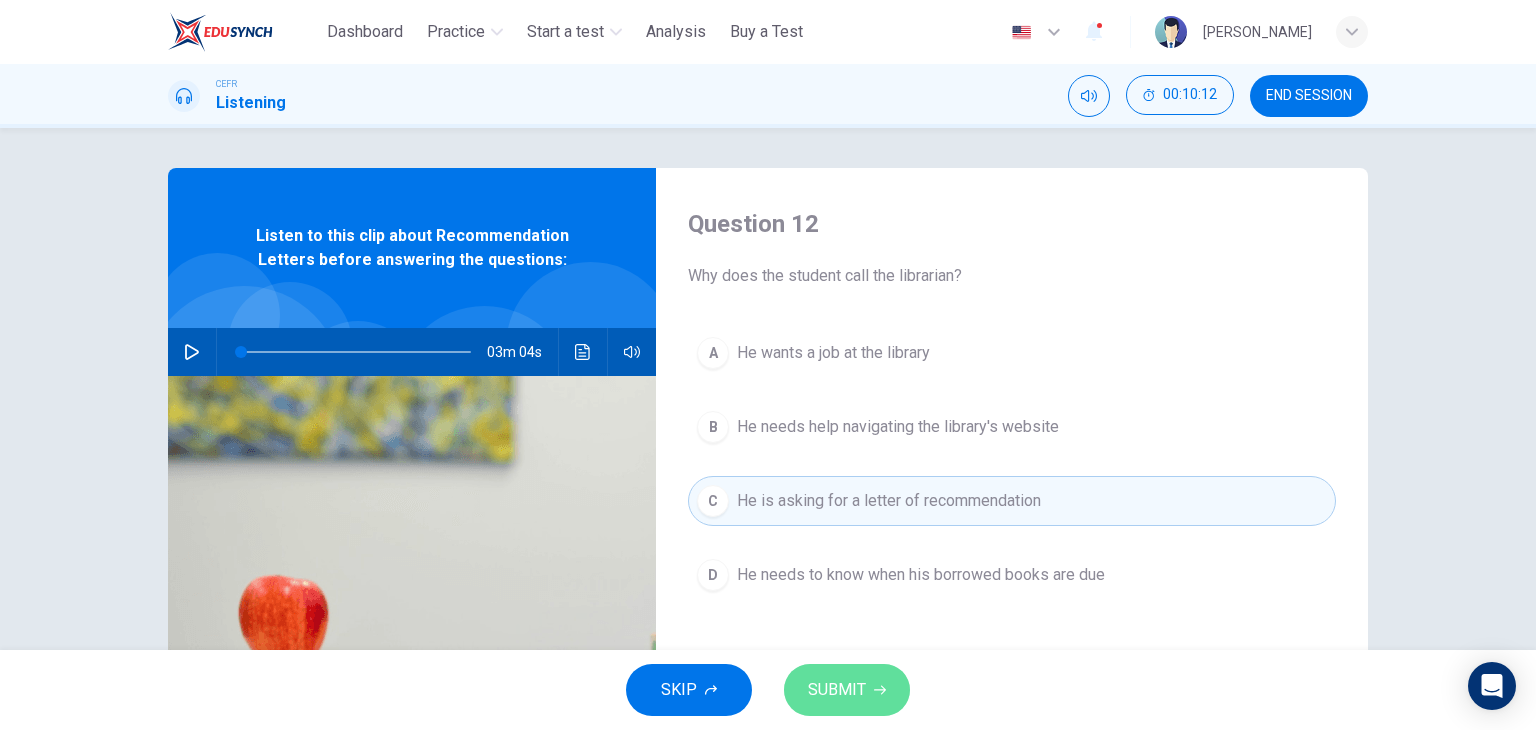 click on "SUBMIT" at bounding box center [847, 690] 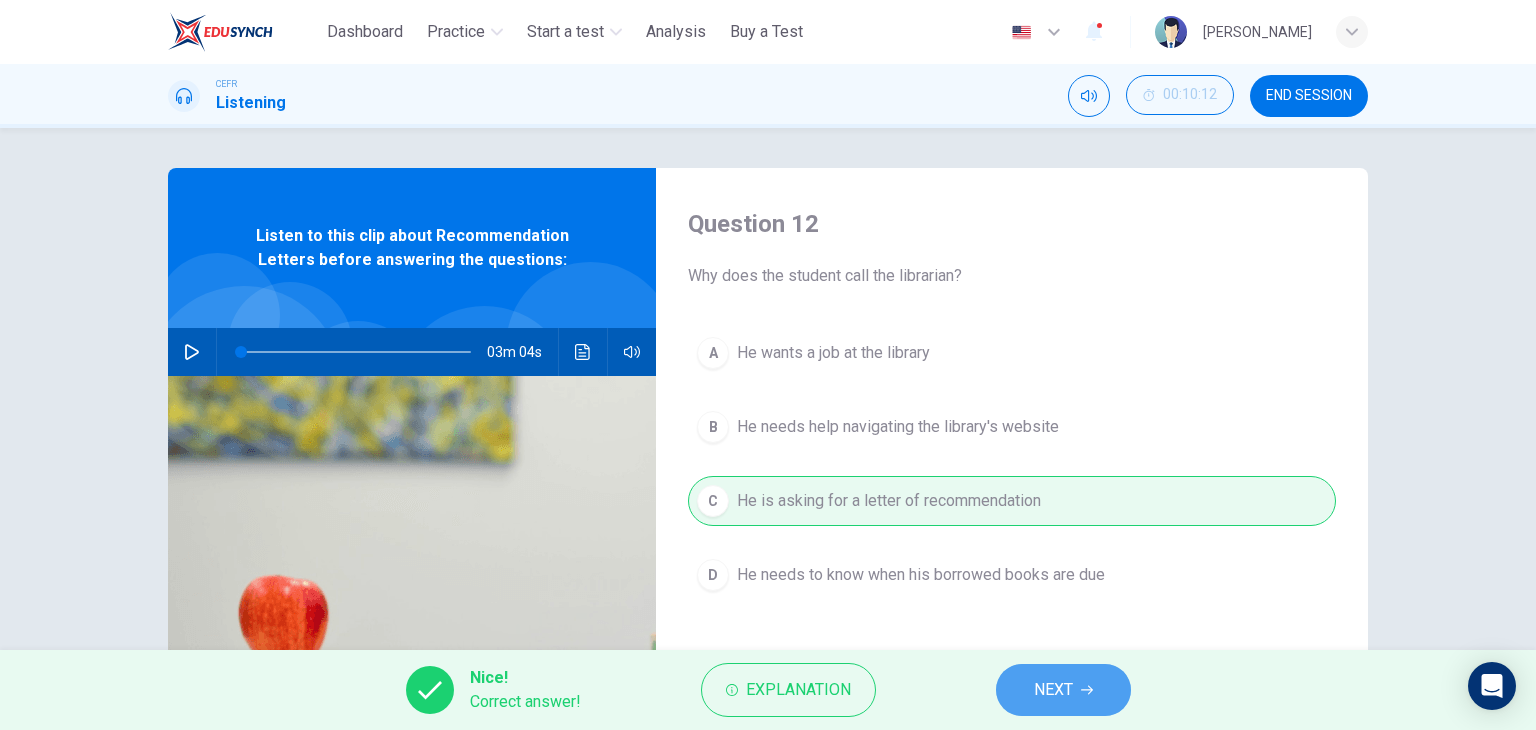 click 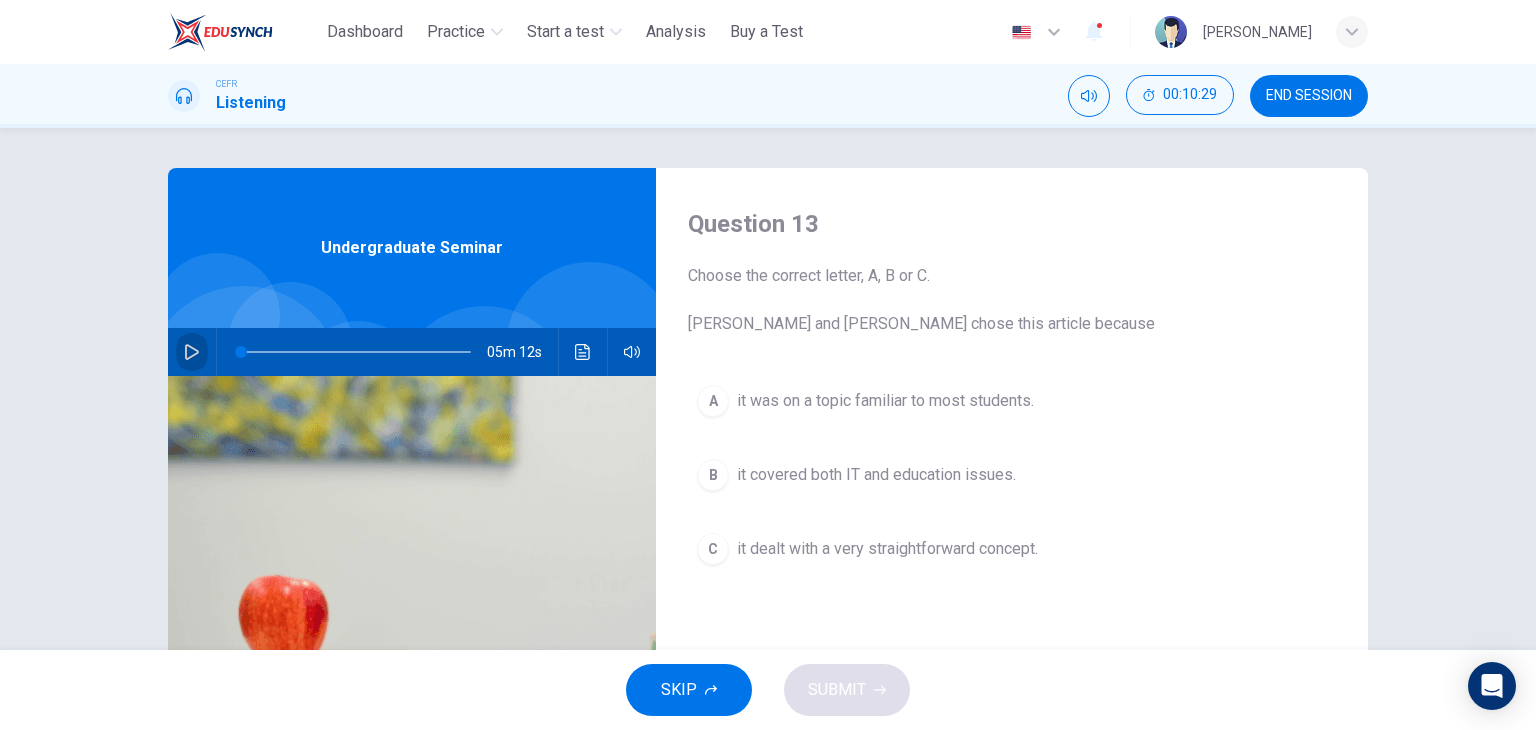 click 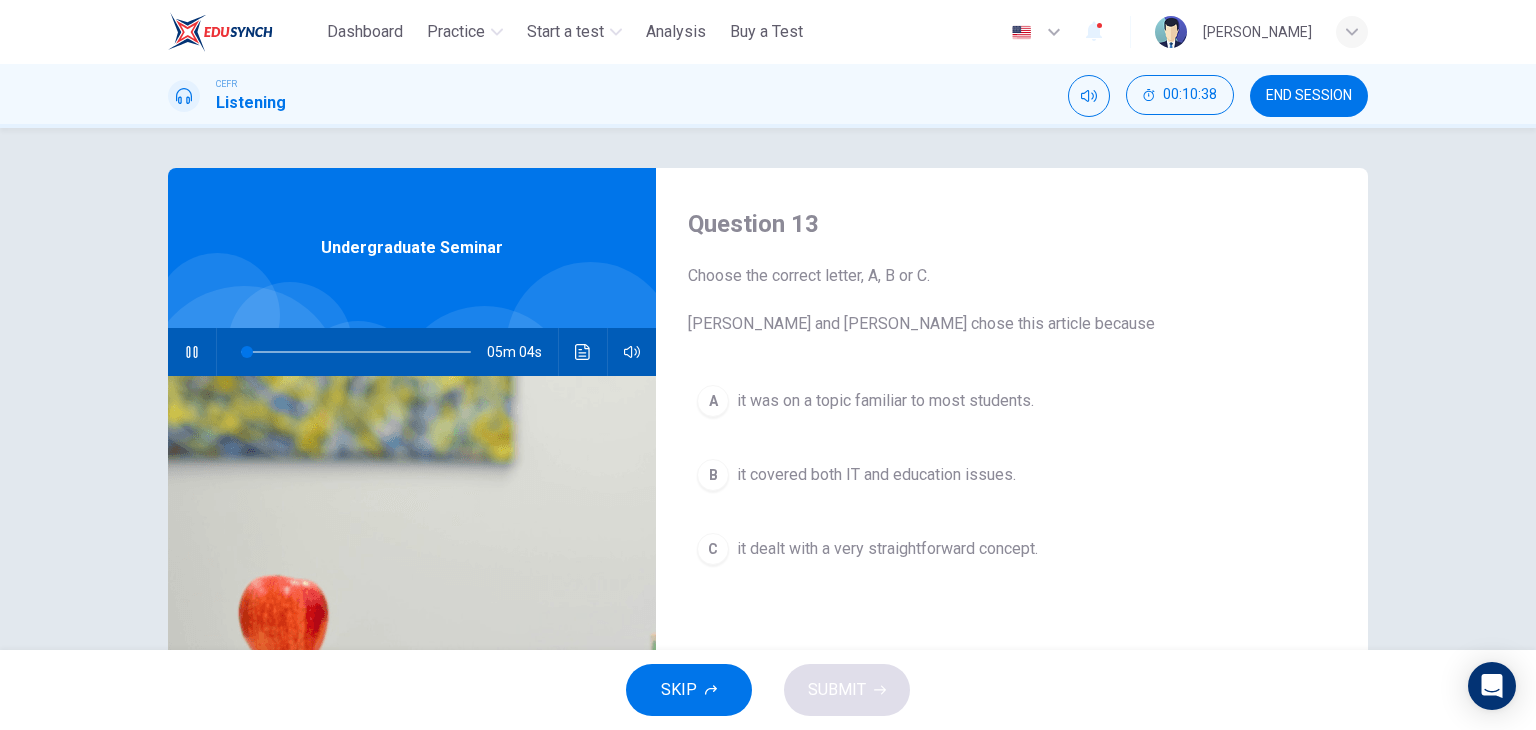 type on "*" 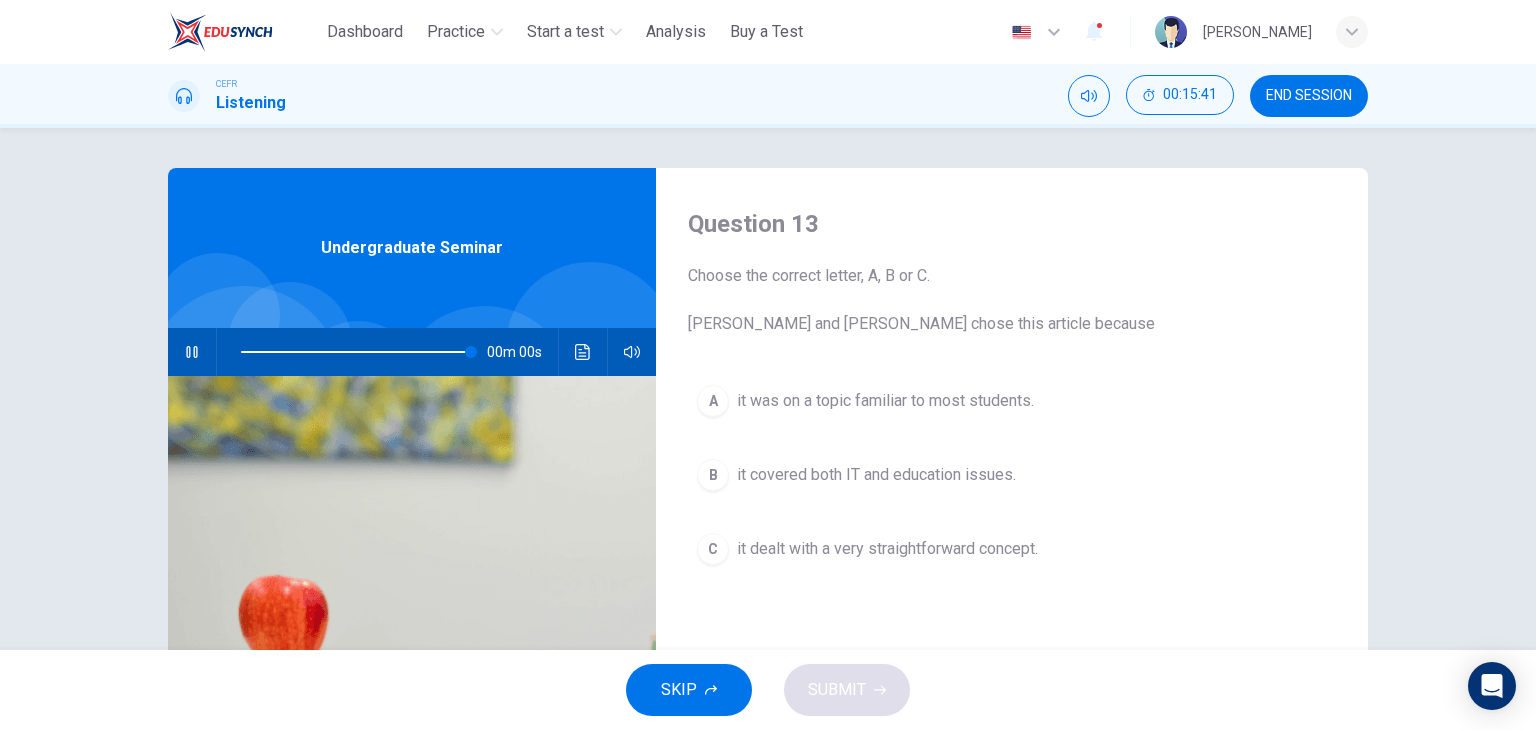 type on "*" 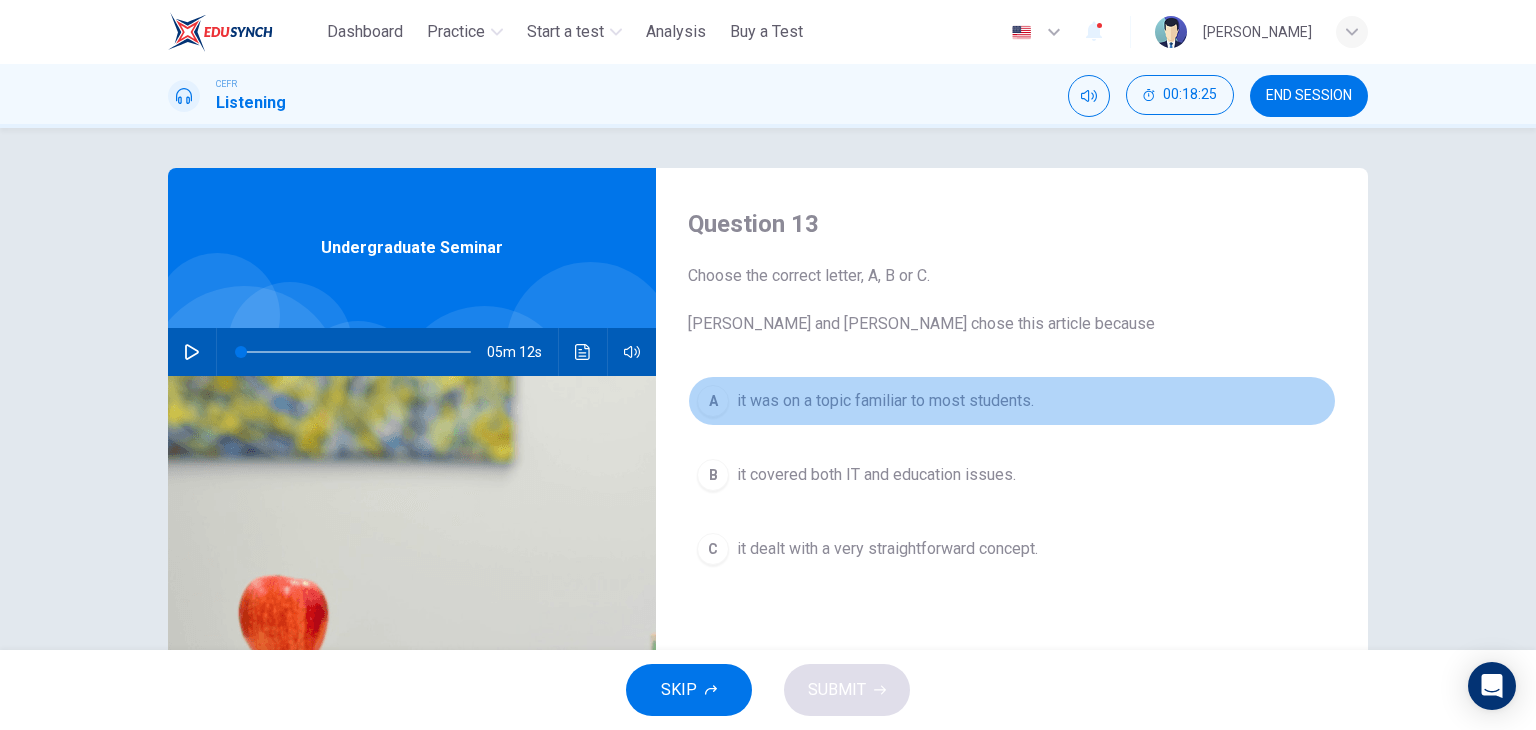 click on "it was on a topic familiar to most students." at bounding box center [885, 401] 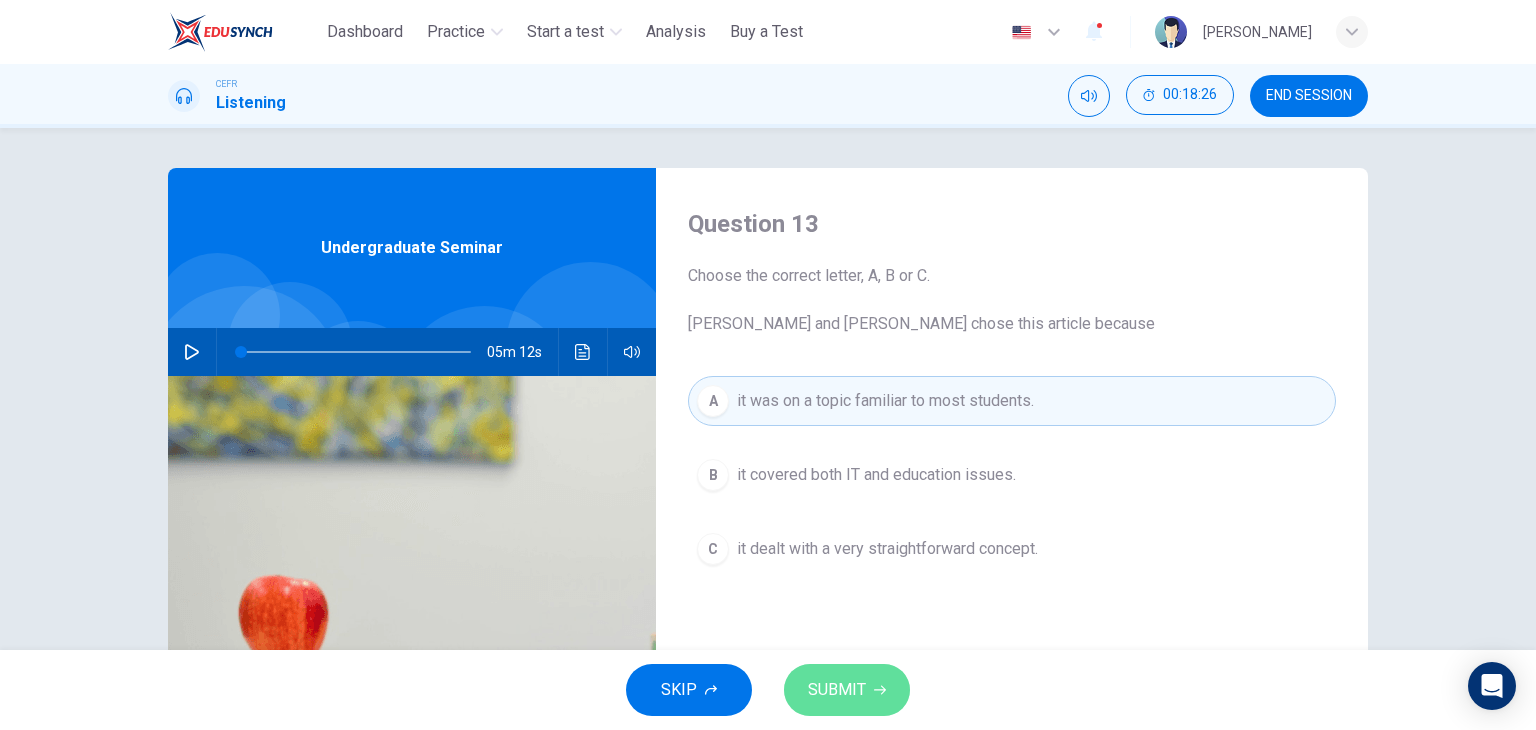 click on "SUBMIT" at bounding box center (837, 690) 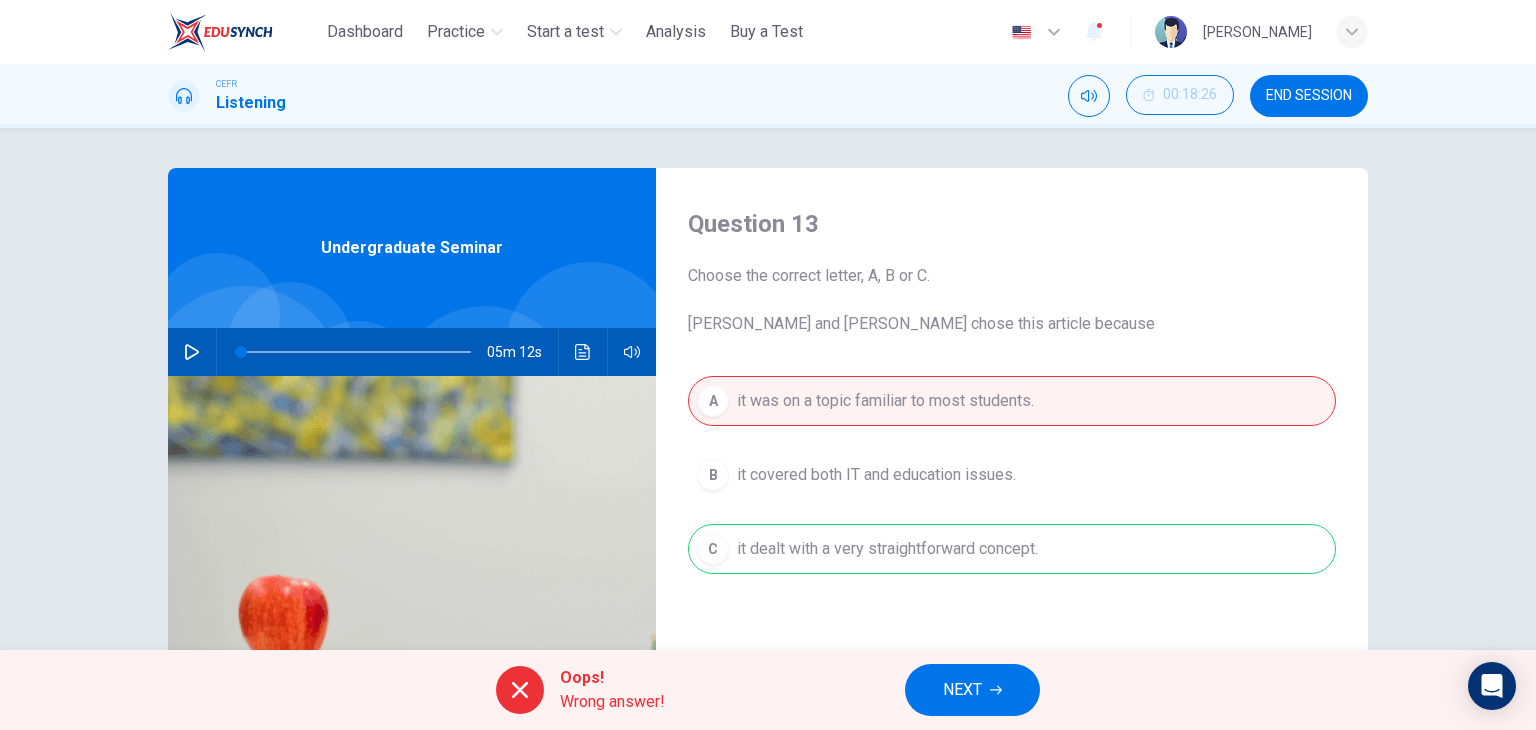click on "NEXT" at bounding box center [962, 690] 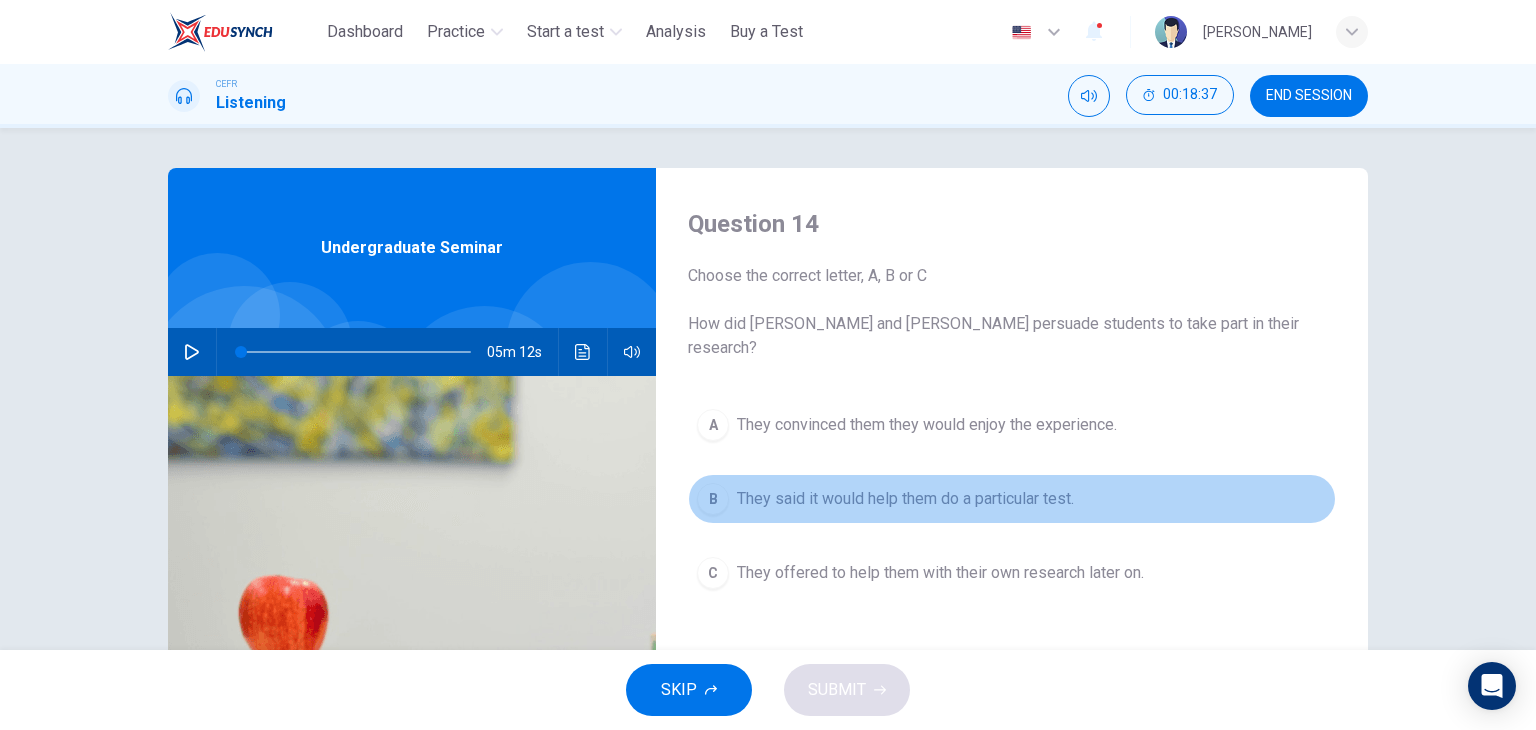 click on "They said it would help them do a particular test." at bounding box center [905, 499] 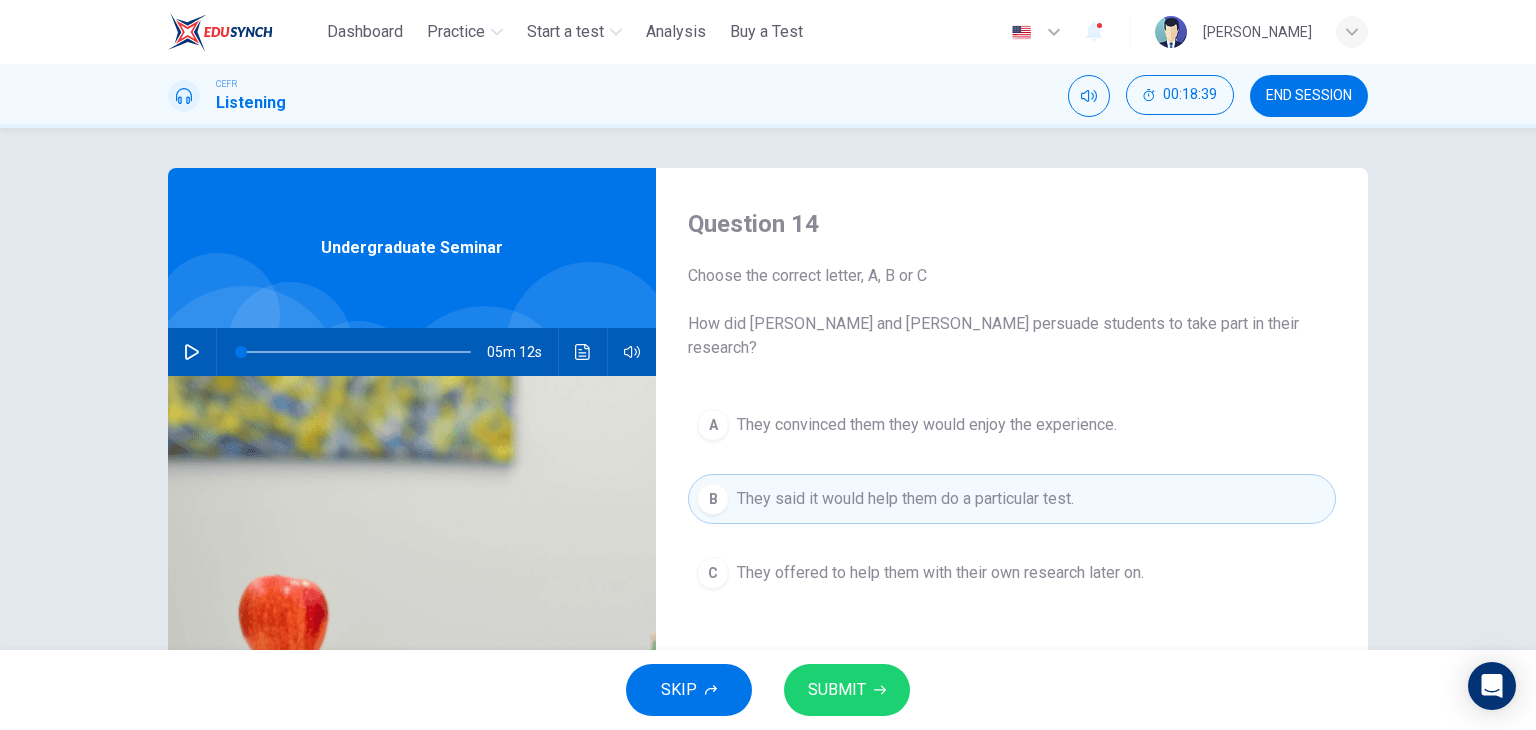 click on "SUBMIT" at bounding box center (847, 690) 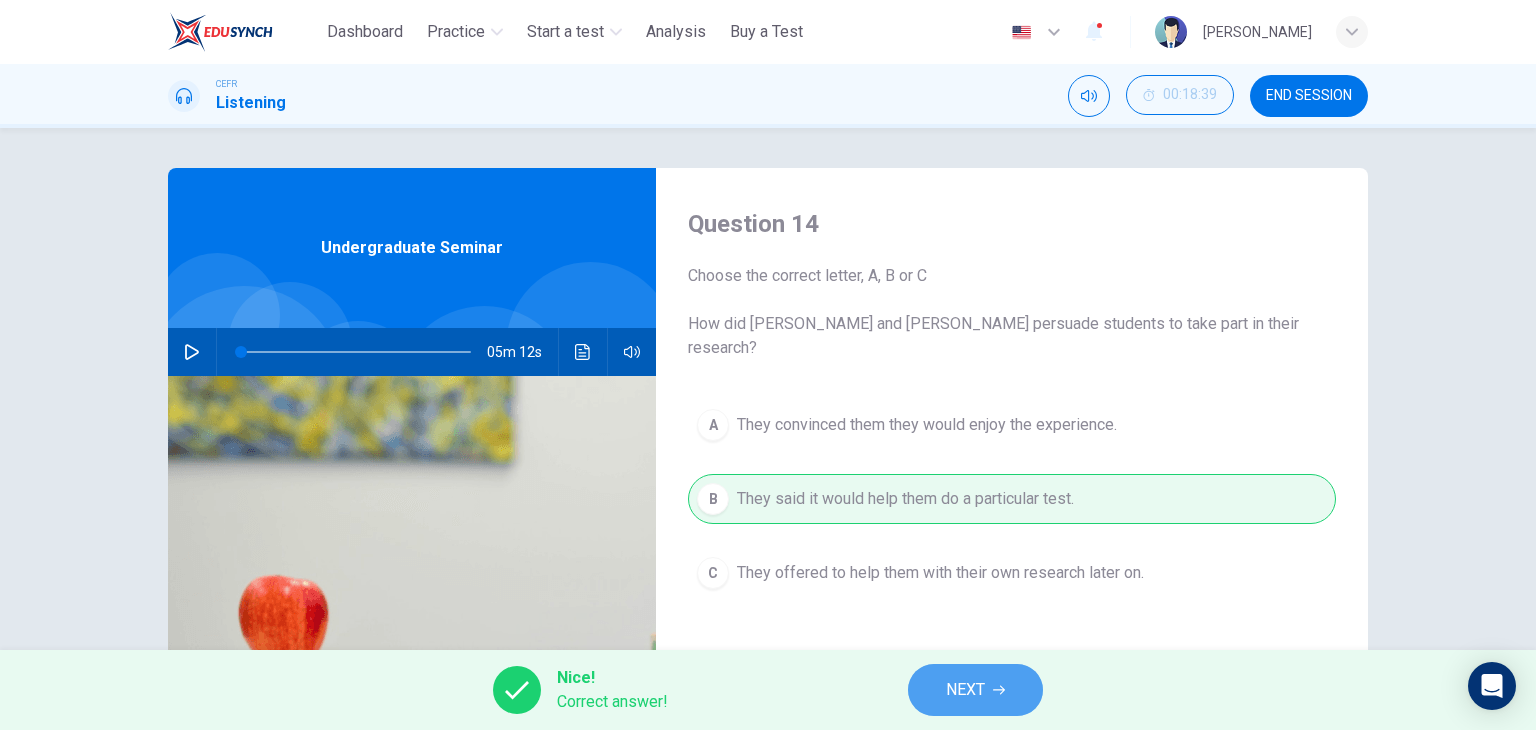 click on "NEXT" at bounding box center [965, 690] 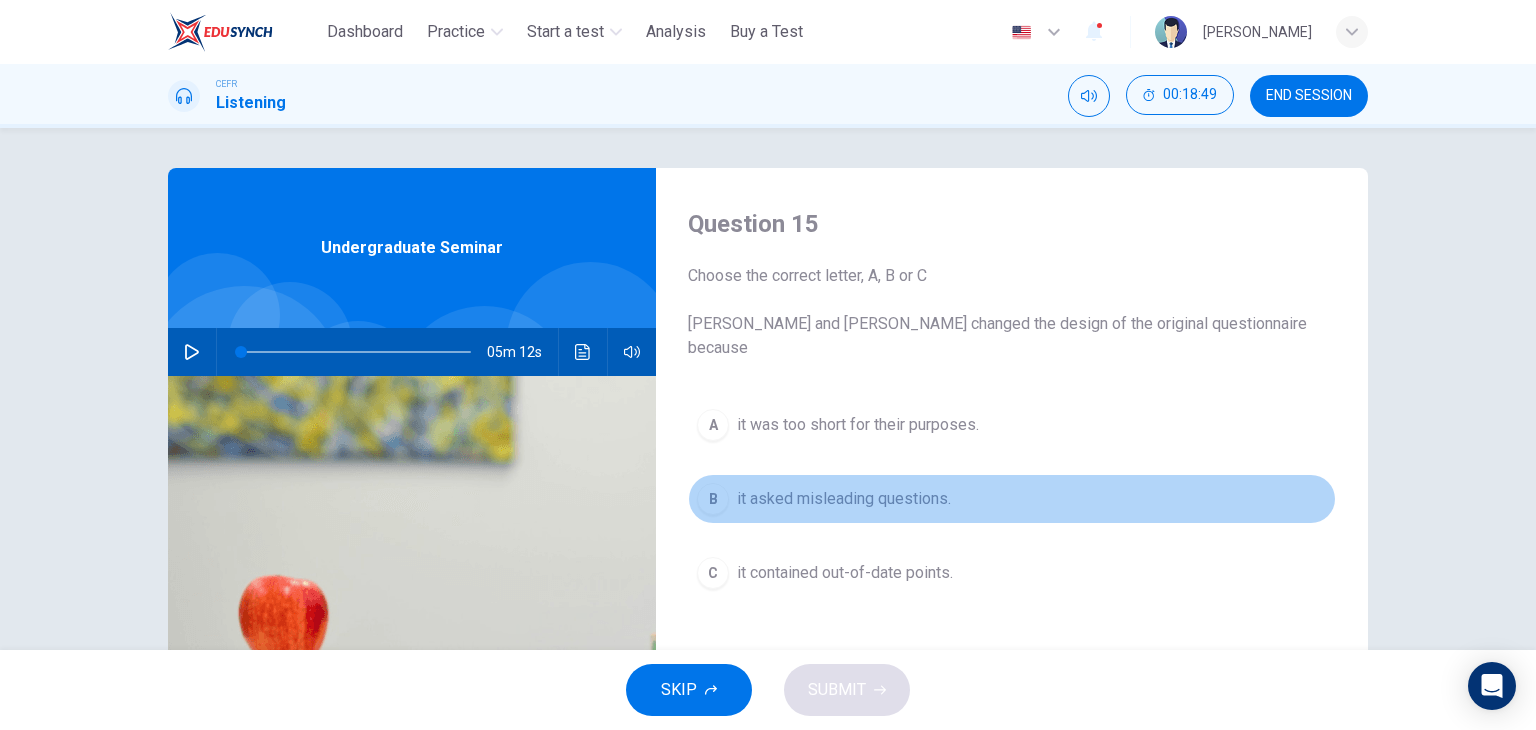 click on "it asked misleading questions." at bounding box center [844, 499] 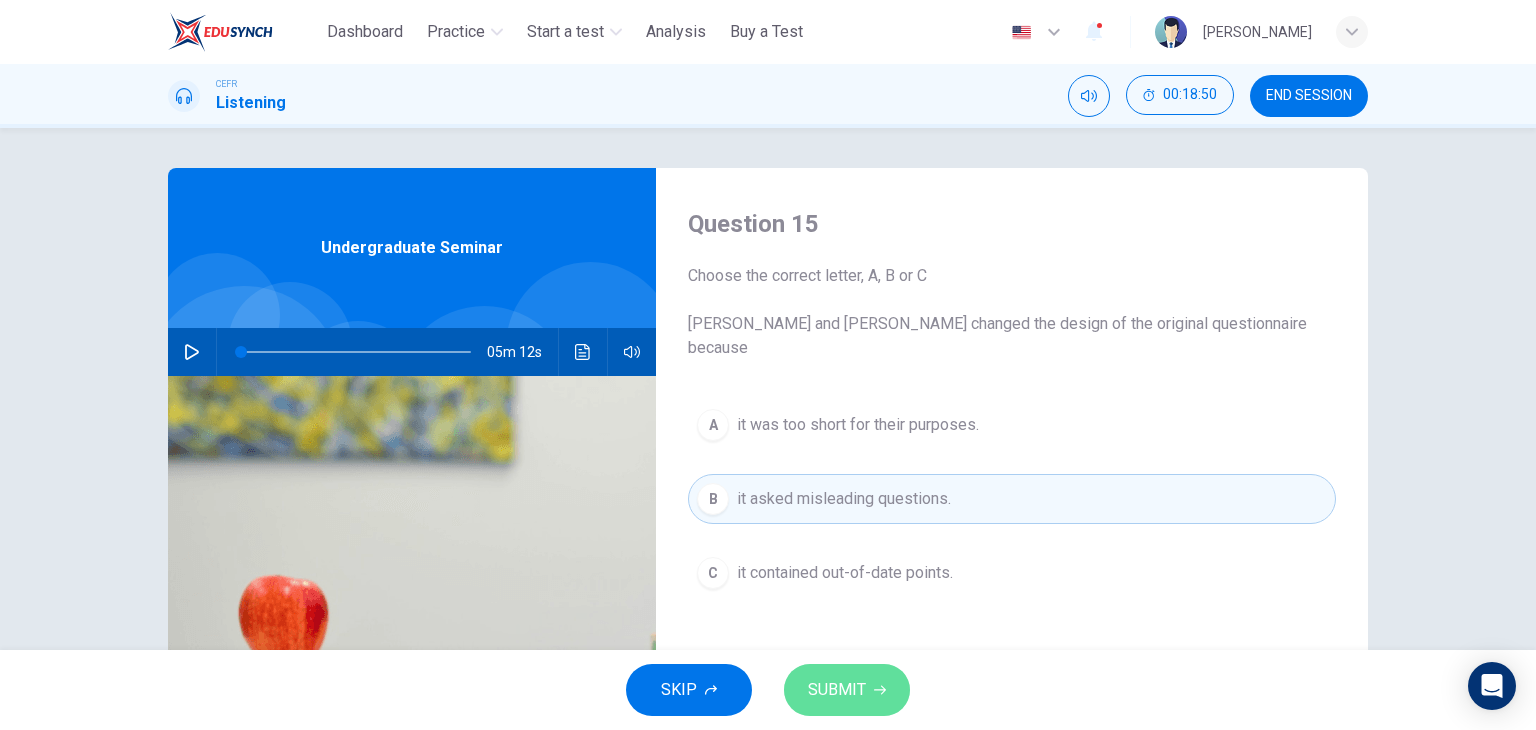 click on "SUBMIT" at bounding box center [837, 690] 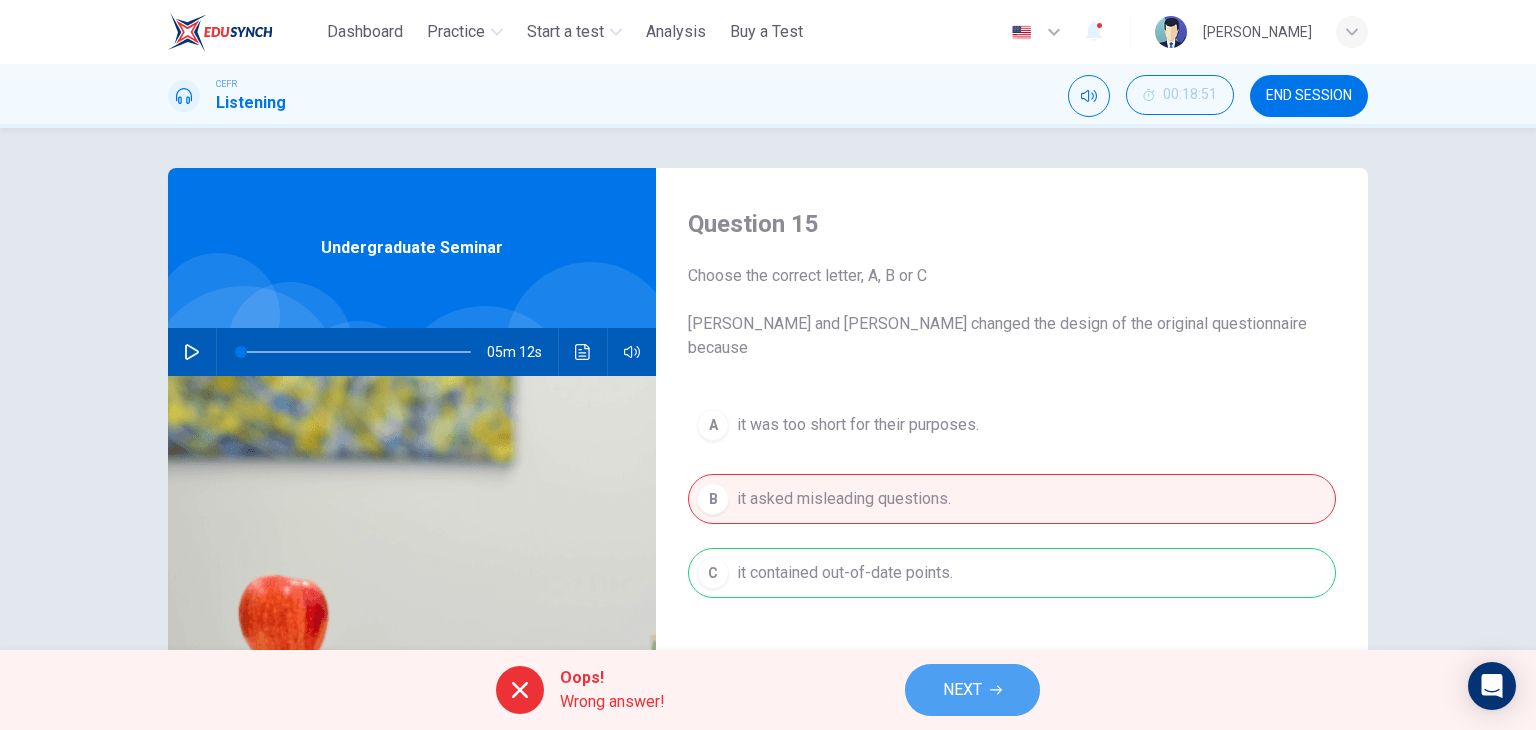 click on "NEXT" at bounding box center (972, 690) 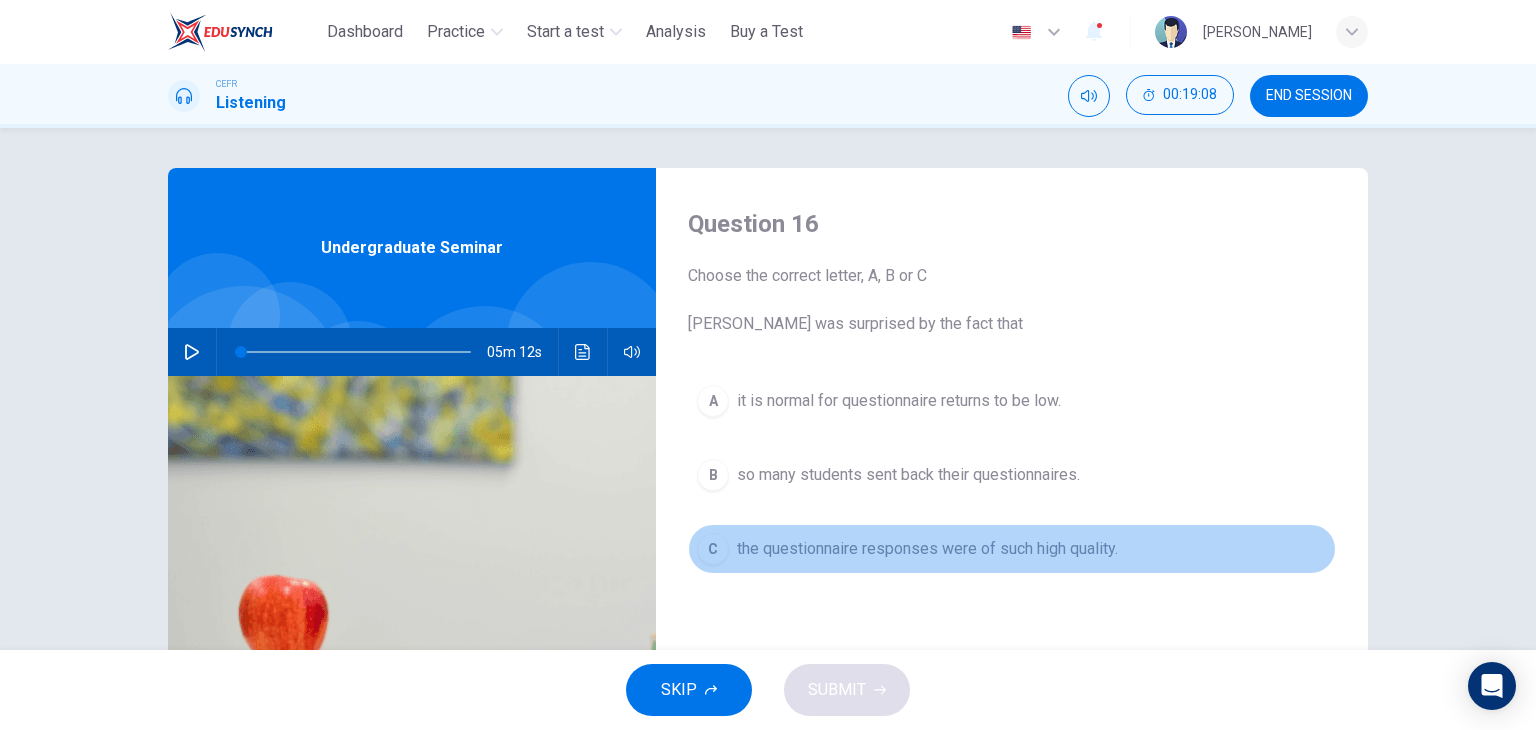 click on "C the questionnaire responses were of such high quality." at bounding box center [1012, 549] 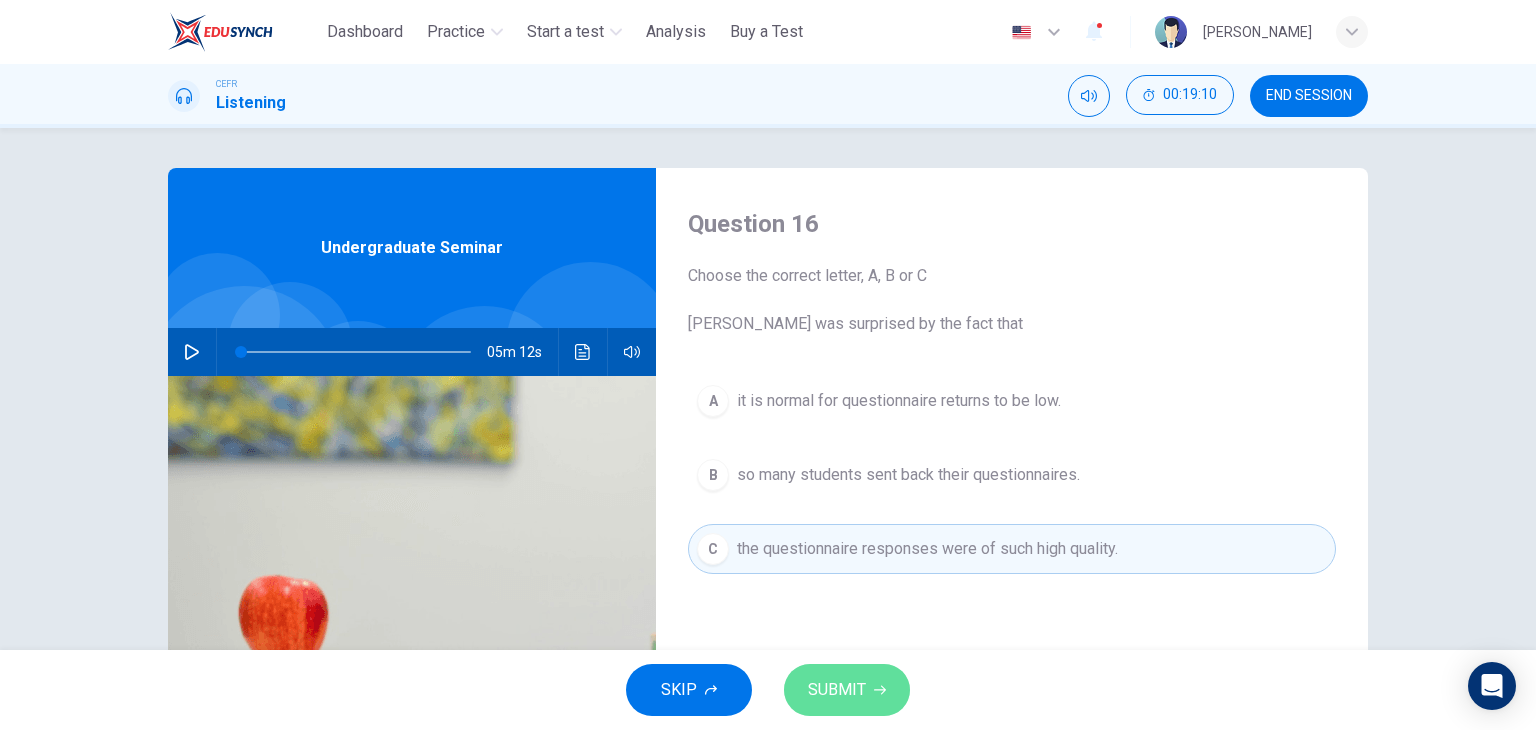 click on "SUBMIT" at bounding box center [837, 690] 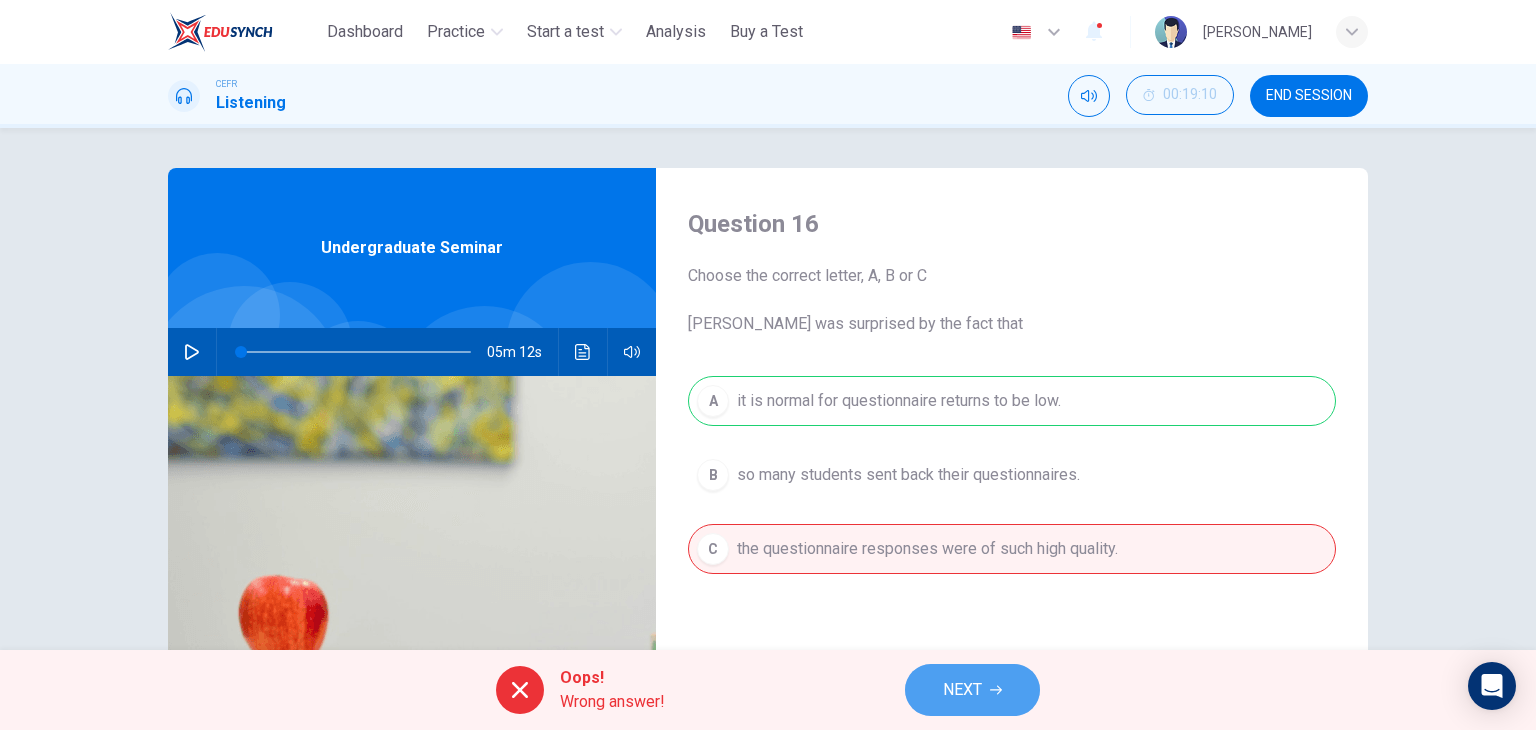 click on "NEXT" at bounding box center [972, 690] 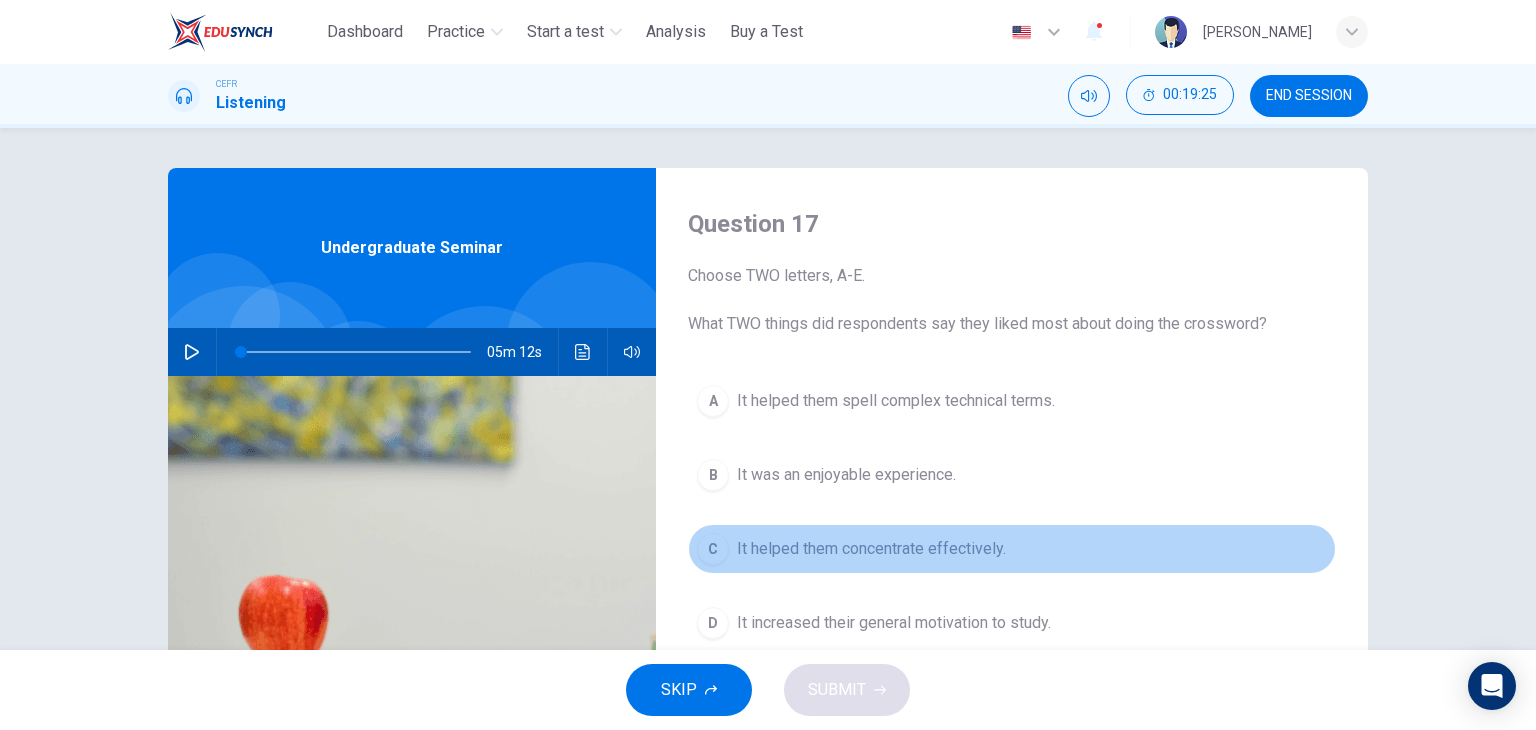 click on "It helped them concentrate effectively." at bounding box center [871, 549] 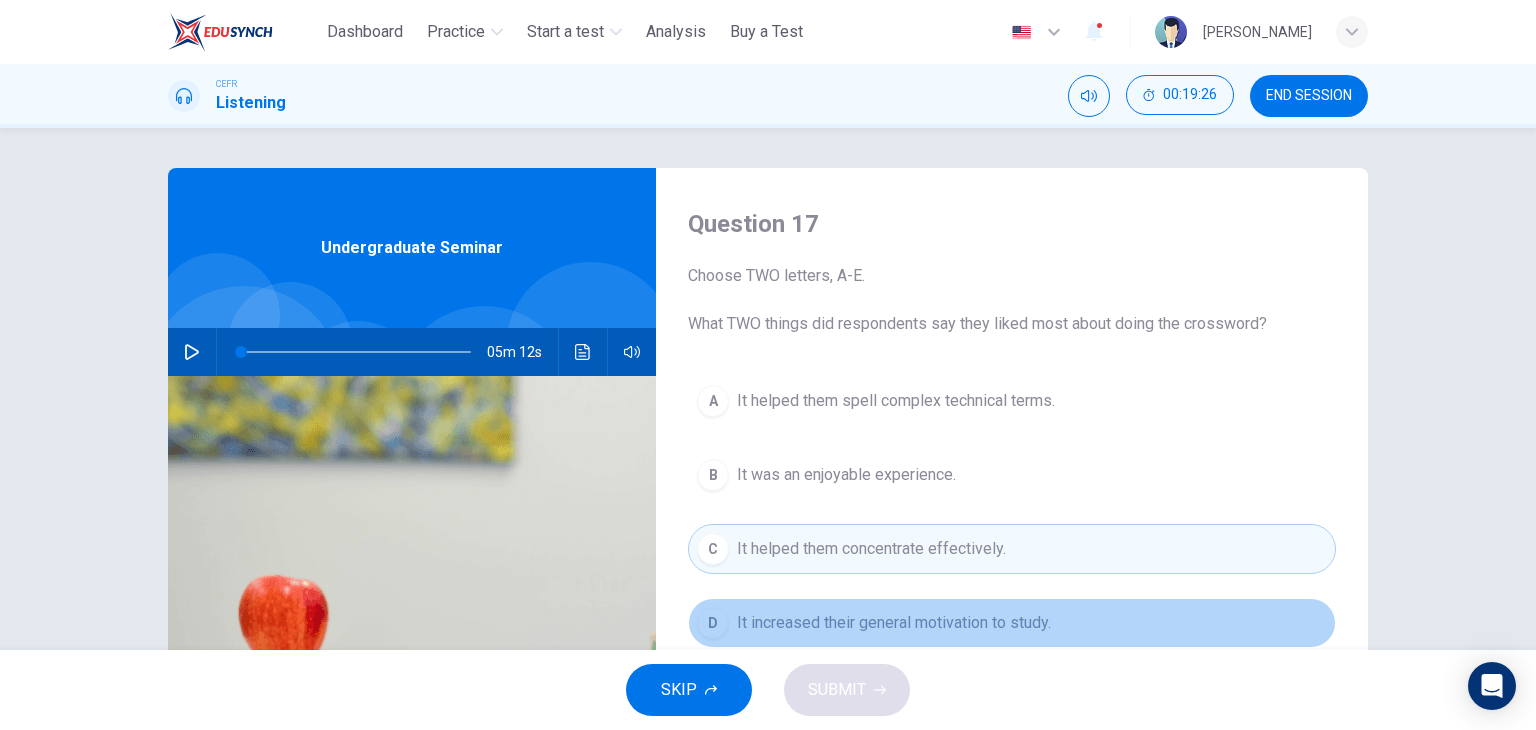click on "It increased their general motivation to study." at bounding box center (894, 623) 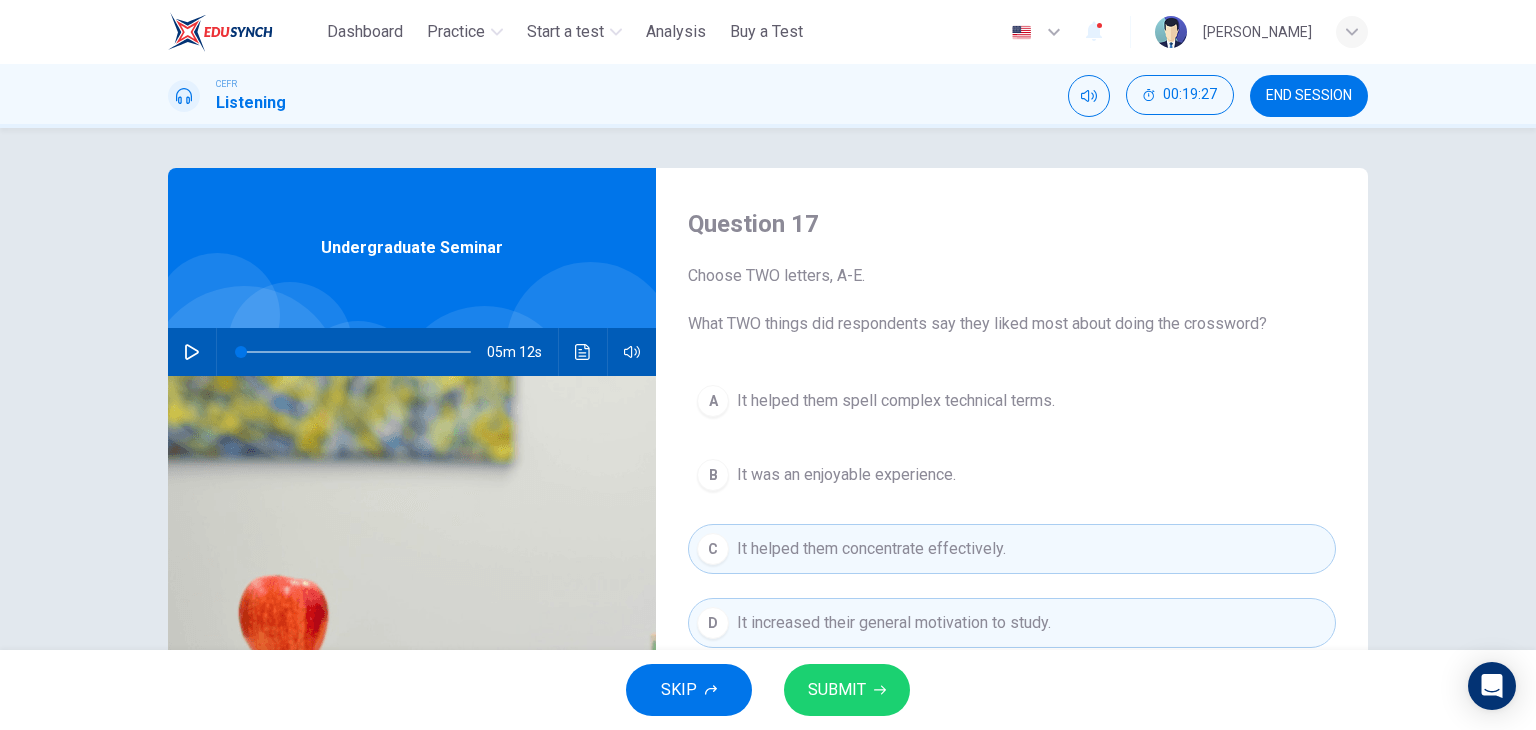 click on "SUBMIT" at bounding box center [847, 690] 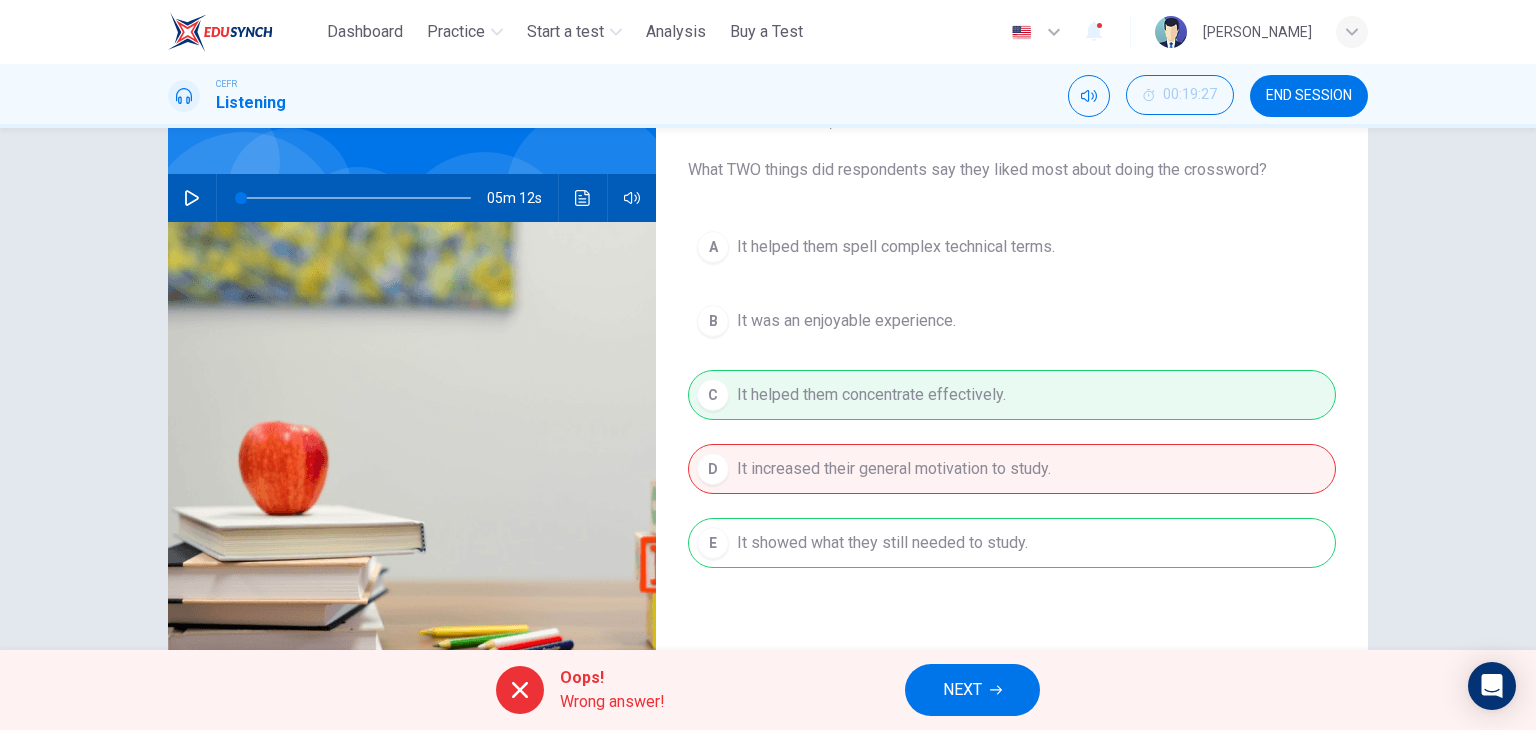 scroll, scrollTop: 158, scrollLeft: 0, axis: vertical 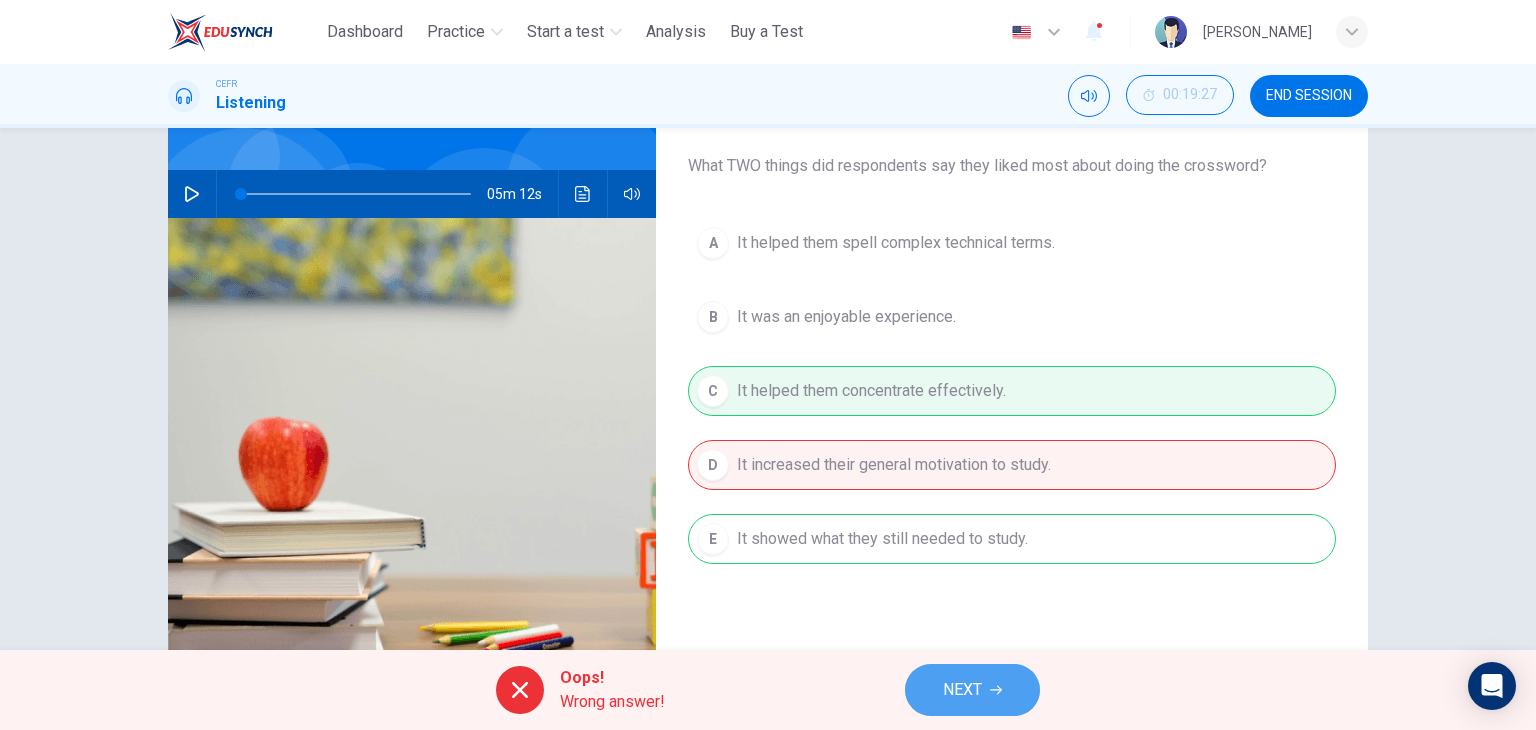 click on "NEXT" at bounding box center [962, 690] 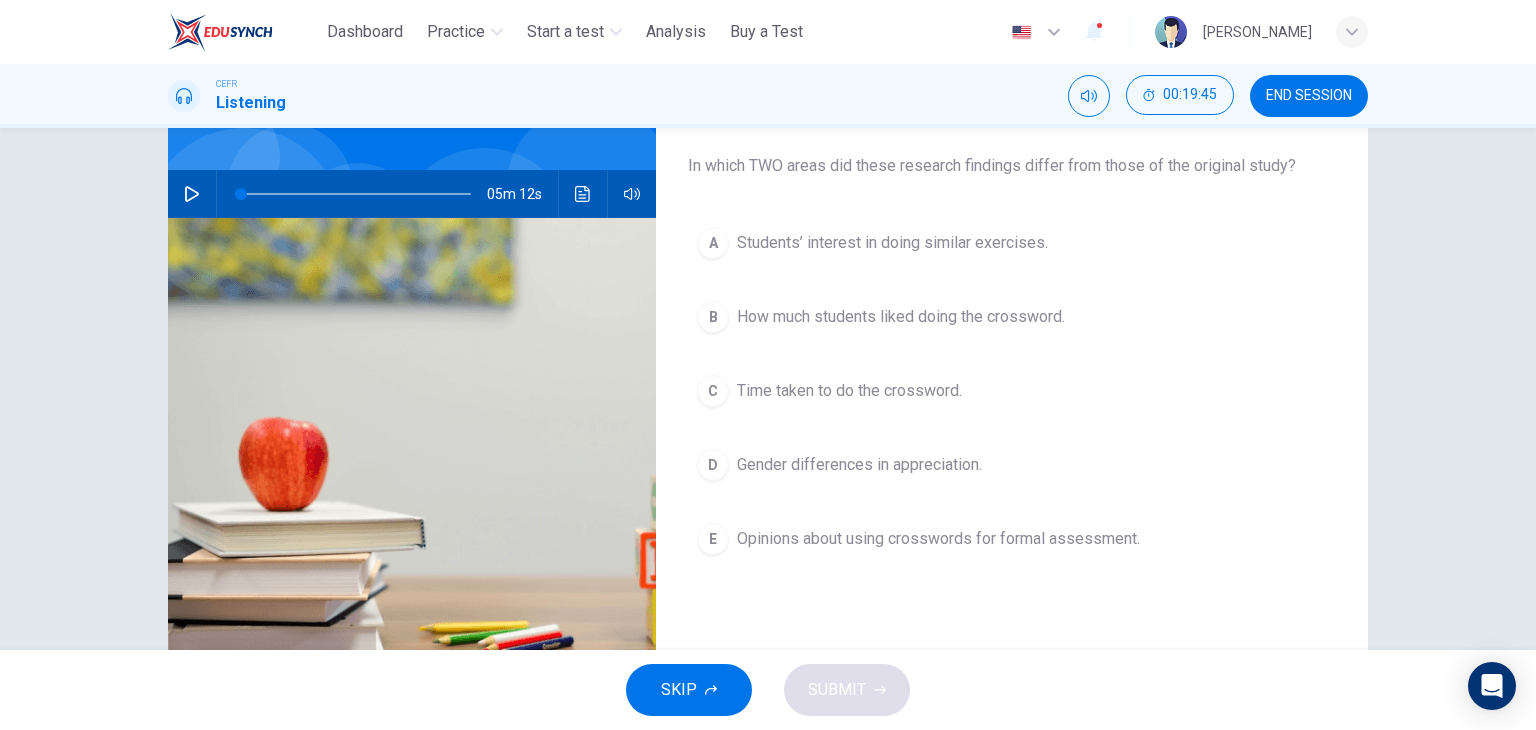 click on "Gender differences in appreciation." at bounding box center (859, 465) 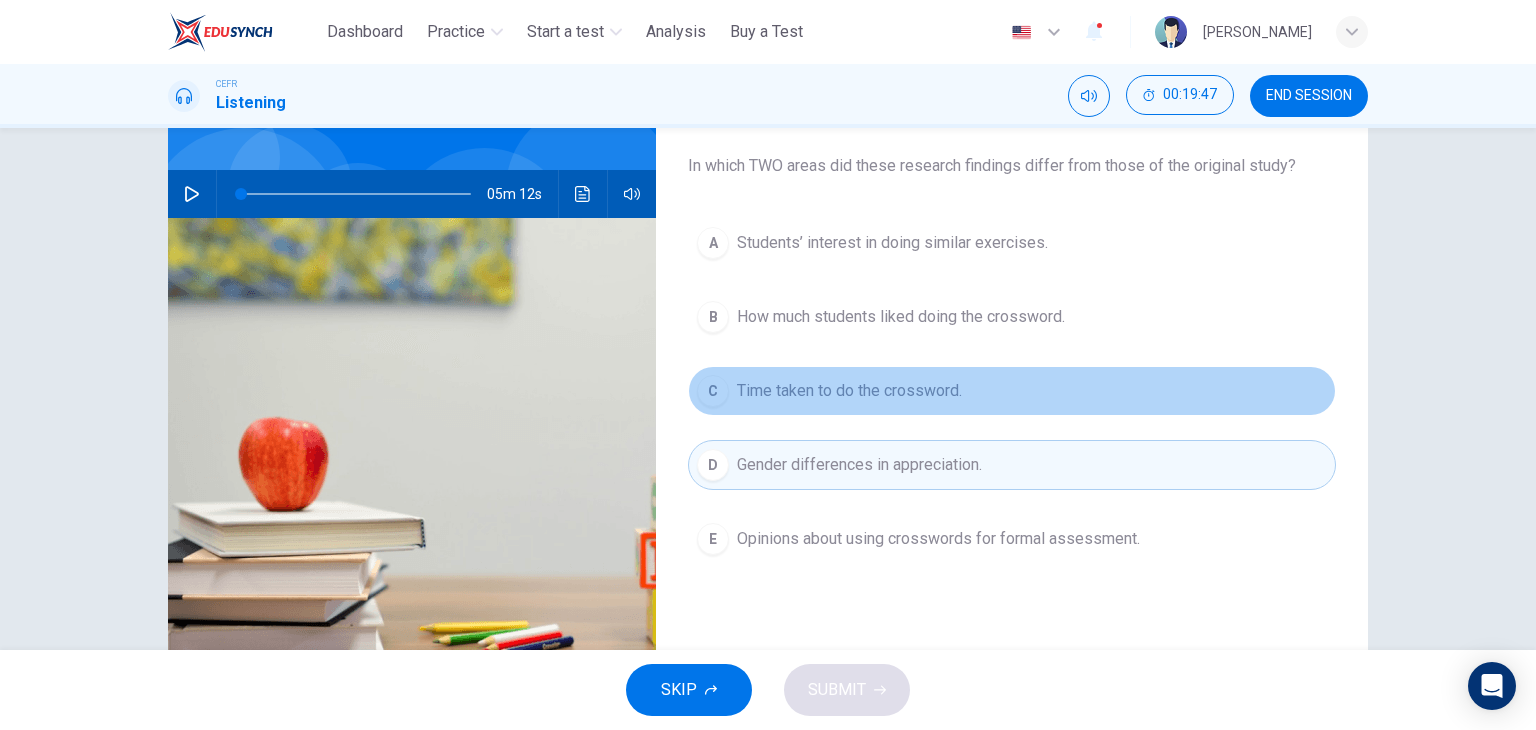 click on "Time taken to do the crossword." at bounding box center [849, 391] 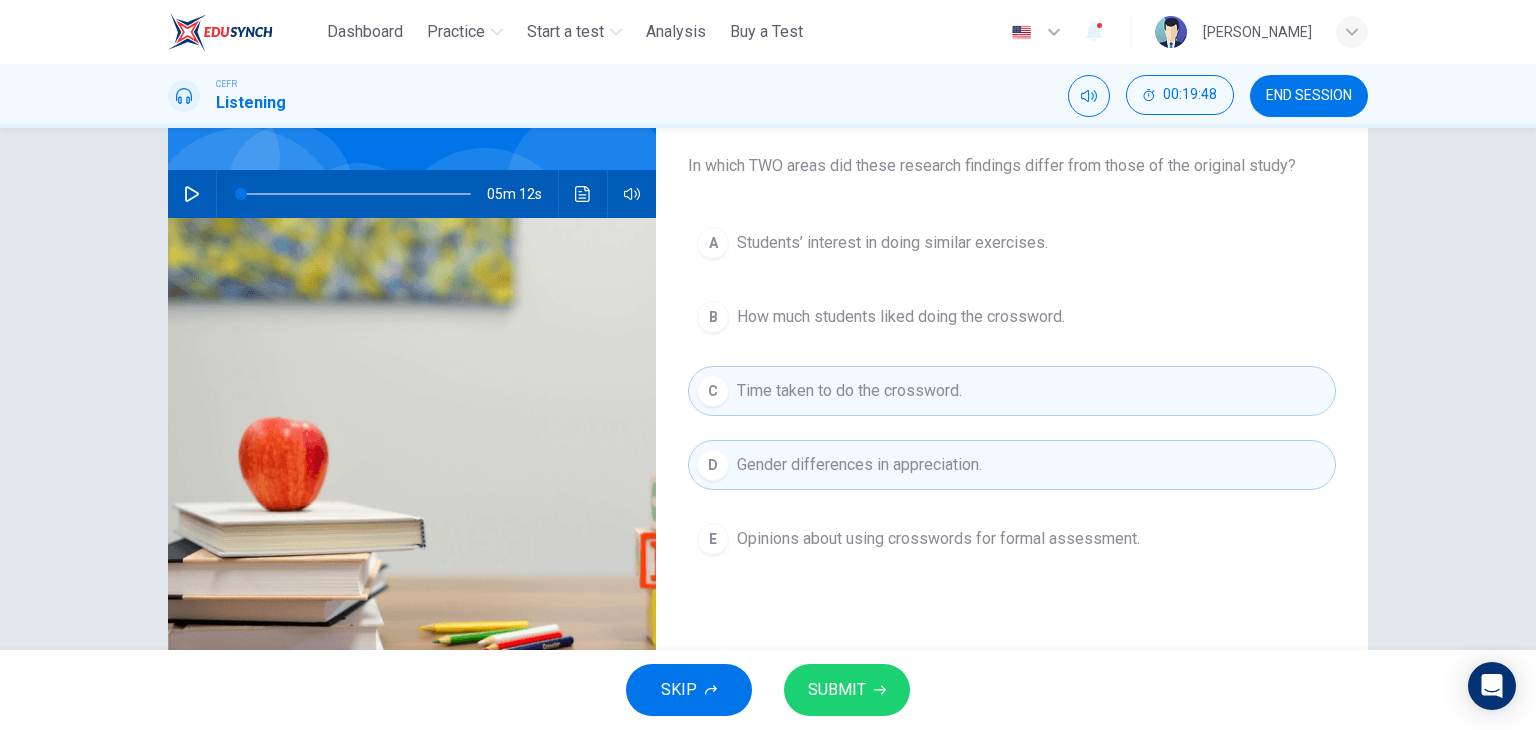 click on "SUBMIT" at bounding box center [837, 690] 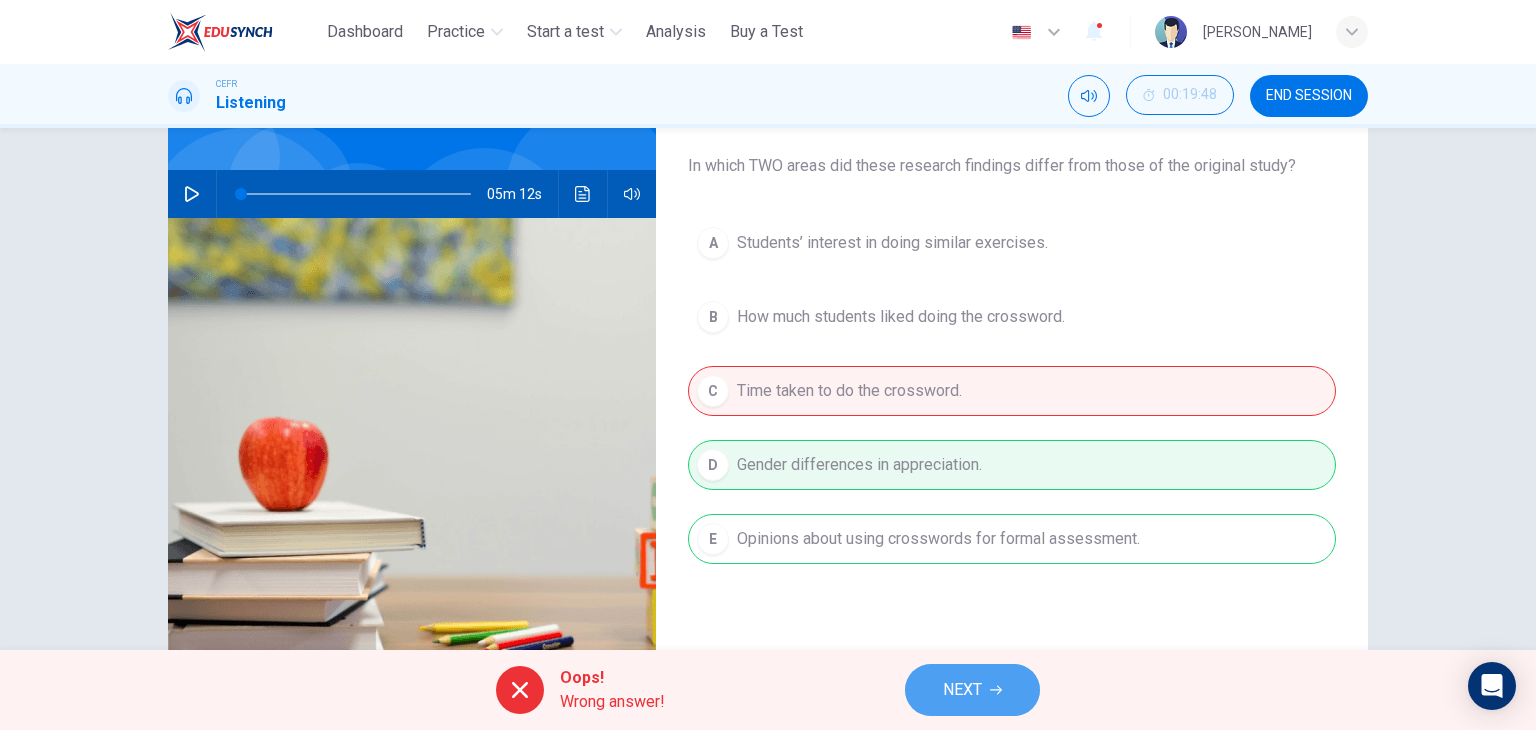 click on "NEXT" at bounding box center (972, 690) 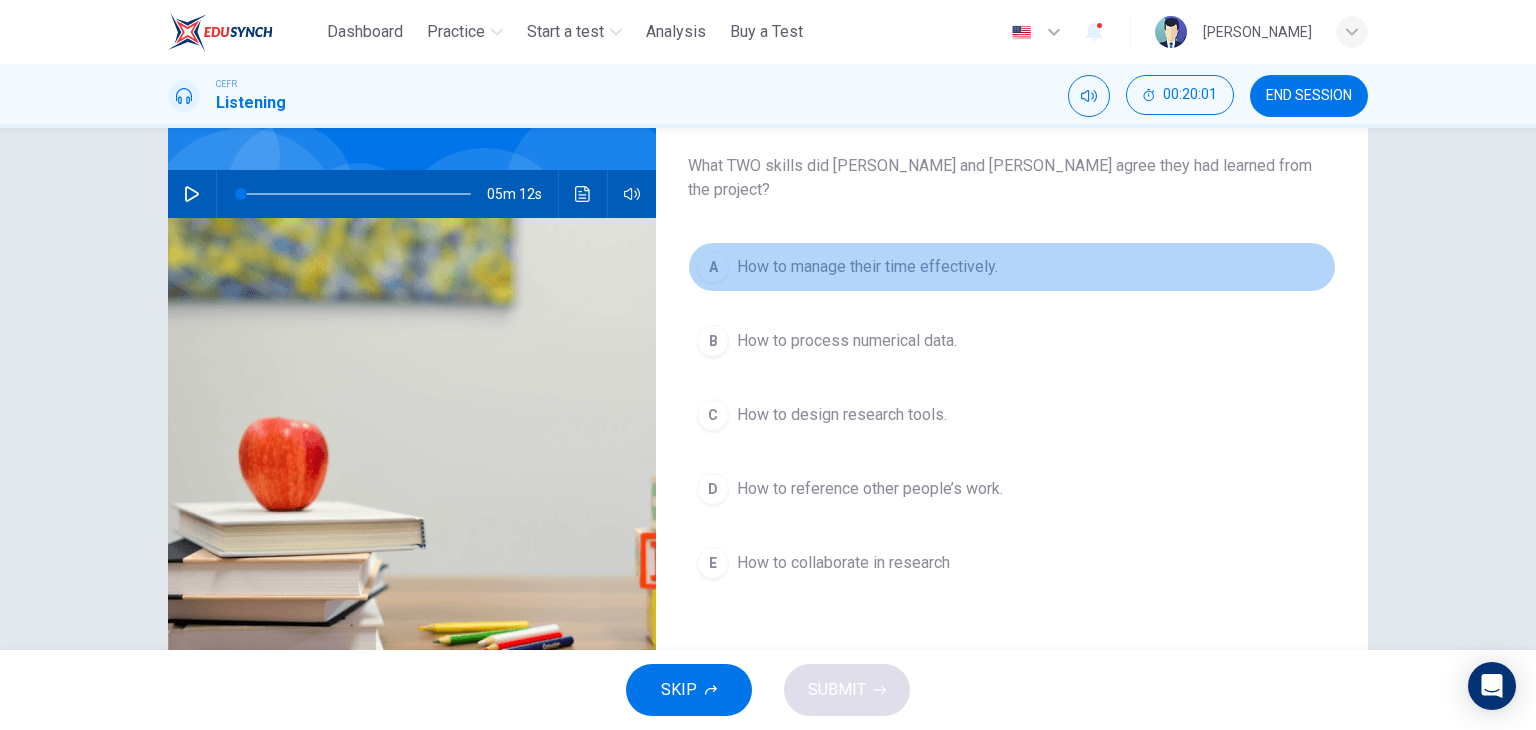 click on "How to manage their time effectively." at bounding box center (867, 267) 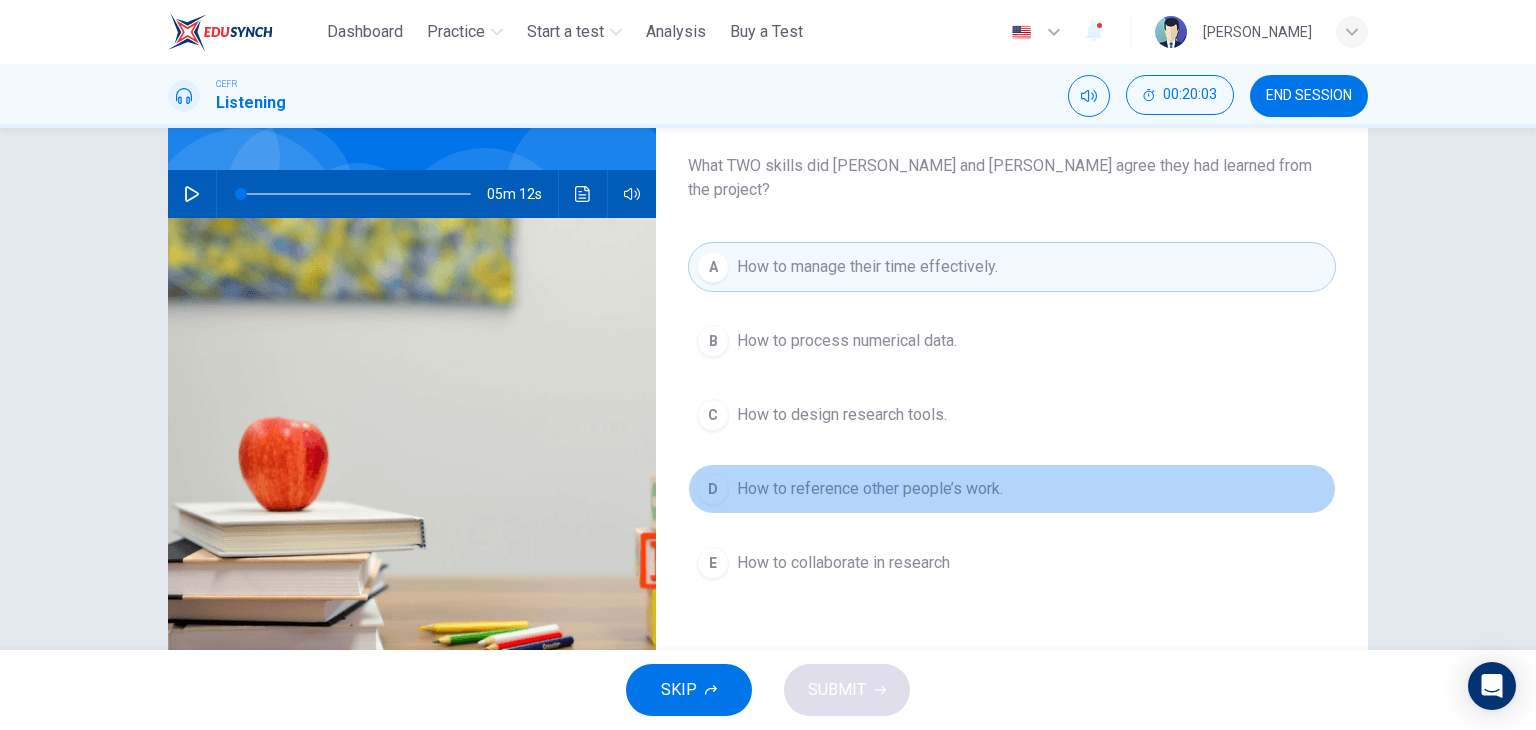 click on "How to reference other people’s work." at bounding box center [870, 489] 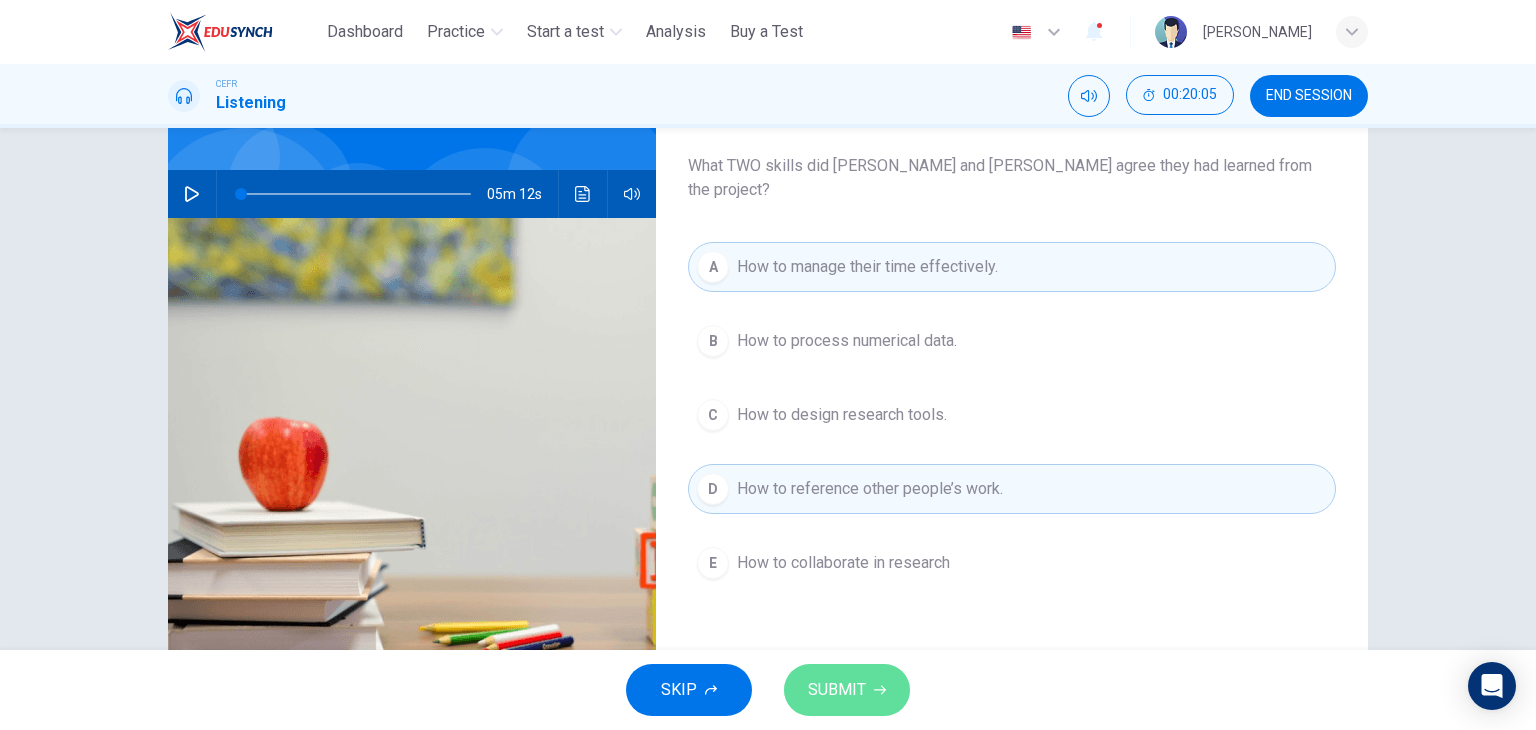 click on "SUBMIT" at bounding box center [837, 690] 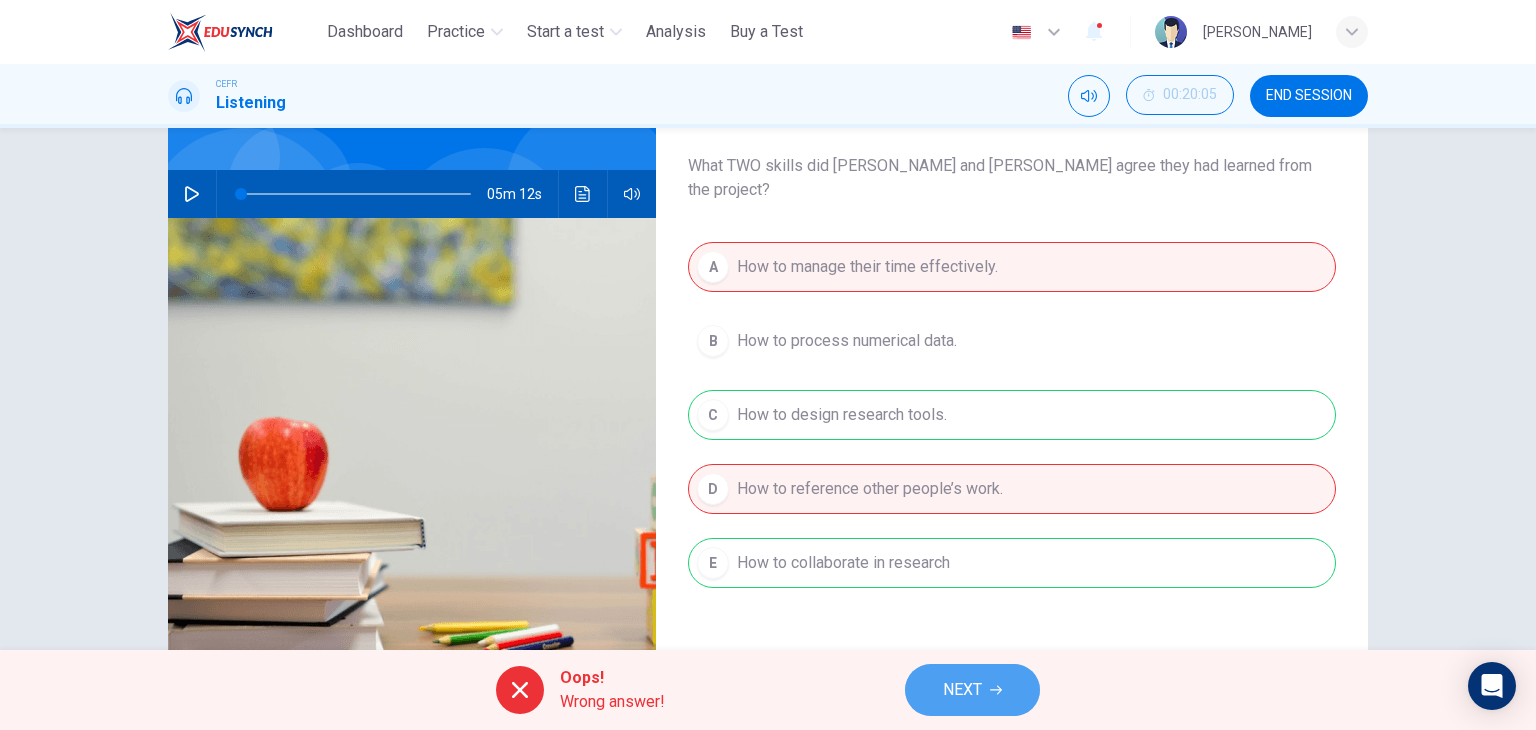 click on "NEXT" at bounding box center (962, 690) 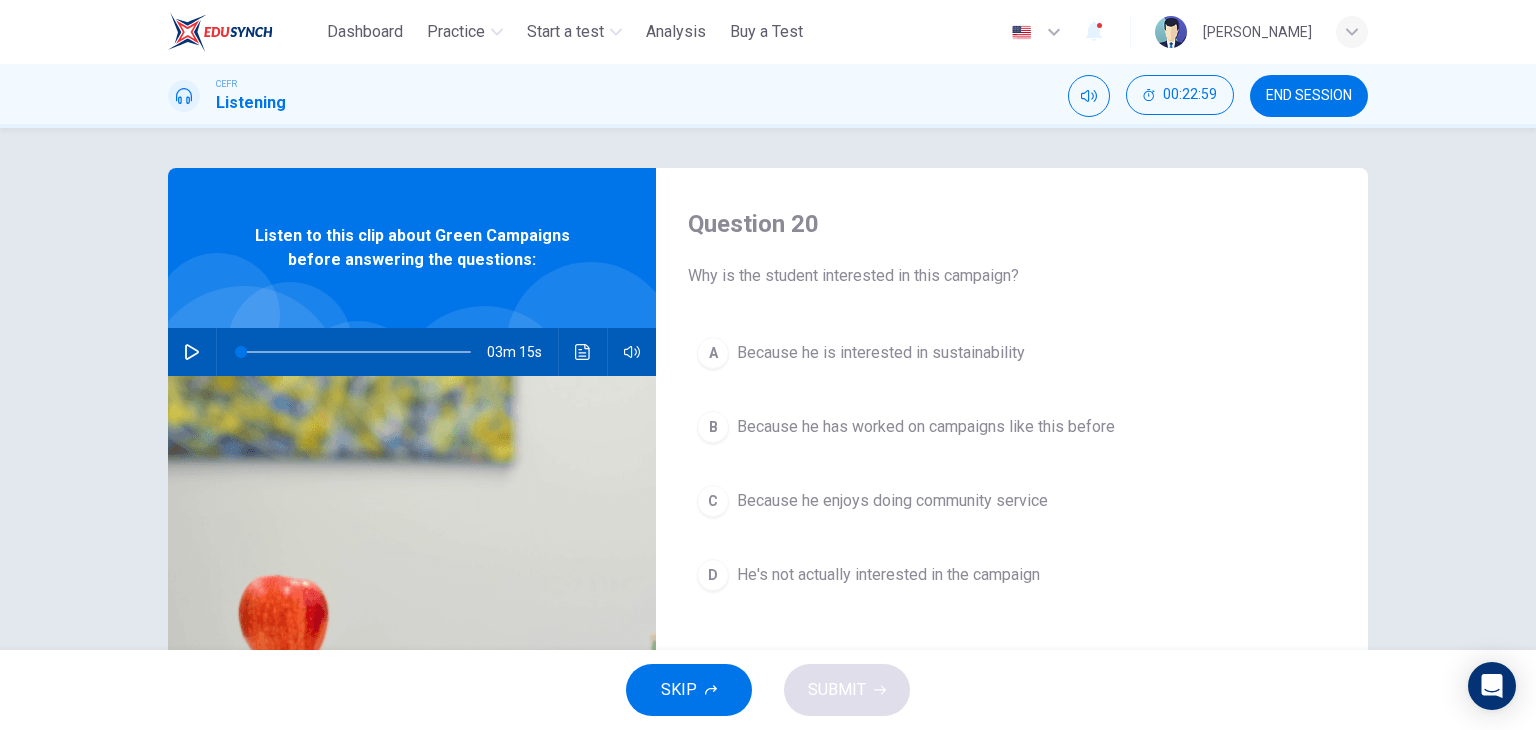 drag, startPoint x: 685, startPoint y: 271, endPoint x: 1052, endPoint y: 577, distance: 477.83365 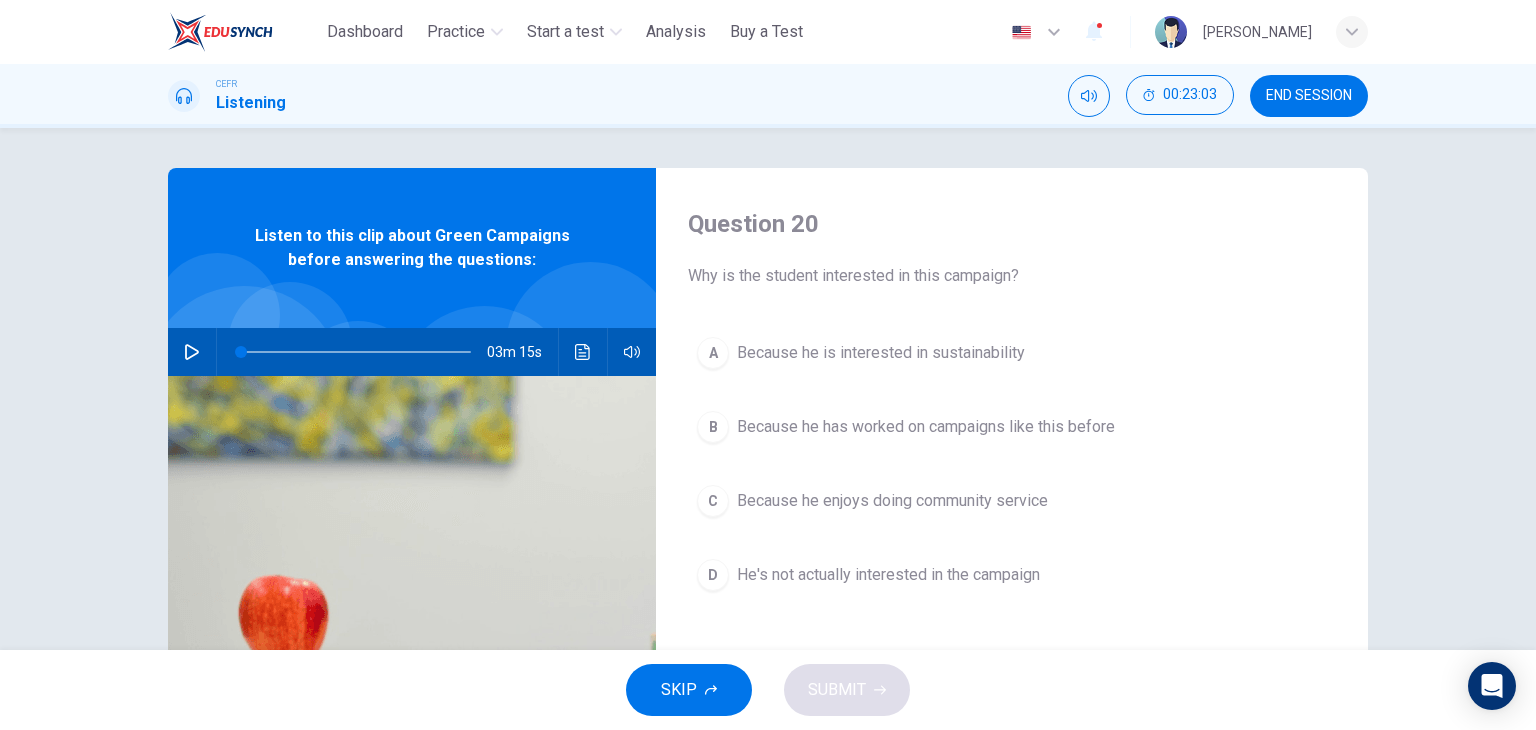 drag, startPoint x: 684, startPoint y: 276, endPoint x: 1038, endPoint y: 565, distance: 456.98688 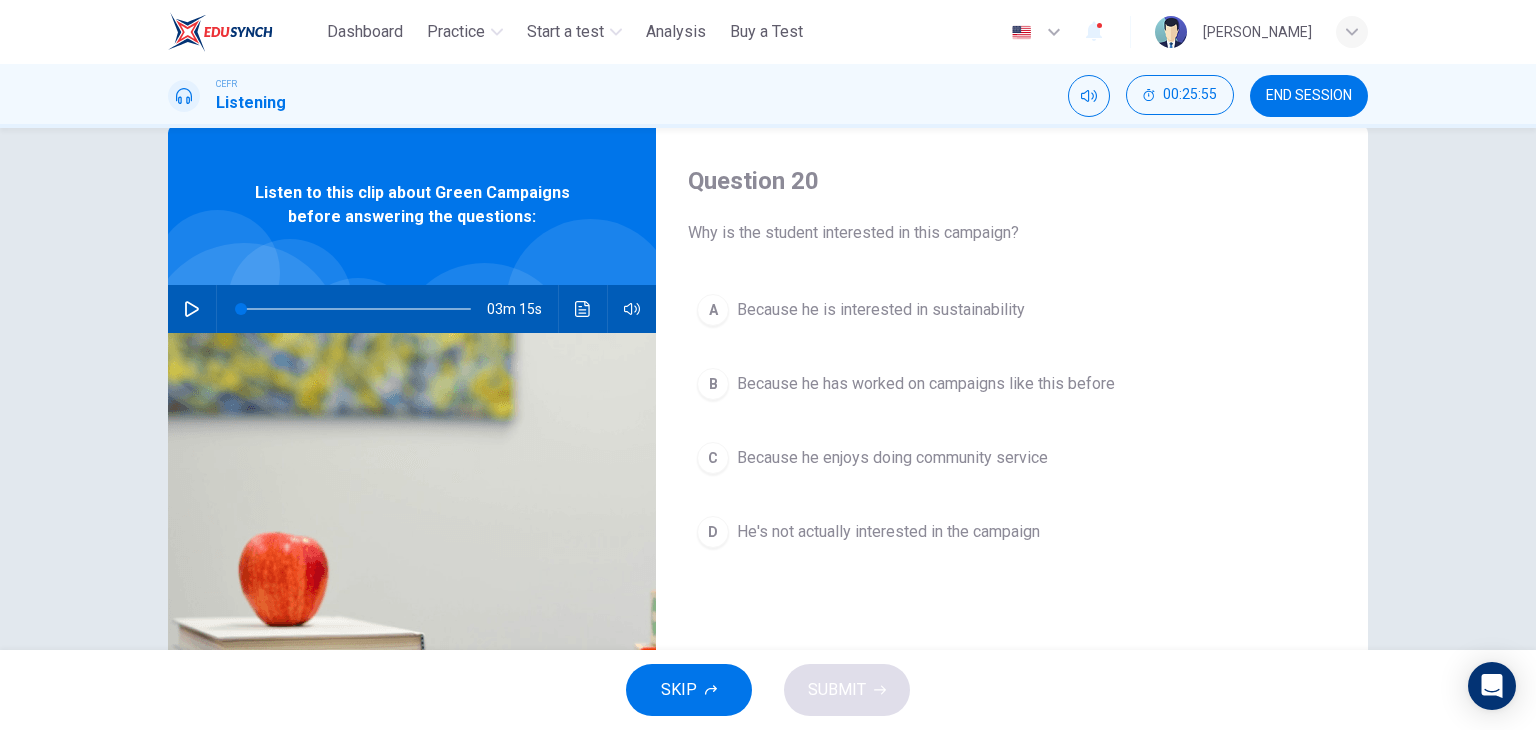 scroll, scrollTop: 45, scrollLeft: 0, axis: vertical 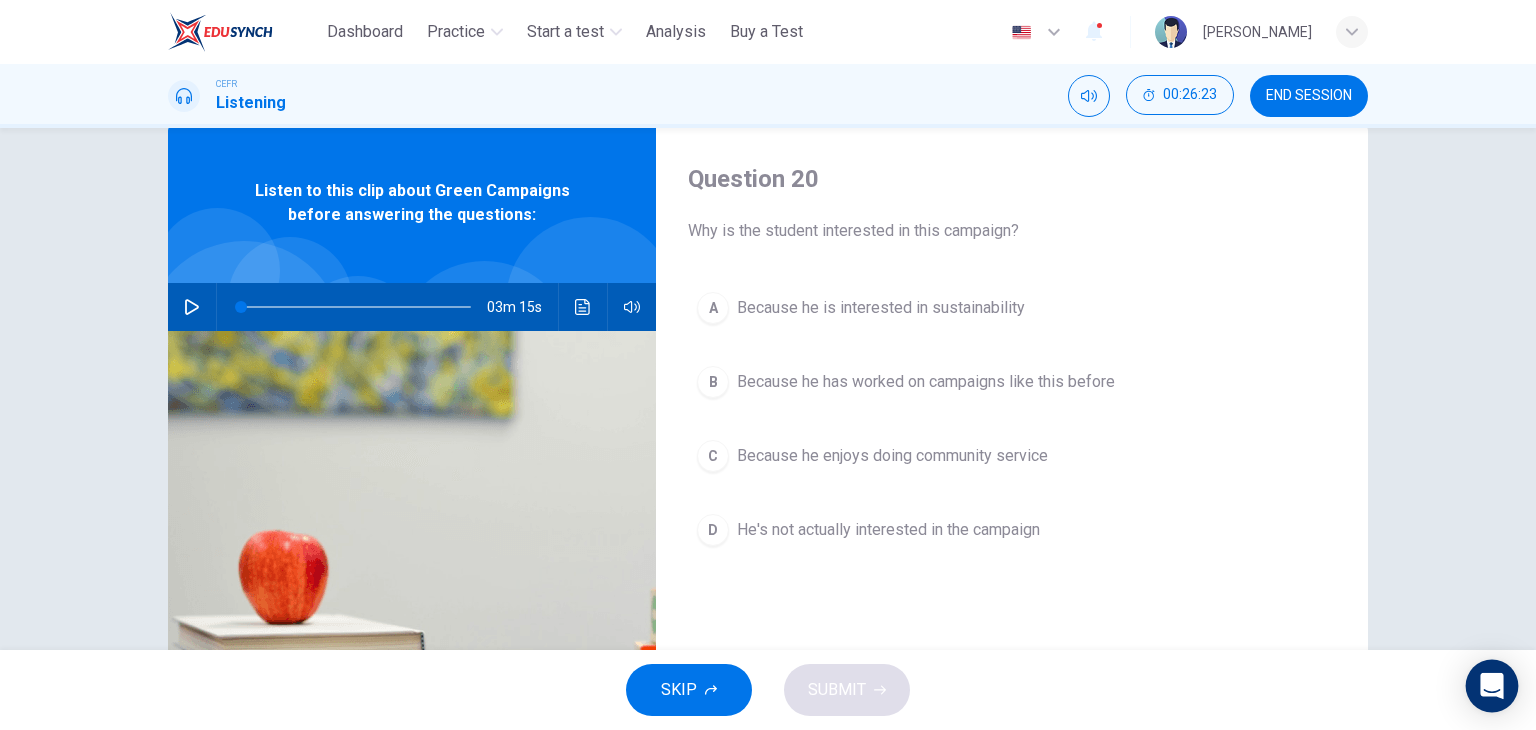click at bounding box center (1492, 686) 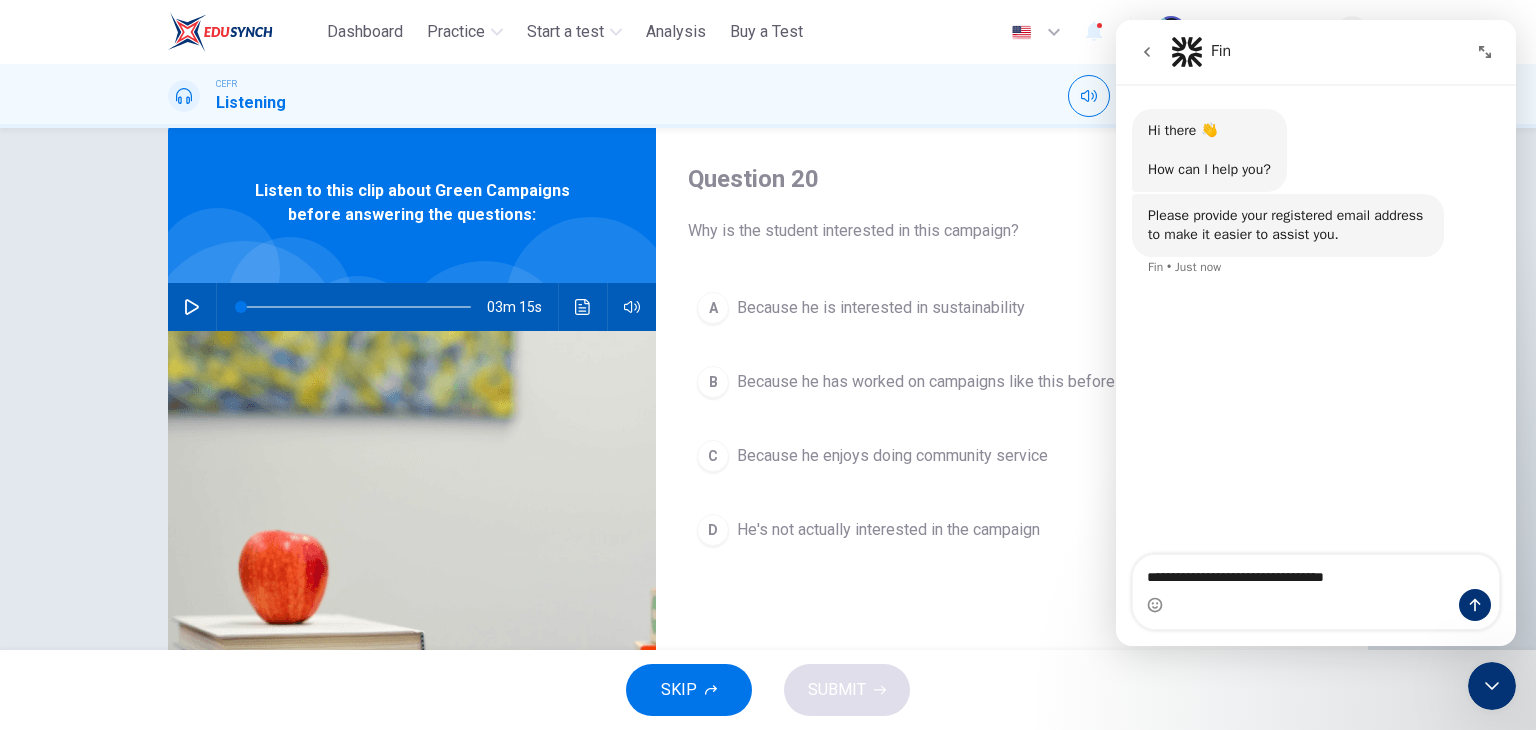 scroll, scrollTop: 0, scrollLeft: 0, axis: both 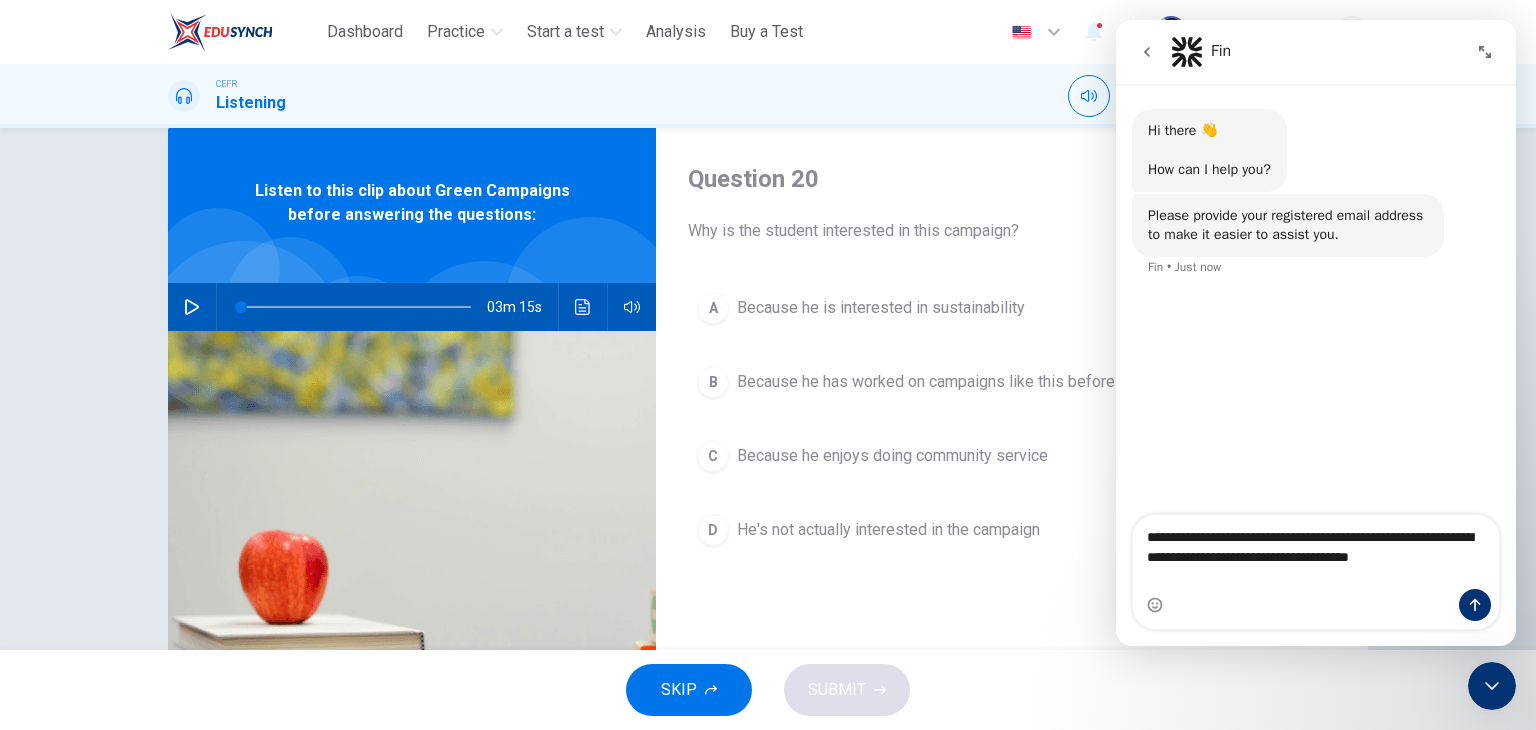 click on "**********" at bounding box center (1316, 542) 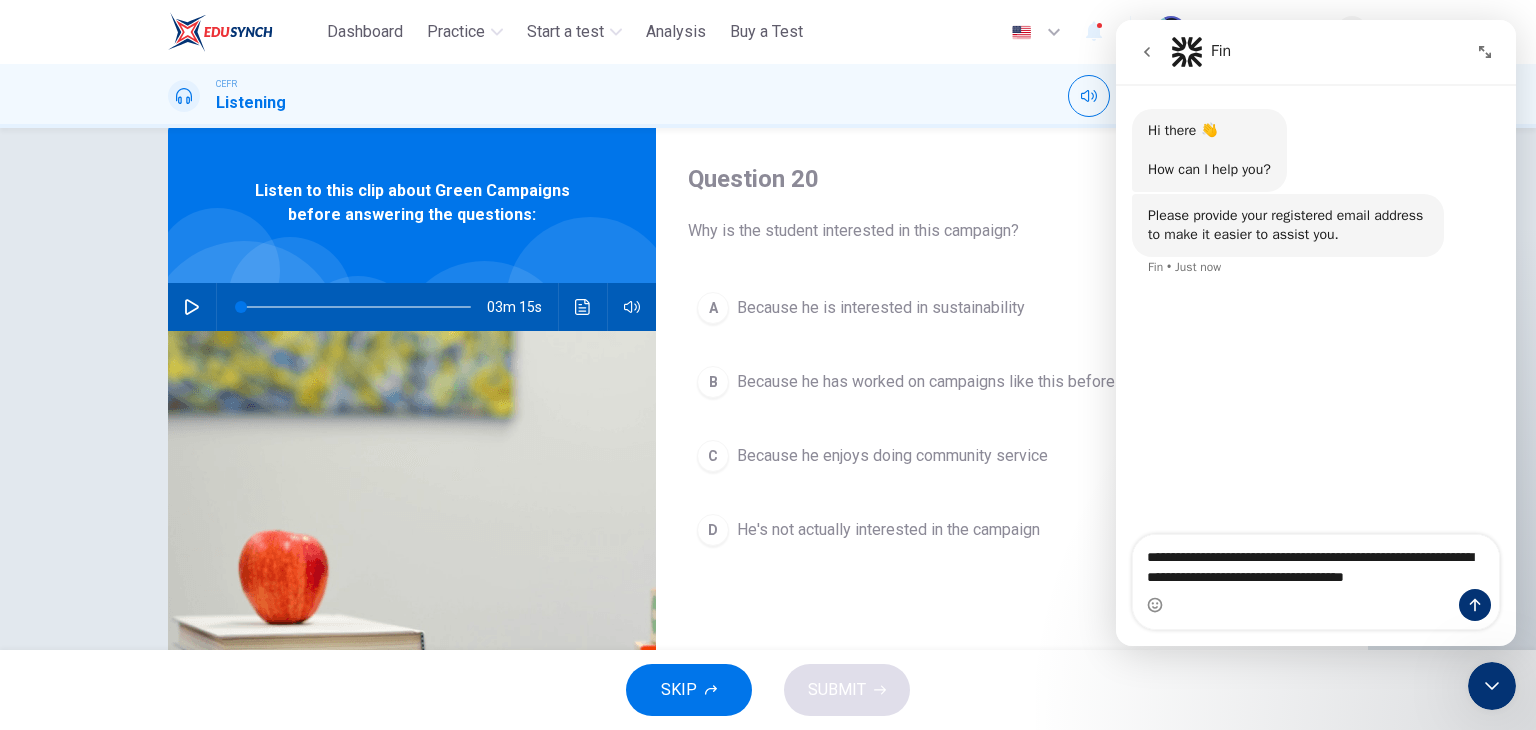 click on "**********" at bounding box center (1316, 562) 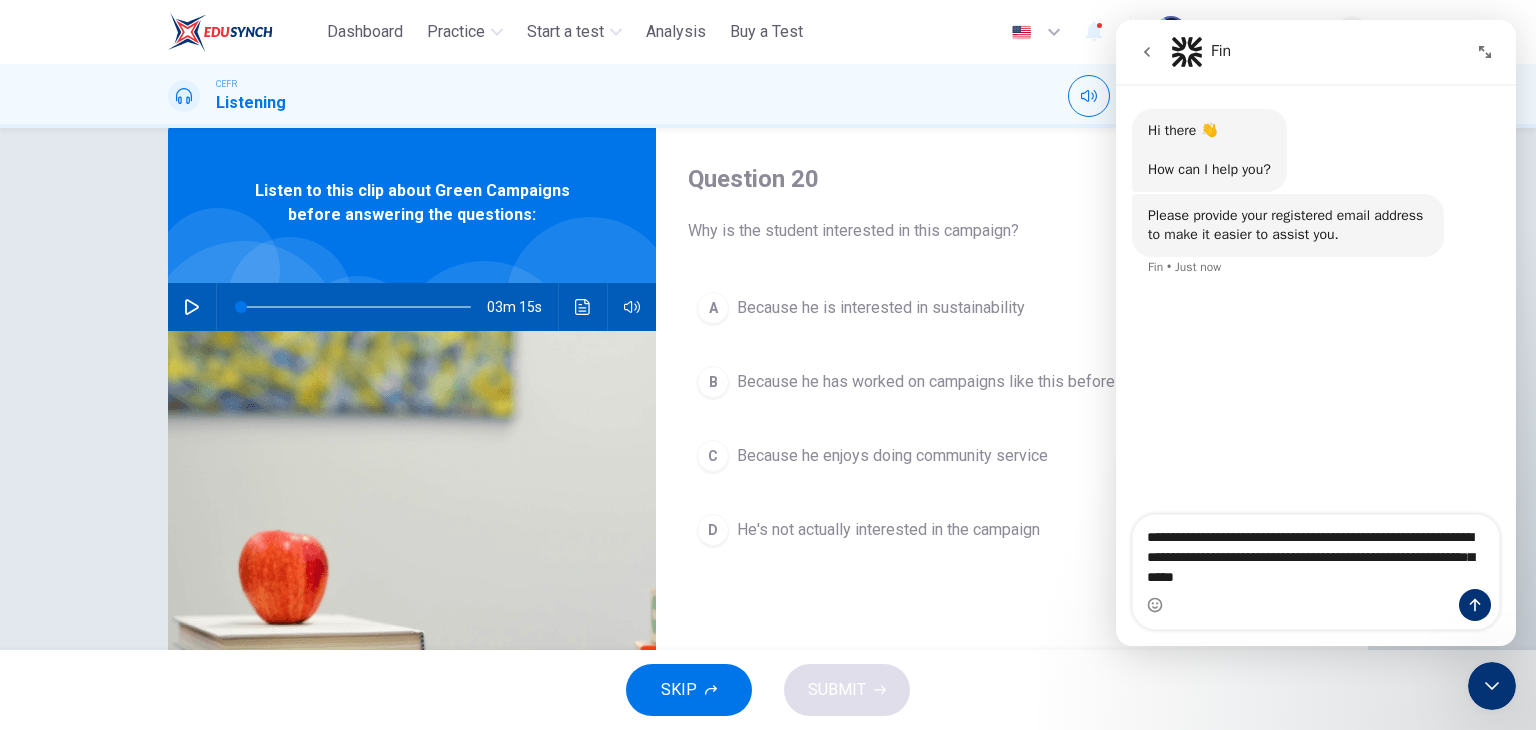 click on "**********" at bounding box center [1316, 552] 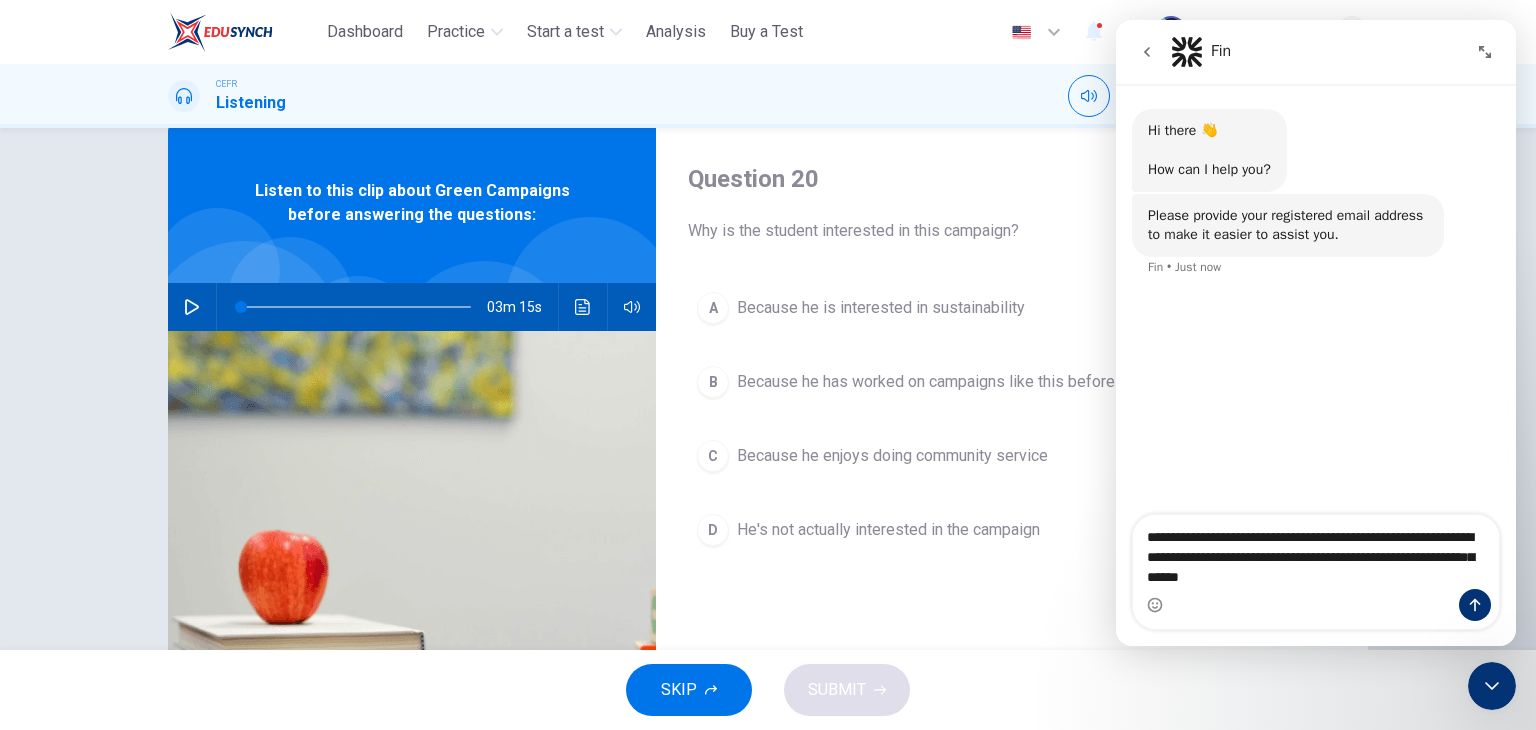 click on "**********" at bounding box center [1316, 552] 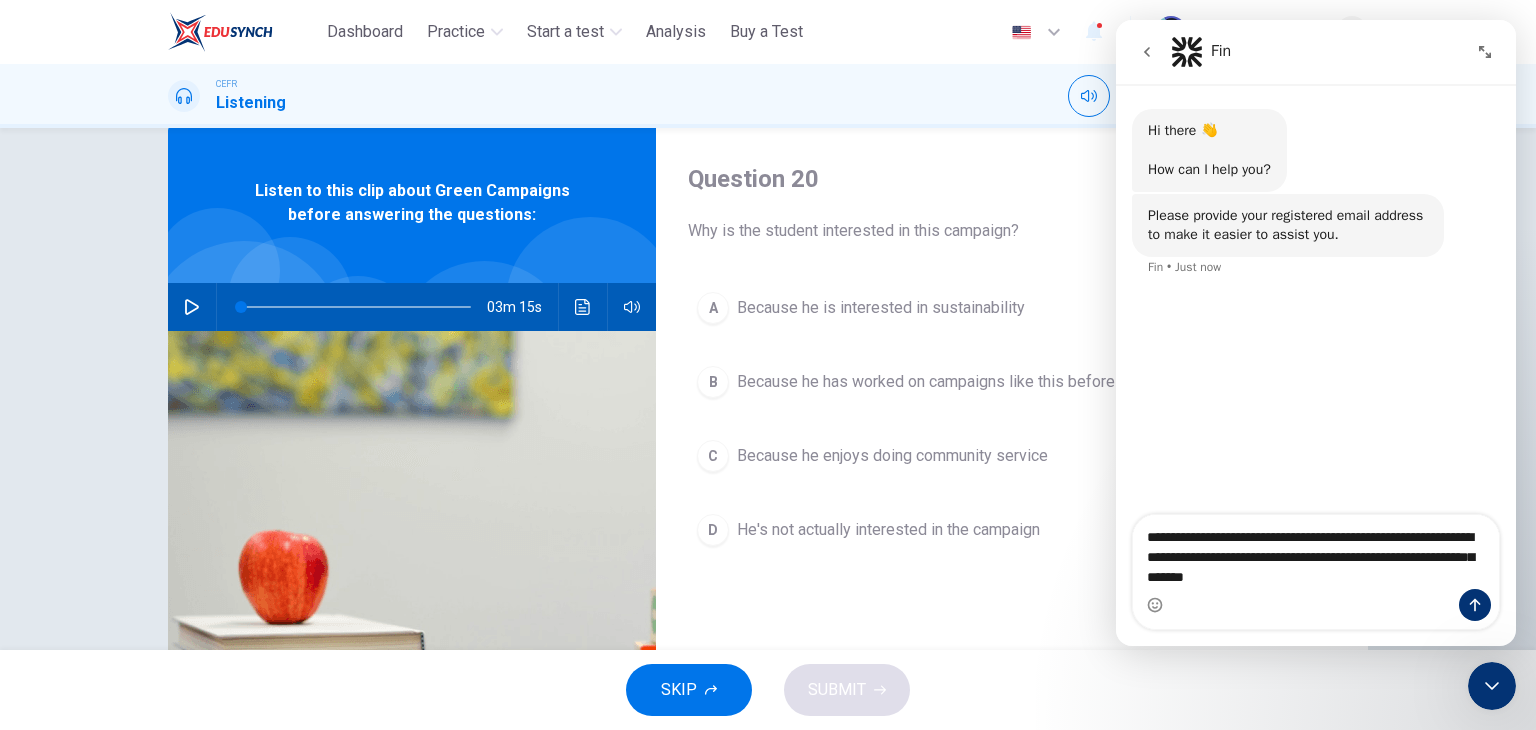 click on "**********" at bounding box center [1316, 552] 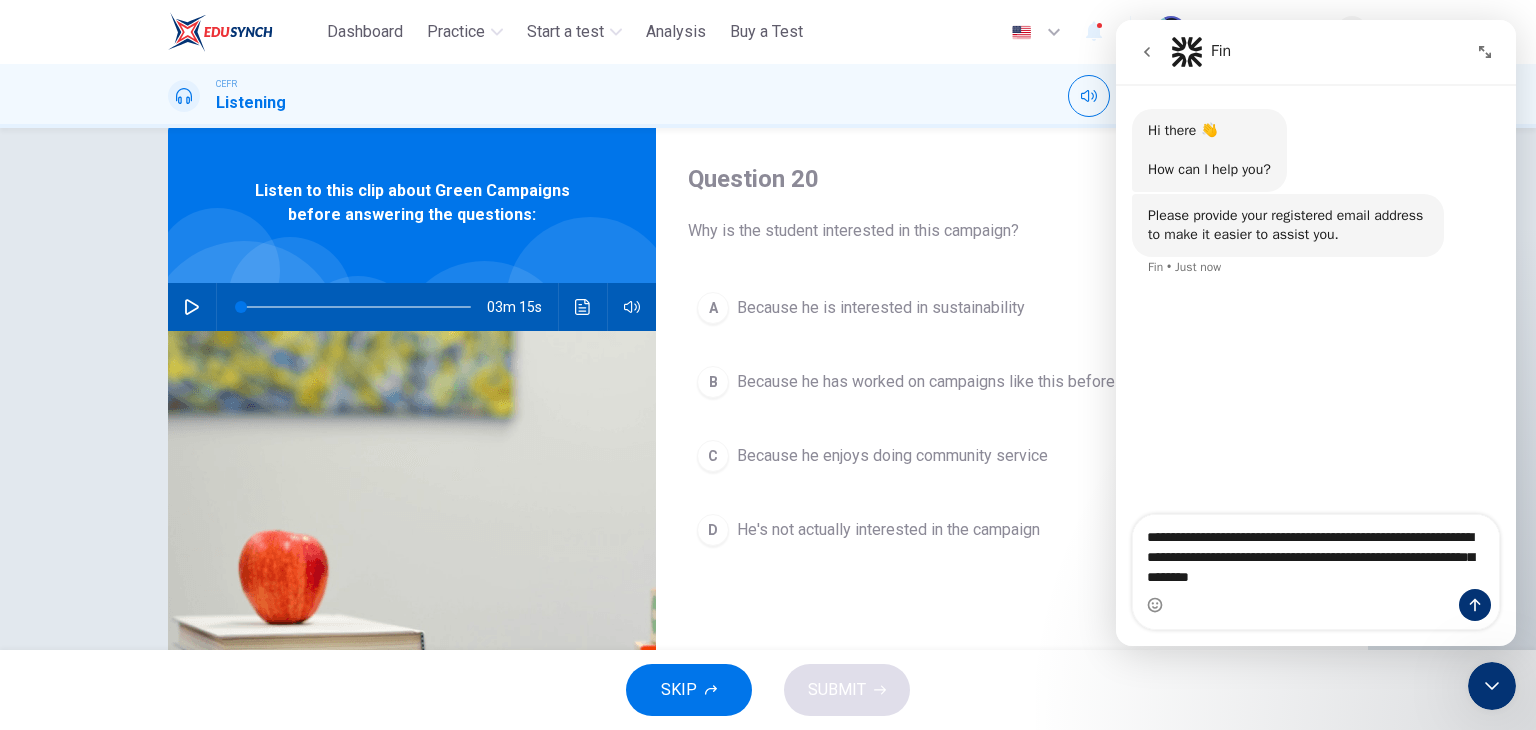 click on "**********" at bounding box center (1316, 552) 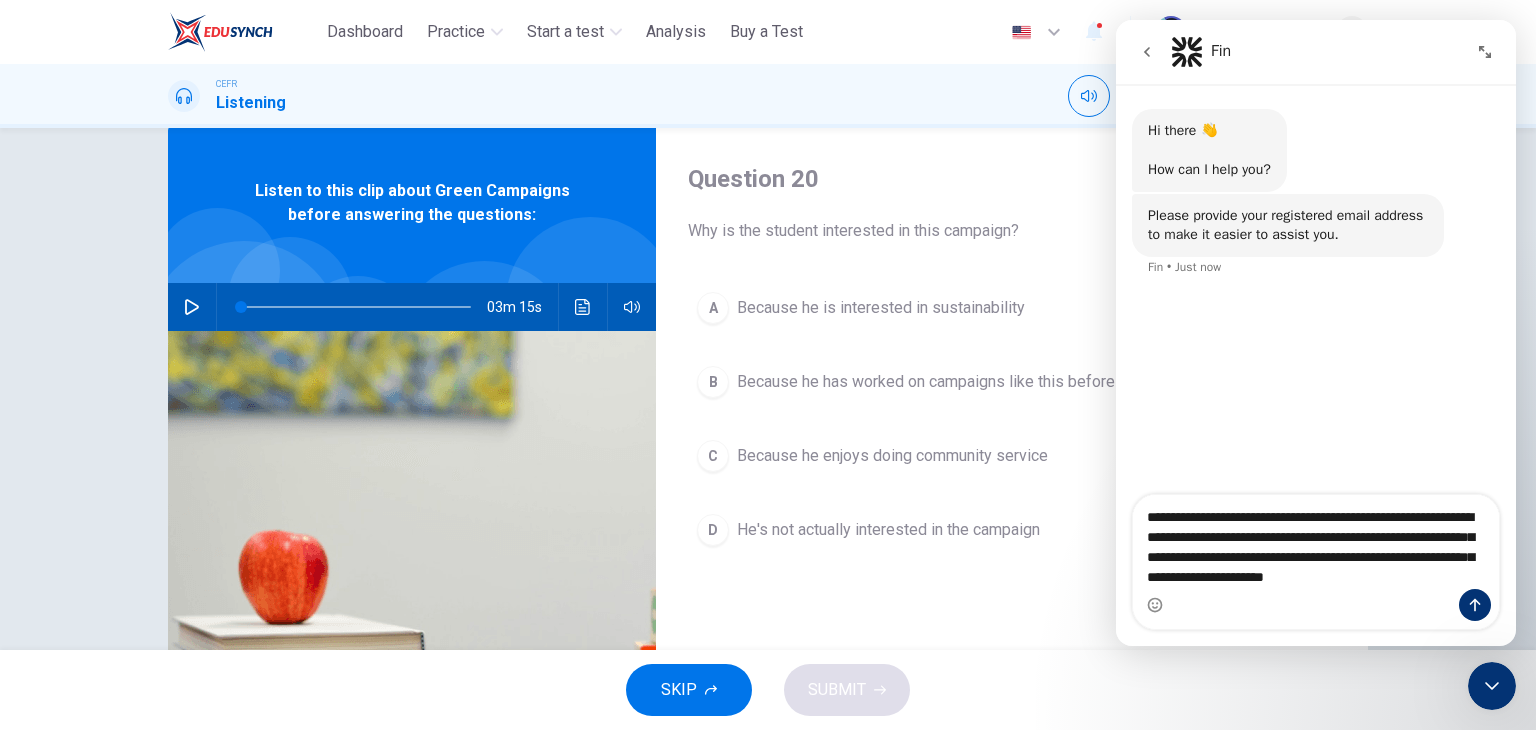 click on "**********" at bounding box center [1316, 542] 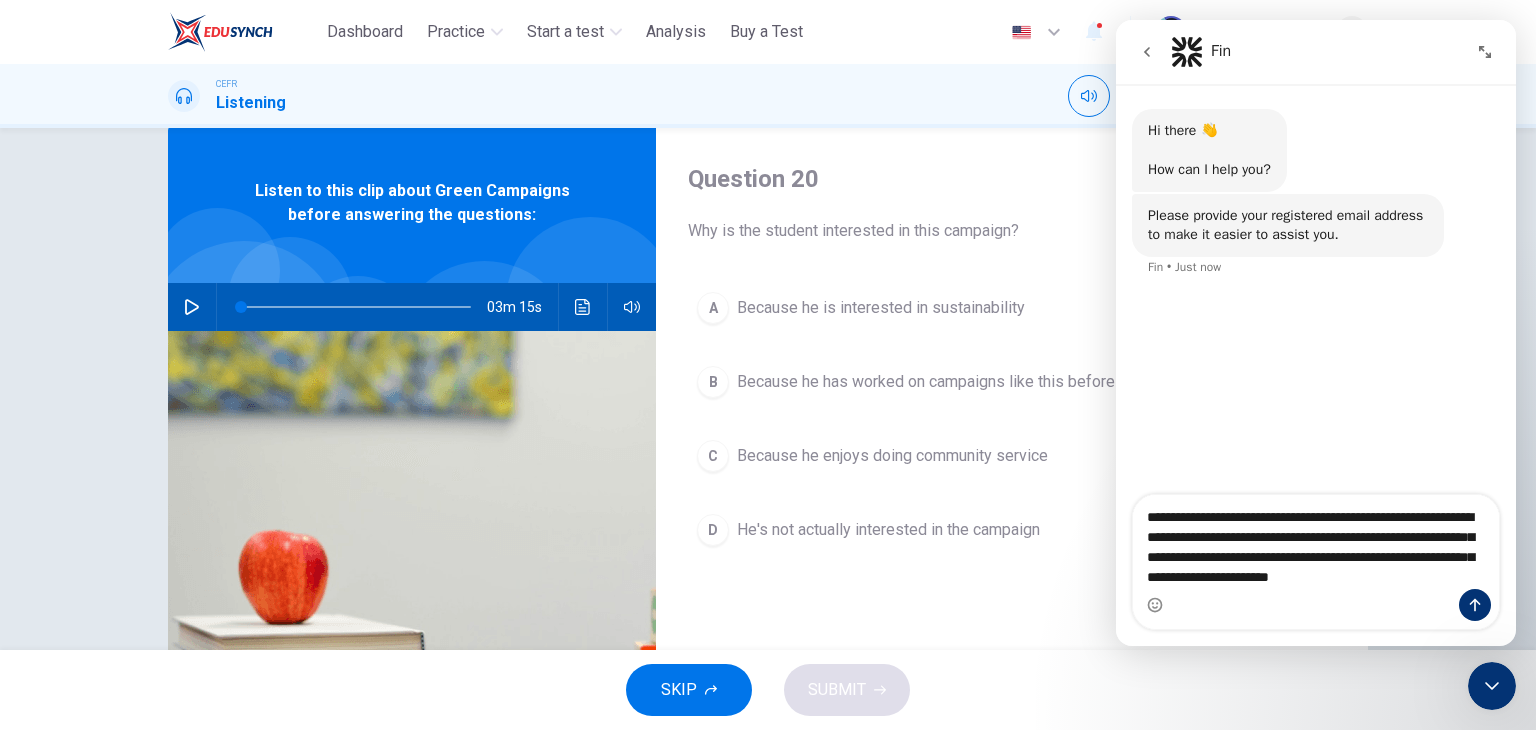 type 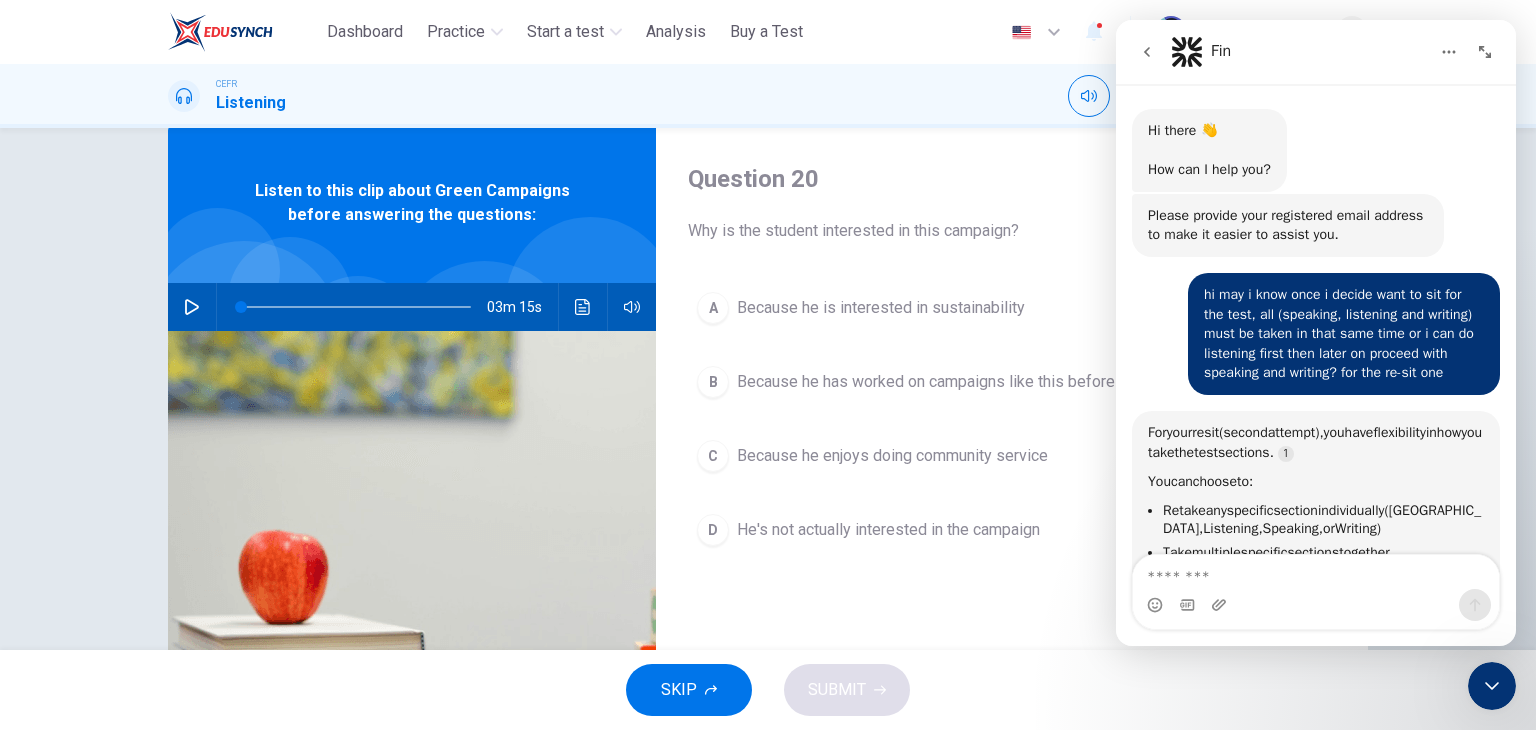 scroll, scrollTop: 2, scrollLeft: 0, axis: vertical 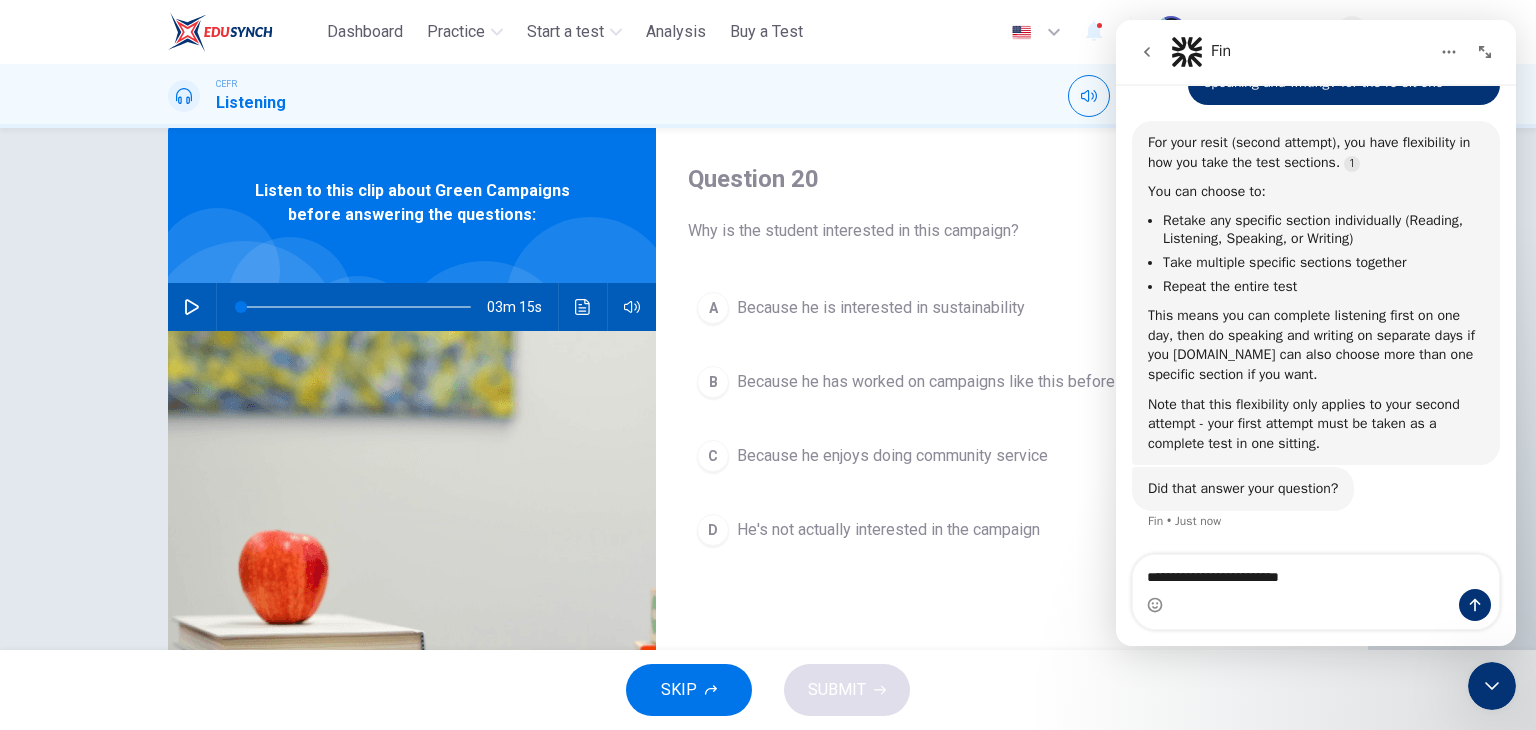 type on "**********" 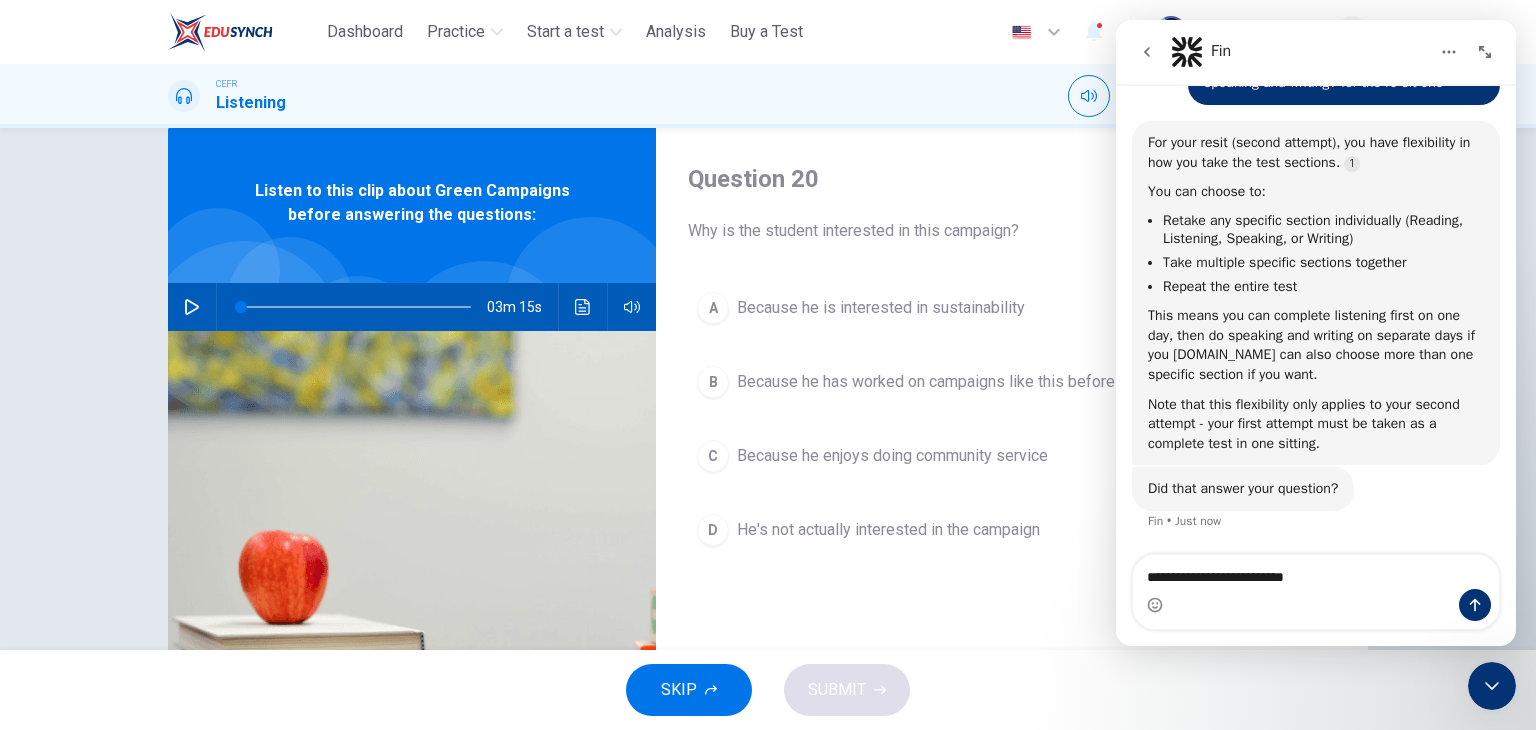 type 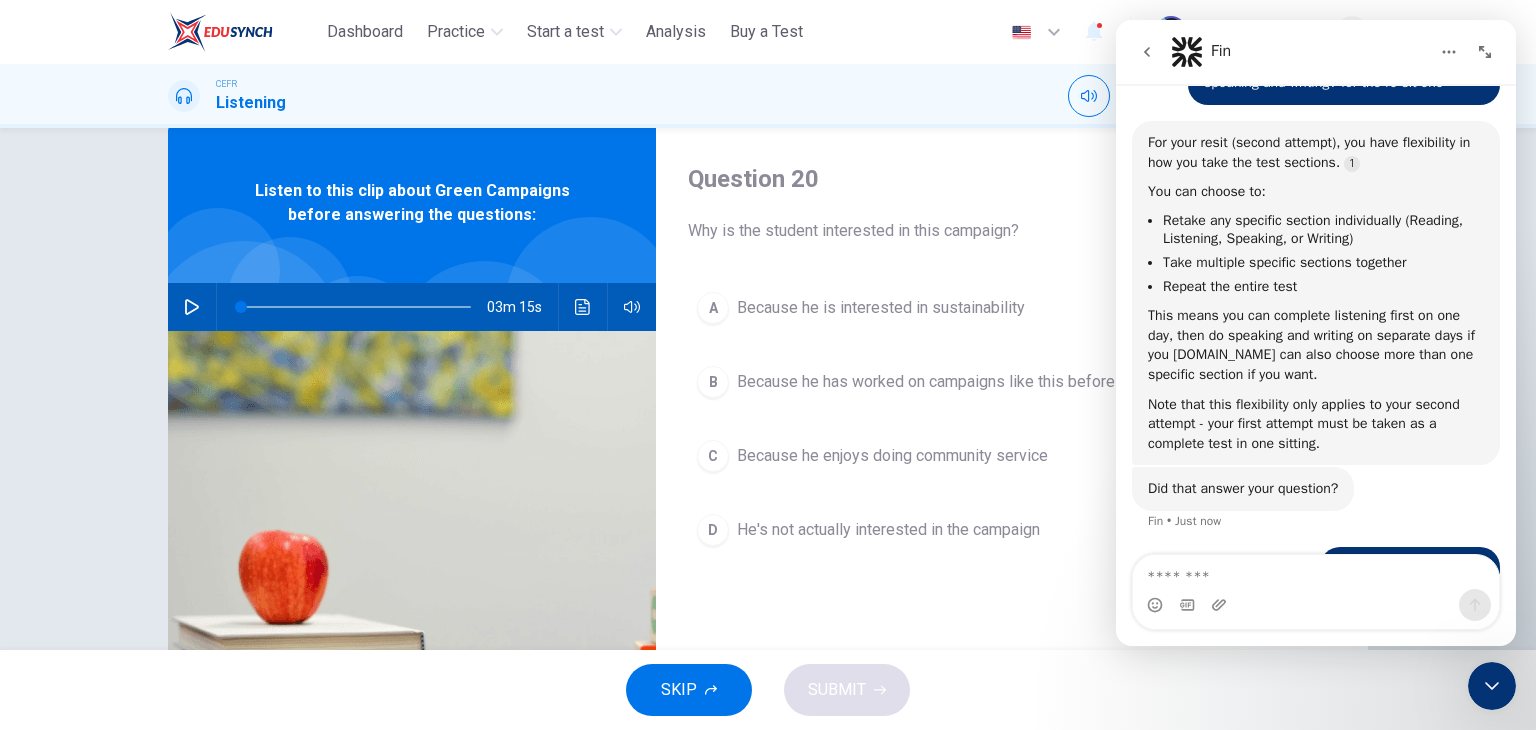 scroll, scrollTop: 312, scrollLeft: 0, axis: vertical 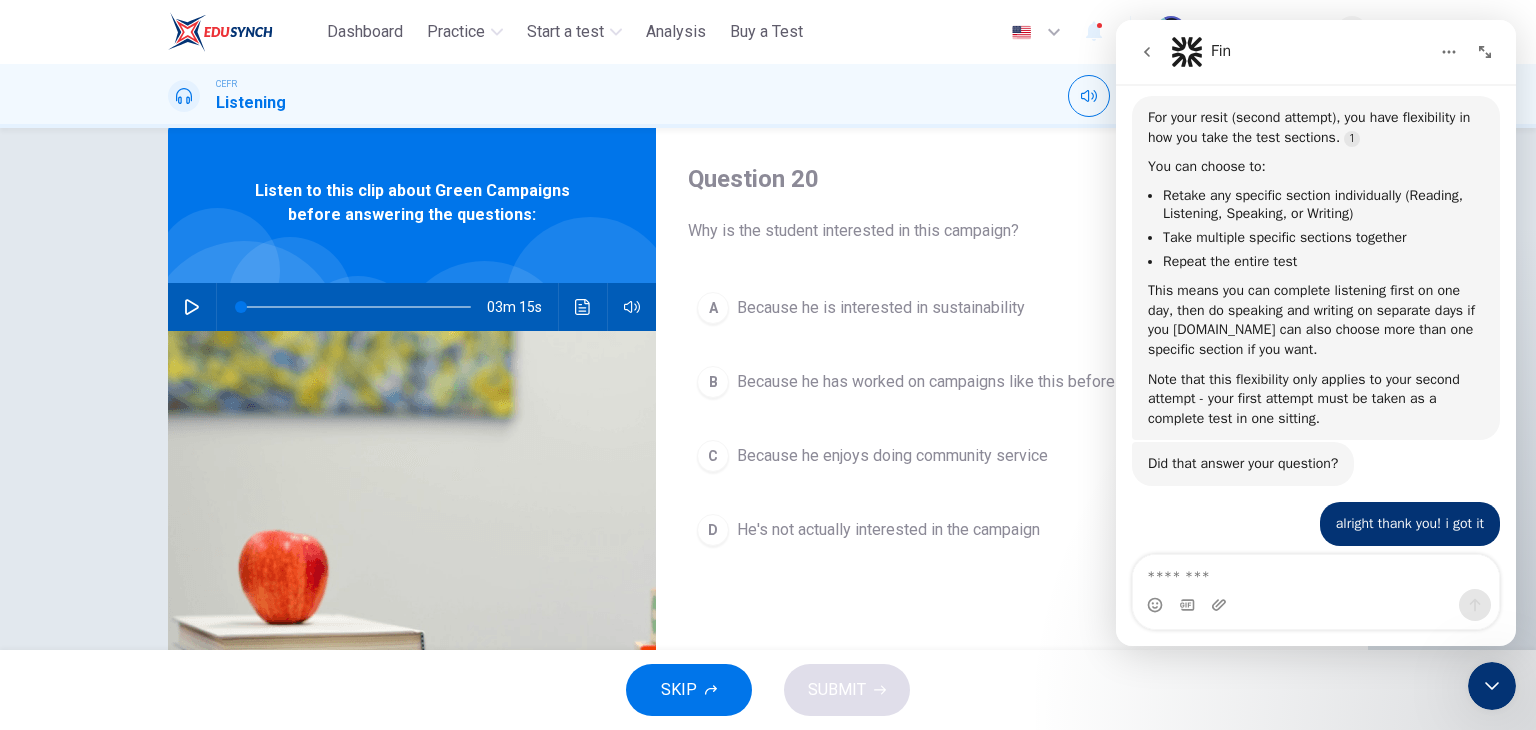 click on "SKIP SUBMIT" at bounding box center [768, 690] 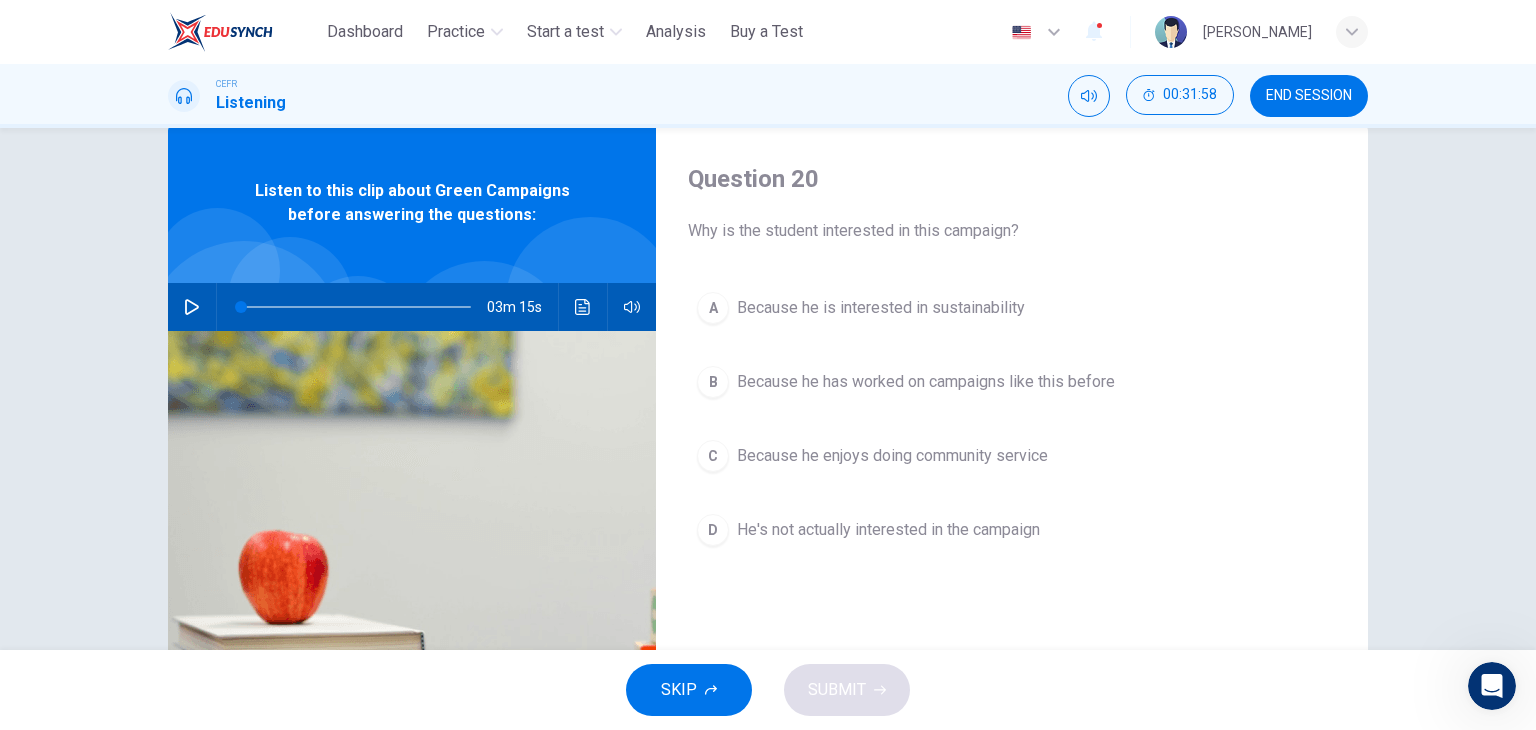 scroll, scrollTop: 0, scrollLeft: 0, axis: both 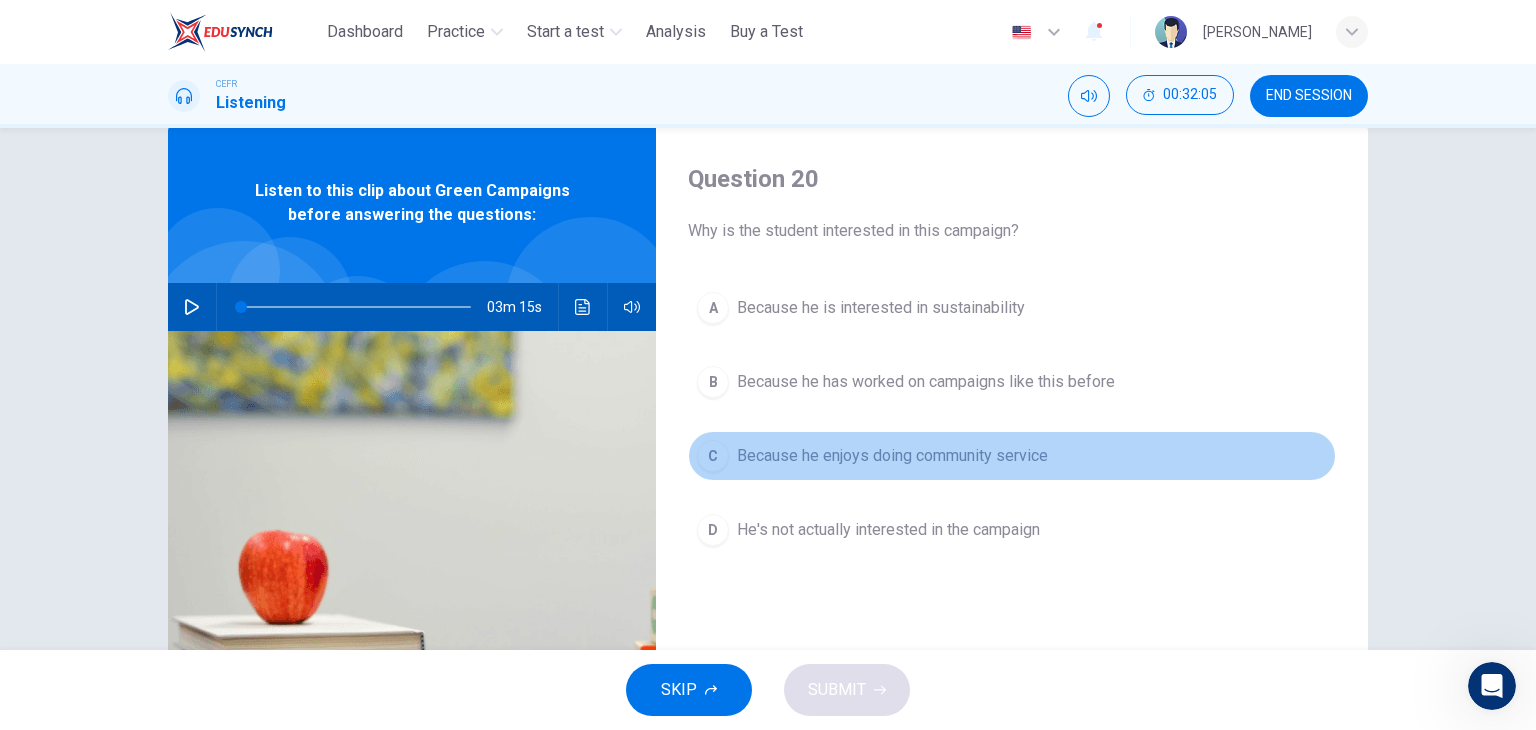 click on "Because he enjoys doing community service" at bounding box center [892, 456] 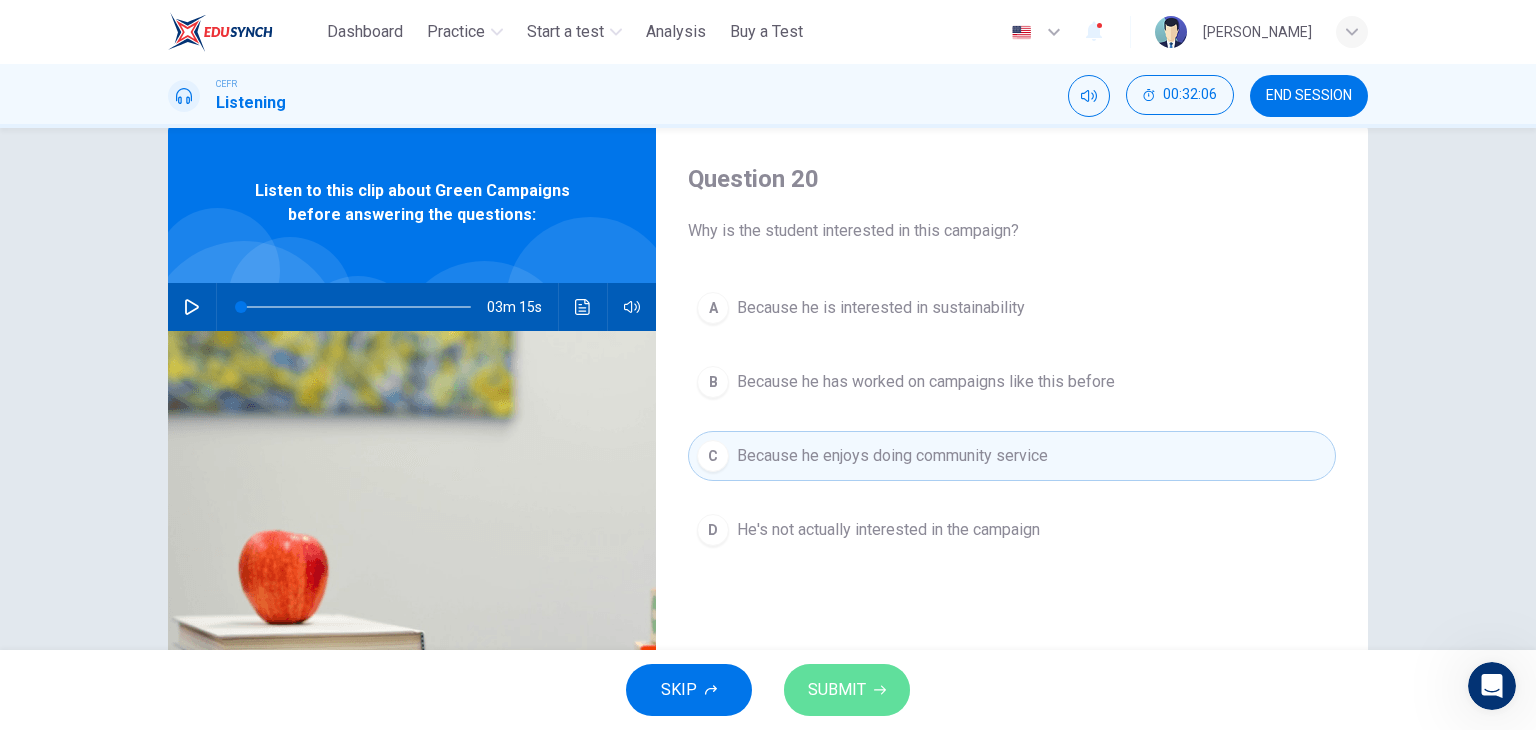 click on "SUBMIT" at bounding box center (837, 690) 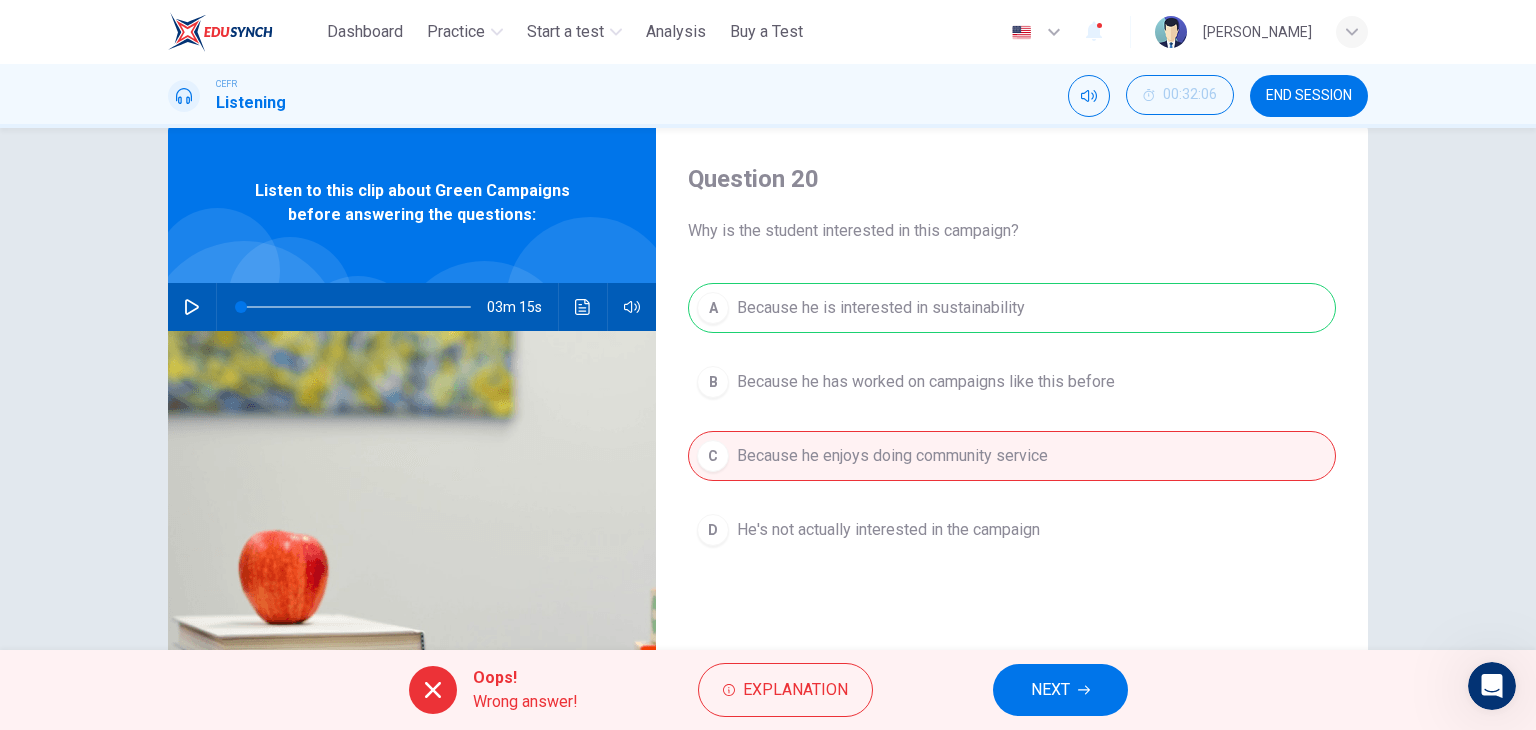 scroll, scrollTop: 426, scrollLeft: 0, axis: vertical 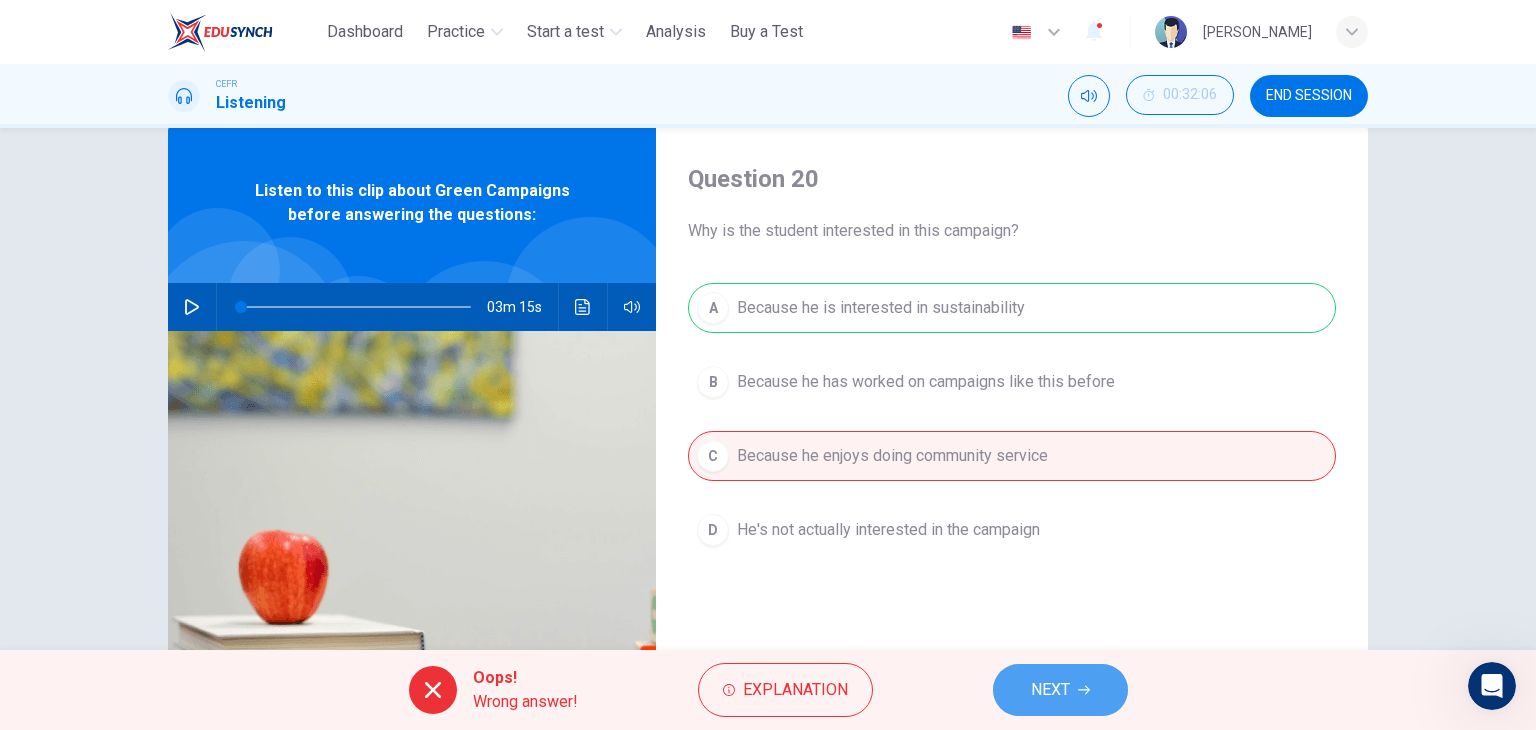 click on "NEXT" at bounding box center [1060, 690] 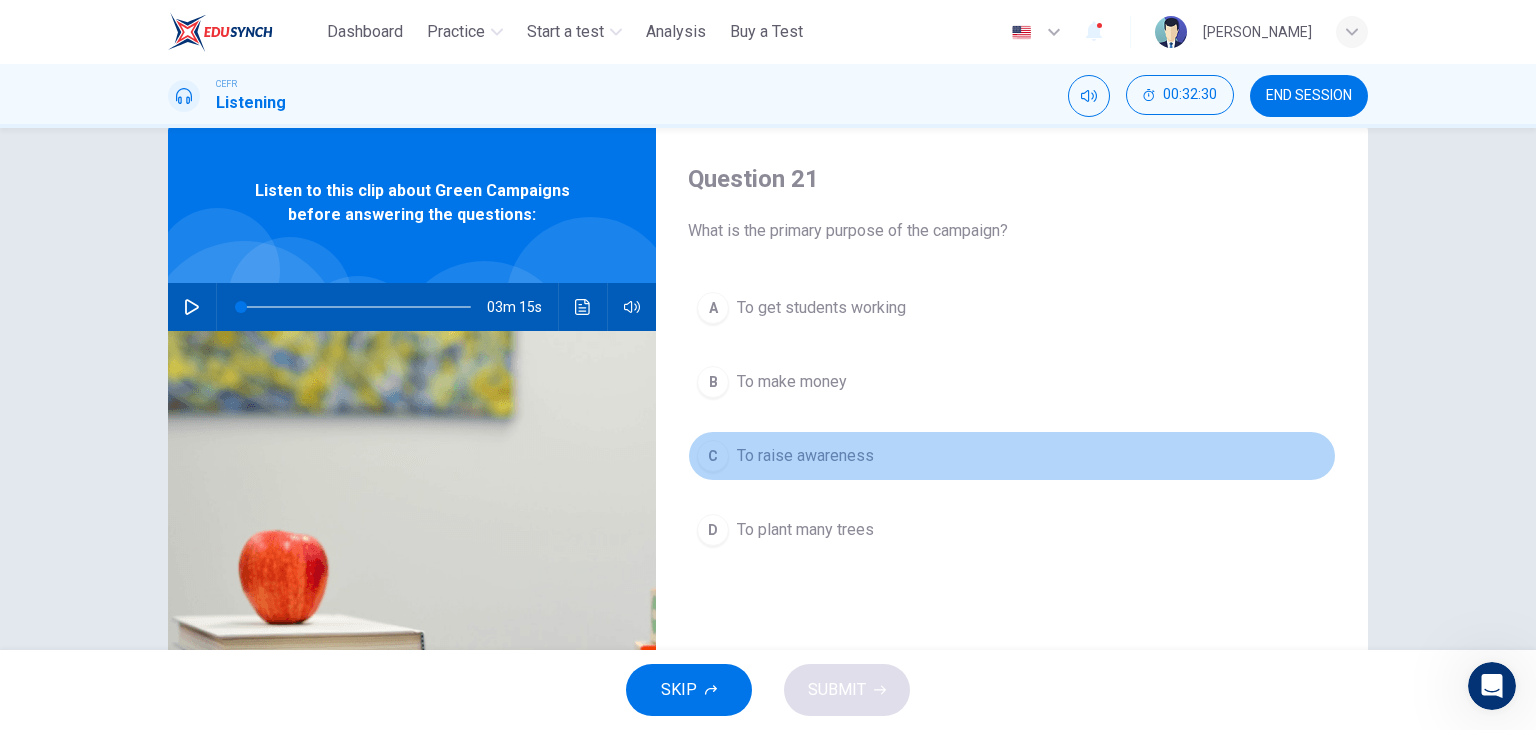 click on "To raise awareness" at bounding box center (805, 456) 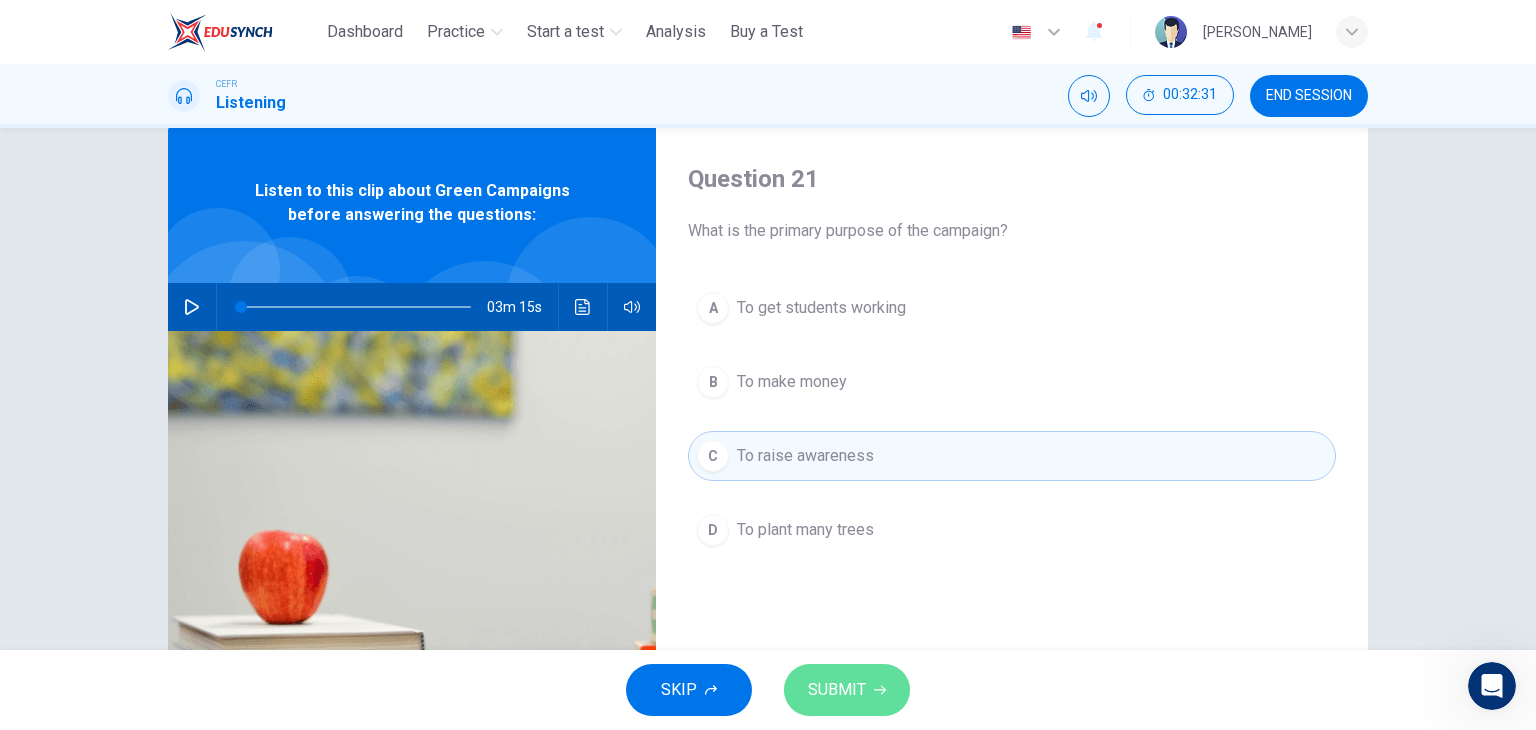 click on "SUBMIT" at bounding box center (837, 690) 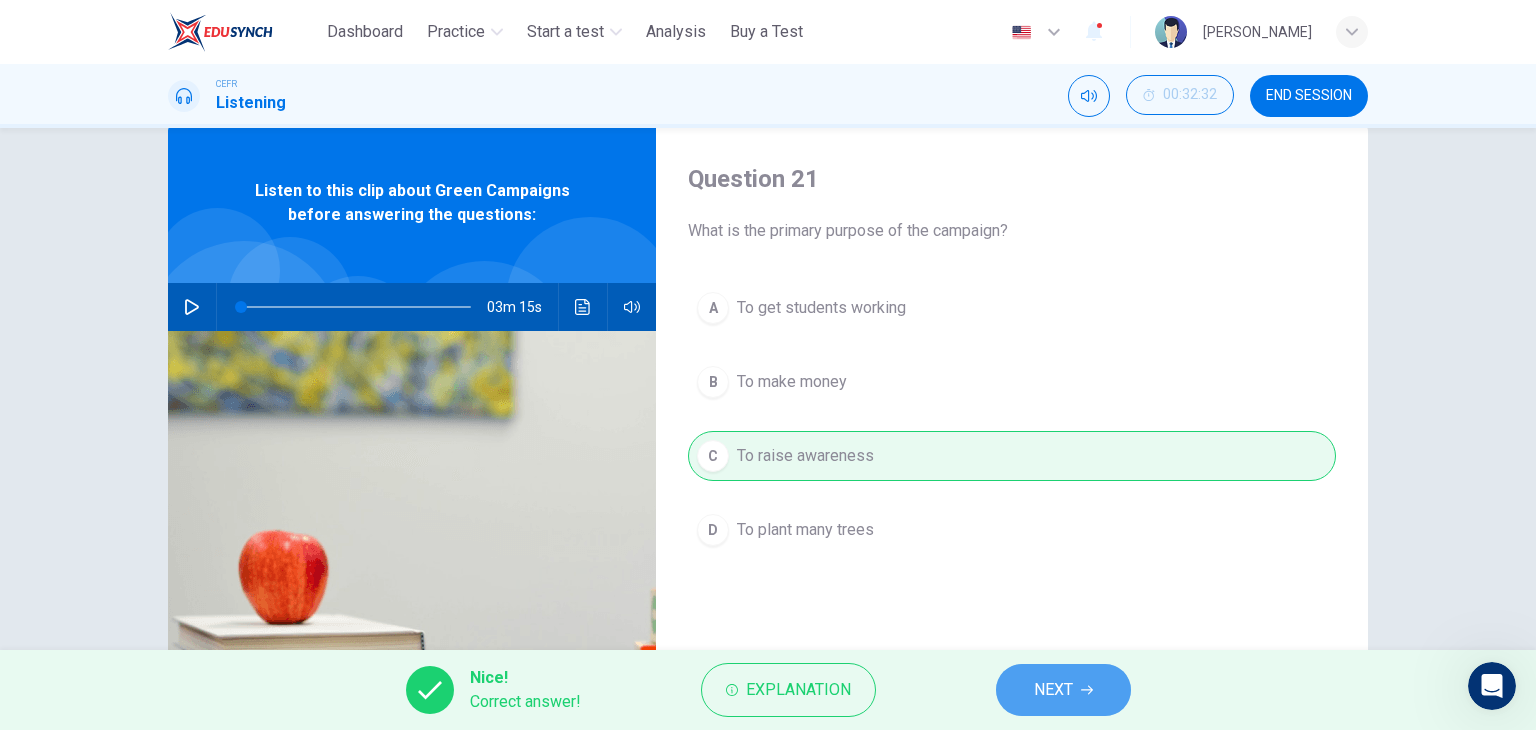 click on "NEXT" at bounding box center [1053, 690] 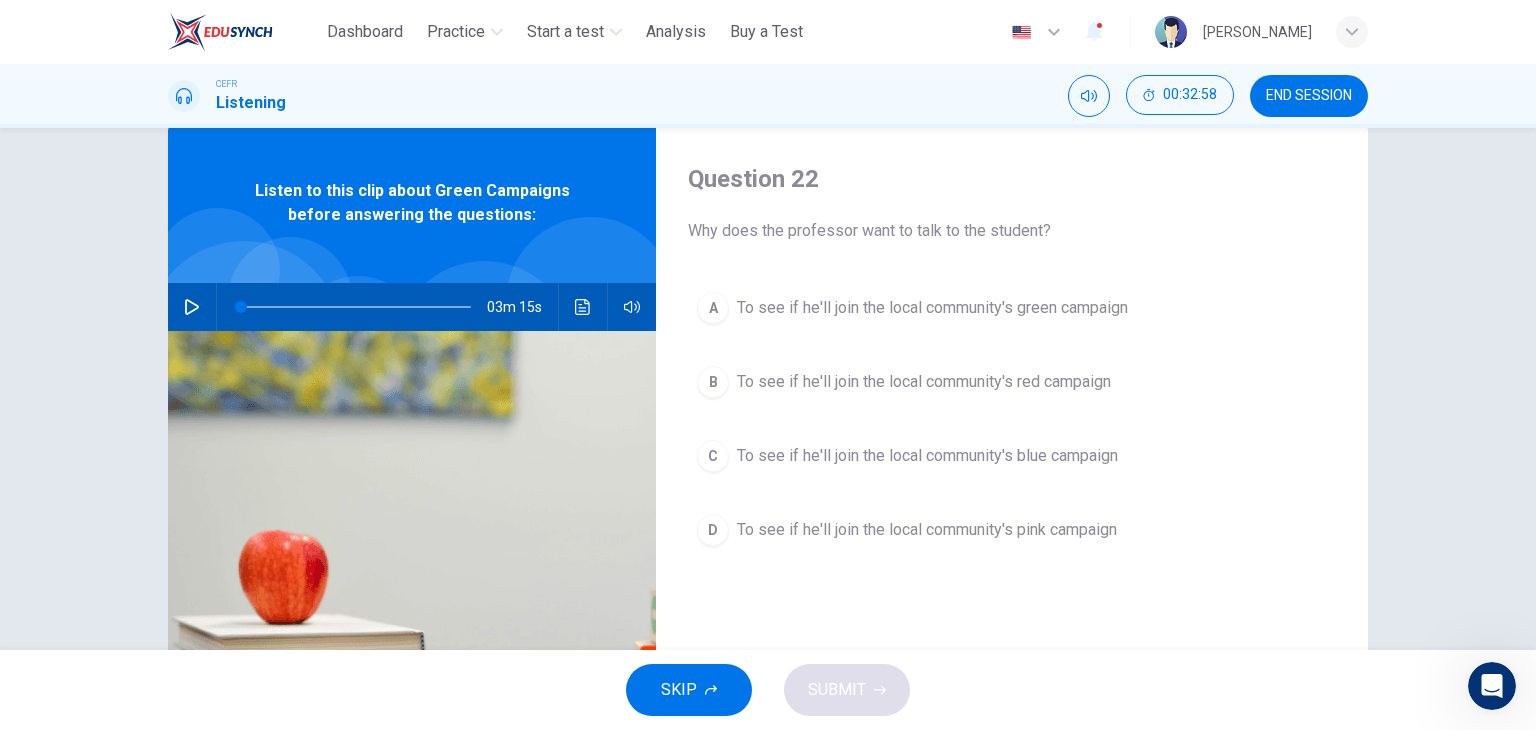 scroll, scrollTop: 117, scrollLeft: 0, axis: vertical 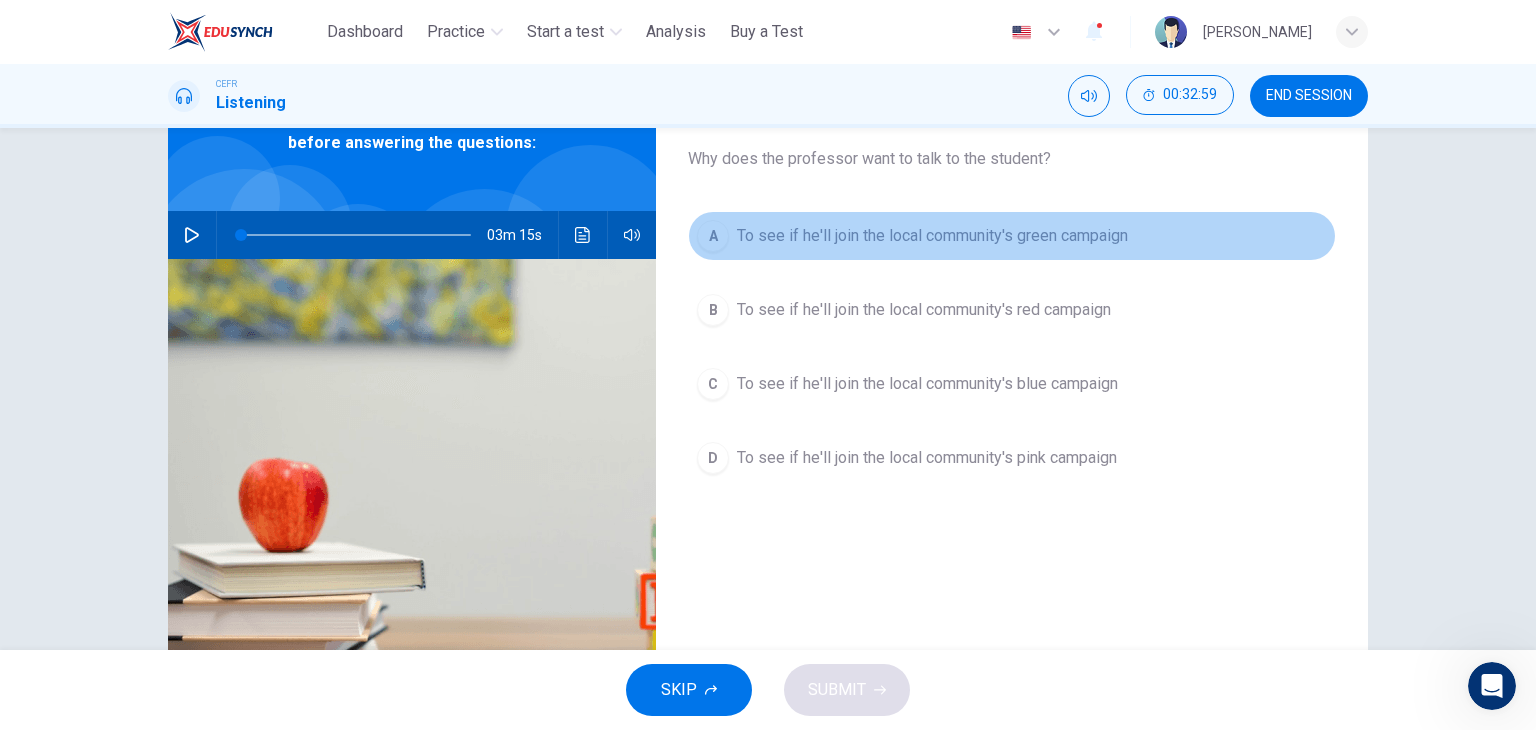 click on "A To see if he'll join the local community's green campaign" at bounding box center [1012, 236] 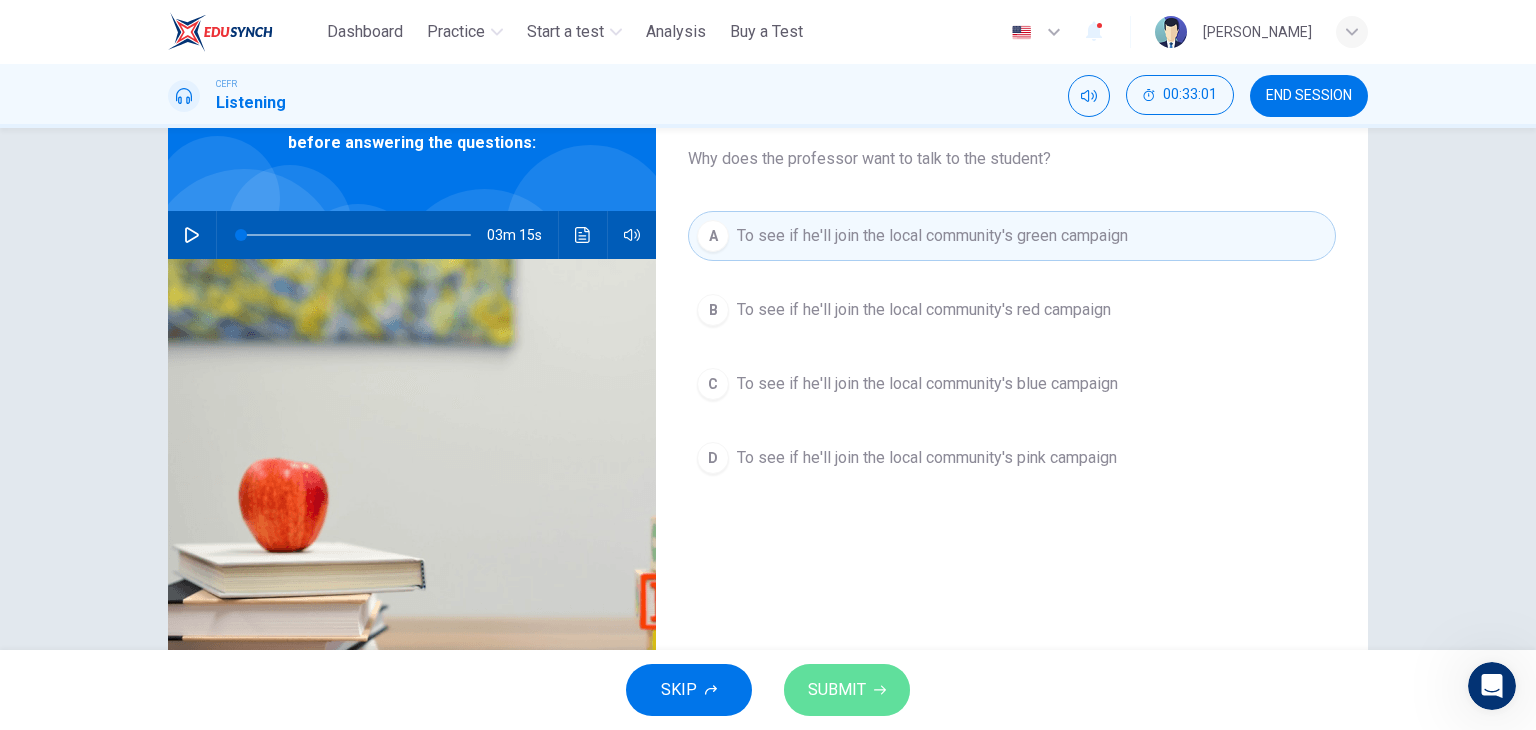 click on "SUBMIT" at bounding box center (837, 690) 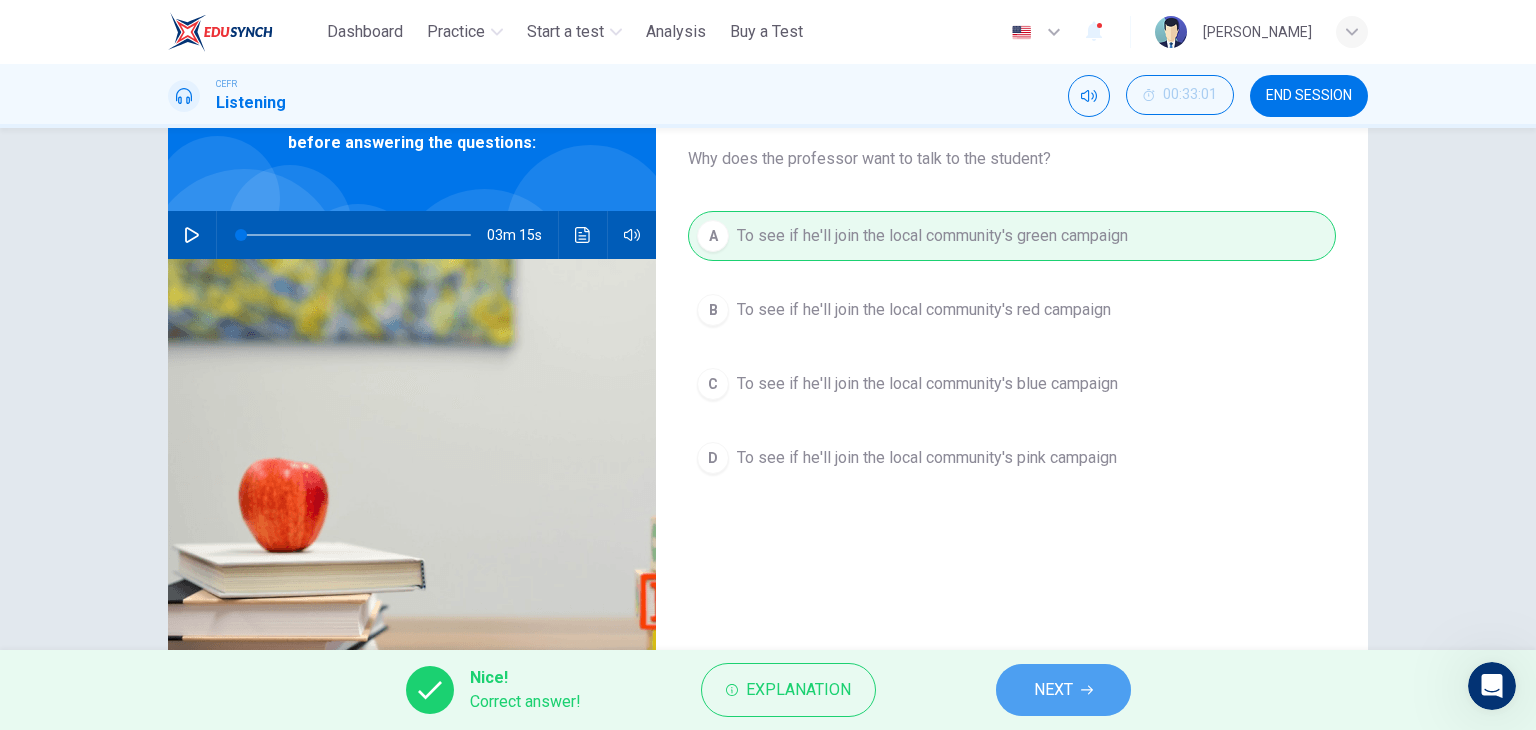 click on "NEXT" at bounding box center [1063, 690] 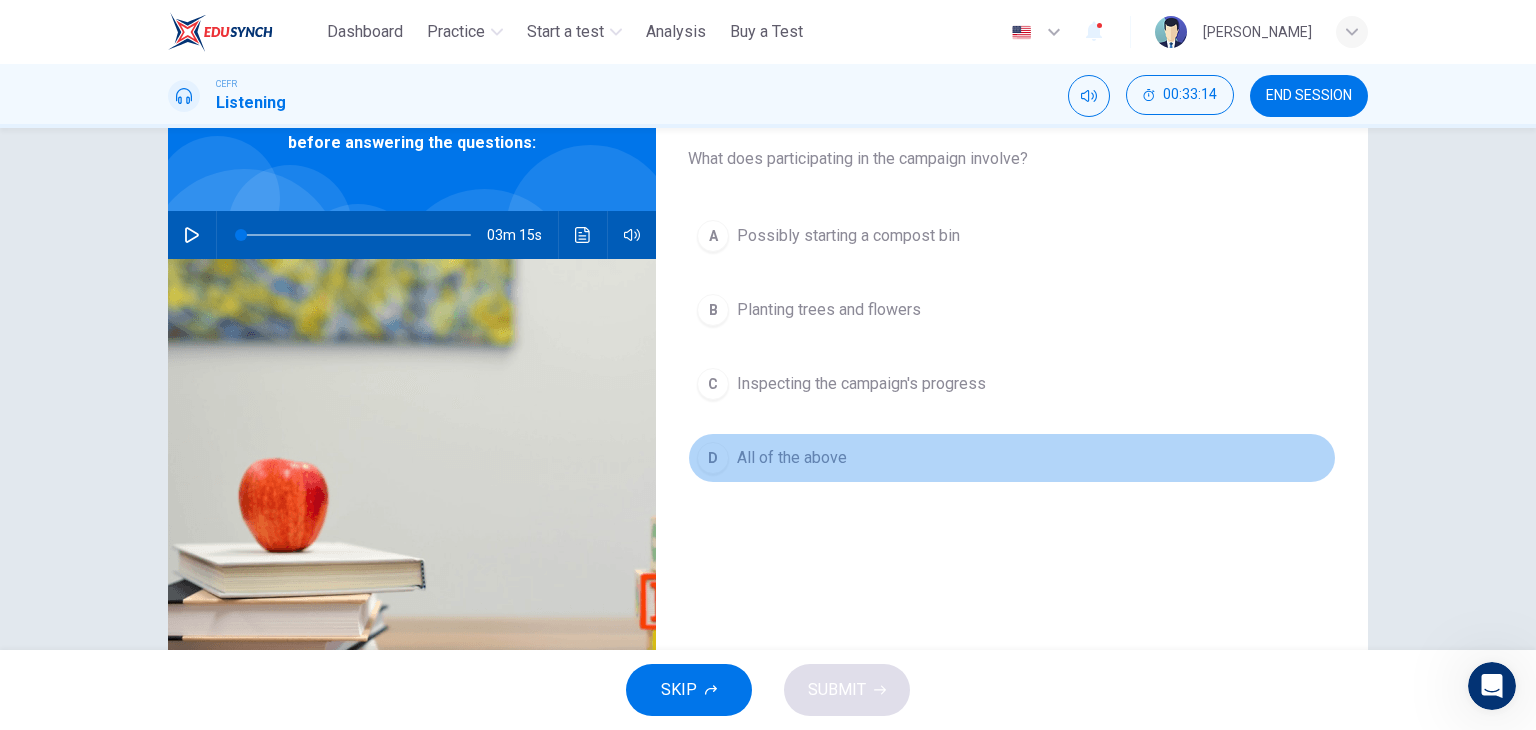 click on "All of the above" at bounding box center (792, 458) 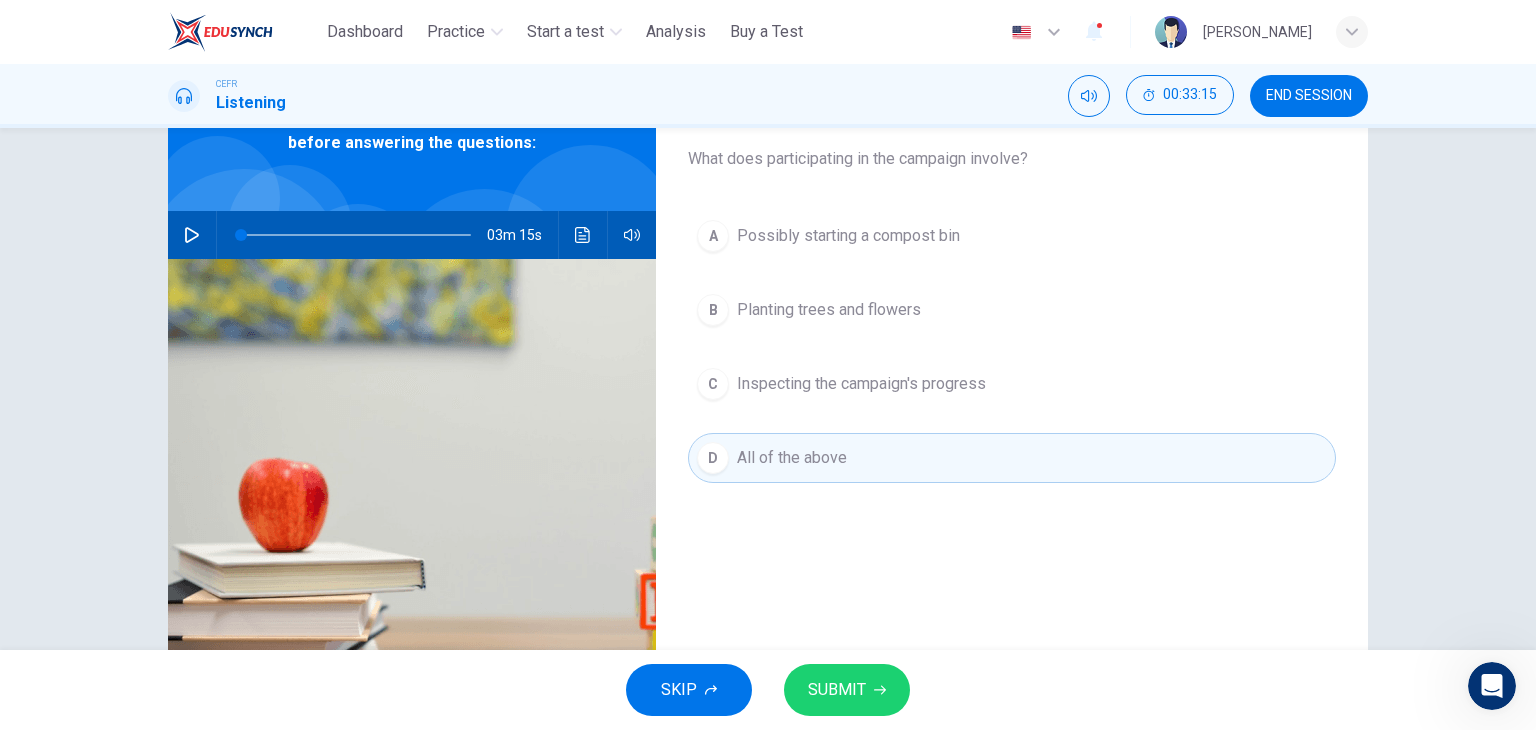 drag, startPoint x: 803, startPoint y: 452, endPoint x: 859, endPoint y: 689, distance: 243.52618 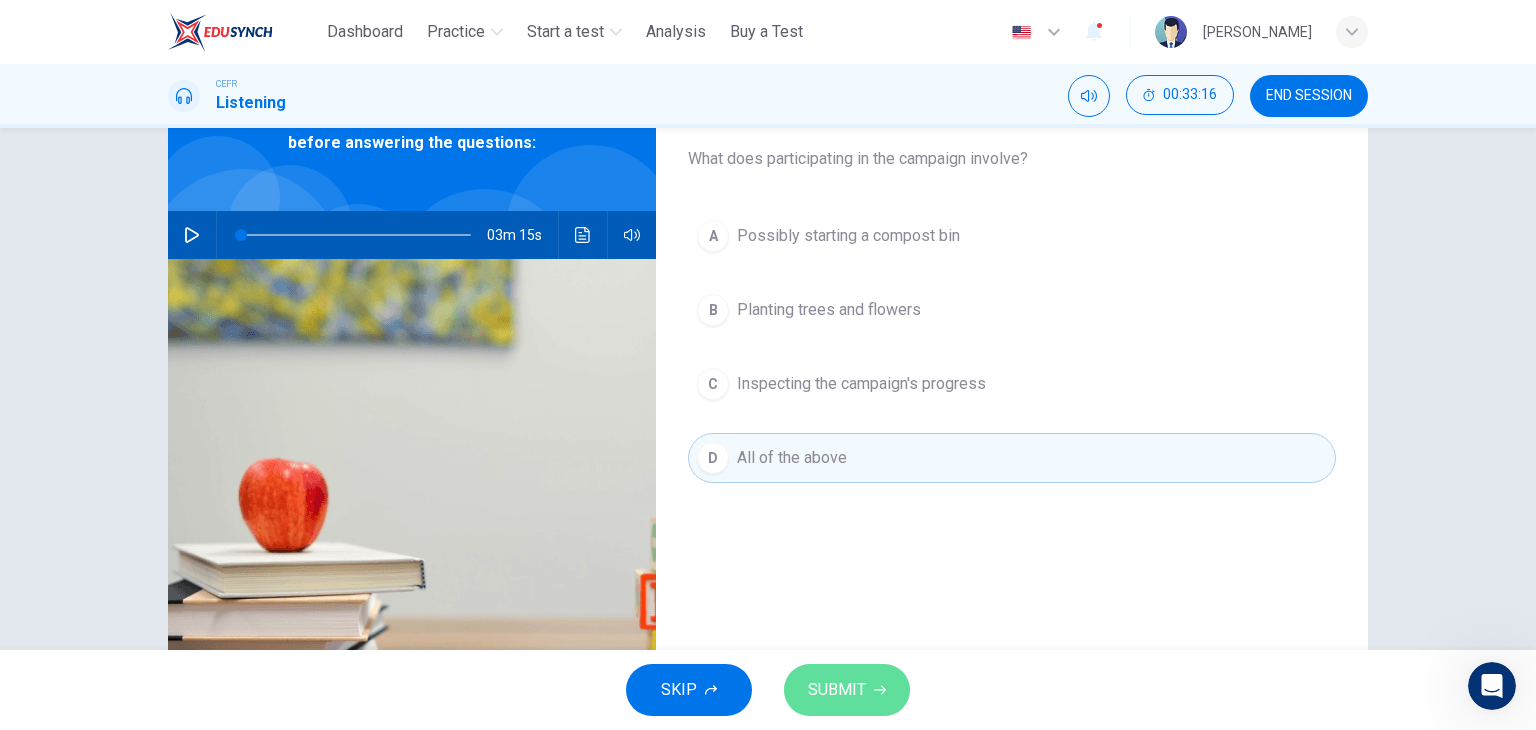 click on "SUBMIT" at bounding box center (837, 690) 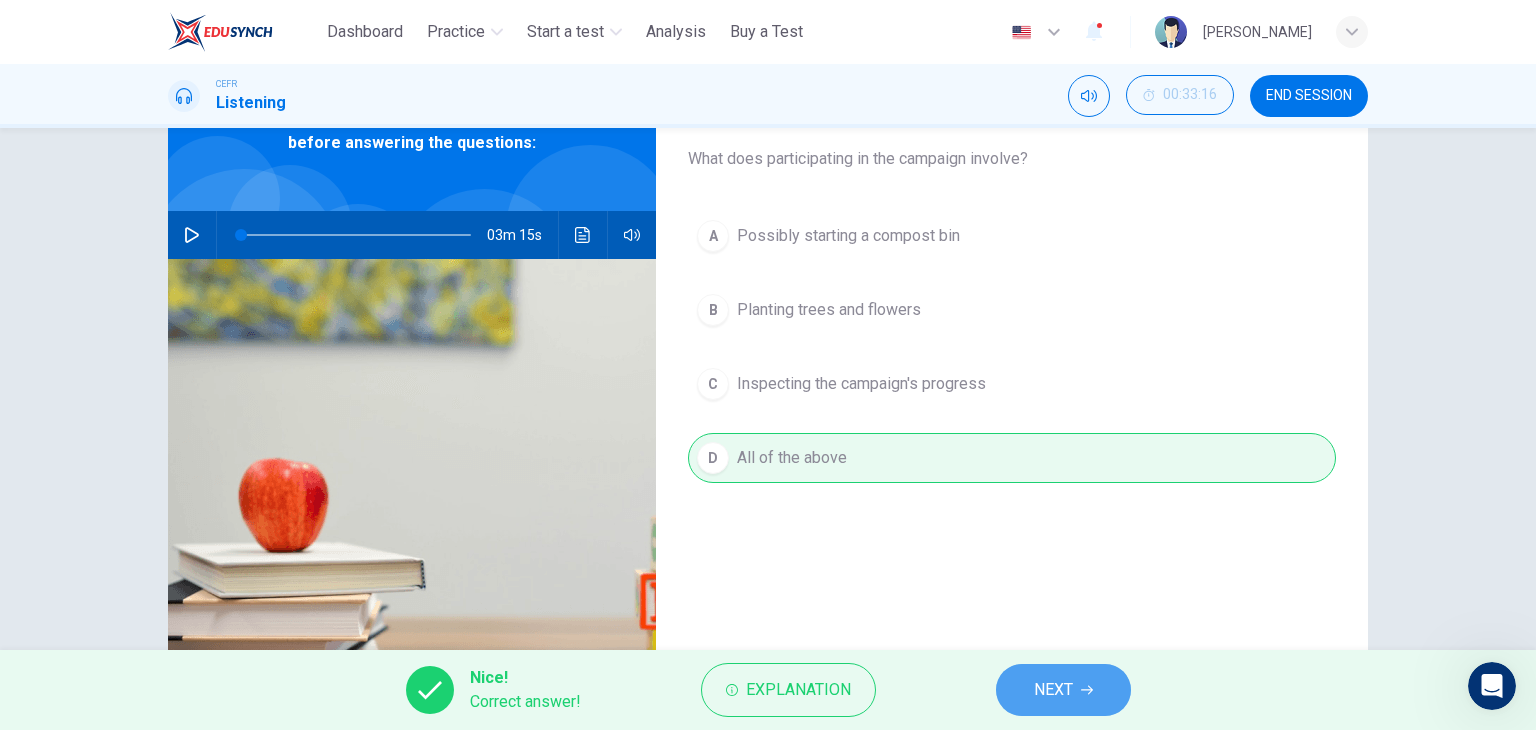 click on "NEXT" at bounding box center [1063, 690] 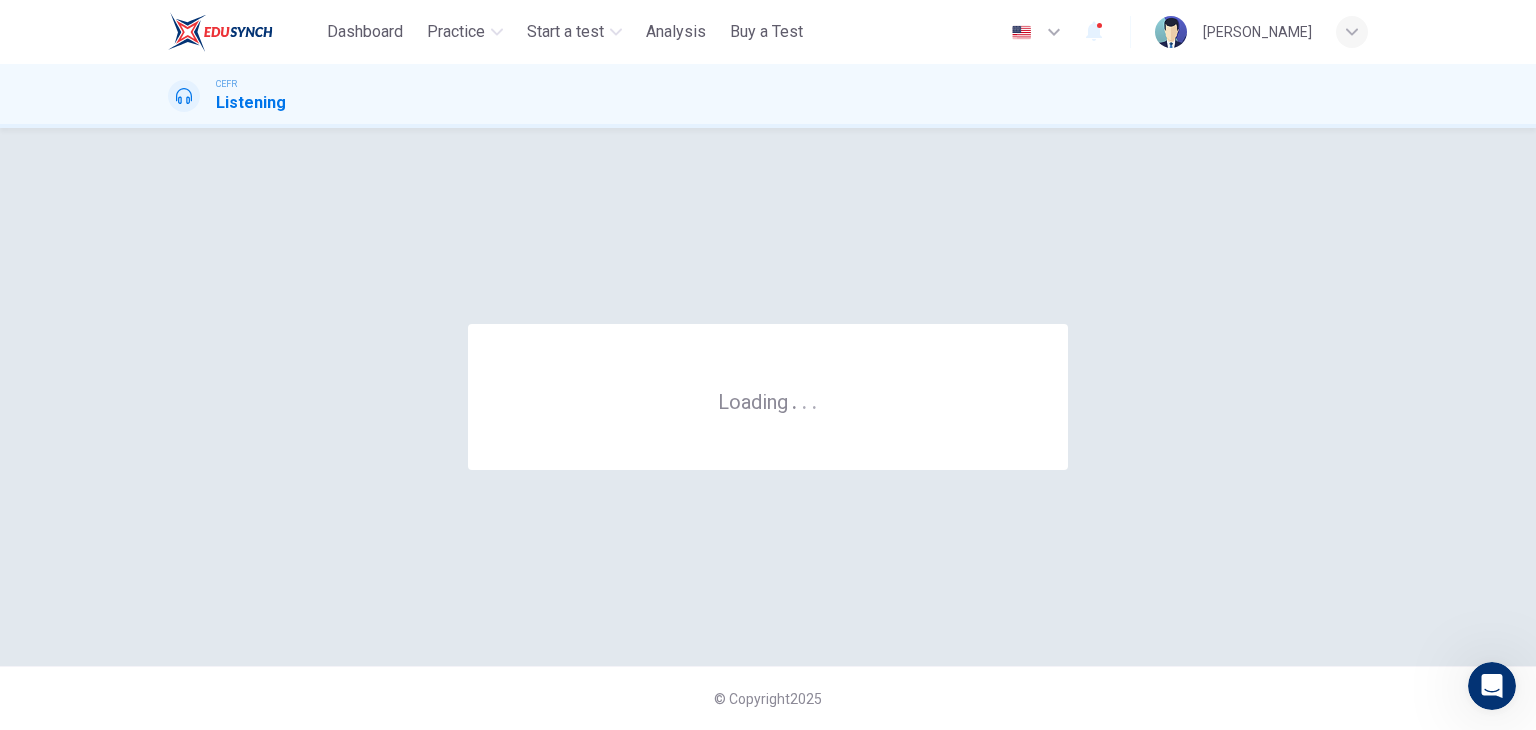 scroll, scrollTop: 0, scrollLeft: 0, axis: both 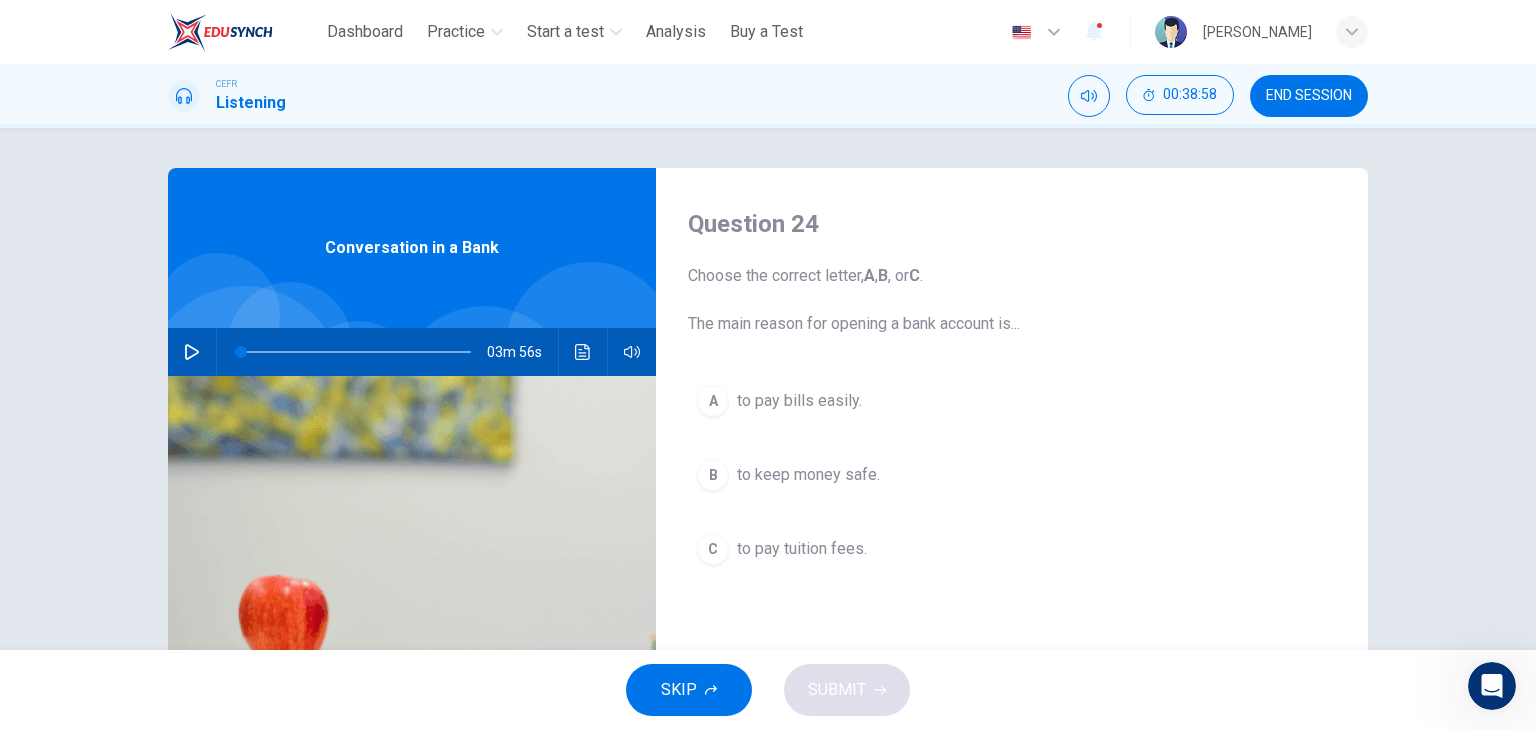 click on "B to keep money safe." at bounding box center [1012, 475] 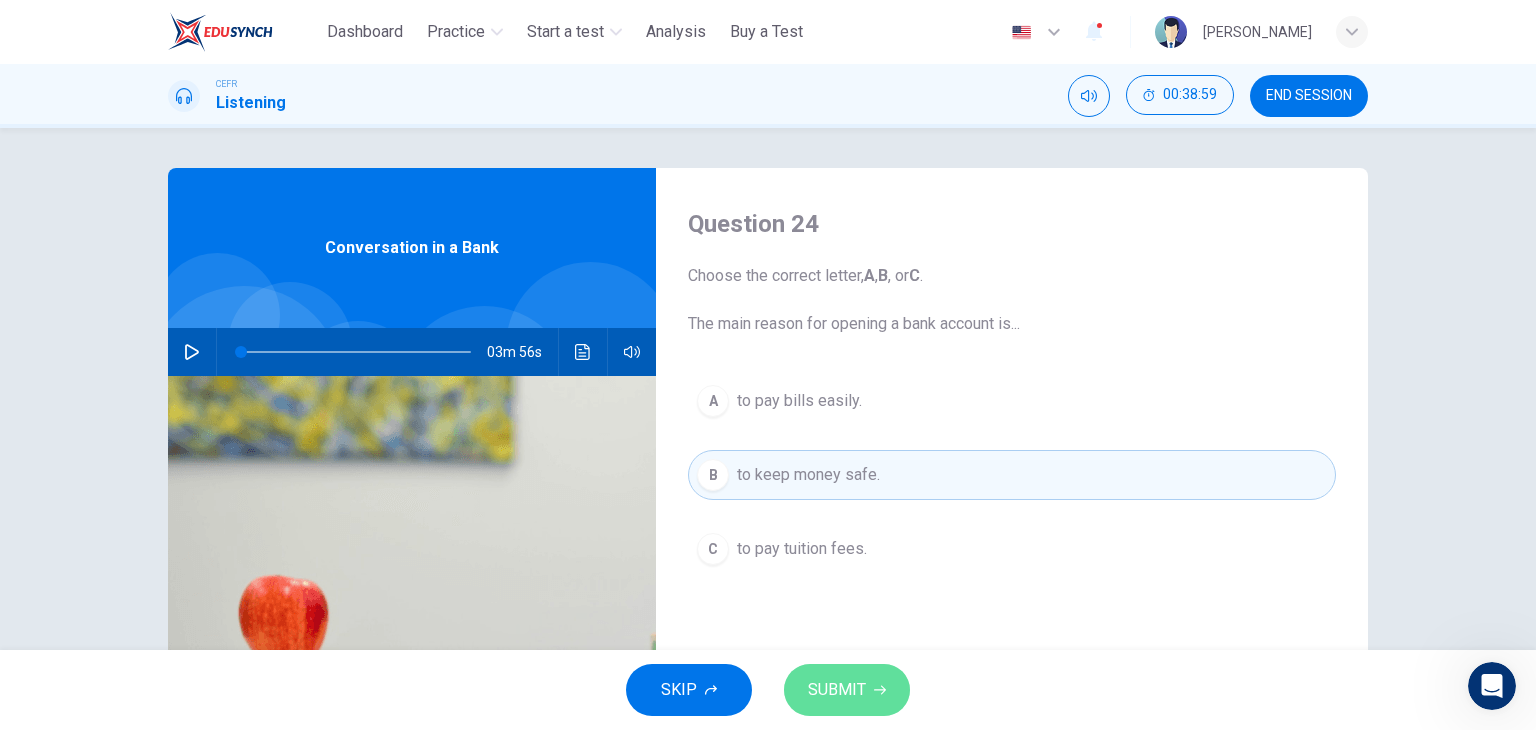 click on "SUBMIT" at bounding box center (837, 690) 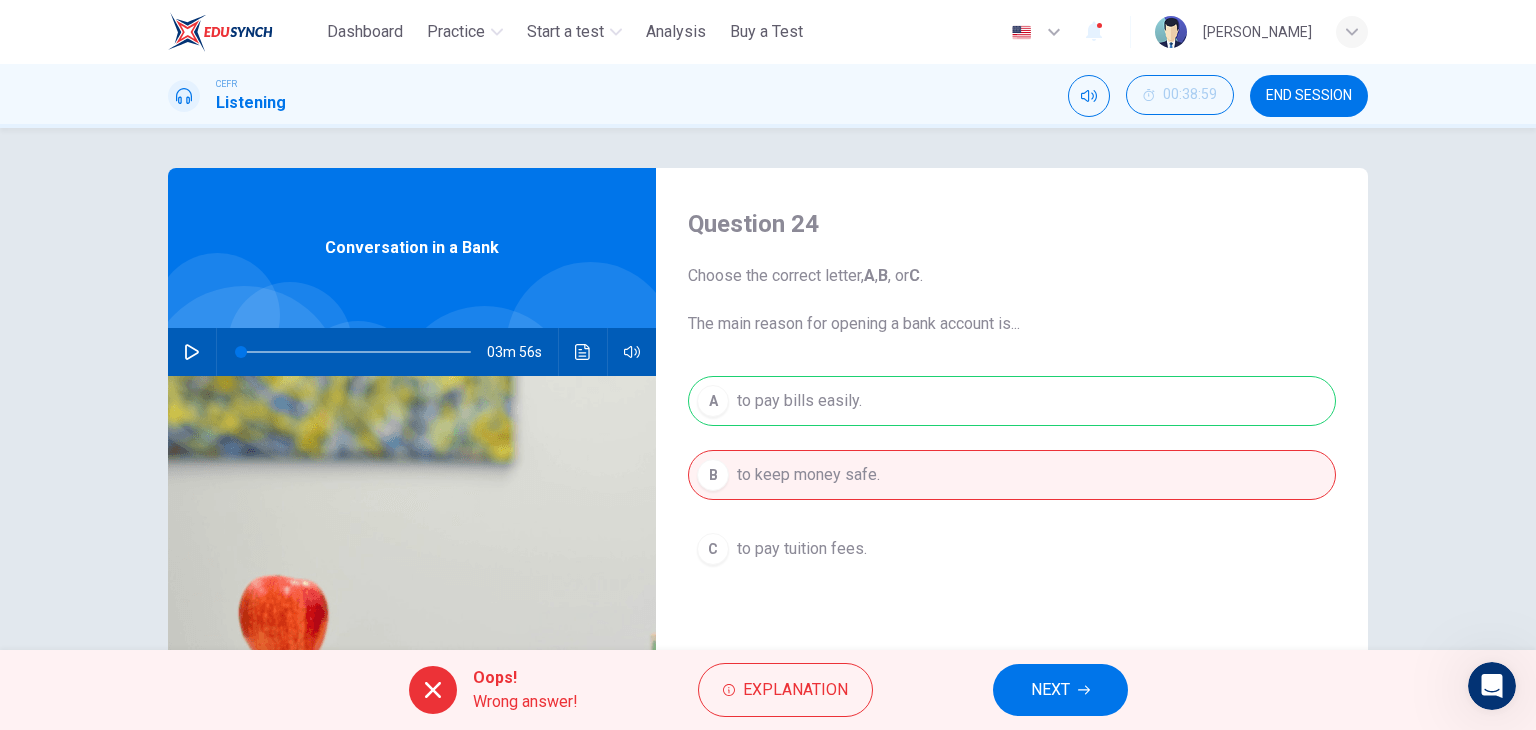 click on "NEXT" at bounding box center (1060, 690) 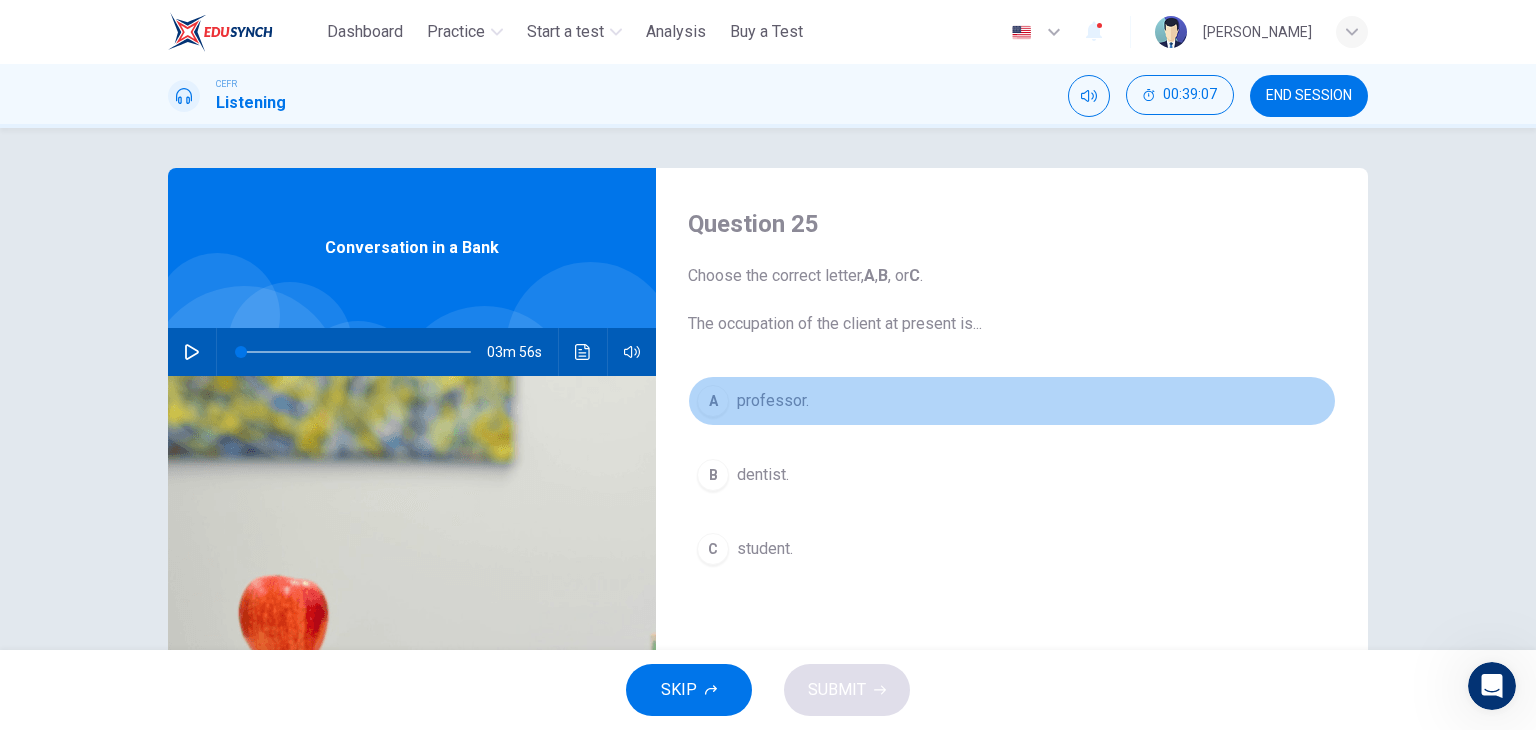 click on "professor." at bounding box center (773, 401) 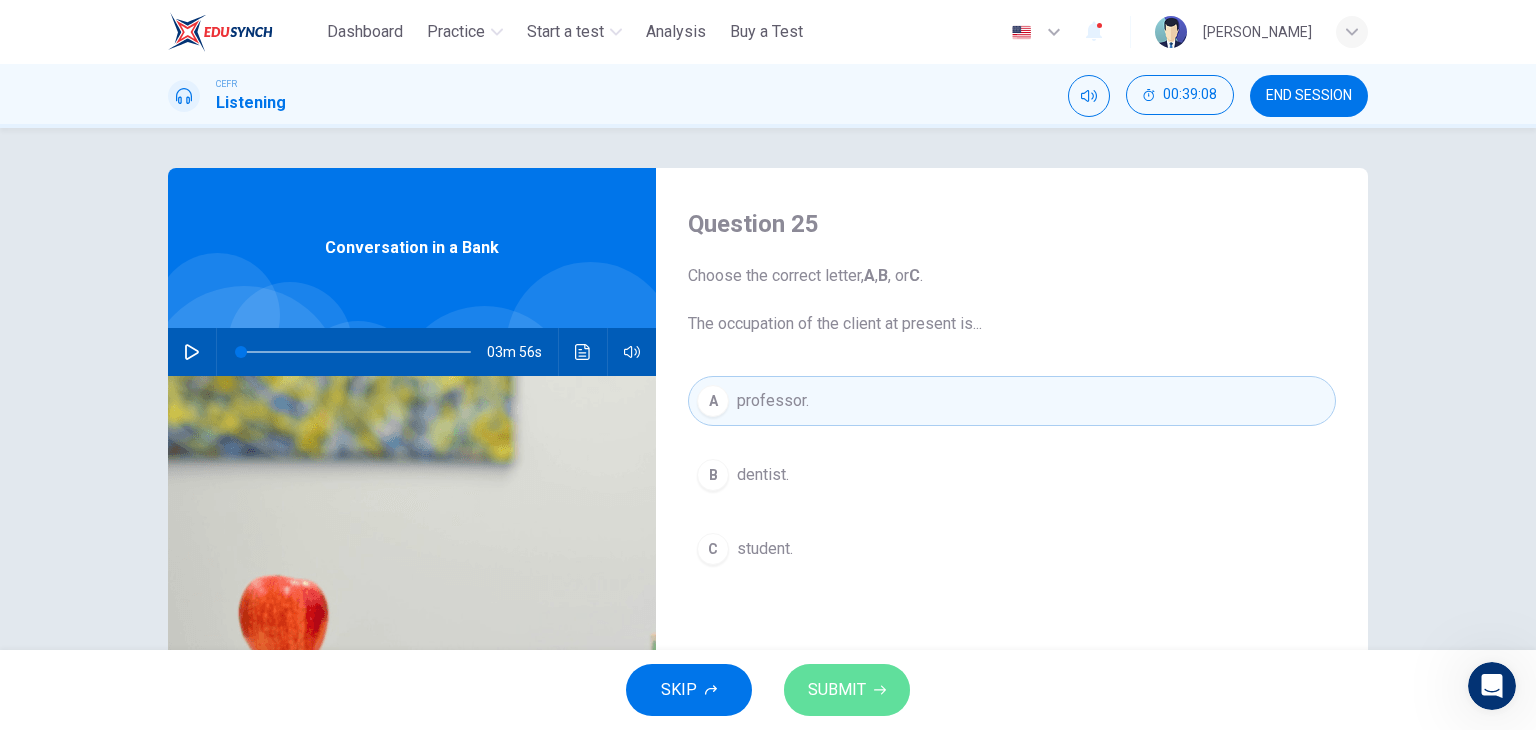 click on "SUBMIT" at bounding box center (837, 690) 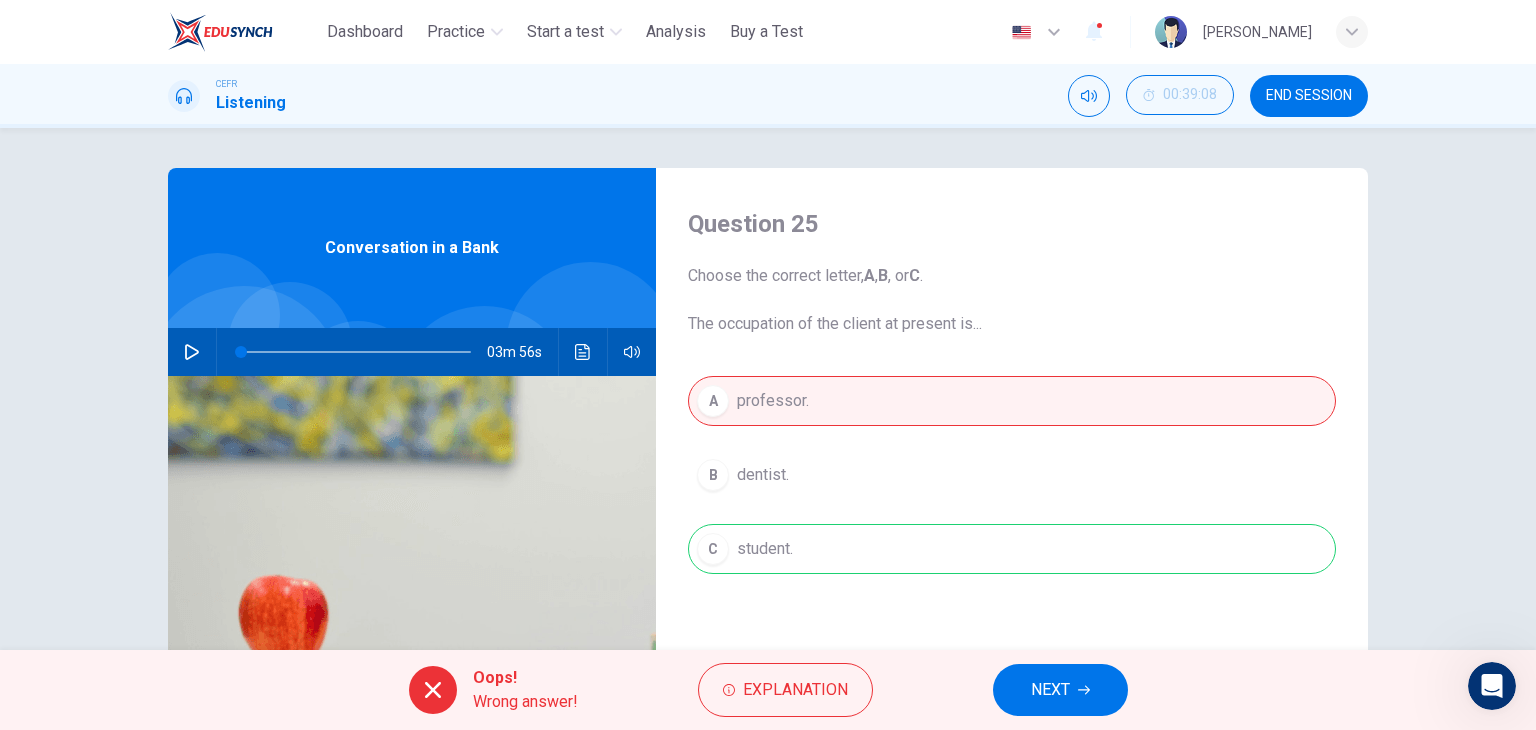 click on "NEXT" at bounding box center [1050, 690] 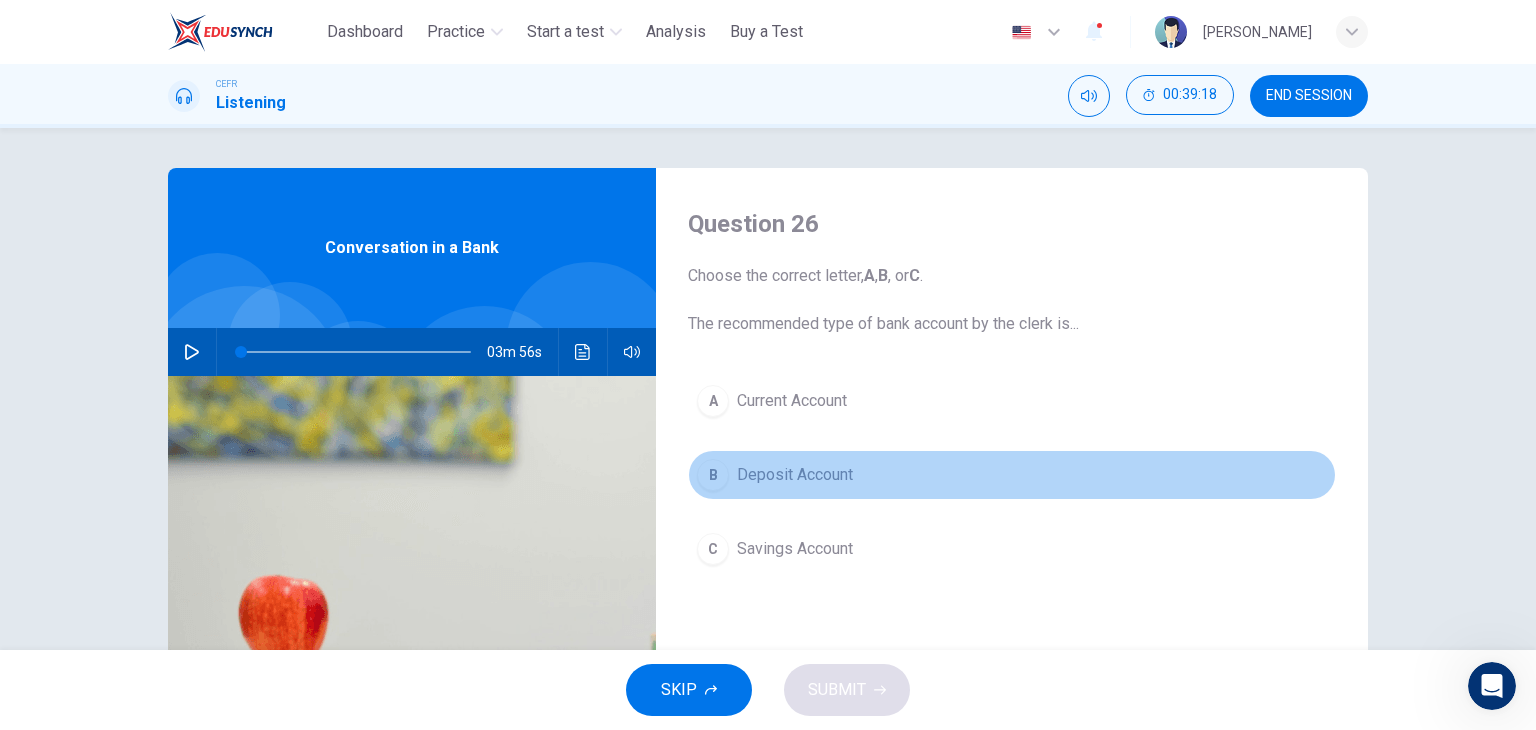 click on "Deposit Account" at bounding box center [795, 475] 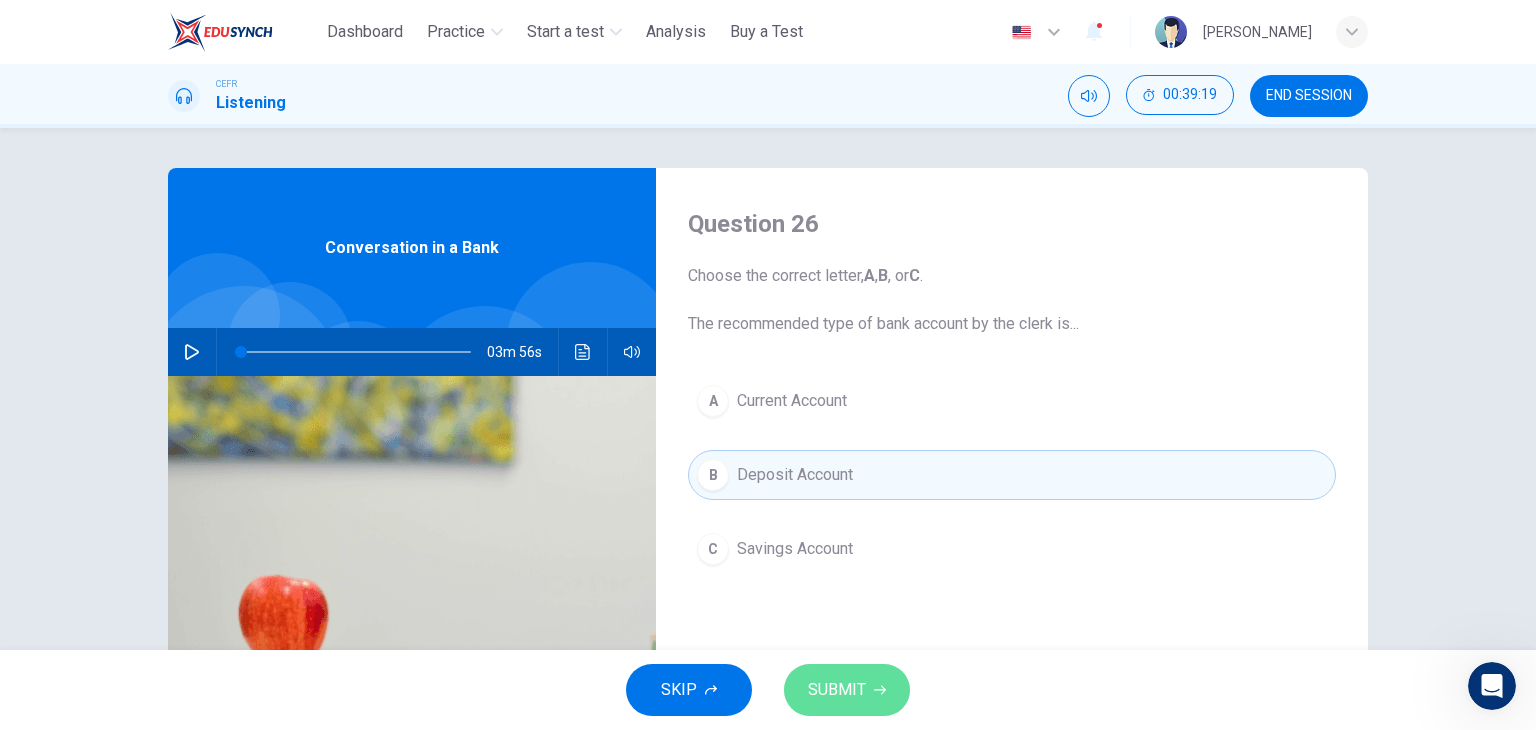 click on "SUBMIT" at bounding box center [847, 690] 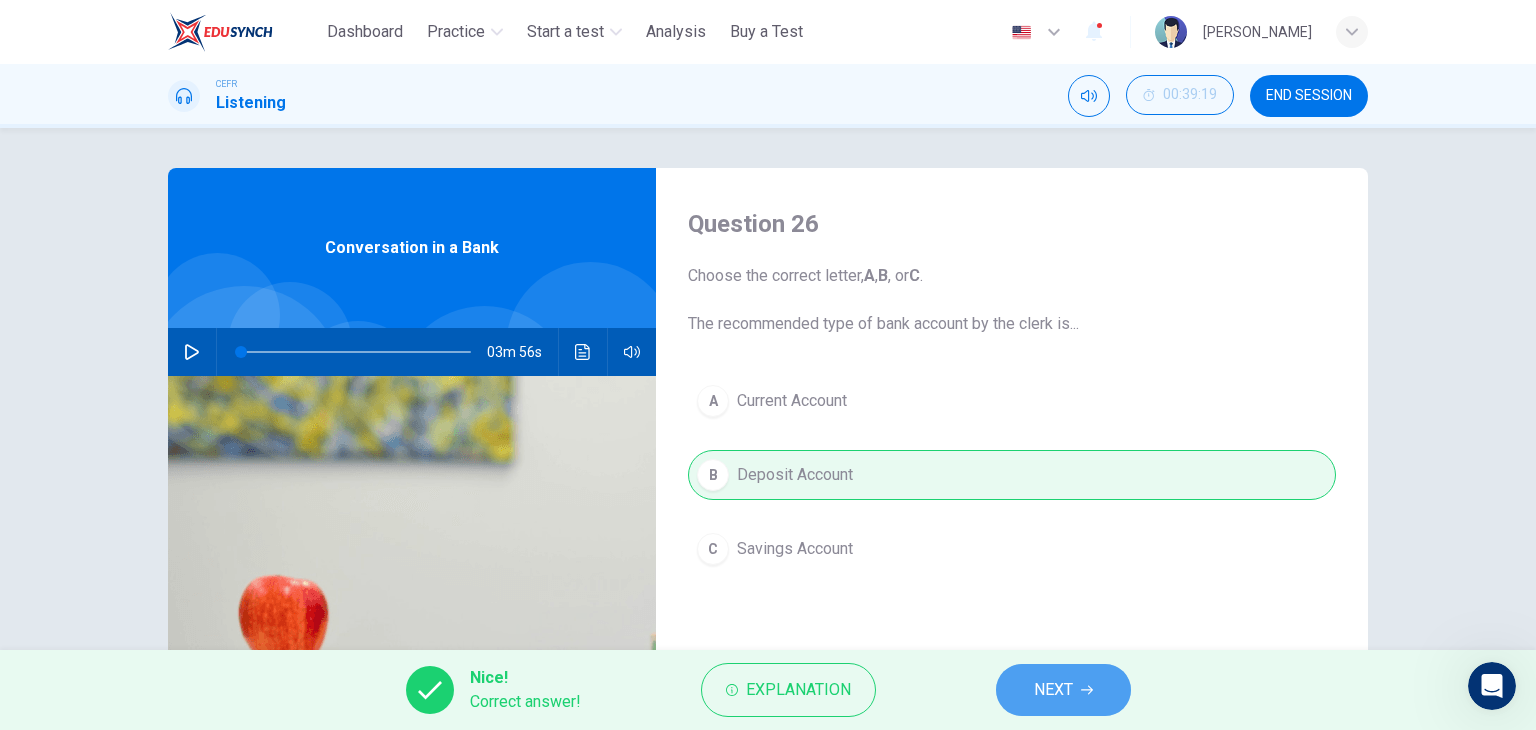click on "NEXT" at bounding box center [1053, 690] 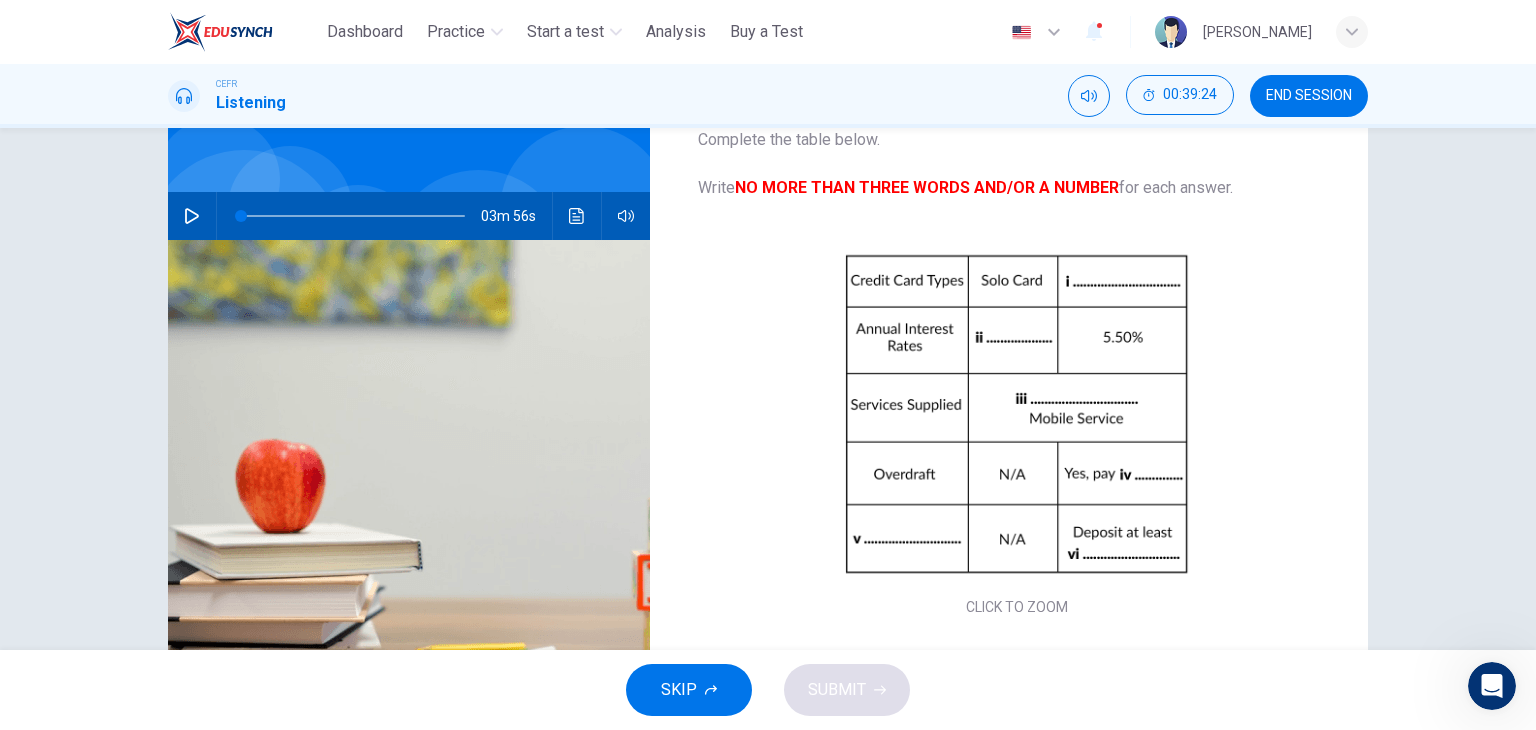 scroll, scrollTop: 151, scrollLeft: 0, axis: vertical 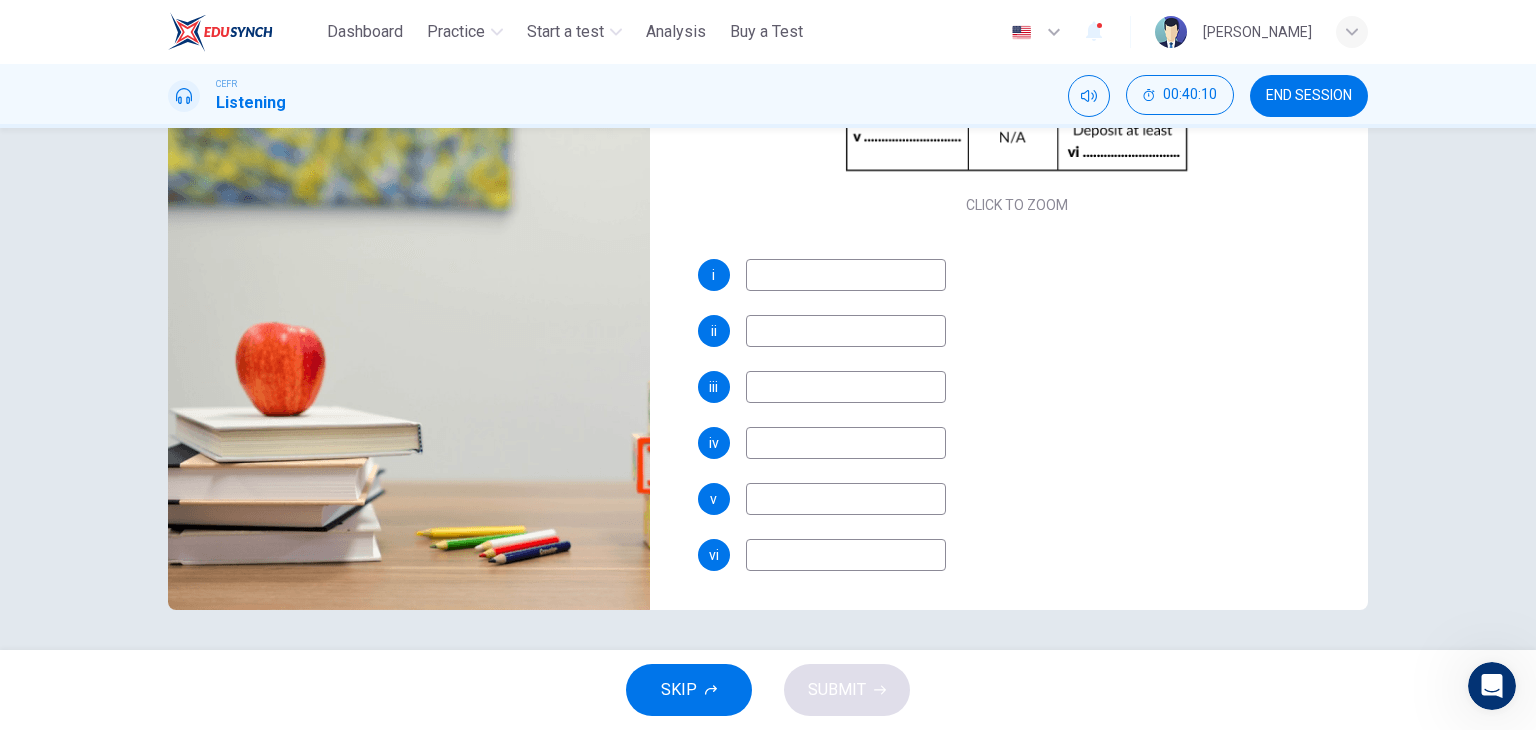 click at bounding box center [846, 275] 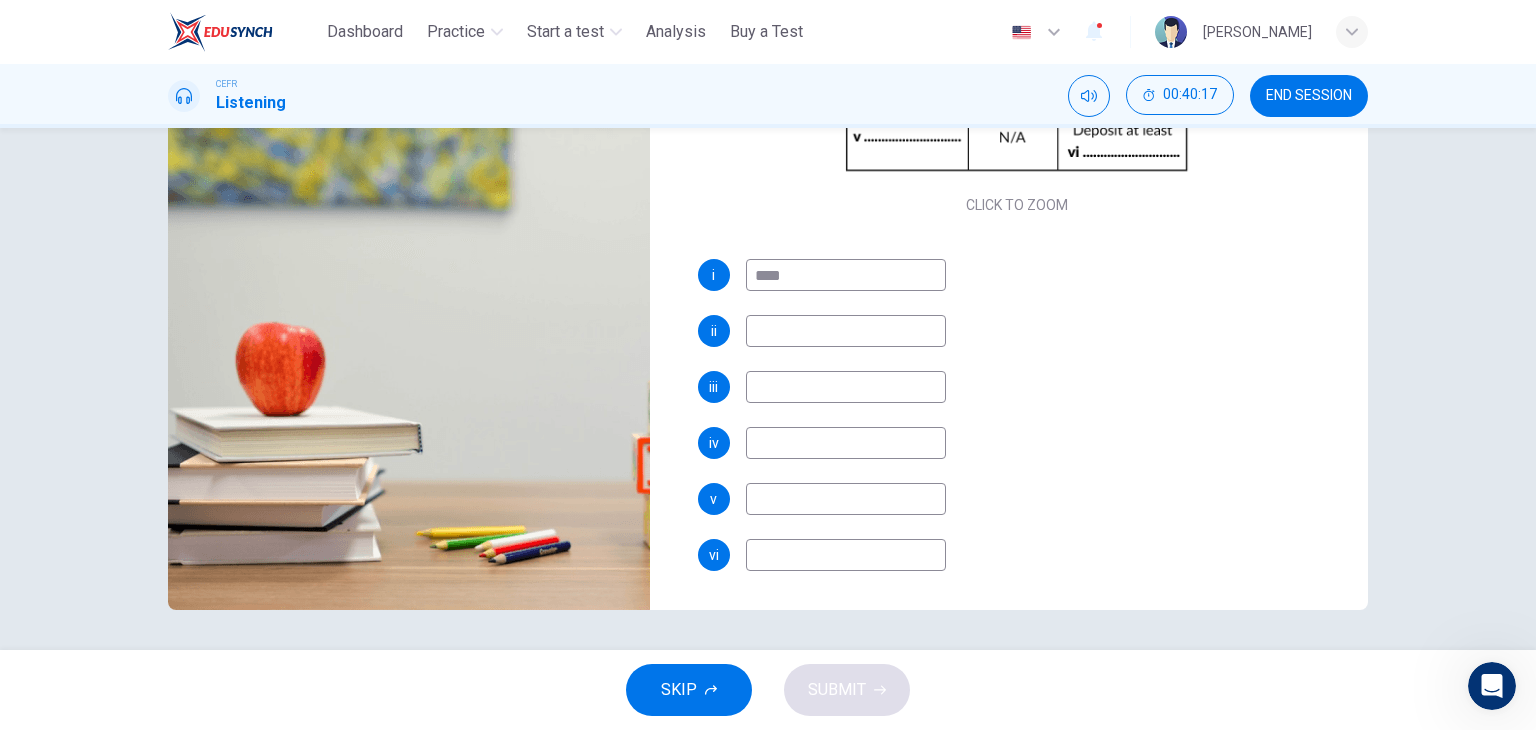 type on "****" 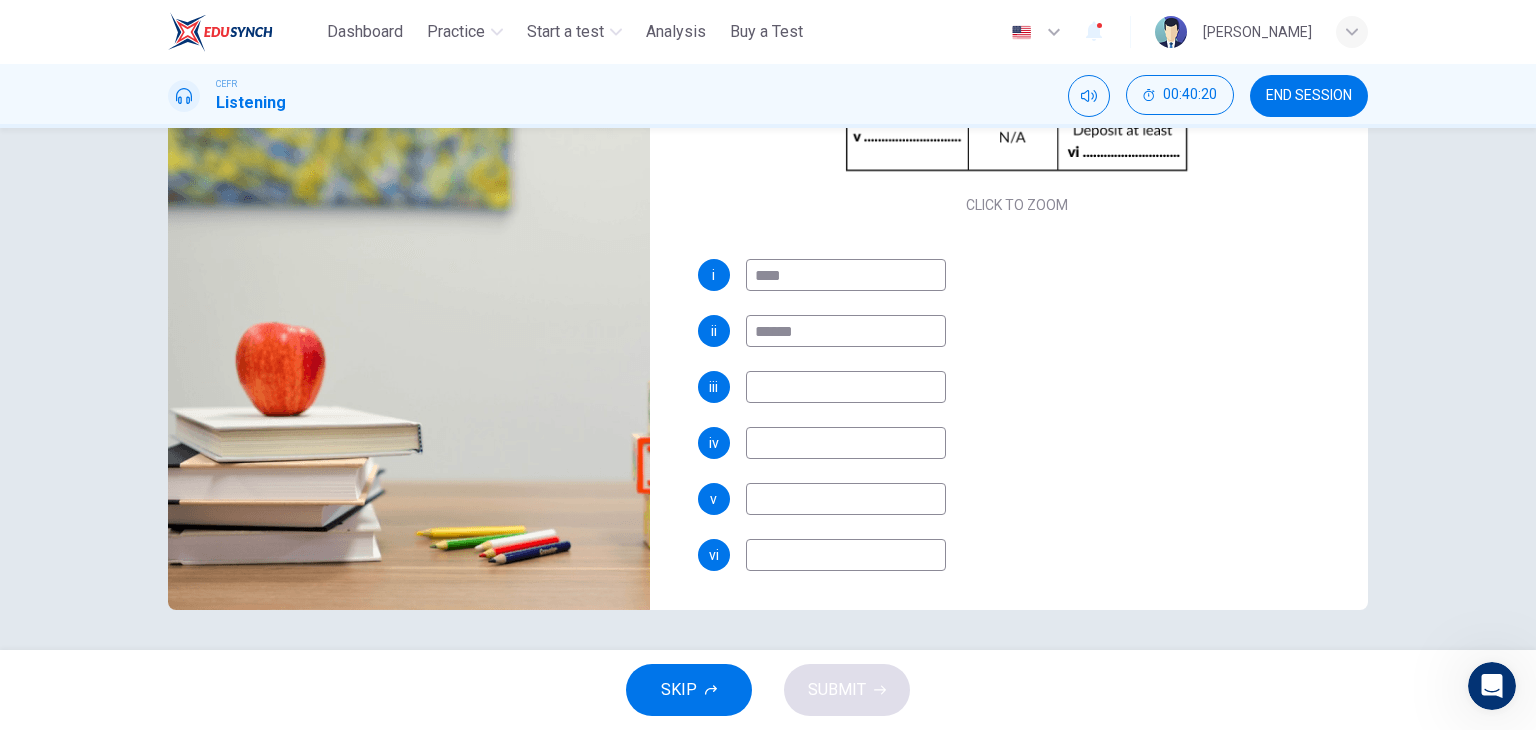 type on "******" 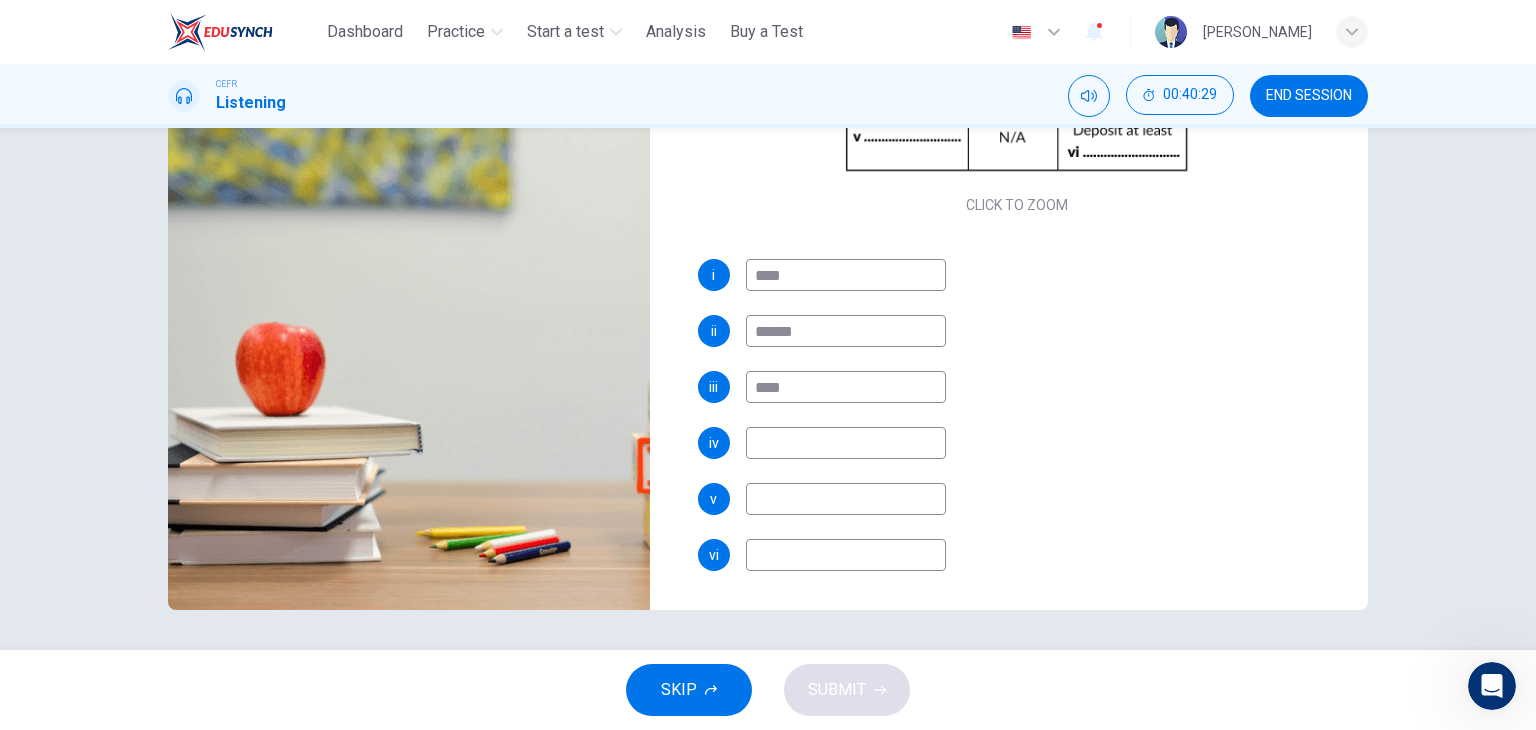 type on "****" 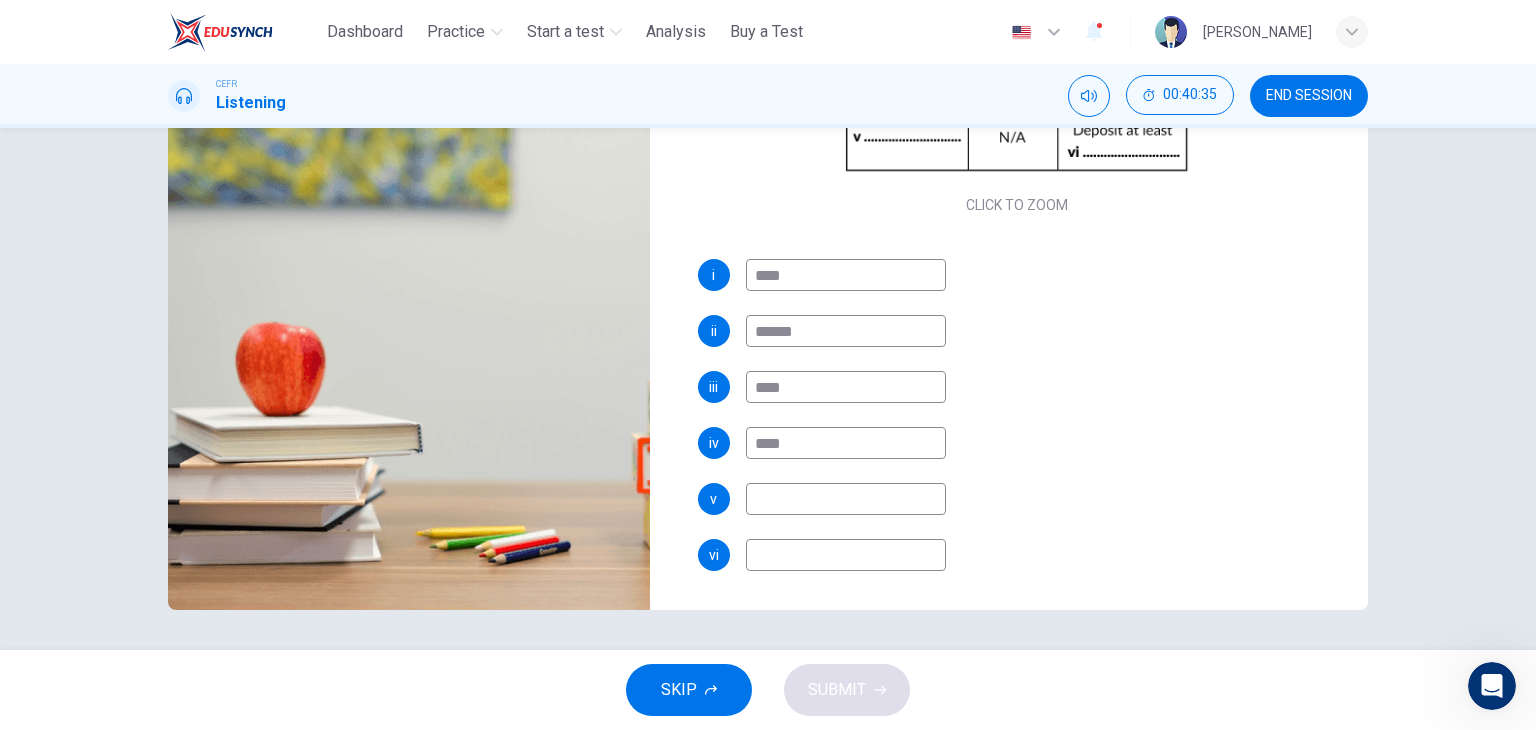 type on "****" 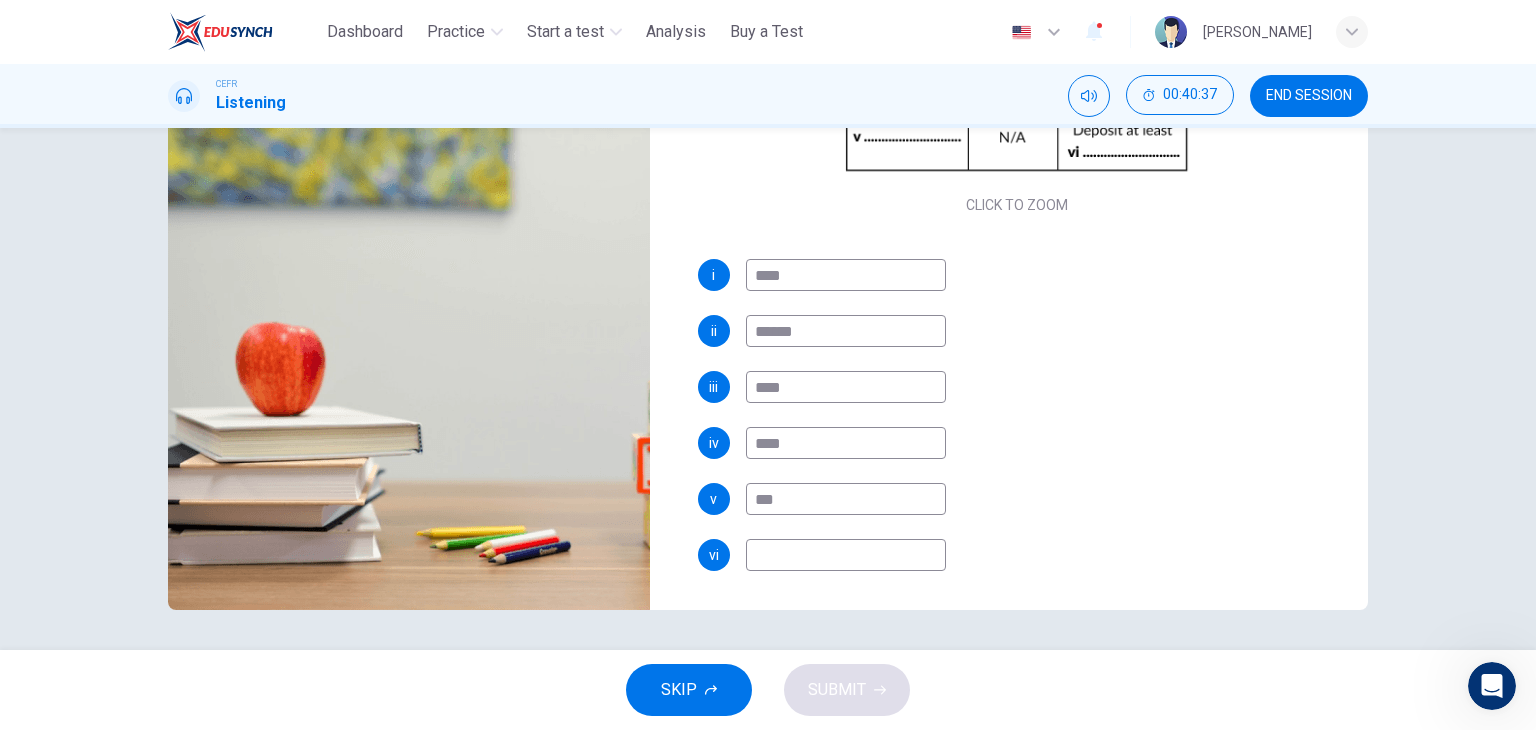 type on "***" 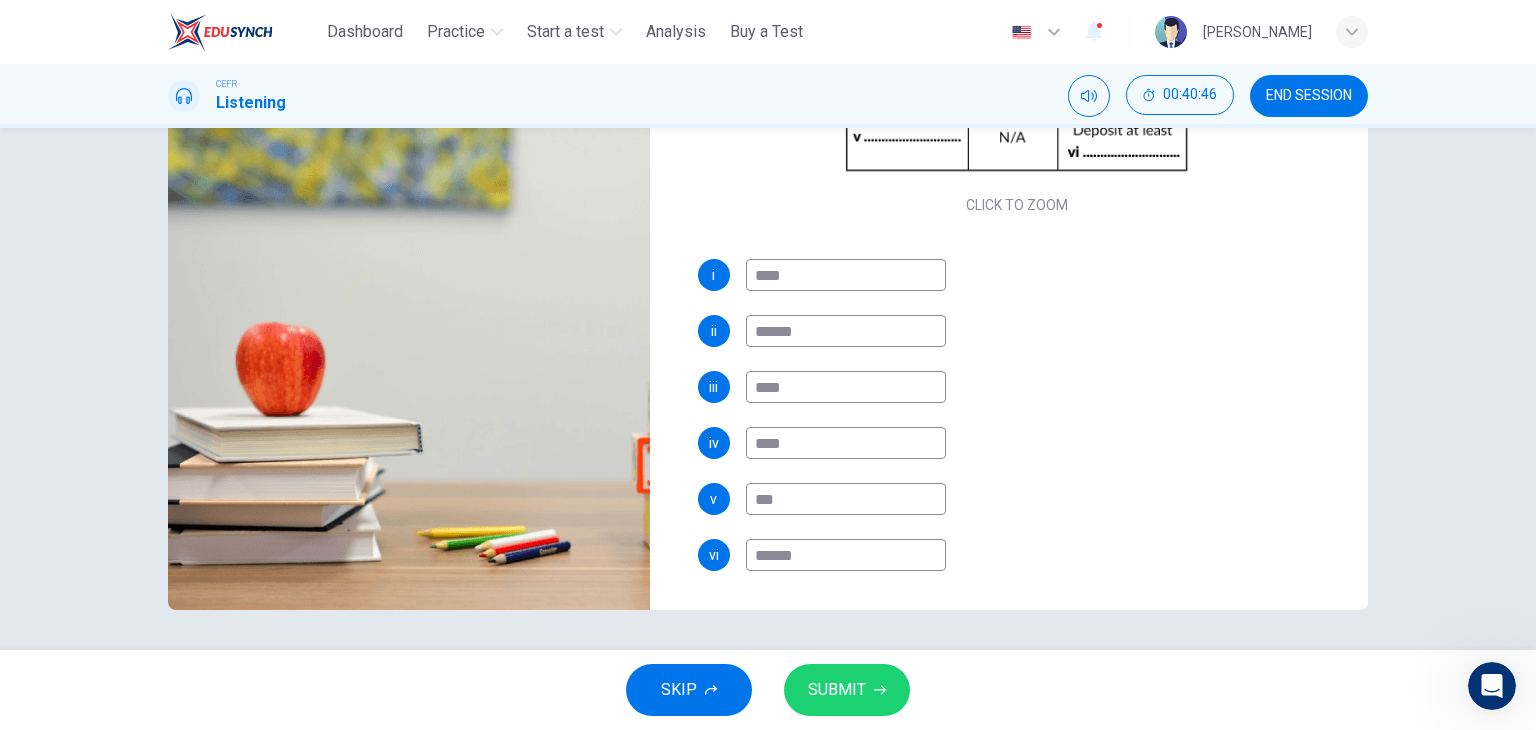 type on "******" 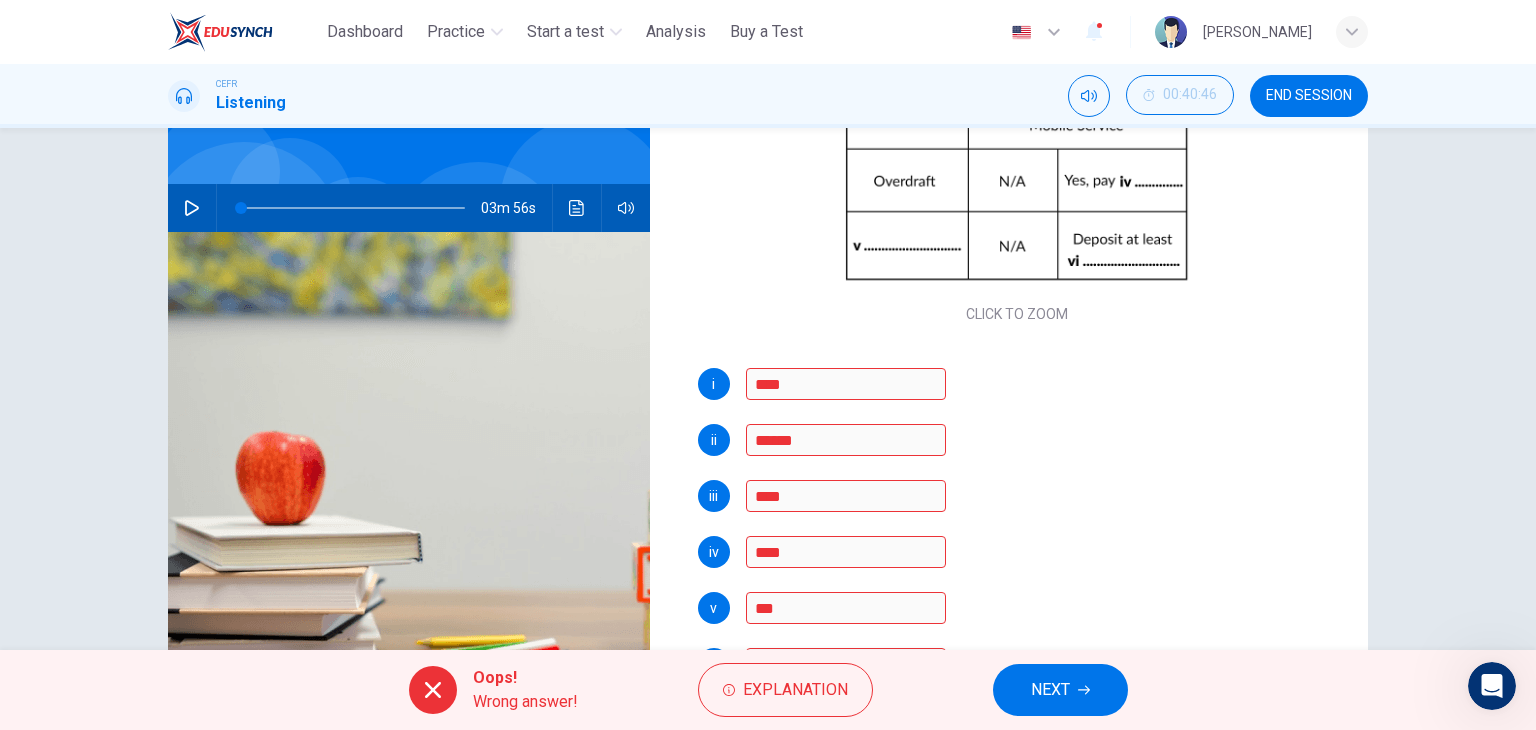 scroll, scrollTop: 253, scrollLeft: 0, axis: vertical 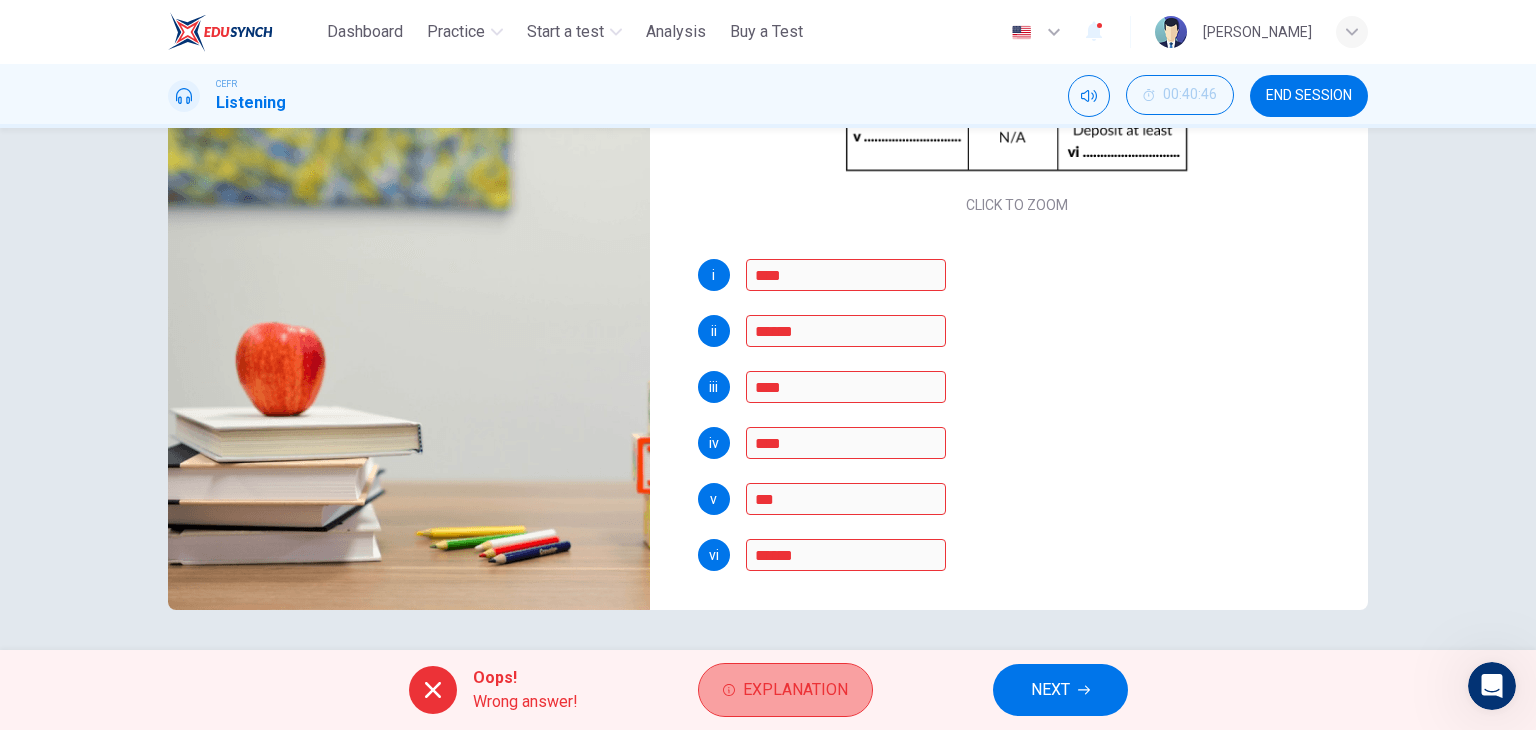 click on "Explanation" at bounding box center (795, 690) 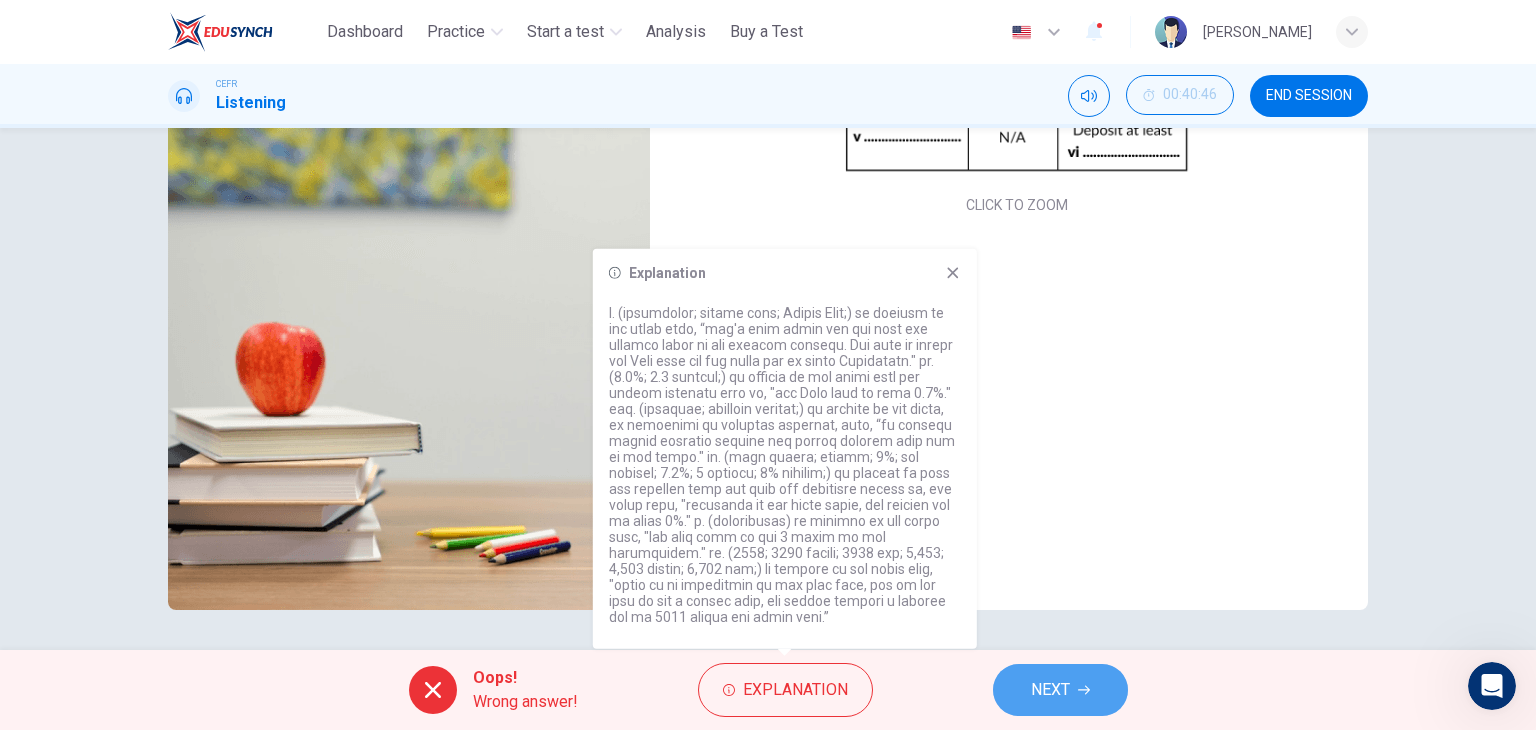 click on "NEXT" at bounding box center (1050, 690) 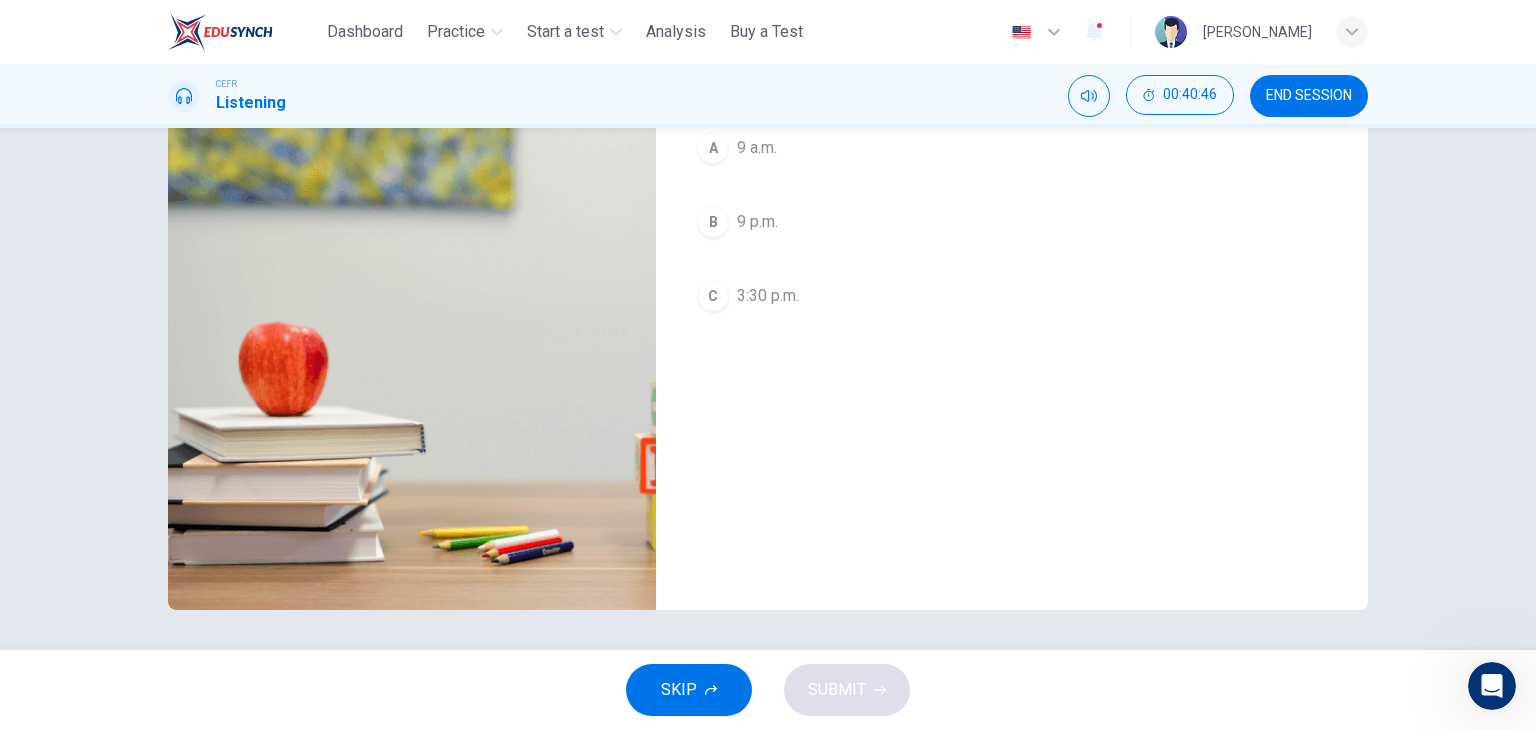 scroll, scrollTop: 0, scrollLeft: 0, axis: both 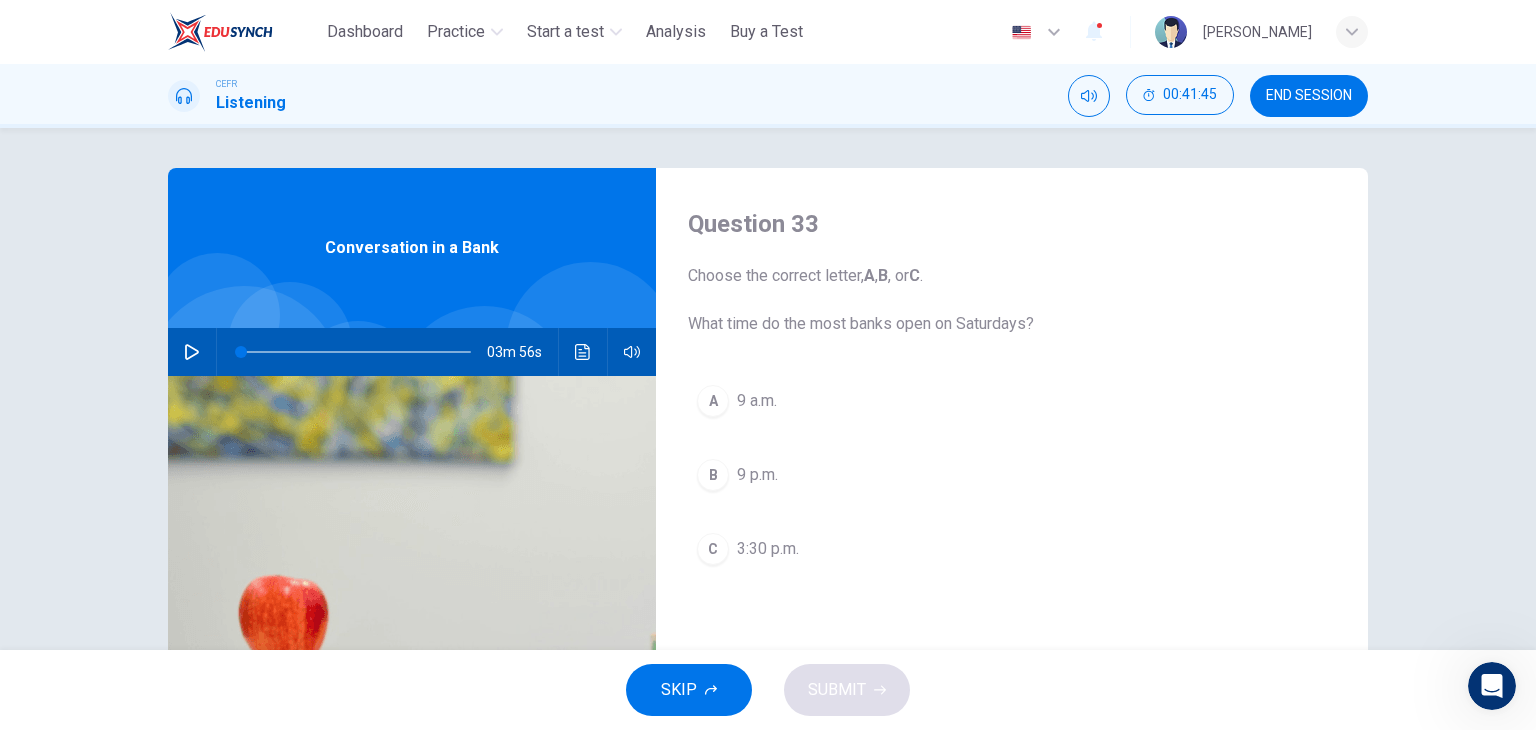 click on "A" at bounding box center (713, 401) 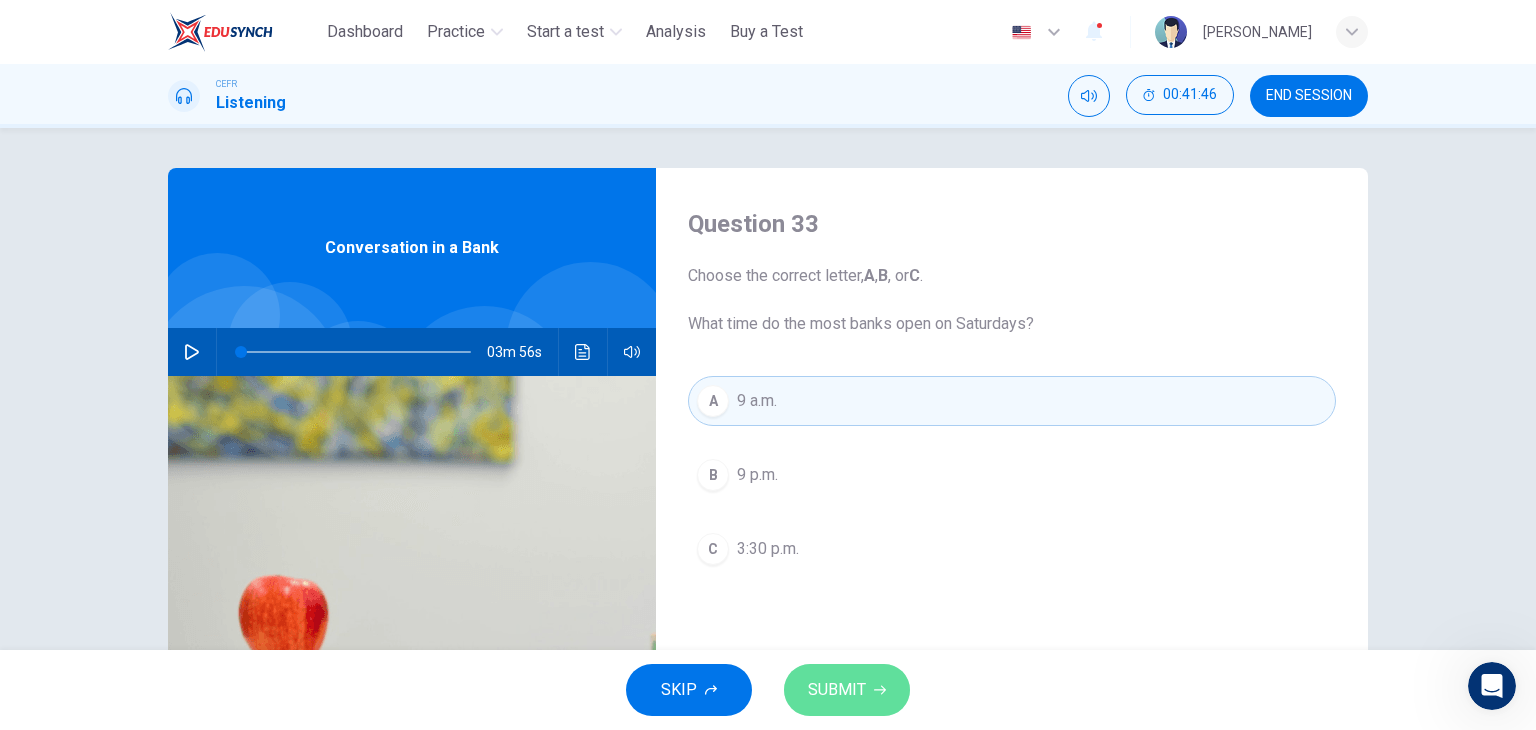 click on "SUBMIT" at bounding box center [837, 690] 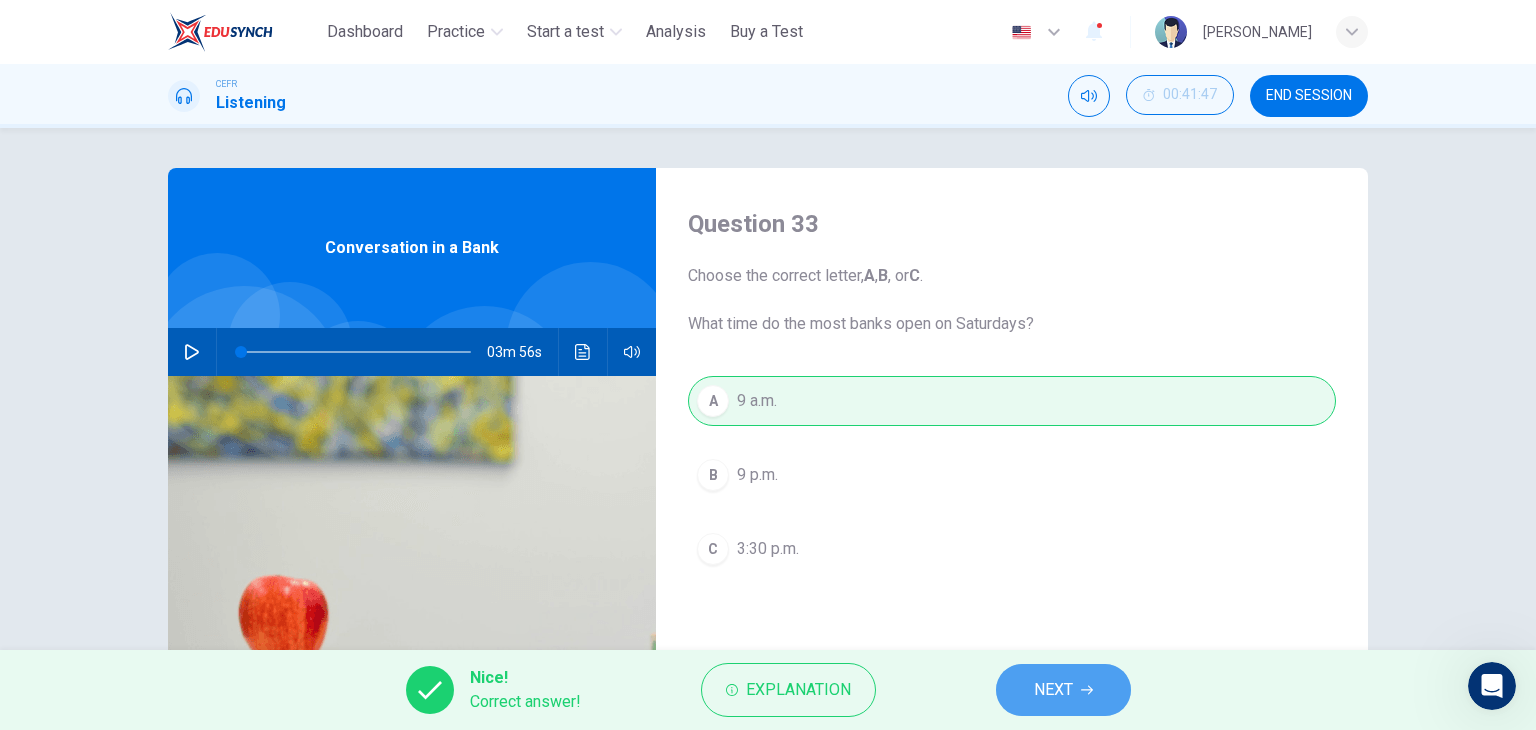 click on "NEXT" at bounding box center (1063, 690) 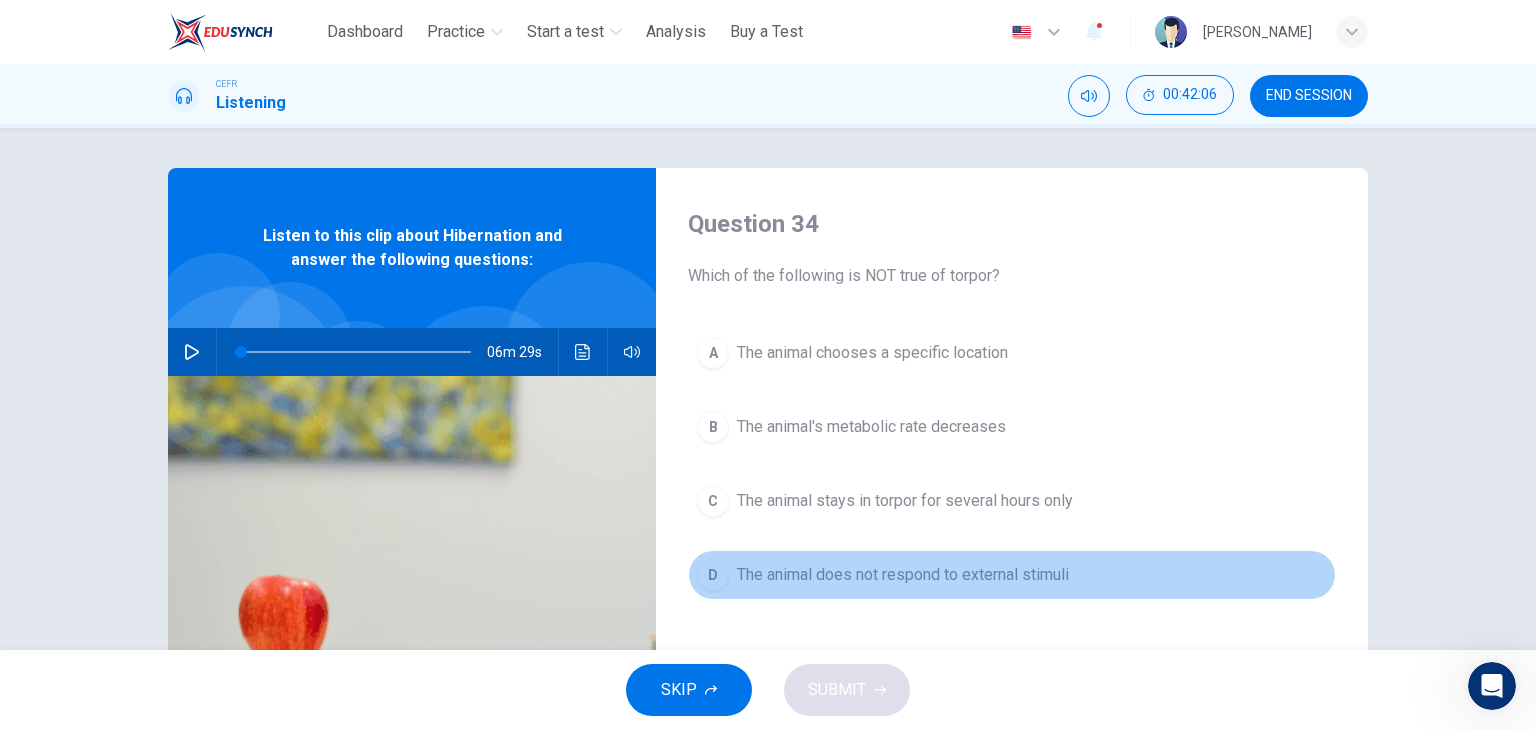 click on "D The animal does not respond to external stimuli" at bounding box center [1012, 575] 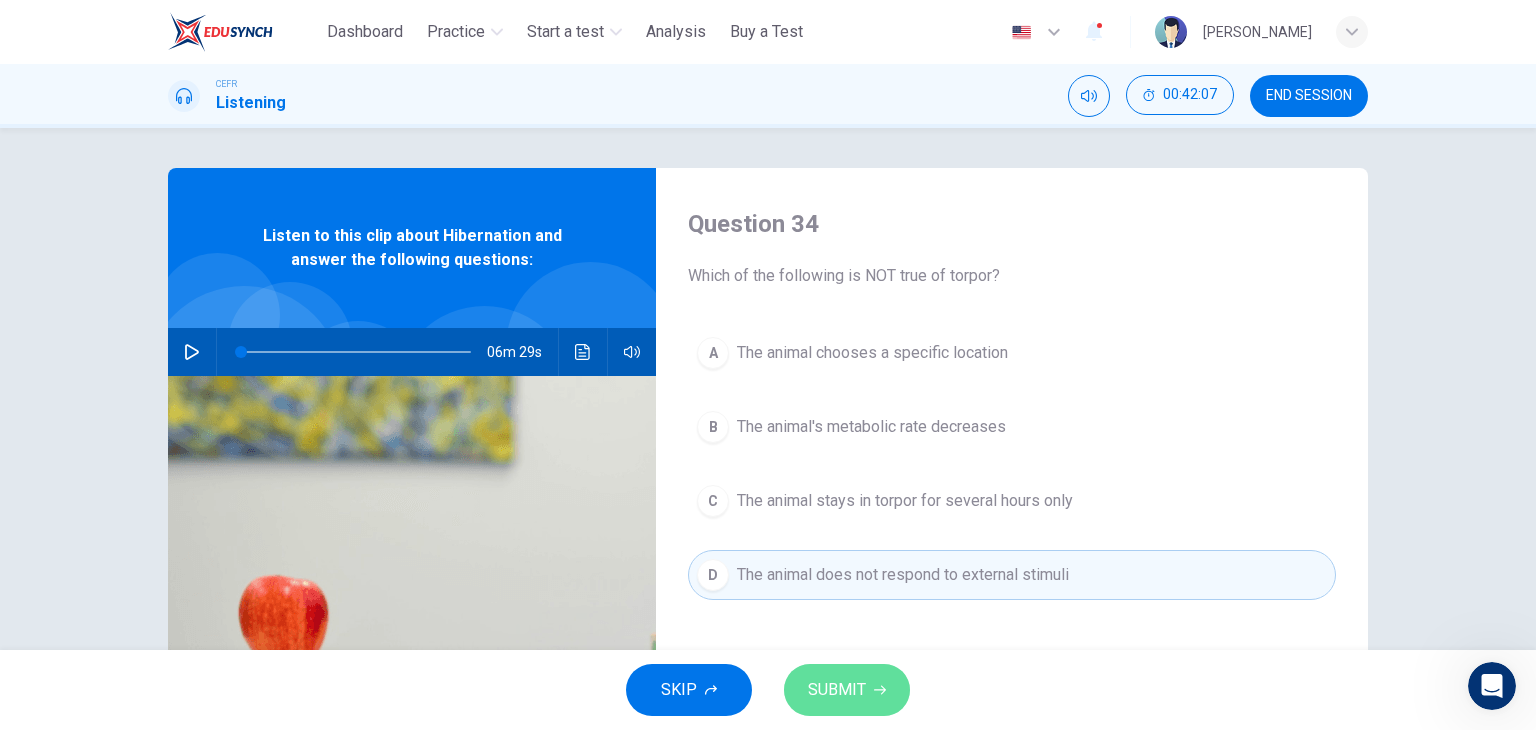 click on "SUBMIT" at bounding box center [837, 690] 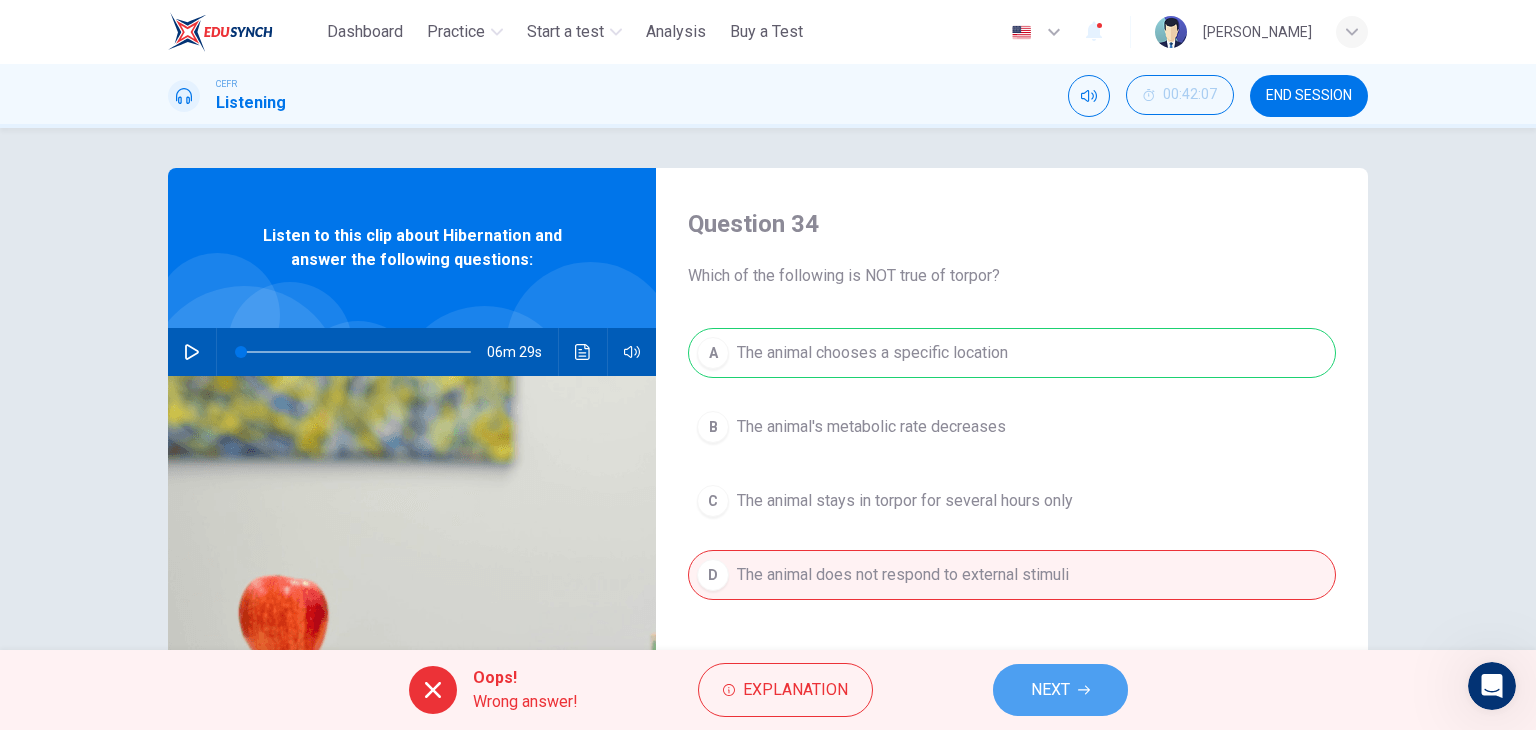 click on "NEXT" at bounding box center [1060, 690] 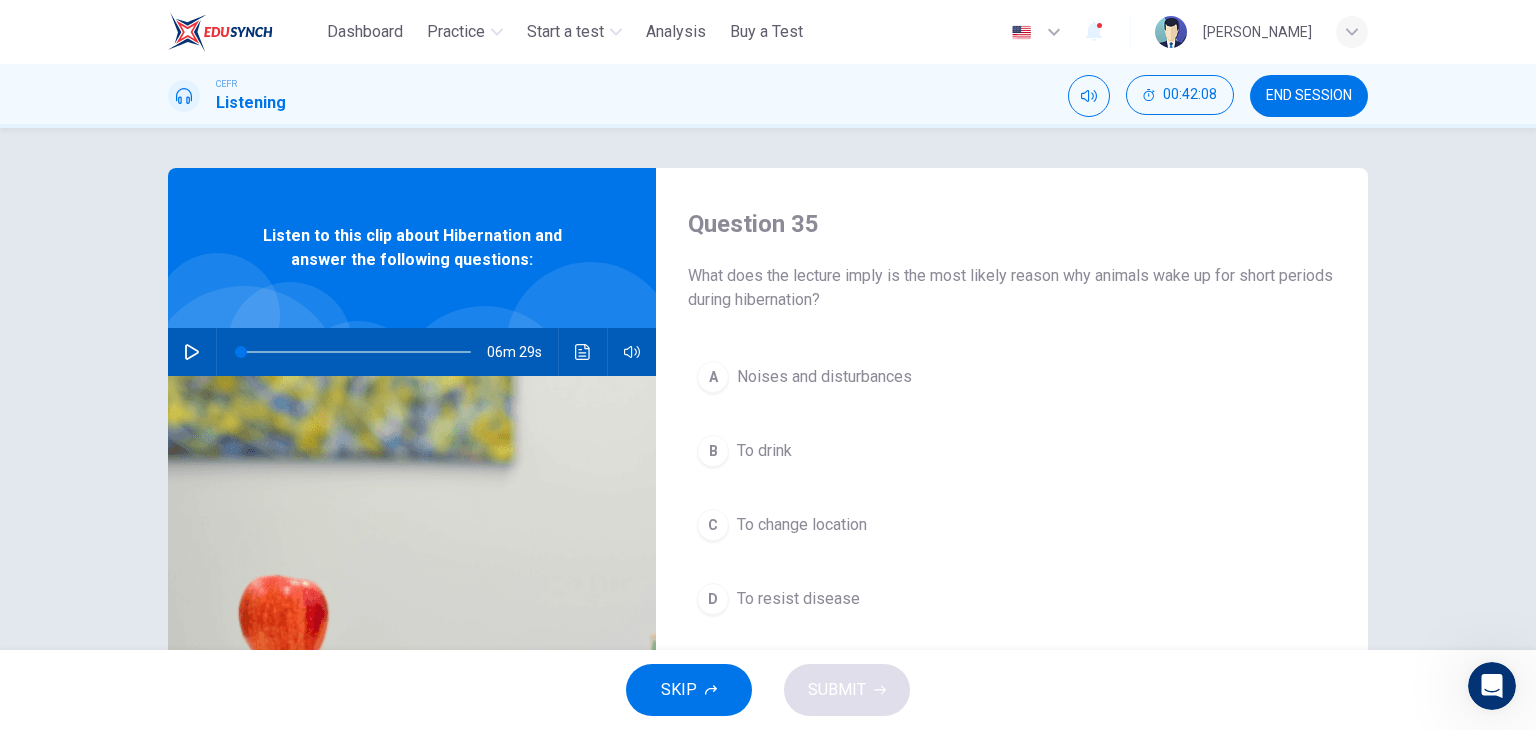 click on "C To change location" at bounding box center [1012, 525] 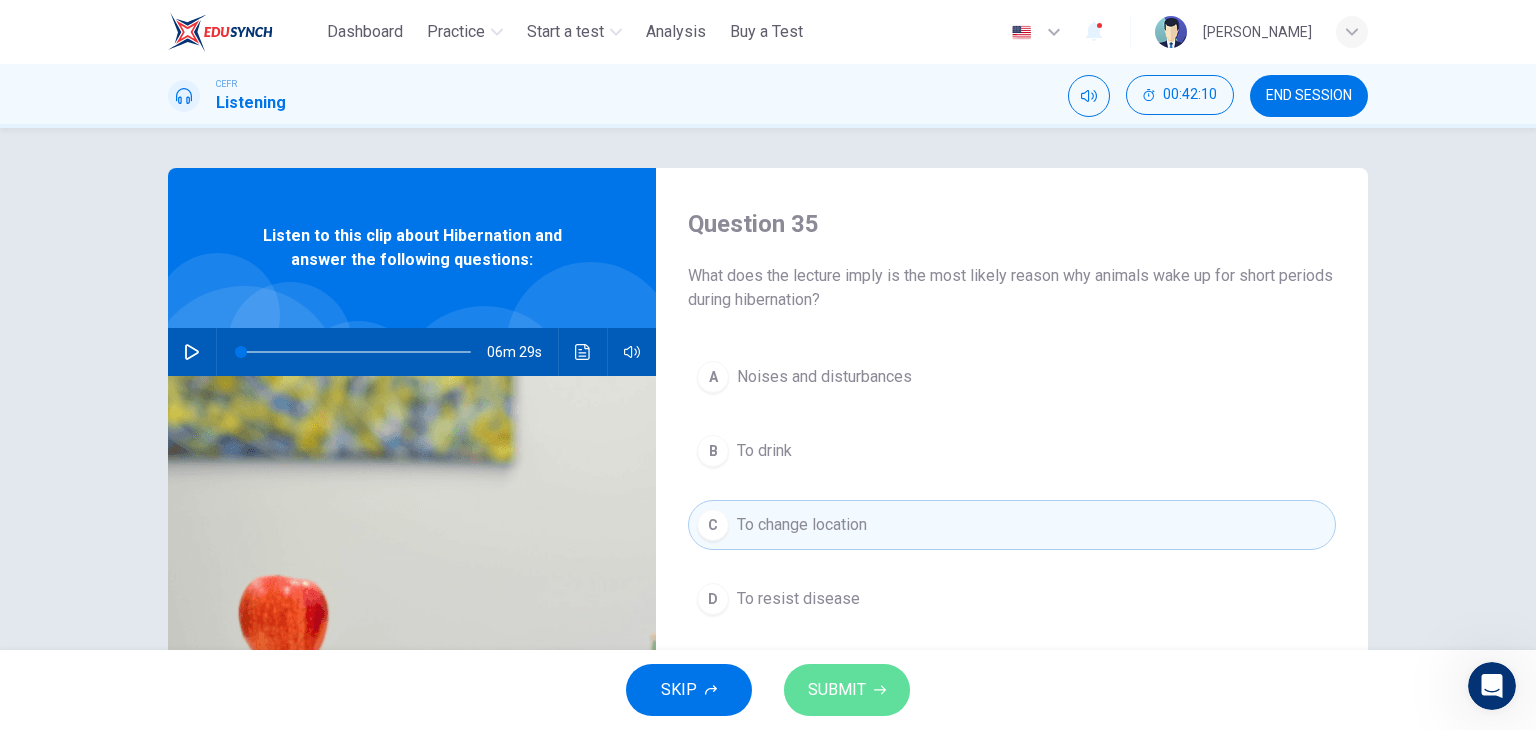 click on "SUBMIT" at bounding box center [837, 690] 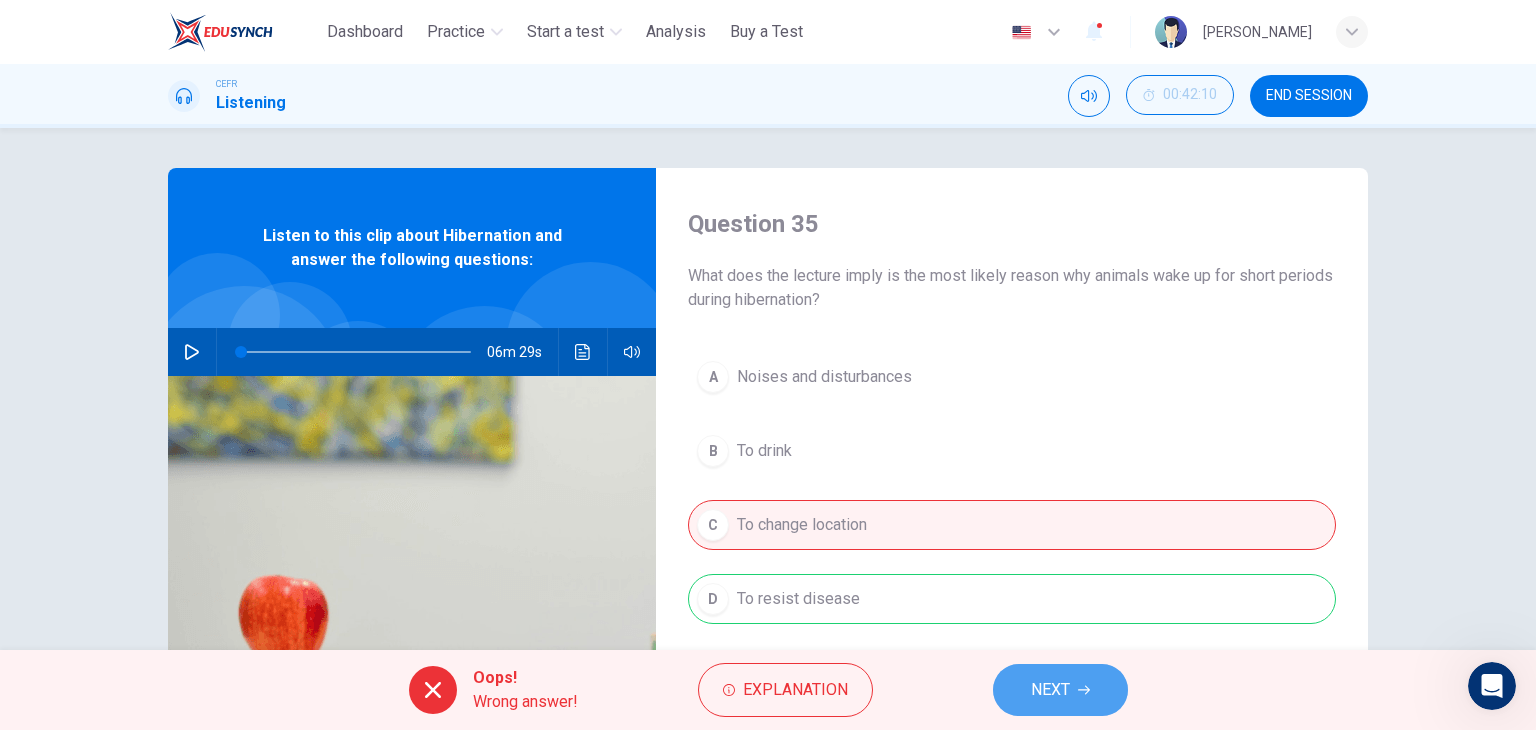 click on "NEXT" at bounding box center (1060, 690) 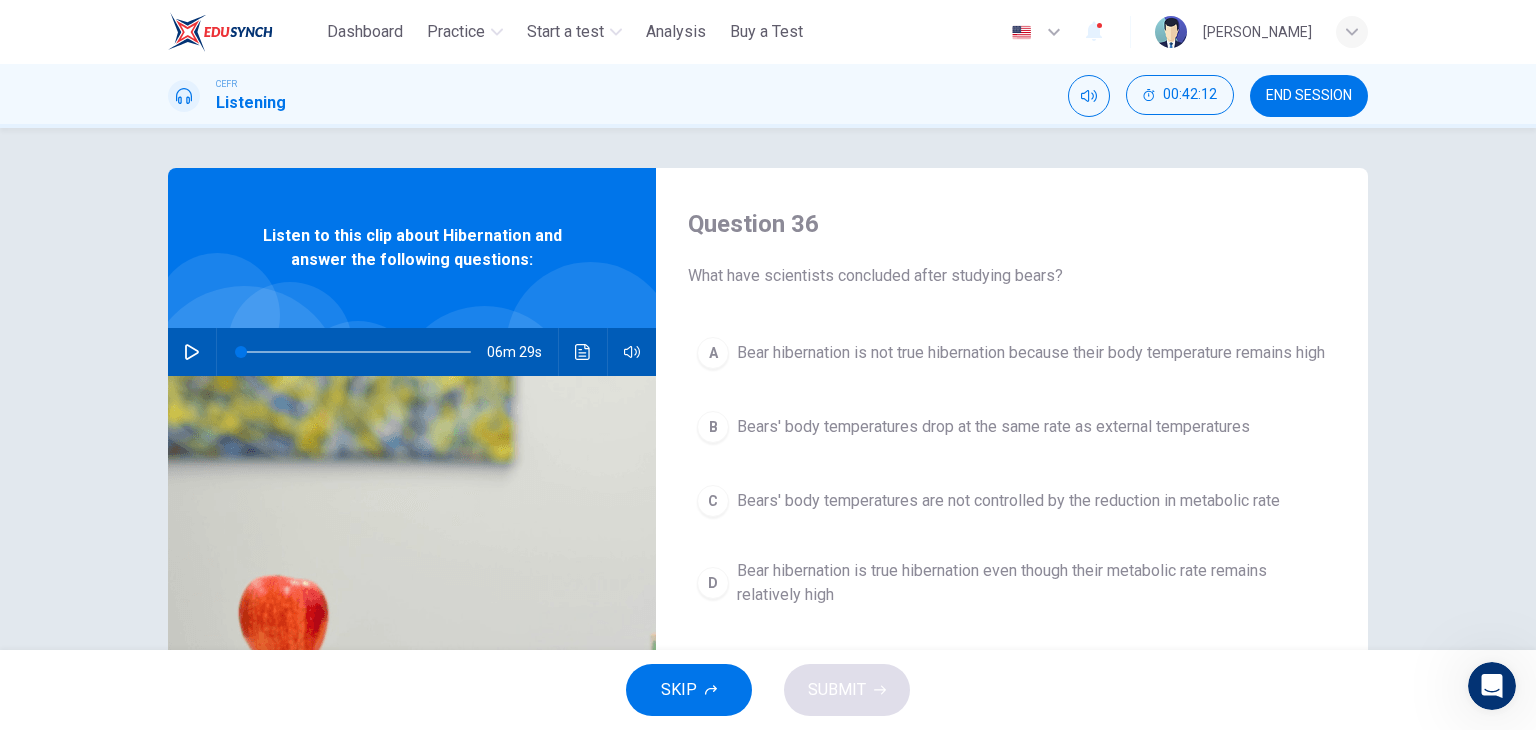 click on "Bears' body temperatures drop at the same rate as external temperatures" at bounding box center (993, 427) 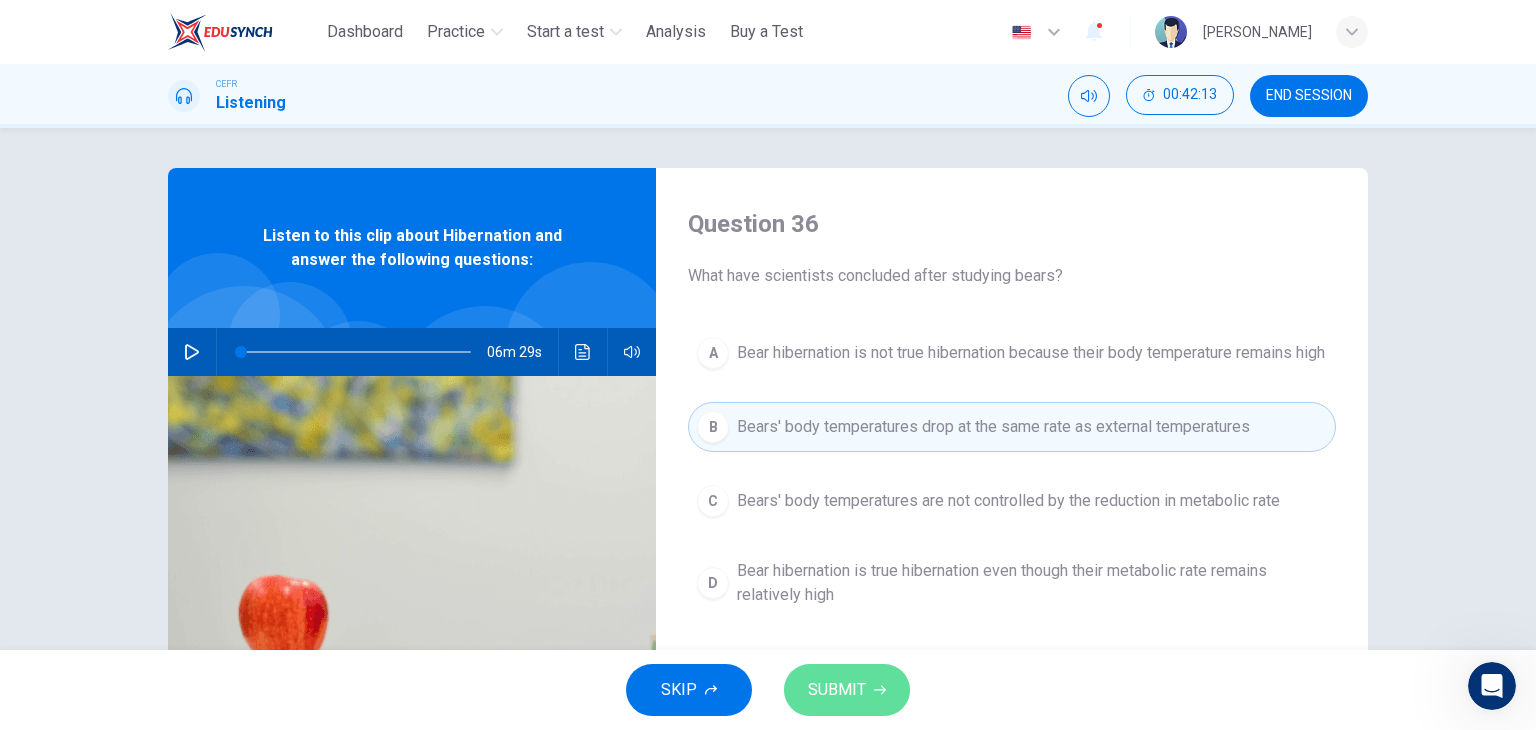 click on "SUBMIT" at bounding box center (837, 690) 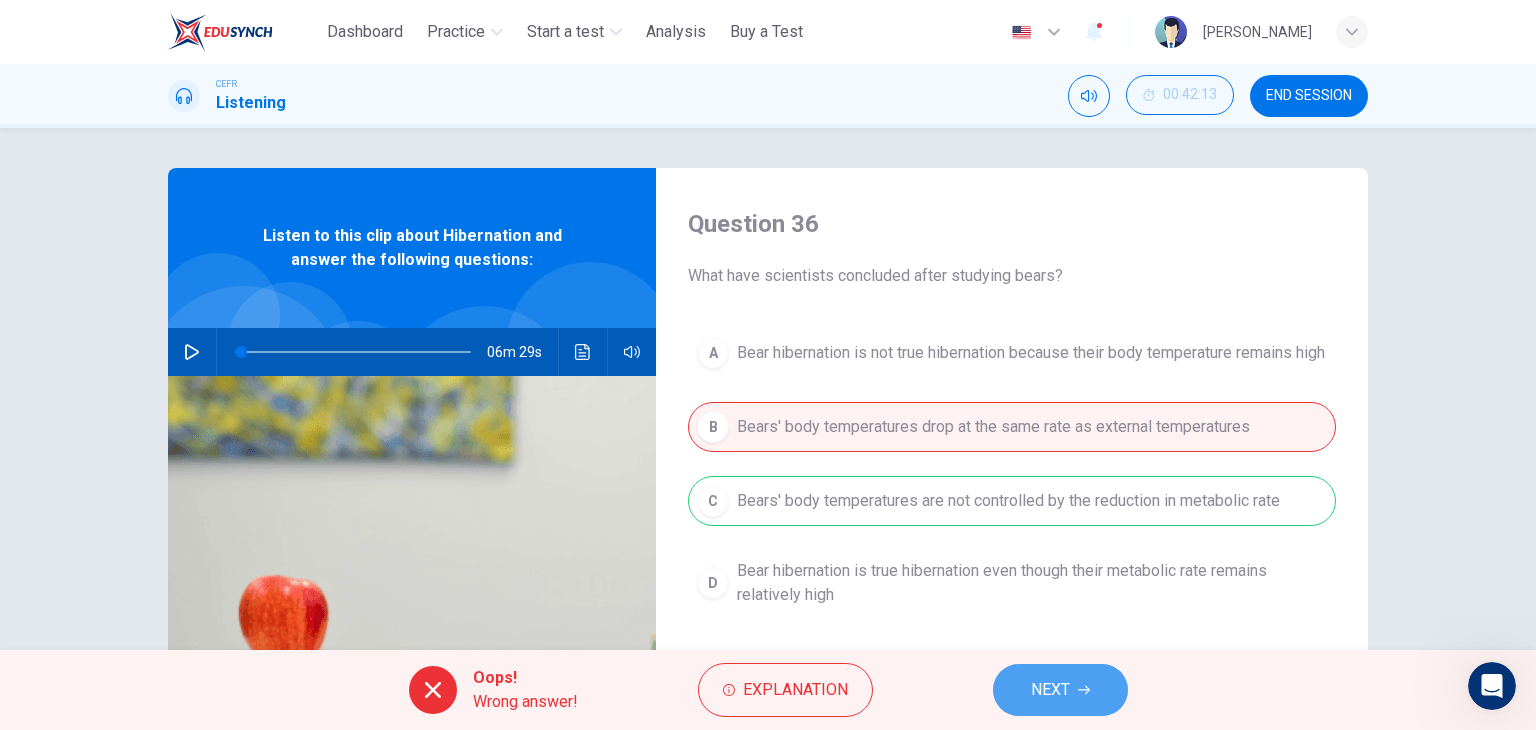 click on "NEXT" at bounding box center [1050, 690] 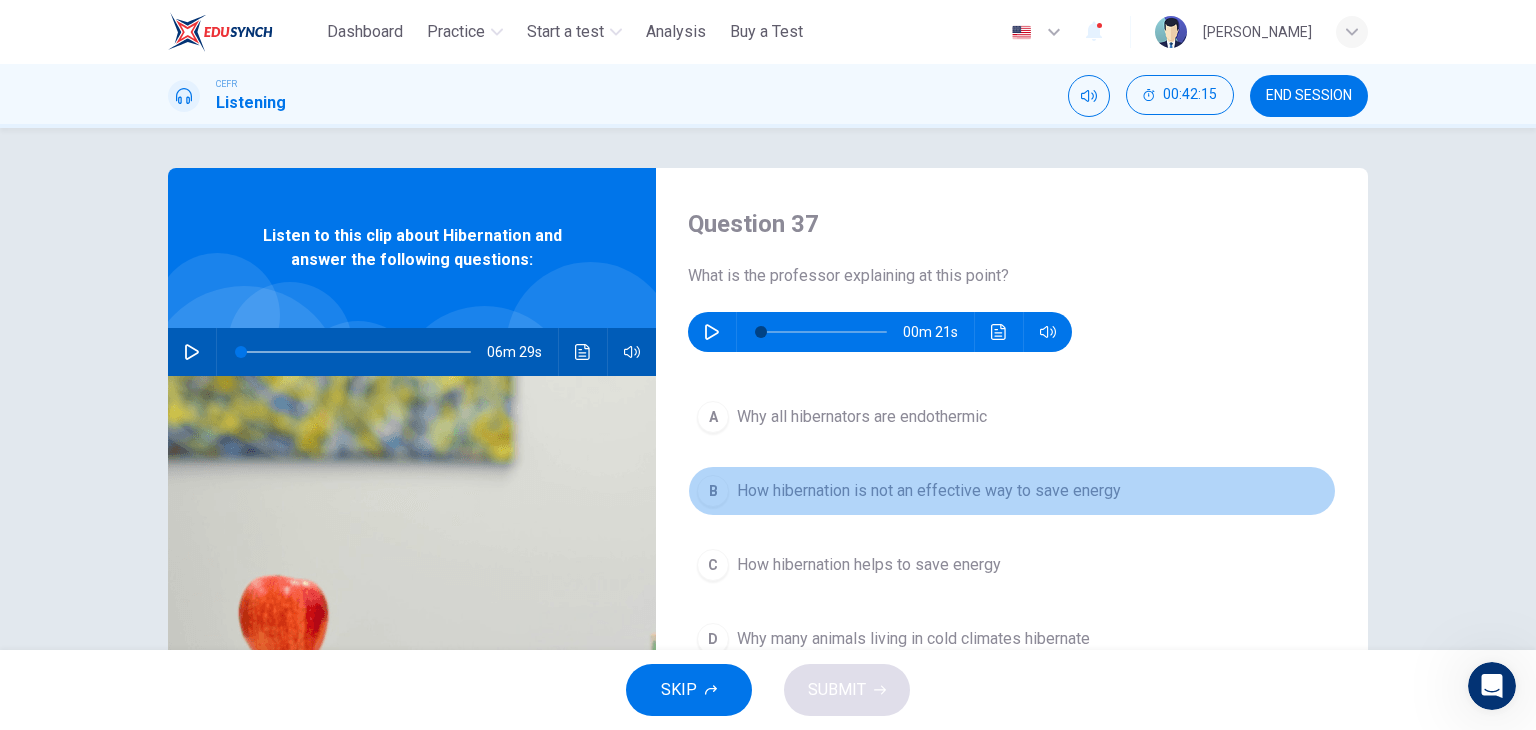 click on "How hibernation is not an effective way to save energy" at bounding box center (929, 491) 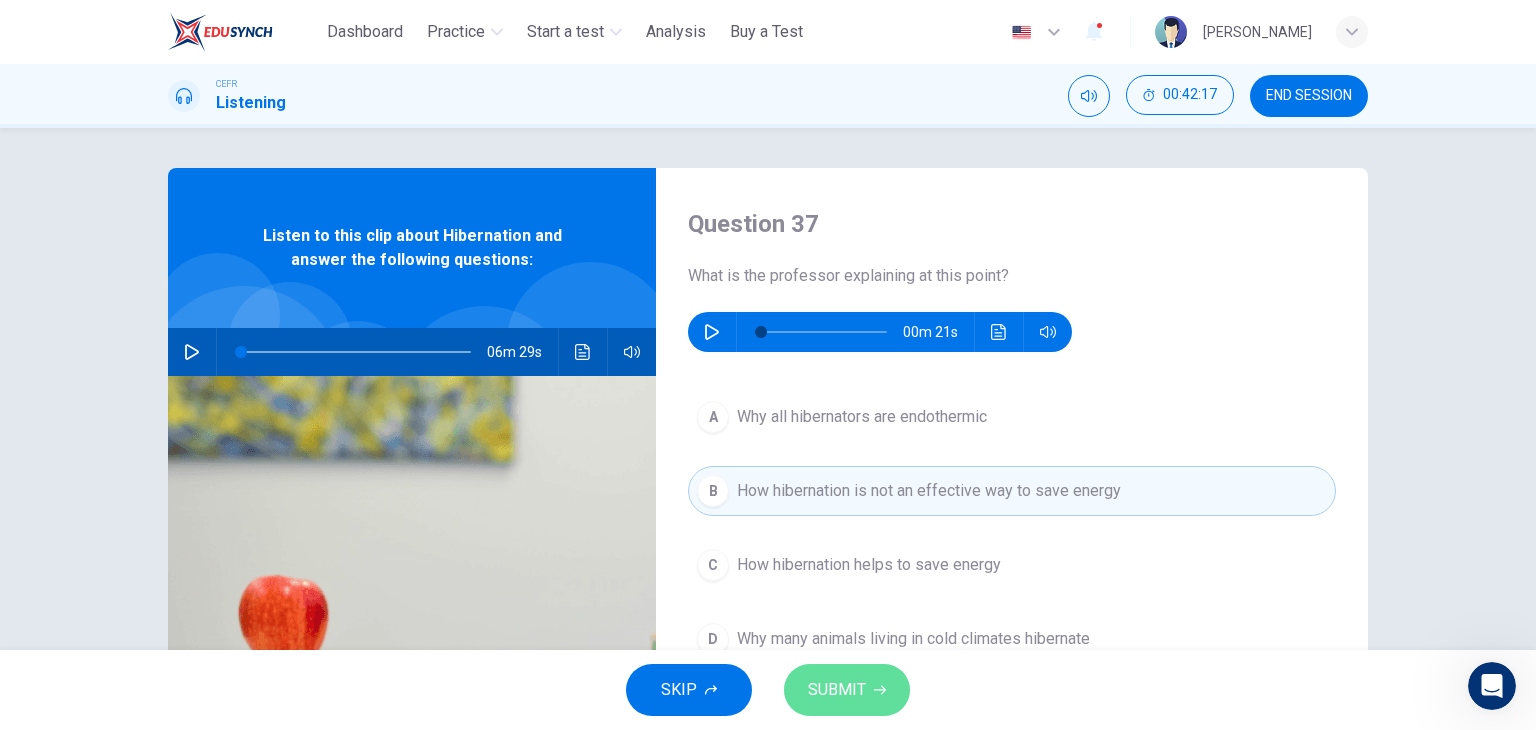click on "SUBMIT" at bounding box center (837, 690) 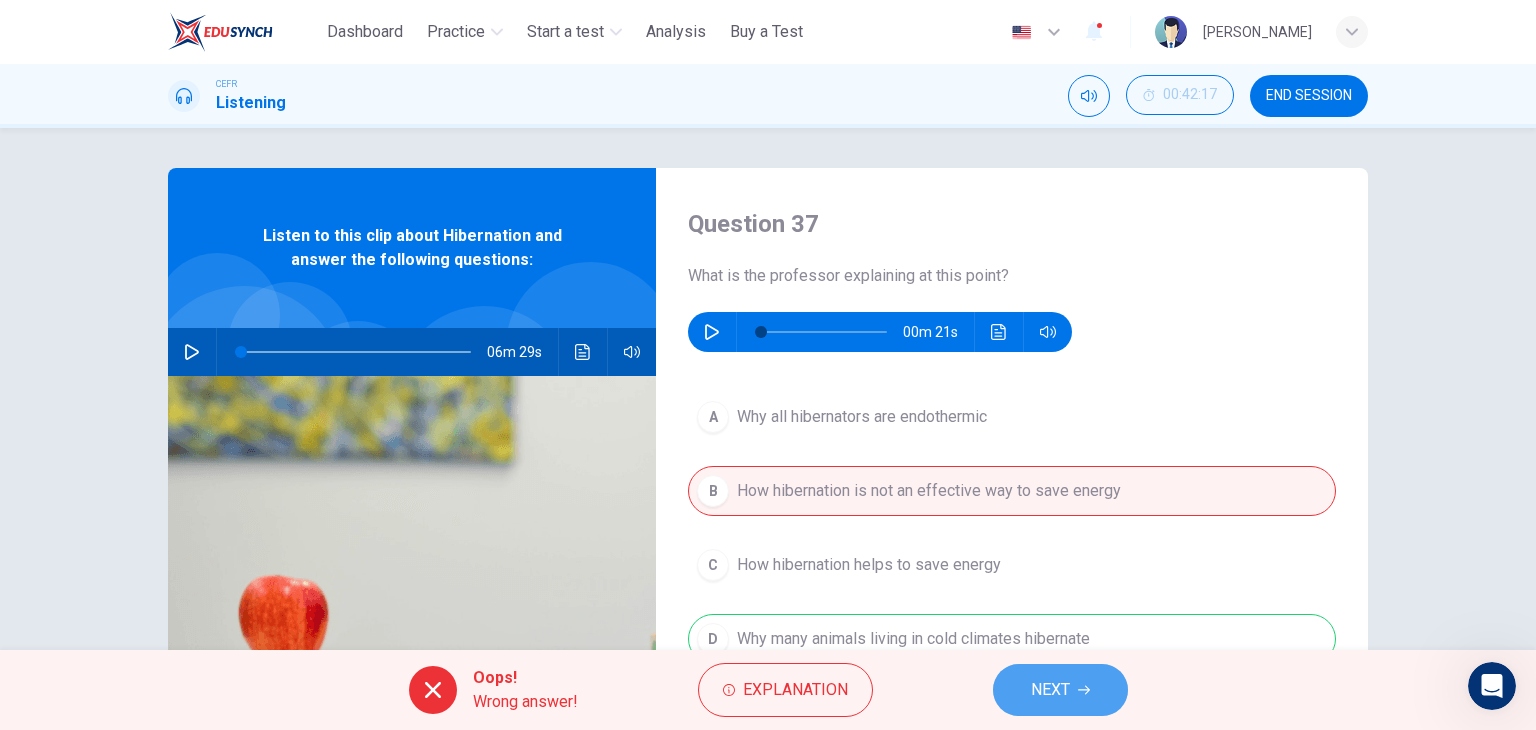 click on "NEXT" at bounding box center (1050, 690) 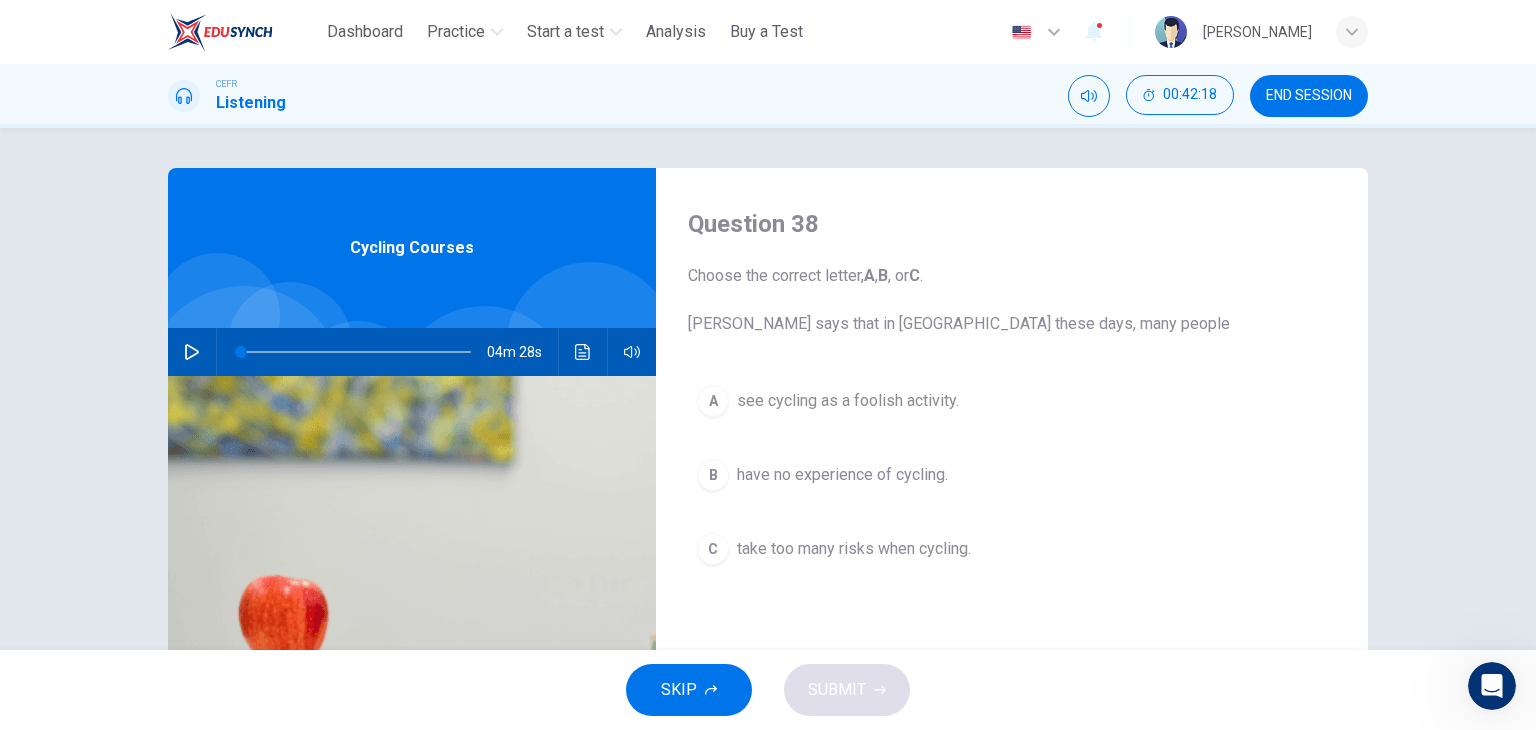 click on "see cycling as a foolish activity." at bounding box center [848, 401] 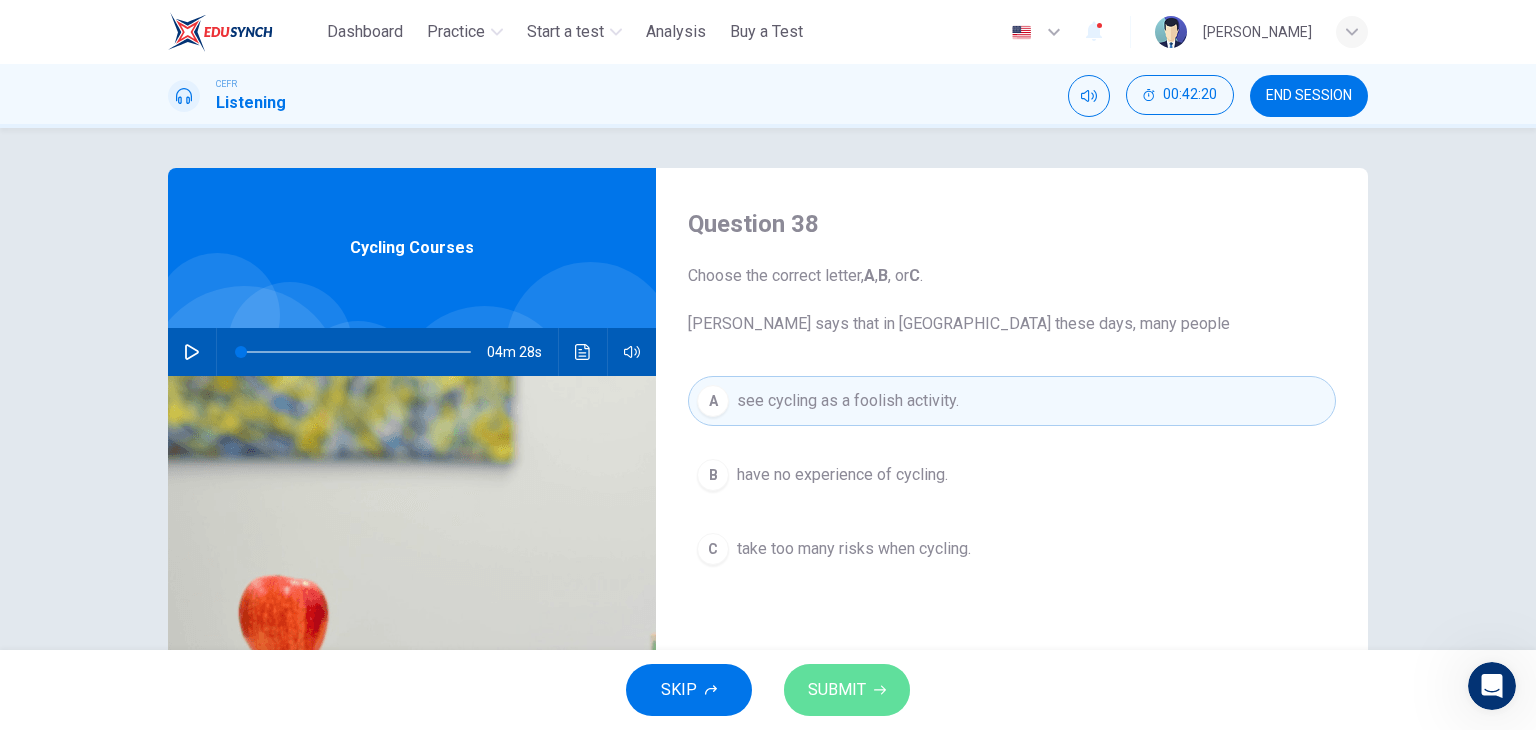 click on "SUBMIT" at bounding box center [837, 690] 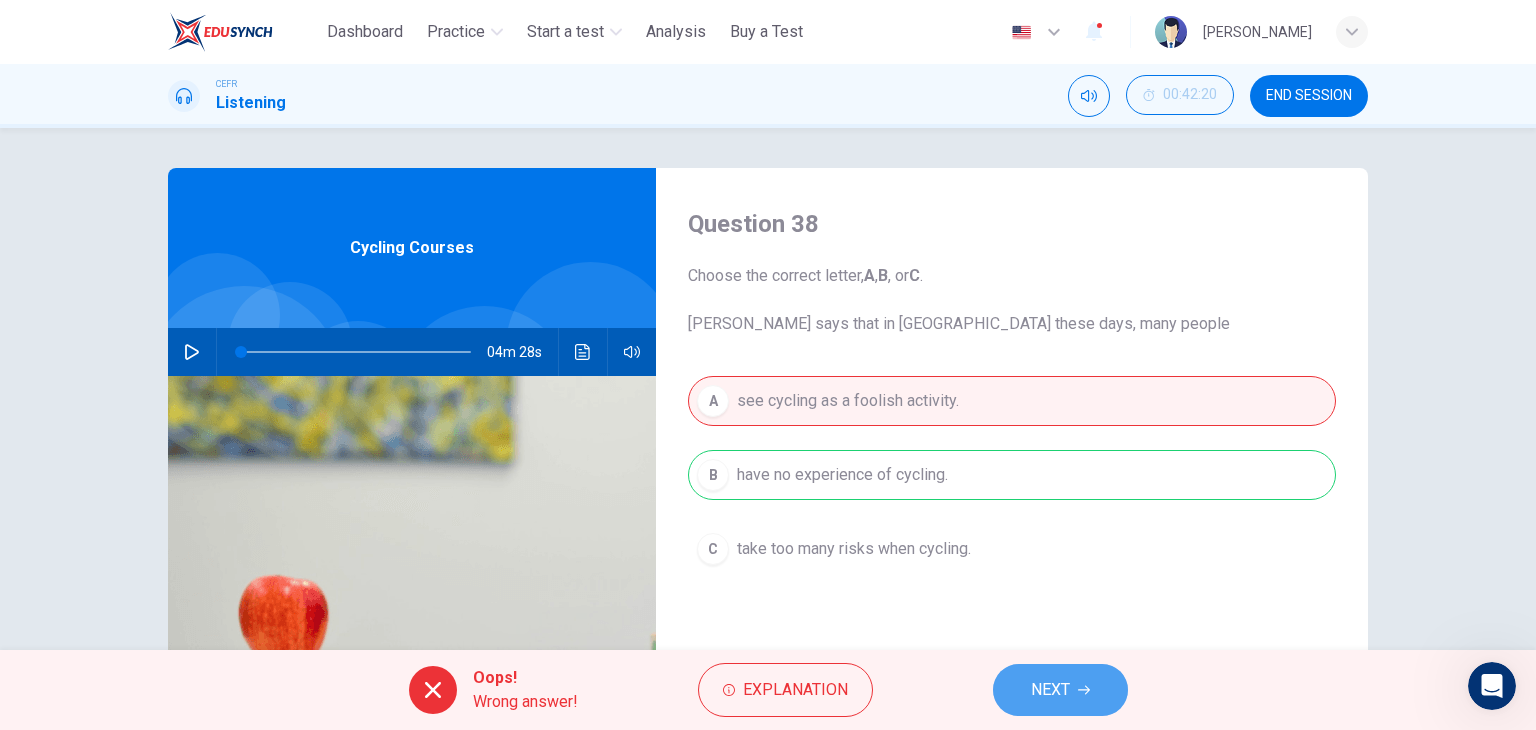 click on "NEXT" at bounding box center [1050, 690] 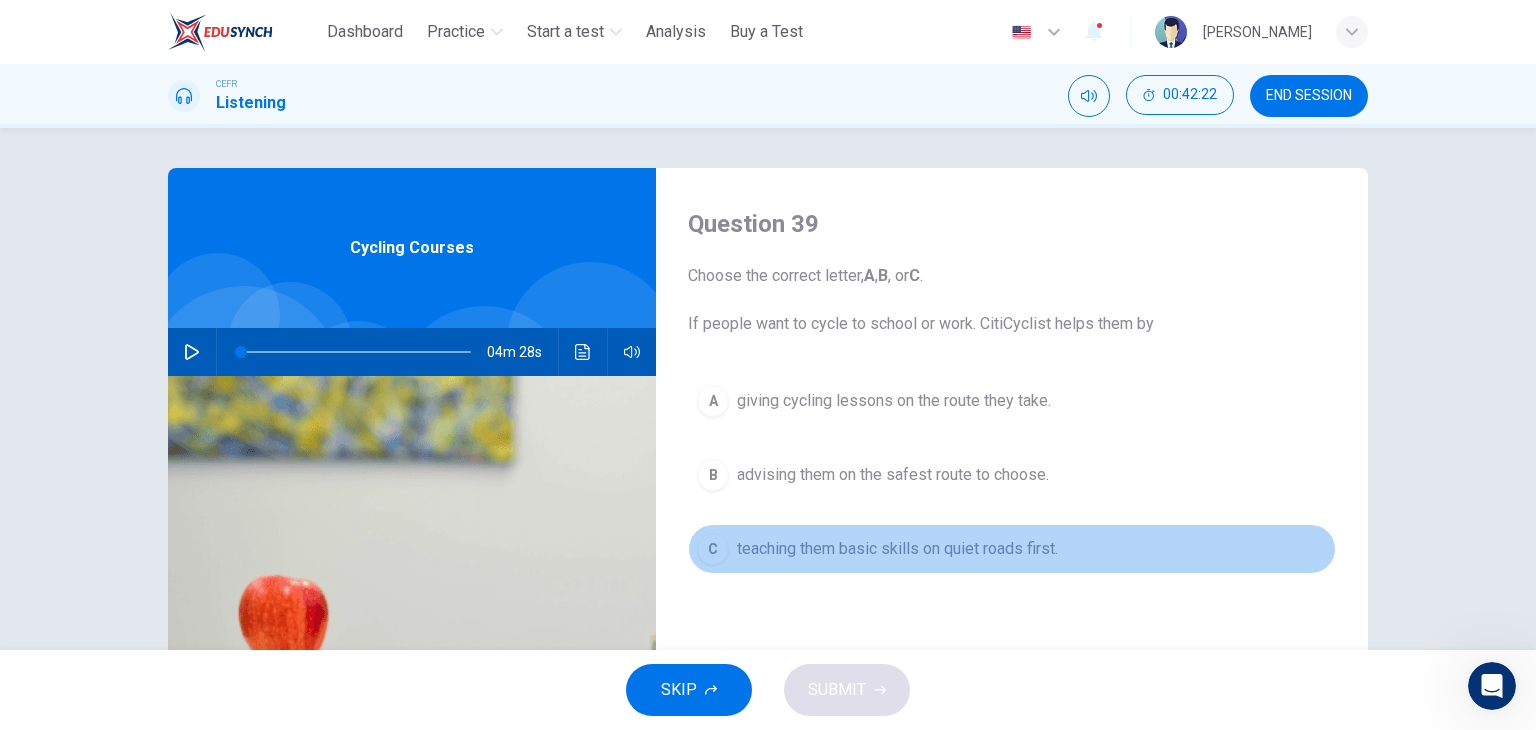 click on "teaching them basic skills on quiet roads first." at bounding box center (897, 549) 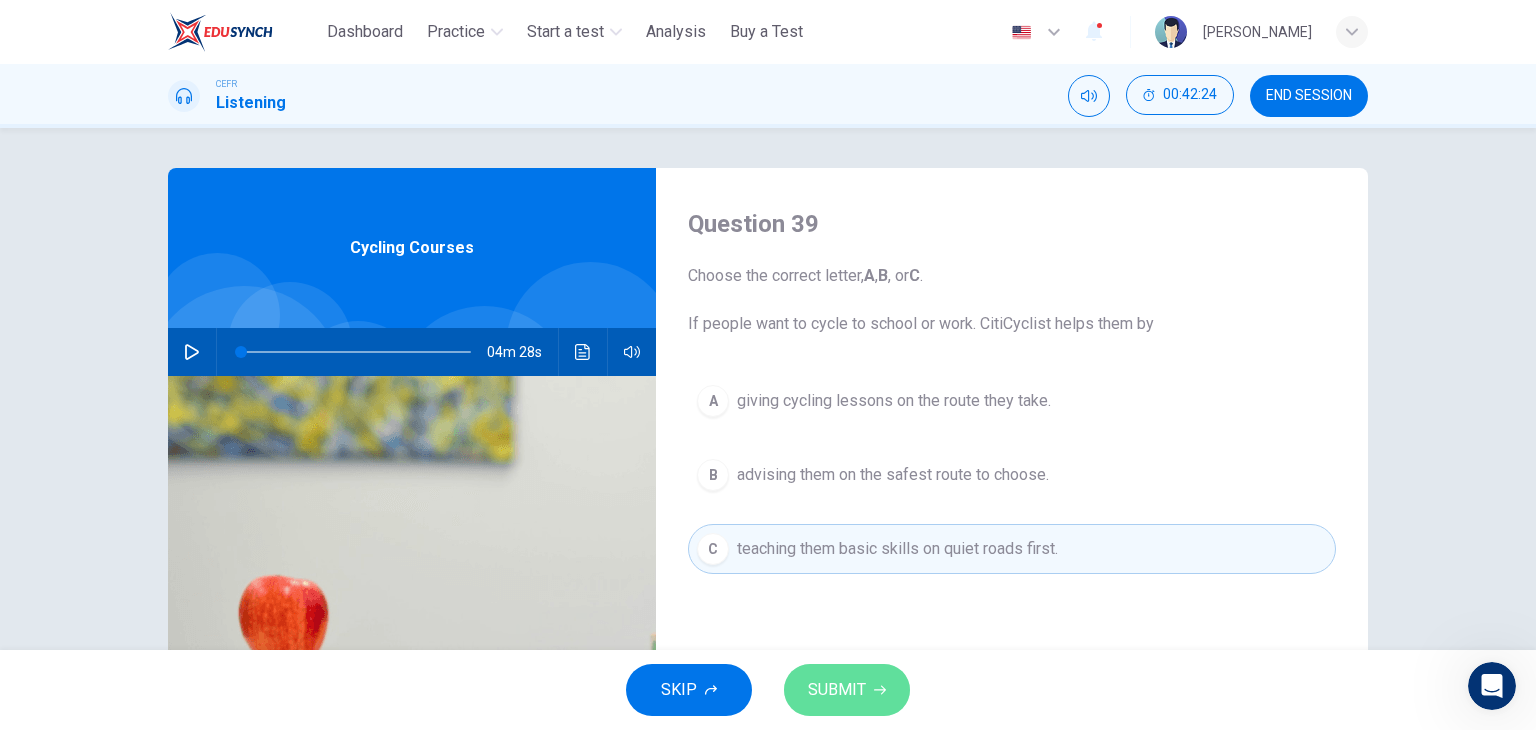 click on "SUBMIT" at bounding box center (837, 690) 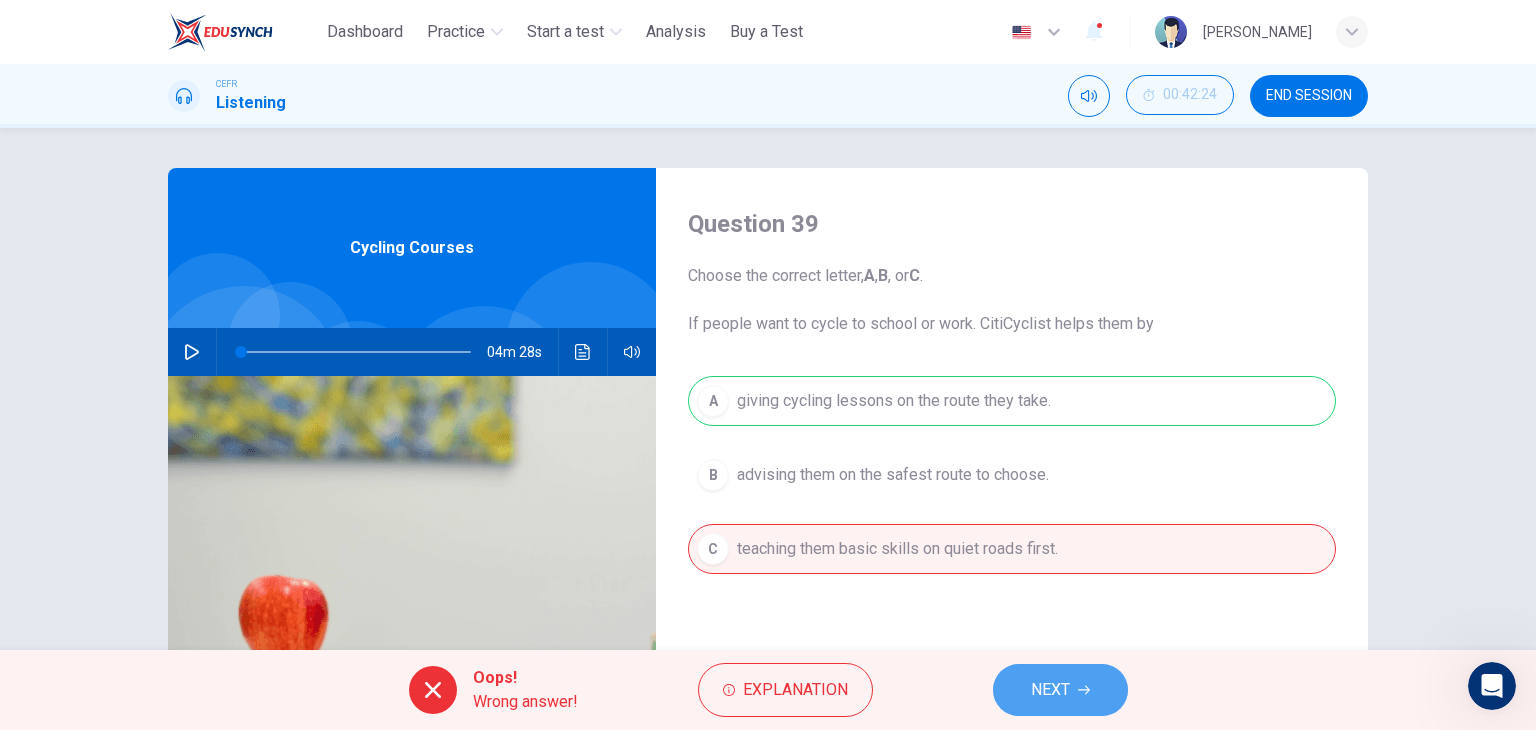 click on "NEXT" at bounding box center (1050, 690) 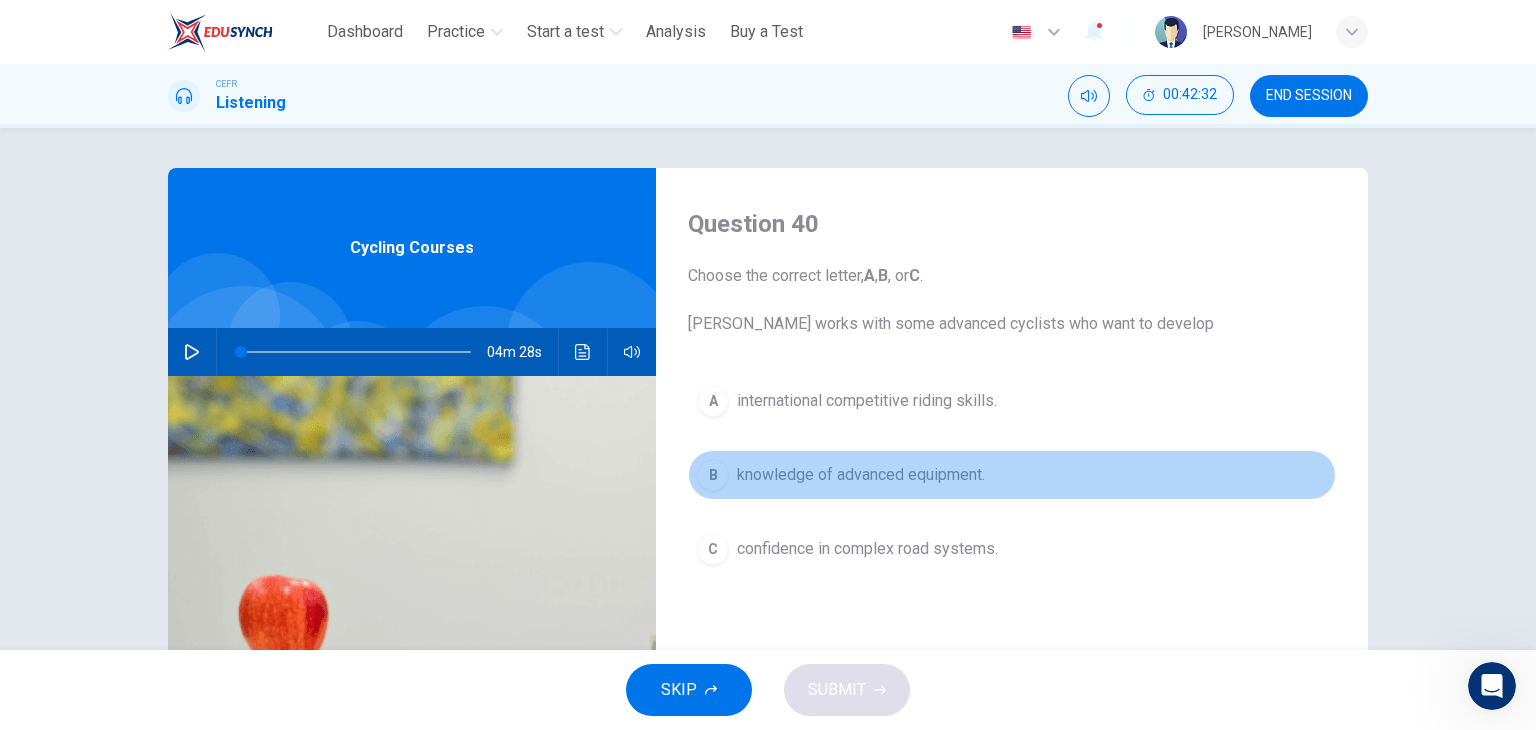 click on "knowledge of advanced equipment." at bounding box center (861, 475) 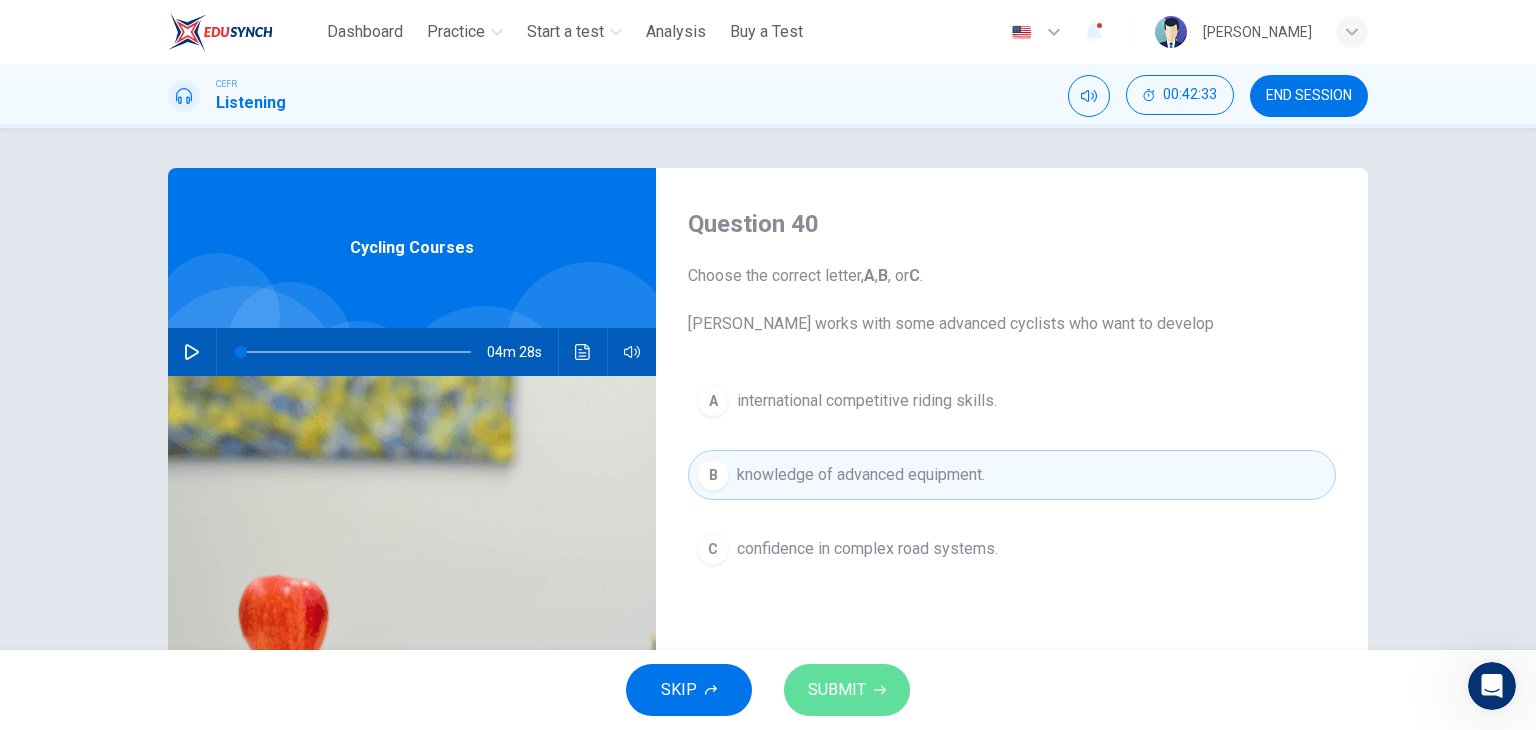 click on "SUBMIT" at bounding box center [847, 690] 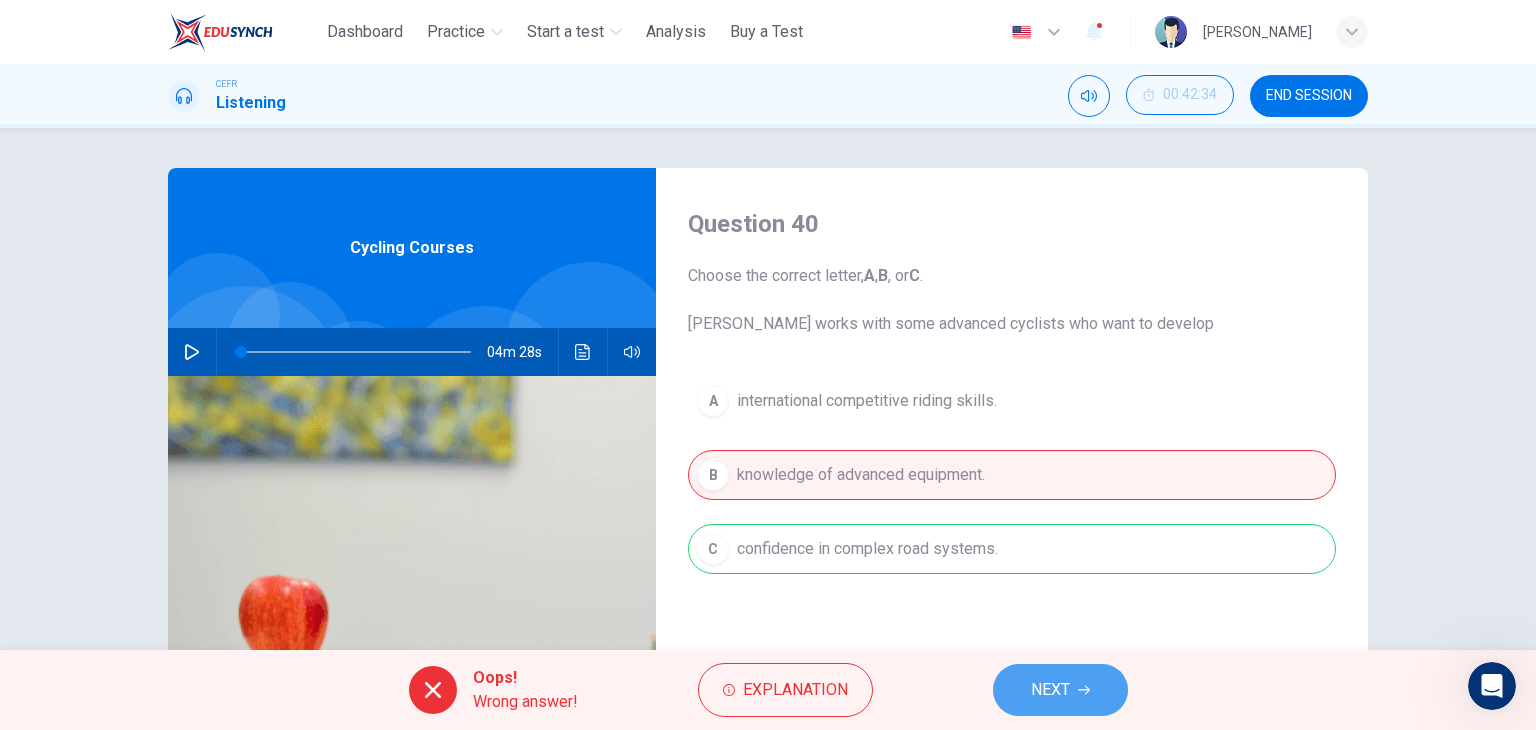 click on "NEXT" at bounding box center (1050, 690) 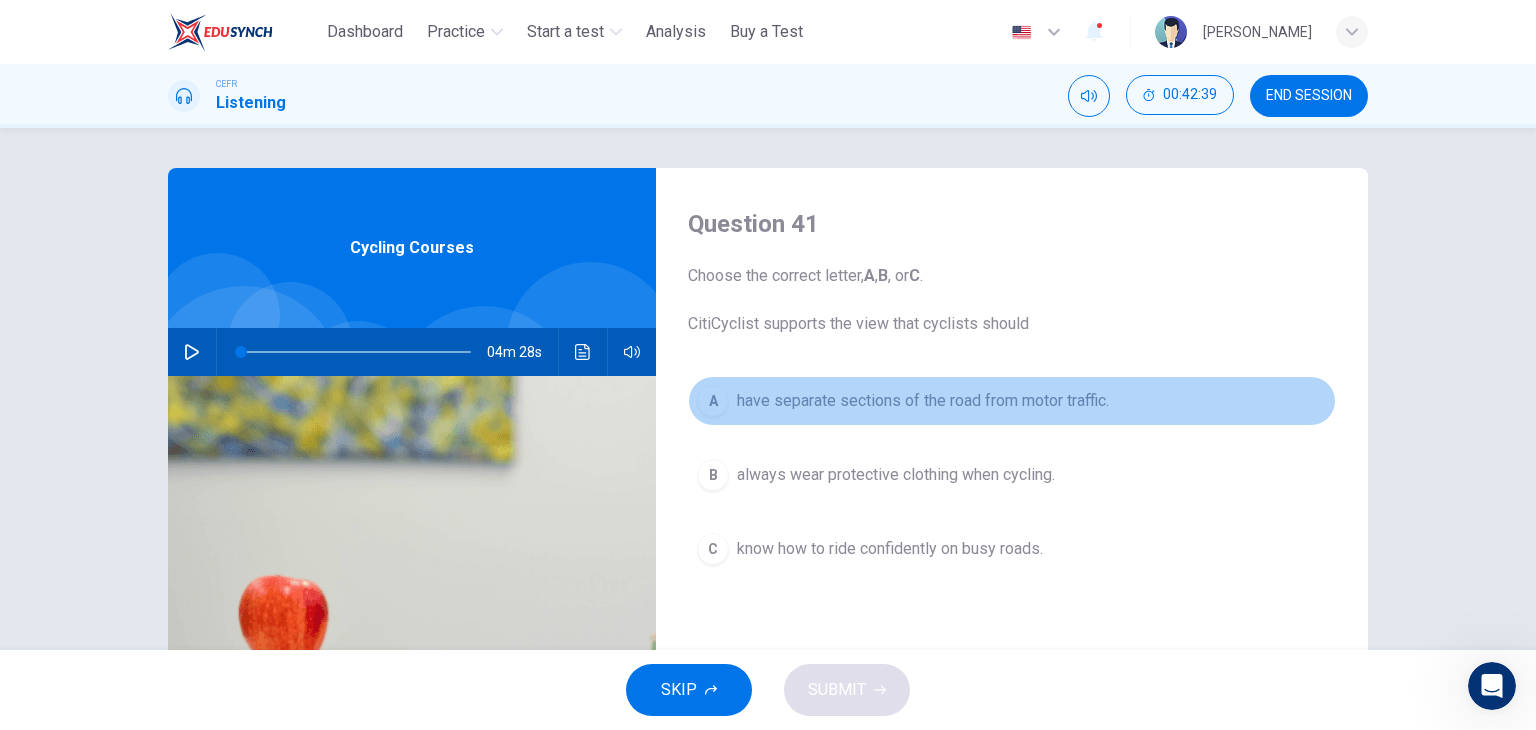 click on "have separate sections of the road from motor traffic." at bounding box center [923, 401] 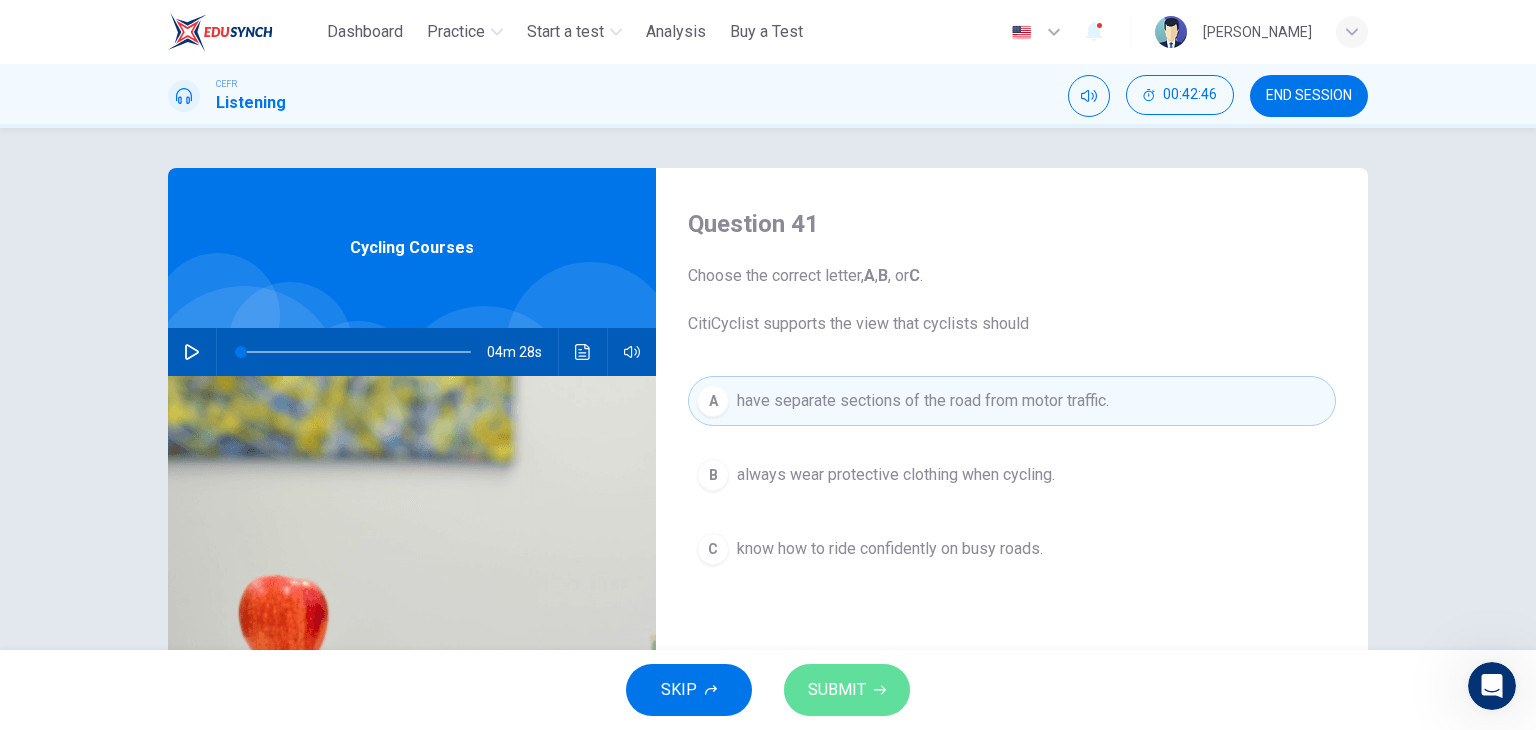 click on "SUBMIT" at bounding box center [837, 690] 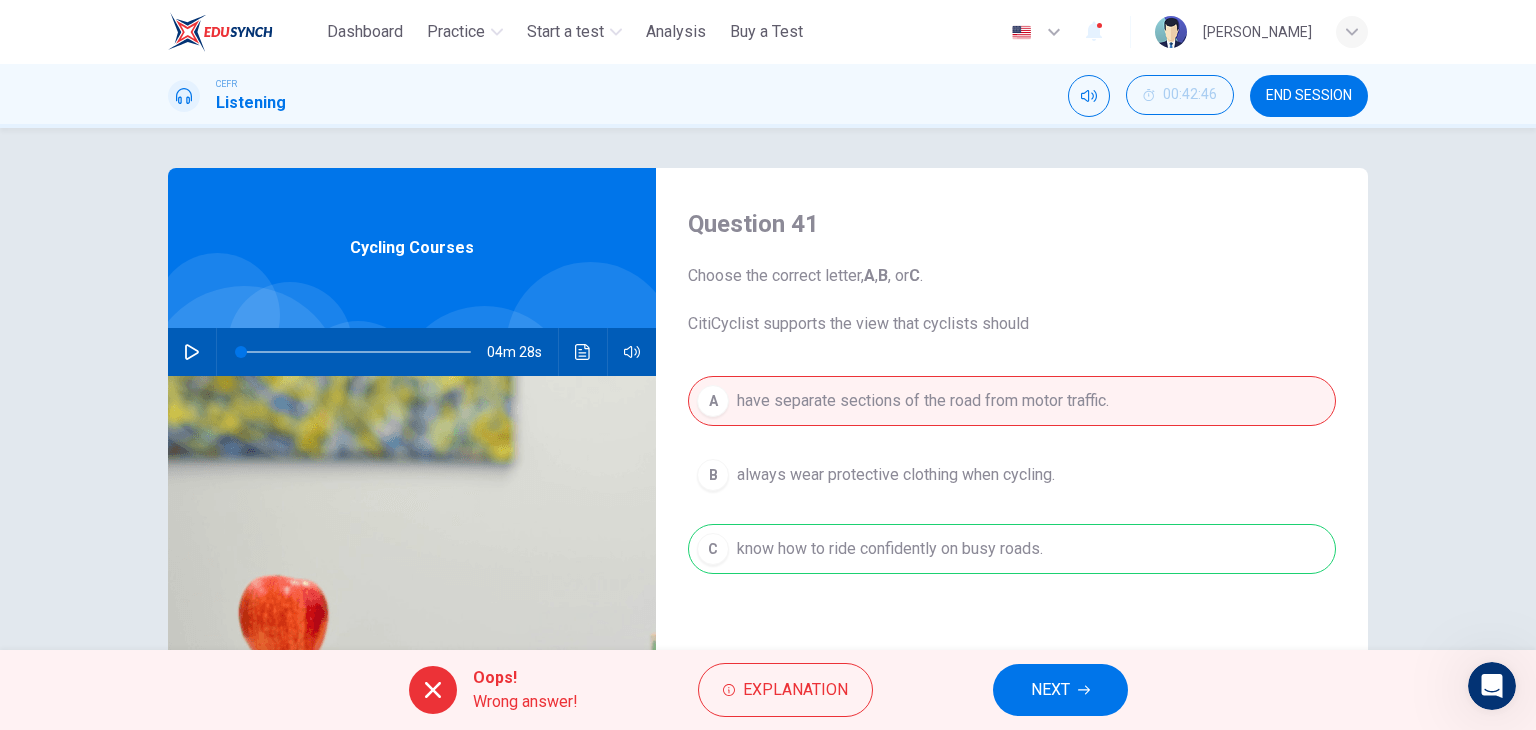 click on "NEXT" at bounding box center (1060, 690) 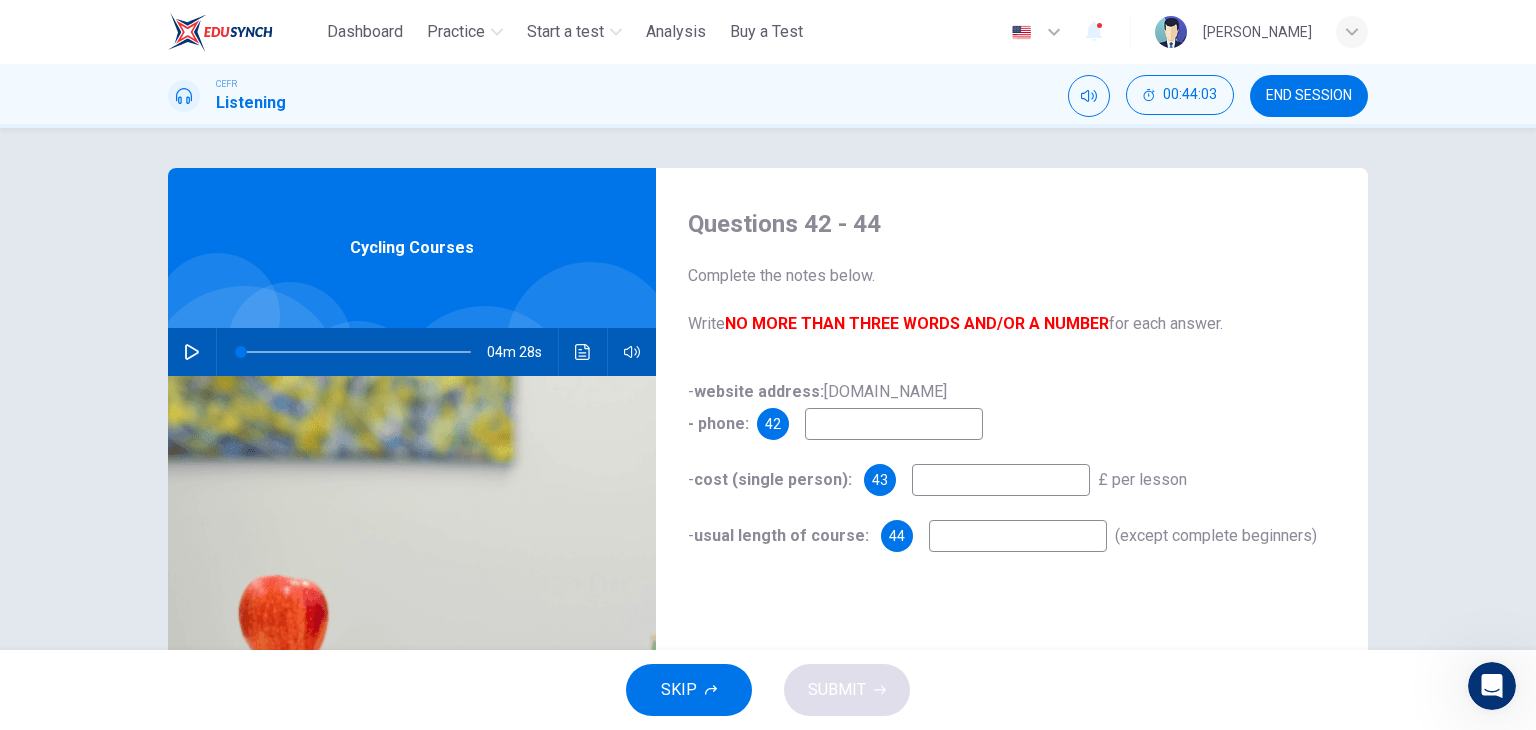click at bounding box center (894, 424) 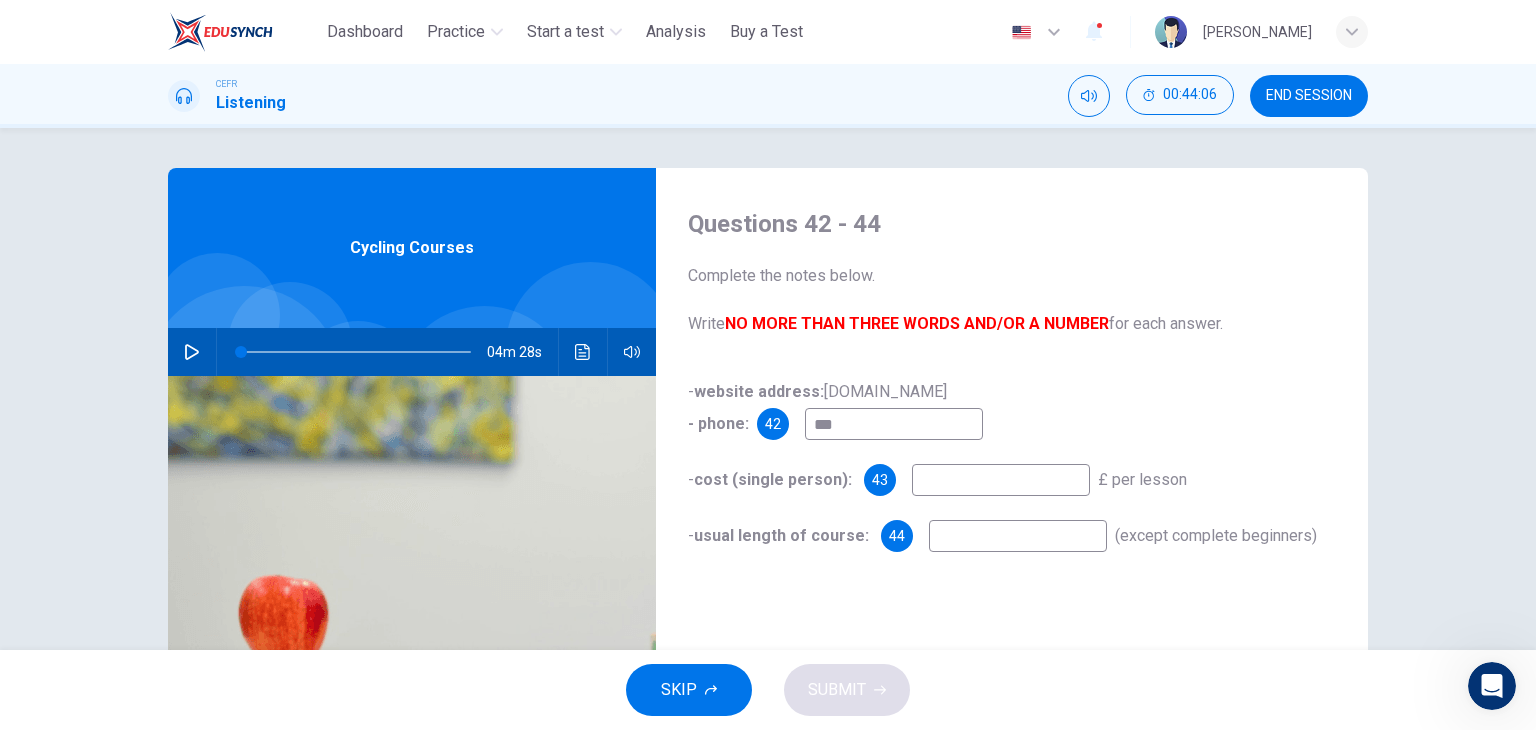 type on "***" 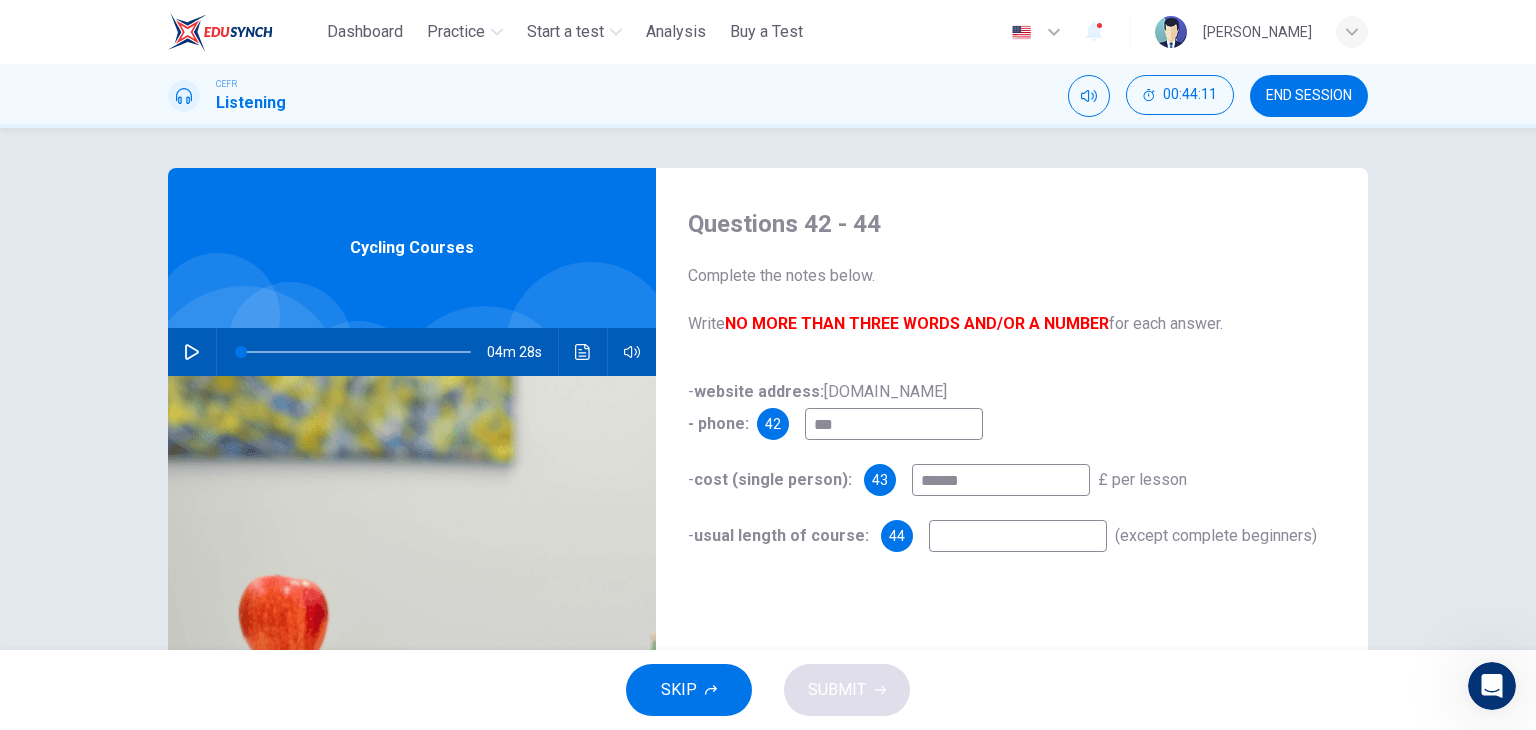 type on "******" 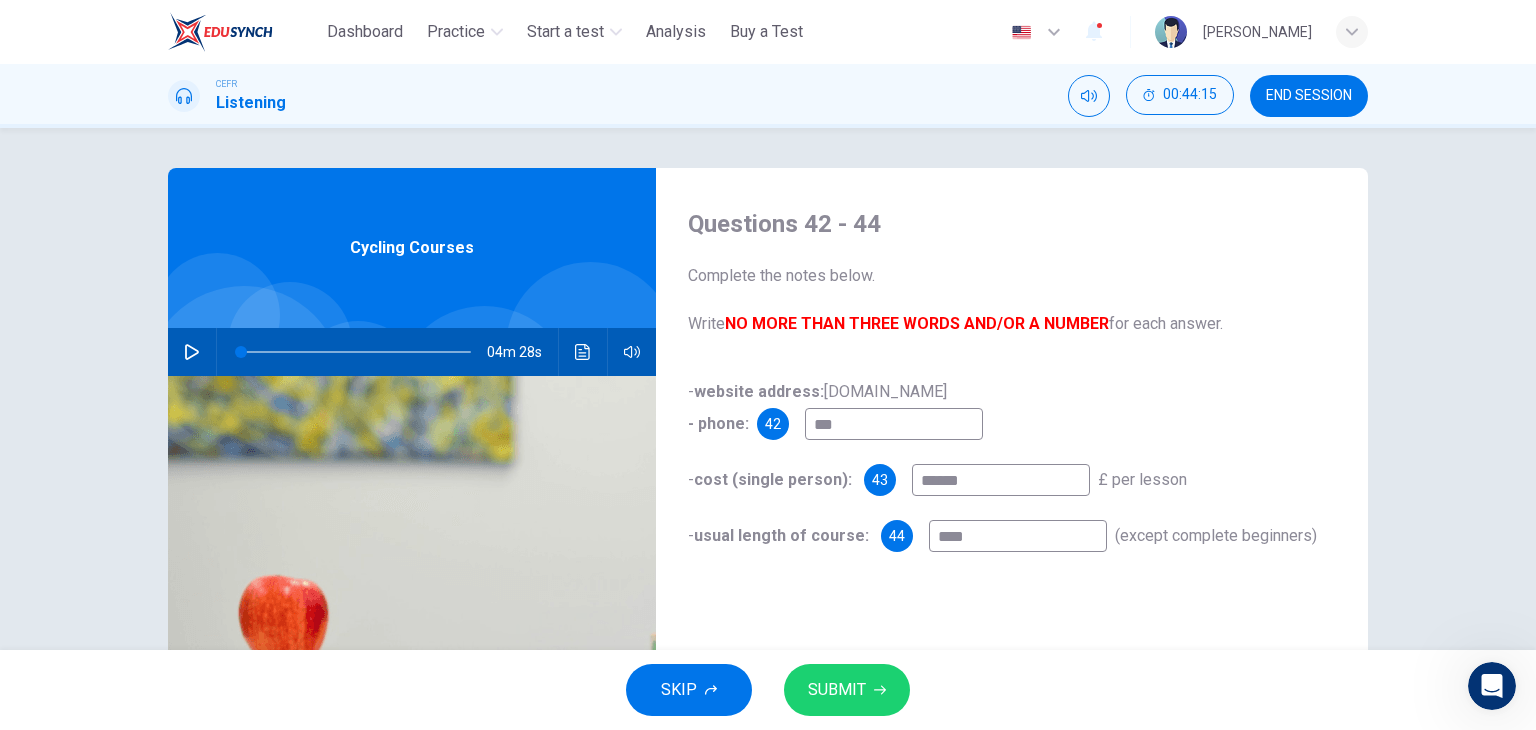 type on "****" 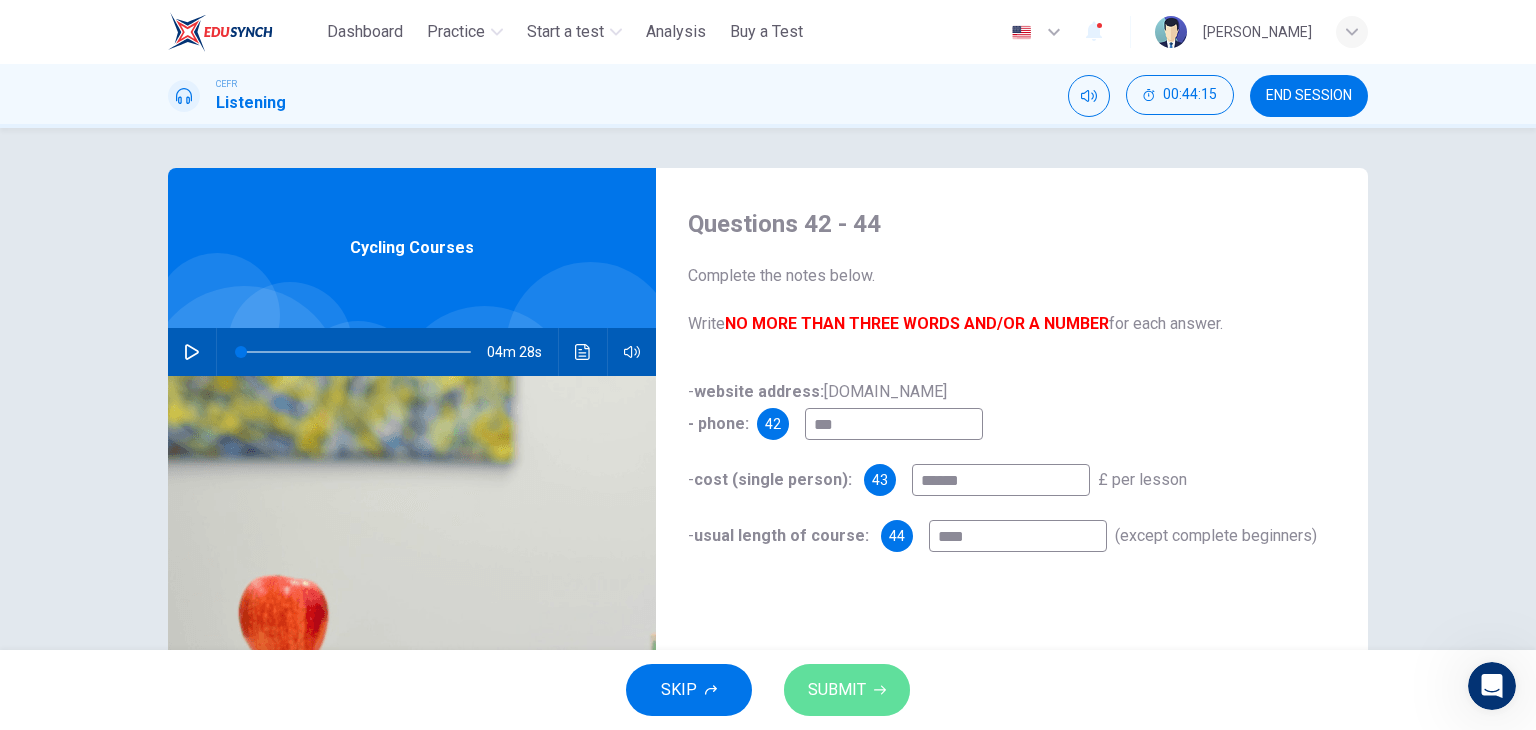 click on "SUBMIT" at bounding box center (837, 690) 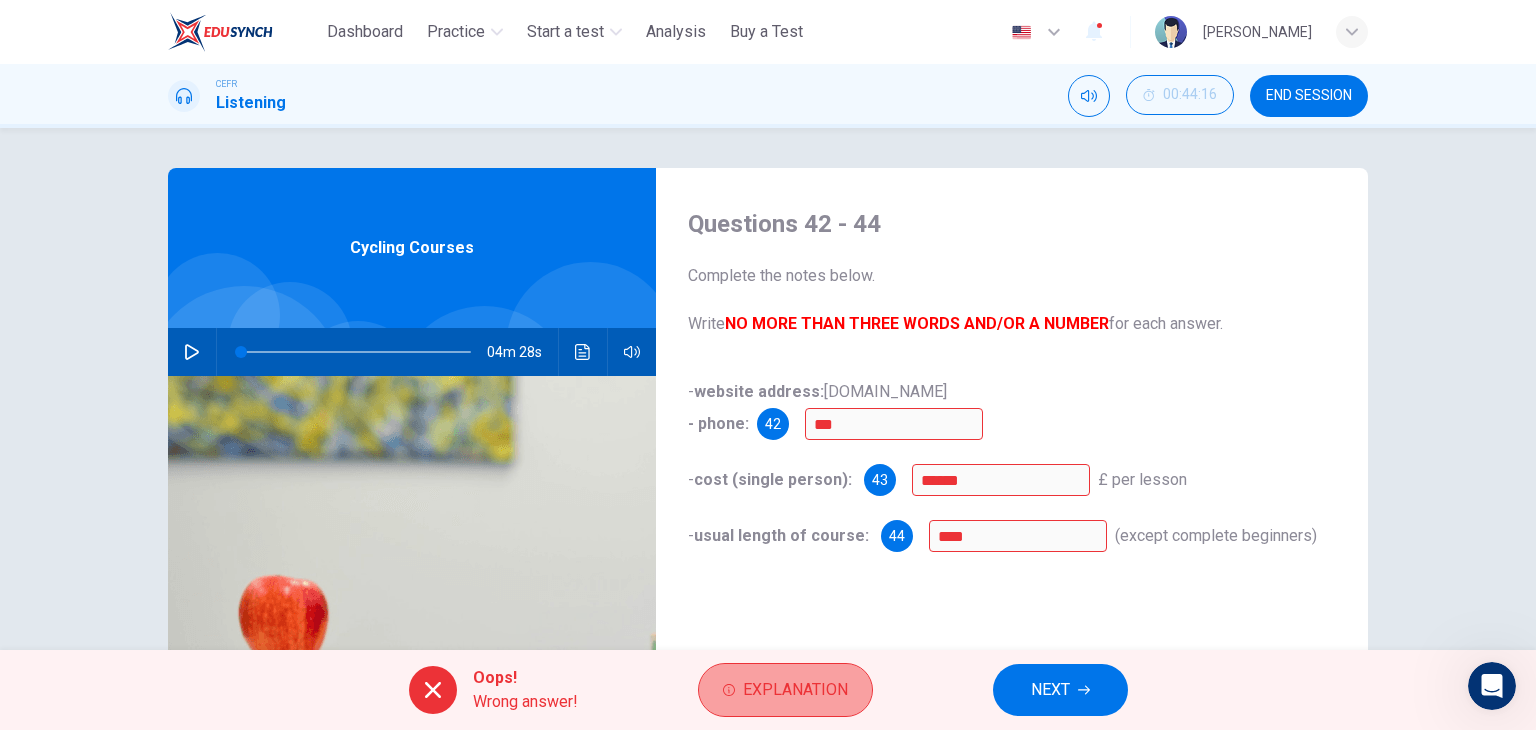 click on "Explanation" at bounding box center (785, 690) 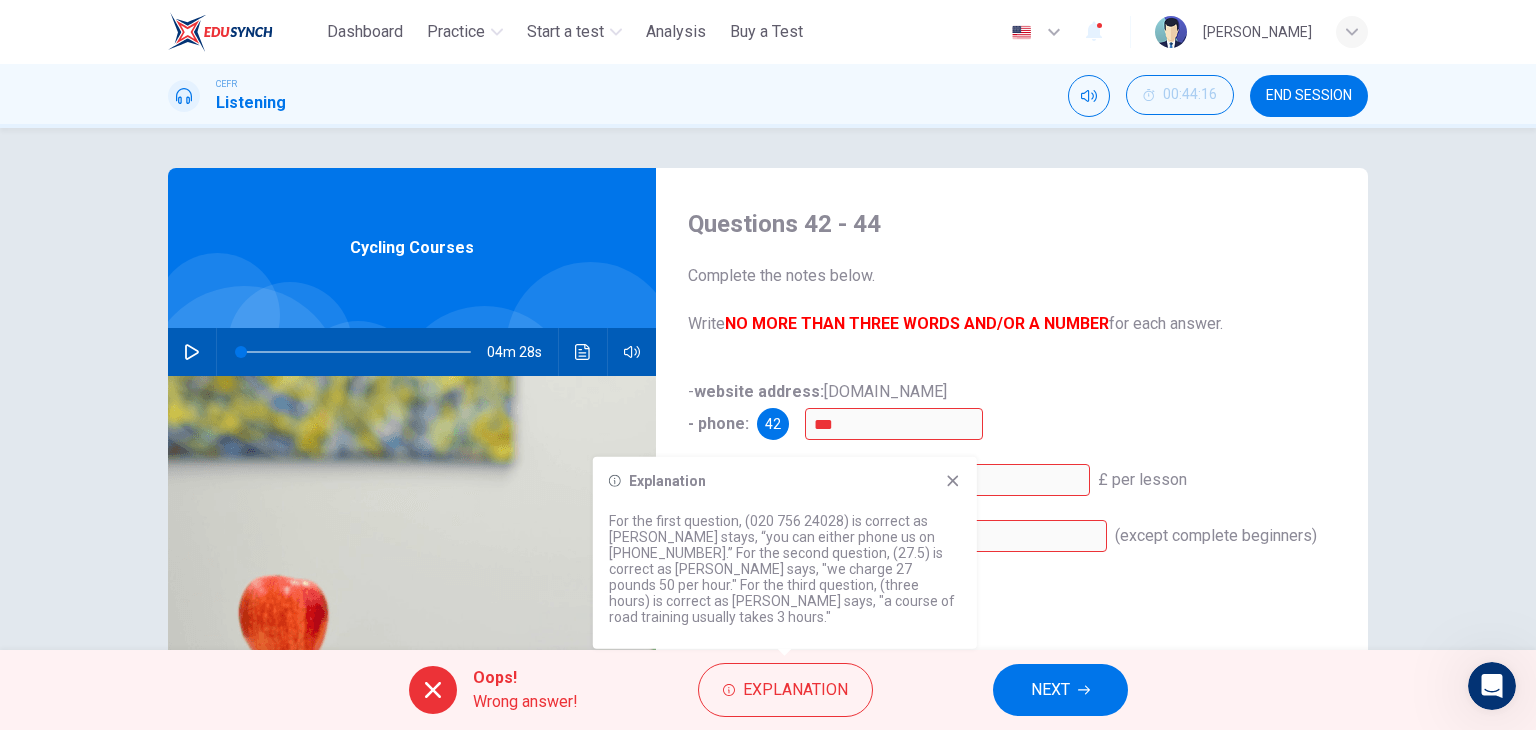 click on "NEXT" at bounding box center [1050, 690] 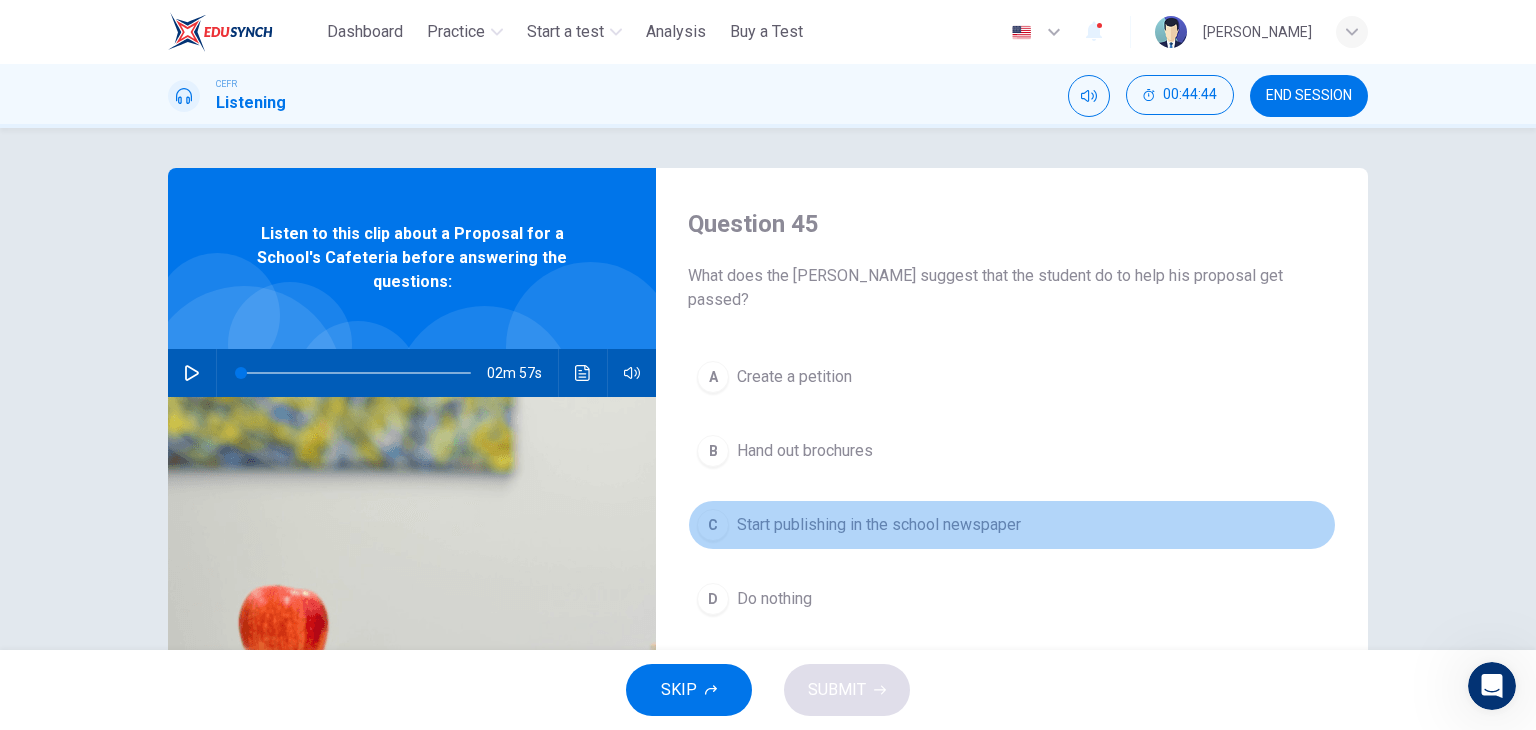 click on "C Start publishing in the school newspaper" at bounding box center (1012, 525) 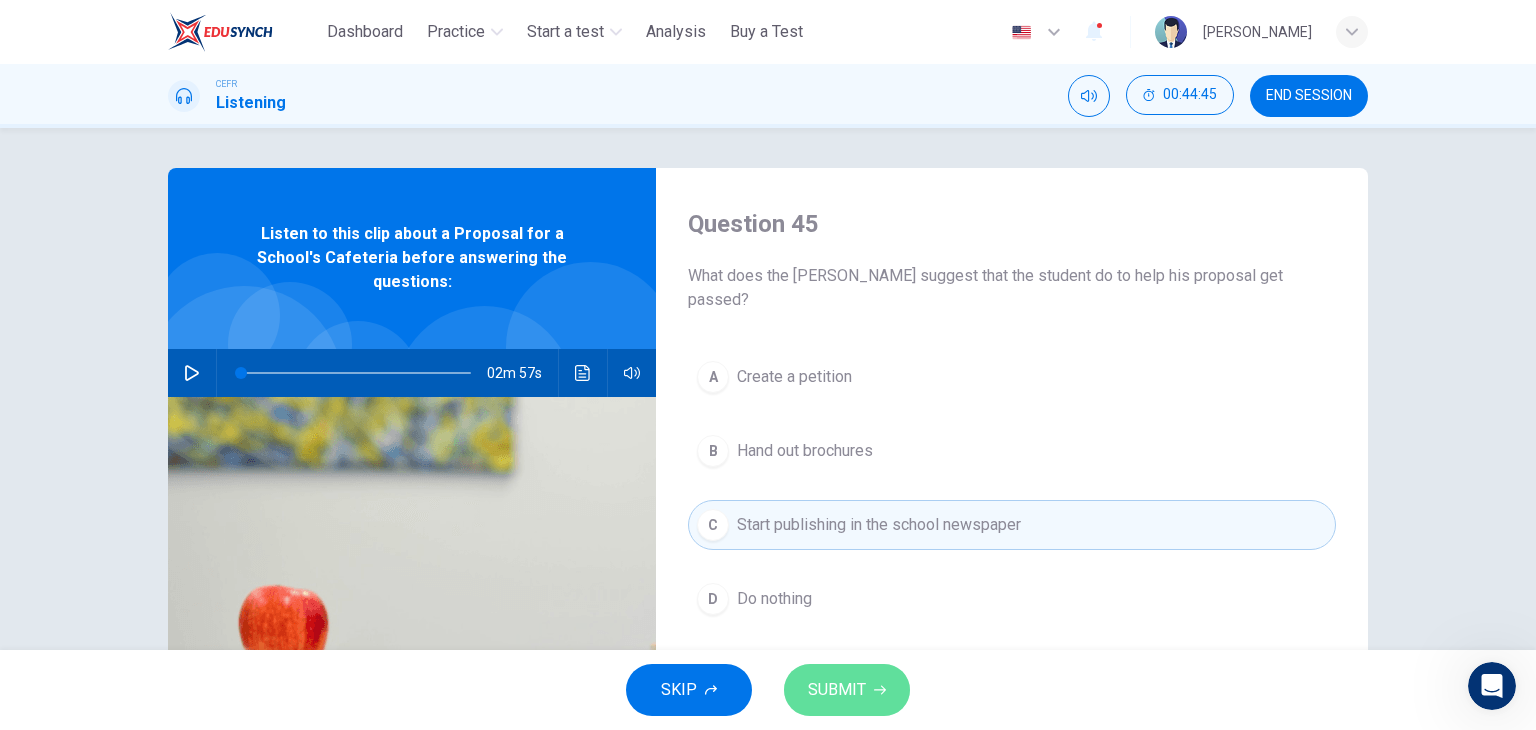 click on "SUBMIT" at bounding box center [847, 690] 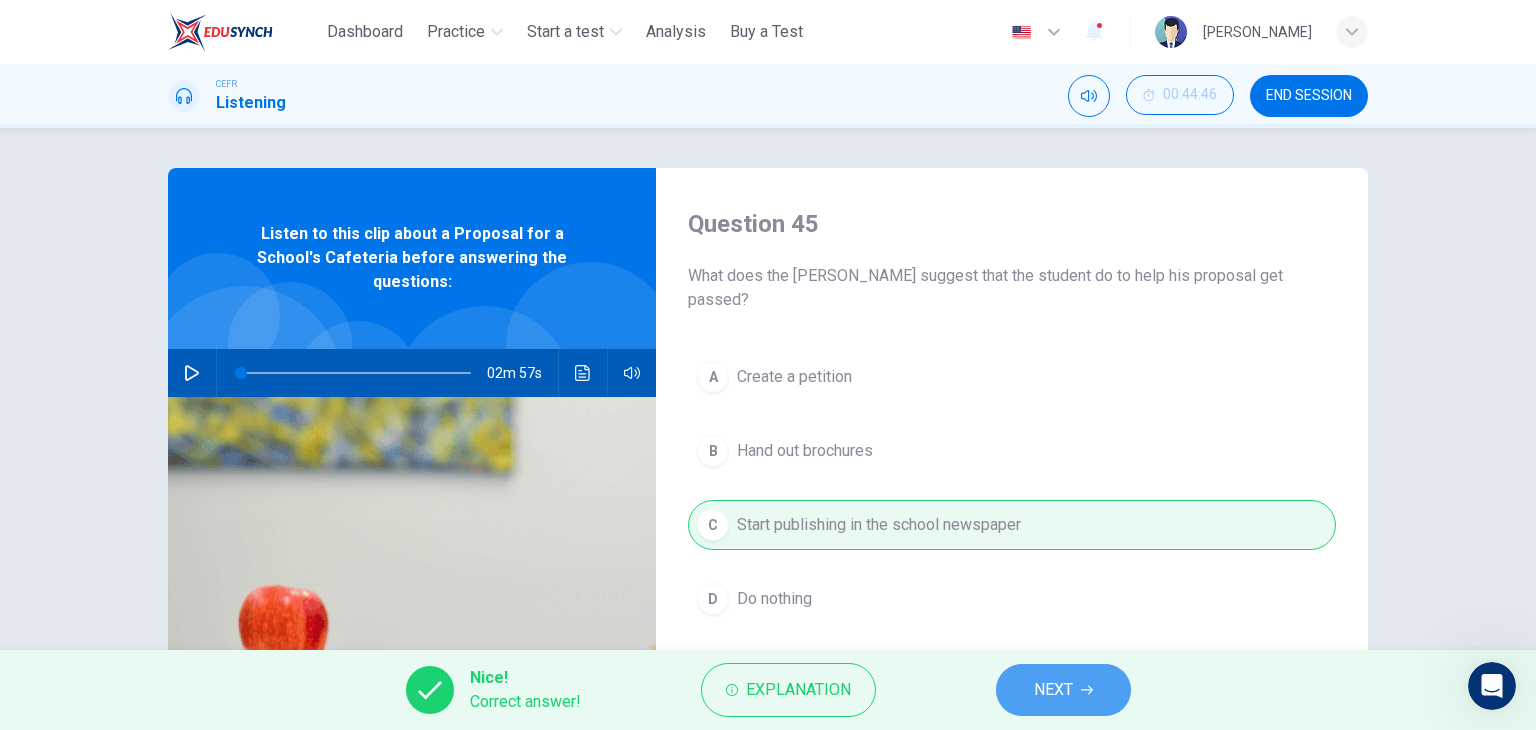click on "NEXT" at bounding box center (1063, 690) 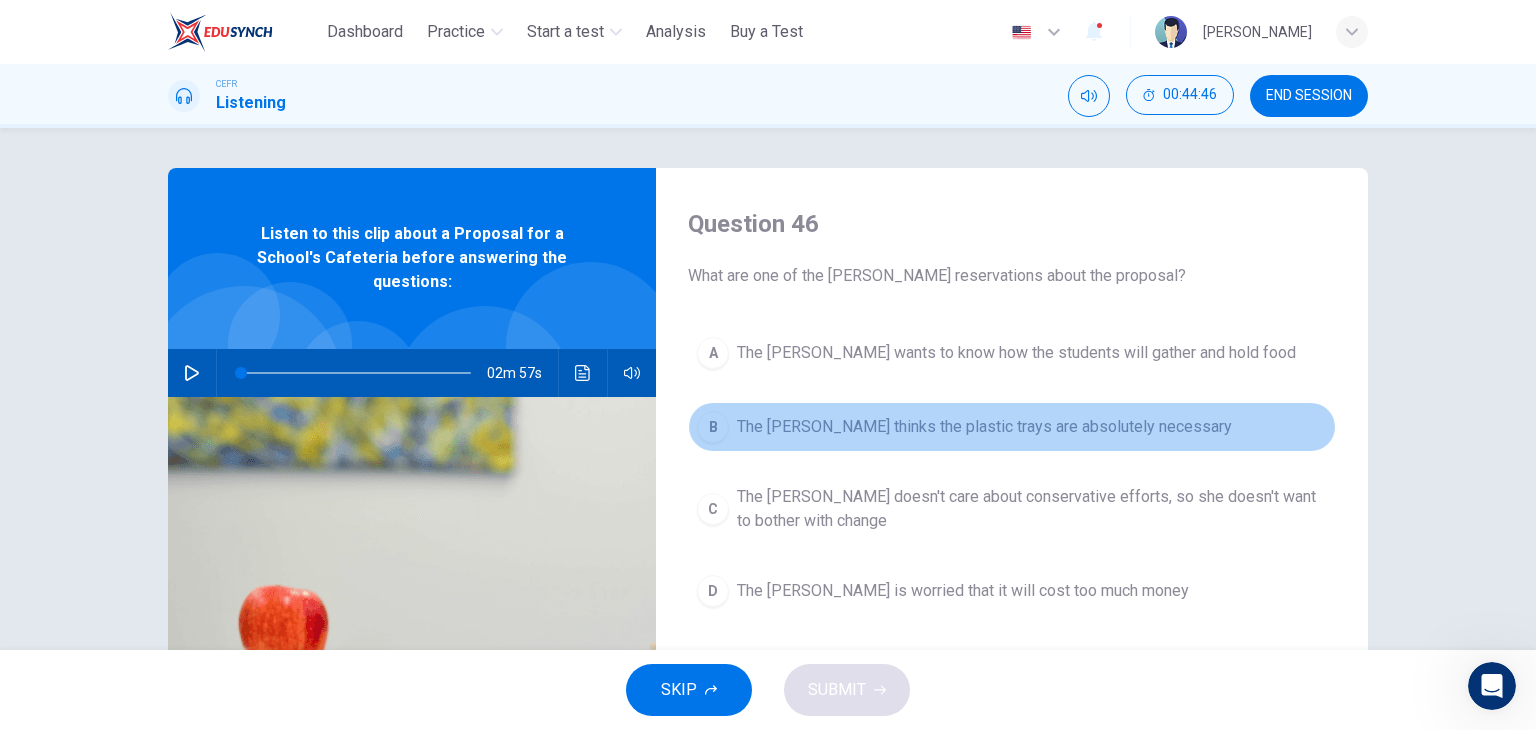 click on "B The [PERSON_NAME] thinks the plastic trays are absolutely necessary" at bounding box center (1012, 427) 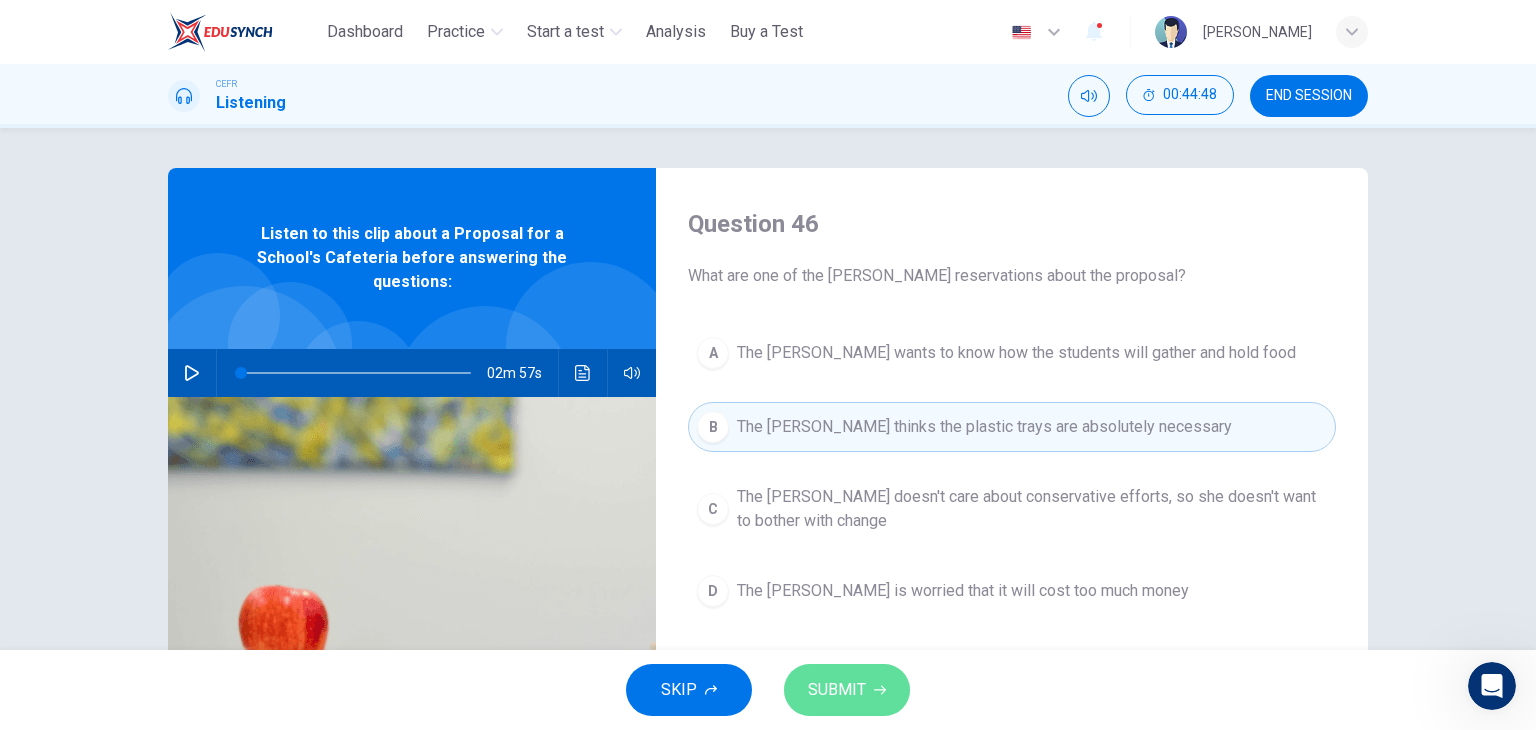 click on "SUBMIT" at bounding box center (837, 690) 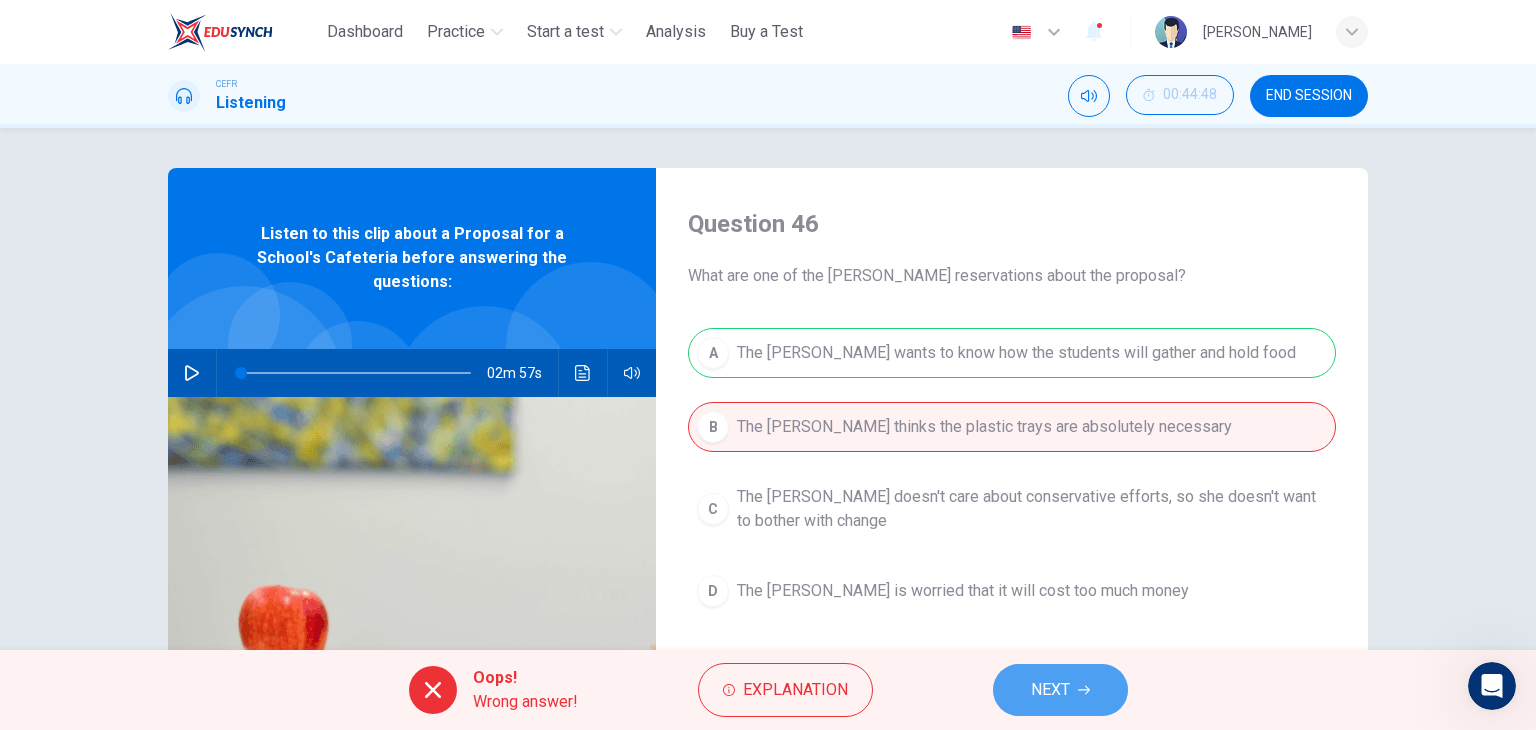 click on "NEXT" at bounding box center (1050, 690) 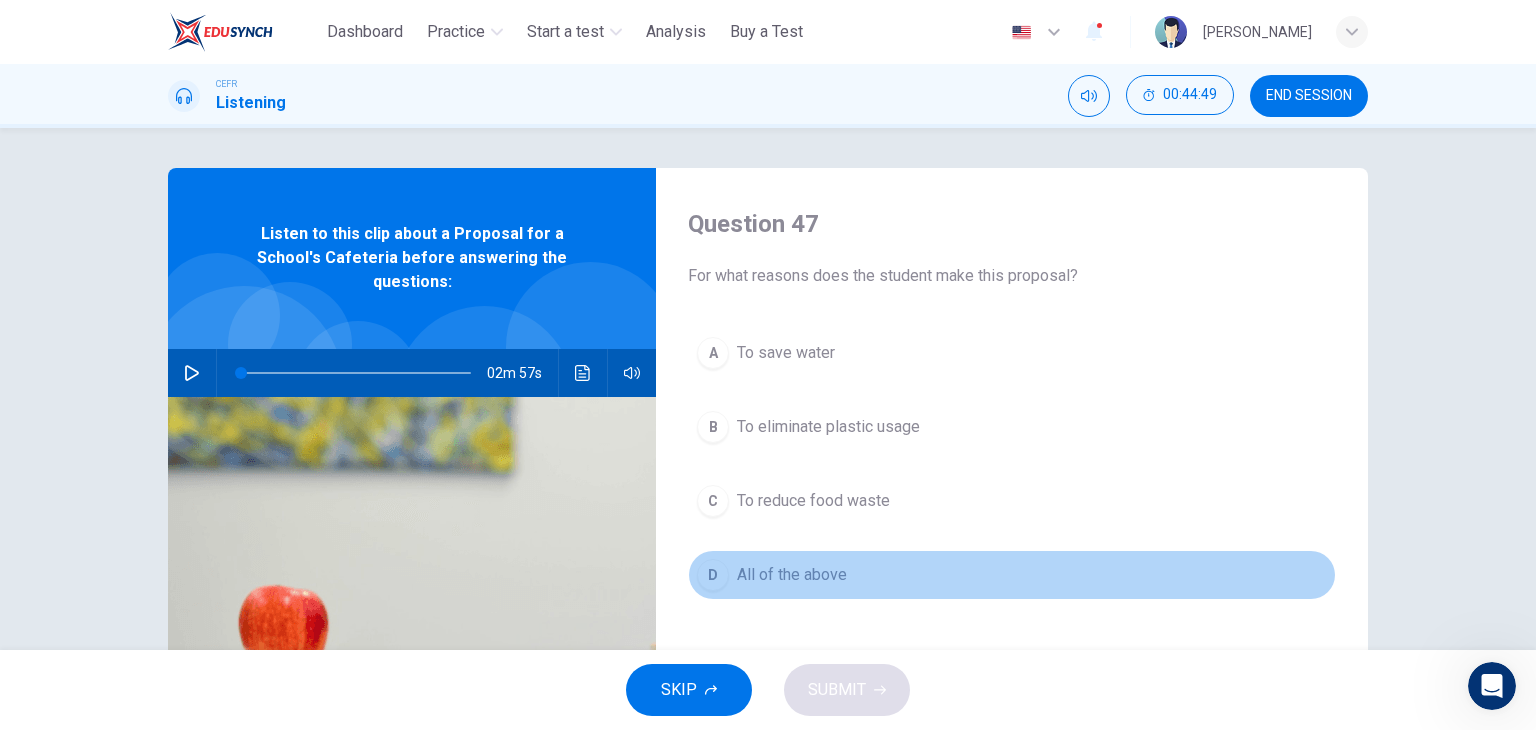 click on "All of the above" at bounding box center (792, 575) 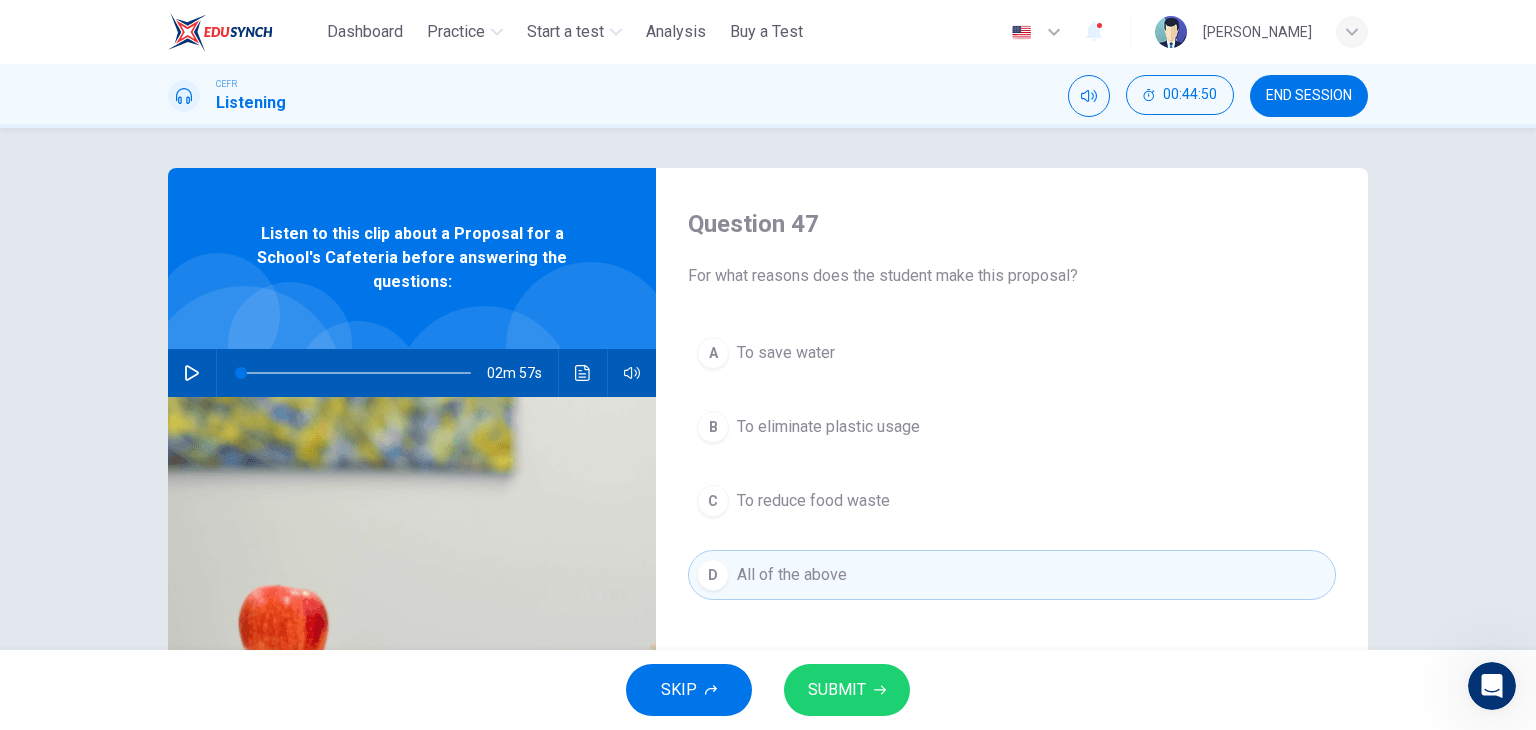 click on "SUBMIT" at bounding box center (837, 690) 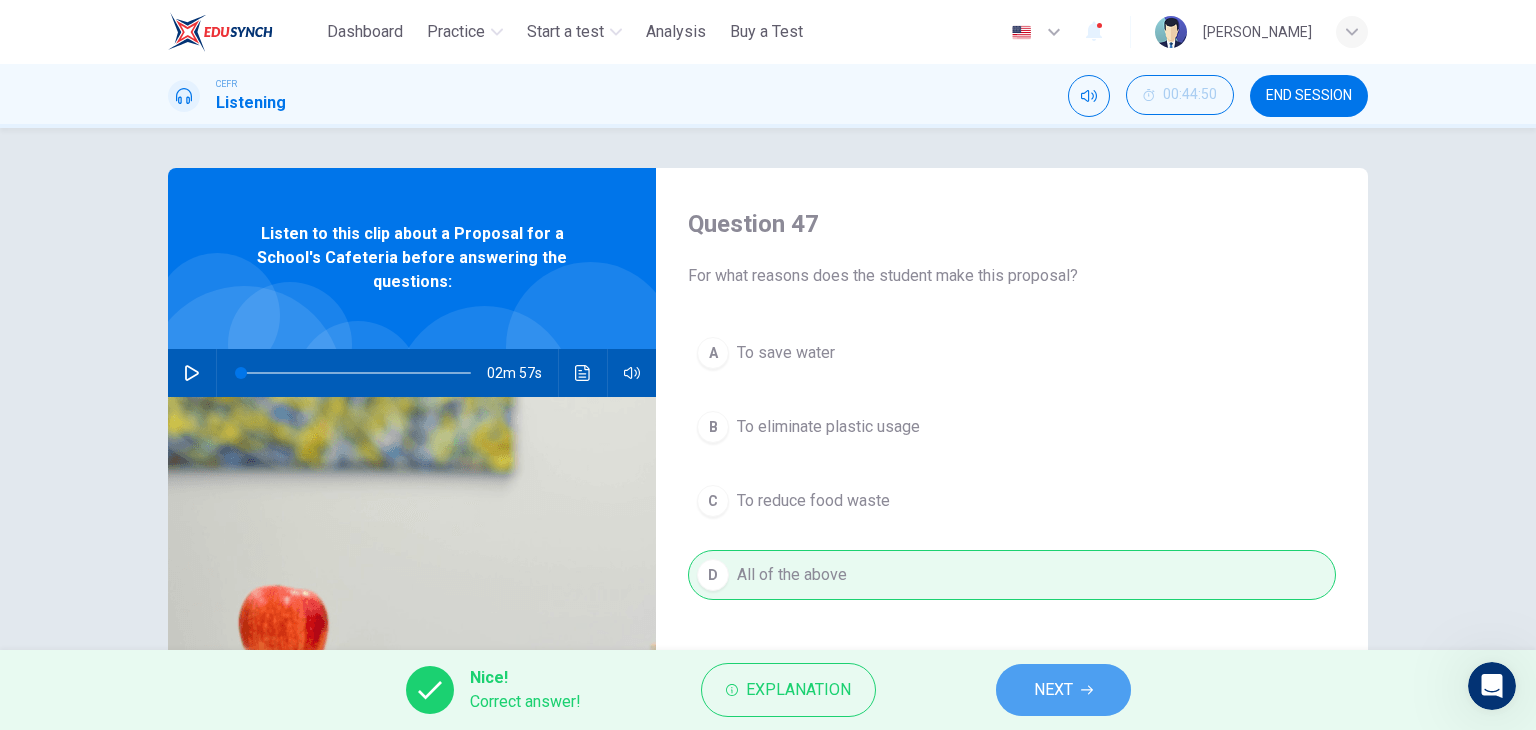 click on "NEXT" at bounding box center [1063, 690] 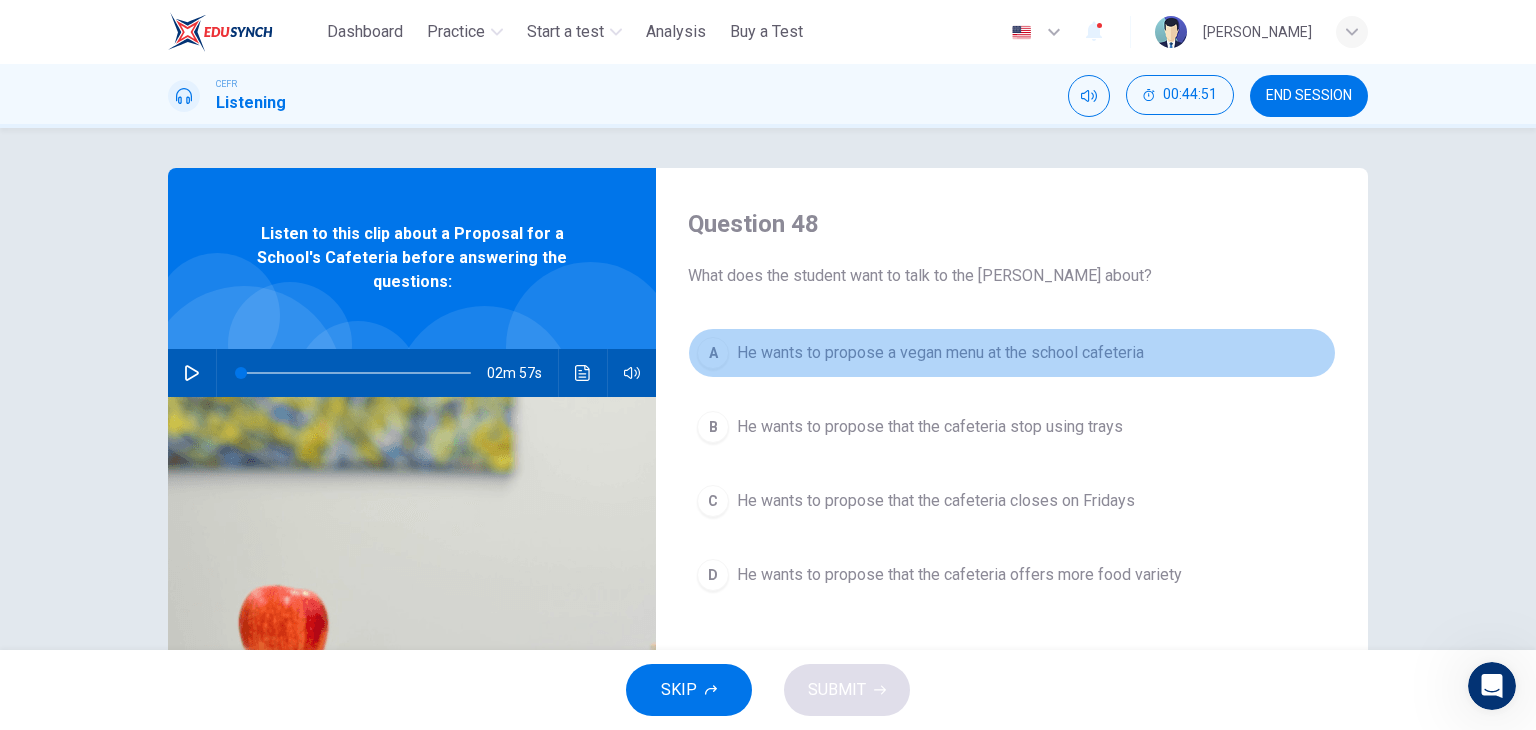 click on "He wants to propose a vegan menu at the school cafeteria" at bounding box center [940, 353] 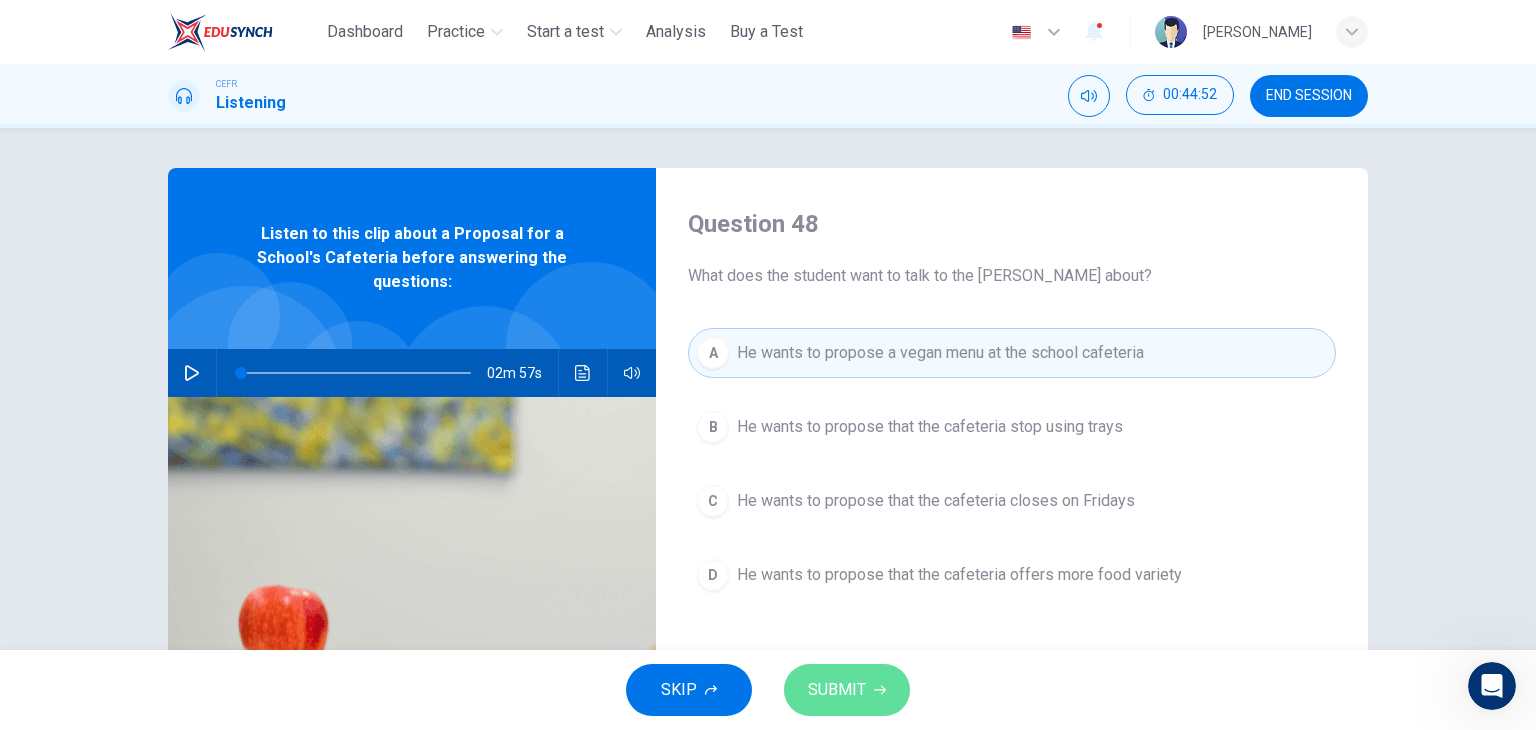 click on "SUBMIT" at bounding box center (837, 690) 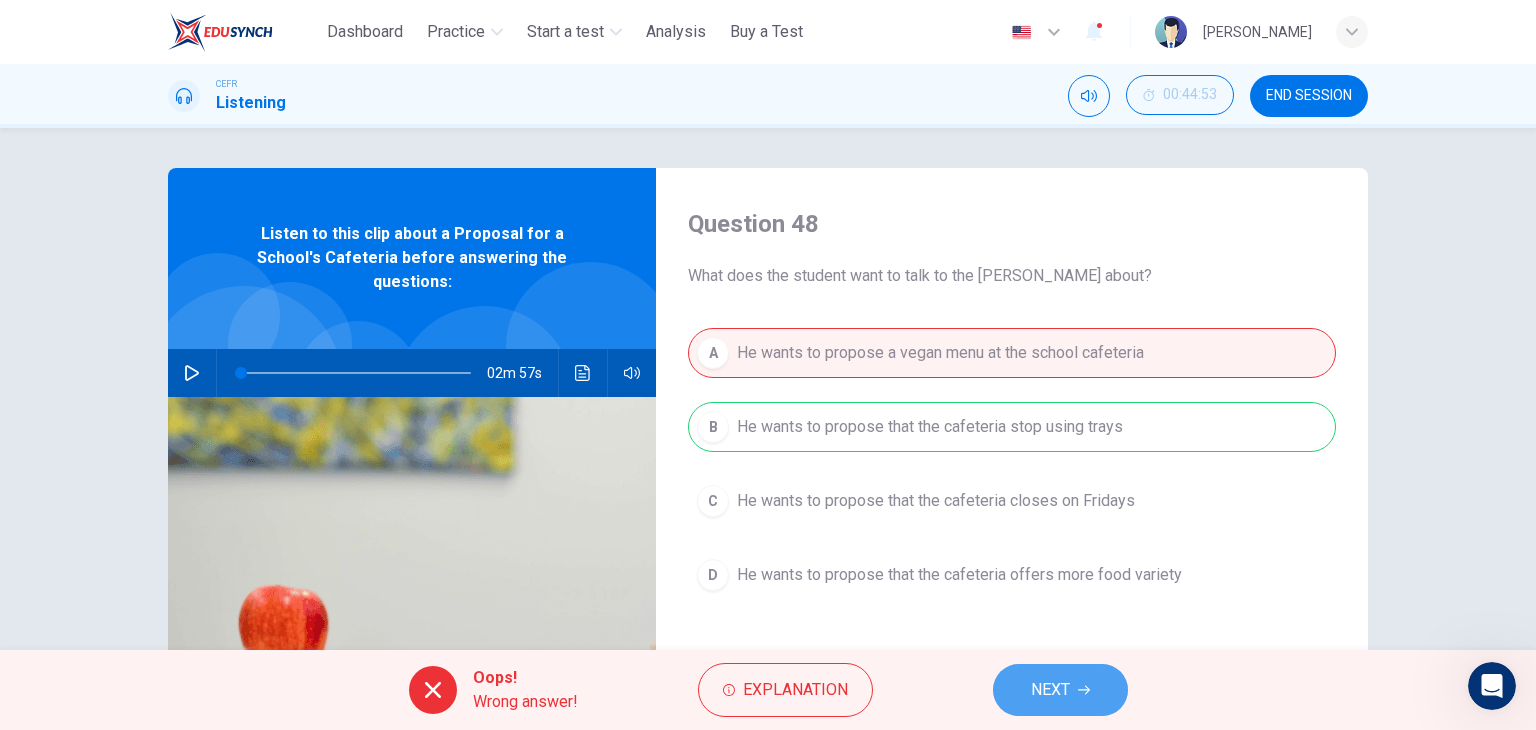 click on "NEXT" at bounding box center [1060, 690] 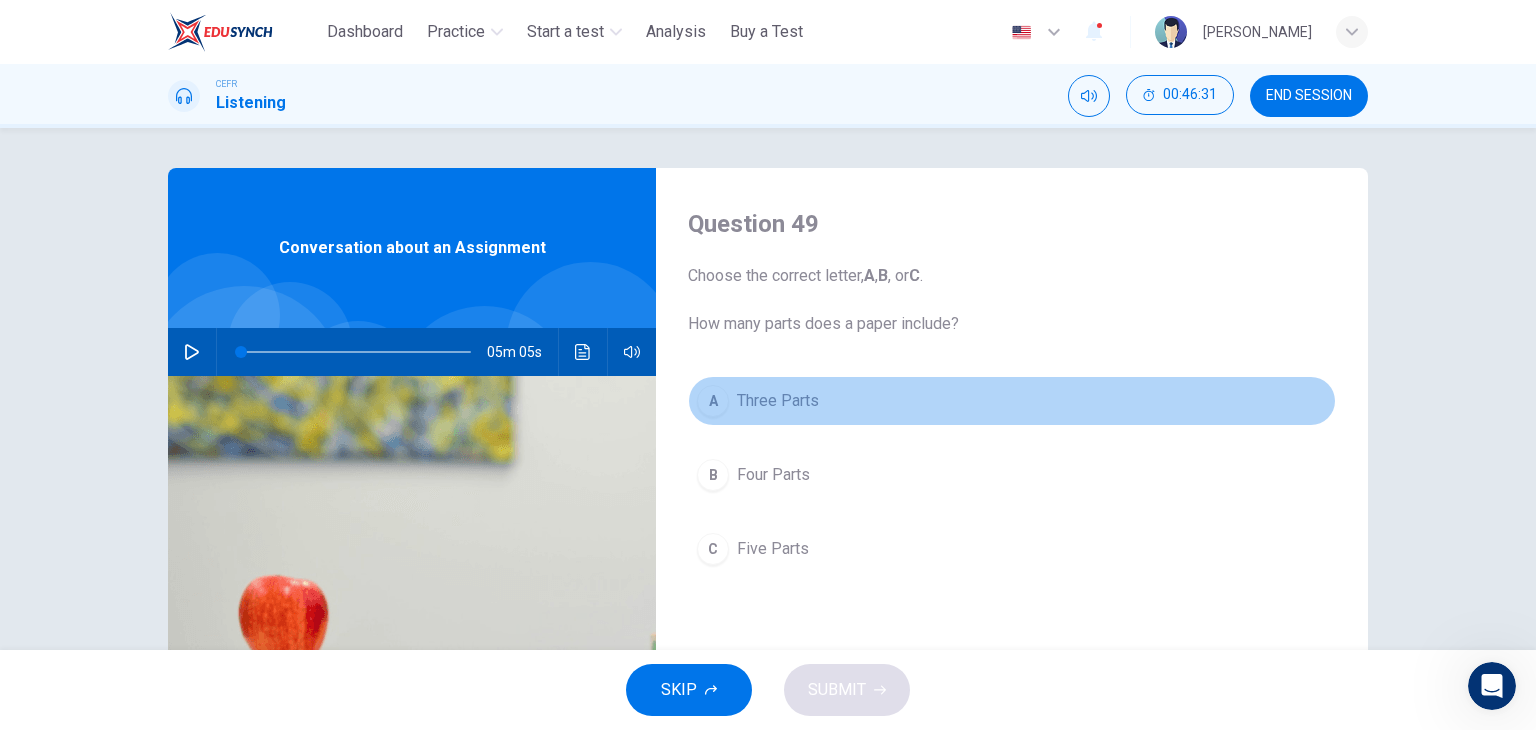 click on "Three Parts" at bounding box center [778, 401] 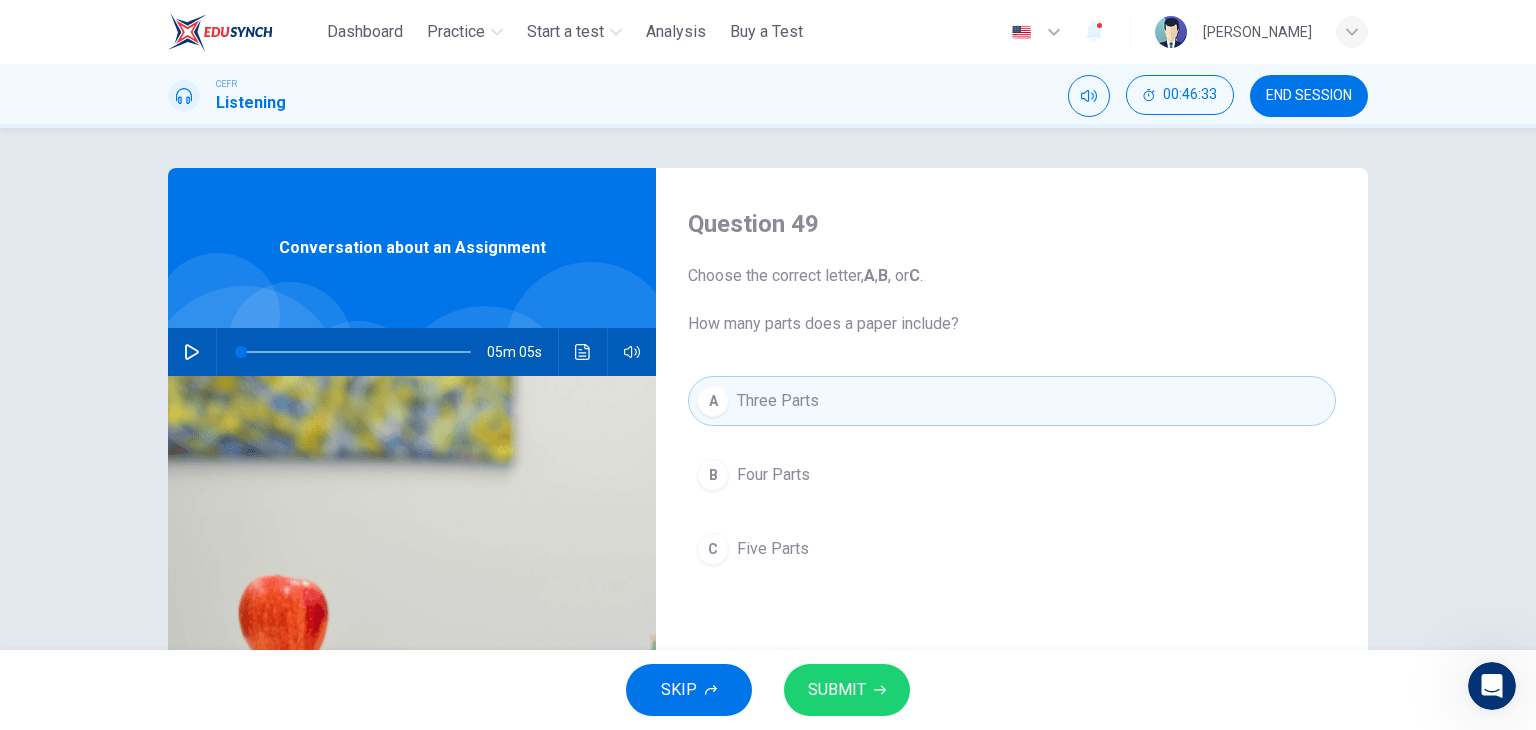 click on "SUBMIT" at bounding box center (837, 690) 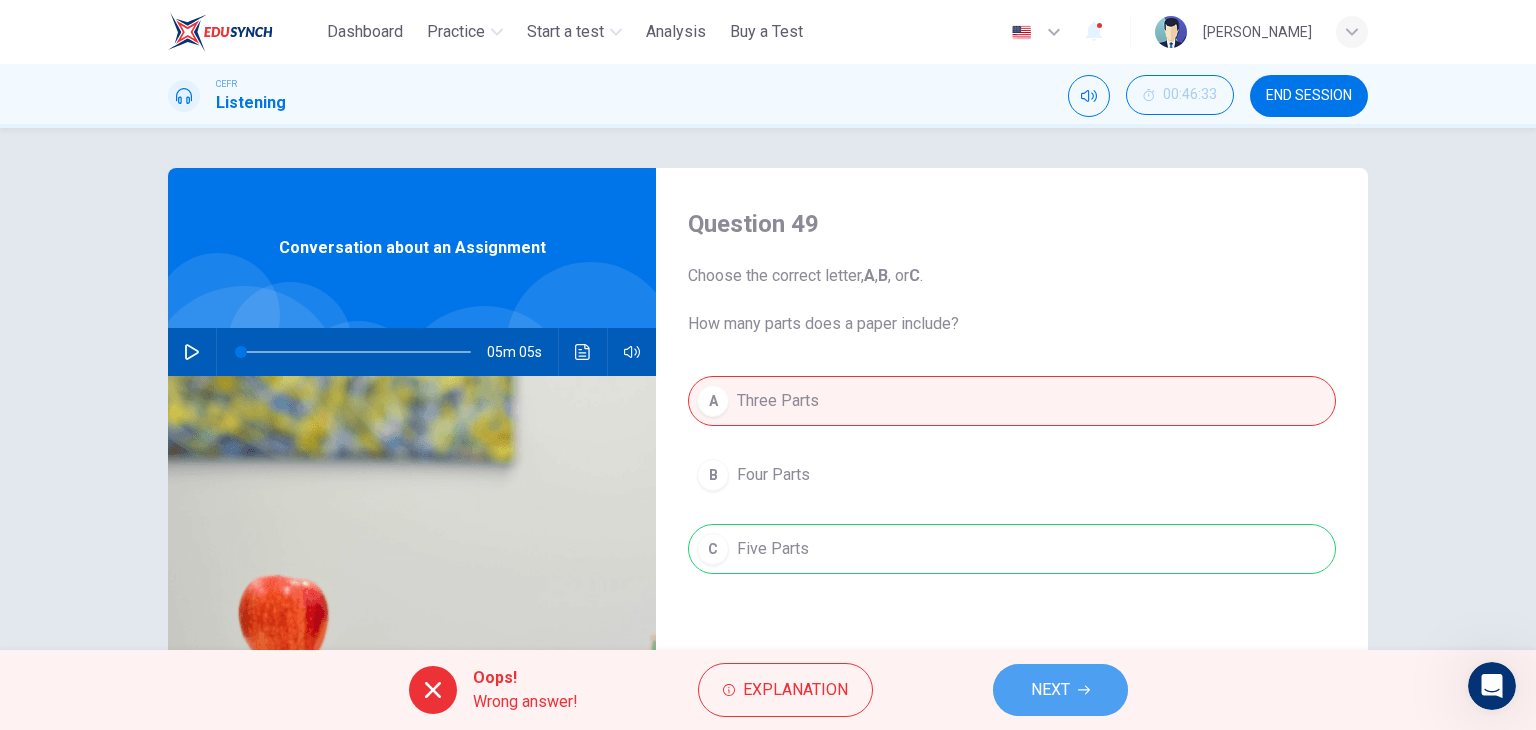 click on "NEXT" at bounding box center [1060, 690] 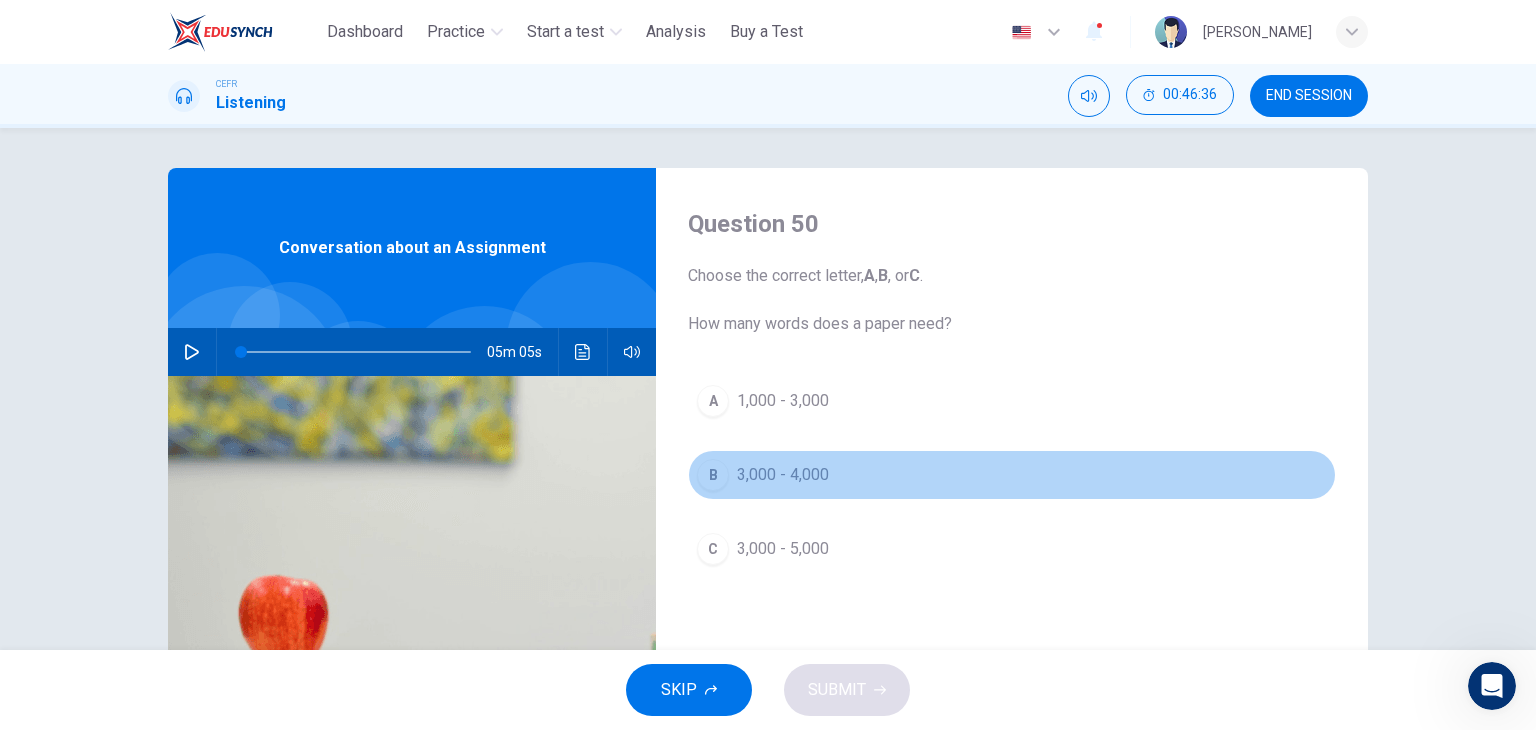 click on "3,000 - 4,000" at bounding box center (783, 475) 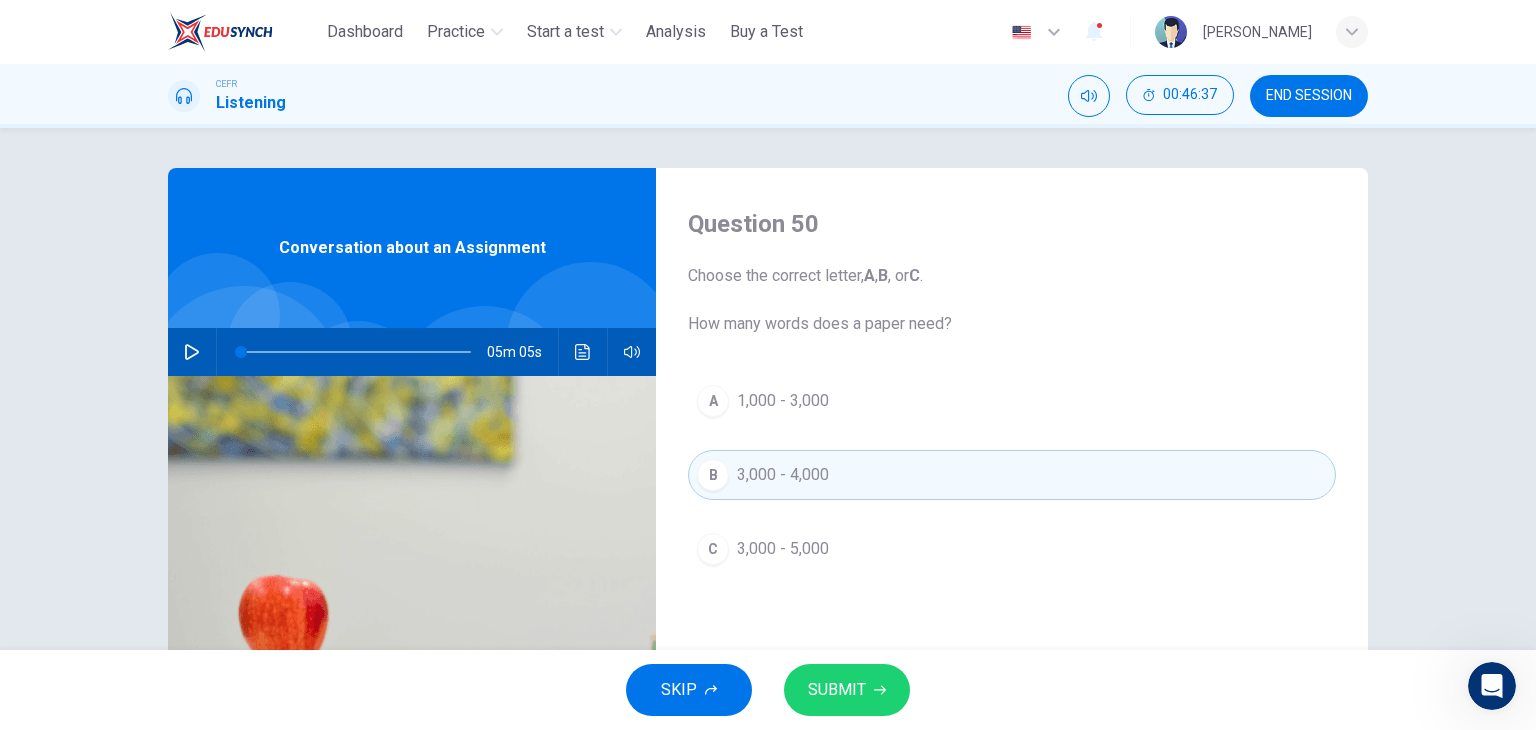 click on "SUBMIT" at bounding box center (837, 690) 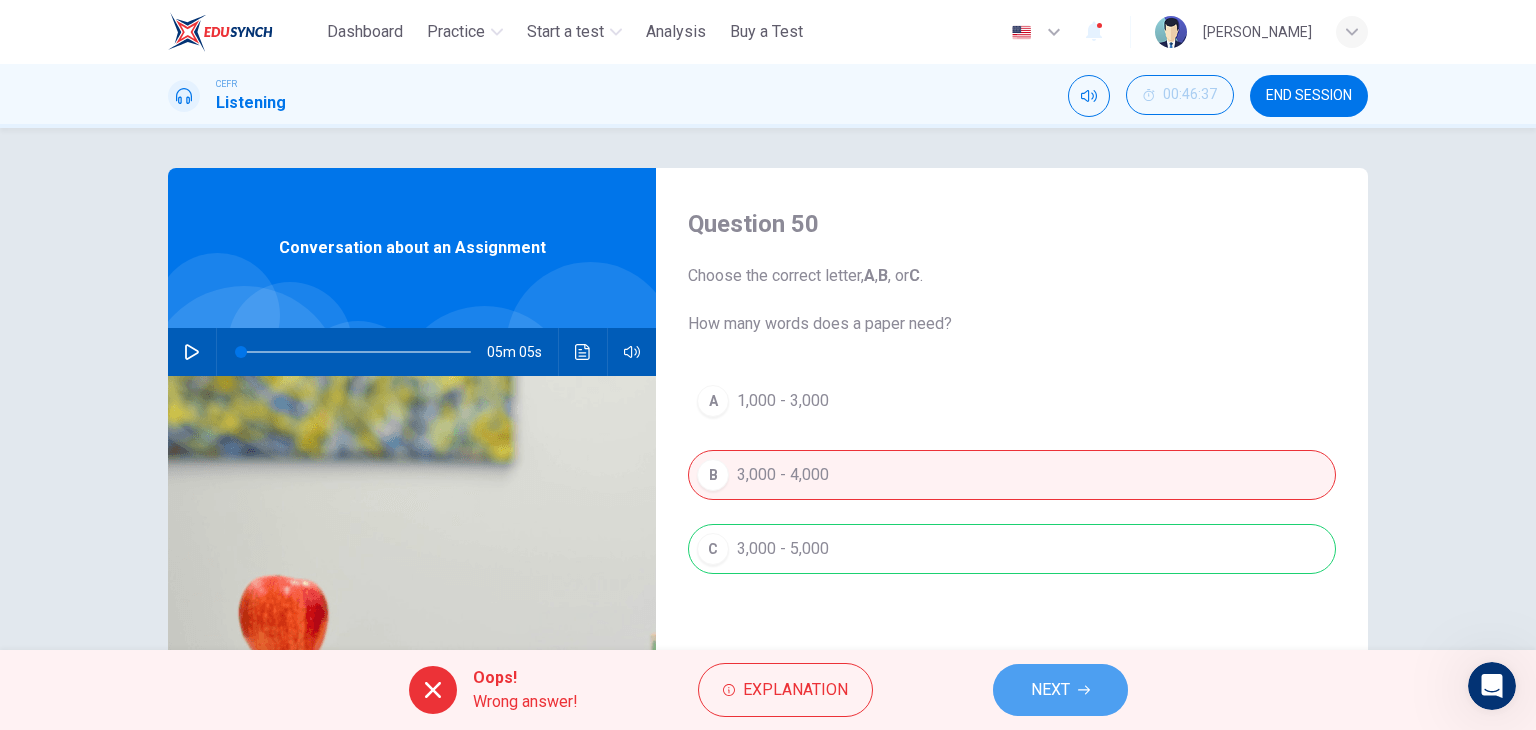 click on "NEXT" at bounding box center (1060, 690) 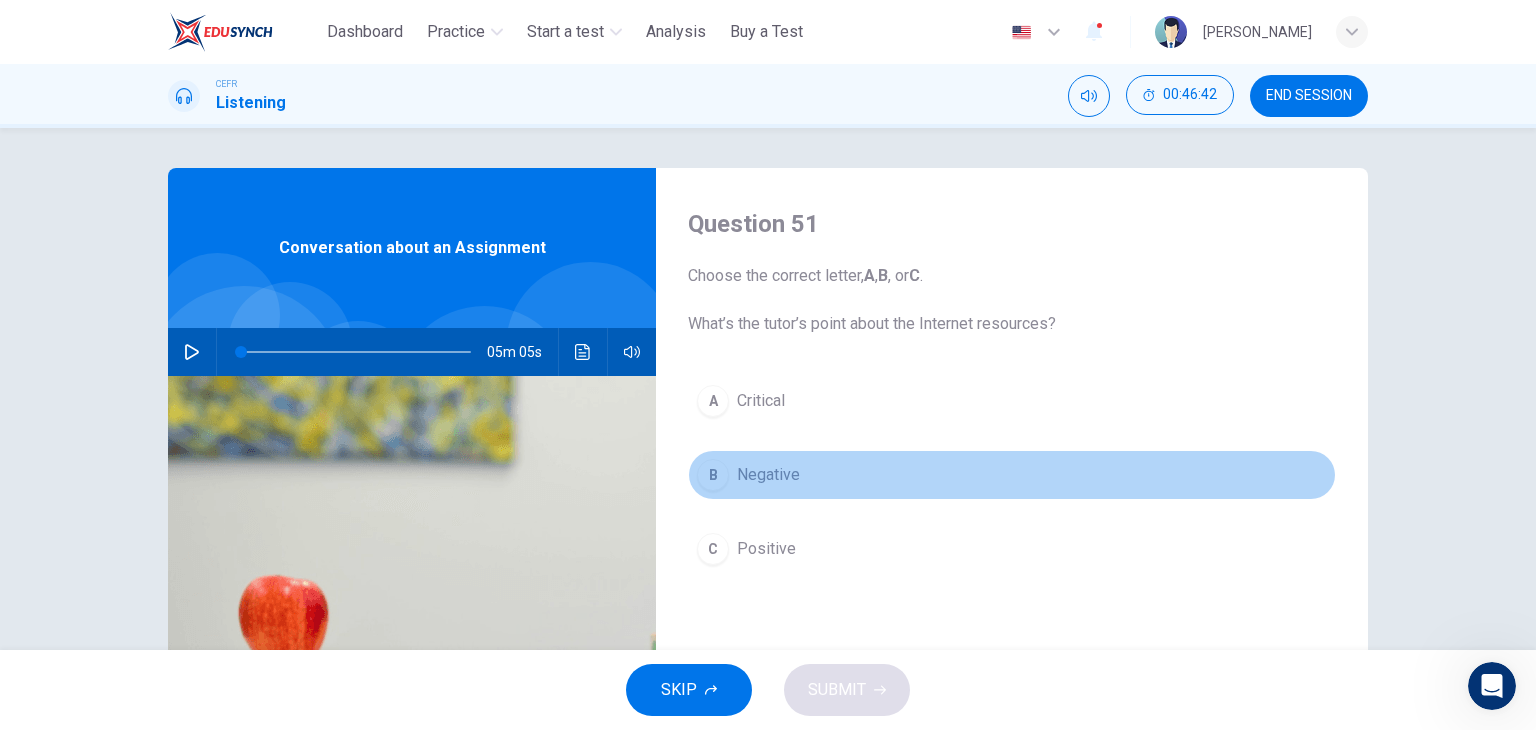 click on "Negative" at bounding box center (768, 475) 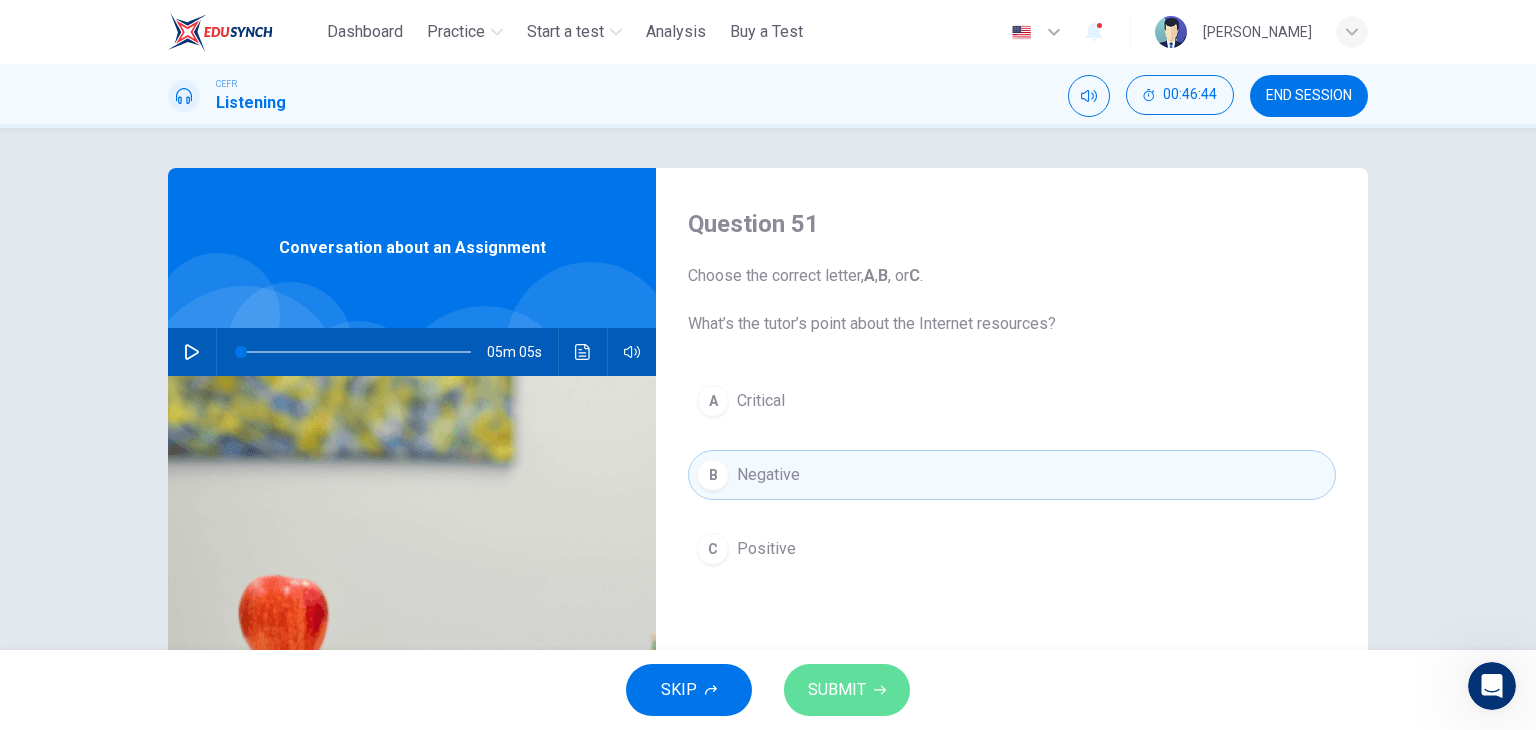 click on "SUBMIT" at bounding box center [837, 690] 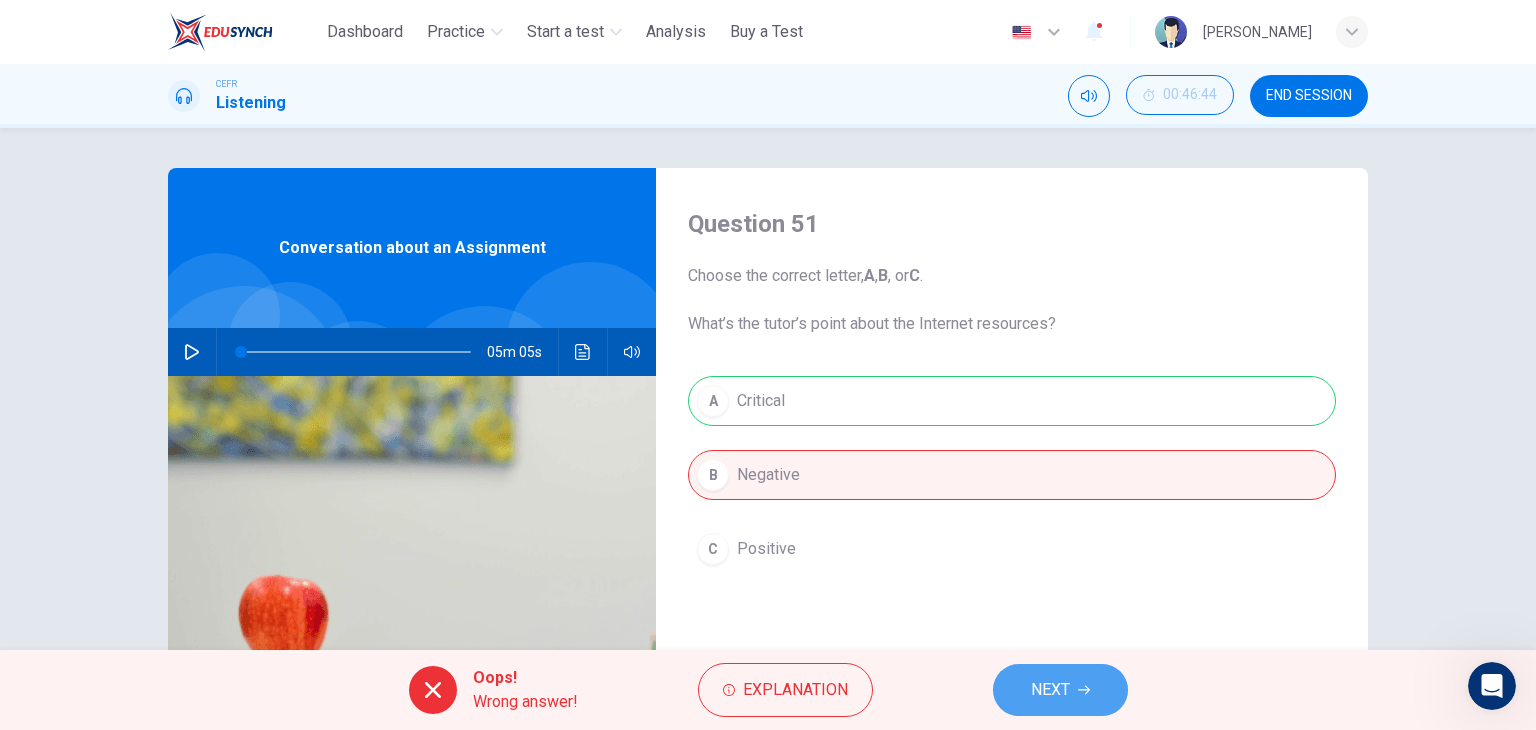 click on "NEXT" at bounding box center [1050, 690] 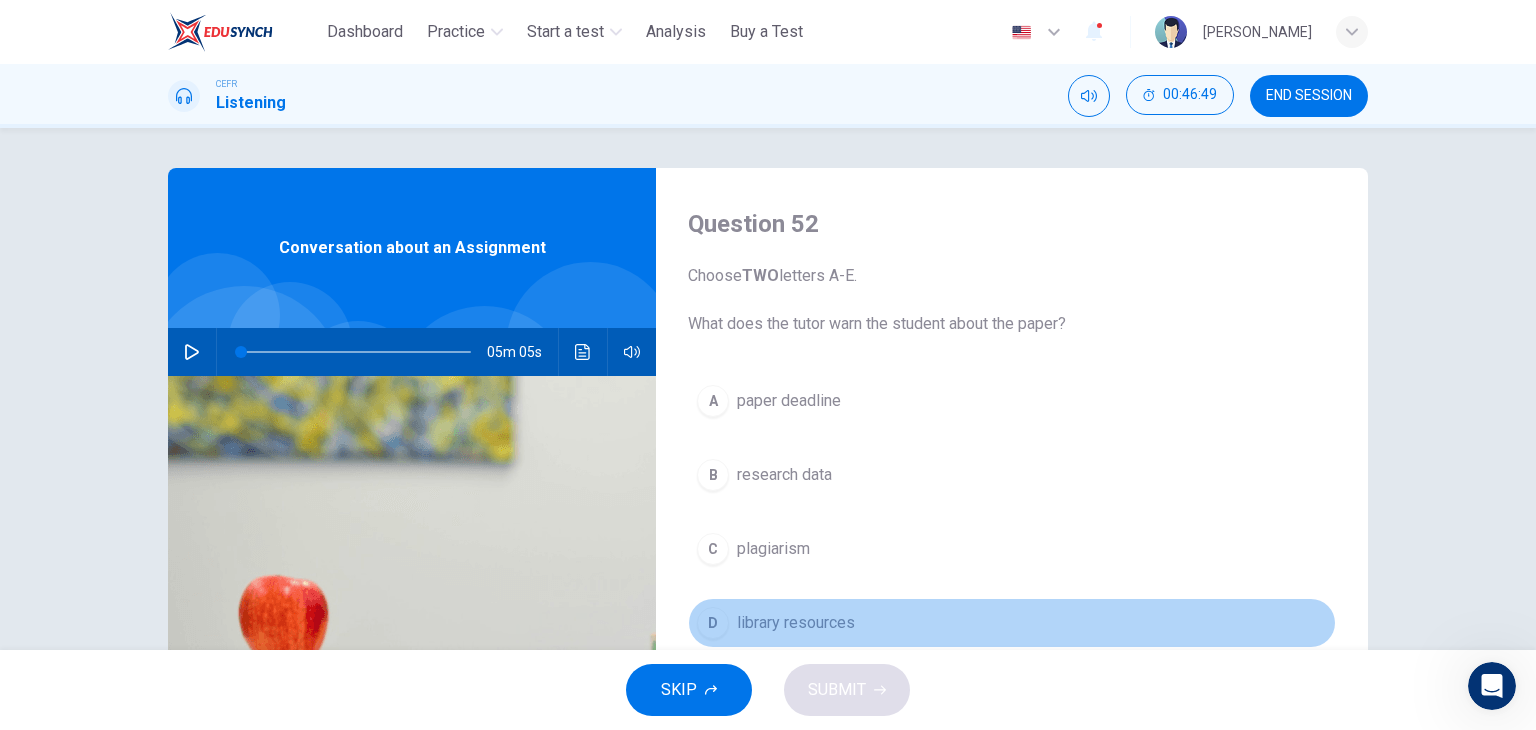 click on "library resources" at bounding box center (796, 623) 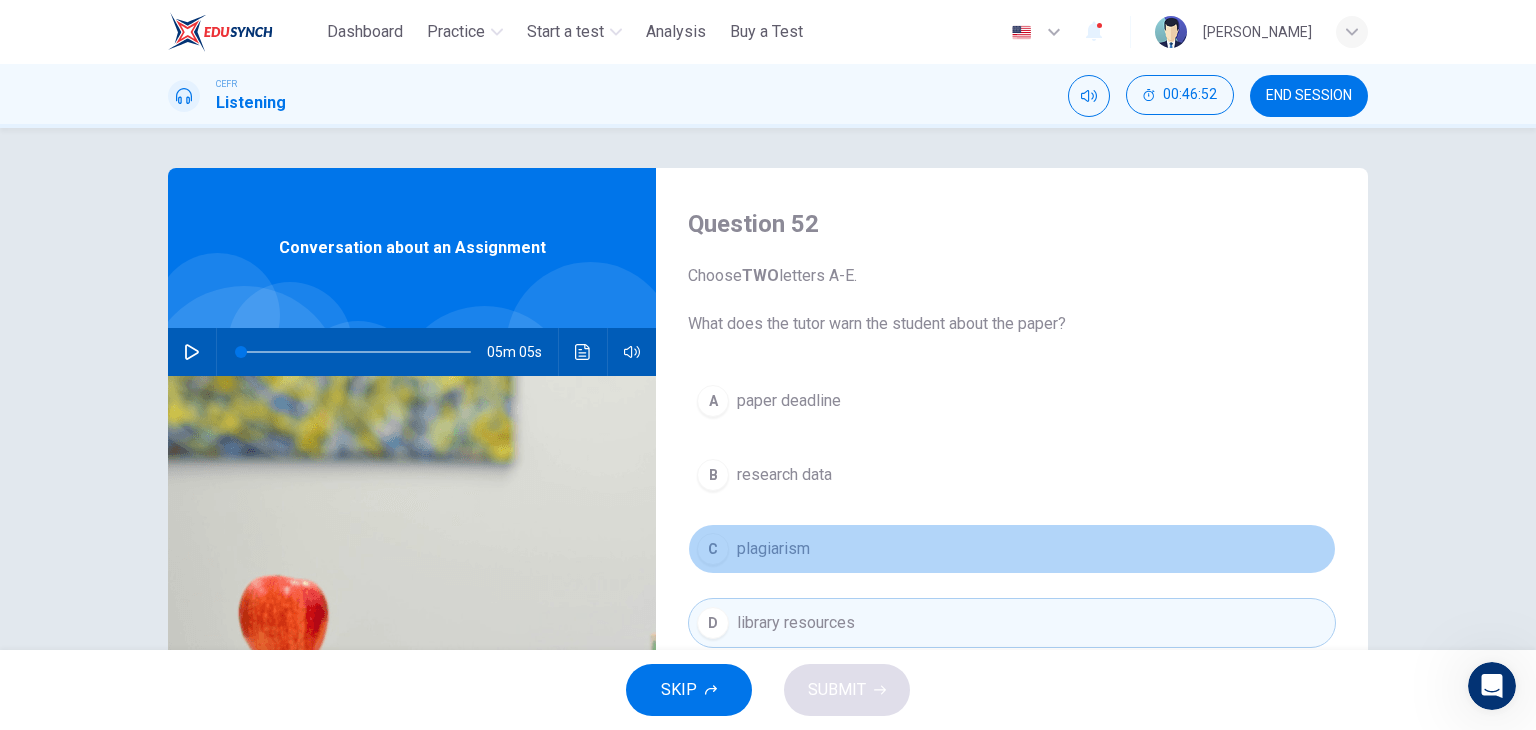 click on "plagiarism" at bounding box center [773, 549] 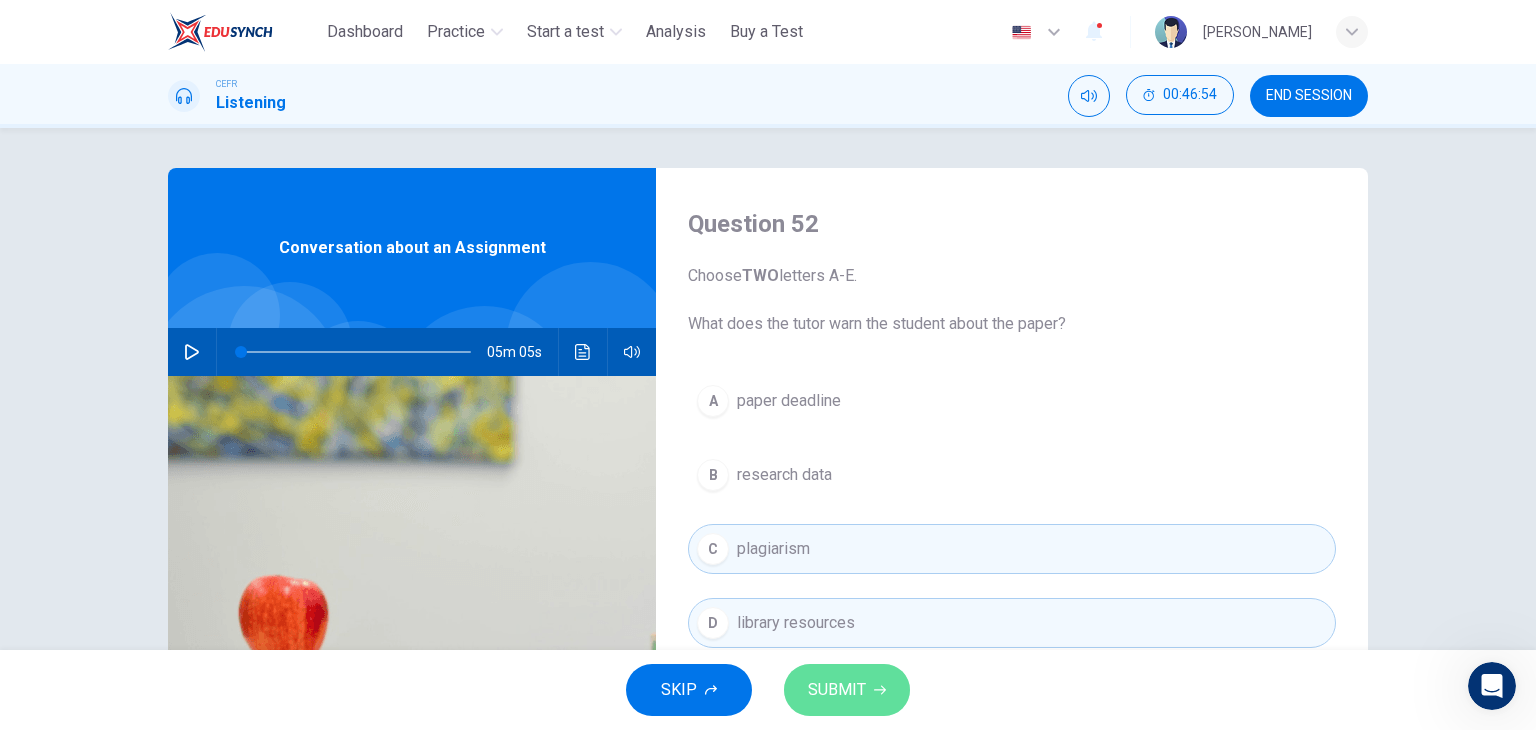 click on "SUBMIT" at bounding box center [837, 690] 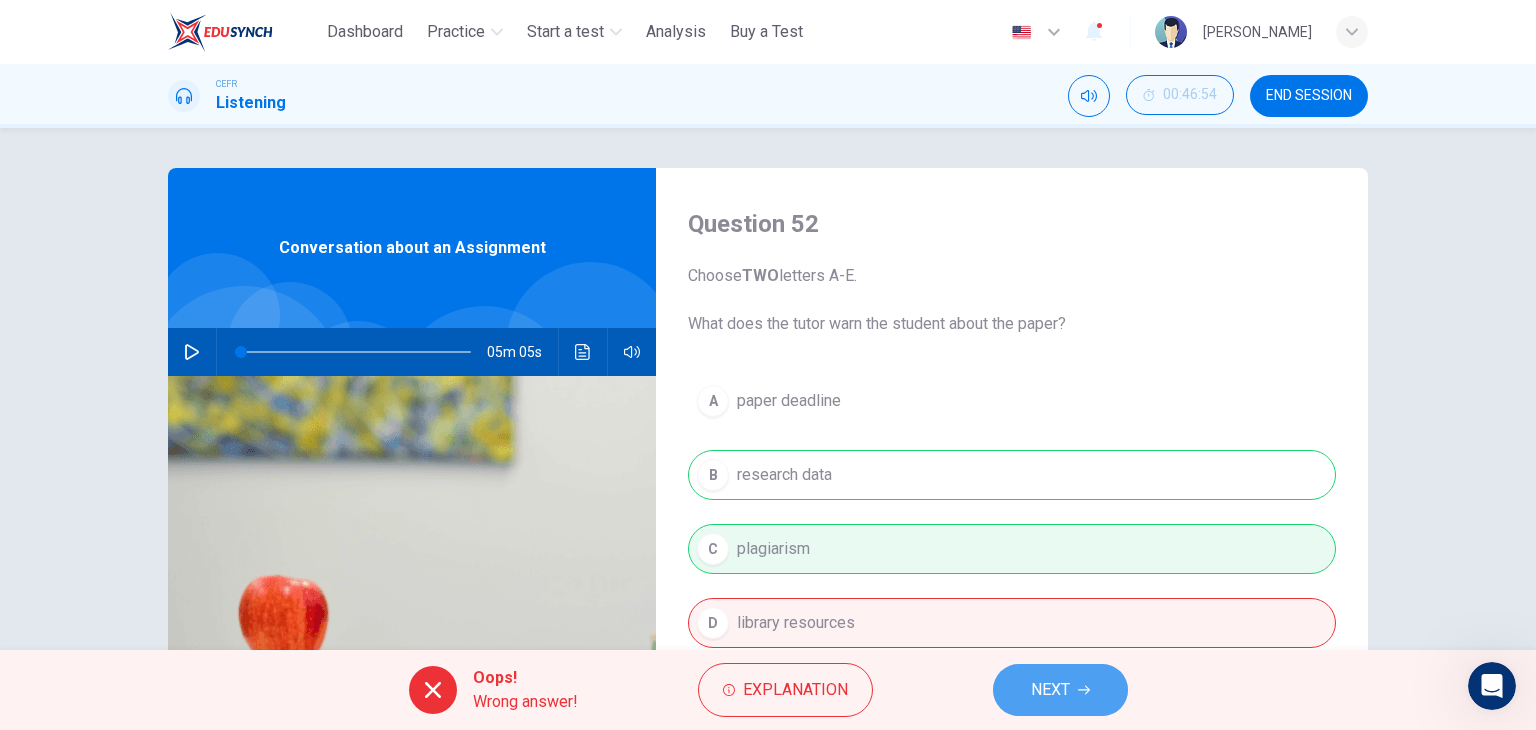 click on "NEXT" at bounding box center [1050, 690] 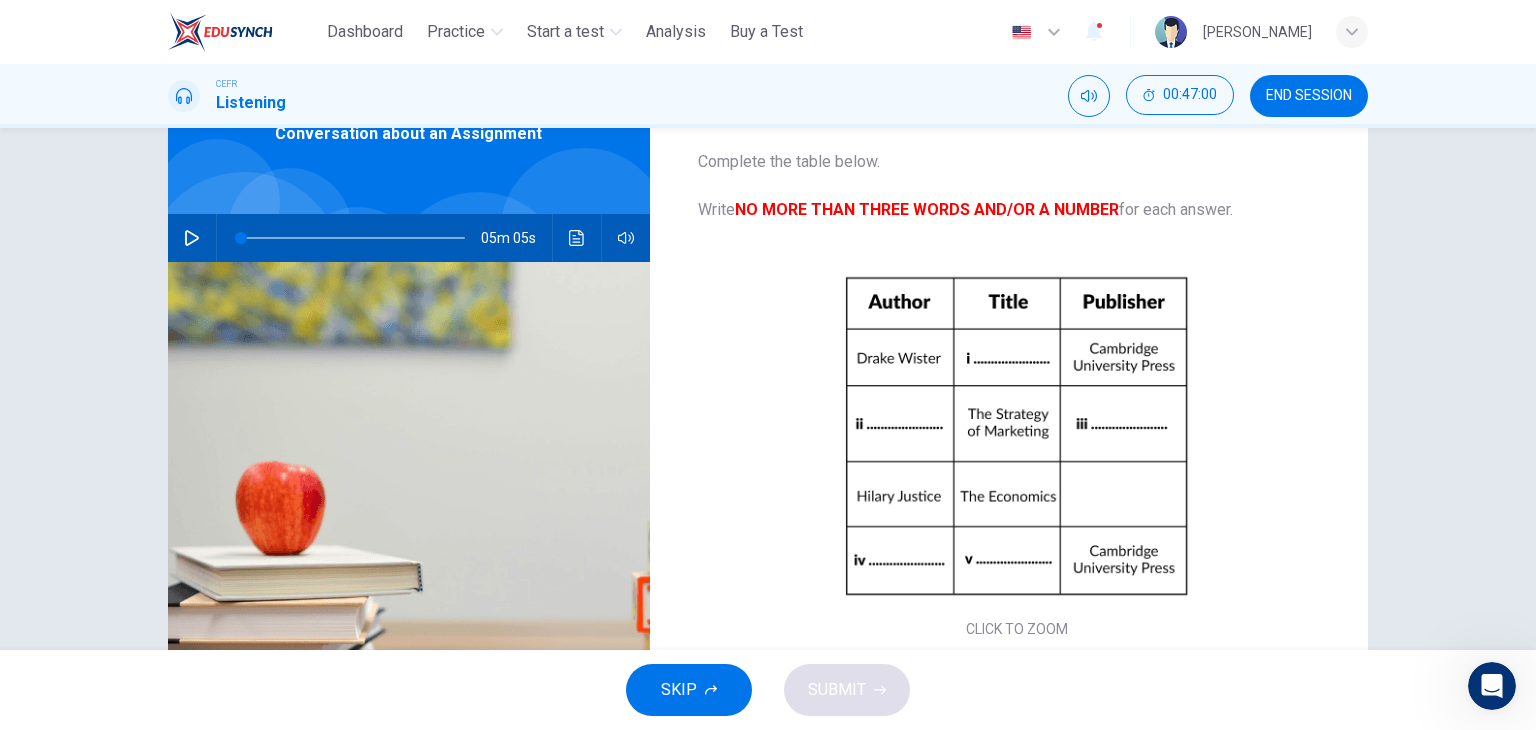 scroll, scrollTop: 128, scrollLeft: 0, axis: vertical 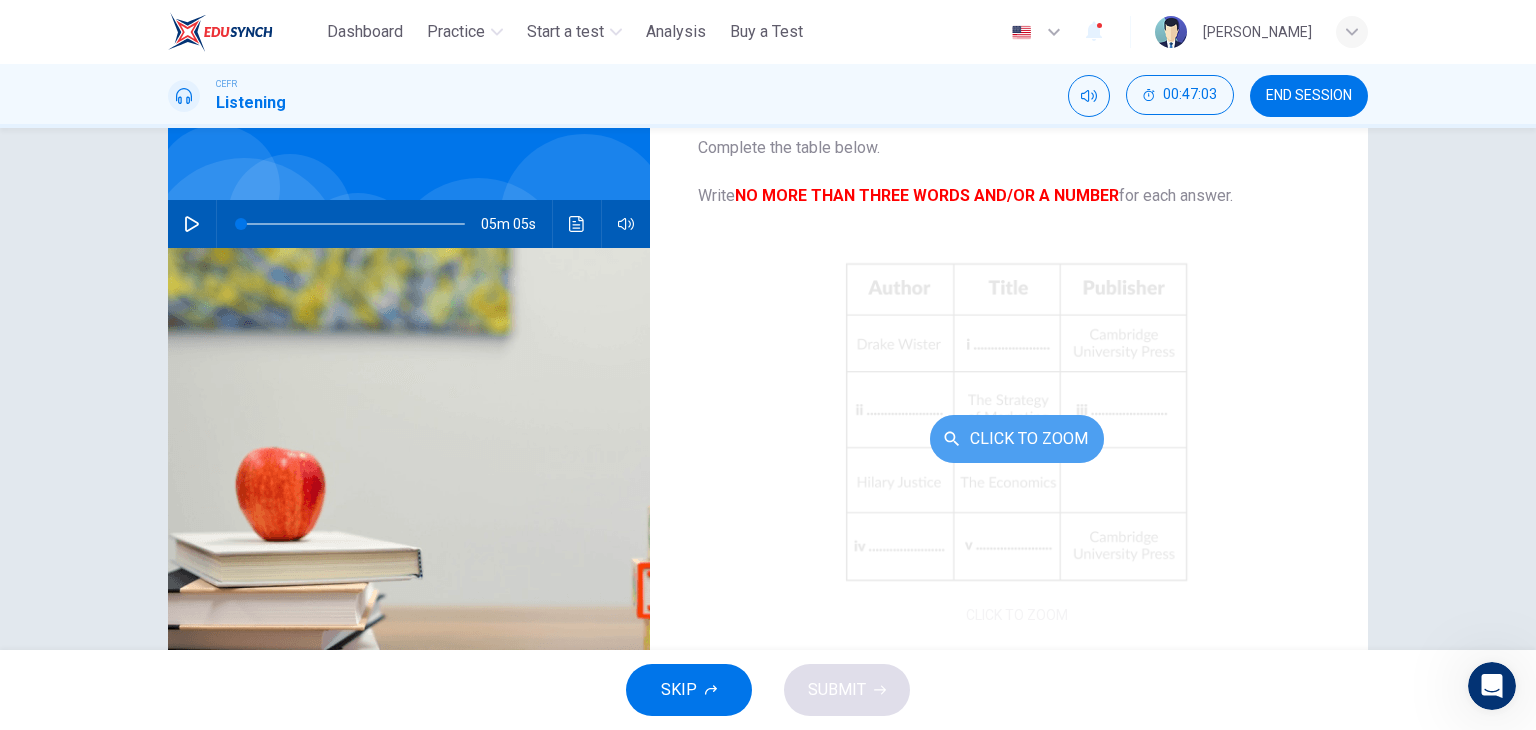 click on "Click to Zoom" at bounding box center (1017, 439) 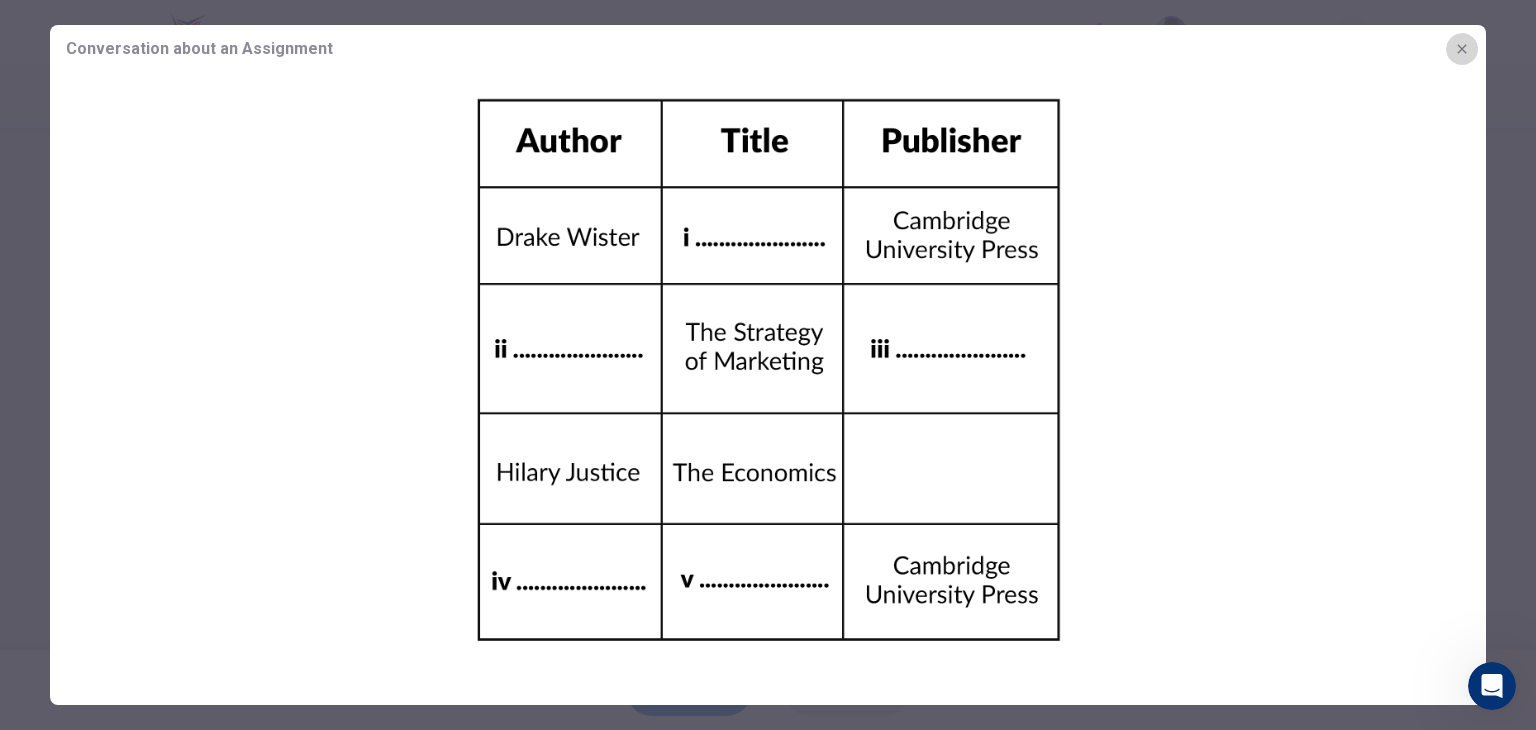 click at bounding box center (1462, 49) 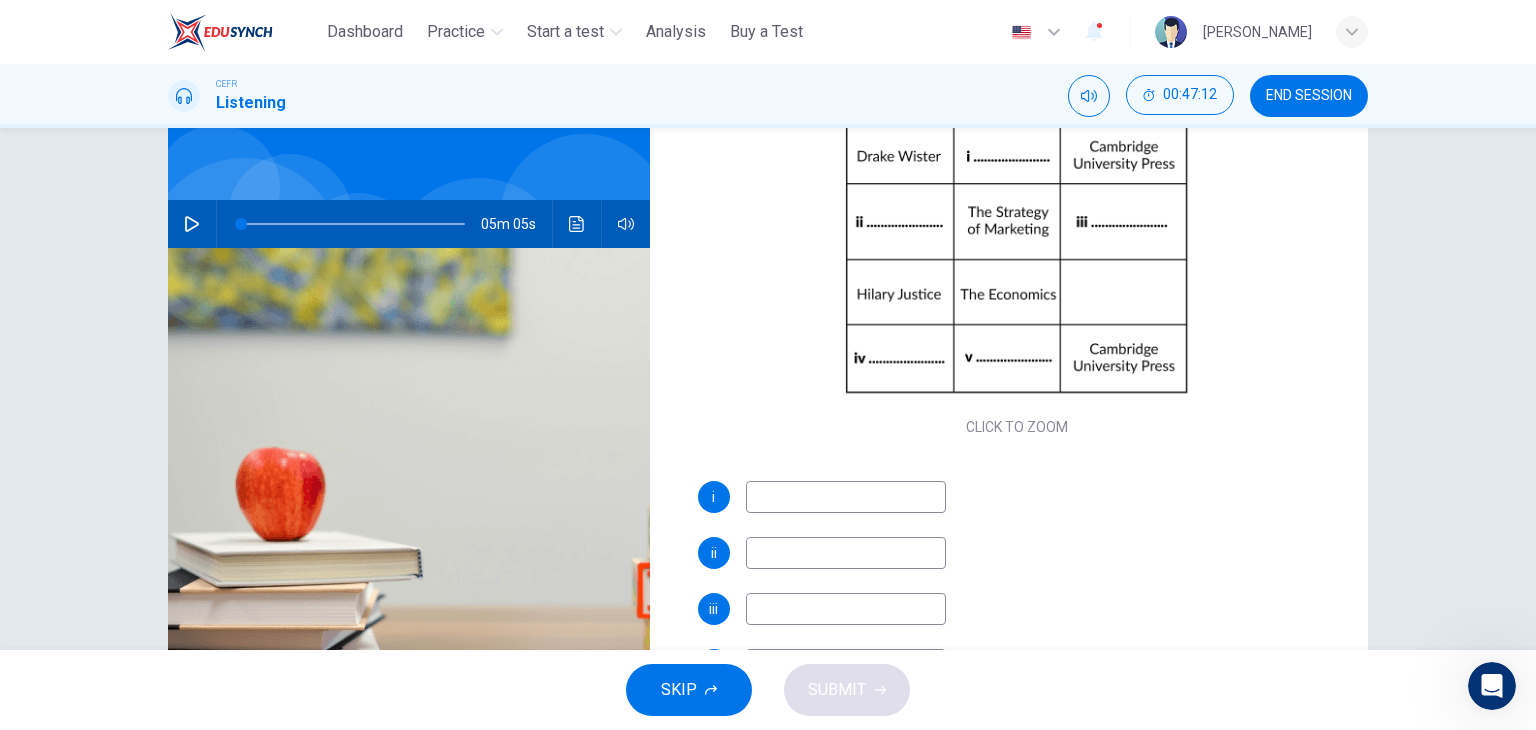 scroll, scrollTop: 229, scrollLeft: 0, axis: vertical 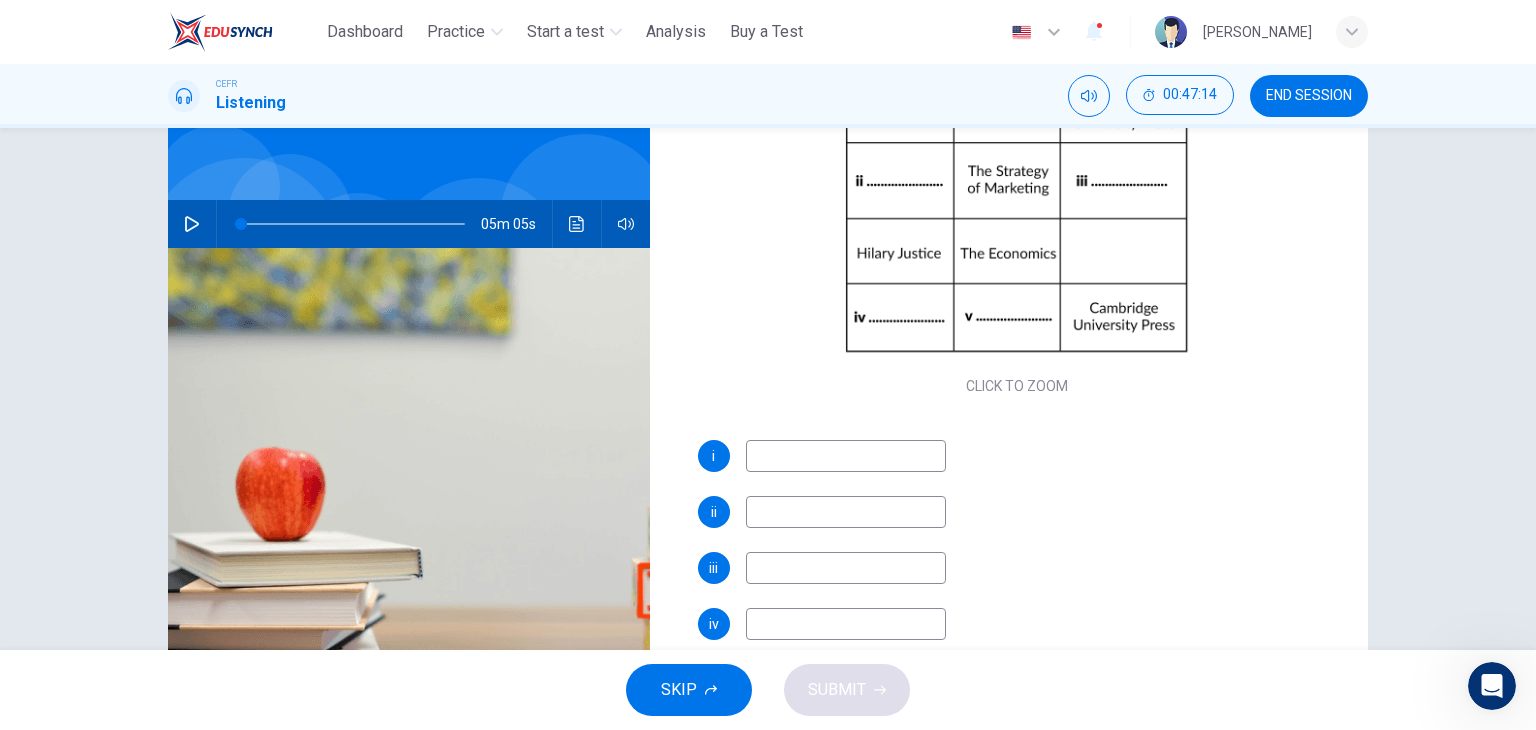 click at bounding box center [846, 456] 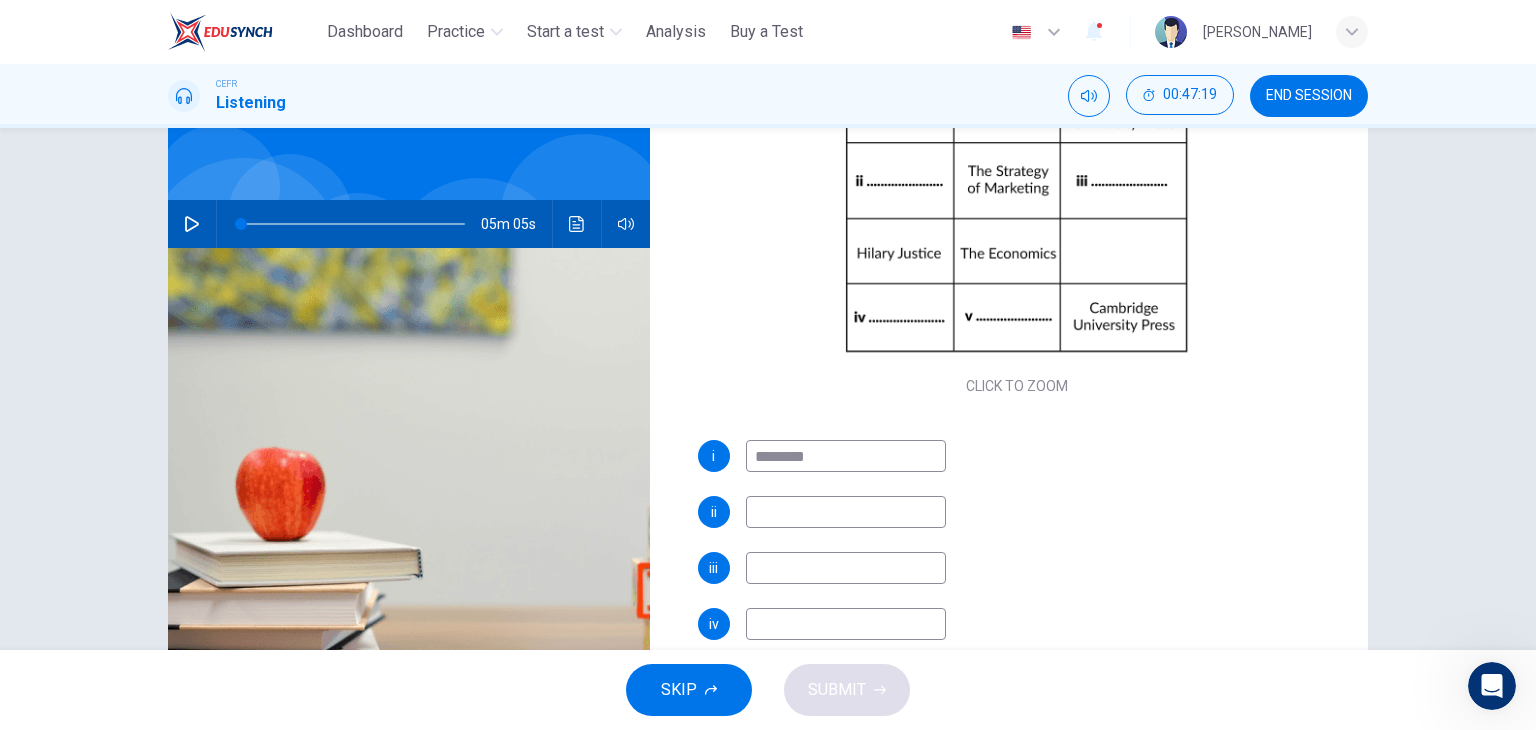 type on "********" 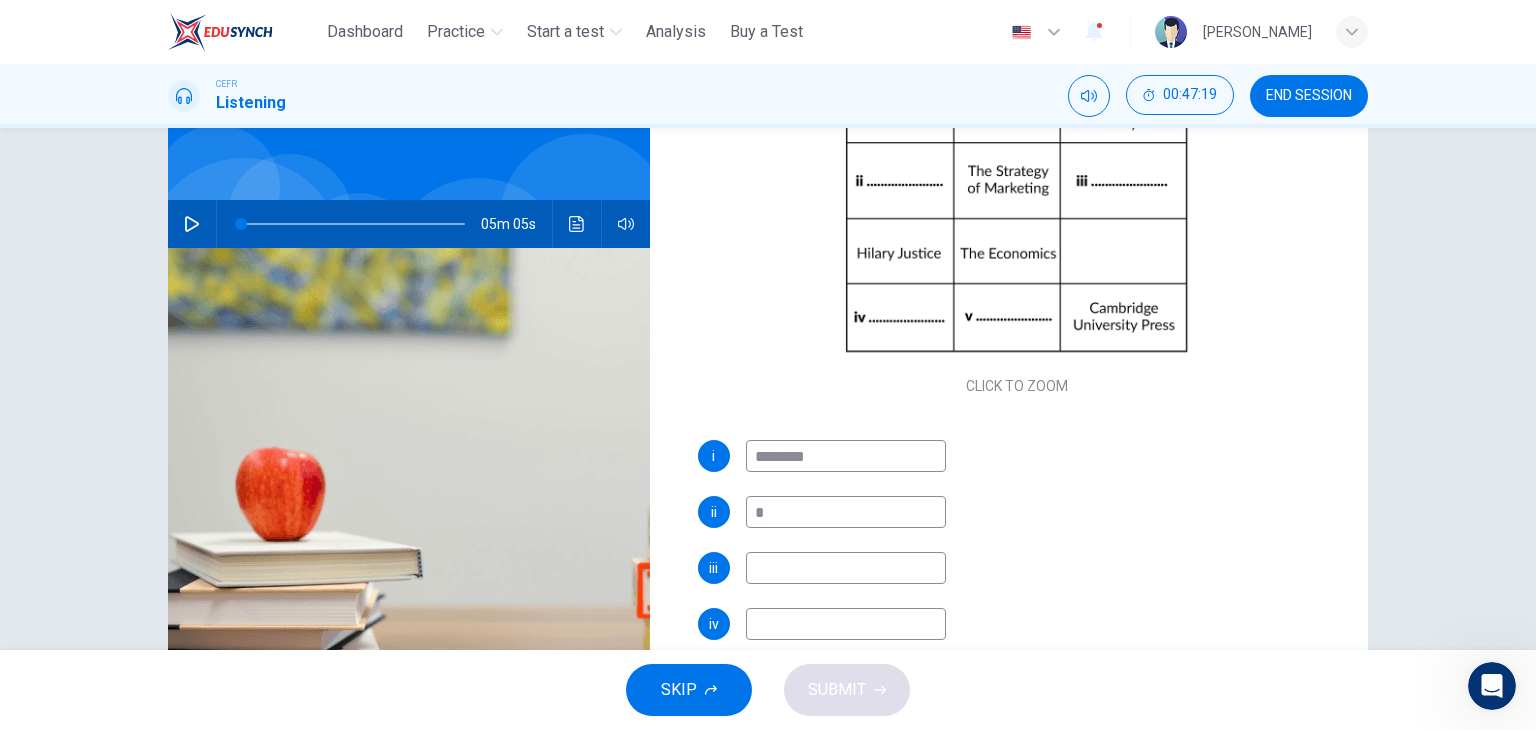 click on "*" at bounding box center [846, 512] 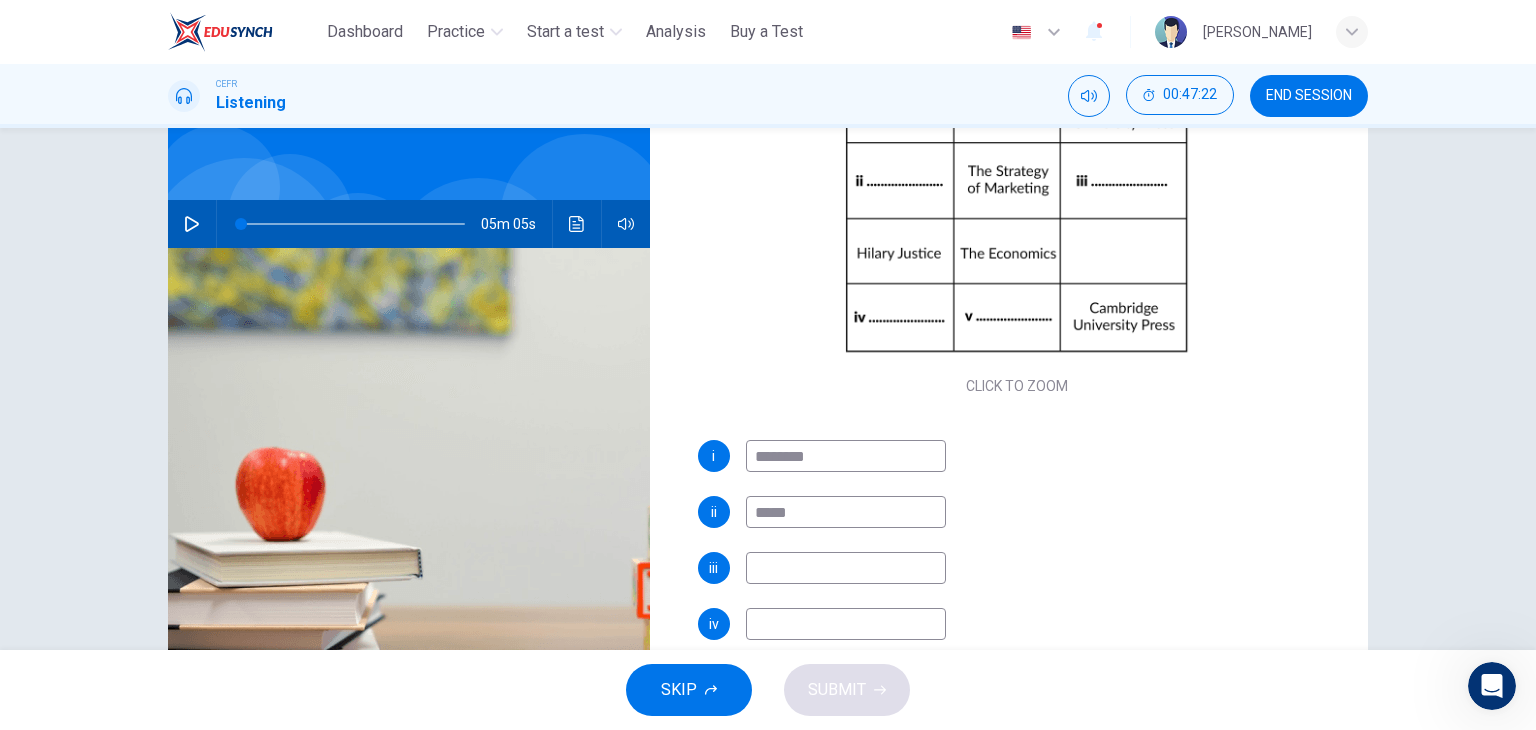 type on "*****" 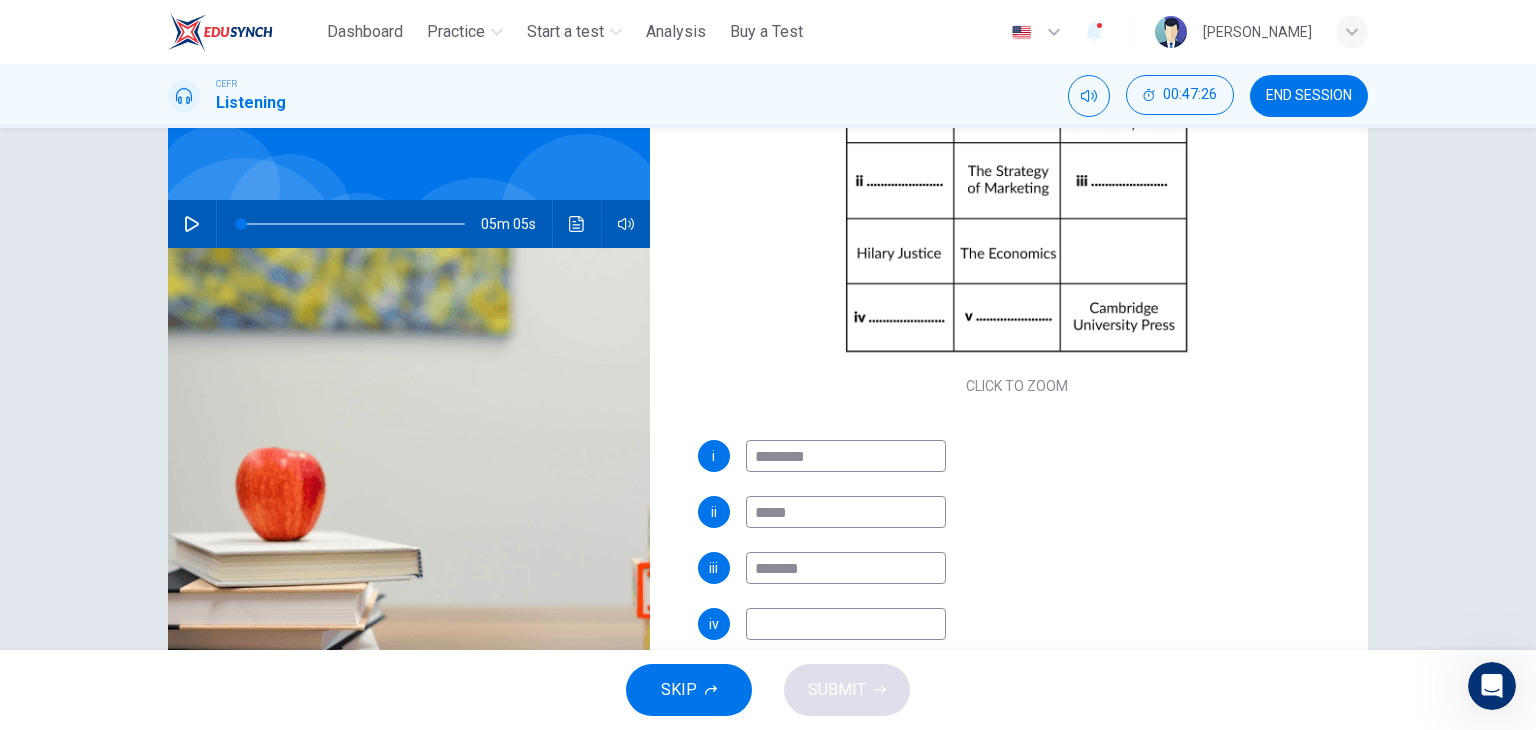 type on "*******" 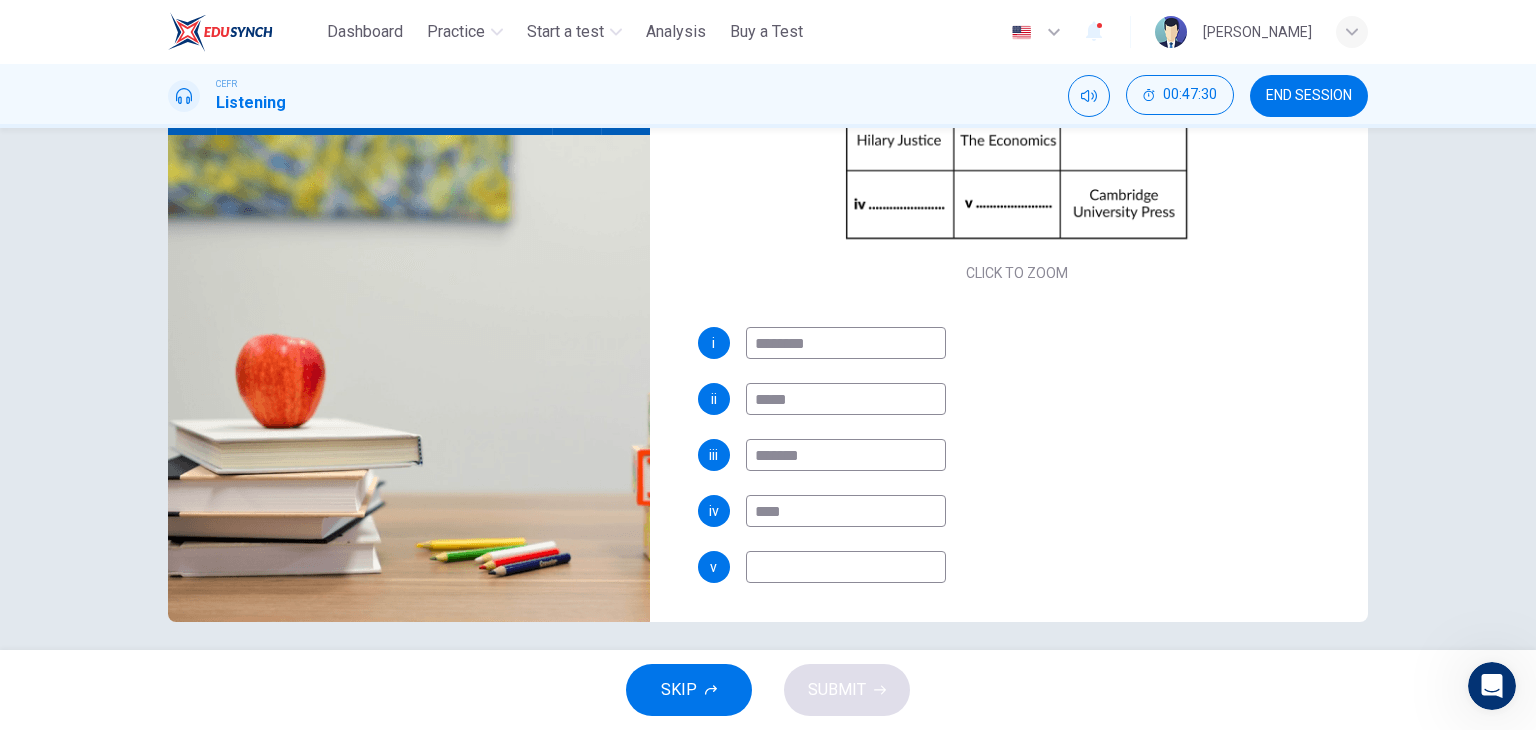 scroll, scrollTop: 253, scrollLeft: 0, axis: vertical 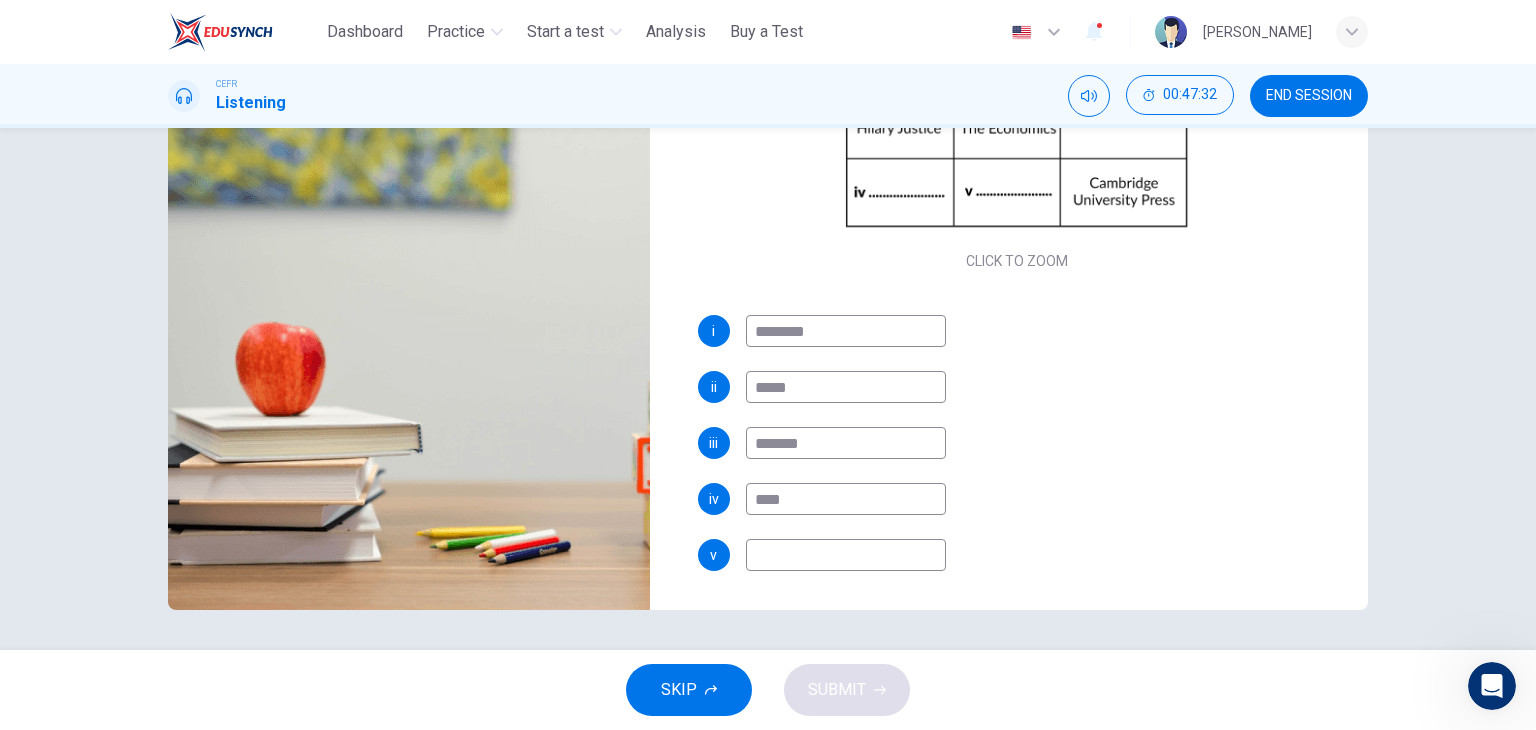 type on "****" 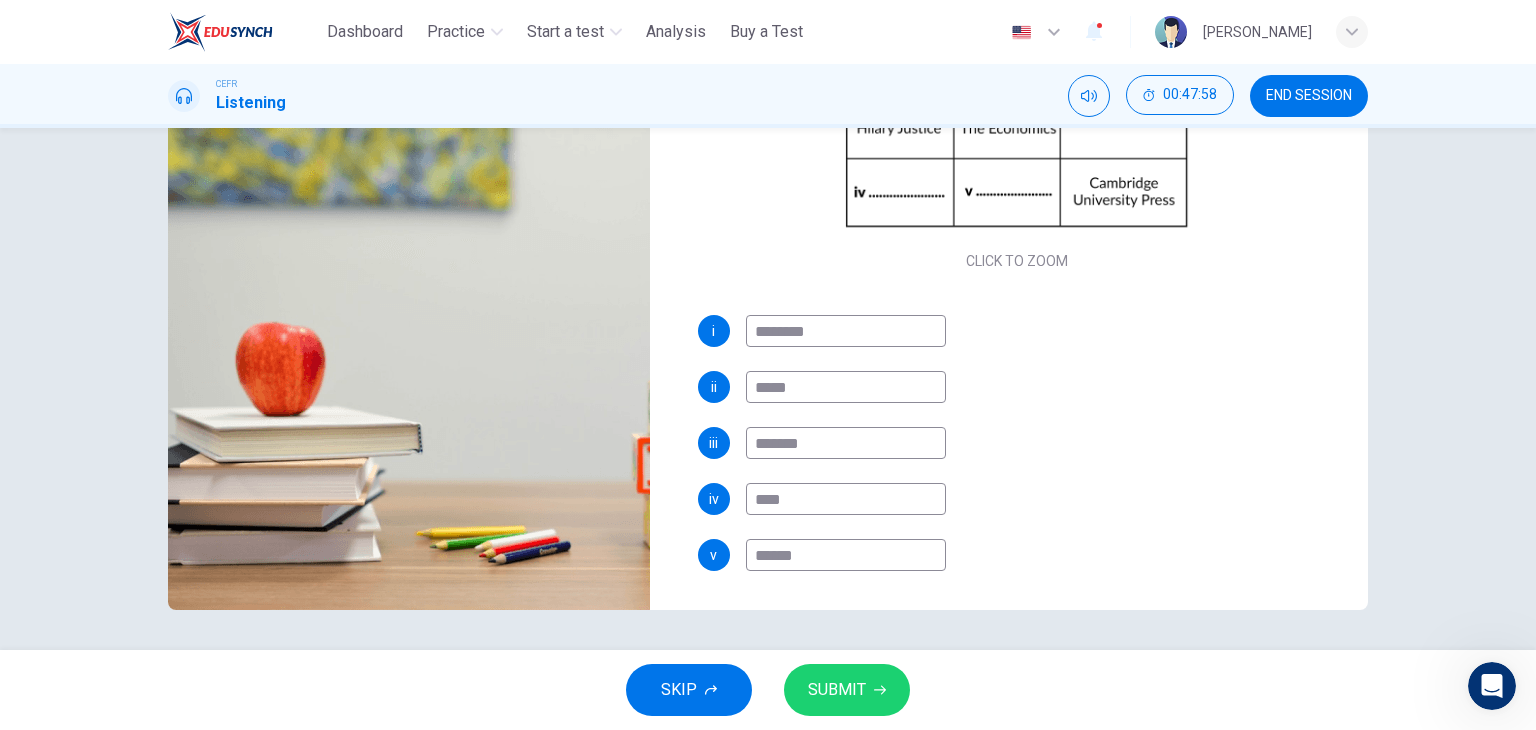 type on "******" 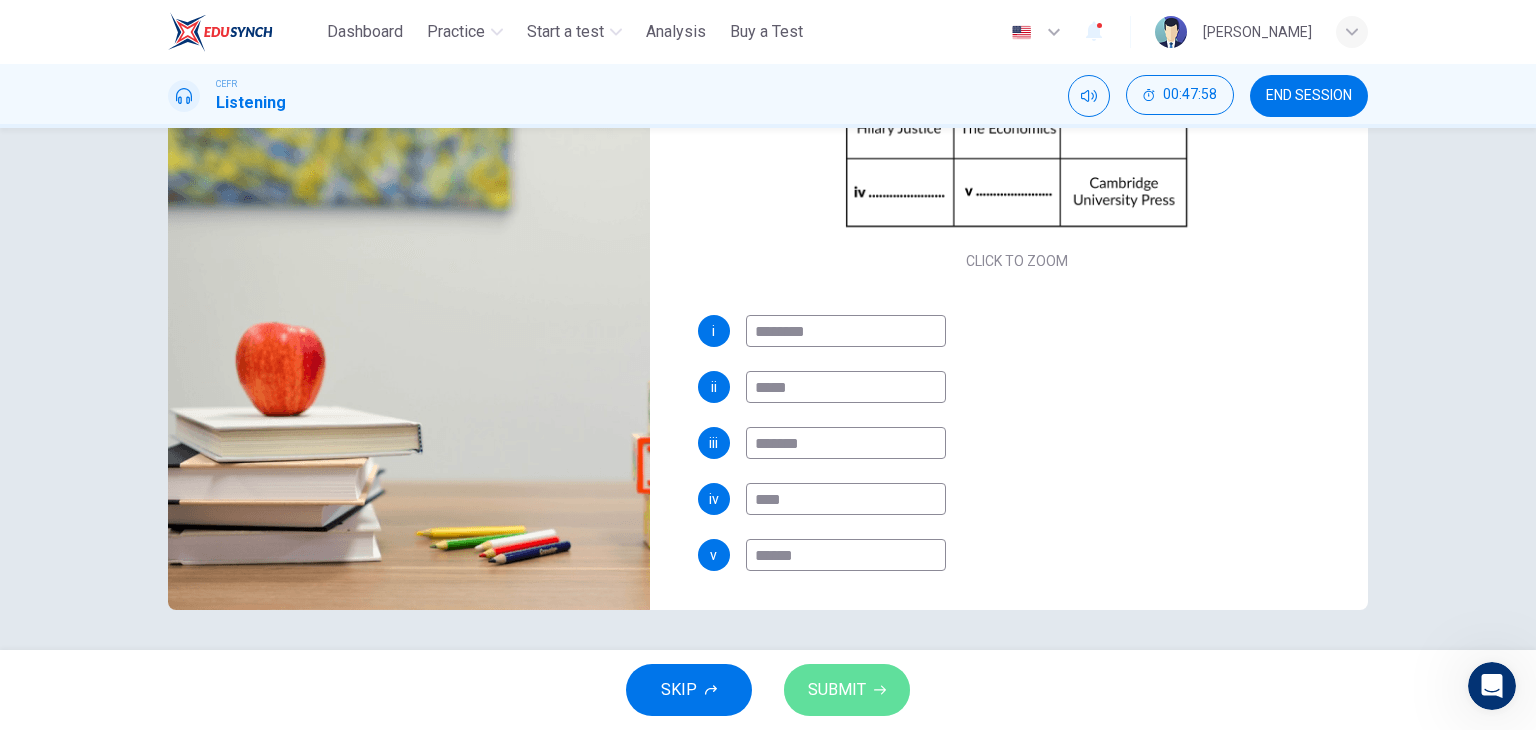 click on "SUBMIT" at bounding box center [847, 690] 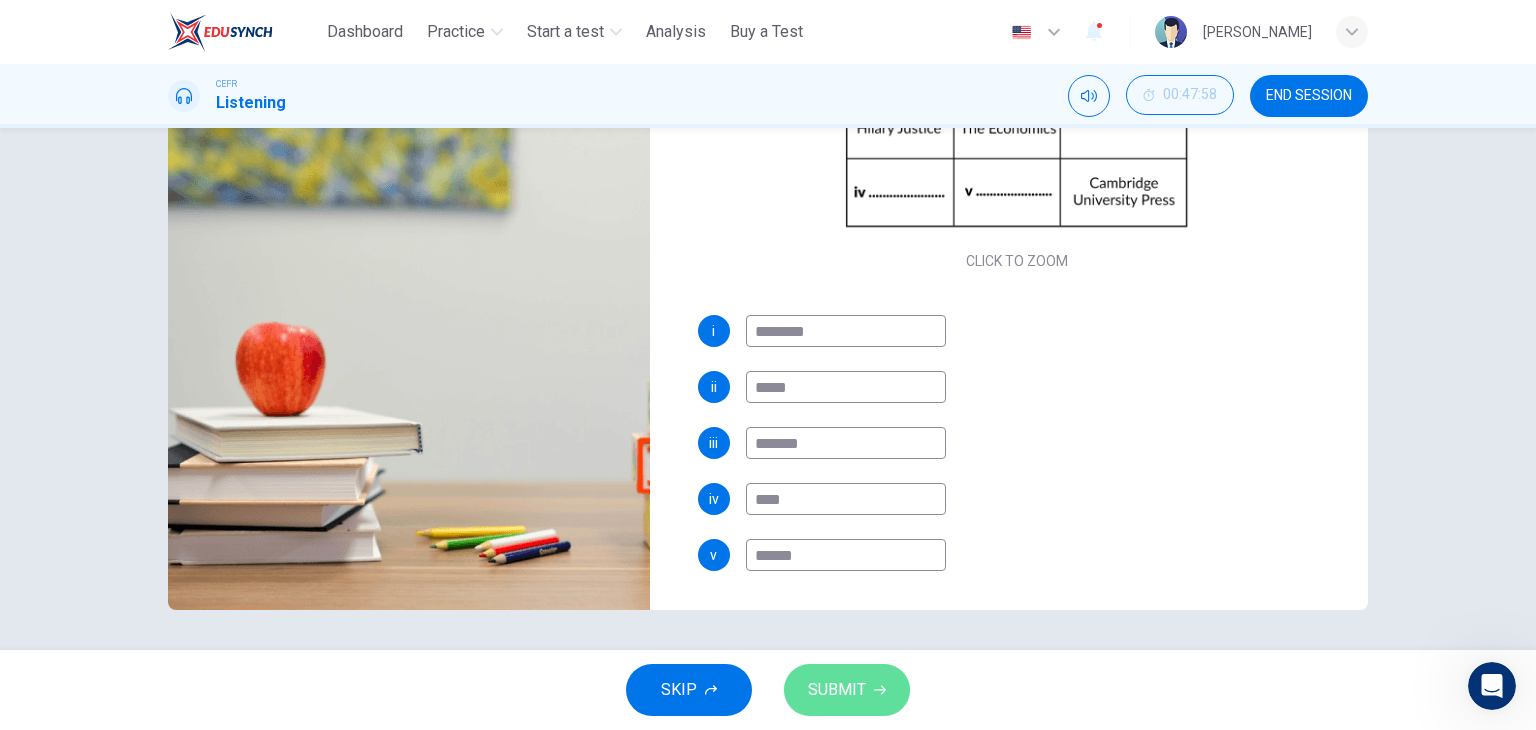 click on "SUBMIT" at bounding box center [837, 690] 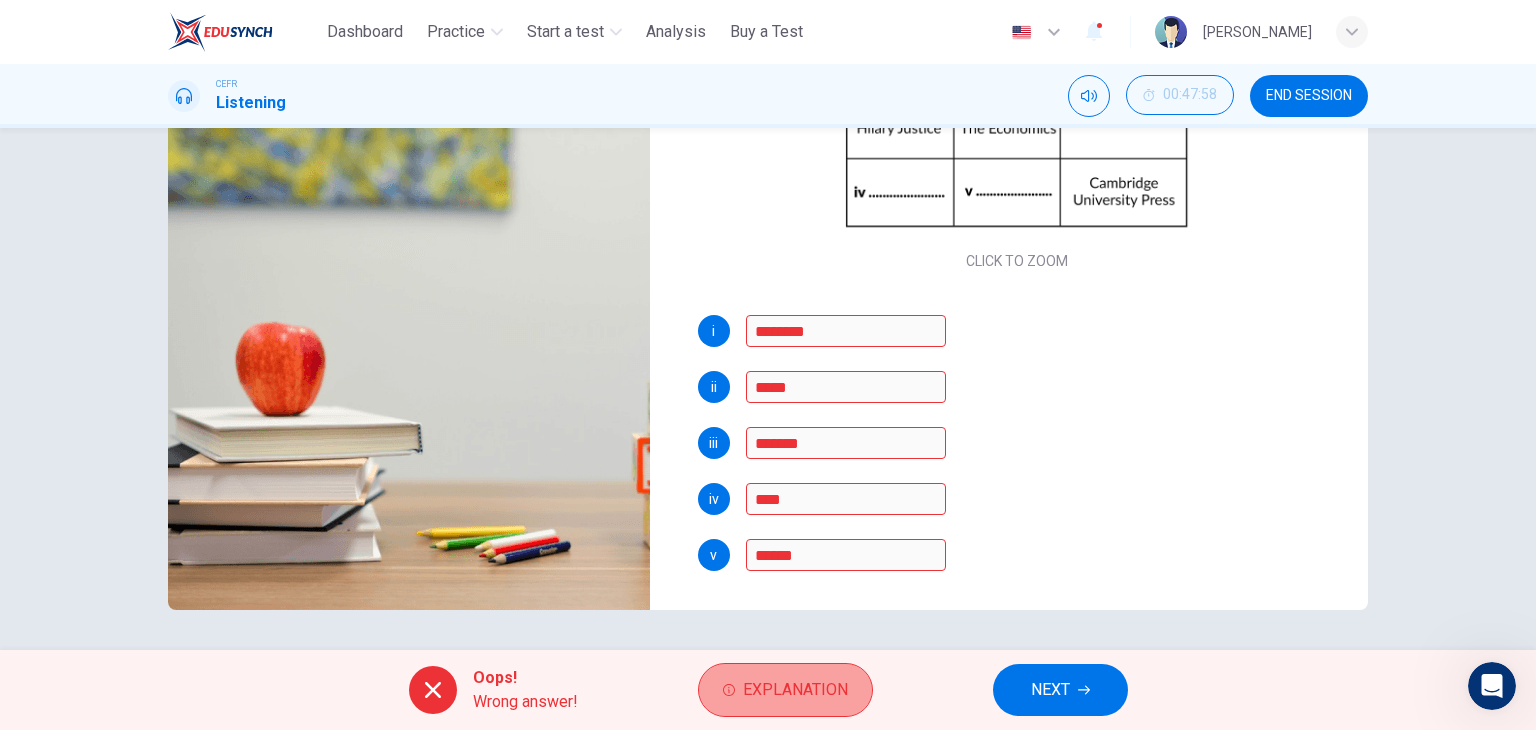 click on "Explanation" at bounding box center [795, 690] 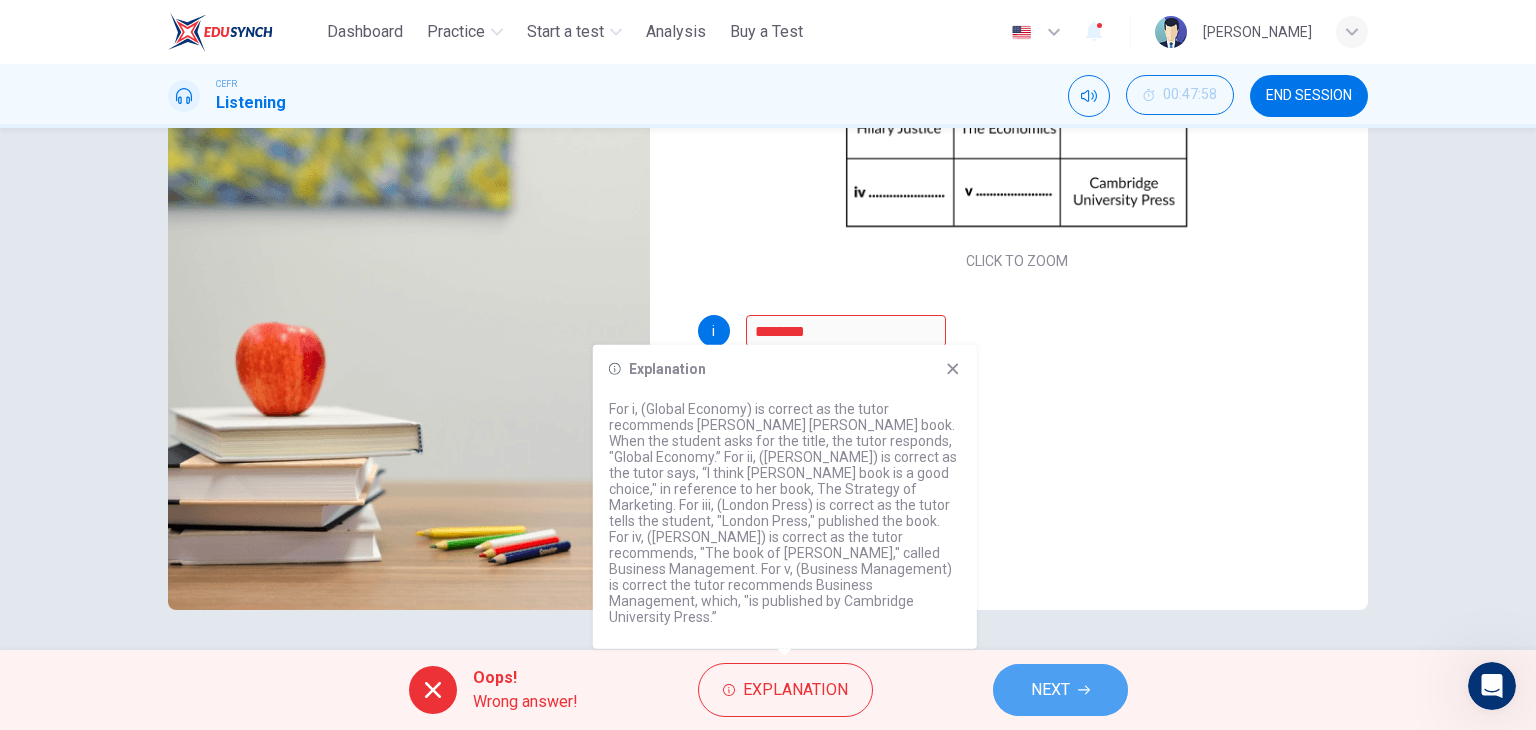 click on "NEXT" at bounding box center (1060, 690) 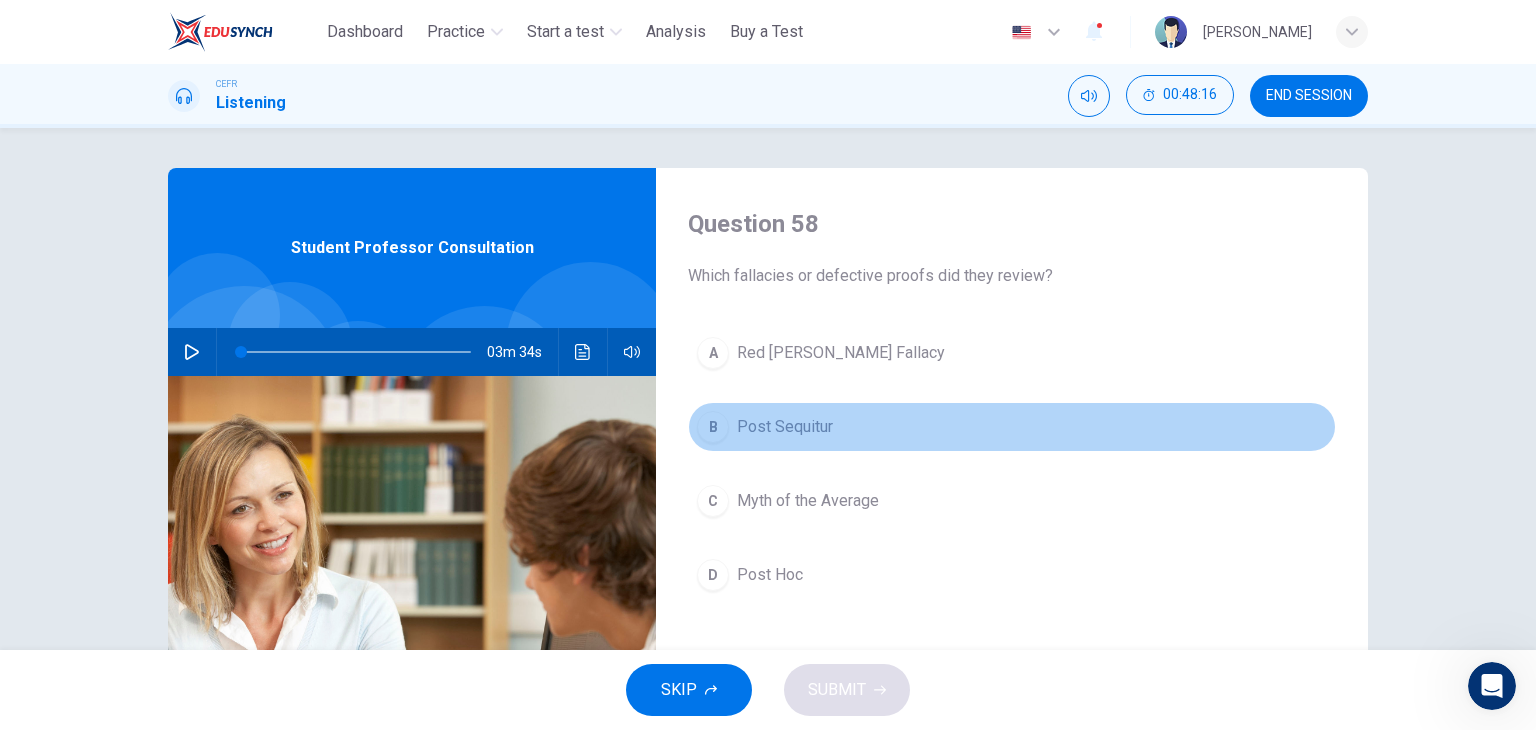 click on "Post Sequitur" at bounding box center (785, 427) 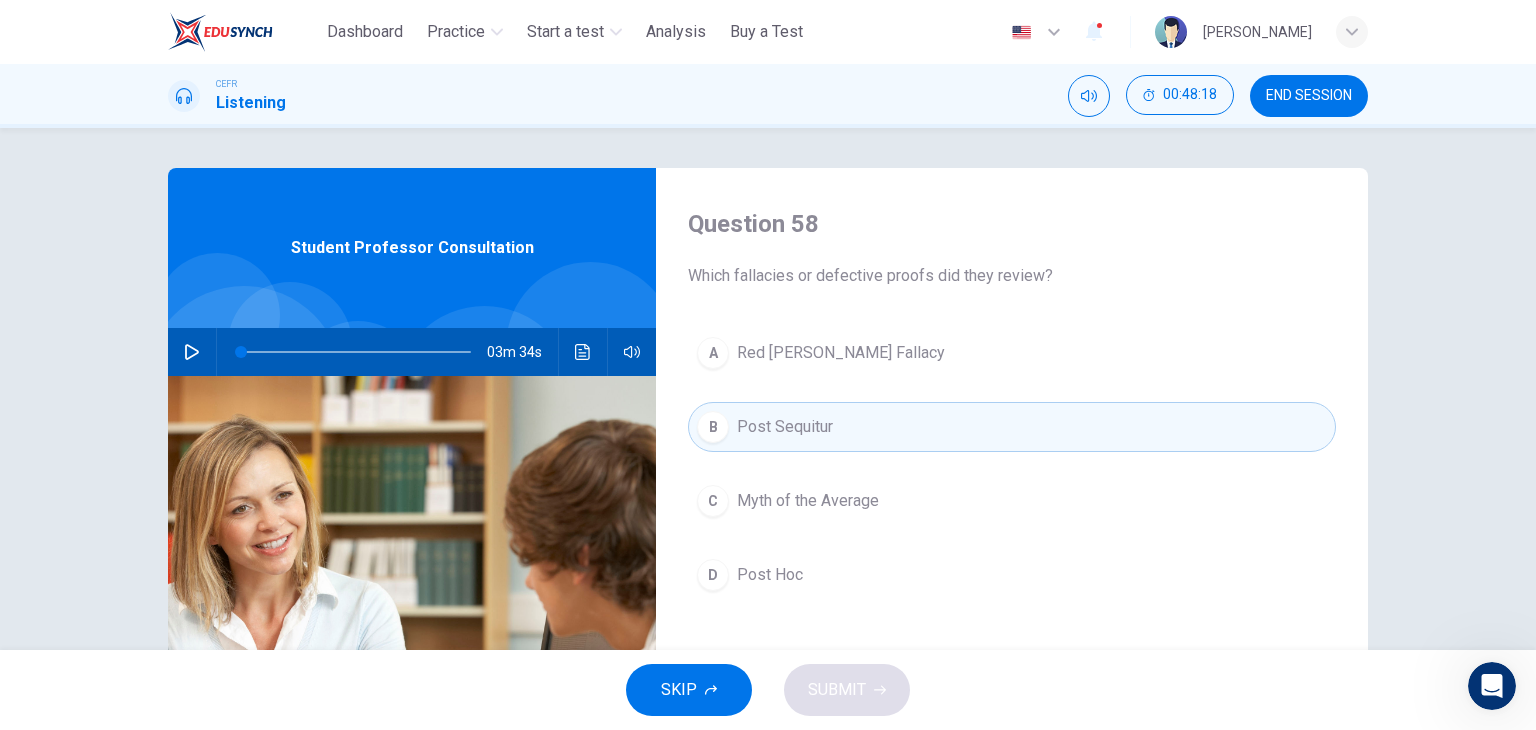 click on "SKIP SUBMIT" at bounding box center [768, 690] 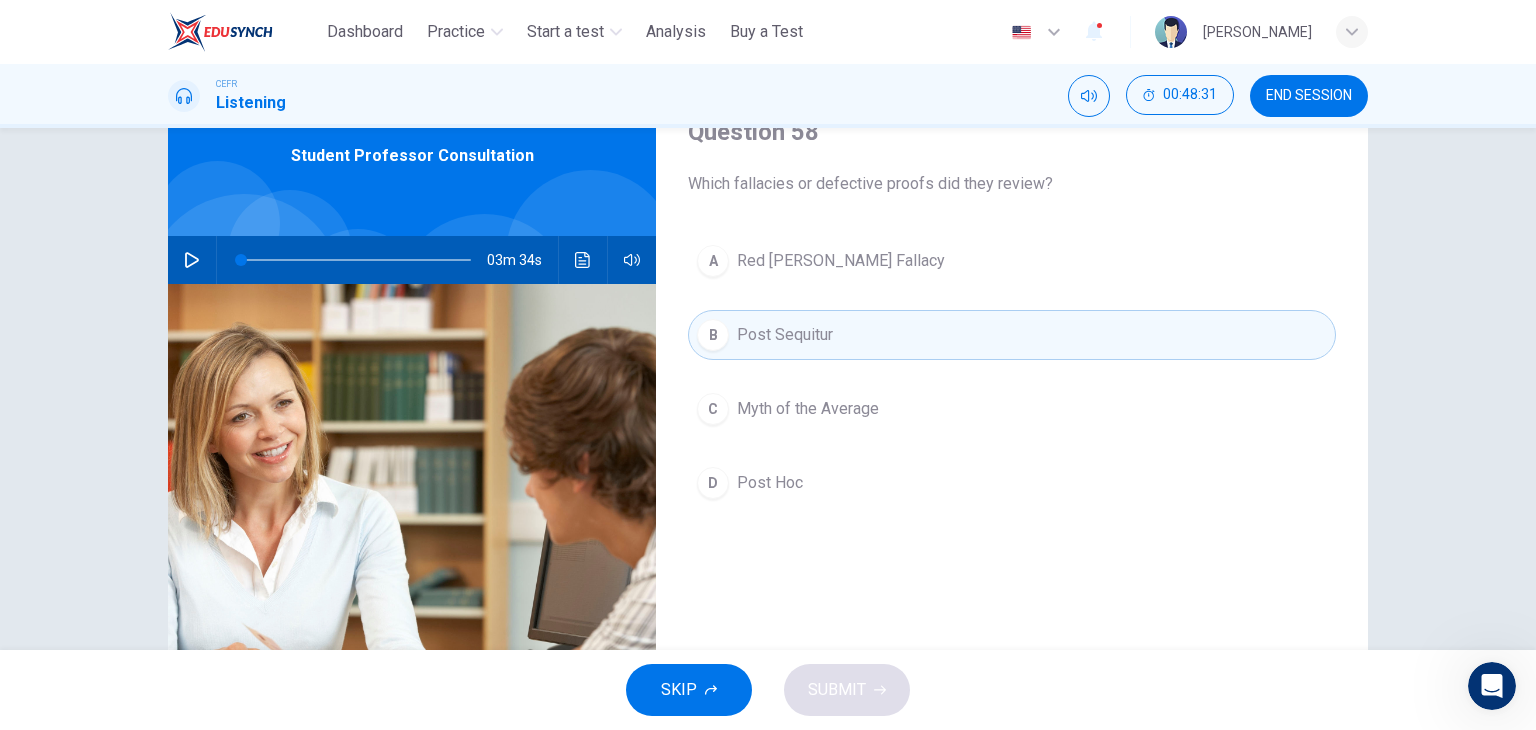 scroll, scrollTop: 84, scrollLeft: 0, axis: vertical 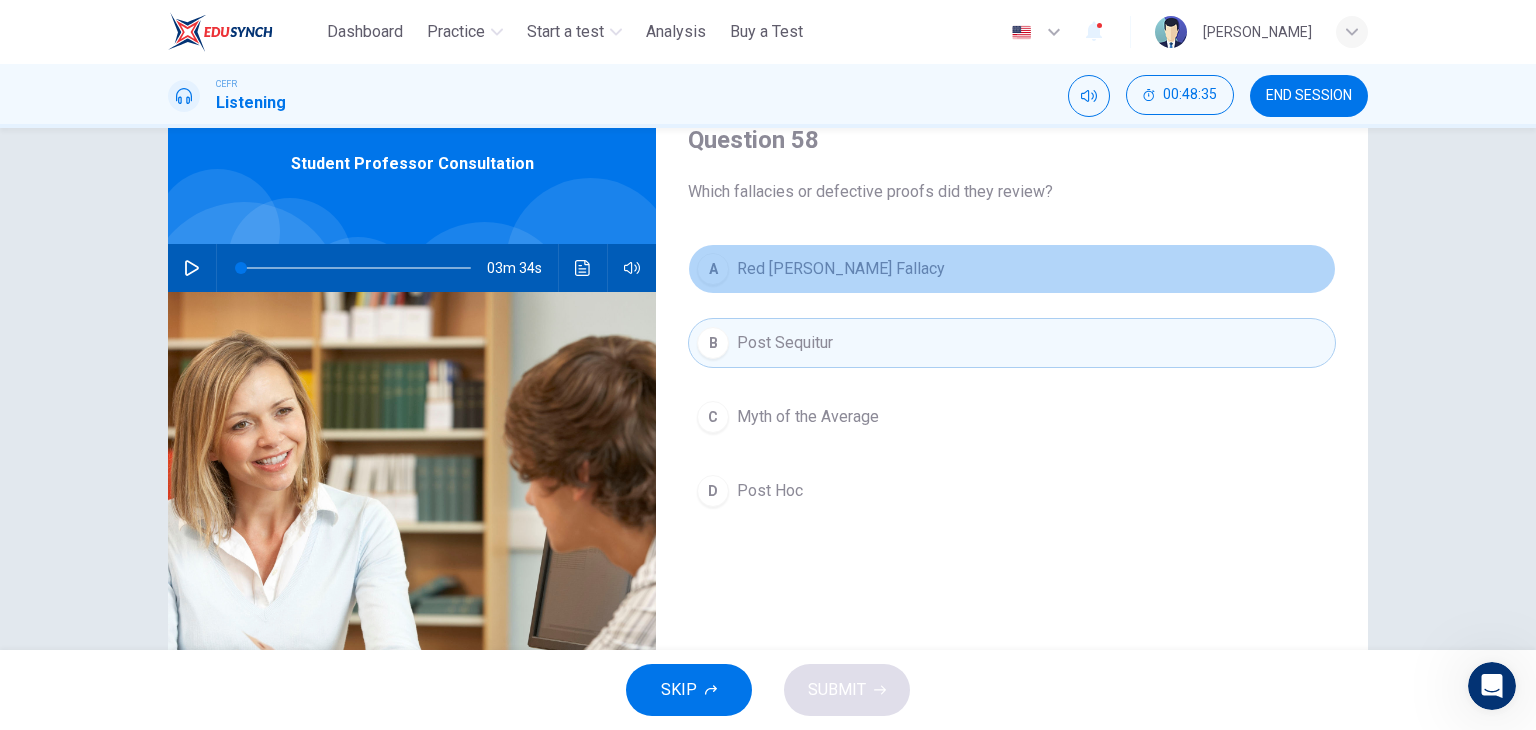 click on "Red [PERSON_NAME] Fallacy" at bounding box center [841, 269] 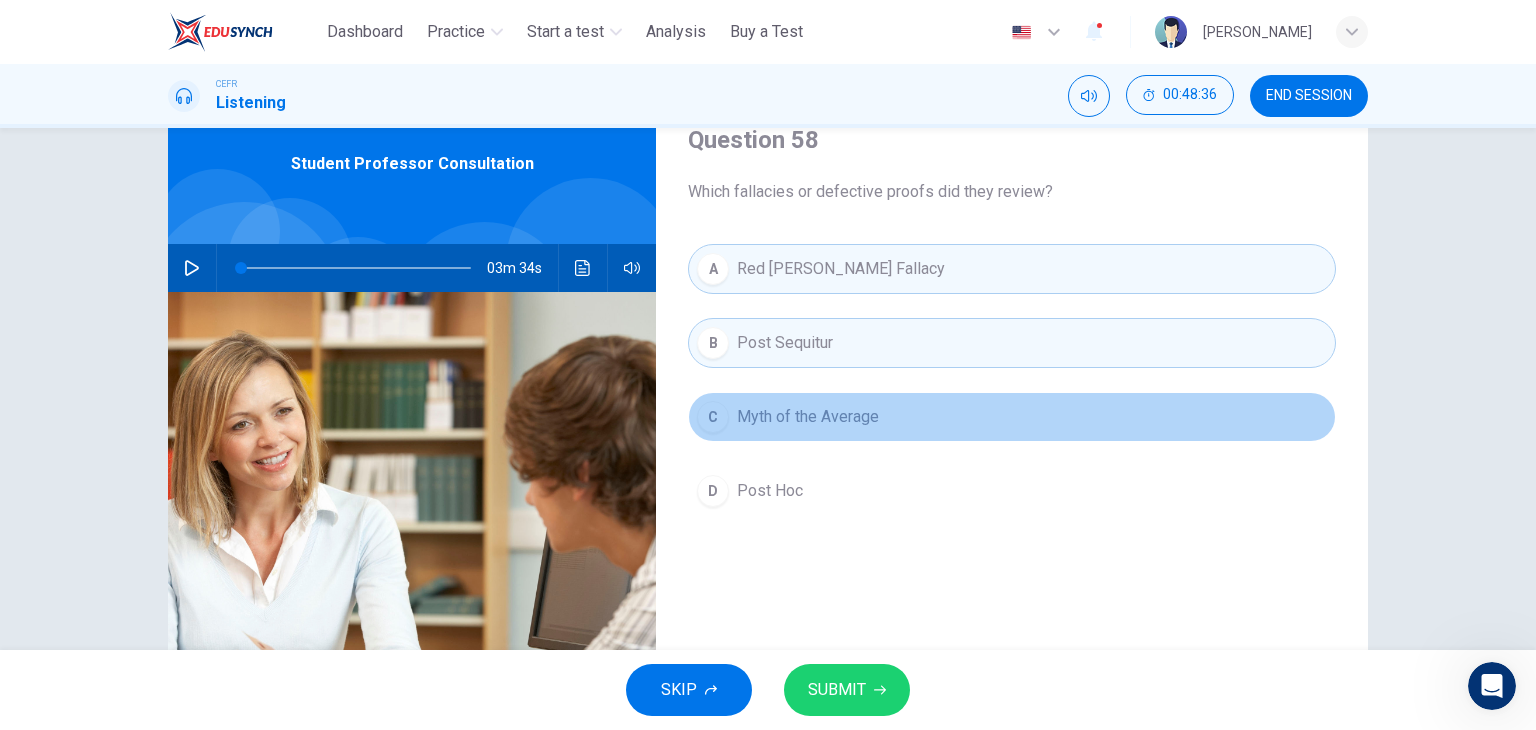 click on "Myth of the Average" at bounding box center [808, 417] 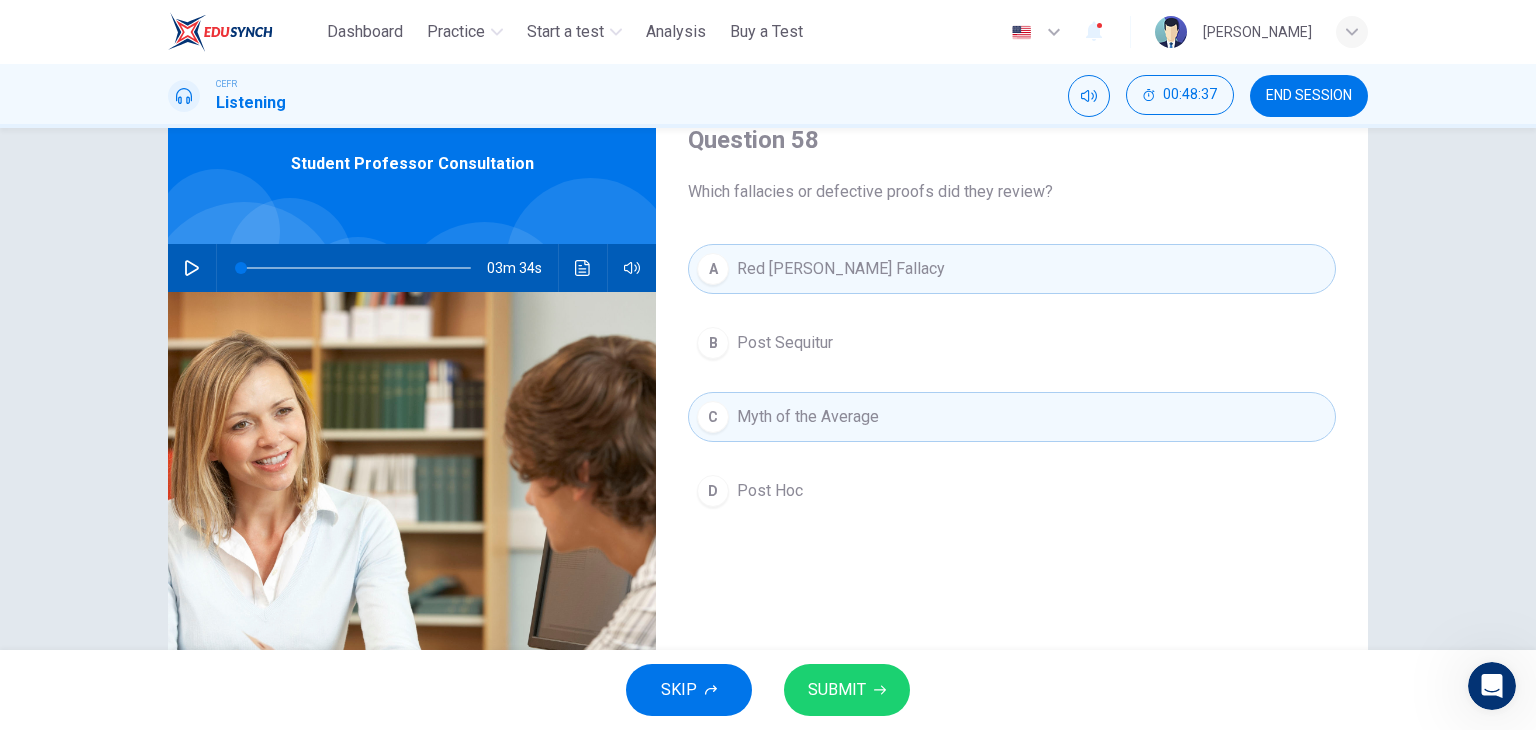 click on "D Post Hoc" at bounding box center [1012, 491] 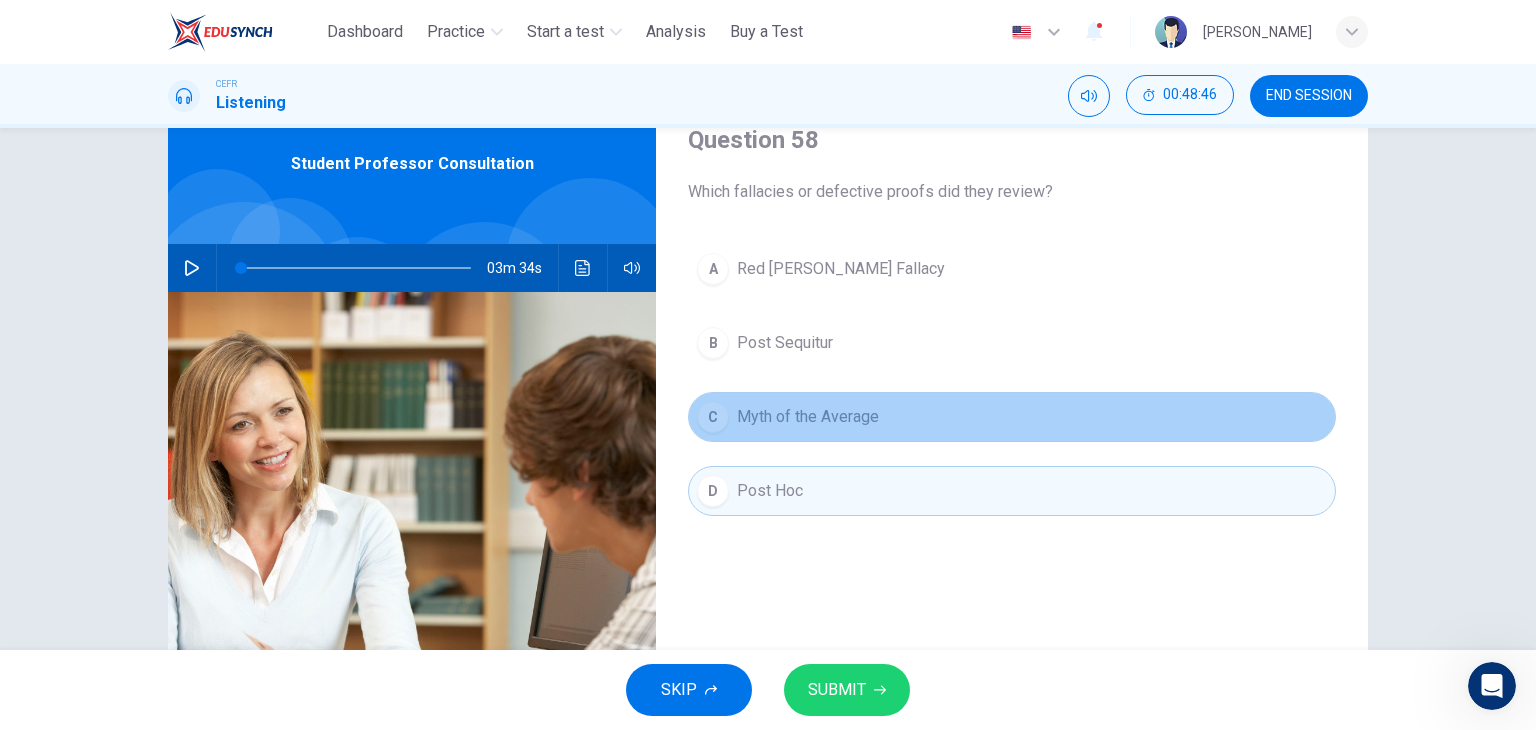 click on "Myth of the Average" at bounding box center (808, 417) 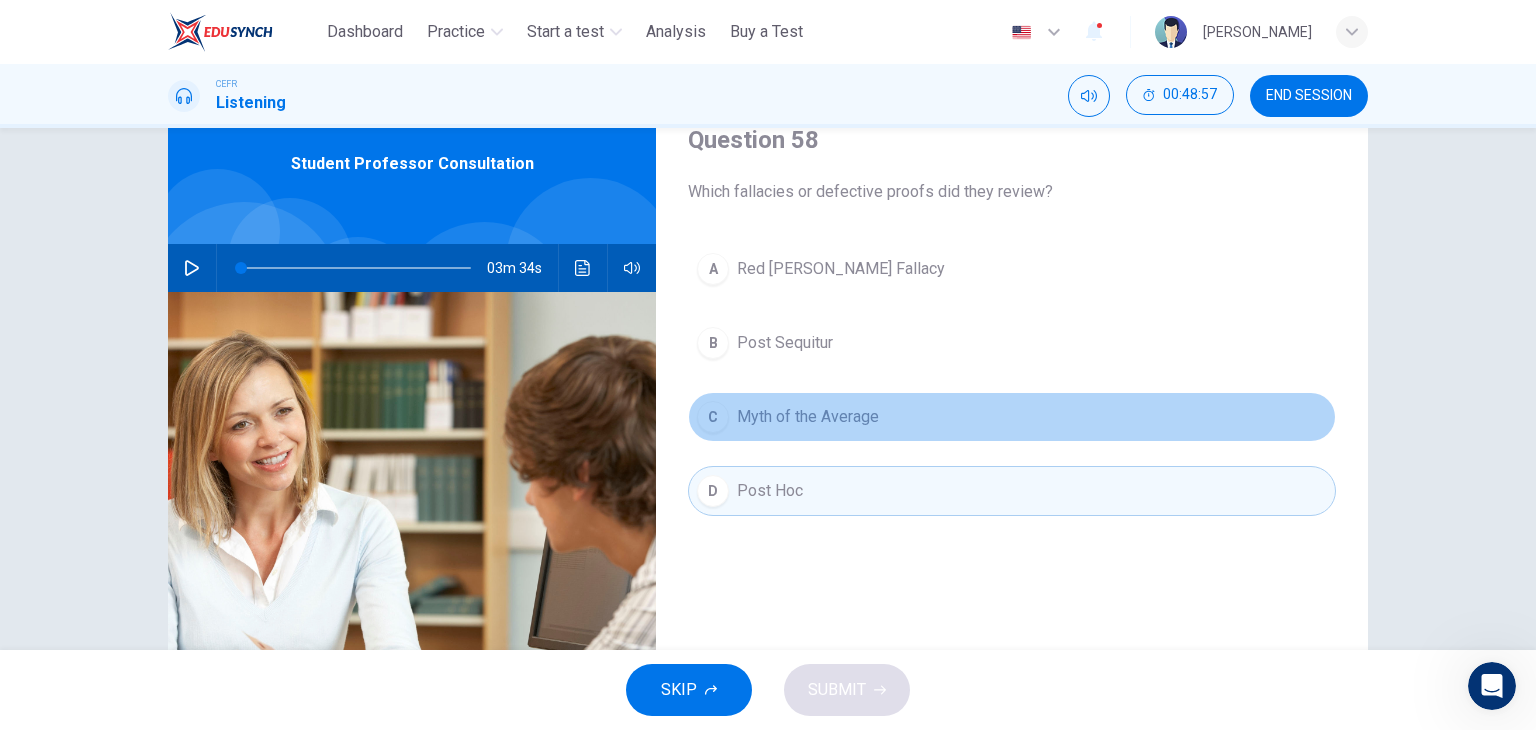 click on "Myth of the Average" at bounding box center [808, 417] 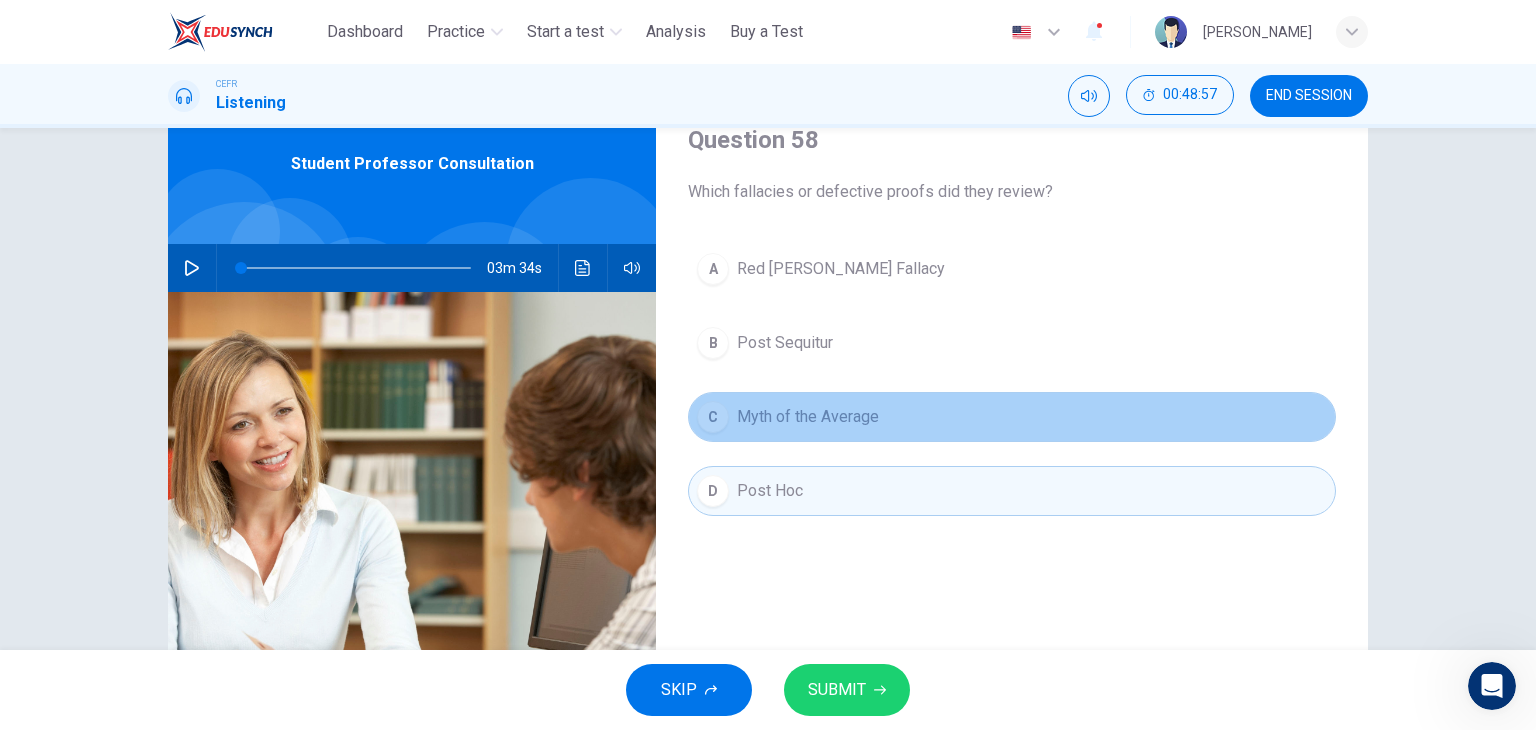 click on "Myth of the Average" at bounding box center (808, 417) 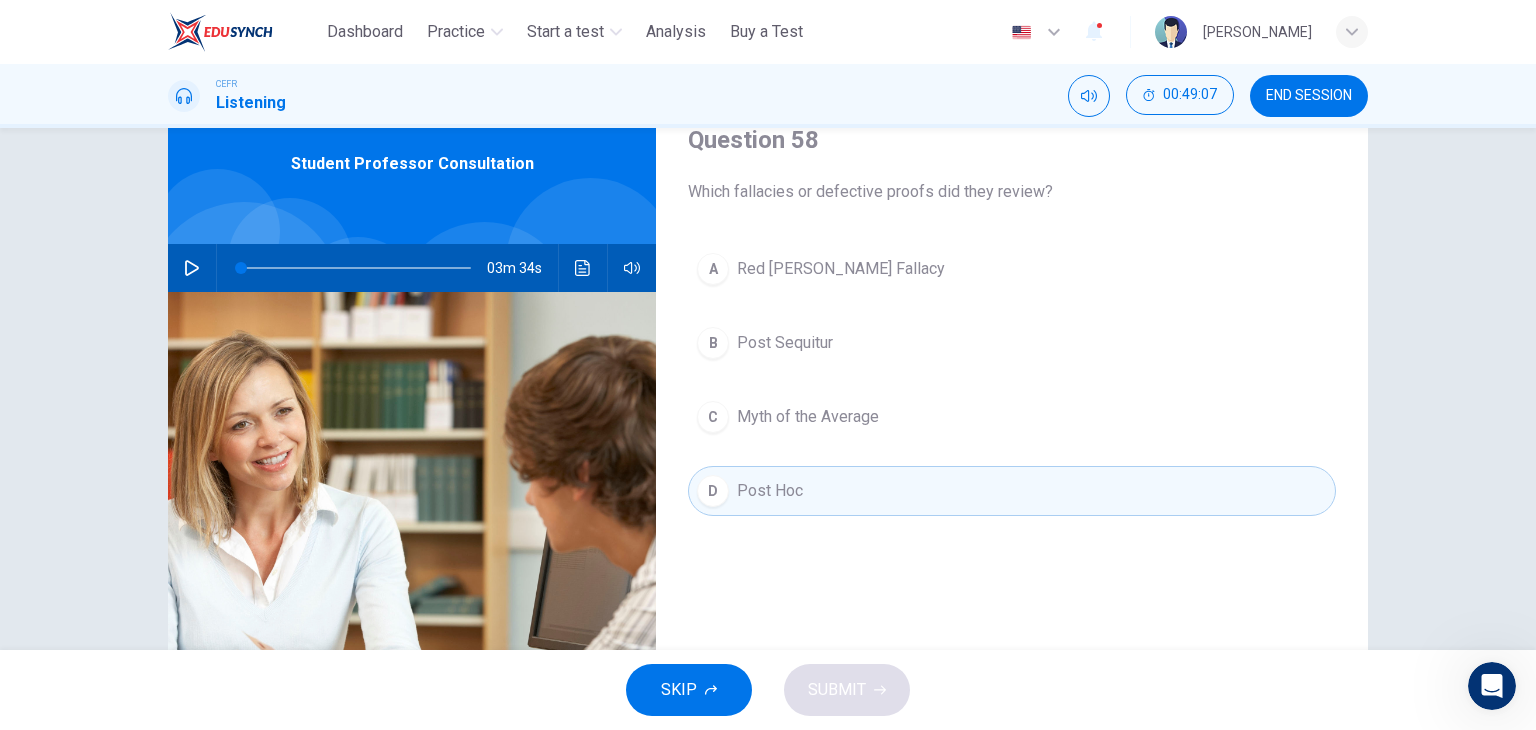 click on "Myth of the Average" at bounding box center [808, 417] 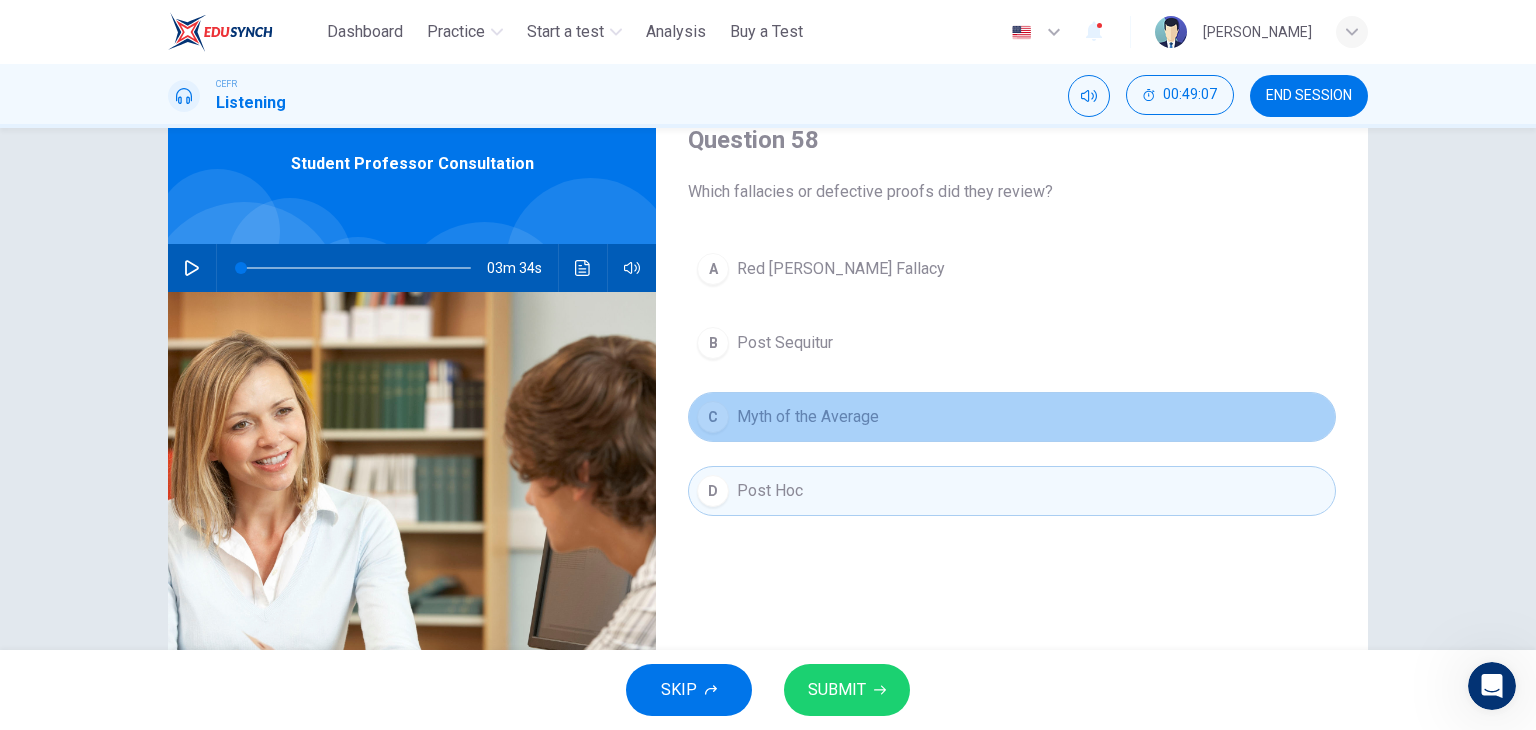 click on "Myth of the Average" at bounding box center (808, 417) 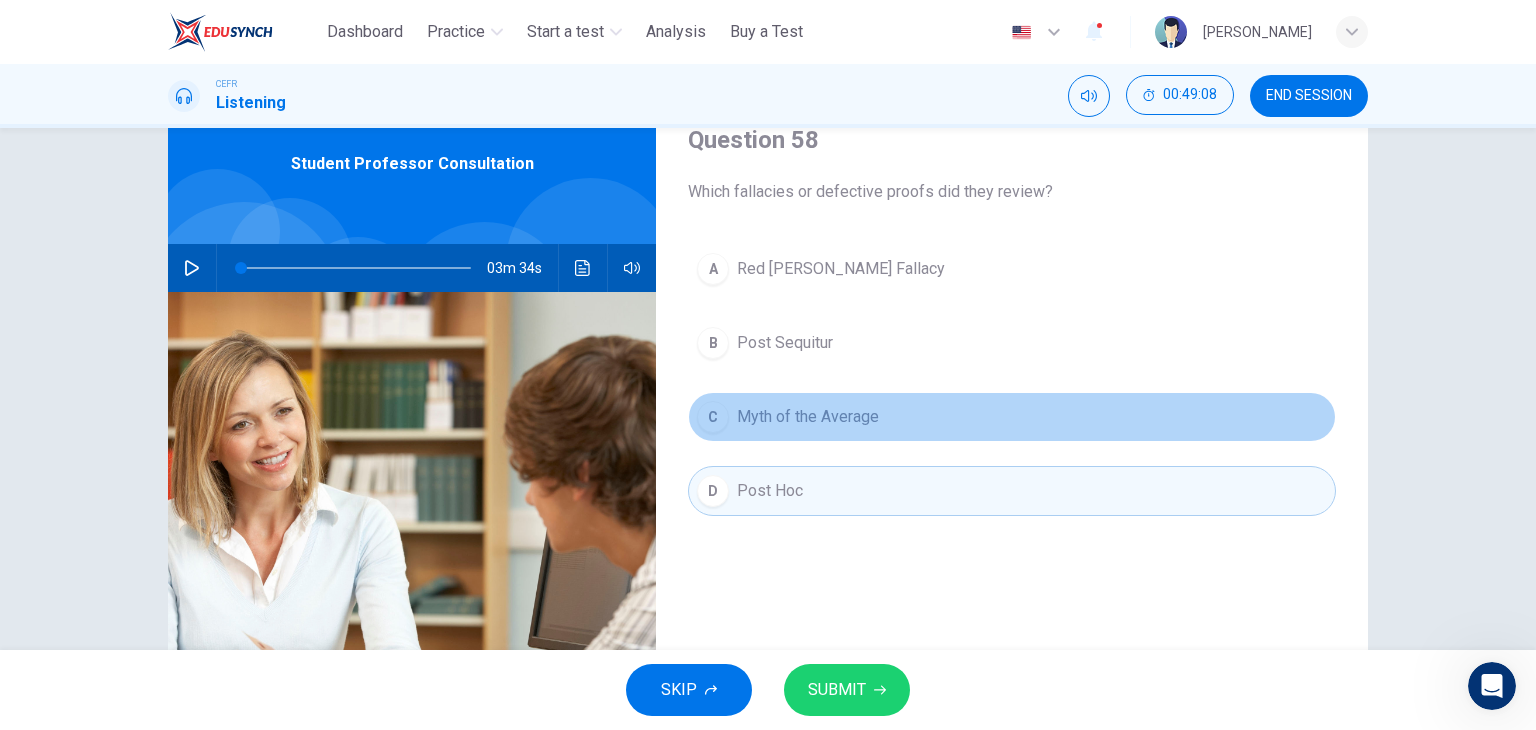 click on "Myth of the Average" at bounding box center [808, 417] 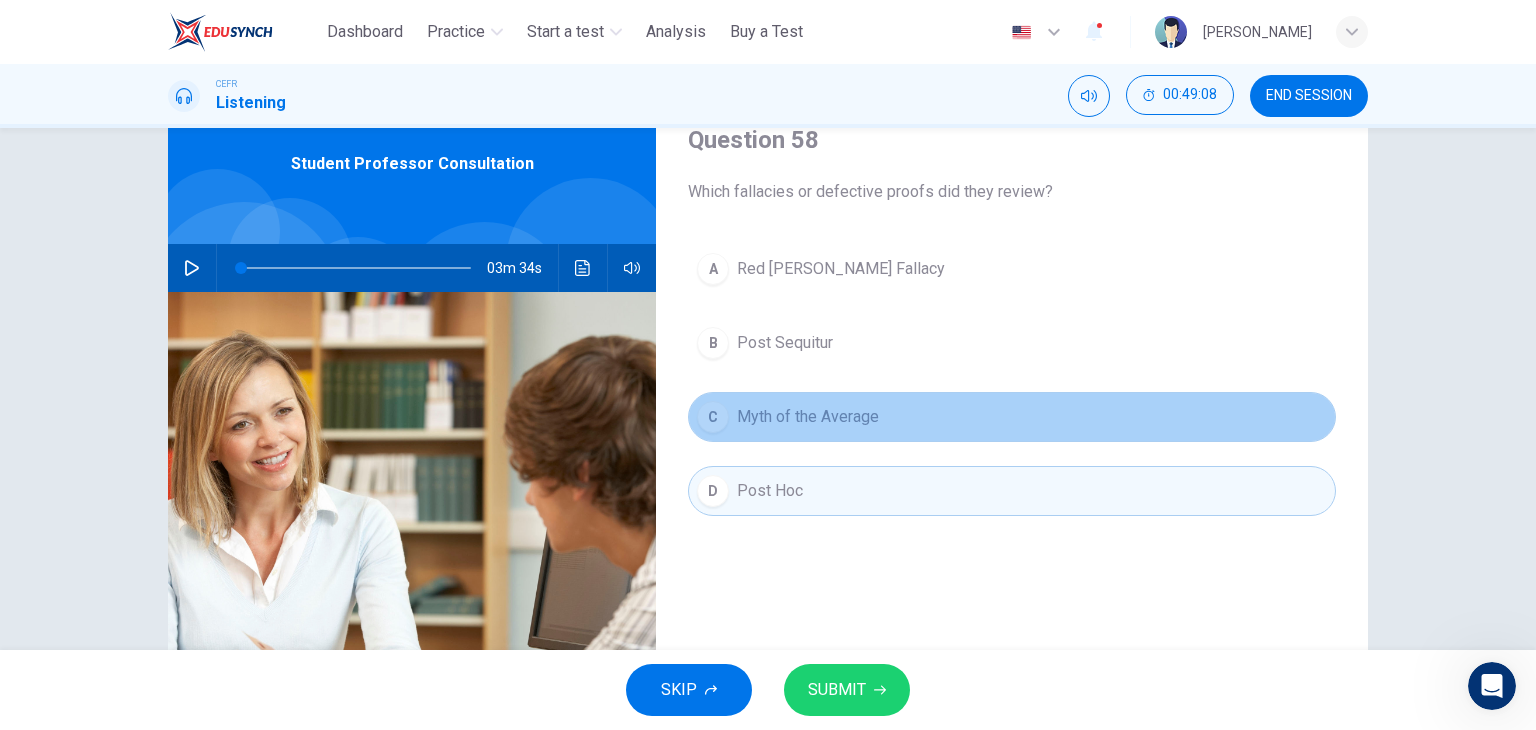 click on "Myth of the Average" at bounding box center [808, 417] 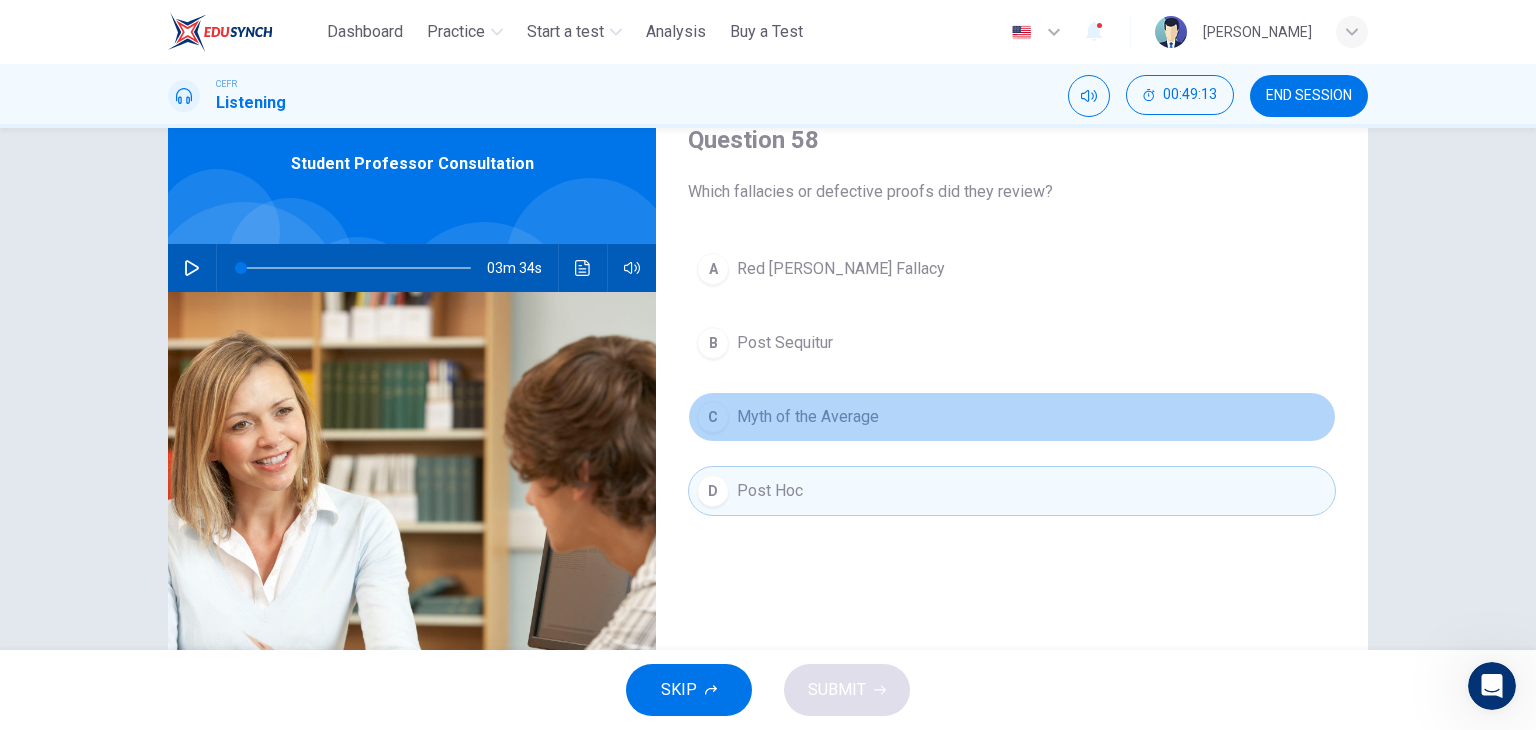 click on "Myth of the Average" at bounding box center [808, 417] 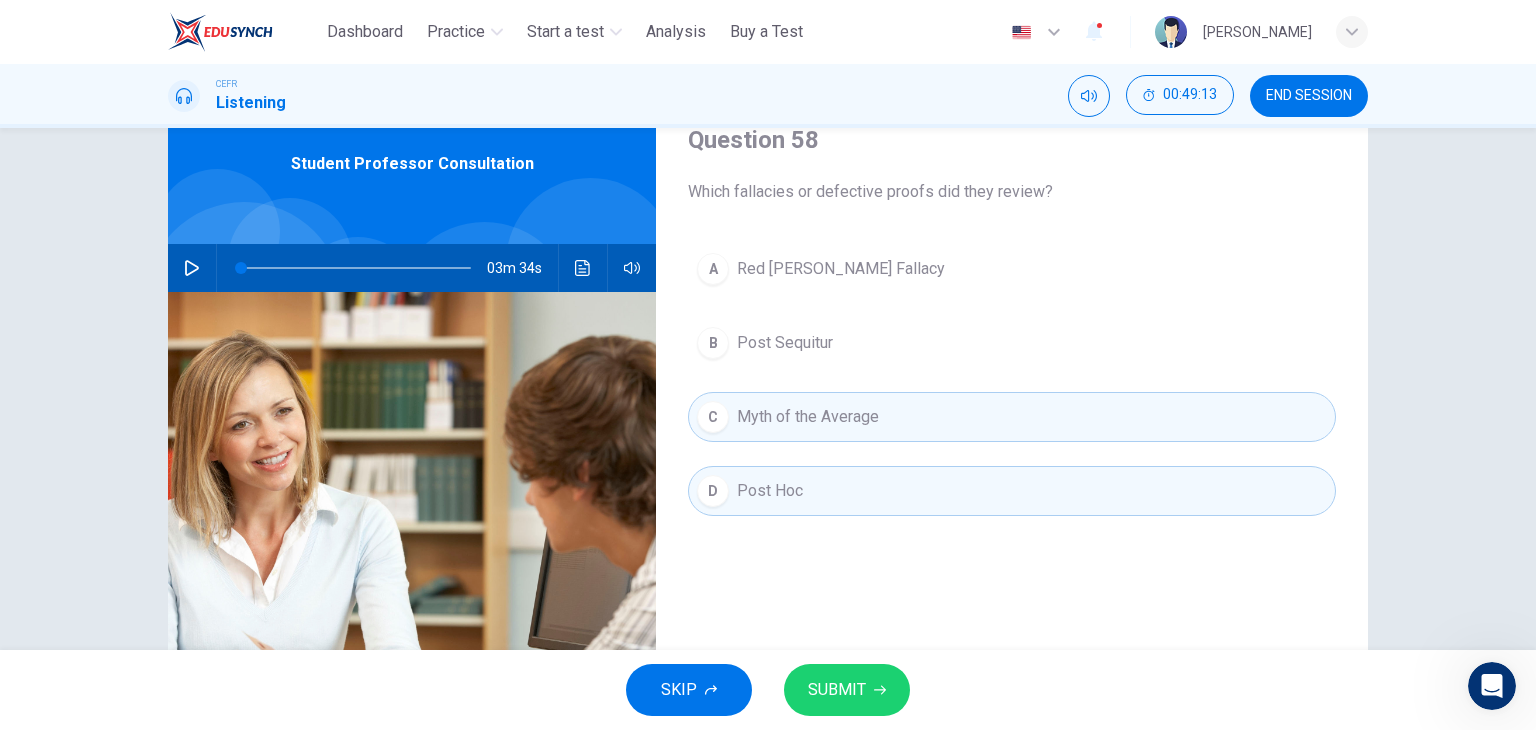 click on "Myth of the Average" at bounding box center [808, 417] 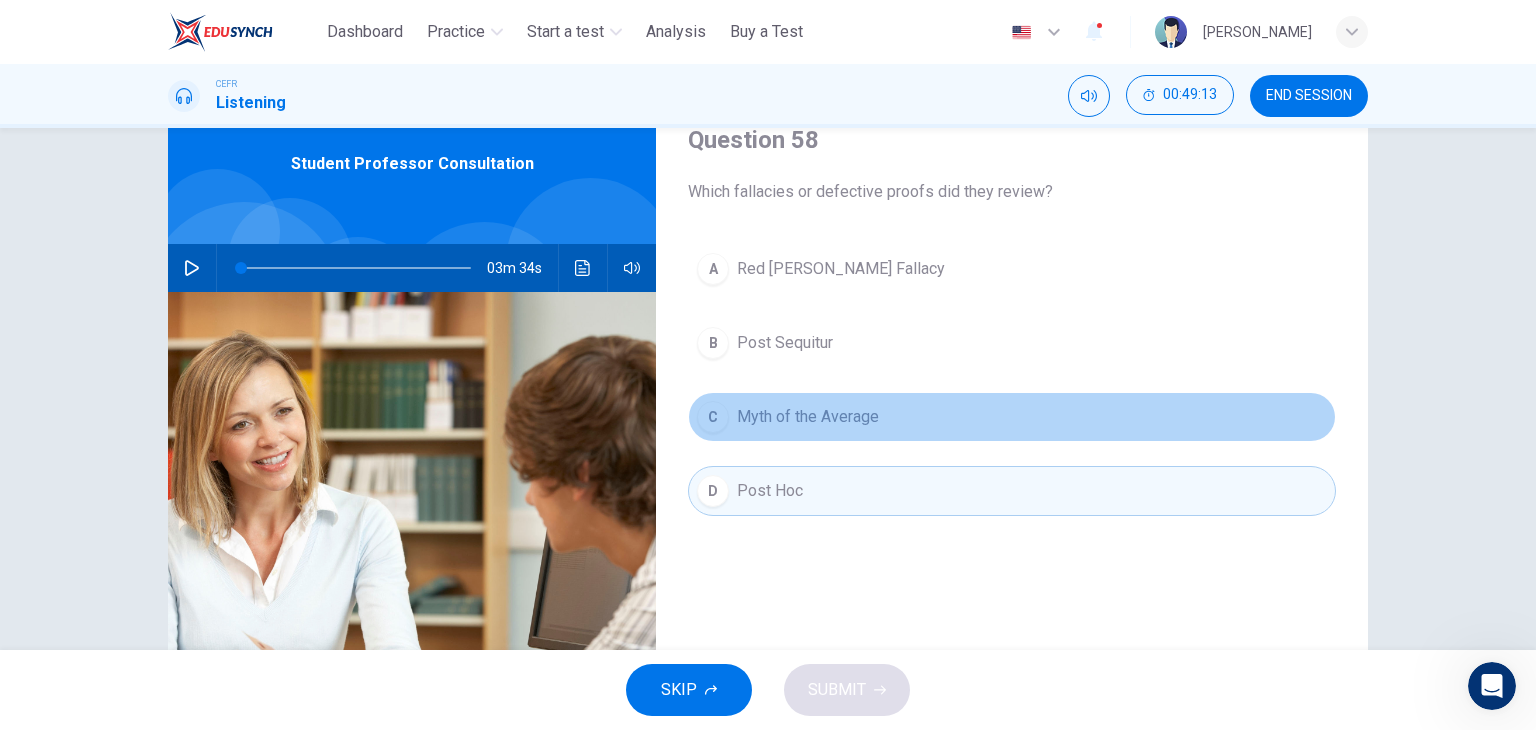 click on "Myth of the Average" at bounding box center (808, 417) 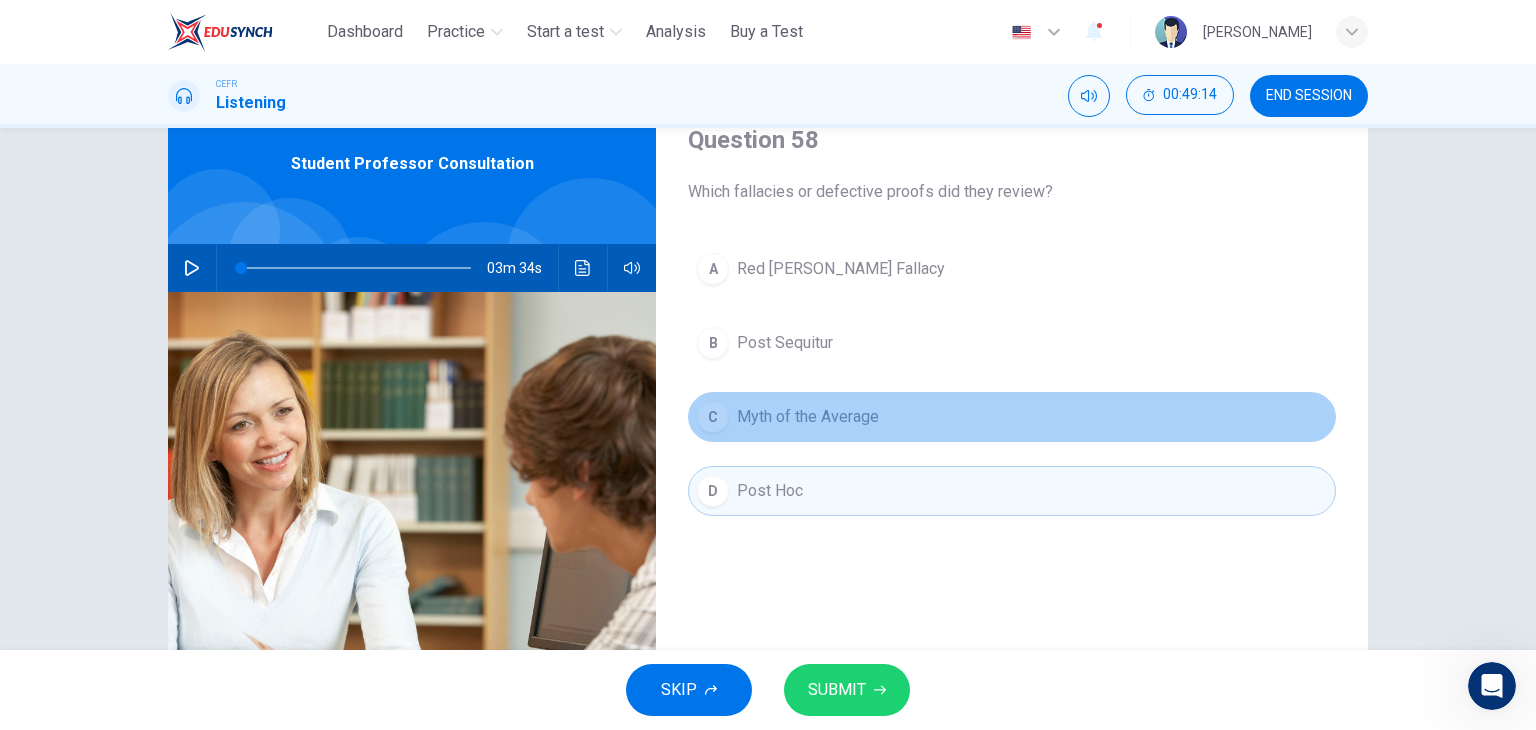 click on "Myth of the Average" at bounding box center (808, 417) 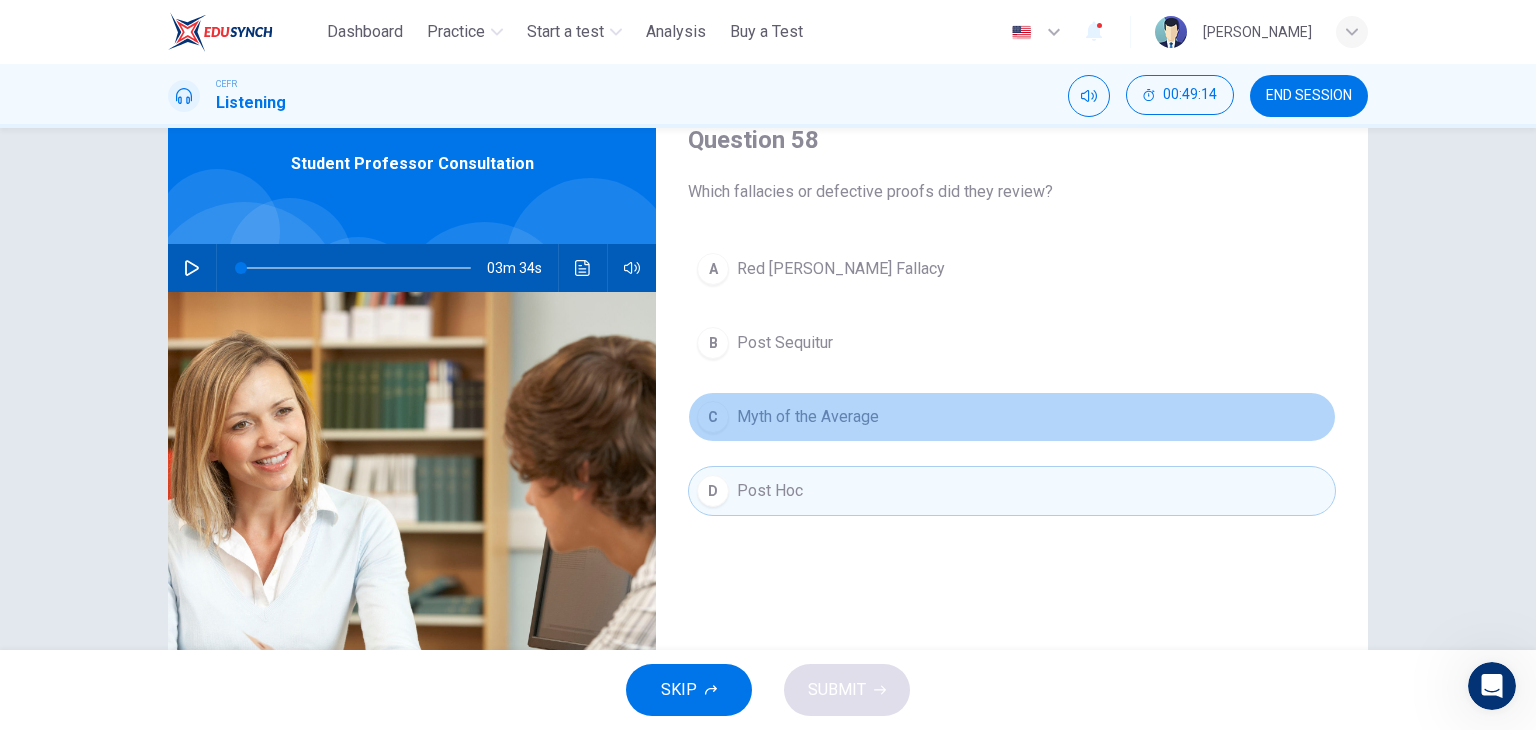 click on "Myth of the Average" at bounding box center [808, 417] 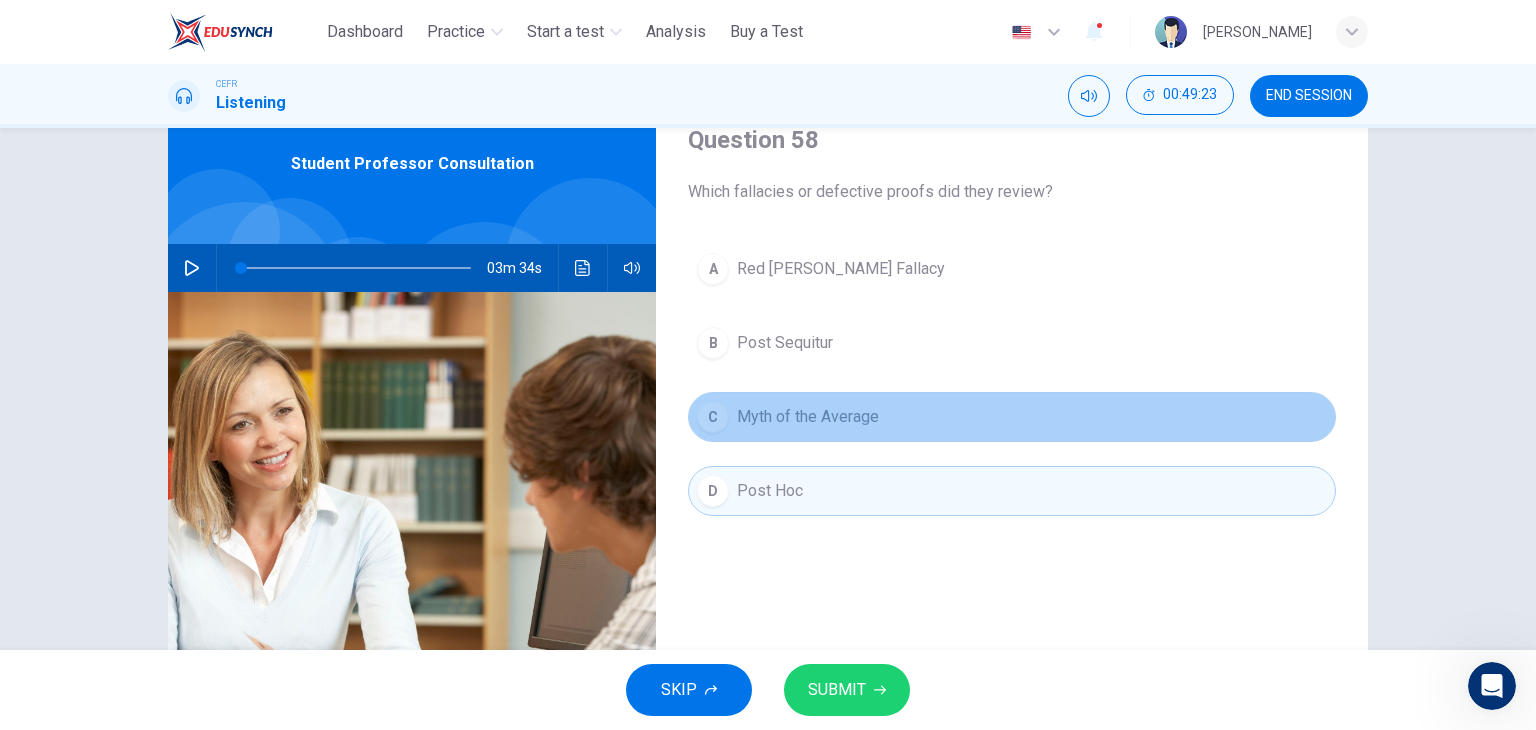 click on "Myth of the Average" at bounding box center [808, 417] 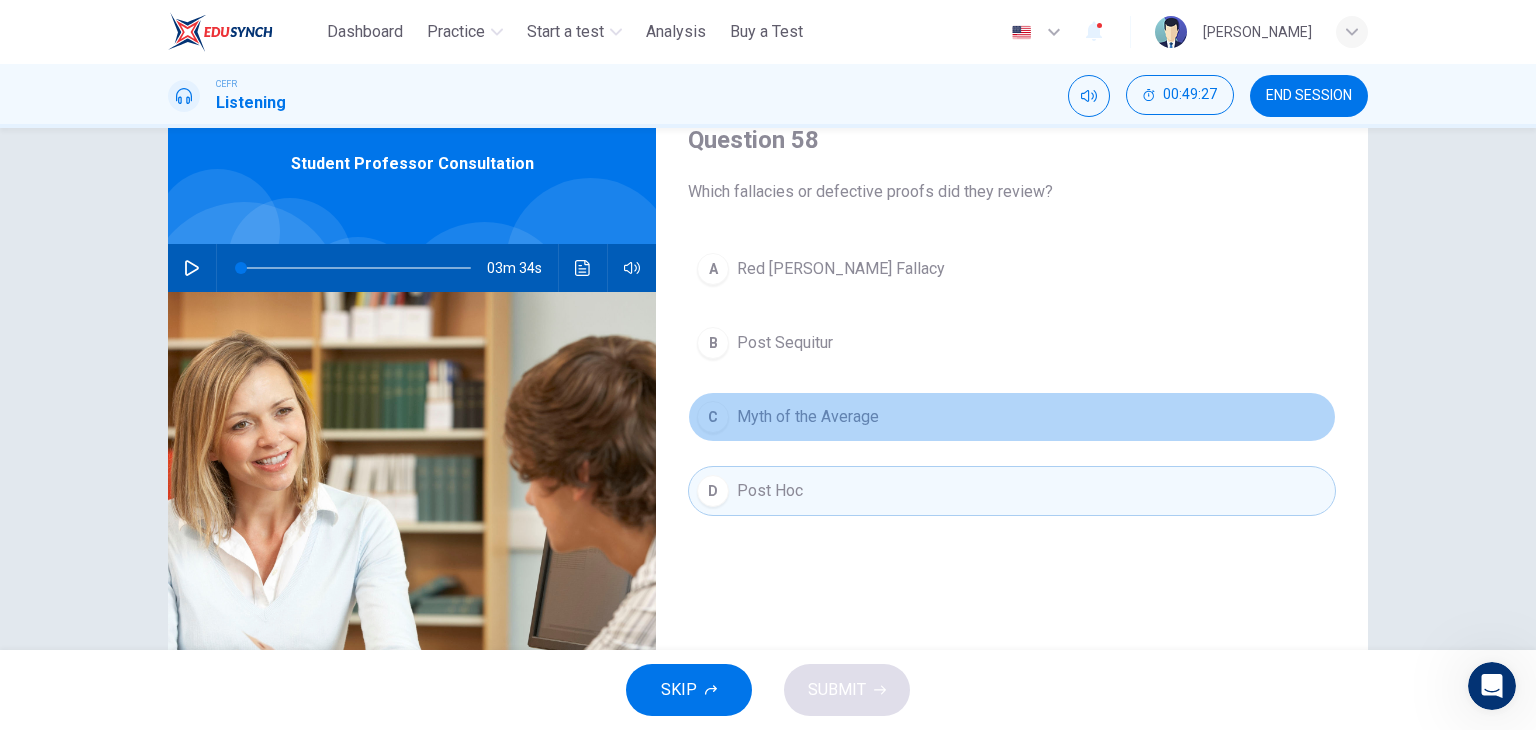 click on "C Myth of the Average" at bounding box center (1012, 417) 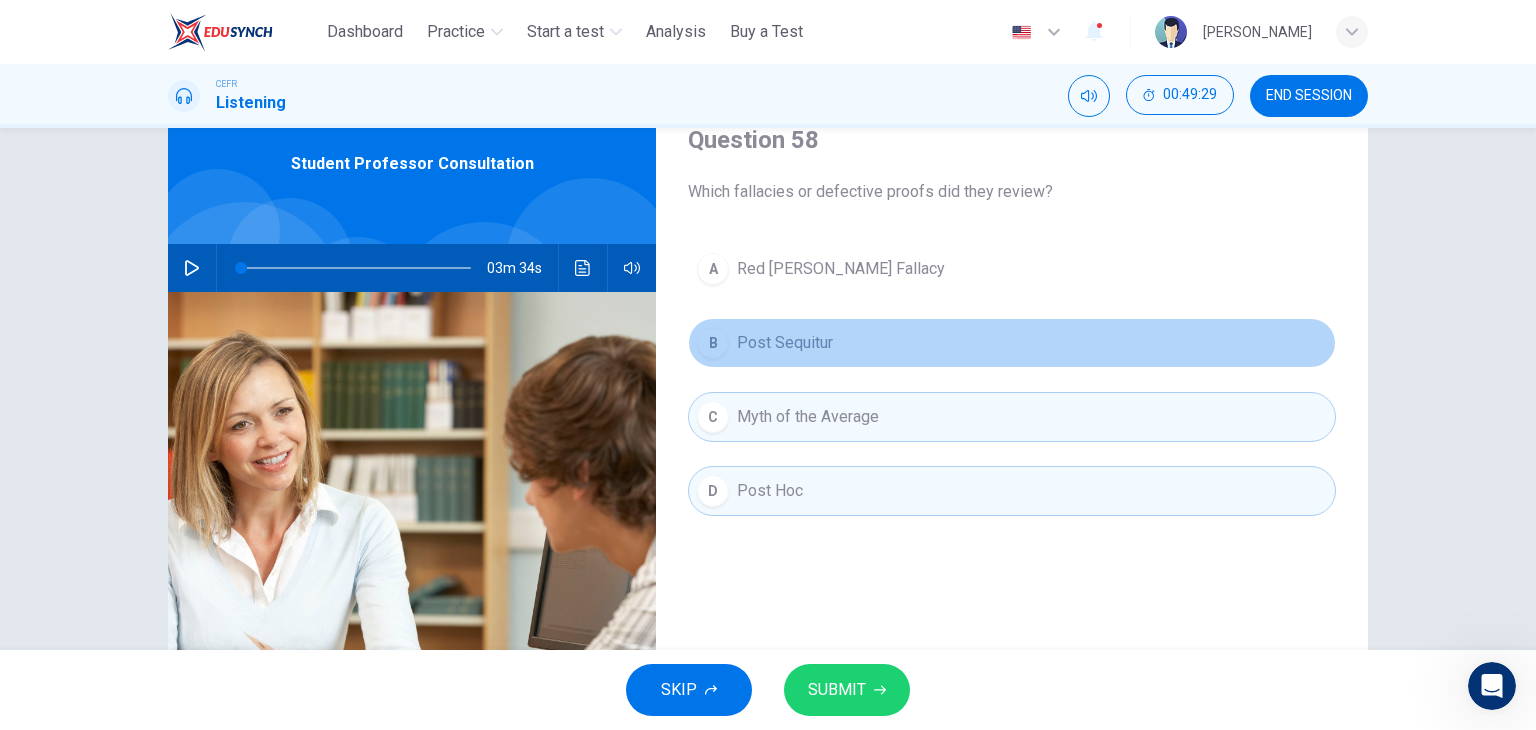 click on "B Post Sequitur" at bounding box center (1012, 343) 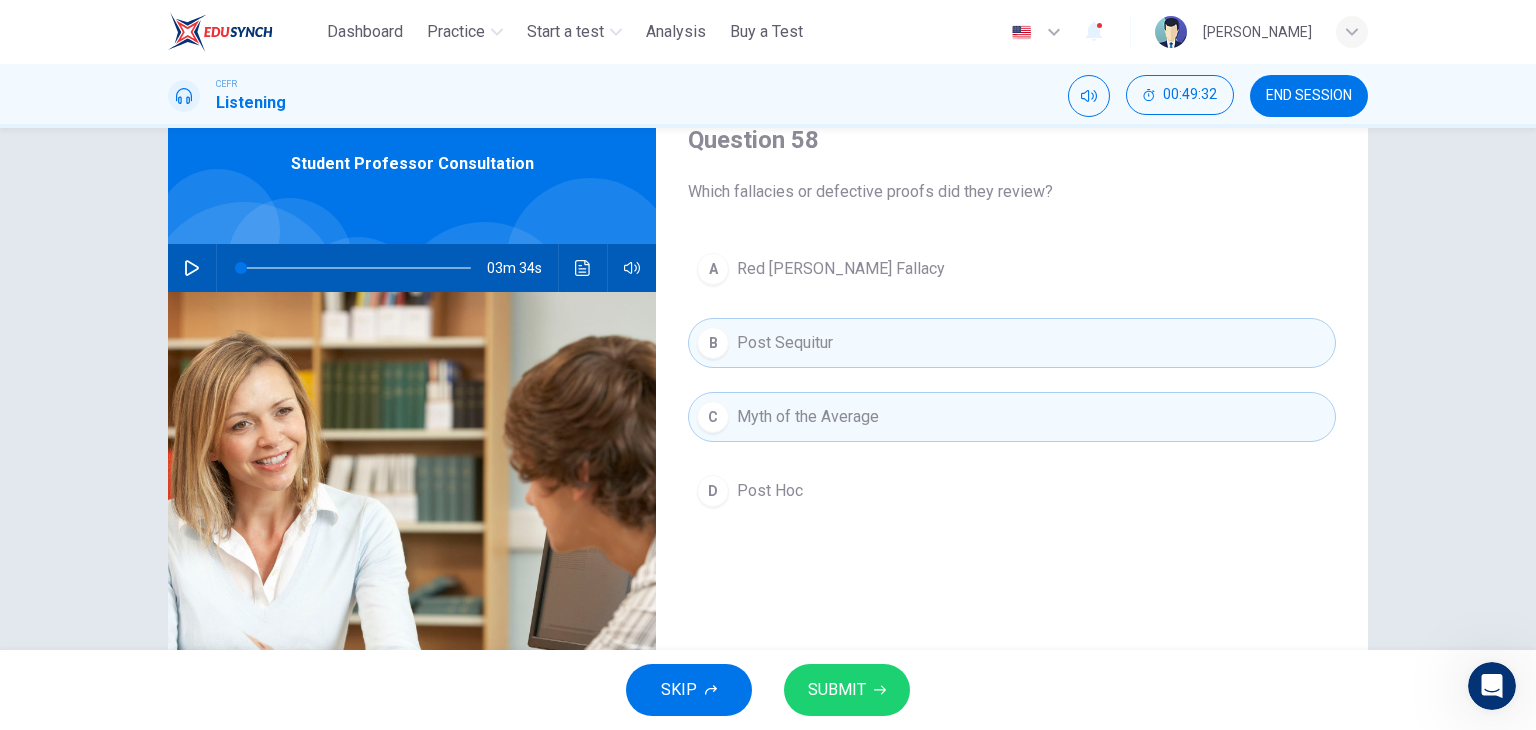 click on "D Post Hoc" at bounding box center (1012, 491) 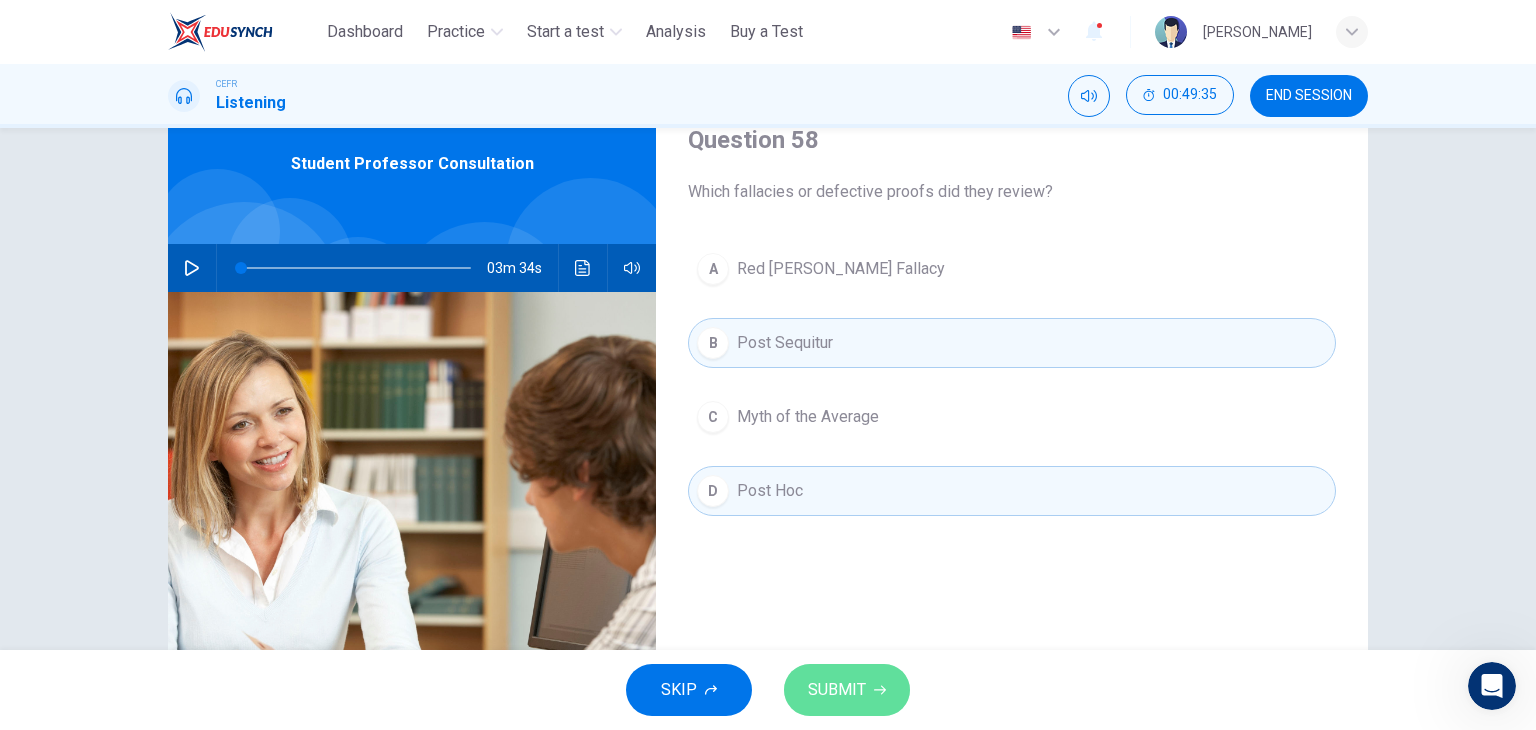 click 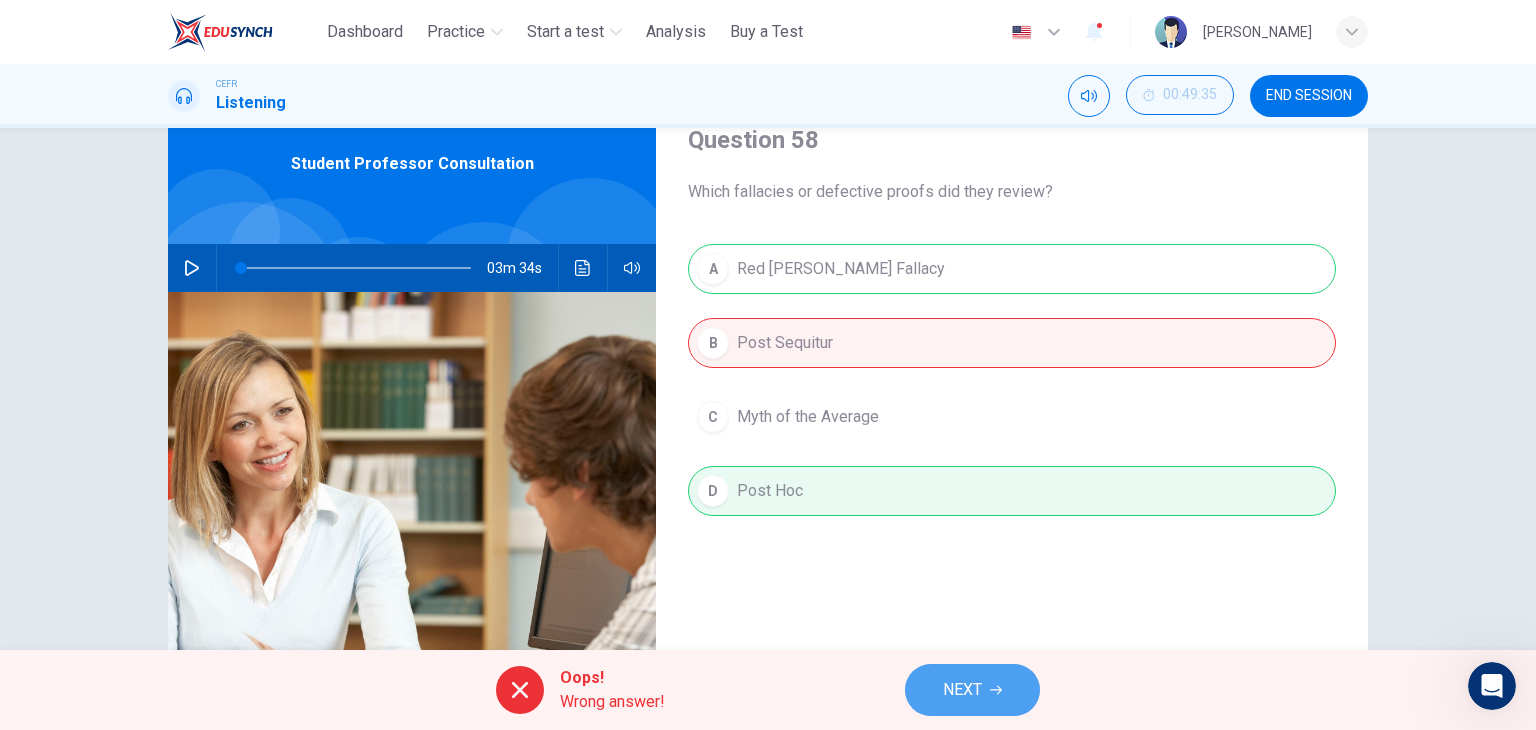 click on "NEXT" at bounding box center [972, 690] 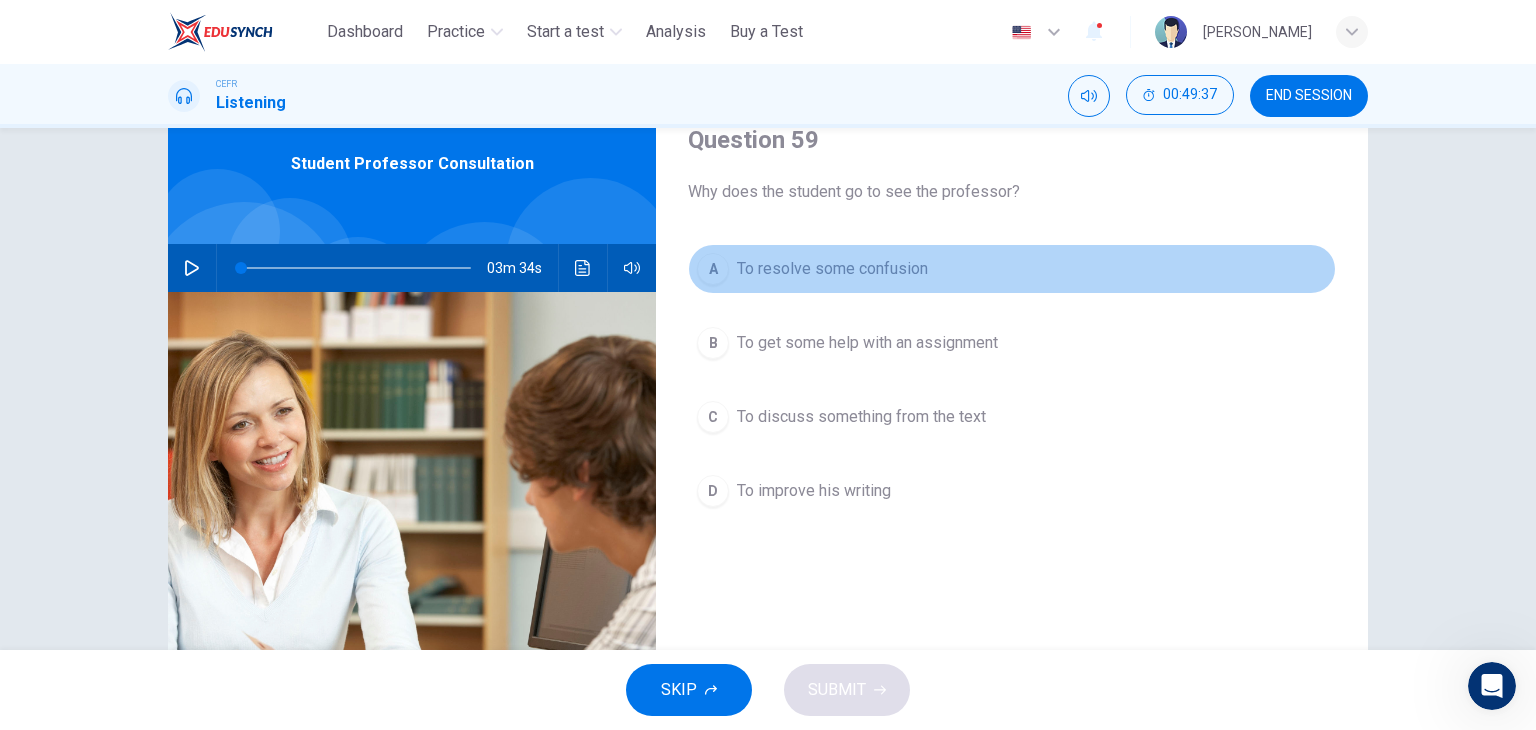 click on "To resolve some confusion" at bounding box center [832, 269] 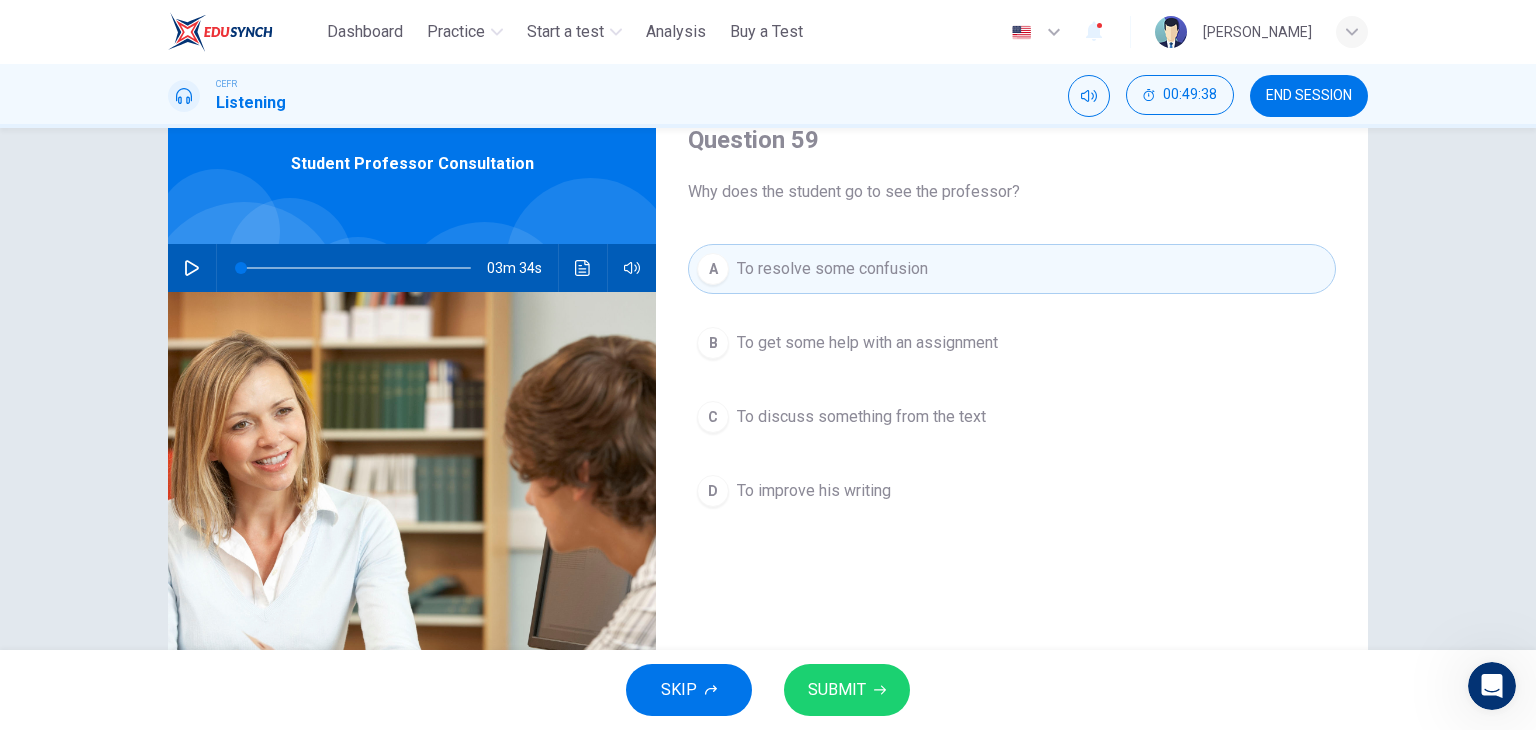 click on "SUBMIT" at bounding box center [837, 690] 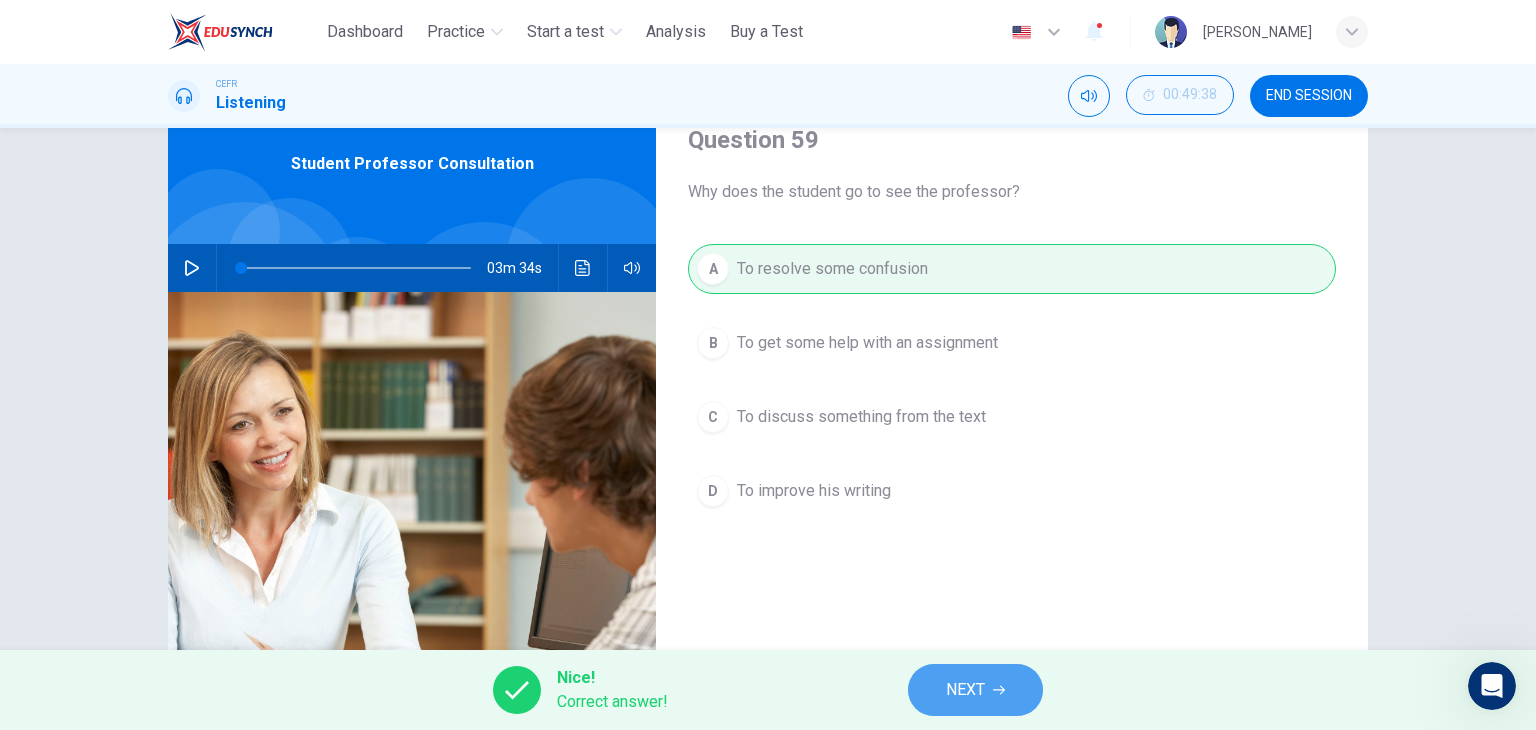 click on "NEXT" at bounding box center (975, 690) 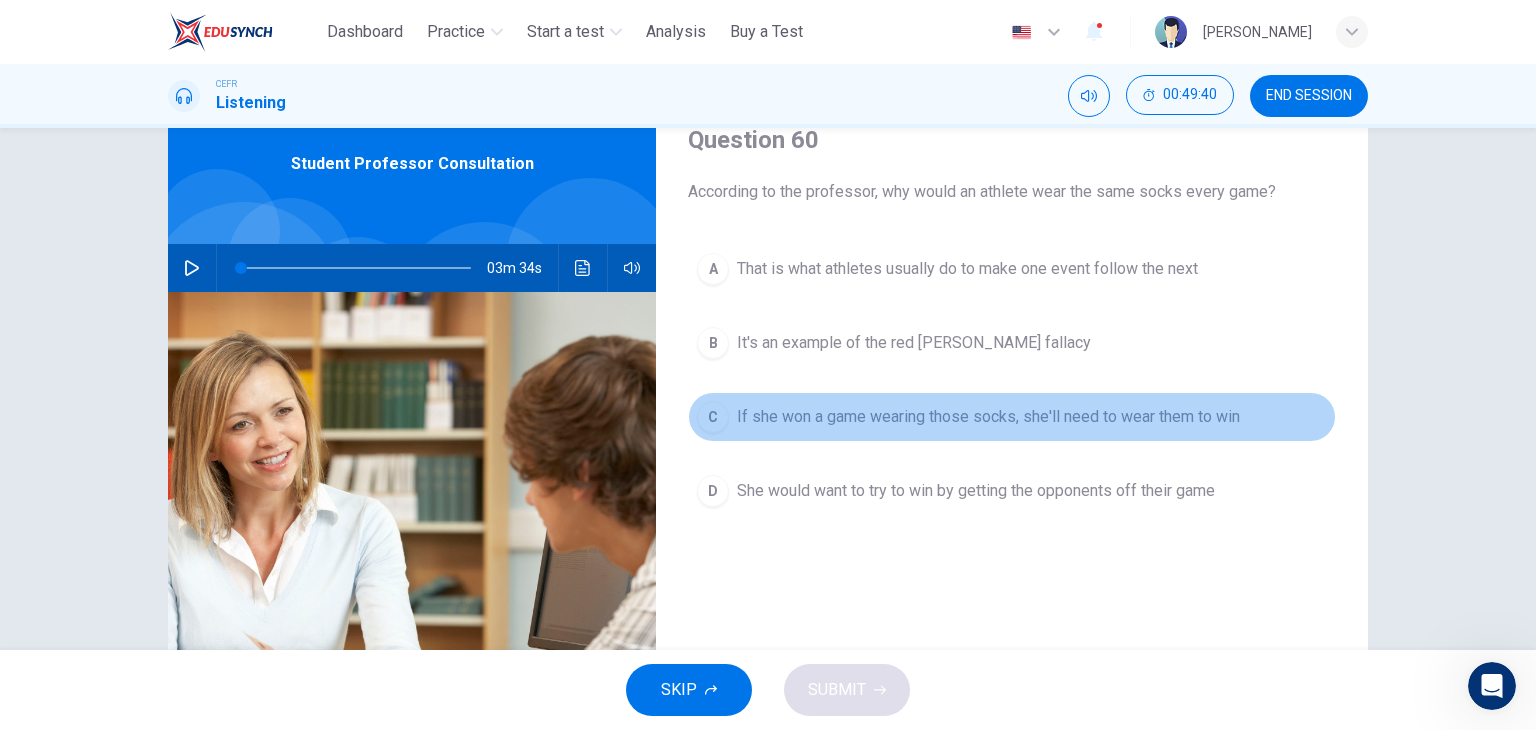 click on "If she won a game wearing those socks, she'll need to wear them to win" at bounding box center [988, 417] 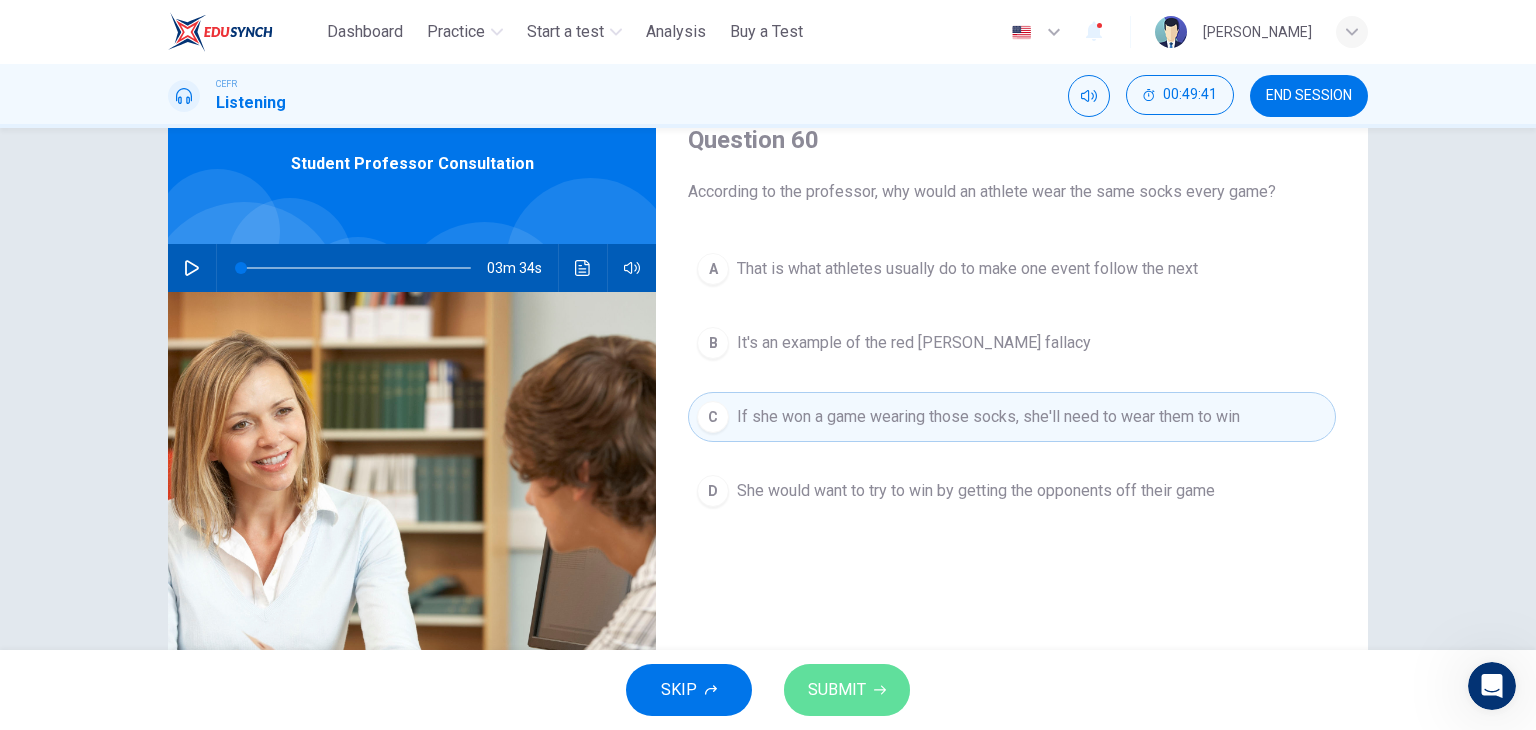 click on "SUBMIT" at bounding box center (837, 690) 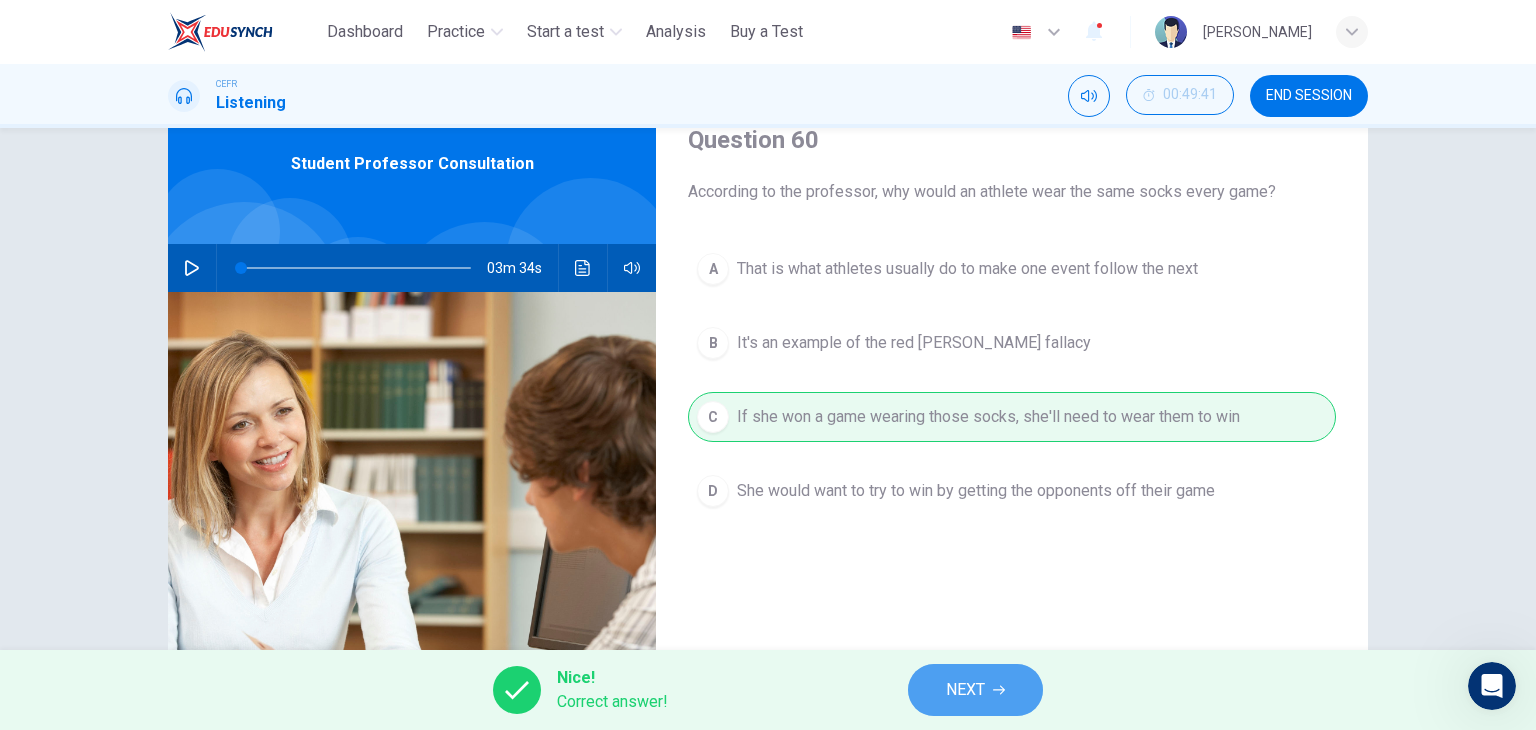 click on "NEXT" at bounding box center (975, 690) 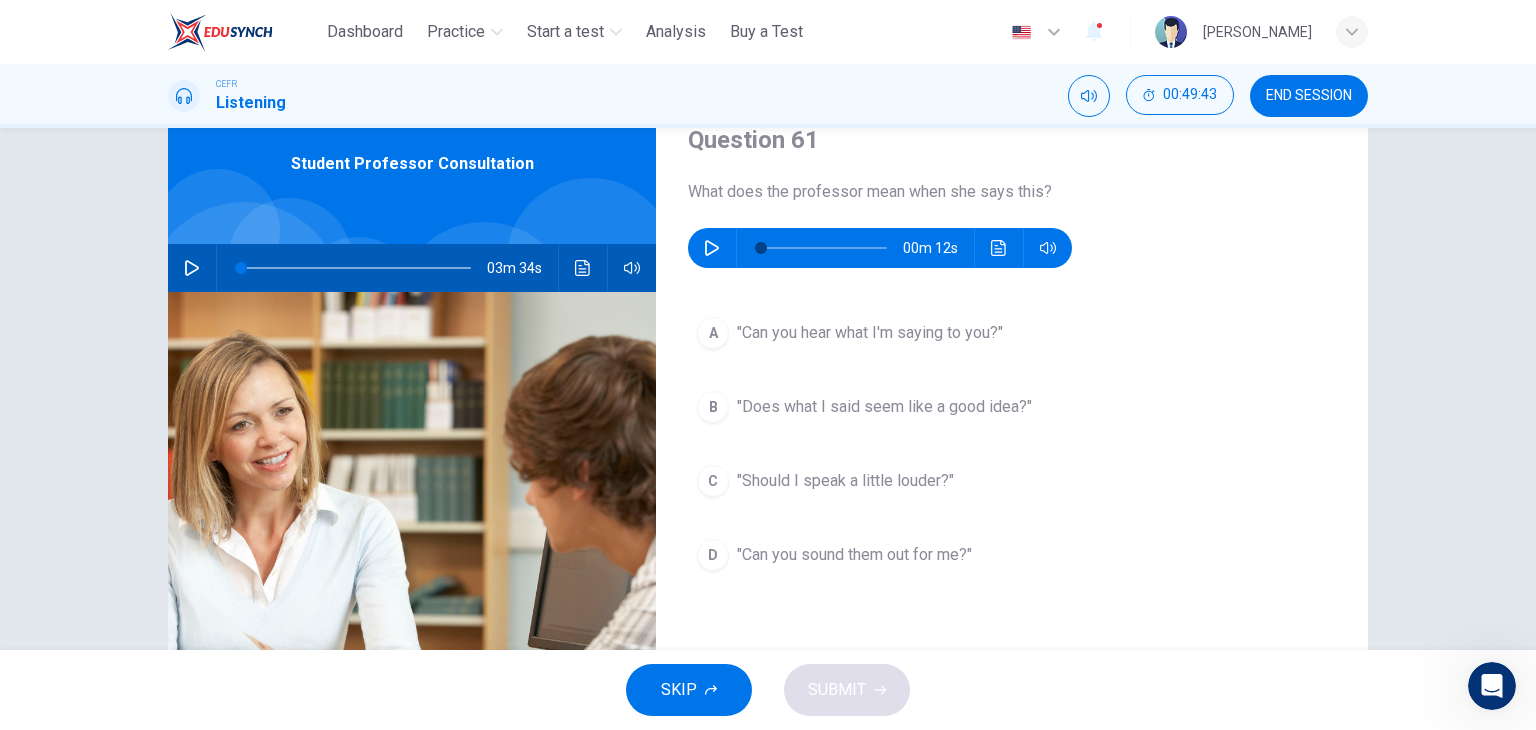drag, startPoint x: 803, startPoint y: 483, endPoint x: 852, endPoint y: 668, distance: 191.37921 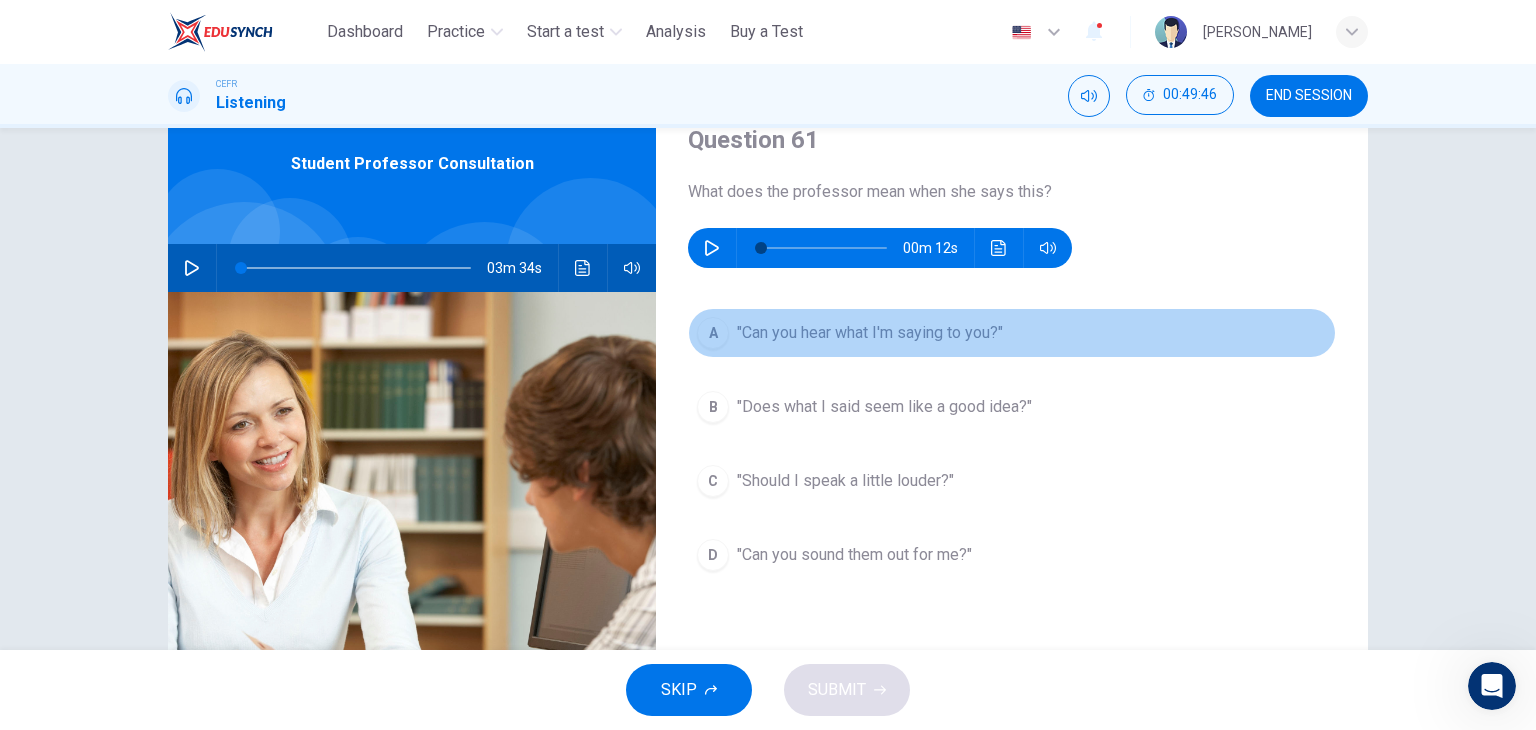 click on "A" at bounding box center [713, 333] 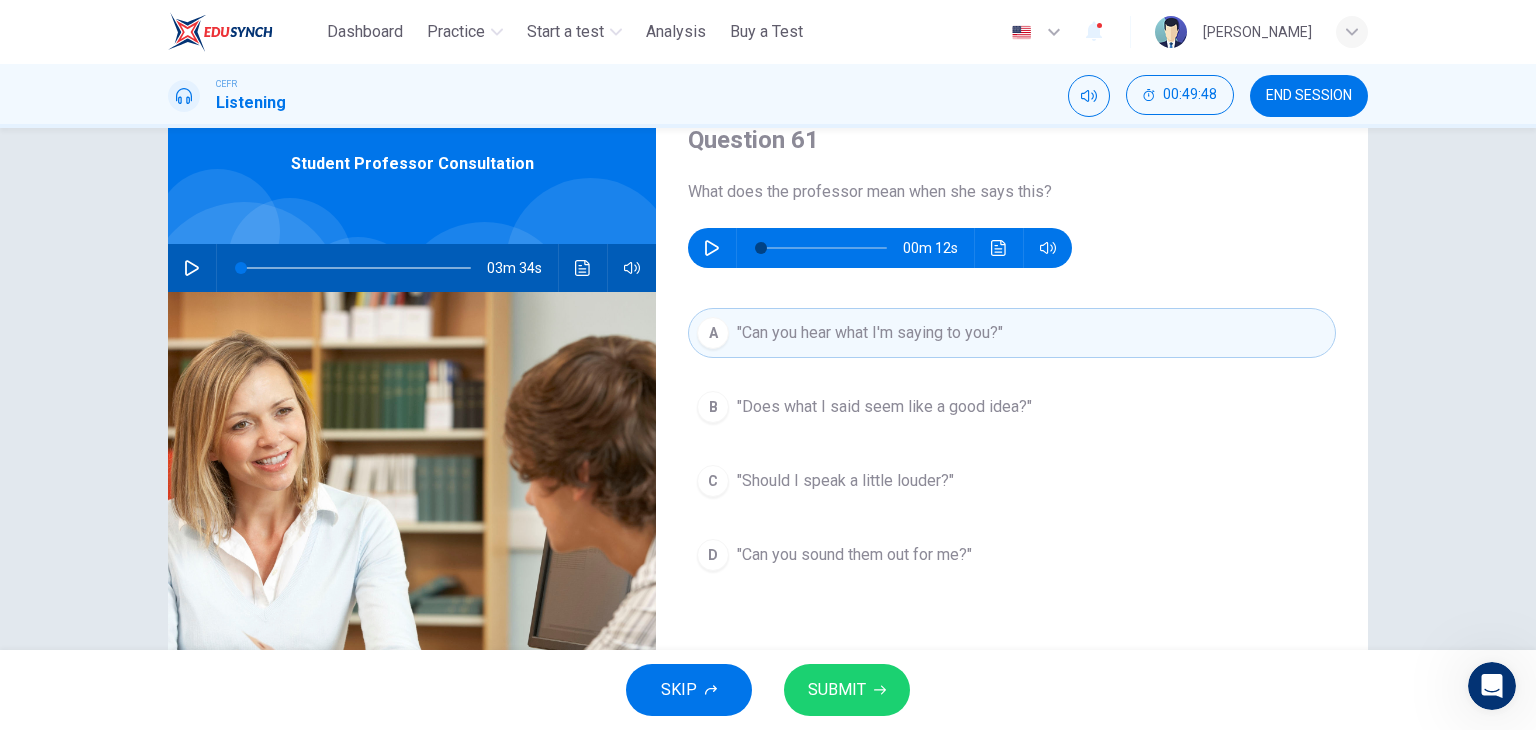 click on "SUBMIT" at bounding box center [837, 690] 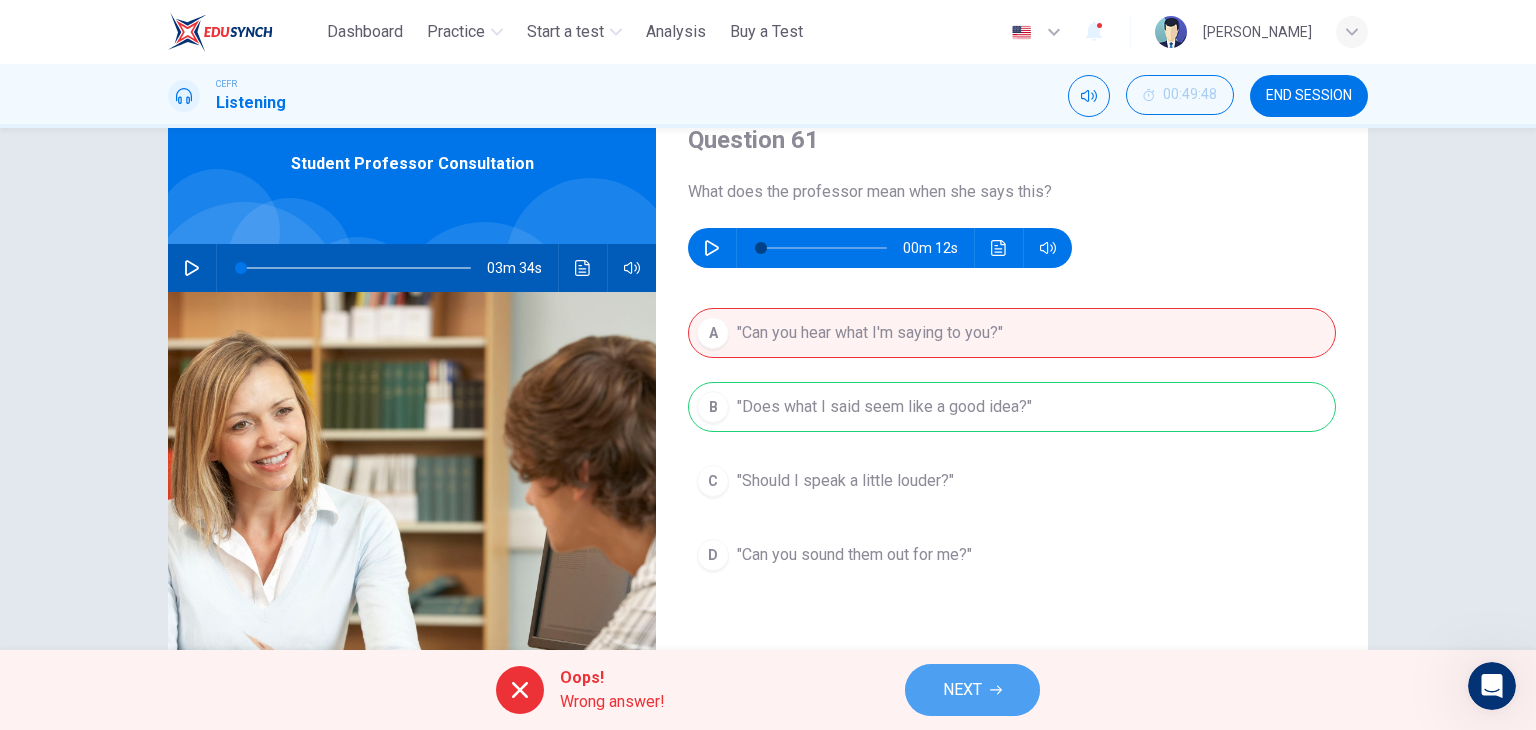 click on "NEXT" at bounding box center [962, 690] 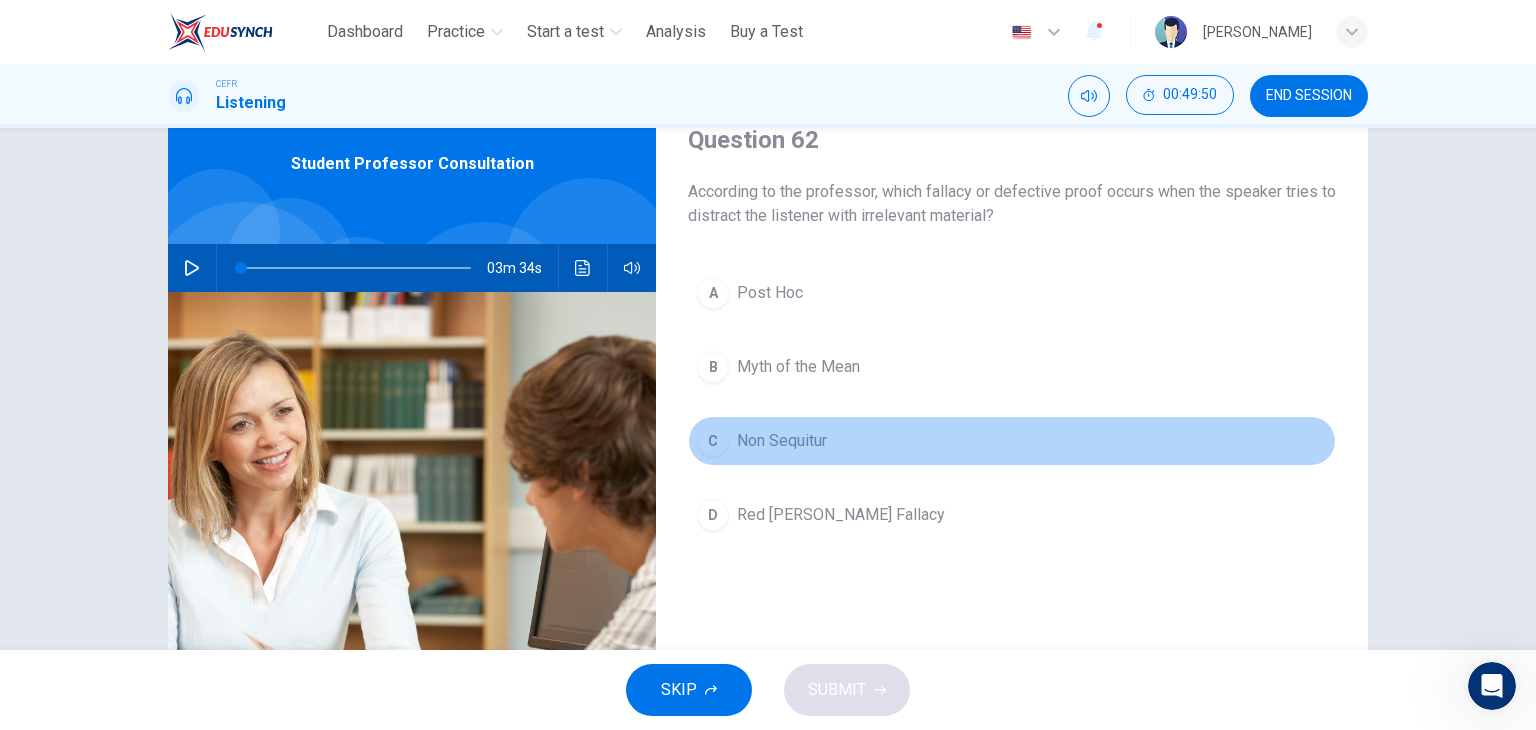 click on "Non Sequitur" at bounding box center [782, 441] 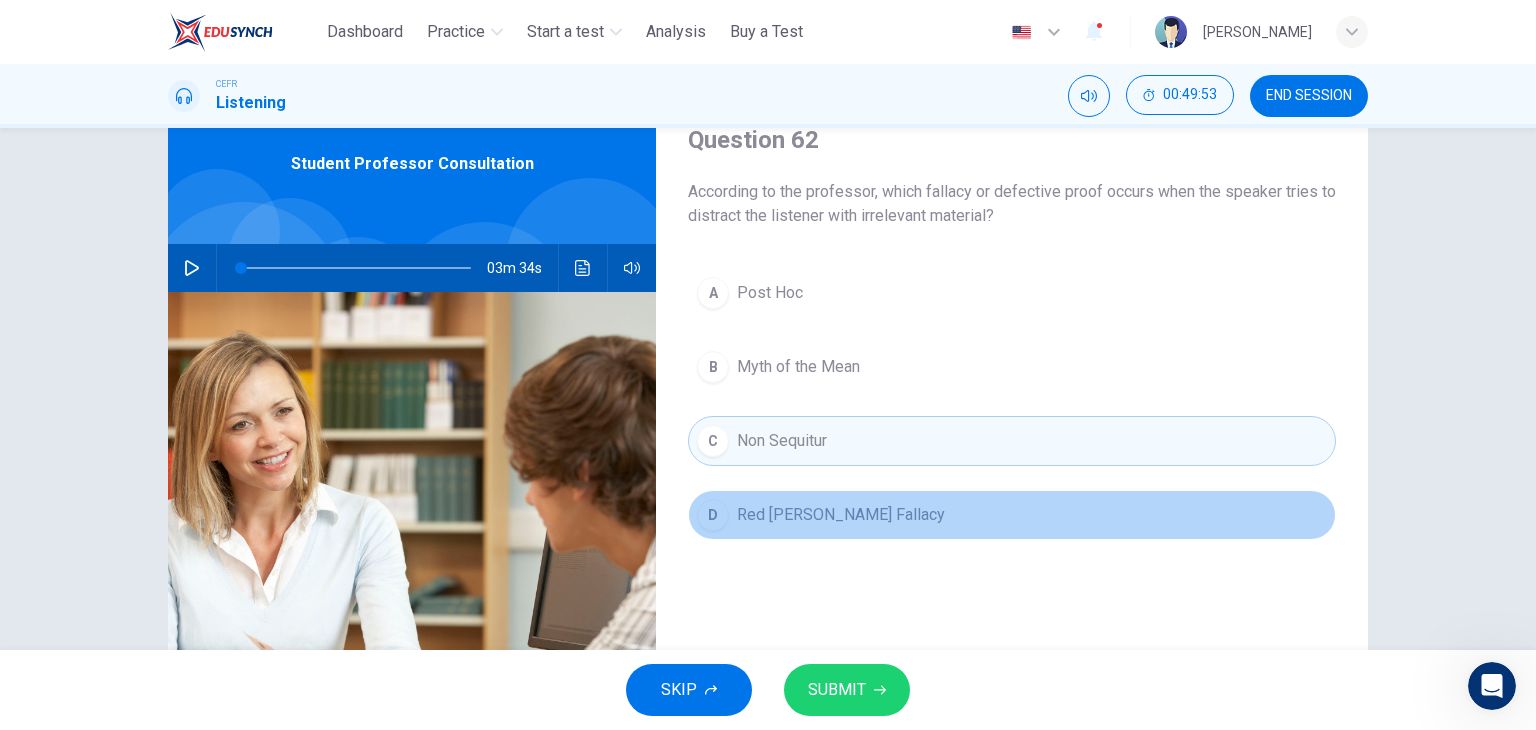 click on "D Red [PERSON_NAME] Fallacy" at bounding box center (1012, 515) 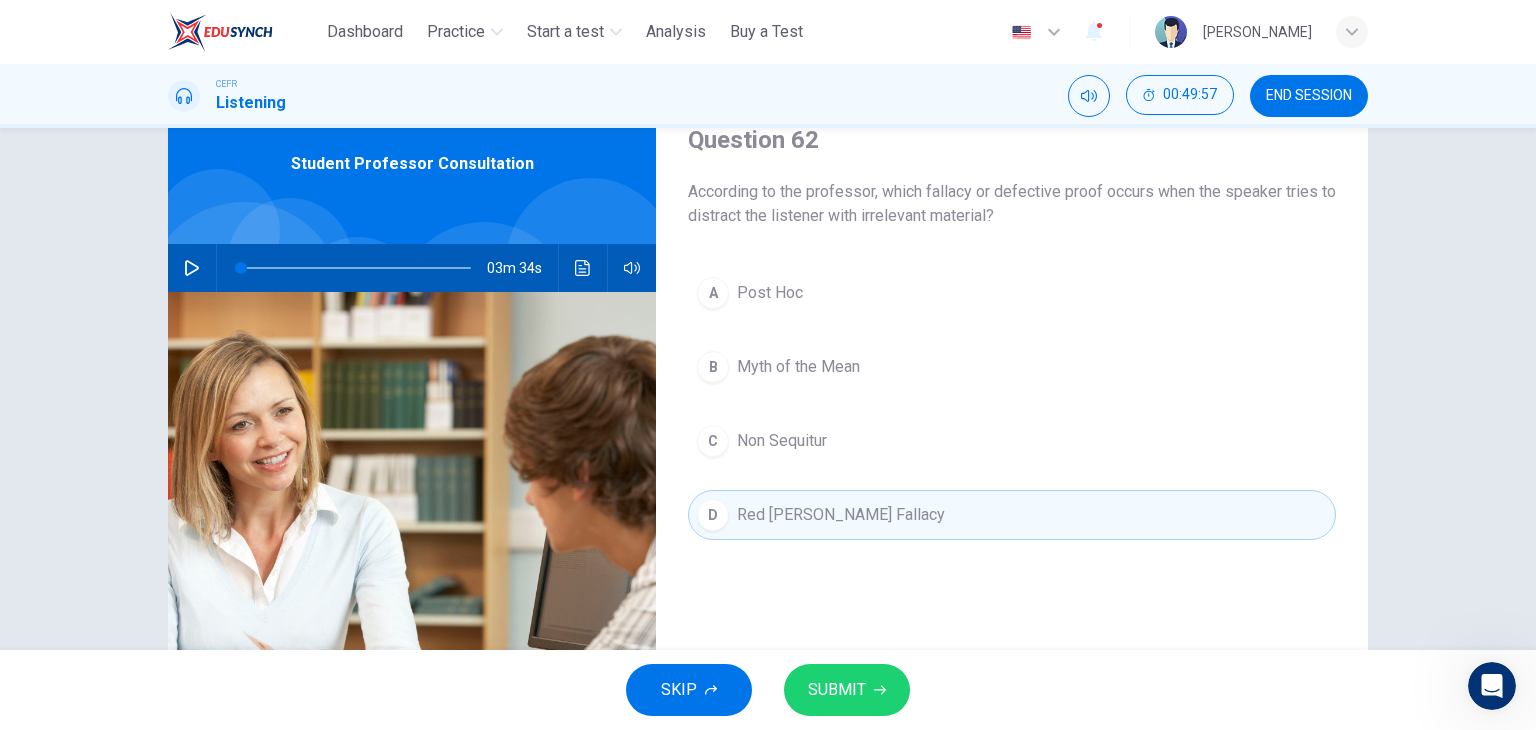 drag, startPoint x: 794, startPoint y: 489, endPoint x: 795, endPoint y: 543, distance: 54.00926 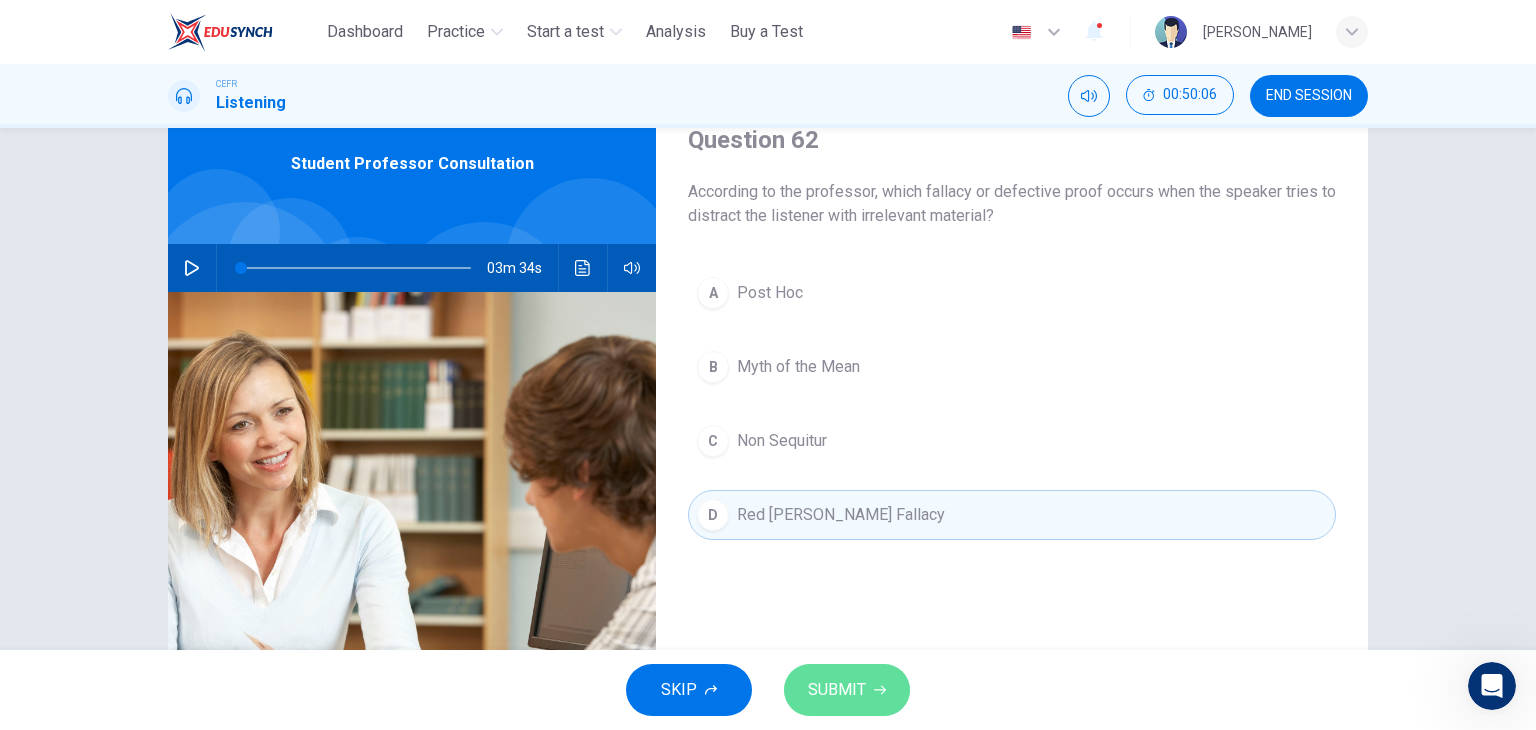 click on "SUBMIT" at bounding box center [837, 690] 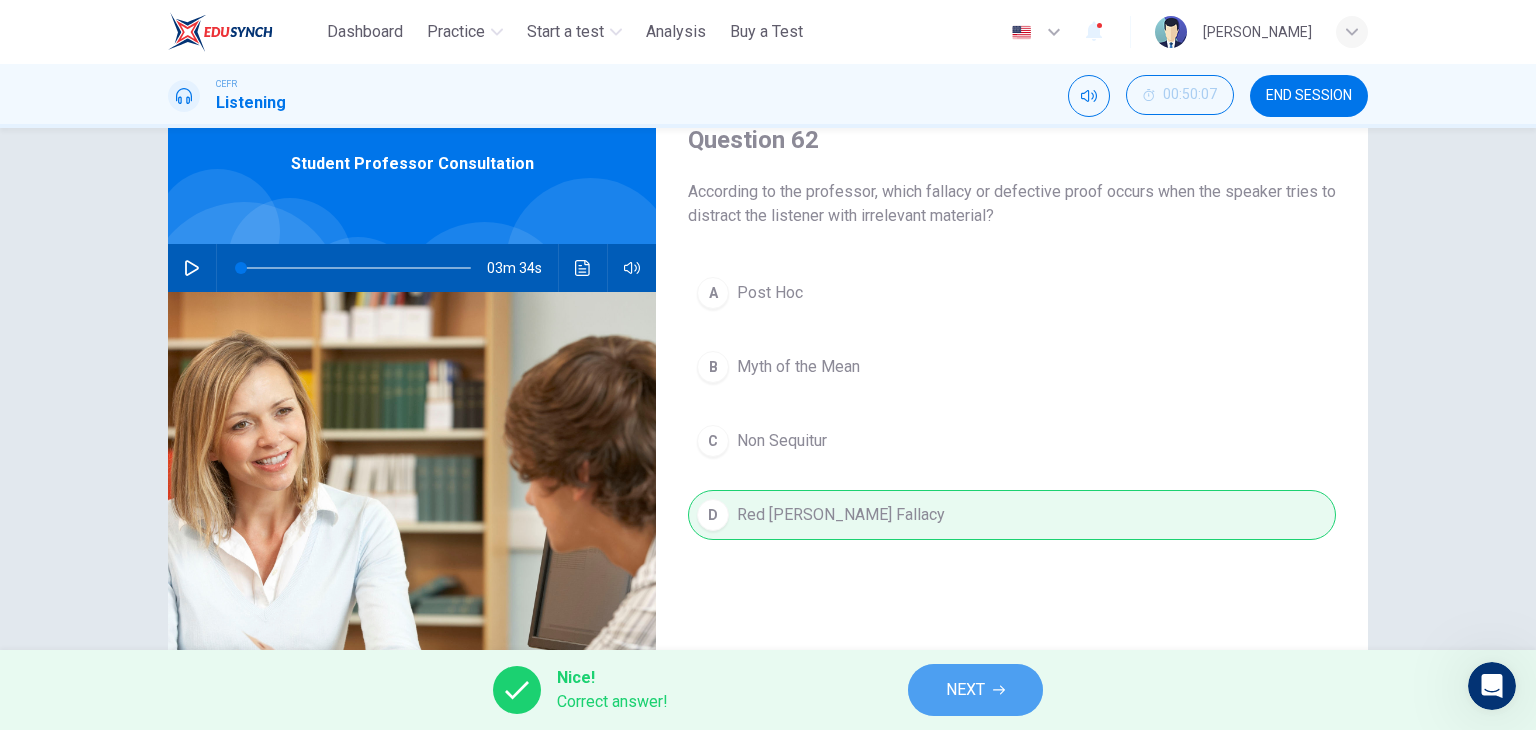 click on "NEXT" at bounding box center (975, 690) 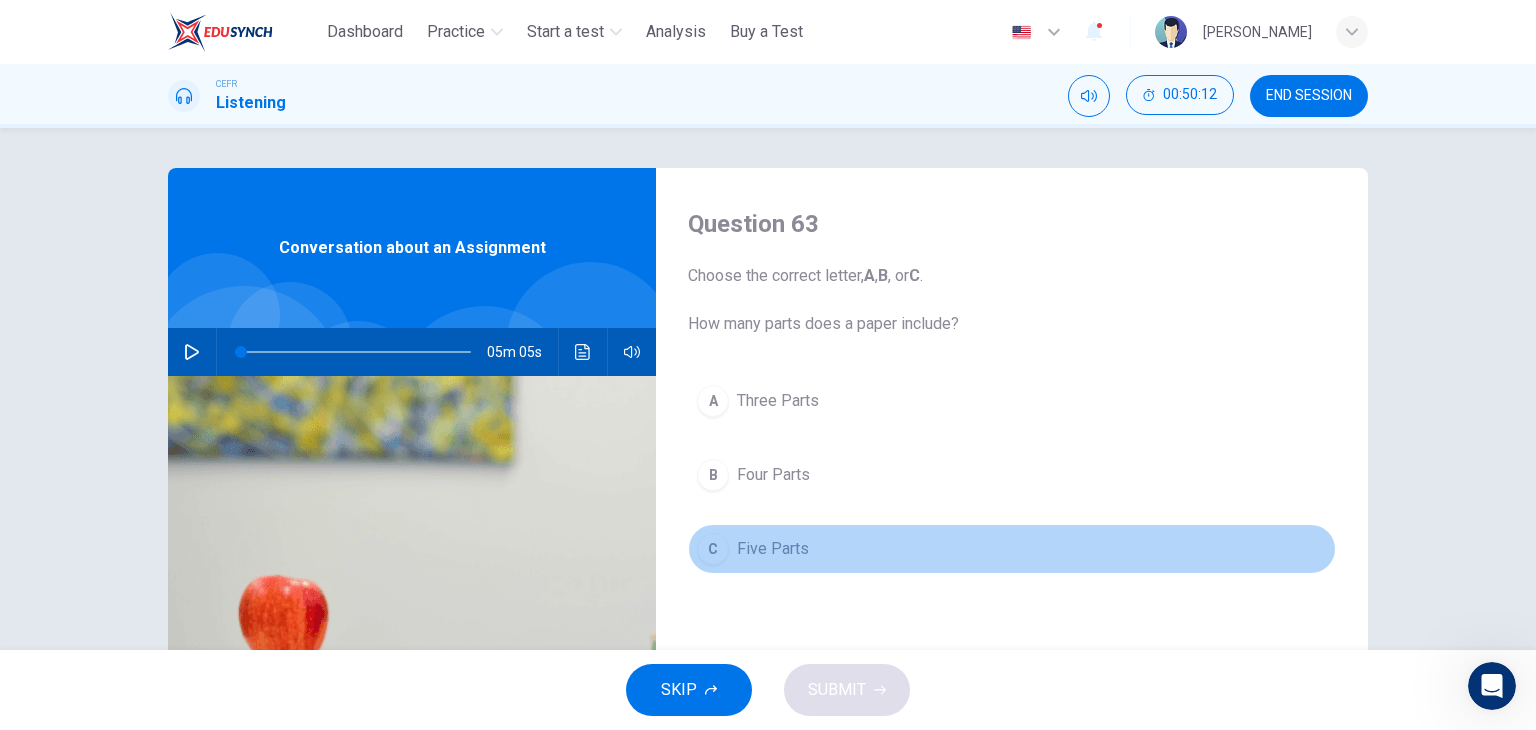 click on "Five Parts" at bounding box center (773, 549) 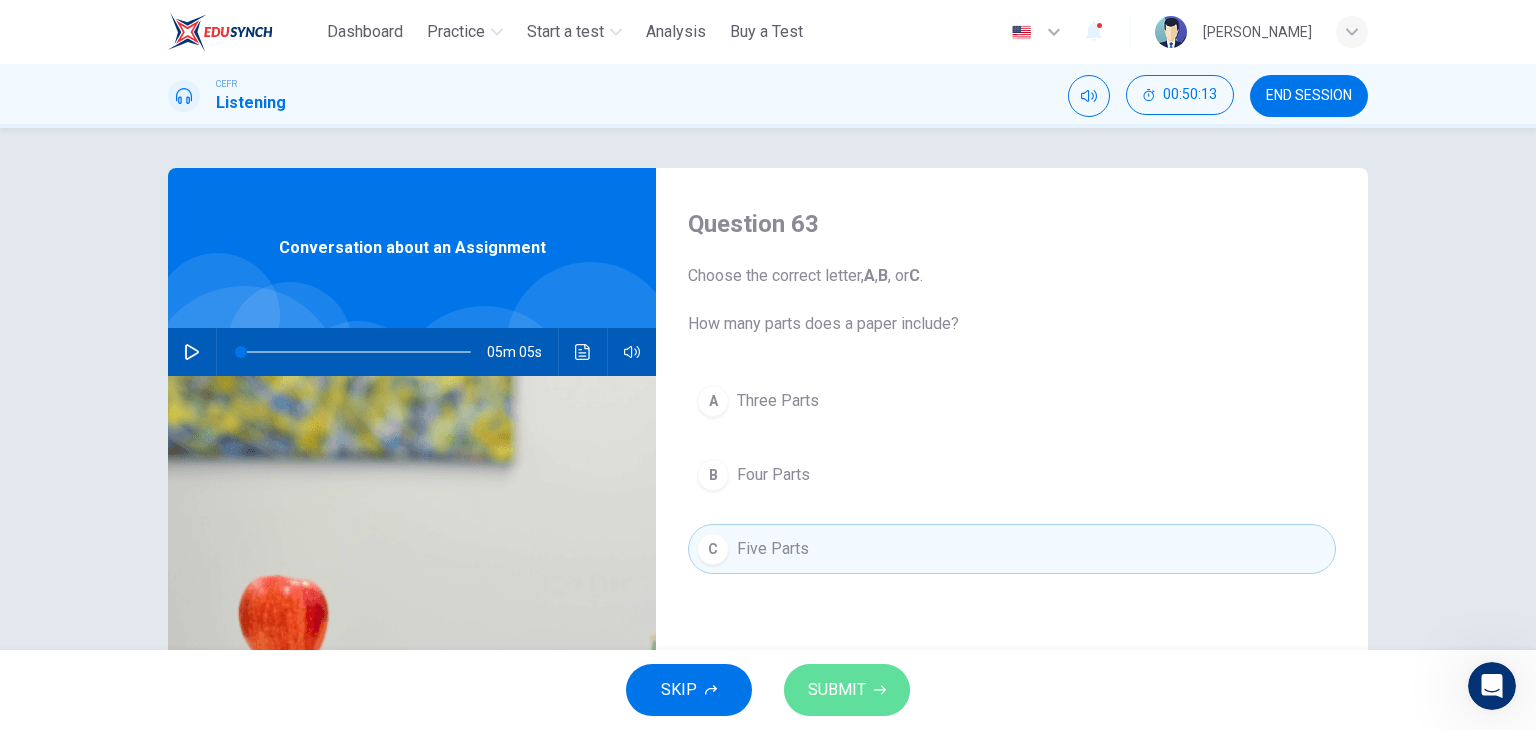 click on "SUBMIT" at bounding box center [837, 690] 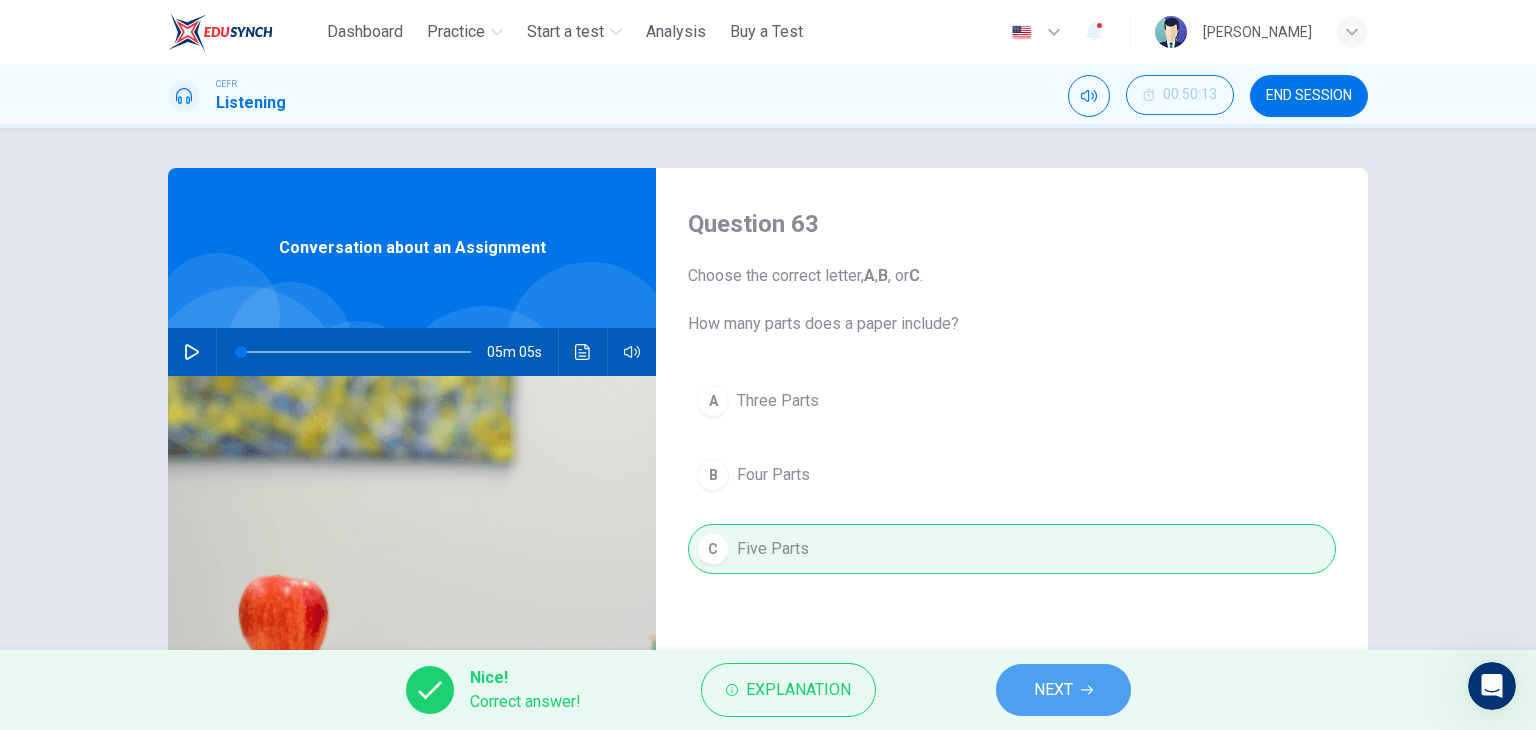 click on "NEXT" at bounding box center (1053, 690) 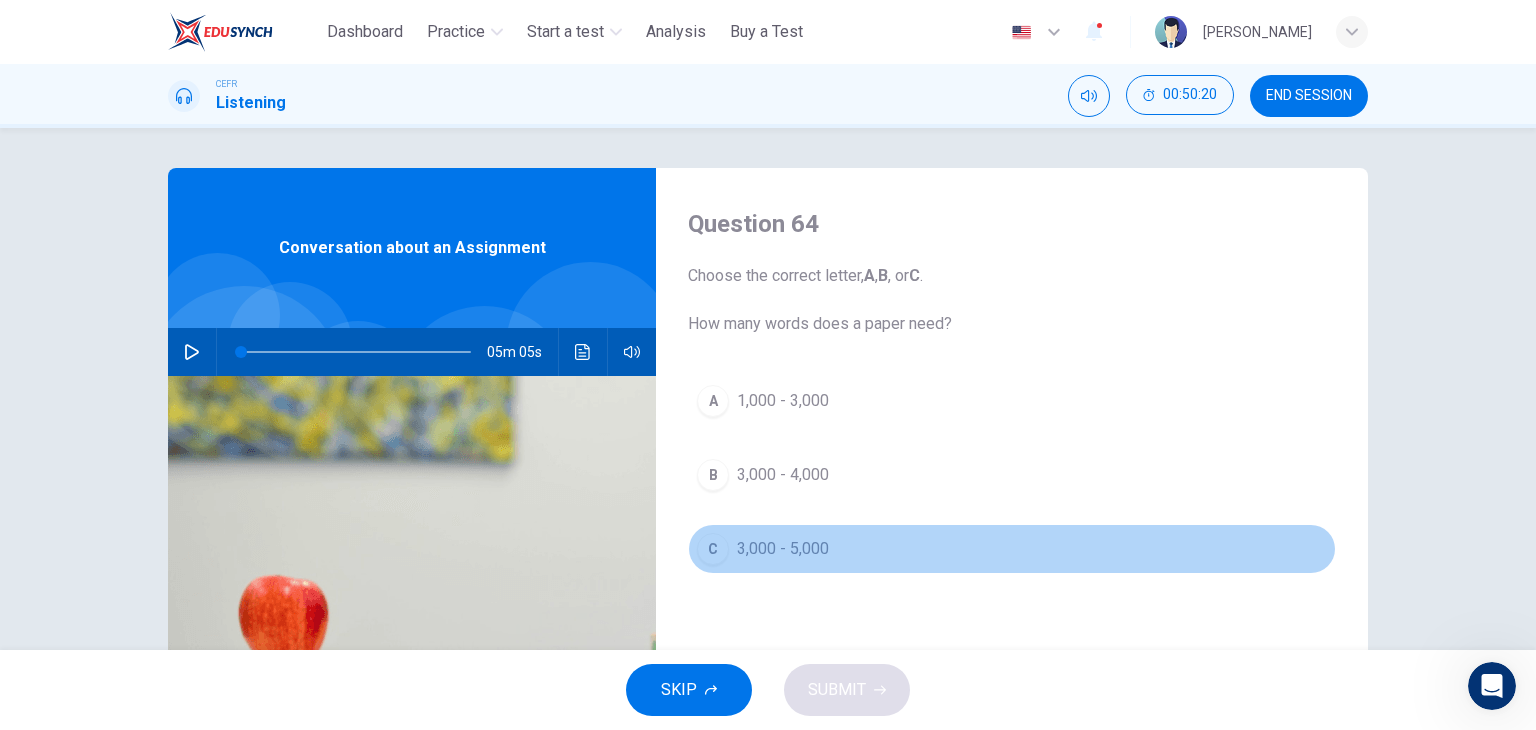 click on "C" at bounding box center [713, 549] 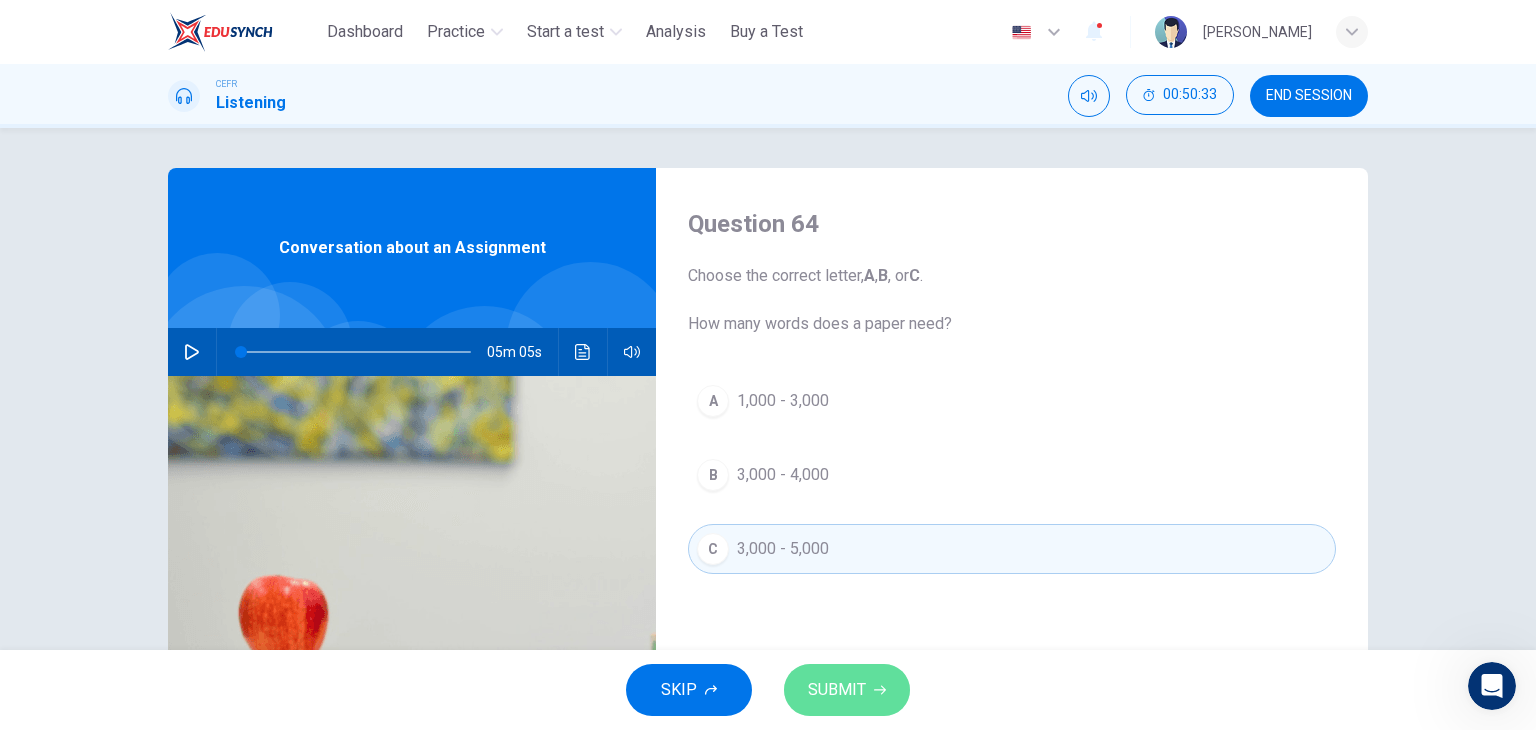 click on "SUBMIT" at bounding box center [837, 690] 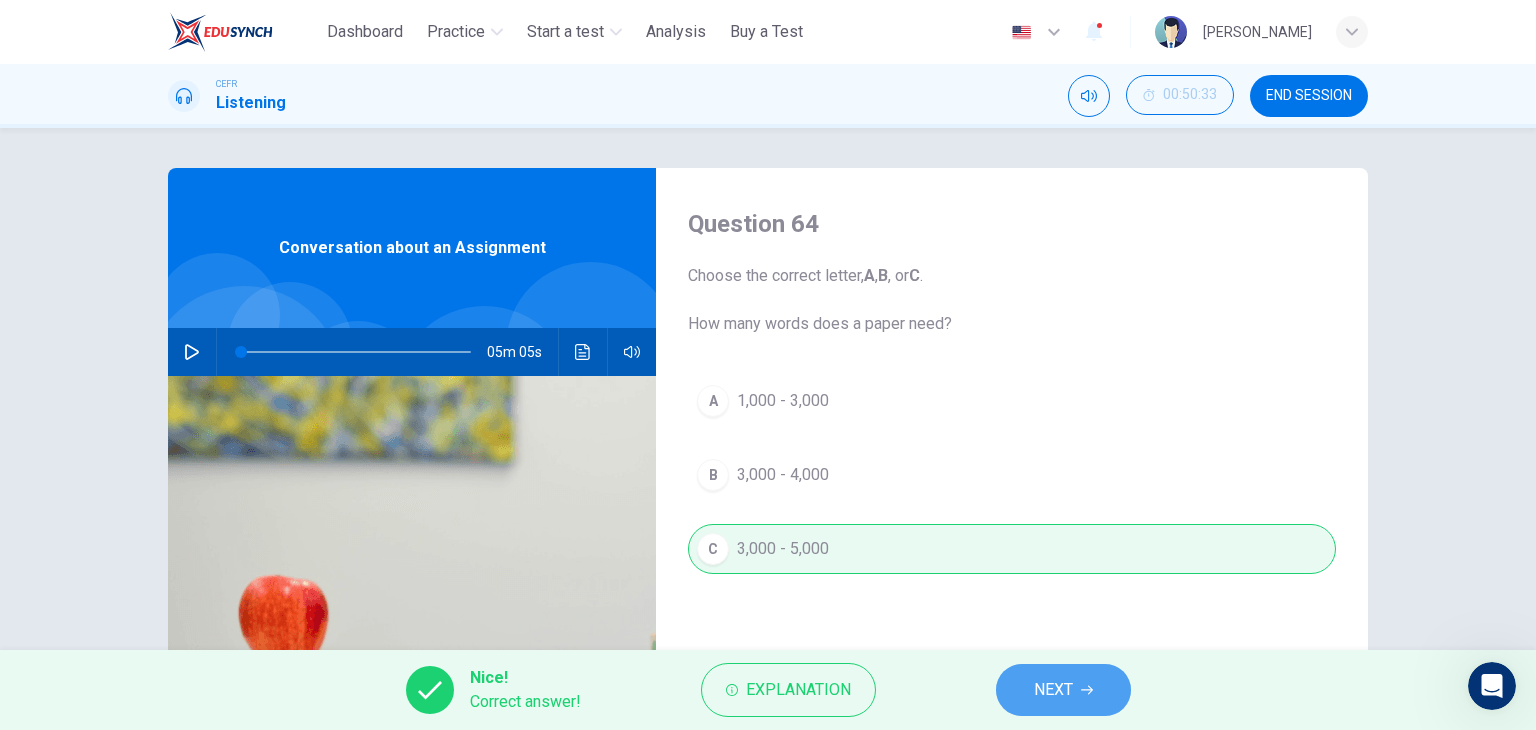 click on "NEXT" at bounding box center (1063, 690) 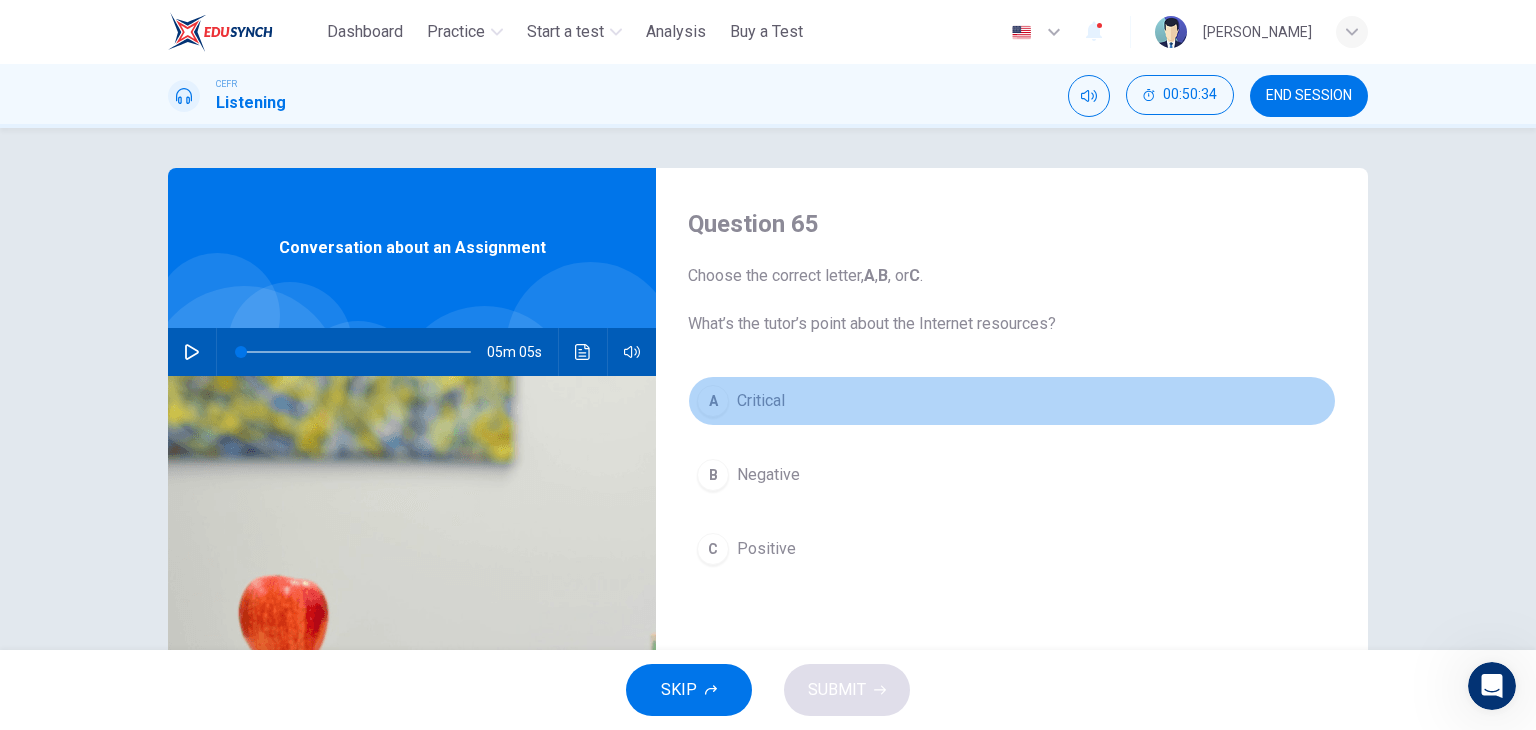 click on "Critical" at bounding box center [761, 401] 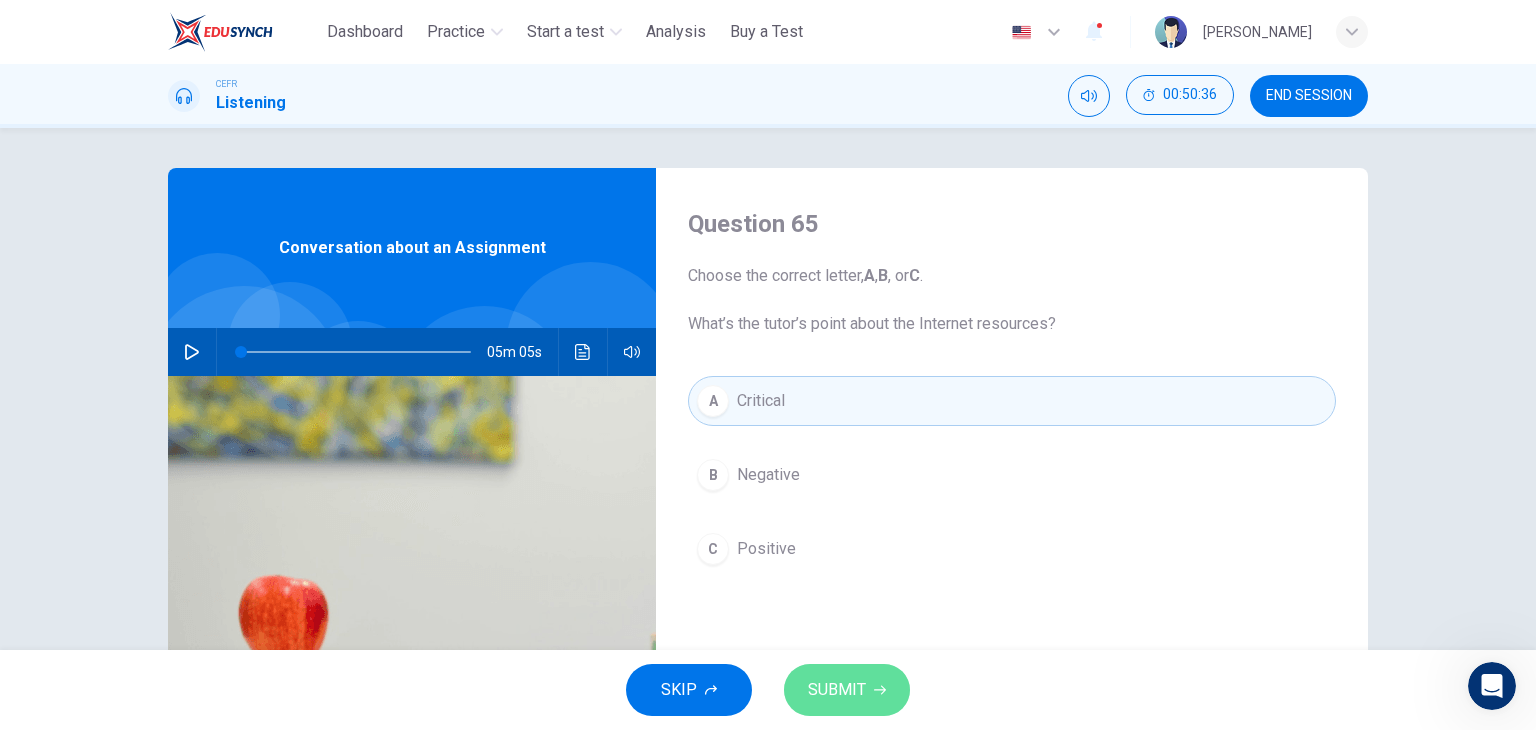click on "SUBMIT" at bounding box center [837, 690] 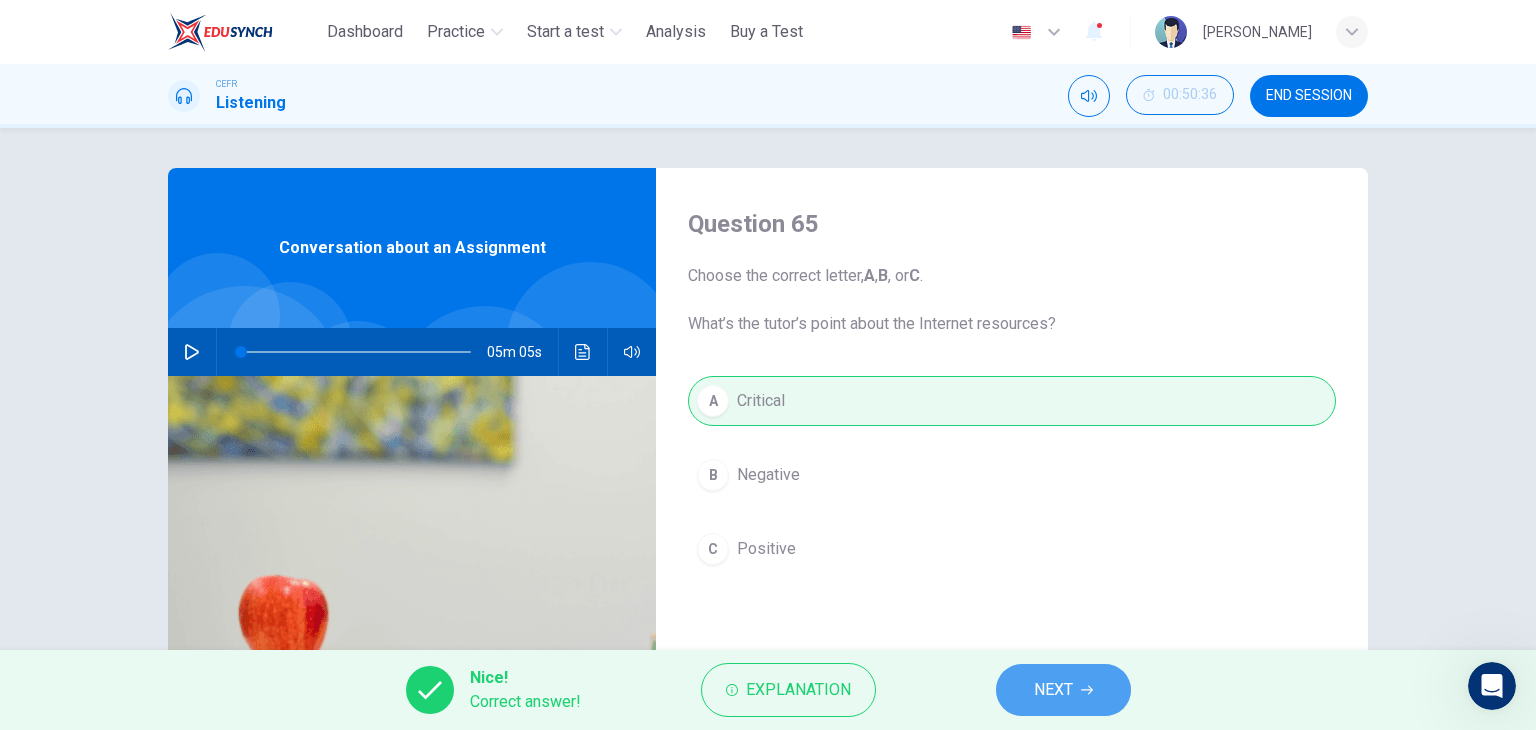 click on "NEXT" at bounding box center (1063, 690) 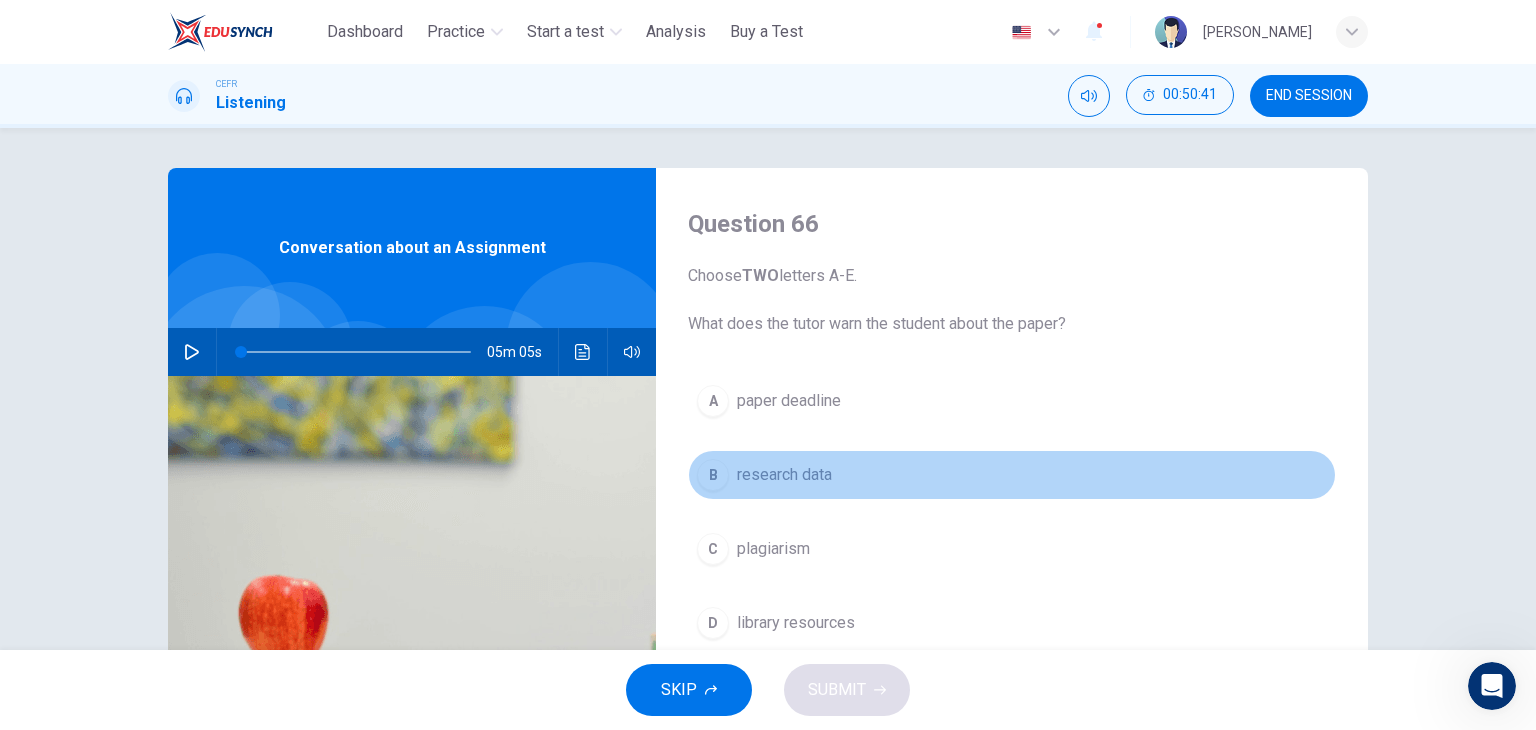 click on "research data" at bounding box center [784, 475] 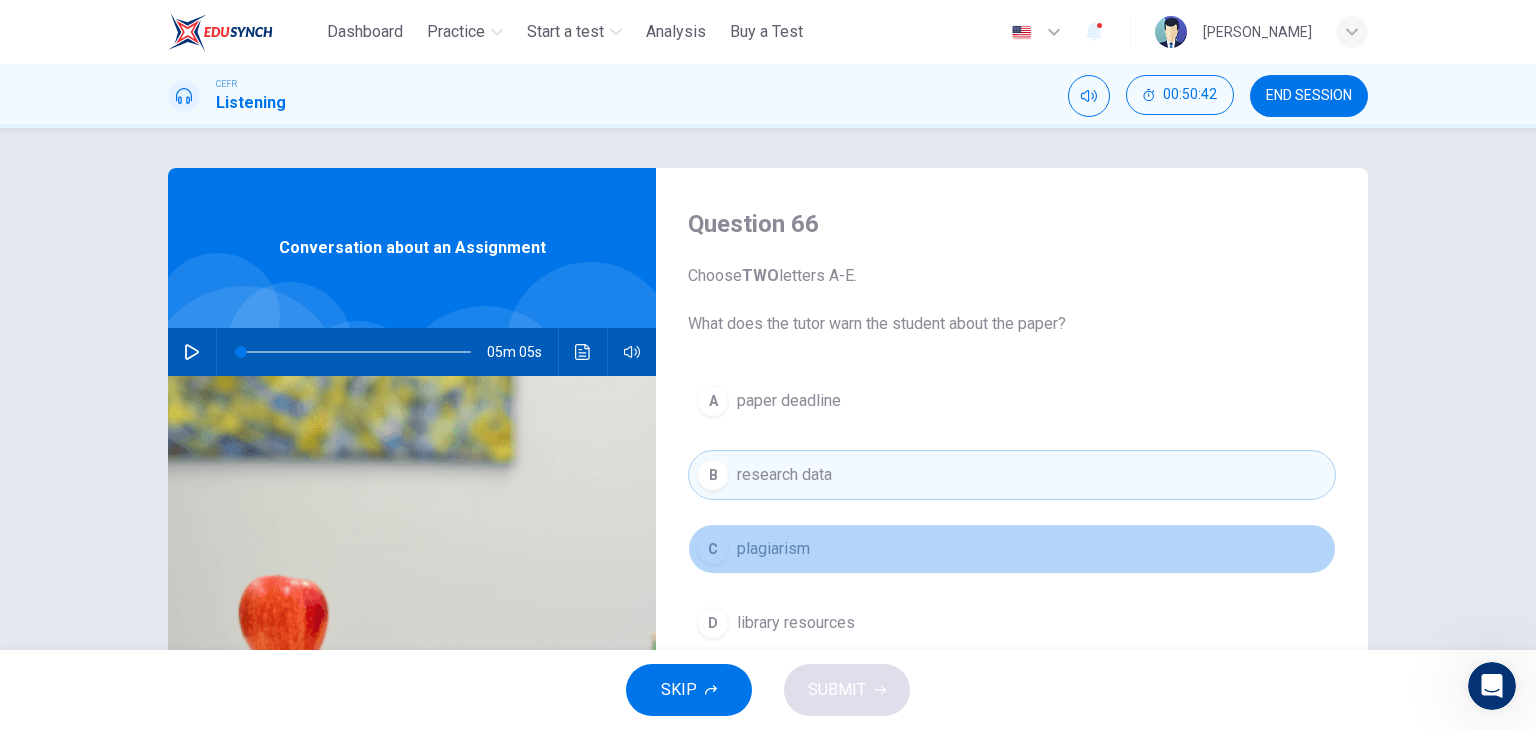 click on "C plagiarism" at bounding box center (1012, 549) 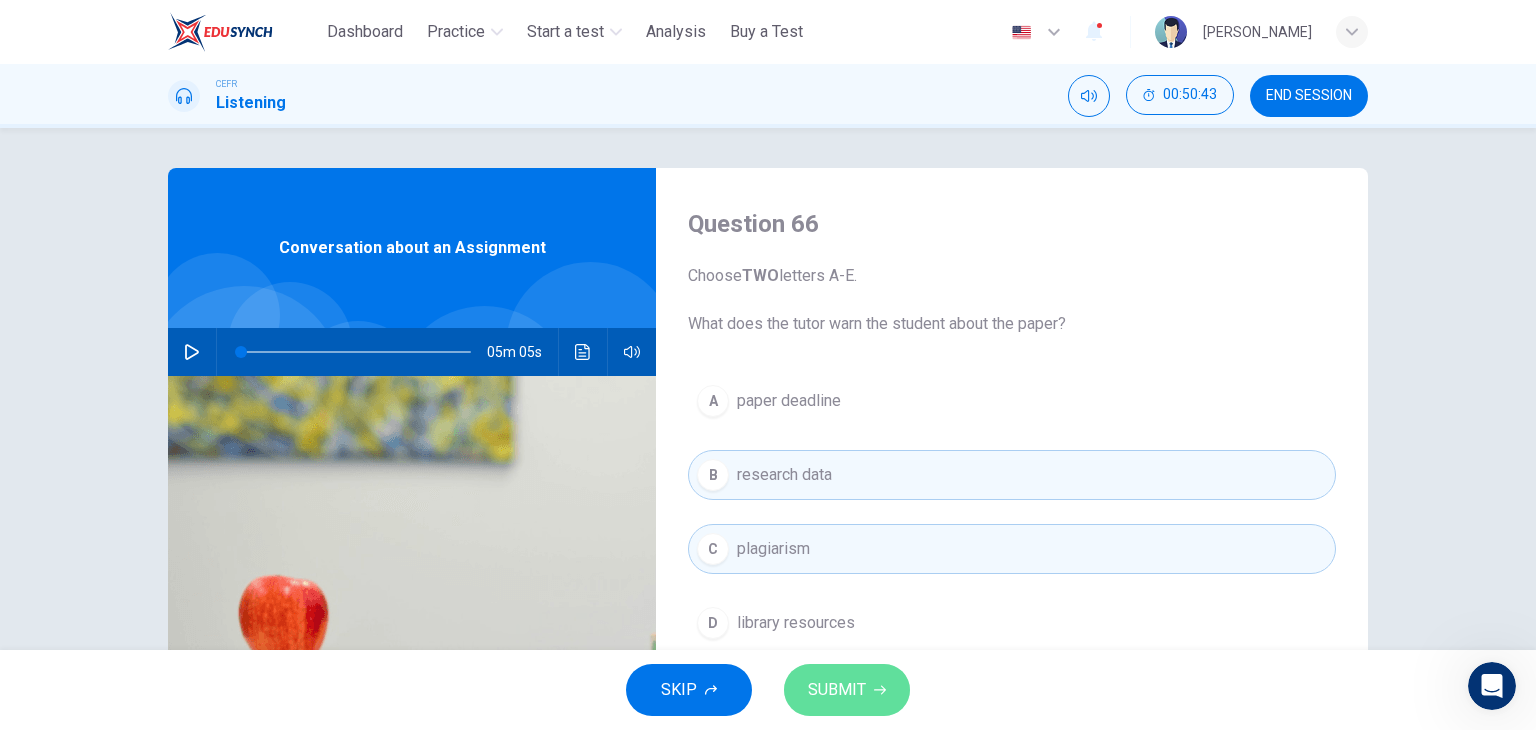 click on "SUBMIT" at bounding box center (837, 690) 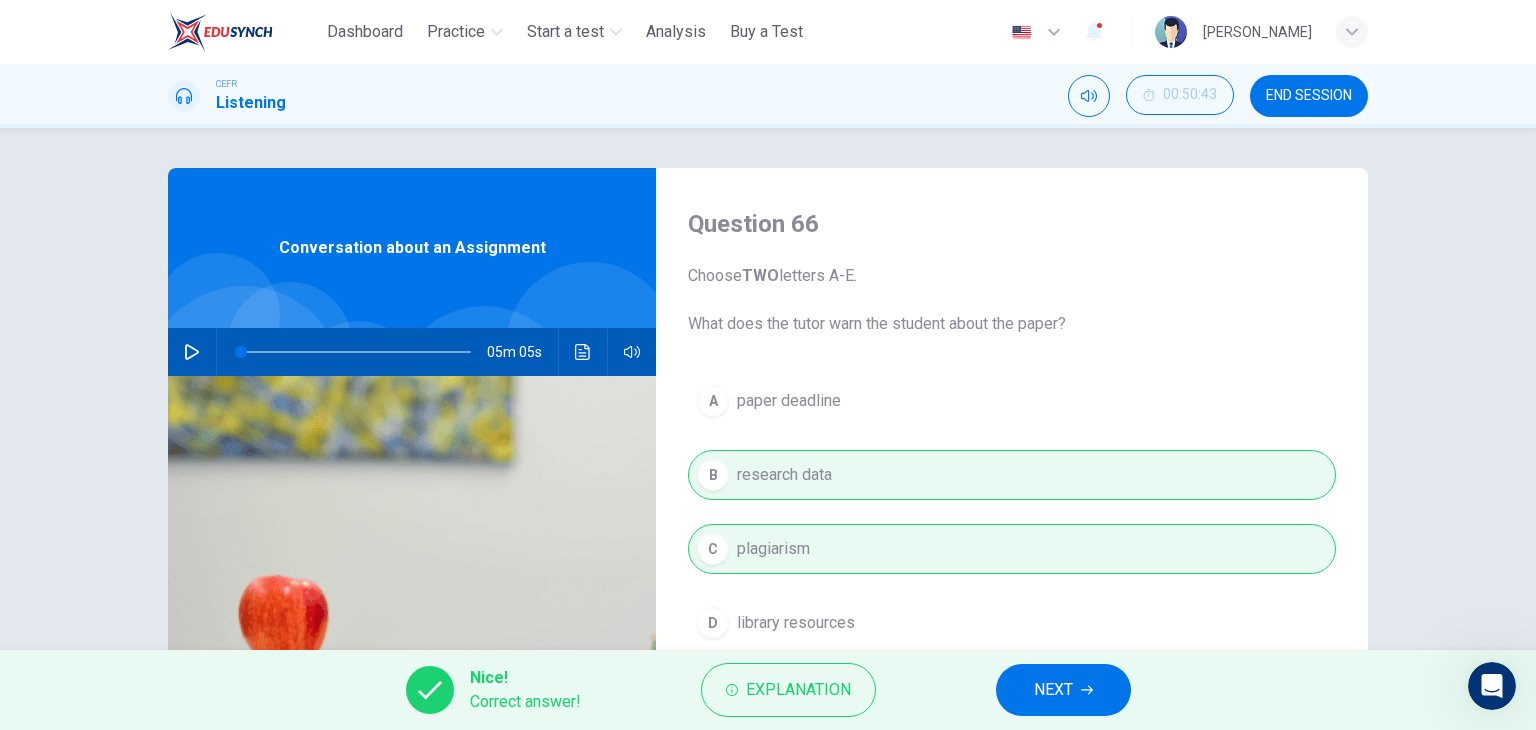 click on "NEXT" at bounding box center (1053, 690) 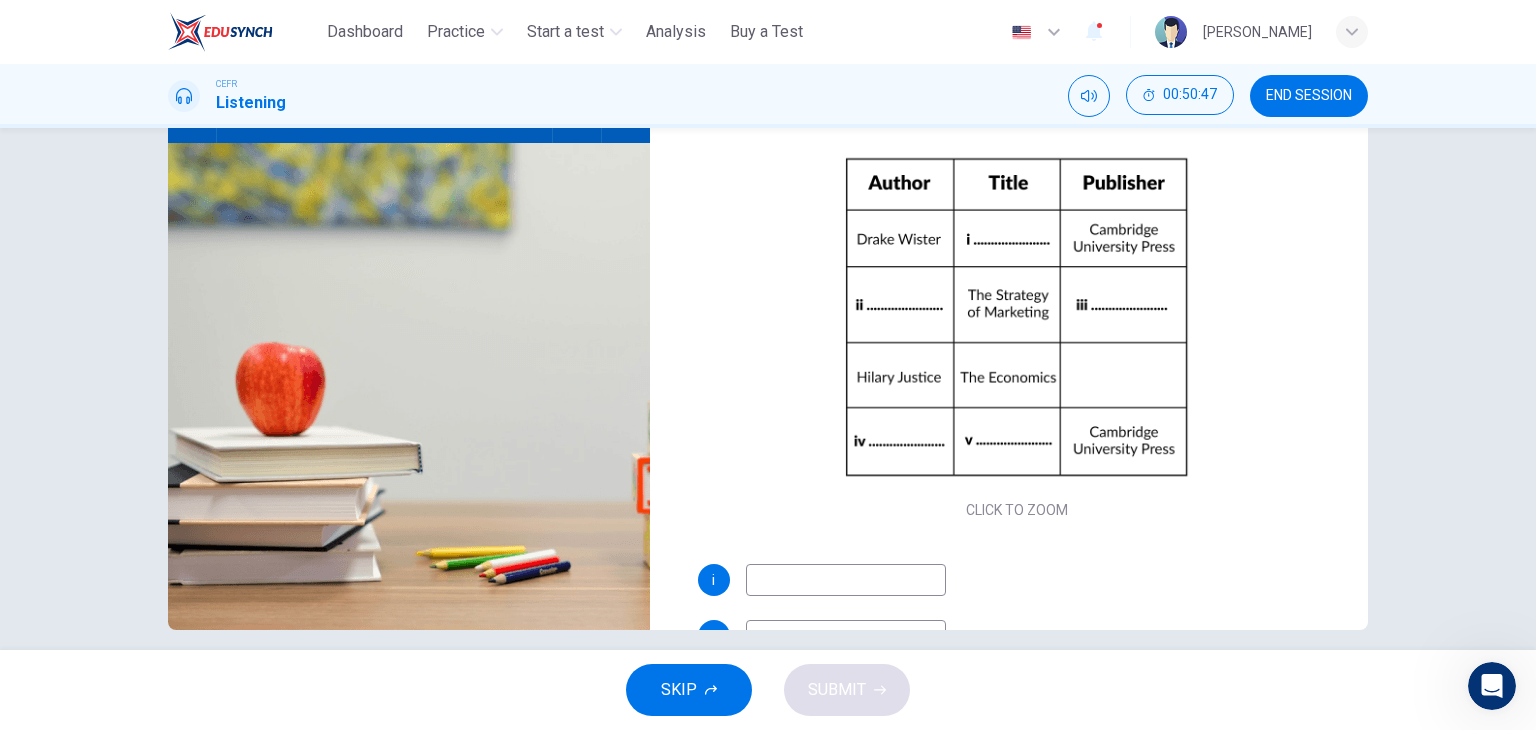 scroll, scrollTop: 253, scrollLeft: 0, axis: vertical 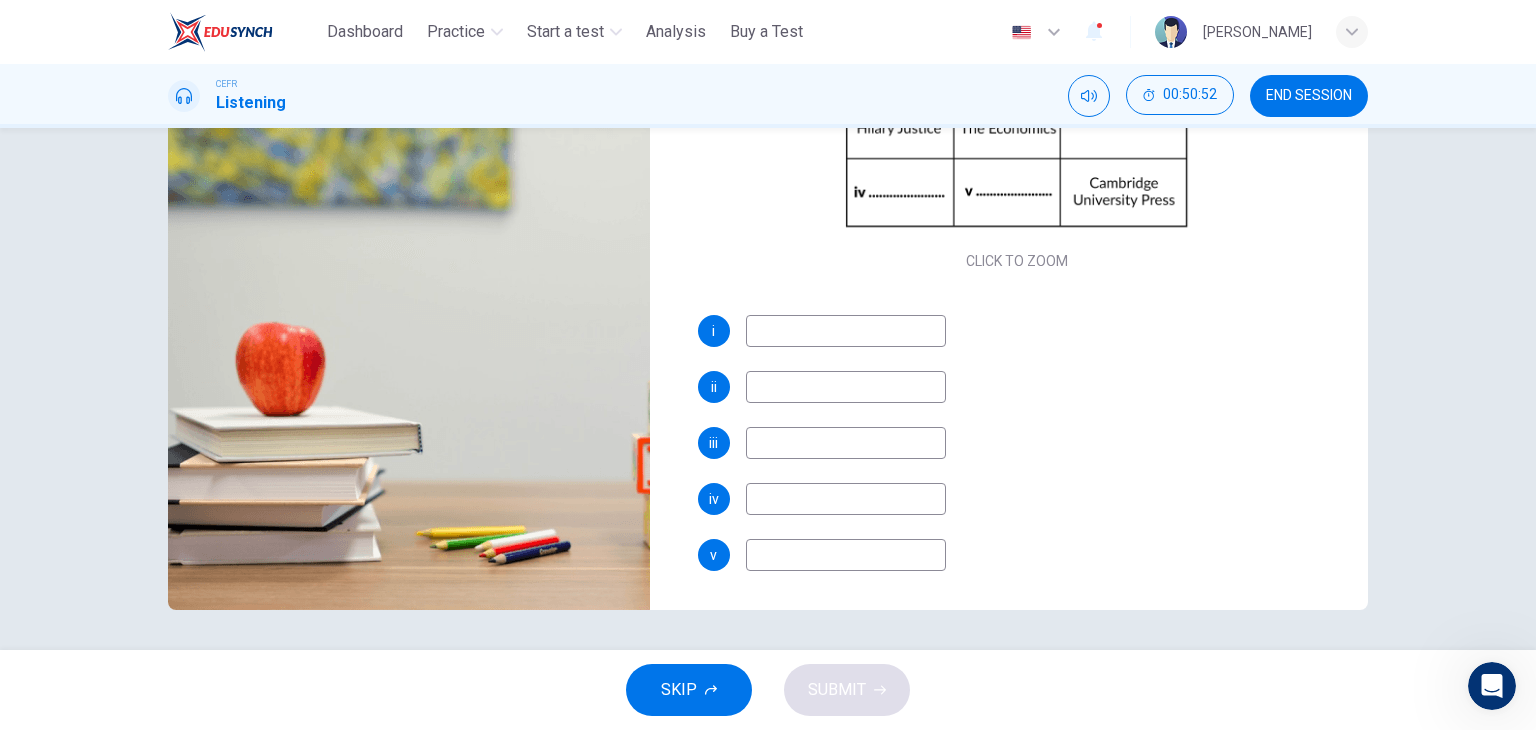 click at bounding box center [846, 331] 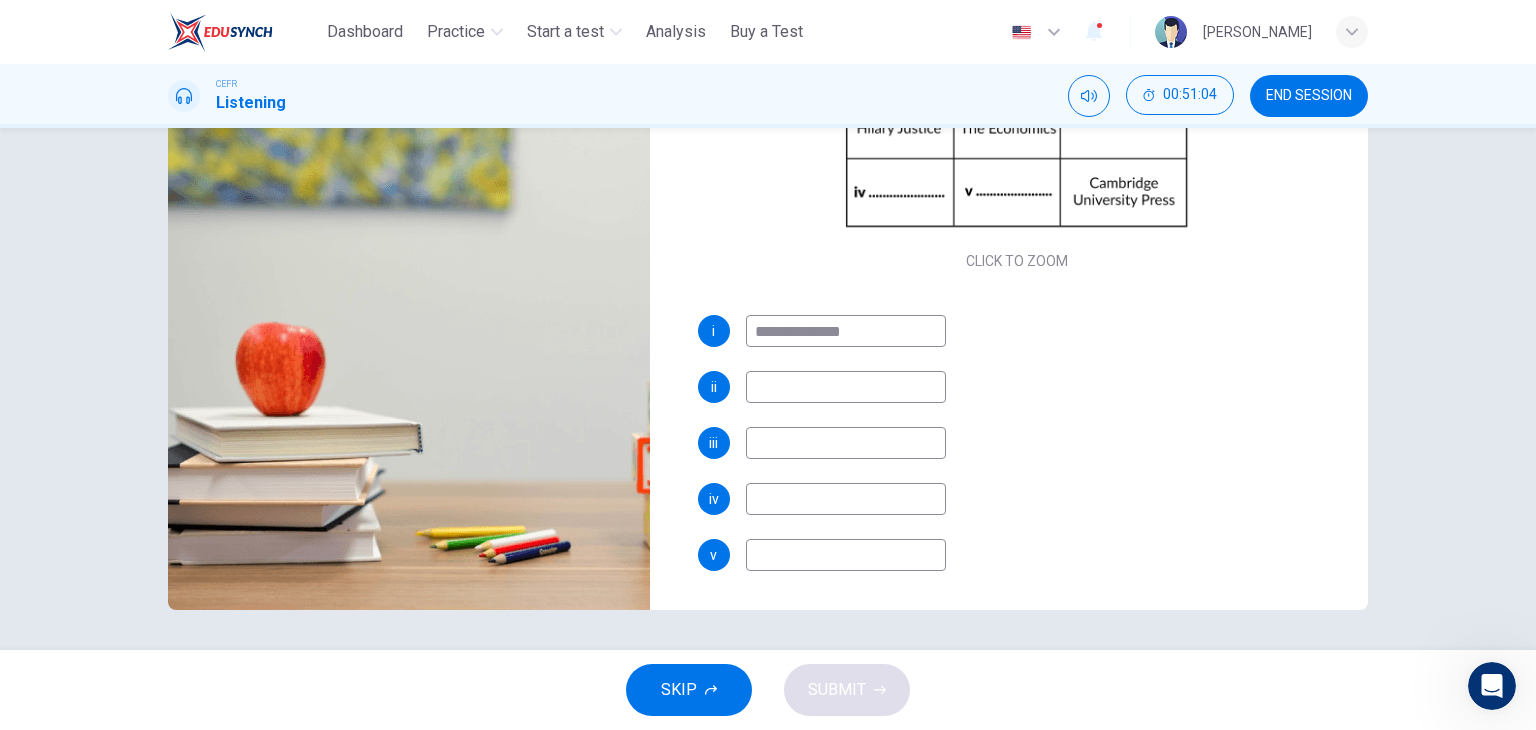 type on "**********" 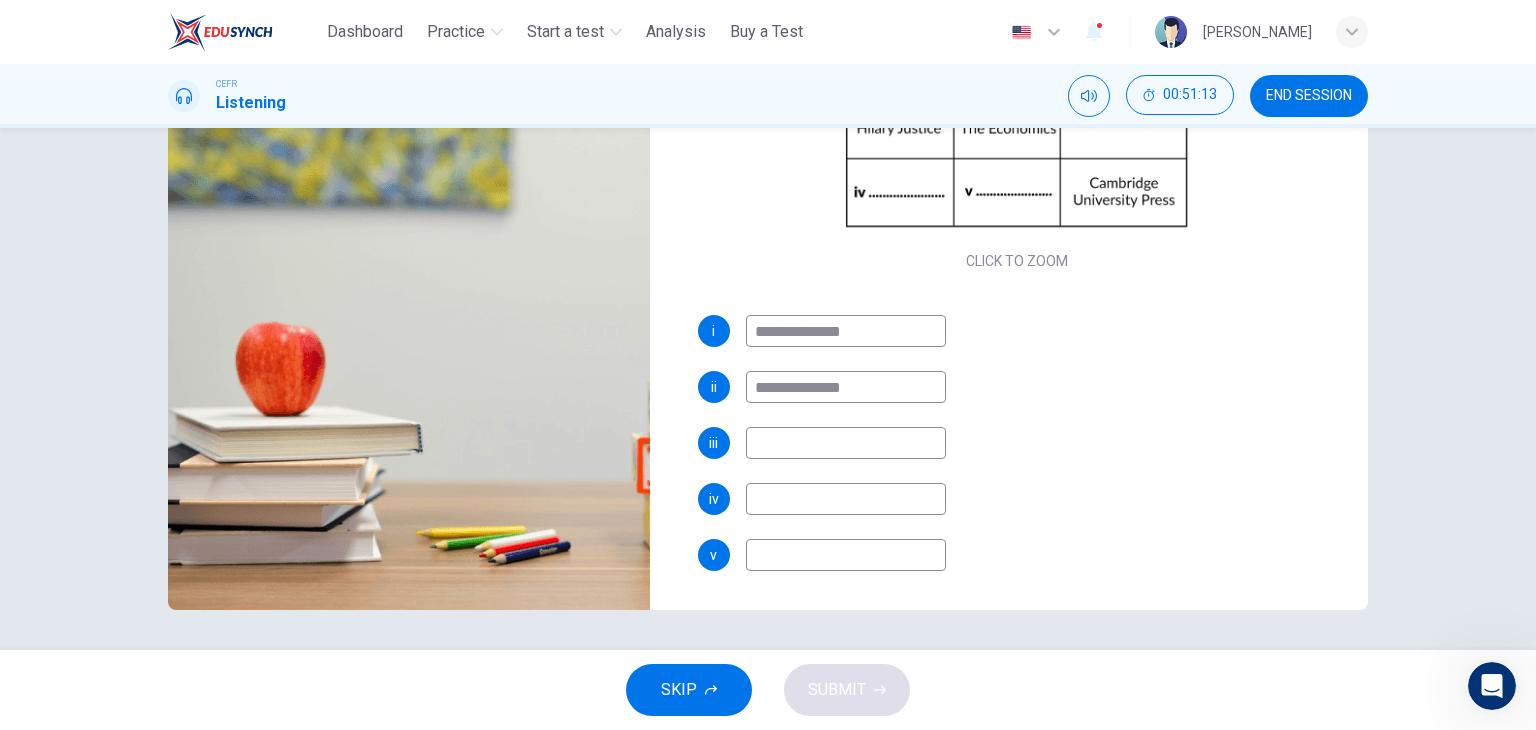 type on "**********" 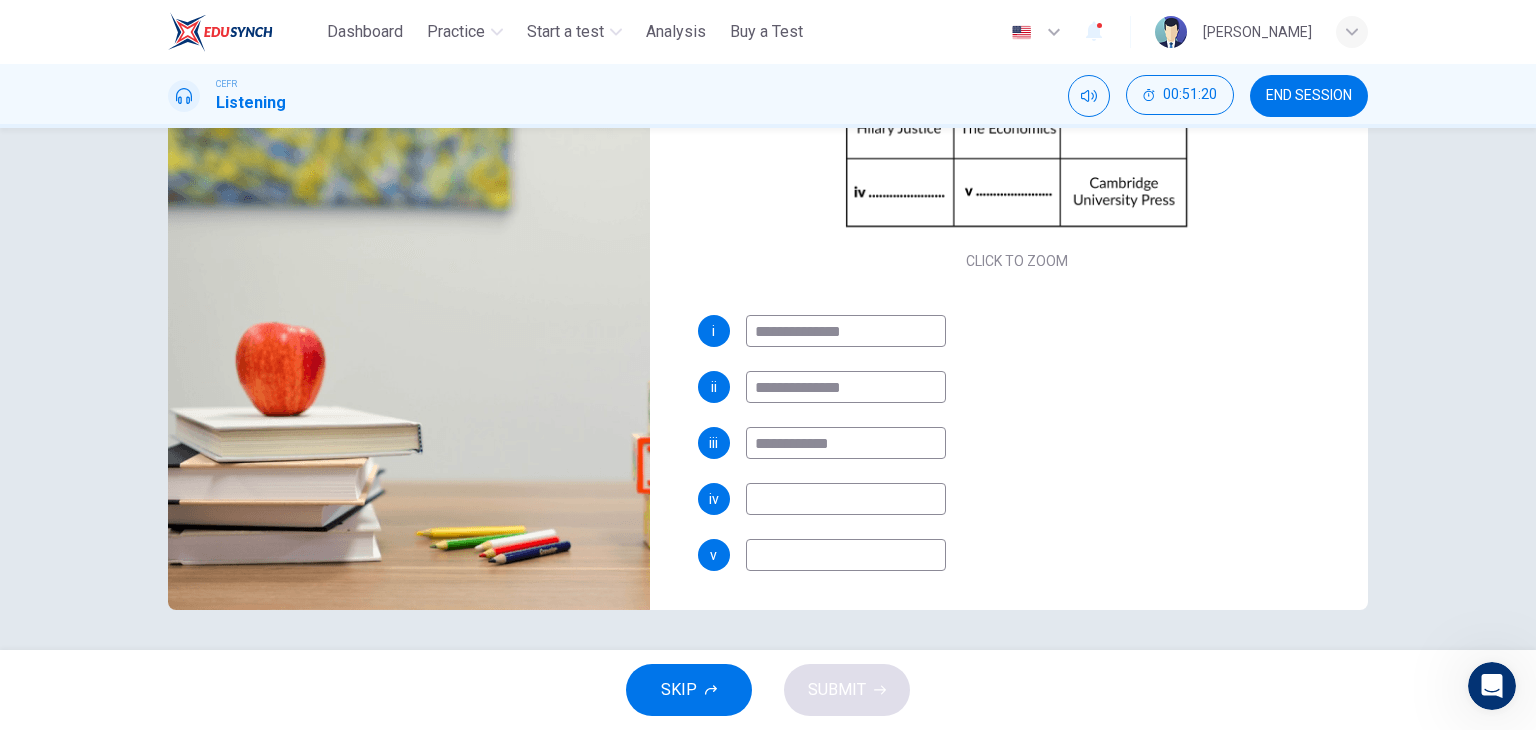 type on "**********" 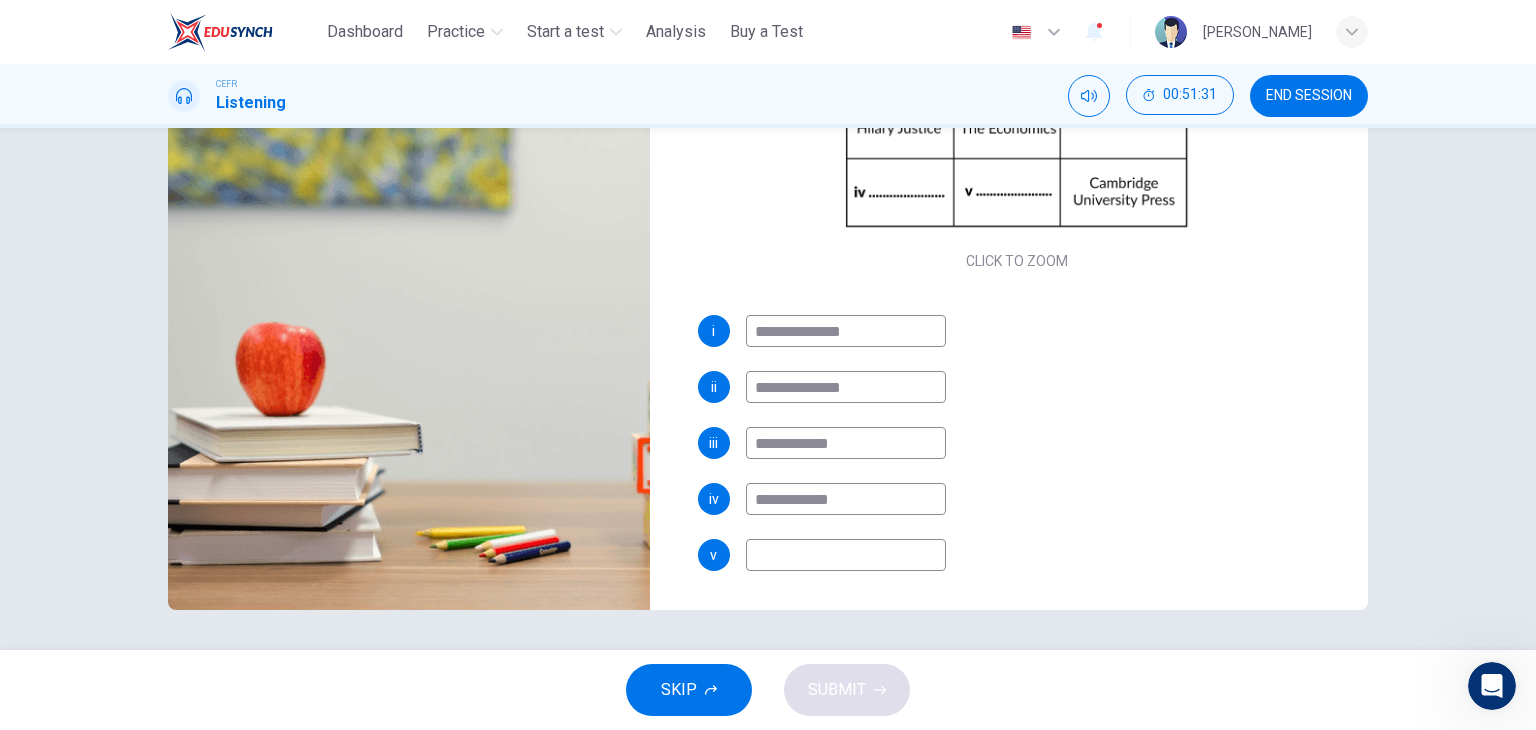 click on "**********" at bounding box center [846, 499] 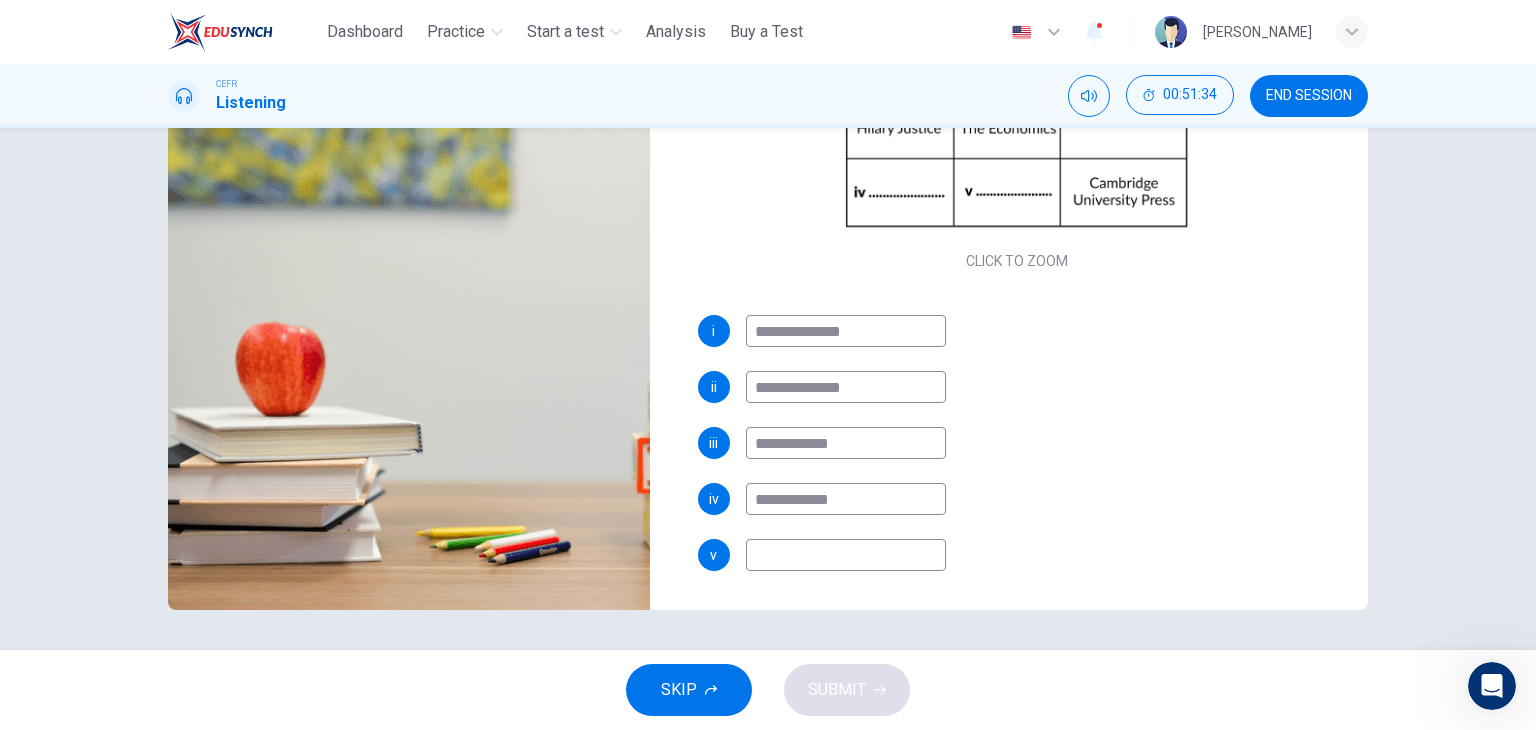 click on "**********" at bounding box center (846, 499) 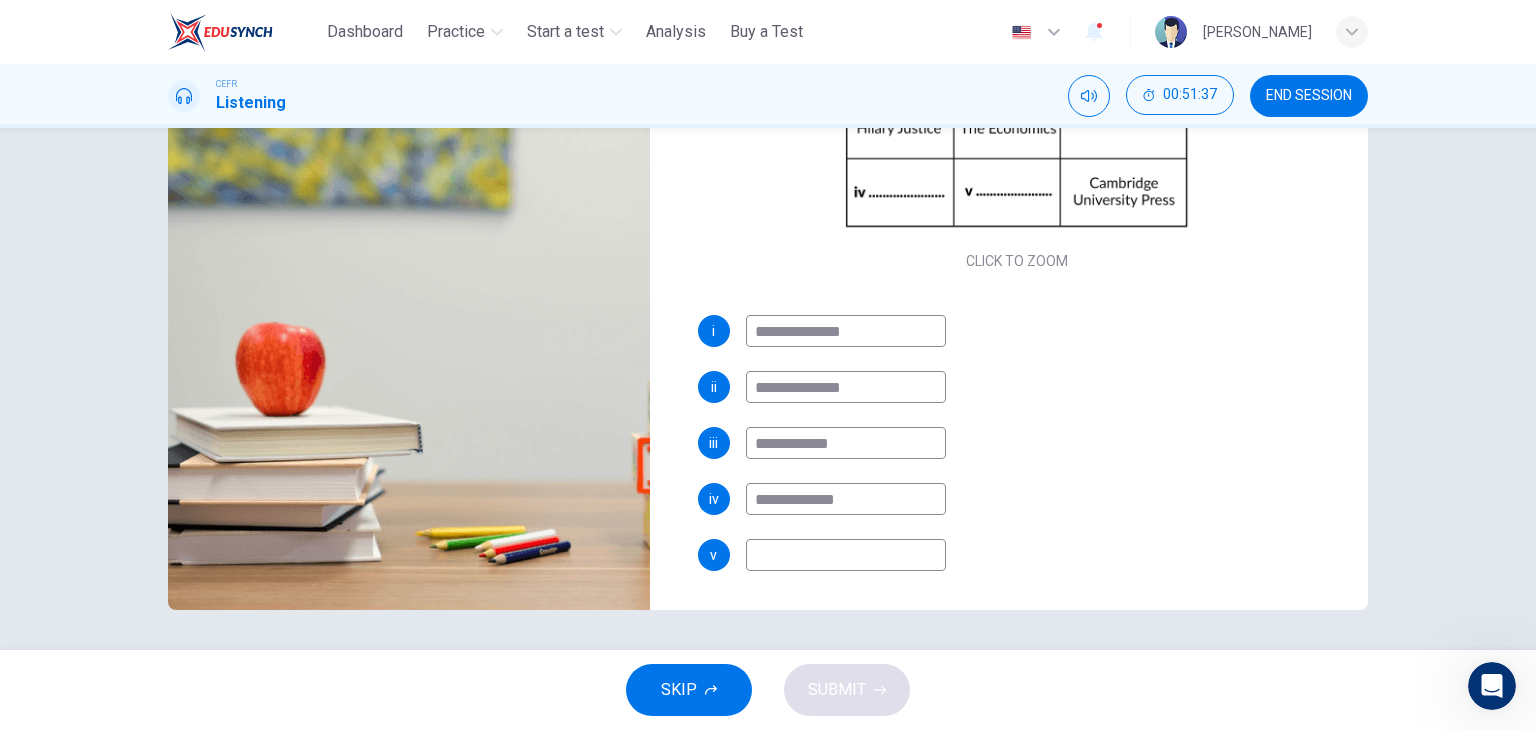 type on "**********" 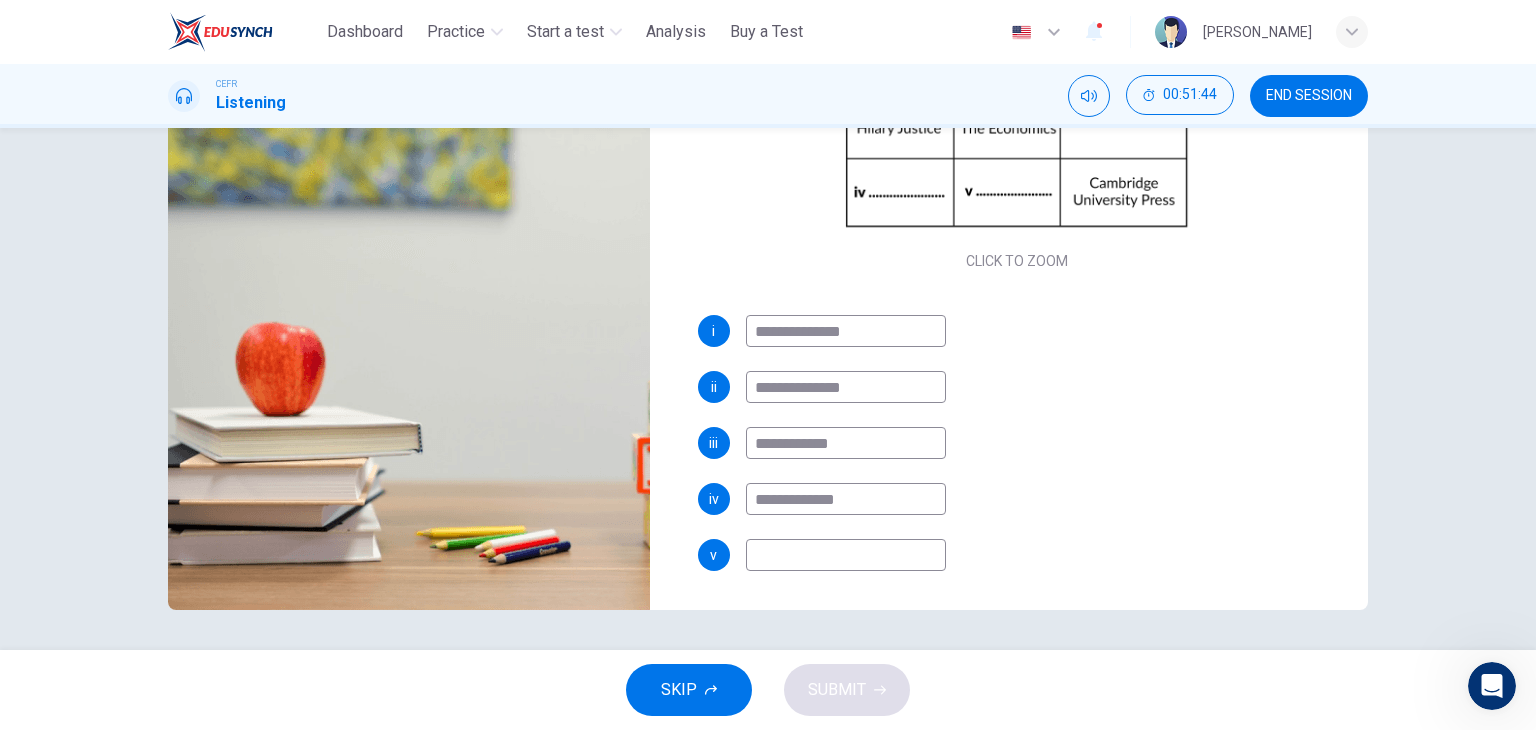 click on "**********" at bounding box center (1017, 463) 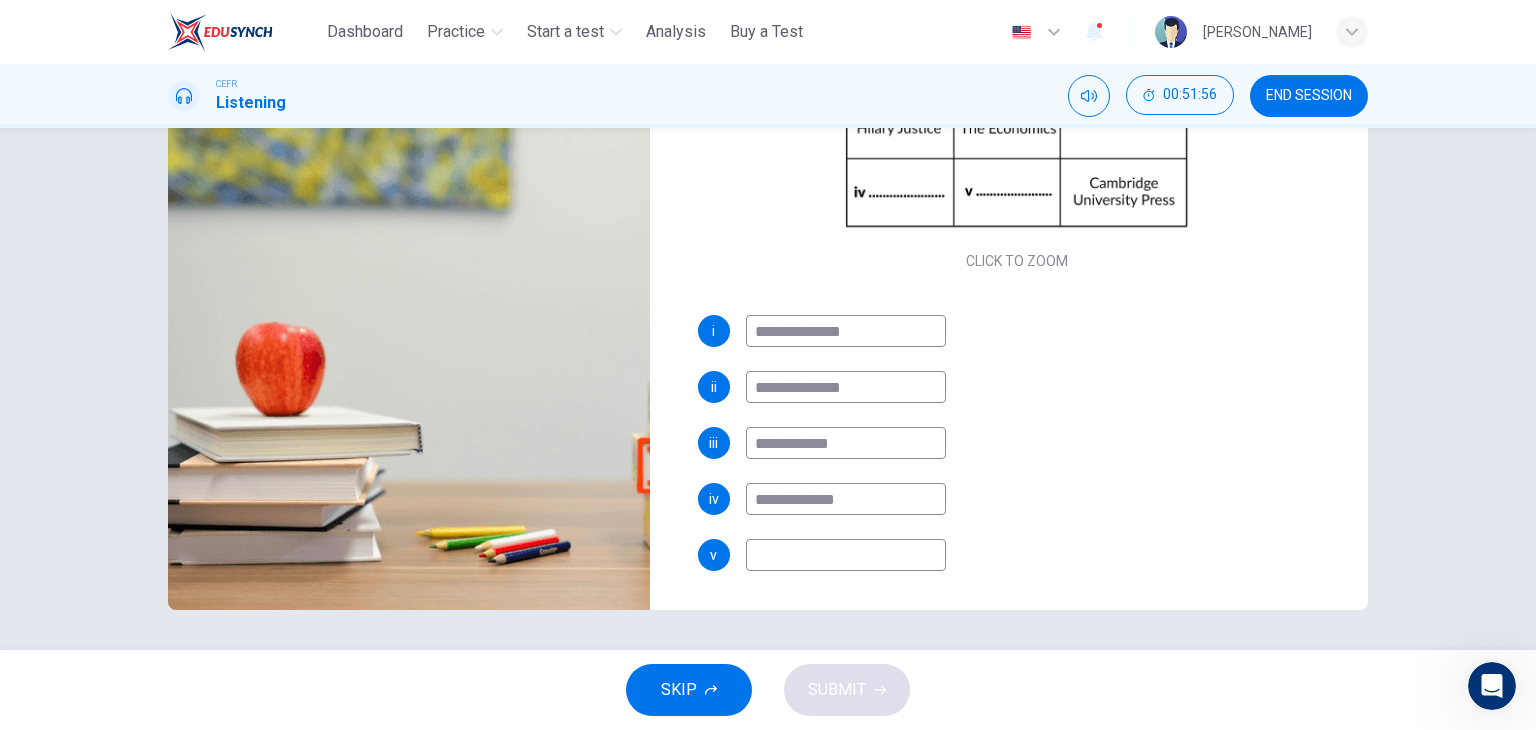 click at bounding box center [846, 555] 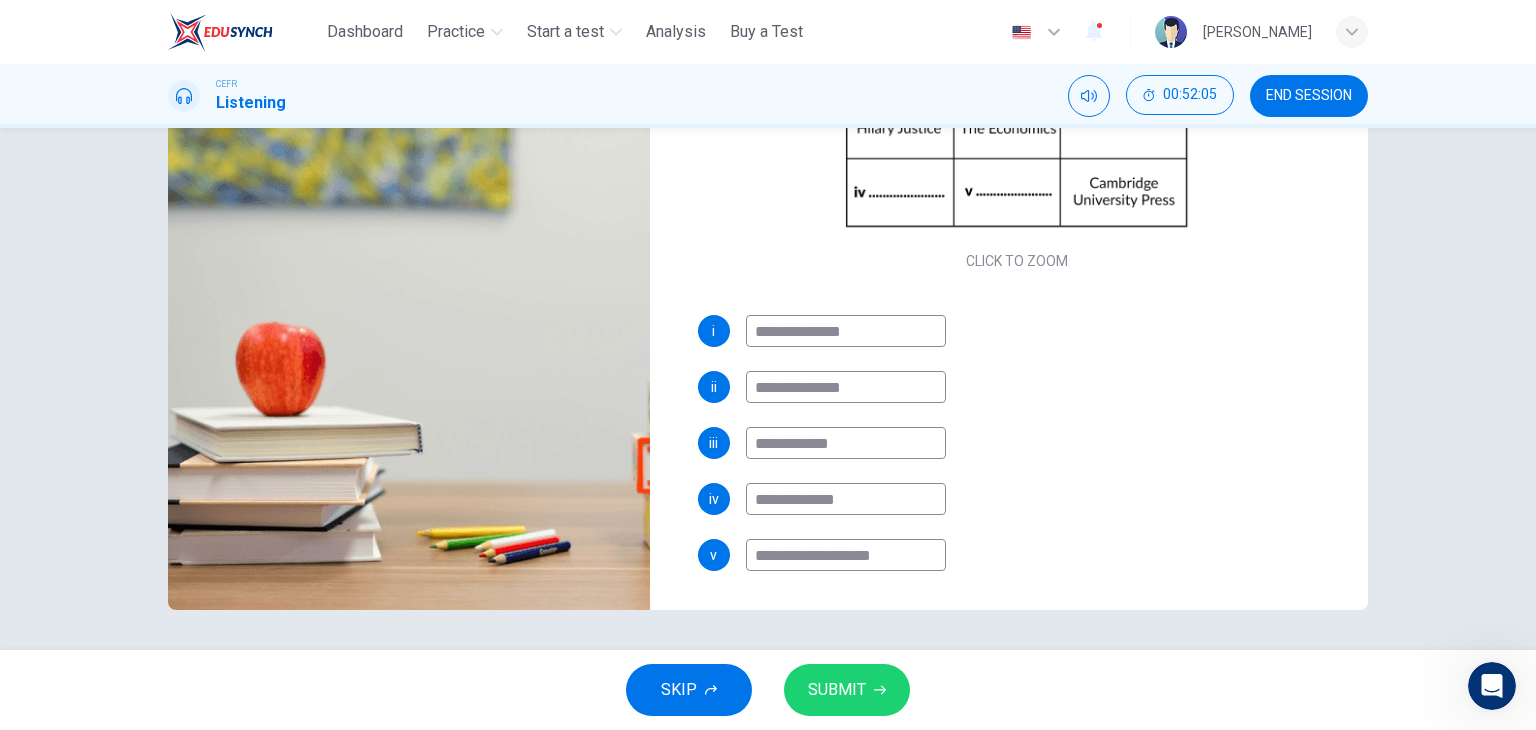 type on "**********" 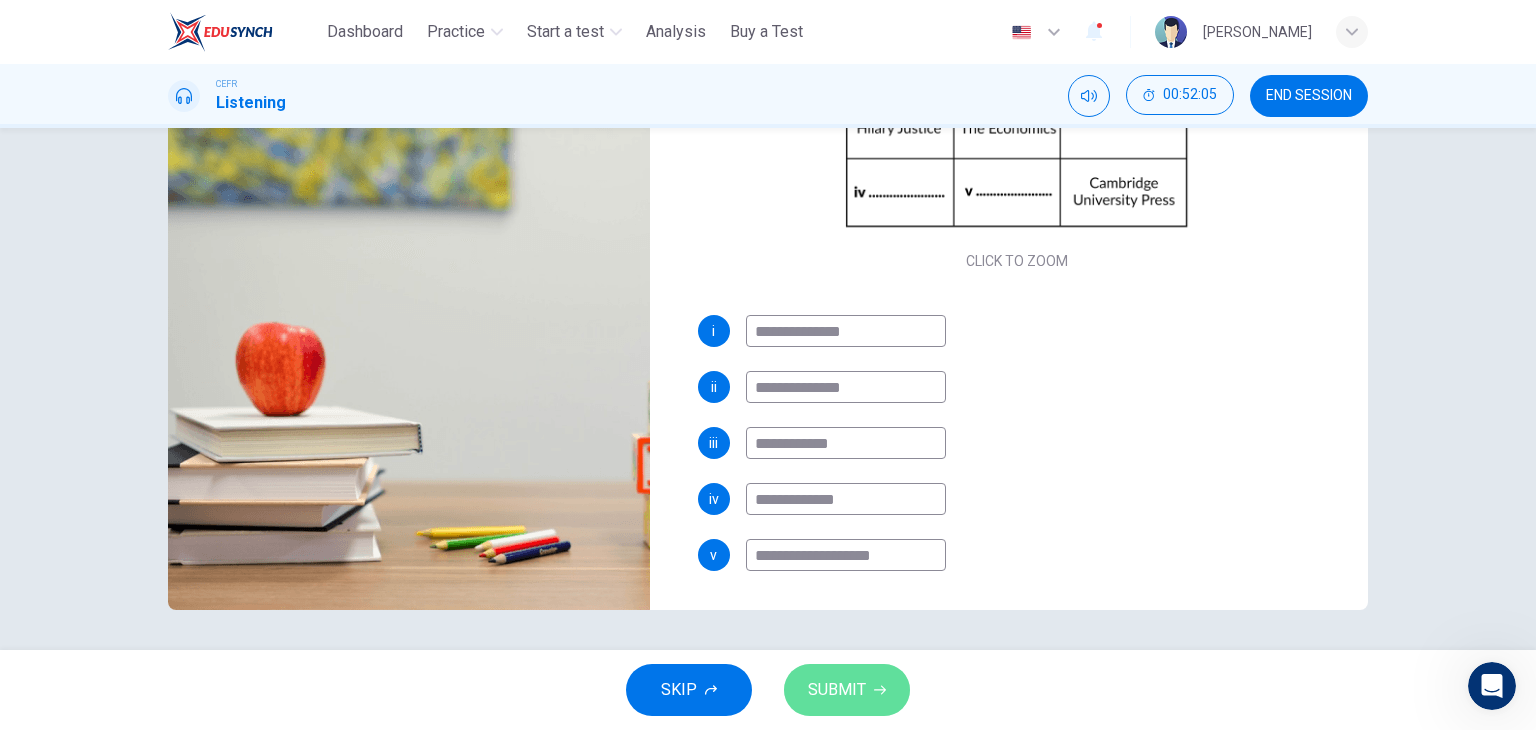click on "SUBMIT" at bounding box center [847, 690] 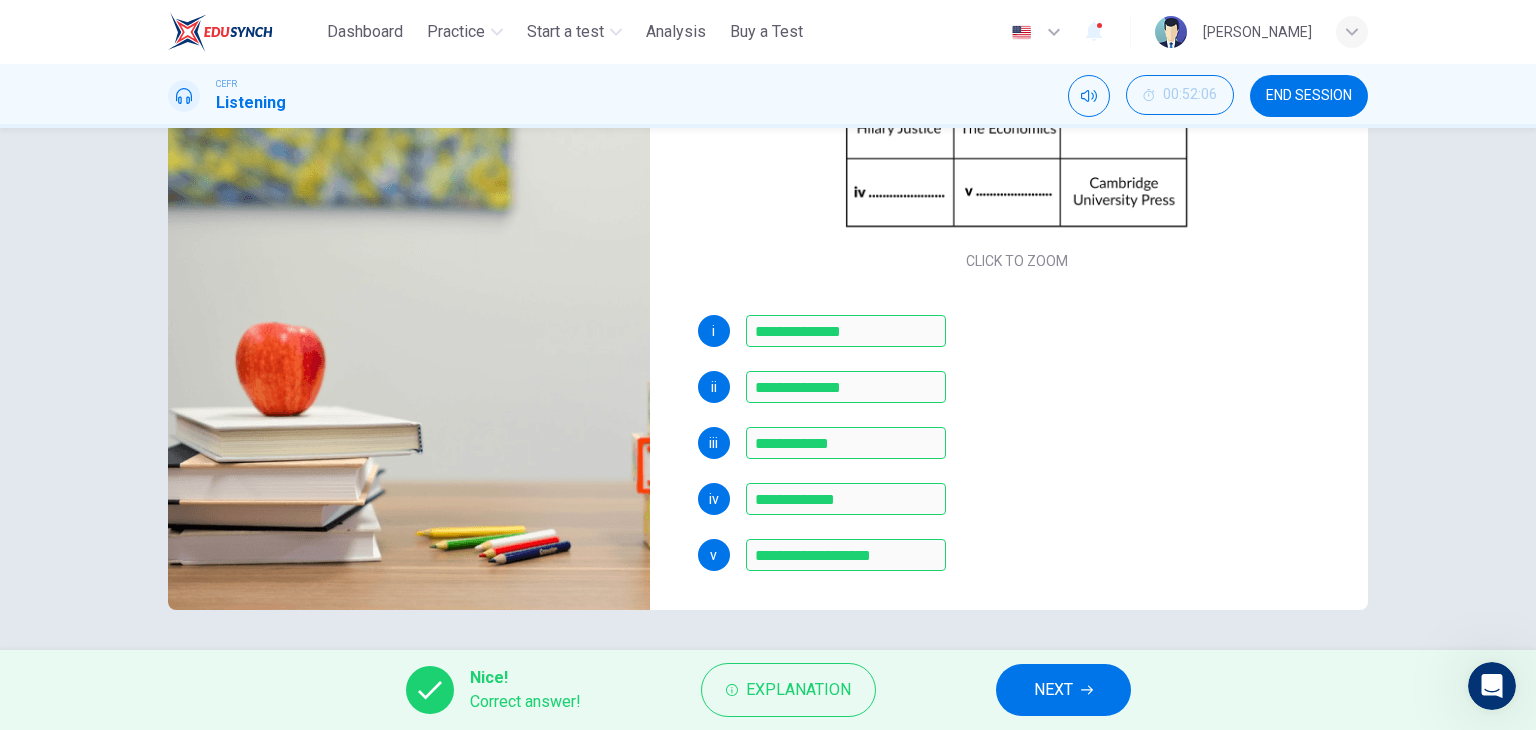 click on "NEXT" at bounding box center (1053, 690) 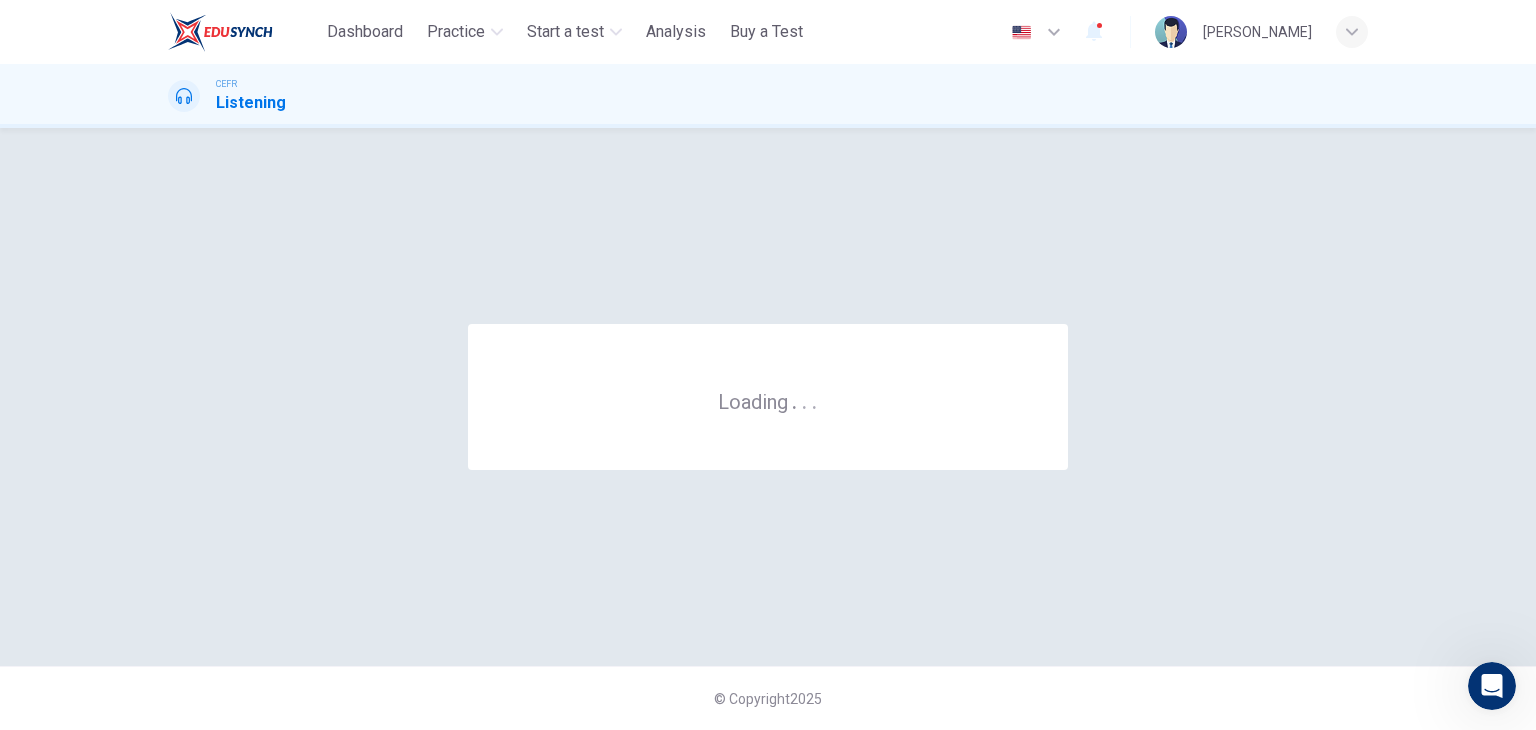 scroll, scrollTop: 0, scrollLeft: 0, axis: both 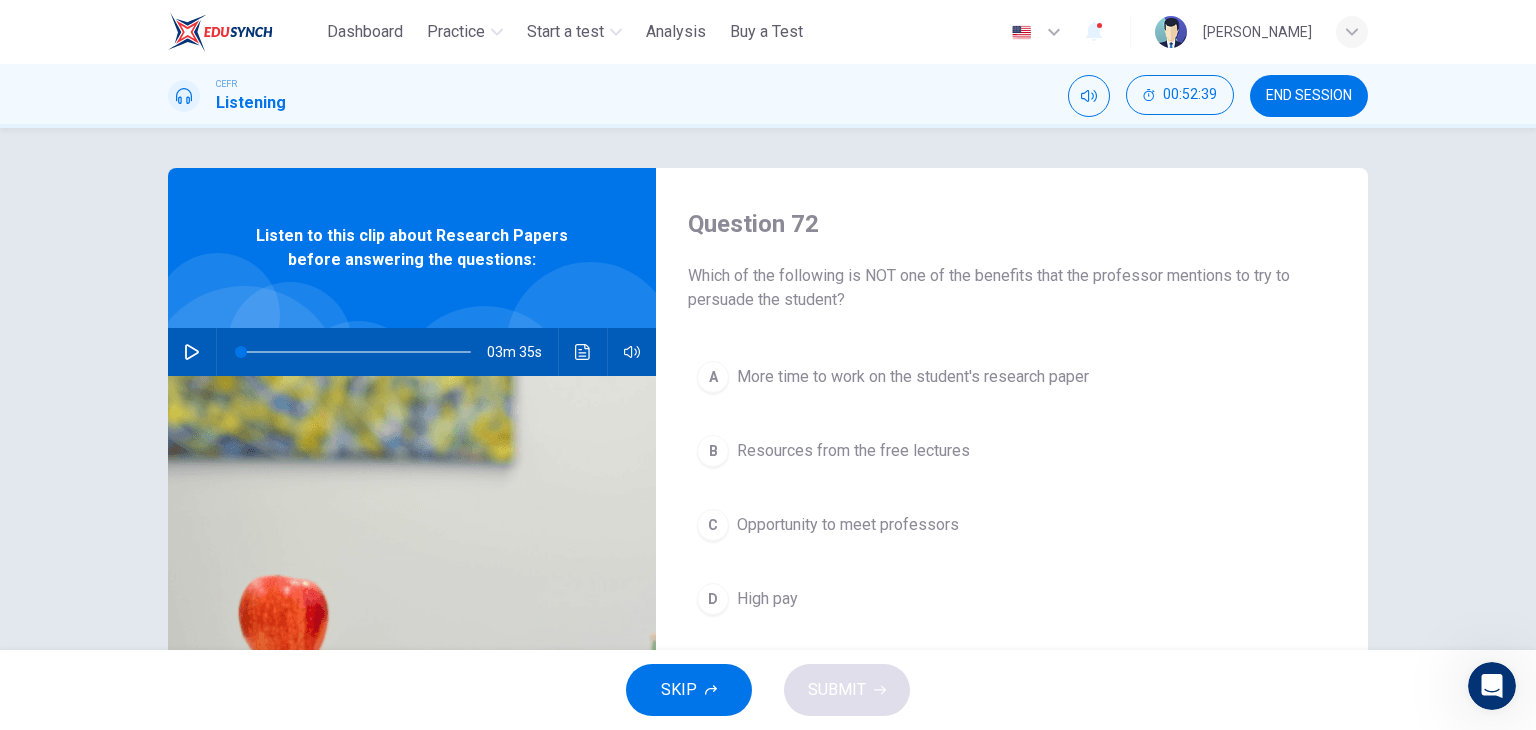 click on "SKIP SUBMIT" at bounding box center (768, 690) 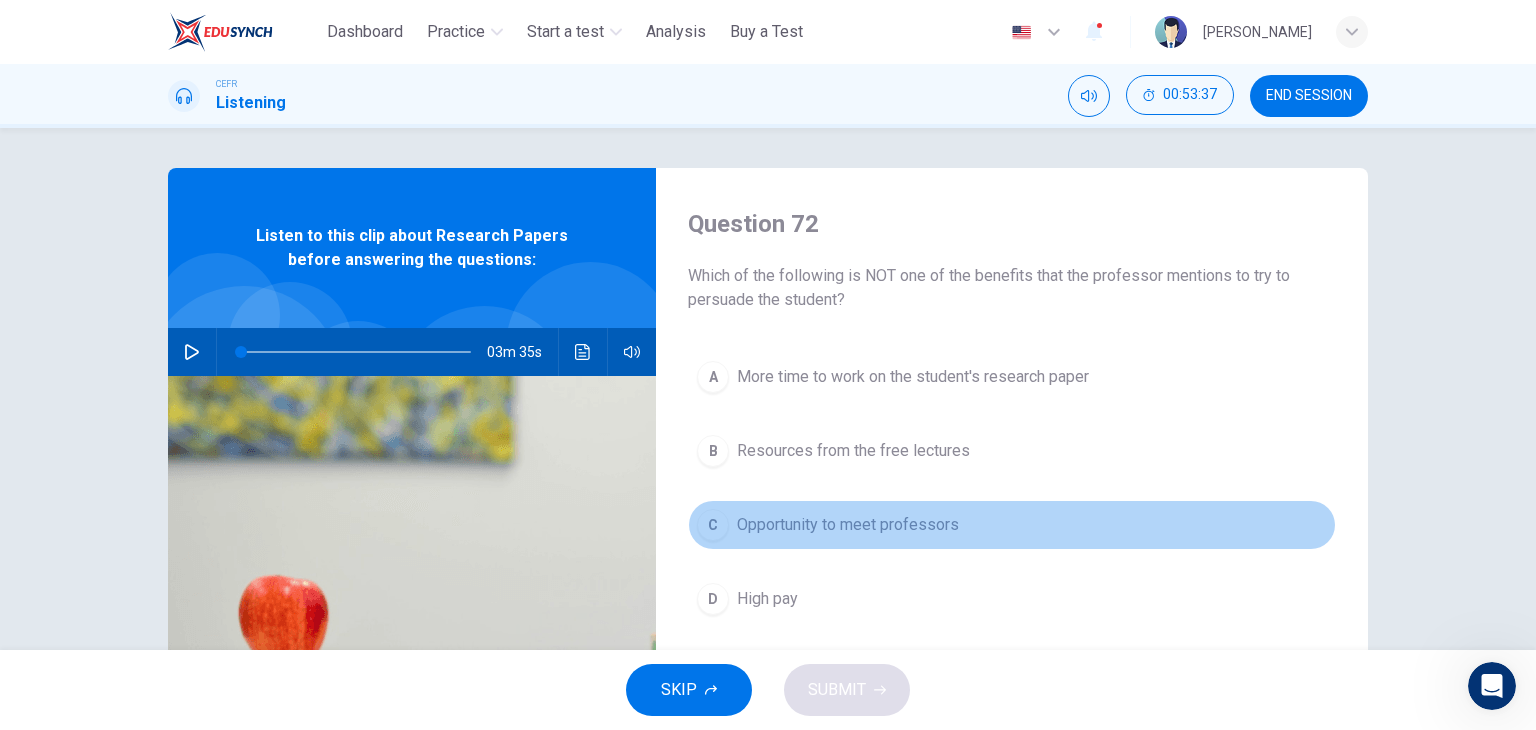 click on "Opportunity to meet professors" at bounding box center [848, 525] 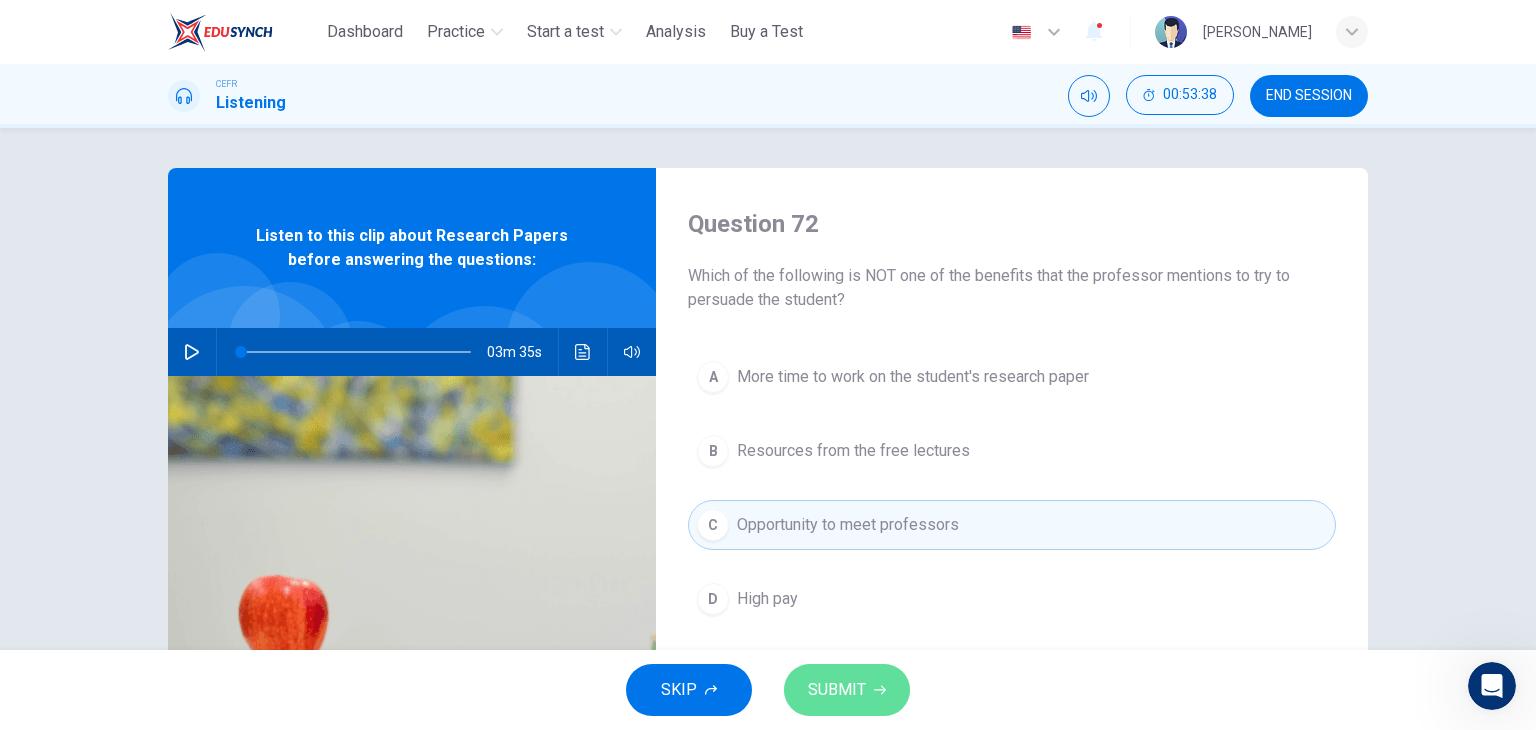 click on "SUBMIT" at bounding box center [837, 690] 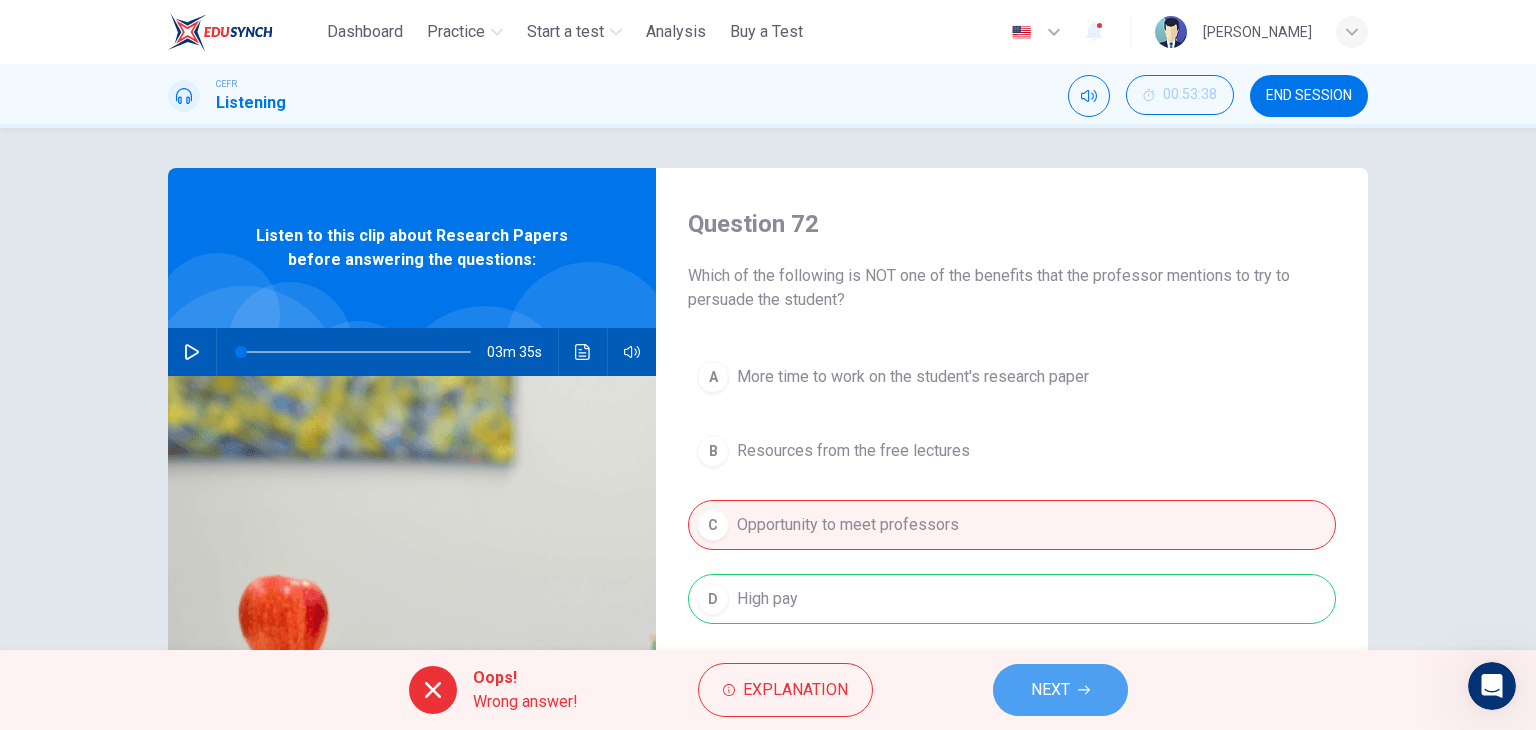 click on "NEXT" at bounding box center [1060, 690] 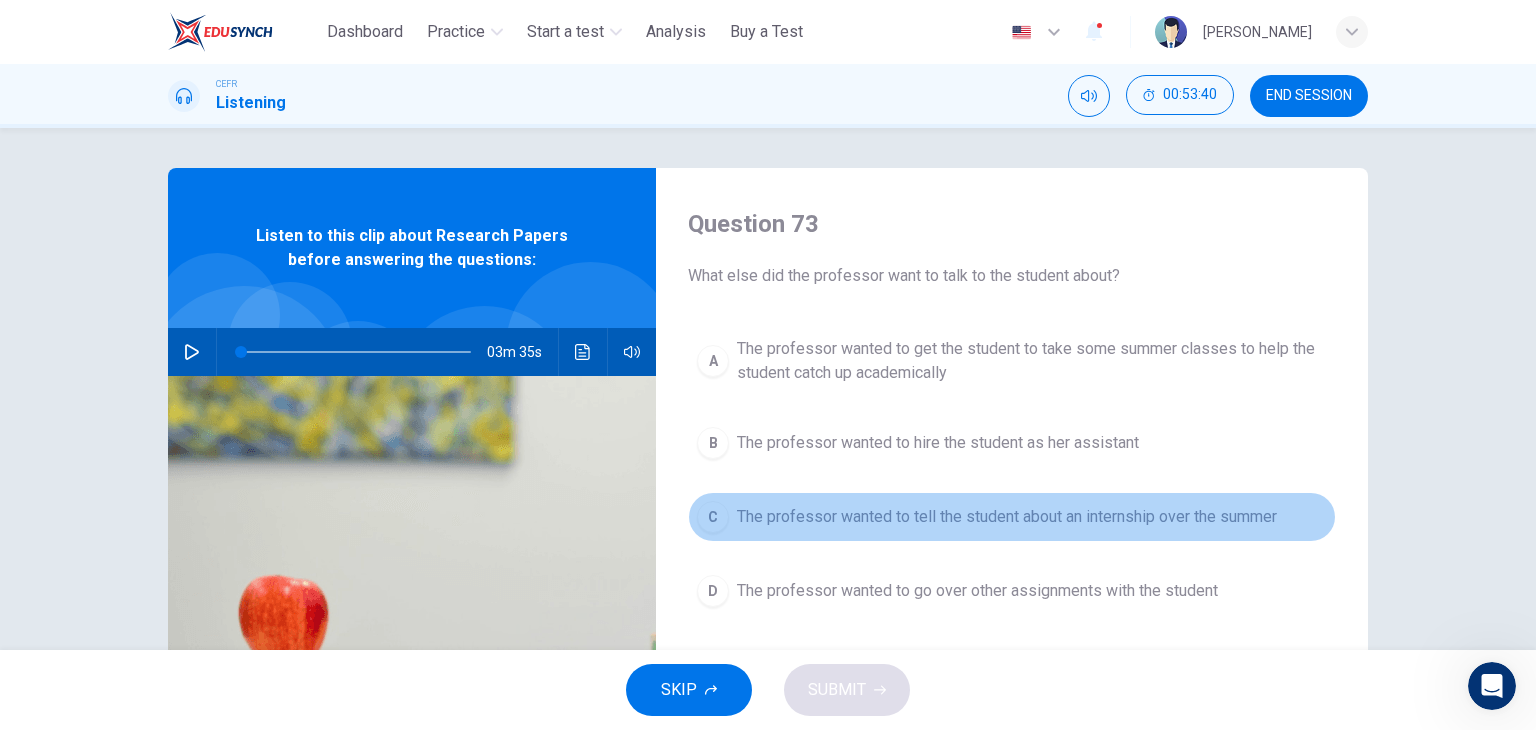 click on "The professor wanted to tell the student about an internship over the summer" at bounding box center [1007, 517] 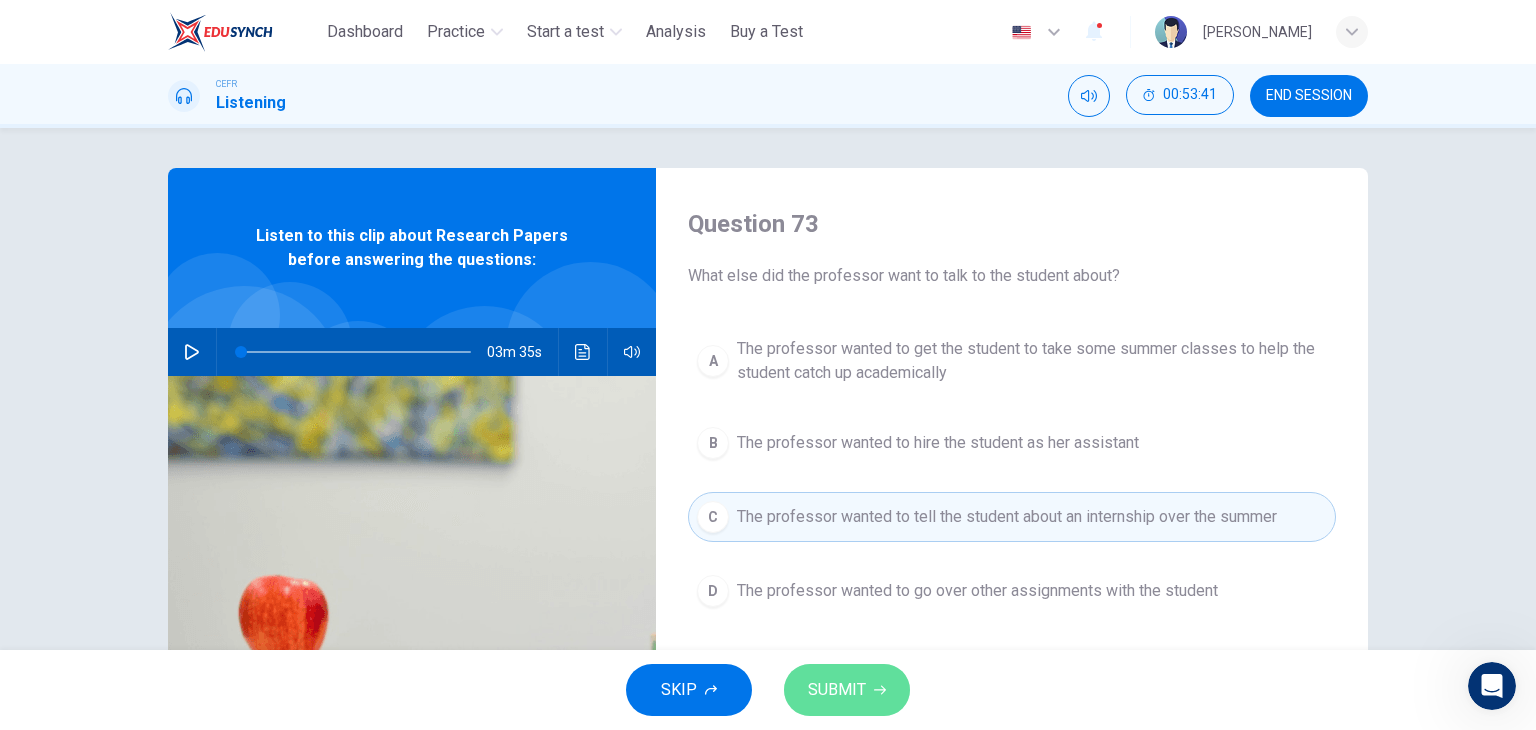click on "SUBMIT" at bounding box center [837, 690] 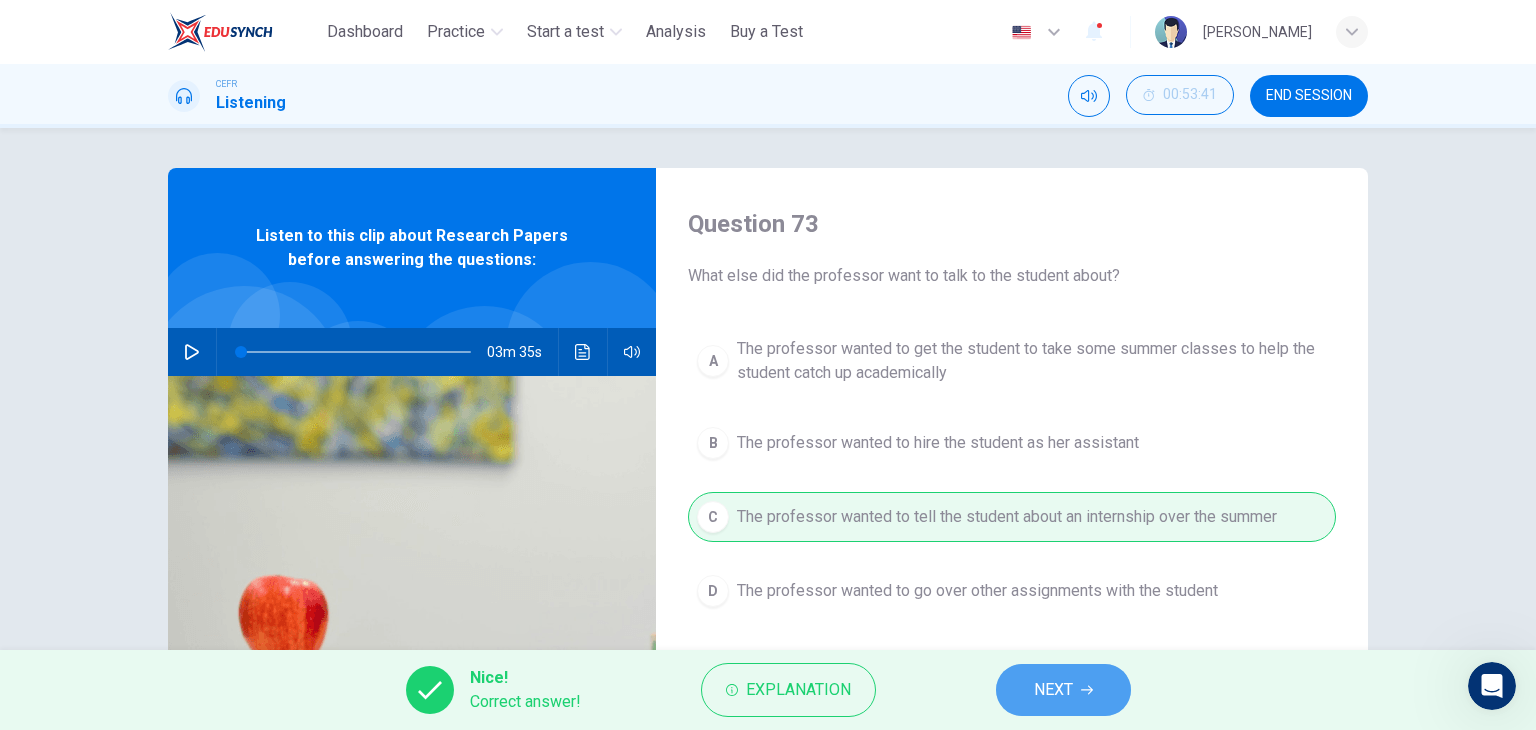 click on "NEXT" at bounding box center (1053, 690) 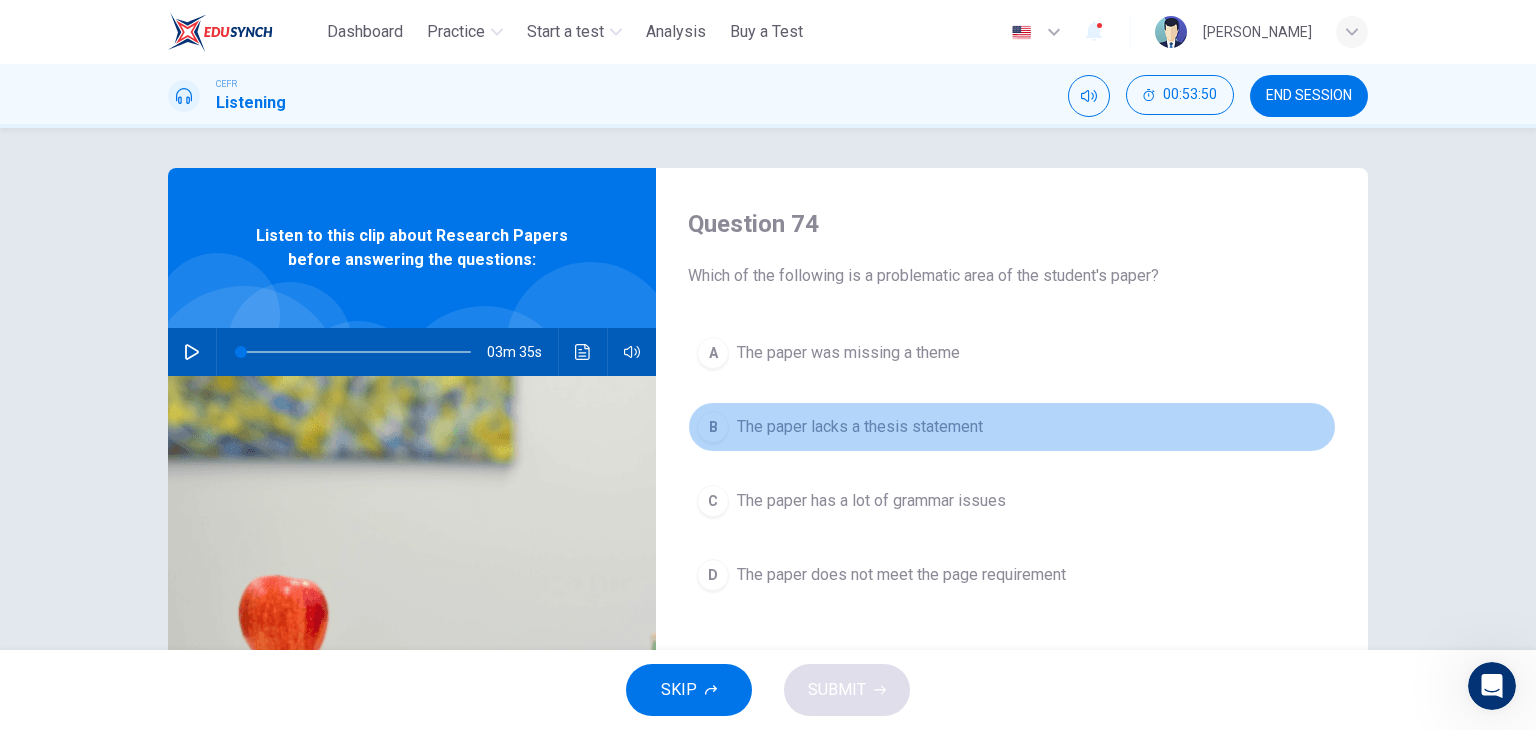 click on "The paper lacks a thesis statement" at bounding box center [860, 427] 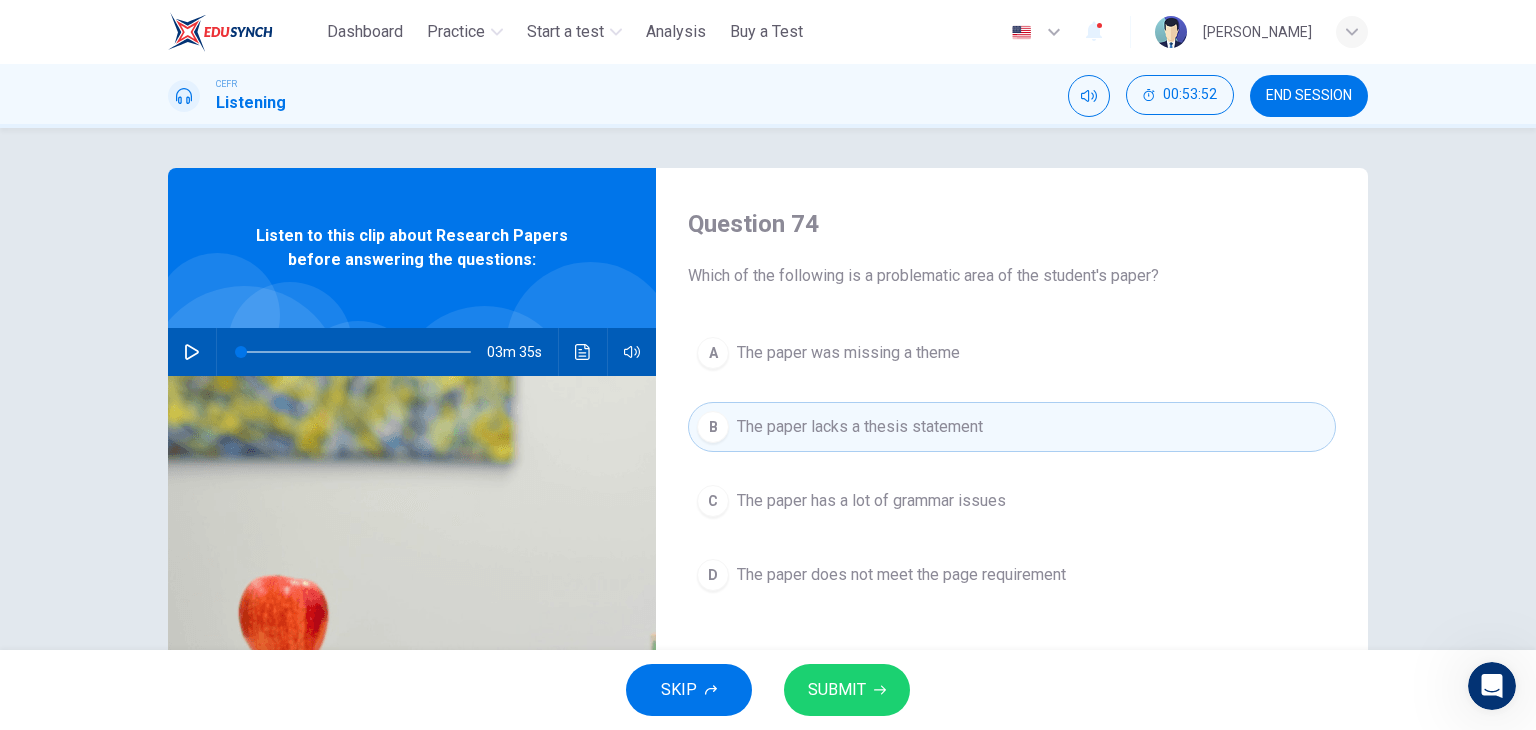 click on "SUBMIT" at bounding box center (847, 690) 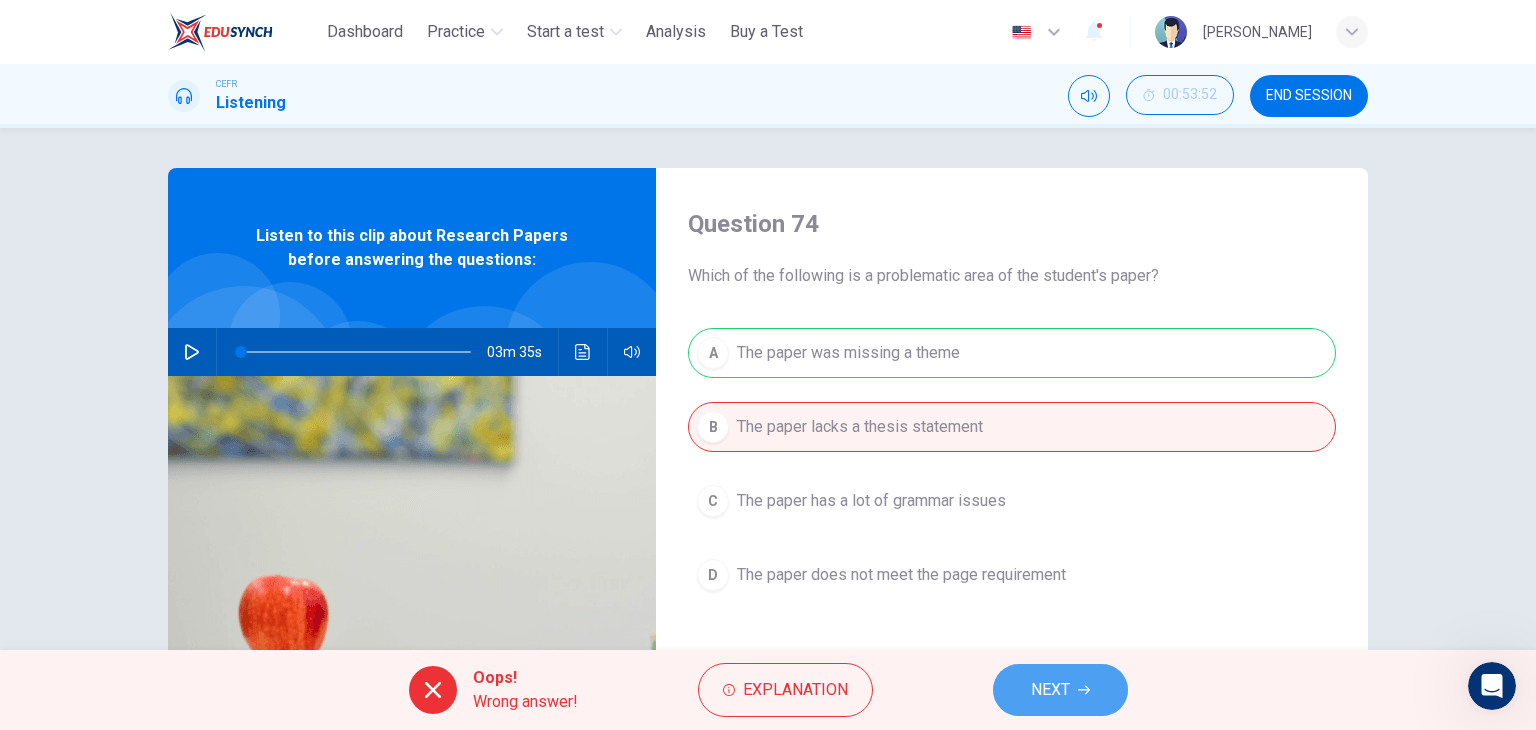 click on "NEXT" at bounding box center [1060, 690] 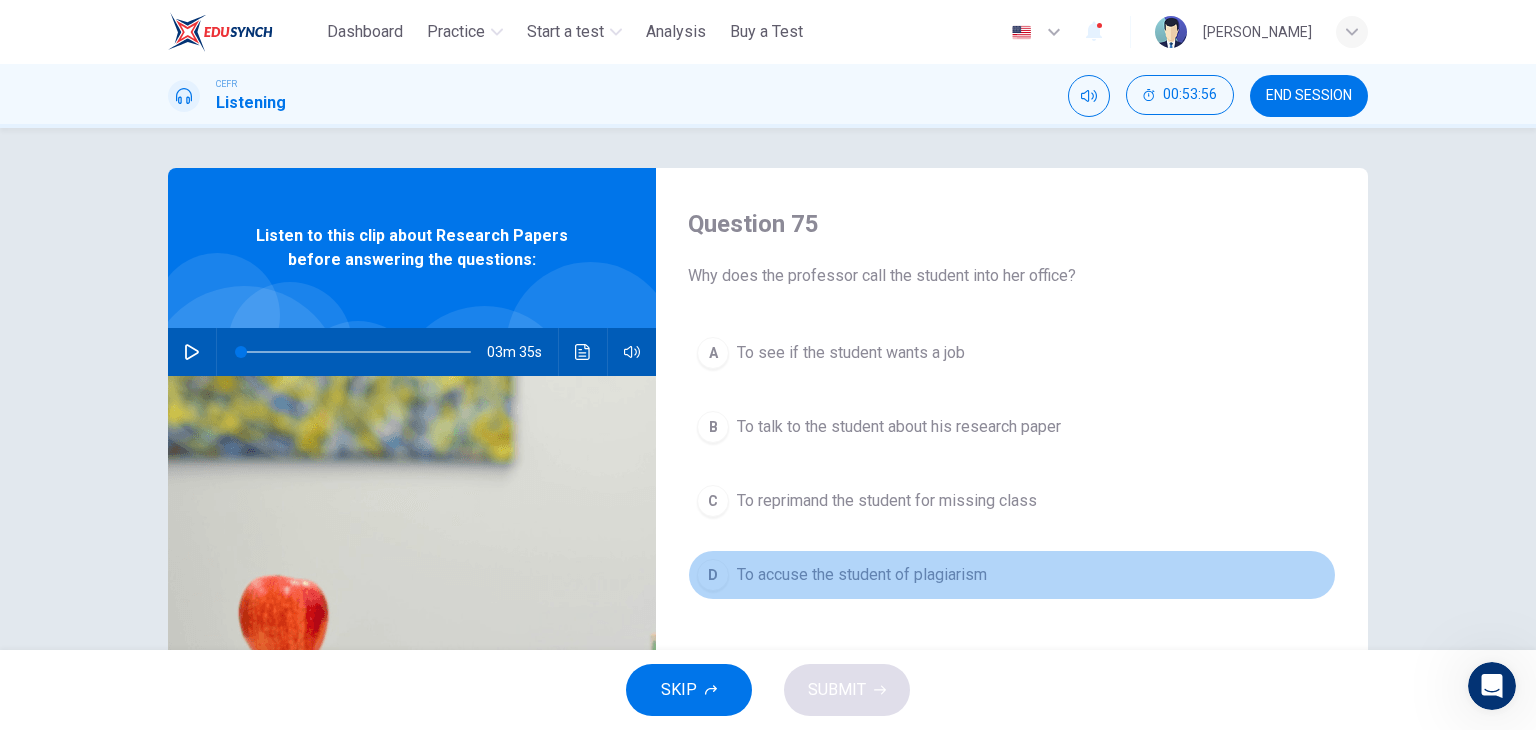 click on "To accuse the student of plagiarism" at bounding box center [862, 575] 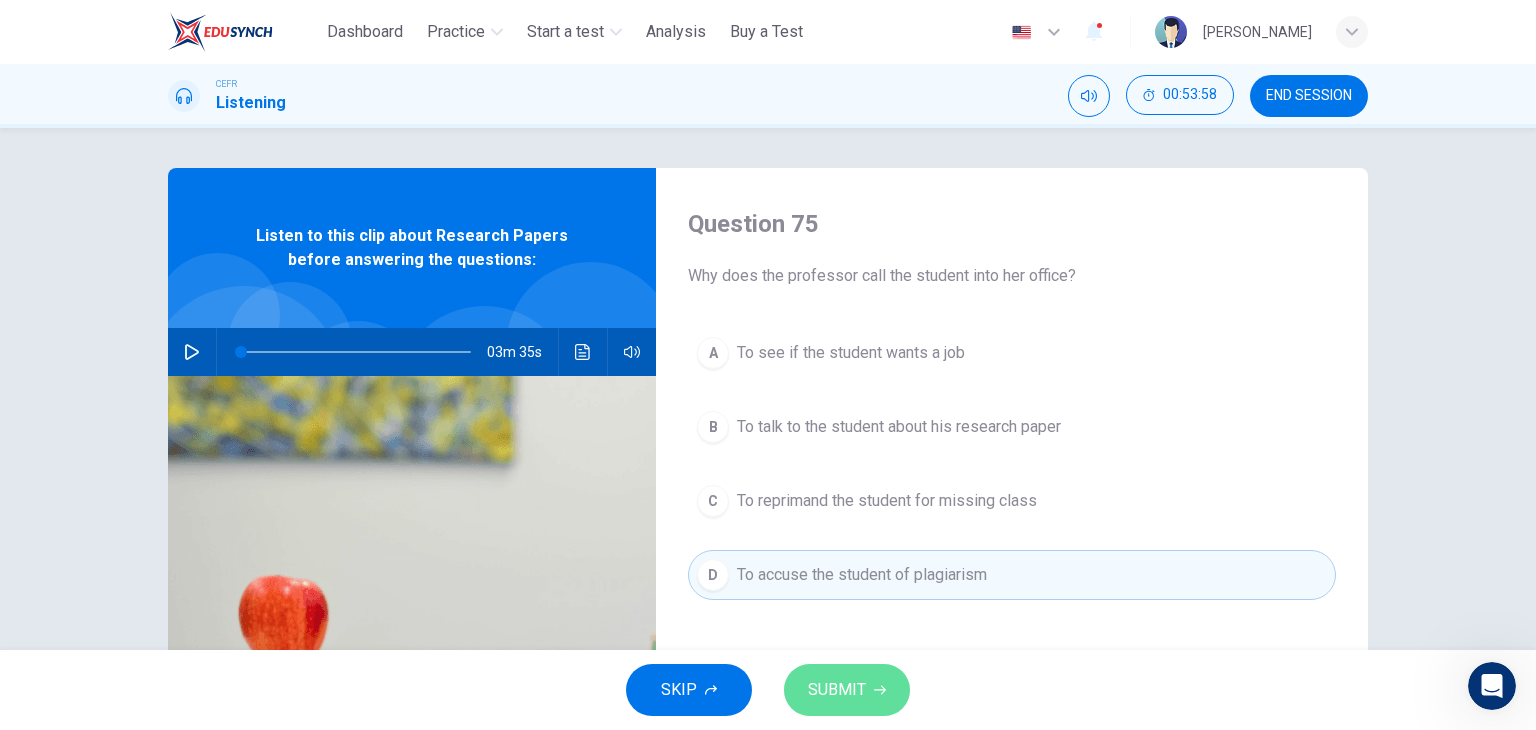 click on "SUBMIT" at bounding box center [847, 690] 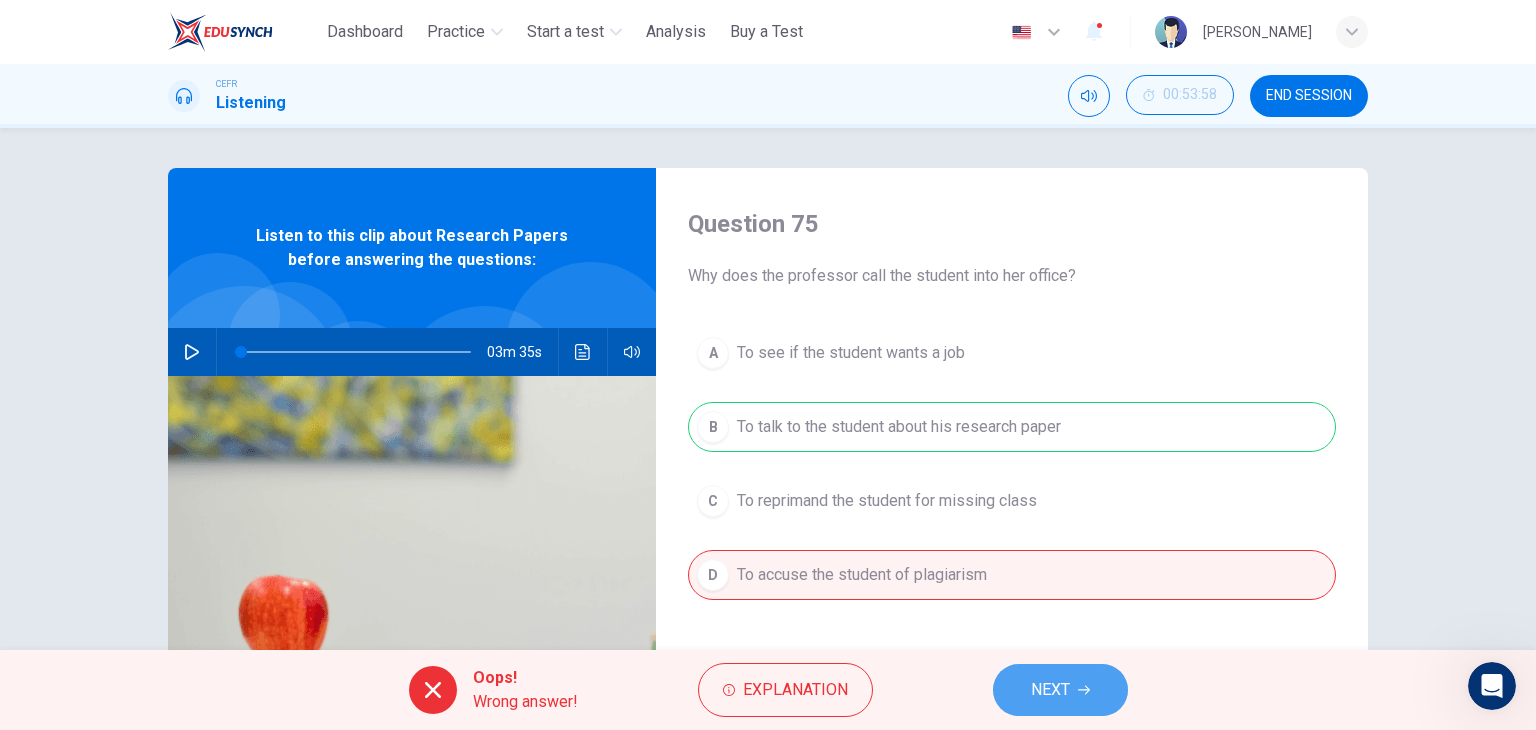 click on "NEXT" at bounding box center (1050, 690) 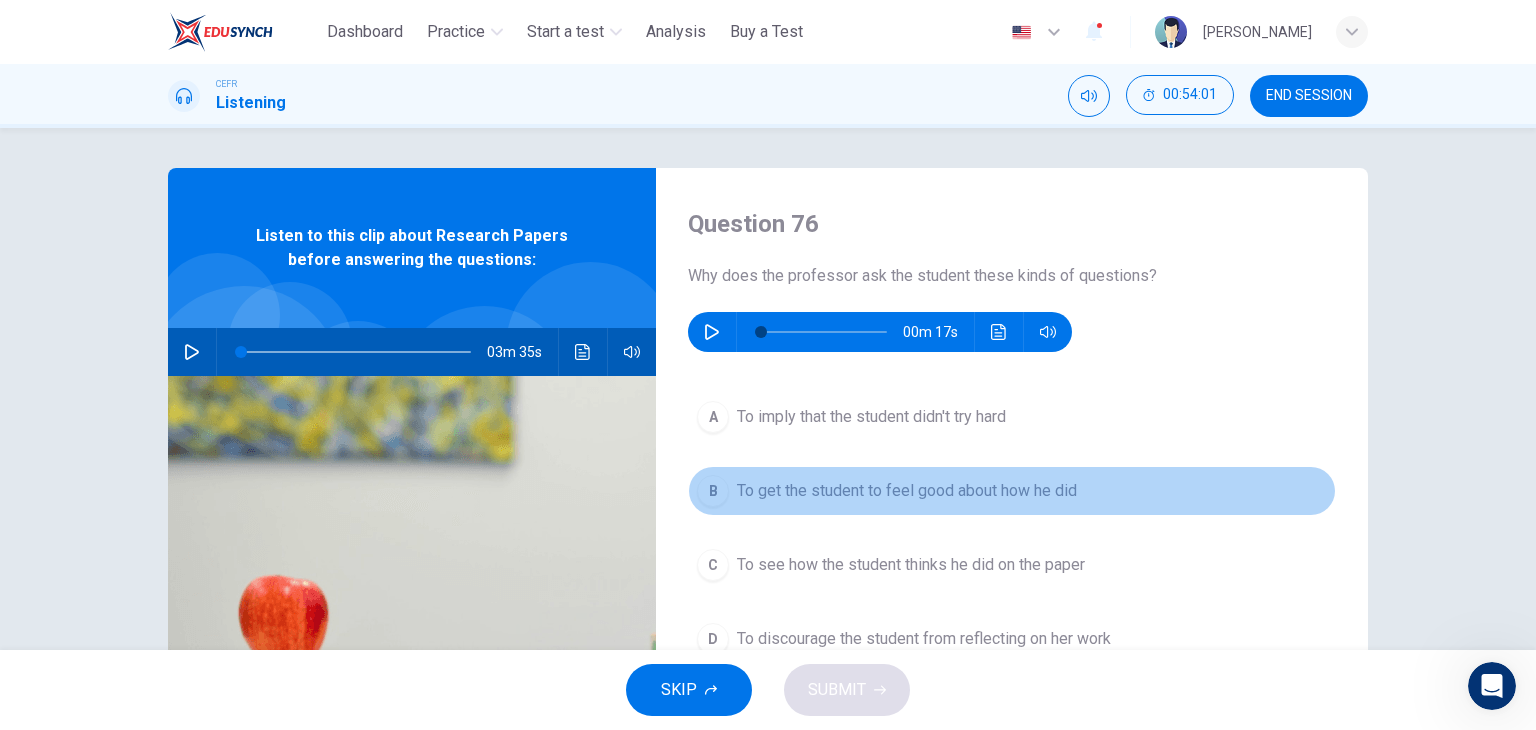 click on "To get the student to feel good about how he did" at bounding box center [907, 491] 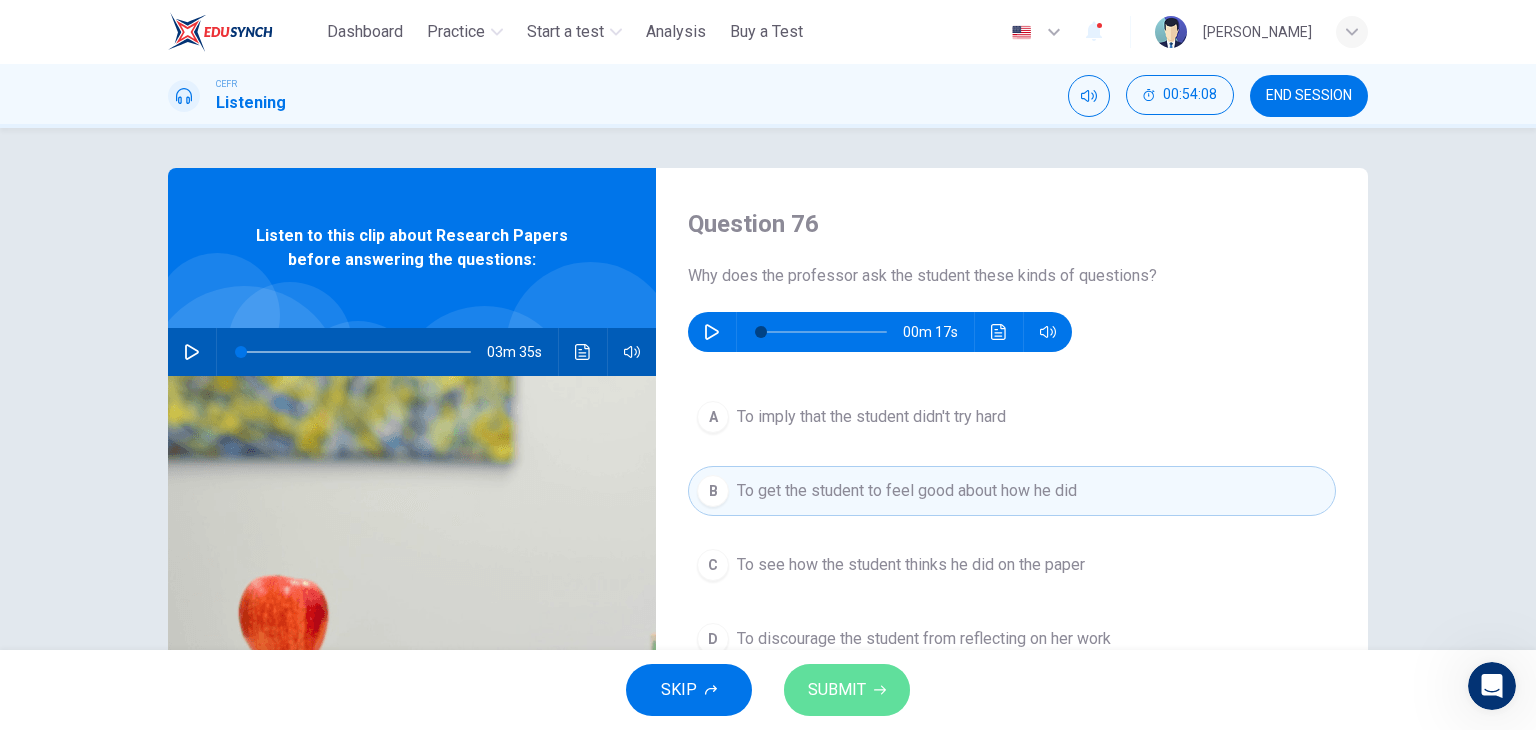 click on "SUBMIT" at bounding box center (837, 690) 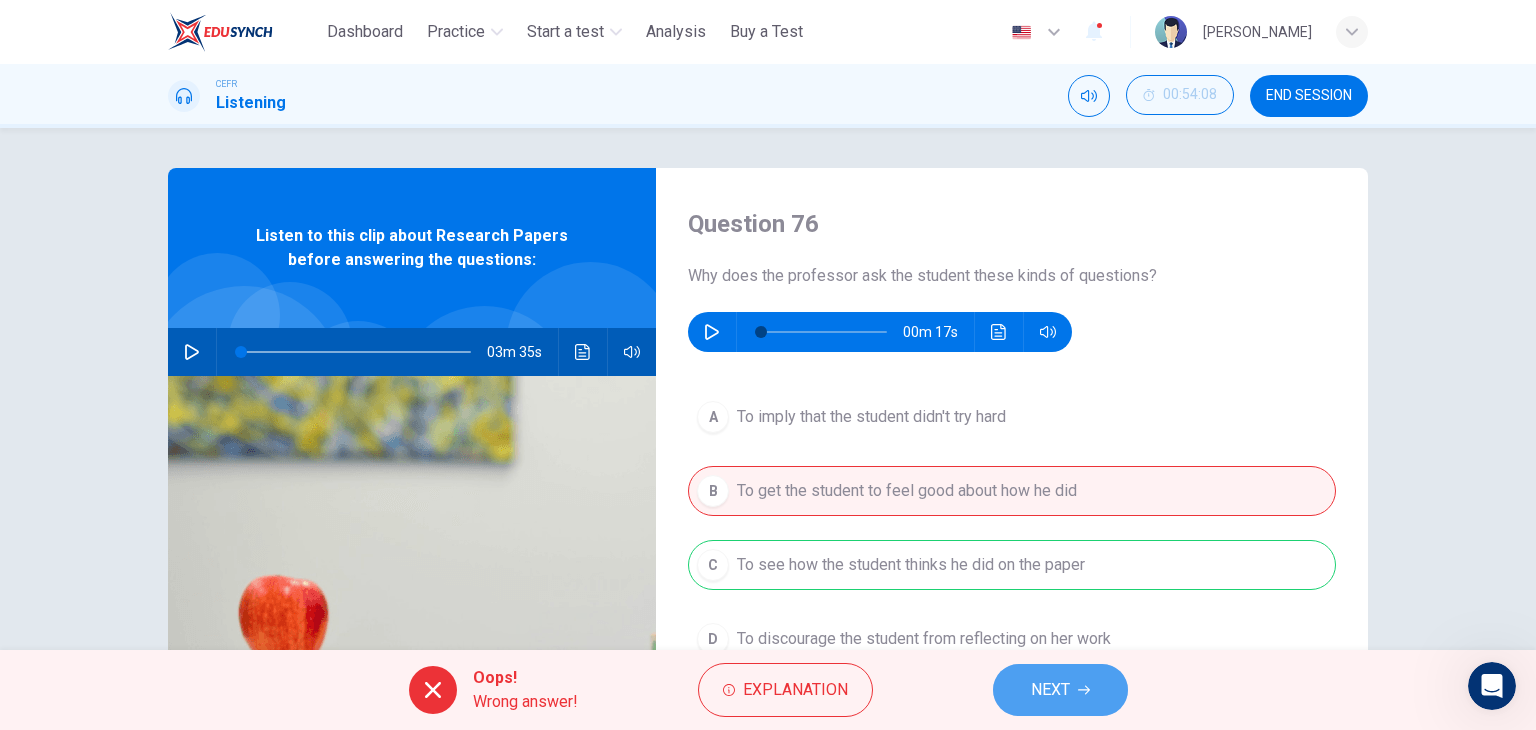 click on "NEXT" at bounding box center [1060, 690] 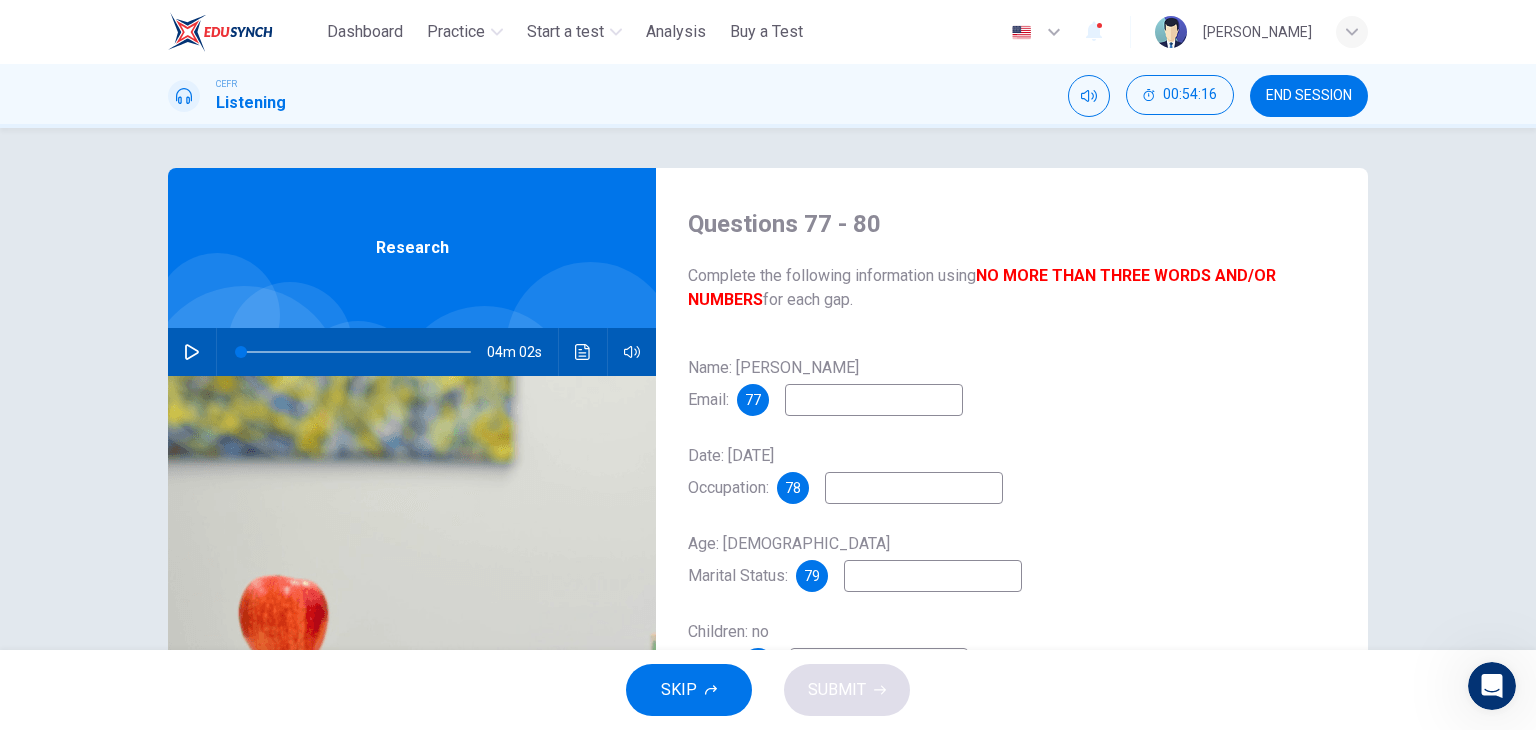 click at bounding box center (874, 400) 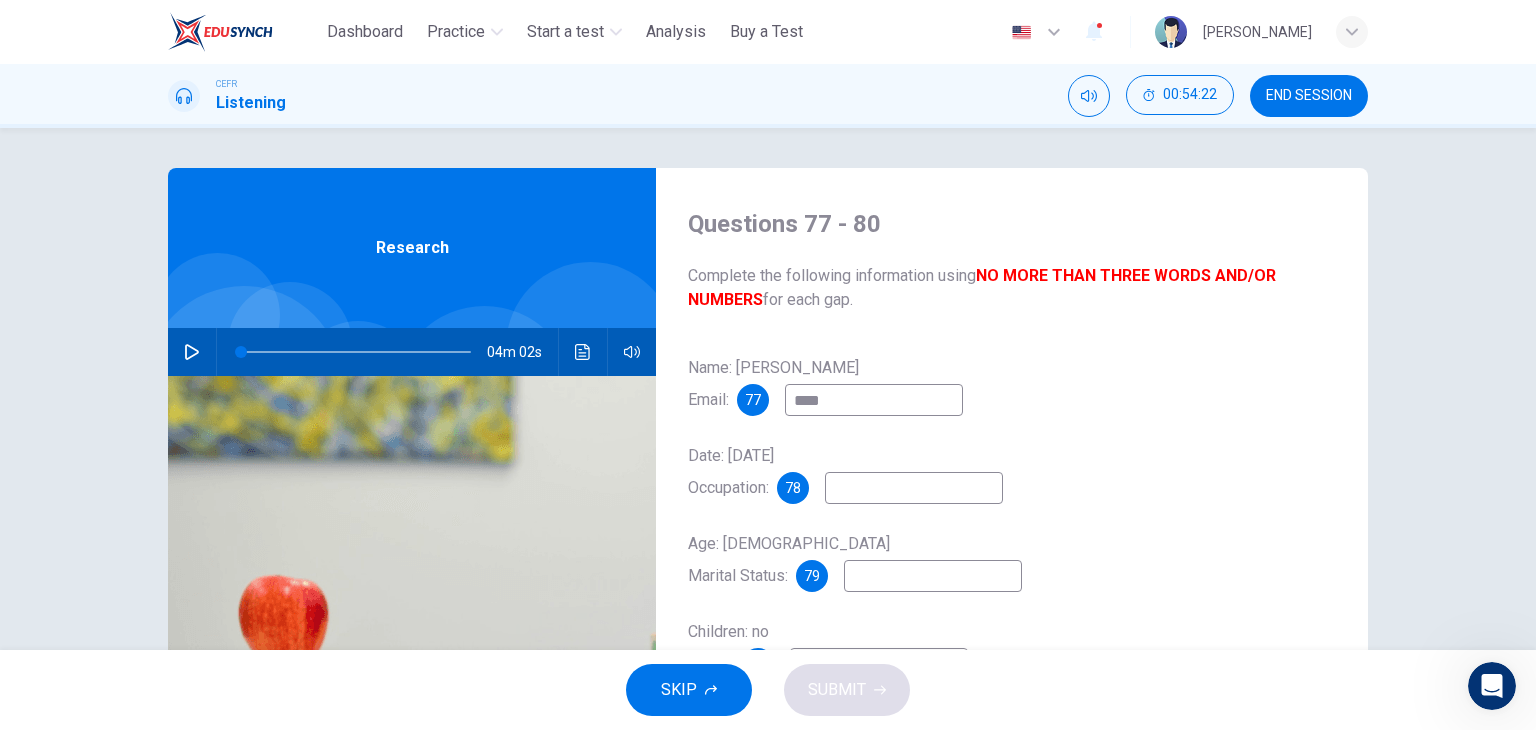 type on "****" 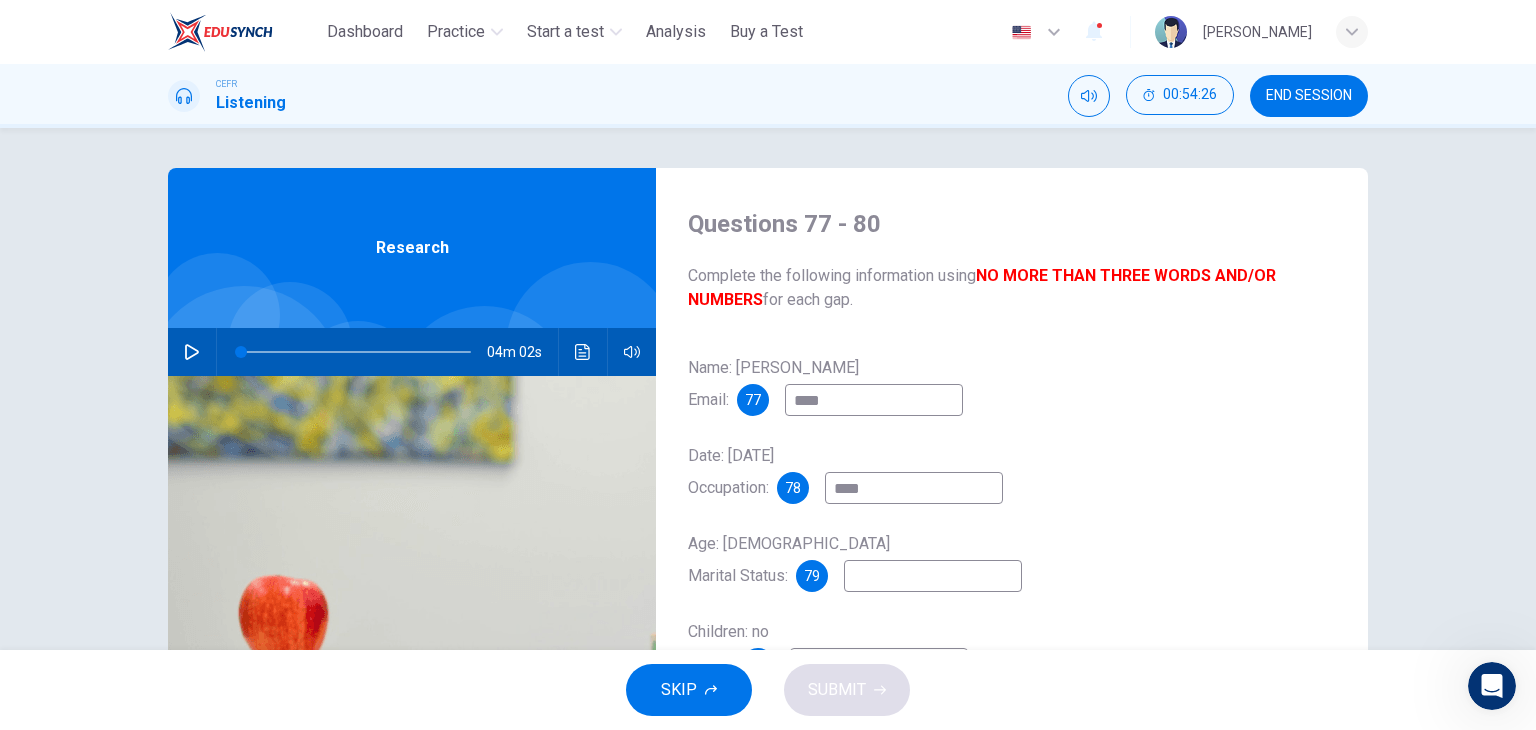 type on "****" 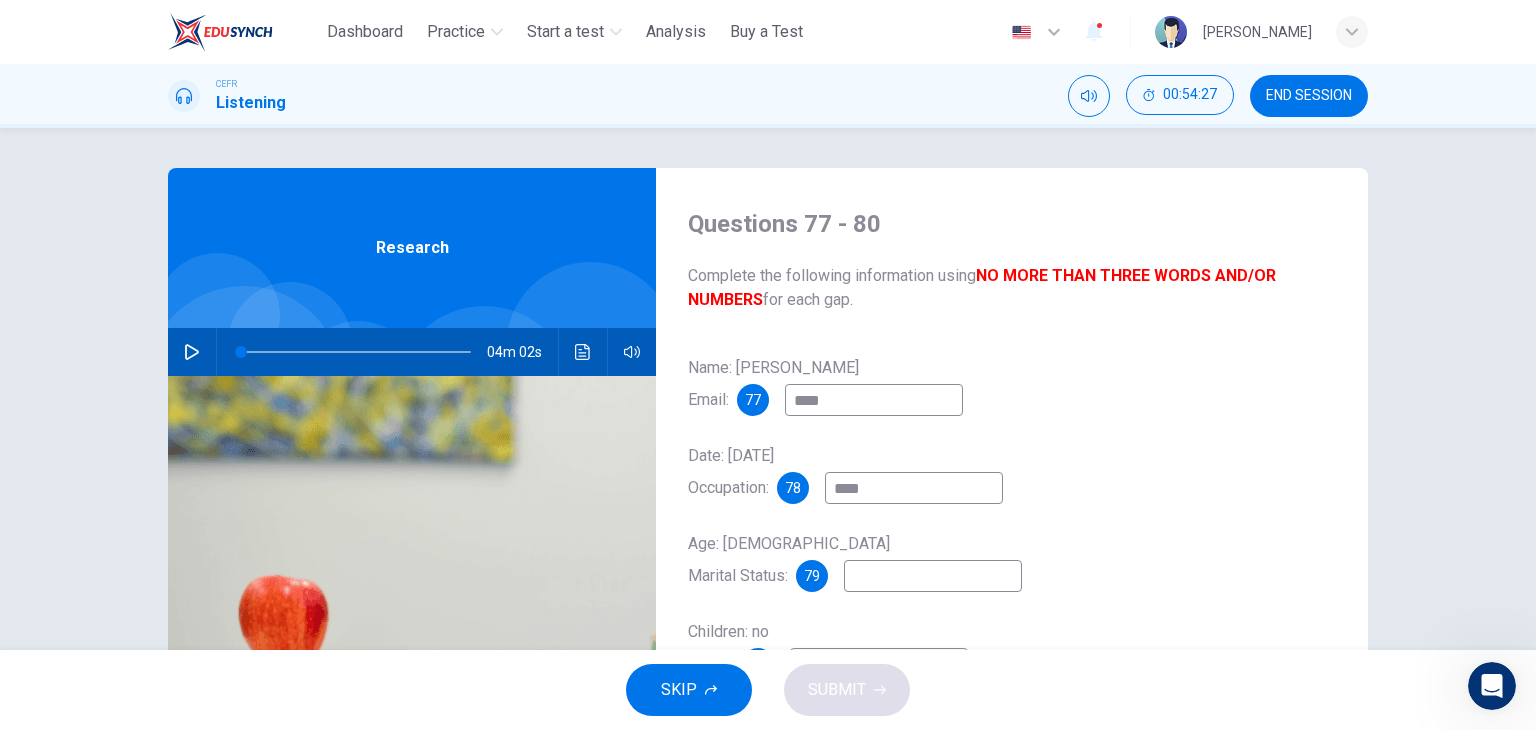 click at bounding box center (933, 576) 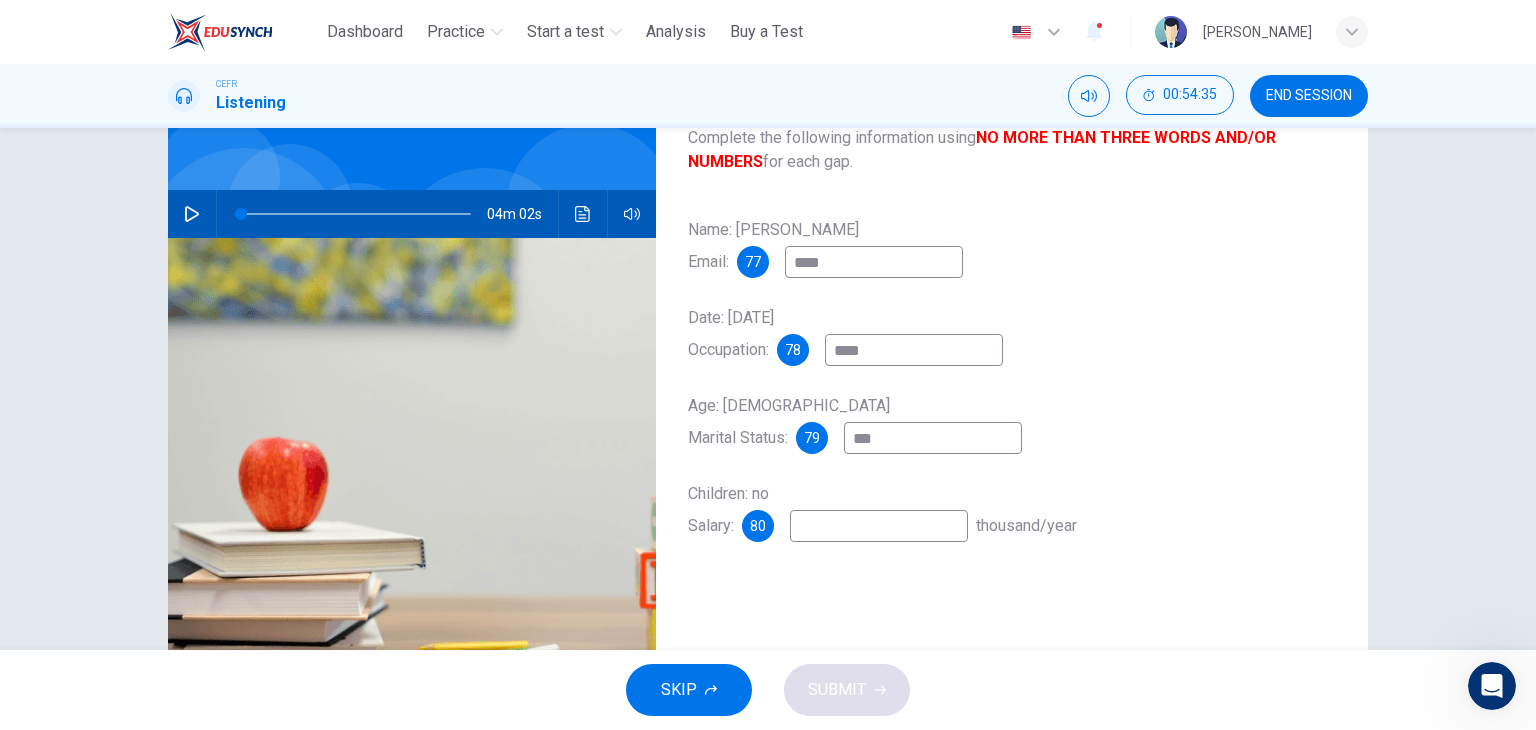 scroll, scrollTop: 194, scrollLeft: 0, axis: vertical 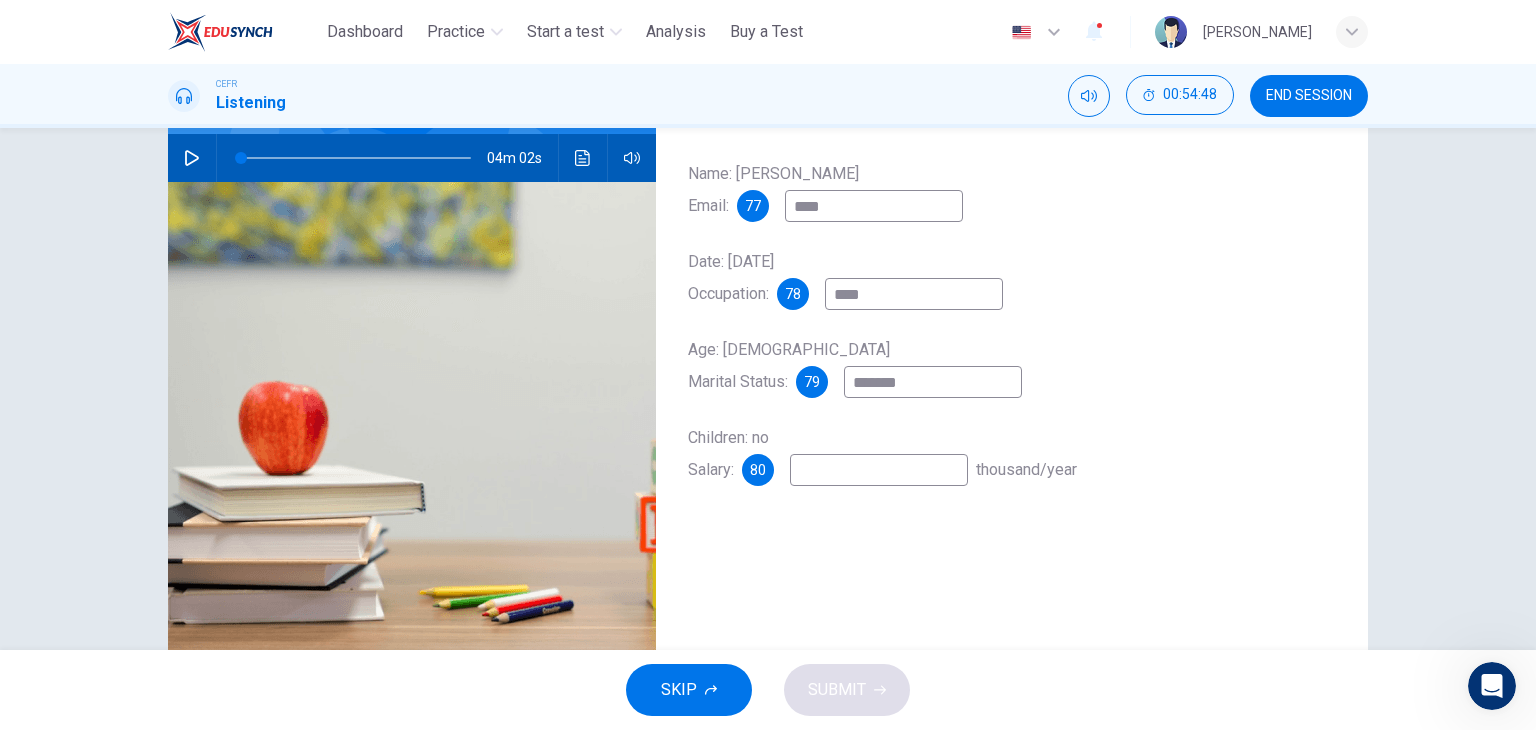 type on "*******" 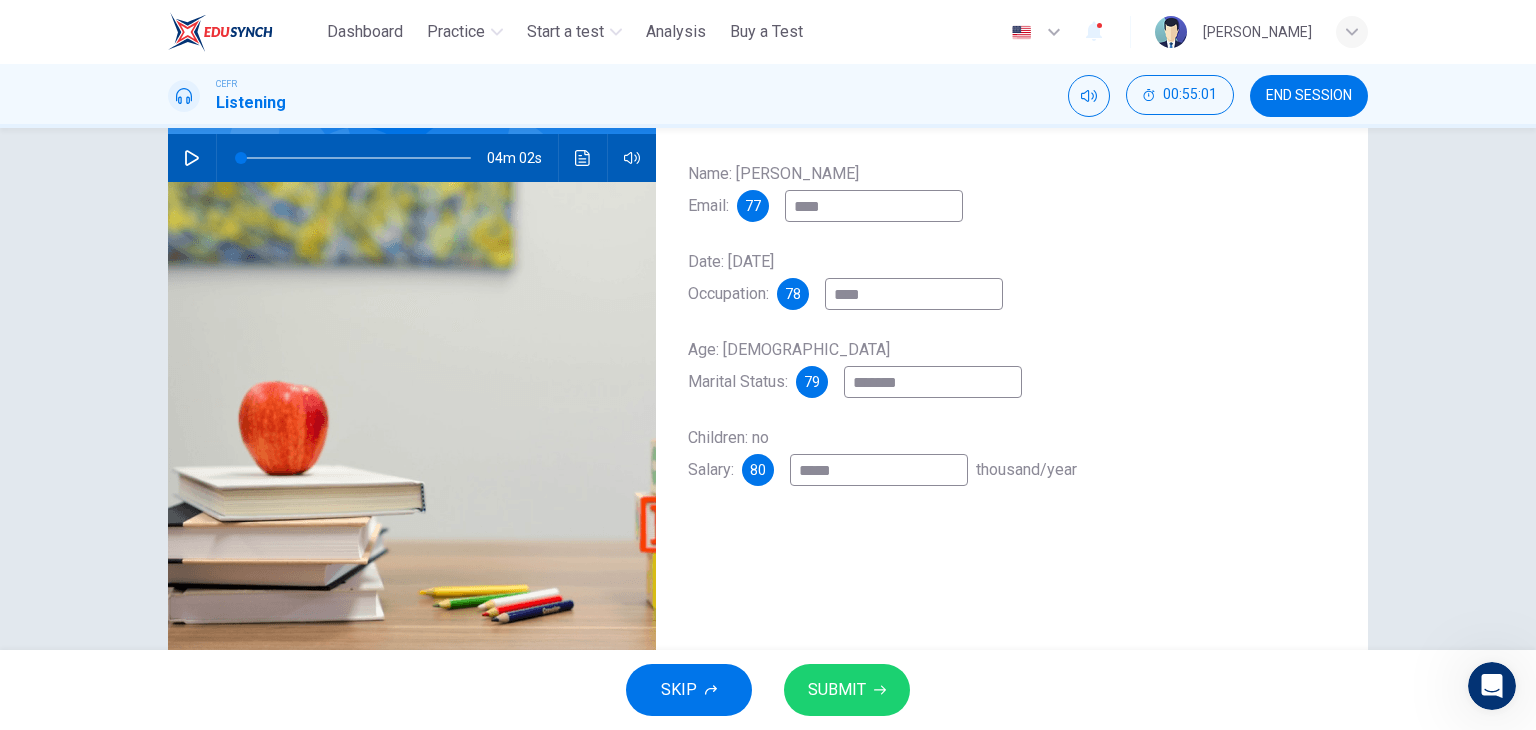 type on "*****" 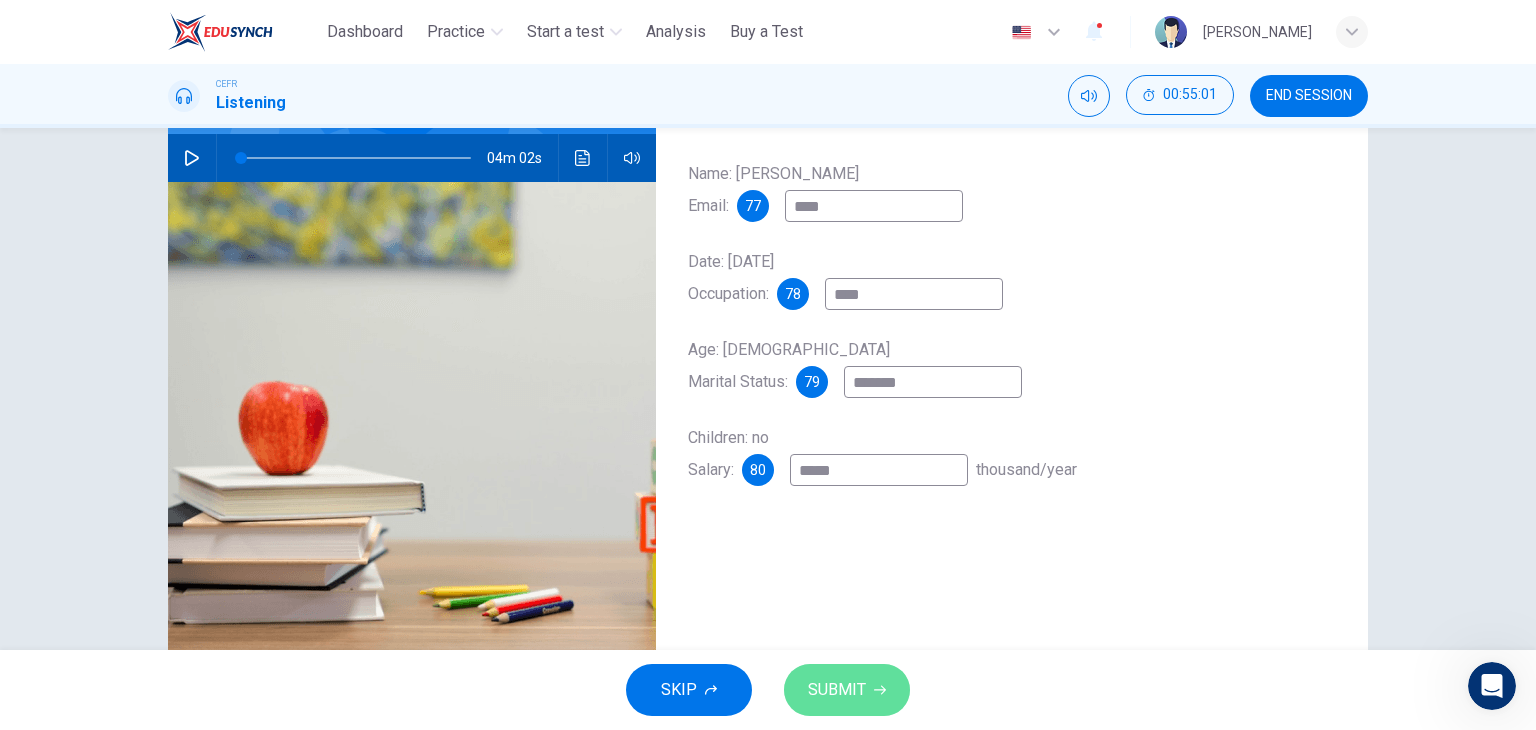 click on "SUBMIT" at bounding box center (837, 690) 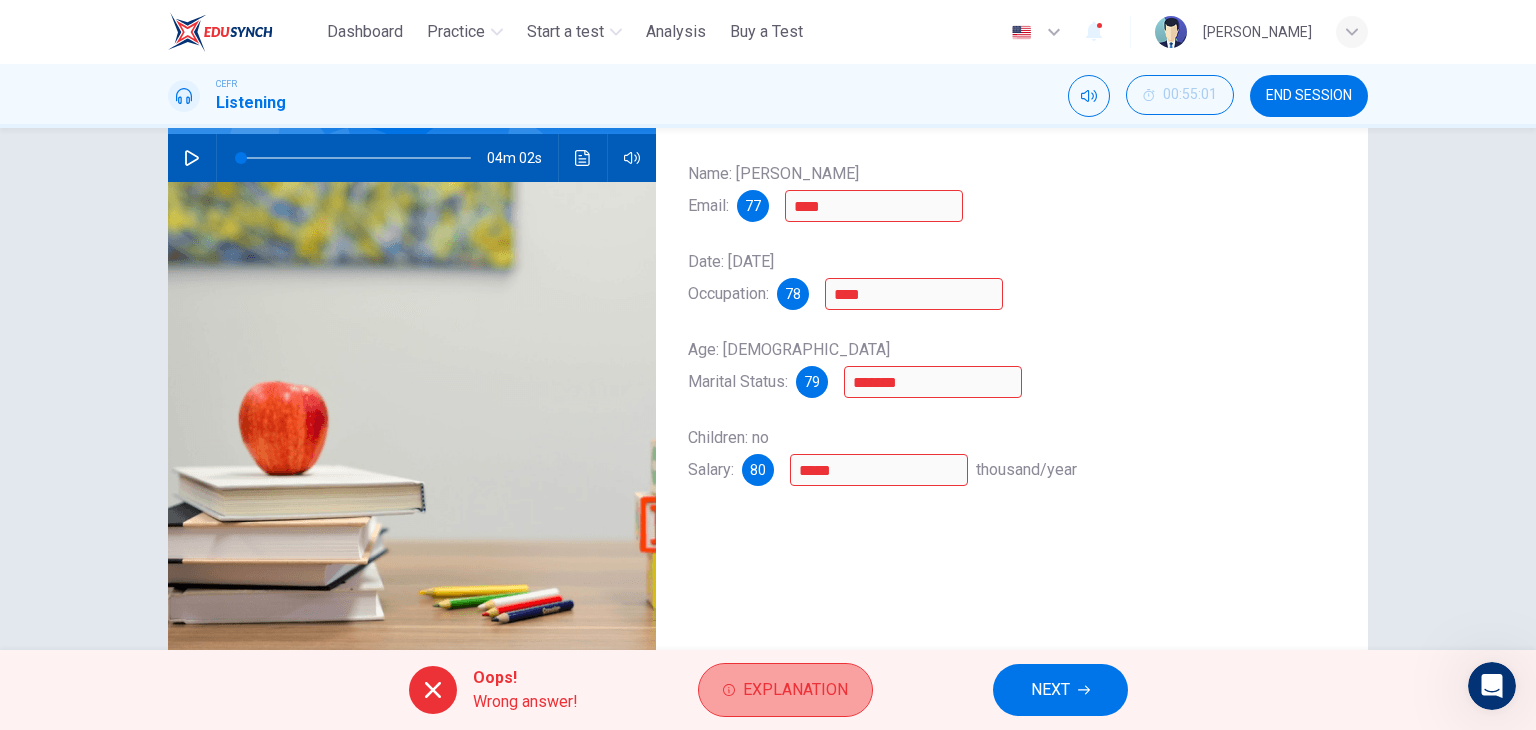 click on "Explanation" at bounding box center (795, 690) 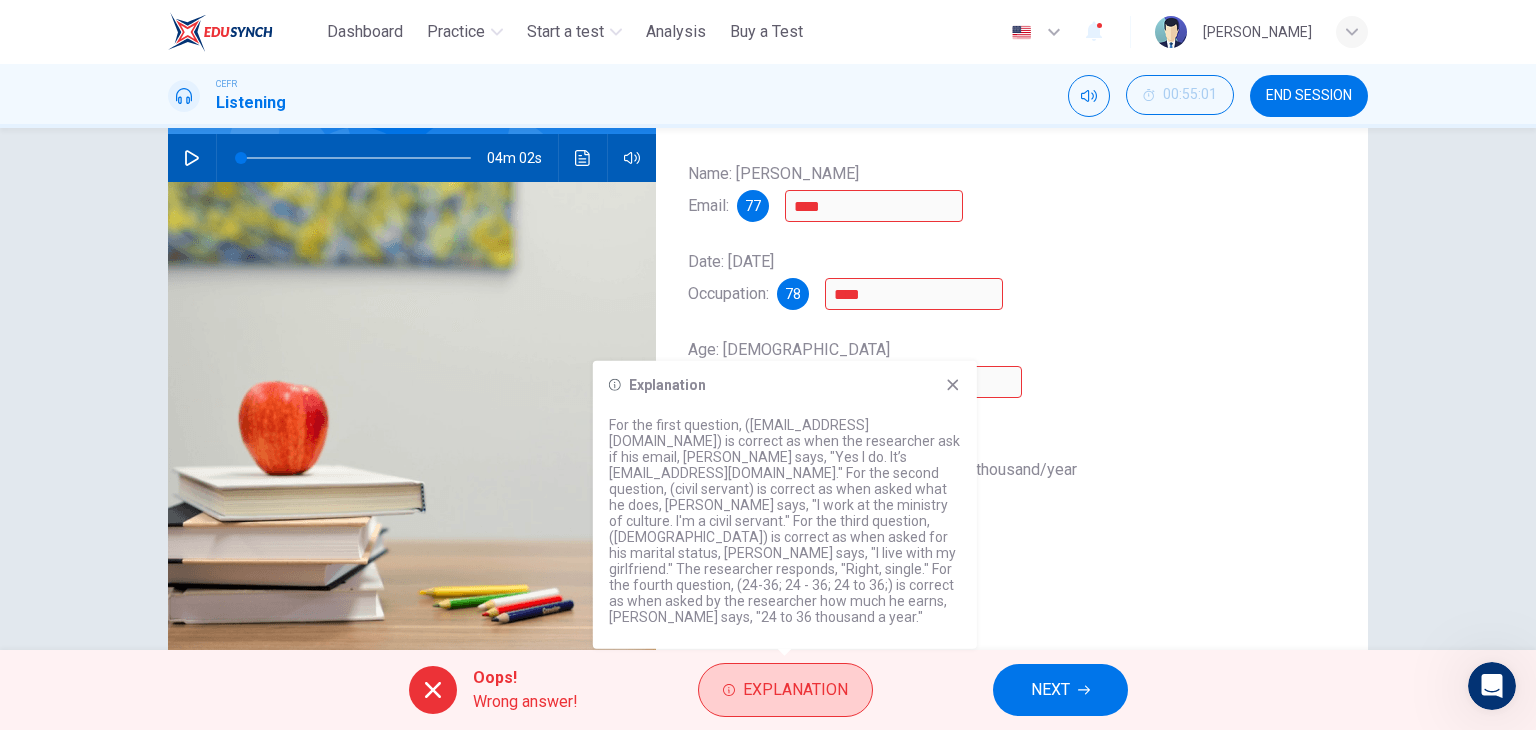 type 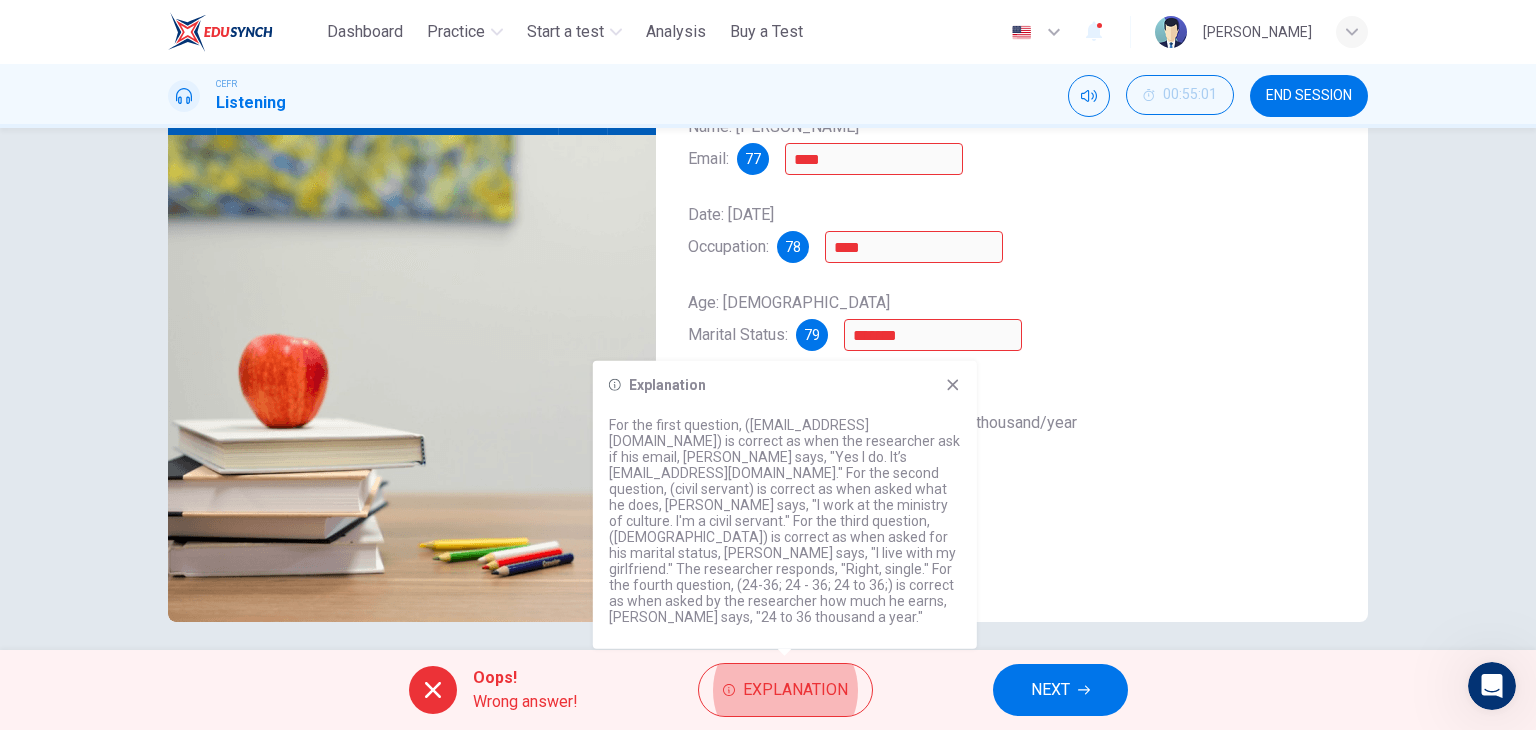 scroll, scrollTop: 253, scrollLeft: 0, axis: vertical 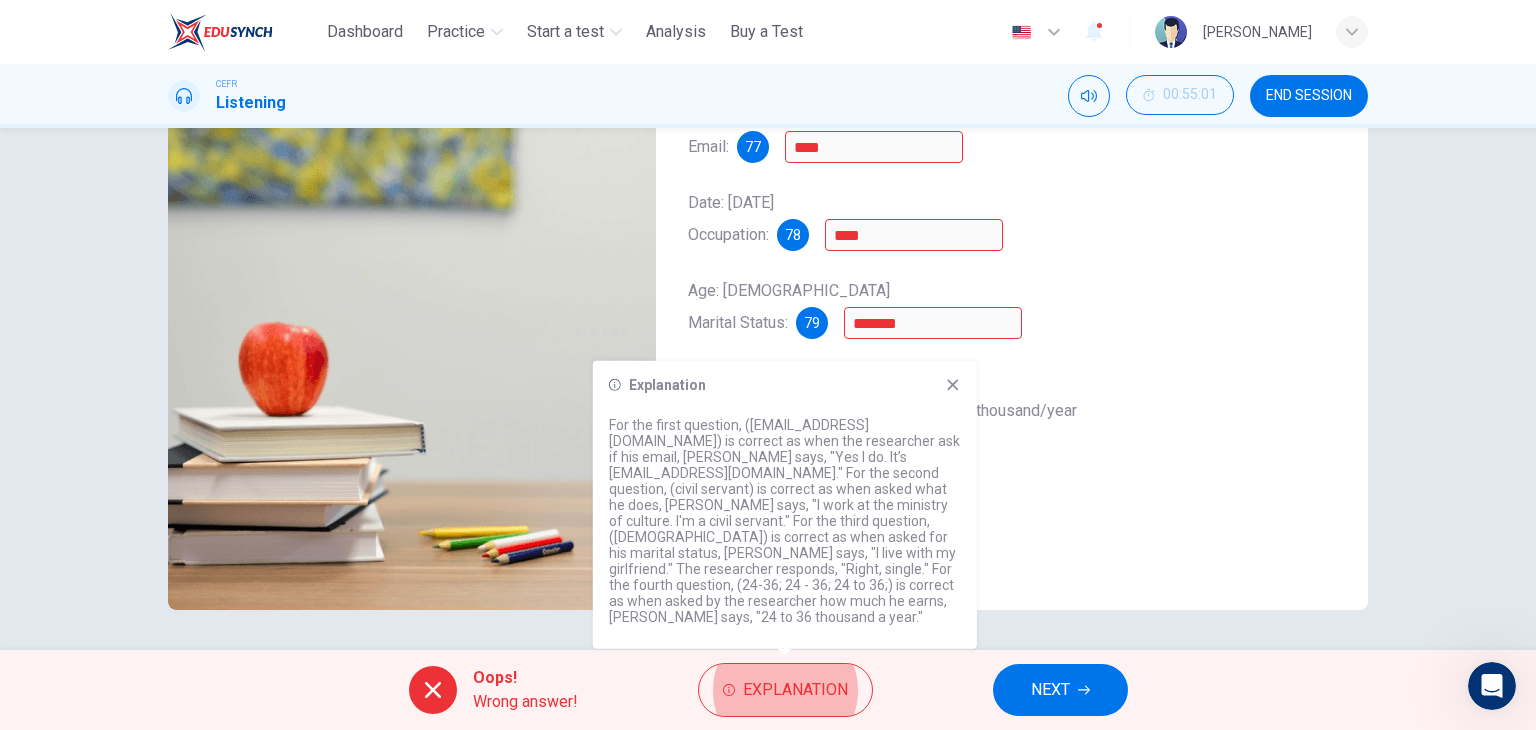 click on "Questions 77 - 80 Complete the following information using  NO MORE THAN THREE WORDS AND/OR NUMBERS  for each gap. Name: [PERSON_NAME]
Email:  77 **** Date: [DATE]
Occupation:  78 **** Age: [DEMOGRAPHIC_DATA]
Marital Status:  79 ******* Children: no
Salary:  80 *****  thousand/year Research  04m 02s" at bounding box center [768, 389] 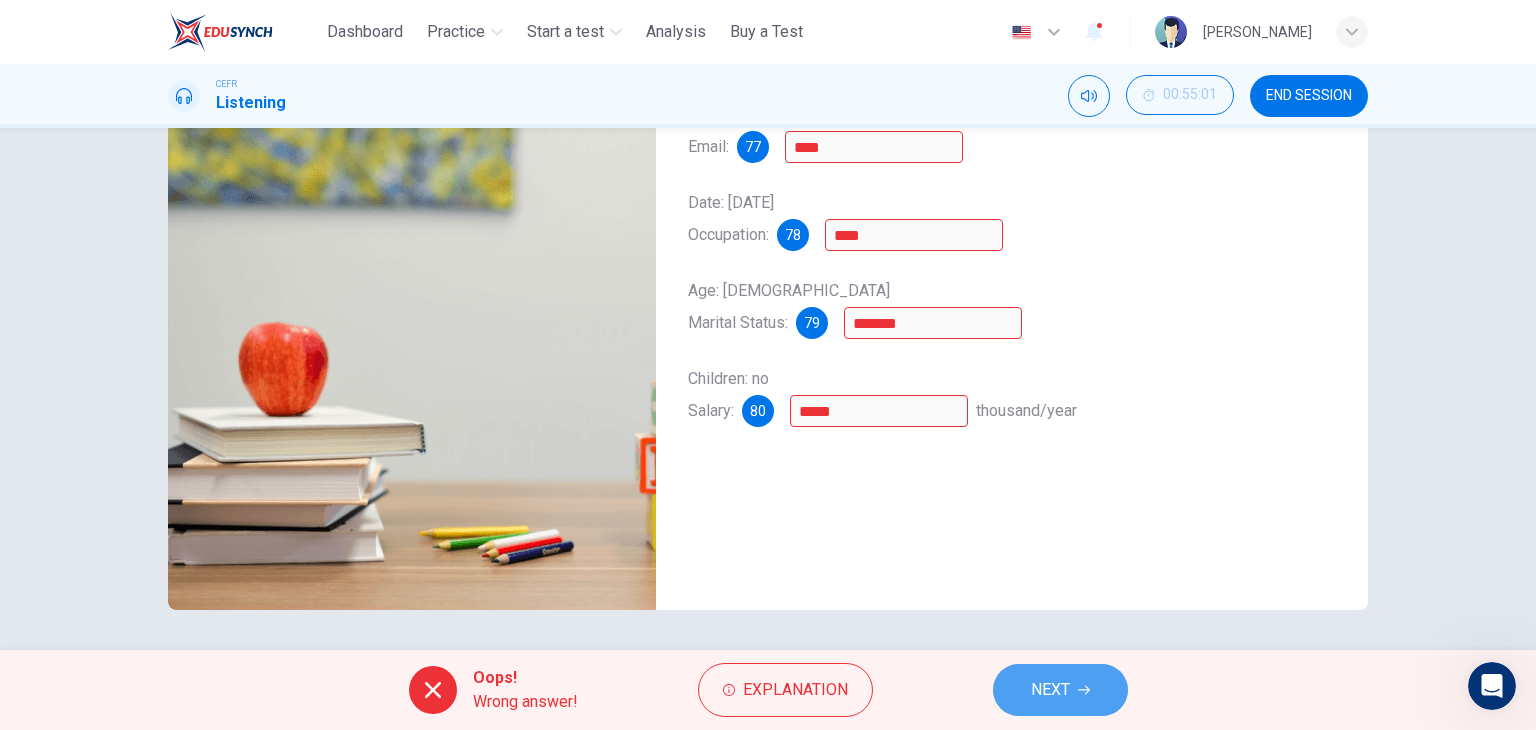 click on "NEXT" at bounding box center [1060, 690] 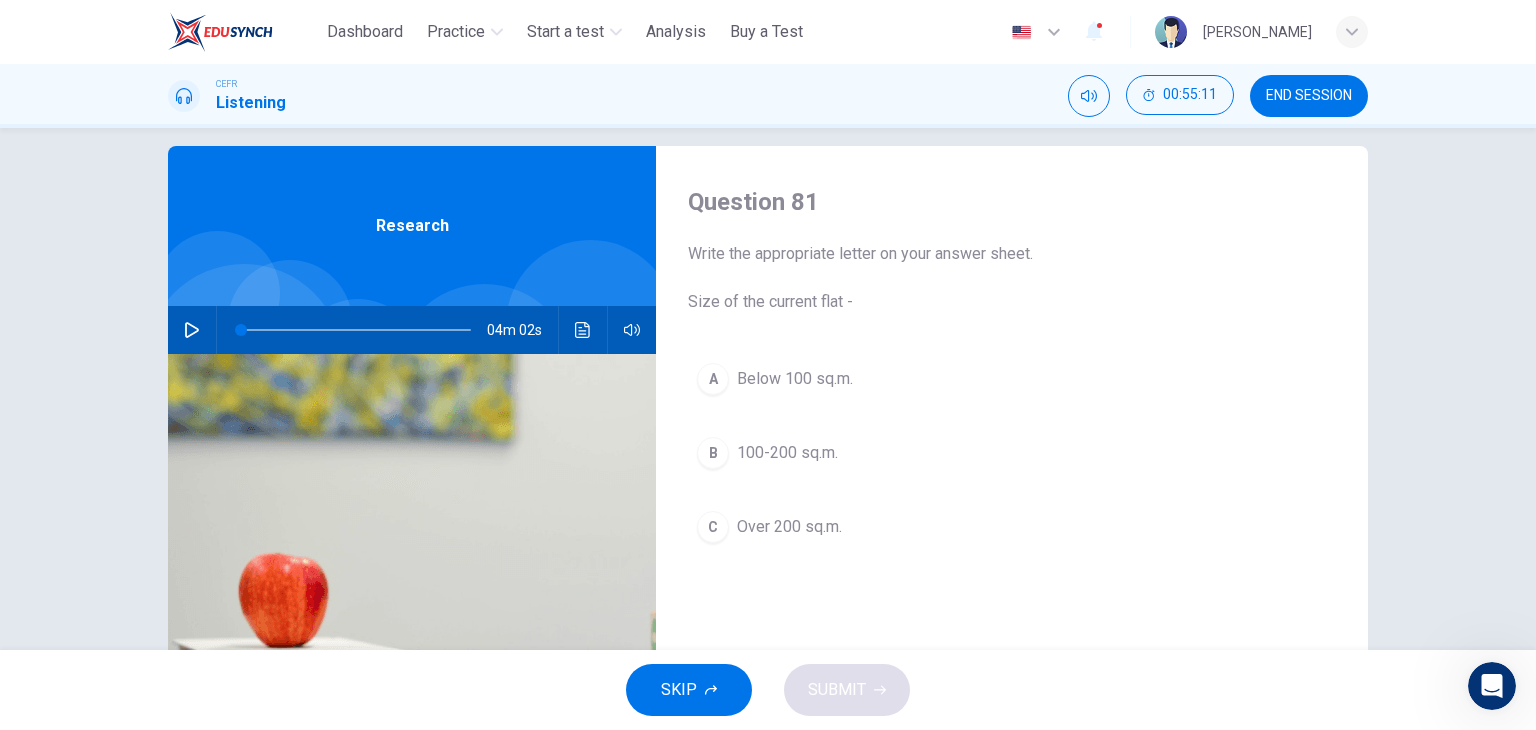 scroll, scrollTop: 0, scrollLeft: 0, axis: both 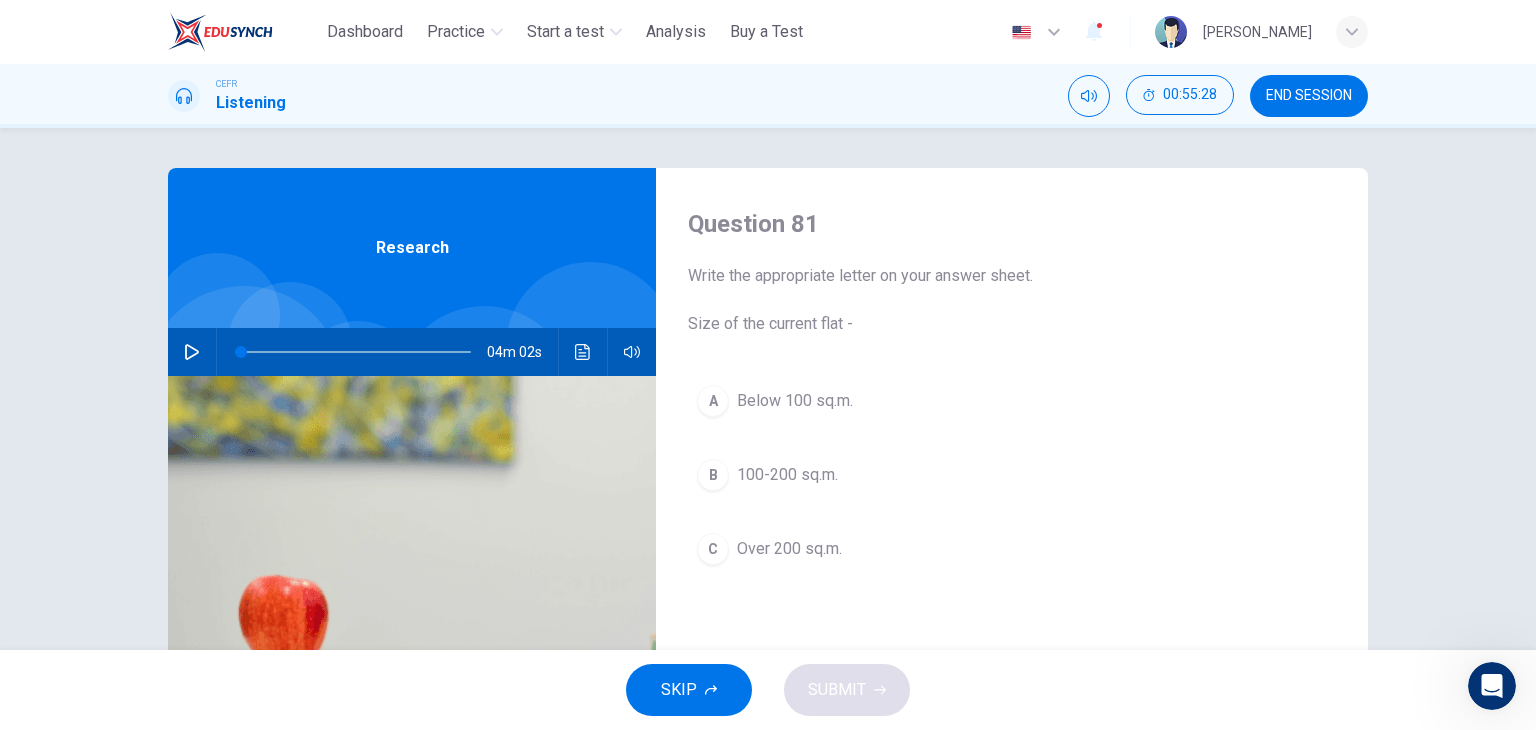 click on "Below 100 sq.m." at bounding box center (795, 401) 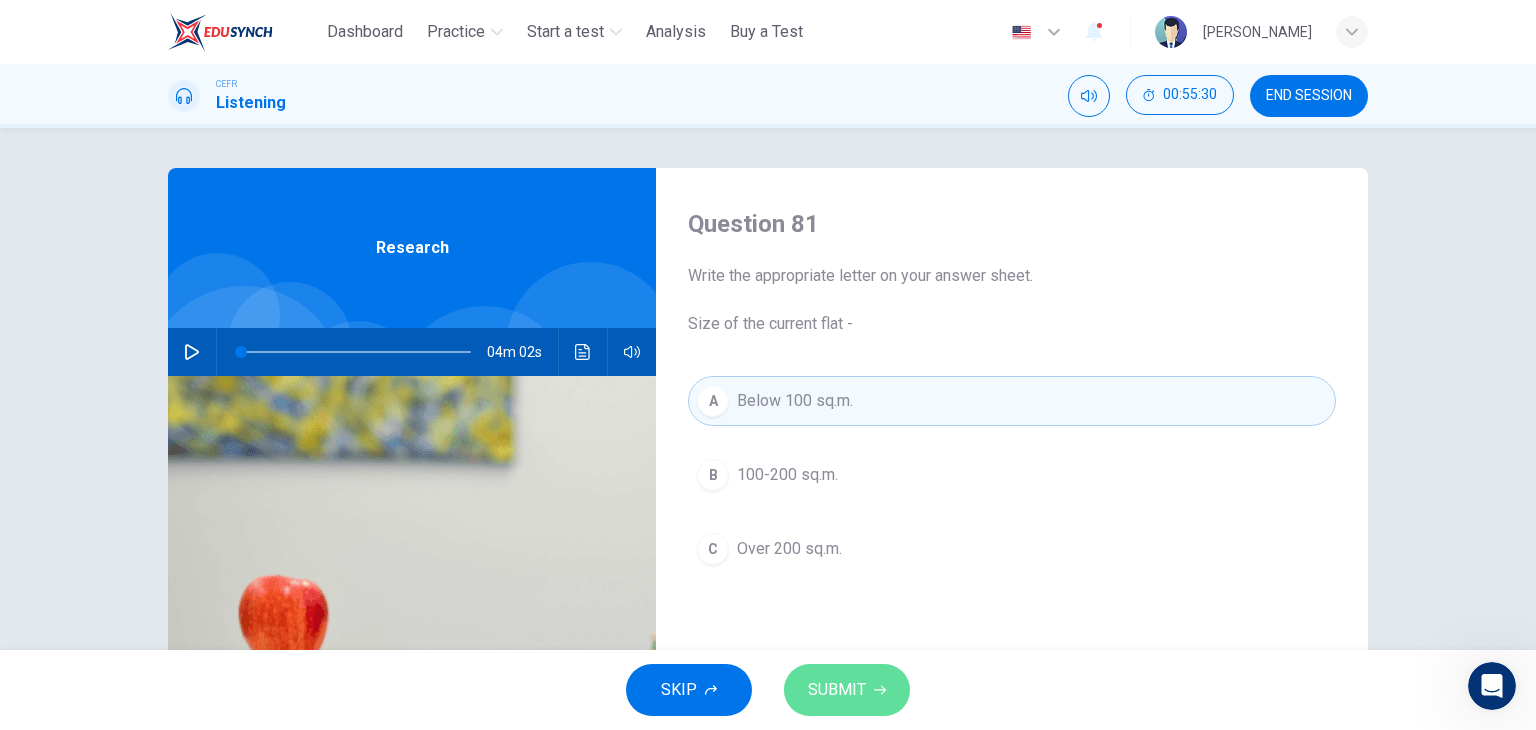 click on "SUBMIT" at bounding box center [847, 690] 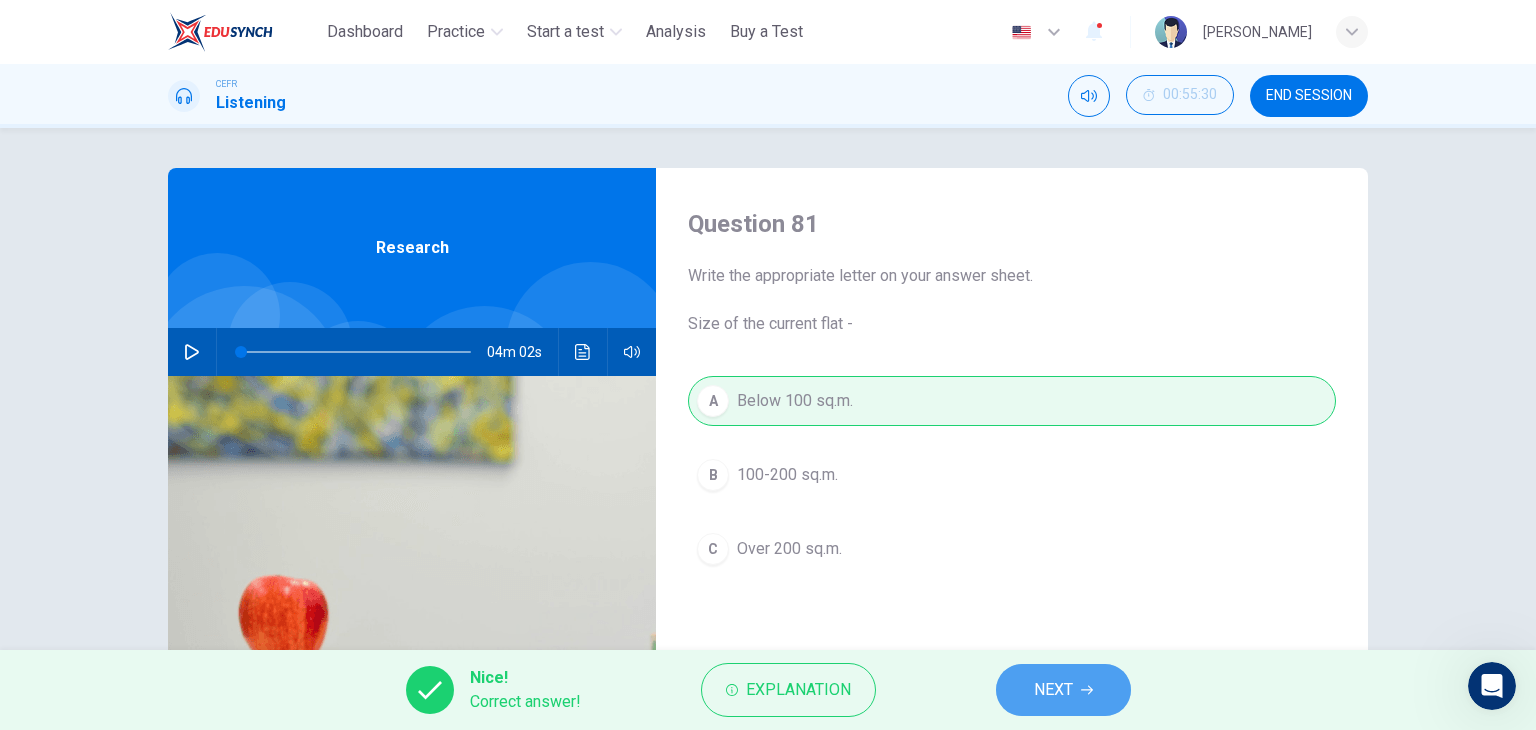click on "NEXT" at bounding box center [1063, 690] 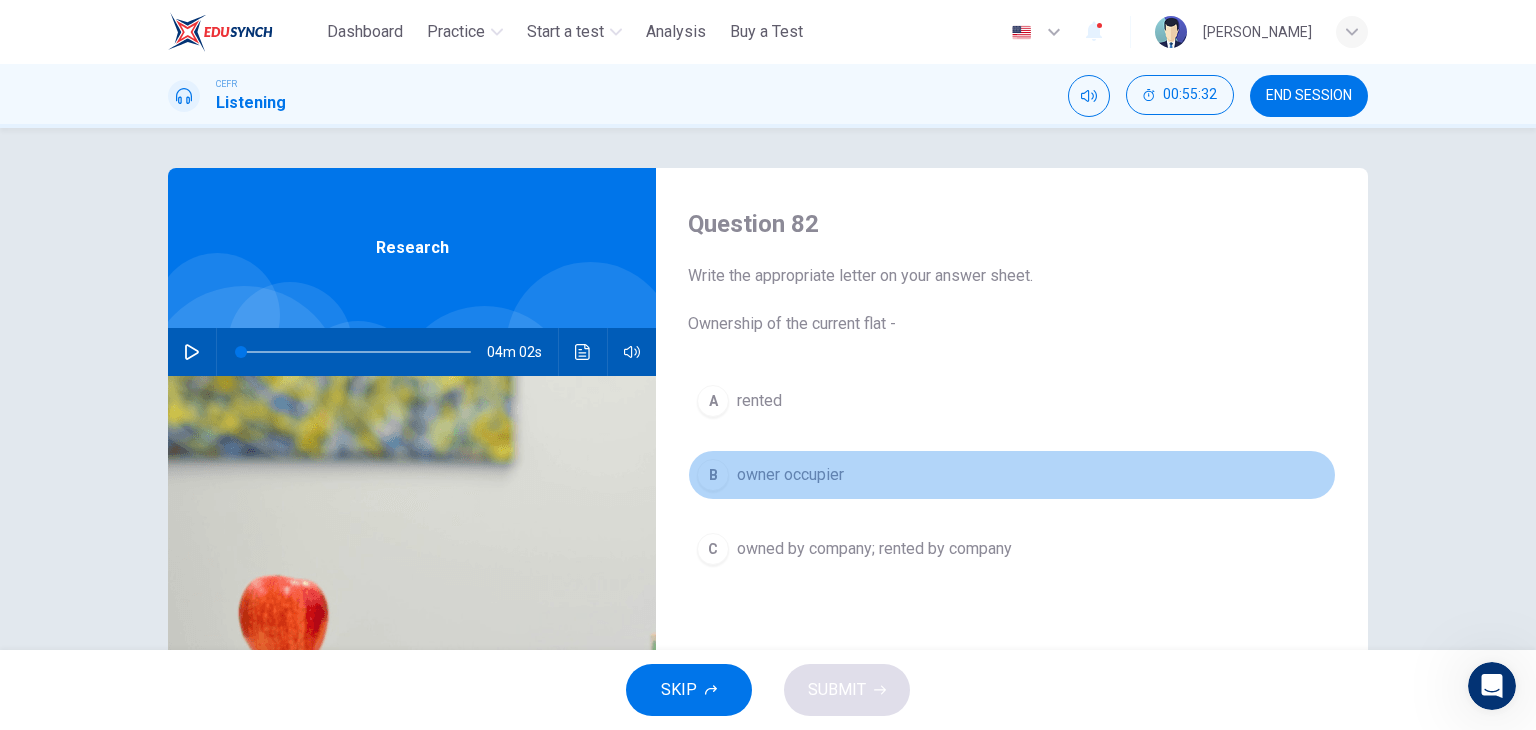 click on "B owner occupier" at bounding box center [1012, 475] 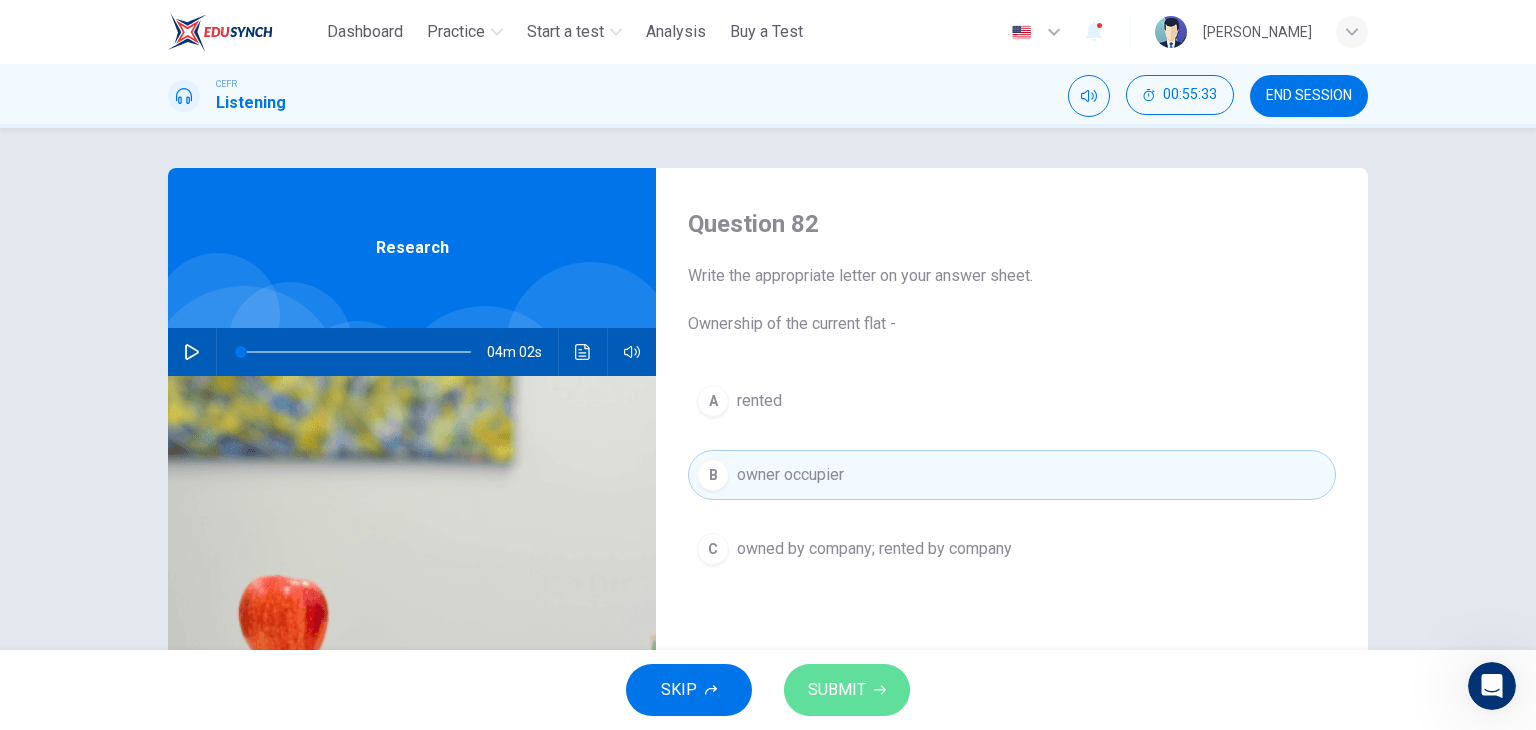 click on "SUBMIT" at bounding box center [837, 690] 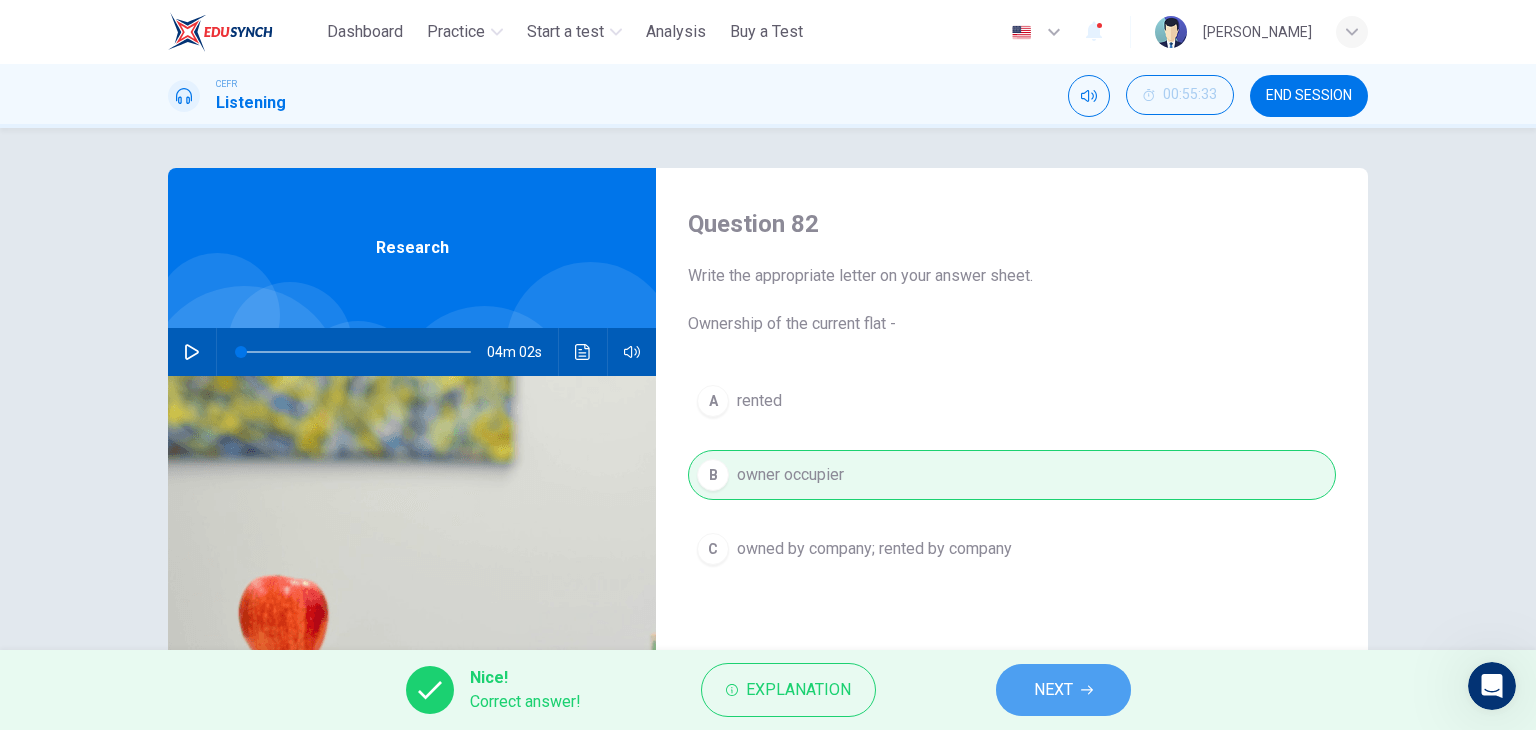 click on "NEXT" at bounding box center (1053, 690) 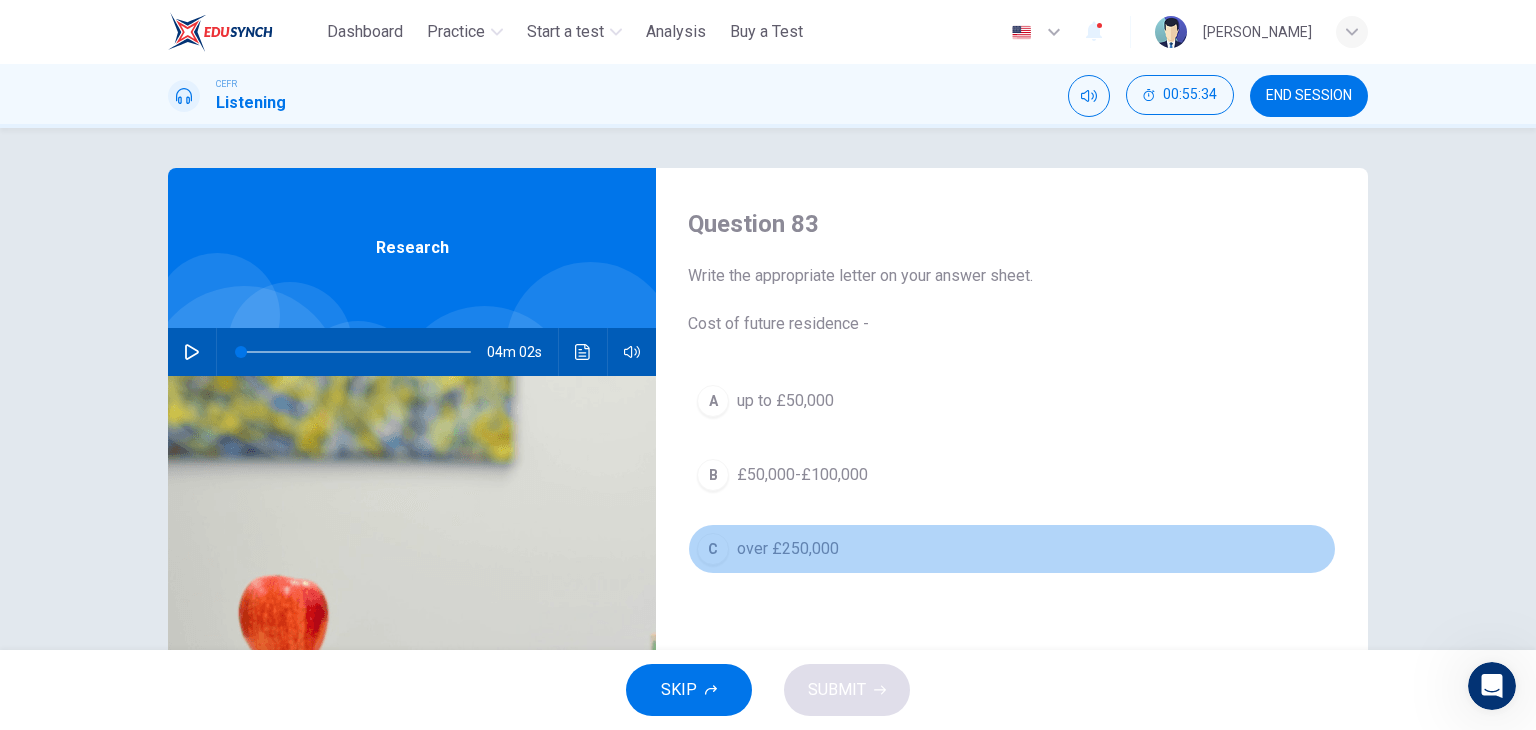 click on "over £250,000" at bounding box center (788, 549) 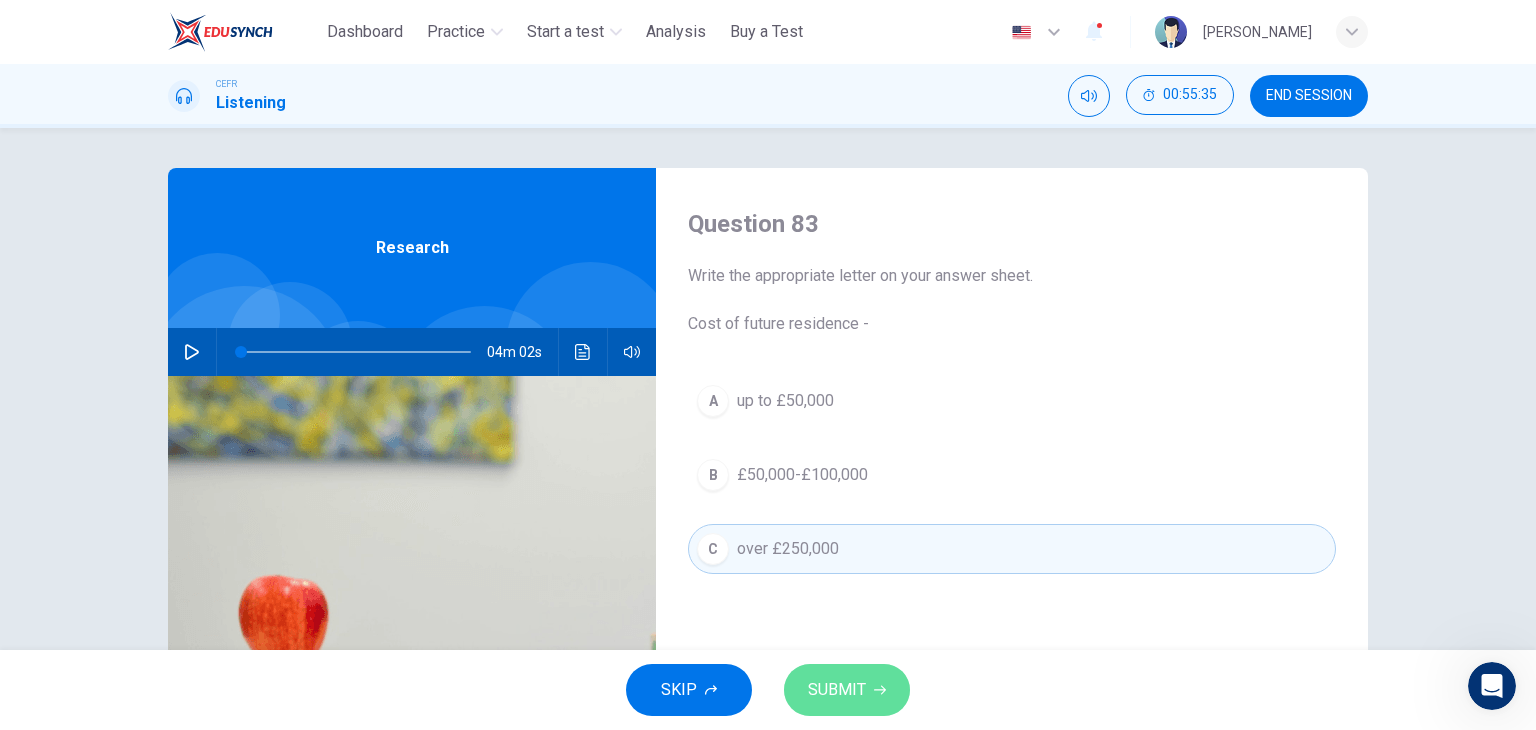 click on "SUBMIT" at bounding box center (837, 690) 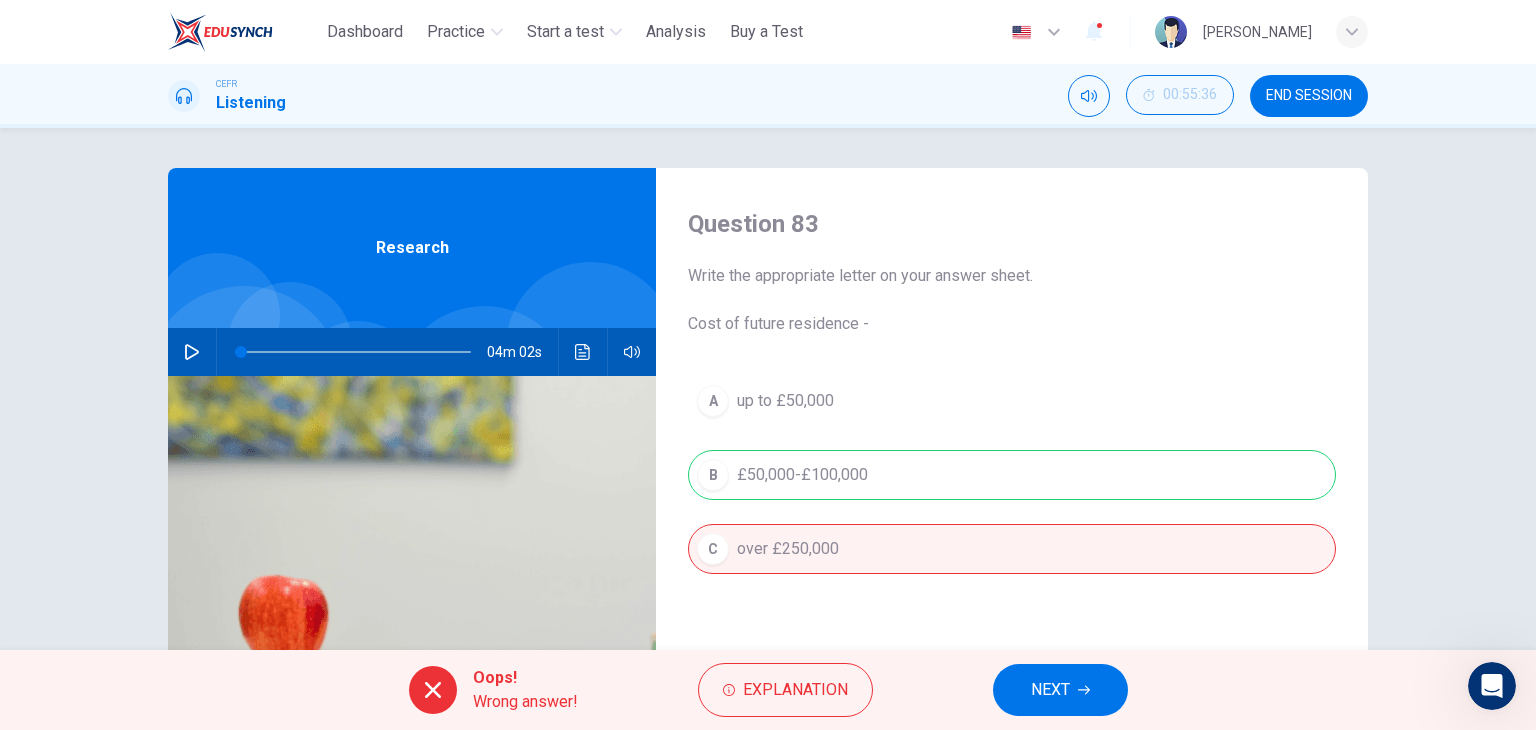 click on "NEXT" at bounding box center [1050, 690] 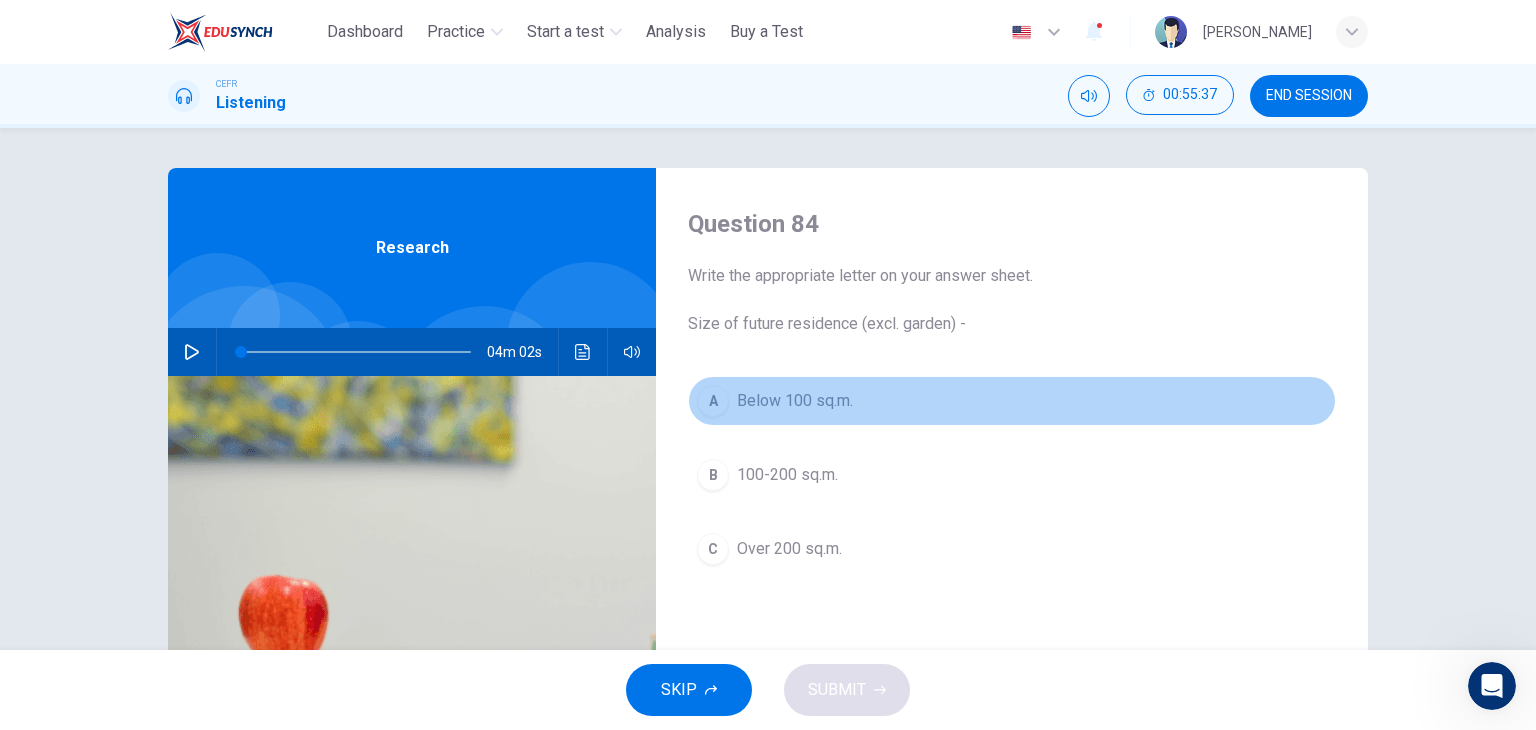 click on "A Below 100 sq.m." at bounding box center (1012, 401) 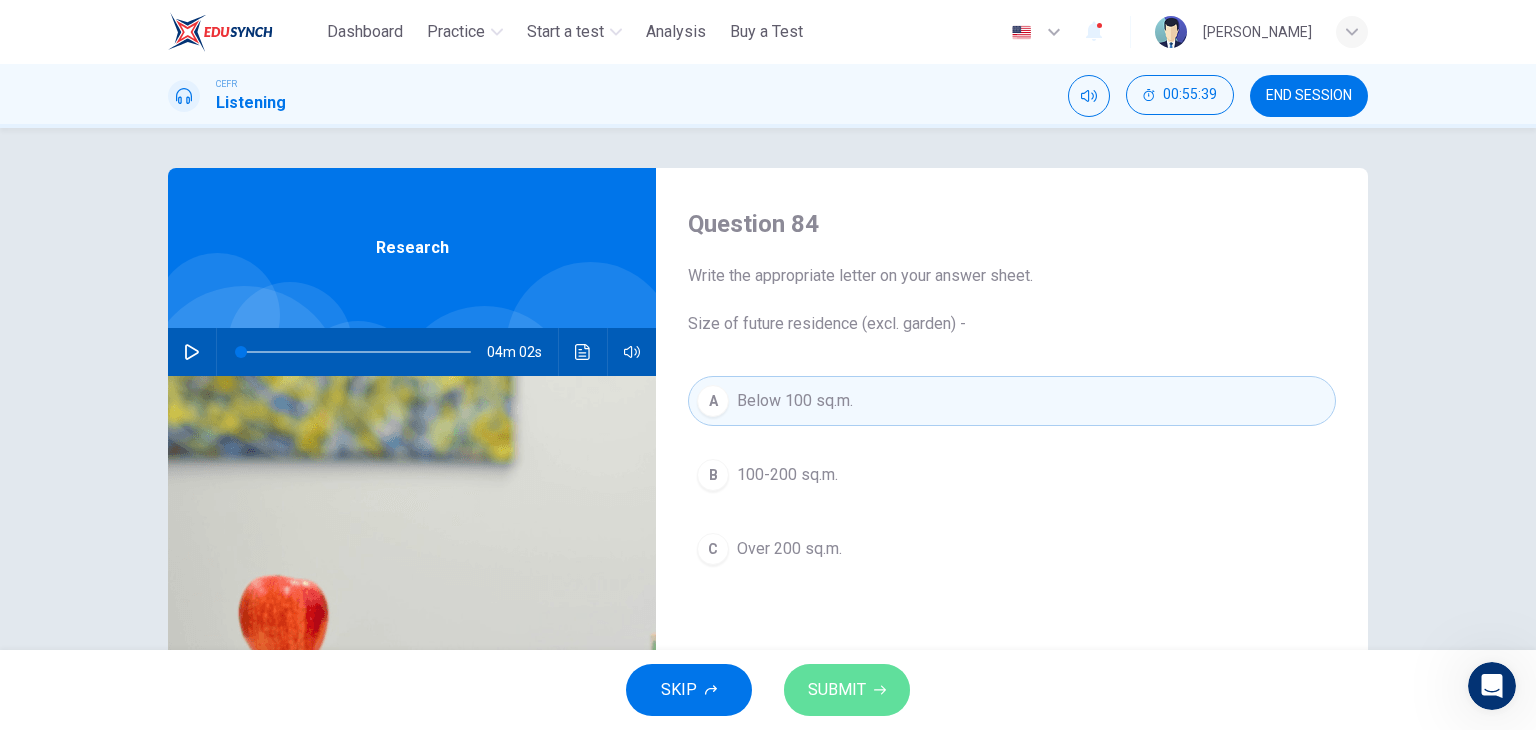 click on "SUBMIT" at bounding box center (837, 690) 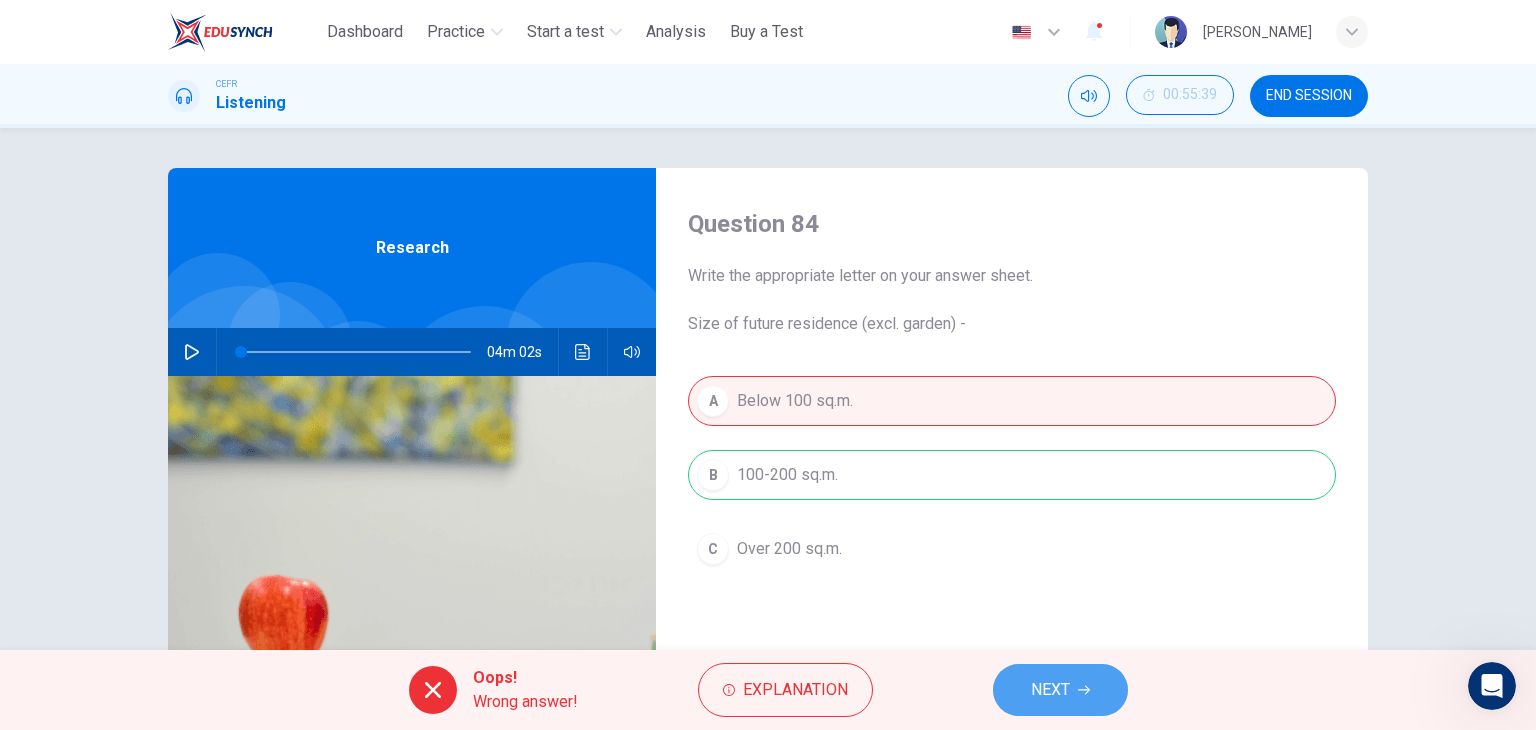 click on "NEXT" at bounding box center [1060, 690] 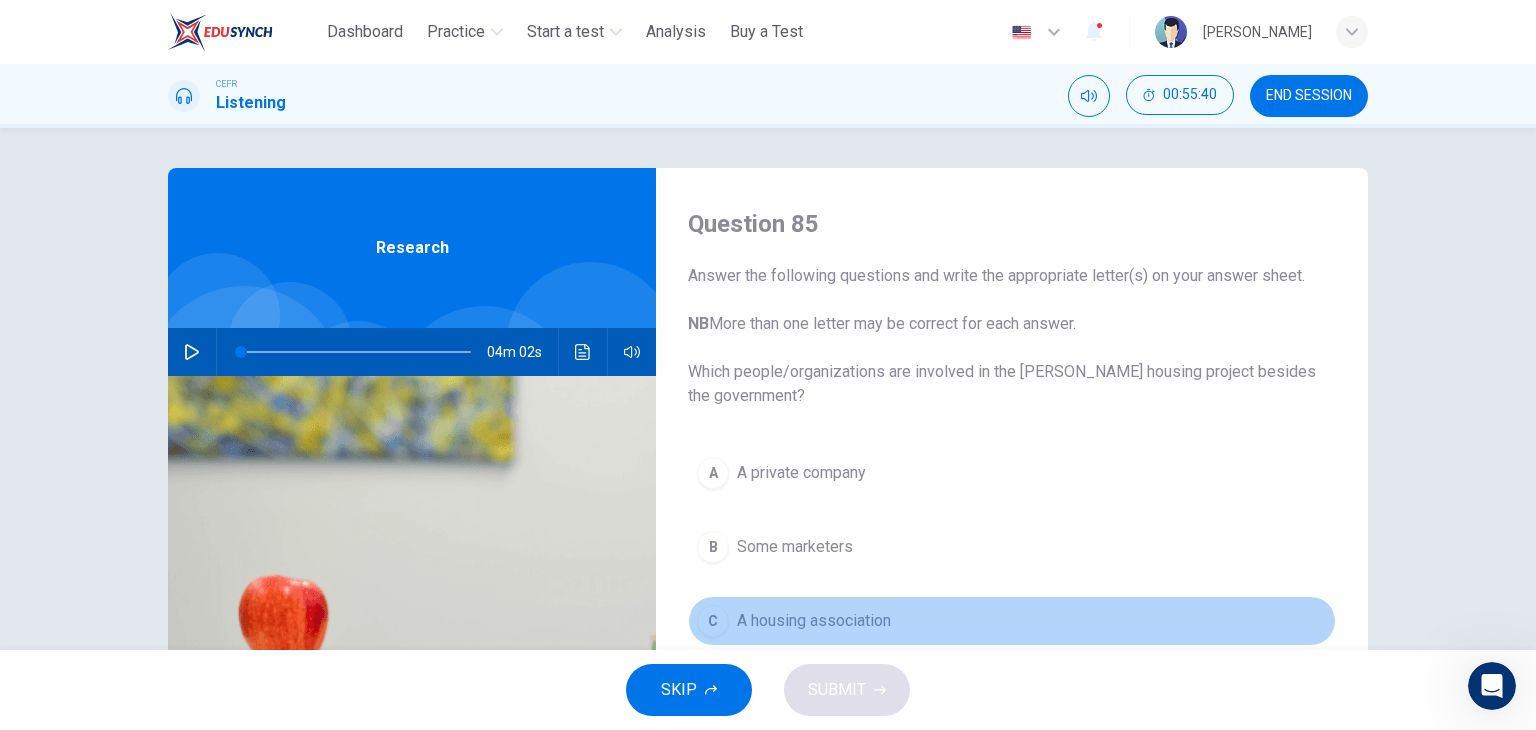 click on "A housing association" at bounding box center [814, 621] 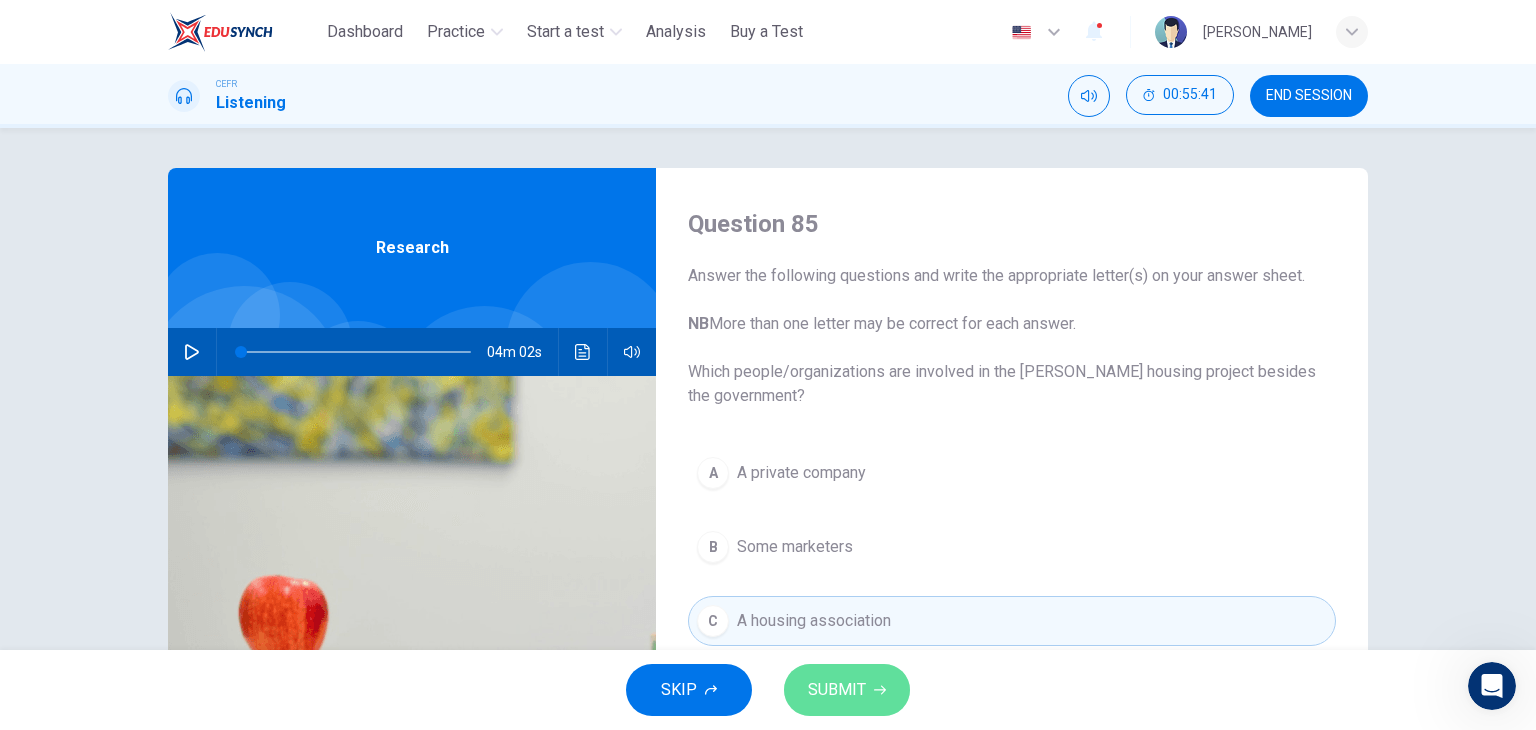 click on "SUBMIT" at bounding box center [837, 690] 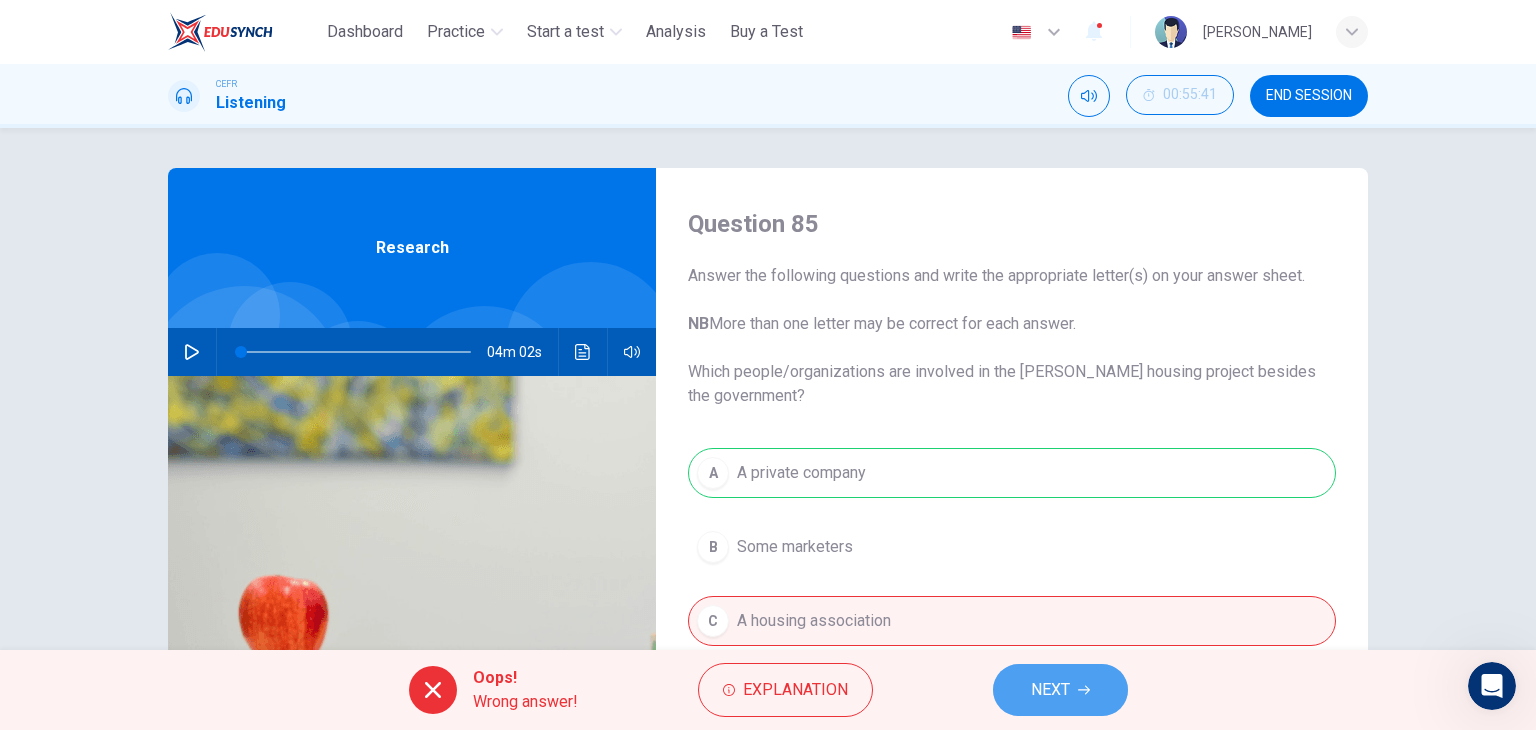 click on "NEXT" at bounding box center (1050, 690) 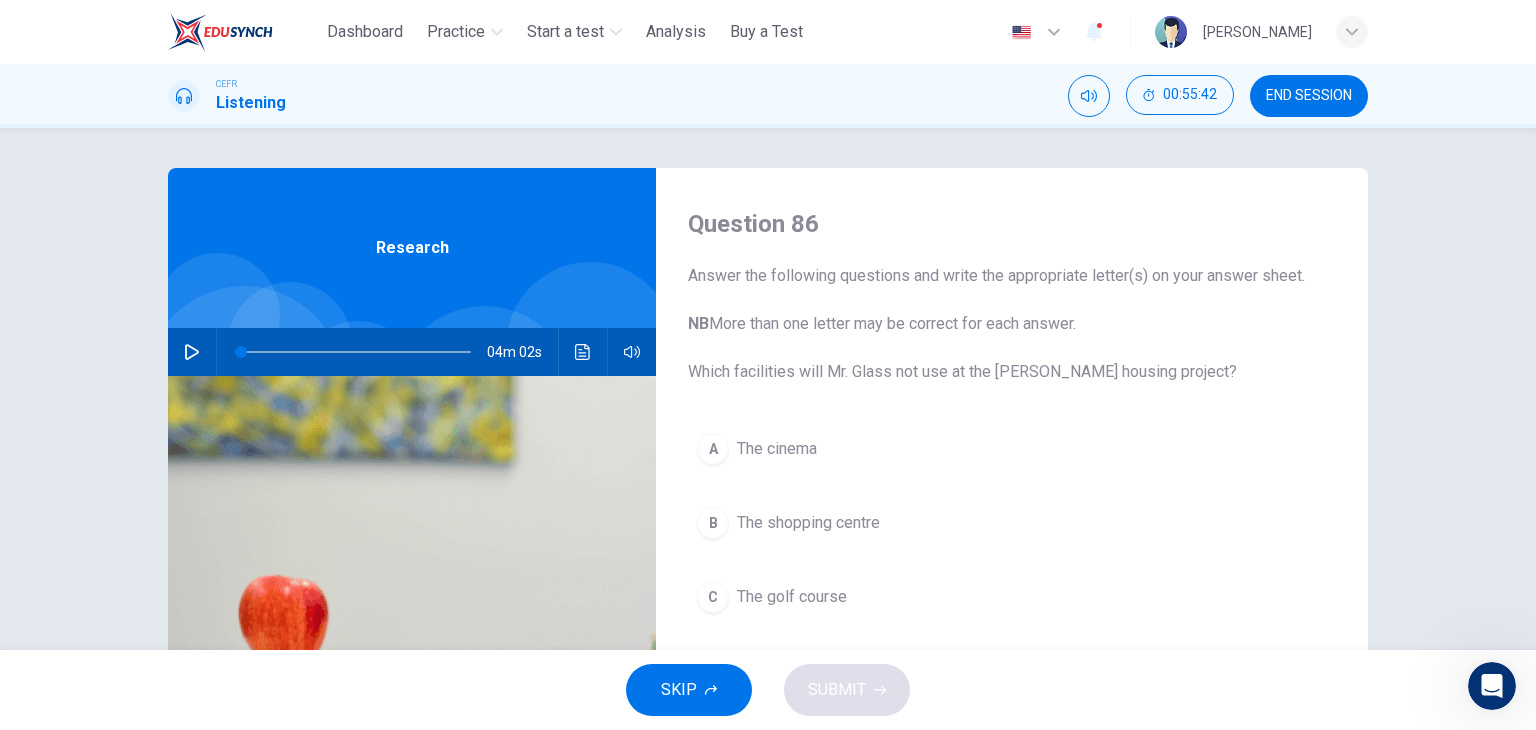 click on "A The cinema B The shopping centre C The golf course D The fitness centre" at bounding box center (1012, 580) 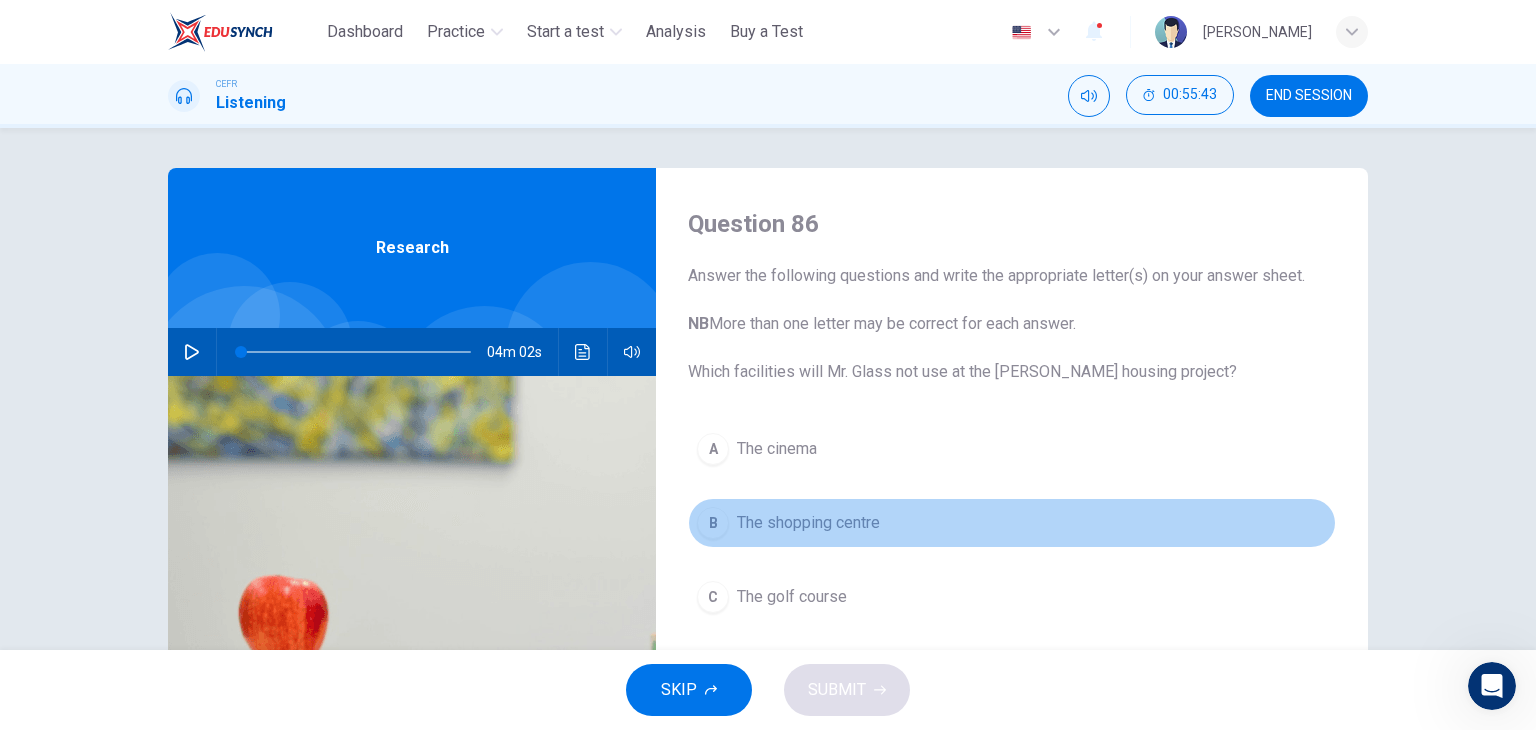click on "The shopping centre" at bounding box center (808, 523) 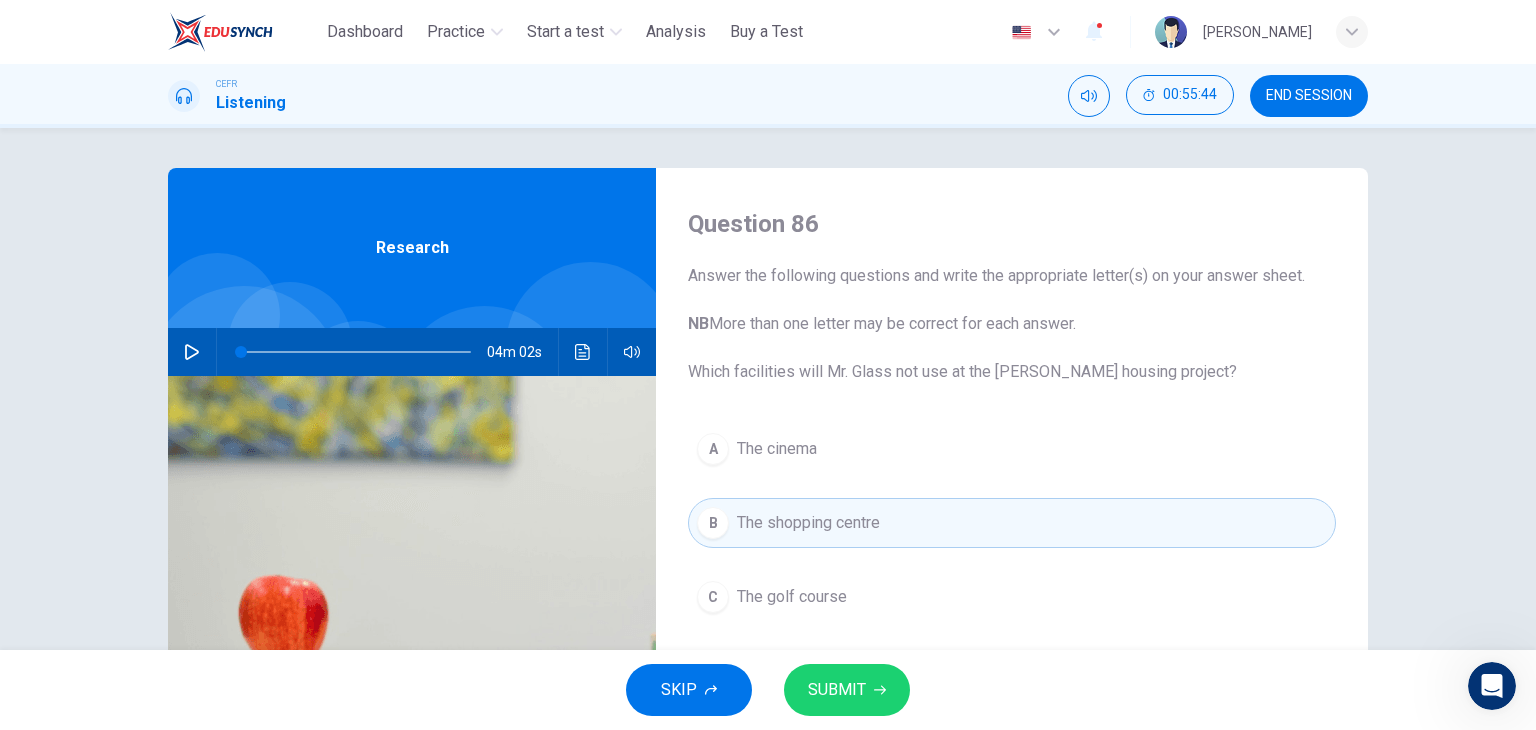 click on "SUBMIT" at bounding box center (837, 690) 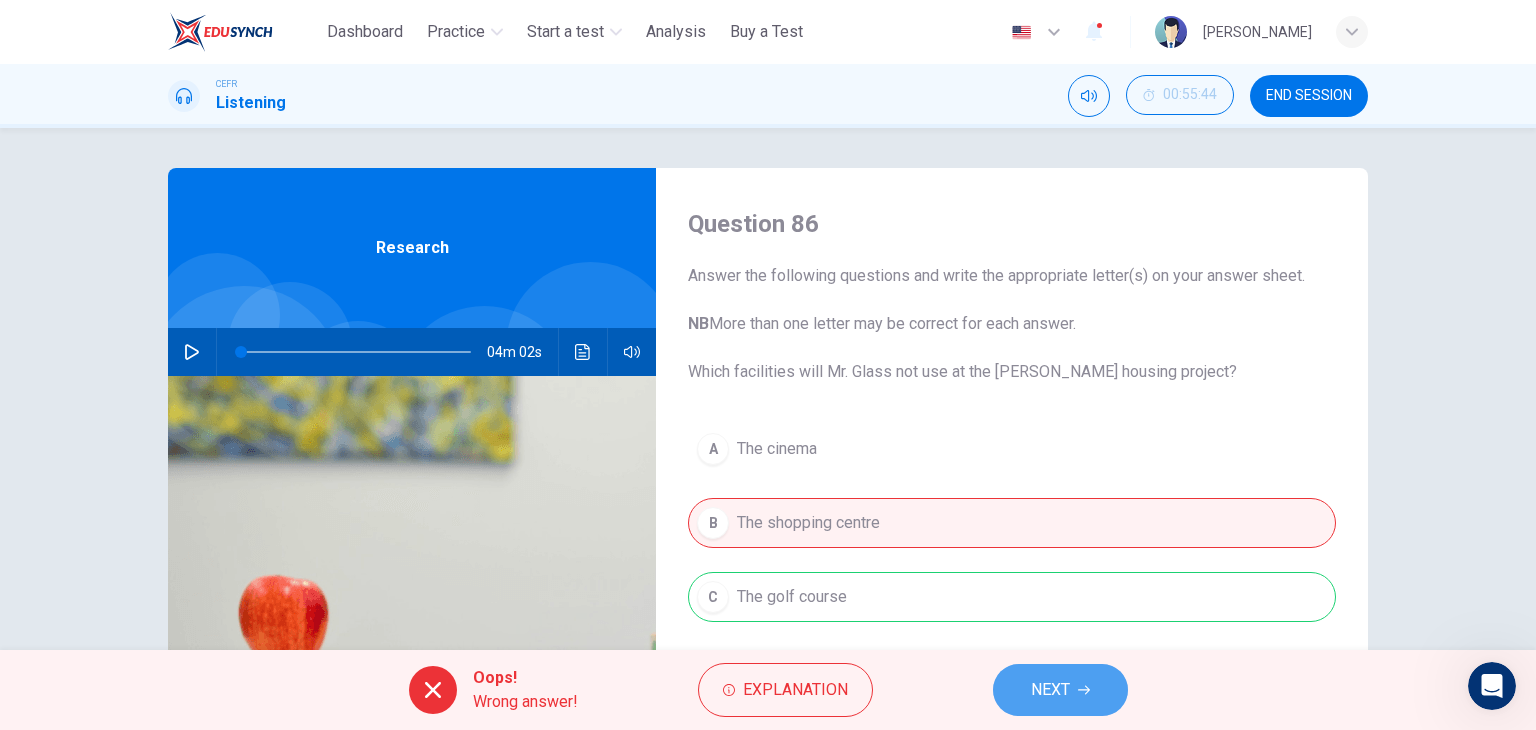 click on "NEXT" at bounding box center [1060, 690] 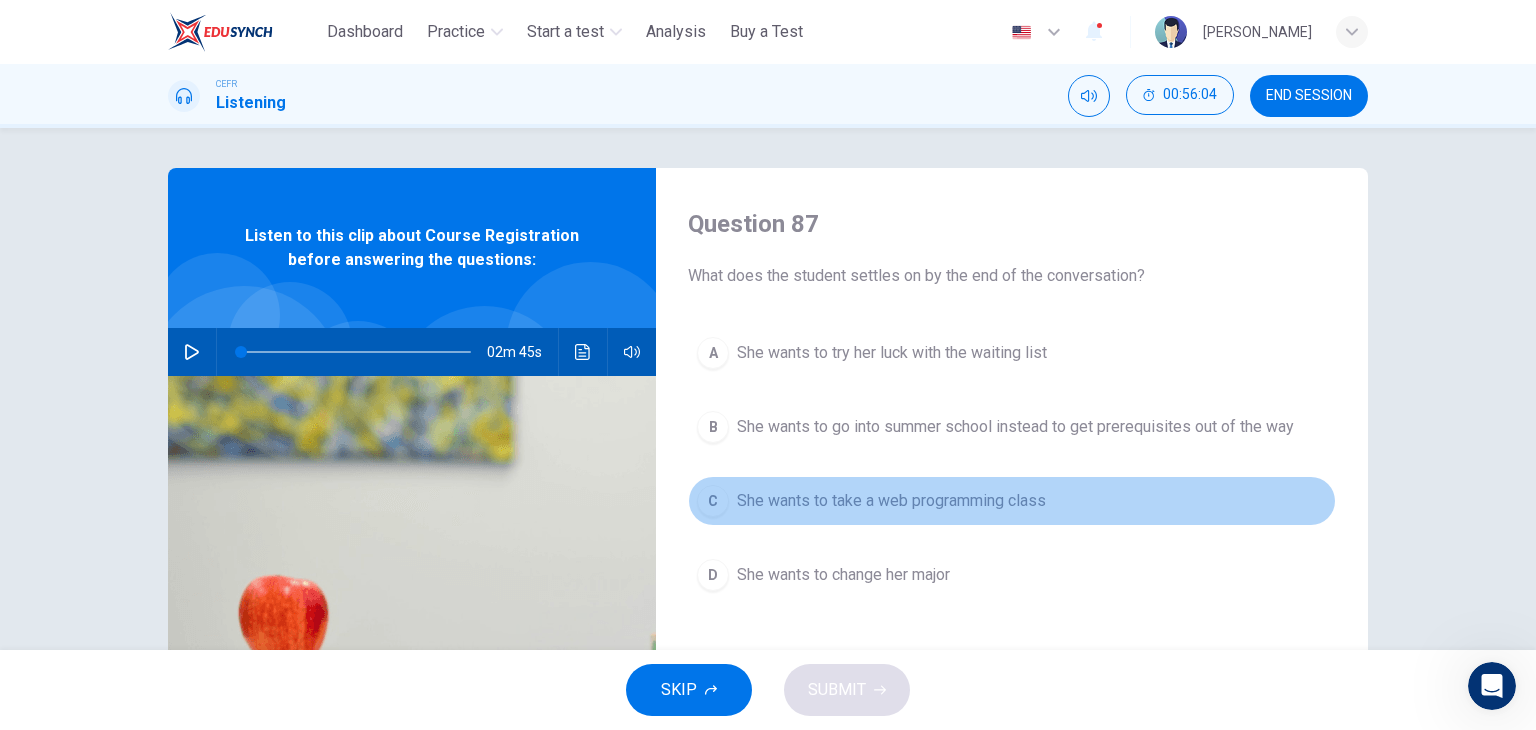 click on "She wants to take a web programming class" at bounding box center [891, 501] 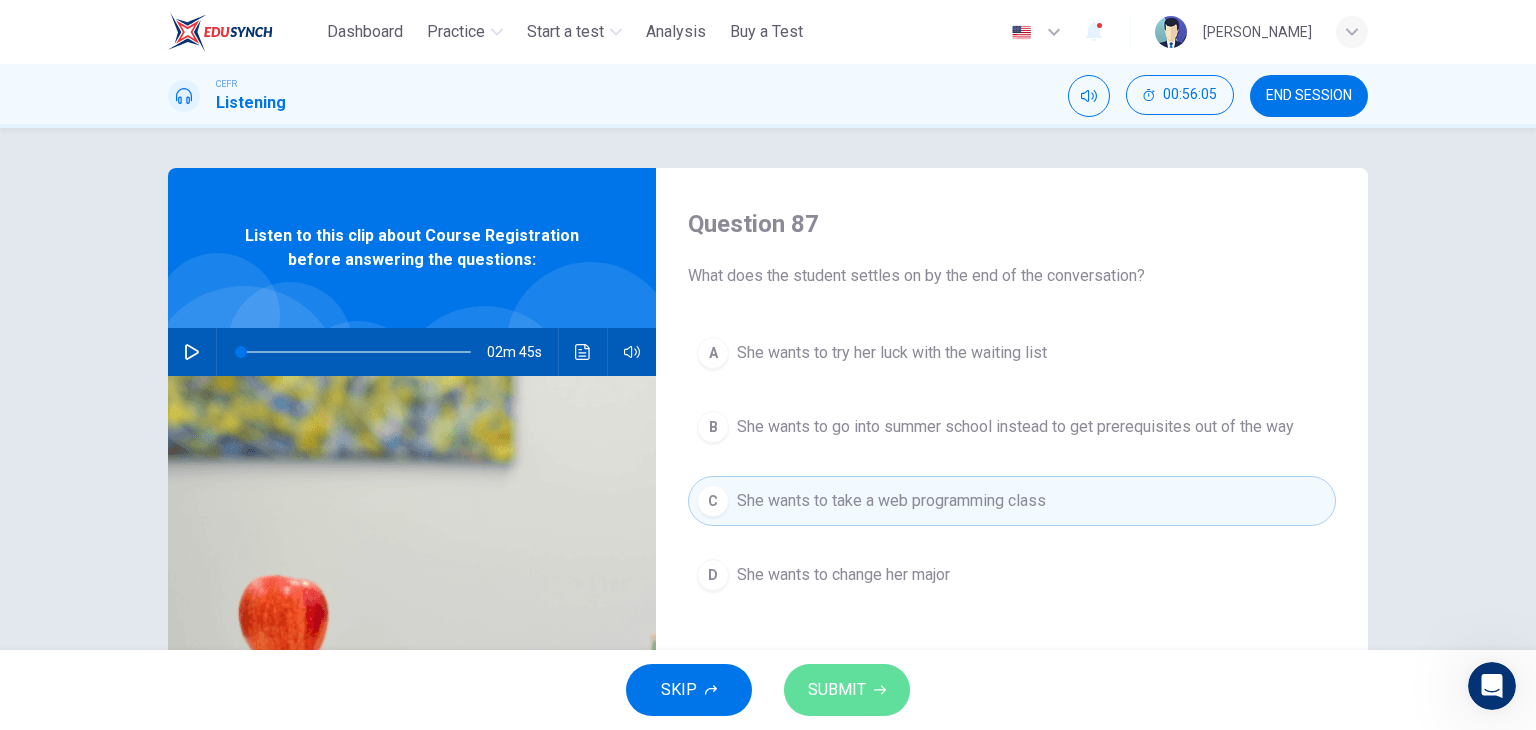 click on "SUBMIT" at bounding box center (847, 690) 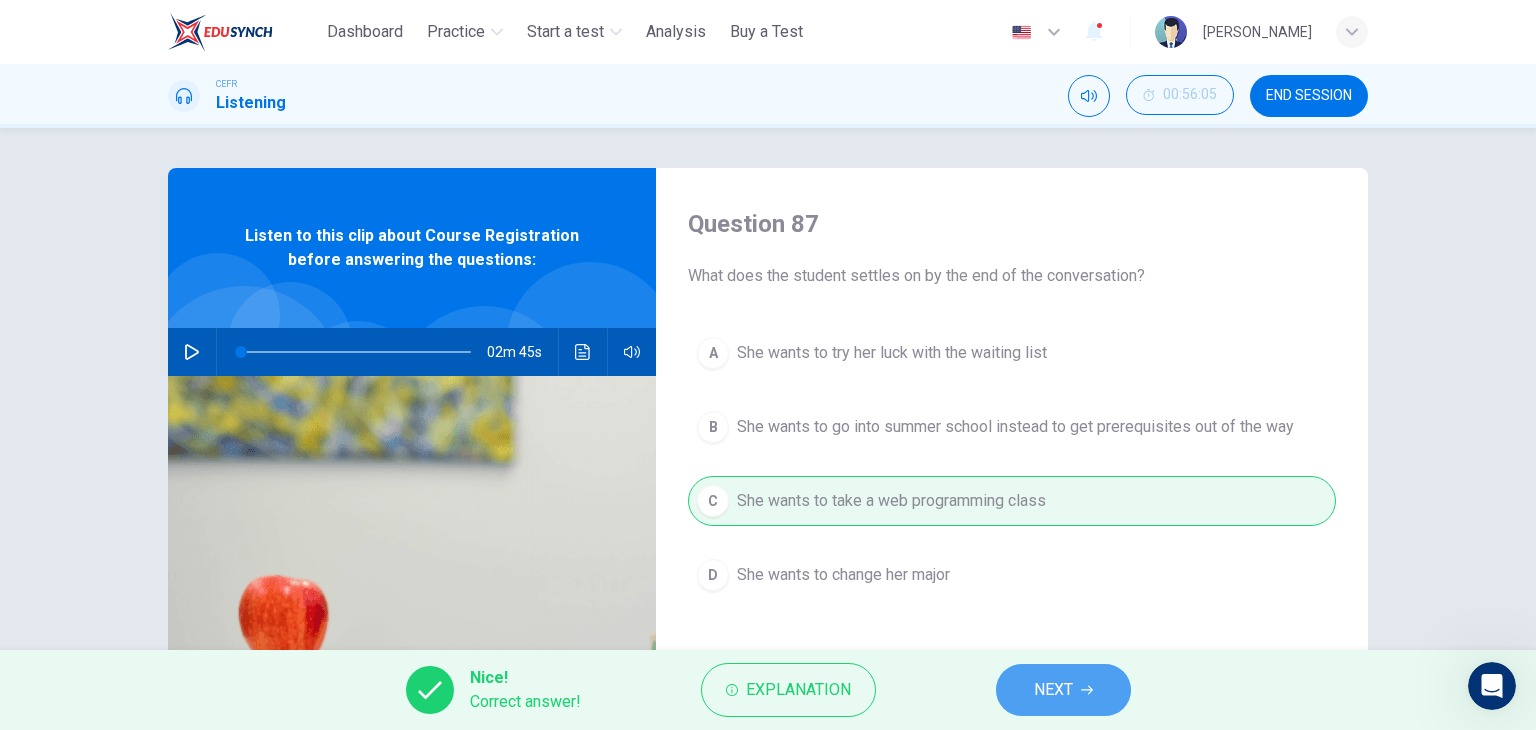 click on "NEXT" at bounding box center [1053, 690] 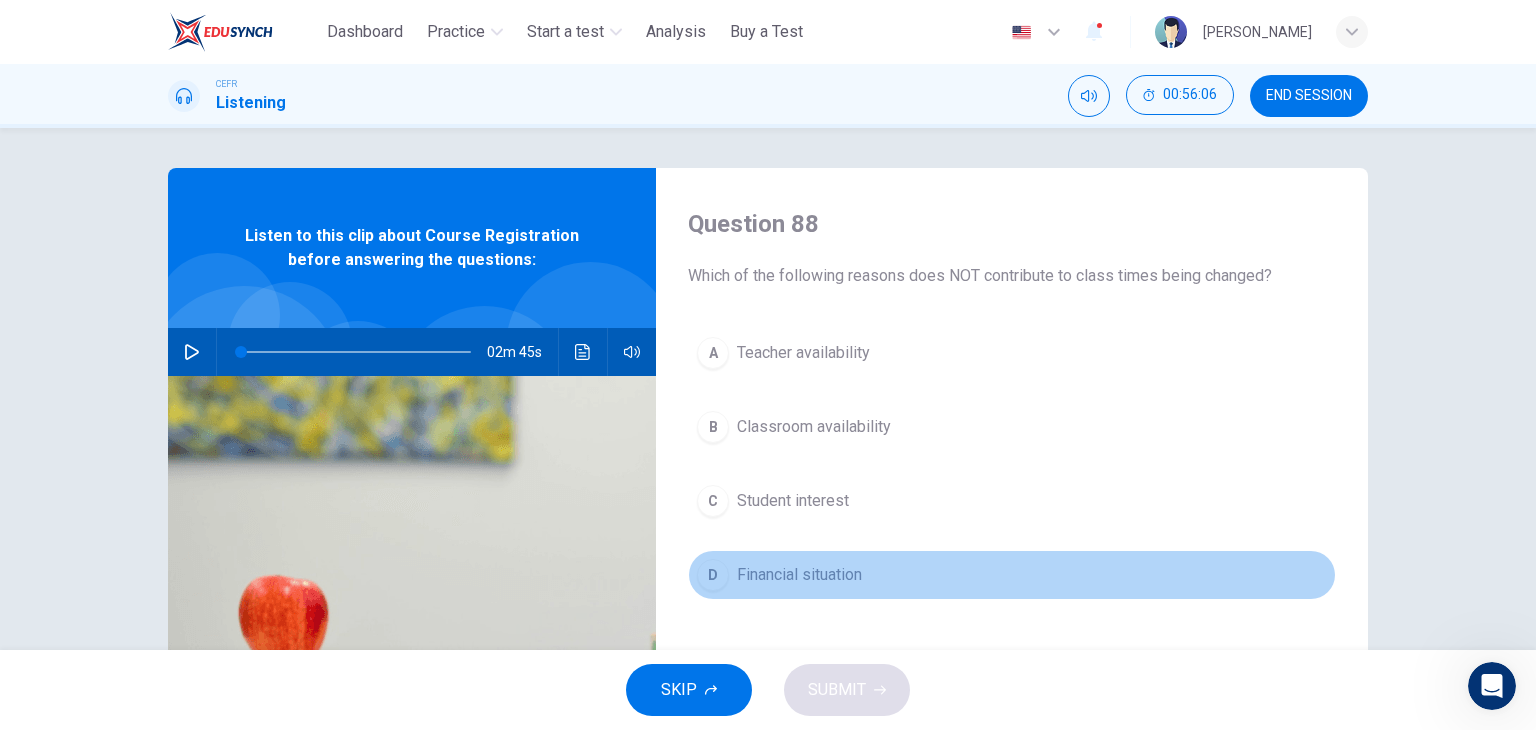 click on "D Financial situation" at bounding box center (1012, 575) 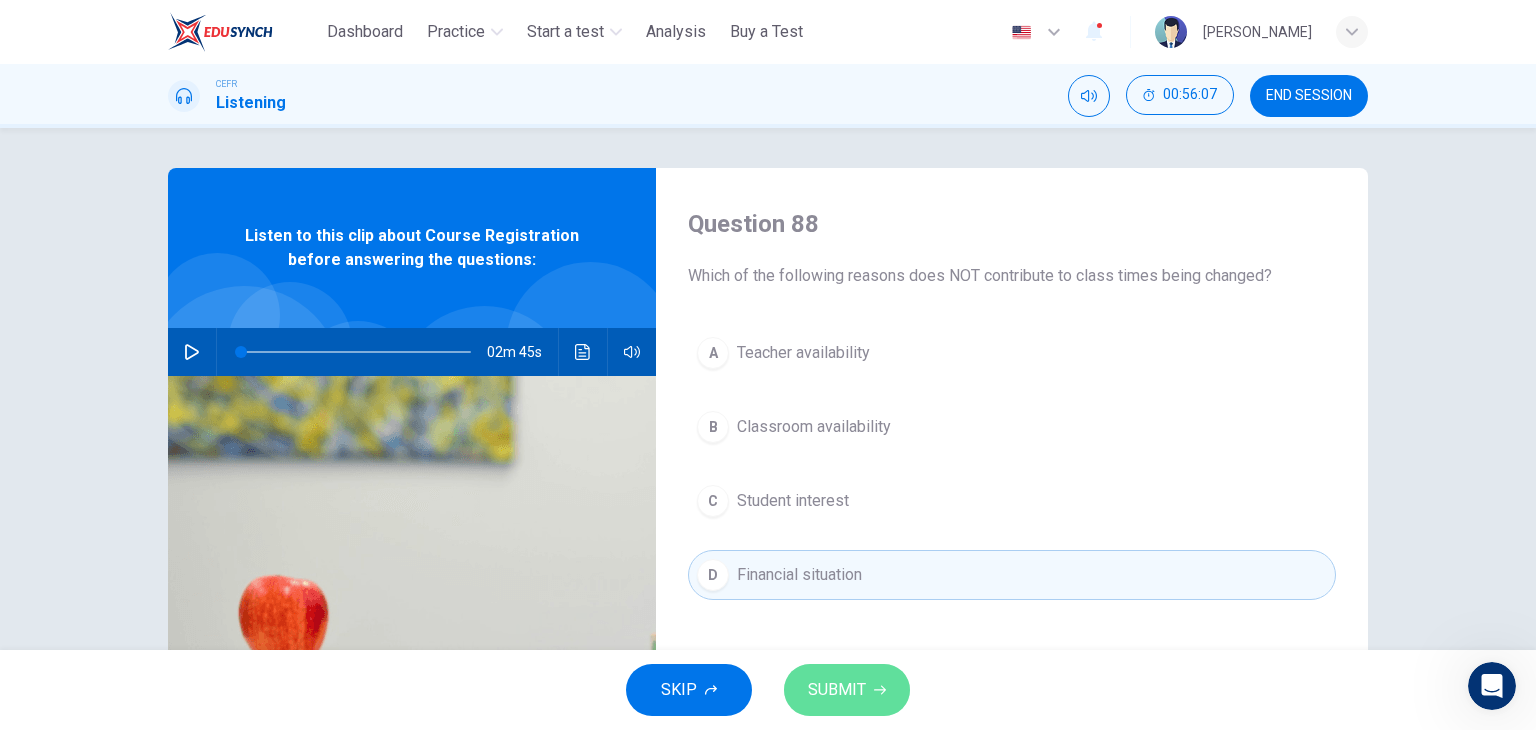 click on "SUBMIT" at bounding box center (847, 690) 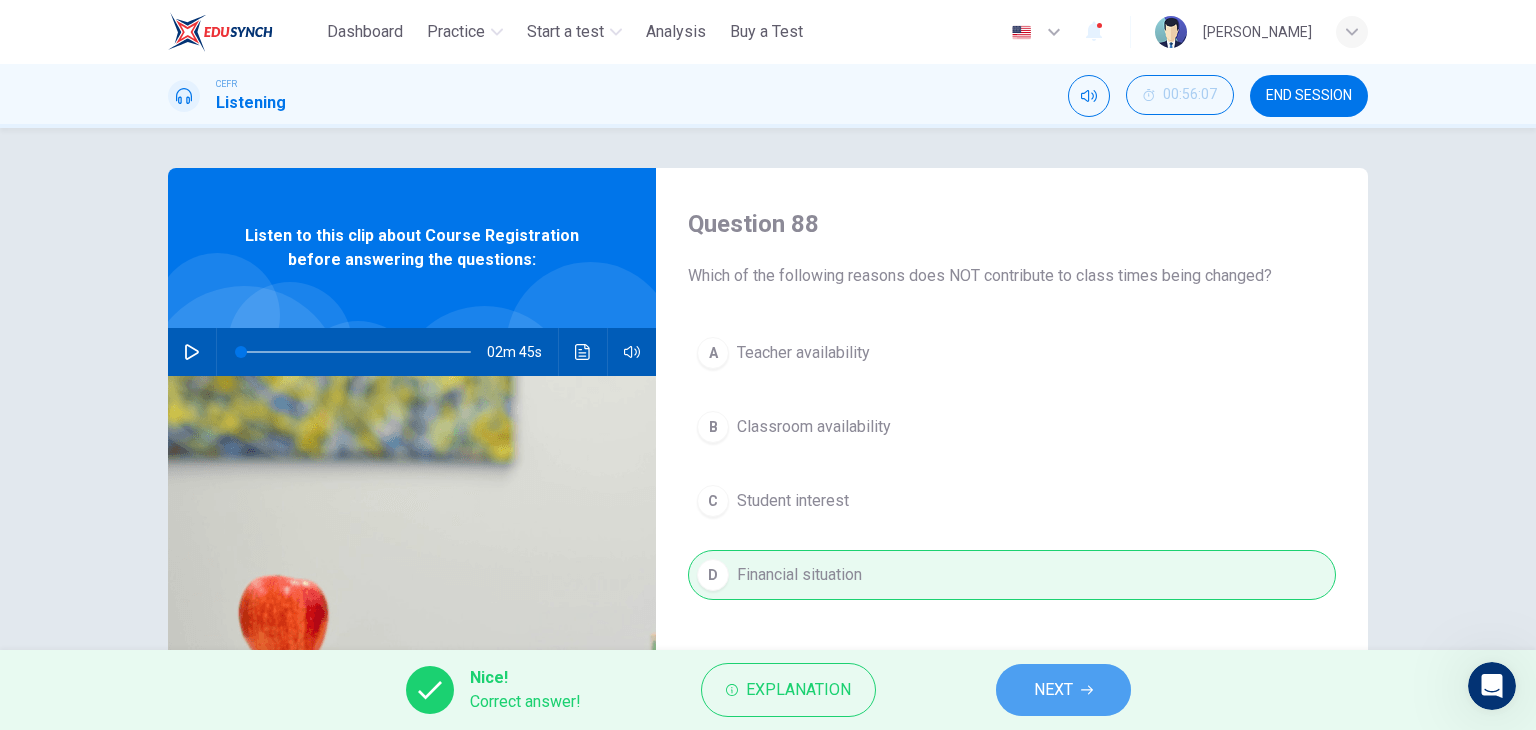 click on "NEXT" at bounding box center (1063, 690) 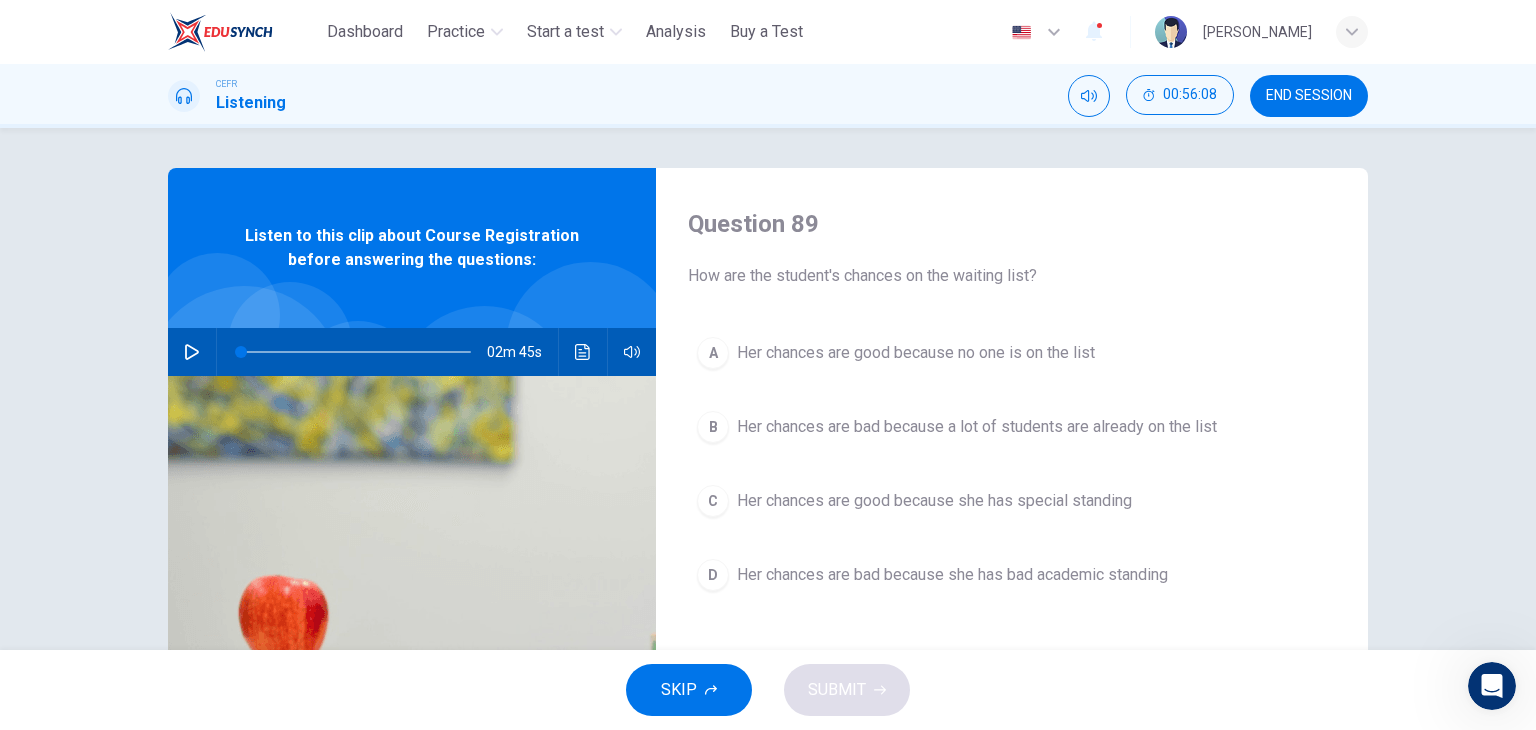 click on "Her chances are good because no one is on the list" at bounding box center (916, 353) 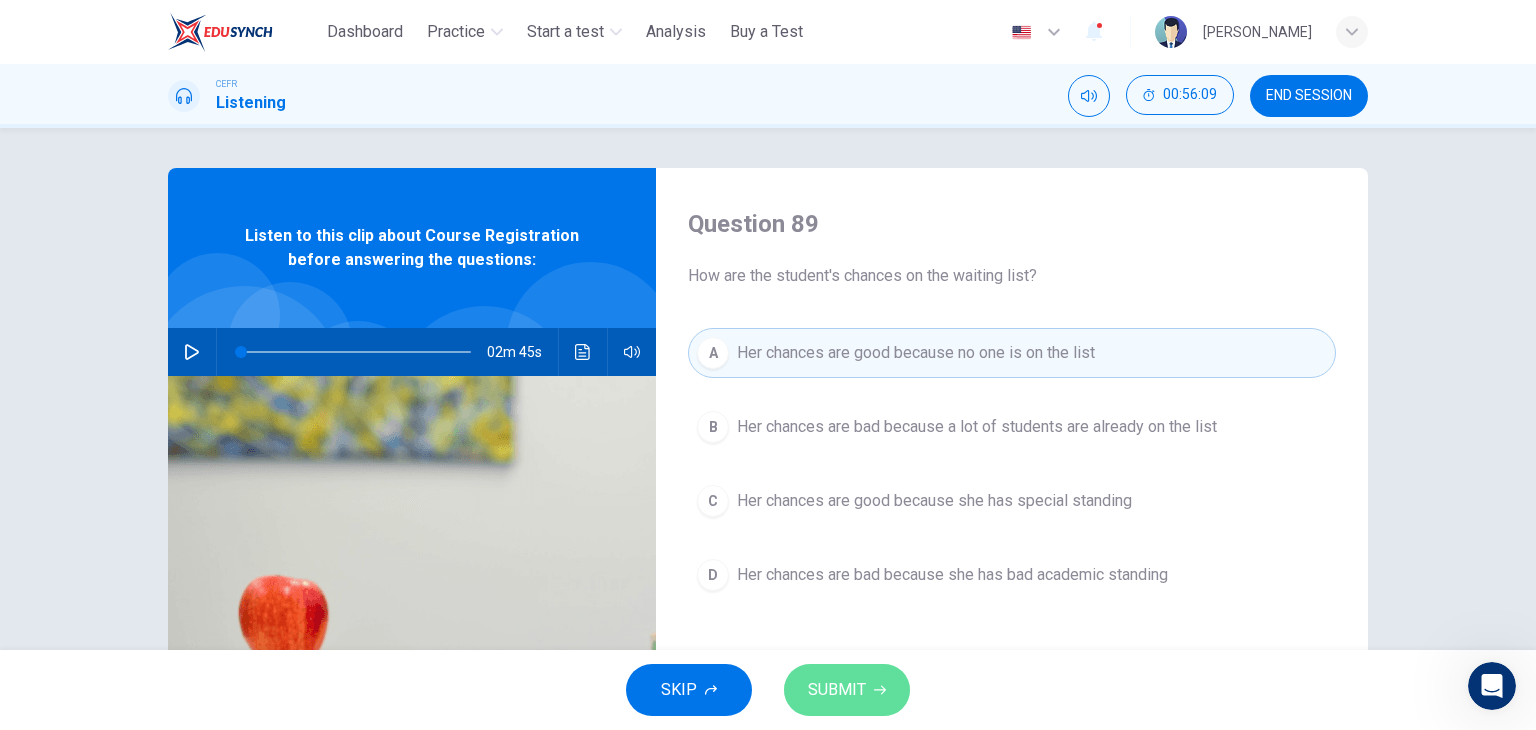 click on "SUBMIT" at bounding box center [837, 690] 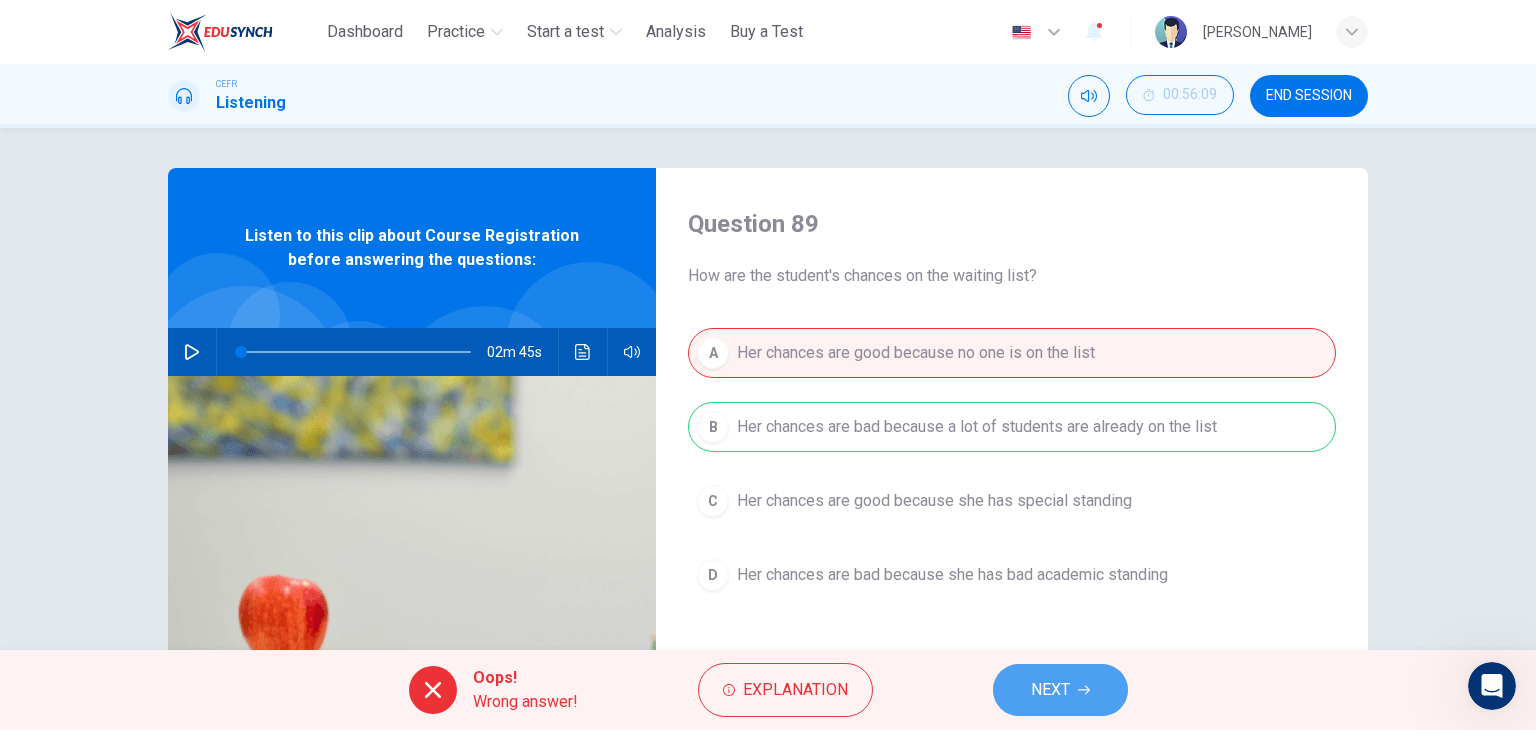 click on "NEXT" at bounding box center [1060, 690] 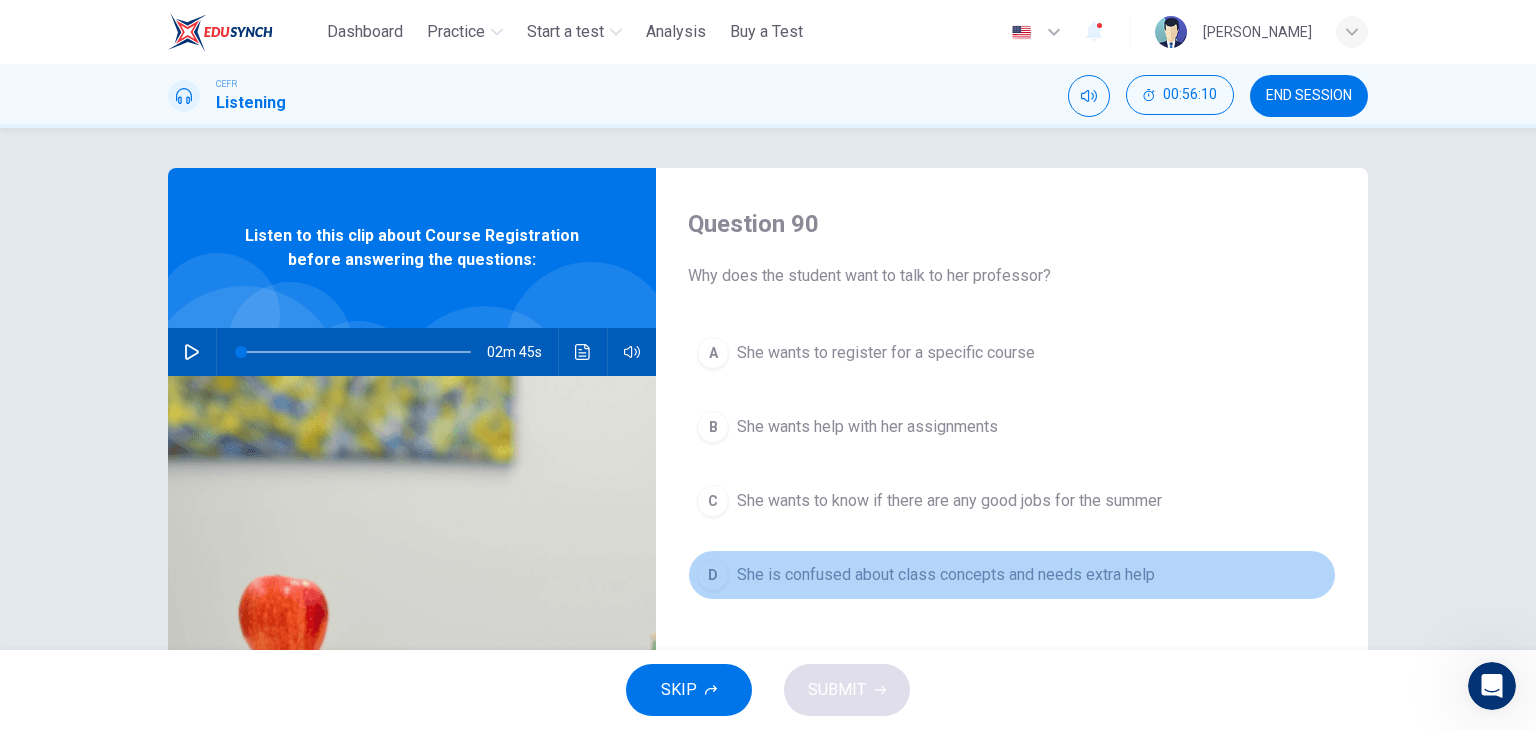 click on "She is confused about class concepts and needs extra help" at bounding box center (946, 575) 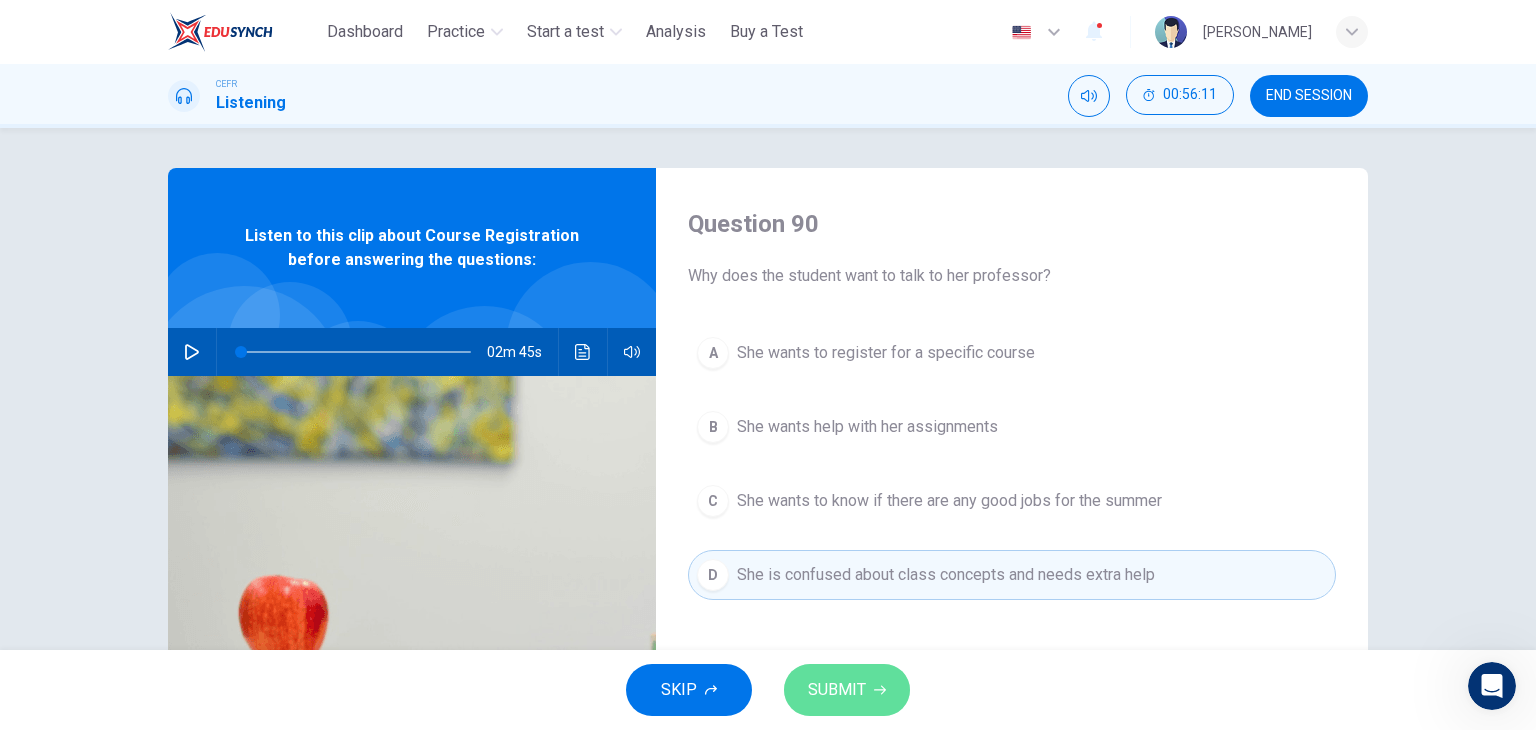 click on "SUBMIT" at bounding box center (847, 690) 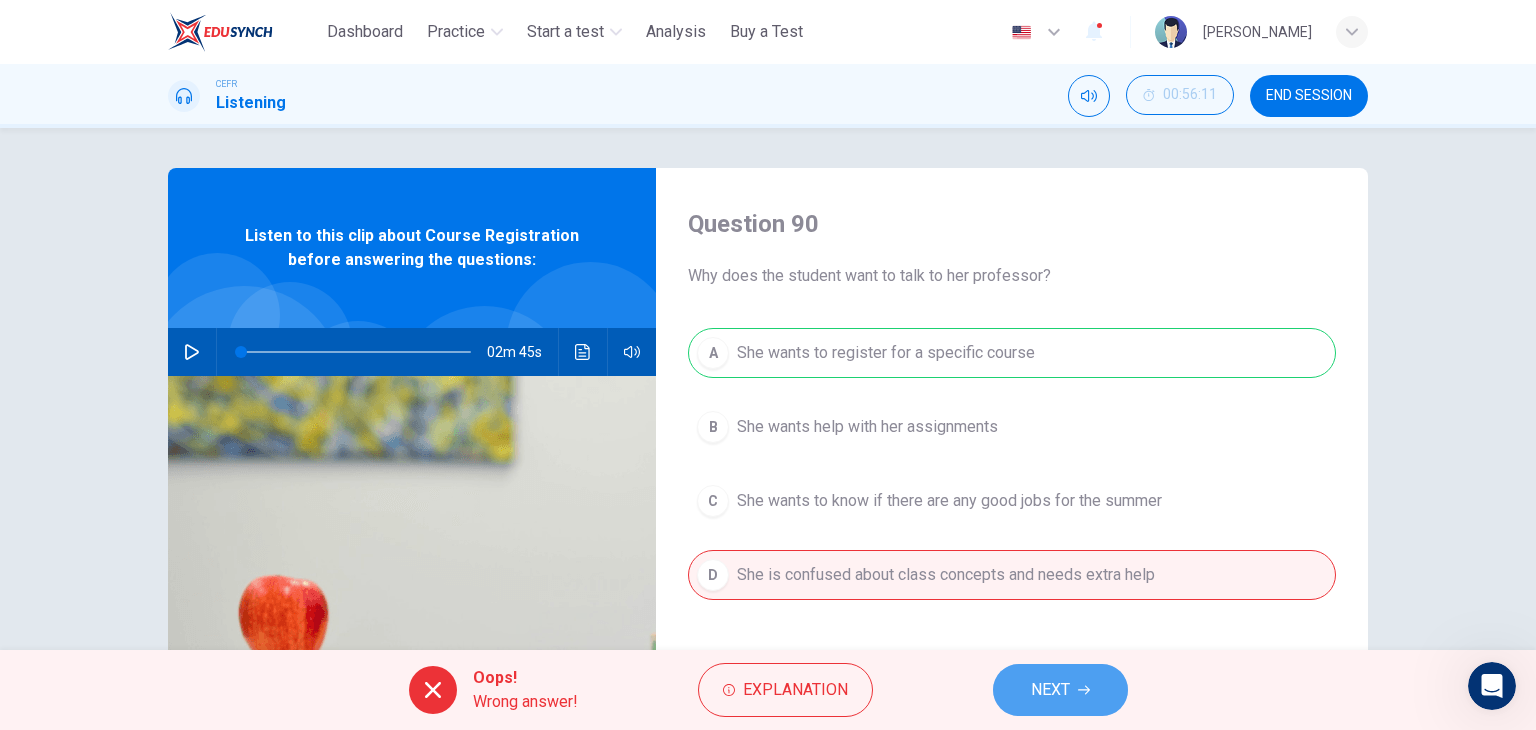 click on "NEXT" at bounding box center [1060, 690] 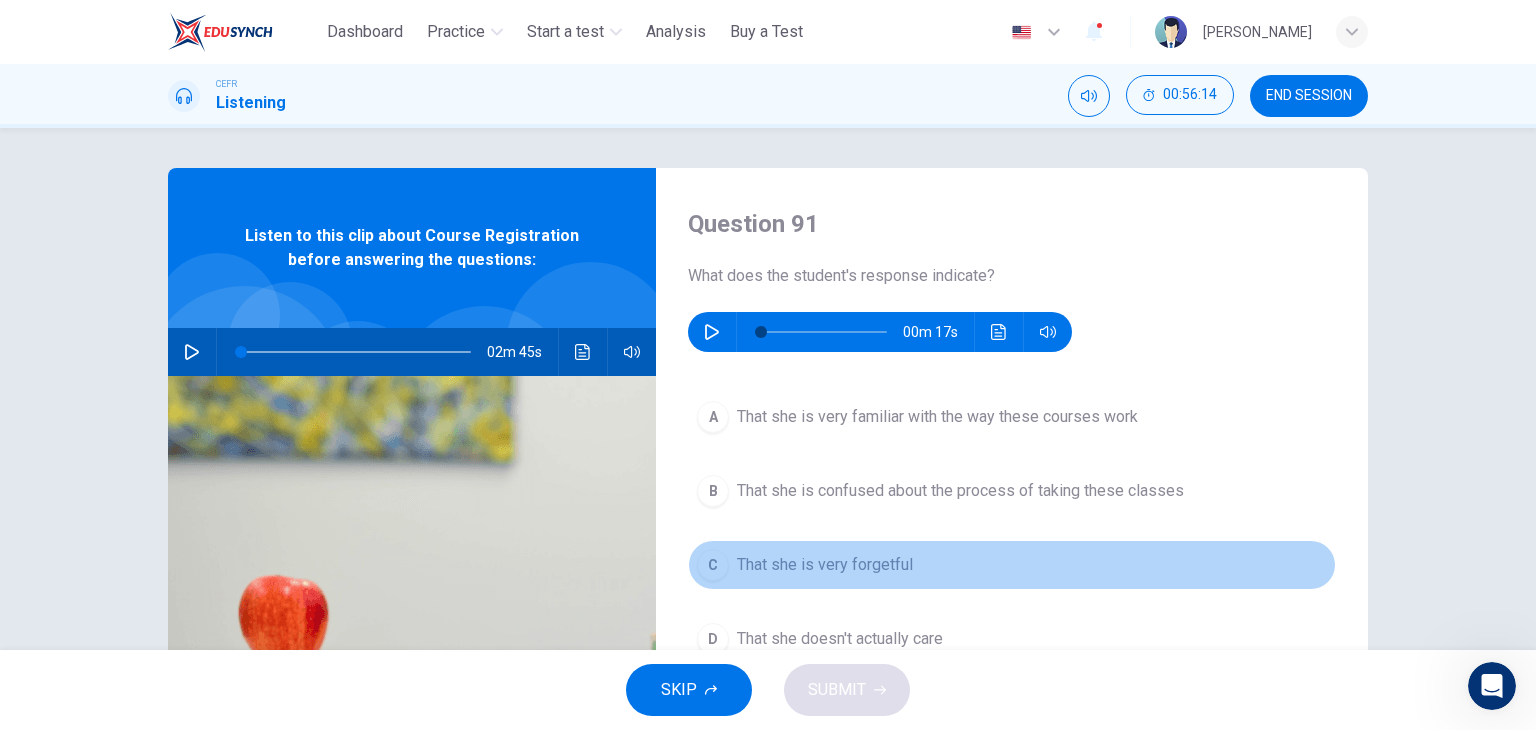 click on "That she is very forgetful" at bounding box center [825, 565] 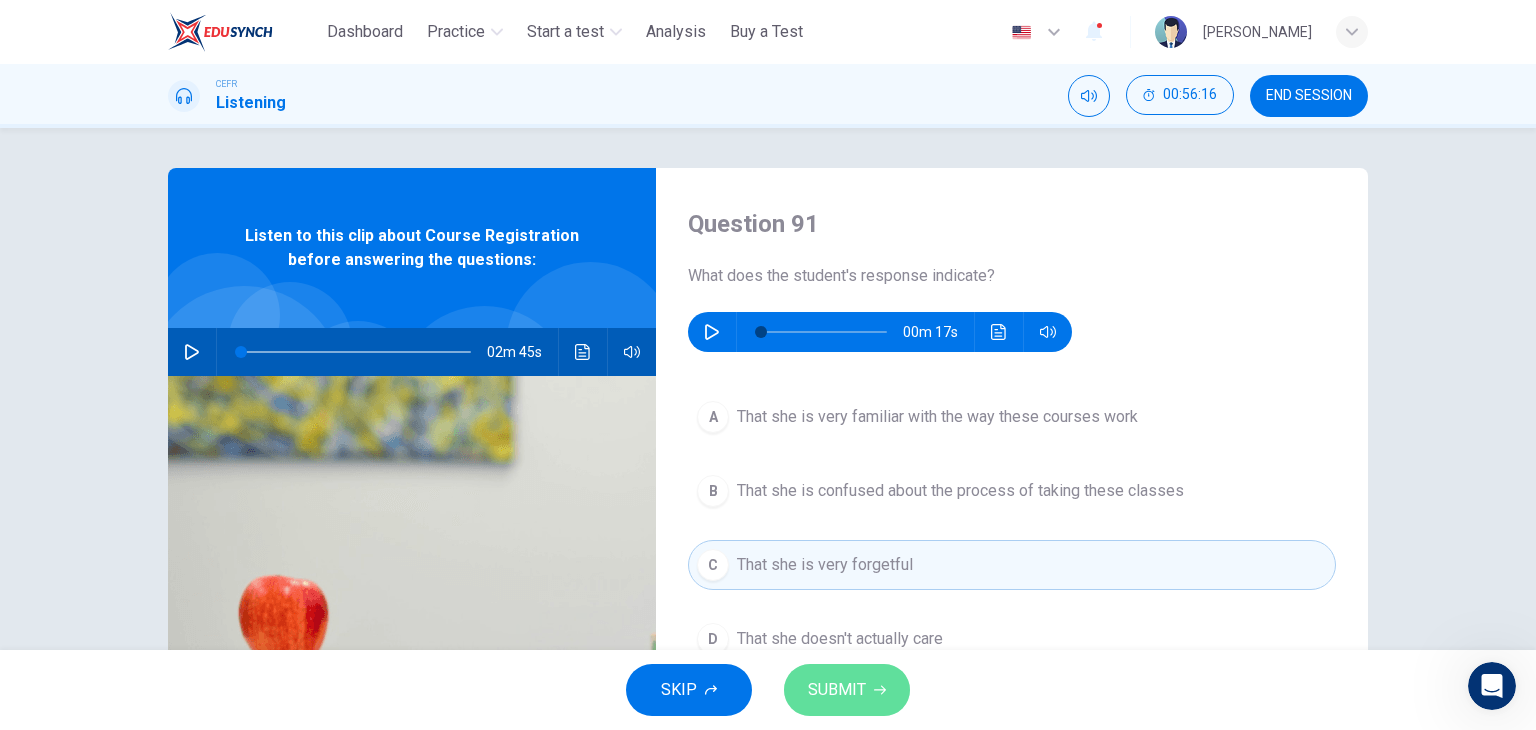 click on "SUBMIT" at bounding box center (847, 690) 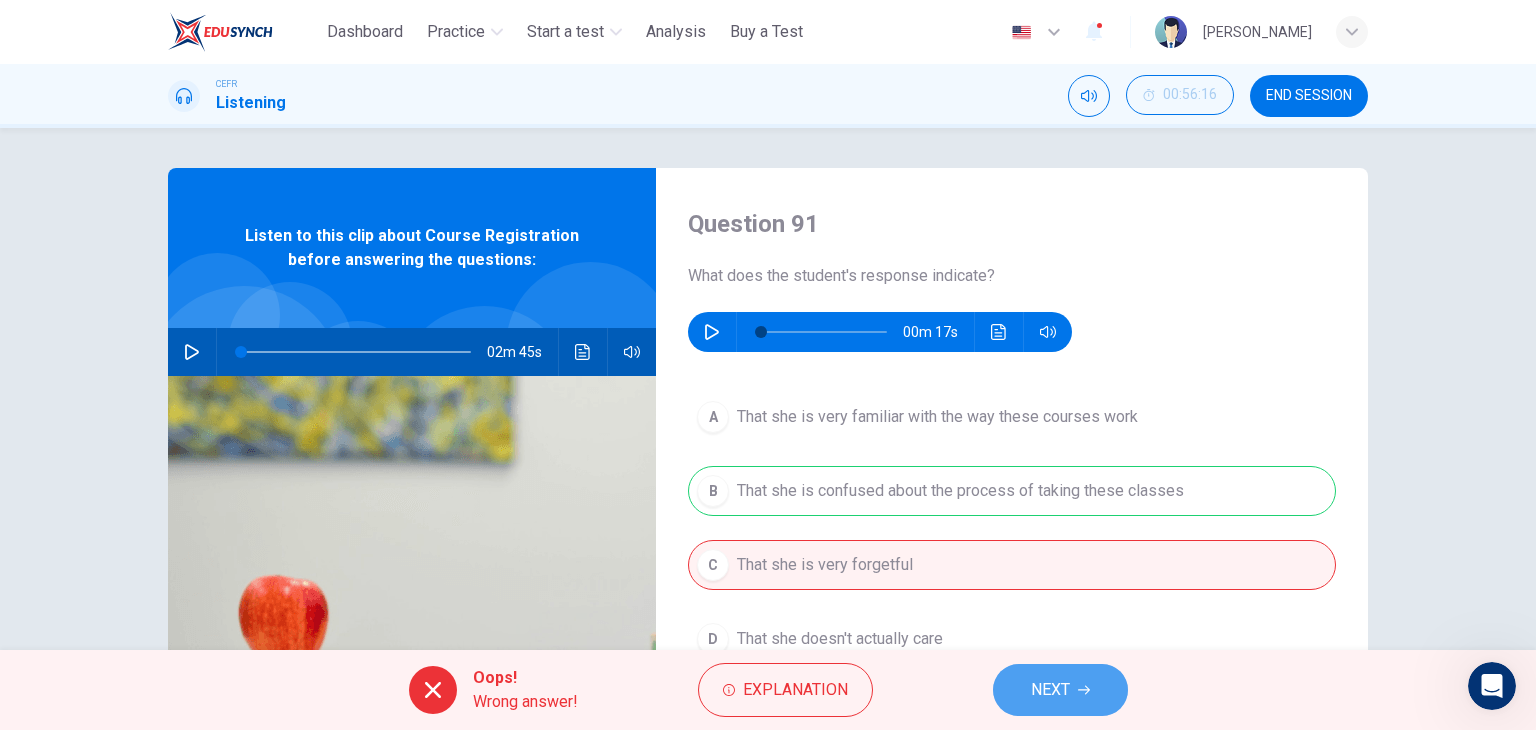 click on "NEXT" at bounding box center (1060, 690) 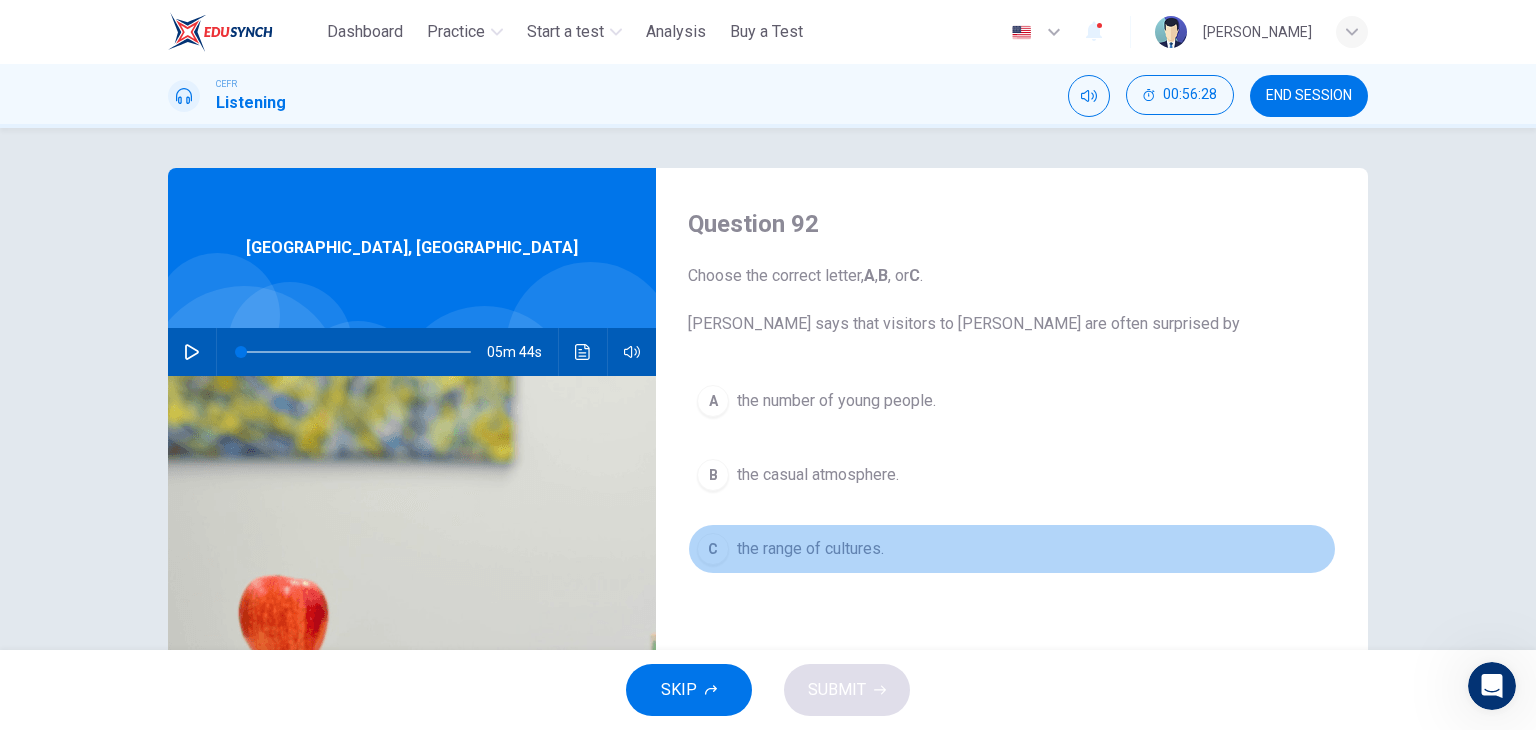click on "the range of cultures." at bounding box center [810, 549] 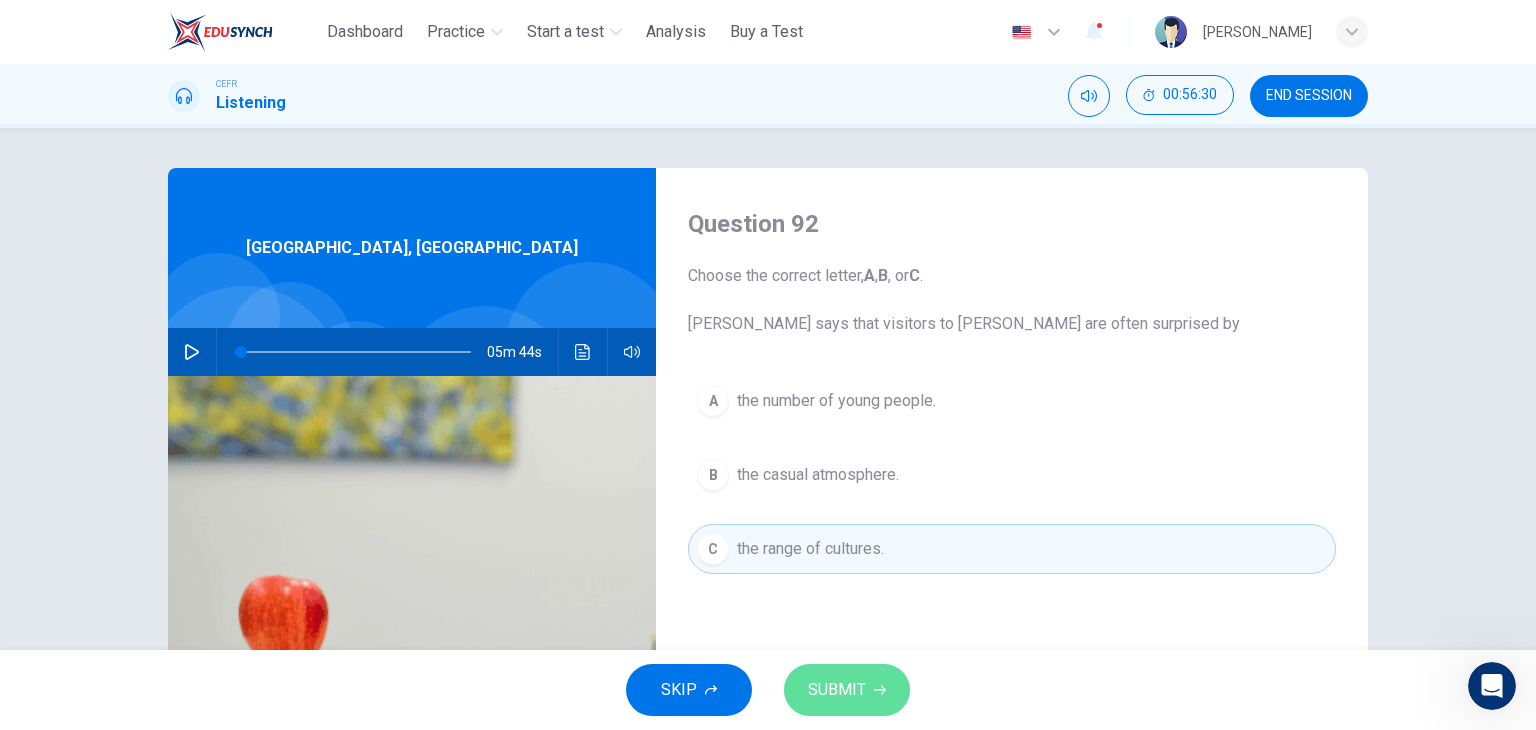click on "SUBMIT" at bounding box center [837, 690] 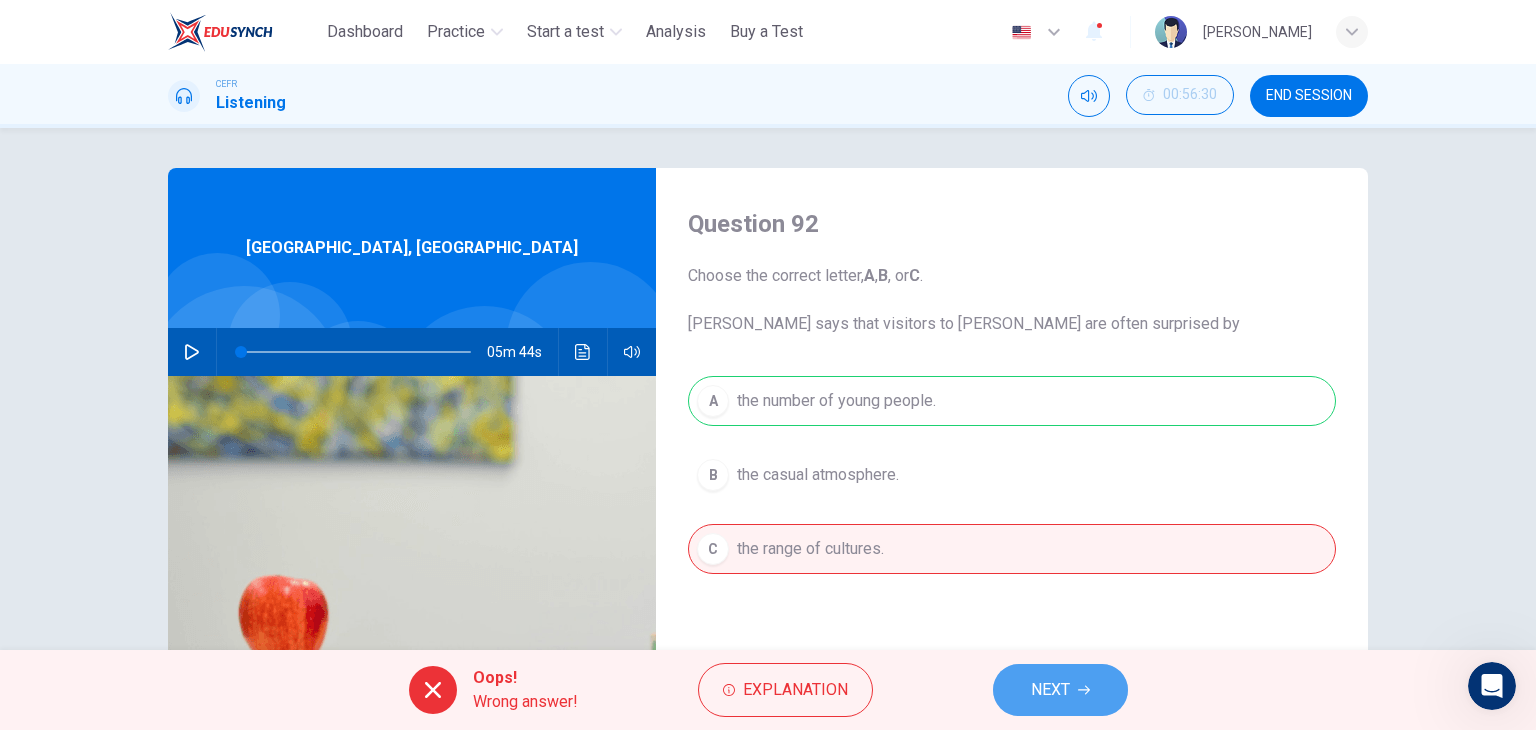click on "NEXT" at bounding box center [1060, 690] 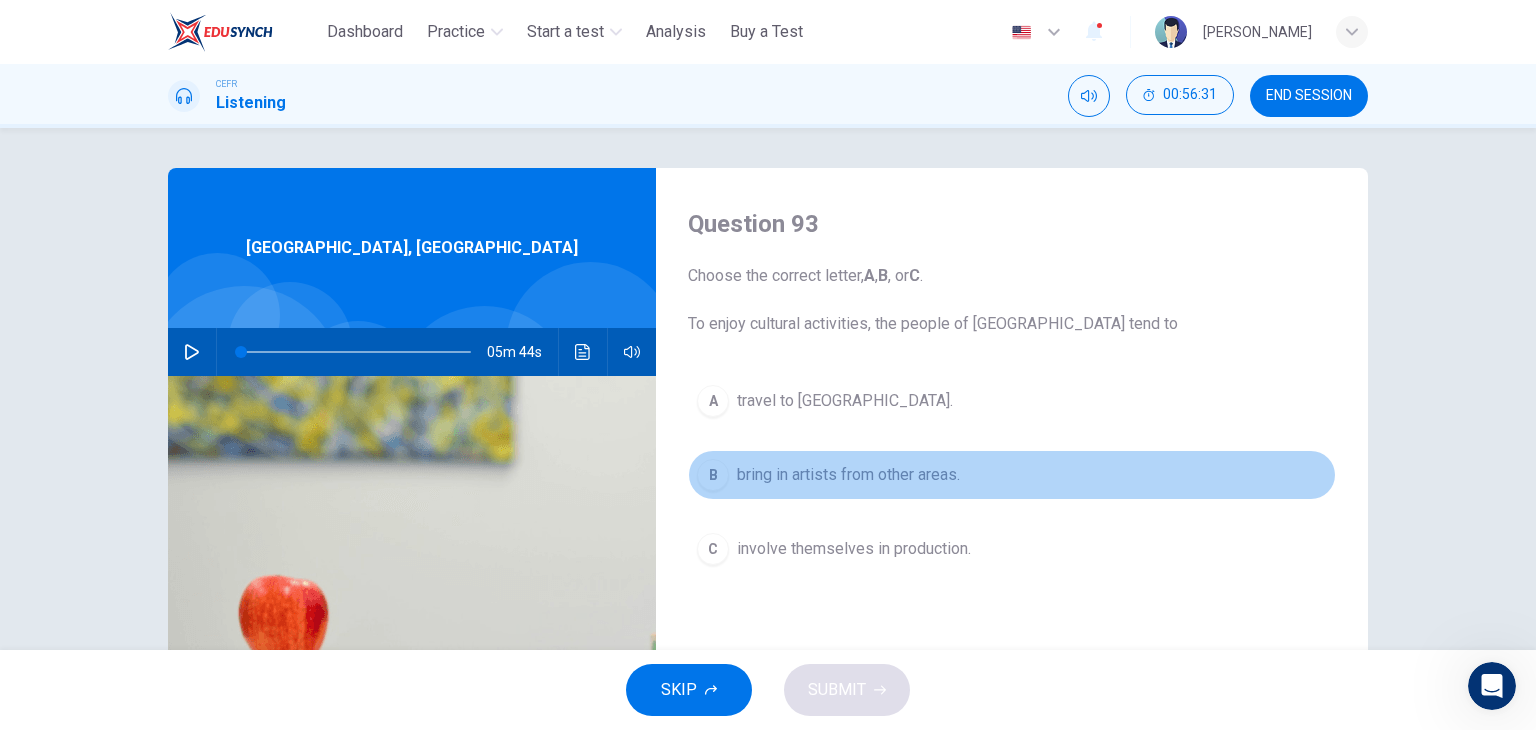 click on "bring in artists from other areas." at bounding box center (848, 475) 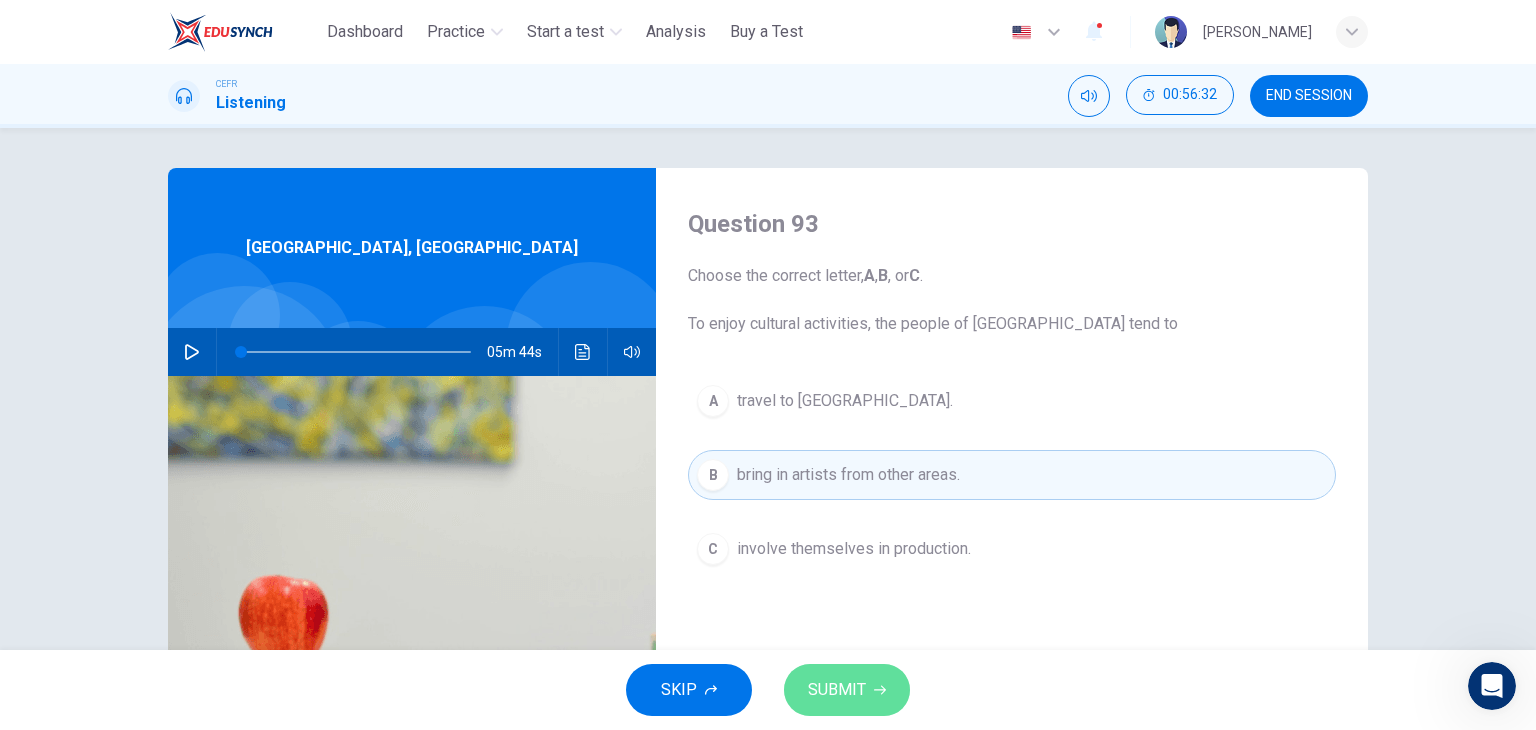 click on "SUBMIT" at bounding box center [837, 690] 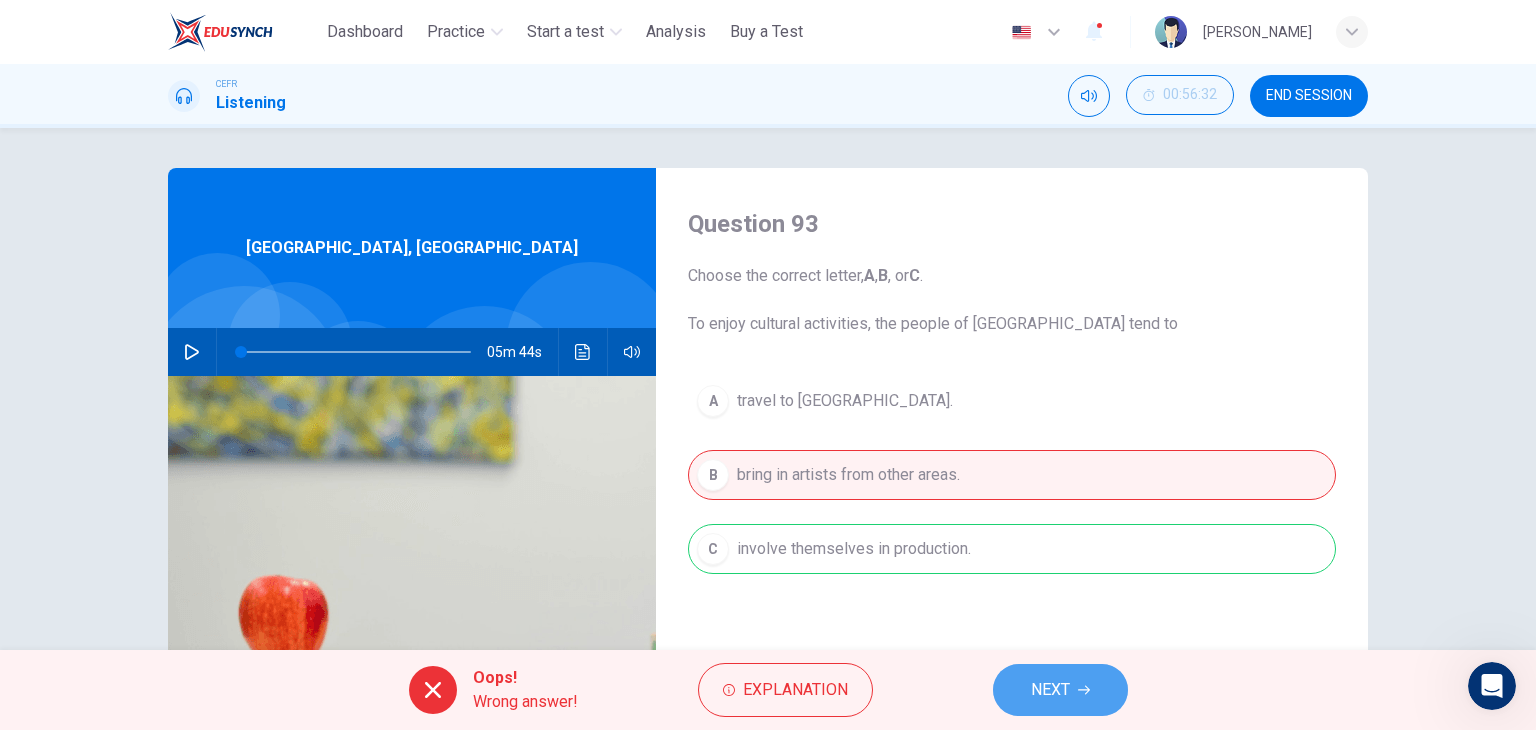 click on "NEXT" at bounding box center [1060, 690] 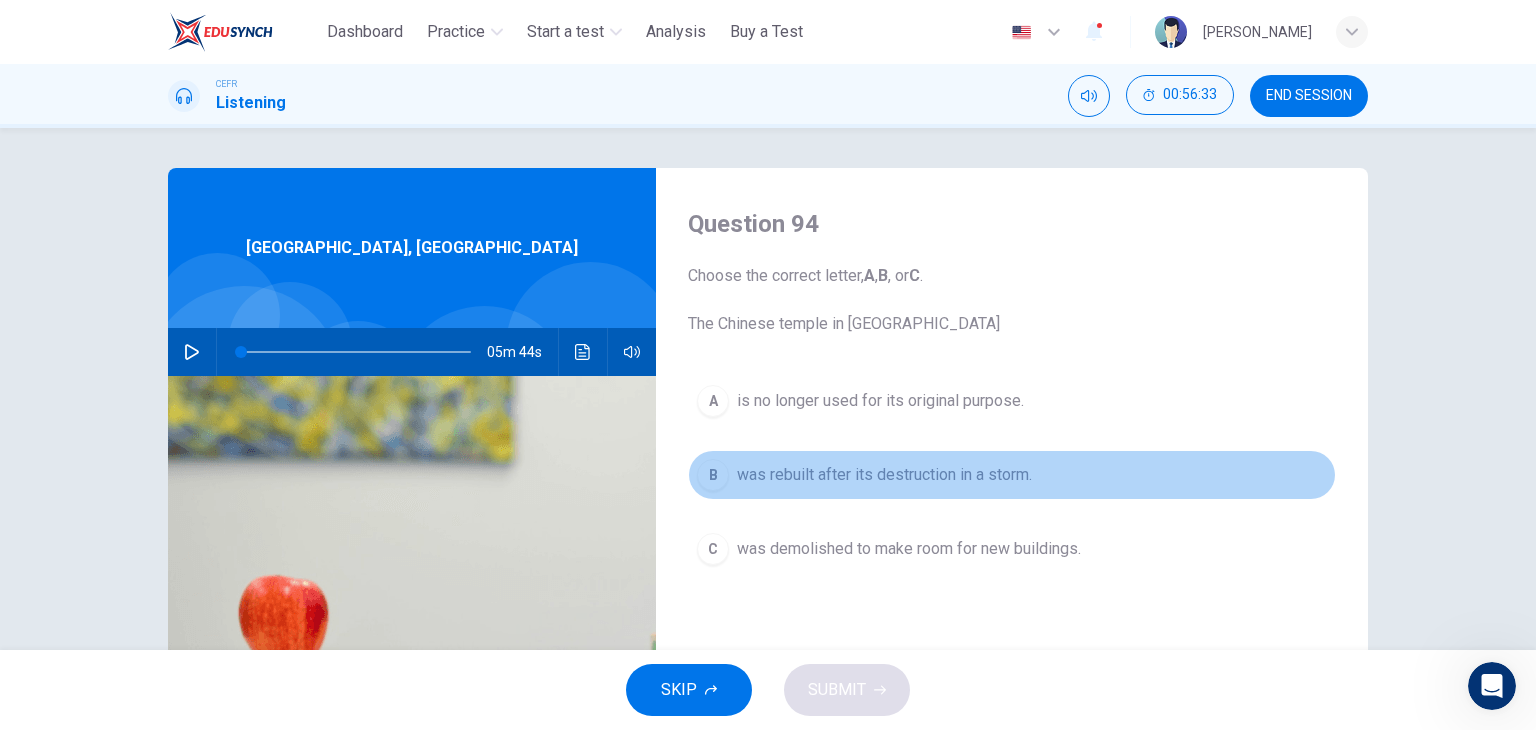 click on "was rebuilt after its destruction in a storm." at bounding box center [884, 475] 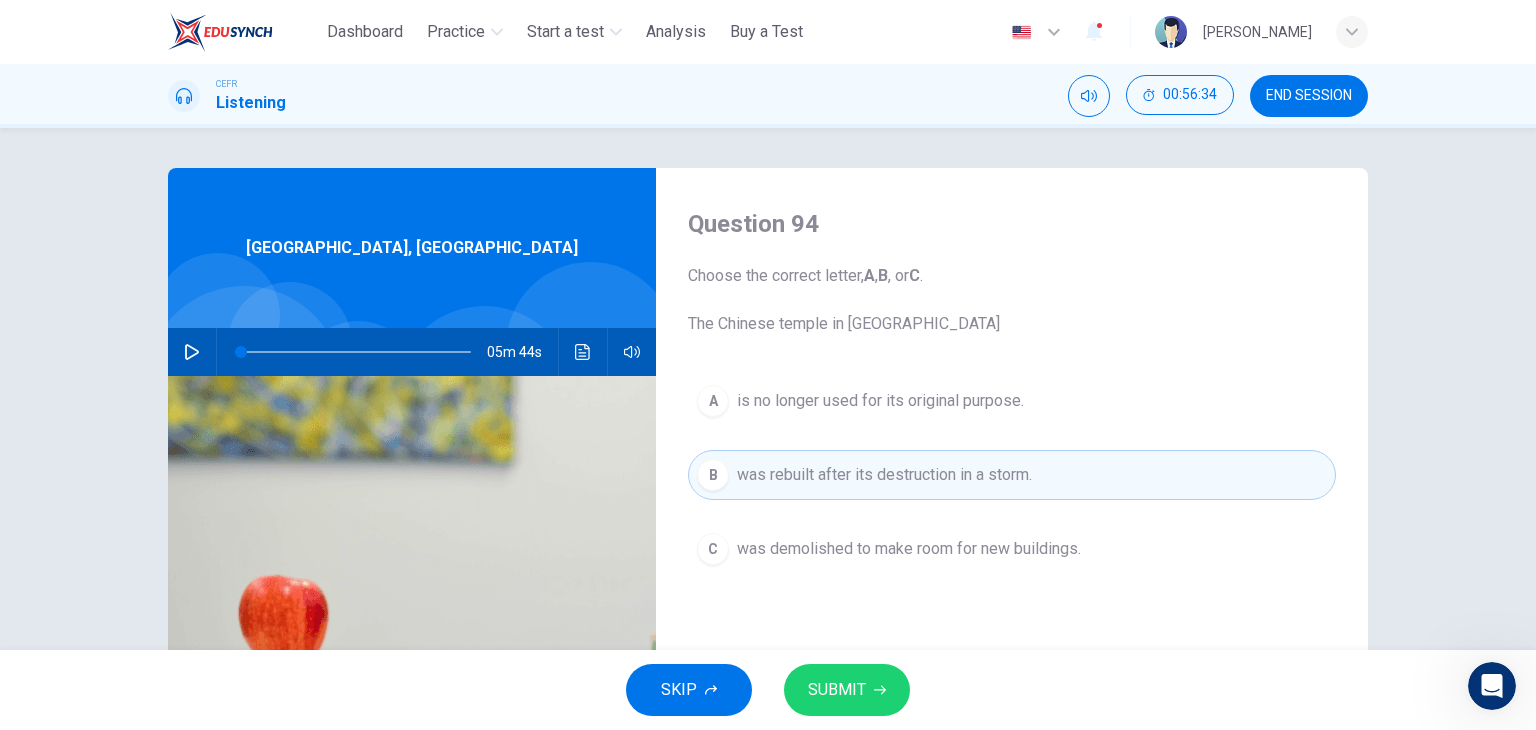 click on "SUBMIT" at bounding box center [837, 690] 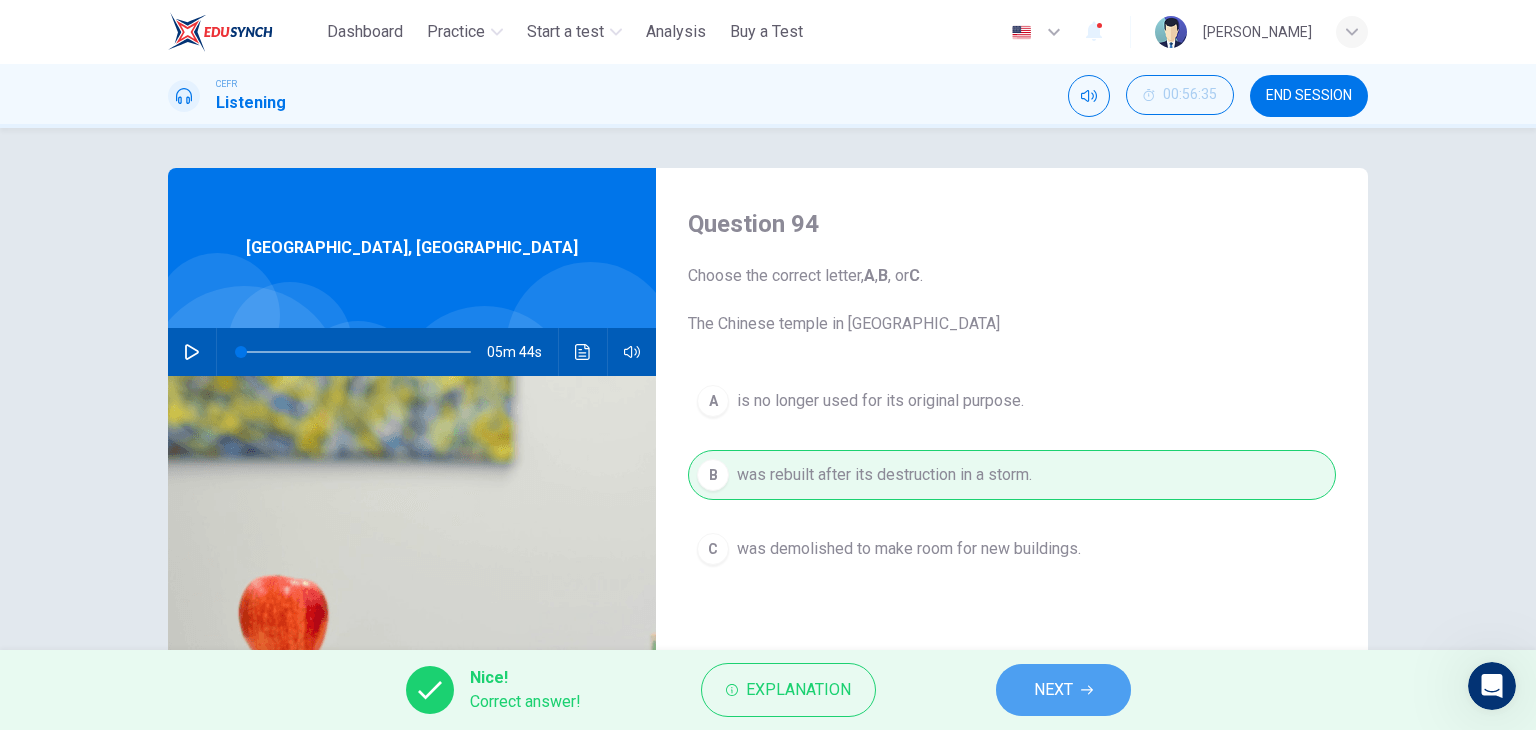 click on "NEXT" at bounding box center (1053, 690) 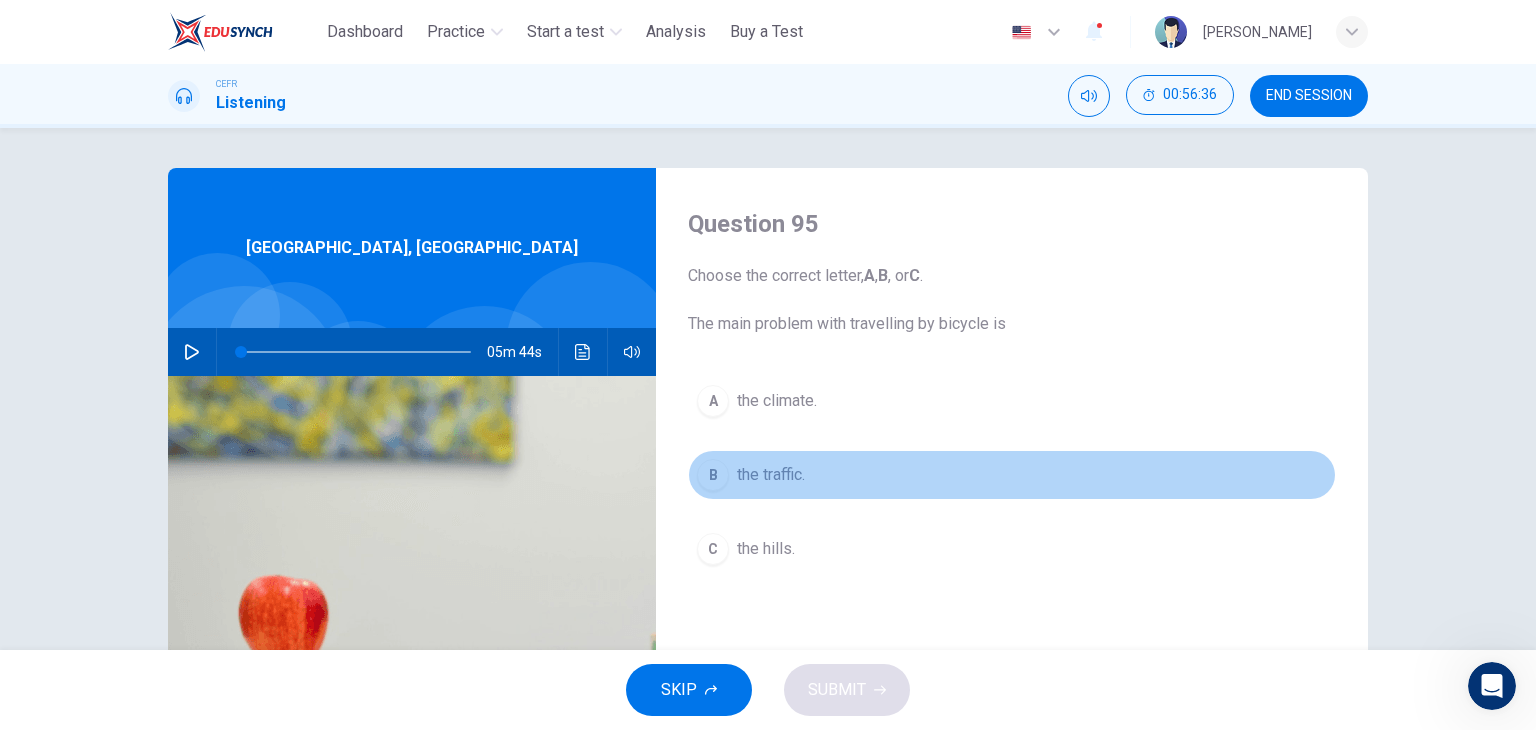 click on "B the traffic." at bounding box center (1012, 475) 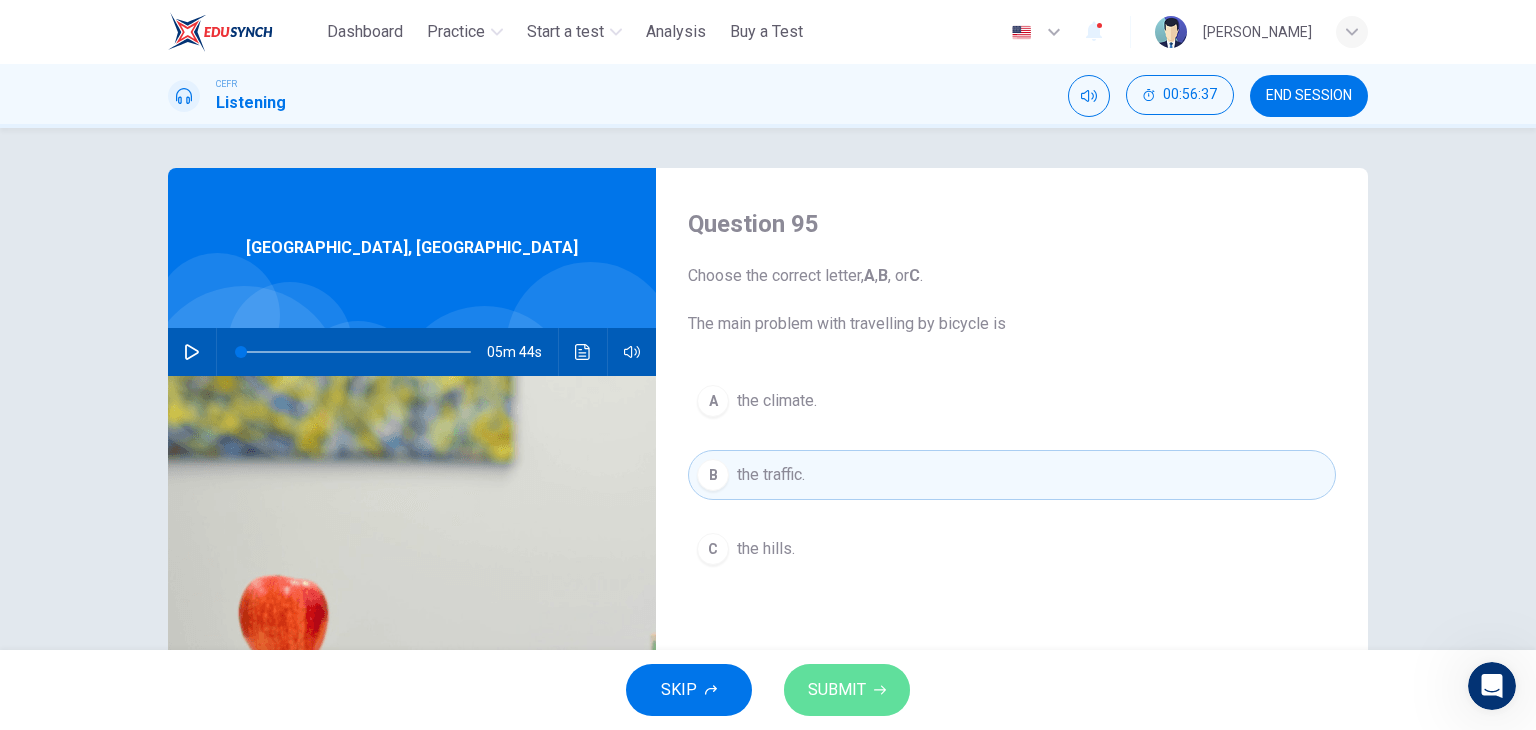 click on "SUBMIT" at bounding box center (847, 690) 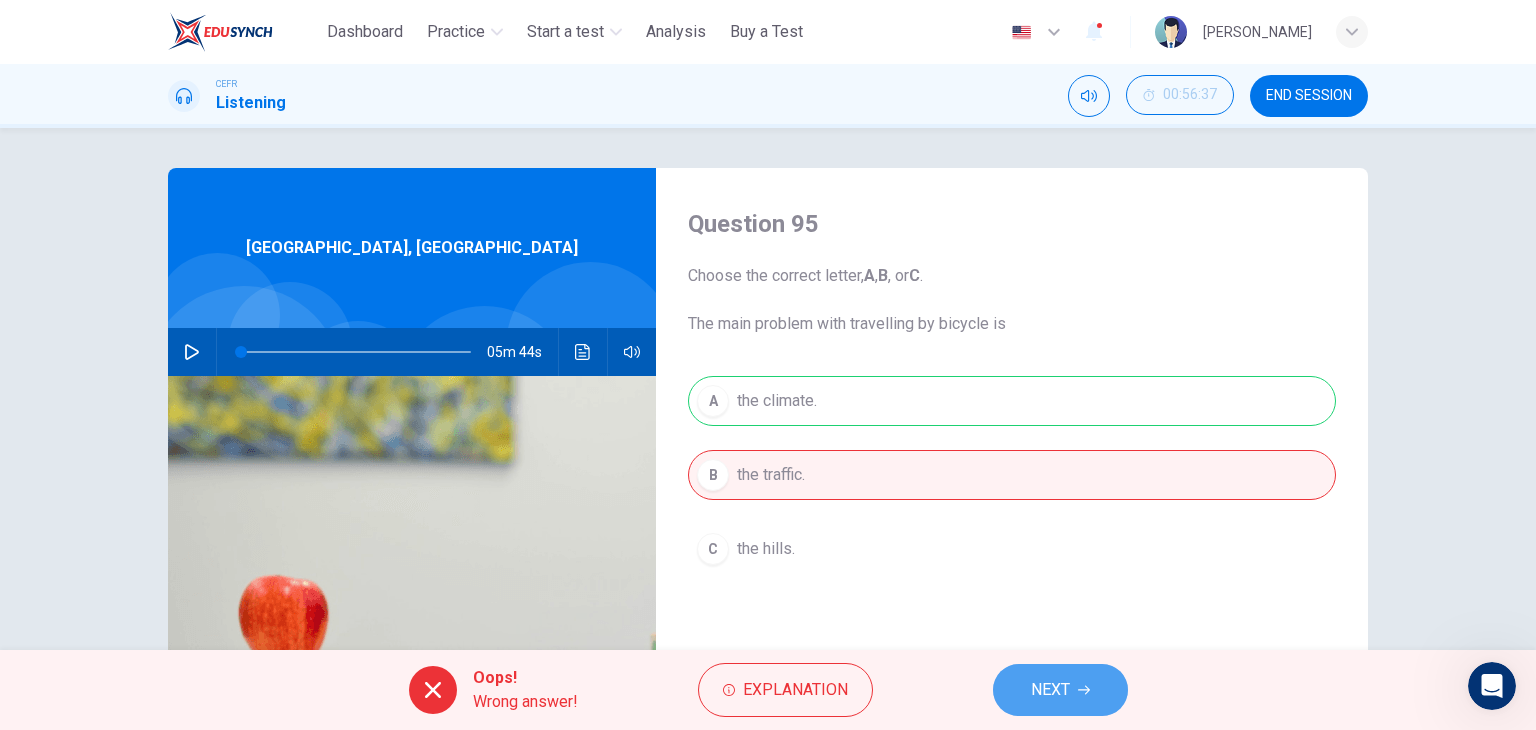 click on "NEXT" at bounding box center (1050, 690) 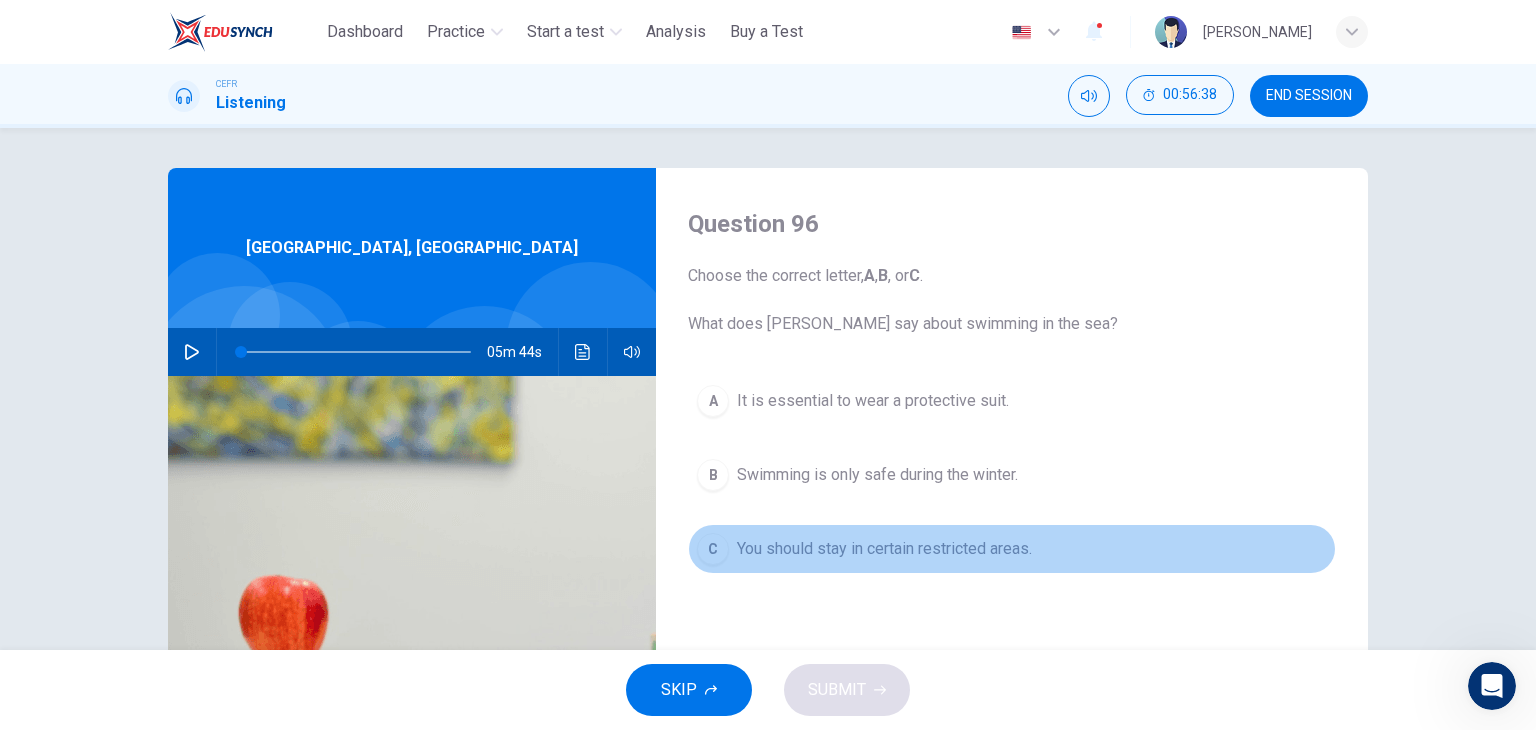 click on "You should stay in certain restricted areas." at bounding box center (884, 549) 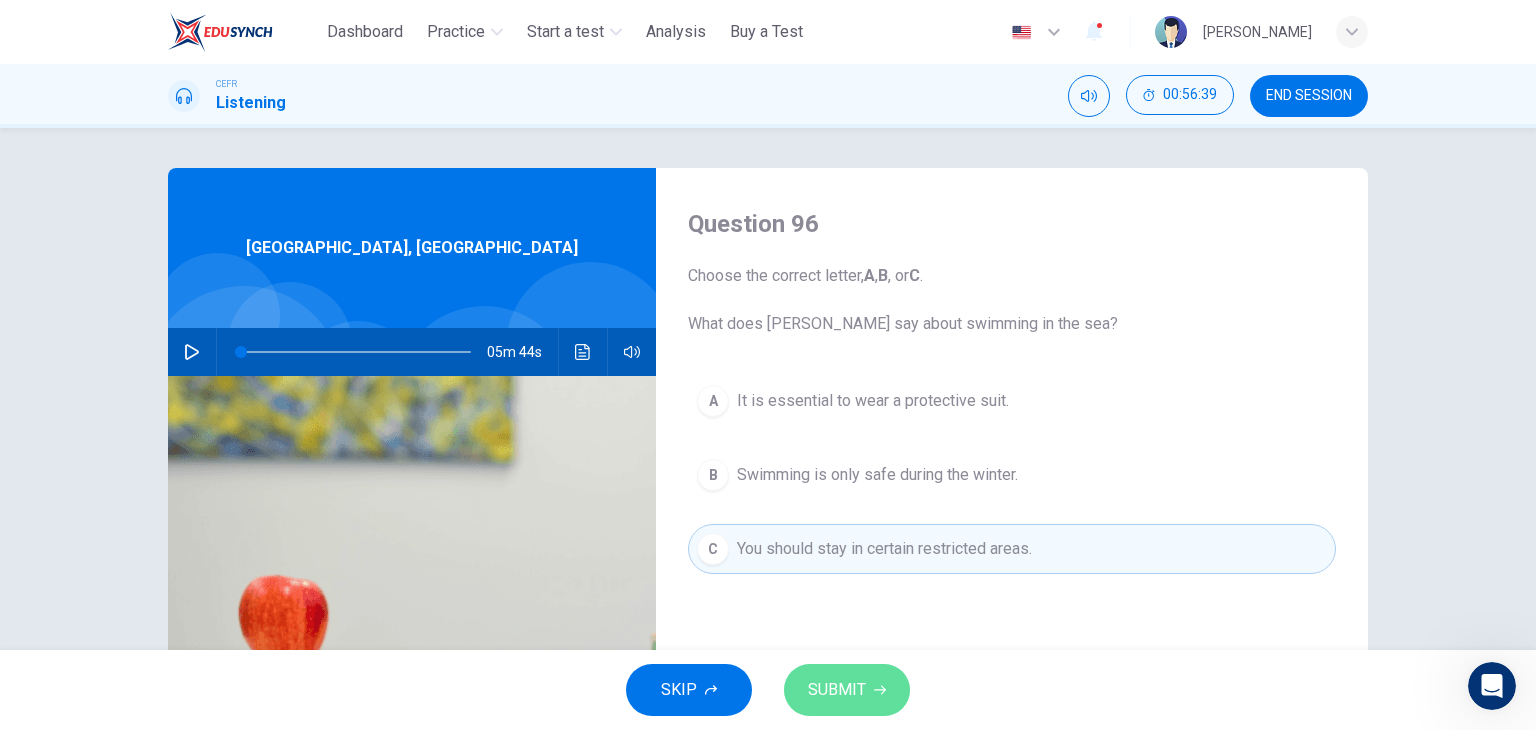 click on "SUBMIT" at bounding box center (837, 690) 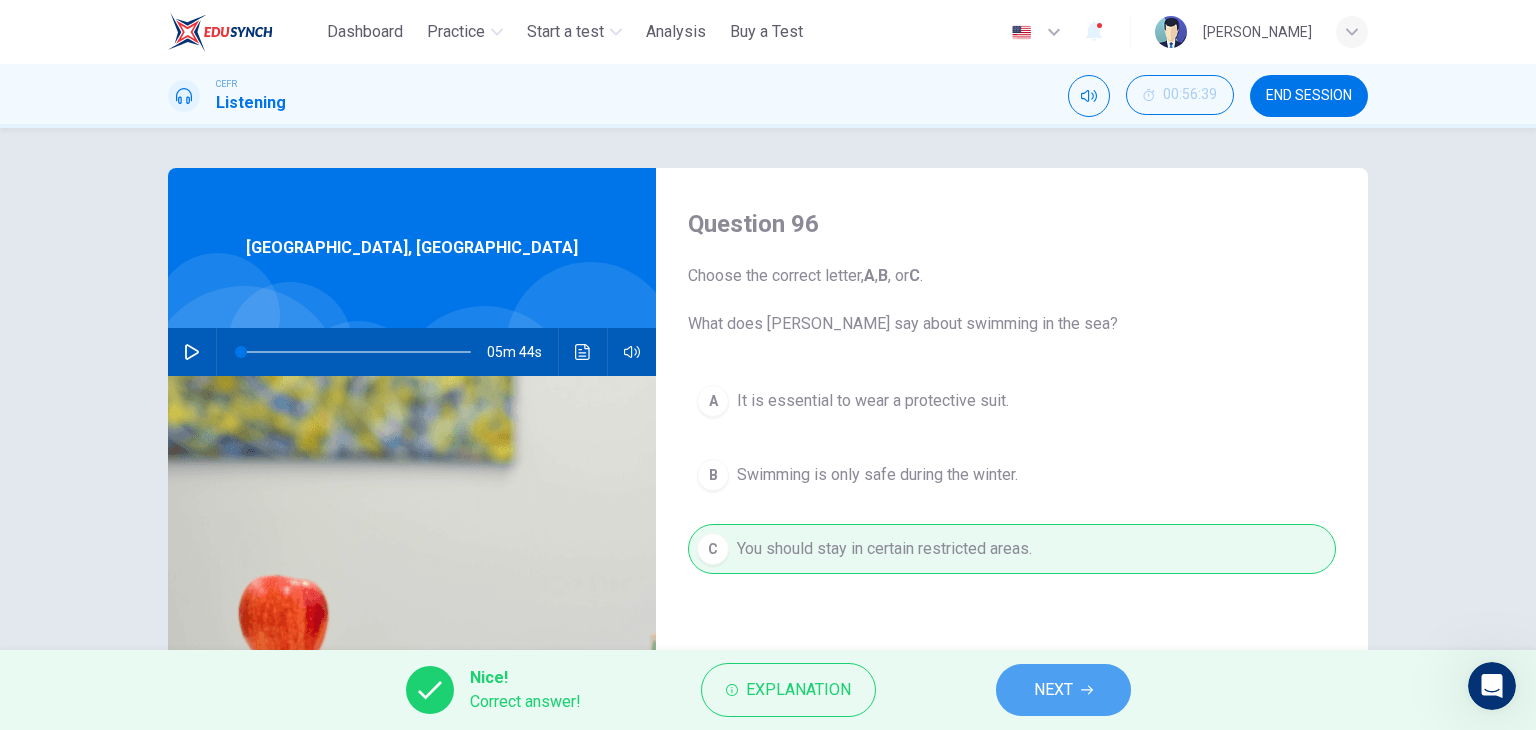 click 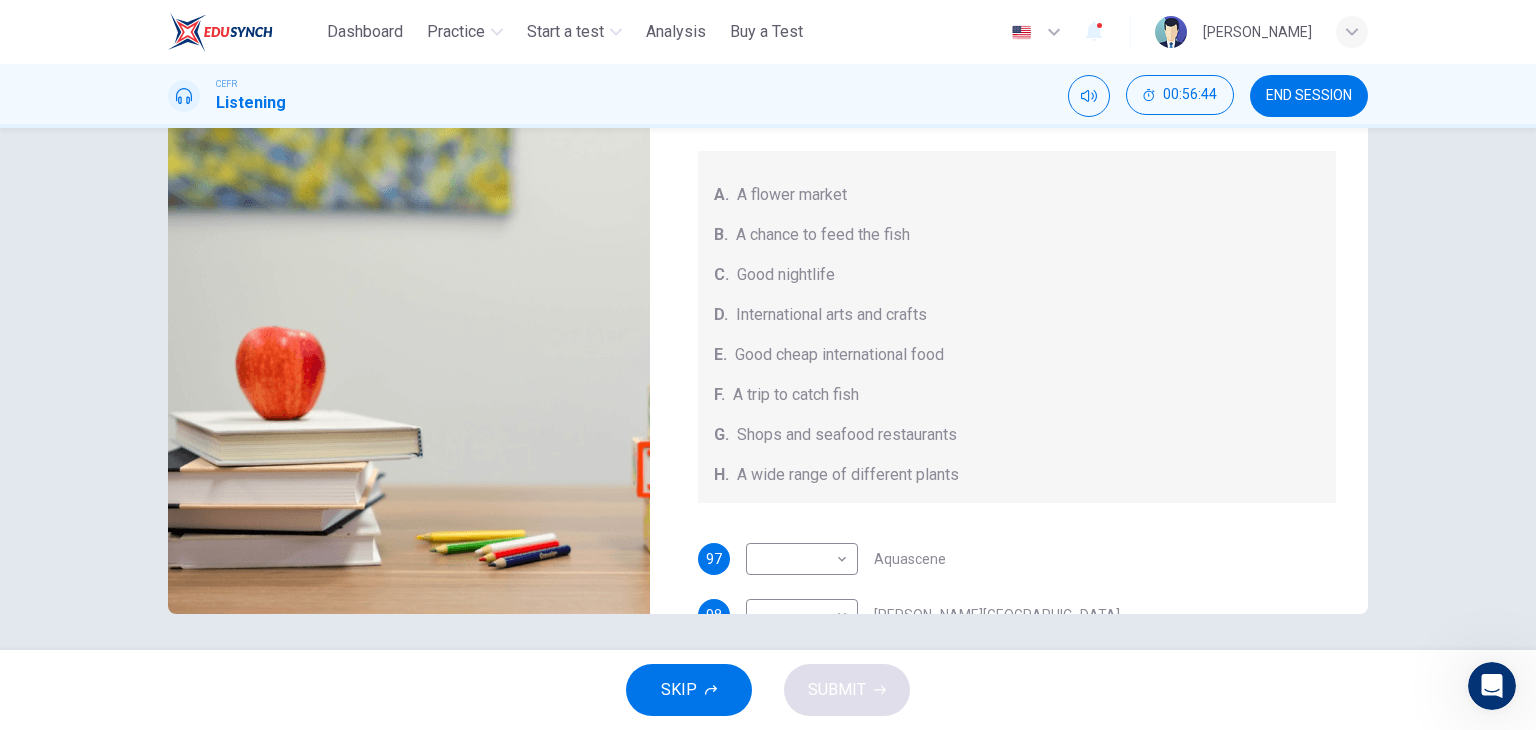 scroll, scrollTop: 253, scrollLeft: 0, axis: vertical 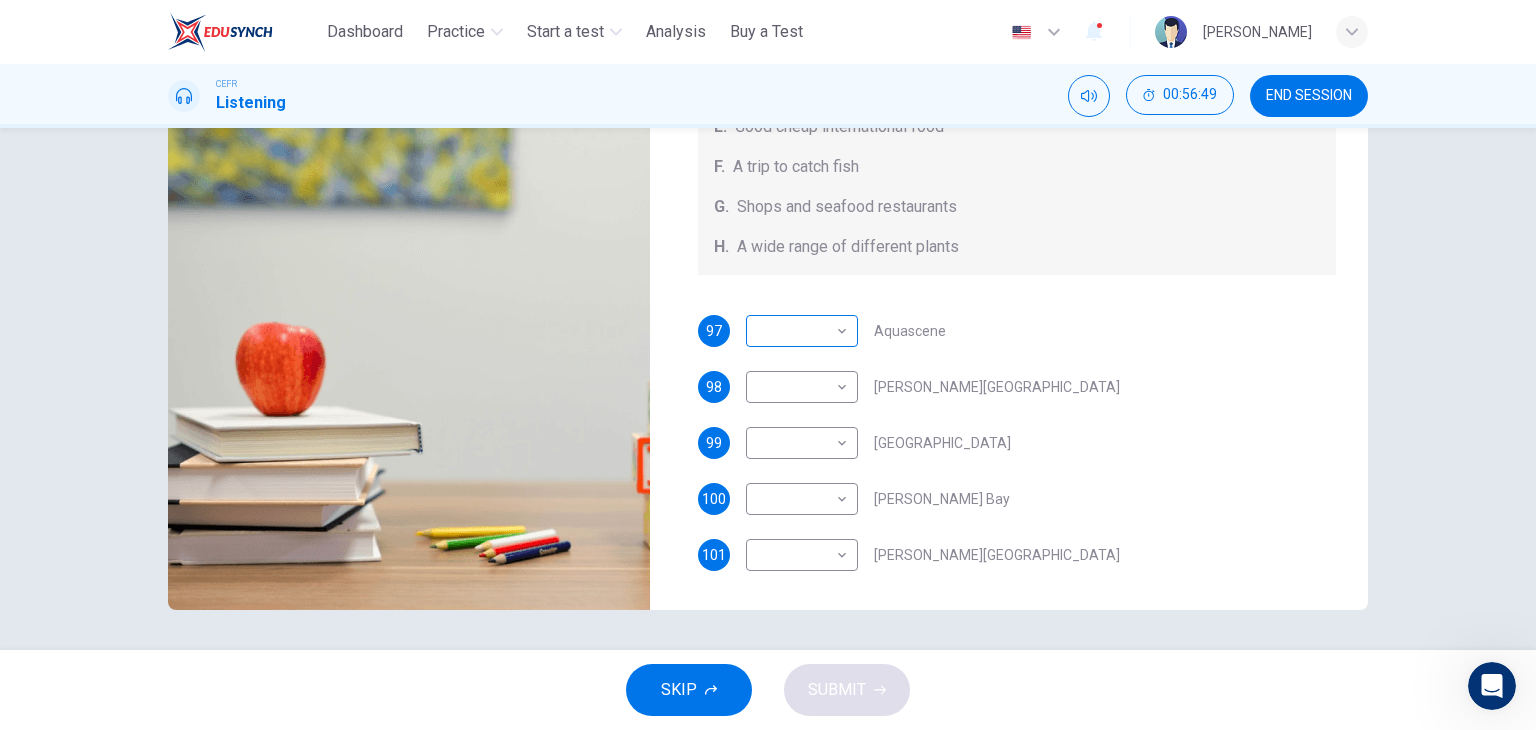 click on "This site uses cookies, as explained in our  Privacy Policy . If you agree to the use of cookies, please click the Accept button and continue to browse our site.   Privacy Policy Accept Dashboard Practice Start a test Analysis Buy a Test English ** ​ [PERSON_NAME] CEFR Listening 00:56:49 END SESSION Questions 97 - 101 Choose your answers from the box and write the correct letter  A-H  next to the questions below.
What can you find at each of the places below? A. A flower market B. A chance to feed the fish C. Good nightlife D. International arts and crafts E. Good cheap international food F. A trip to catch fish G. Shops and seafood restaurants H. A wide range of different plants 97 ​ ​ Aquascene 98 ​ ​ [PERSON_NAME][GEOGRAPHIC_DATA] 99 ​ ​ [GEOGRAPHIC_DATA] 100 ​ ​ [PERSON_NAME] Bay 101 ​ ​ [PERSON_NAME][GEOGRAPHIC_DATA], [GEOGRAPHIC_DATA] 05m 44s SKIP SUBMIT Dashboard Practice Start a test Analysis Pricing   Notifications © Copyright  2025" at bounding box center (768, 365) 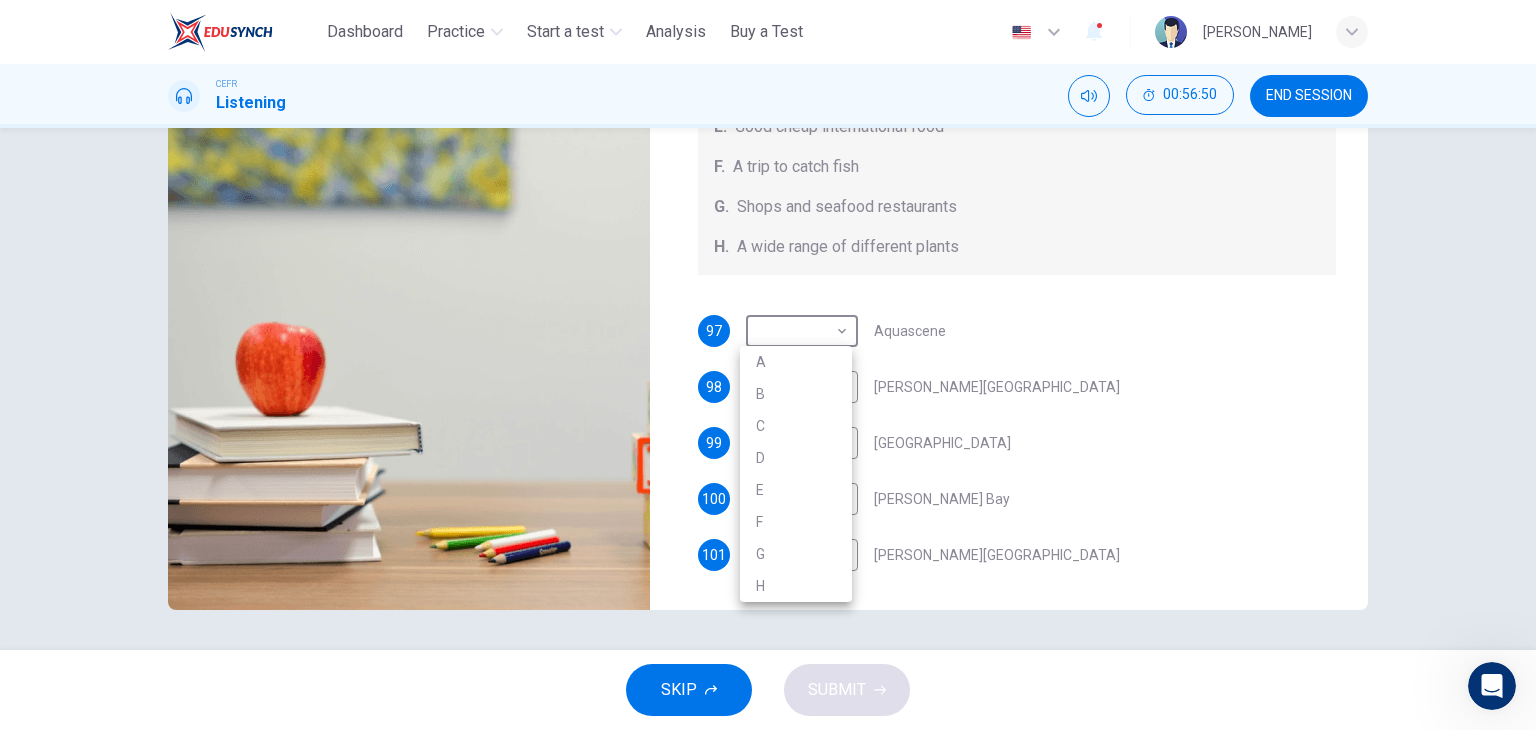 click on "E" at bounding box center (796, 490) 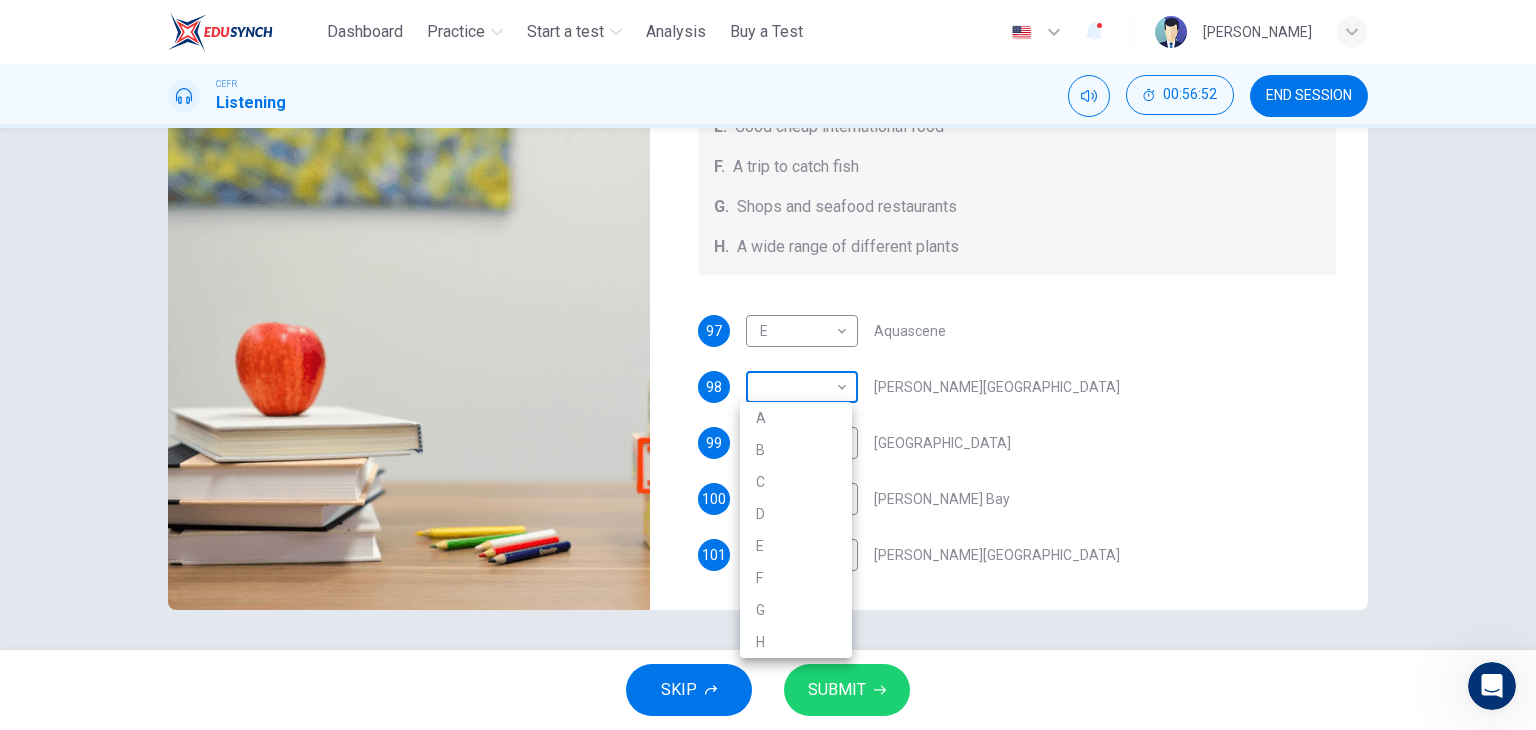 click on "This site uses cookies, as explained in our  Privacy Policy . If you agree to the use of cookies, please click the Accept button and continue to browse our site.   Privacy Policy Accept Dashboard Practice Start a test Analysis Buy a Test English ** ​ Zuhairah Zue CEFR Listening 00:56:52 END SESSION Questions 97 - 101 Choose your answers from the box and write the correct letter  A-H  next to the questions below.
What can you find at each of the places below? A. A flower market B. A chance to feed the fish C. Good nightlife D. International arts and crafts E. Good cheap international food F. A trip to catch fish G. Shops and seafood restaurants H. A wide range of different plants 97 E * ​ Aquascene 98 ​ ​ [PERSON_NAME][GEOGRAPHIC_DATA] 99 ​ ​ [GEOGRAPHIC_DATA] 100 ​ ​ [PERSON_NAME] Bay 101 ​ ​ [PERSON_NAME][GEOGRAPHIC_DATA], [GEOGRAPHIC_DATA] 05m 44s SKIP SUBMIT Dashboard Practice Start a test Analysis Pricing   Notifications © Copyright  2025 A B C D E F G H" at bounding box center [768, 365] 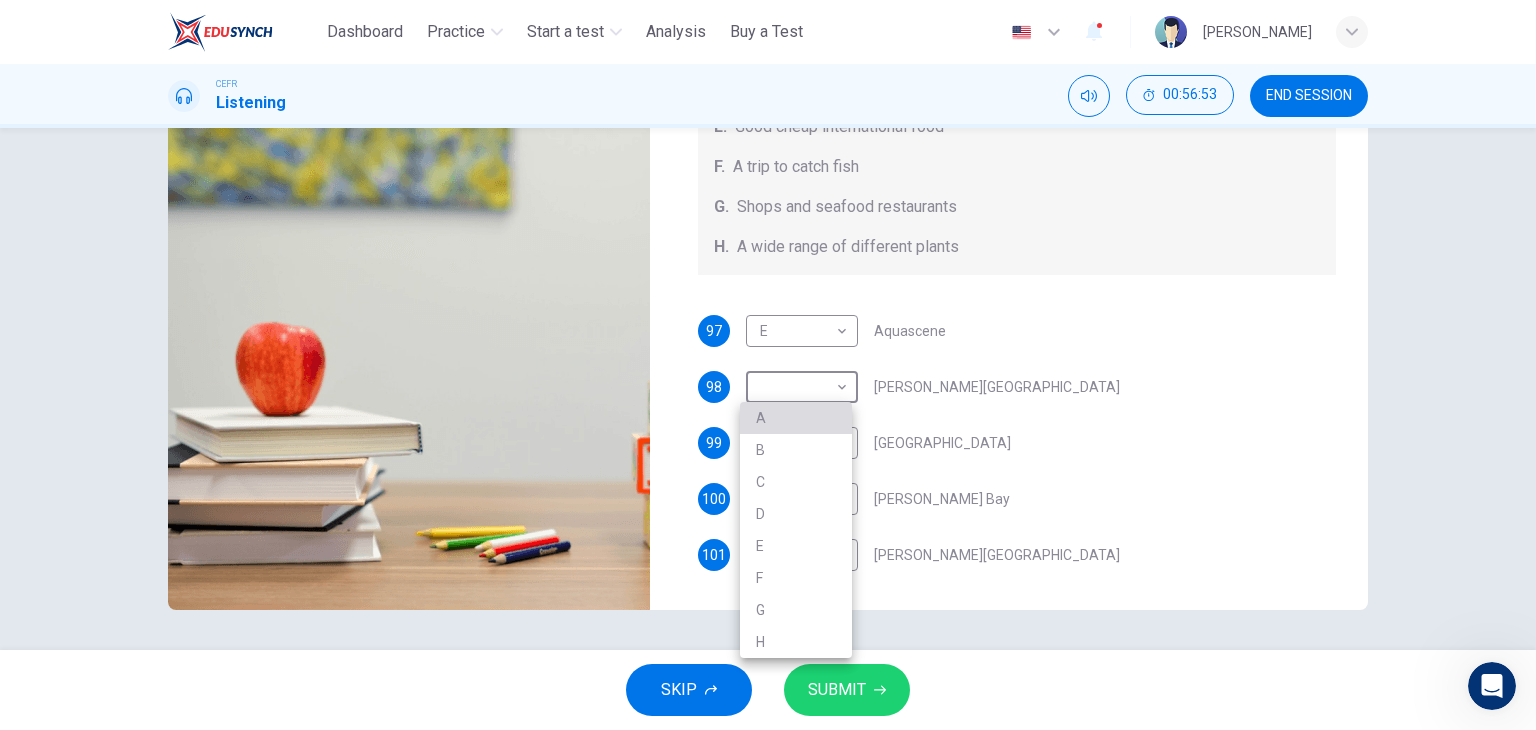 click on "A" at bounding box center (796, 418) 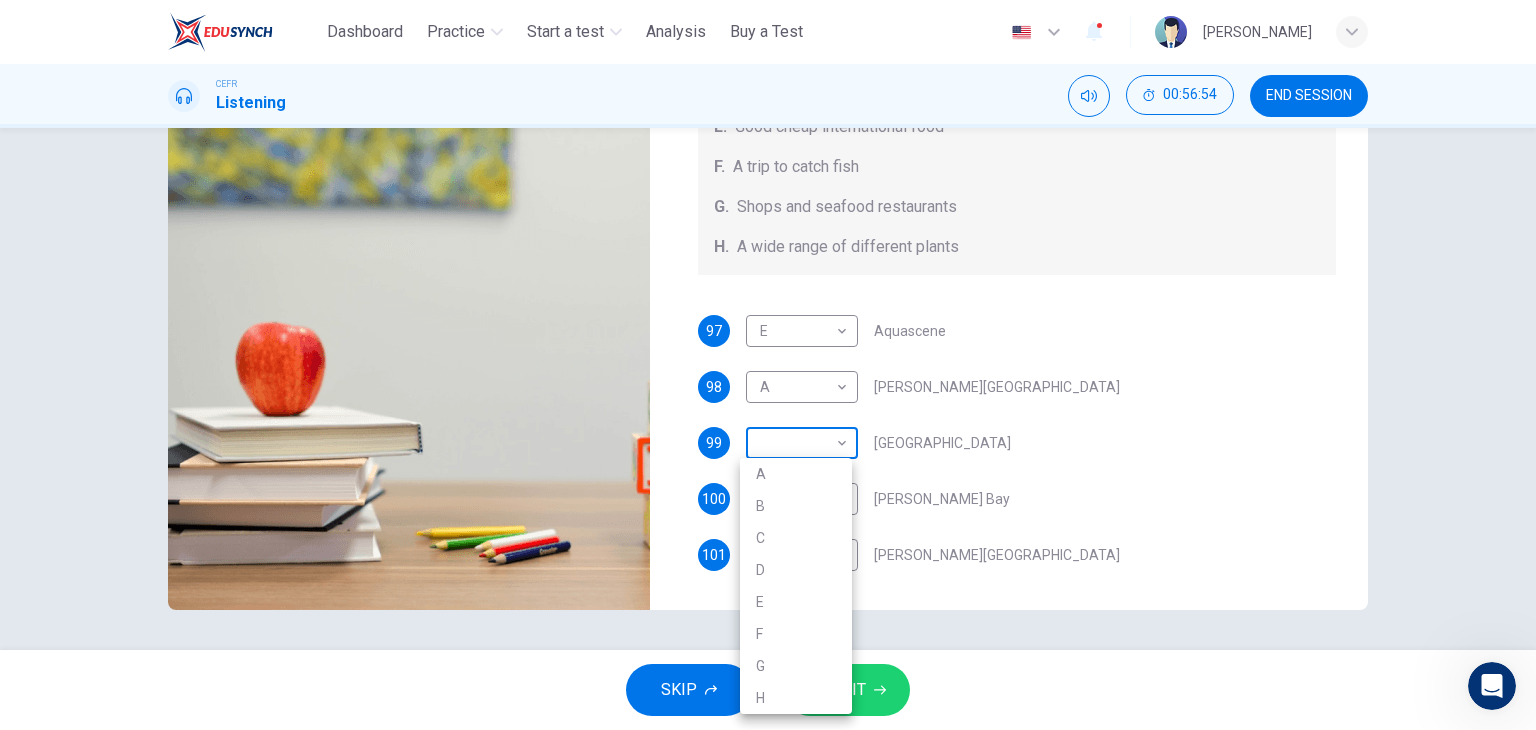 click on "This site uses cookies, as explained in our  Privacy Policy . If you agree to the use of cookies, please click the Accept button and continue to browse our site.   Privacy Policy Accept Dashboard Practice Start a test Analysis Buy a Test English ** ​ Zuhairah Zue CEFR Listening 00:56:54 END SESSION Questions 97 - 101 Choose your answers from the box and write the correct letter  A-H  next to the questions below.
What can you find at each of the places below? A. A flower market B. A chance to feed the fish C. Good nightlife D. International arts and crafts E. Good cheap international food F. A trip to catch fish G. Shops and seafood restaurants H. A wide range of different plants 97 E * ​ Aquascene 98 A * ​ [PERSON_NAME][GEOGRAPHIC_DATA] 99 ​ ​ [GEOGRAPHIC_DATA] 100 ​ ​ [PERSON_NAME] Bay 101 ​ ​ [PERSON_NAME][GEOGRAPHIC_DATA], [GEOGRAPHIC_DATA] 05m 44s SKIP SUBMIT Dashboard Practice Start a test Analysis Pricing   Notifications © Copyright  2025 A B C D E F G H" at bounding box center [768, 365] 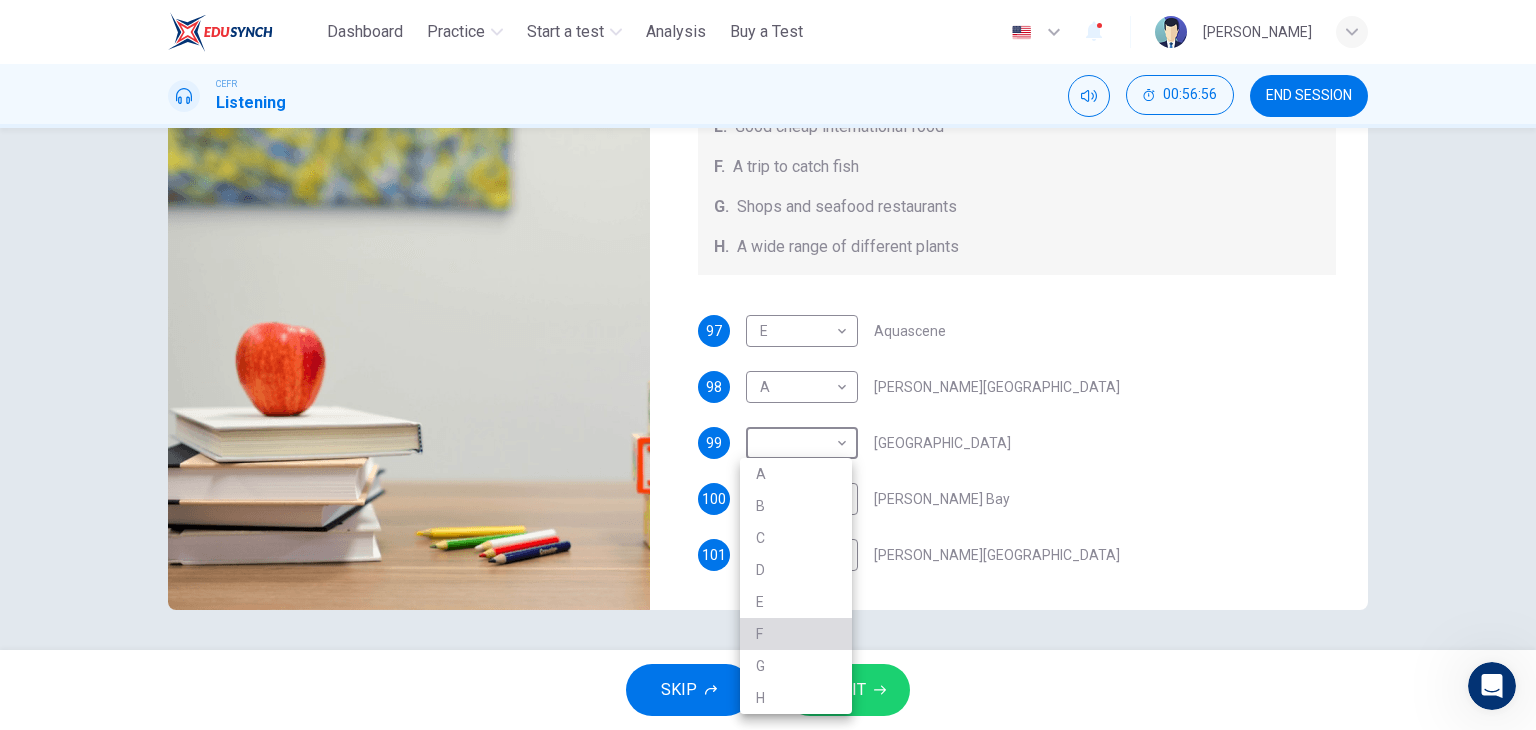 click on "F" at bounding box center (796, 634) 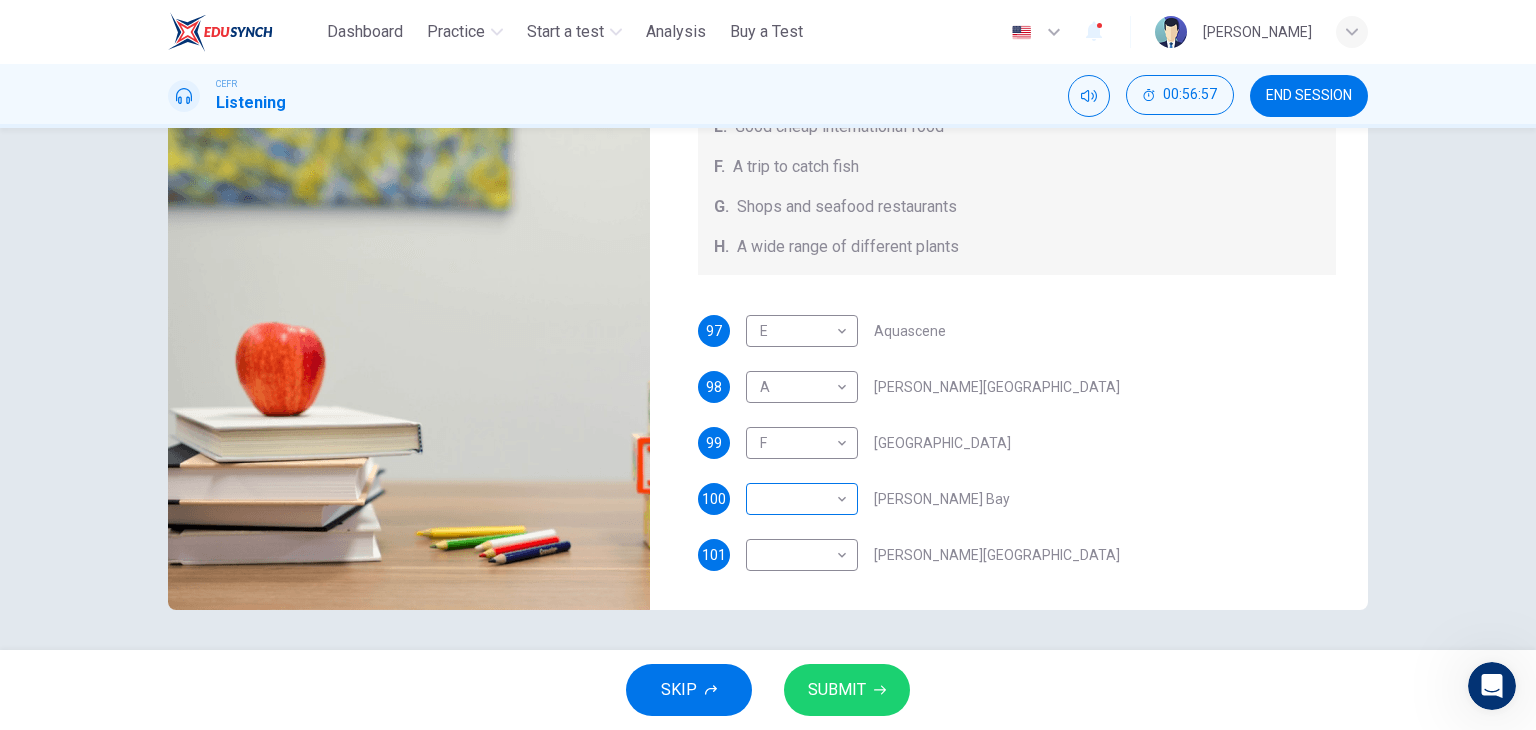 drag, startPoint x: 763, startPoint y: 635, endPoint x: 833, endPoint y: 495, distance: 156.52477 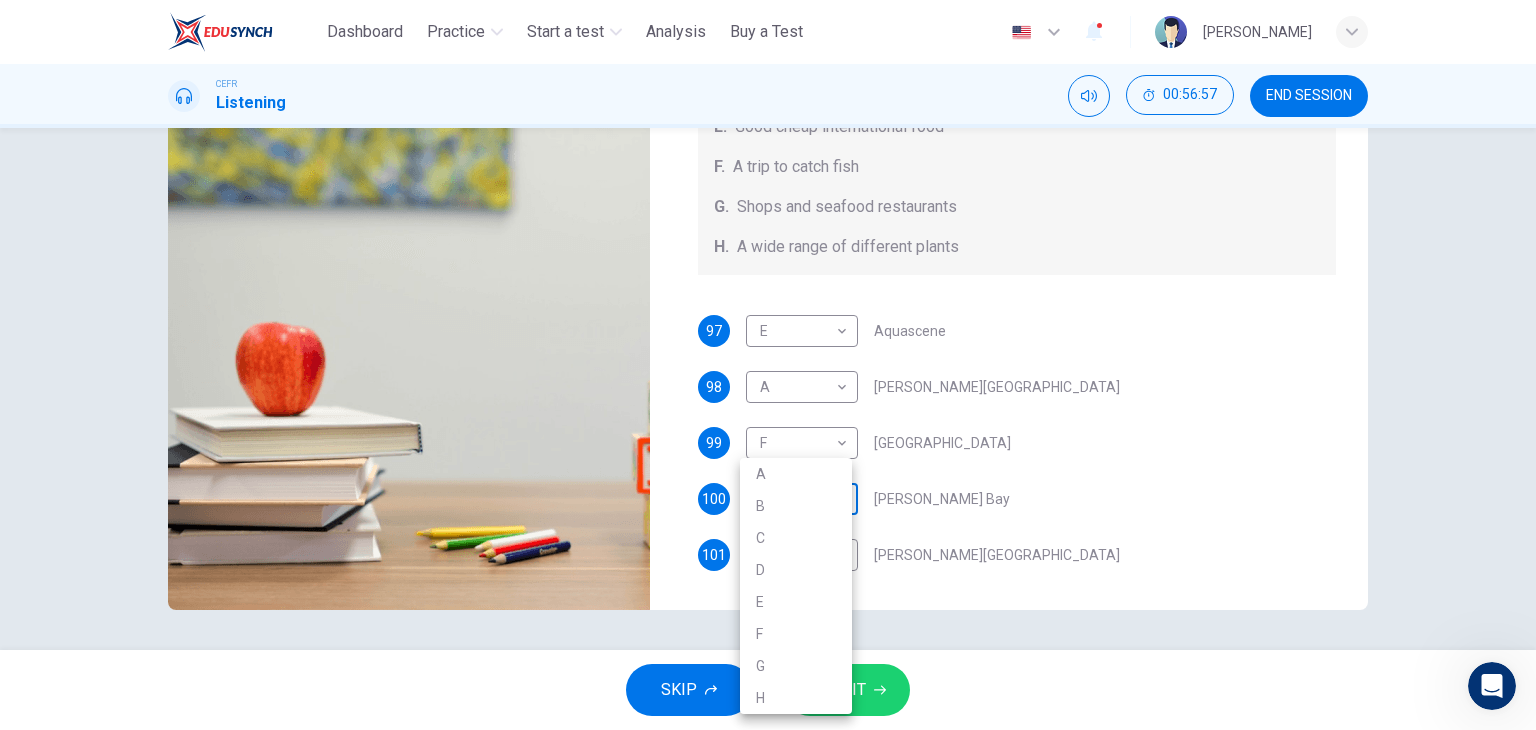 click on "This site uses cookies, as explained in our  Privacy Policy . If you agree to the use of cookies, please click the Accept button and continue to browse our site.   Privacy Policy Accept Dashboard Practice Start a test Analysis Buy a Test English ** ​ Zuhairah Zue CEFR Listening 00:56:57 END SESSION Questions 97 - 101 Choose your answers from the box and write the correct letter  A-H  next to the questions below.
What can you find at each of the places below? A. A flower market B. A chance to feed the fish C. Good nightlife D. International arts and crafts E. Good cheap international food F. A trip to catch fish G. Shops and seafood restaurants H. A wide range of different plants 97 E * ​ Aquascene 98 A * ​ [PERSON_NAME][GEOGRAPHIC_DATA] 99 F * ​ [GEOGRAPHIC_DATA] 100 ​ ​ [PERSON_NAME][GEOGRAPHIC_DATA] 101 ​ ​ [PERSON_NAME][GEOGRAPHIC_DATA], [GEOGRAPHIC_DATA] 05m 44s SKIP SUBMIT Dashboard Practice Start a test Analysis Pricing   Notifications © Copyright  2025 A B C D E F G H" at bounding box center (768, 365) 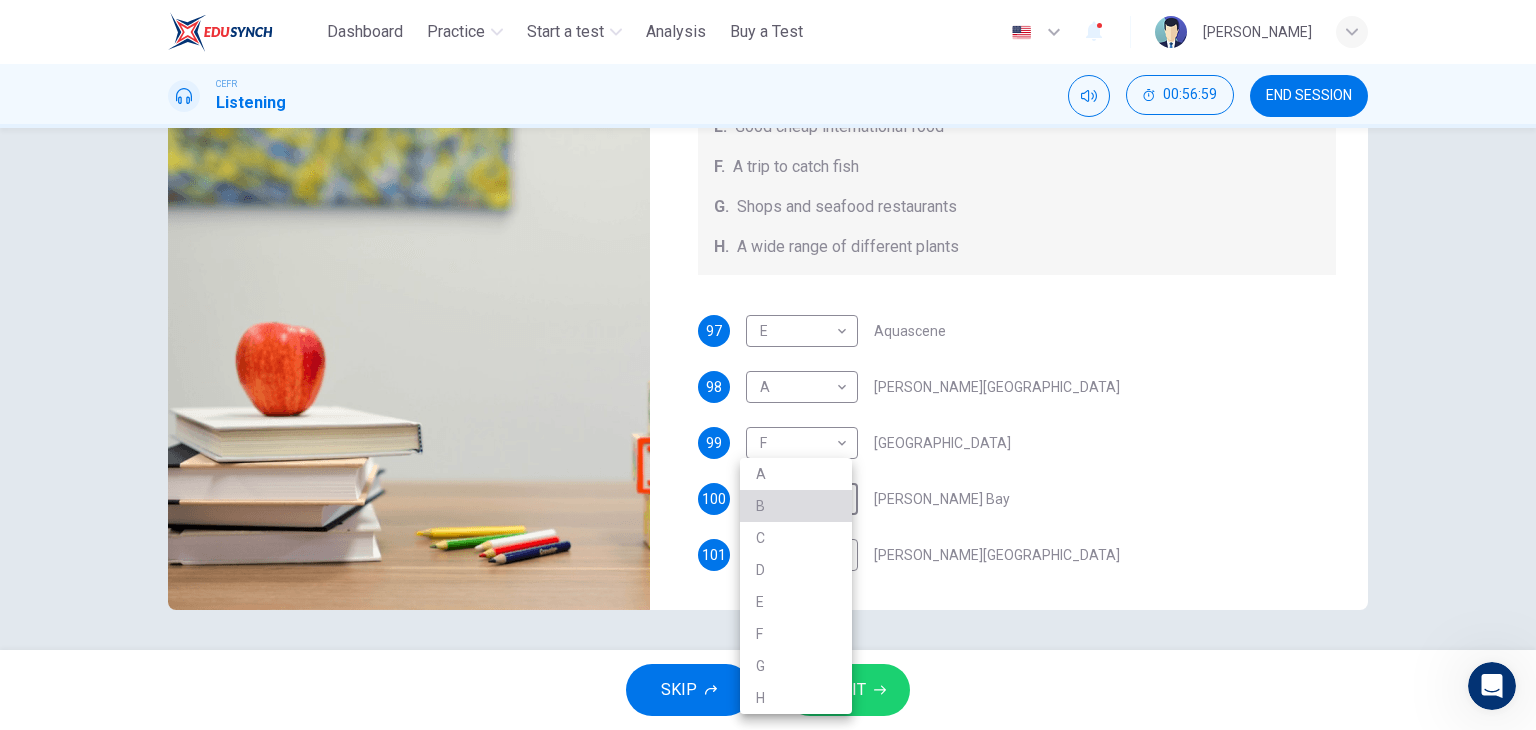 click on "B" at bounding box center [796, 506] 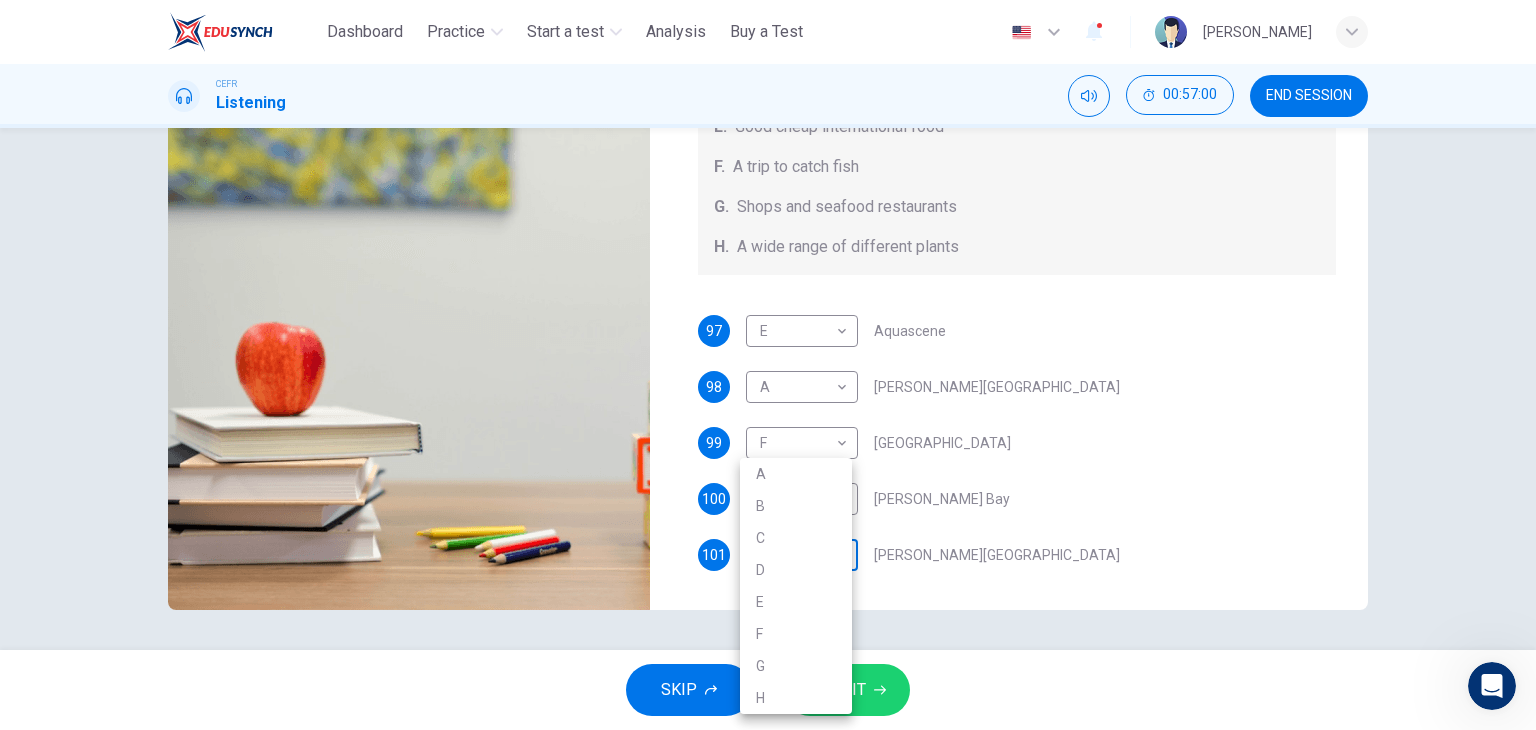 click on "This site uses cookies, as explained in our  Privacy Policy . If you agree to the use of cookies, please click the Accept button and continue to browse our site.   Privacy Policy Accept Dashboard Practice Start a test Analysis Buy a Test English ** ​ [PERSON_NAME] CEFR Listening 00:57:00 END SESSION Questions 97 - 101 Choose your answers from the box and write the correct letter  A-H  next to the questions below.
What can you find at each of the places below? A. A flower market B. A chance to feed the fish C. Good nightlife D. International arts and crafts E. Good cheap international food F. A trip to catch fish G. Shops and seafood restaurants H. A wide range of different plants 97 E * ​ Aquascene 98 A * ​ [PERSON_NAME][GEOGRAPHIC_DATA] 99 F * ​ [GEOGRAPHIC_DATA] 100 B * ​ [PERSON_NAME][GEOGRAPHIC_DATA] 101 ​ ​ [PERSON_NAME][GEOGRAPHIC_DATA], [GEOGRAPHIC_DATA] 05m 44s SKIP SUBMIT Dashboard Practice Start a test Analysis Pricing   Notifications © Copyright  2025 A B C D E F G H" at bounding box center (768, 365) 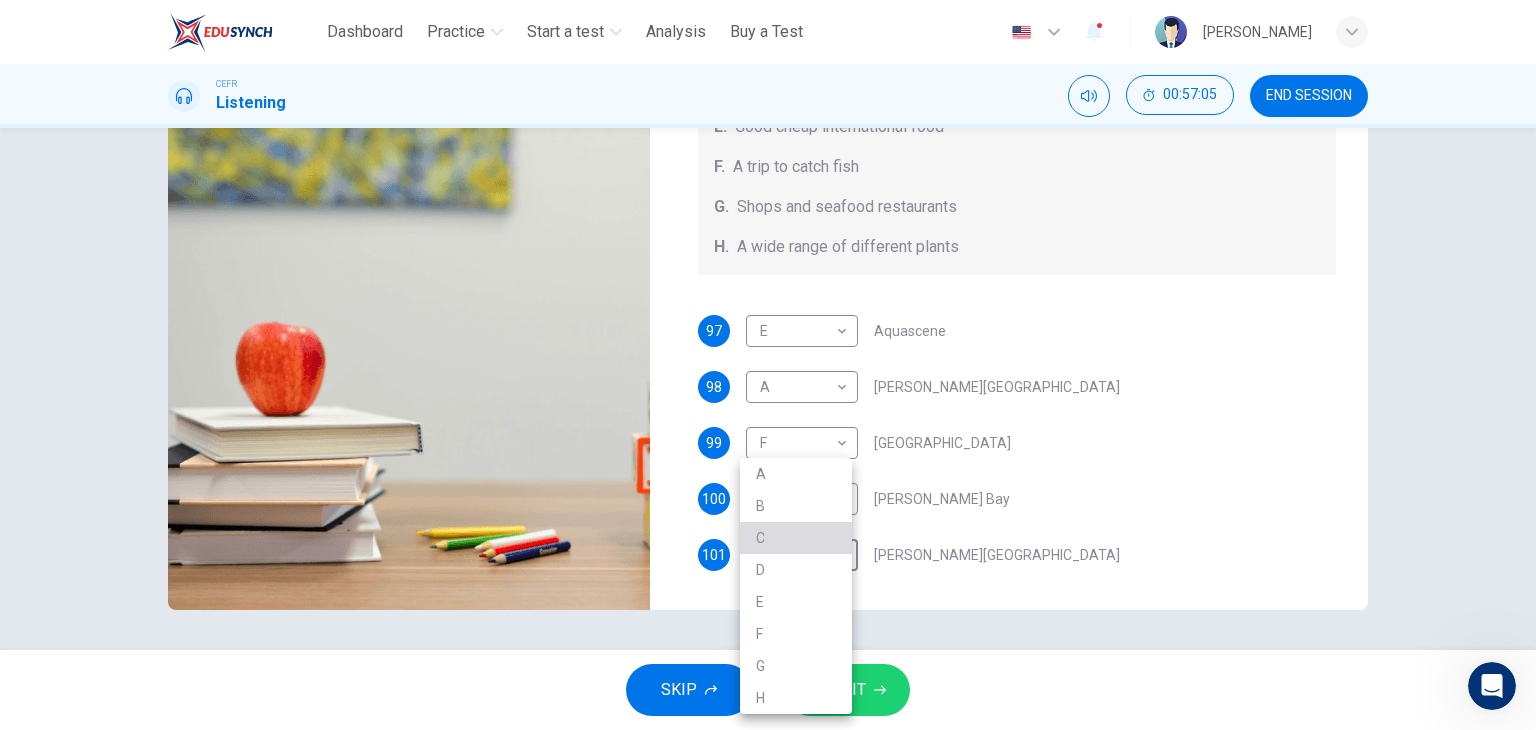 click on "C" at bounding box center (796, 538) 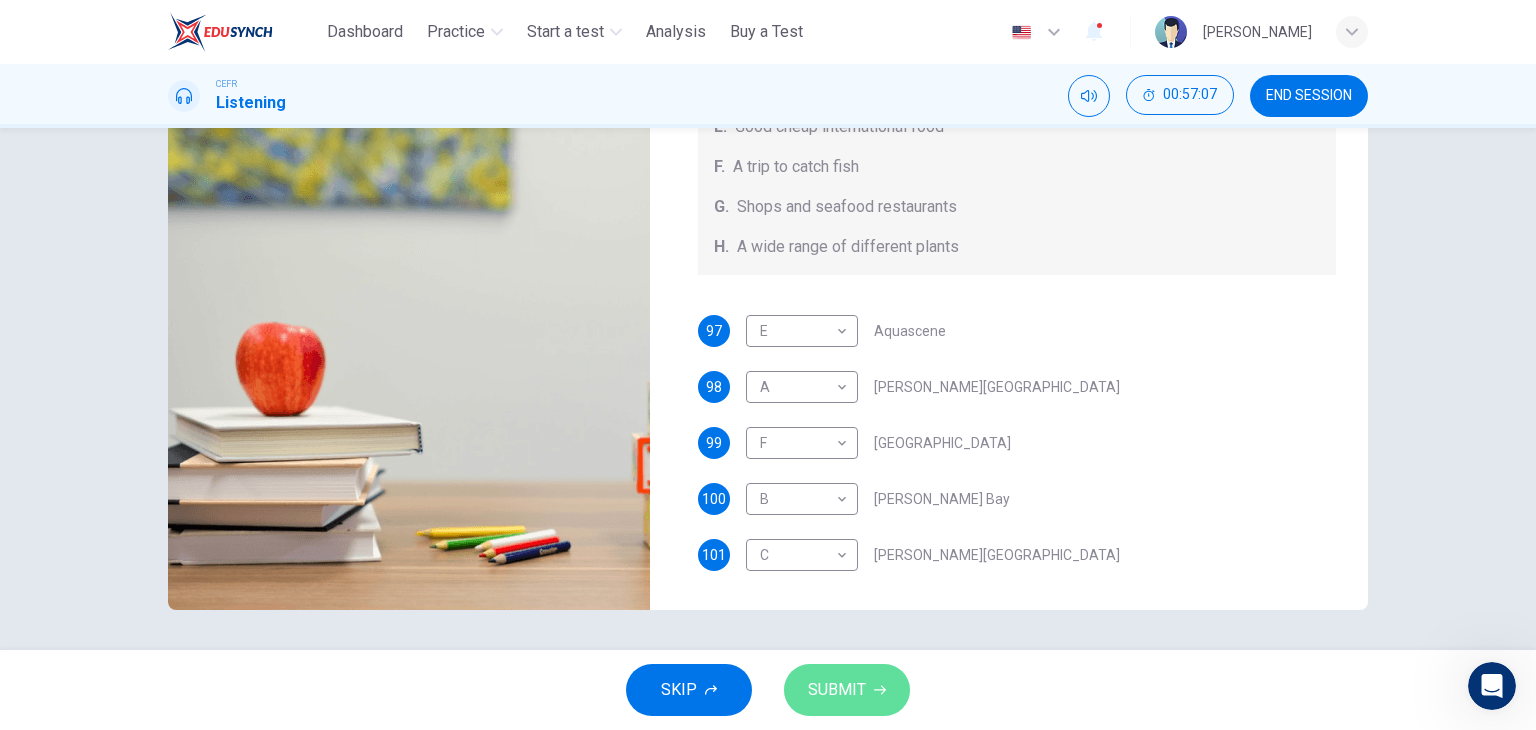 click on "SUBMIT" at bounding box center (837, 690) 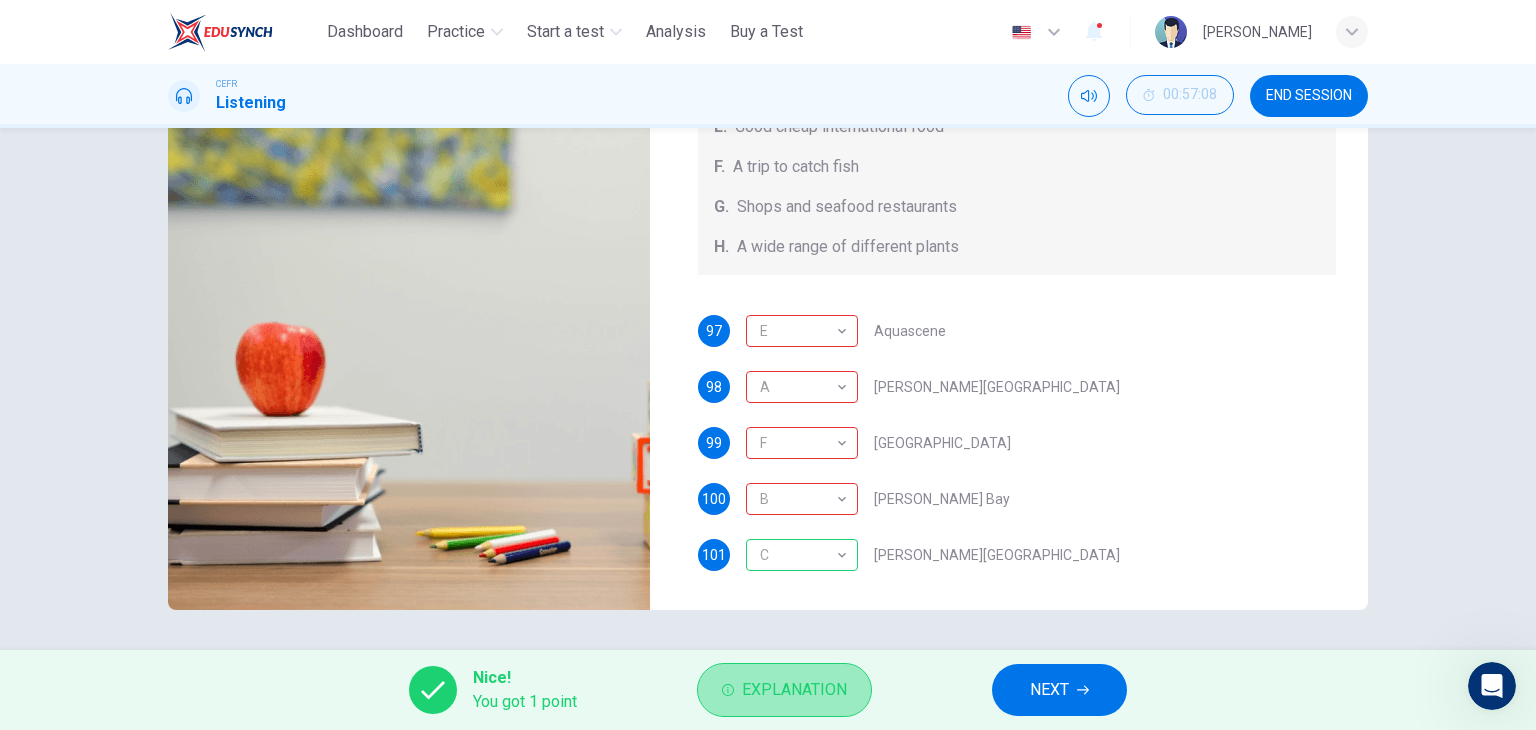click on "Explanation" at bounding box center (794, 690) 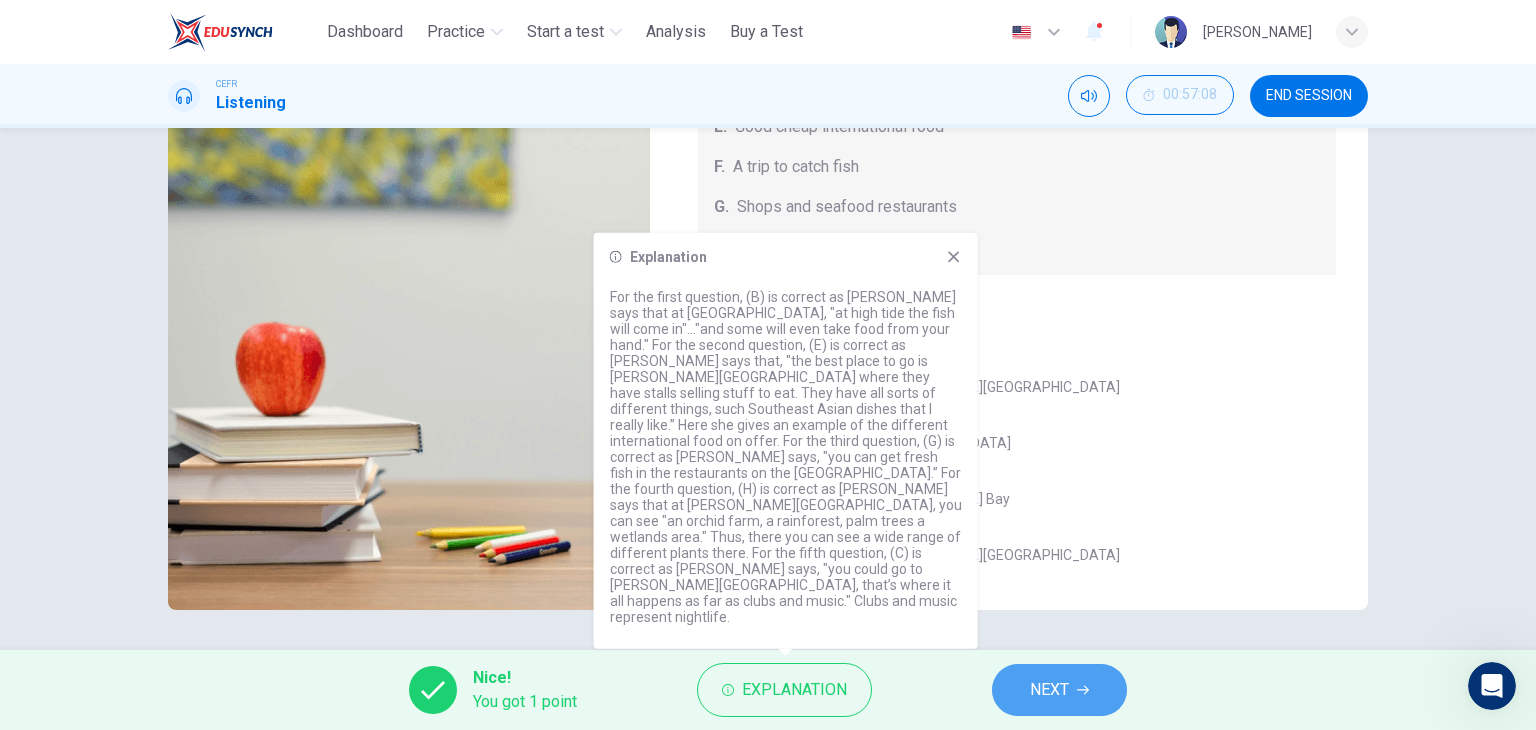 click on "NEXT" at bounding box center [1059, 690] 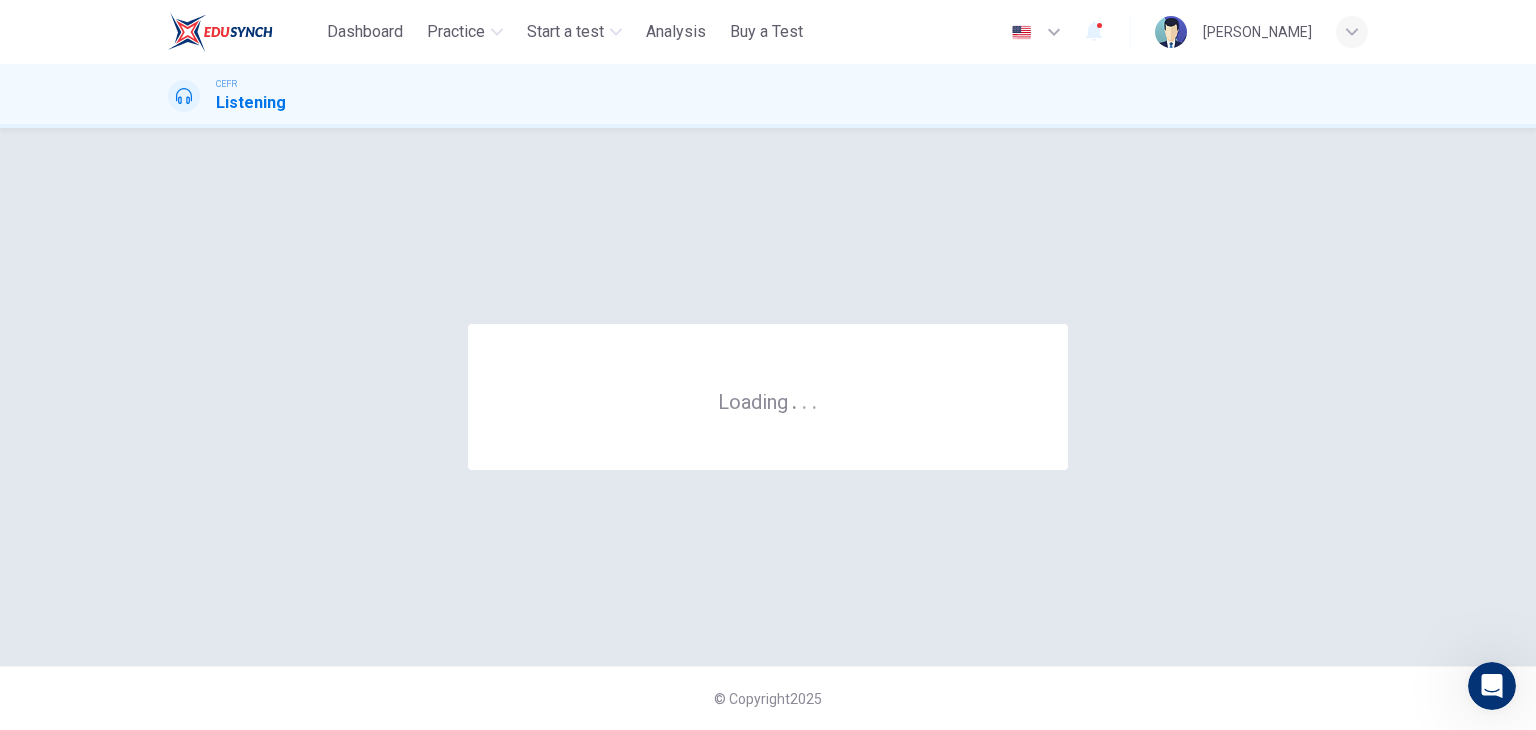 scroll, scrollTop: 0, scrollLeft: 0, axis: both 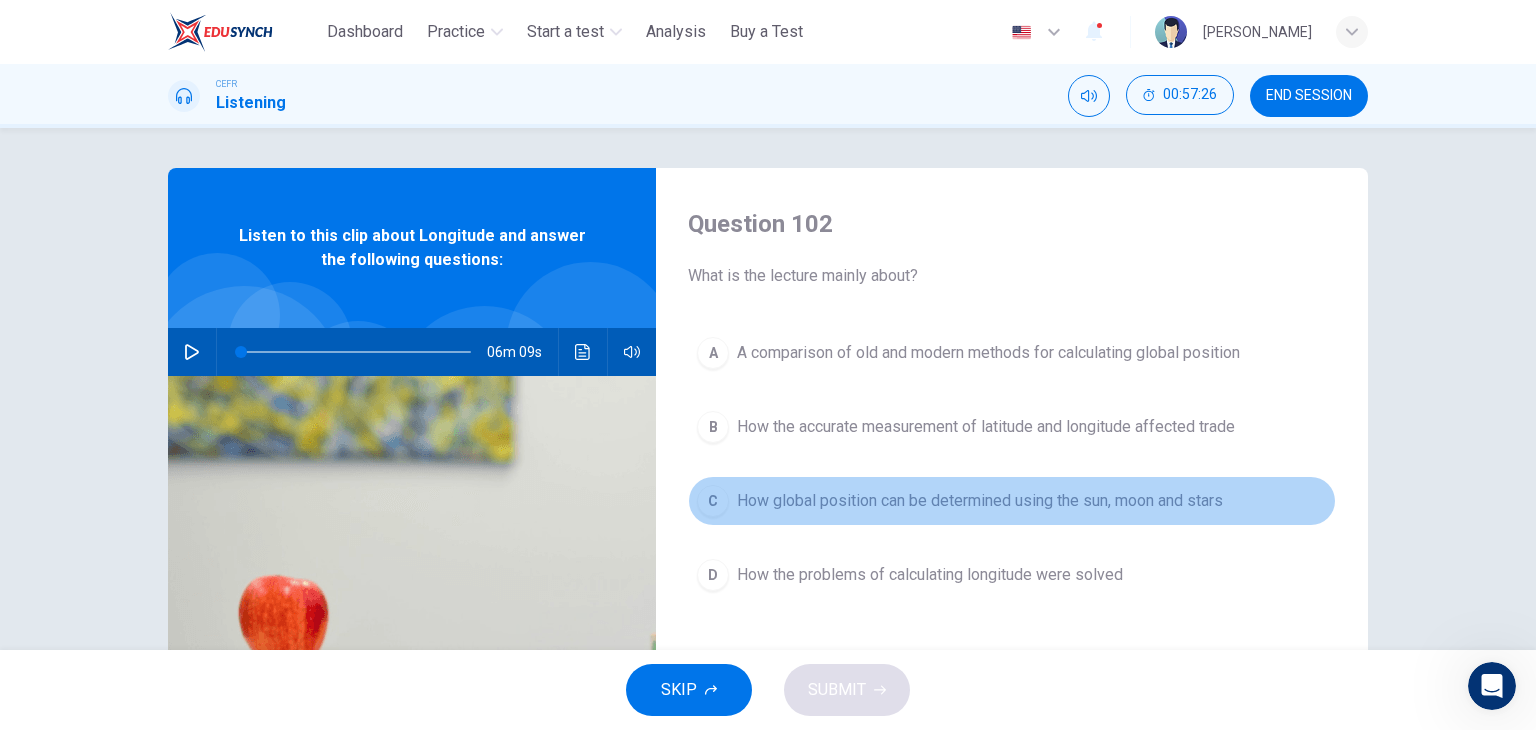 click on "How global position can be determined using the sun, moon and stars" at bounding box center (980, 501) 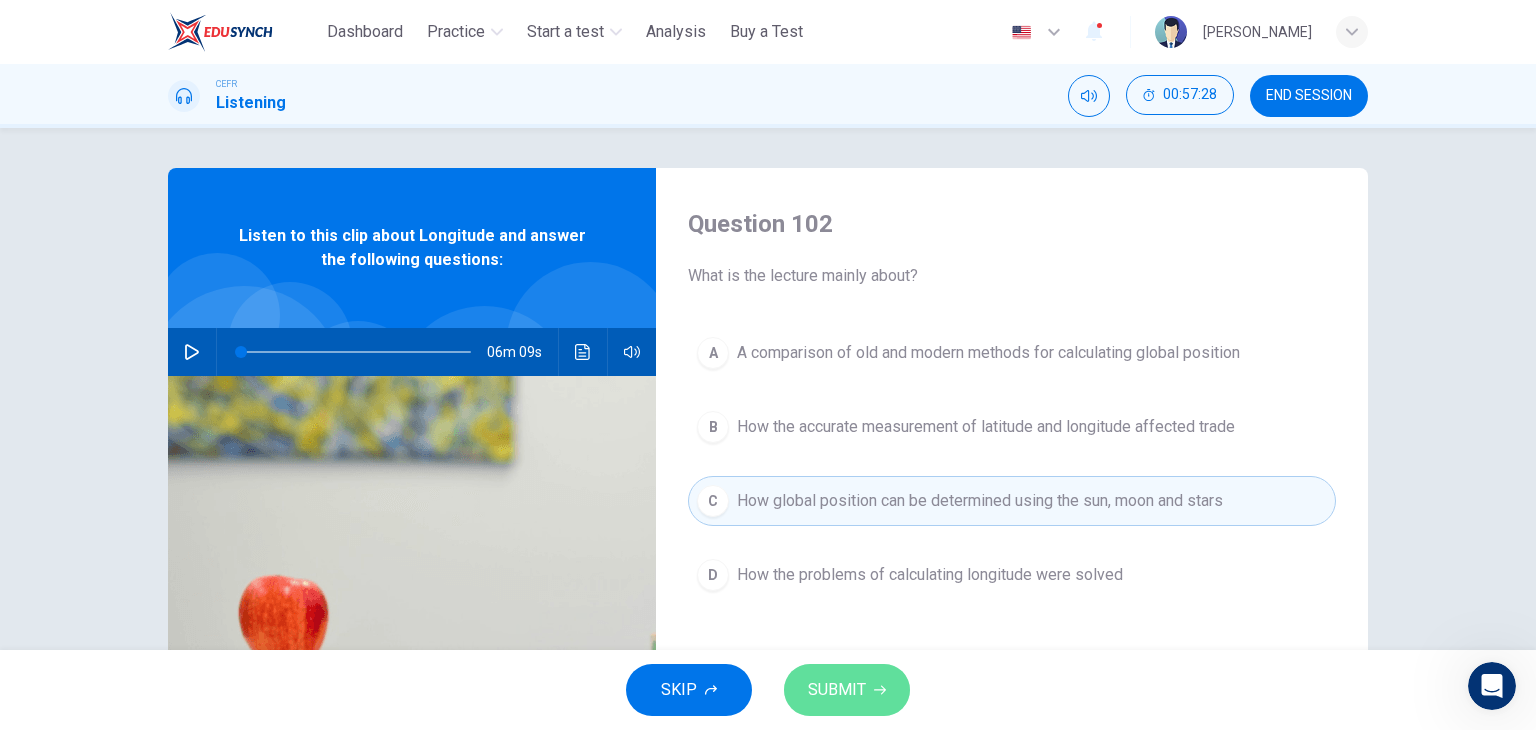 click on "SUBMIT" at bounding box center [837, 690] 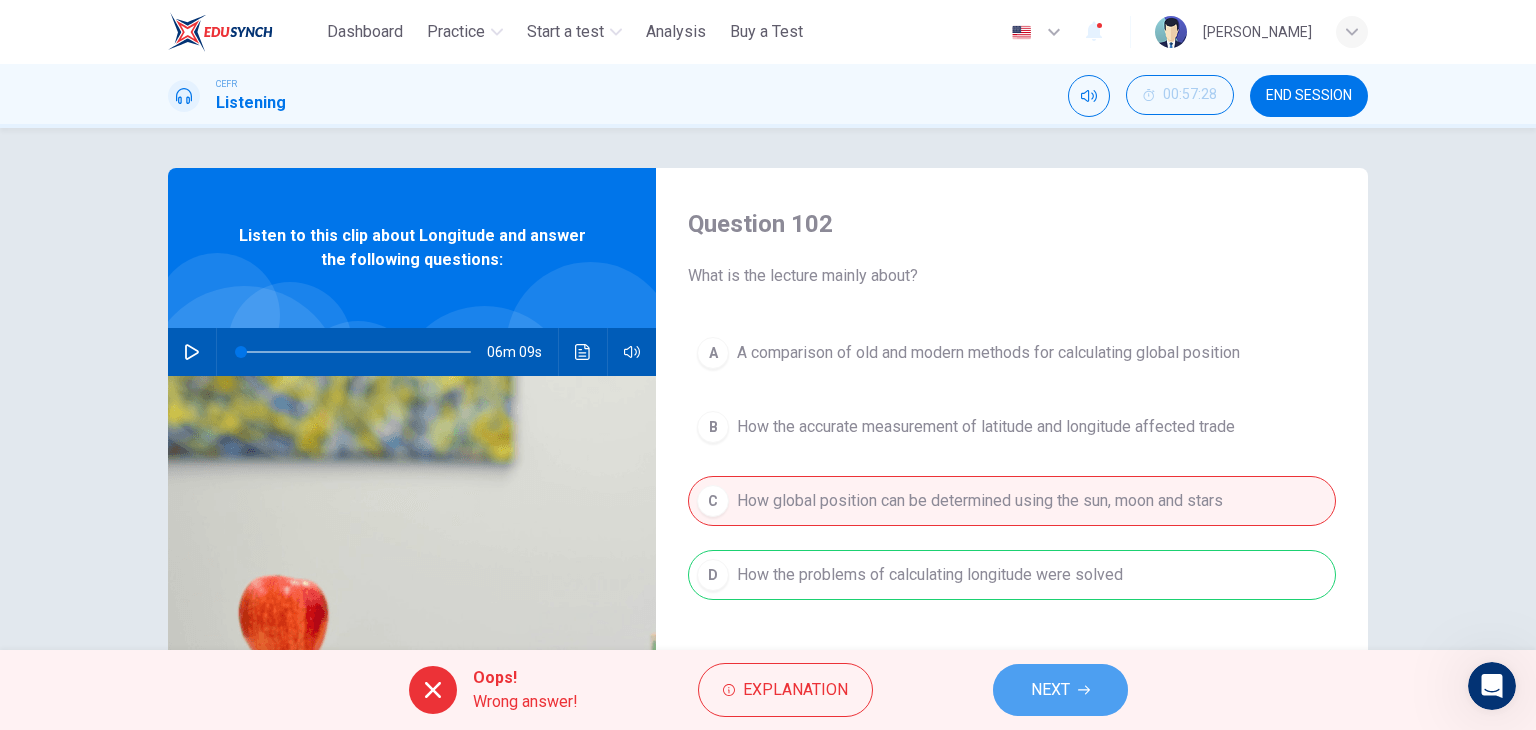 click on "NEXT" at bounding box center (1050, 690) 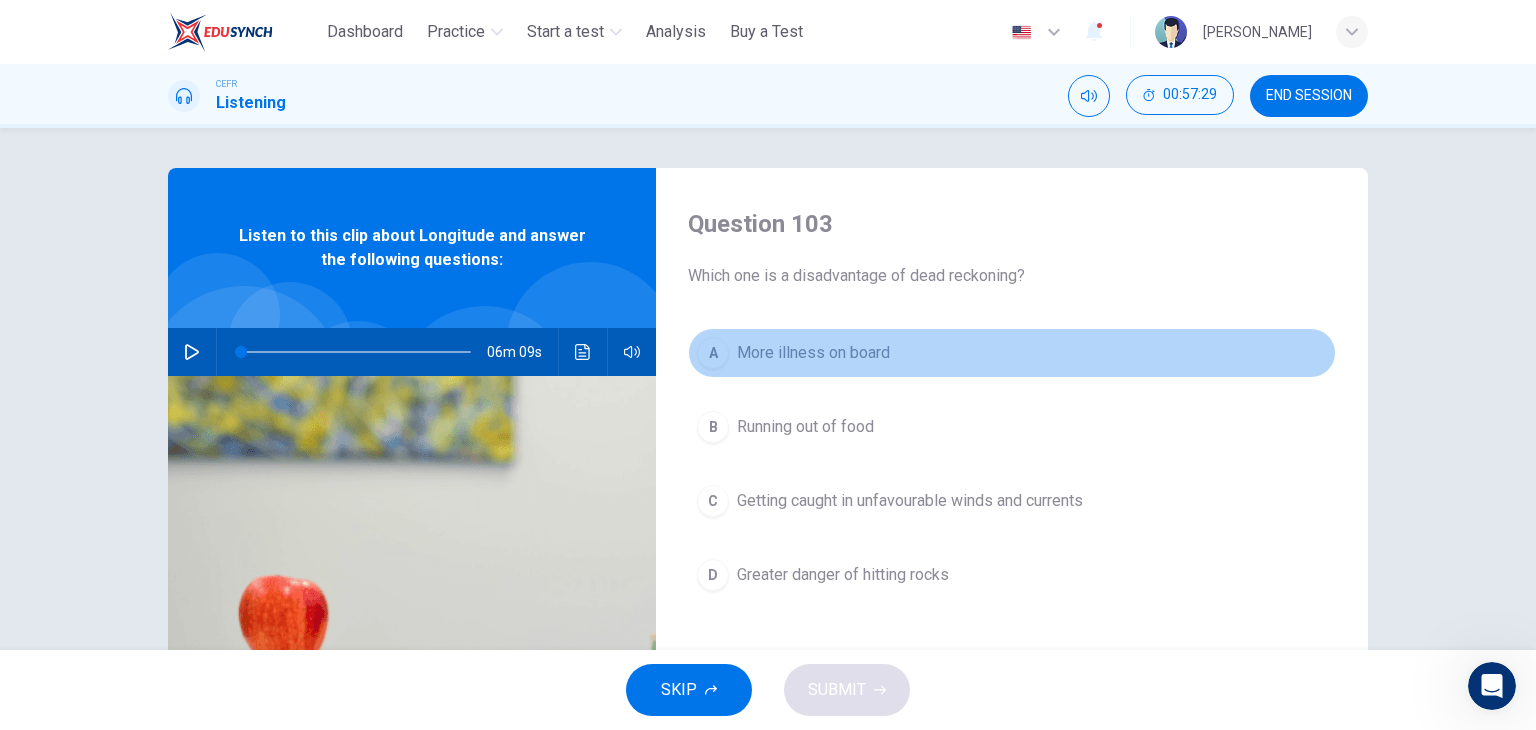 click on "More illness on board" at bounding box center (813, 353) 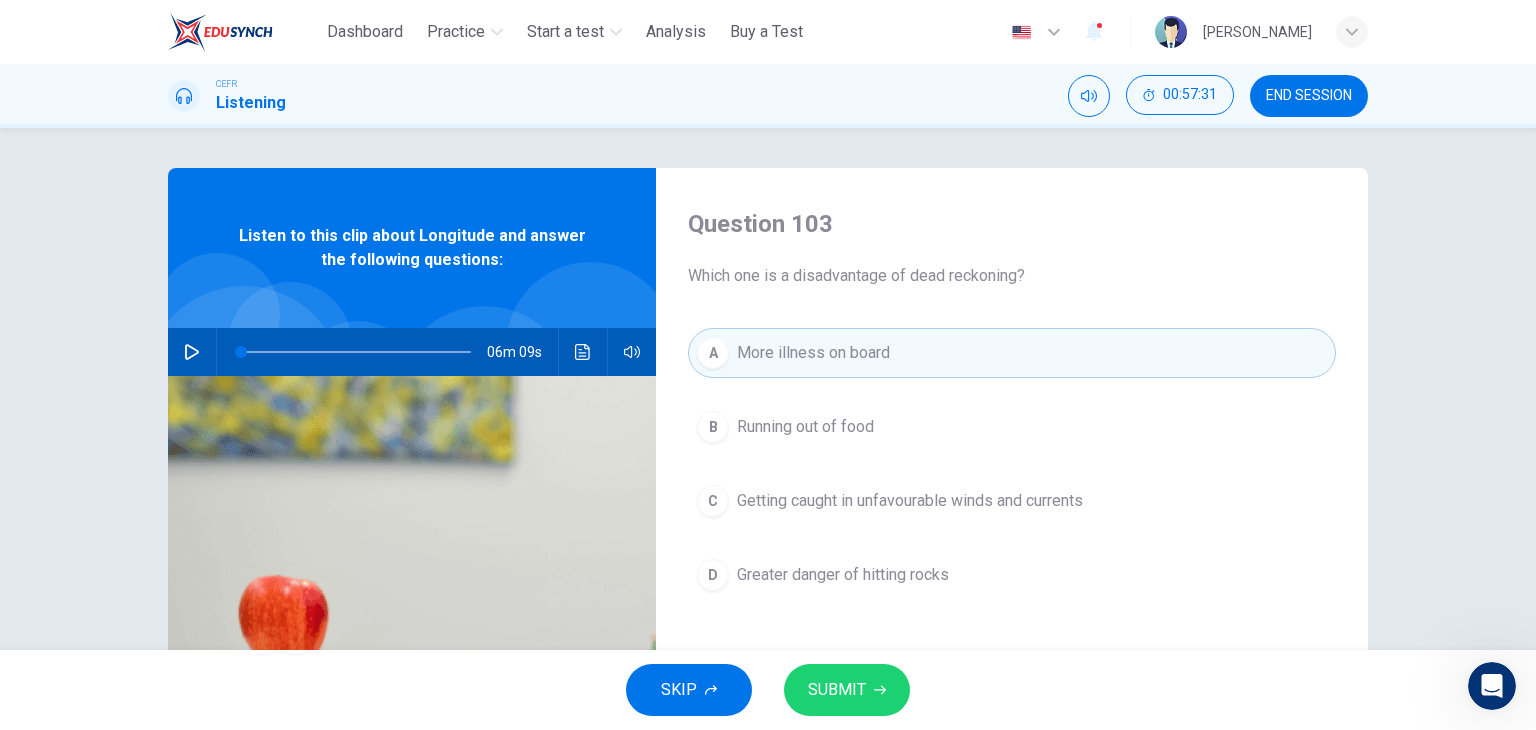 click on "SKIP SUBMIT" at bounding box center (768, 690) 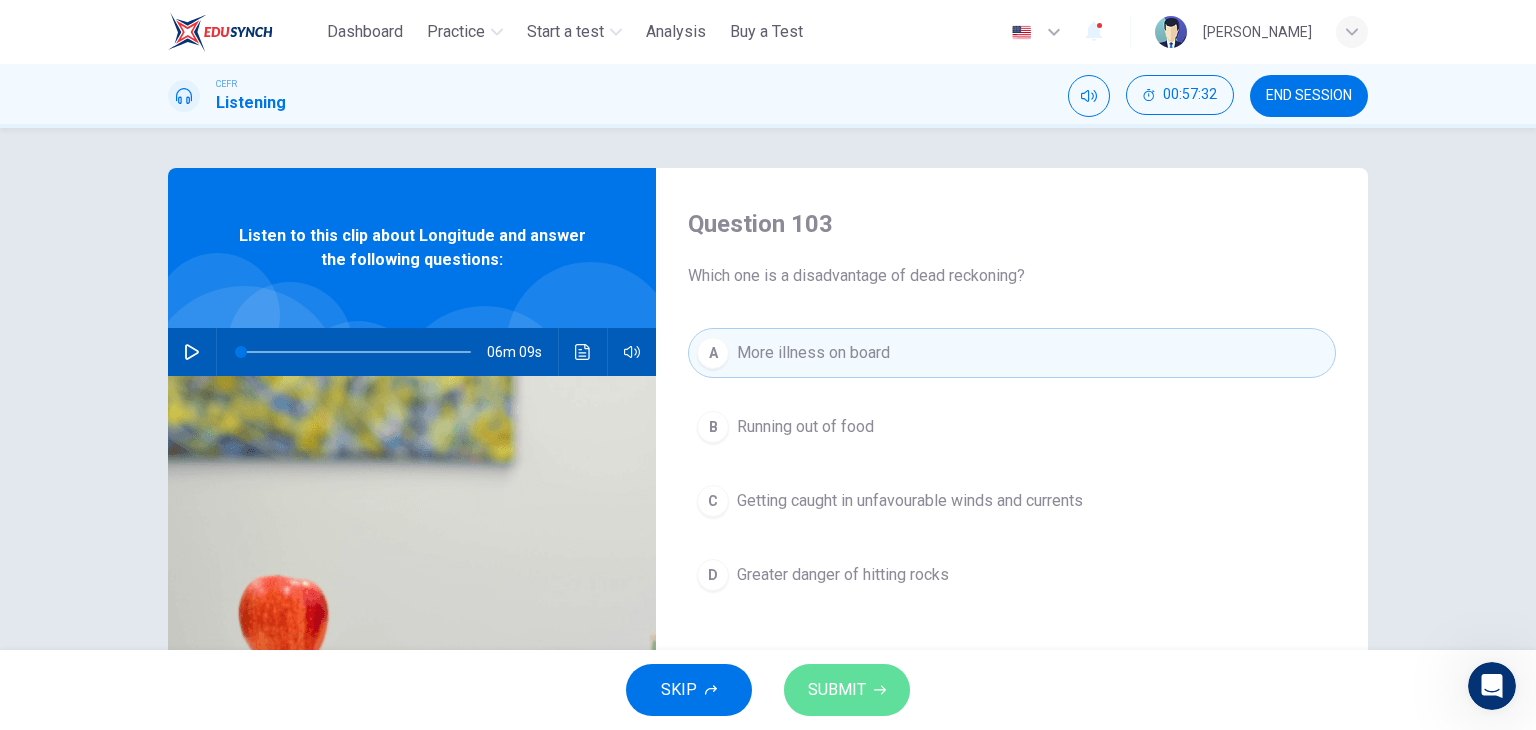 click on "SUBMIT" at bounding box center (837, 690) 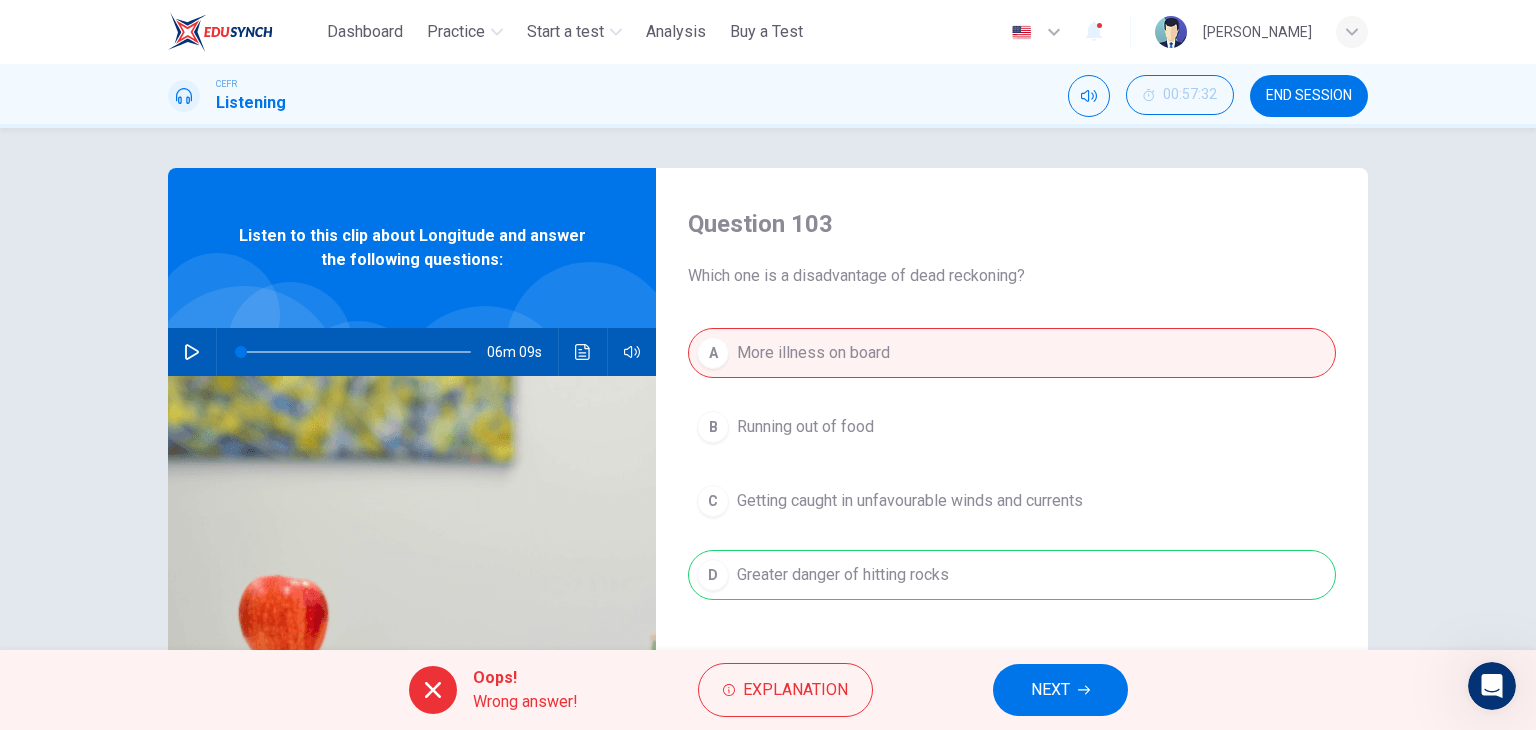 click on "NEXT" at bounding box center (1060, 690) 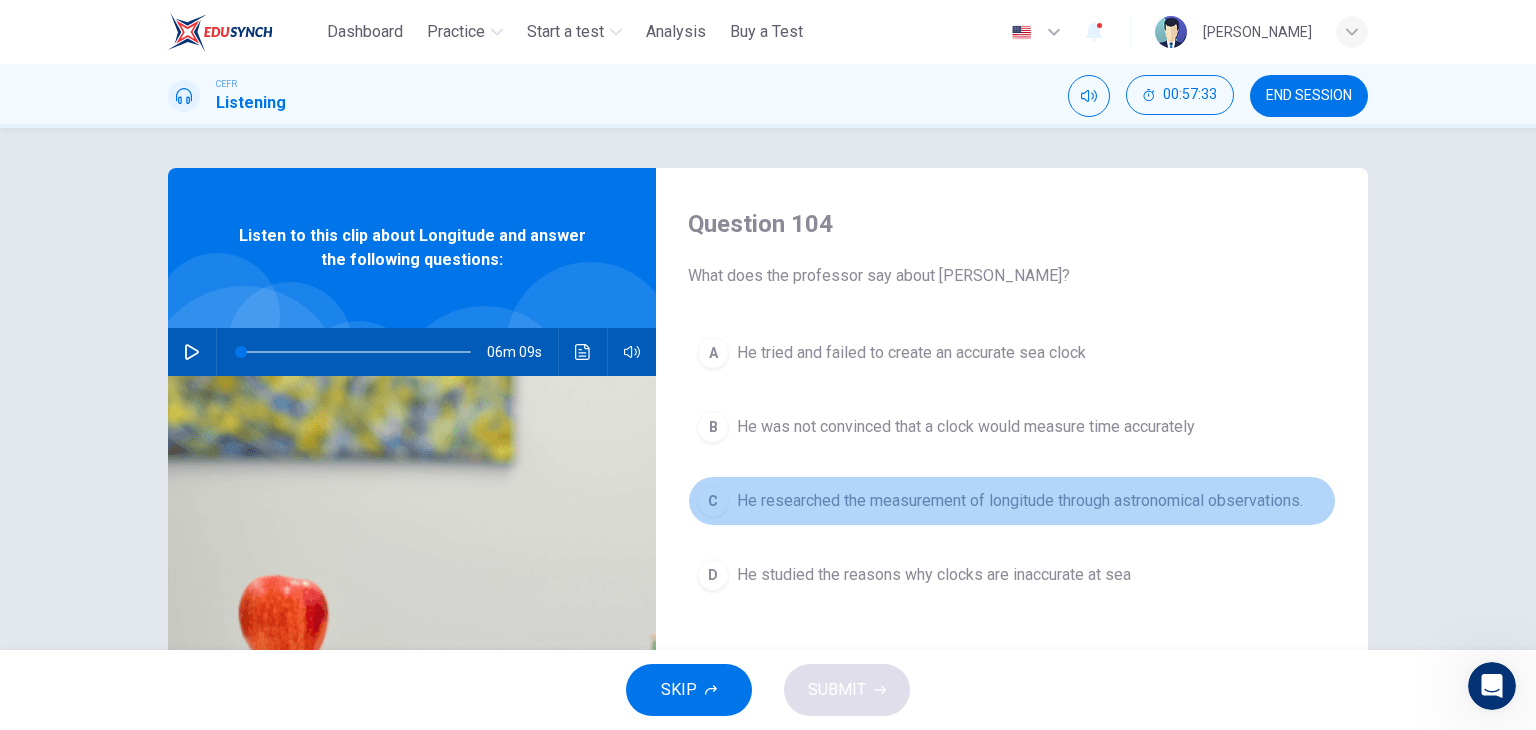 click on "He researched the measurement of longitude through astronomical observations." at bounding box center [1020, 501] 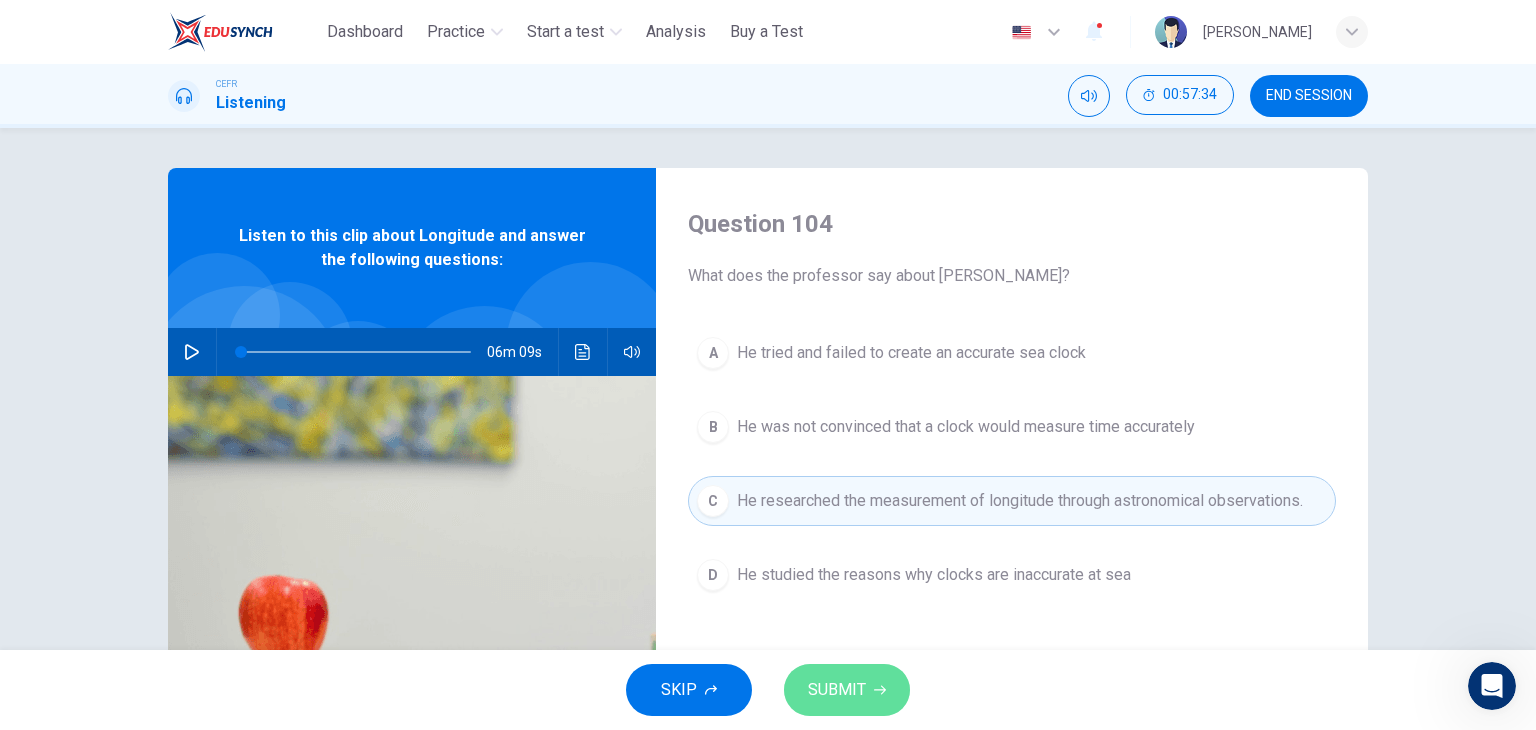 click on "SUBMIT" at bounding box center (837, 690) 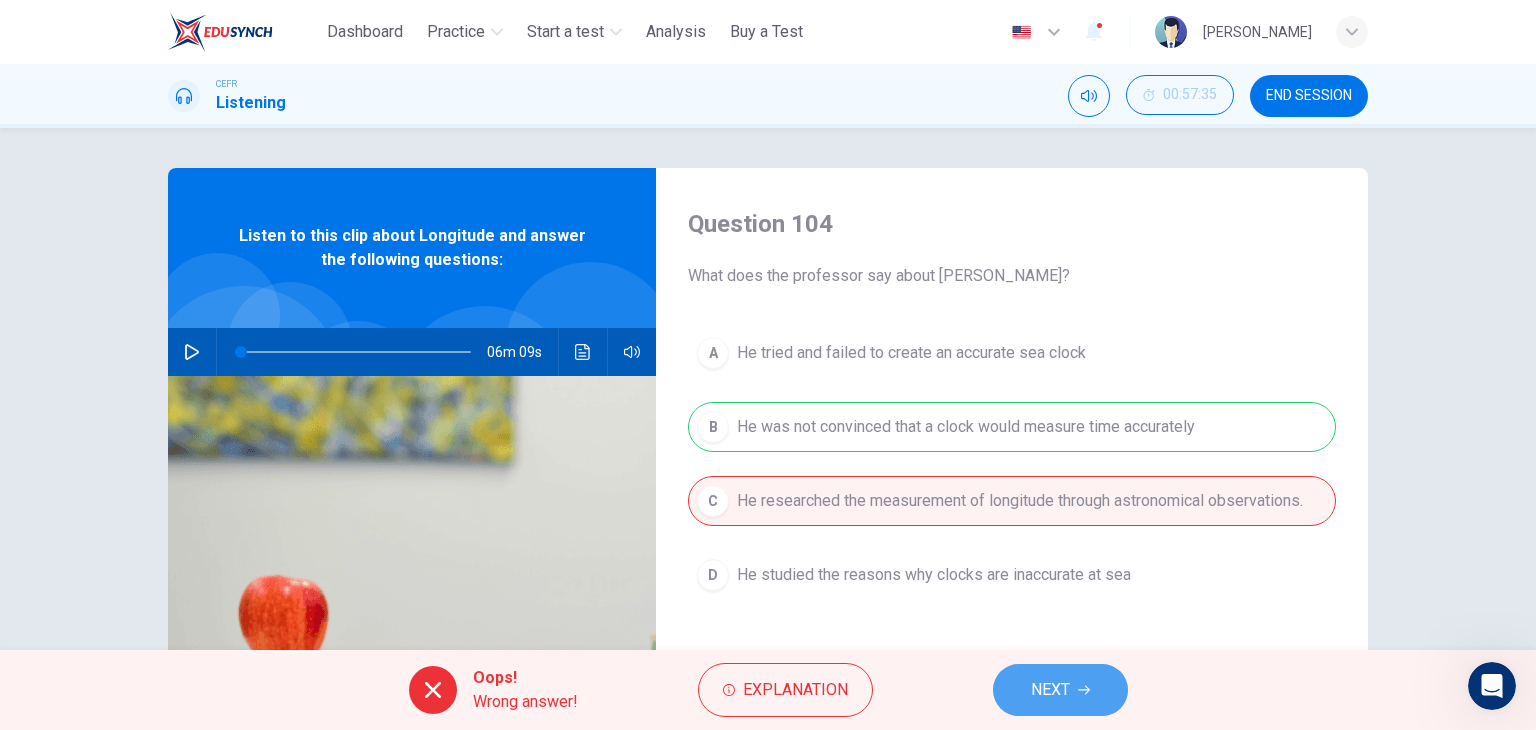 click on "NEXT" at bounding box center (1050, 690) 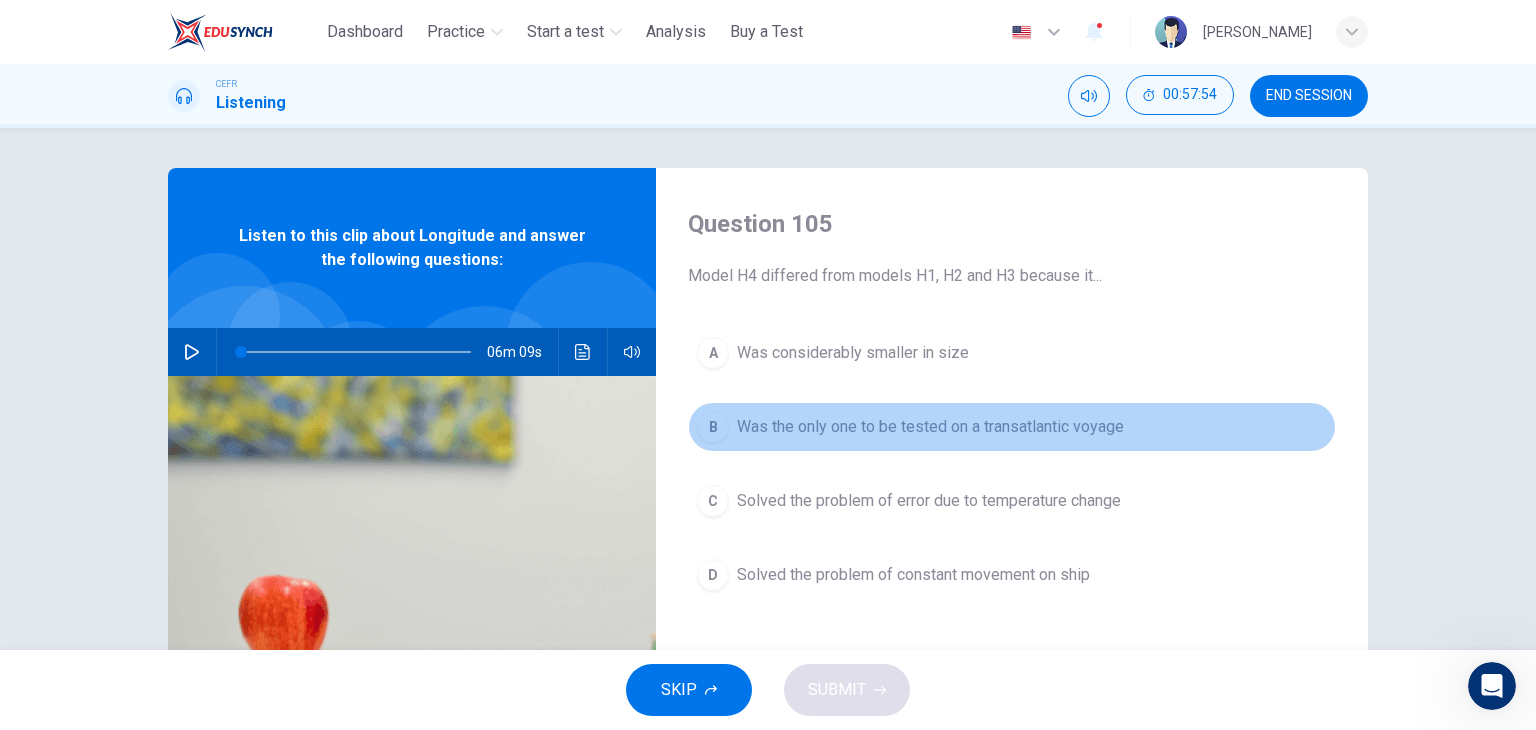 click on "Was the only one to be tested on a transatlantic voyage" at bounding box center (930, 427) 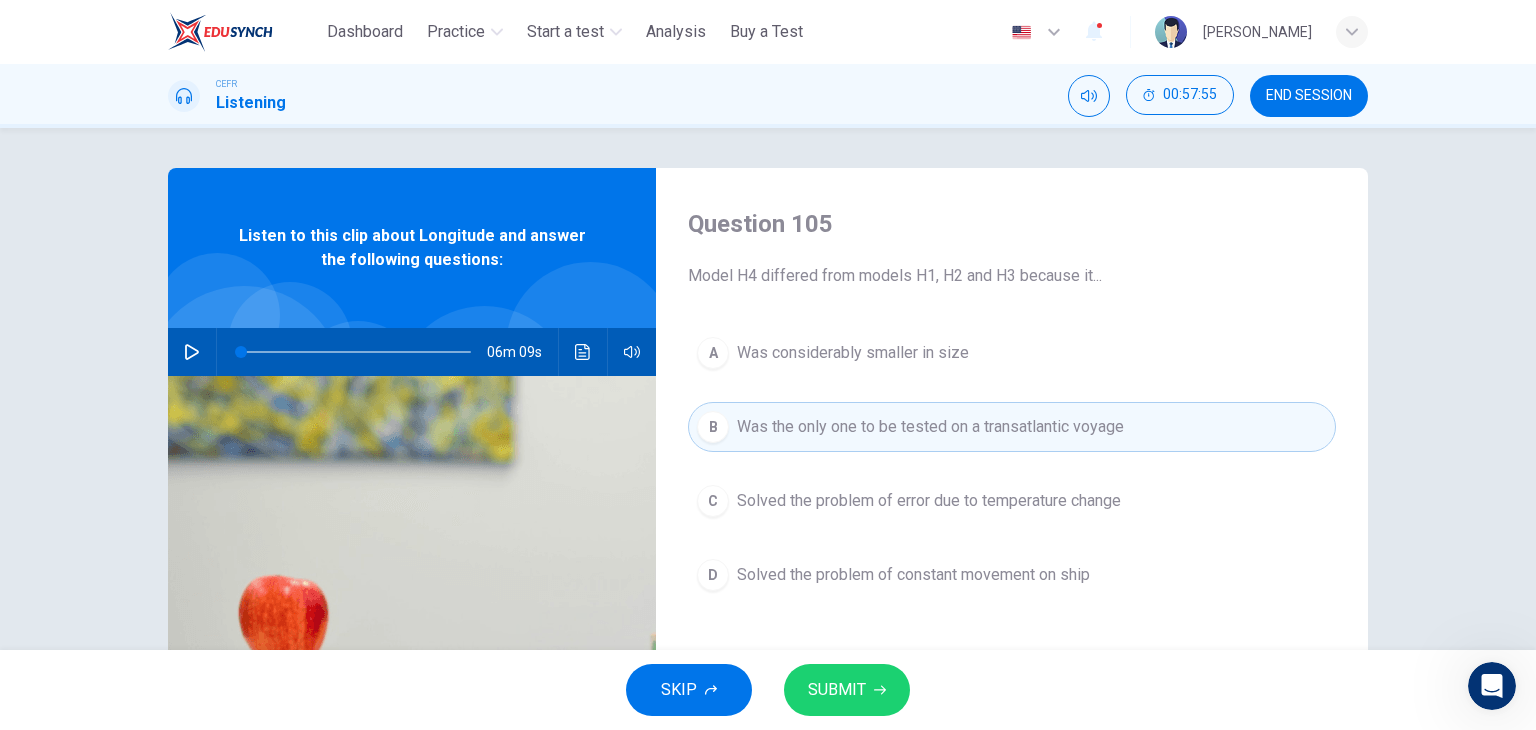 click on "SUBMIT" at bounding box center [847, 690] 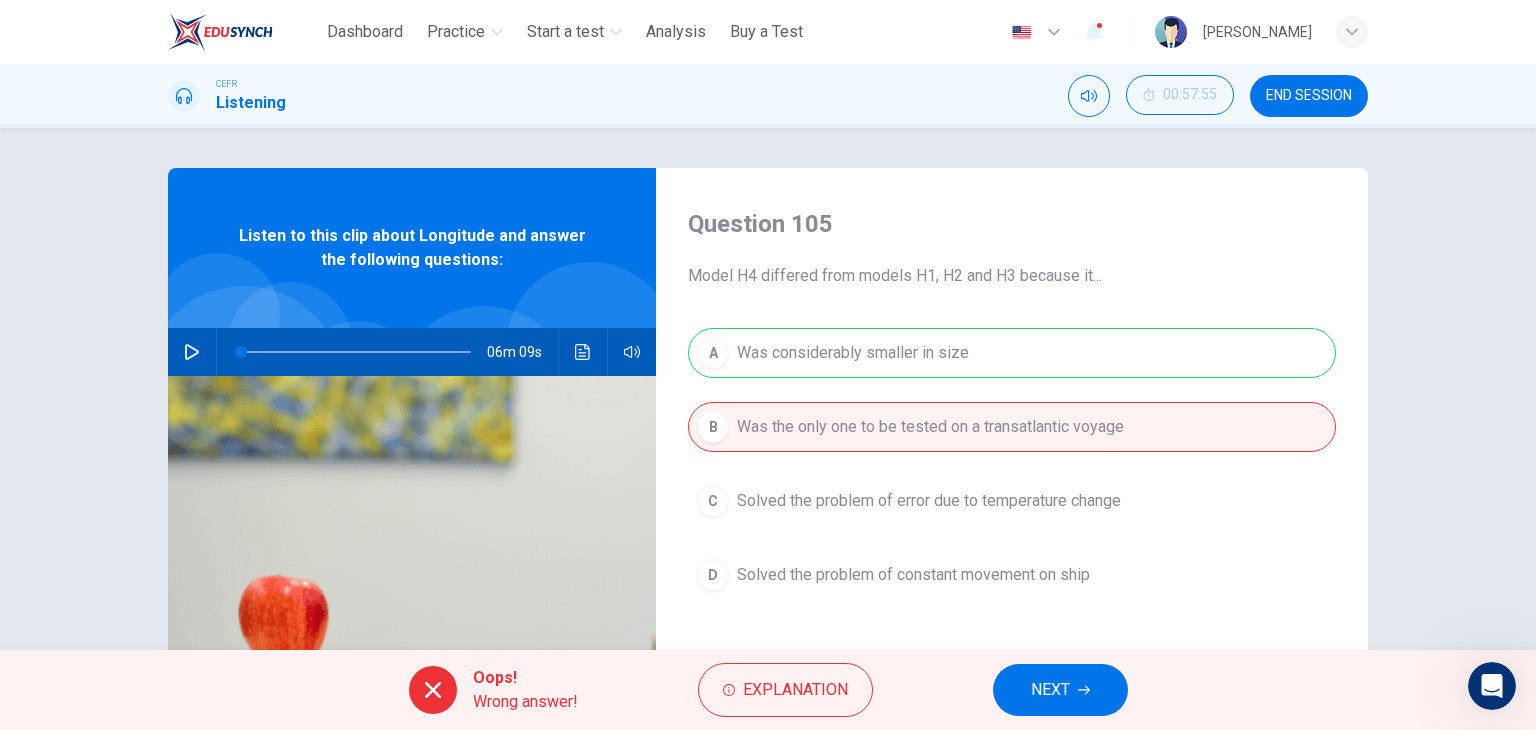 click on "NEXT" at bounding box center [1060, 690] 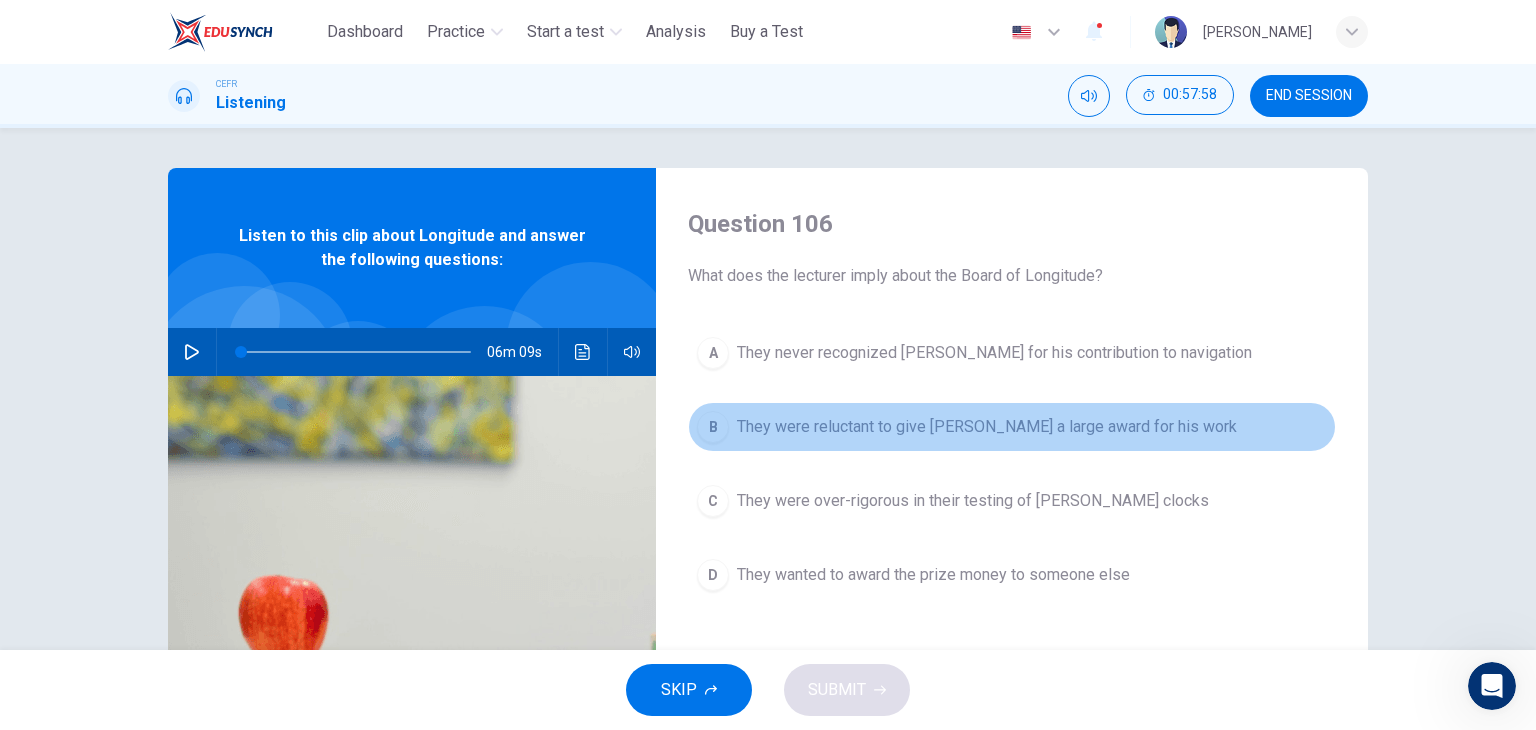 click on "They were reluctant to give [PERSON_NAME] a large award for his work" at bounding box center (987, 427) 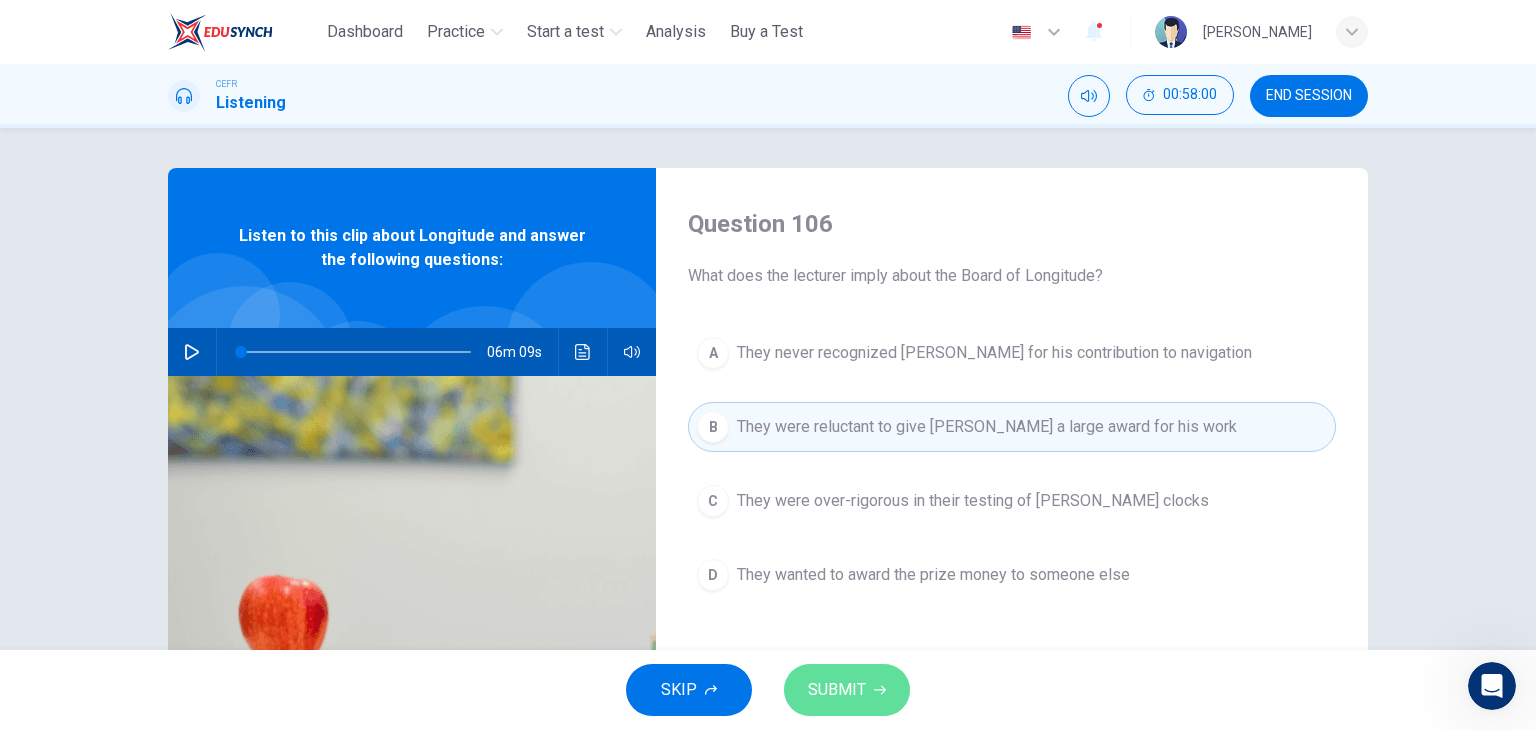 click on "SUBMIT" at bounding box center (847, 690) 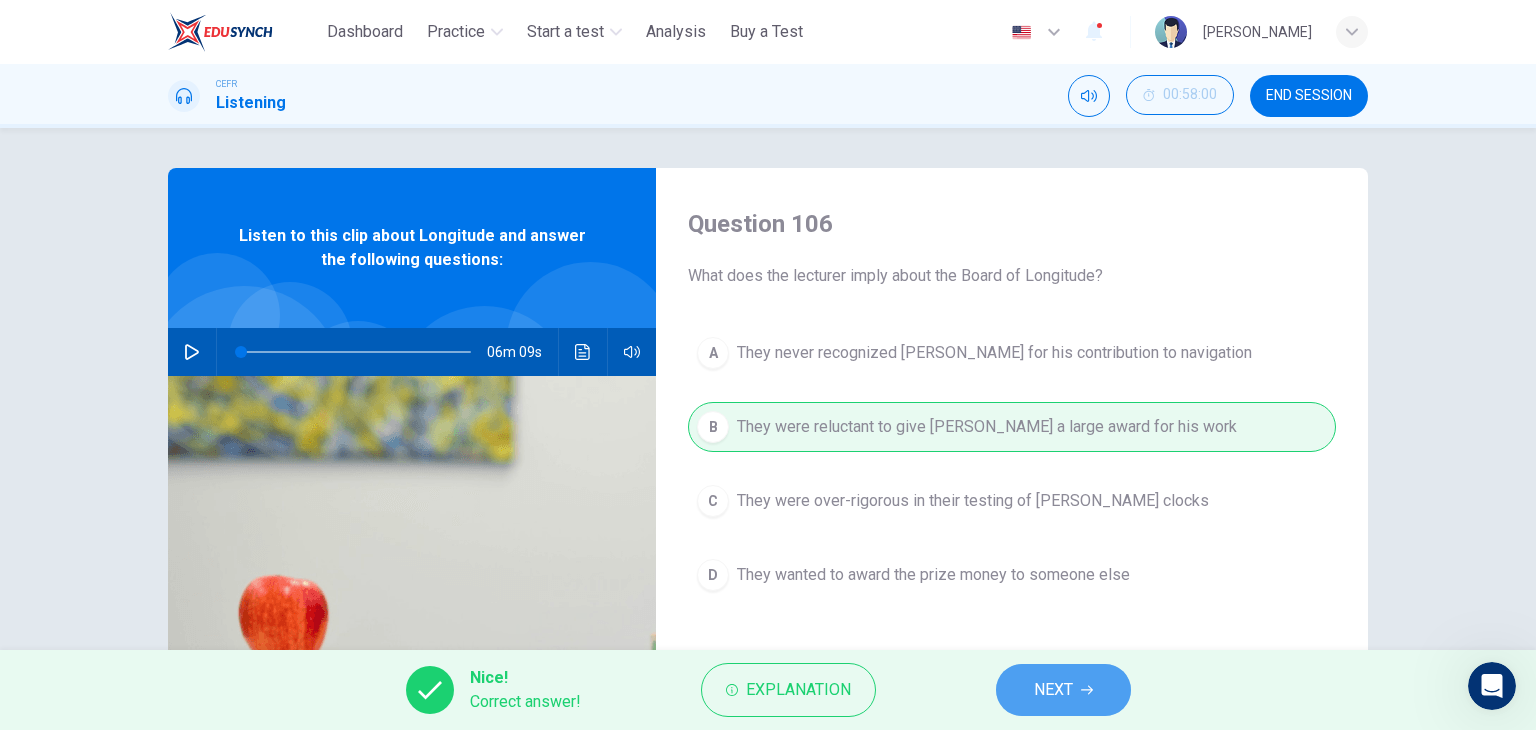 click on "NEXT" at bounding box center (1053, 690) 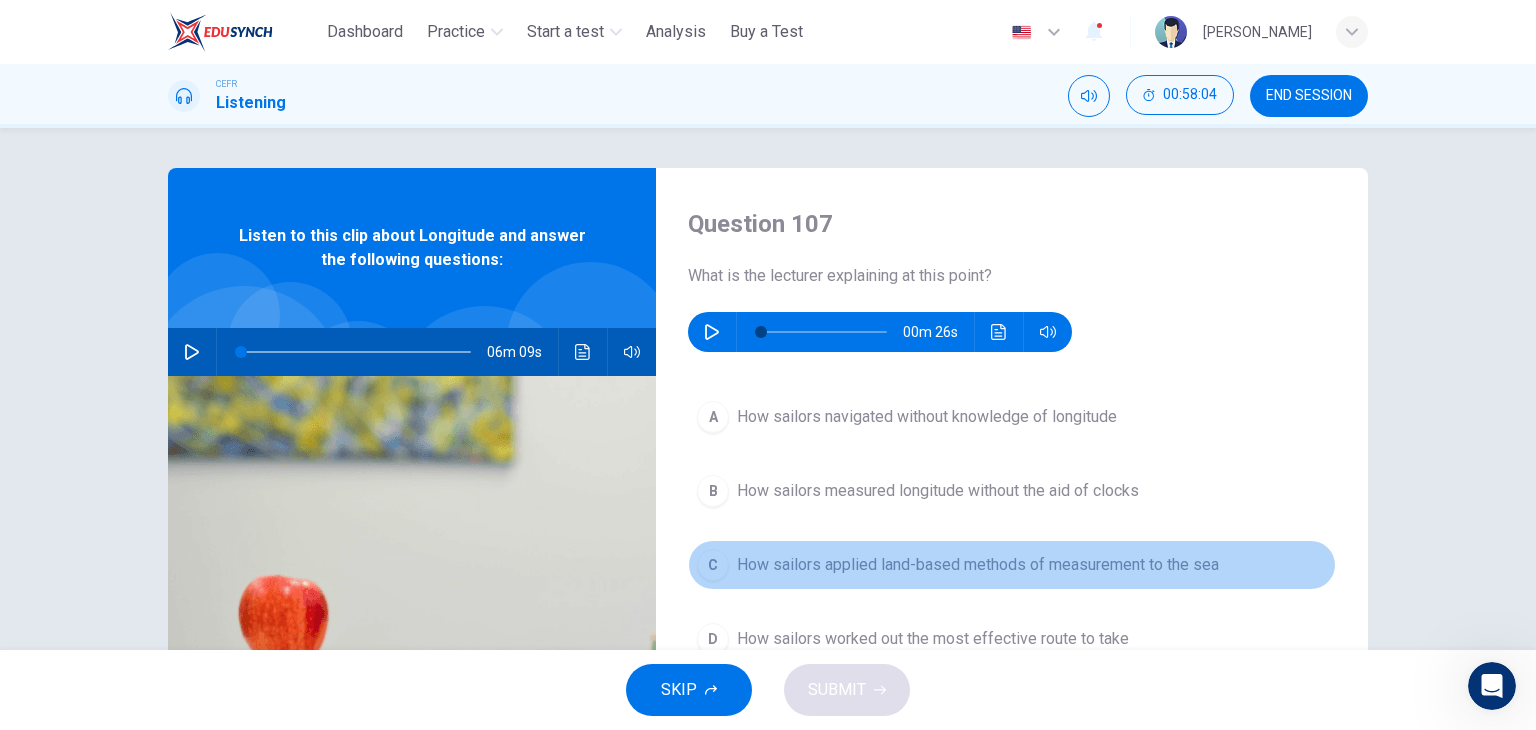 click on "How sailors applied land-based methods of measurement to the sea" at bounding box center [978, 565] 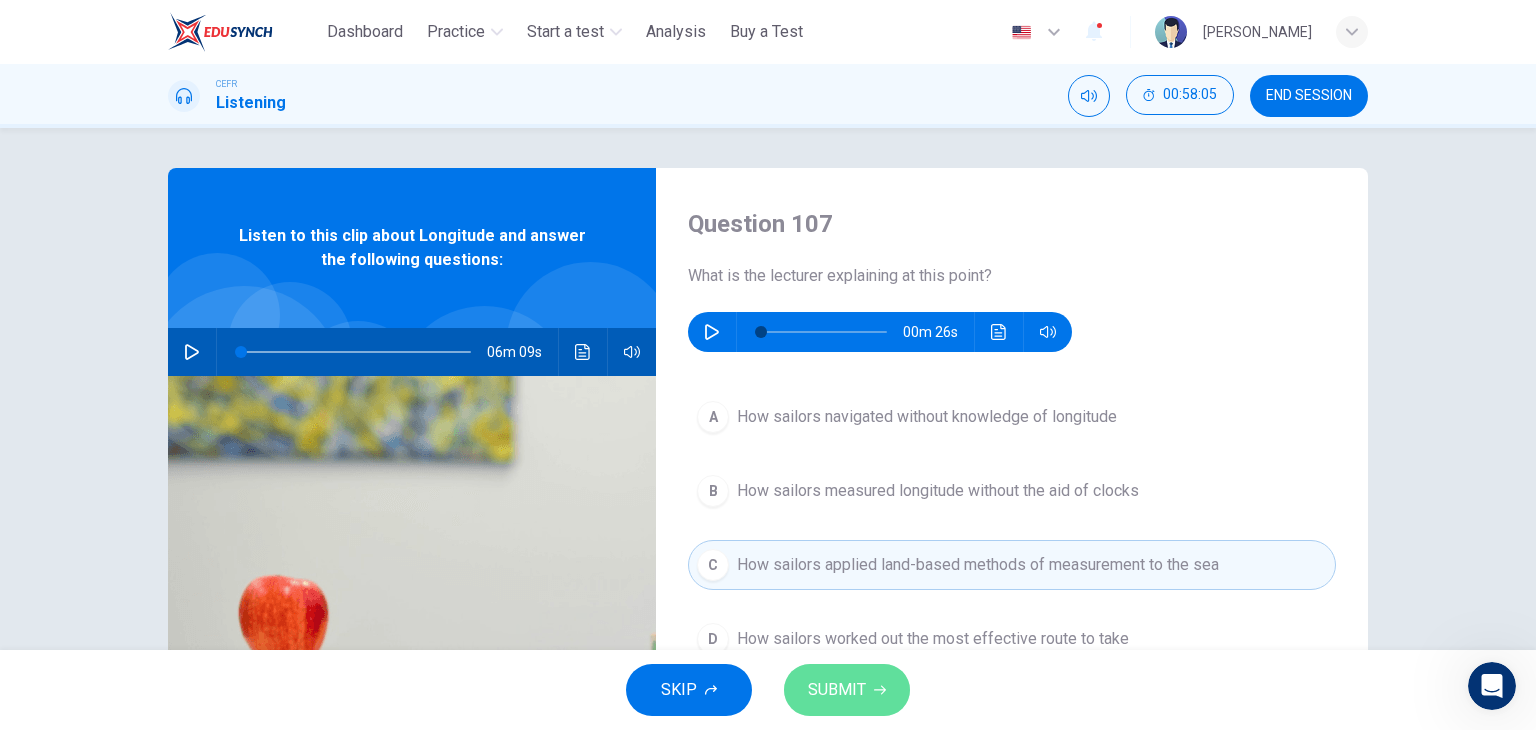 click on "SUBMIT" at bounding box center [837, 690] 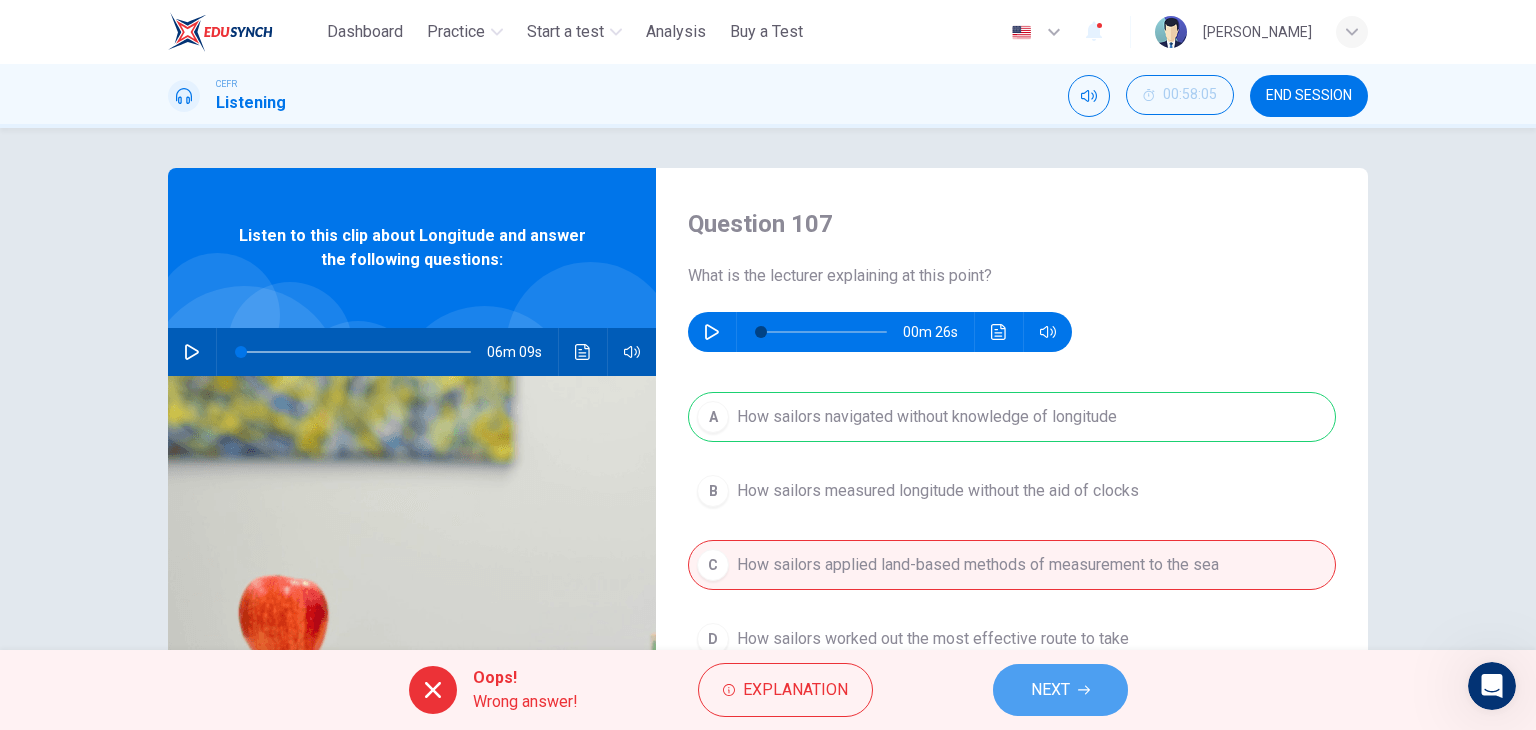 click on "NEXT" at bounding box center (1060, 690) 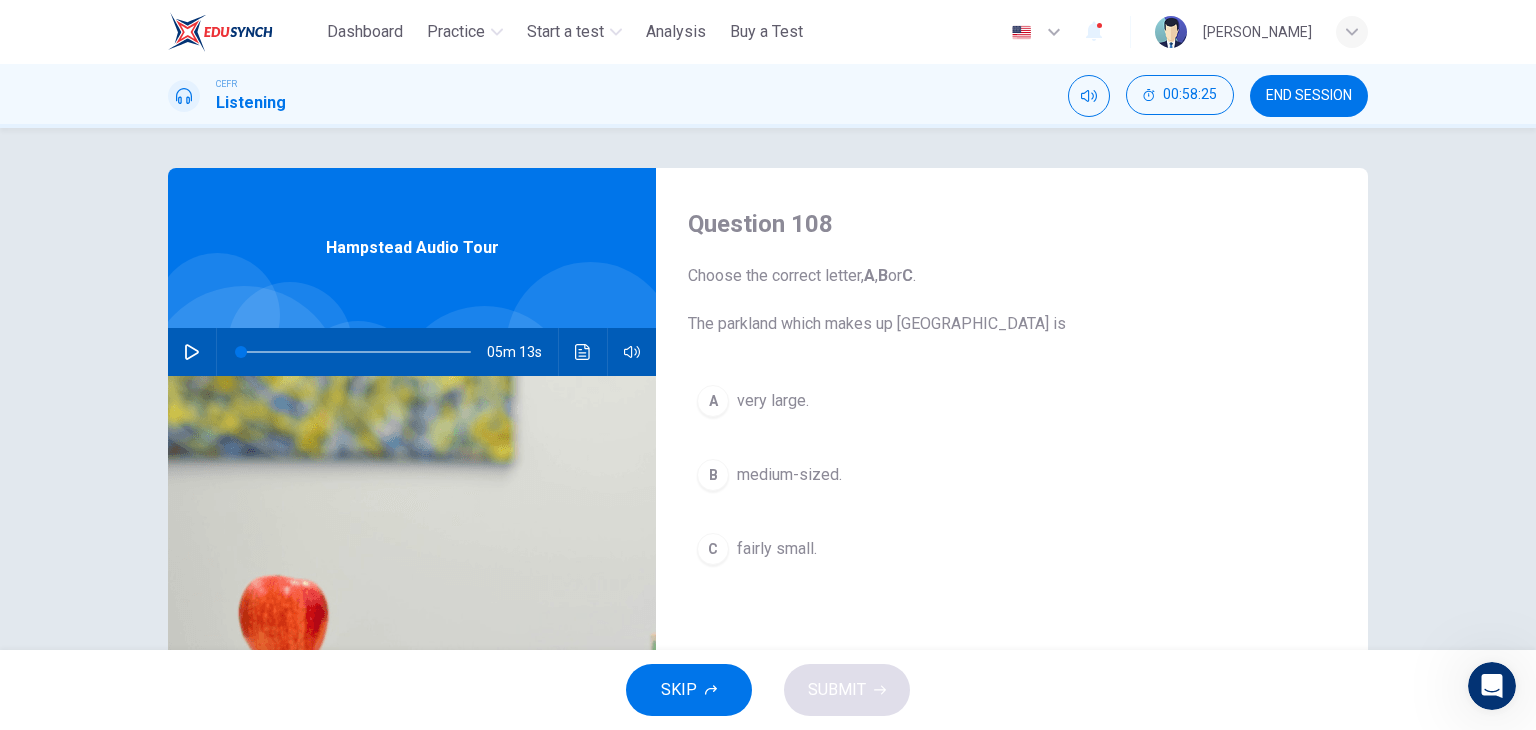 click on "medium-sized." at bounding box center [789, 475] 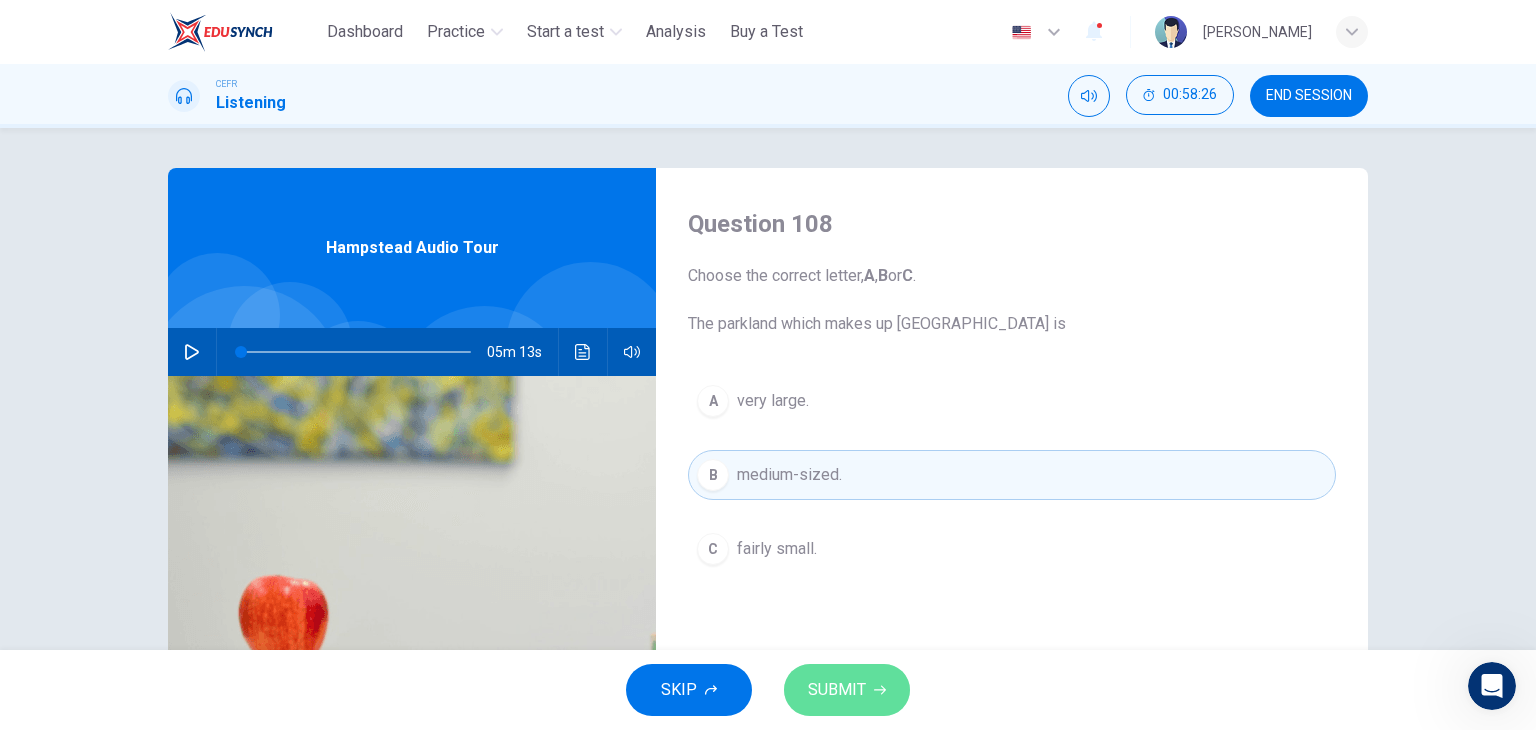 click on "SUBMIT" at bounding box center [837, 690] 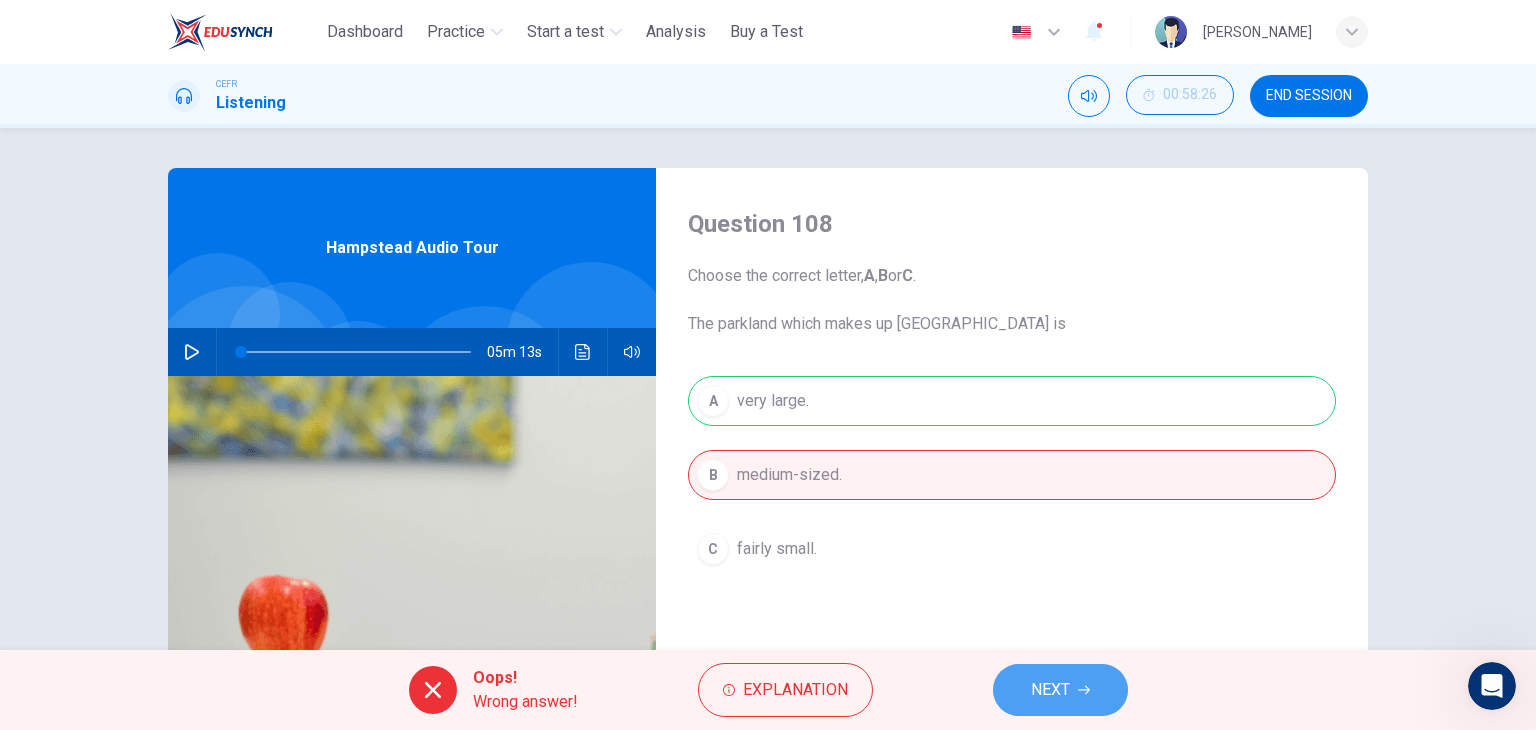 click on "NEXT" at bounding box center [1050, 690] 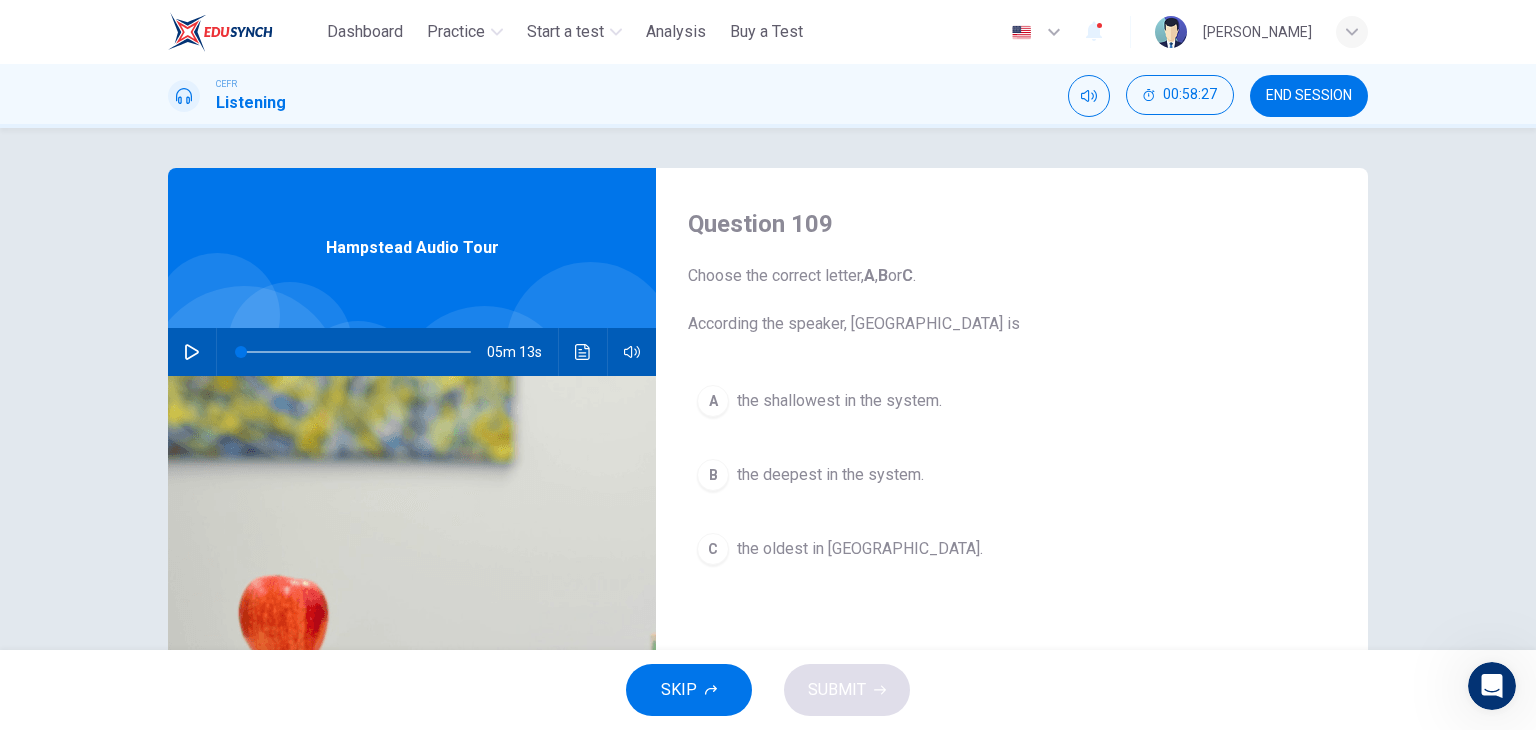 click on "the oldest in [GEOGRAPHIC_DATA]." at bounding box center (860, 549) 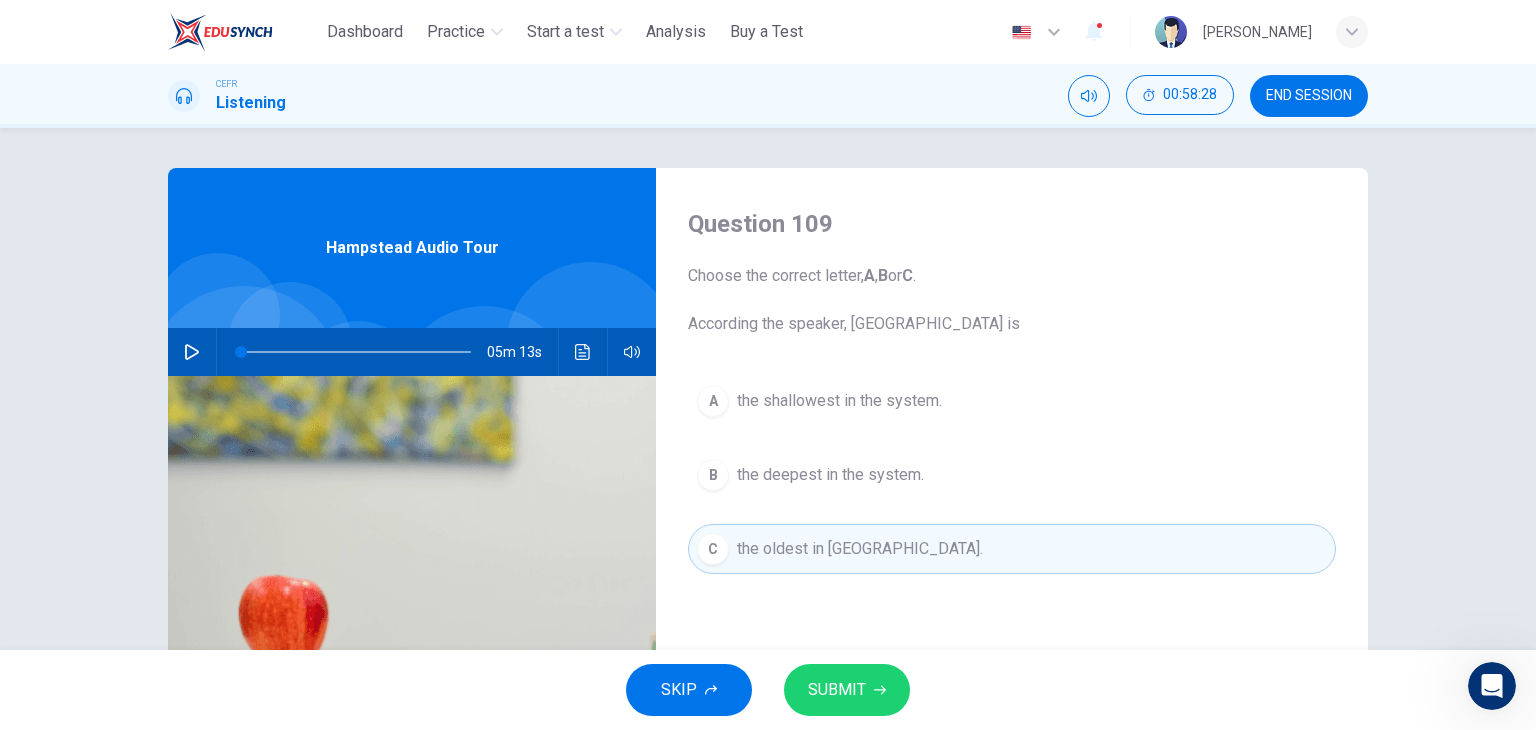 click on "SUBMIT" at bounding box center (847, 690) 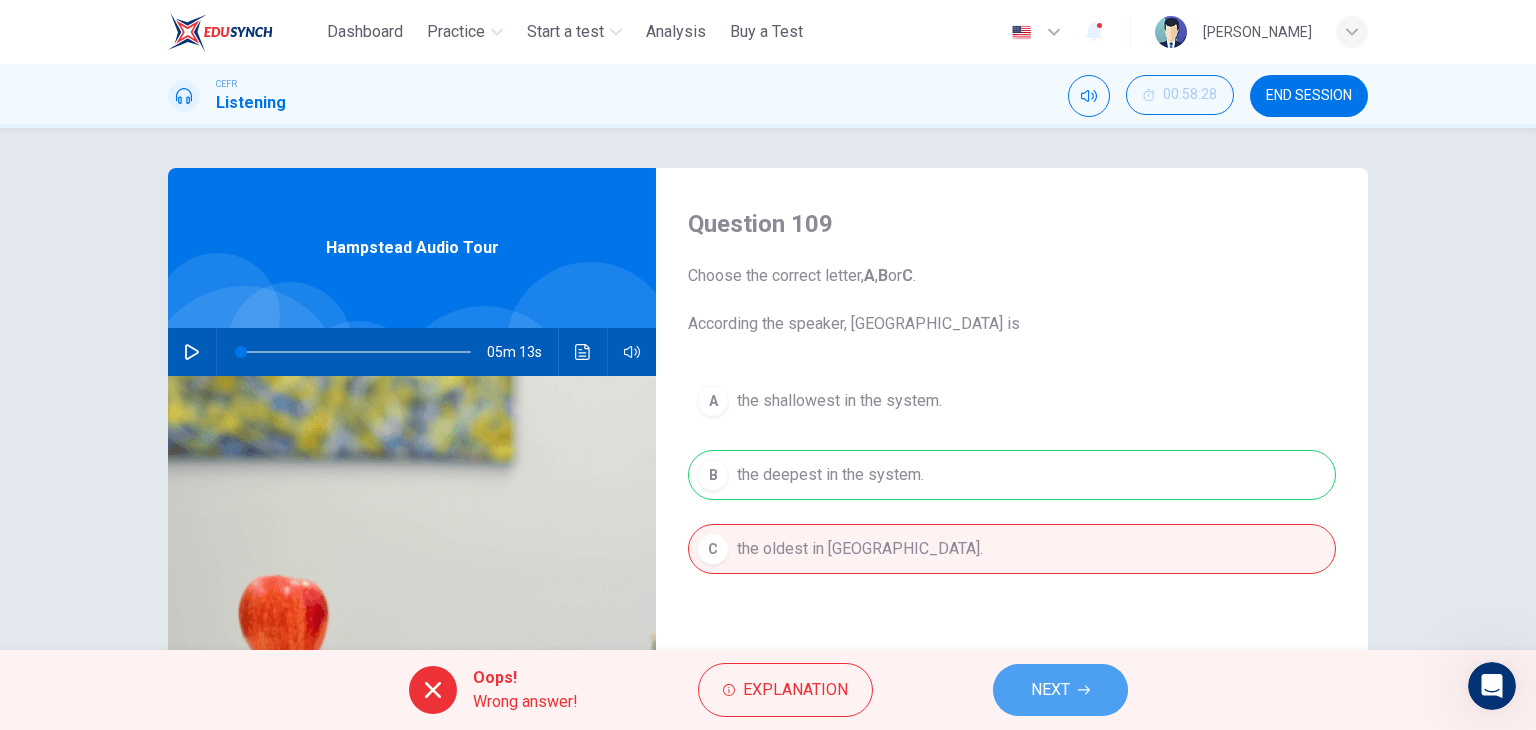 click on "NEXT" at bounding box center [1050, 690] 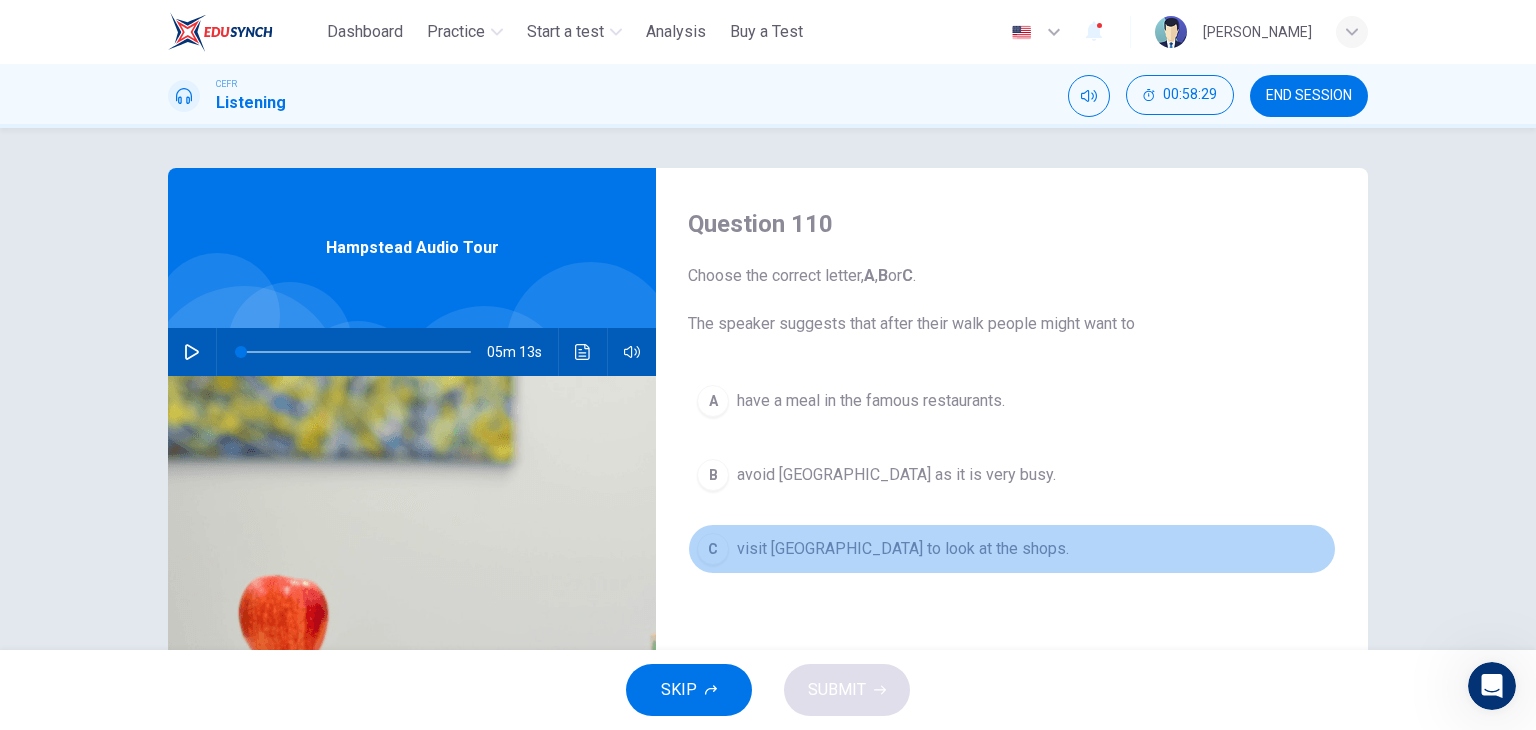 click on "visit [GEOGRAPHIC_DATA] to look at the shops." at bounding box center [903, 549] 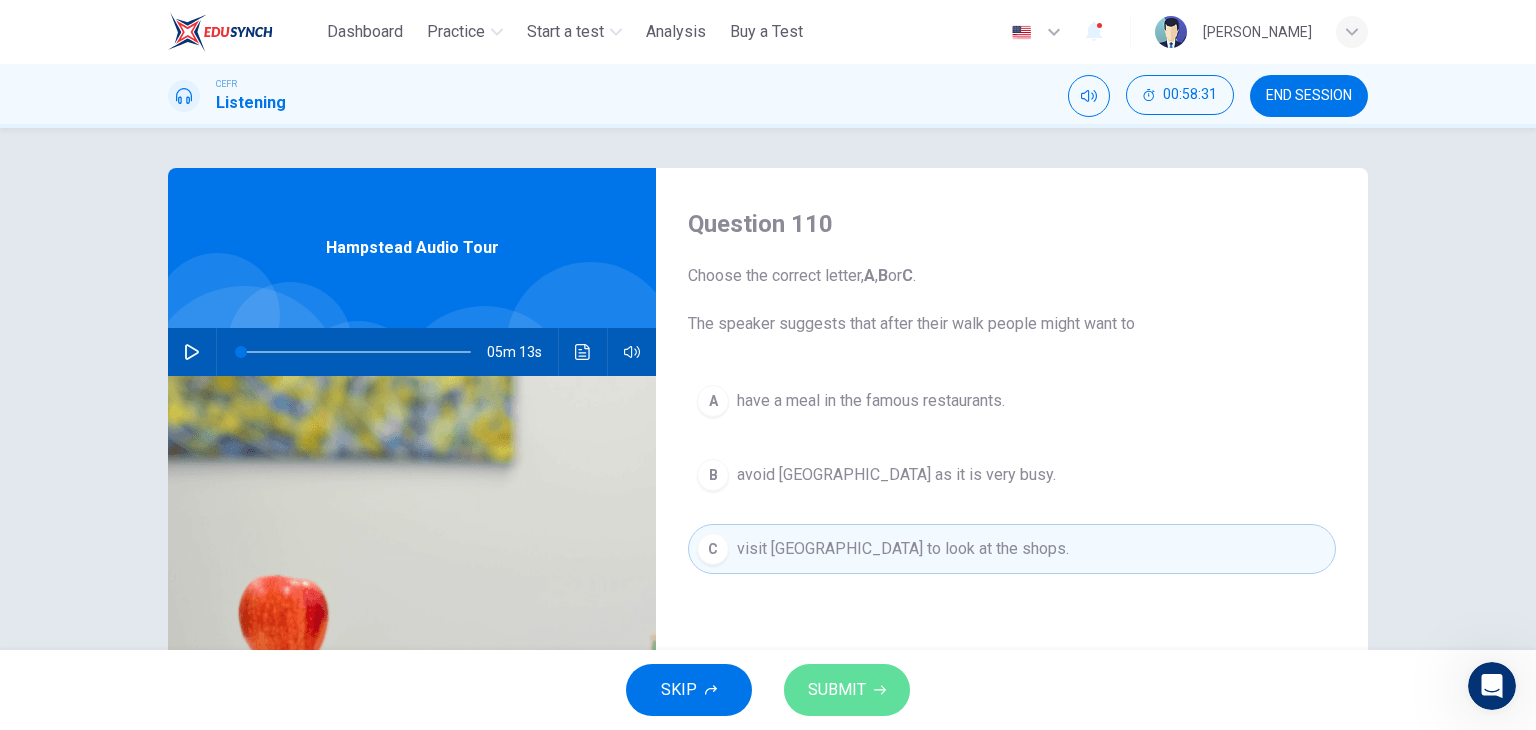 click on "SUBMIT" at bounding box center (837, 690) 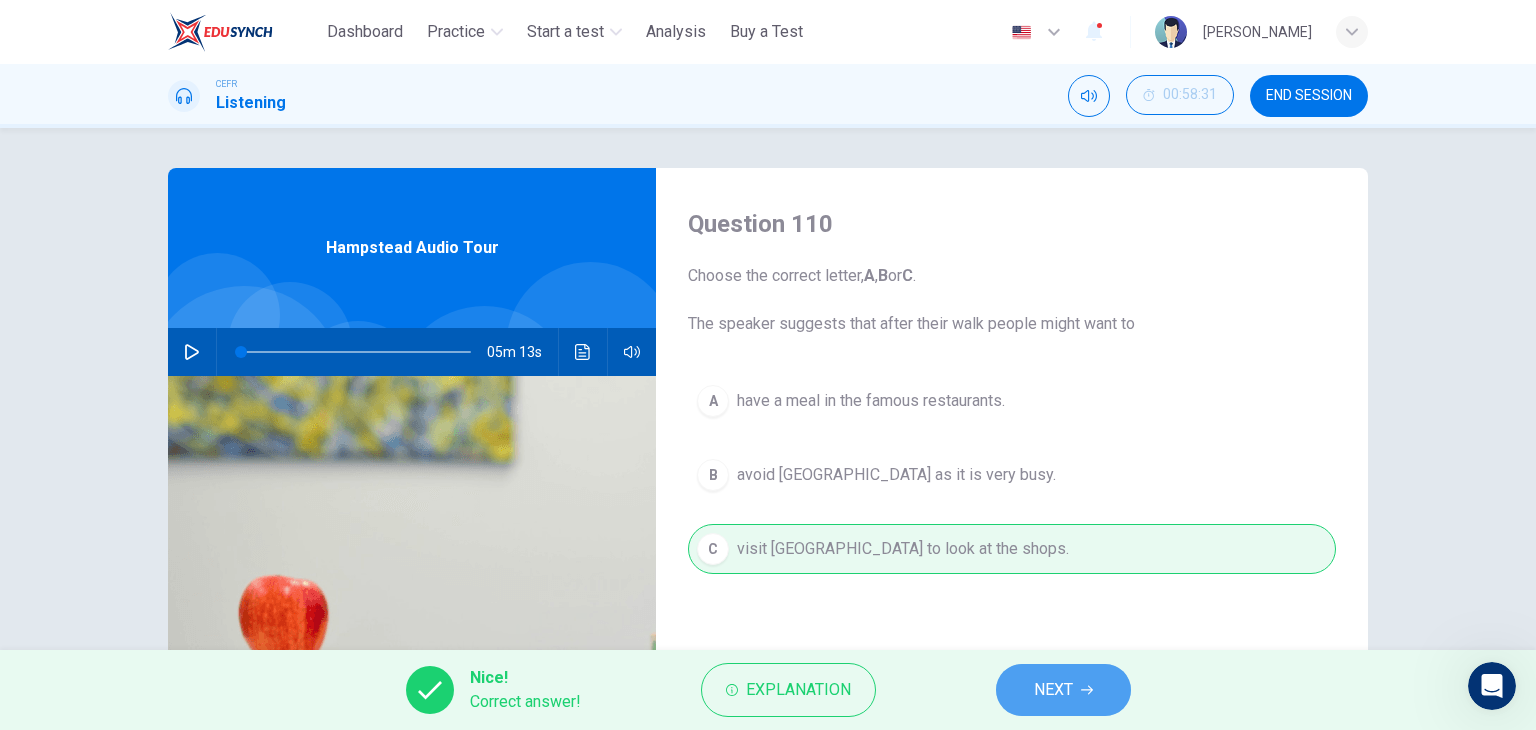 click on "NEXT" at bounding box center [1053, 690] 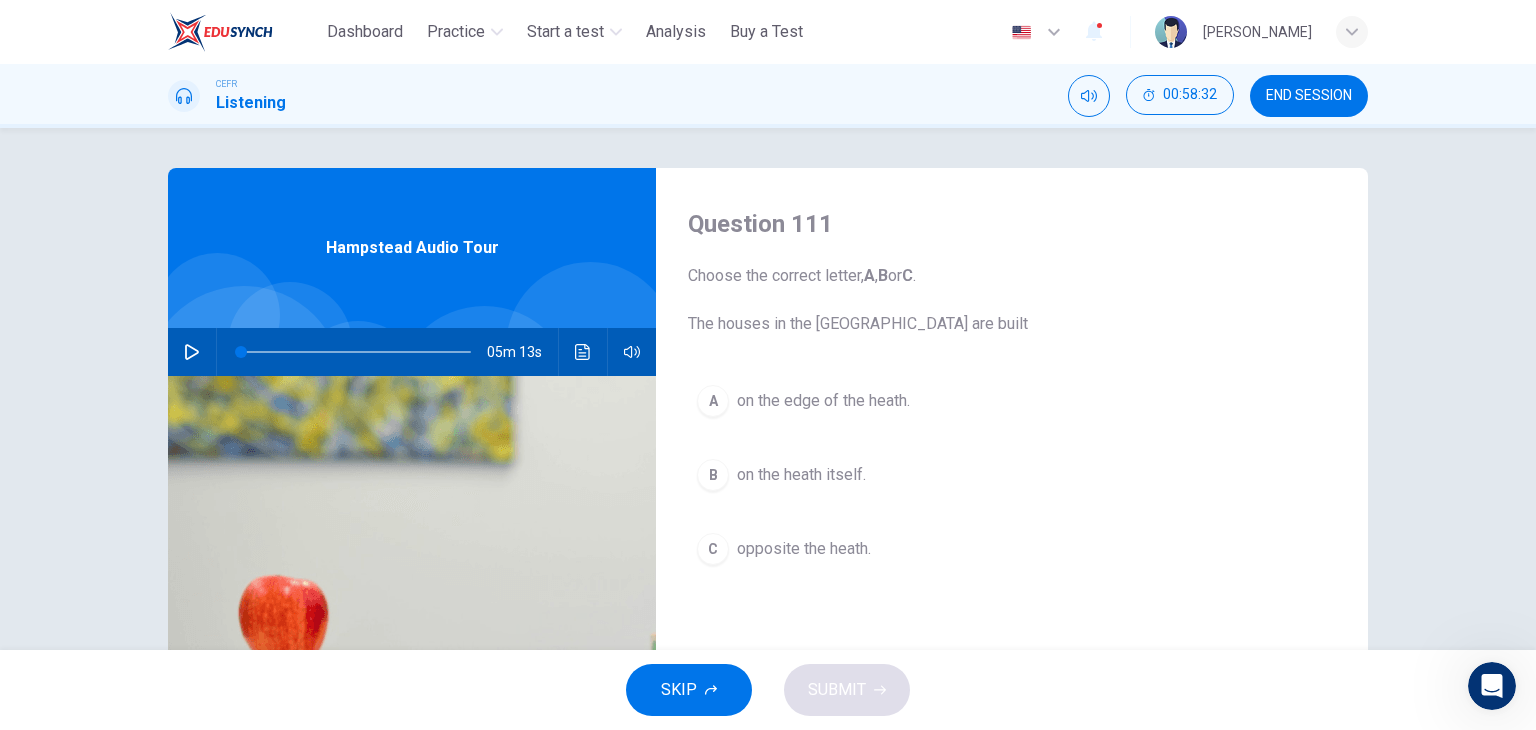 click on "on the edge of the heath." at bounding box center (823, 401) 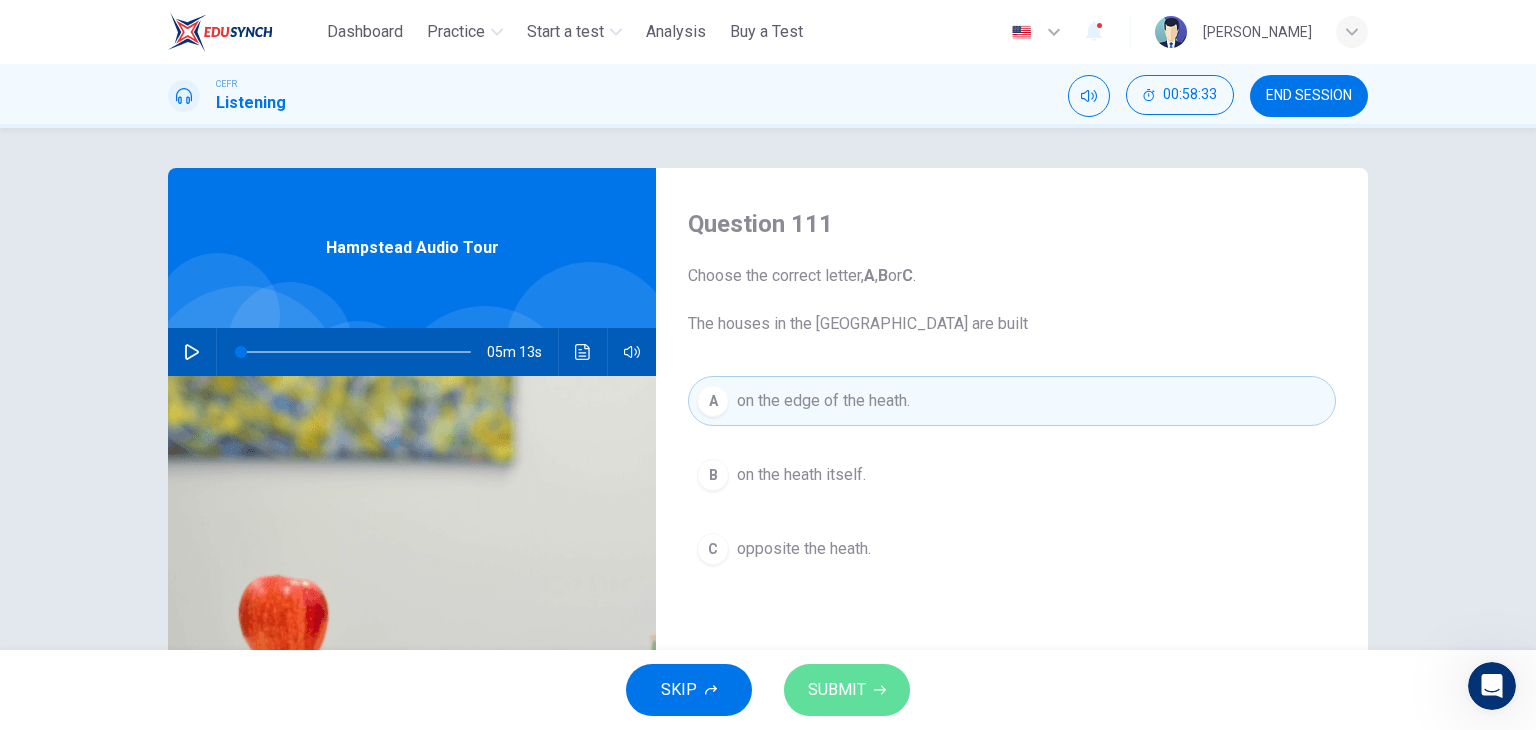 click on "SUBMIT" at bounding box center (847, 690) 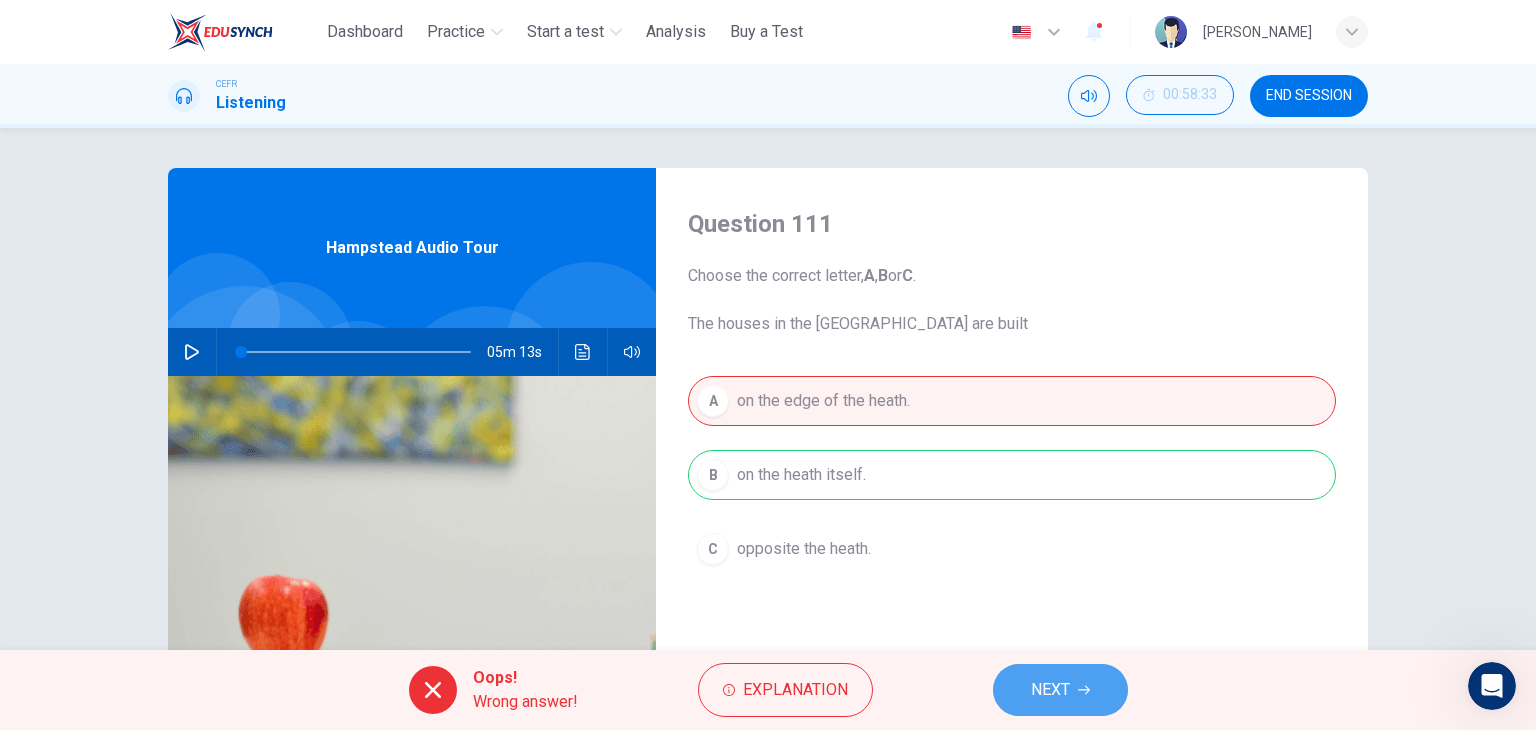 click on "NEXT" at bounding box center [1050, 690] 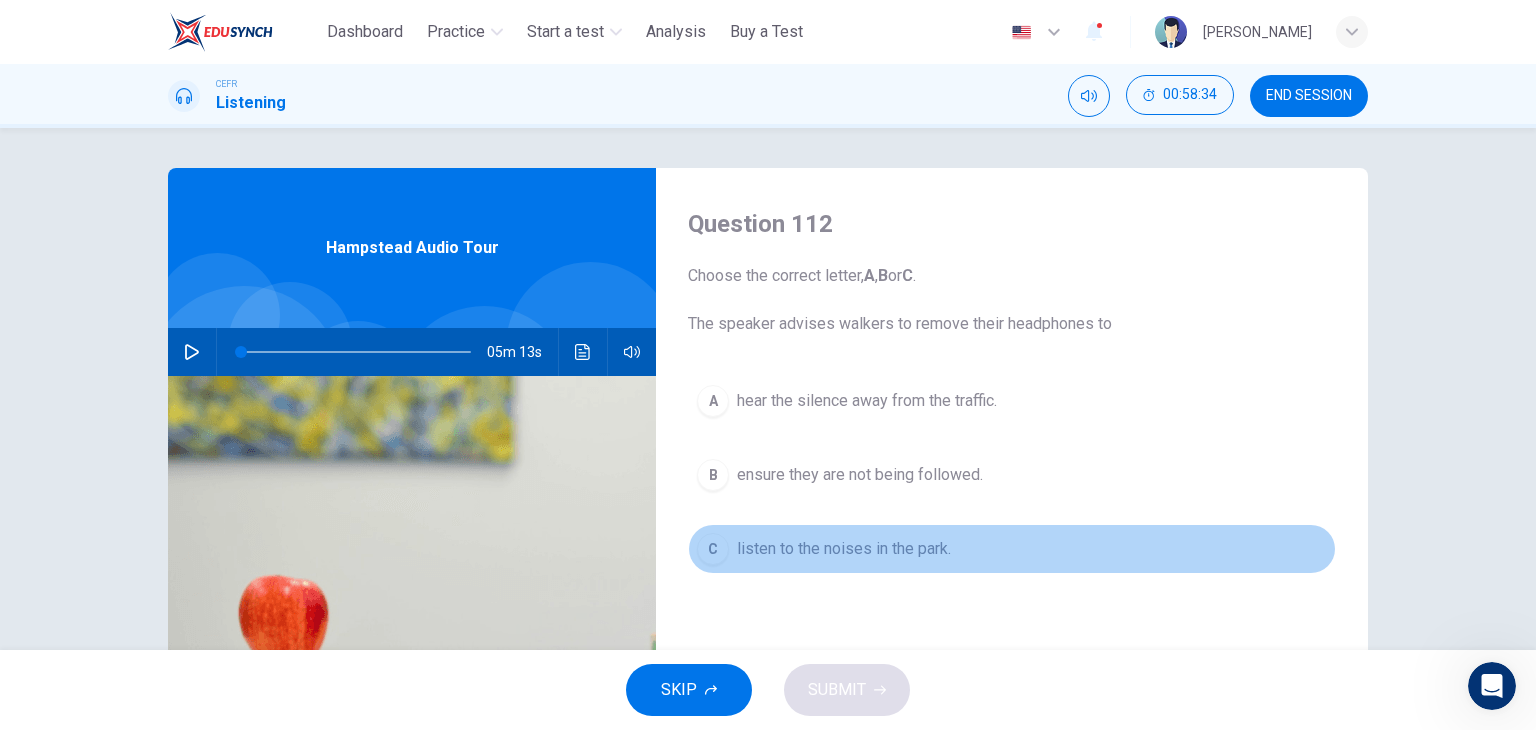 click on "listen to the noises in the park." at bounding box center (844, 549) 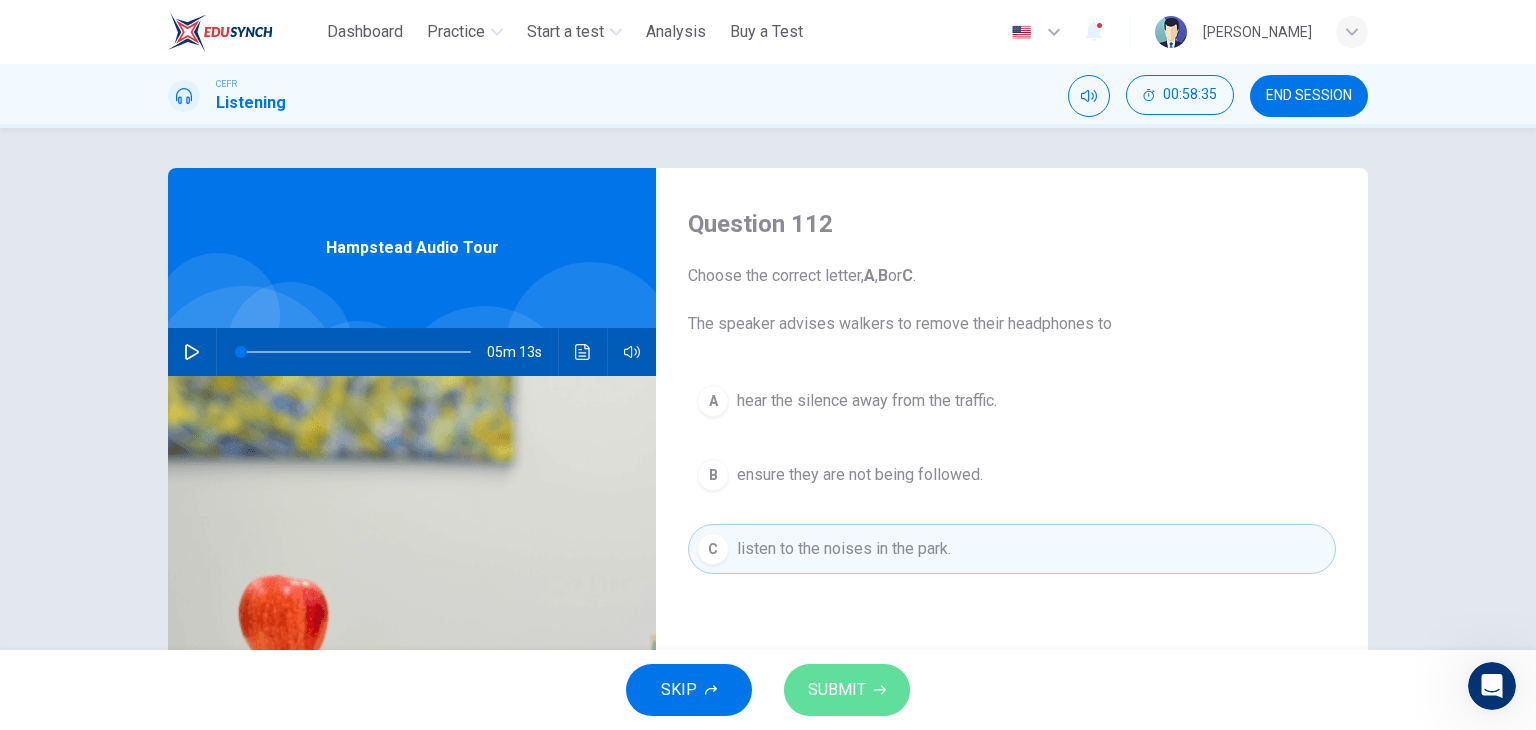 click on "SUBMIT" at bounding box center [837, 690] 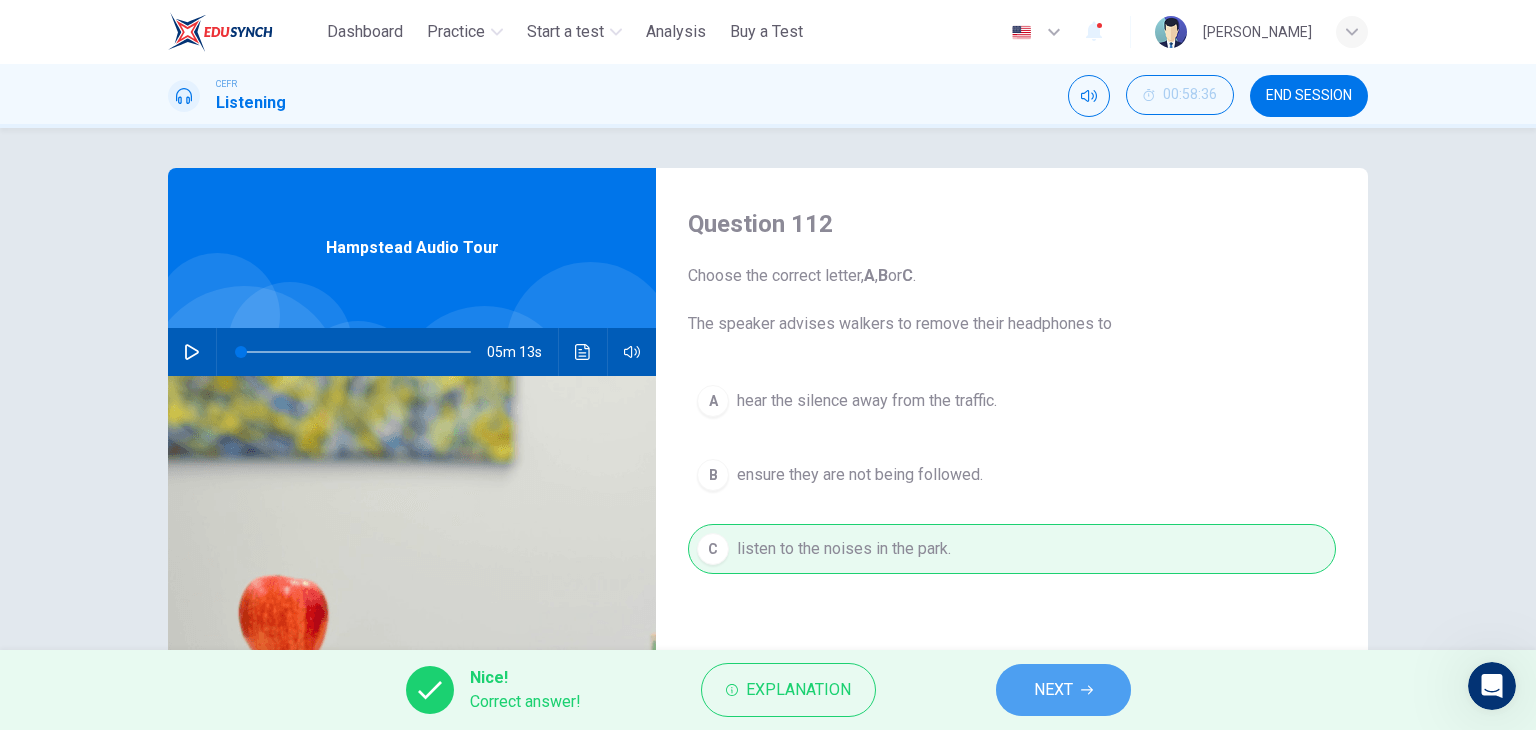 click on "NEXT" at bounding box center (1063, 690) 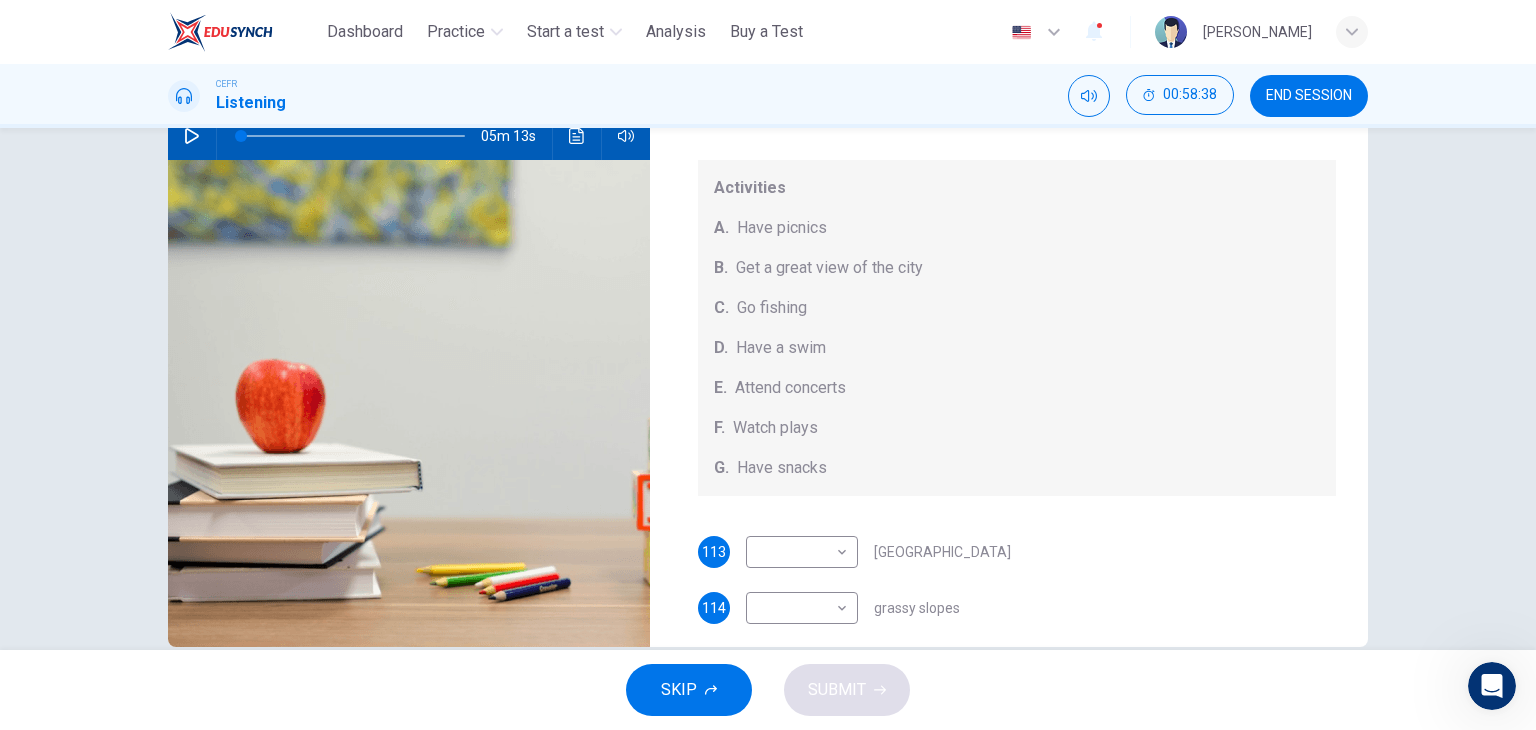 scroll, scrollTop: 253, scrollLeft: 0, axis: vertical 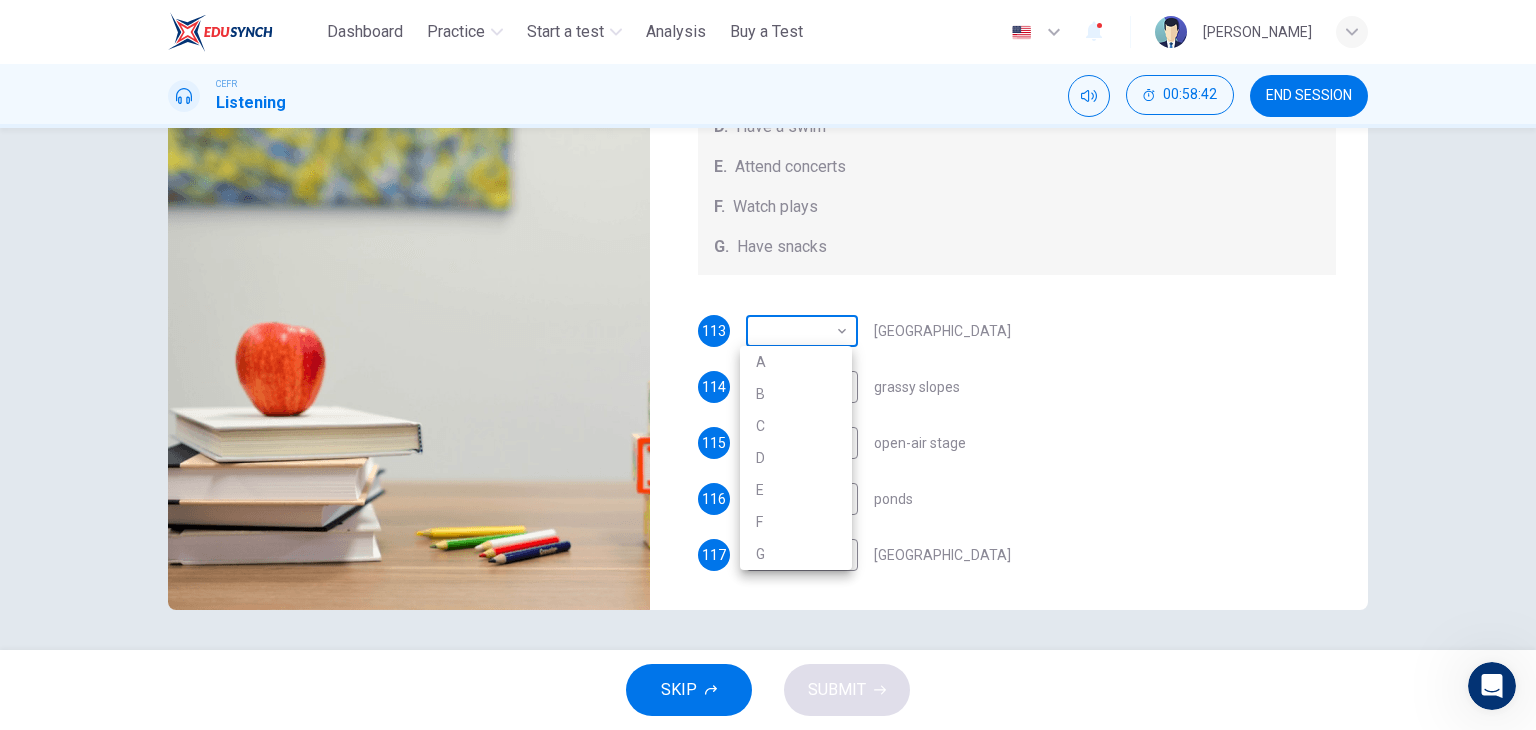 click on "This site uses cookies, as explained in our  Privacy Policy . If you agree to the use of cookies, please click the Accept button and continue to browse our site.   Privacy Policy Accept Dashboard Practice Start a test Analysis Buy a Test English ** ​ Zuhairah Zue CEFR Listening 00:58:42 END SESSION Questions 113 - 117 Which activity can be done at each of the following locations on the heath? Choose  FIVE  answers below and select the correct letter,  A-G , next to the questions. Activities A. Have picnics B. Get a great view of the city C. Go fishing D. Have a swim E. Attend concerts F. Watch plays G. Have snacks 113 ​ ​ [GEOGRAPHIC_DATA] 114 ​ ​ grassy slopes 115 ​ ​ open-air stage 116 ​ ​ ponds 117 ​ ​ [GEOGRAPHIC_DATA] Audio Tour 05m 13s SKIP SUBMIT Dashboard Practice Start a test Analysis Pricing   Notifications © Copyright  2025 A B C D E F G" at bounding box center (768, 365) 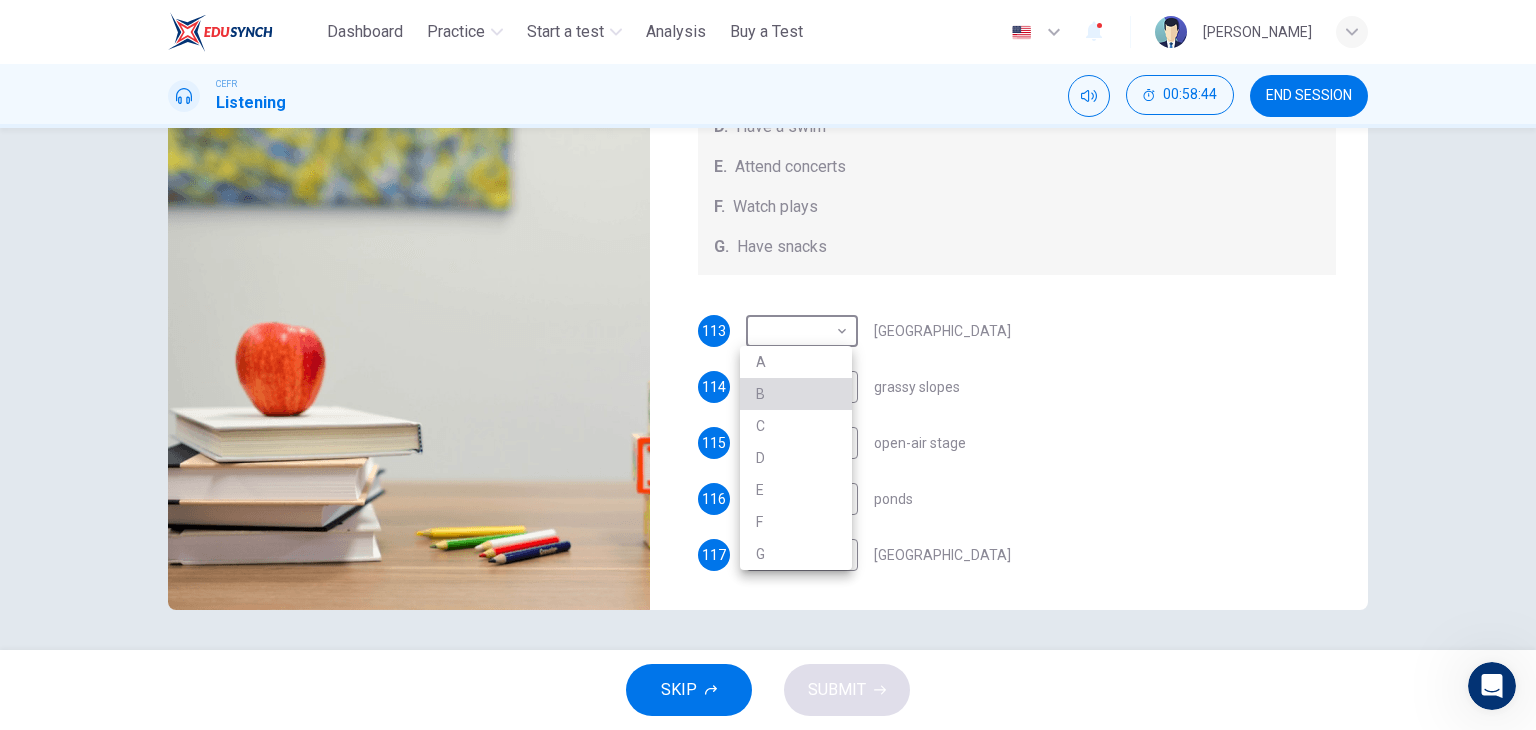 click on "B" at bounding box center [796, 394] 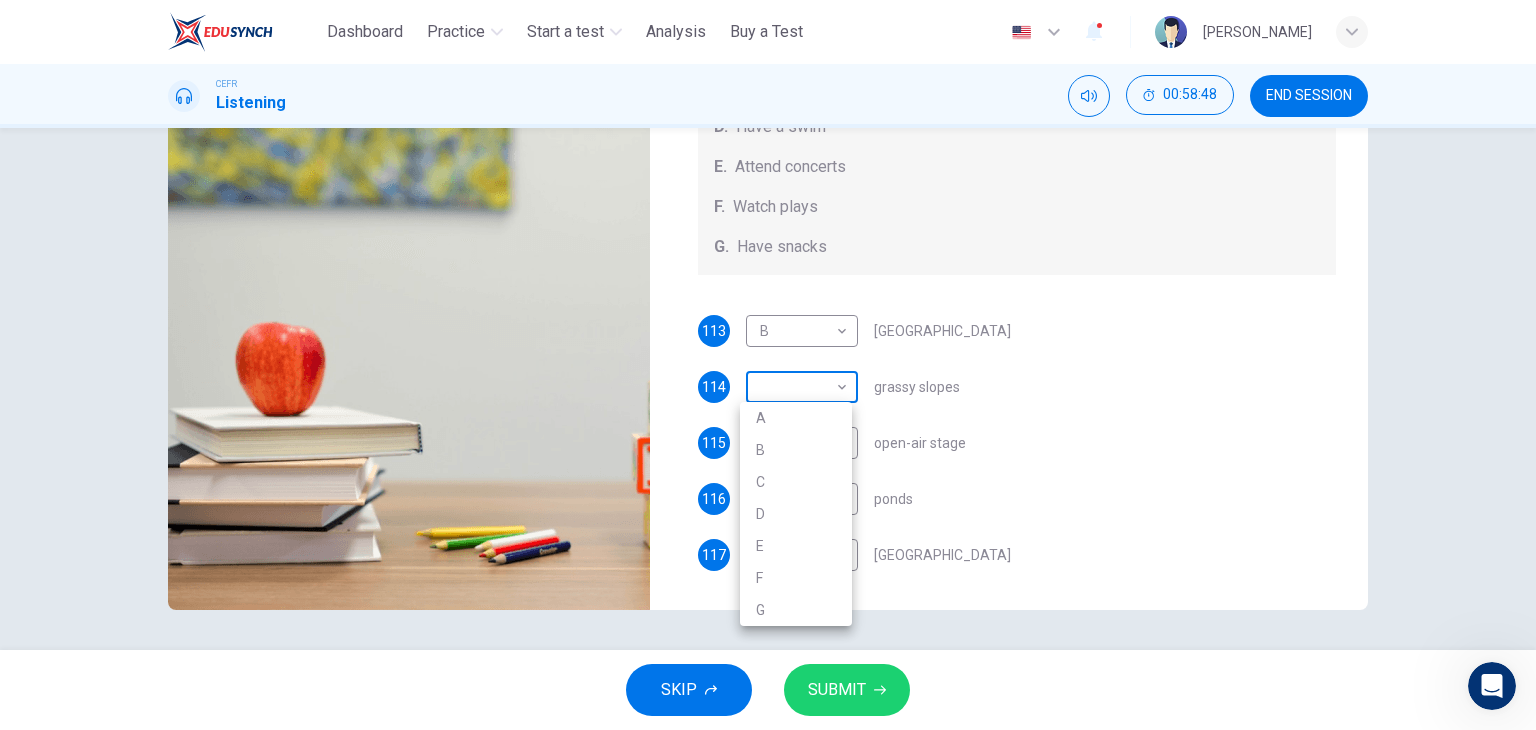 click on "This site uses cookies, as explained in our  Privacy Policy . If you agree to the use of cookies, please click the Accept button and continue to browse our site.   Privacy Policy Accept Dashboard Practice Start a test Analysis Buy a Test English ** ​ Zuhairah Zue CEFR Listening 00:58:48 END SESSION Questions 113 - 117 Which activity can be done at each of the following locations on the heath? Choose  FIVE  answers below and select the correct letter,  A-G , next to the questions. Activities A. Have picnics B. Get a great view of the city C. Go fishing D. Have a swim E. Attend concerts F. Watch plays G. Have snacks 113 B * ​ [GEOGRAPHIC_DATA] 114 ​ ​ grassy slopes 115 ​ ​ open-air stage 116 ​ ​ ponds 117 ​ ​ [GEOGRAPHIC_DATA] Audio Tour 05m 13s SKIP SUBMIT Dashboard Practice Start a test Analysis Pricing   Notifications © Copyright  2025 A B C D E F G" at bounding box center (768, 365) 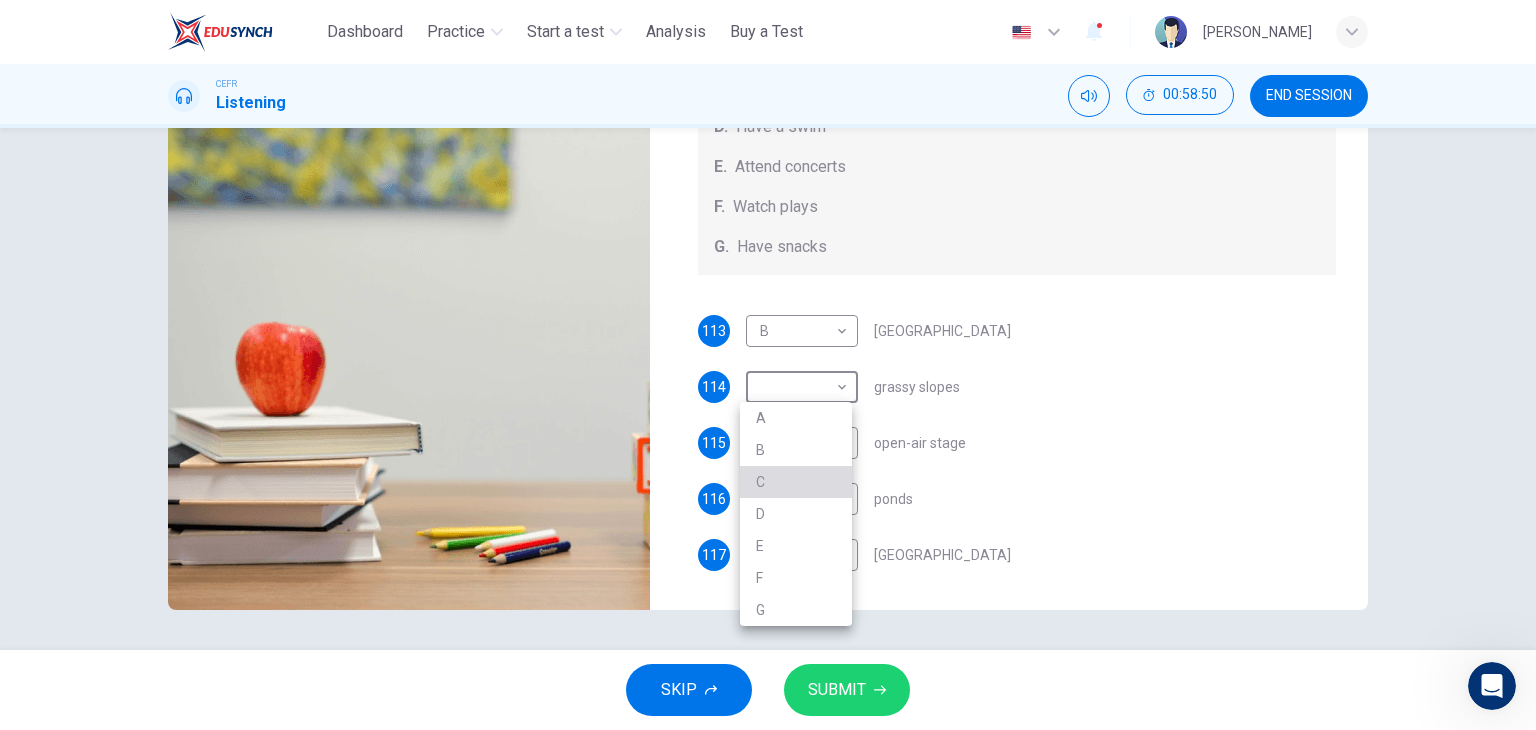 click on "C" at bounding box center [796, 482] 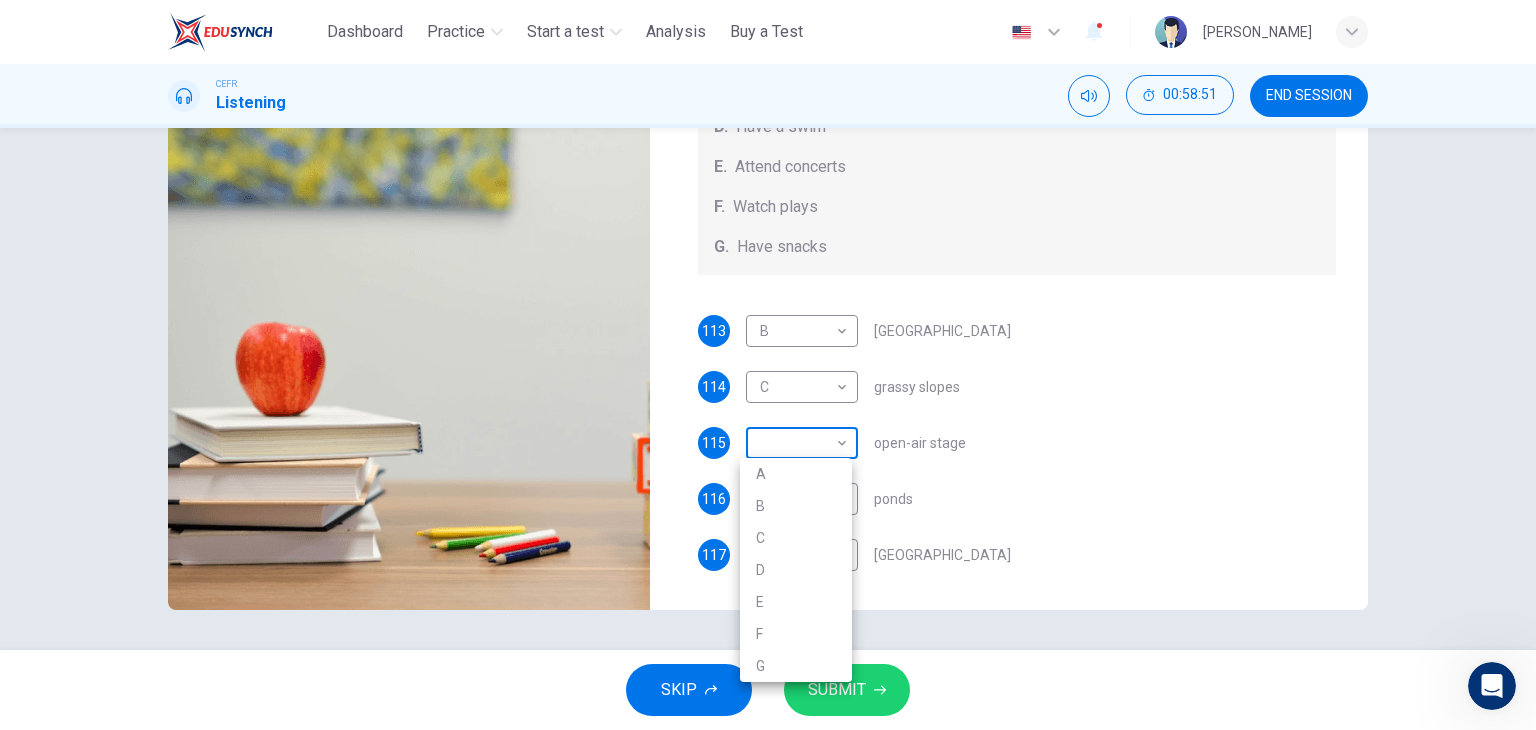 click on "This site uses cookies, as explained in our  Privacy Policy . If you agree to the use of cookies, please click the Accept button and continue to browse our site.   Privacy Policy Accept Dashboard Practice Start a test Analysis Buy a Test English ** ​ Zuhairah Zue CEFR Listening 00:58:51 END SESSION Questions 113 - 117 Which activity can be done at each of the following locations on the heath? Choose  FIVE  answers below and select the correct letter,  A-G , next to the questions. Activities A. Have picnics B. Get a great view of the city C. Go fishing D. Have a swim E. Attend concerts F. Watch plays G. Have snacks 113 B * ​ [GEOGRAPHIC_DATA] 114 C * ​ grassy slopes 115 ​ ​ open-air stage 116 ​ ​ ponds 117 ​ ​ [GEOGRAPHIC_DATA] Audio Tour 05m 13s SKIP SUBMIT Dashboard Practice Start a test Analysis Pricing   Notifications © Copyright  2025 A B C D E F G" at bounding box center [768, 365] 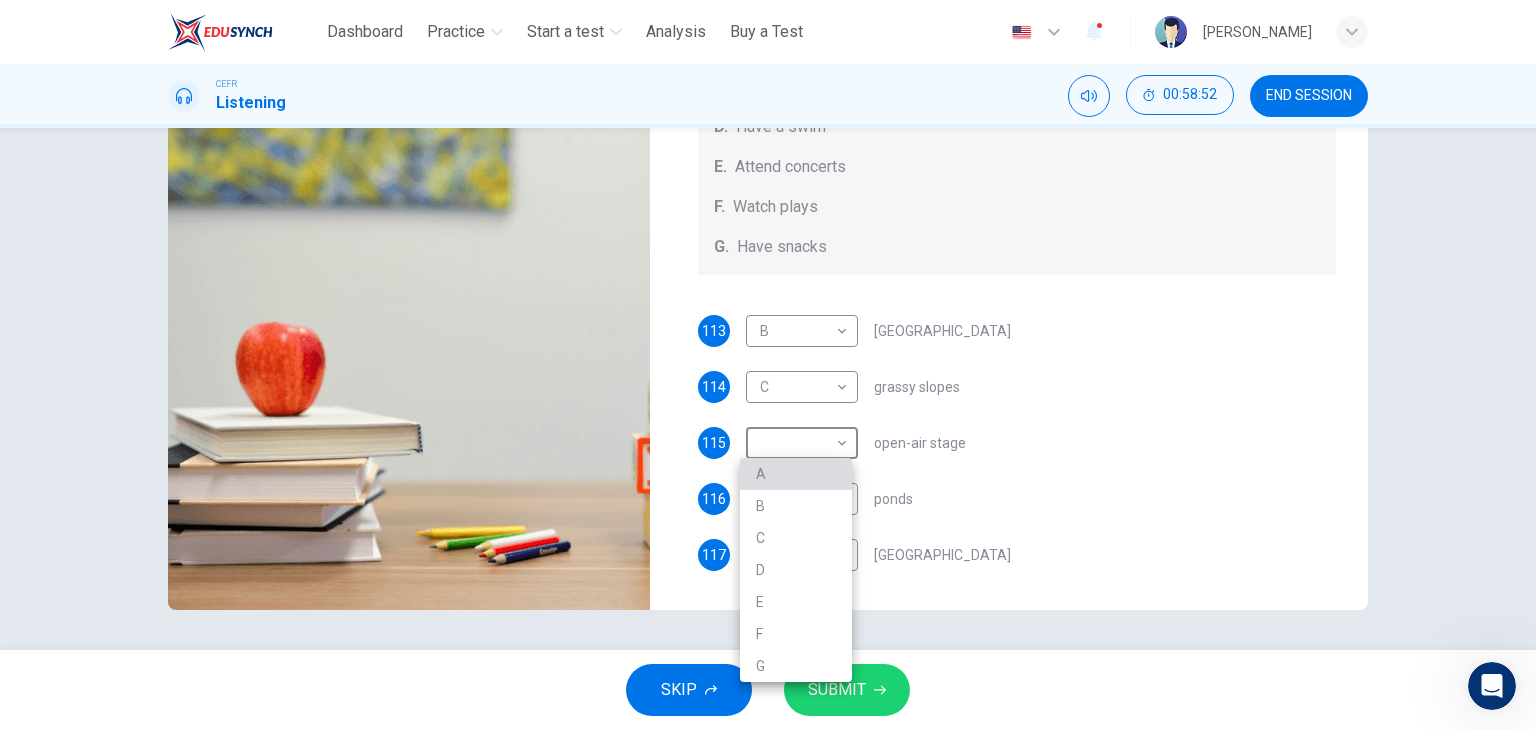 click on "A" at bounding box center (796, 474) 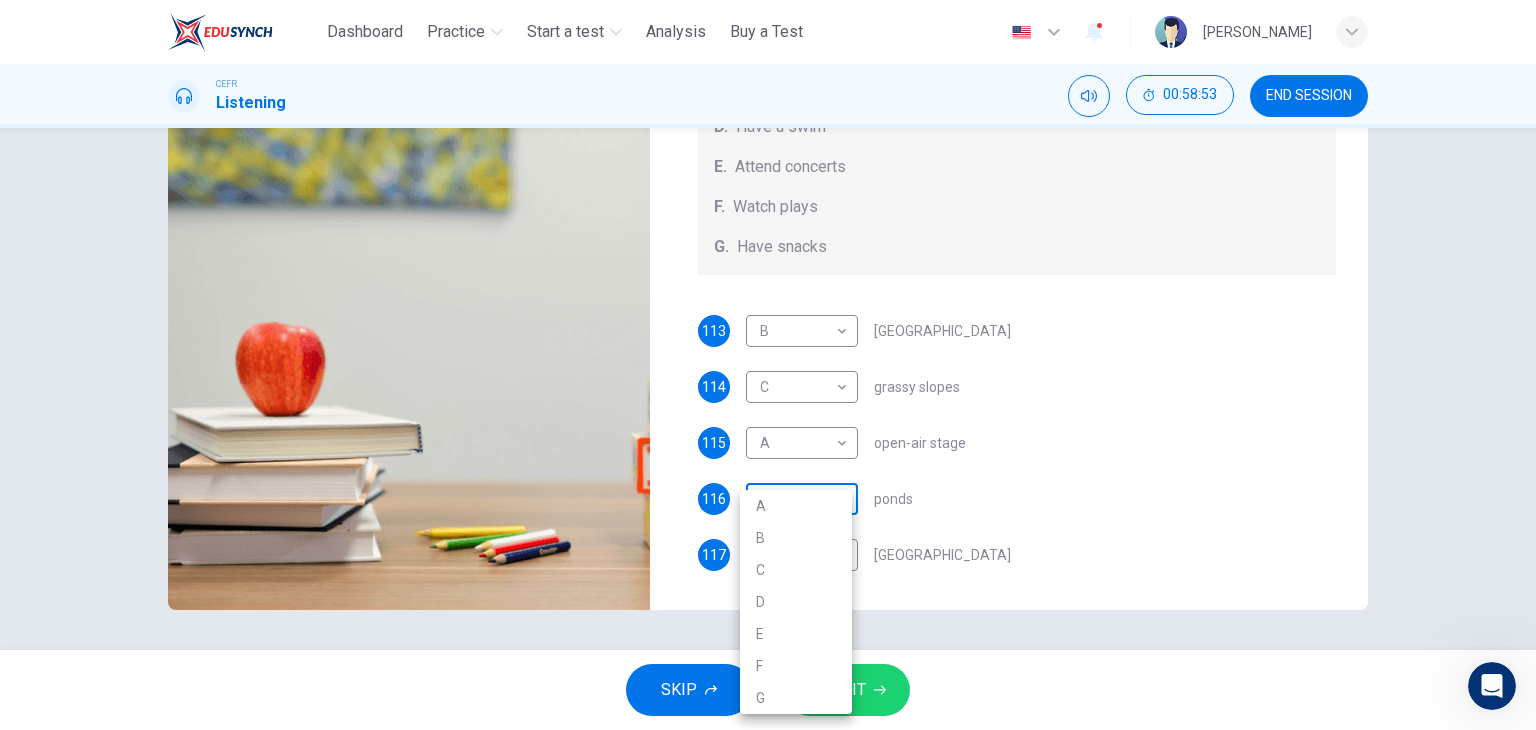 click on "This site uses cookies, as explained in our  Privacy Policy . If you agree to the use of cookies, please click the Accept button and continue to browse our site.   Privacy Policy Accept Dashboard Practice Start a test Analysis Buy a Test English ** ​ Zuhairah Zue CEFR Listening 00:58:53 END SESSION Questions 113 - 117 Which activity can be done at each of the following locations on the heath? Choose  FIVE  answers below and select the correct letter,  A-G , next to the questions. Activities A. Have picnics B. Get a great view of the city C. Go fishing D. Have a swim E. Attend concerts F. Watch plays G. Have snacks 113 B * ​ [GEOGRAPHIC_DATA] 114 C * ​ grassy slopes 115 A * ​ open-air stage 116 ​ ​ ponds 117 ​ ​ [GEOGRAPHIC_DATA] Audio Tour 05m 13s SKIP SUBMIT Dashboard Practice Start a test Analysis Pricing   Notifications © Copyright  2025 A B C D E F G" at bounding box center (768, 365) 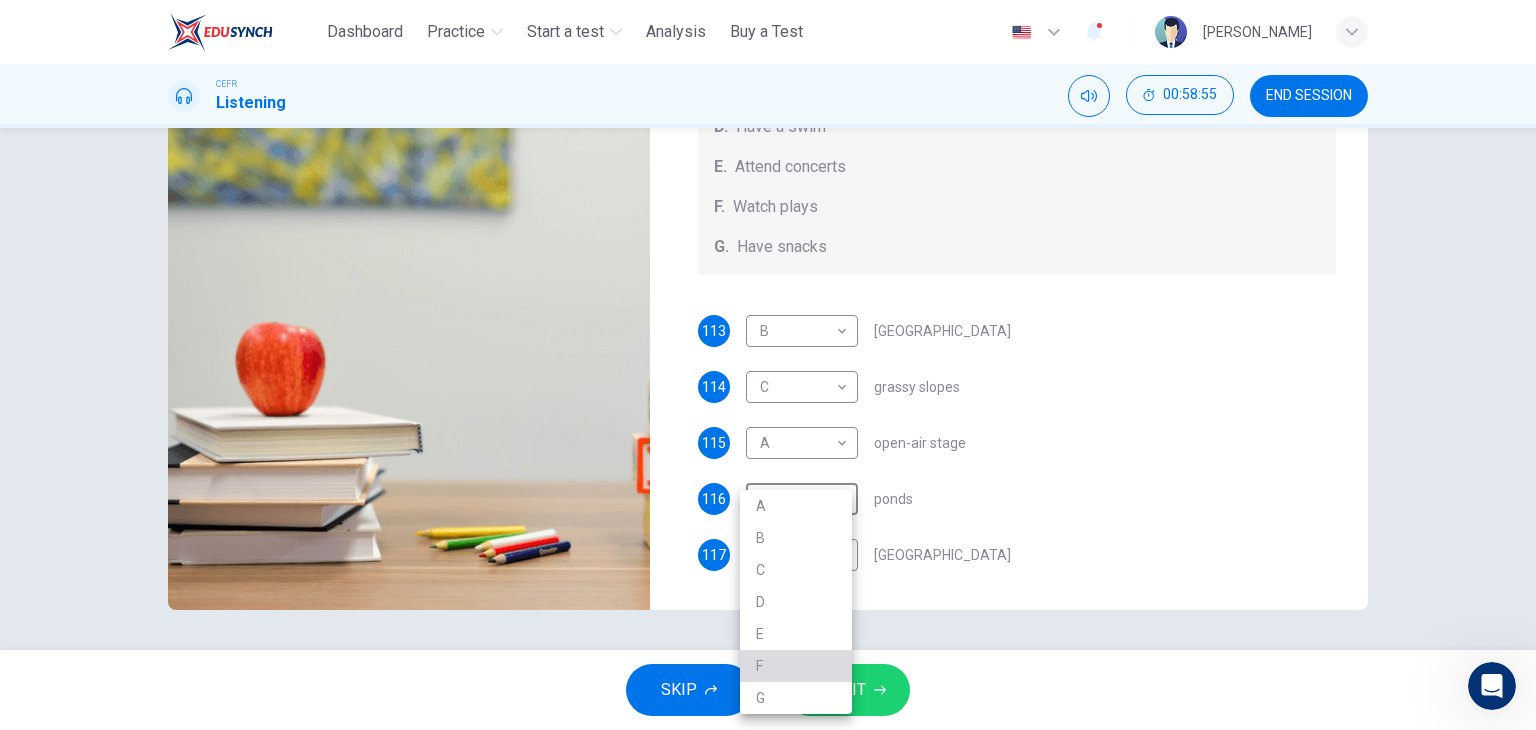 click on "F" at bounding box center (796, 666) 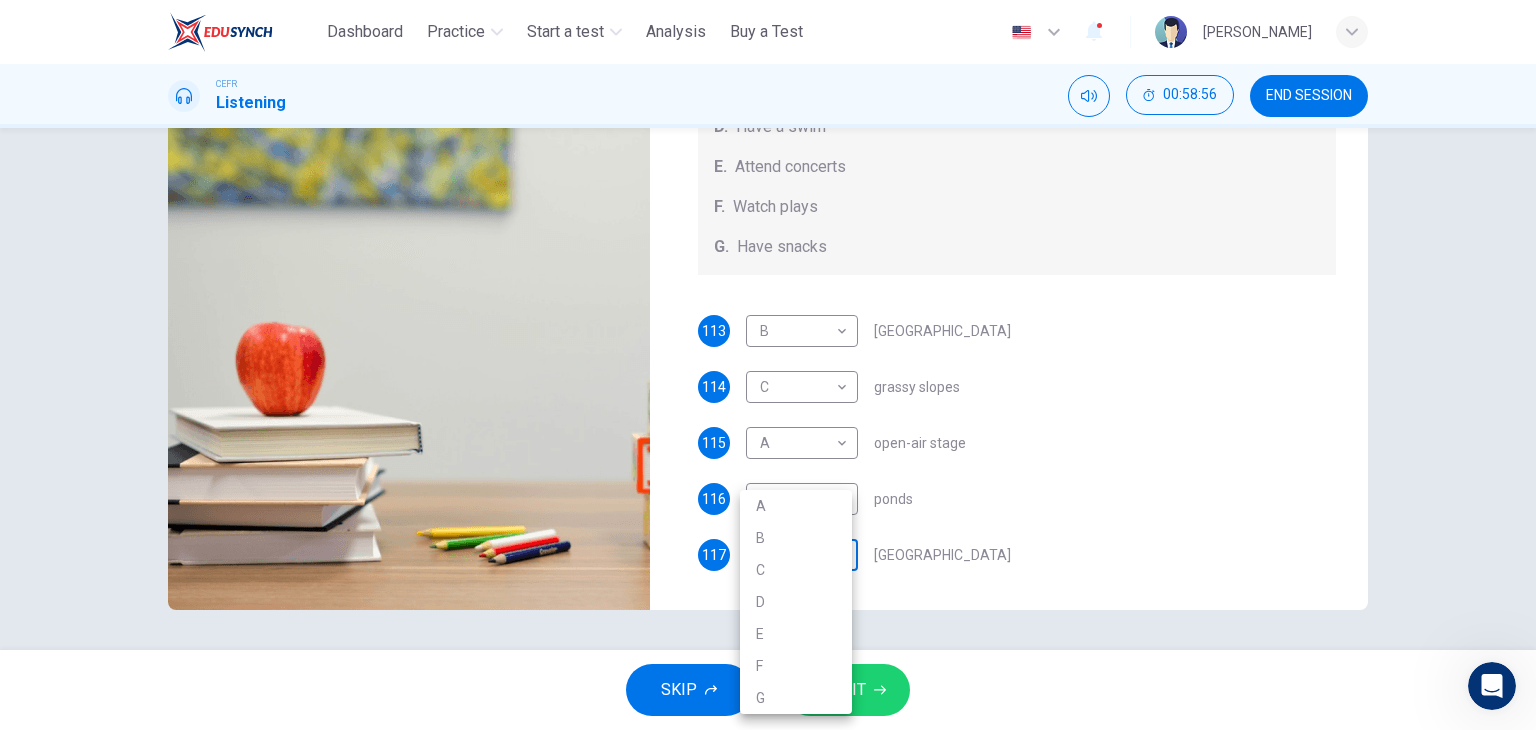 click on "This site uses cookies, as explained in our  Privacy Policy . If you agree to the use of cookies, please click the Accept button and continue to browse our site.   Privacy Policy Accept Dashboard Practice Start a test Analysis Buy a Test English ** ​ Zuhairah Zue CEFR Listening 00:58:56 END SESSION Questions 113 - 117 Which activity can be done at each of the following locations on the heath? Choose  FIVE  answers below and select the correct letter,  A-G , next to the questions. Activities A. Have picnics B. Get a great view of the city C. Go fishing D. Have a swim E. Attend concerts F. Watch plays G. Have snacks 113 B * ​ [GEOGRAPHIC_DATA] 114 C * ​ grassy slopes 115 A * ​ open-air stage 116 F * ​ ponds 117 ​ ​ [GEOGRAPHIC_DATA] Audio Tour 05m 13s SKIP SUBMIT Dashboard Practice Start a test Analysis Pricing   Notifications © Copyright  2025 A B C D E F G" at bounding box center [768, 365] 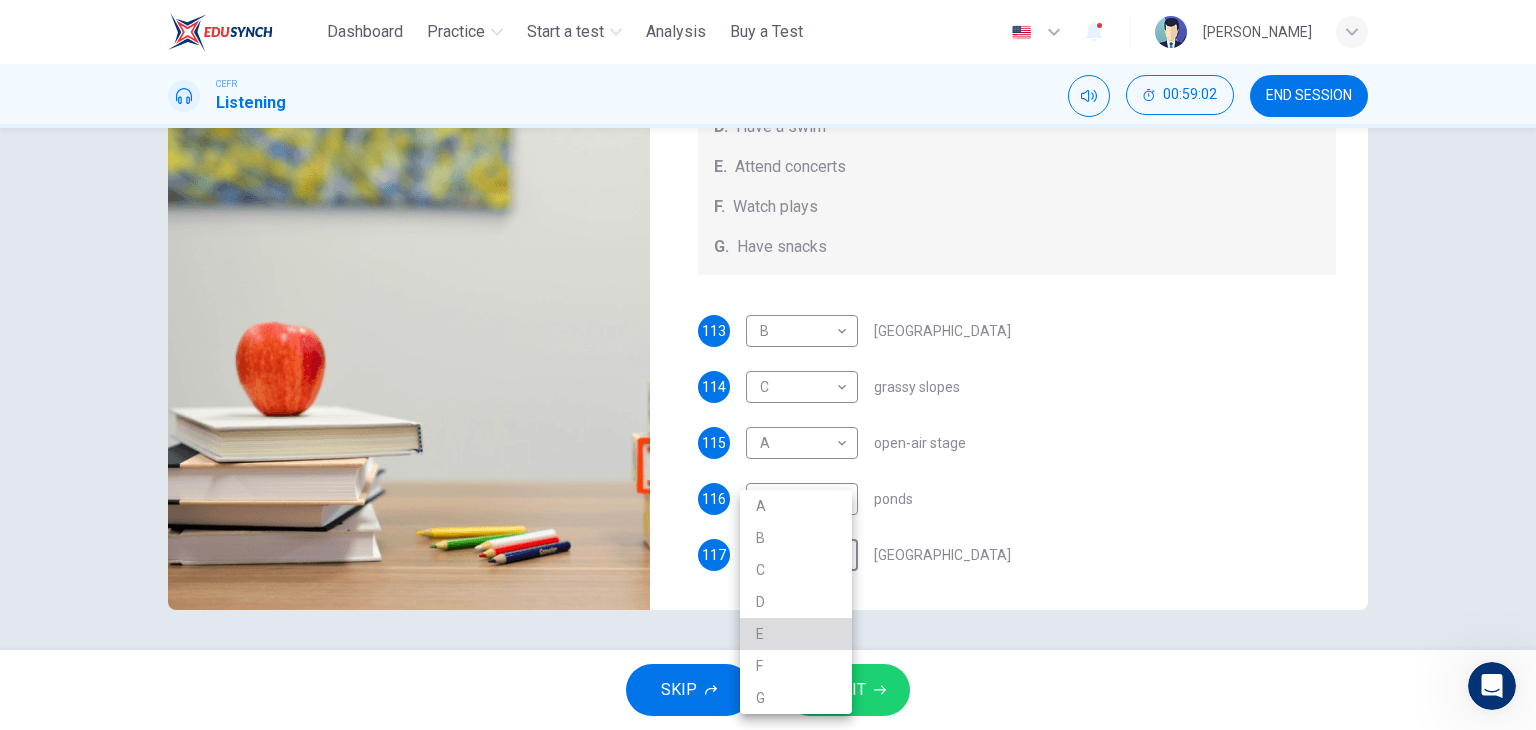 click on "E" at bounding box center (796, 634) 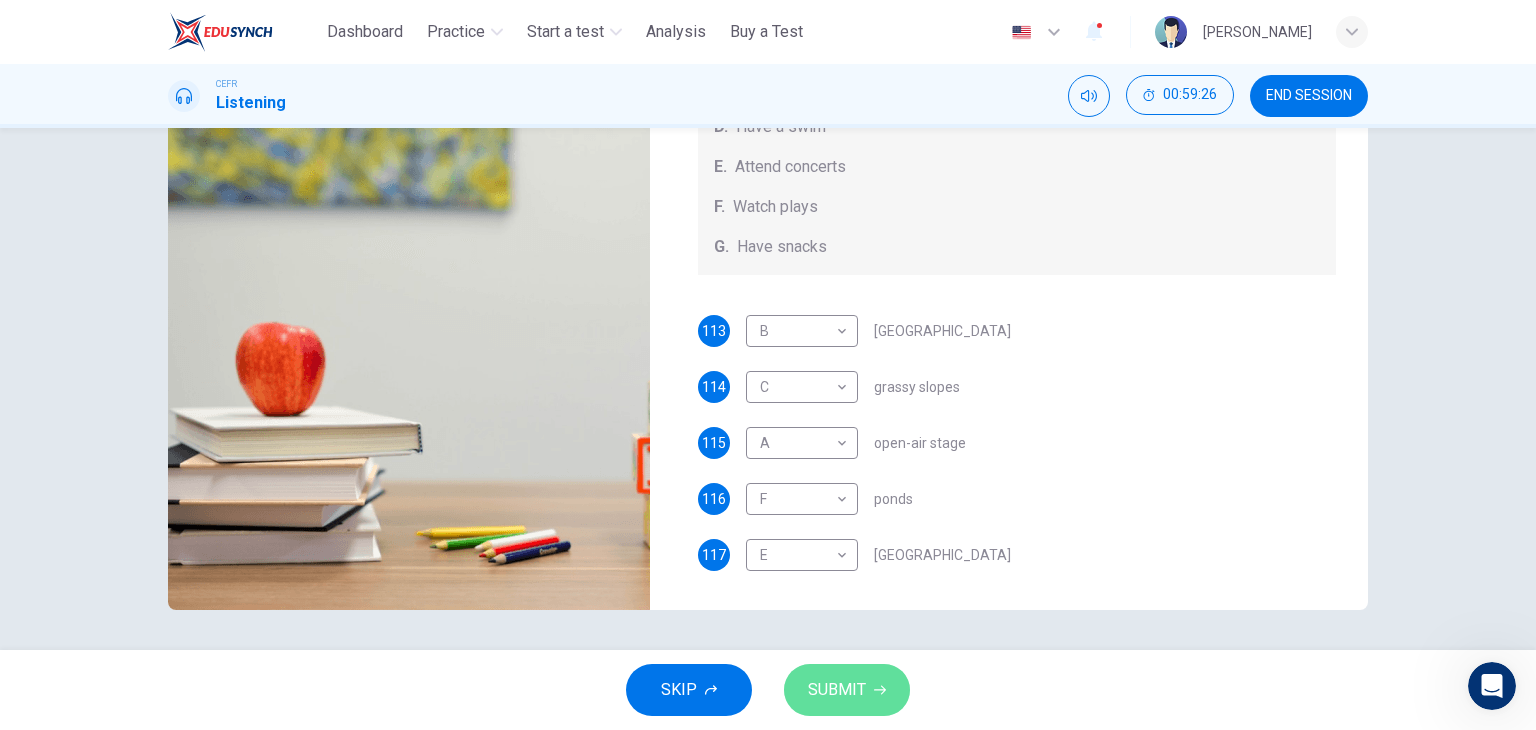 click on "SUBMIT" at bounding box center [837, 690] 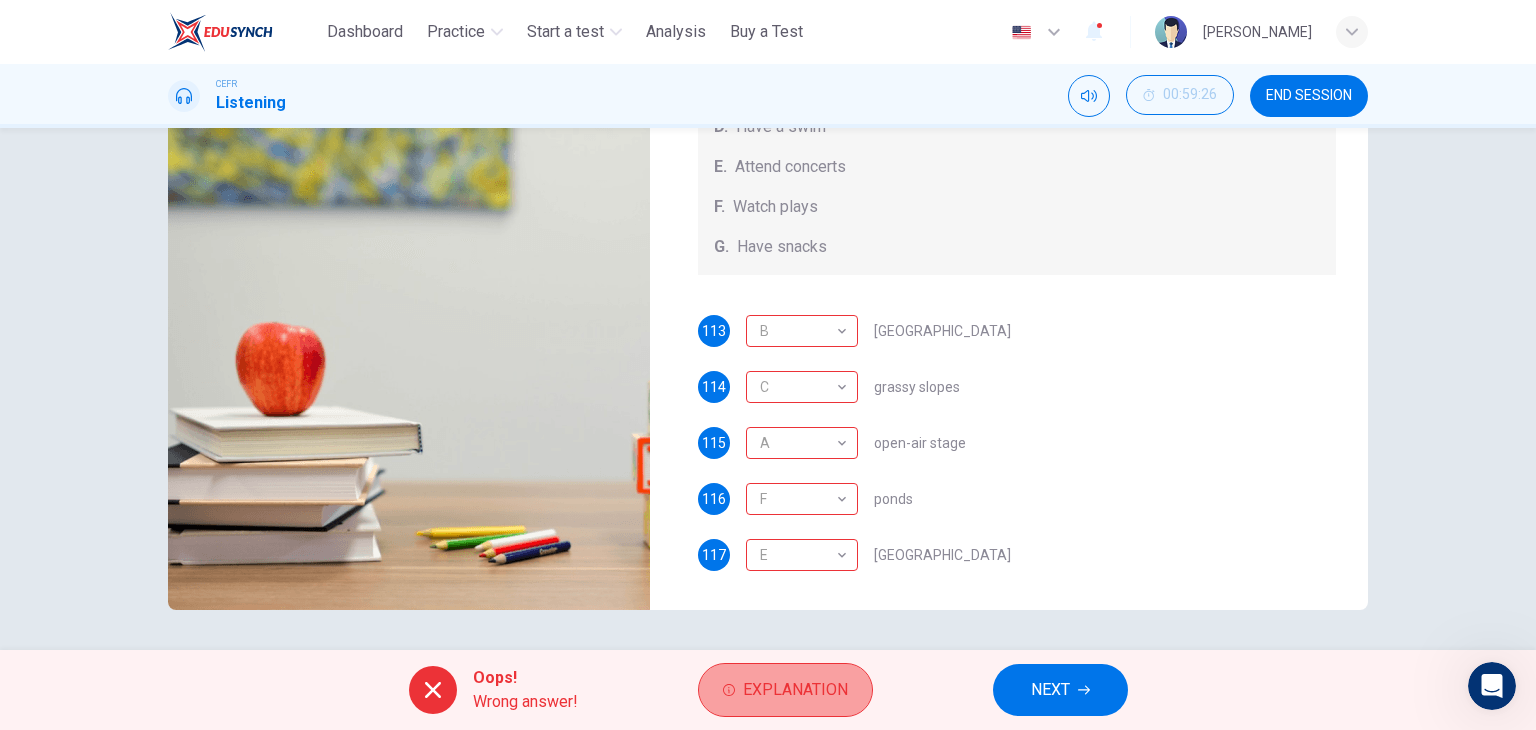 click on "Explanation" at bounding box center [795, 690] 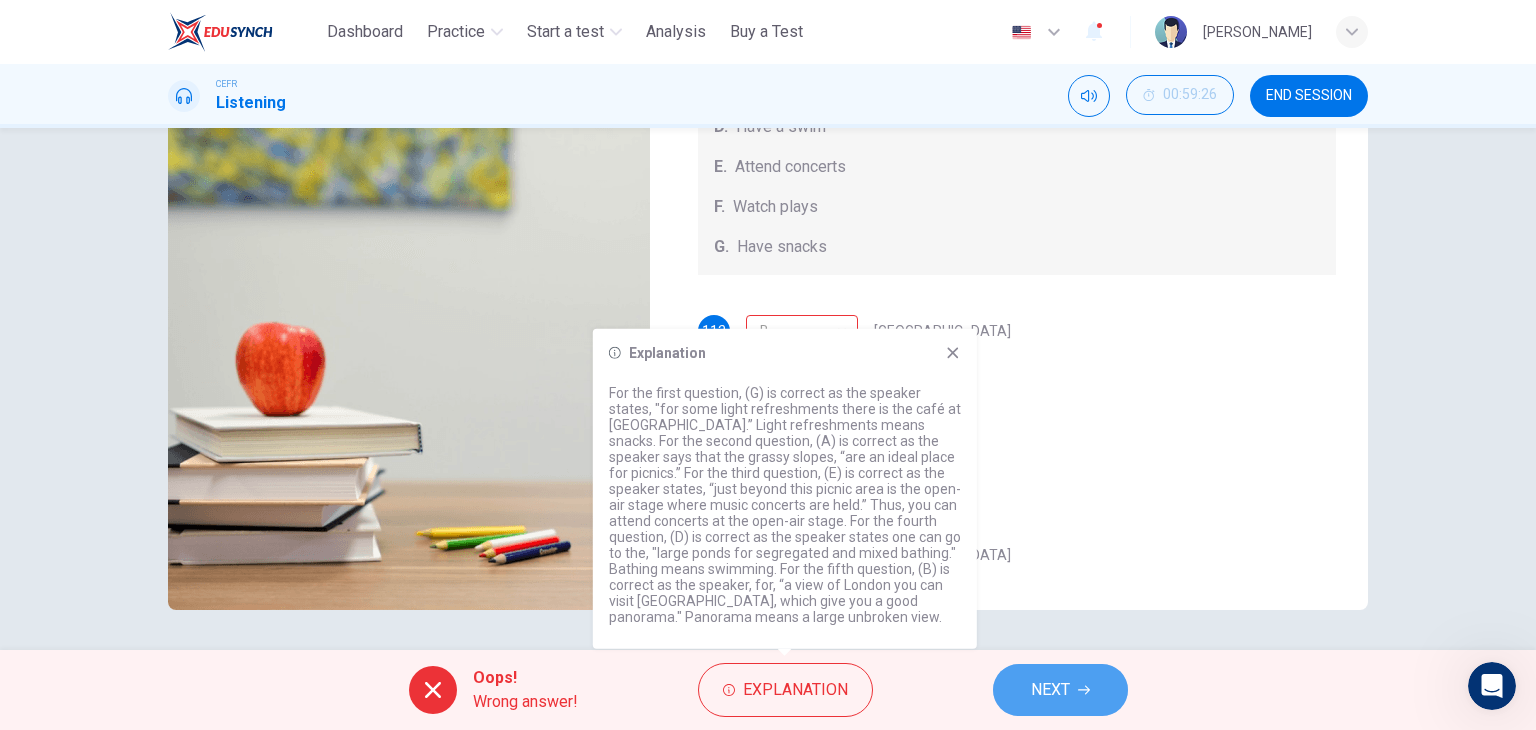 click on "NEXT" at bounding box center [1060, 690] 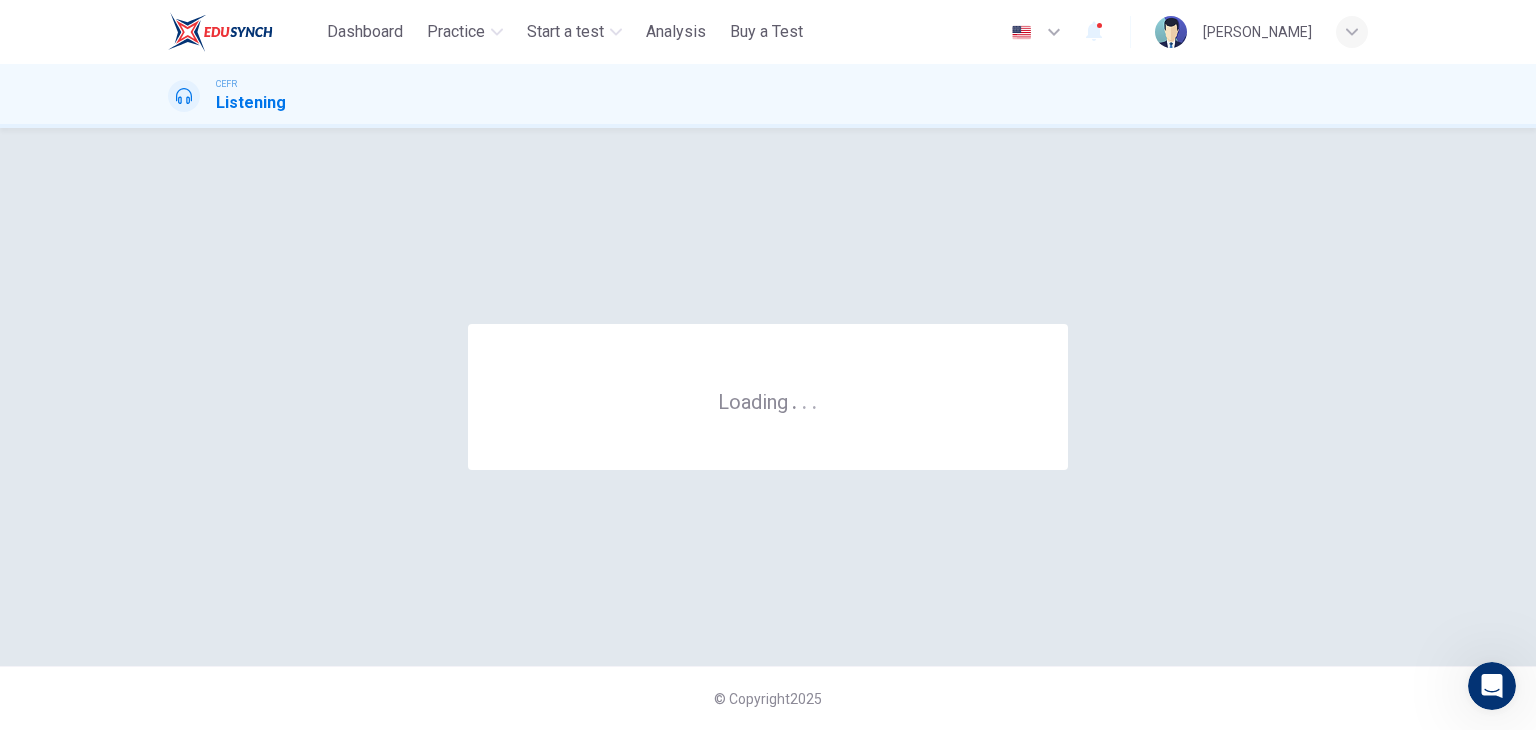 scroll, scrollTop: 0, scrollLeft: 0, axis: both 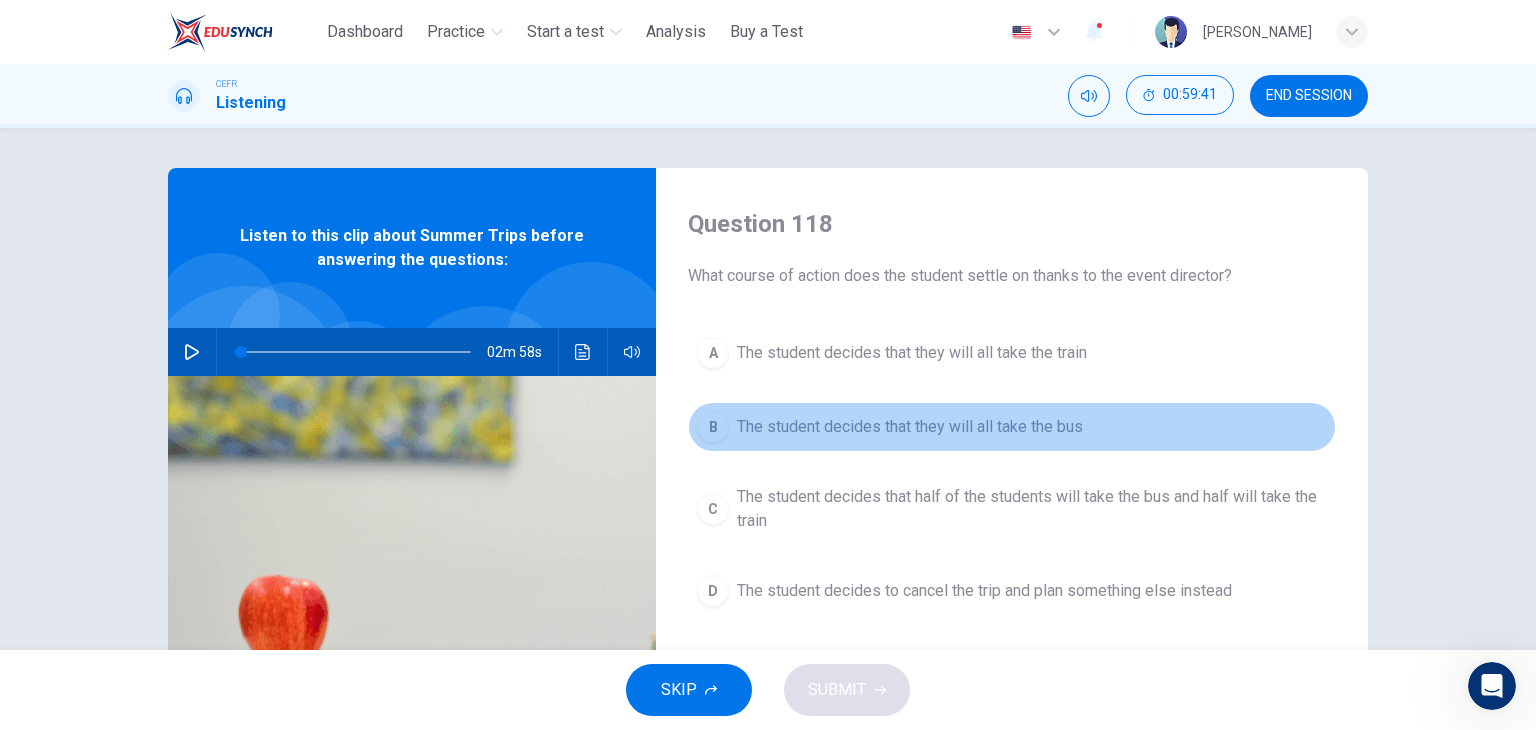 click on "The student decides that they will all take the bus" at bounding box center [910, 427] 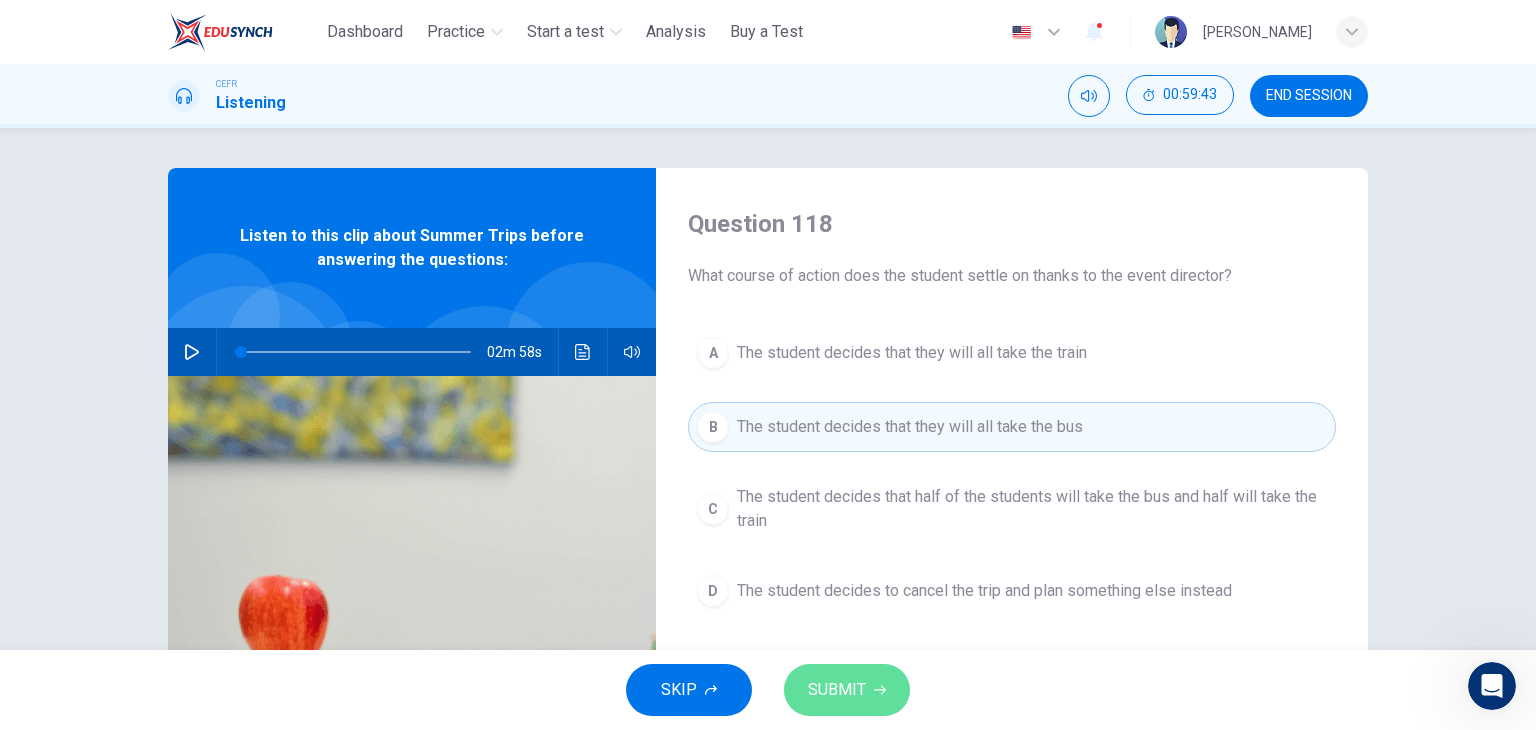 click on "SUBMIT" at bounding box center (837, 690) 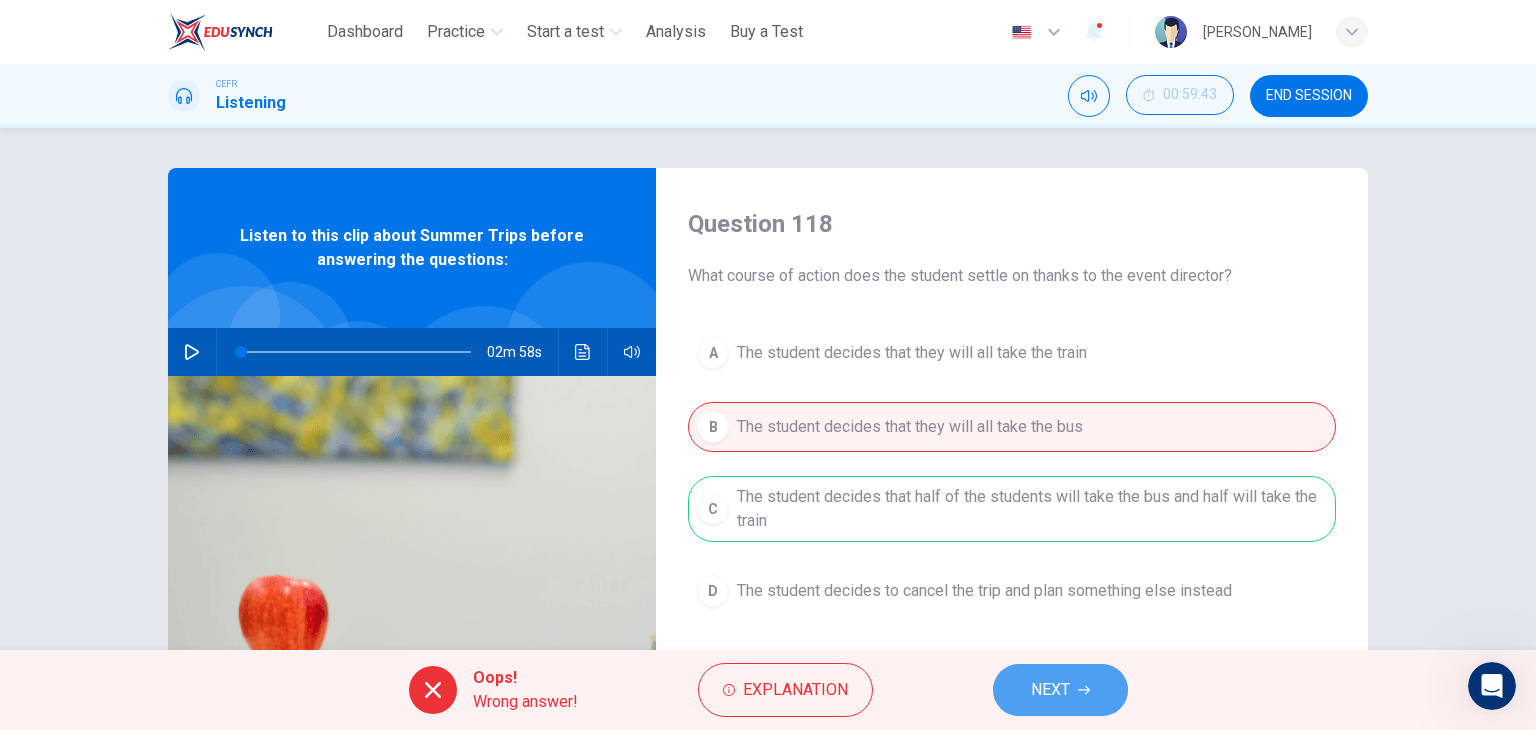click on "NEXT" at bounding box center [1060, 690] 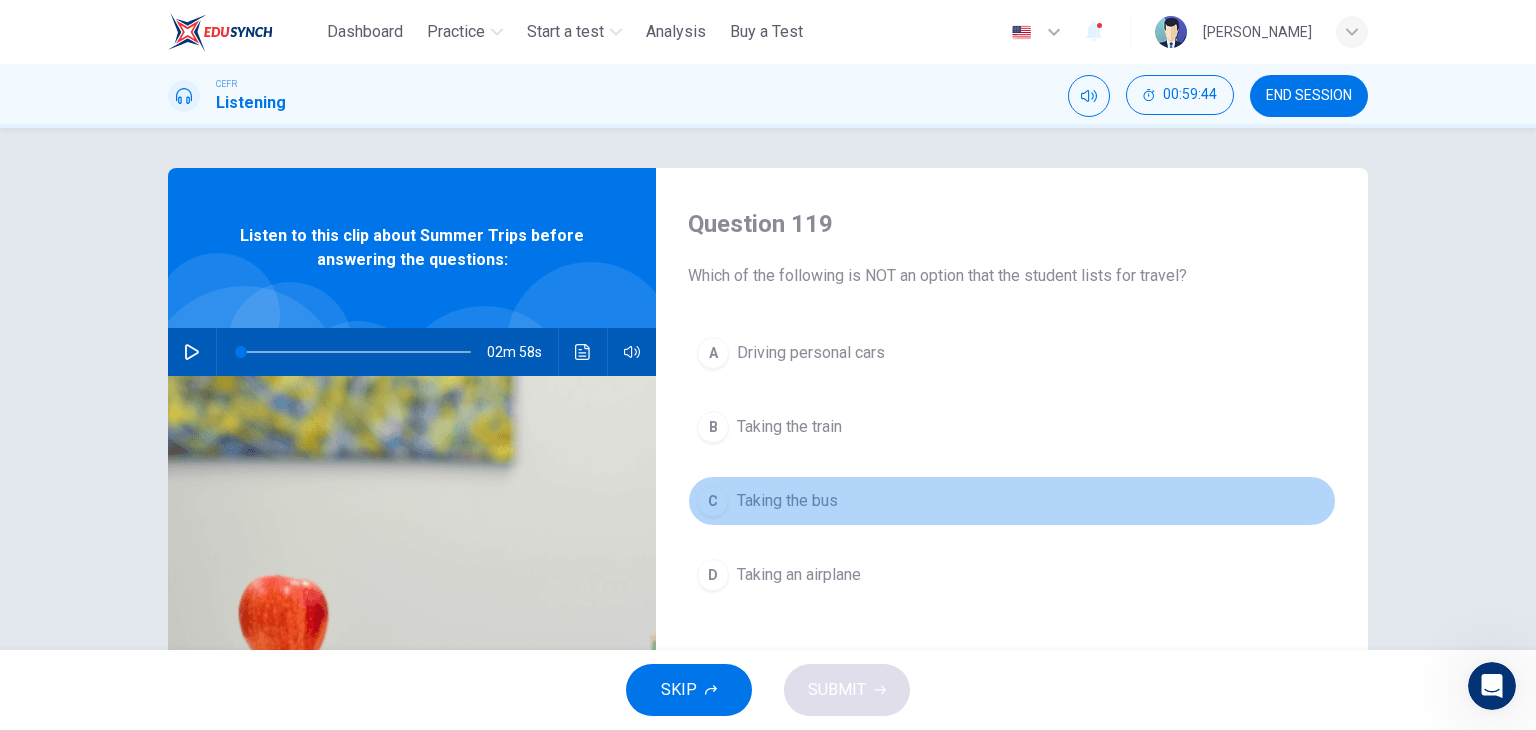 click on "Taking the bus" at bounding box center [787, 501] 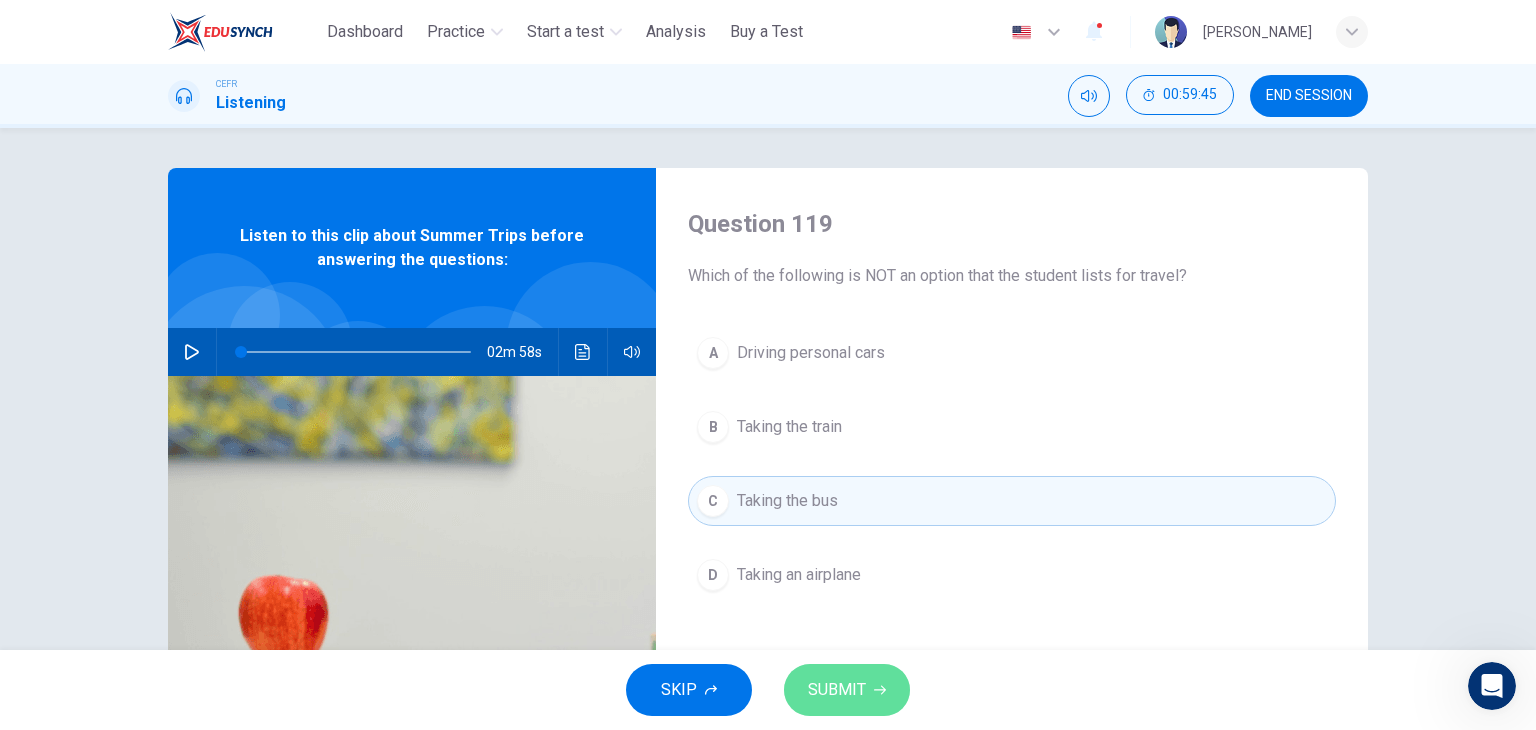 click on "SUBMIT" at bounding box center [837, 690] 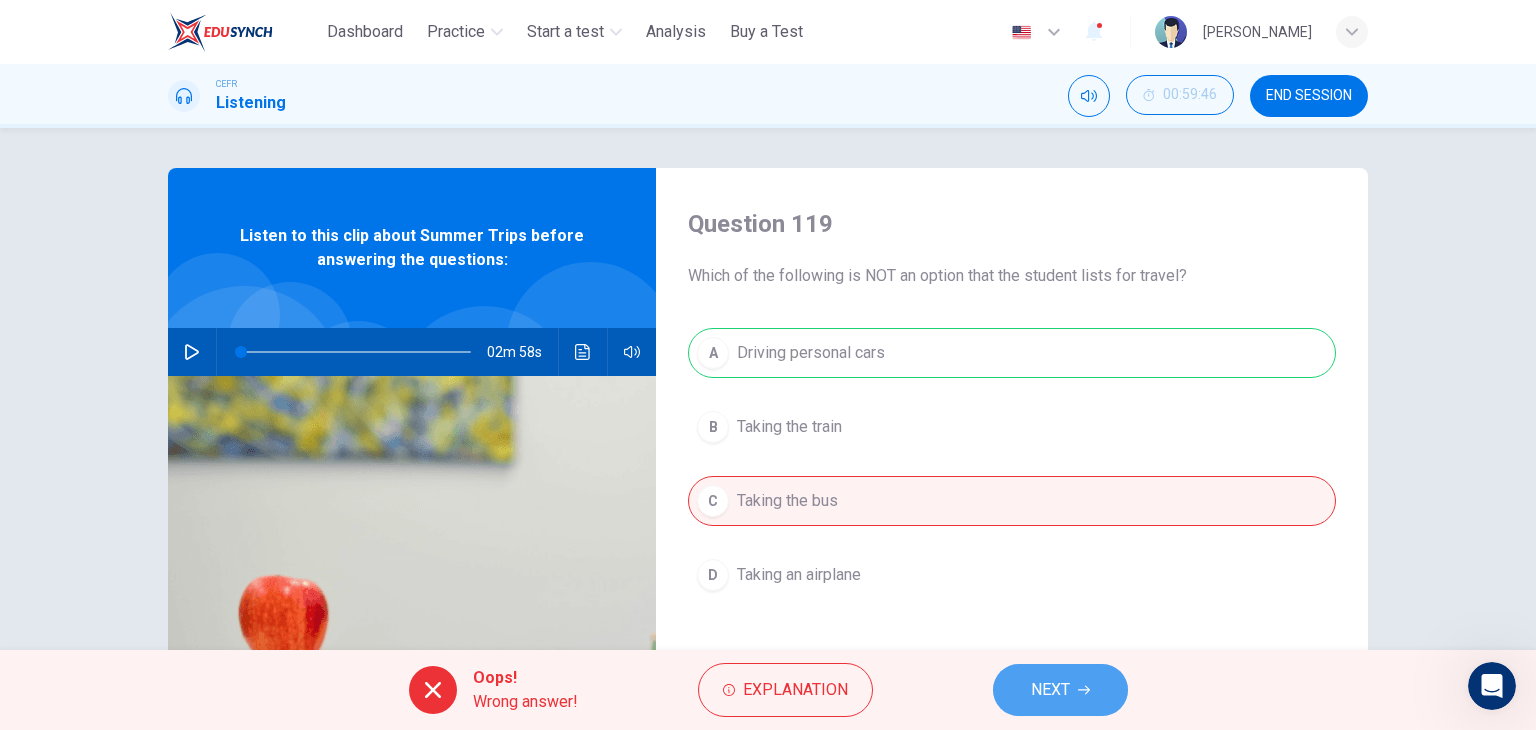 click on "NEXT" at bounding box center (1050, 690) 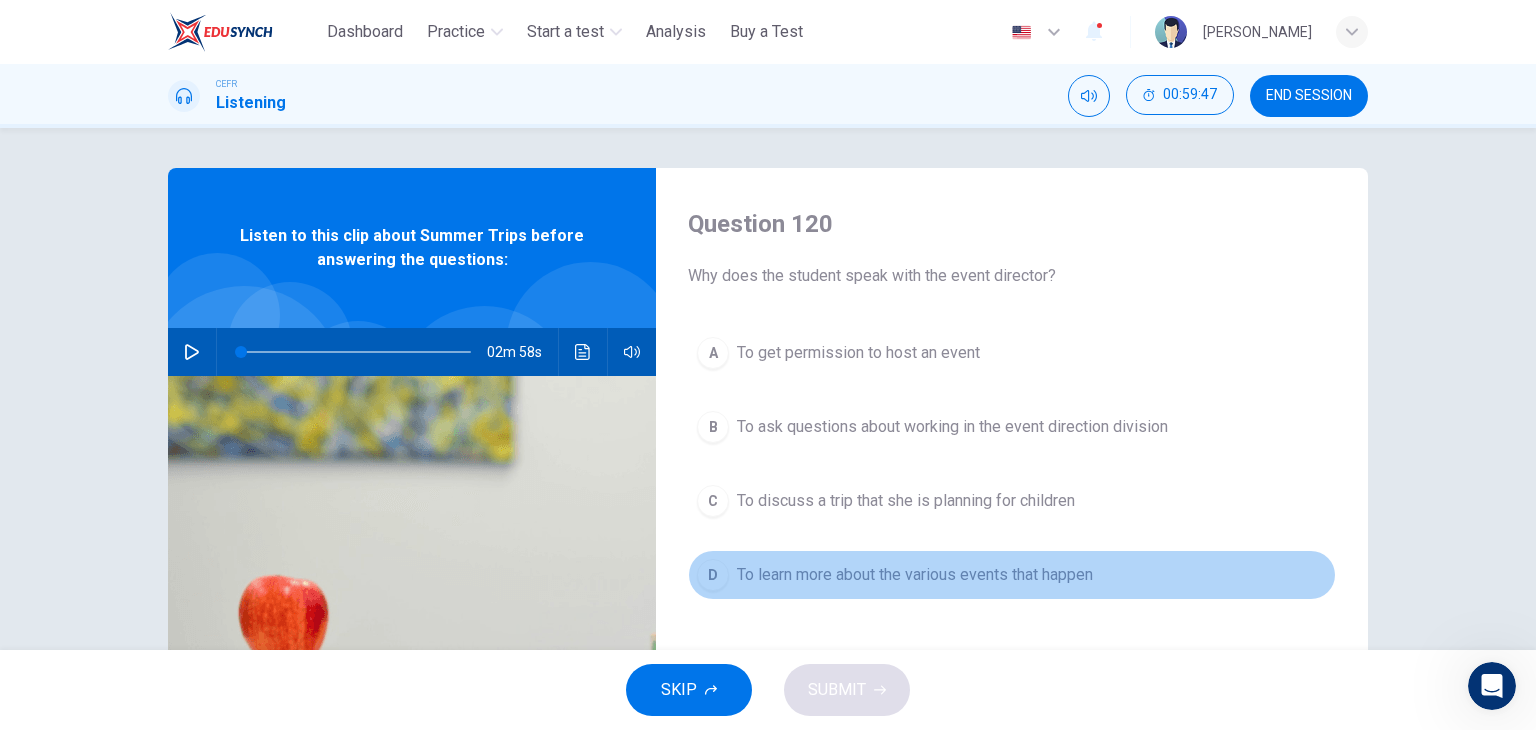 click on "To learn more about the various events that happen" at bounding box center [915, 575] 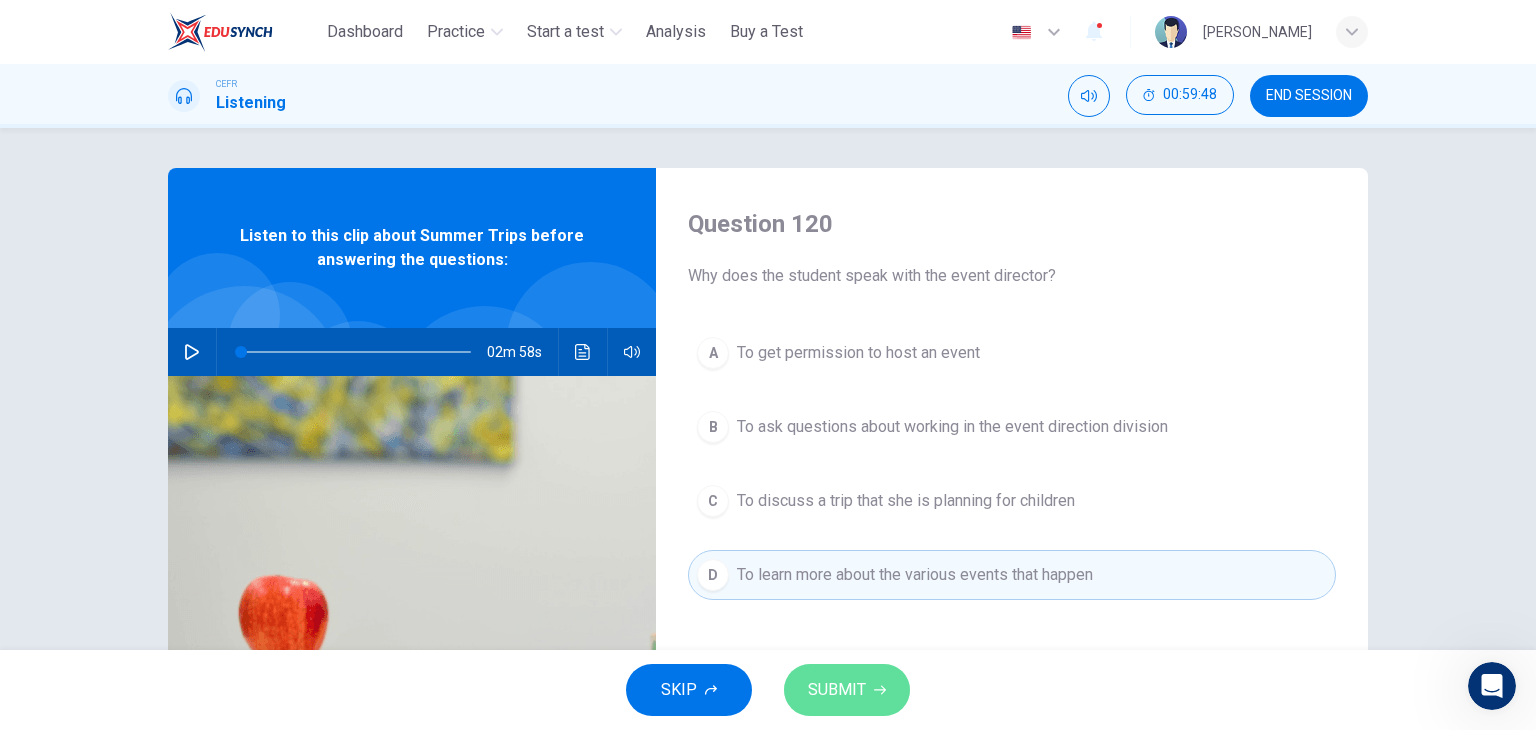 click on "SUBMIT" at bounding box center (847, 690) 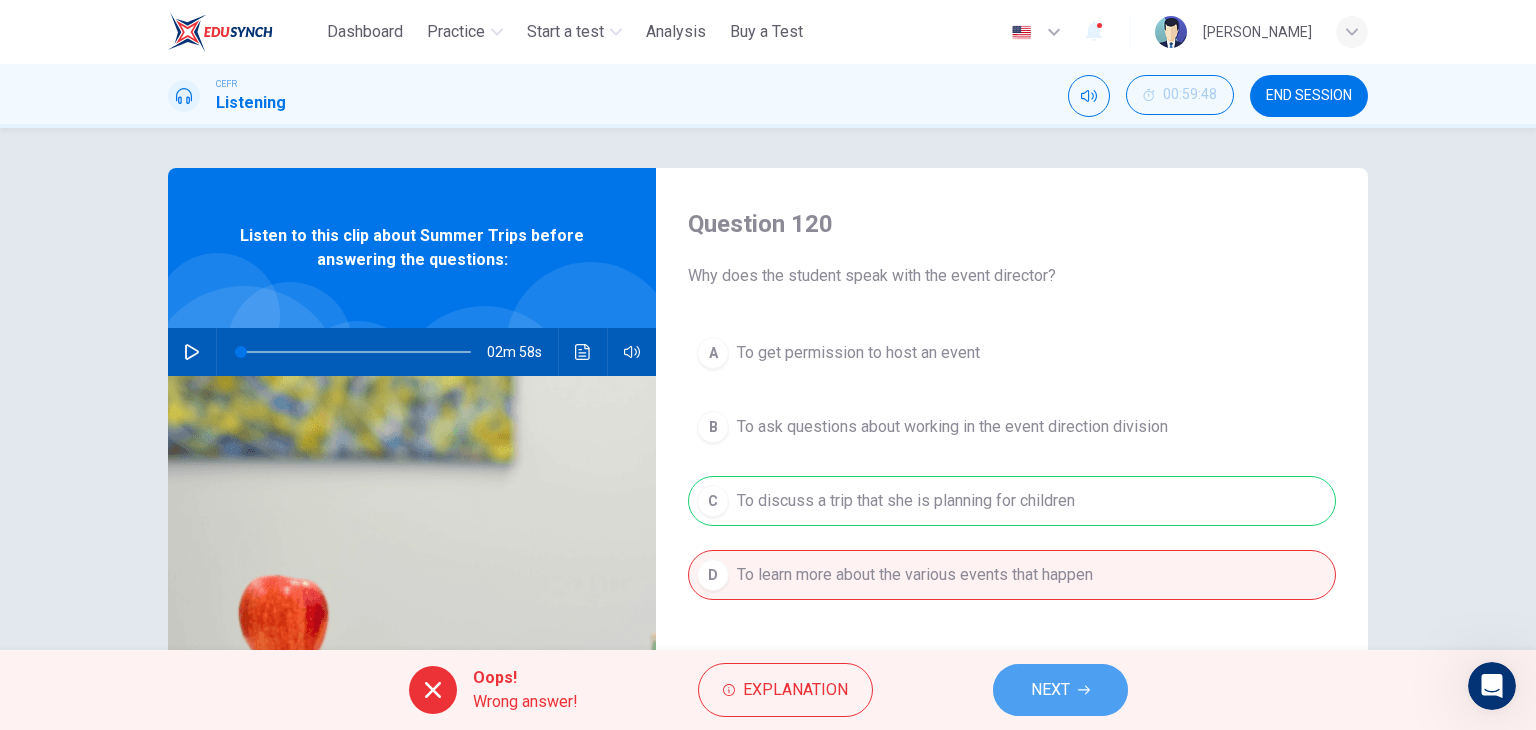 click on "NEXT" at bounding box center (1050, 690) 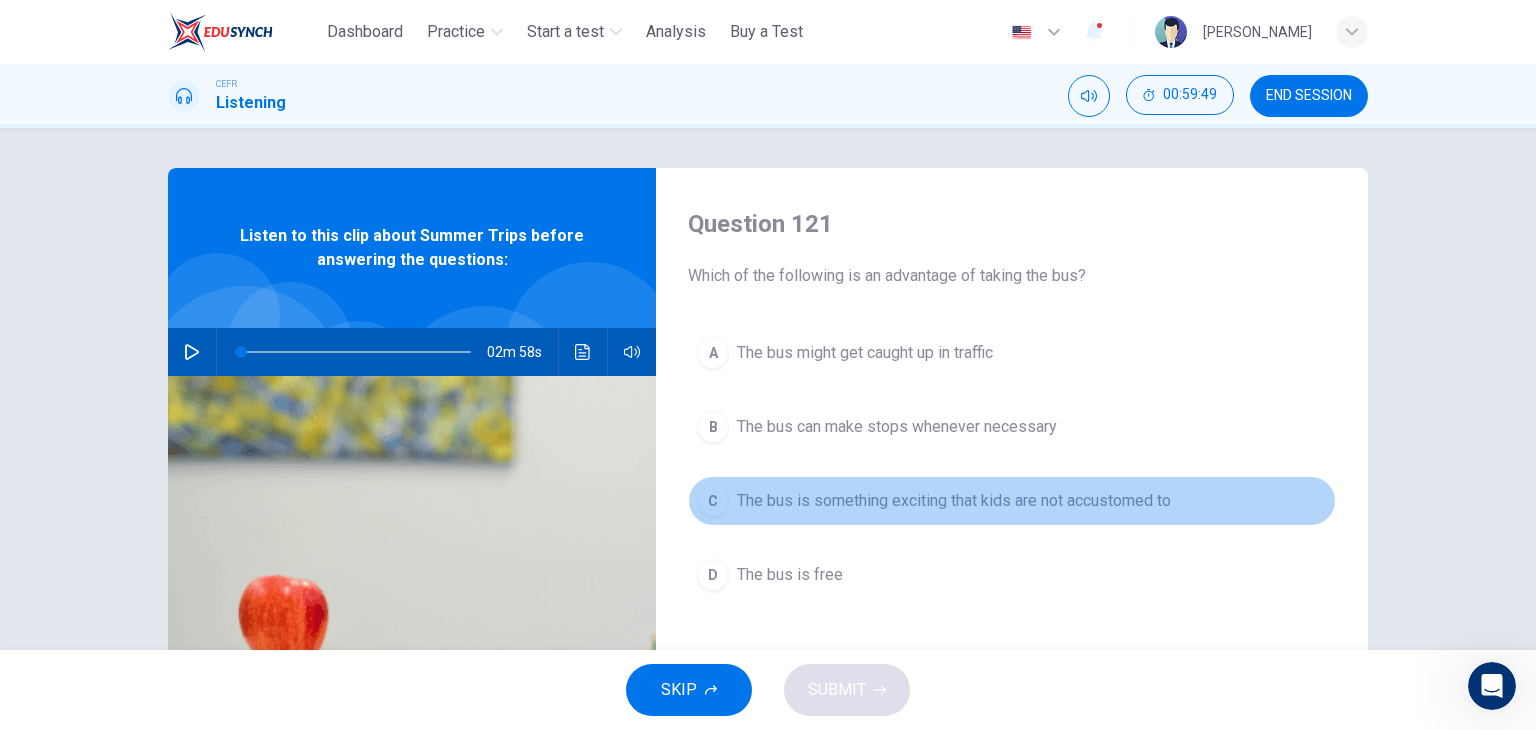 click on "The bus is something exciting that kids are not accustomed to" at bounding box center [954, 501] 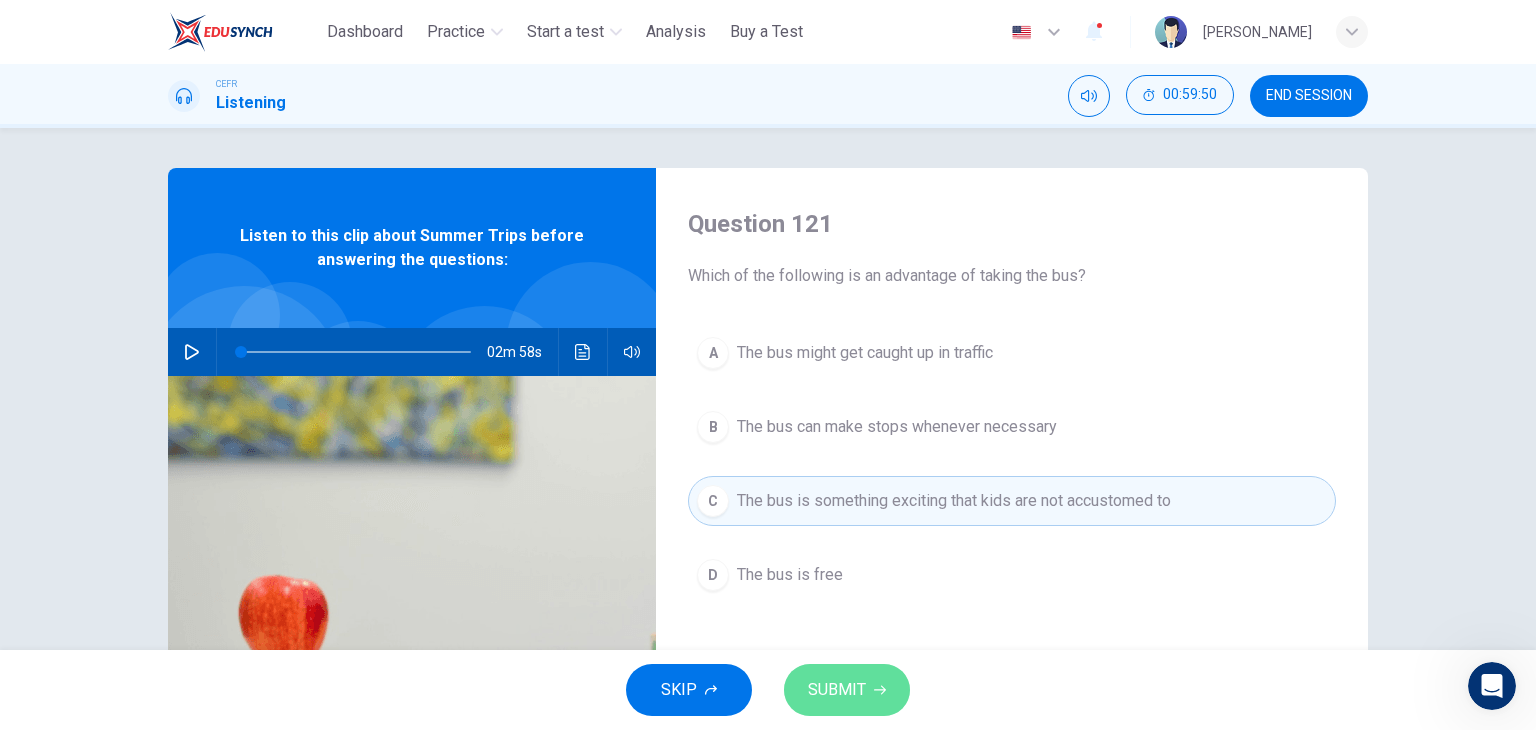 click on "SUBMIT" at bounding box center (847, 690) 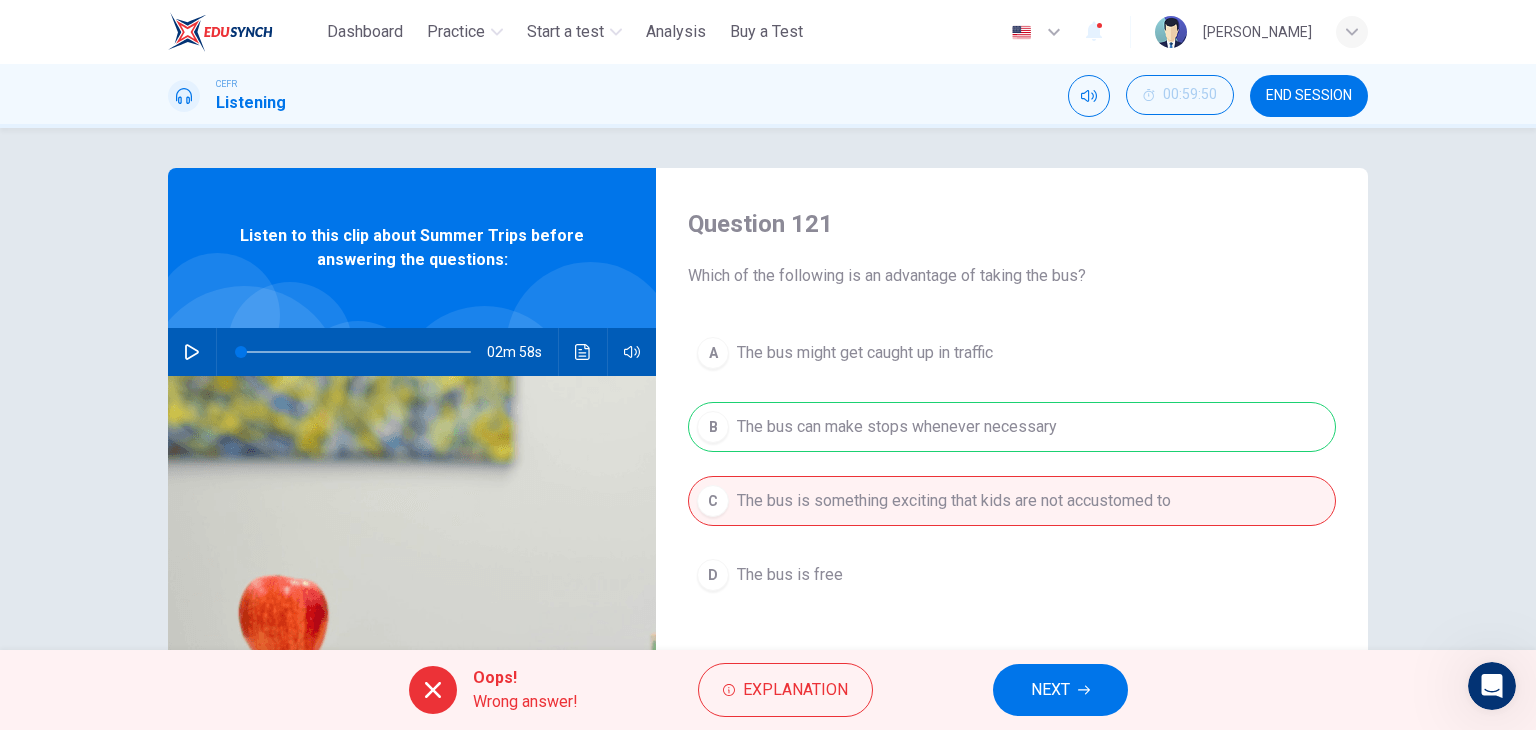 click on "NEXT" at bounding box center [1060, 690] 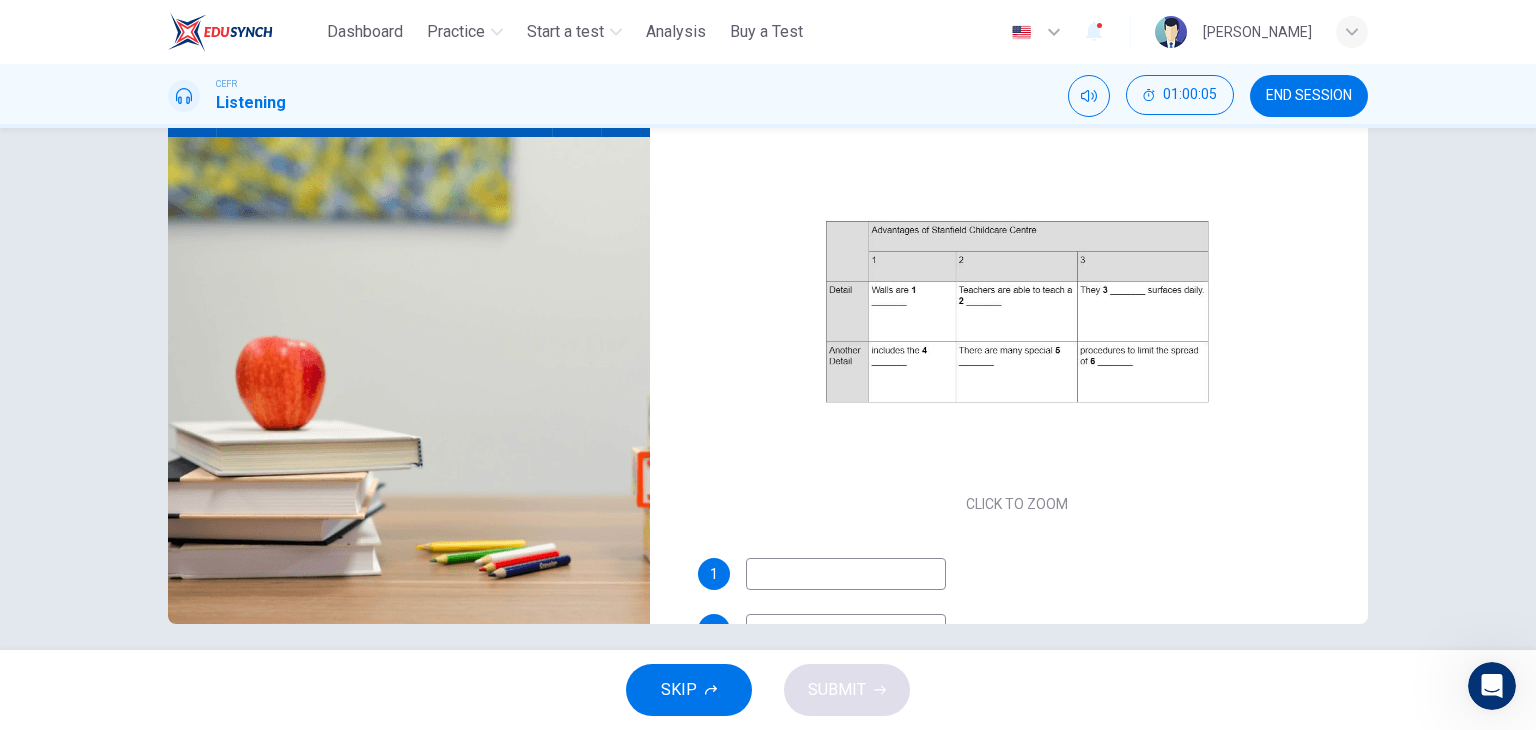 scroll, scrollTop: 253, scrollLeft: 0, axis: vertical 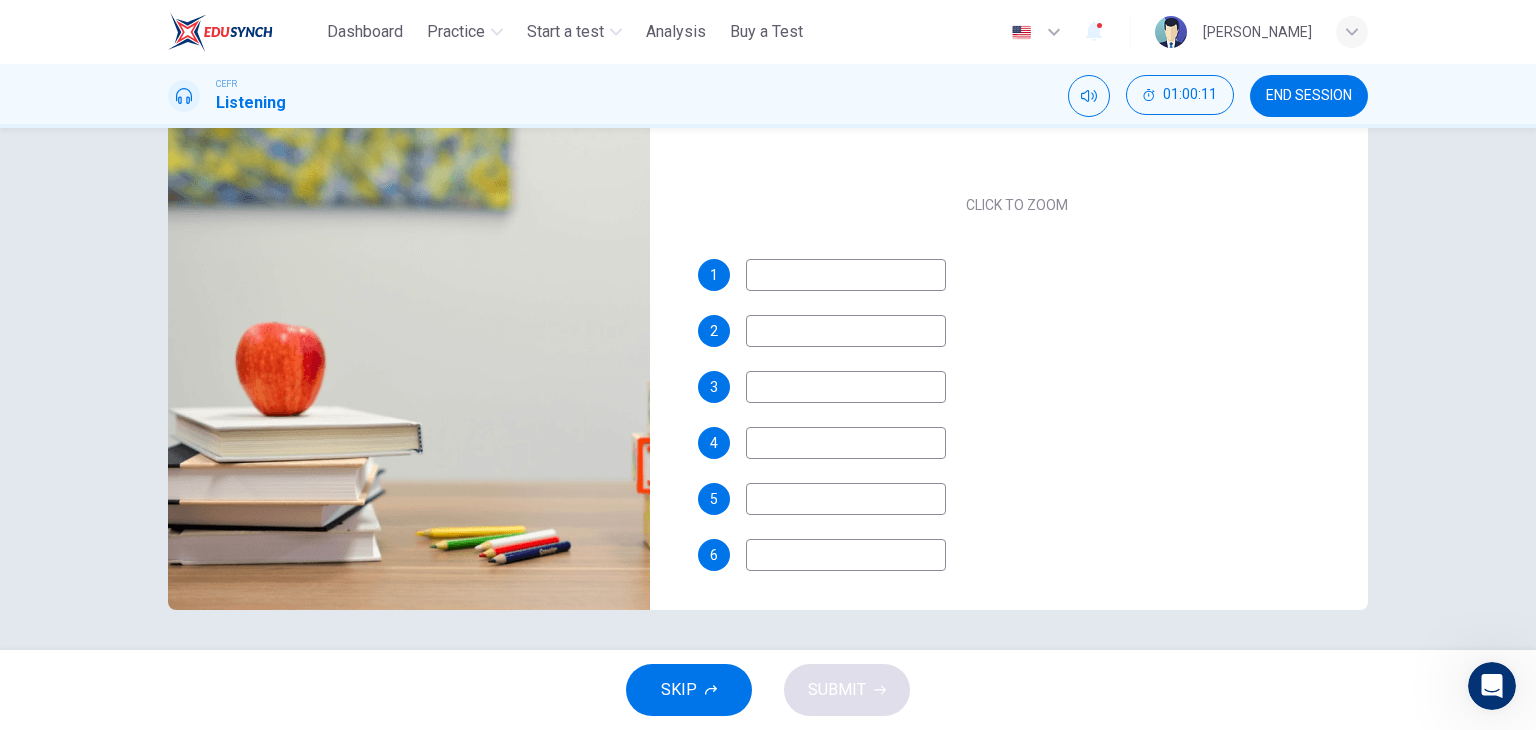 click at bounding box center (846, 275) 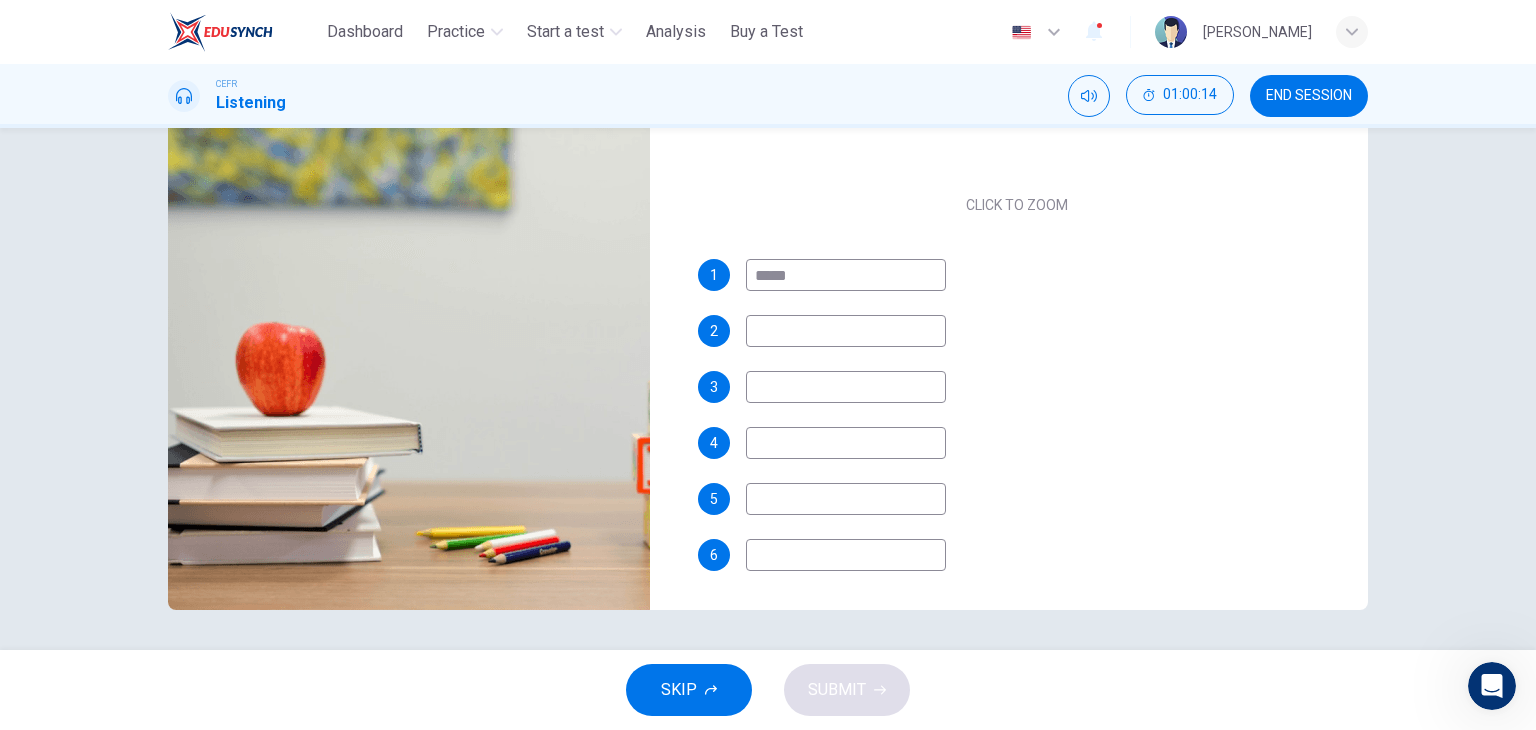 type on "*****" 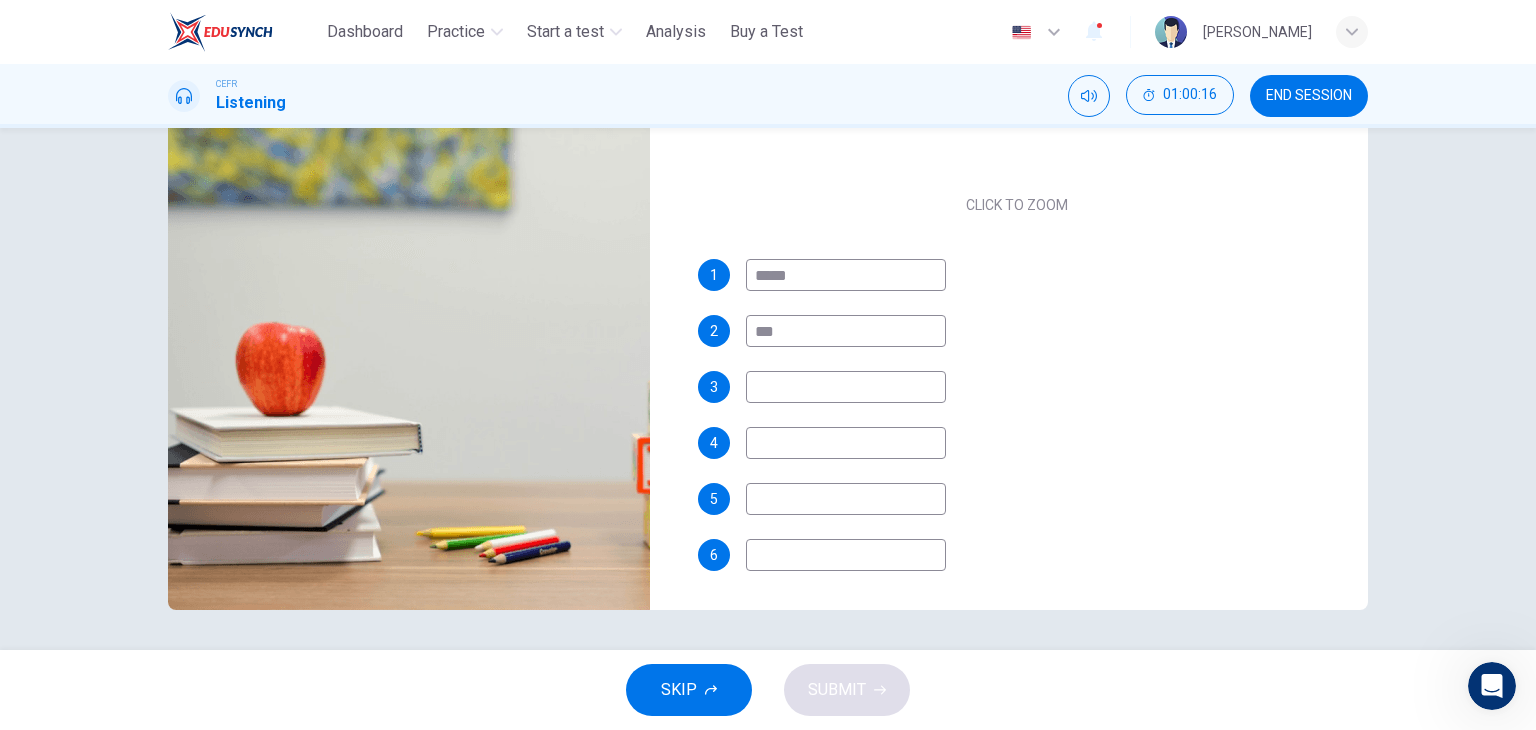 type on "***" 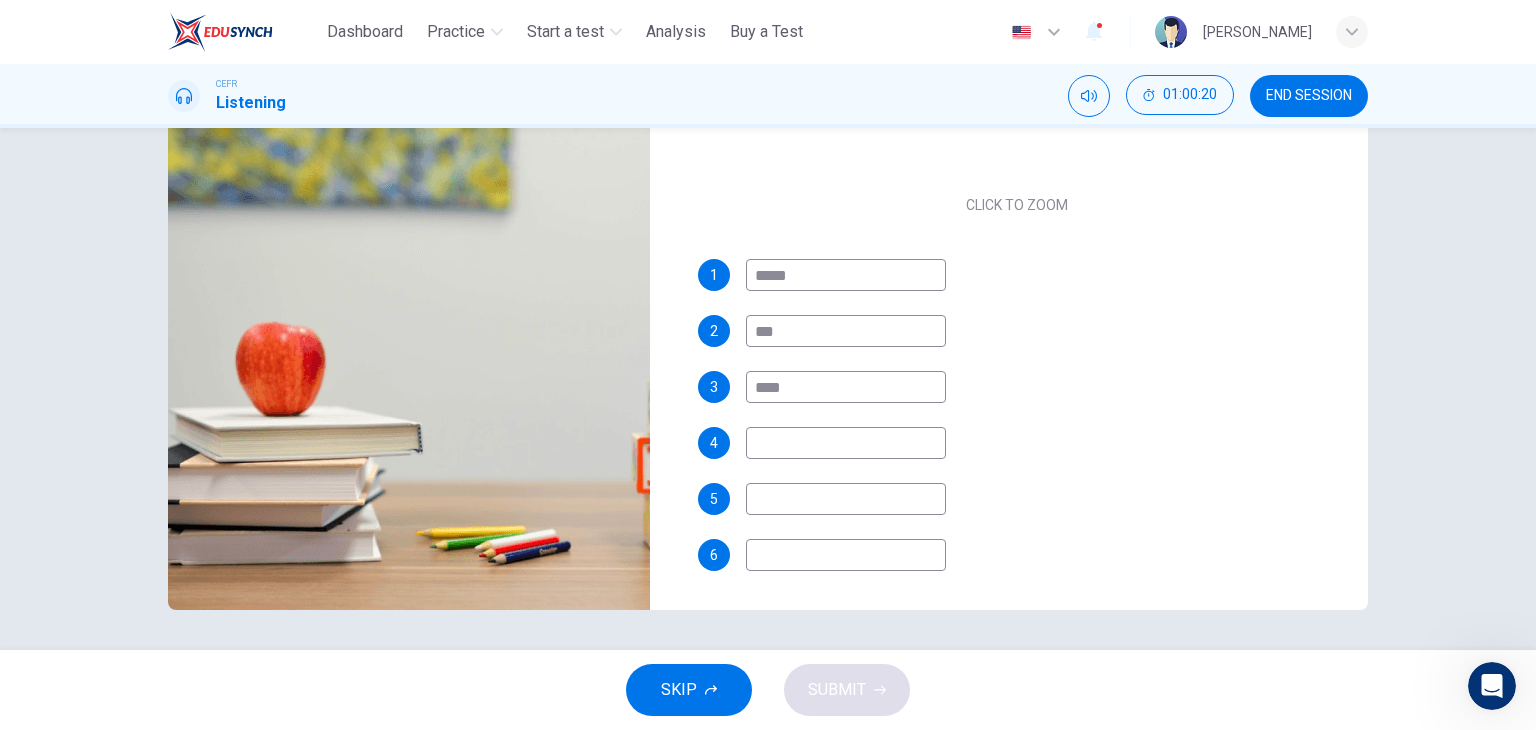 type on "****" 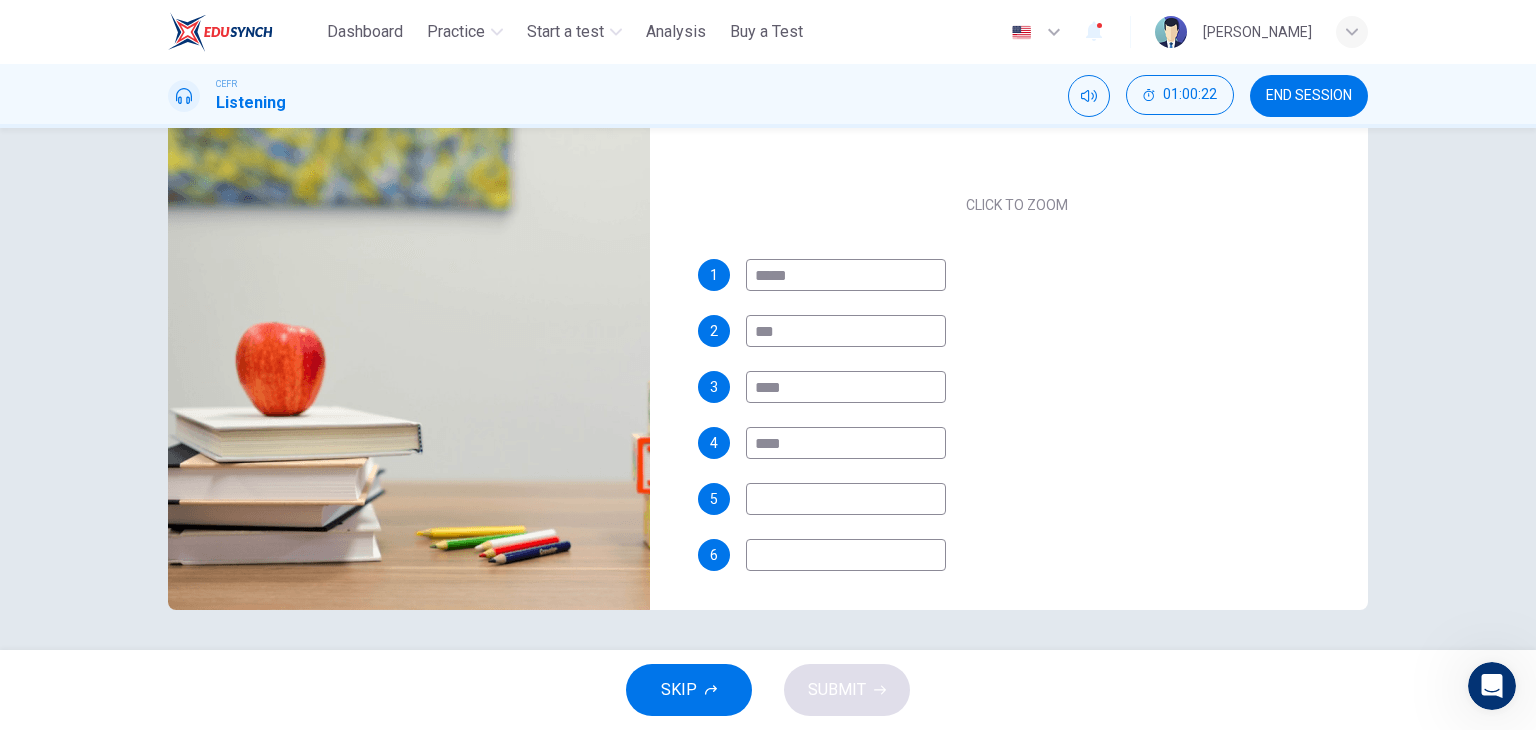 type on "****" 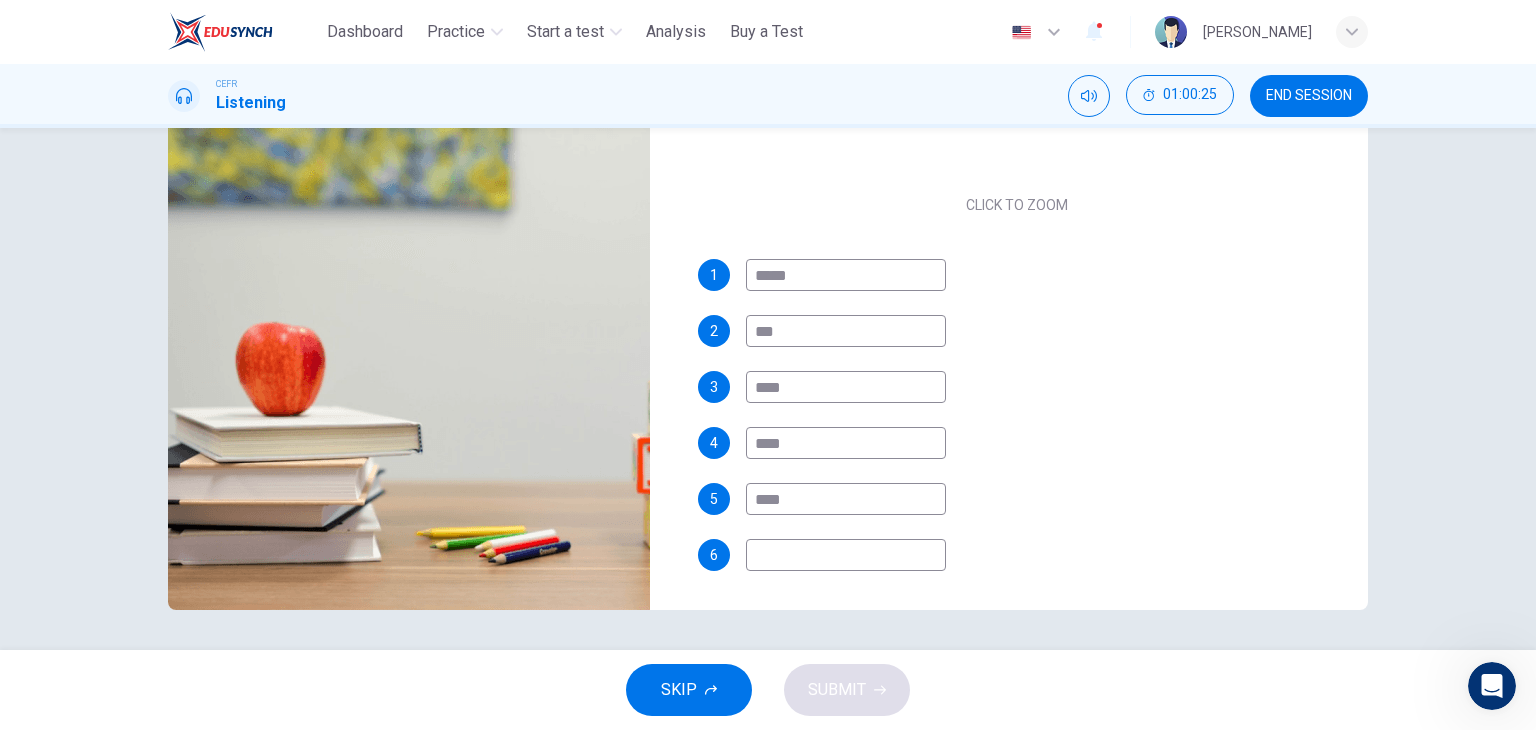 type on "****" 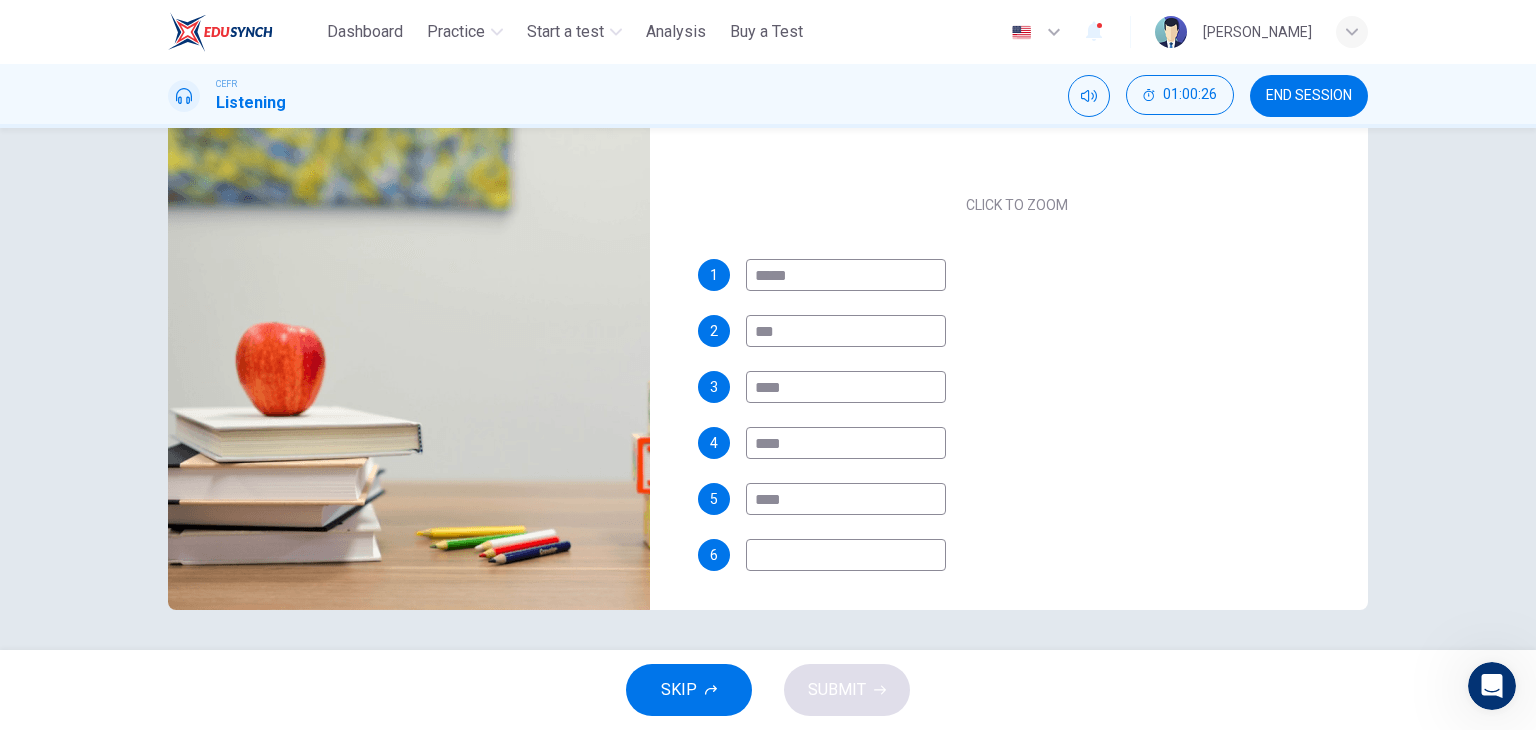 click at bounding box center (846, 555) 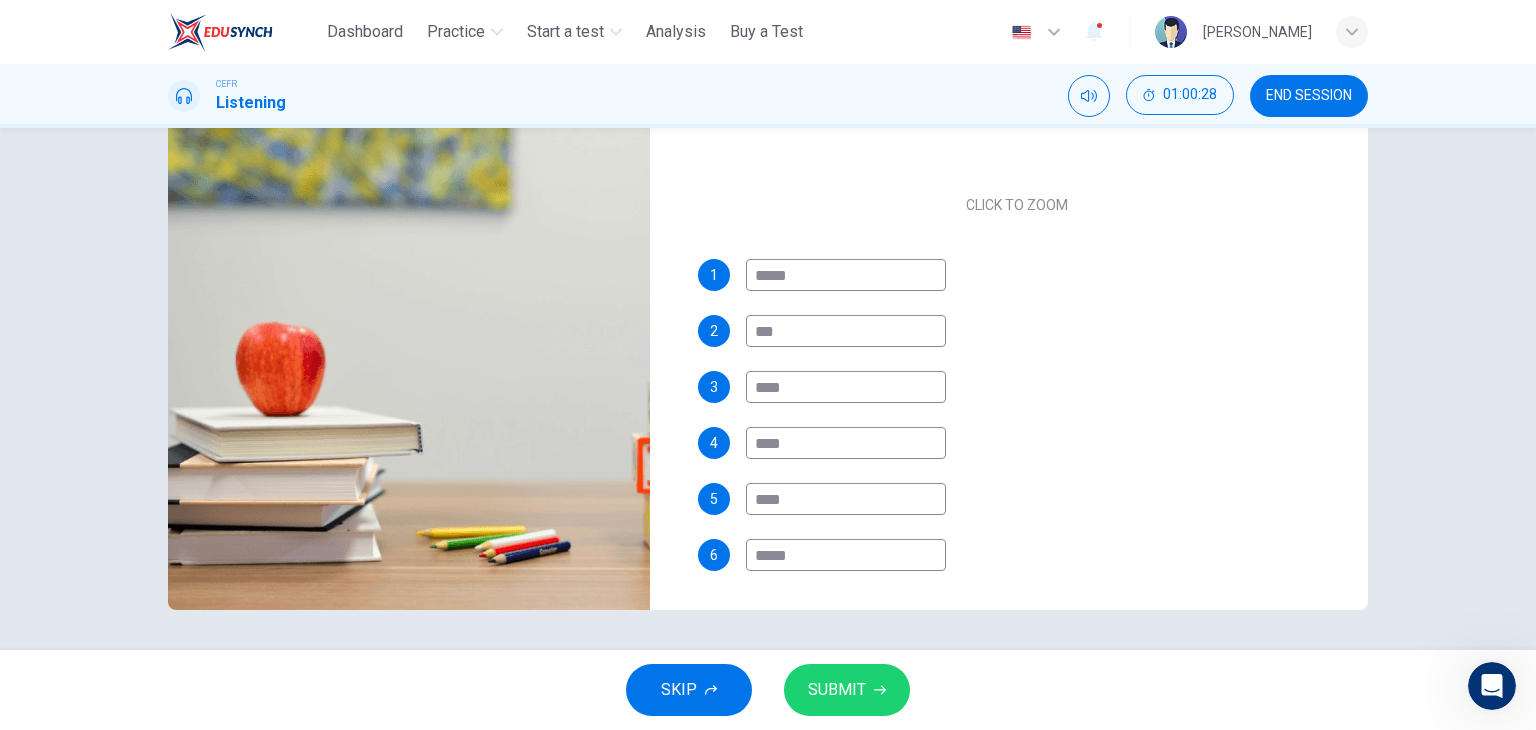 type on "*****" 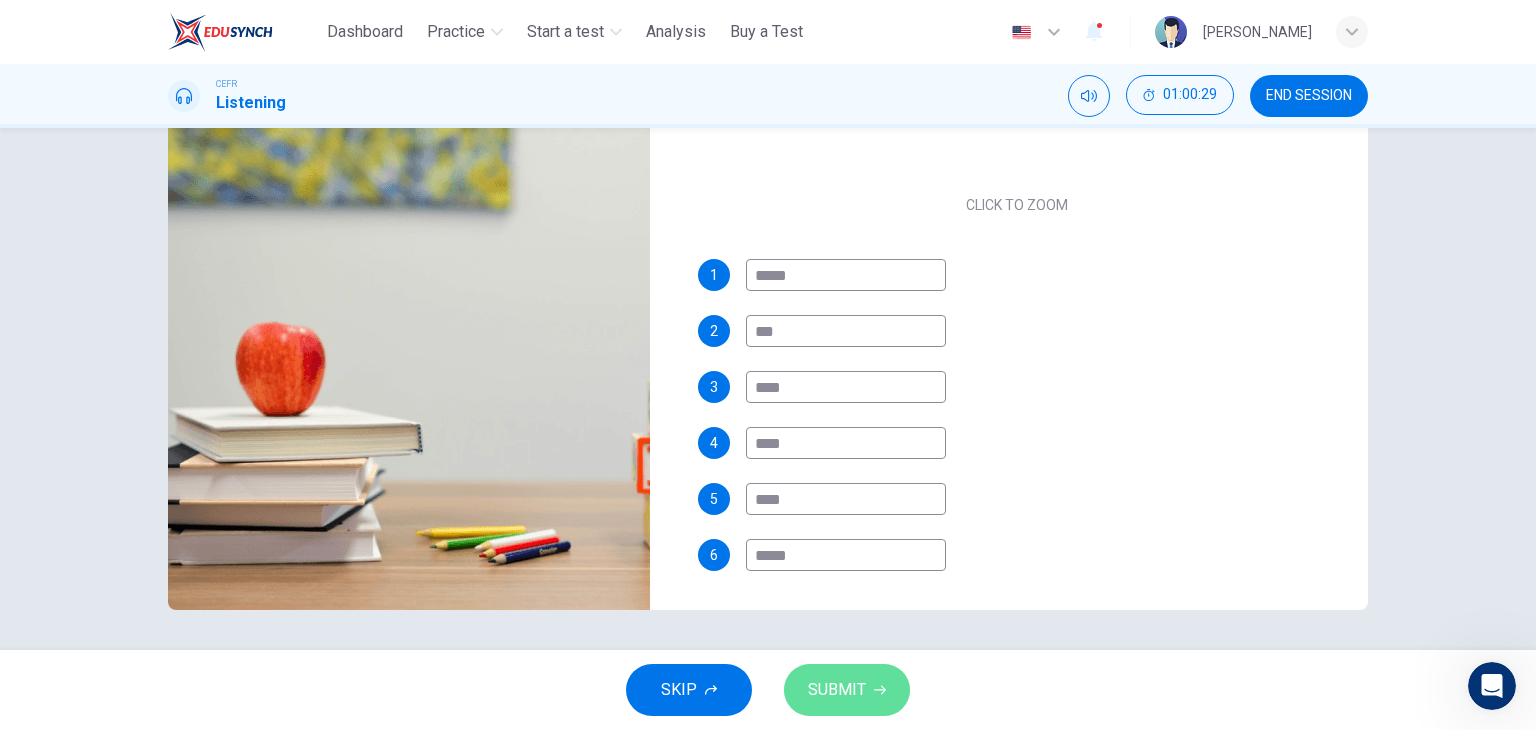click on "SUBMIT" at bounding box center (837, 690) 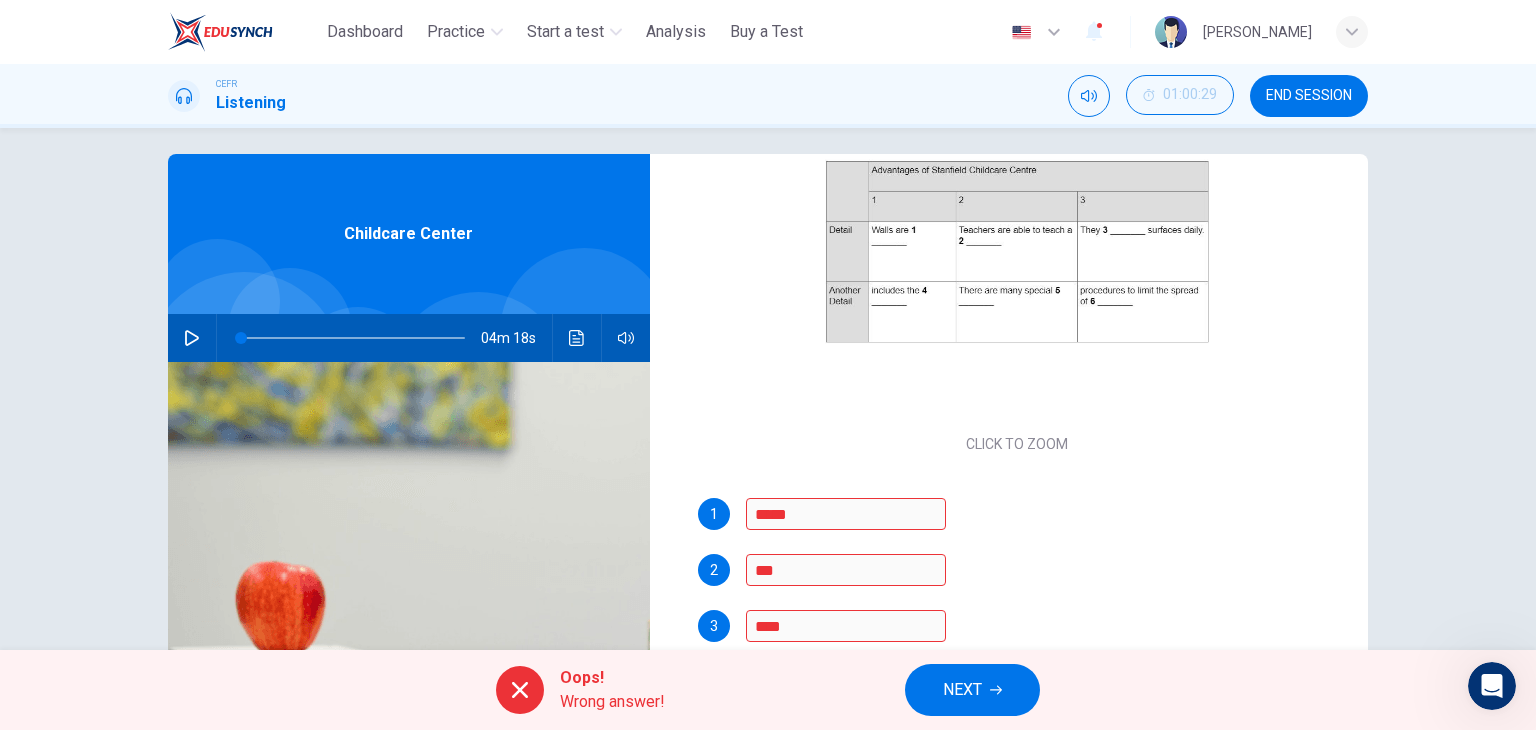 scroll, scrollTop: 253, scrollLeft: 0, axis: vertical 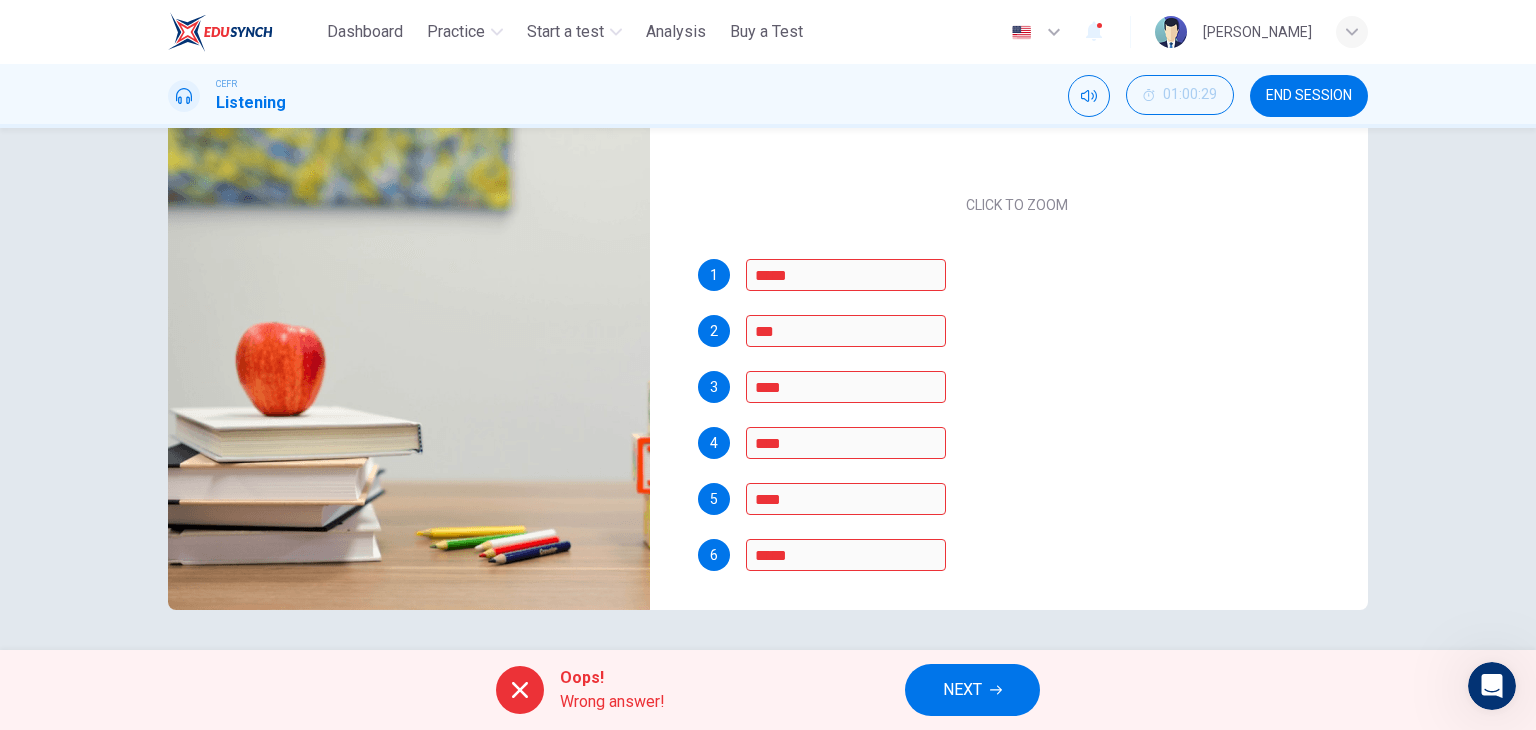click on "Oops! Wrong answer! NEXT" at bounding box center [768, 690] 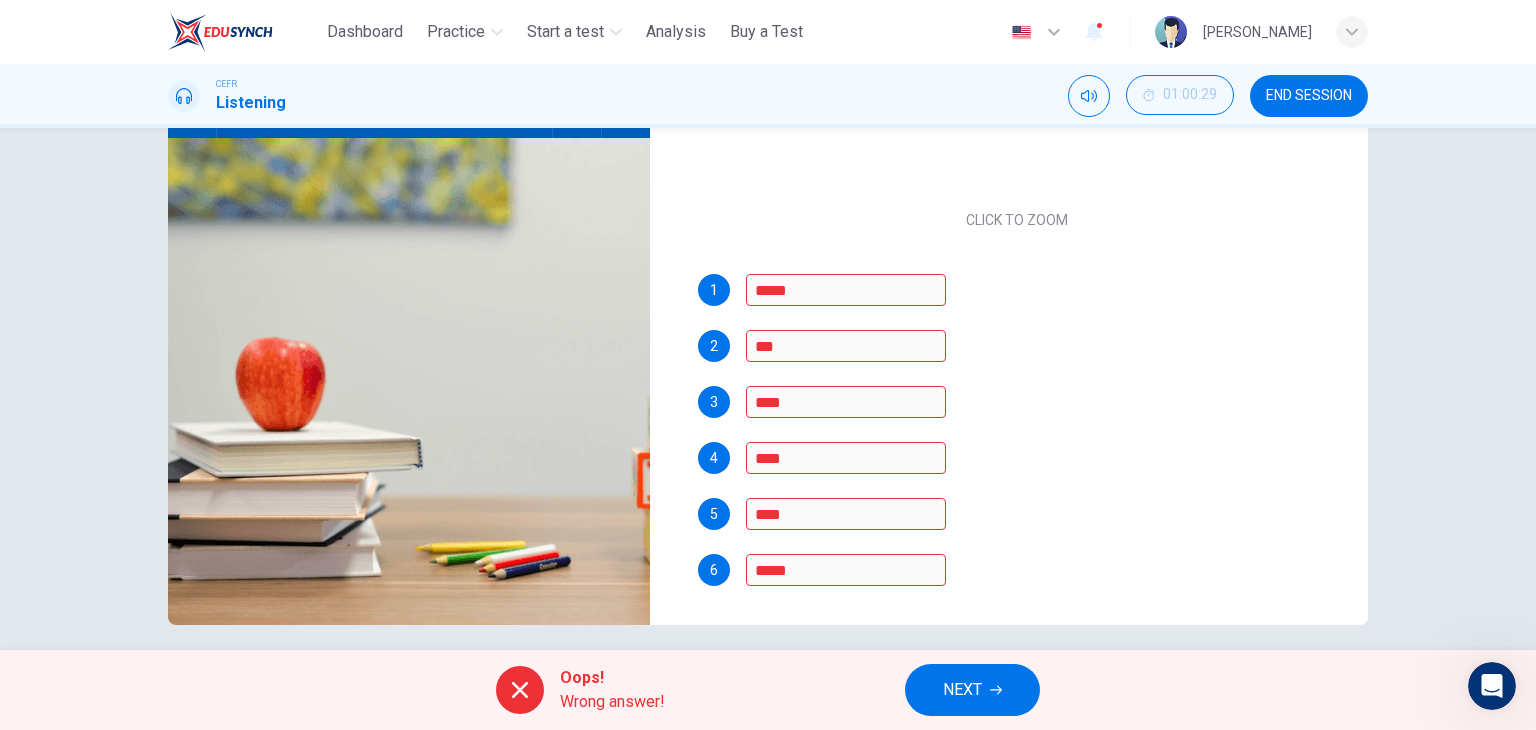 scroll, scrollTop: 242, scrollLeft: 0, axis: vertical 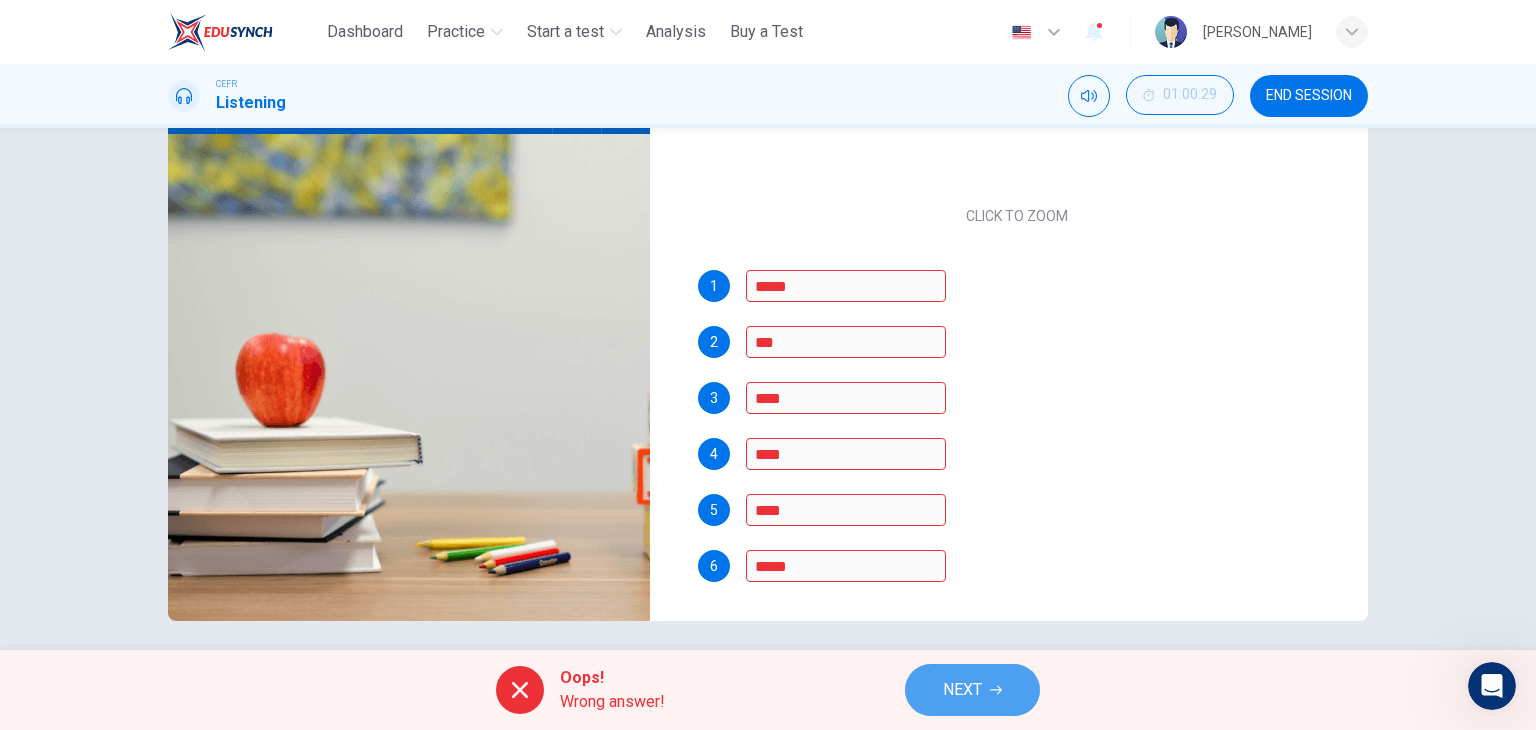 click on "NEXT" at bounding box center [972, 690] 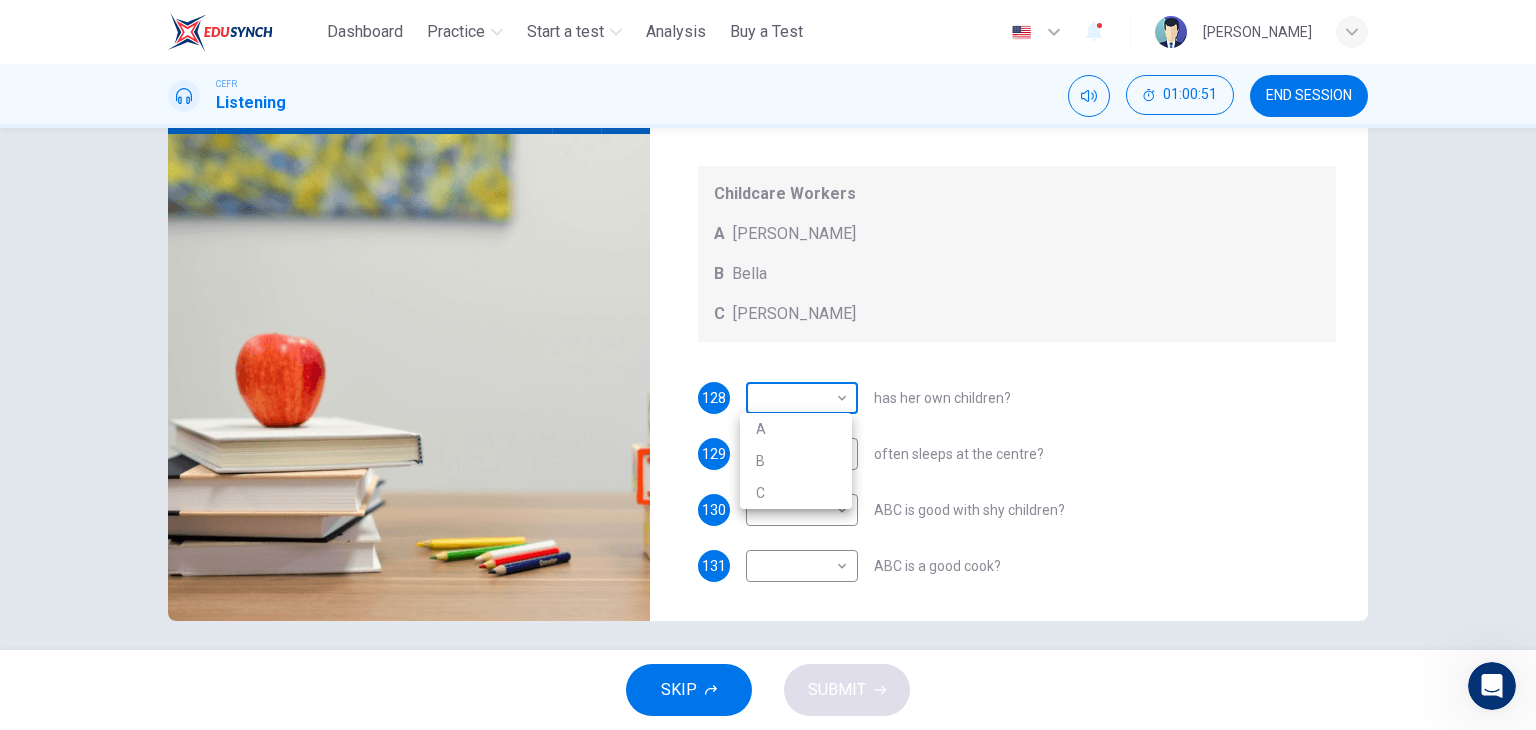 click on "This site uses cookies, as explained in our  Privacy Policy . If you agree to the use of cookies, please click the Accept button and continue to browse our site.   Privacy Policy Accept Dashboard Practice Start a test Analysis Buy a Test English ** ​ Zuhairah Zue CEFR Listening 01:00:51 END SESSION Questions 128 - 131 Choose the correct letter, A, B, or C. You may use a letter more than once. Which childcare worker:
Childcare Workers A [PERSON_NAME] B Bella C [PERSON_NAME] 128 ​ ​ has her own children? 129 ​ ​ often sleeps at the centre? 130 ​ ​ ABC is good with shy children? 131 ​ ​ ABC is a good cook?
Childcare Center 04m 18s SKIP SUBMIT Dashboard Practice Start a test Analysis Pricing   Notifications © Copyright  2025 A B C" at bounding box center (768, 365) 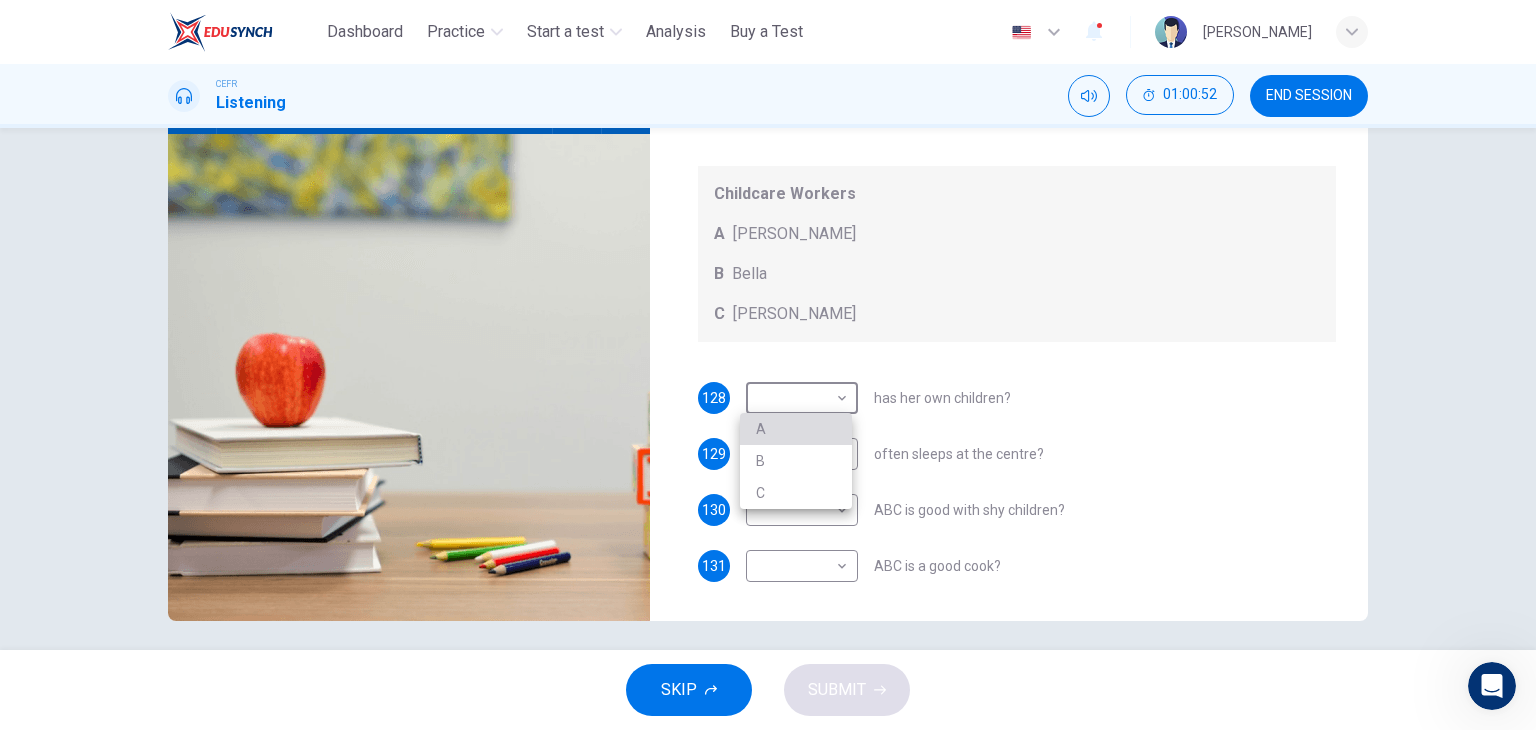 click on "A" at bounding box center [796, 429] 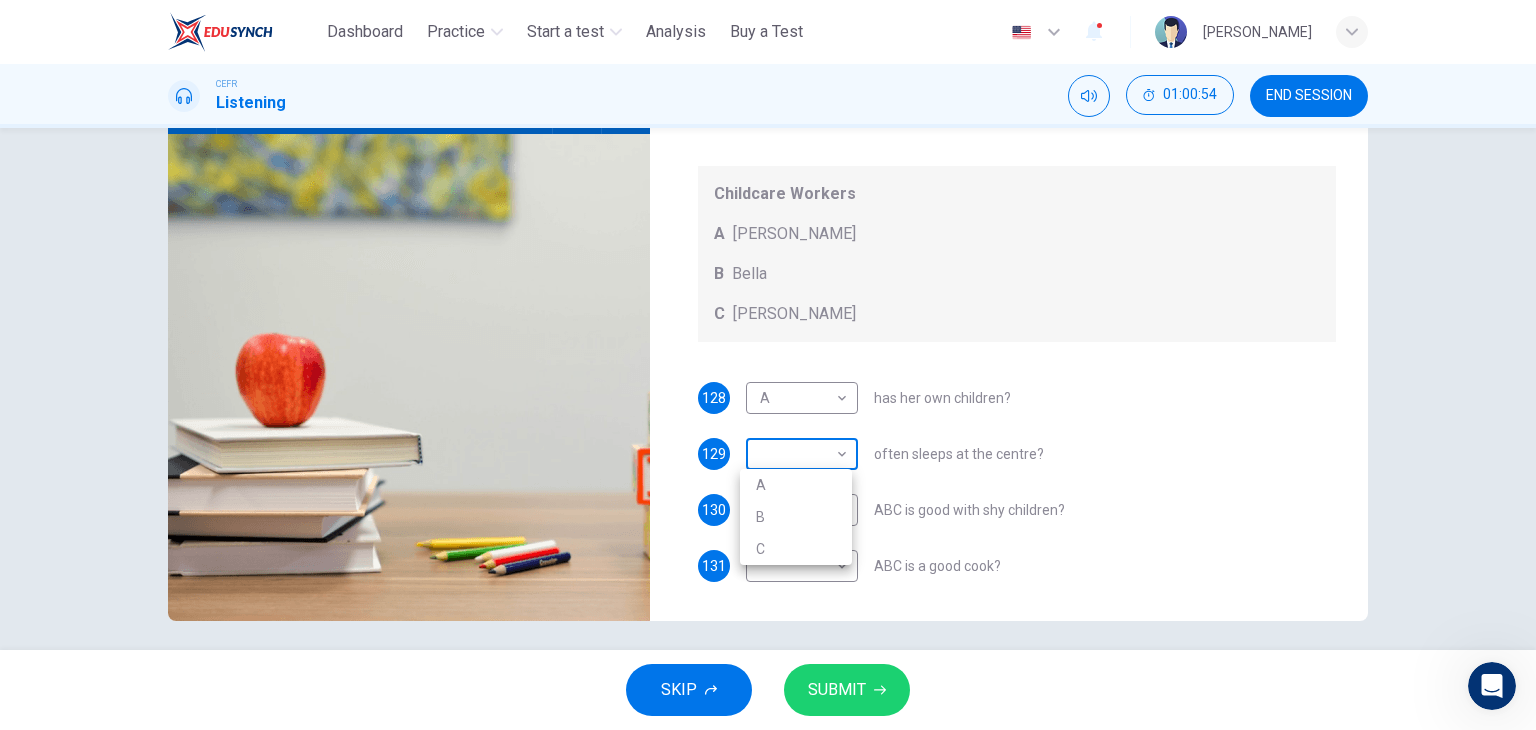 click on "This site uses cookies, as explained in our  Privacy Policy . If you agree to the use of cookies, please click the Accept button and continue to browse our site.   Privacy Policy Accept Dashboard Practice Start a test Analysis Buy a Test English ** ​ Zuhairah Zue CEFR Listening 01:00:54 END SESSION Questions 128 - 131 Choose the correct letter, A, B, or C. You may use a letter more than once. Which childcare worker:
Childcare Workers A [PERSON_NAME] B Bella C [PERSON_NAME] 128 A * ​ has her own children? 129 ​ ​ often sleeps at the centre? 130 ​ ​ ABC is good with shy children? 131 ​ ​ ABC is a good cook?
Childcare Center 04m 18s SKIP SUBMIT Dashboard Practice Start a test Analysis Pricing   Notifications © Copyright  2025 A B C" at bounding box center (768, 365) 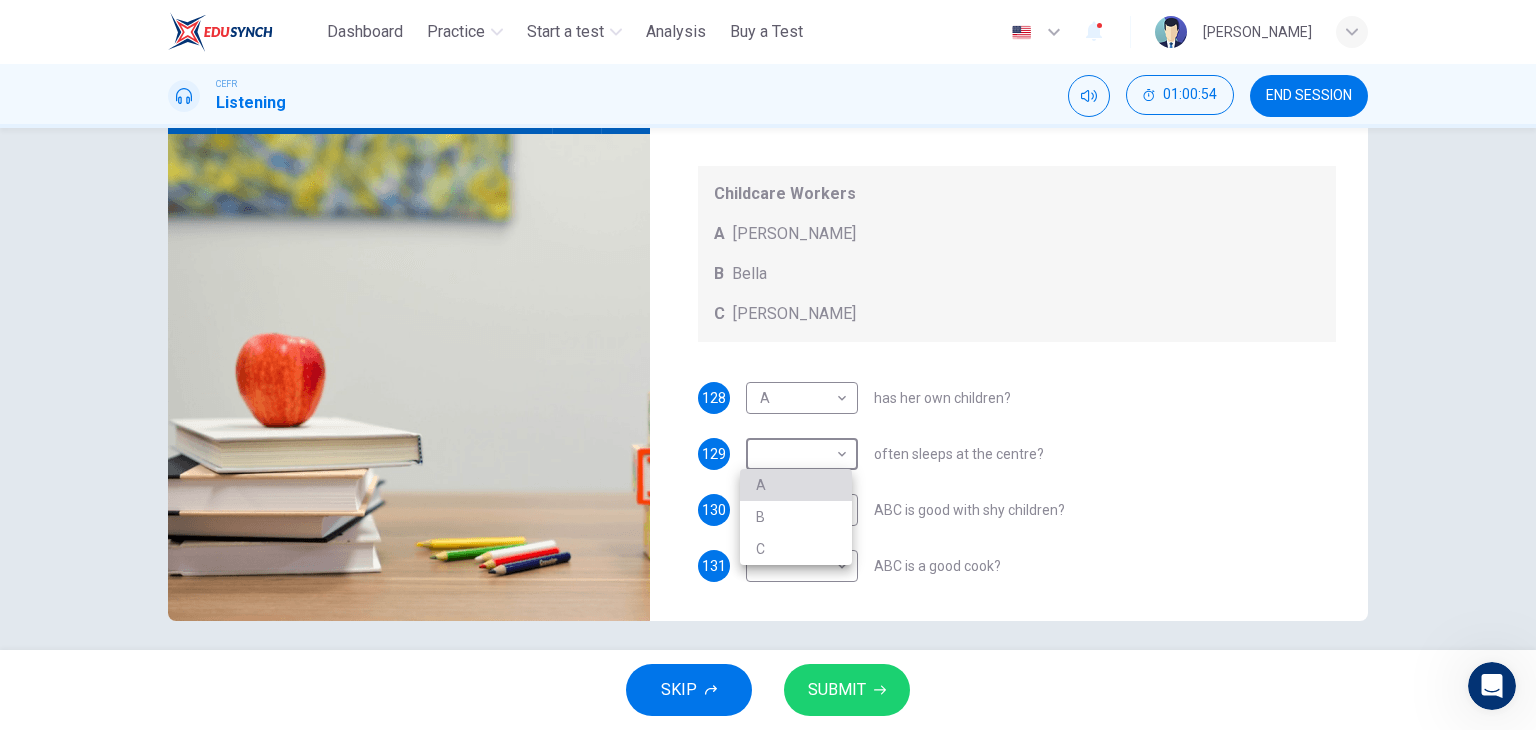 click on "A" at bounding box center (796, 485) 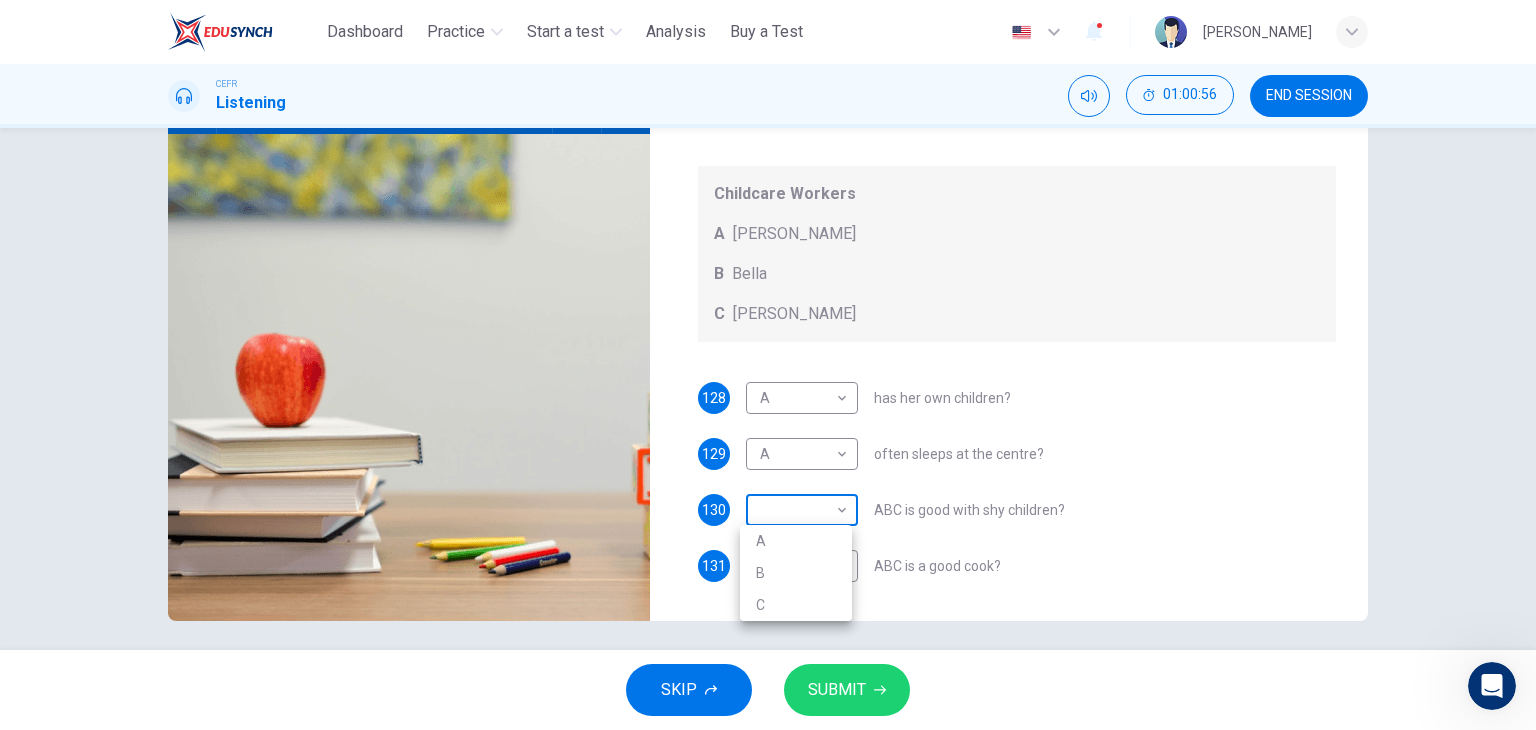 click on "This site uses cookies, as explained in our  Privacy Policy . If you agree to the use of cookies, please click the Accept button and continue to browse our site.   Privacy Policy Accept Dashboard Practice Start a test Analysis Buy a Test English ** ​ Zuhairah Zue CEFR Listening 01:00:56 END SESSION Questions 128 - 131 Choose the correct letter, A, B, or C. You may use a letter more than once. Which childcare worker:
Childcare Workers A [PERSON_NAME] B Bella C [PERSON_NAME] 128 A * ​ has her own children? 129 A * ​ often sleeps at the centre? 130 ​ ​ ABC is good with shy children? 131 ​ ​ ABC is a good cook?
Childcare Center 04m 18s SKIP SUBMIT Dashboard Practice Start a test Analysis Pricing   Notifications © Copyright  2025 A B C" at bounding box center [768, 365] 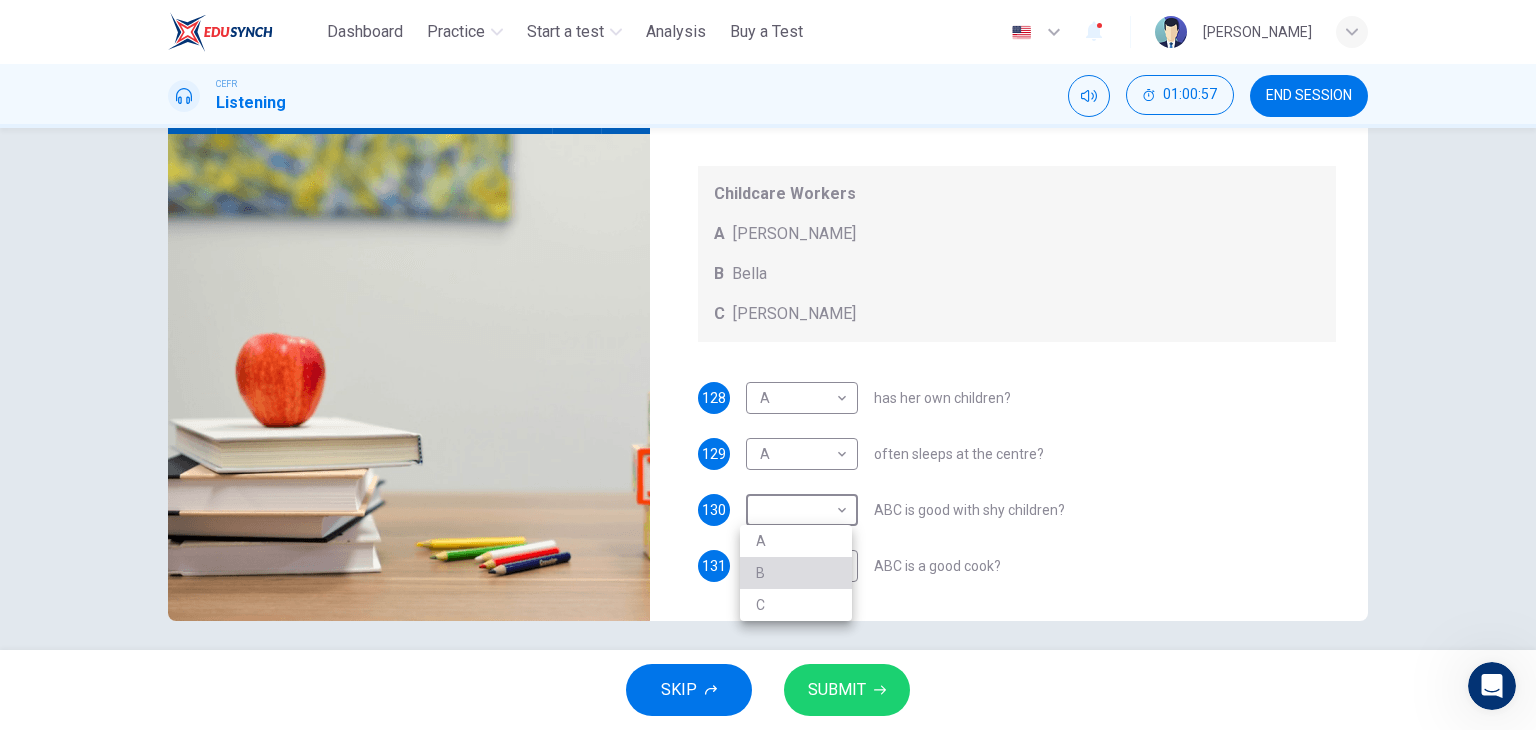 click on "B" at bounding box center (796, 573) 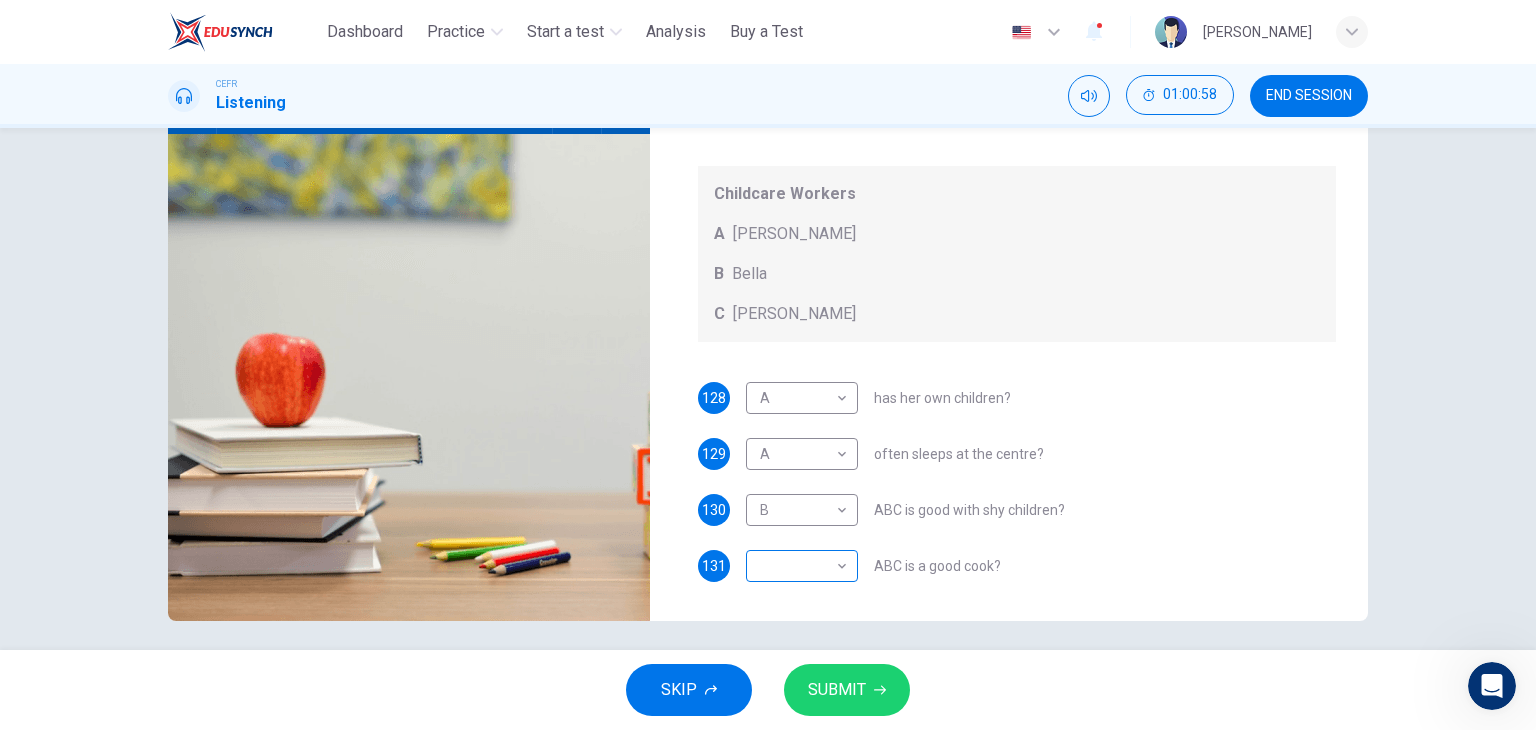 click on "​ ​" at bounding box center (802, 566) 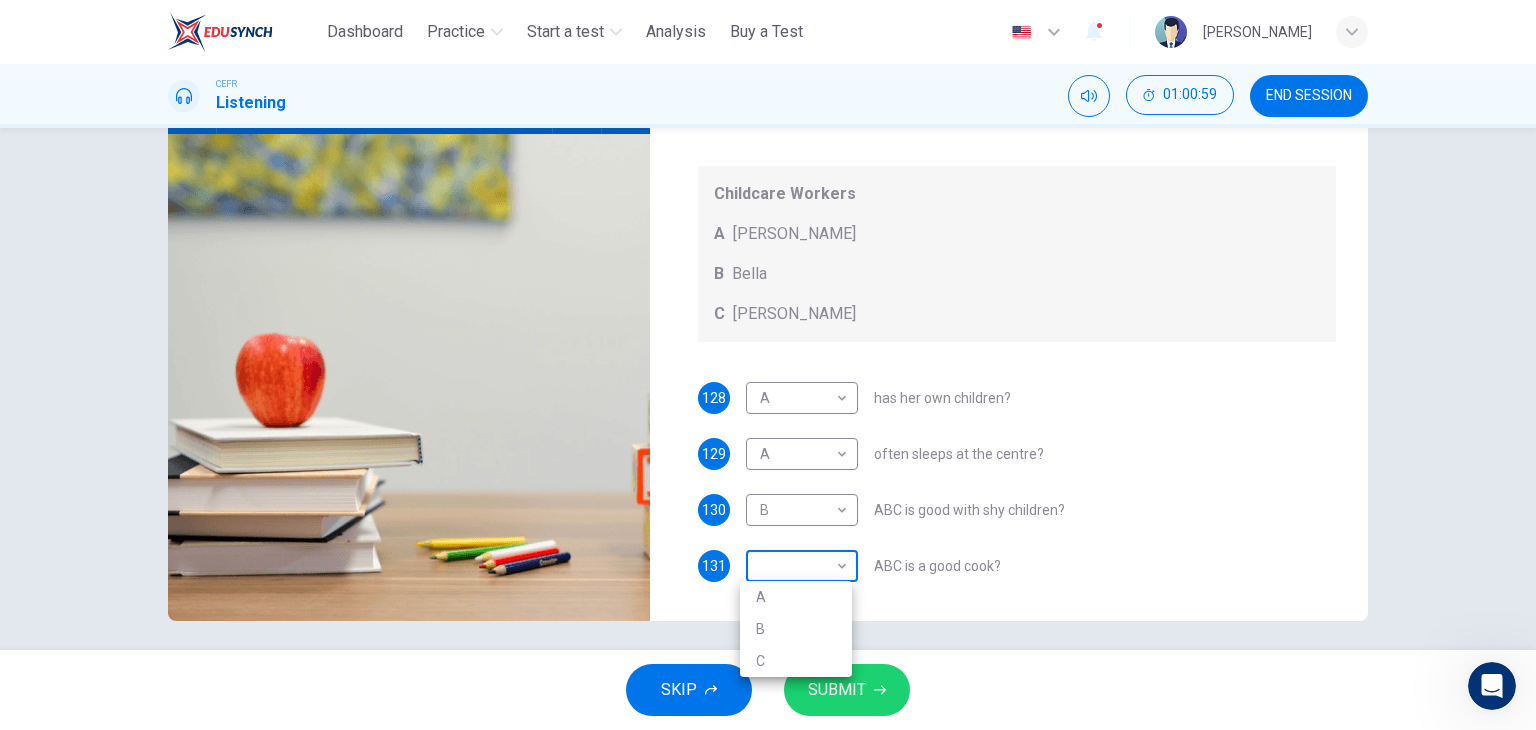 click on "This site uses cookies, as explained in our  Privacy Policy . If you agree to the use of cookies, please click the Accept button and continue to browse our site.   Privacy Policy Accept Dashboard Practice Start a test Analysis Buy a Test English ** ​ Zuhairah Zue CEFR Listening 01:00:59 END SESSION Questions 128 - 131 Choose the correct letter, A, B, or C. You may use a letter more than once. Which childcare worker:
Childcare Workers A [PERSON_NAME] B Bella C [PERSON_NAME] 128 A * ​ has her own children? 129 A * ​ often sleeps at the centre? 130 B * ​ ABC is good with shy children? 131 ​ ​ ABC is a good cook?
Childcare Center 04m 18s SKIP SUBMIT Dashboard Practice Start a test Analysis Pricing   Notifications © Copyright  2025 A B C" at bounding box center (768, 365) 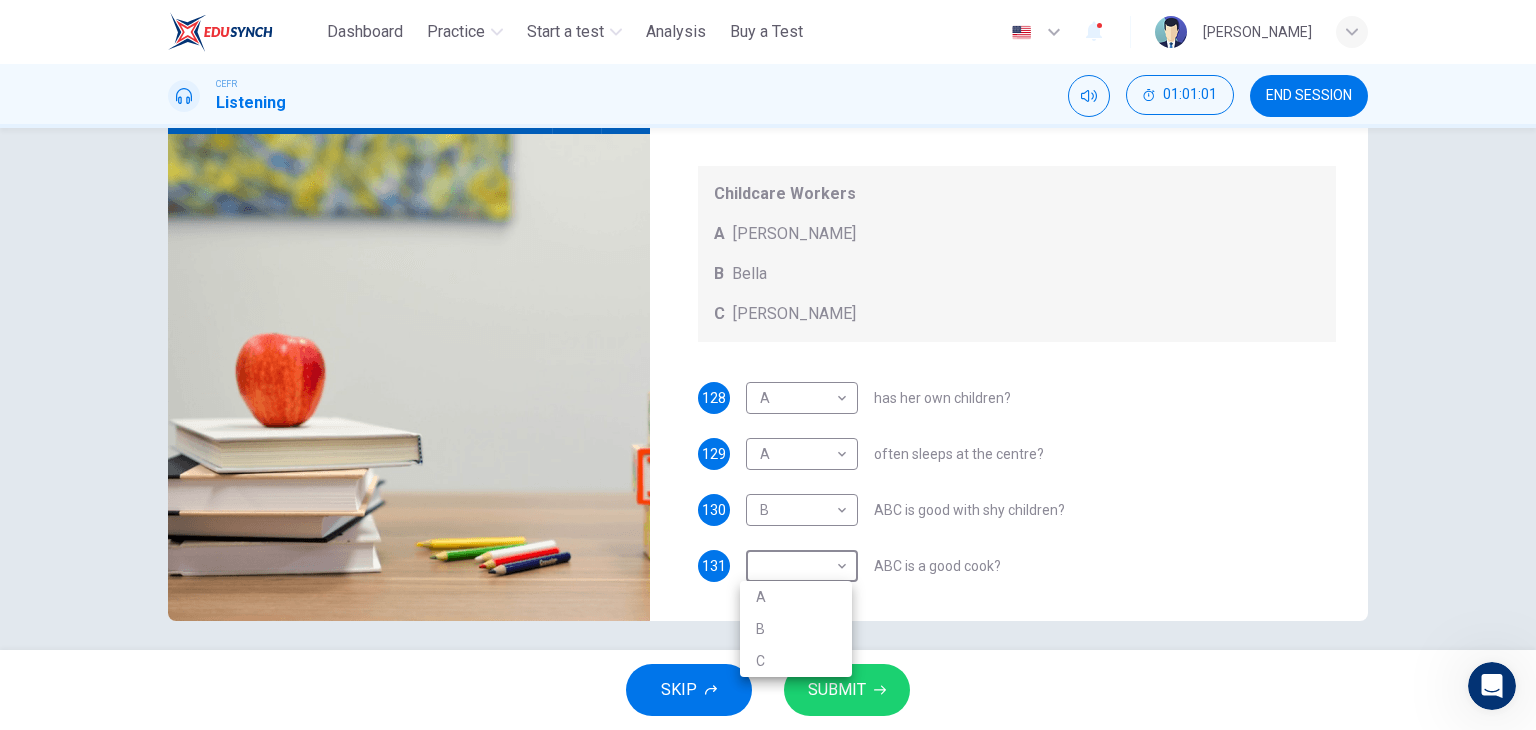 click on "C" at bounding box center (796, 661) 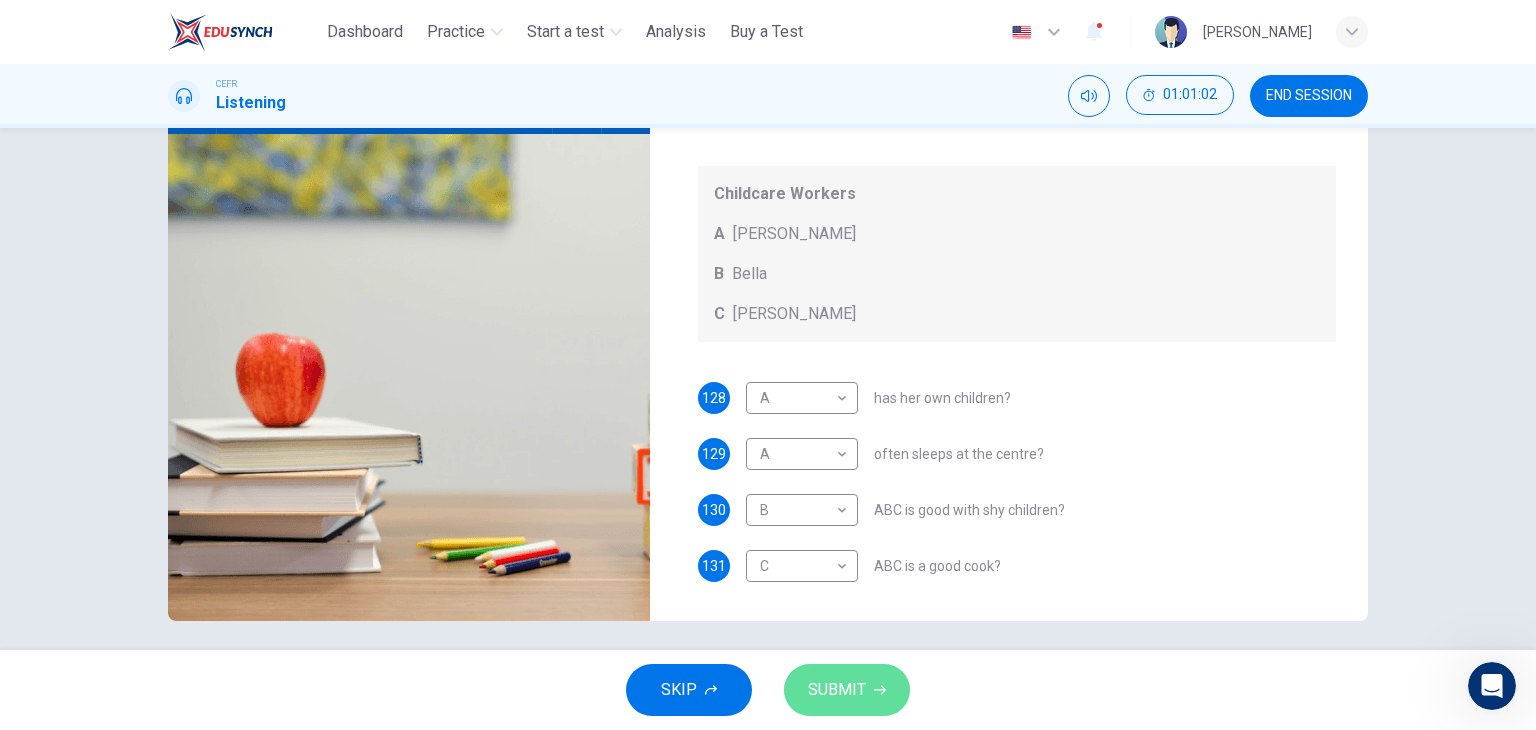 click on "SUBMIT" at bounding box center [837, 690] 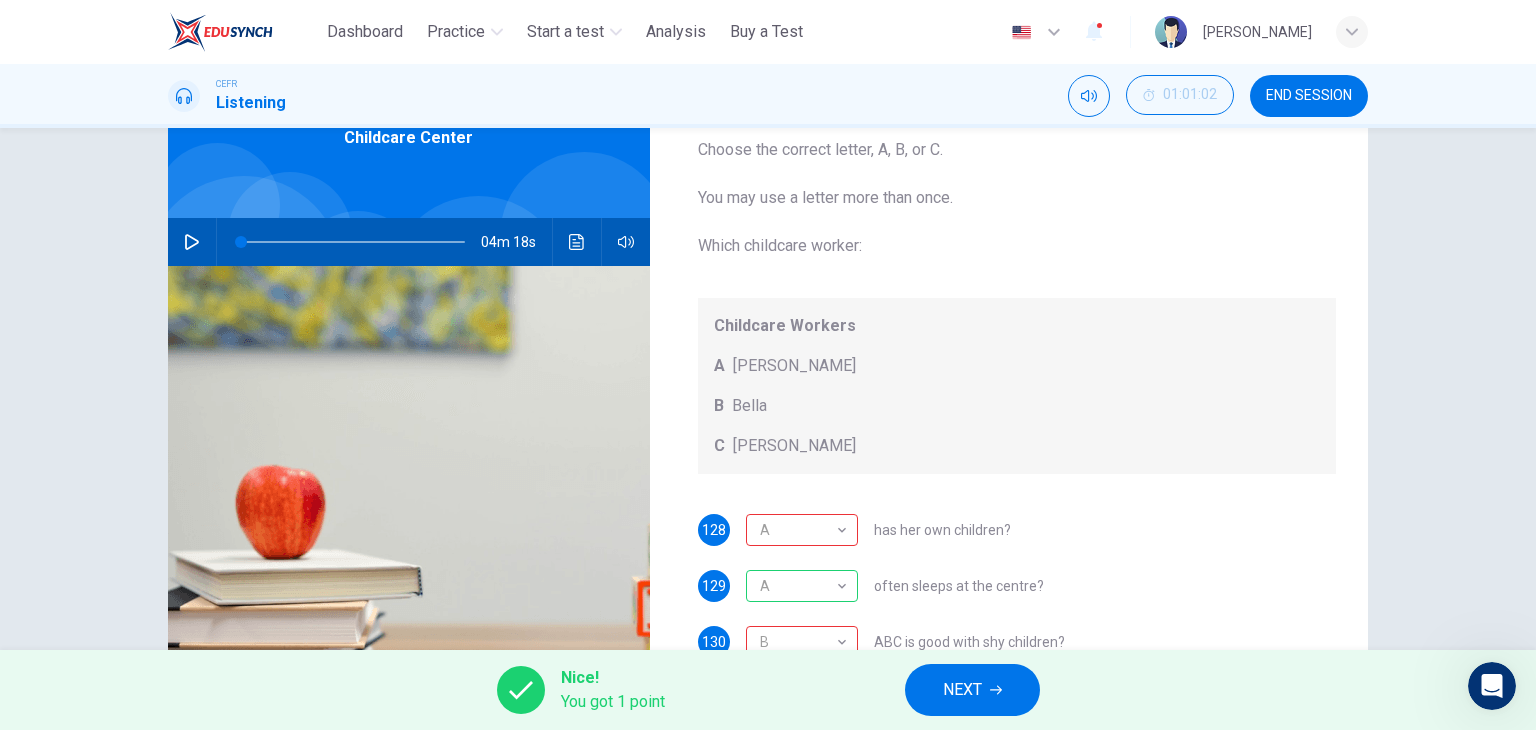 scroll, scrollTop: 253, scrollLeft: 0, axis: vertical 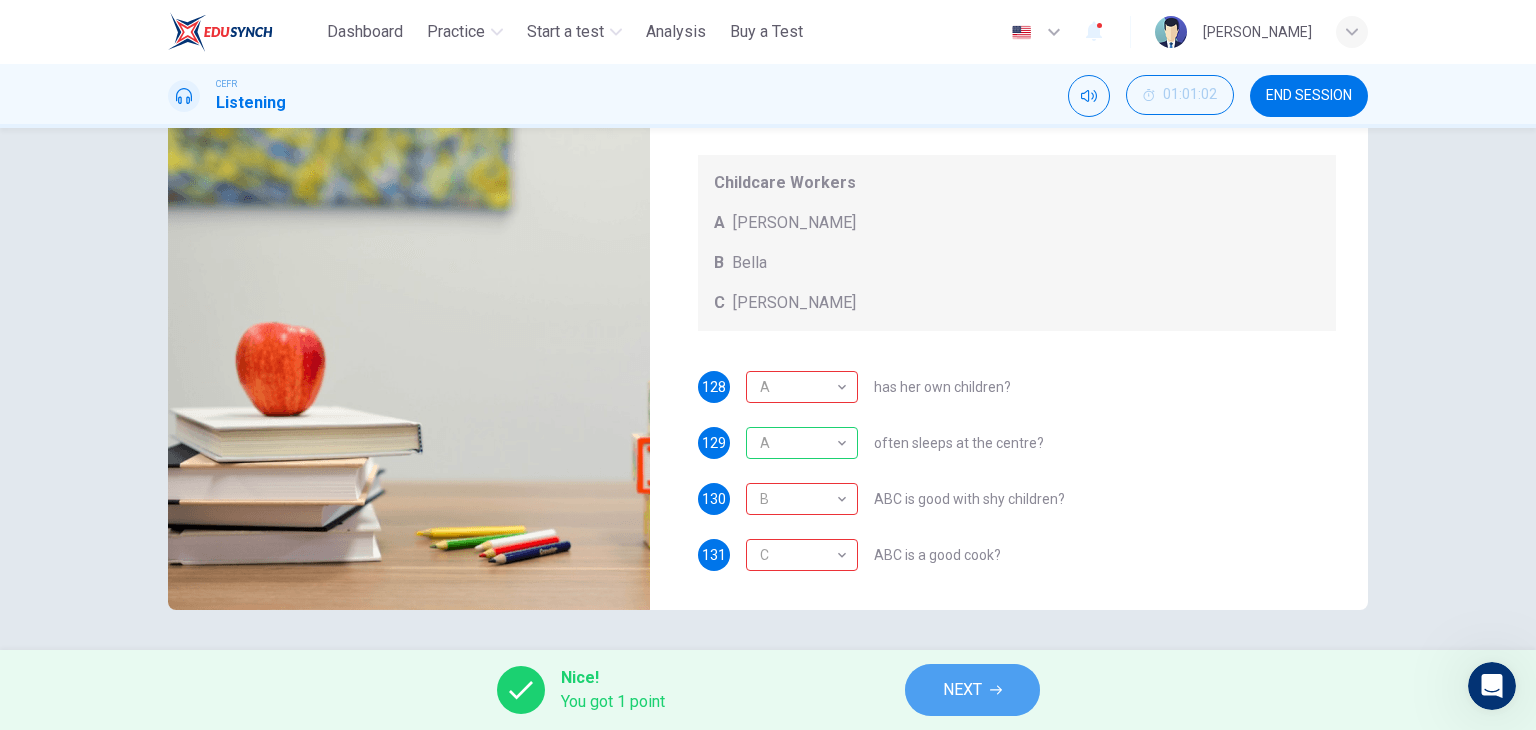 click on "NEXT" at bounding box center (972, 690) 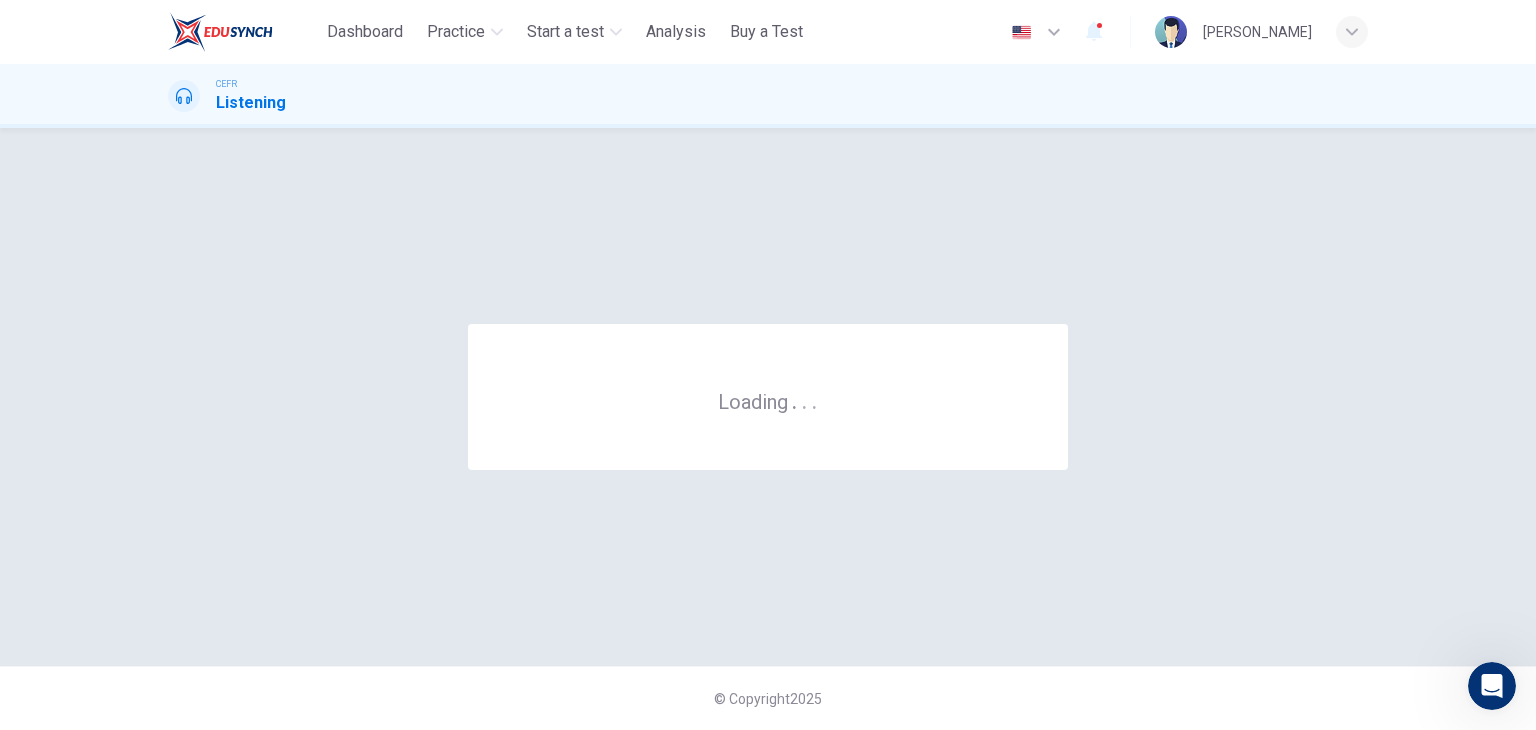scroll, scrollTop: 0, scrollLeft: 0, axis: both 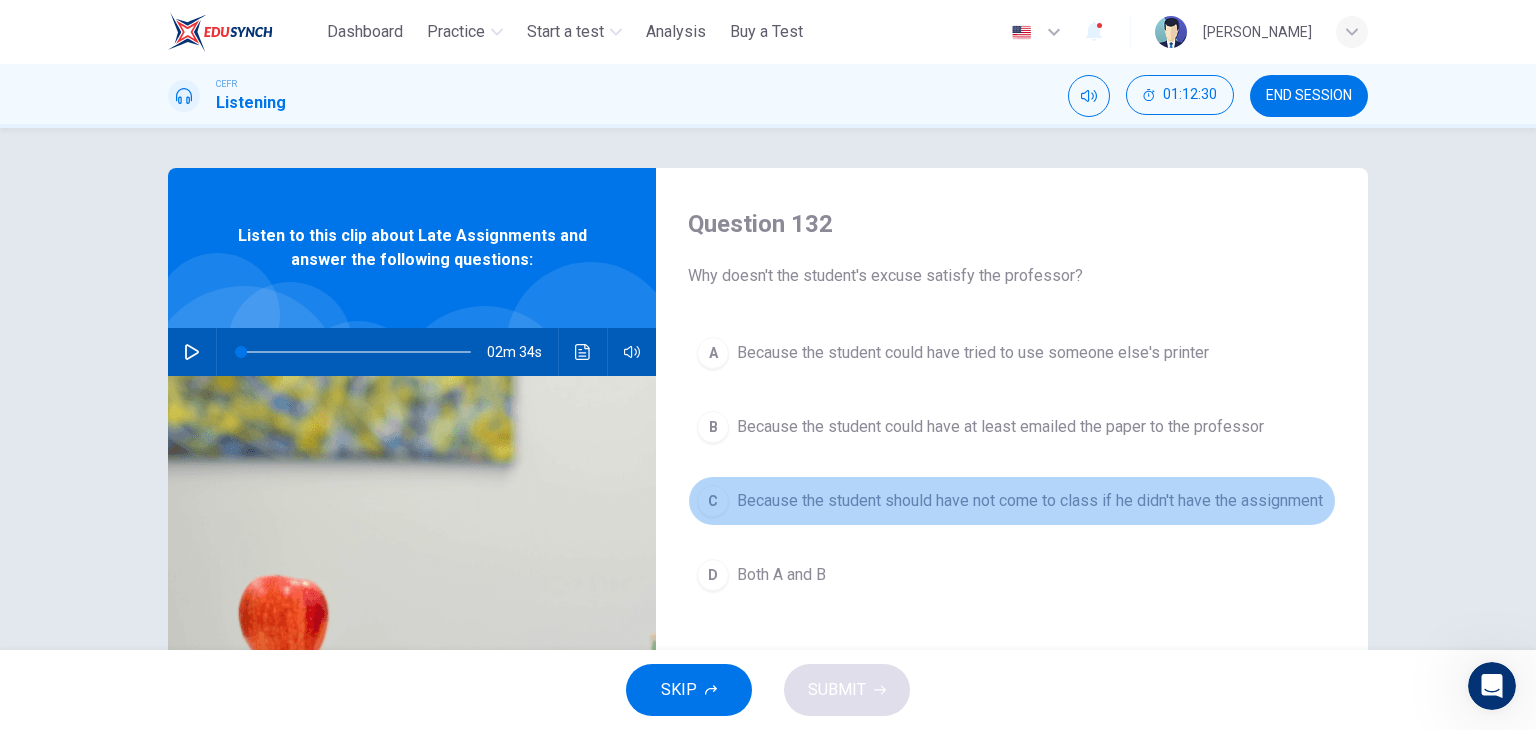 click on "Because the student should have not come to class if he didn't have the assignment" at bounding box center [1030, 501] 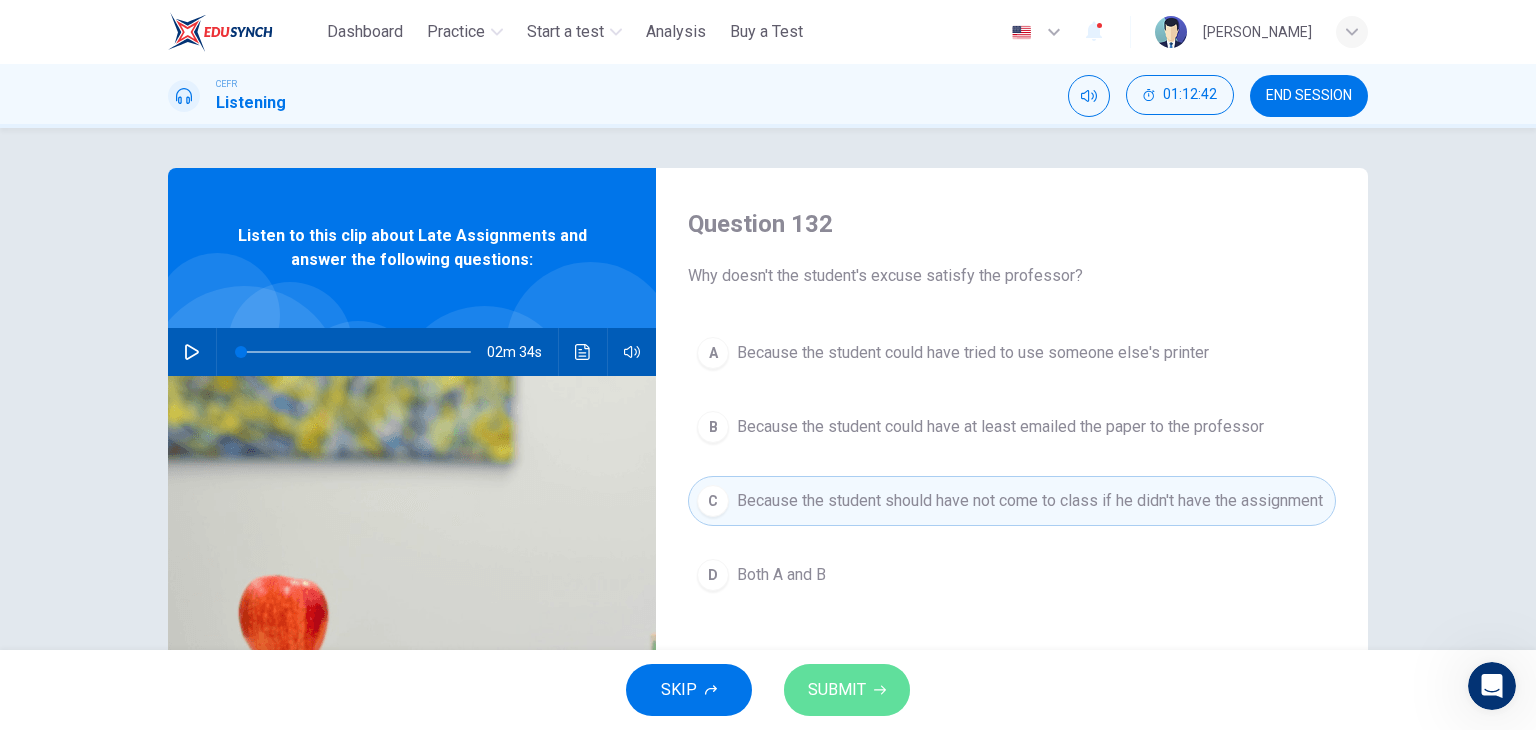 click on "SUBMIT" at bounding box center [847, 690] 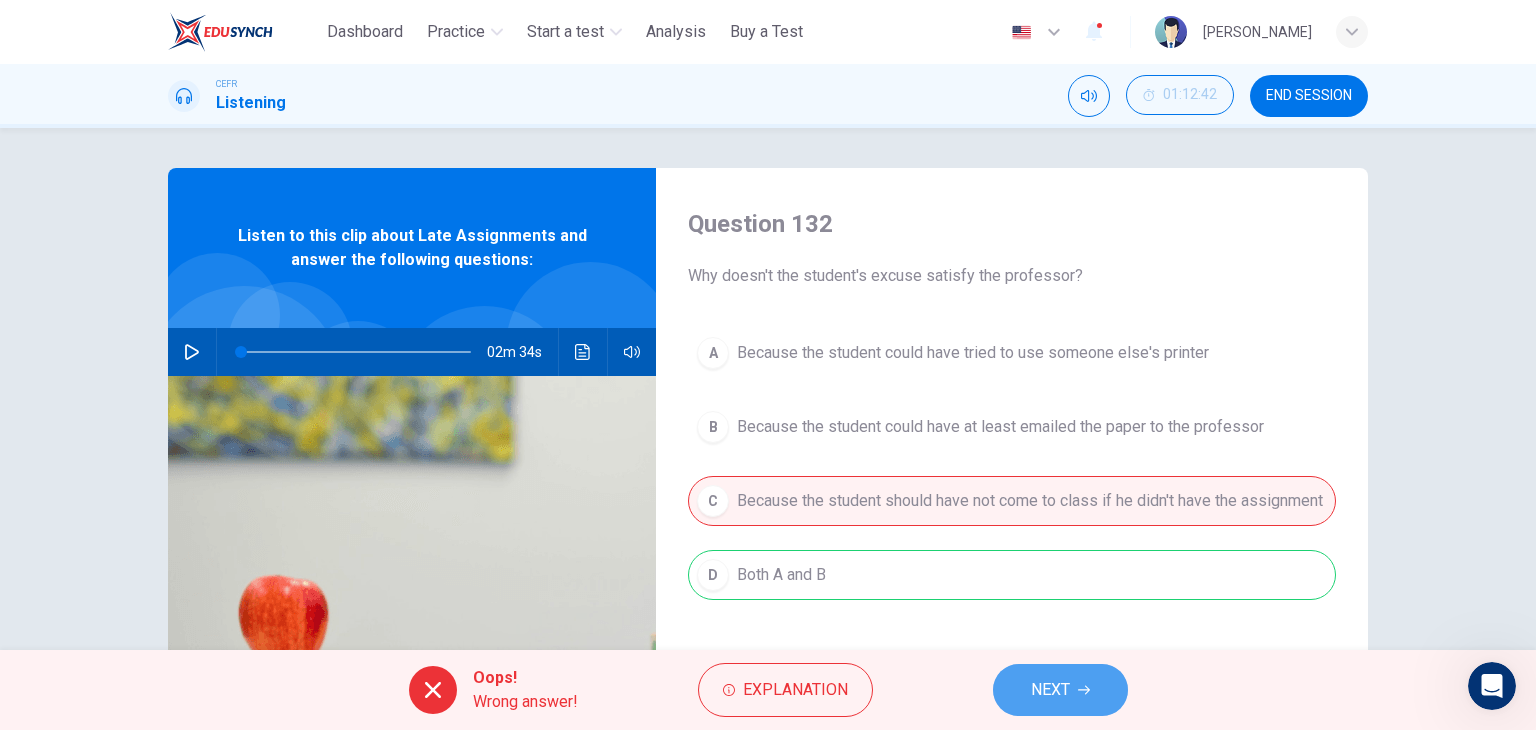 click on "NEXT" at bounding box center [1060, 690] 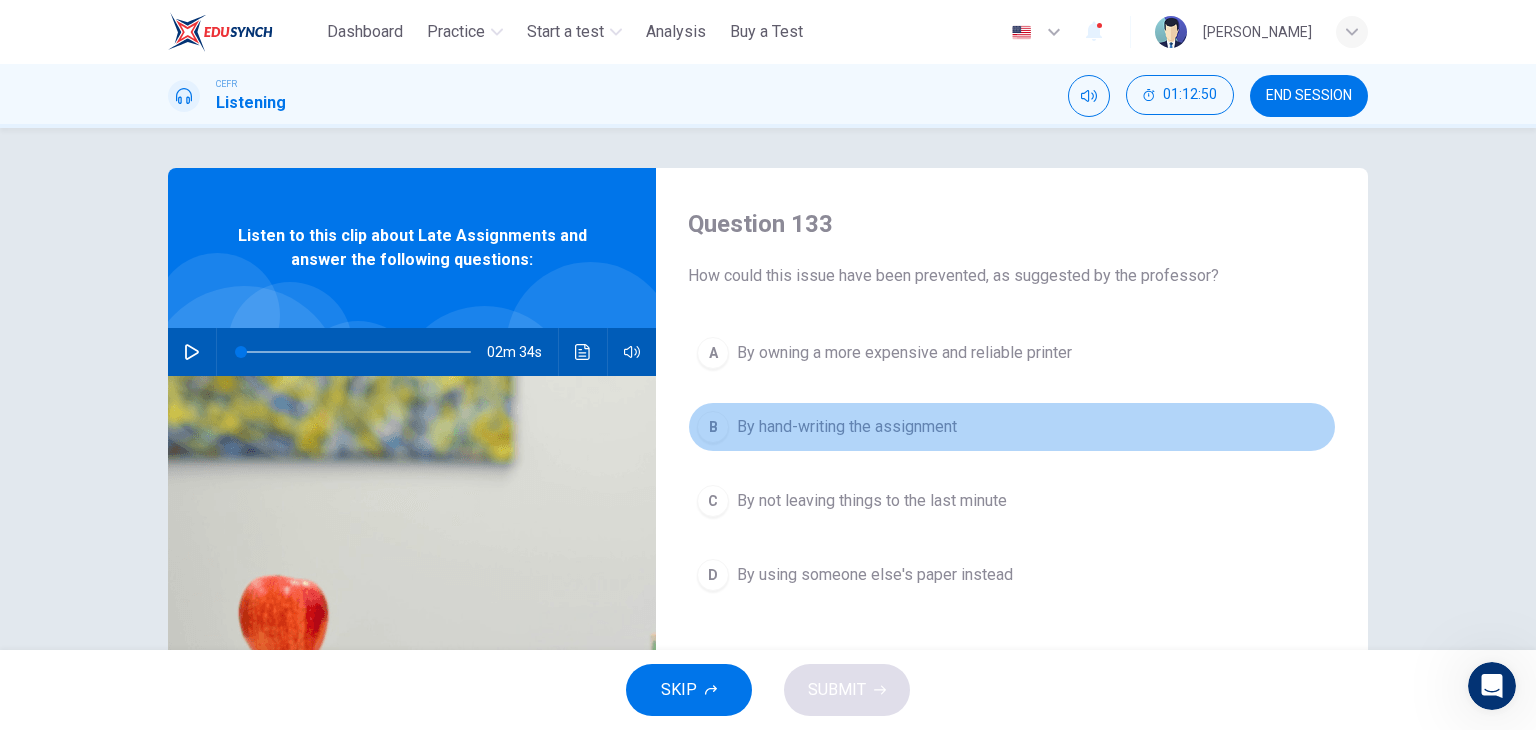 click on "By hand-writing the assignment" at bounding box center (847, 427) 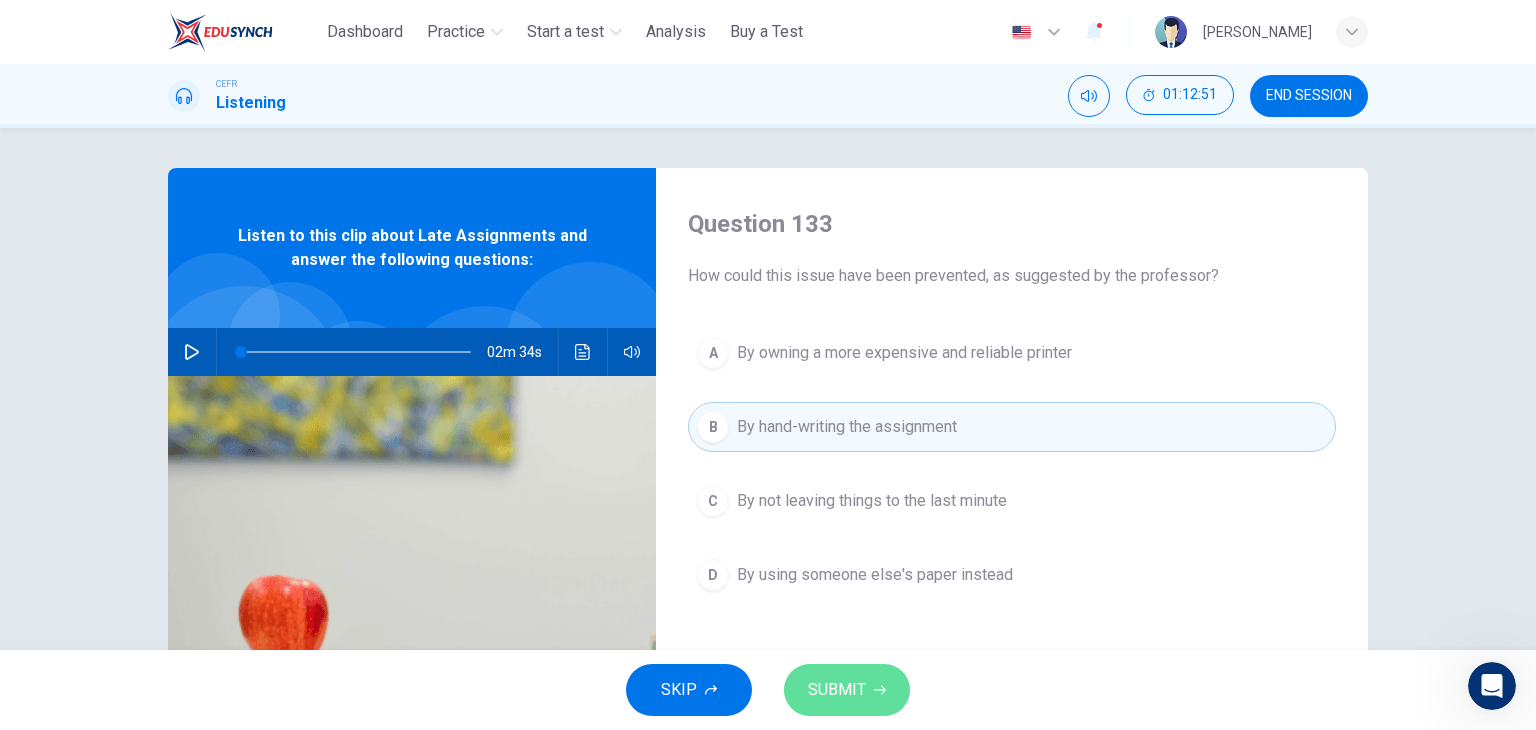 click on "SUBMIT" at bounding box center (837, 690) 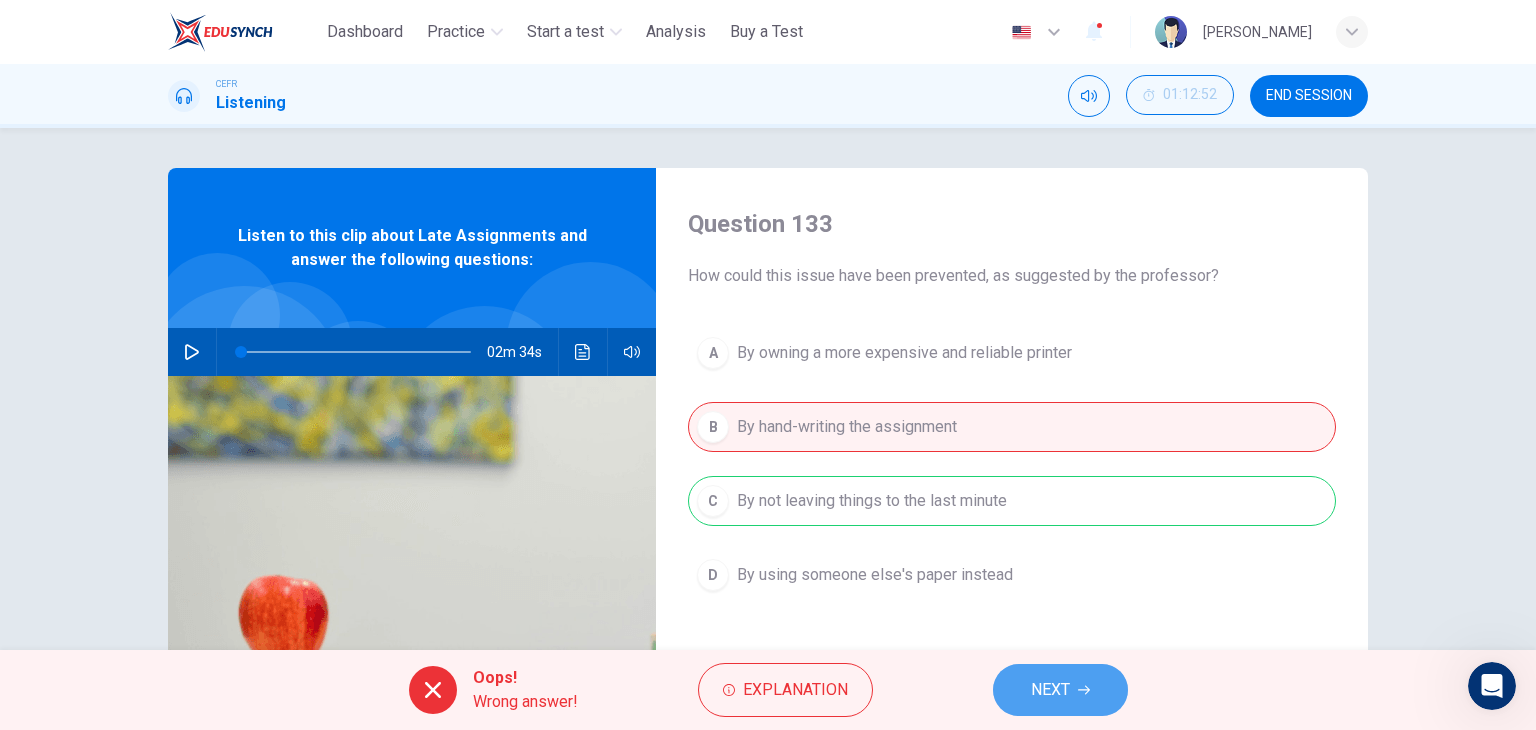 click on "NEXT" at bounding box center [1050, 690] 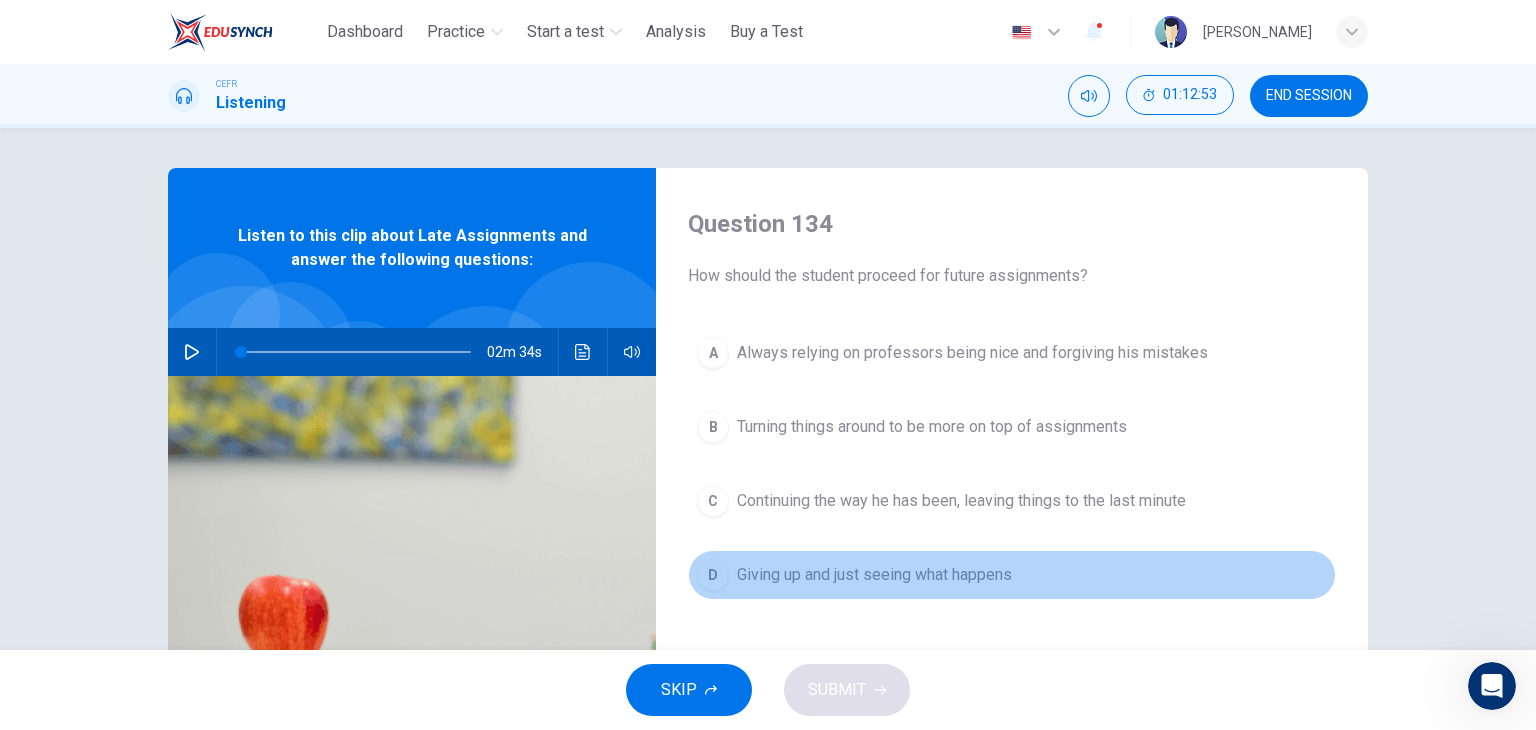 click on "Giving up and just seeing what happens" at bounding box center [874, 575] 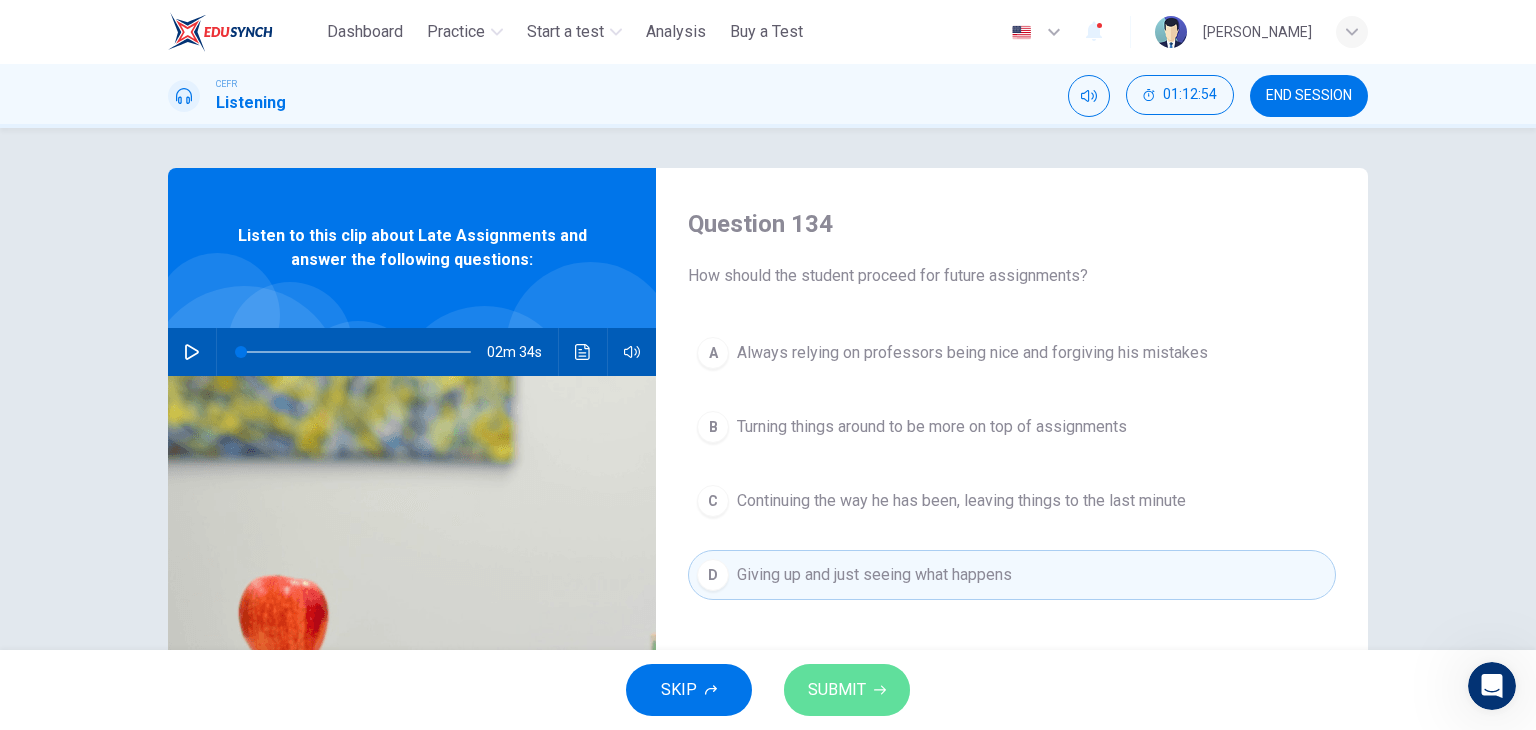 click on "SUBMIT" at bounding box center [837, 690] 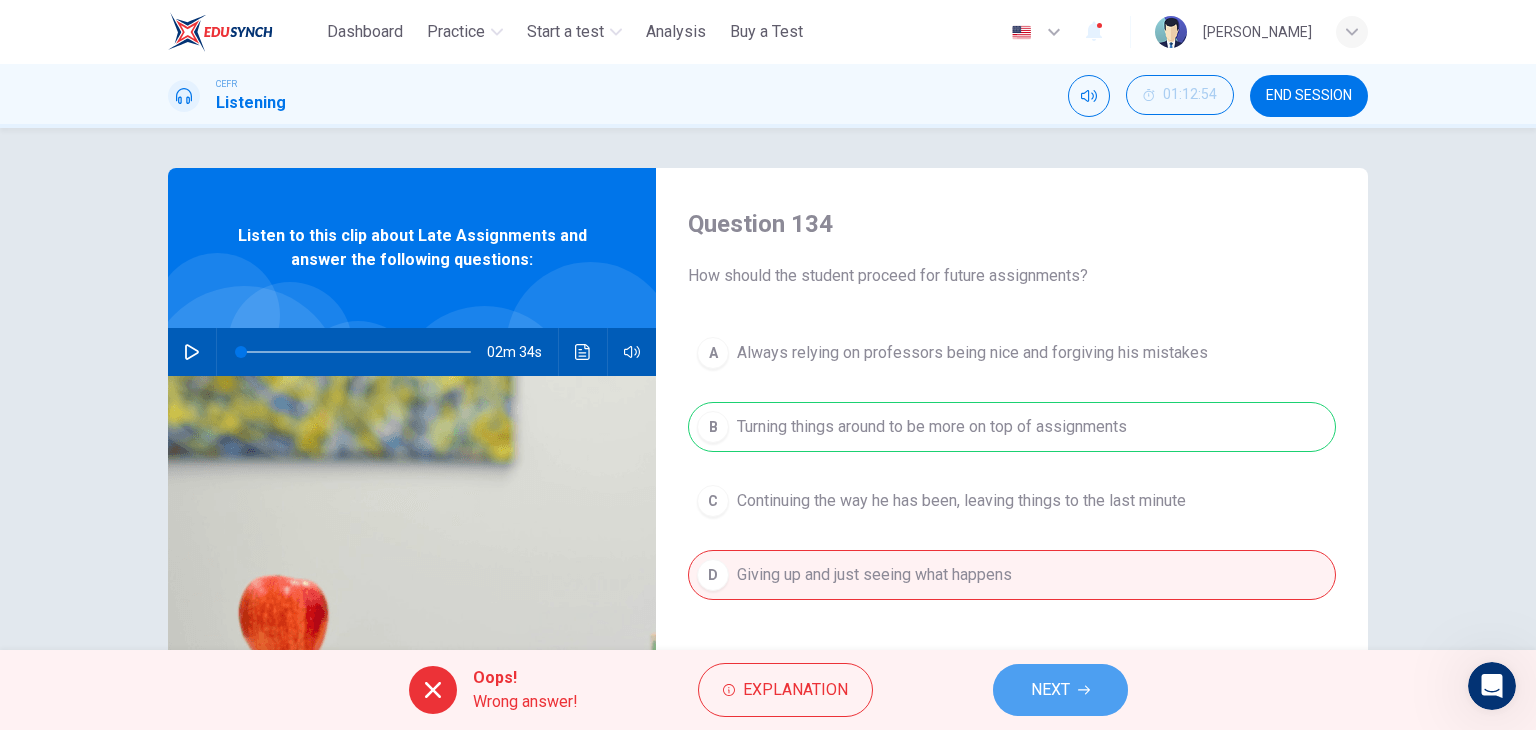 click on "NEXT" at bounding box center [1050, 690] 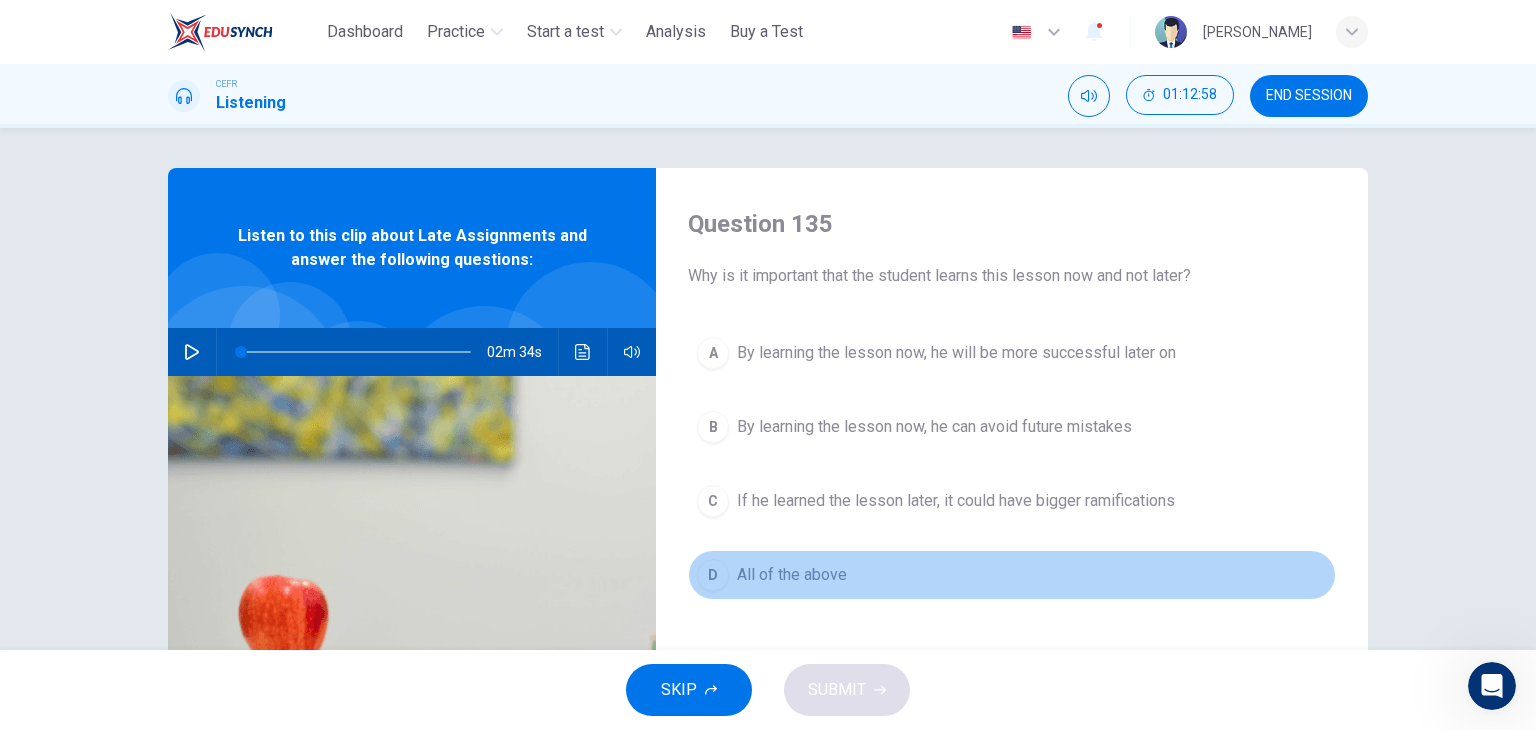 click on "D All of the above" at bounding box center [1012, 575] 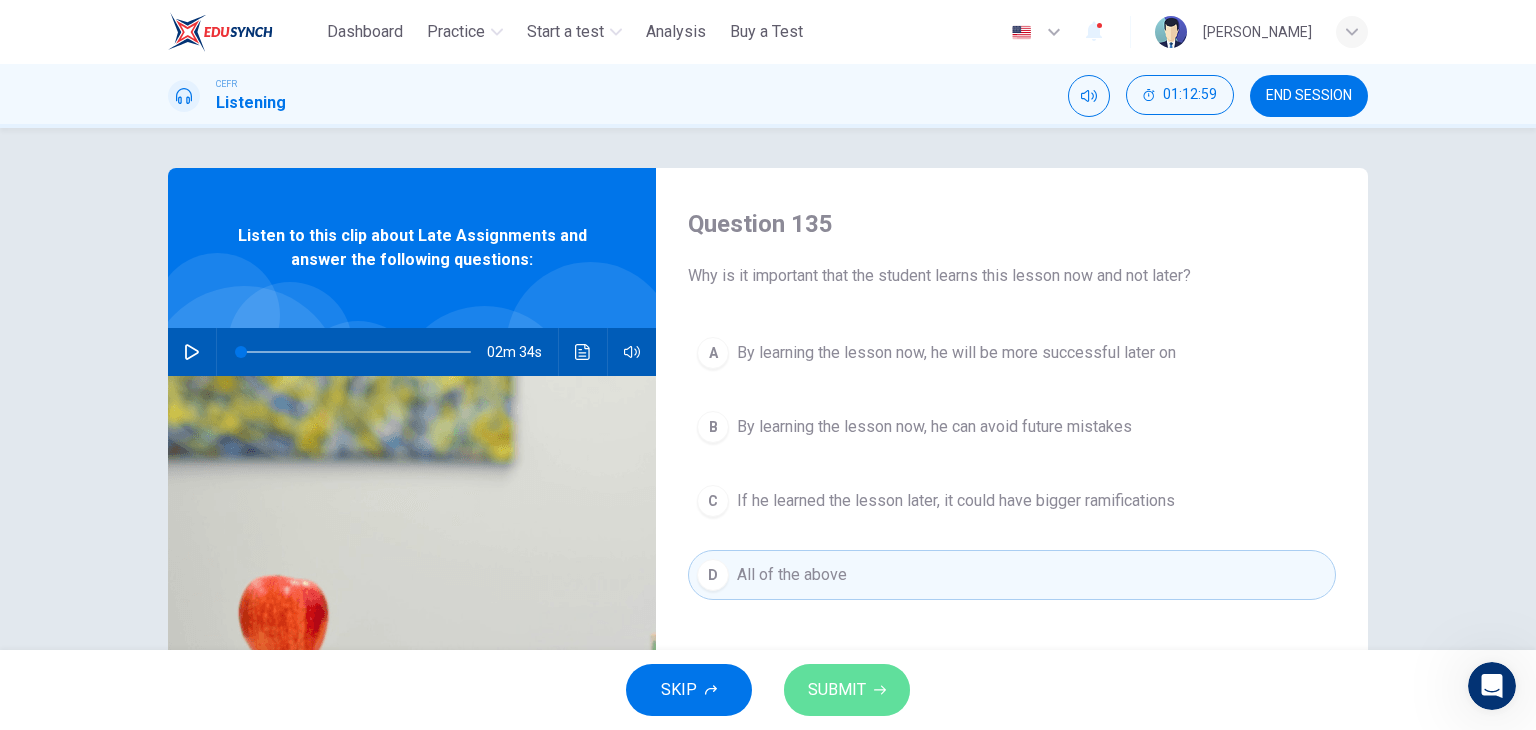 click on "SUBMIT" at bounding box center (837, 690) 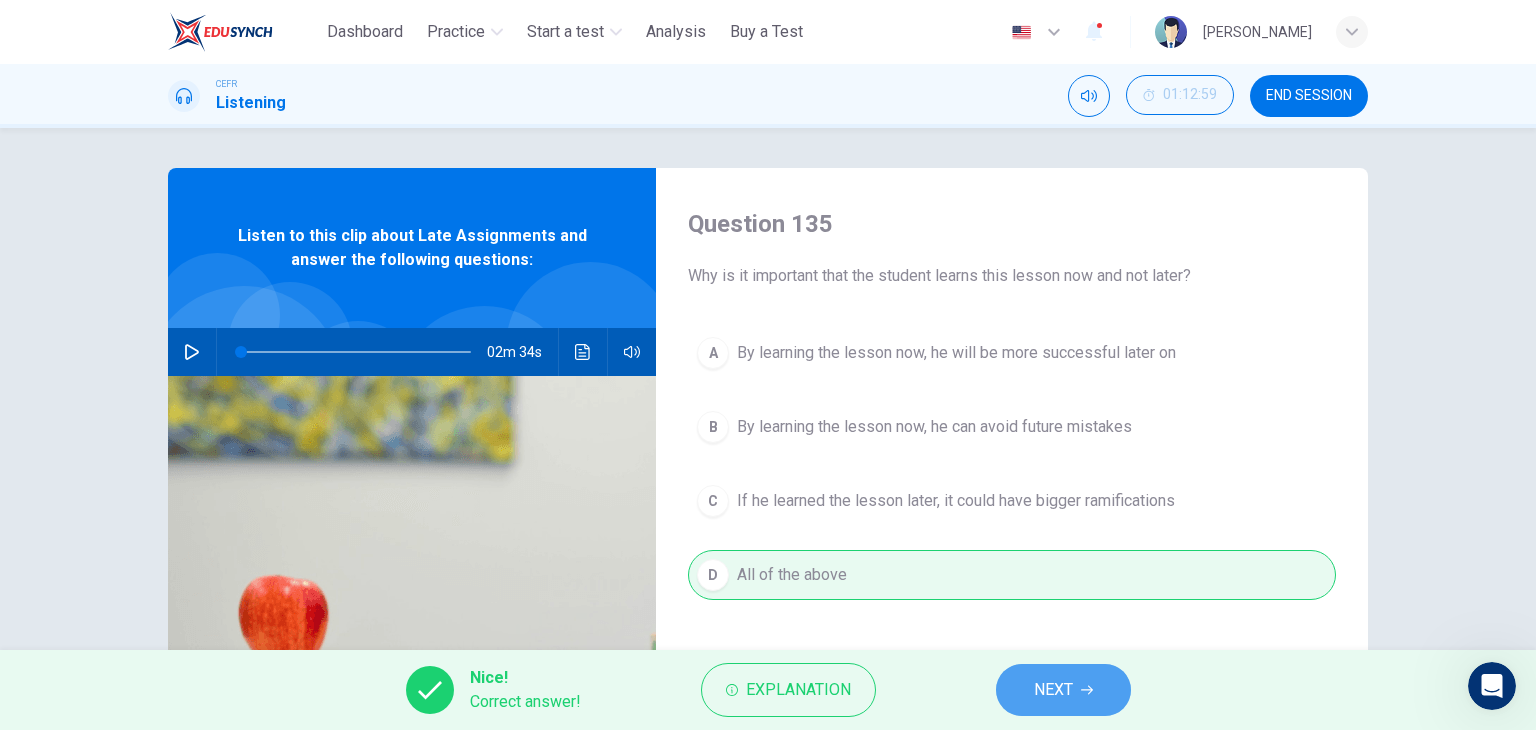 click on "NEXT" at bounding box center [1053, 690] 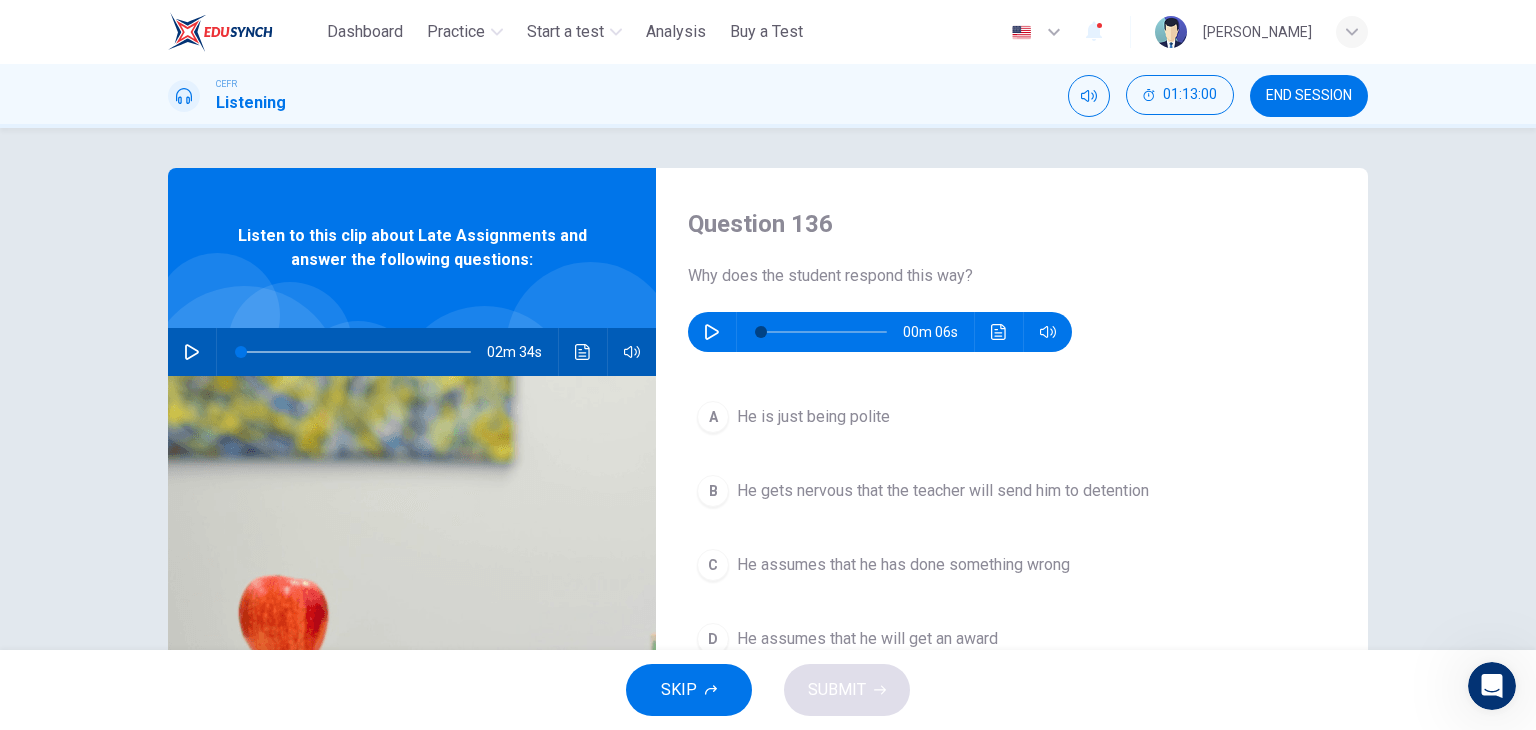 drag, startPoint x: 846, startPoint y: 500, endPoint x: 859, endPoint y: 712, distance: 212.39821 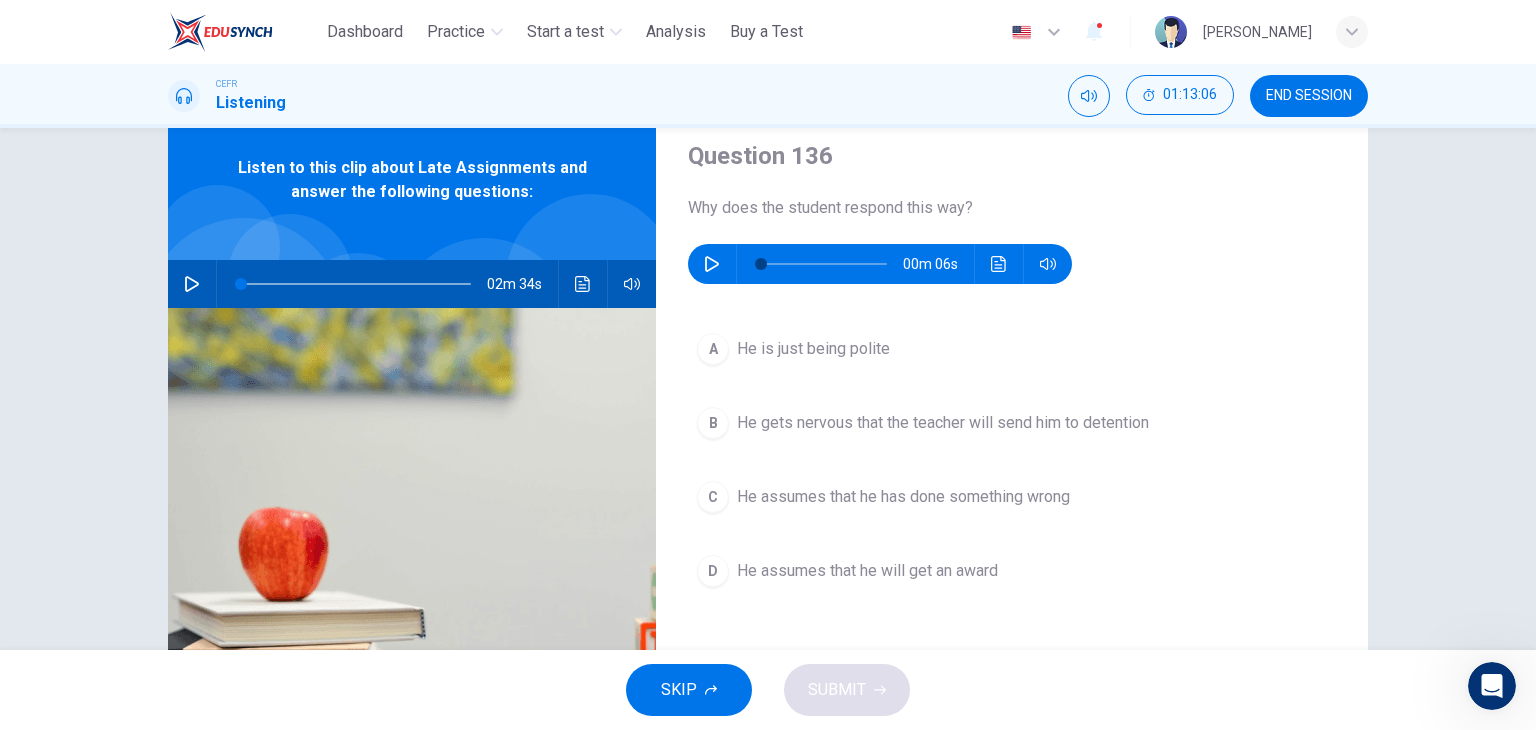 scroll, scrollTop: 64, scrollLeft: 0, axis: vertical 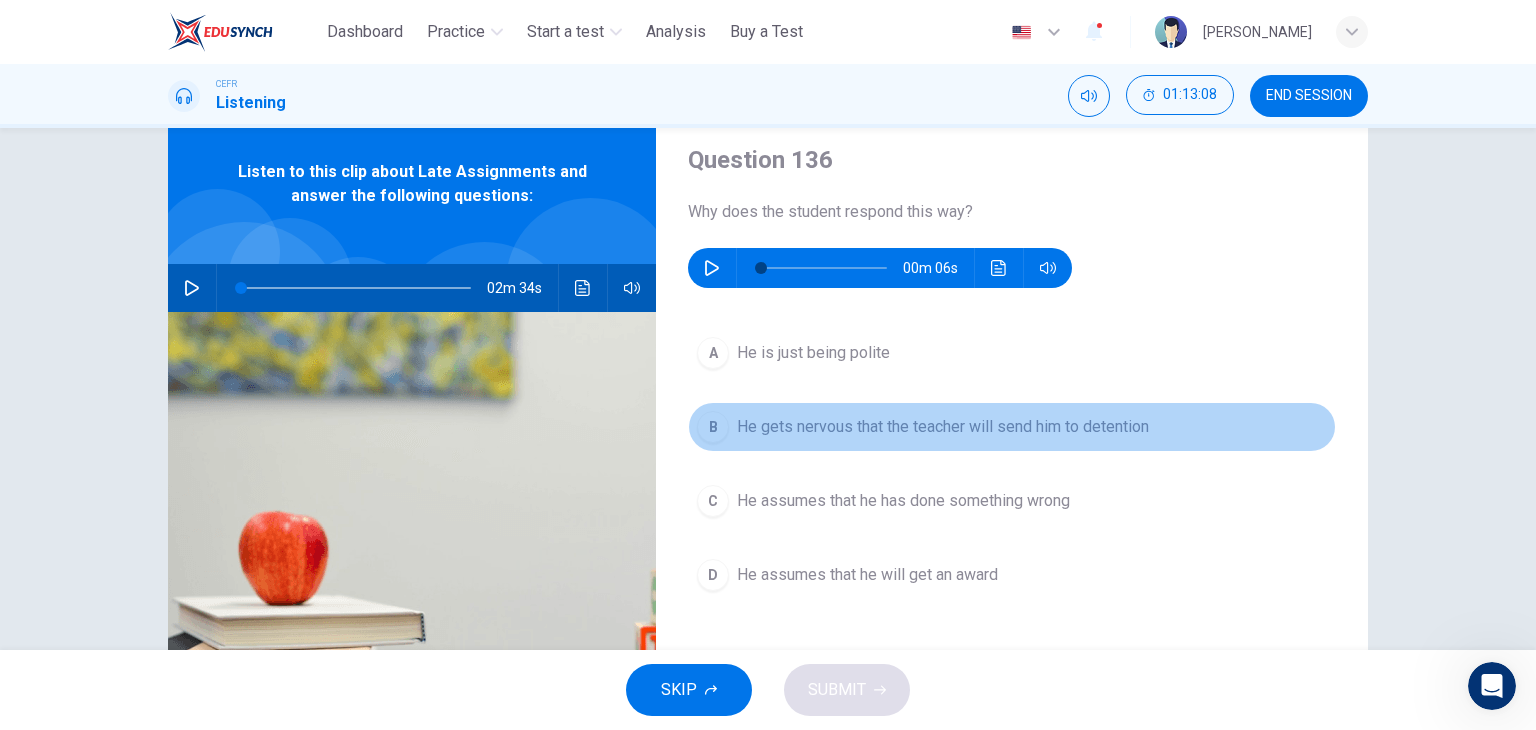 click on "He gets nervous that the teacher will send him to detention" at bounding box center [943, 427] 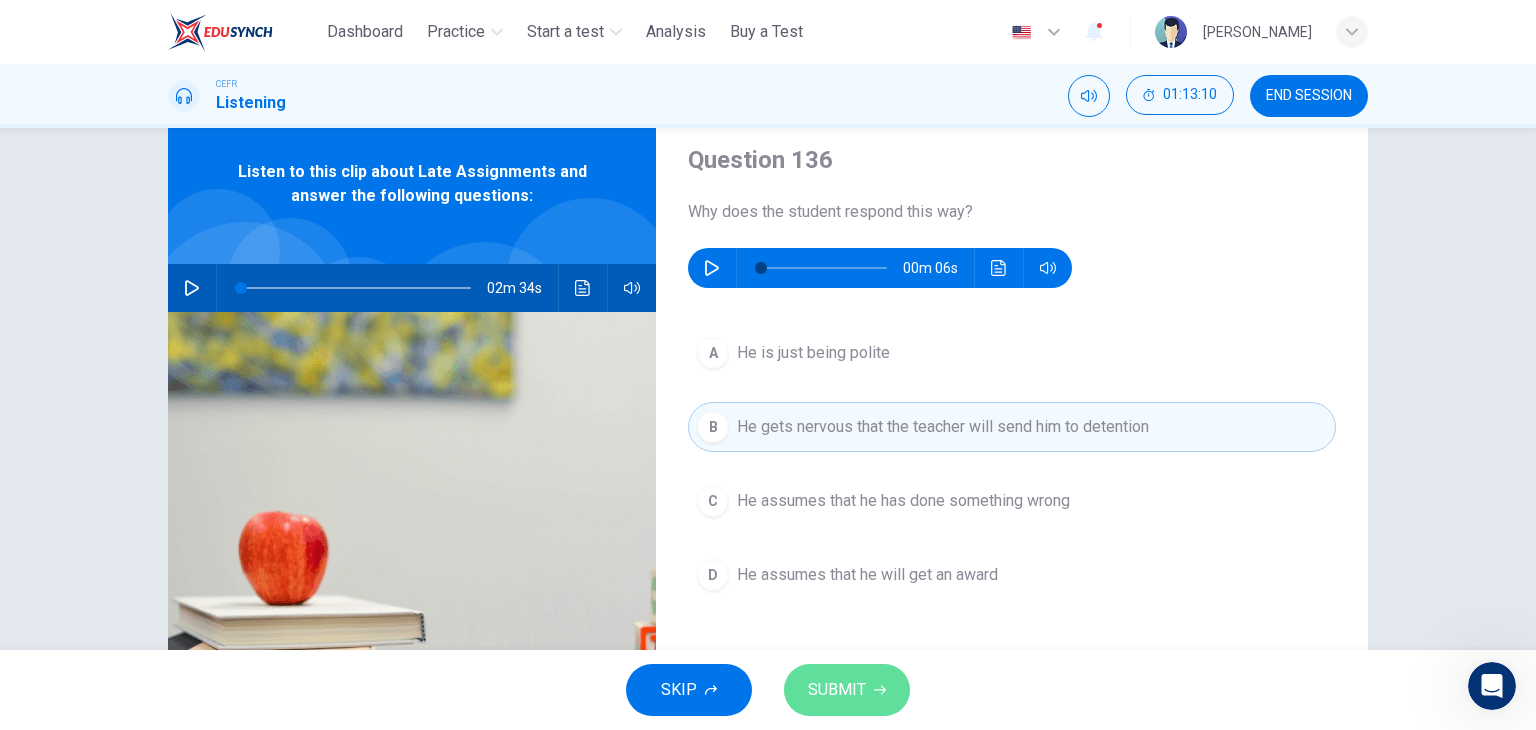 click on "SUBMIT" at bounding box center (847, 690) 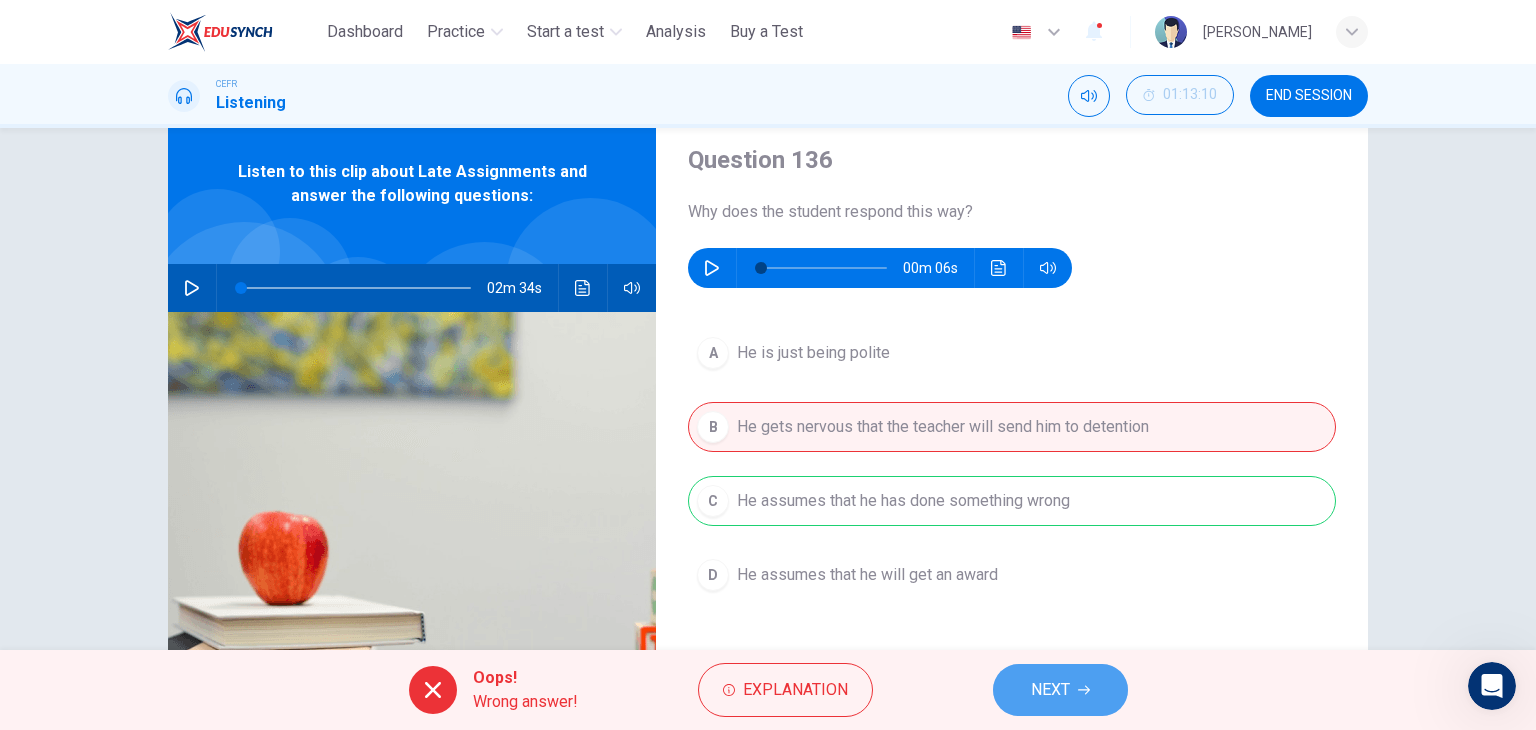 click on "NEXT" at bounding box center (1050, 690) 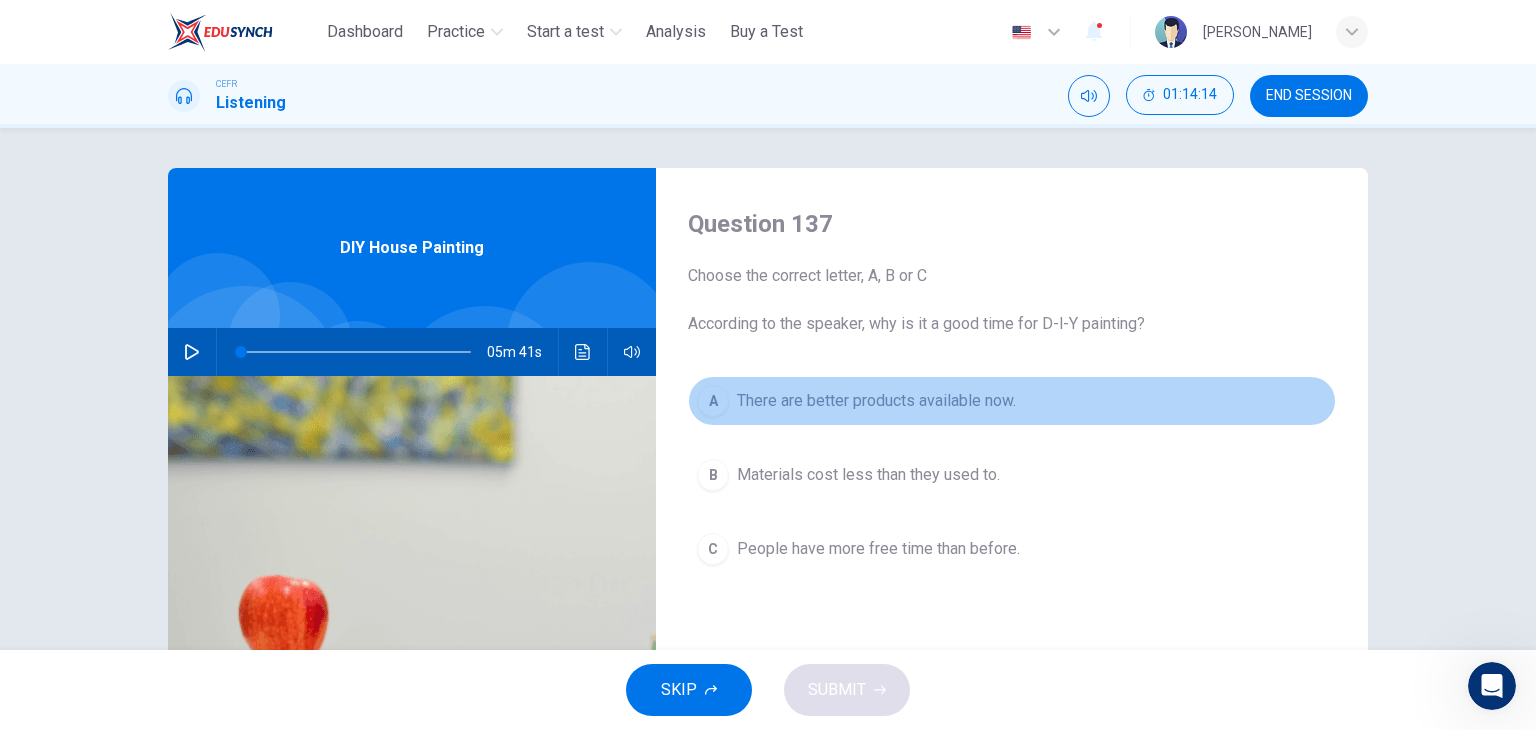 click on "A There are better products available now." at bounding box center [1012, 401] 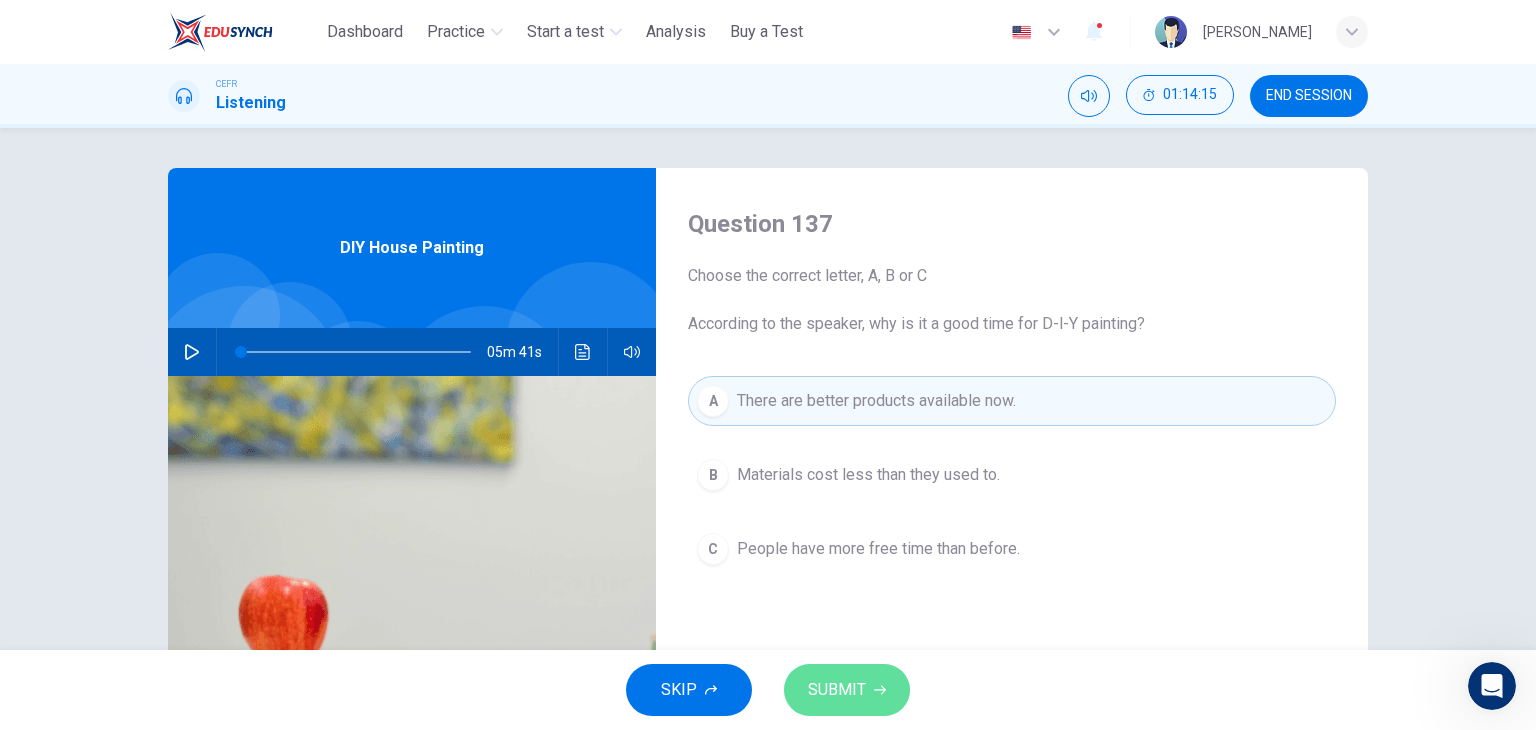 click on "SUBMIT" at bounding box center (847, 690) 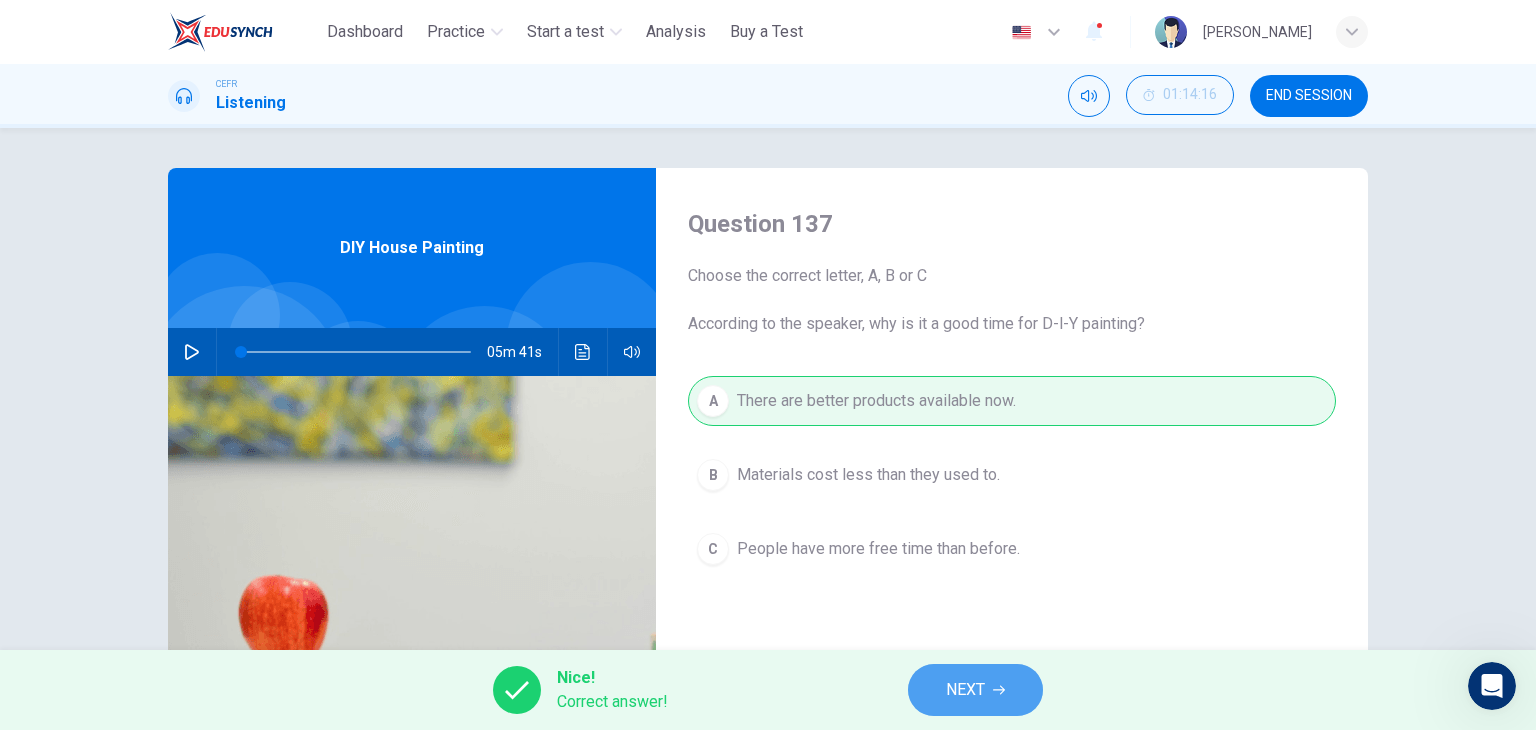 click on "NEXT" at bounding box center (965, 690) 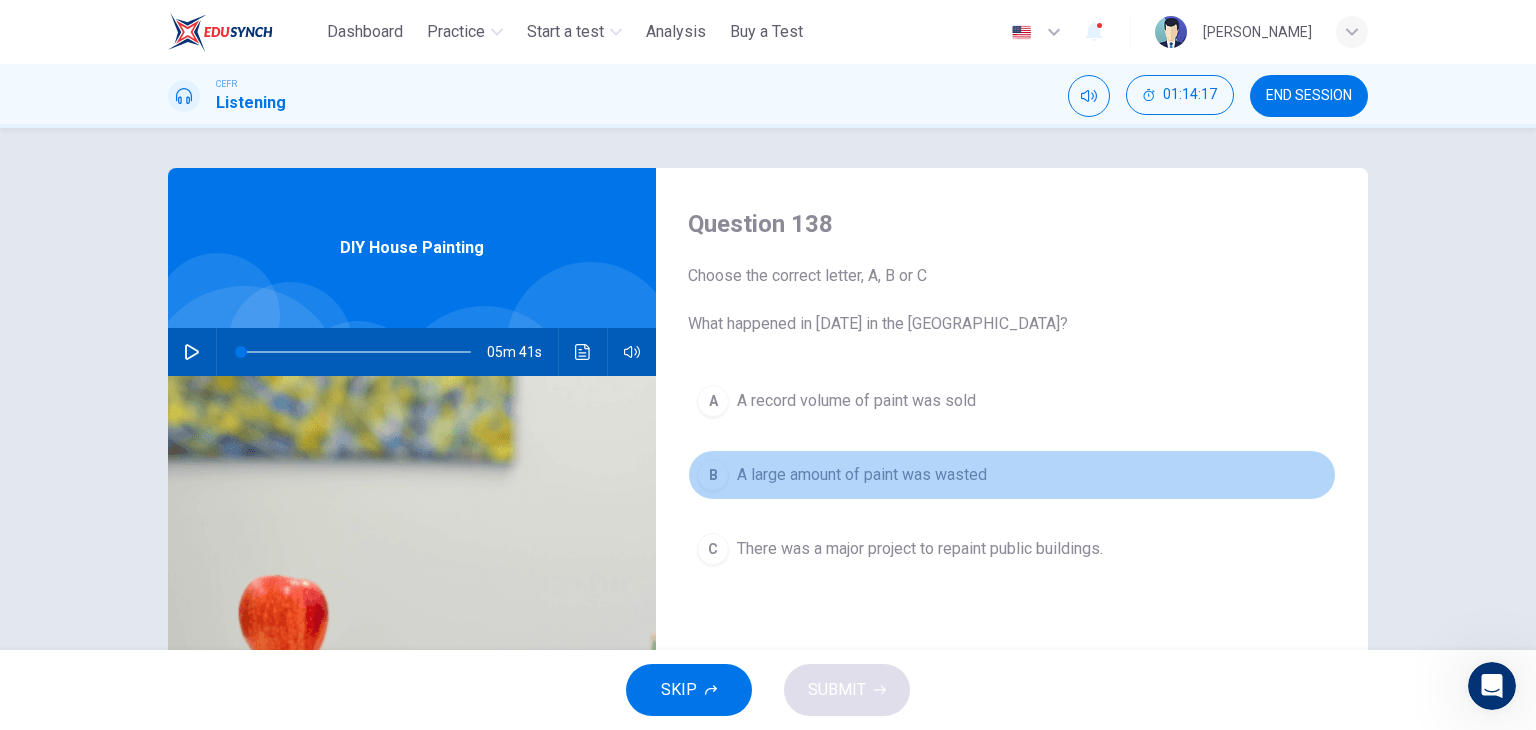 click on "A large amount of paint was wasted" at bounding box center (862, 475) 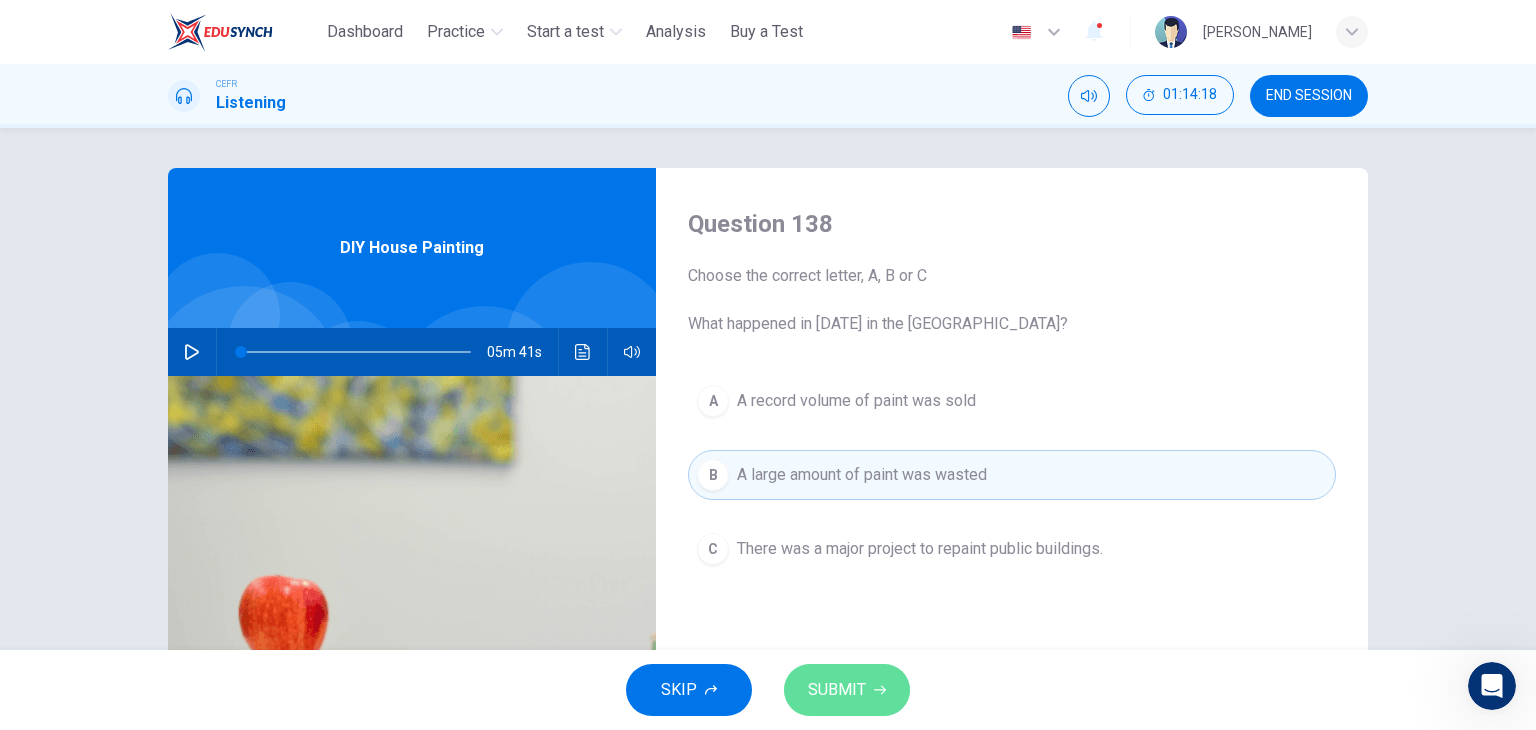 click on "SUBMIT" at bounding box center (837, 690) 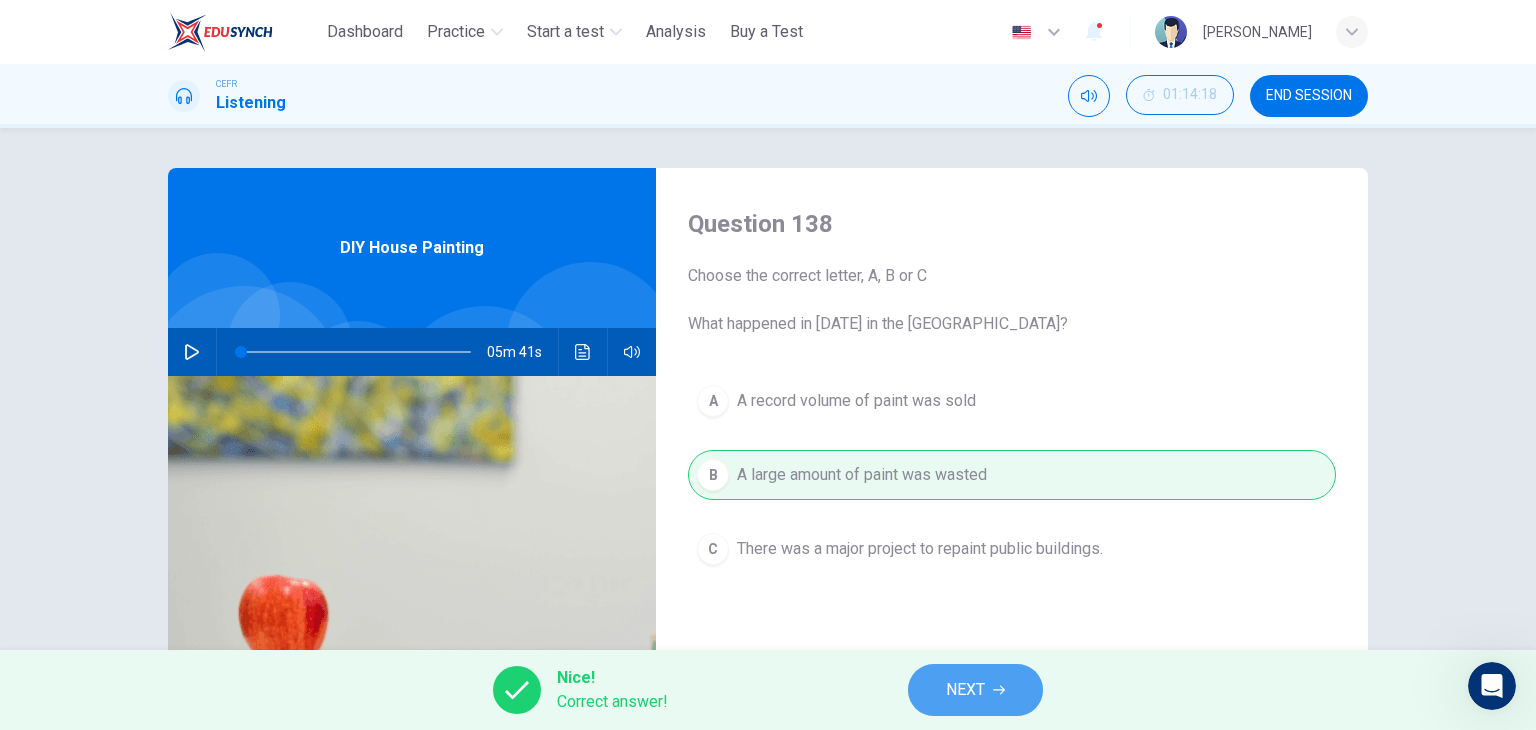 click on "NEXT" at bounding box center (965, 690) 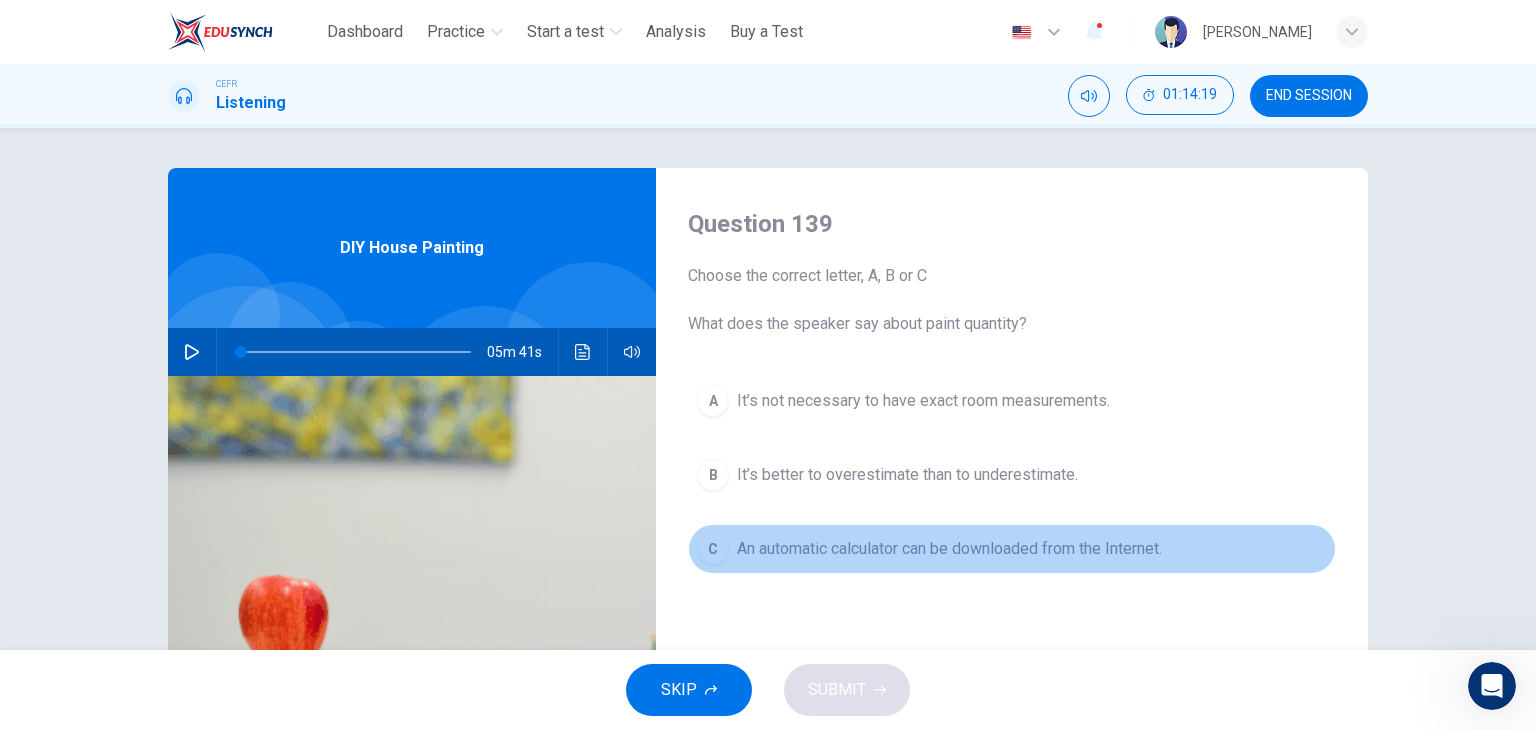 click on "An automatic calculator can be downloaded from the Internet." at bounding box center [949, 549] 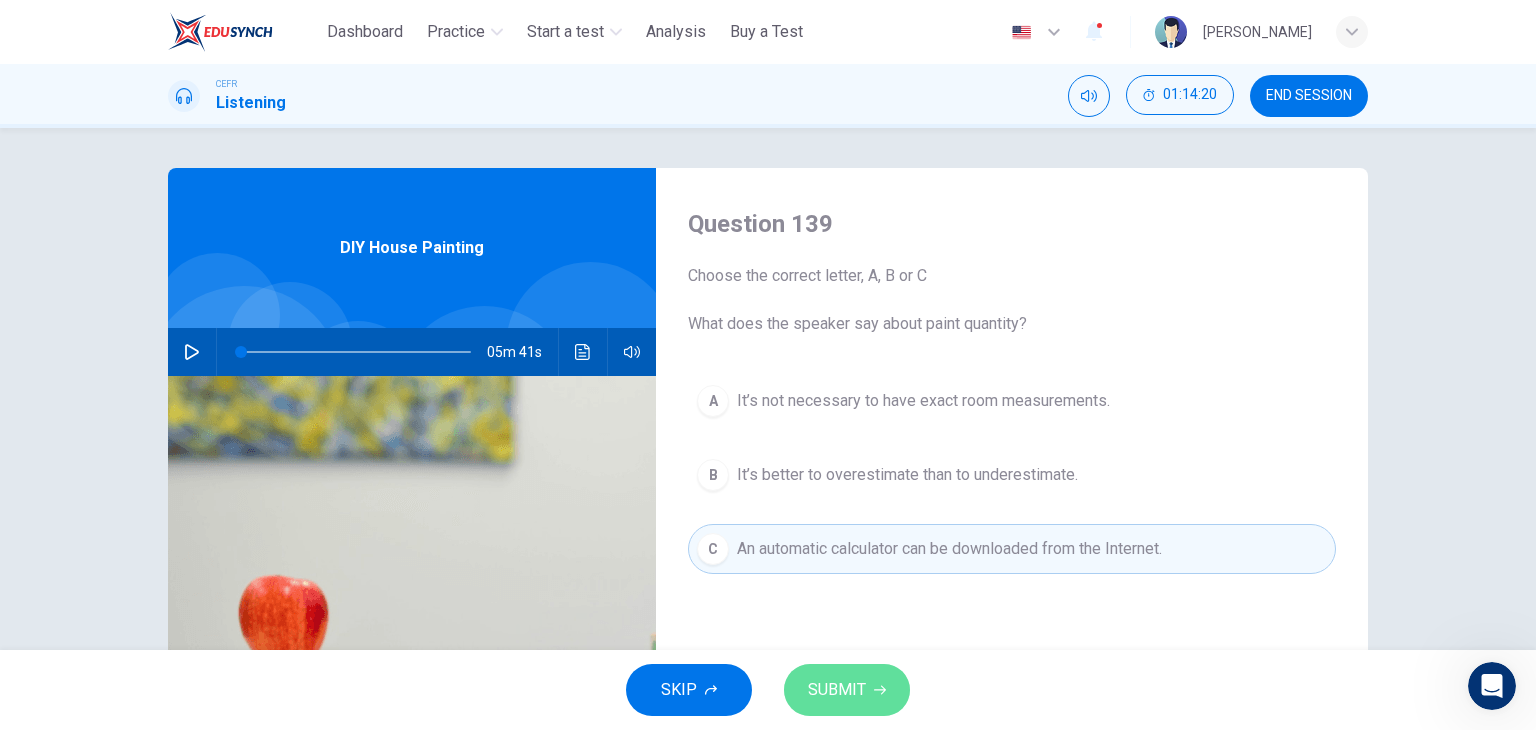 click on "SUBMIT" at bounding box center [837, 690] 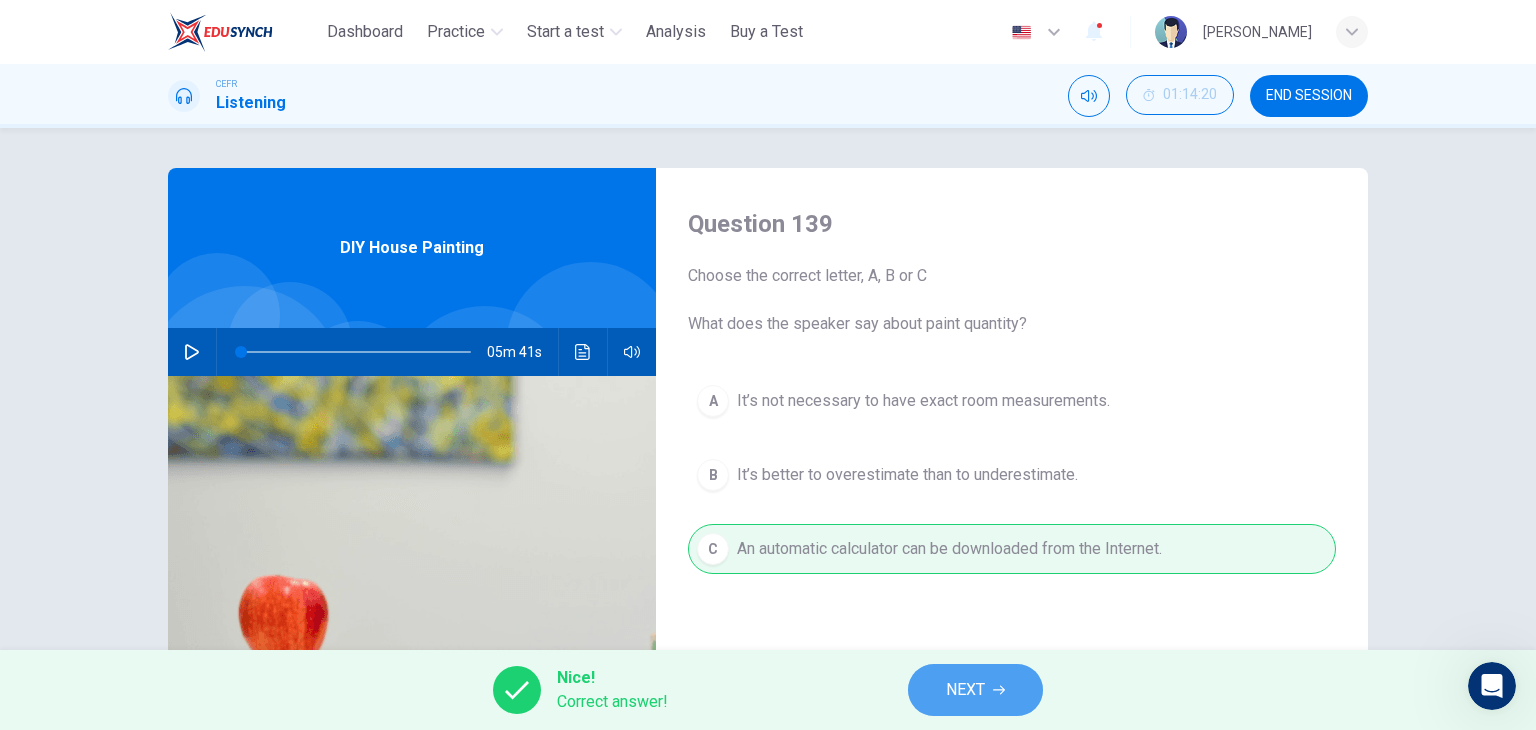 click on "NEXT" at bounding box center (975, 690) 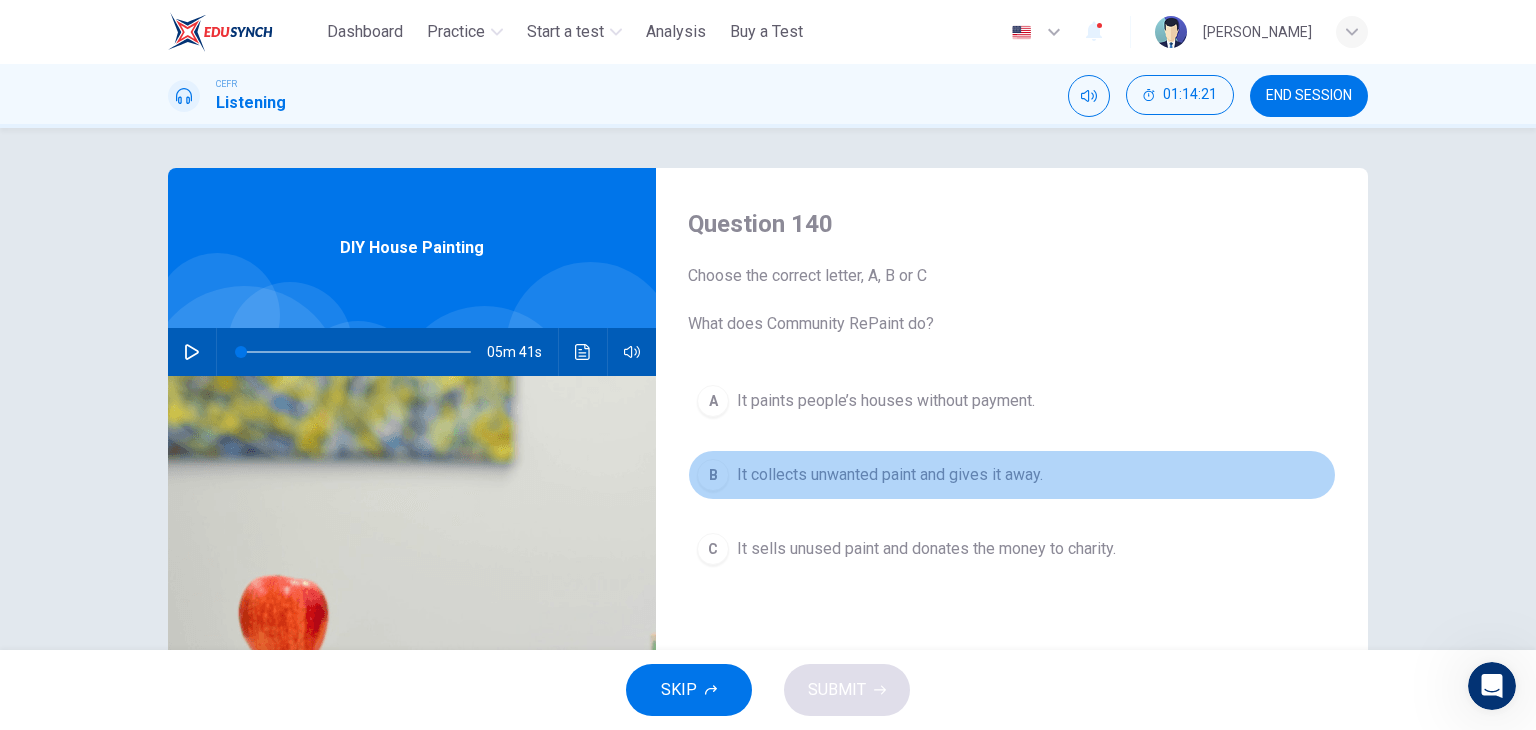 click on "It collects unwanted paint and gives it away." at bounding box center (890, 475) 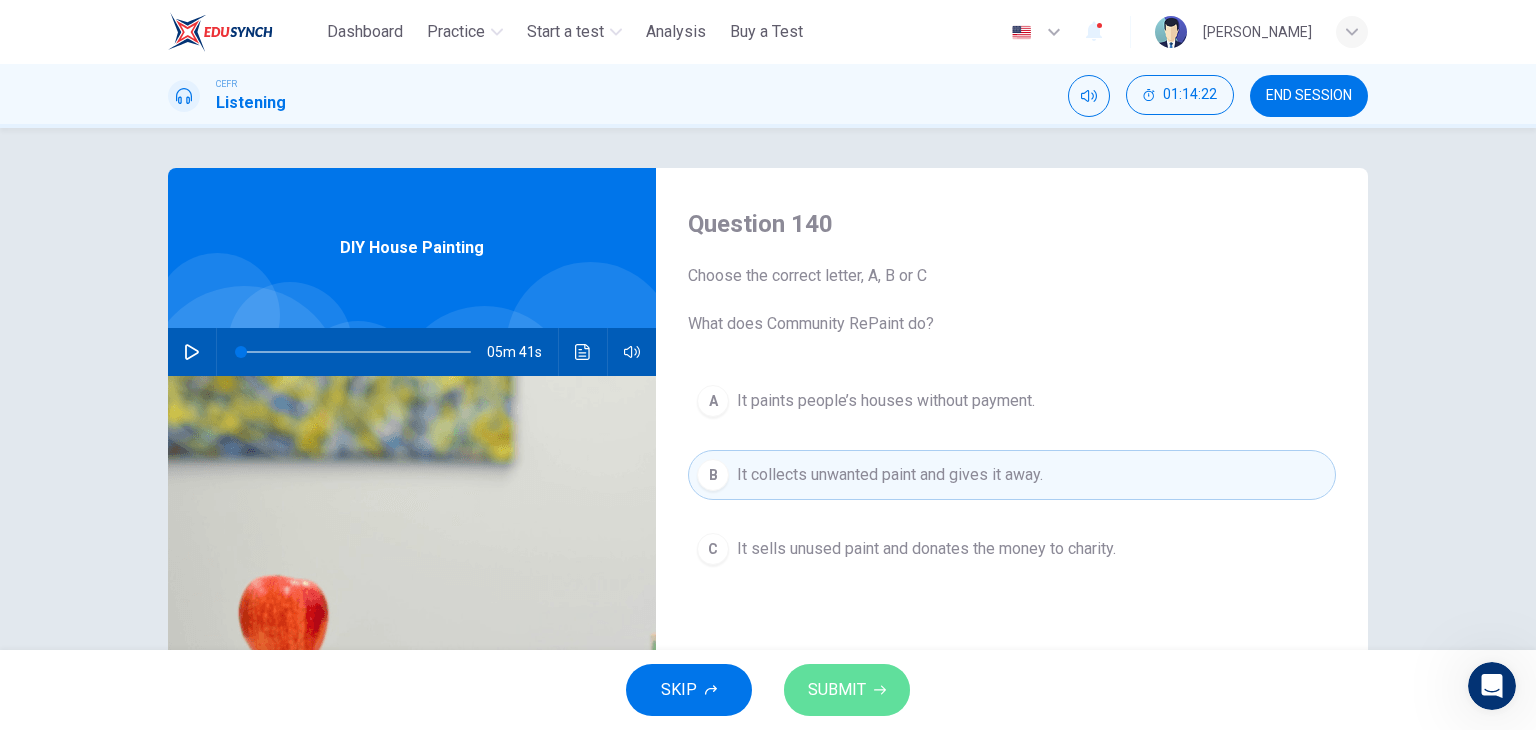 click on "SUBMIT" at bounding box center [837, 690] 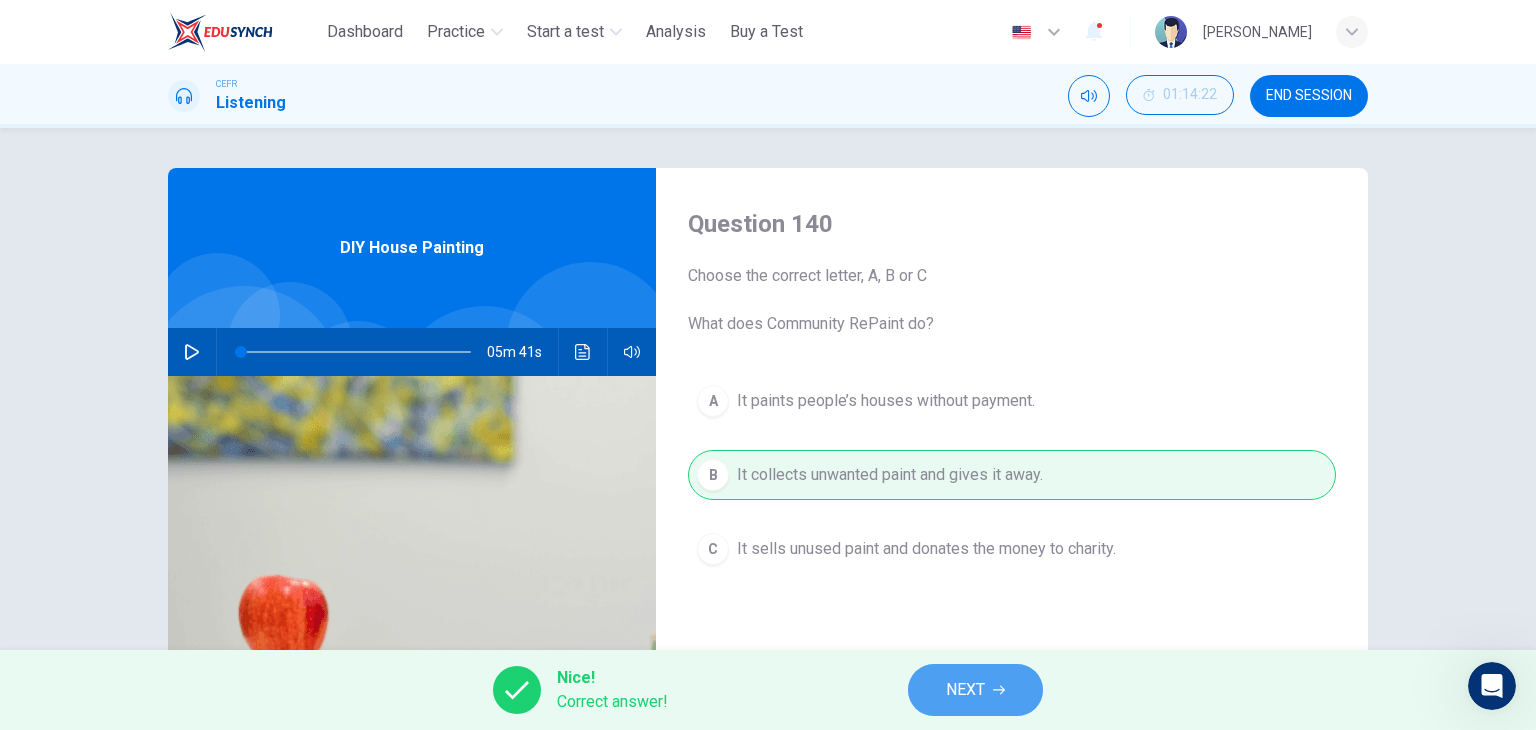 click on "NEXT" at bounding box center [975, 690] 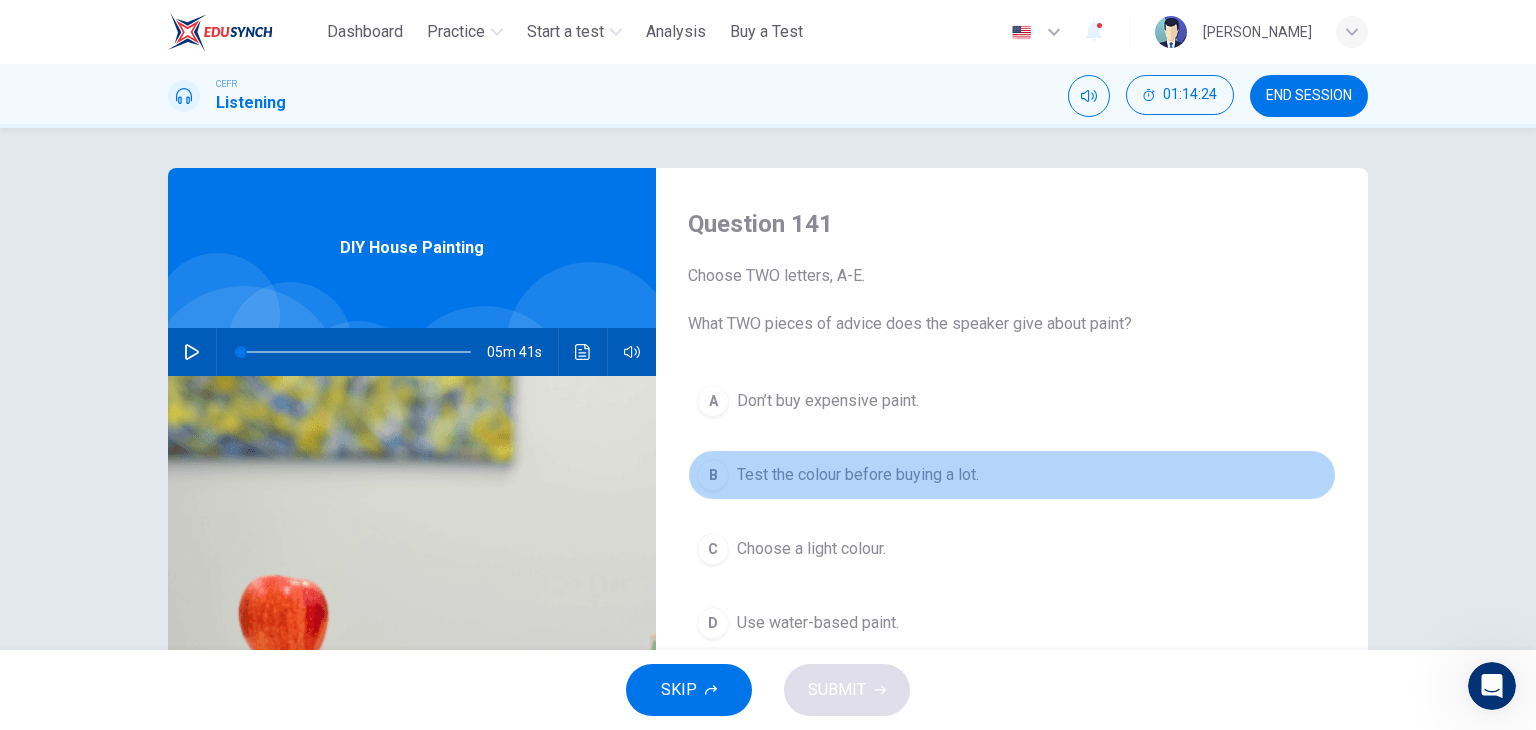 click on "Test the colour before buying a lot." at bounding box center (858, 475) 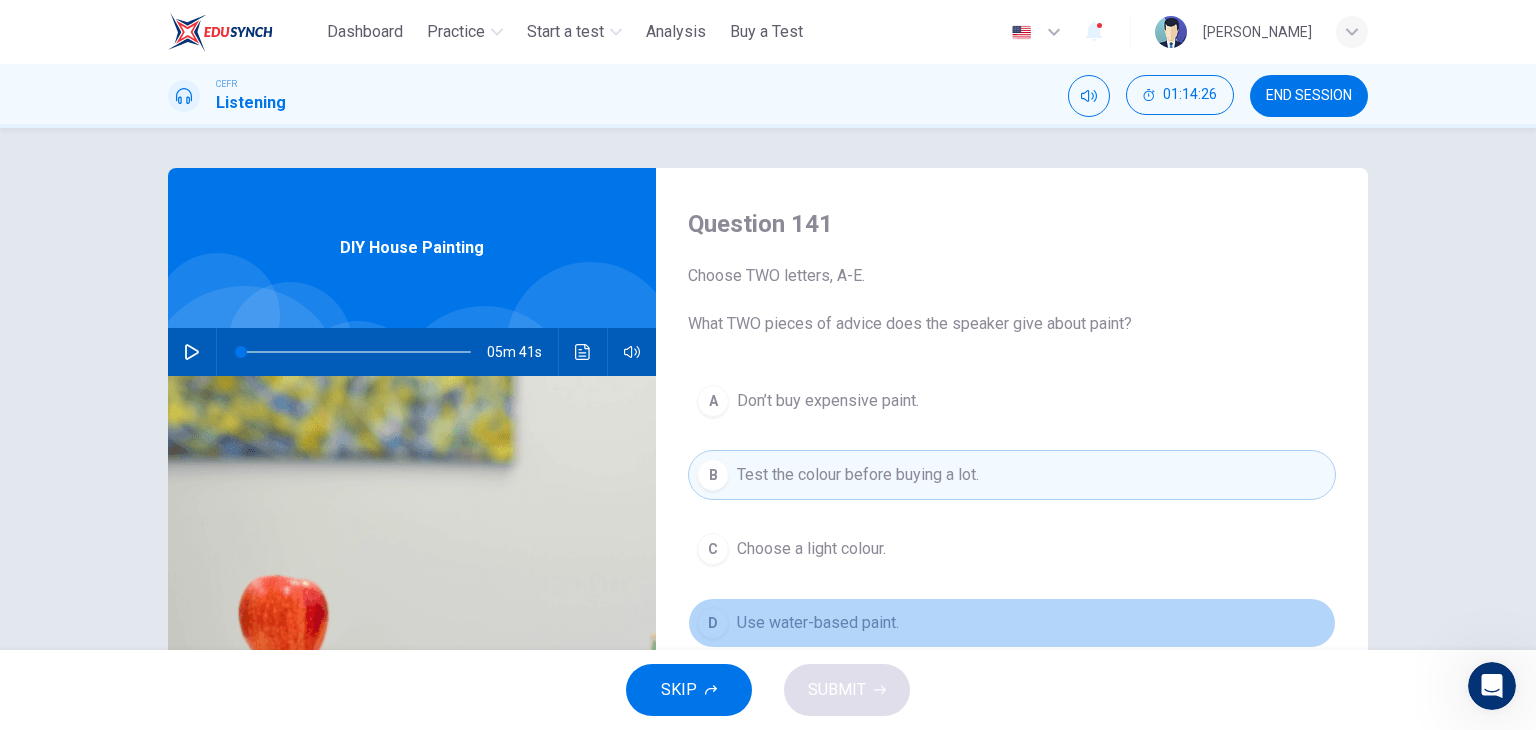 click on "Use water-based paint." at bounding box center (818, 623) 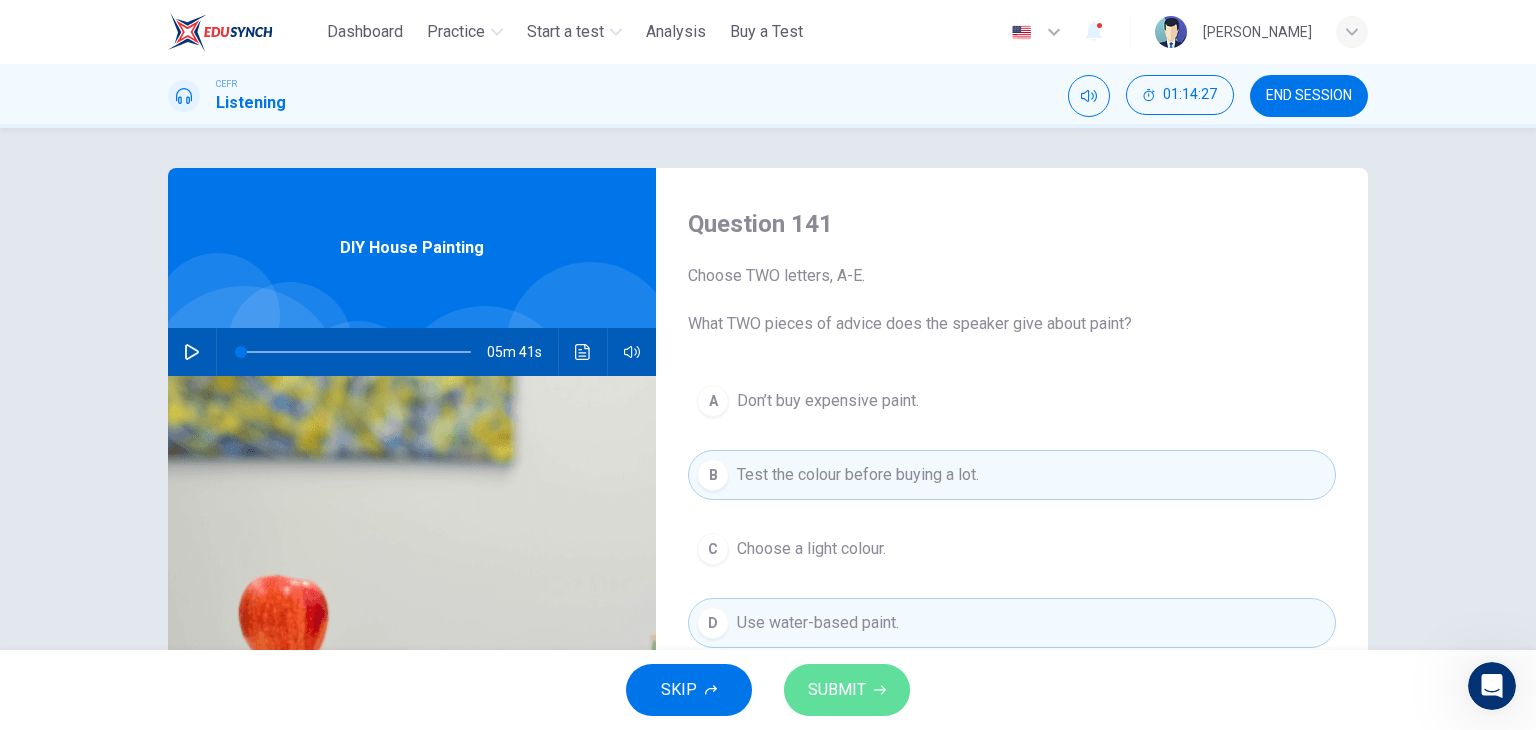 click 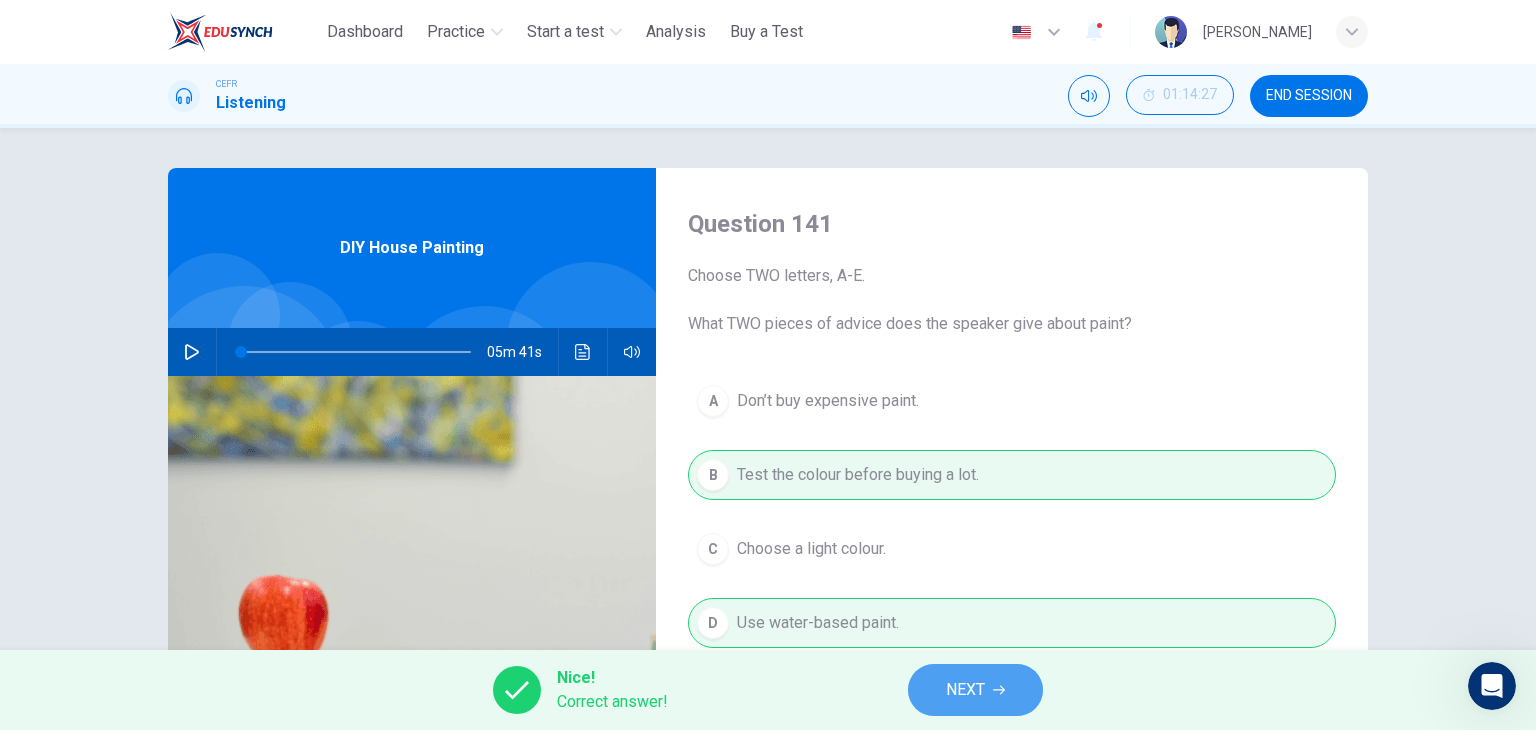 click on "NEXT" at bounding box center (965, 690) 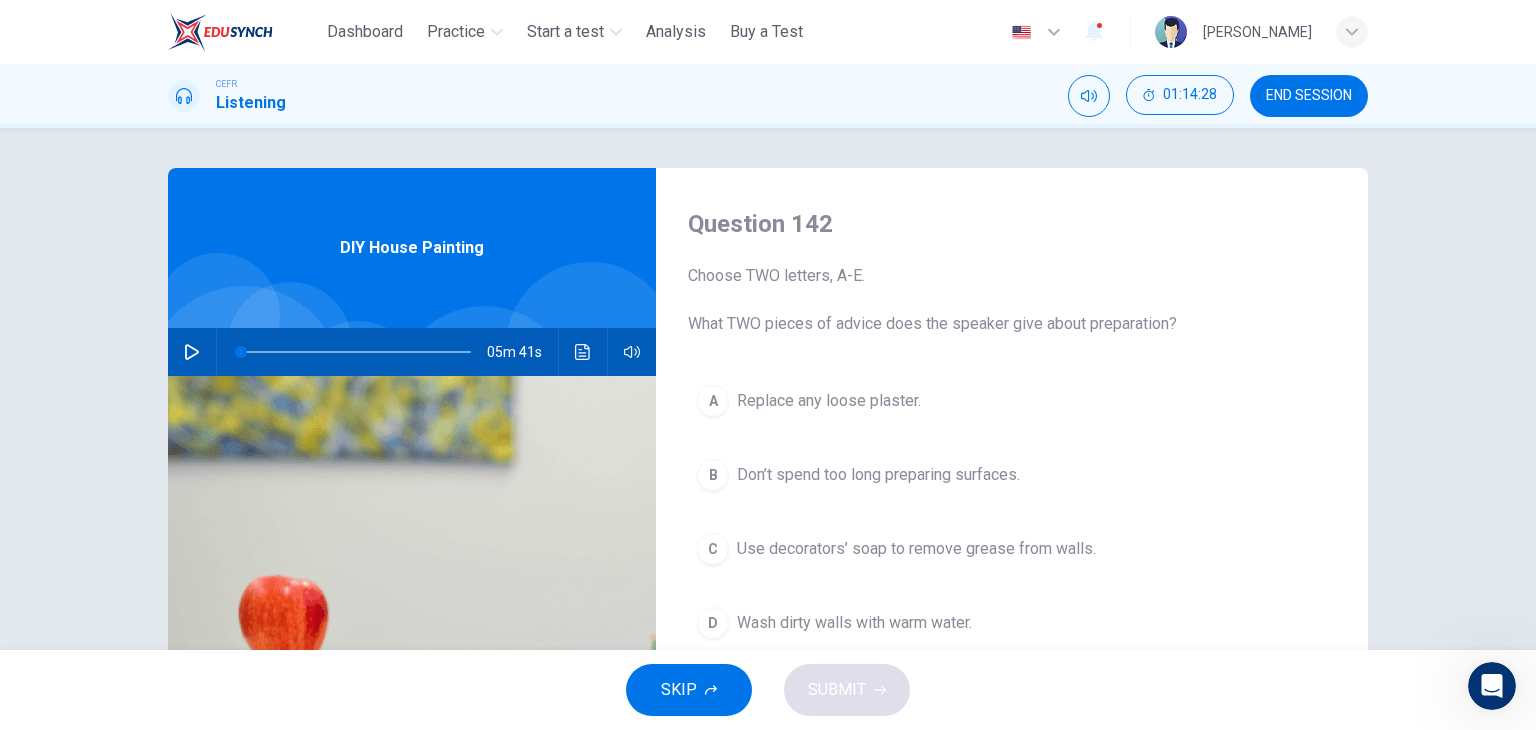 click on "A Replace any loose plaster." at bounding box center (1012, 401) 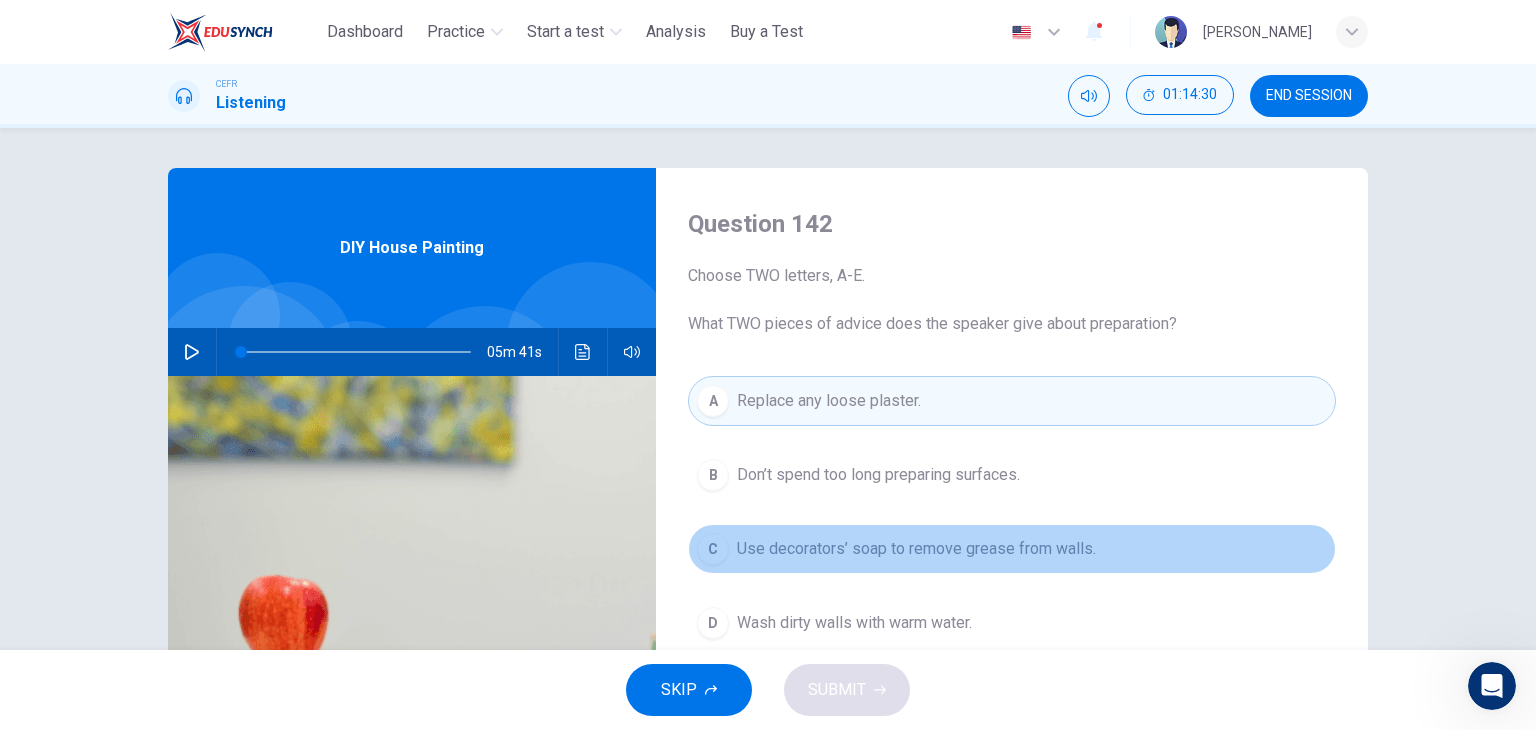 click on "C Use decorators’ soap to remove grease from walls." at bounding box center [1012, 549] 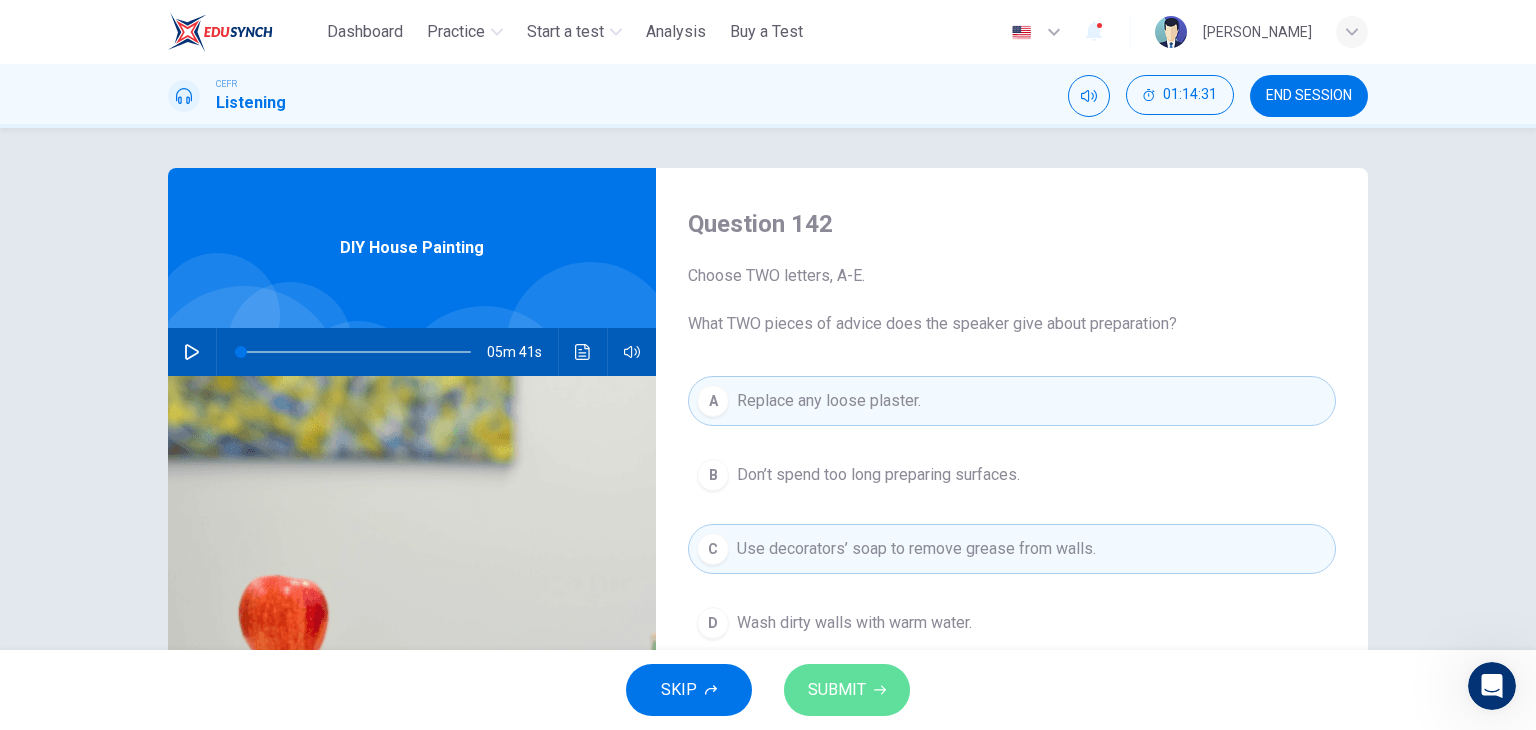 click on "SUBMIT" at bounding box center [837, 690] 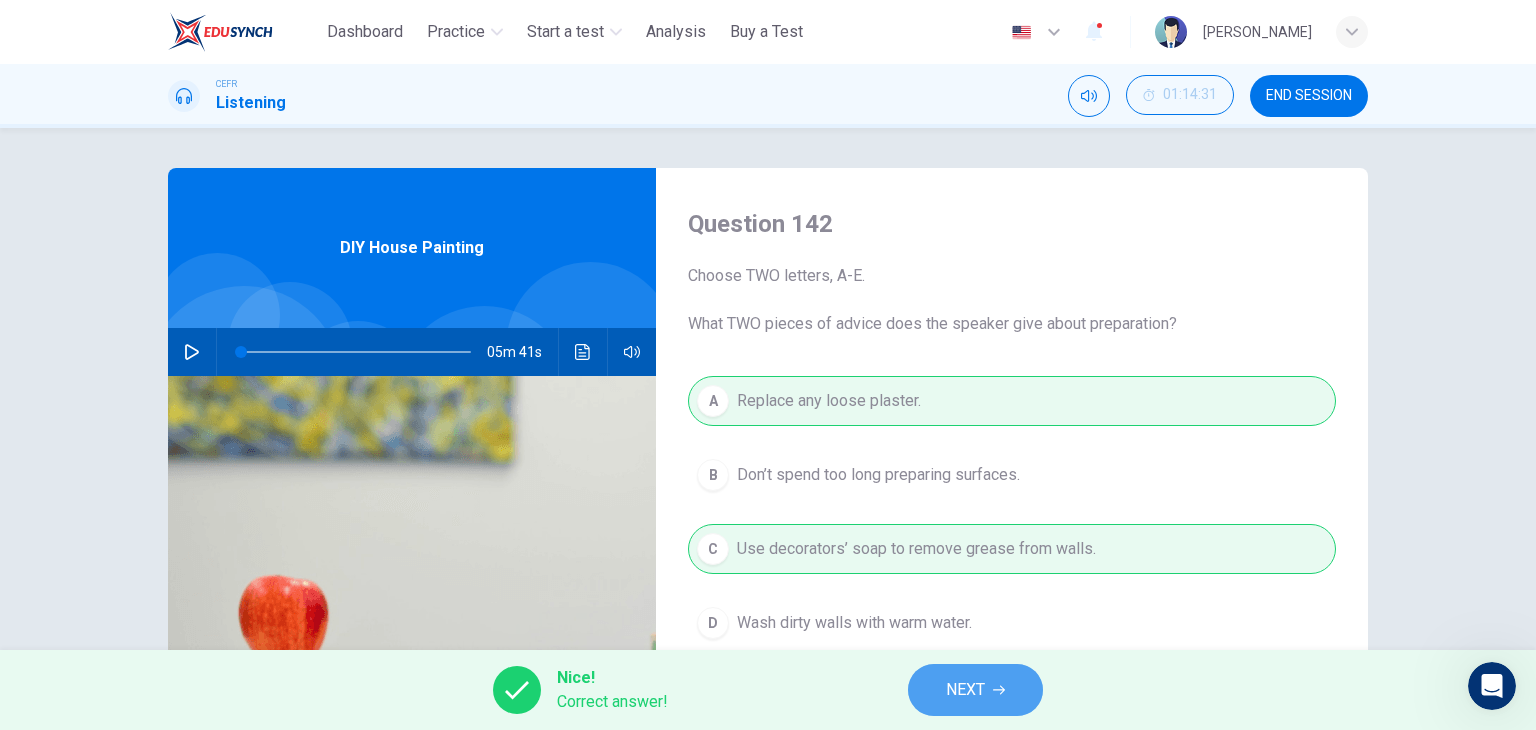 click on "NEXT" at bounding box center (965, 690) 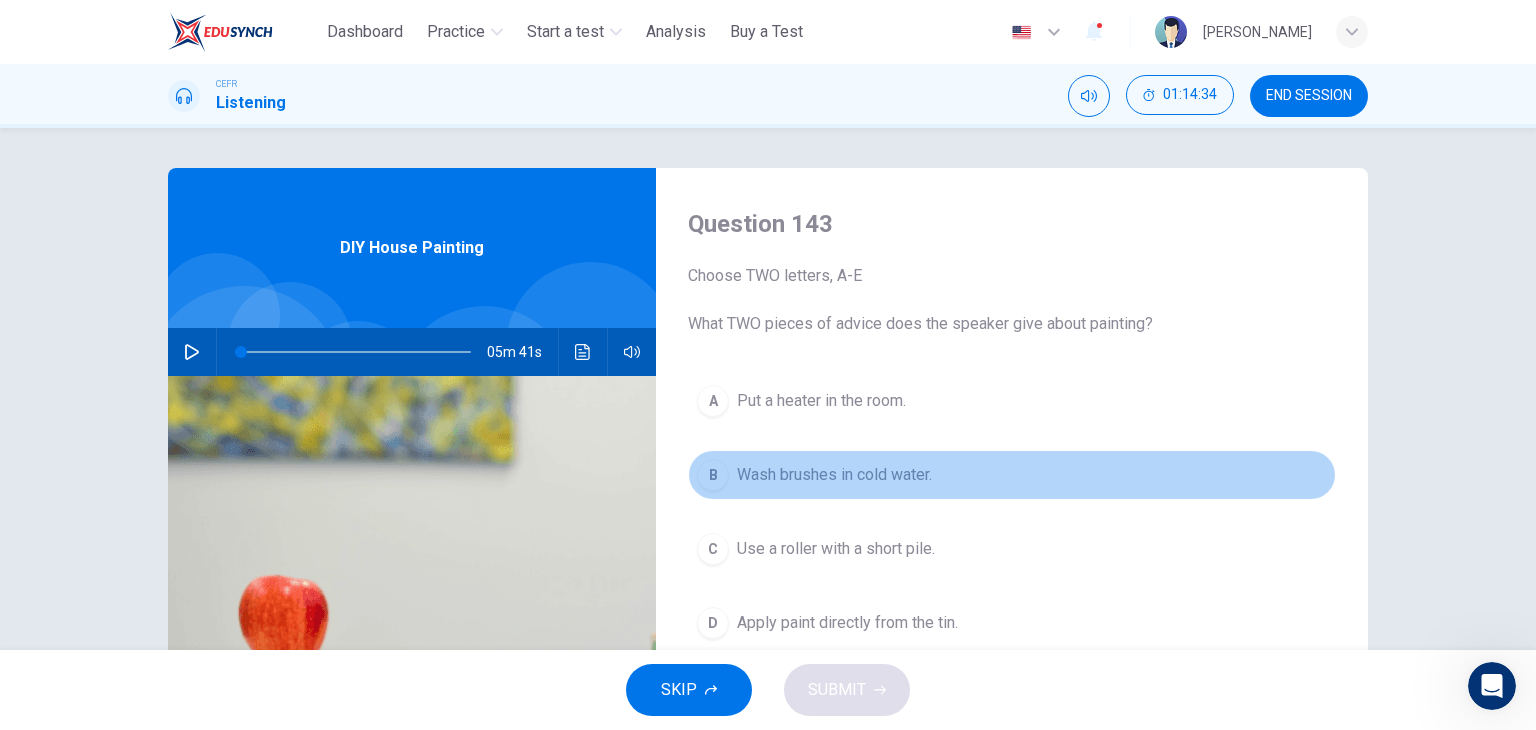 click on "Wash brushes in cold water." at bounding box center (834, 475) 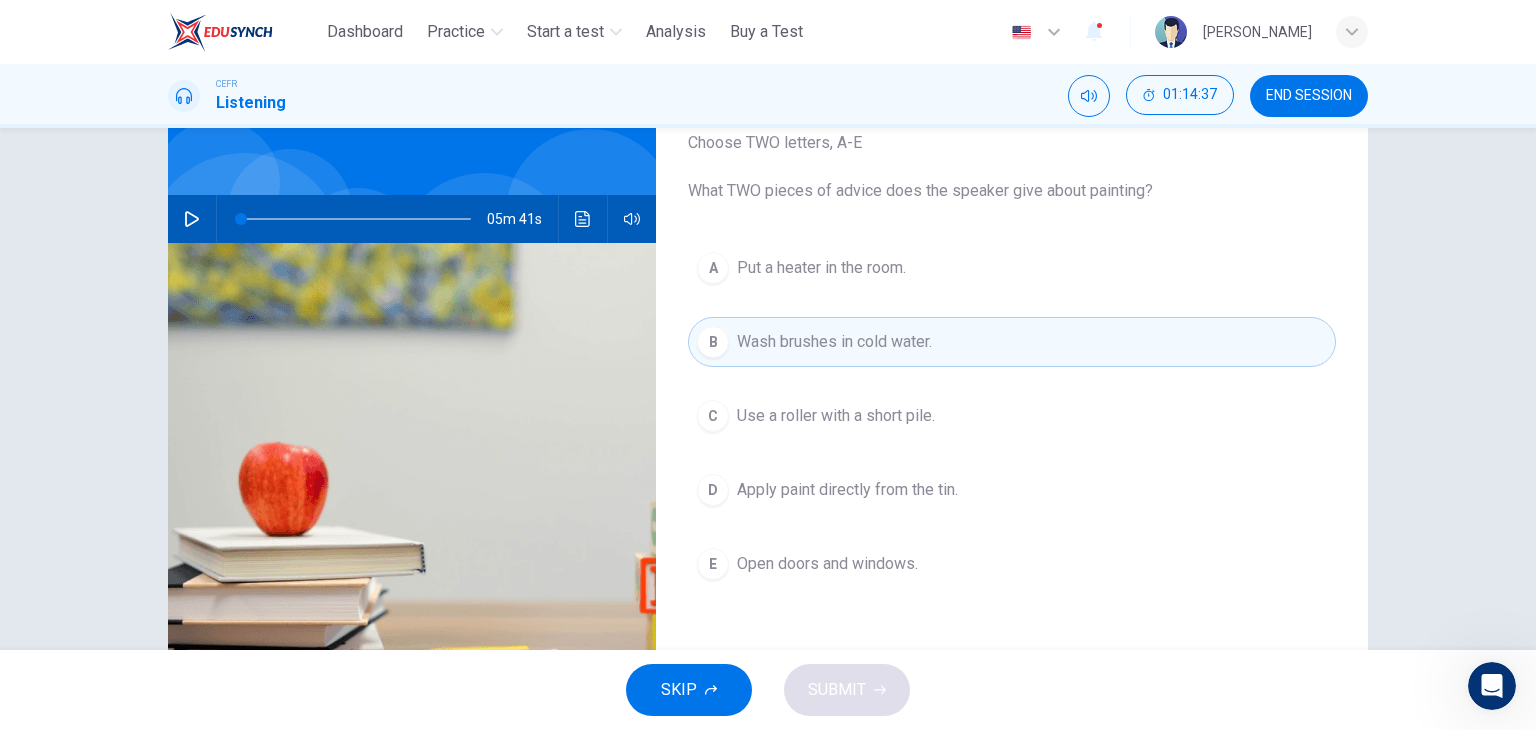 scroll, scrollTop: 143, scrollLeft: 0, axis: vertical 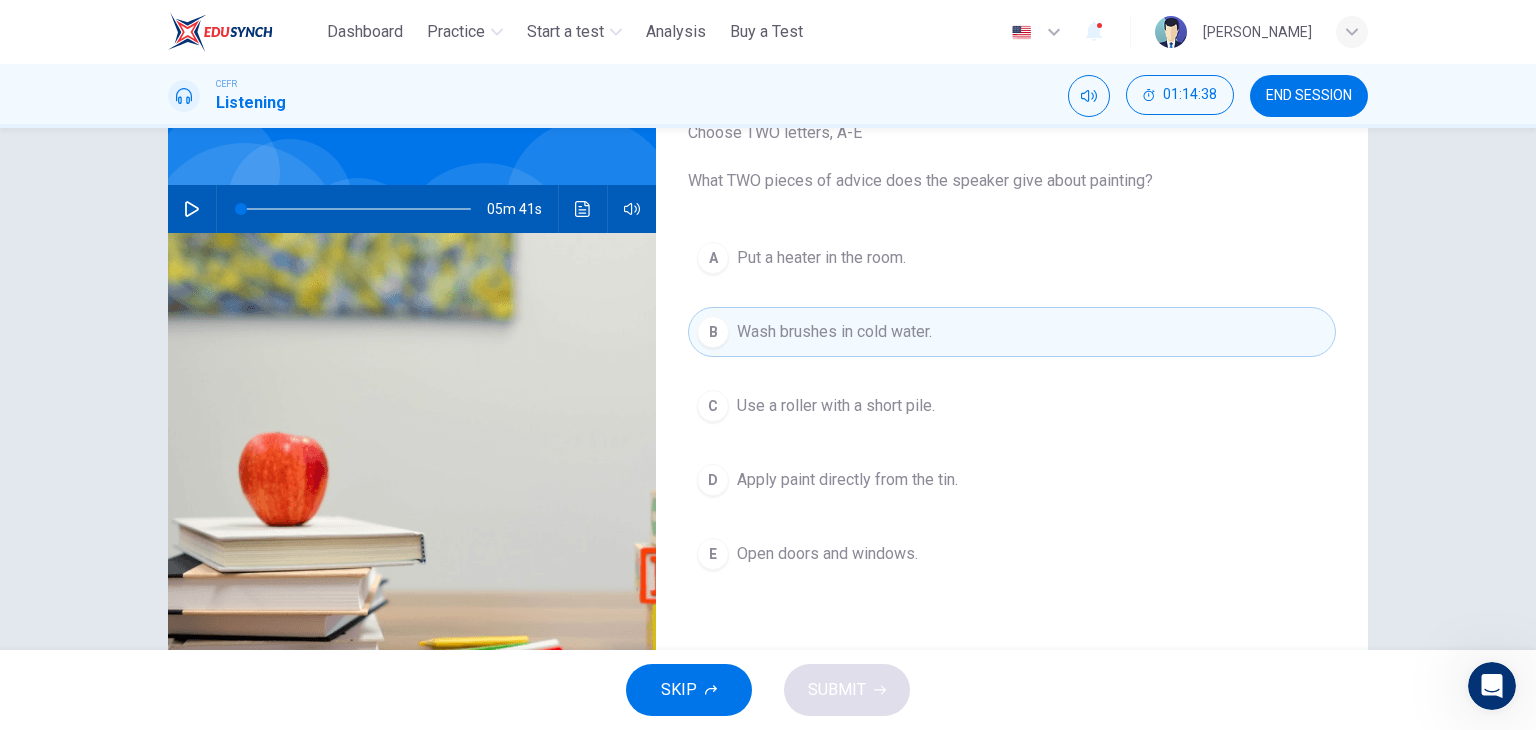 click on "A Put a heater in the room. B Wash brushes in cold water. C Use a roller with a short pile. D Apply paint directly from the tin. E Open doors and windows." at bounding box center [1012, 426] 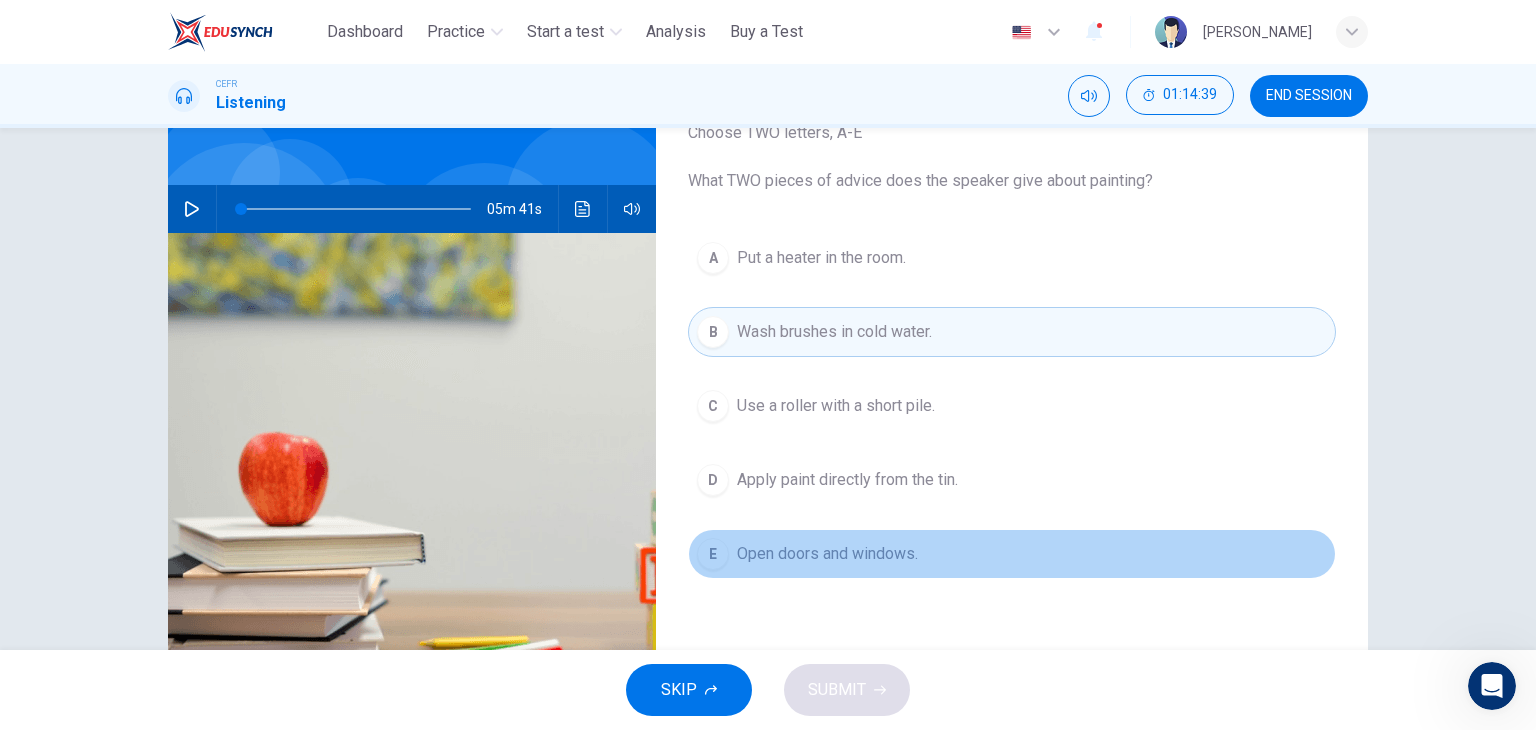 click on "E Open doors and windows." at bounding box center (1012, 554) 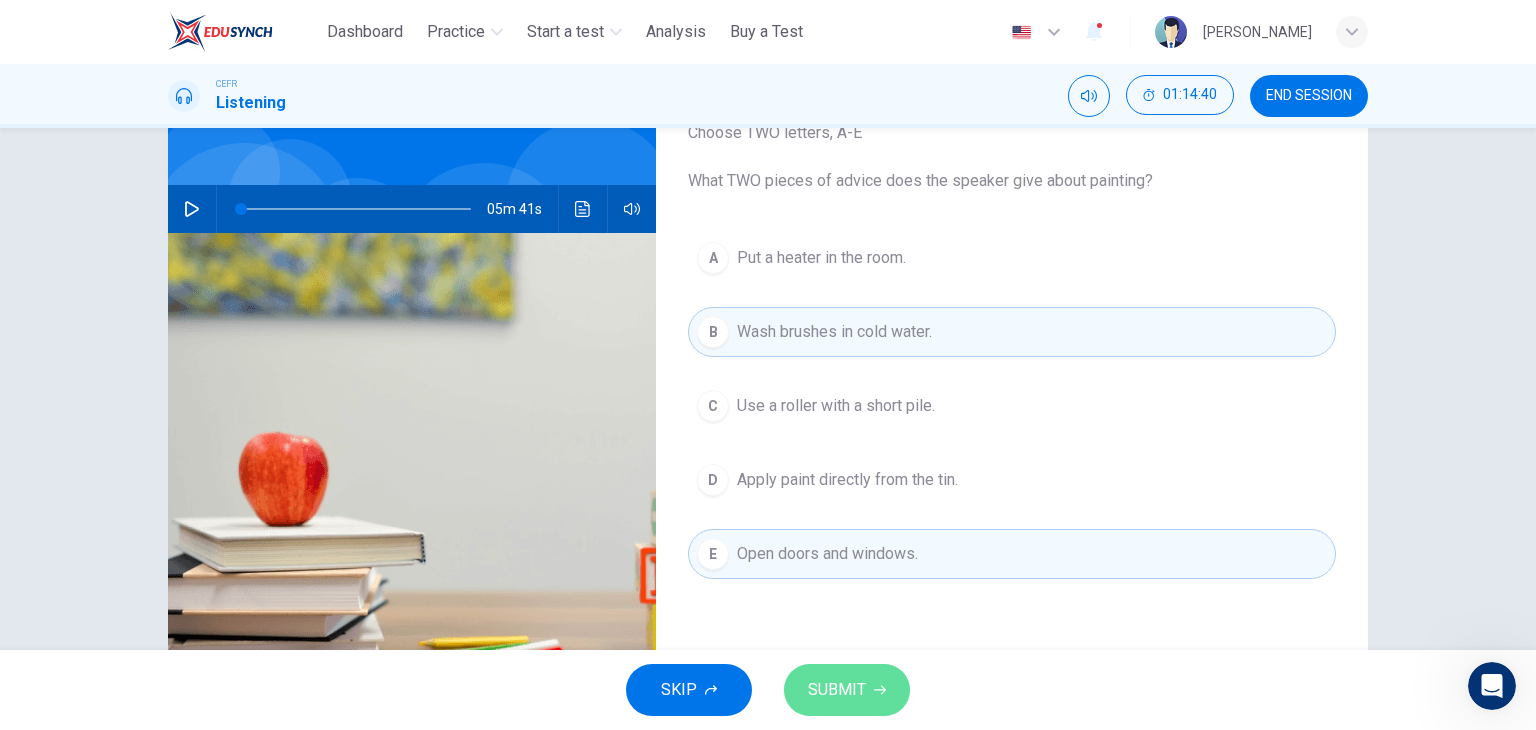 click on "SUBMIT" at bounding box center (847, 690) 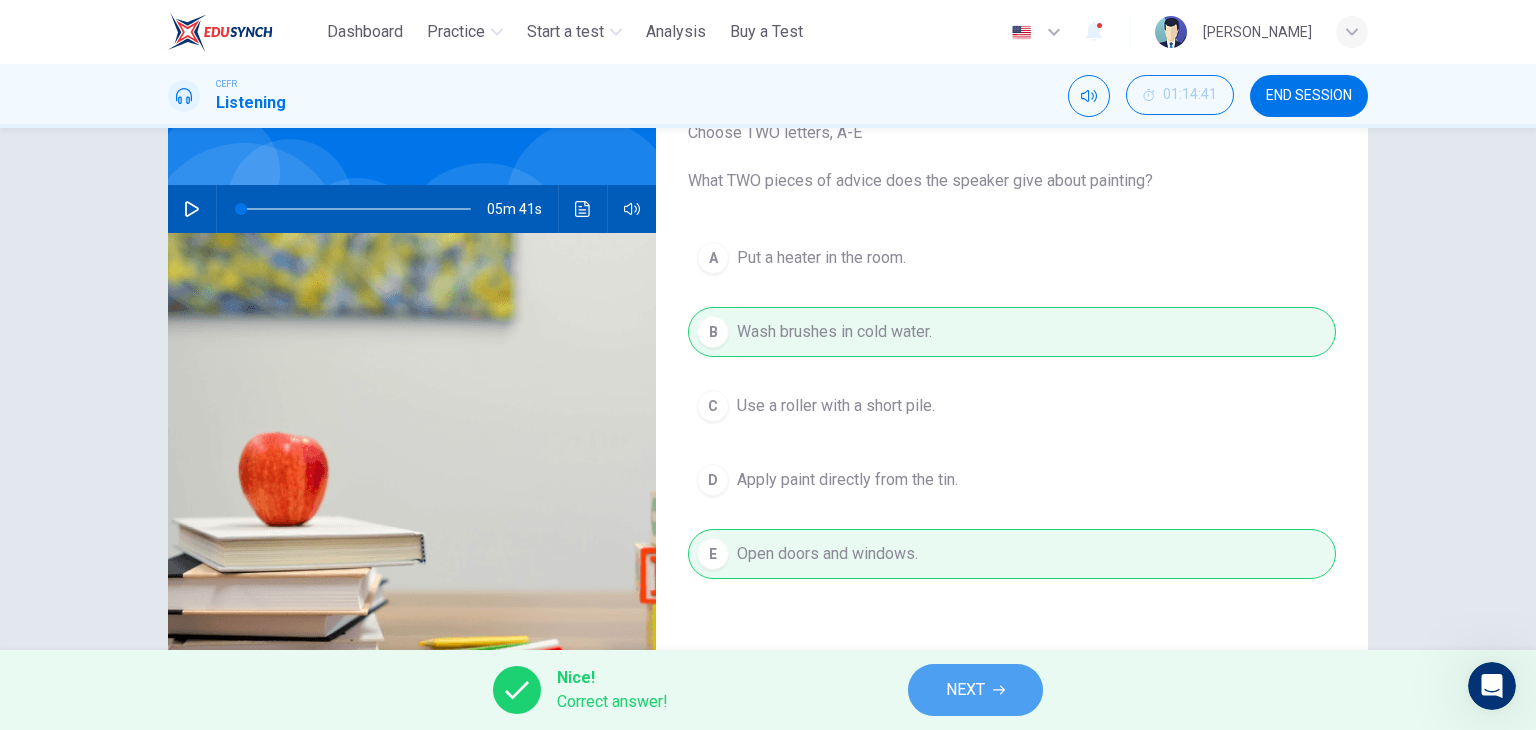 click on "NEXT" at bounding box center [965, 690] 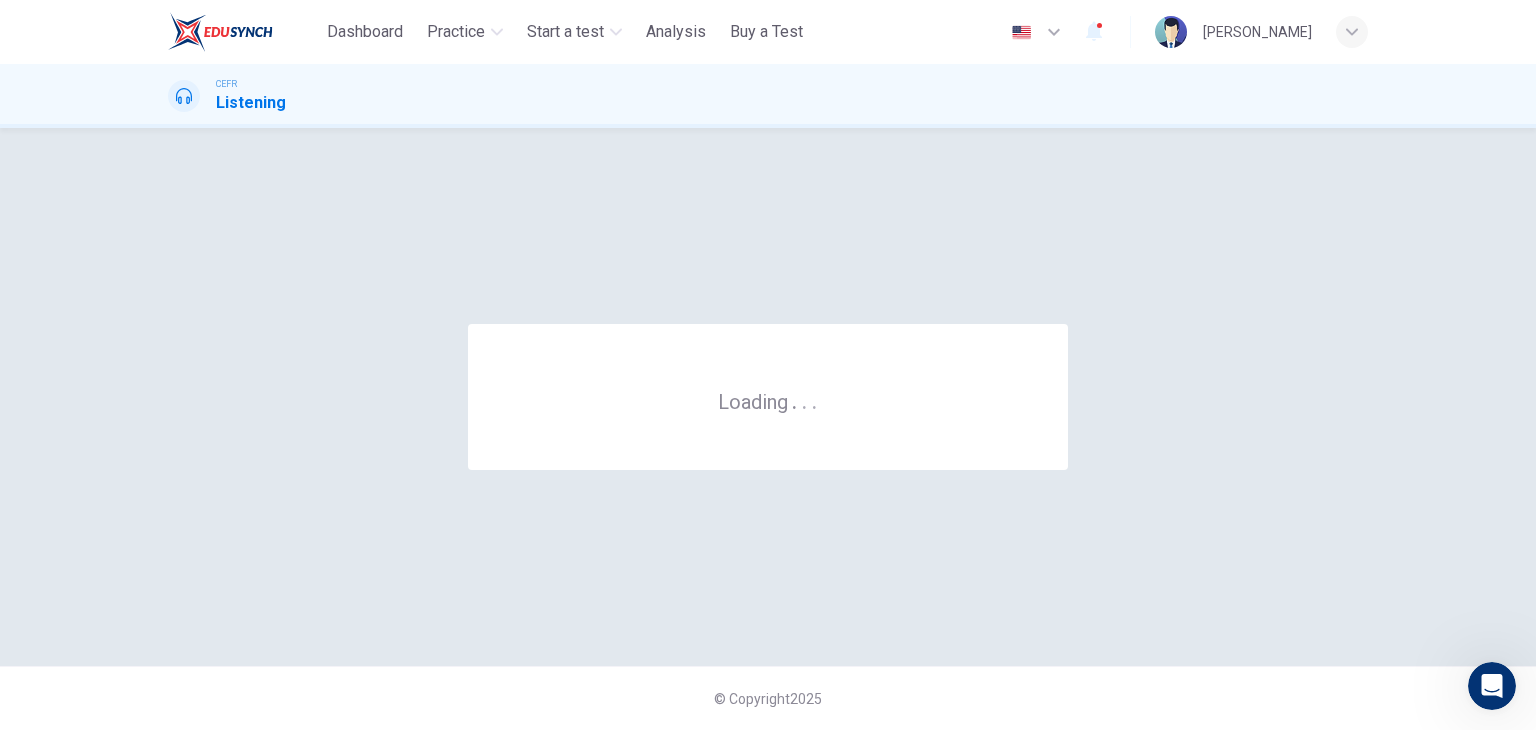 scroll, scrollTop: 0, scrollLeft: 0, axis: both 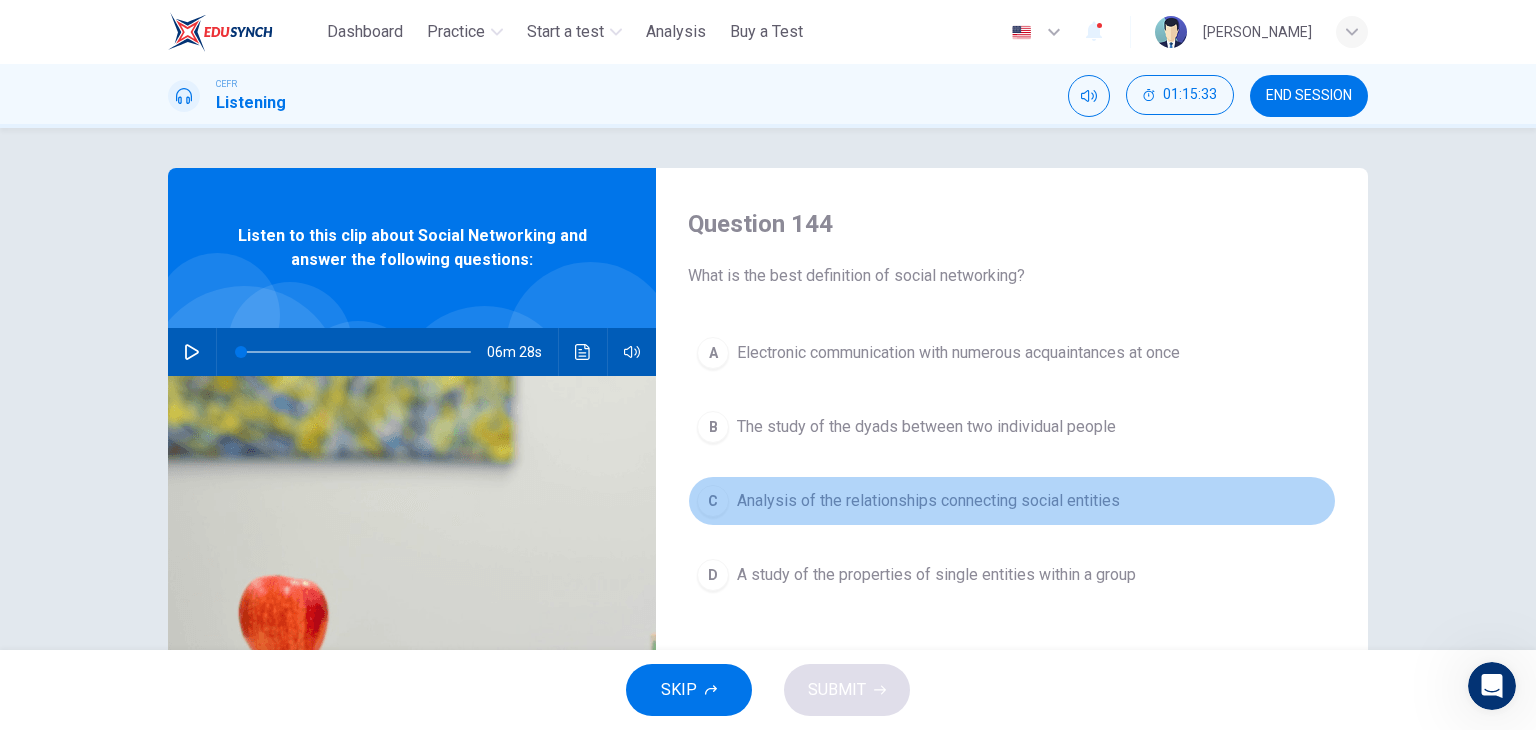 click on "Analysis of the relationships connecting social entities" at bounding box center [928, 501] 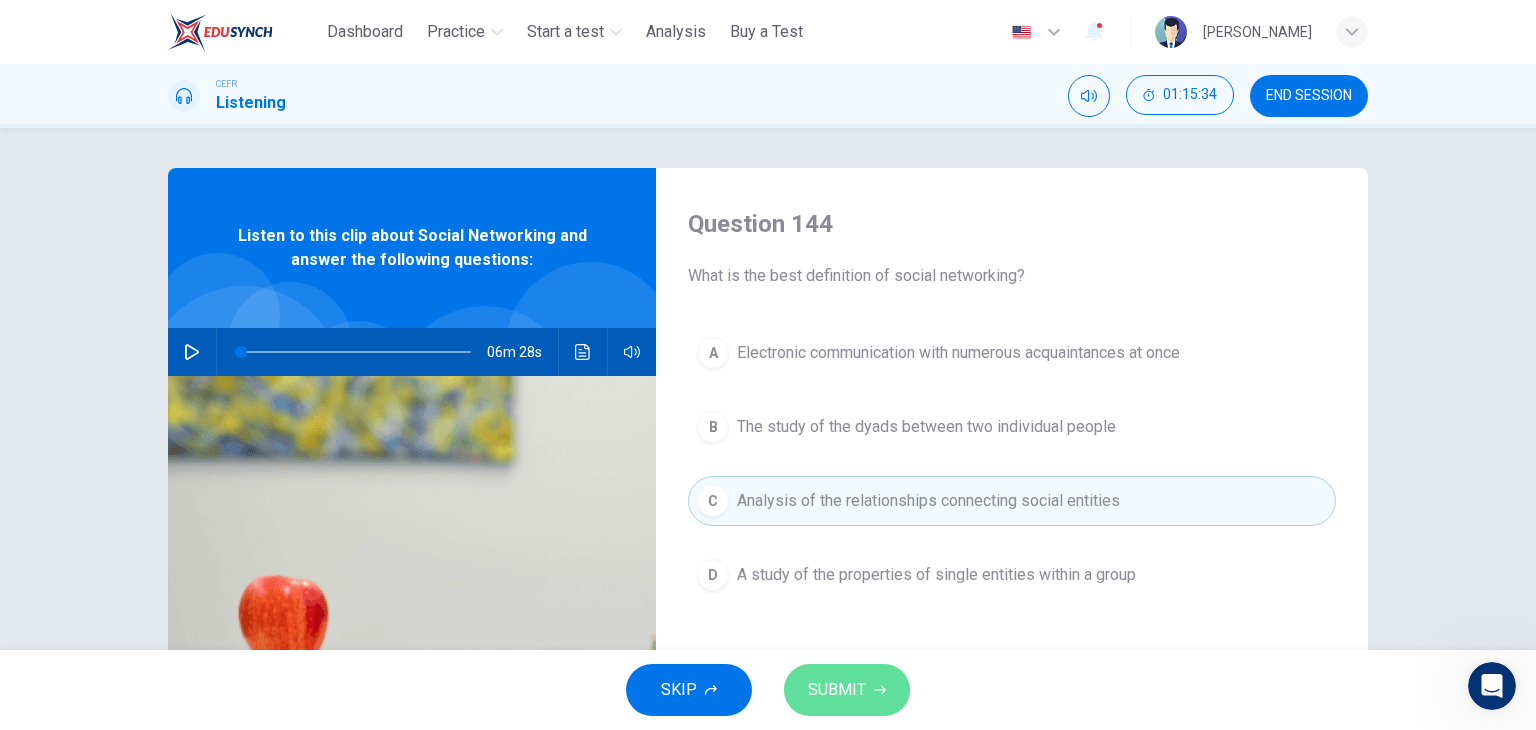 click on "SUBMIT" at bounding box center [847, 690] 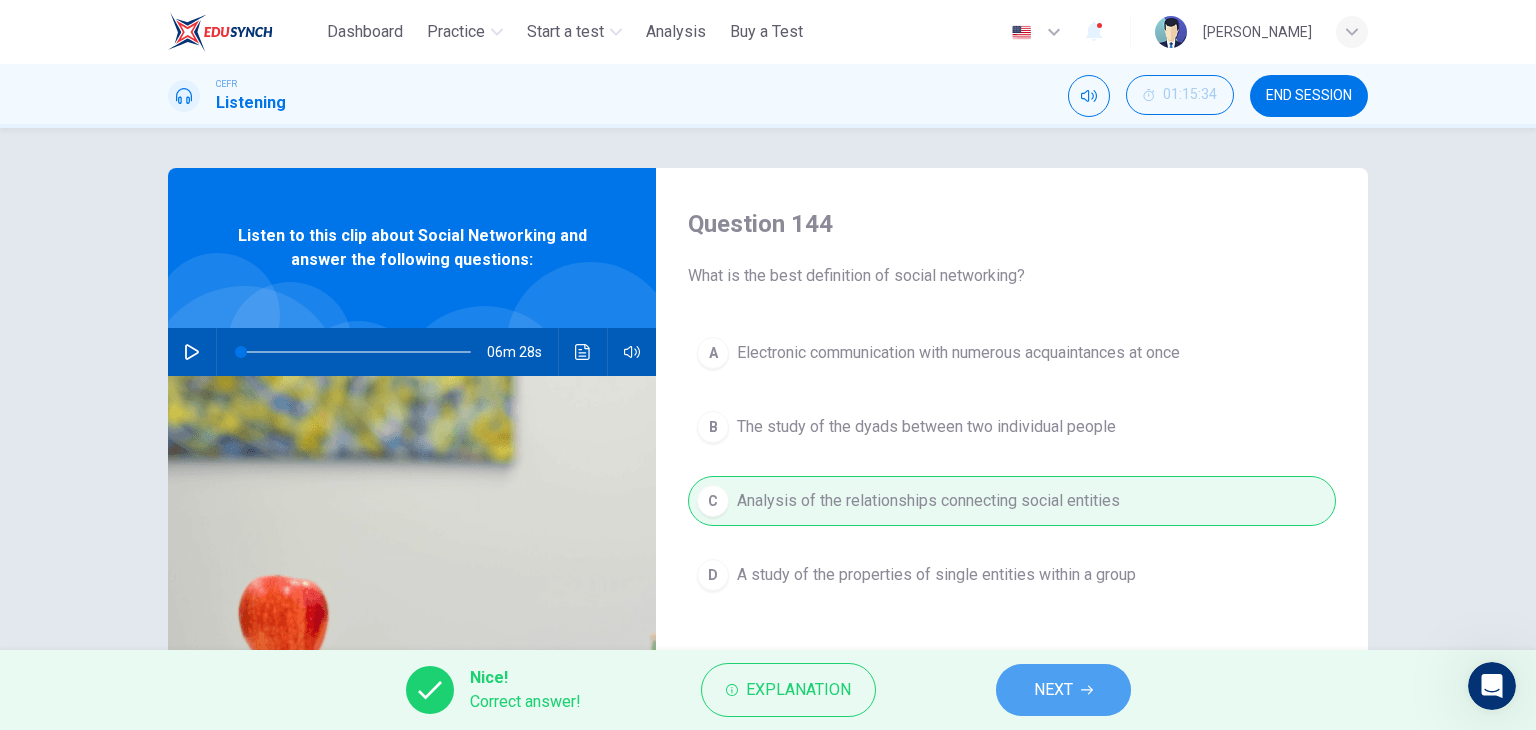click on "NEXT" at bounding box center (1063, 690) 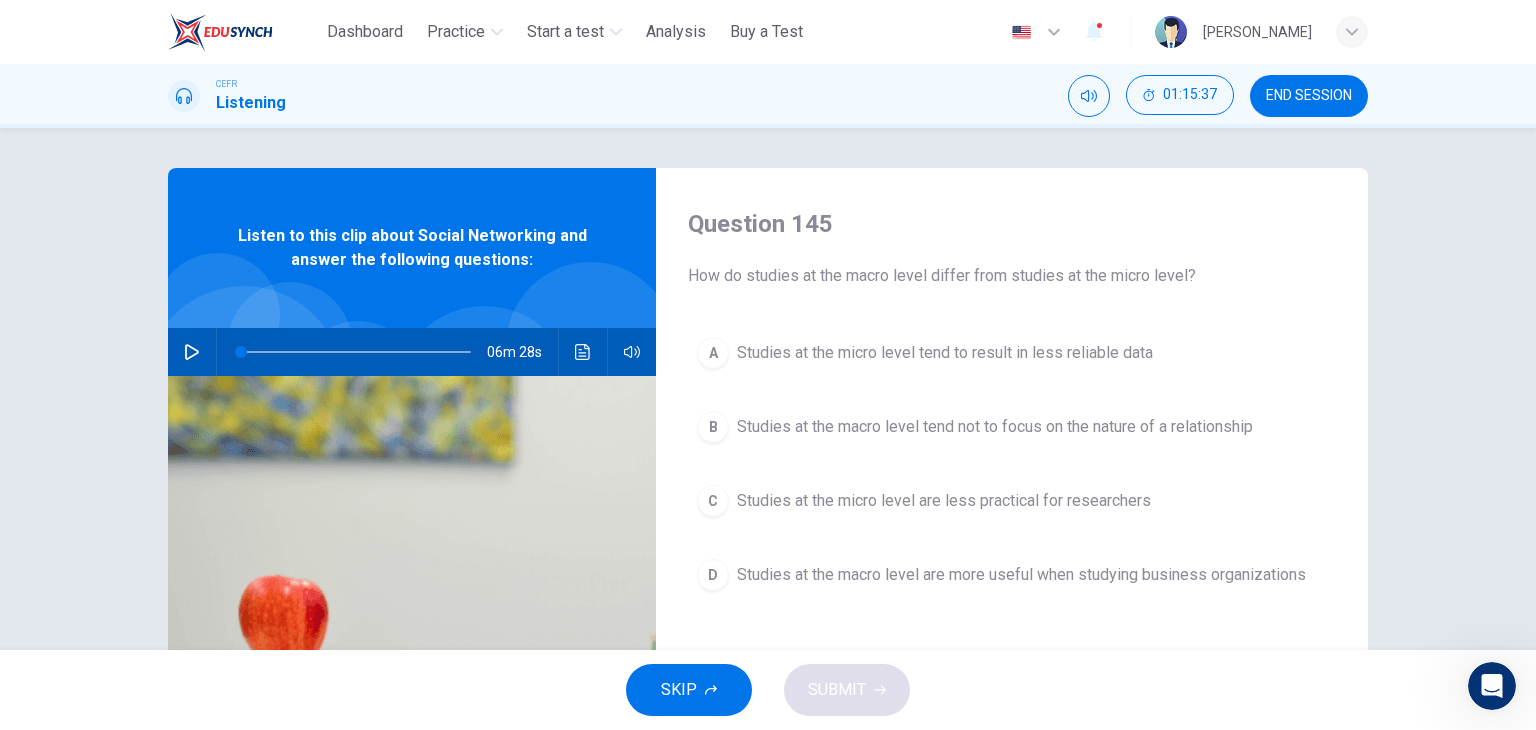 click on "Studies at the micro level tend to result in less reliable data" at bounding box center [945, 353] 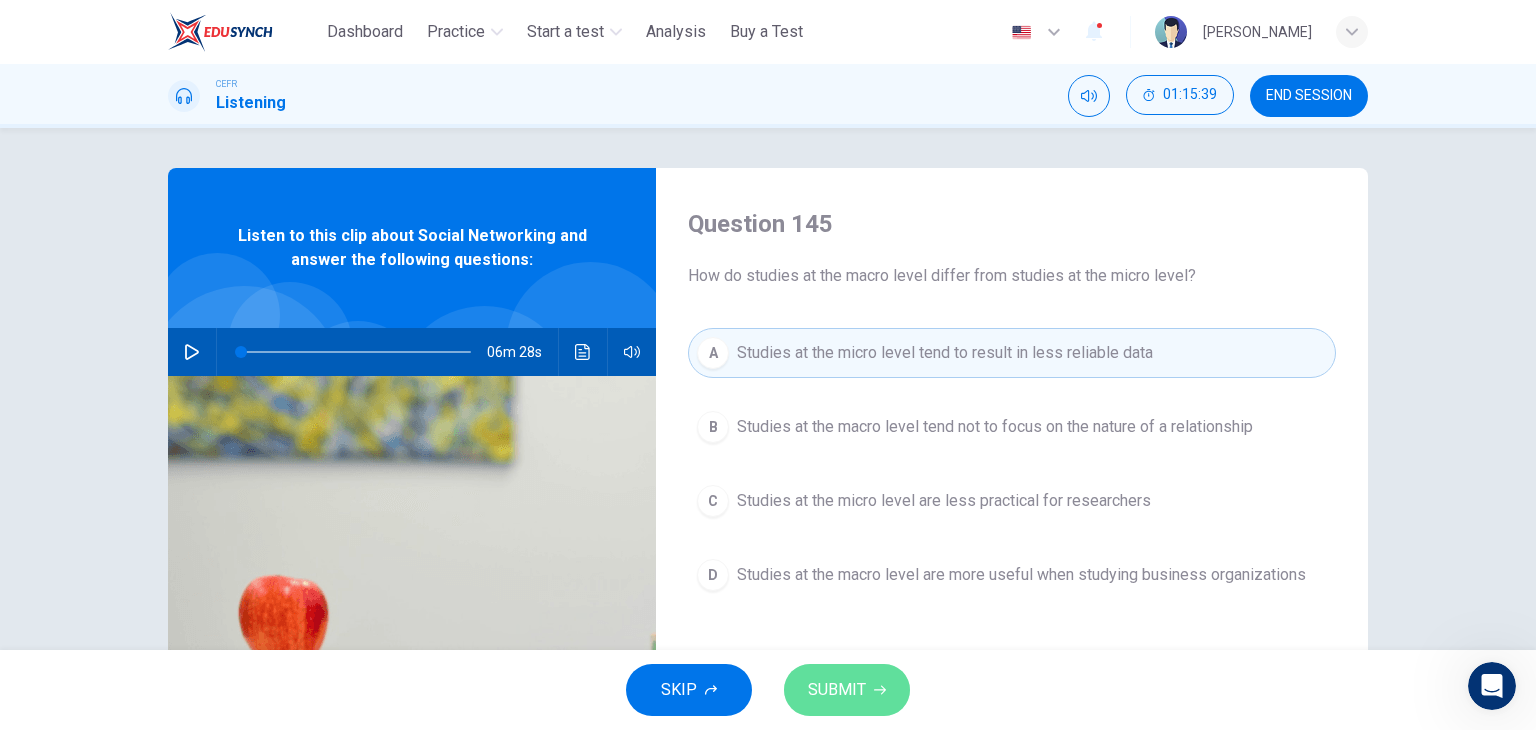 click on "SUBMIT" at bounding box center (837, 690) 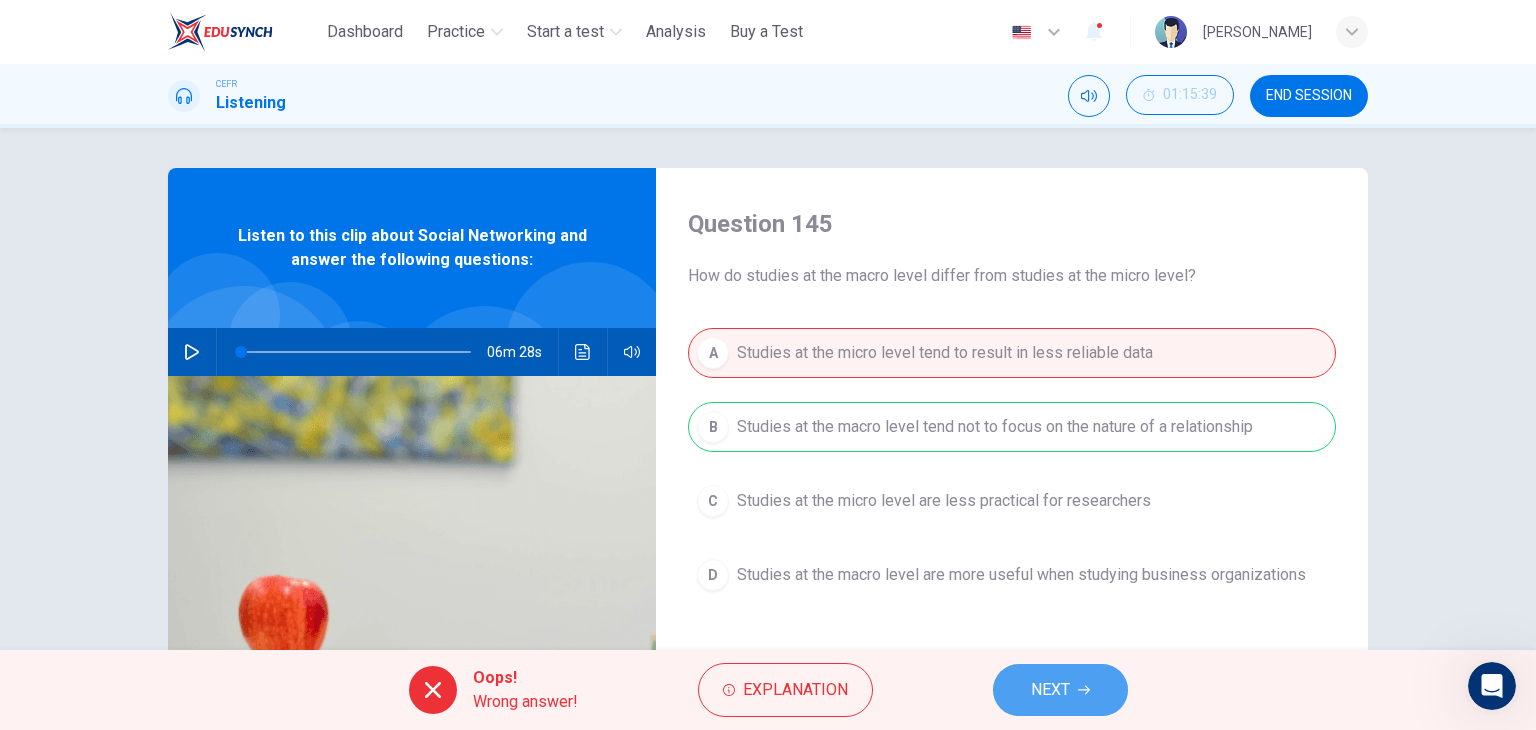 click on "NEXT" at bounding box center (1050, 690) 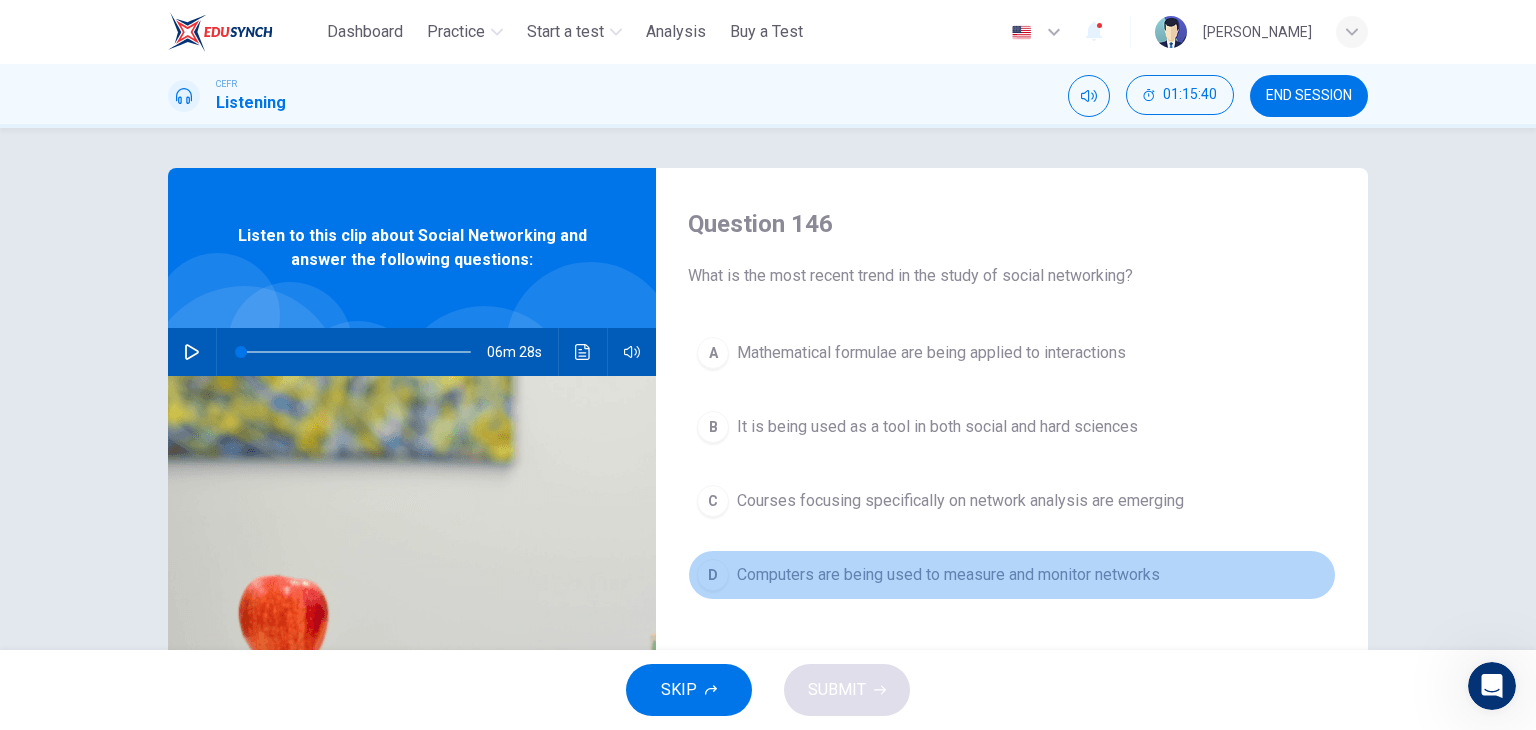 click on "Computers are being used to measure and monitor networks" at bounding box center (948, 575) 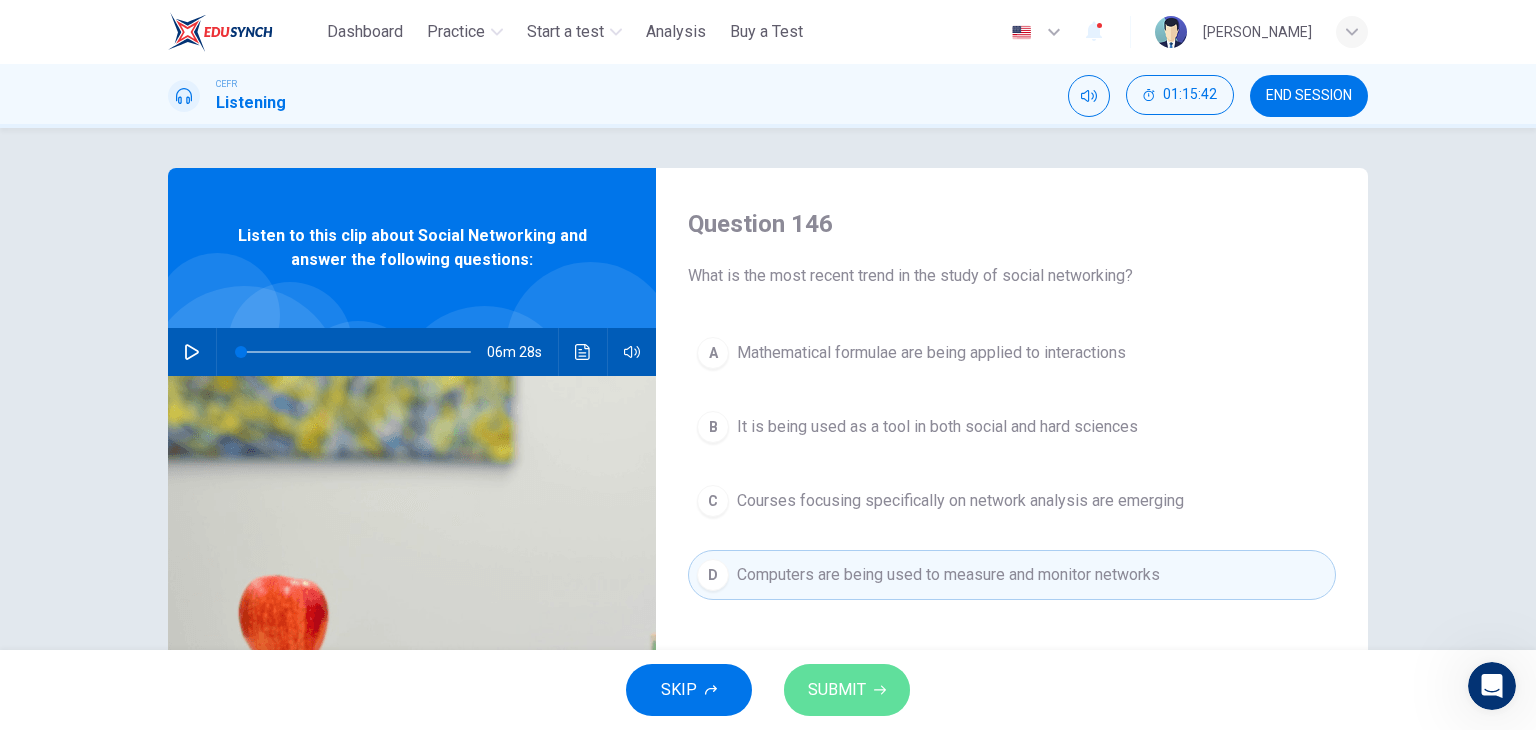 click on "SUBMIT" at bounding box center (847, 690) 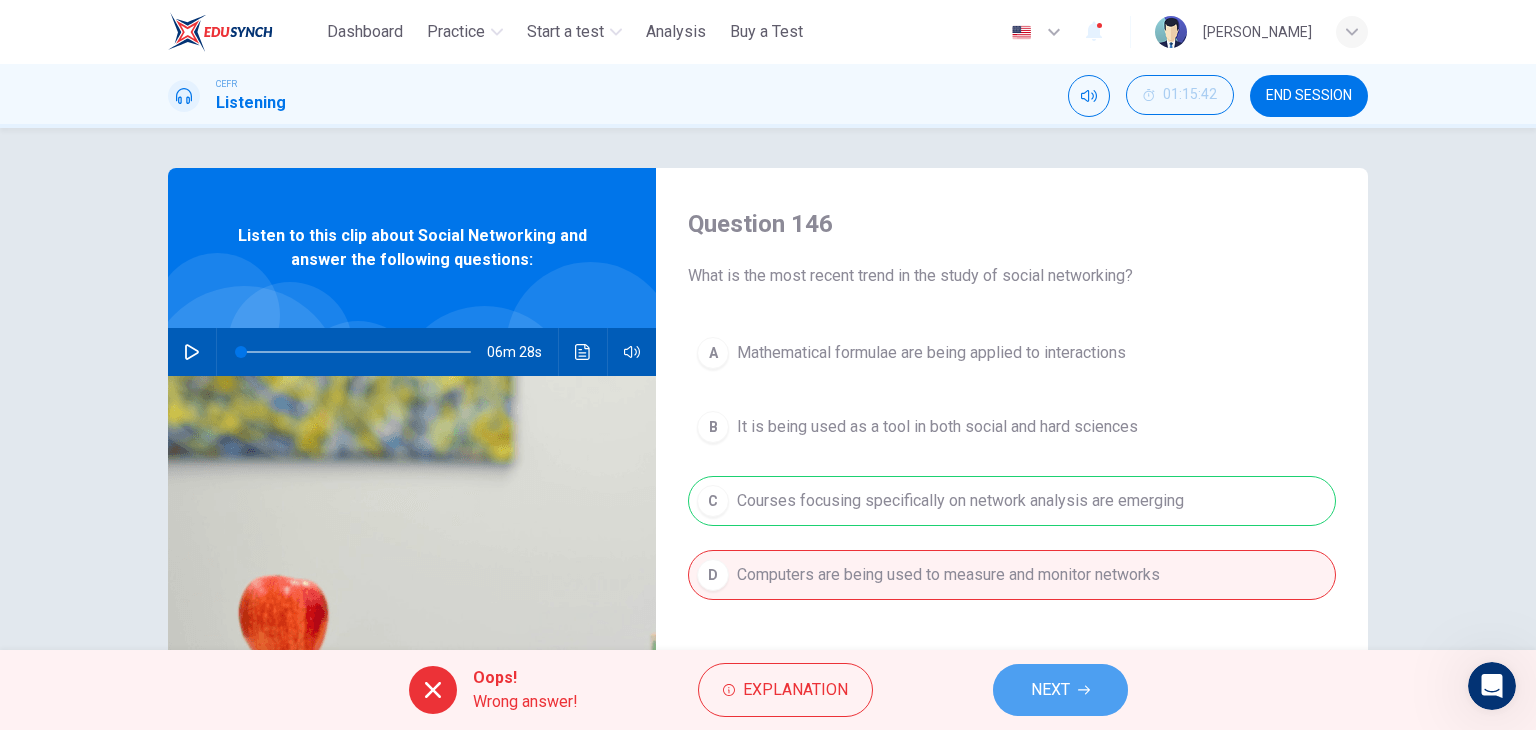 click on "NEXT" at bounding box center (1050, 690) 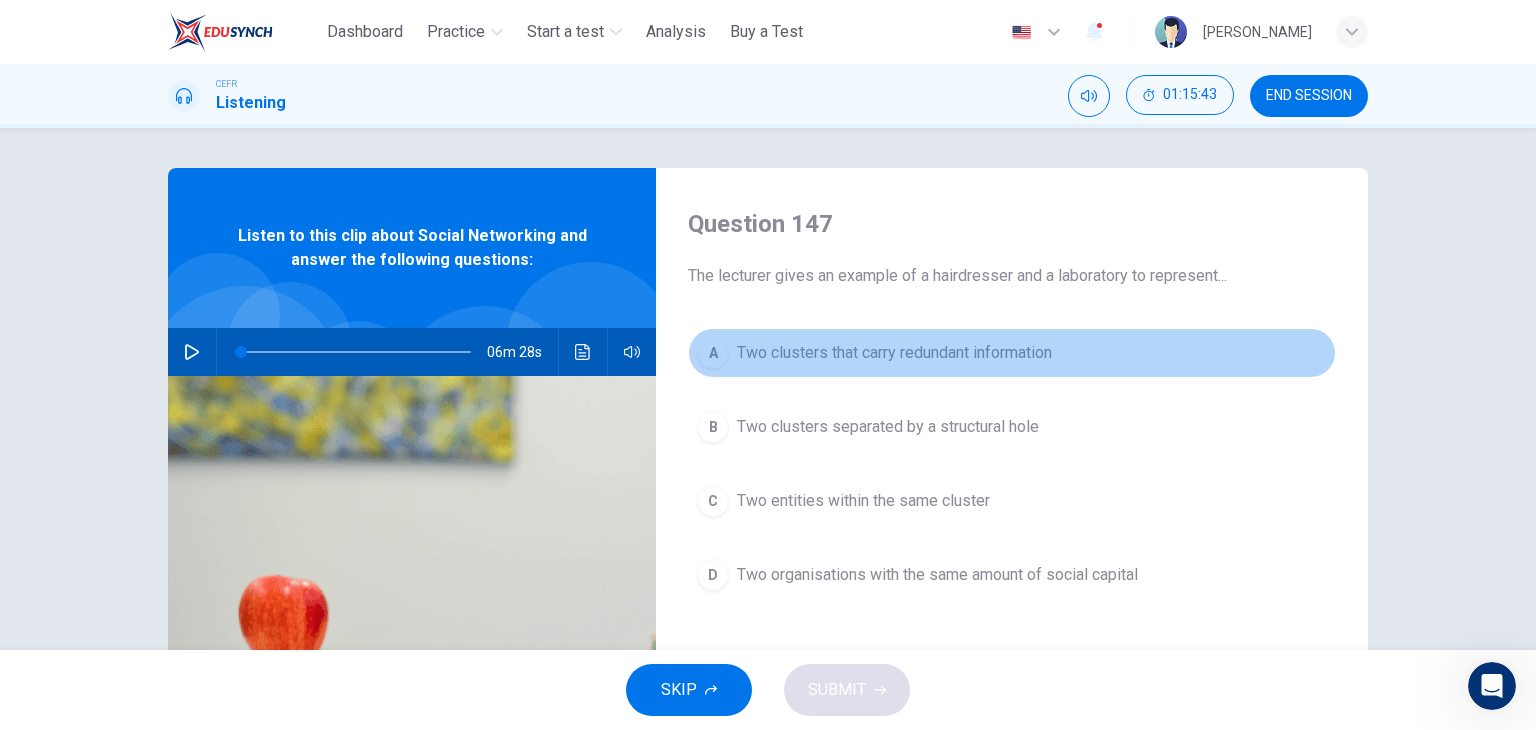 click on "Two clusters that carry redundant information" at bounding box center [894, 353] 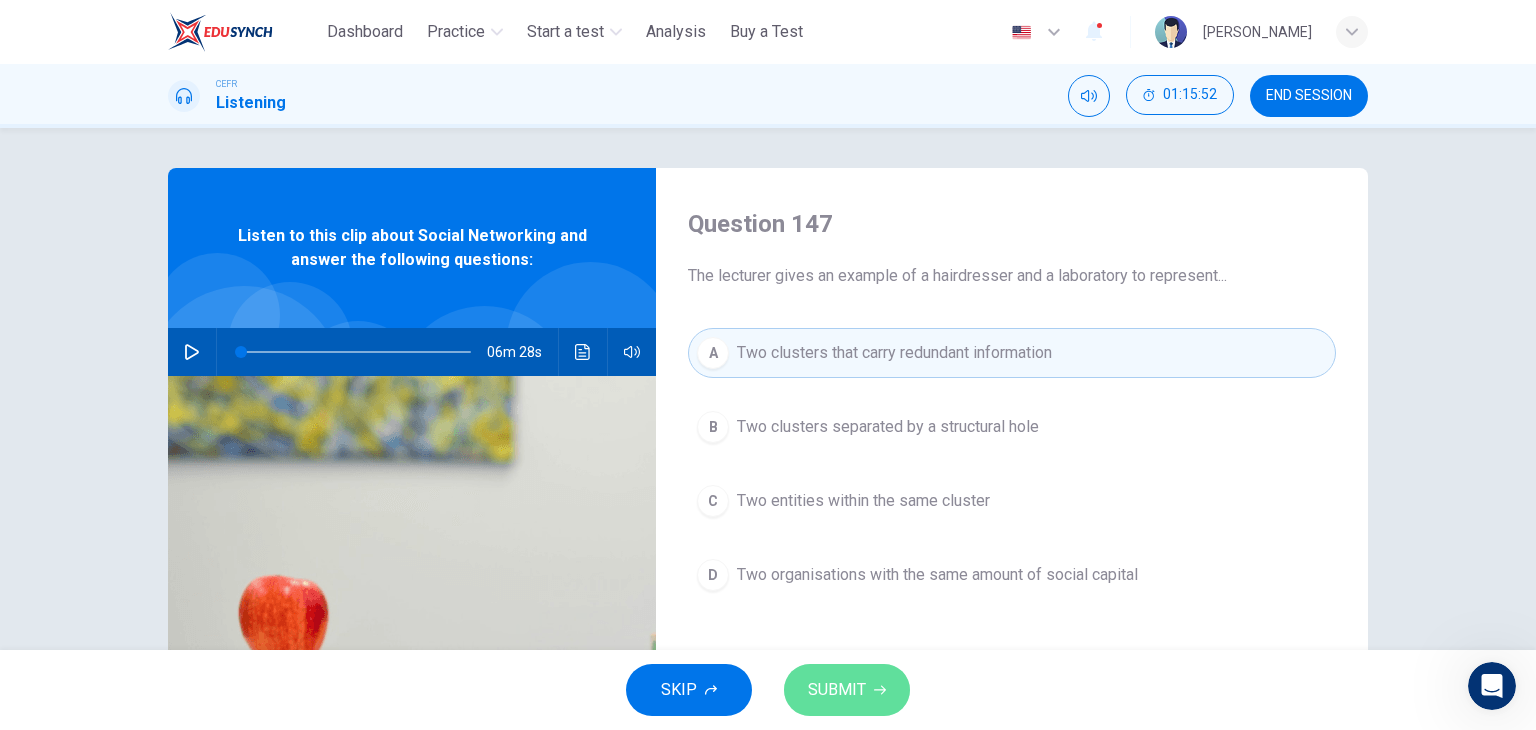 click on "SUBMIT" at bounding box center [837, 690] 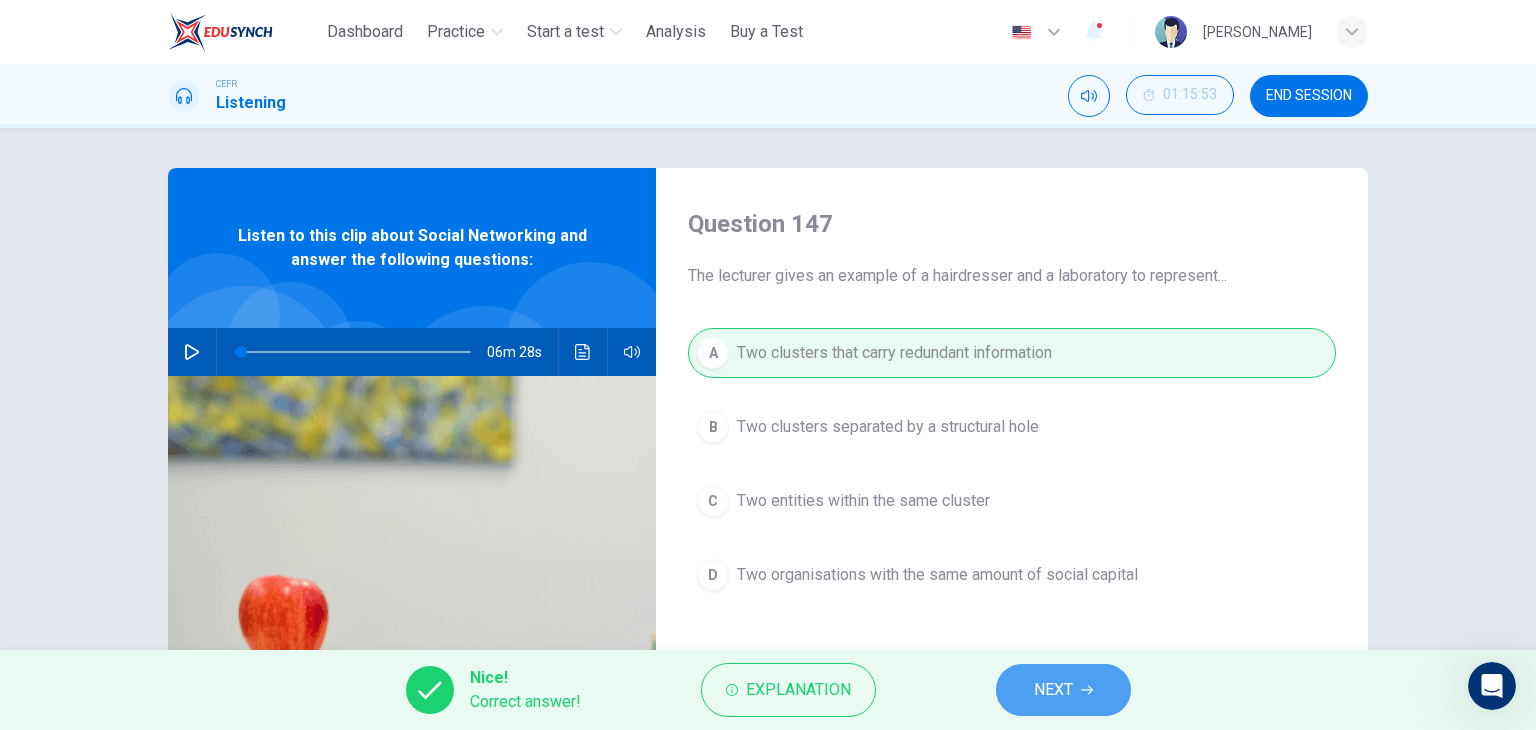 click on "NEXT" at bounding box center (1053, 690) 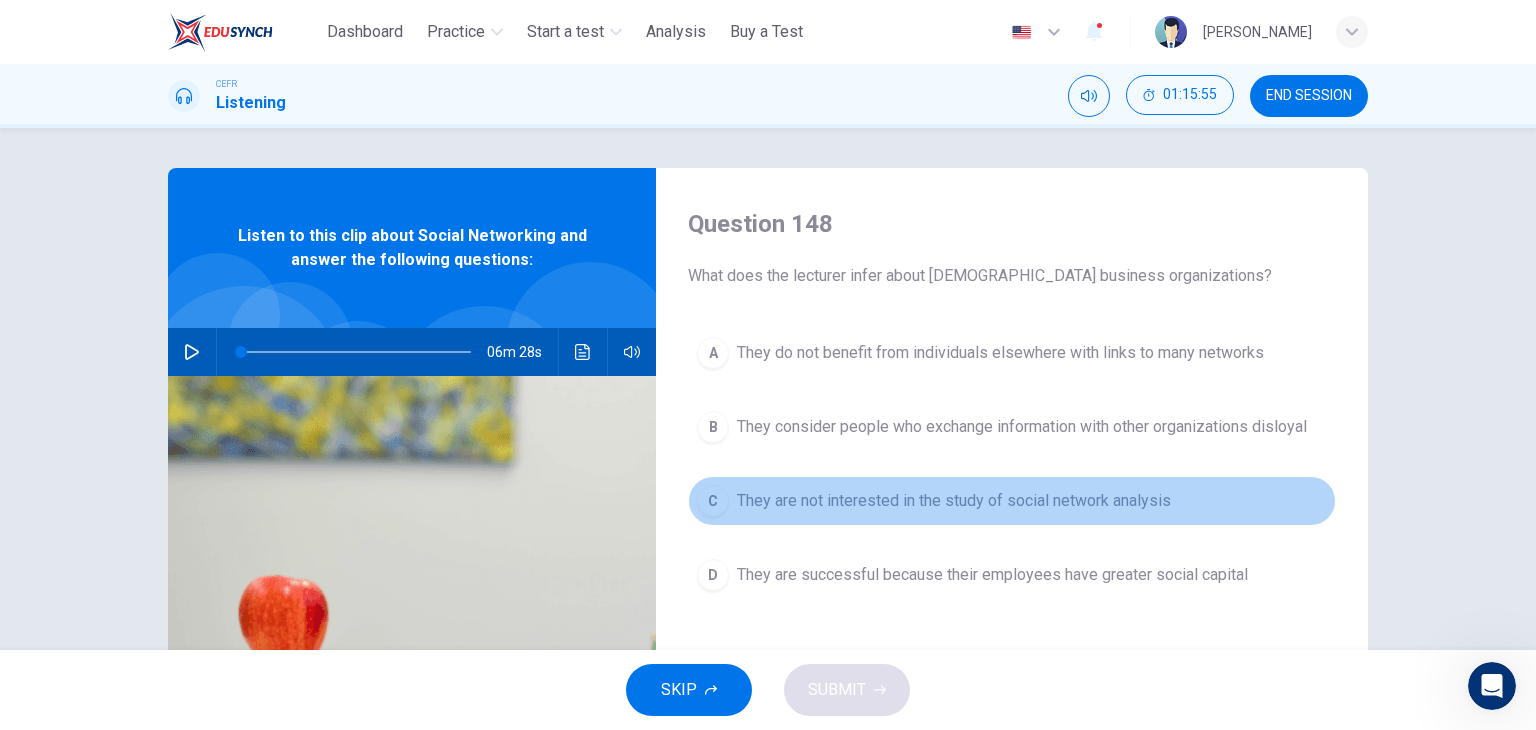 click on "They are not interested in the study of social network analysis" at bounding box center [954, 501] 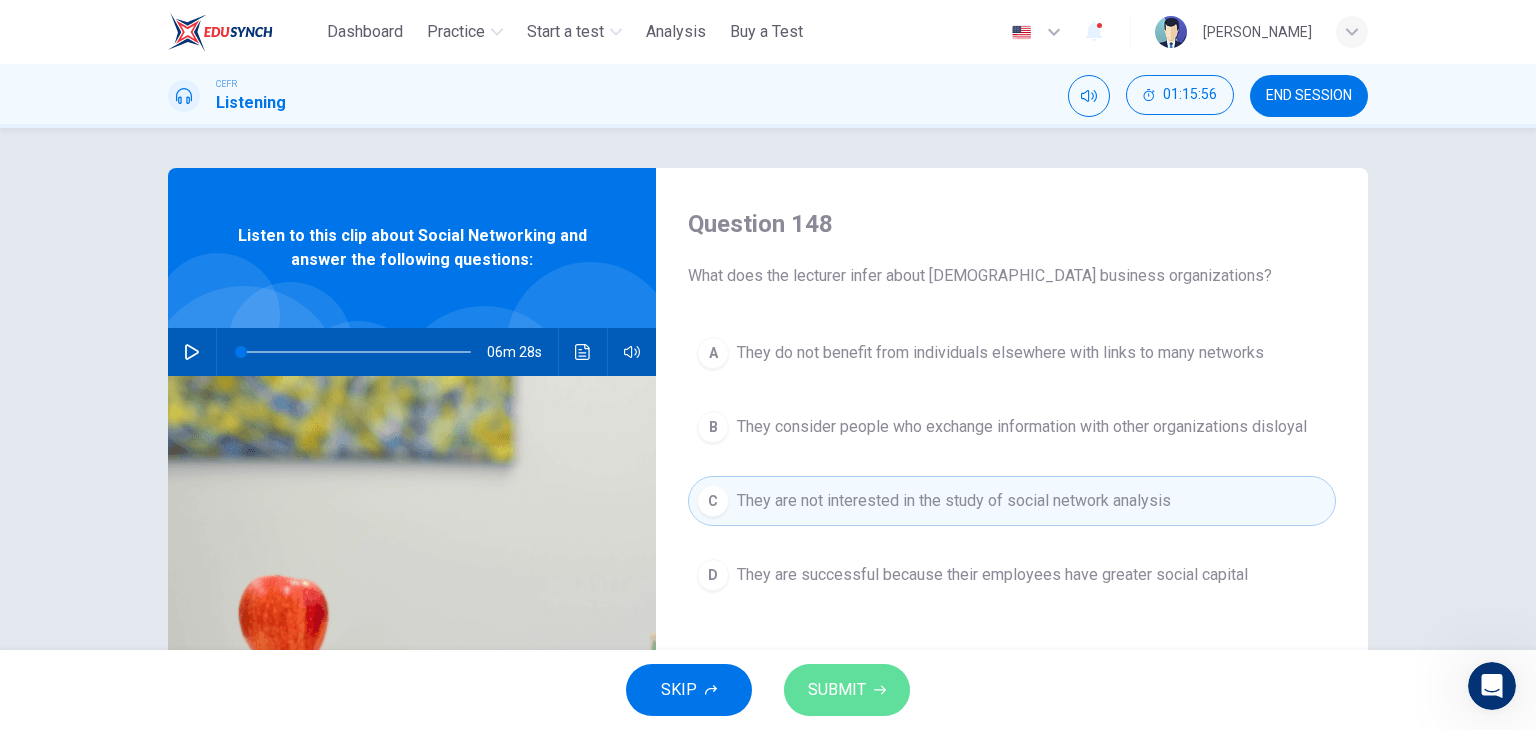 click on "SUBMIT" at bounding box center (837, 690) 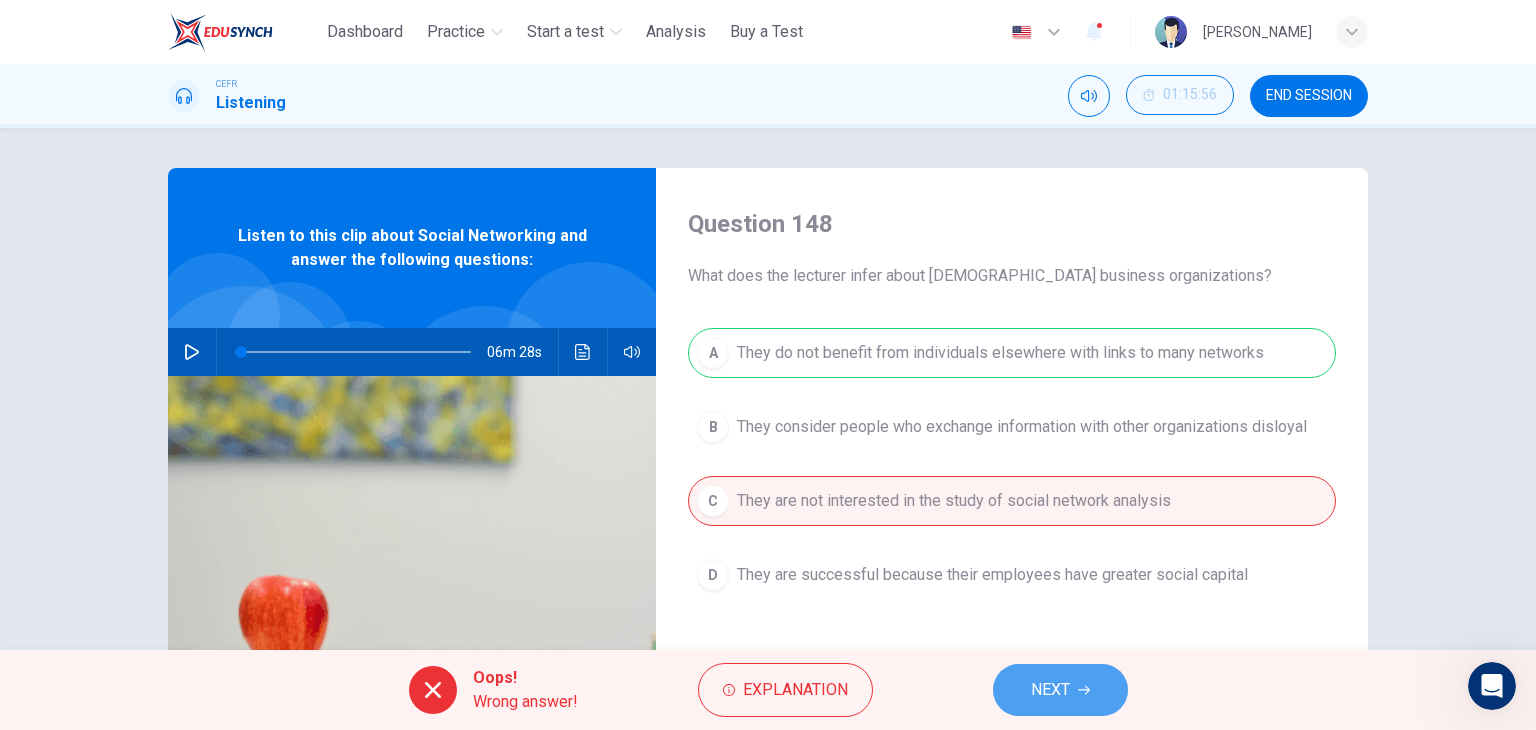 click on "NEXT" at bounding box center [1060, 690] 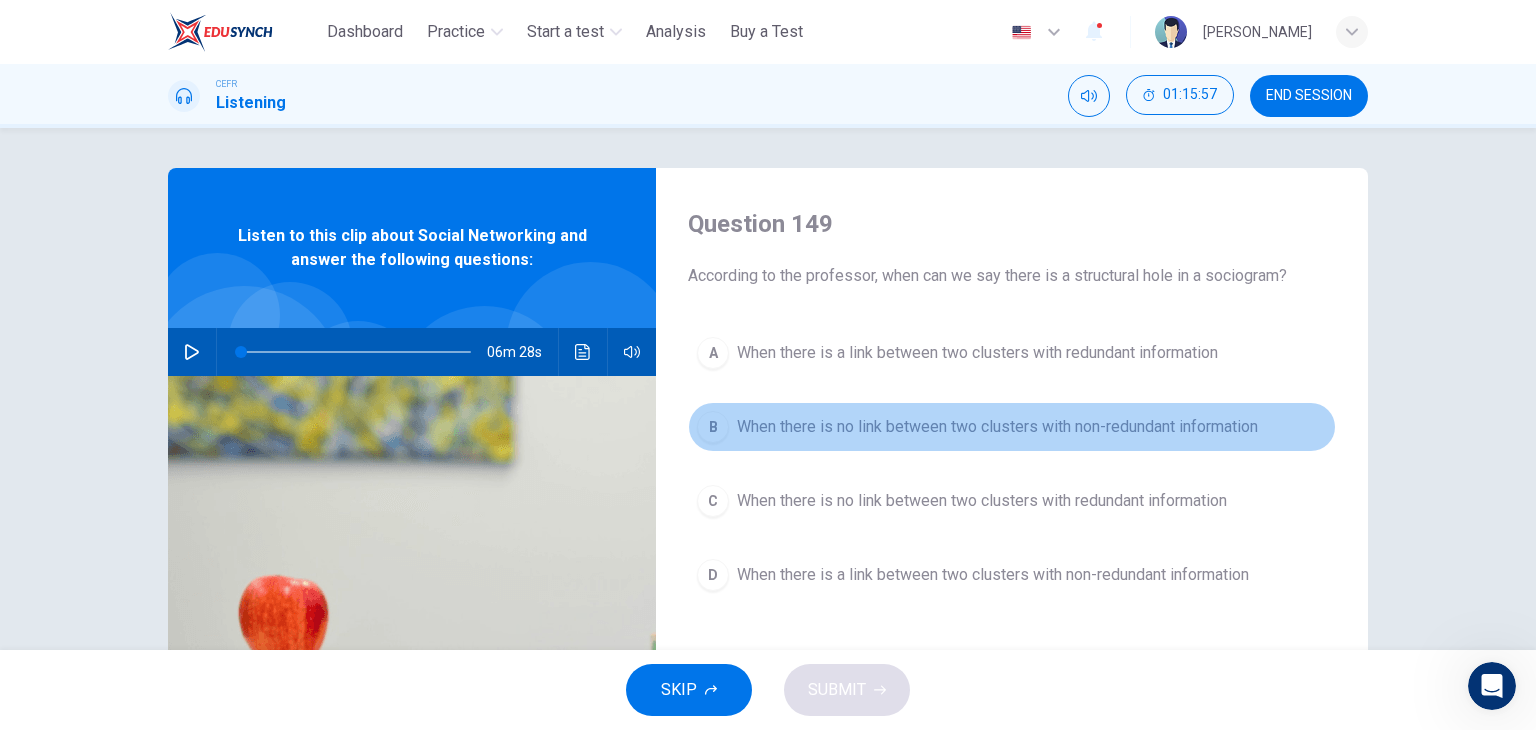 click on "When there is no link between two clusters with non-redundant information" at bounding box center (997, 427) 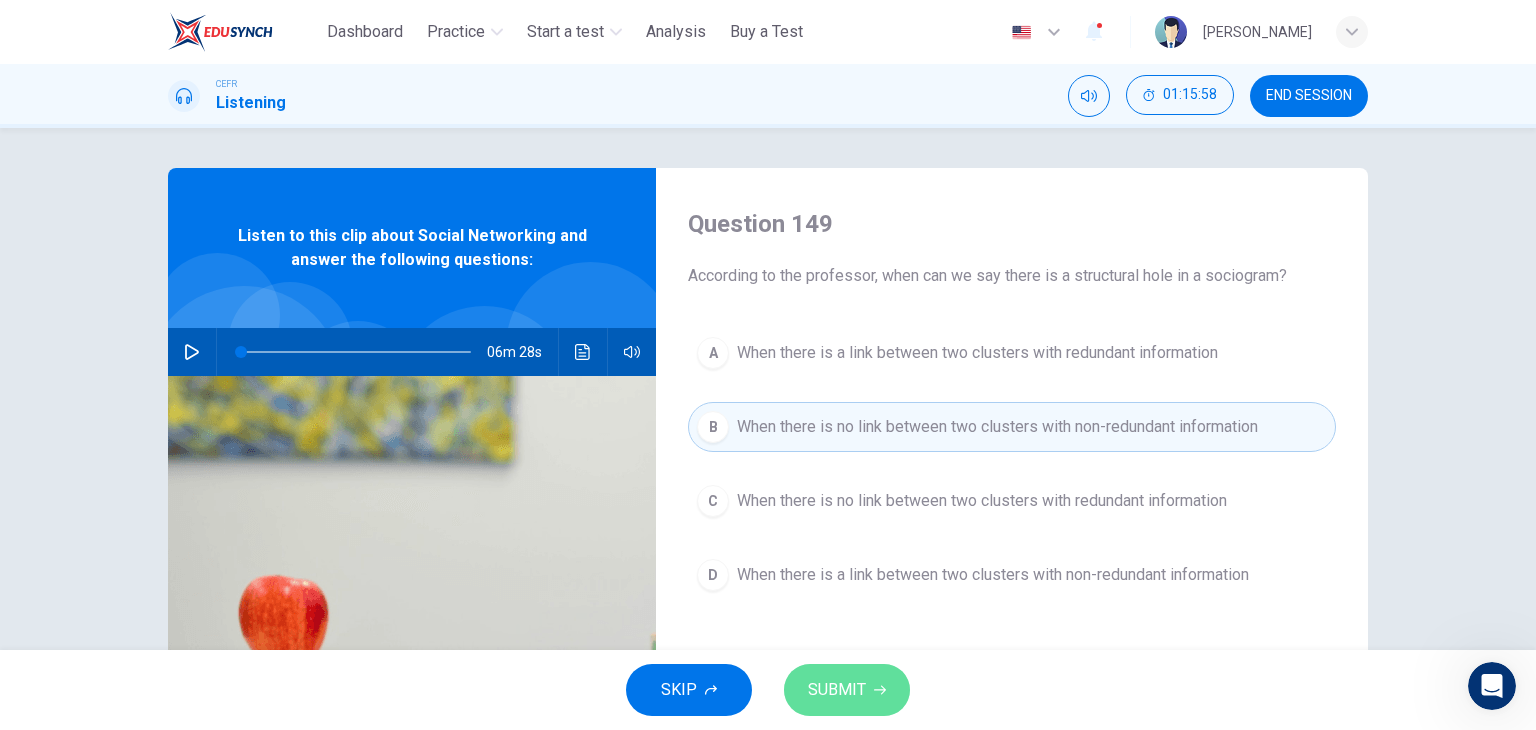 click on "SUBMIT" at bounding box center [837, 690] 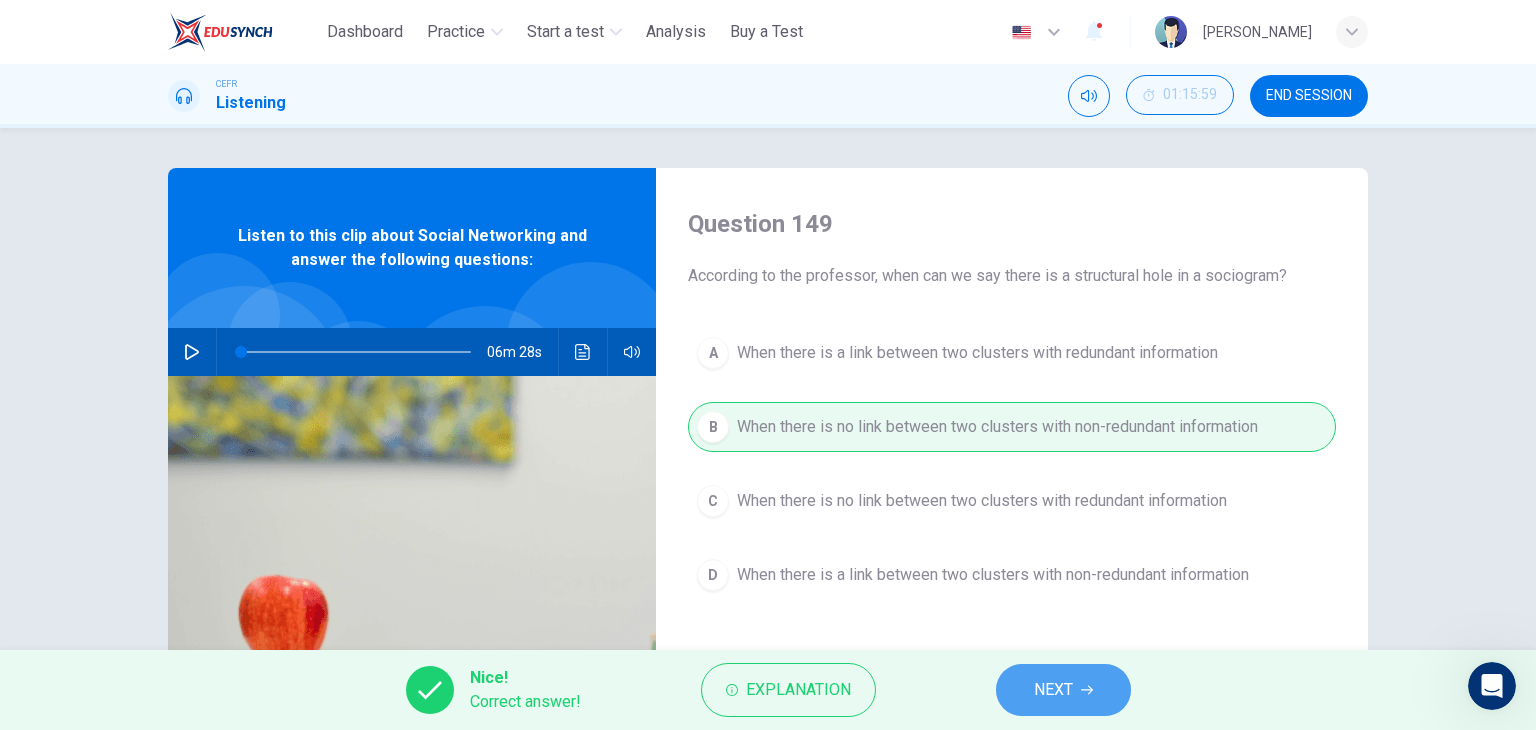 click on "NEXT" at bounding box center [1063, 690] 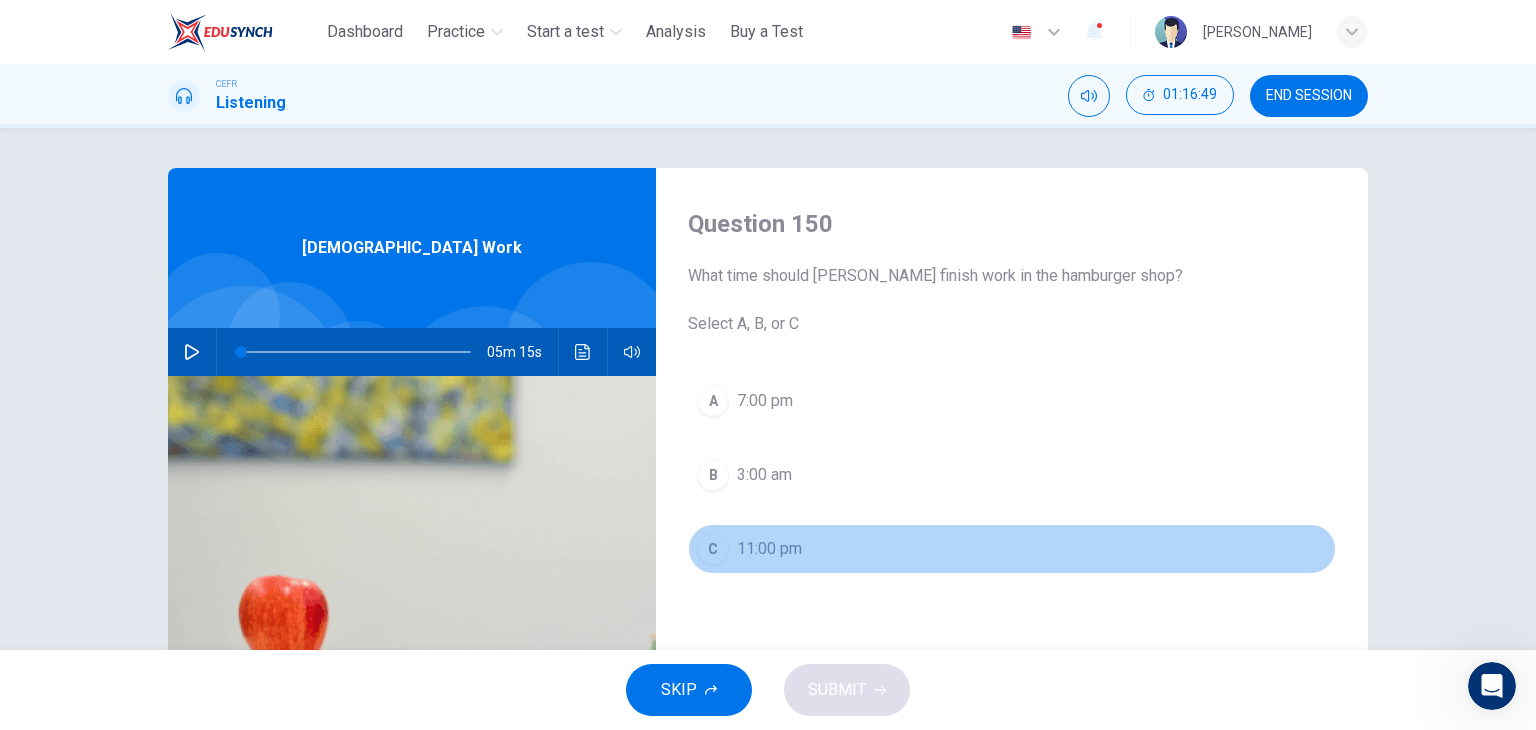 click on "11:00 pm" at bounding box center [769, 549] 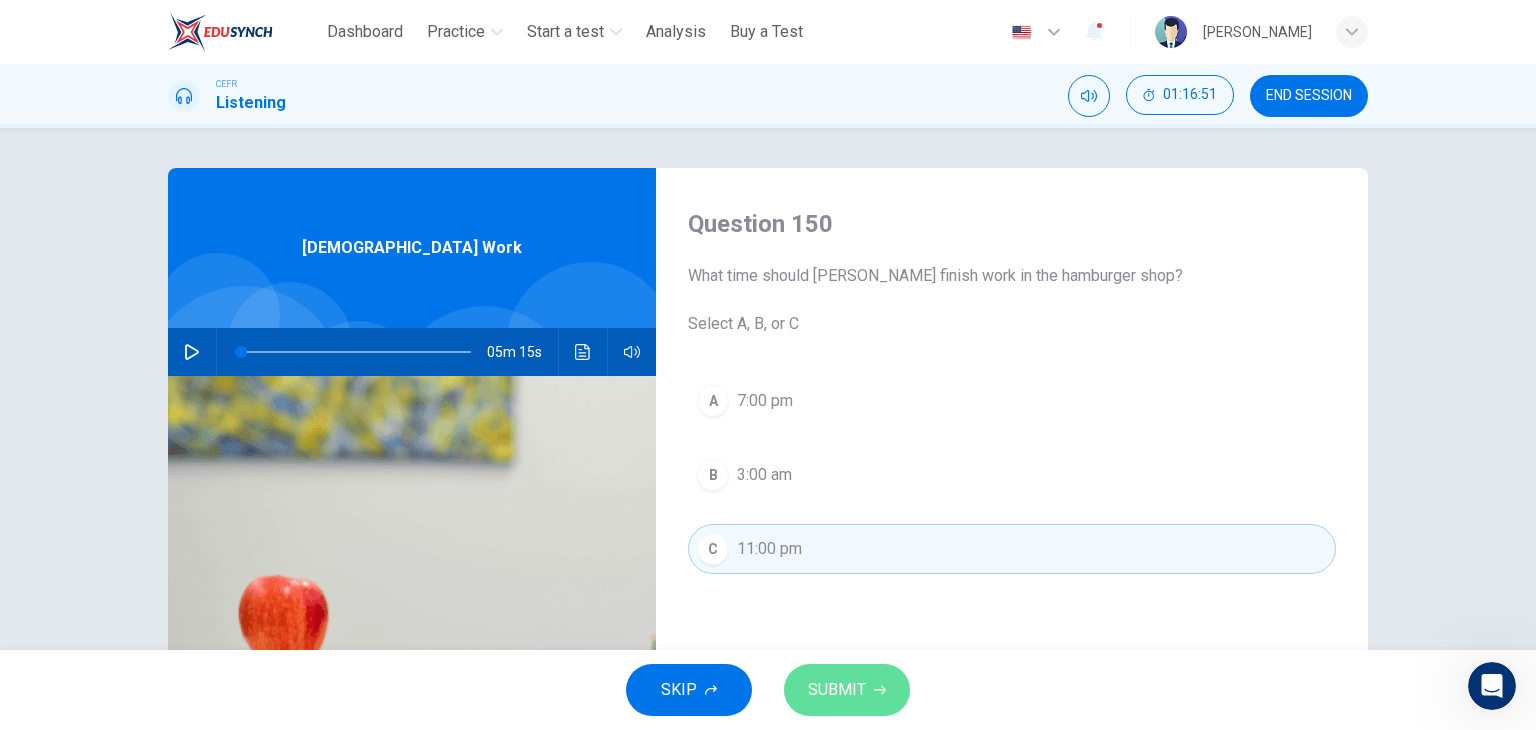 click on "SUBMIT" at bounding box center (837, 690) 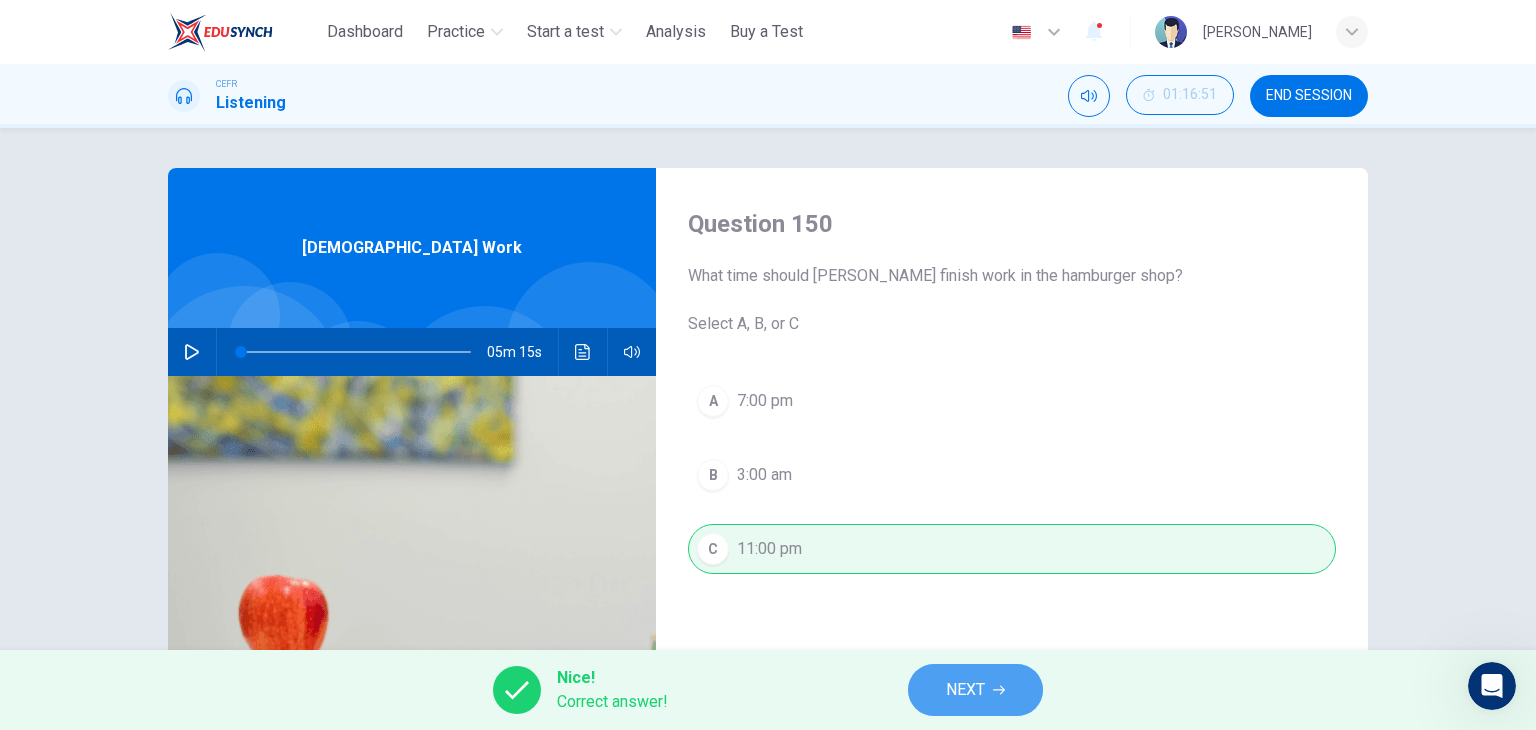 click on "NEXT" at bounding box center [965, 690] 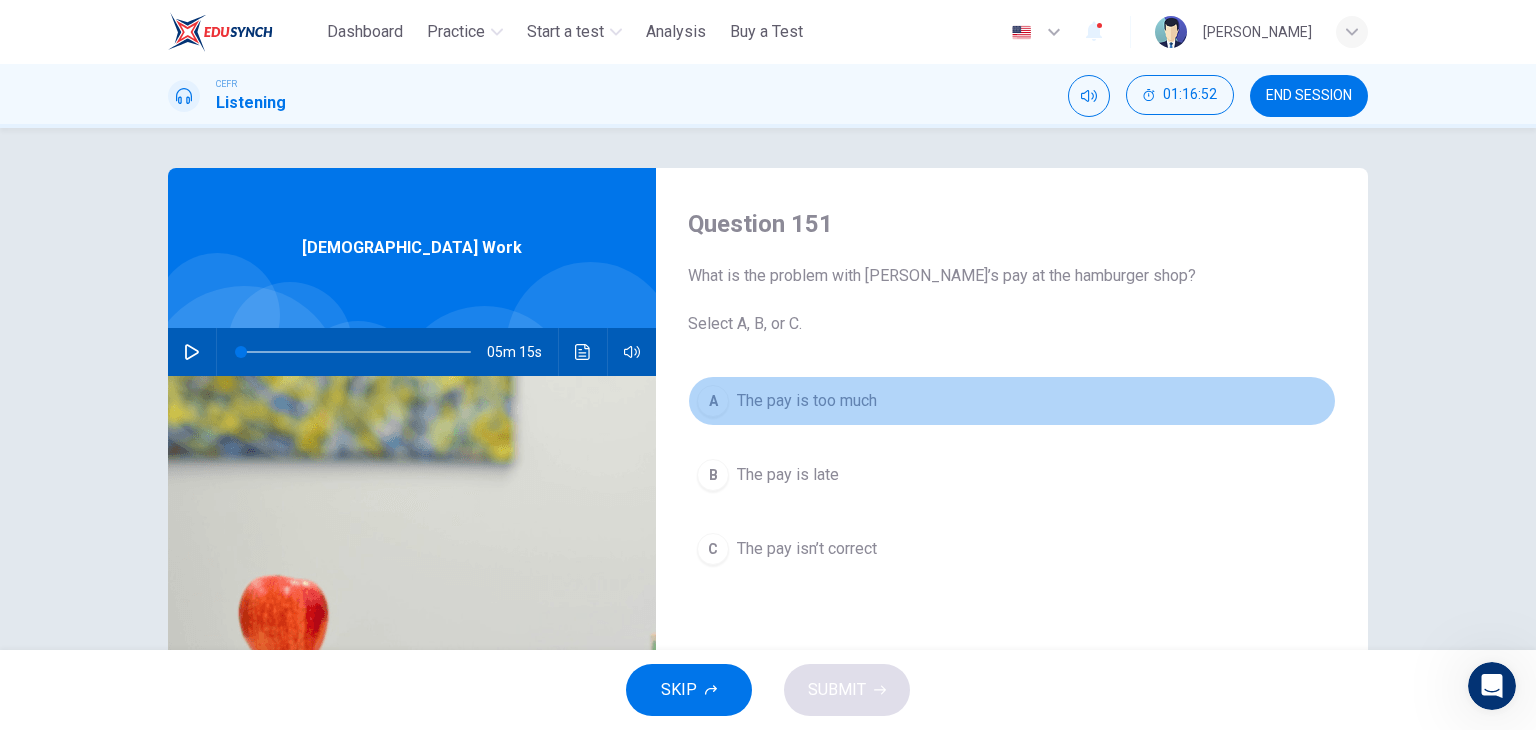 click on "The pay is too much" at bounding box center (807, 401) 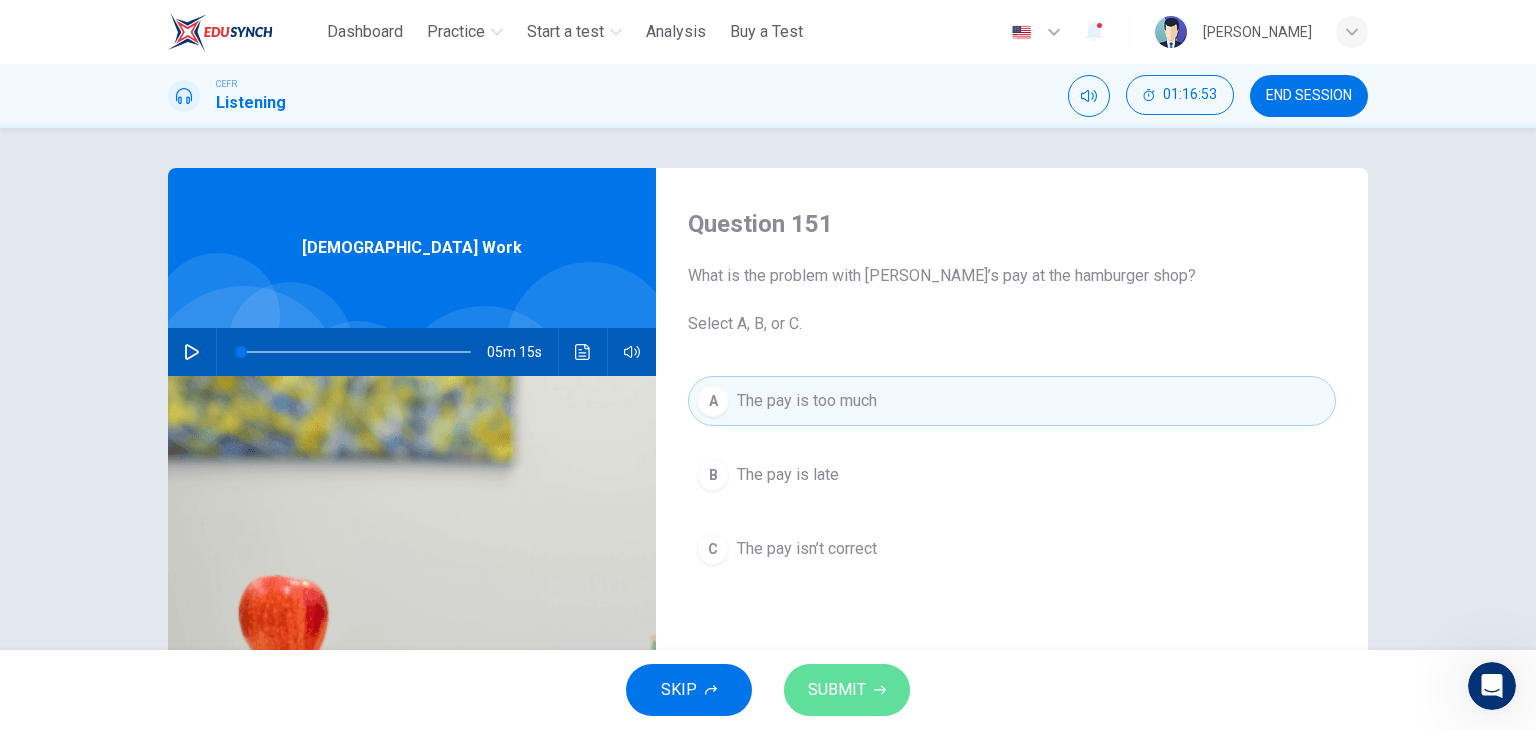 click on "SUBMIT" at bounding box center [837, 690] 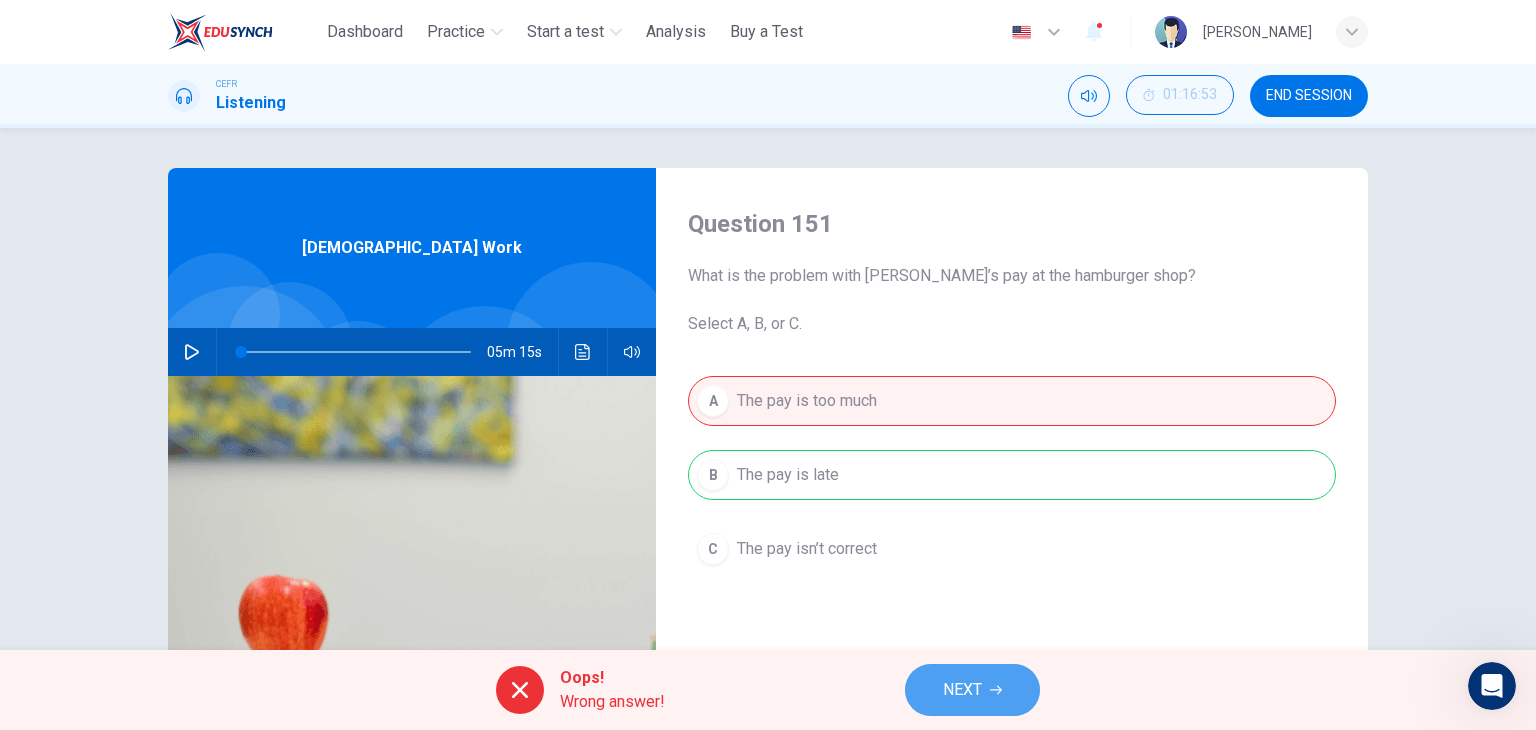 click on "NEXT" at bounding box center (962, 690) 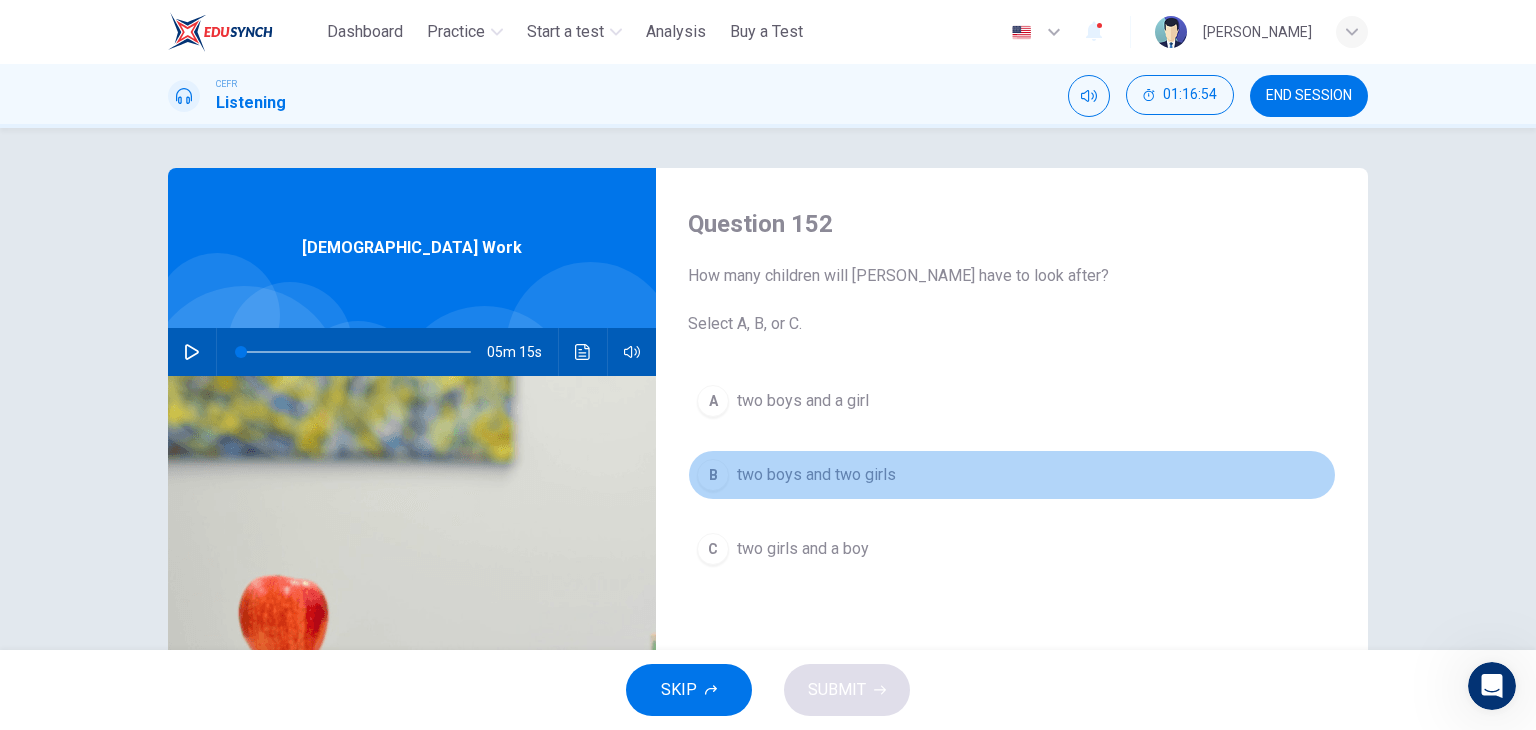 click on "two boys and two girls" at bounding box center [816, 475] 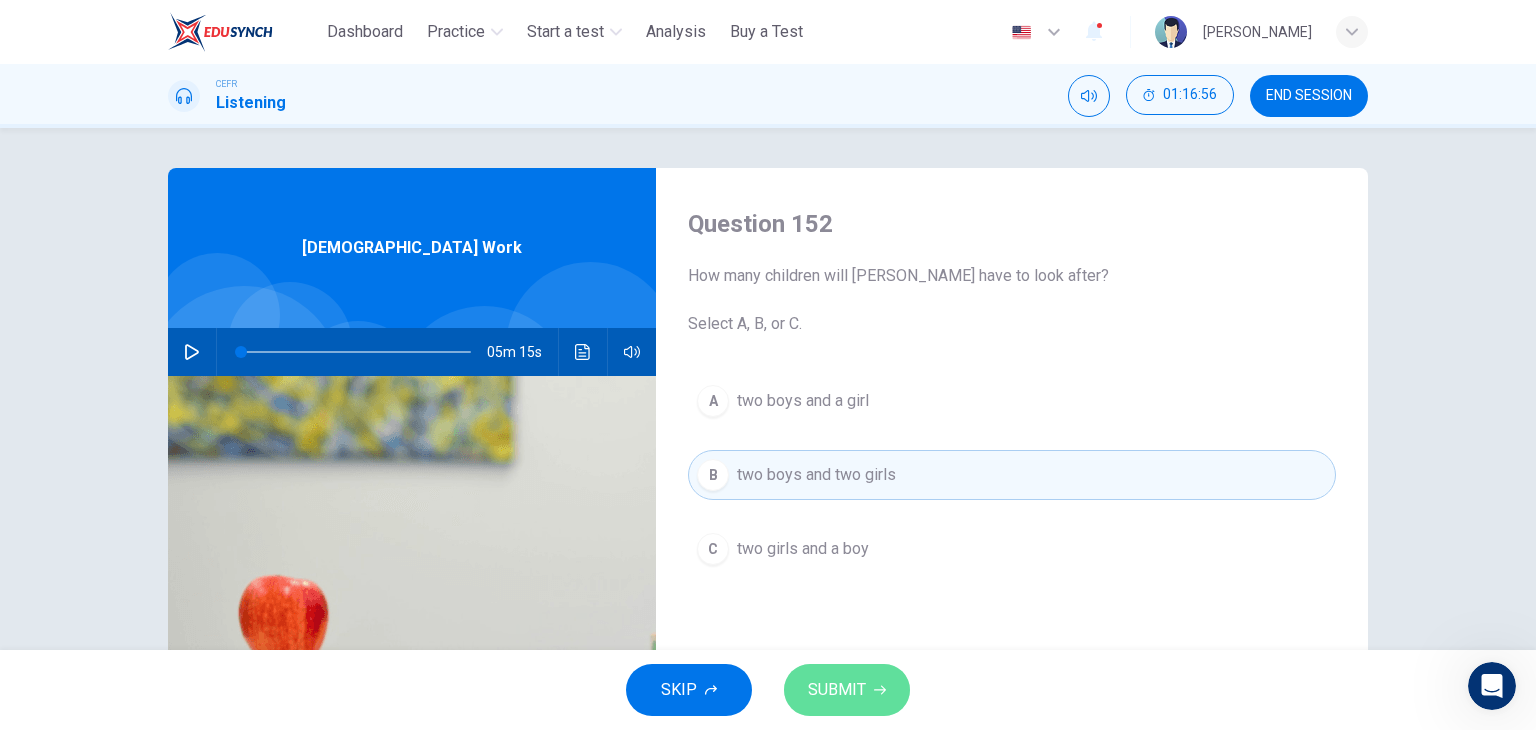 click on "SUBMIT" at bounding box center [837, 690] 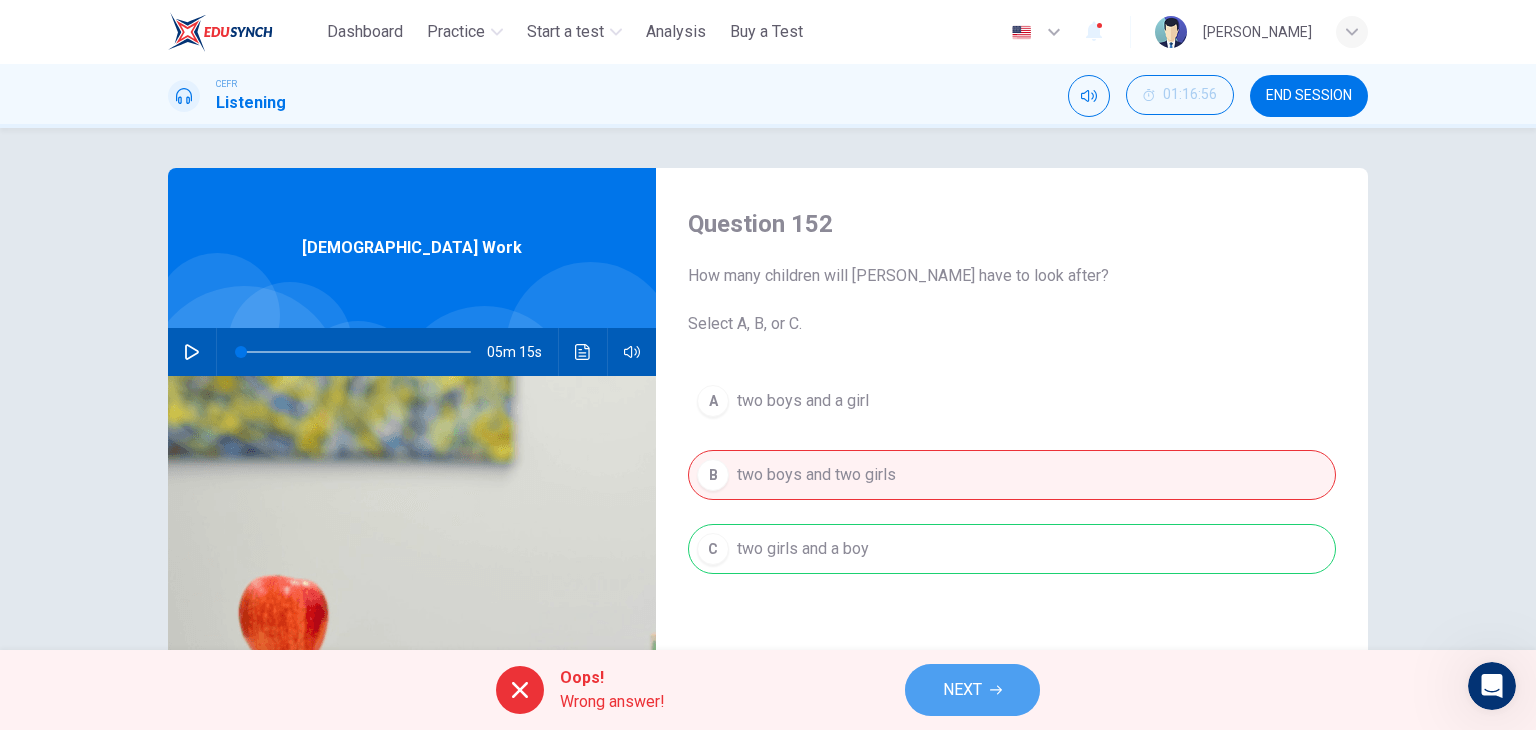 click 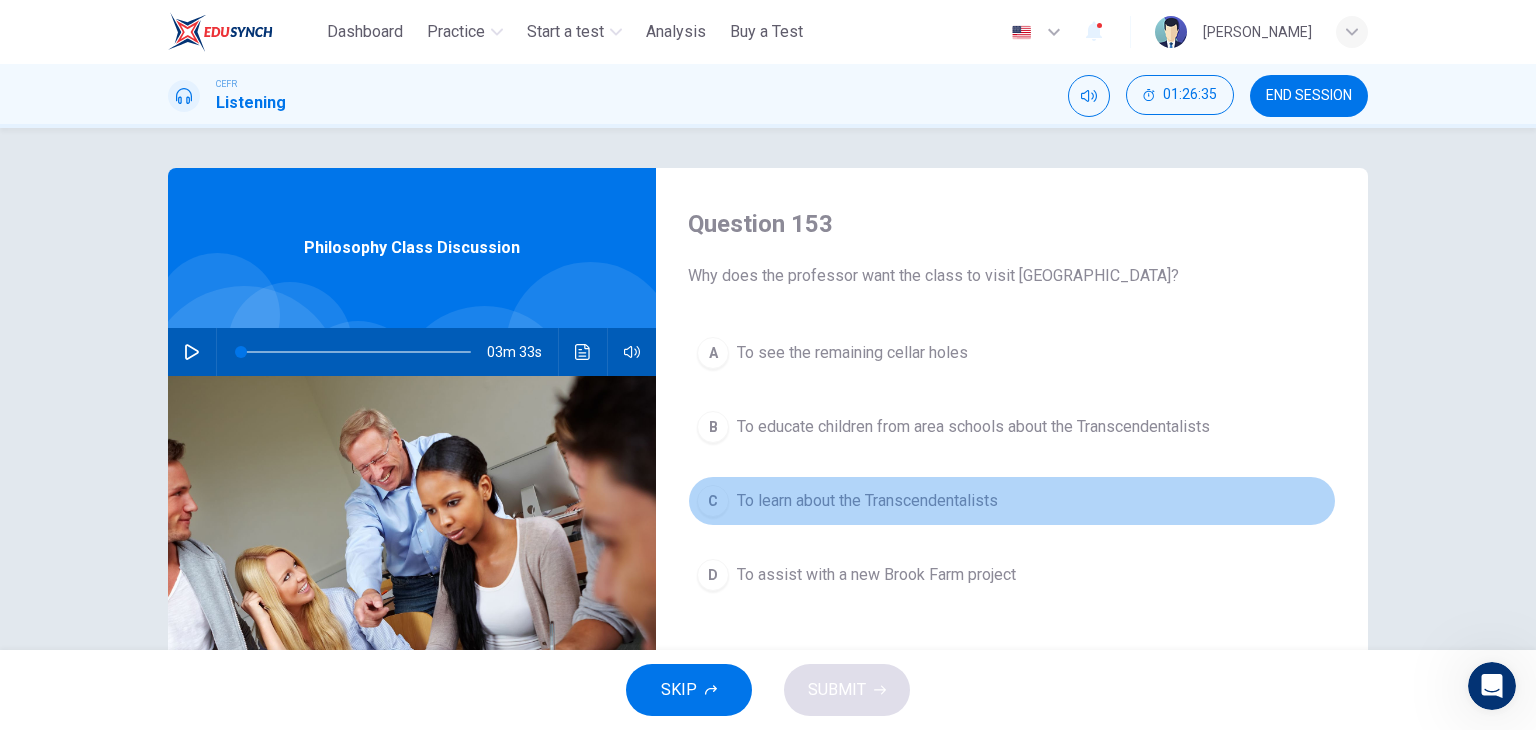 click on "To learn about the Transcendentalists" at bounding box center [867, 501] 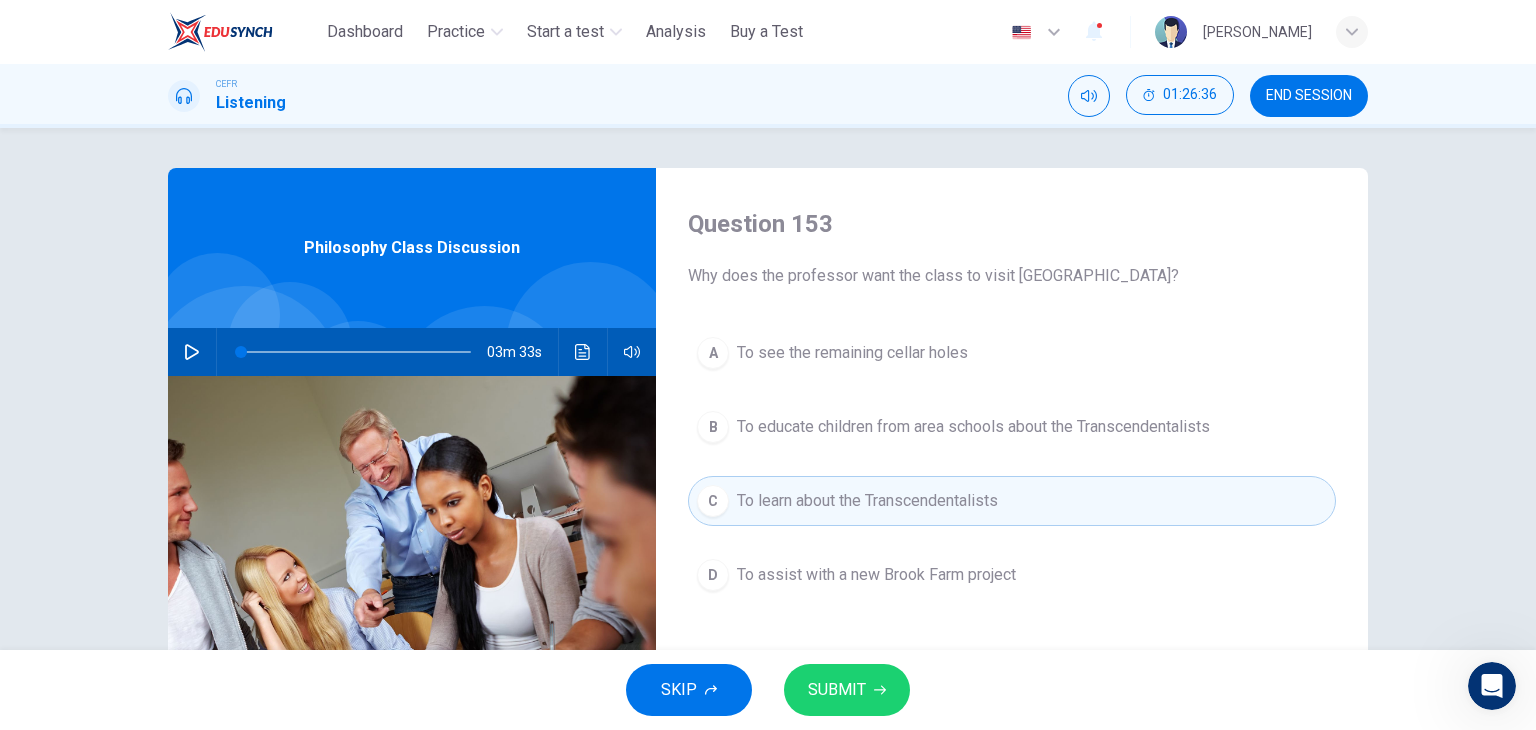 click on "SUBMIT" at bounding box center (837, 690) 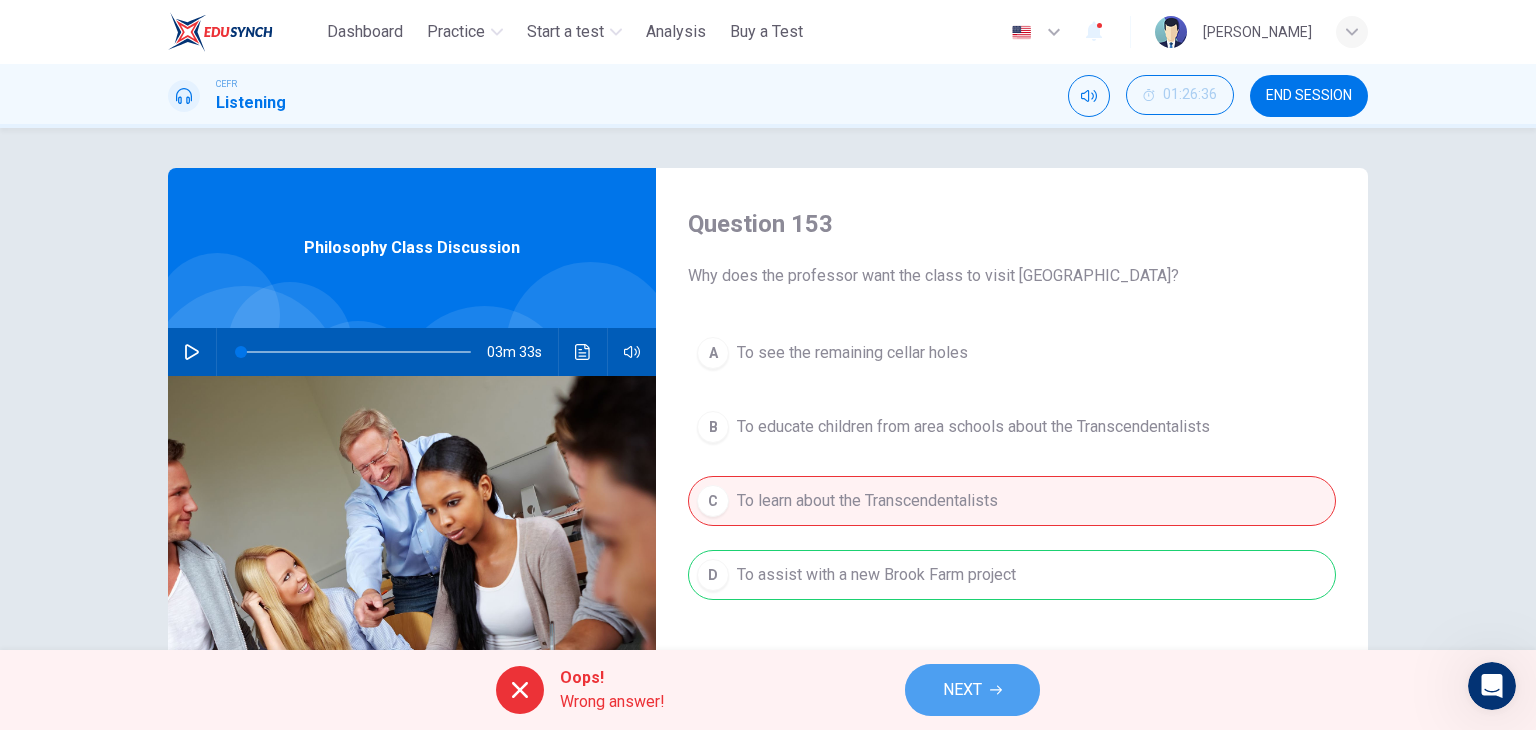 click on "NEXT" at bounding box center (972, 690) 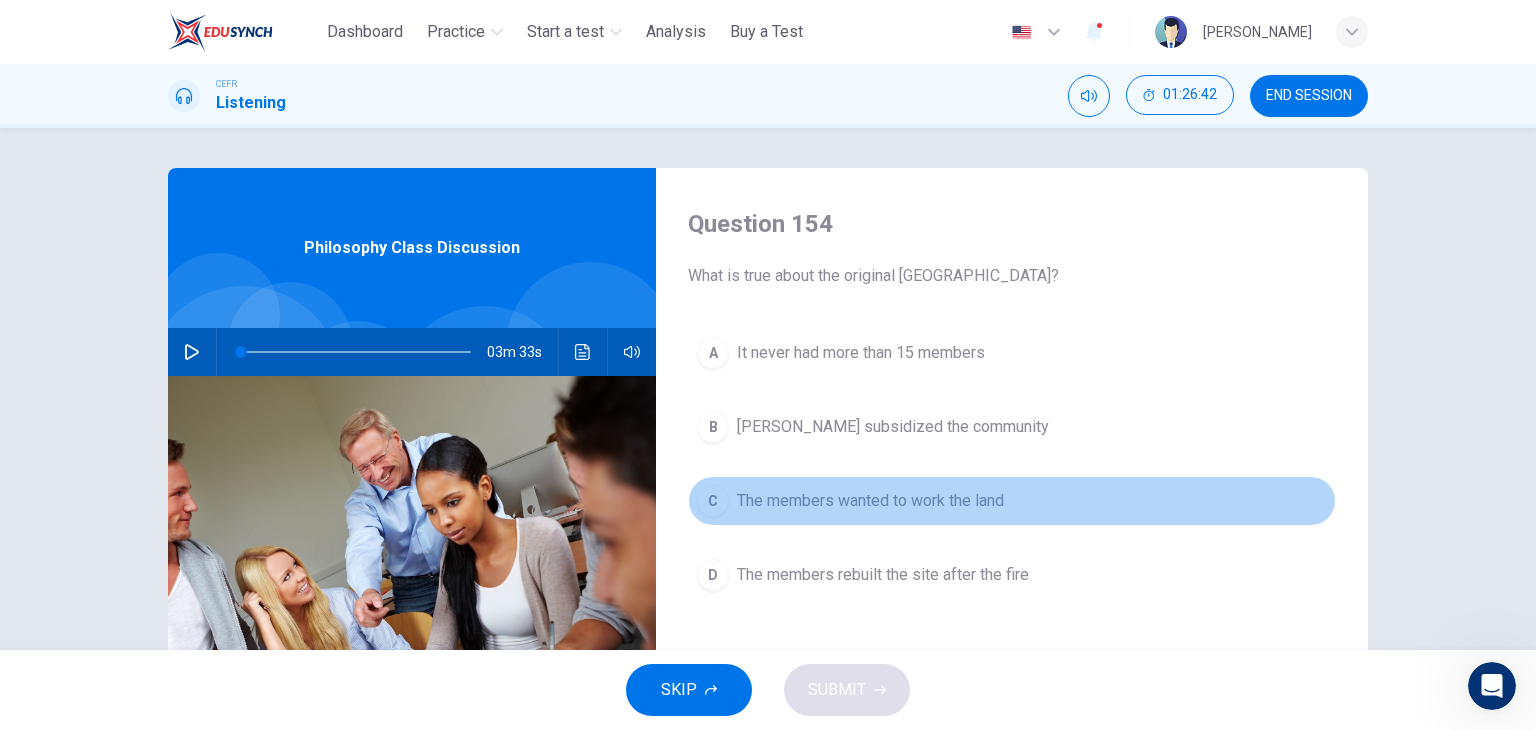 click on "The members wanted to work the land" at bounding box center (870, 501) 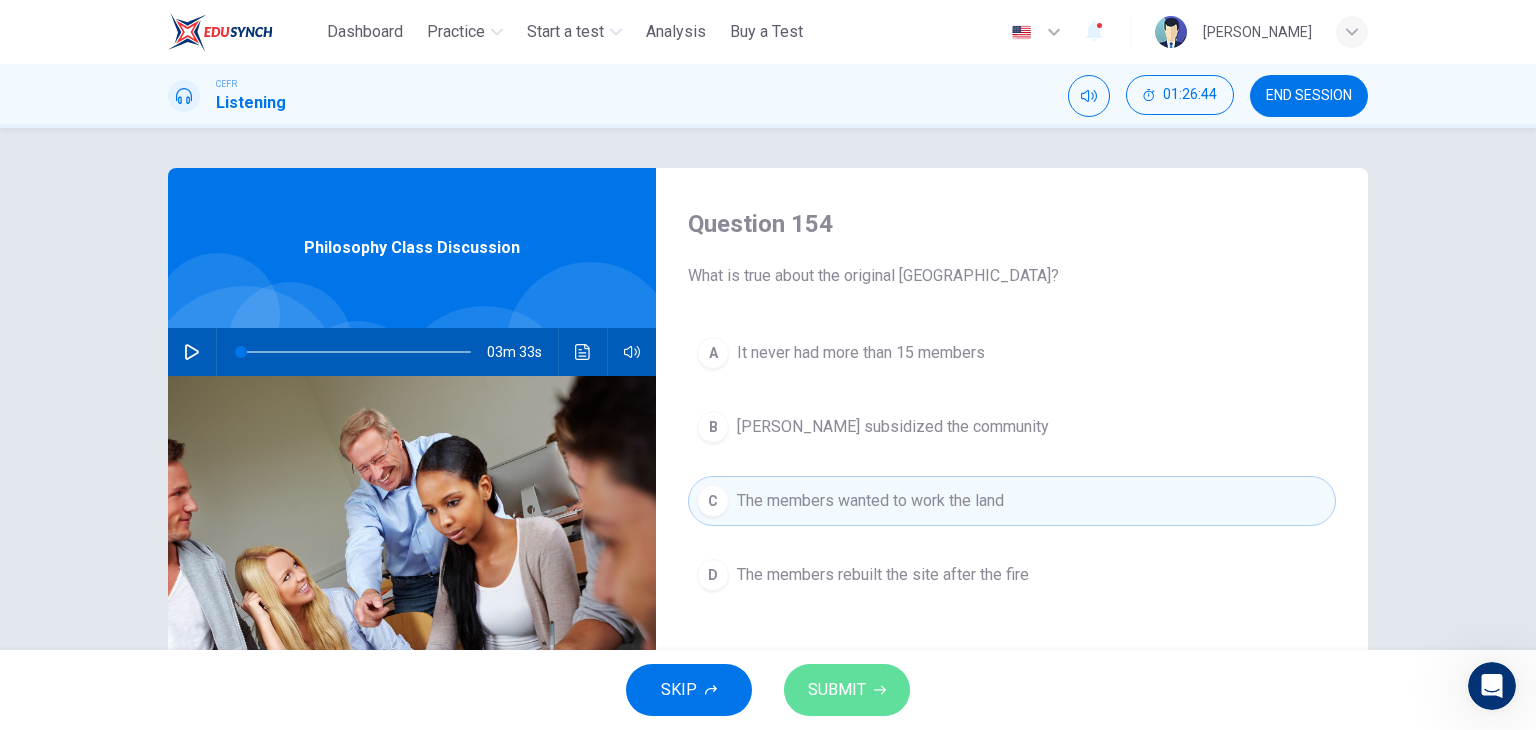 click on "SUBMIT" at bounding box center [847, 690] 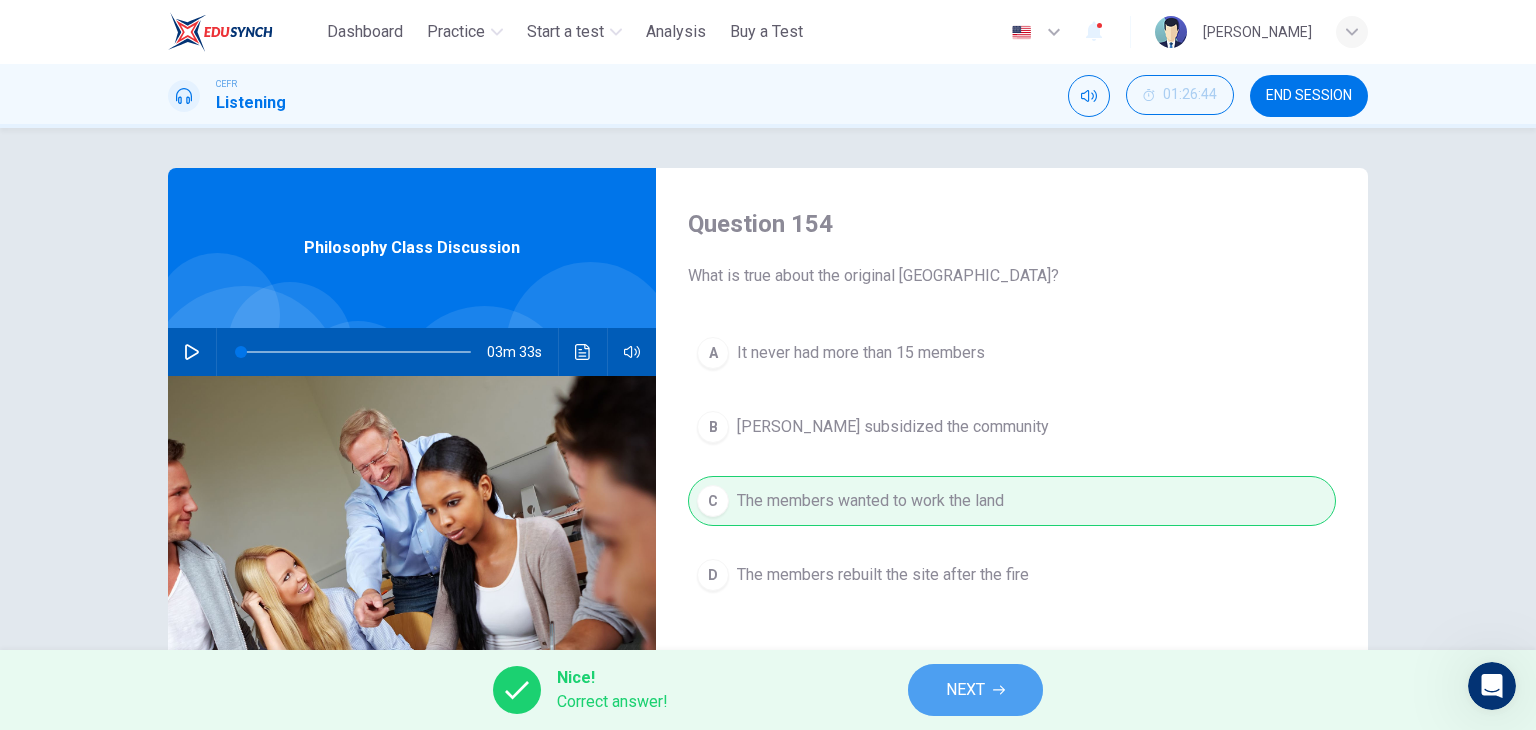 click on "NEXT" at bounding box center [965, 690] 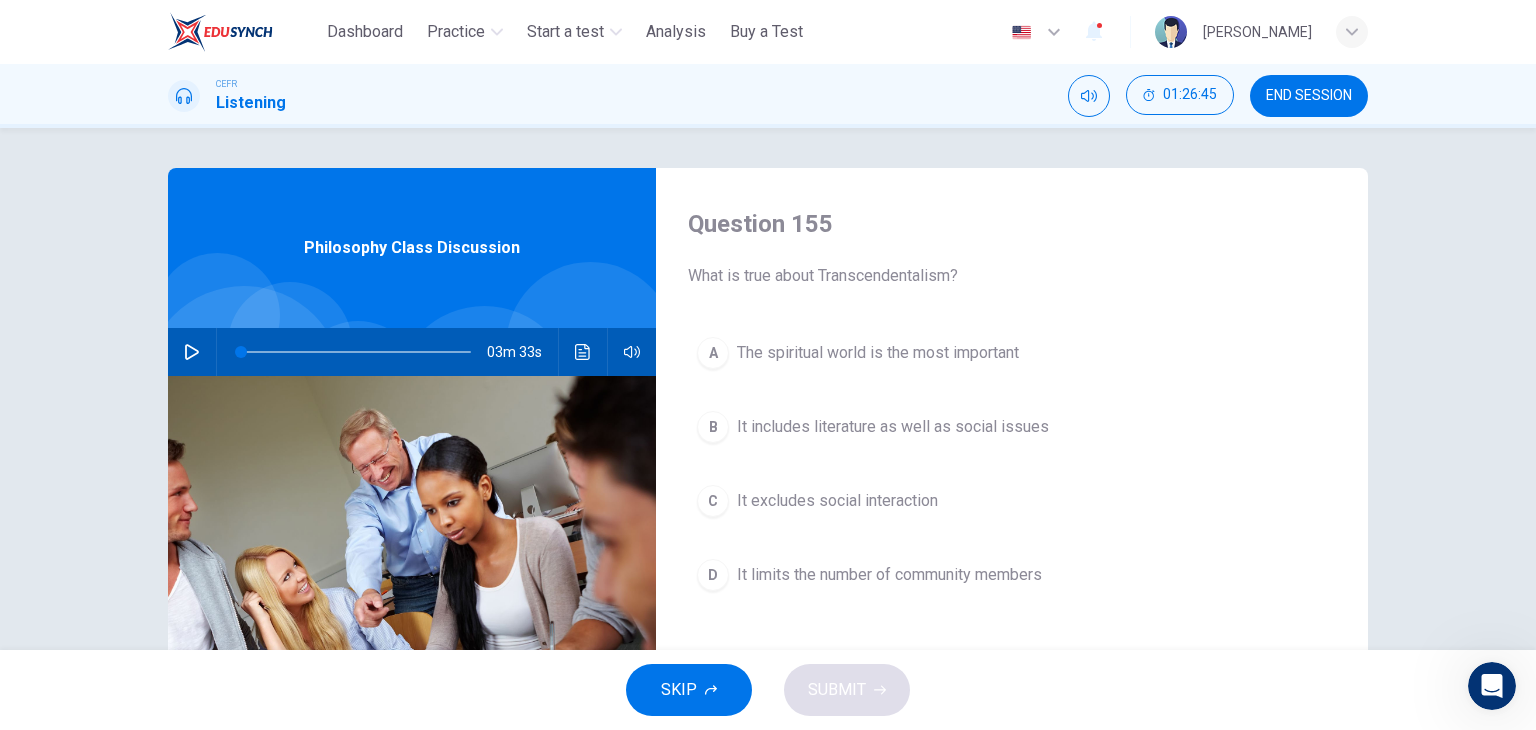 click on "A The spiritual world is the most important B It includes literature as well as social issues C It excludes social interaction D It limits the number of community members" at bounding box center (1012, 484) 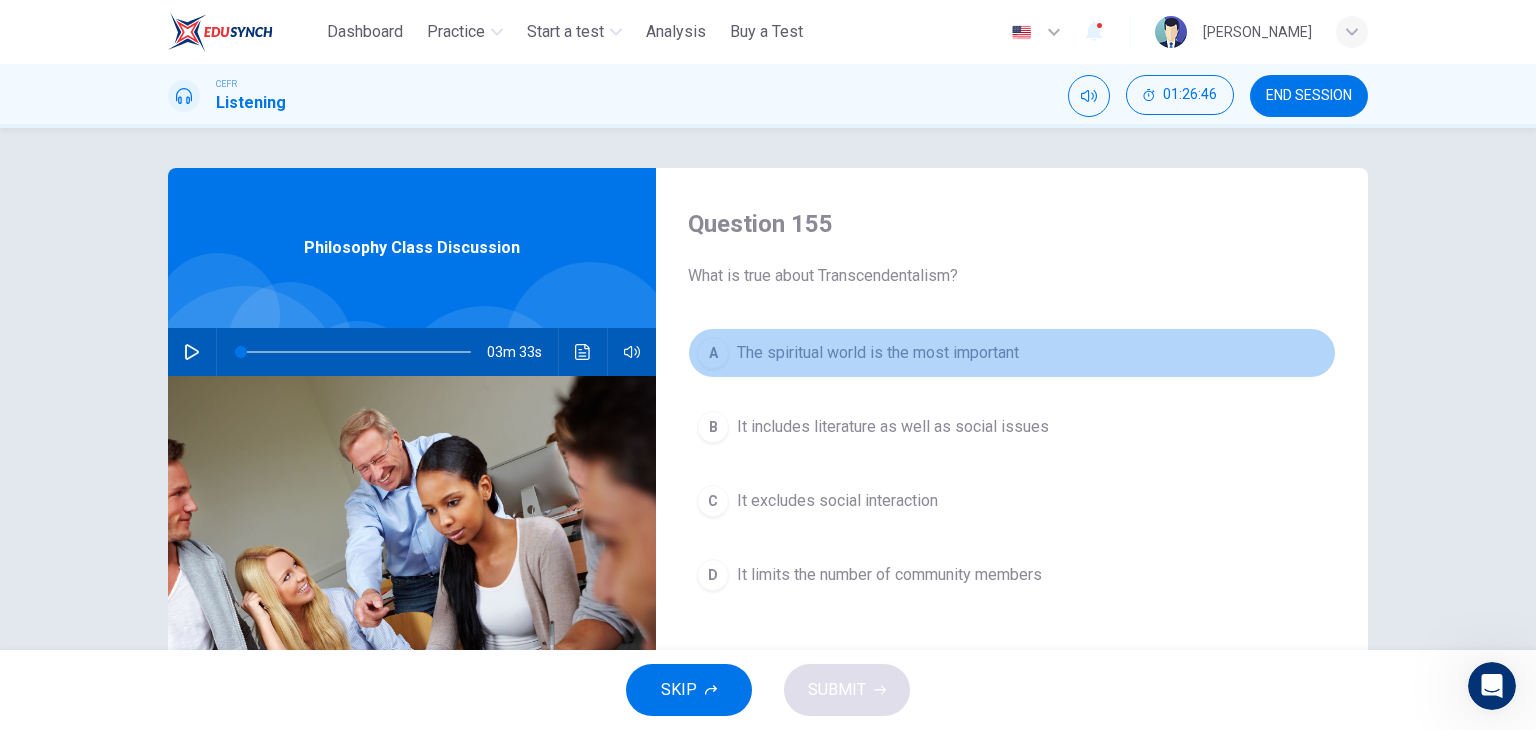 click on "The spiritual world is the most important" at bounding box center (878, 353) 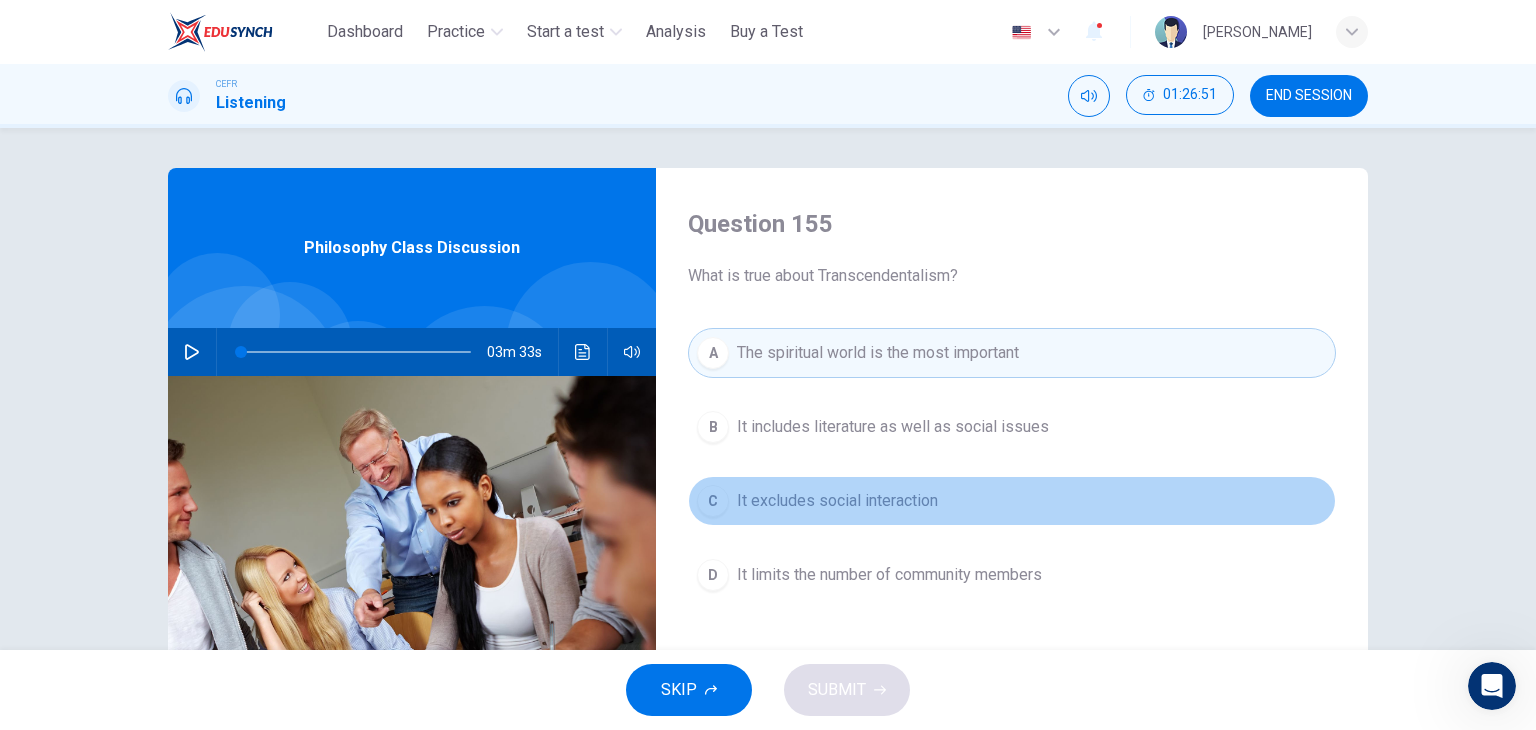 click on "It excludes social interaction" at bounding box center (837, 501) 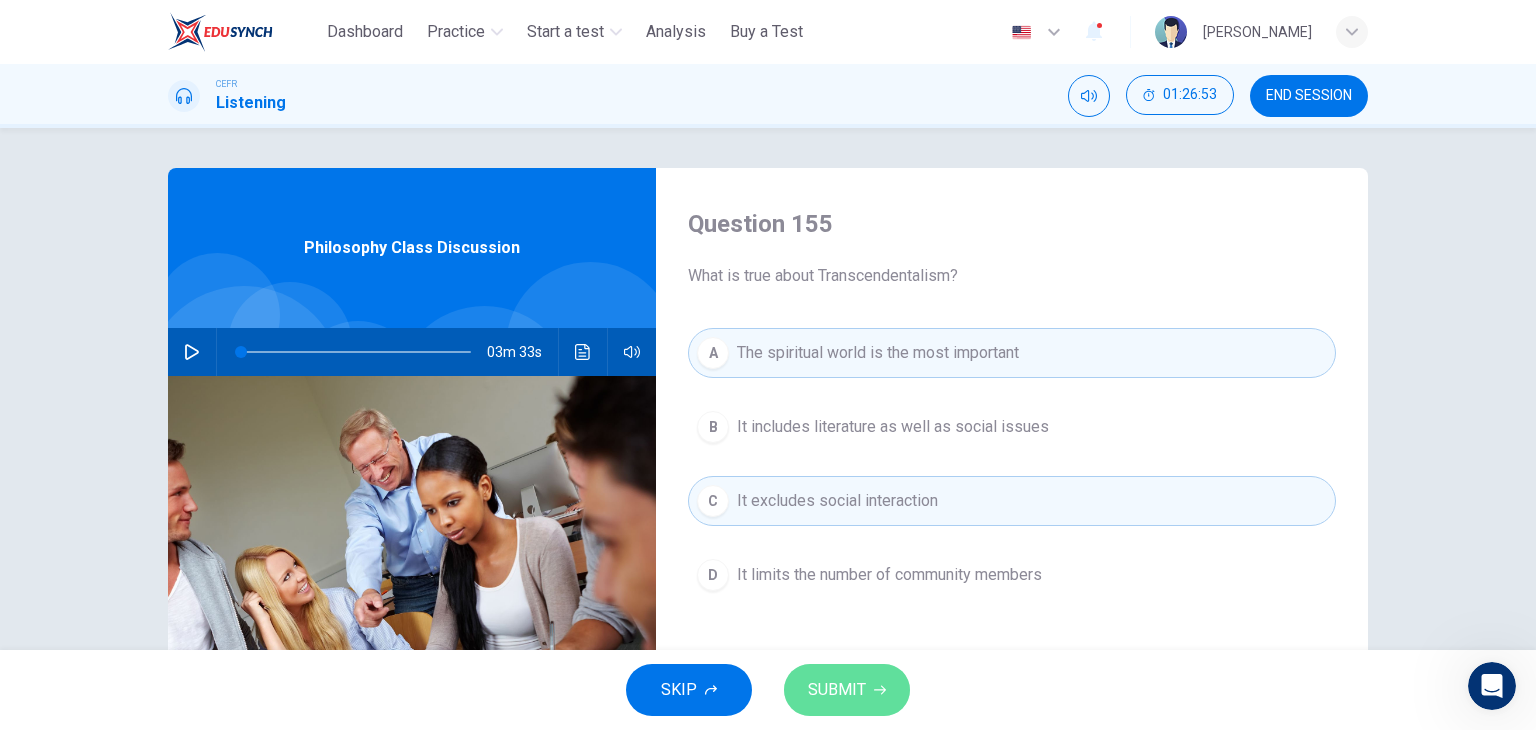 click on "SUBMIT" at bounding box center (837, 690) 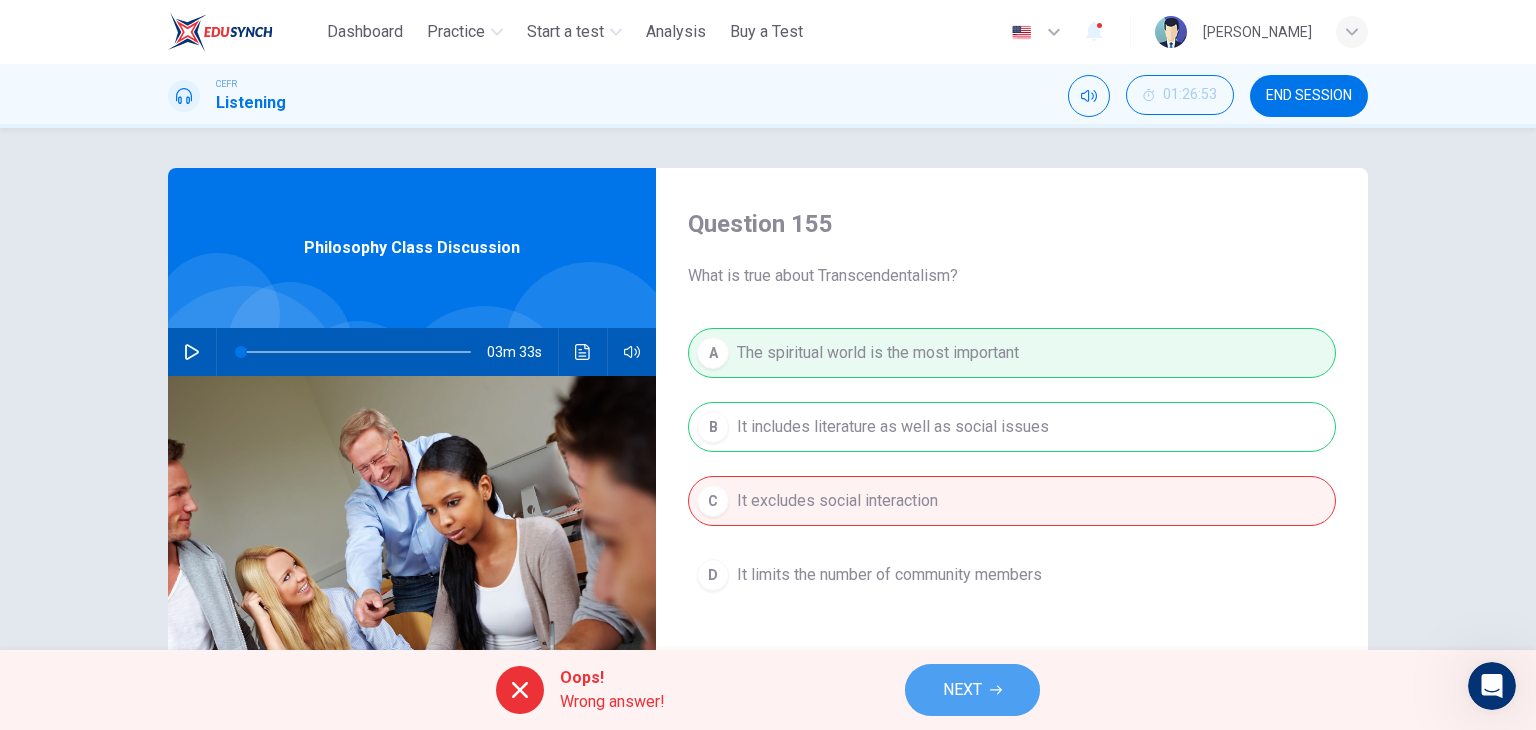 click on "NEXT" at bounding box center [962, 690] 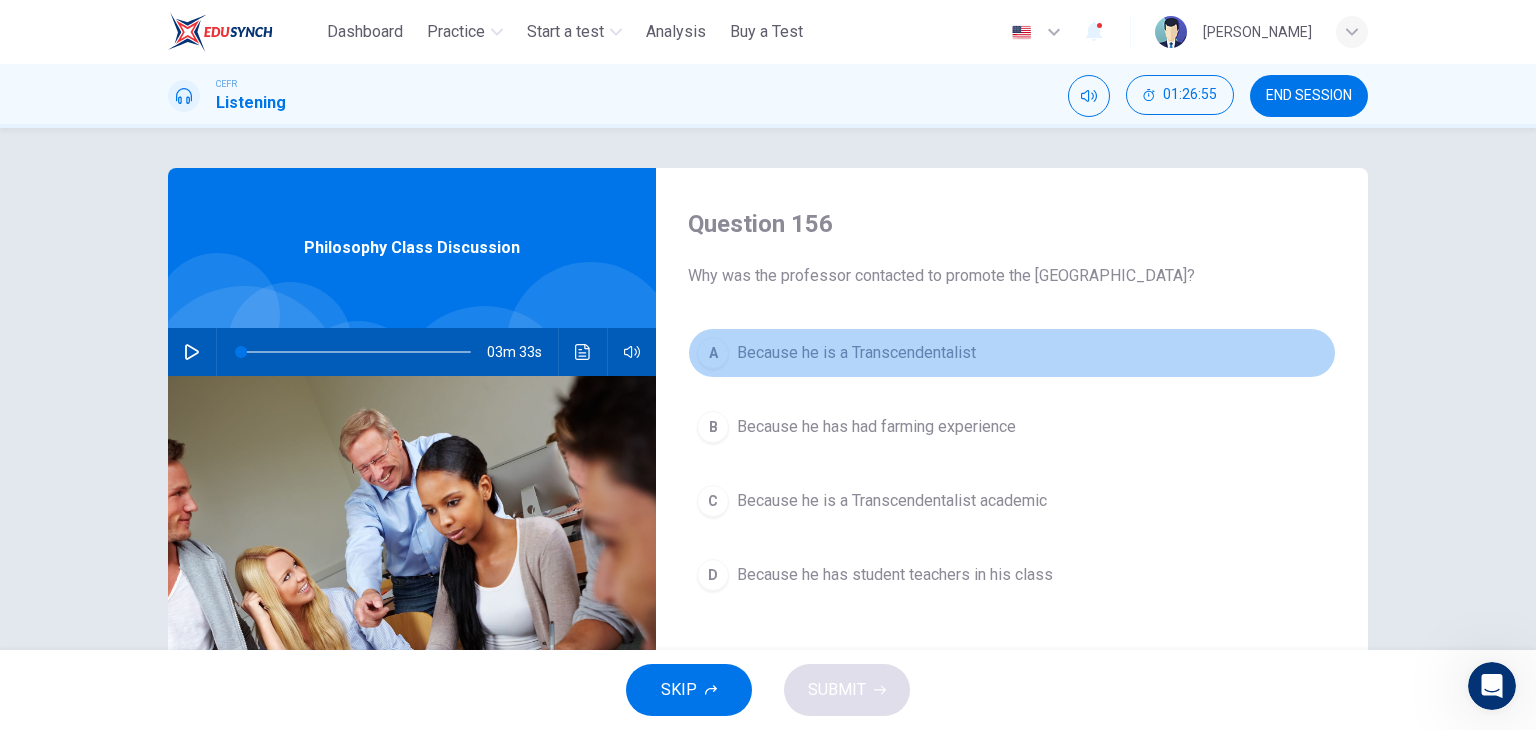 click on "A Because he is a Transcendentalist" at bounding box center (1012, 353) 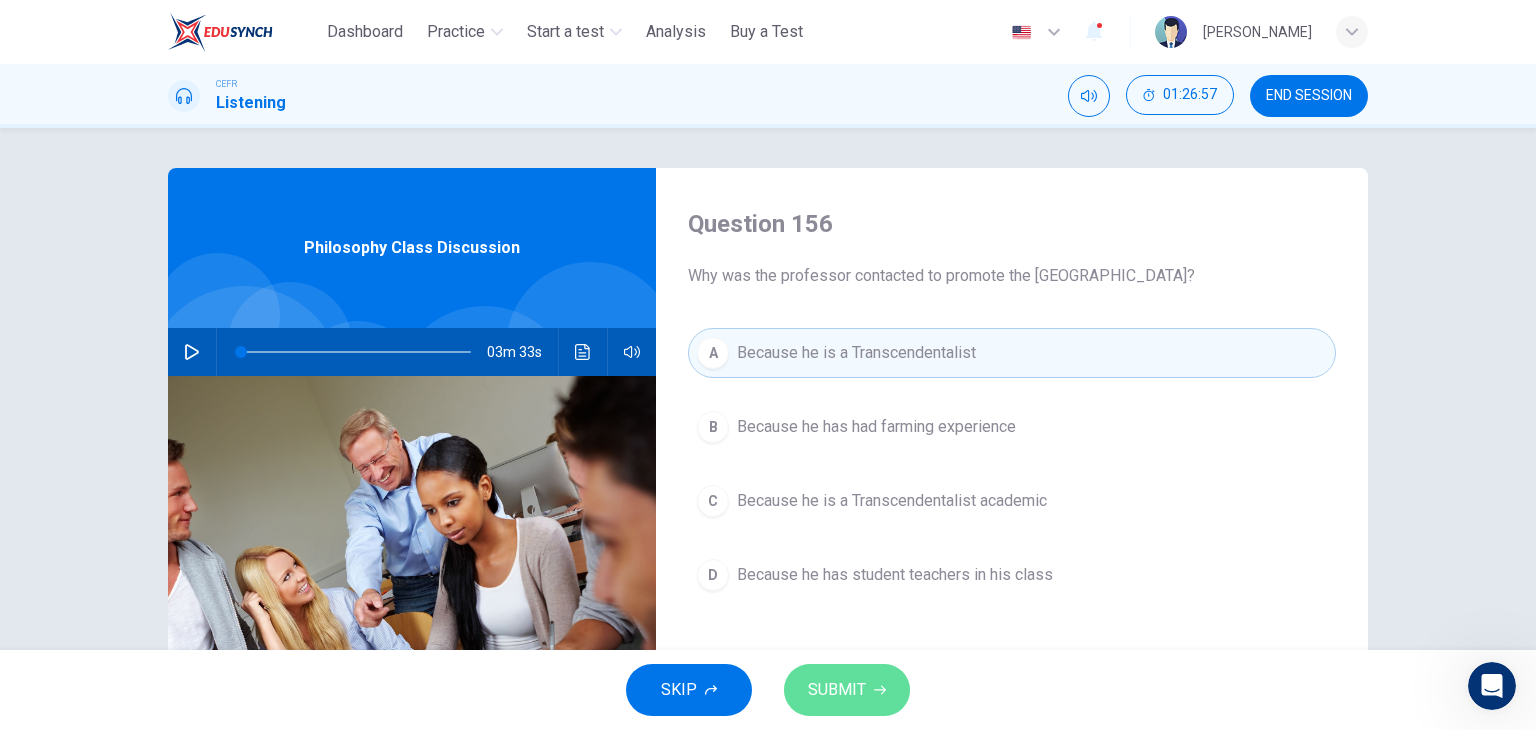click on "SUBMIT" at bounding box center (837, 690) 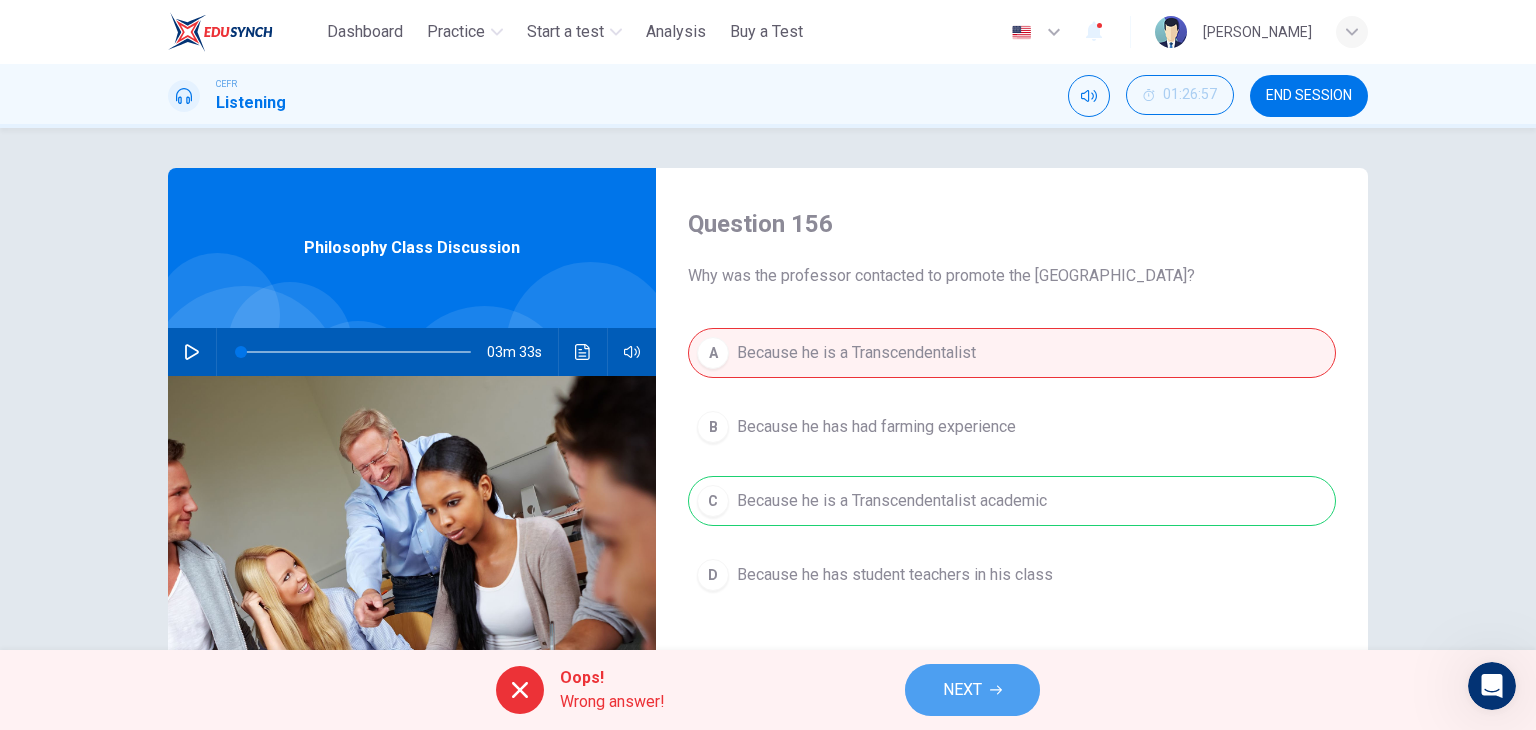click on "NEXT" at bounding box center [962, 690] 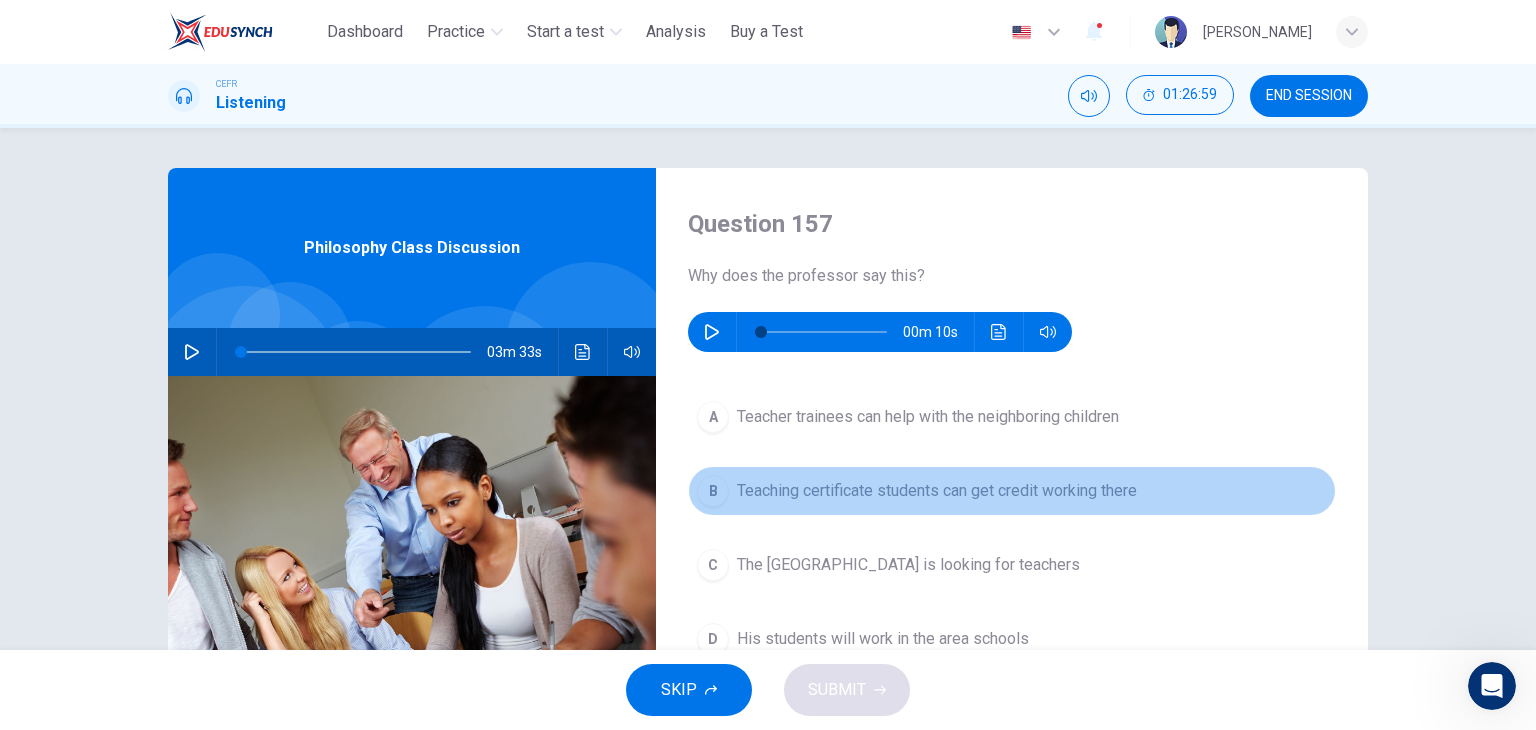 click on "B Teaching certificate students can get credit working there" at bounding box center (1012, 491) 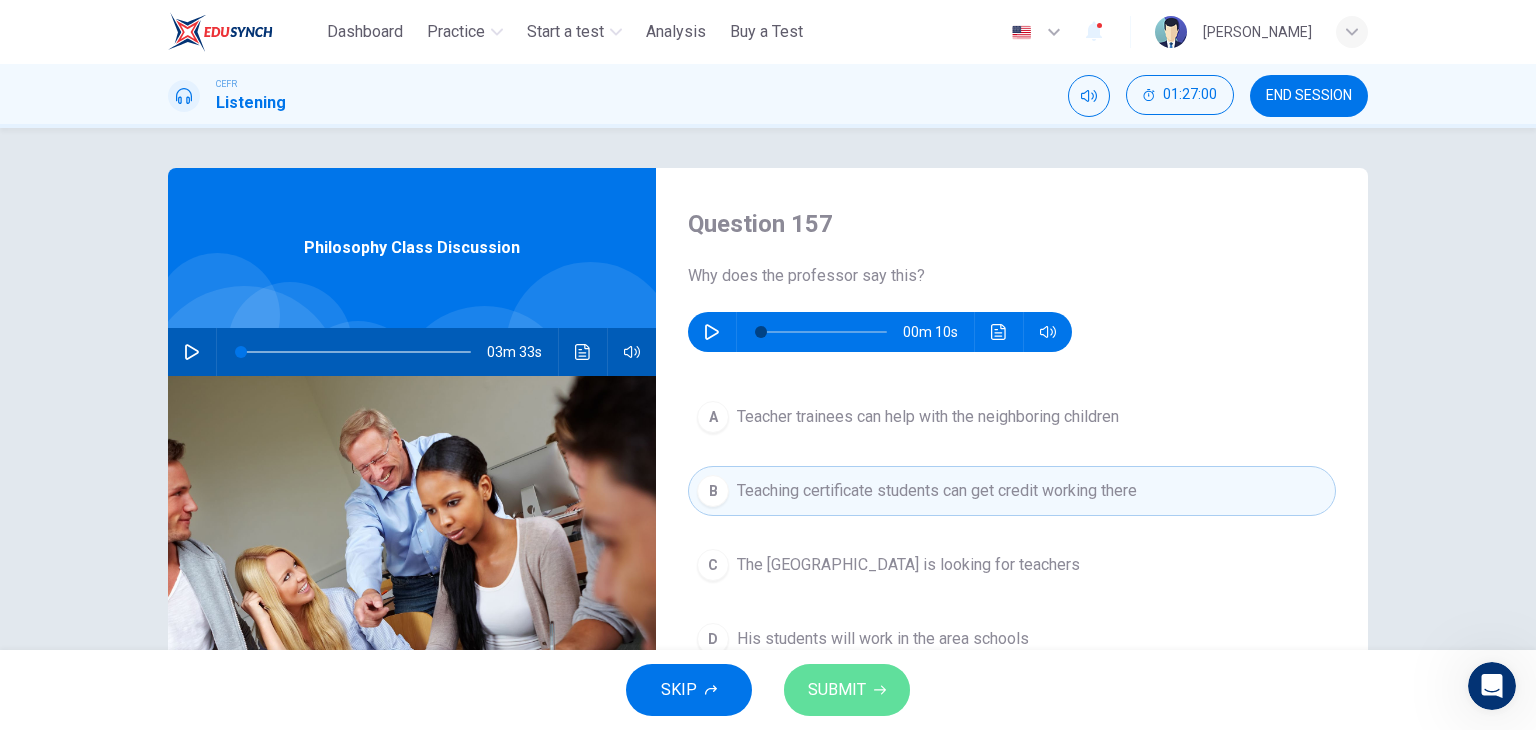 click on "SUBMIT" at bounding box center (847, 690) 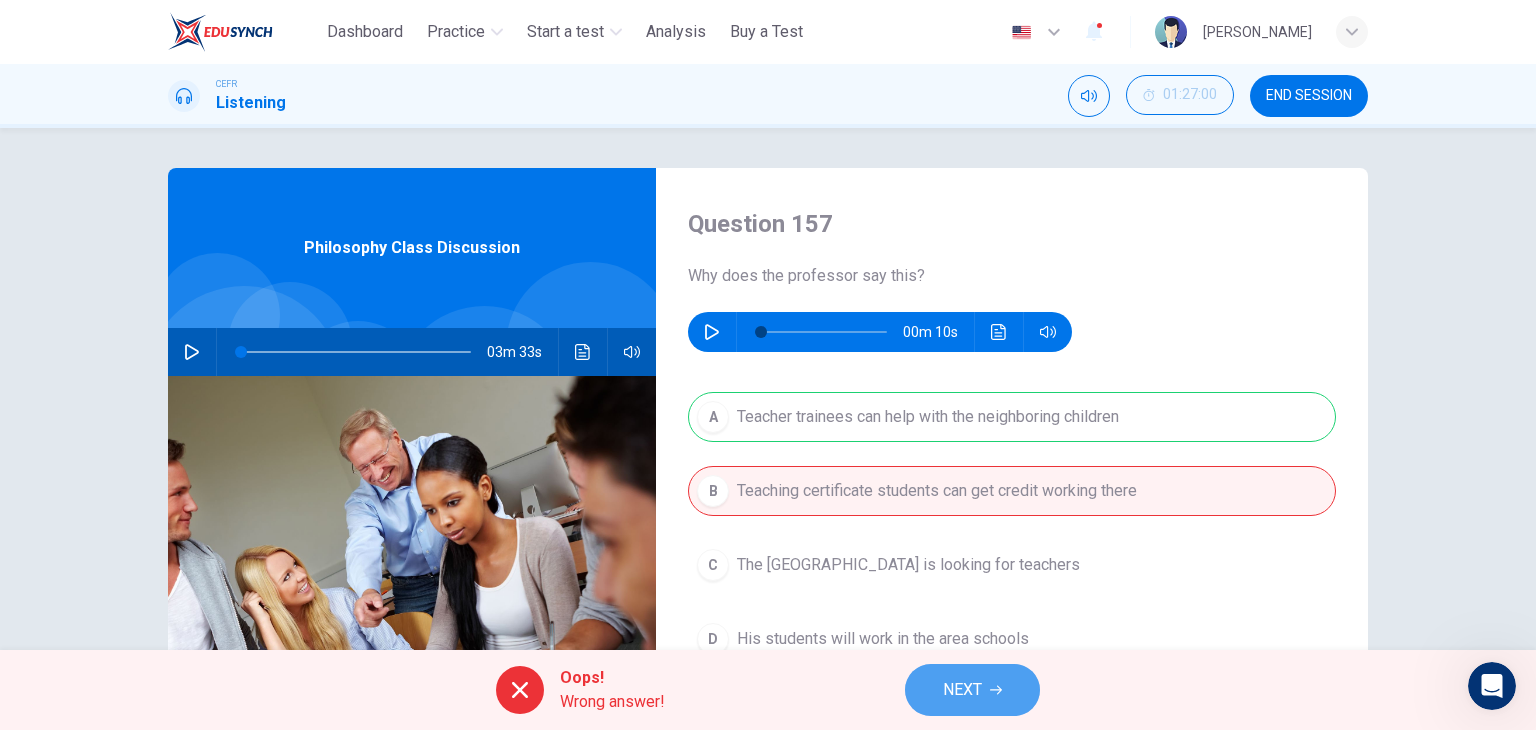 click on "NEXT" at bounding box center (962, 690) 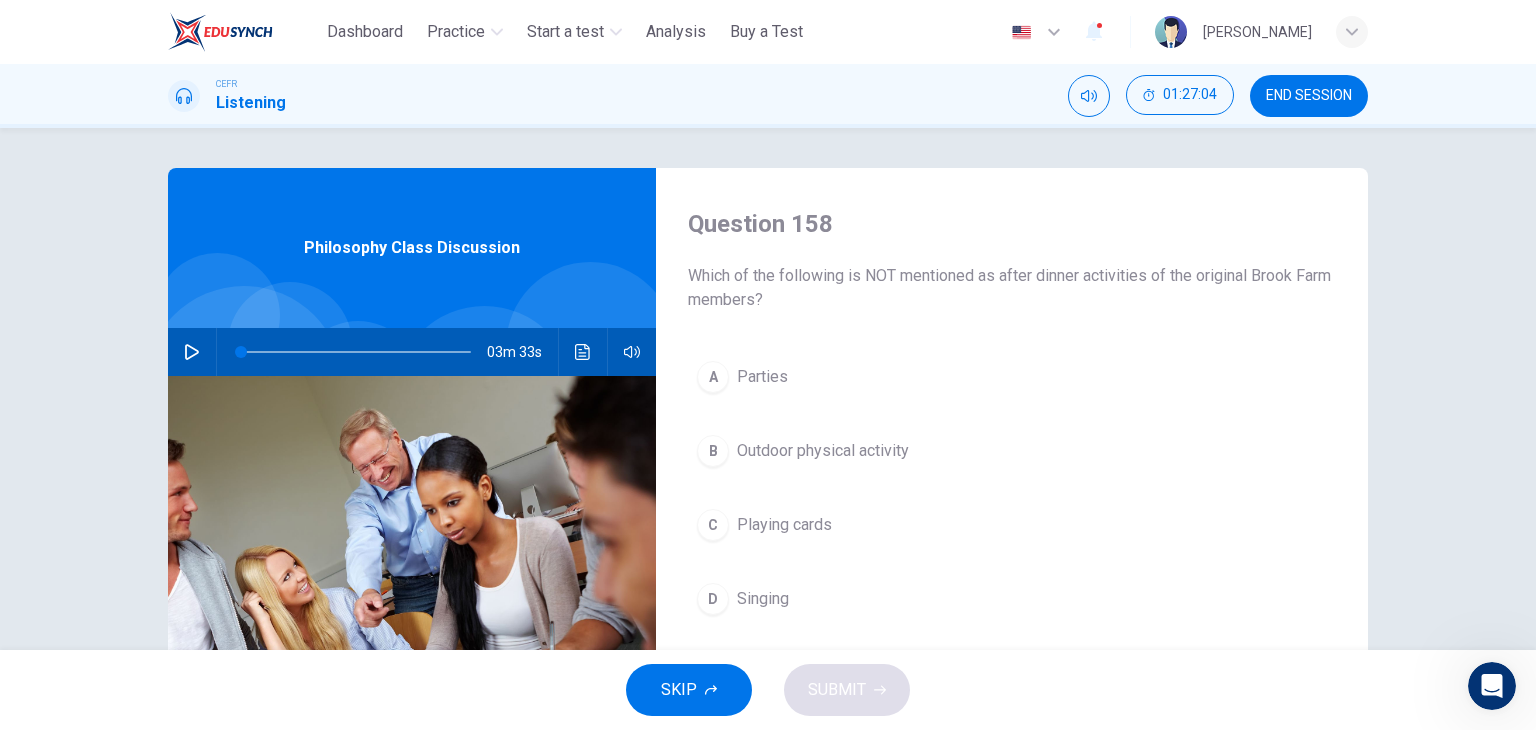 click on "Singing" at bounding box center [763, 599] 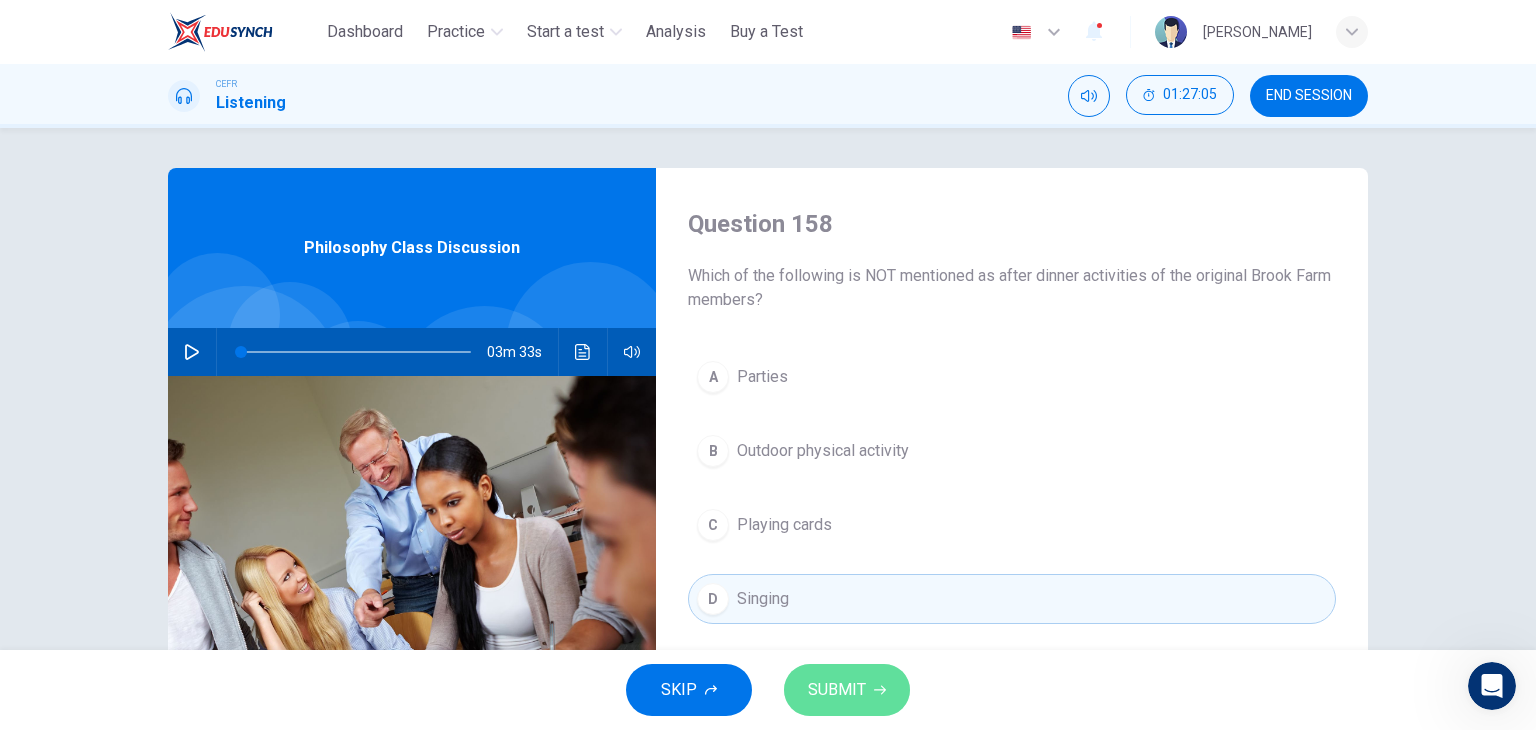 click on "SUBMIT" at bounding box center [847, 690] 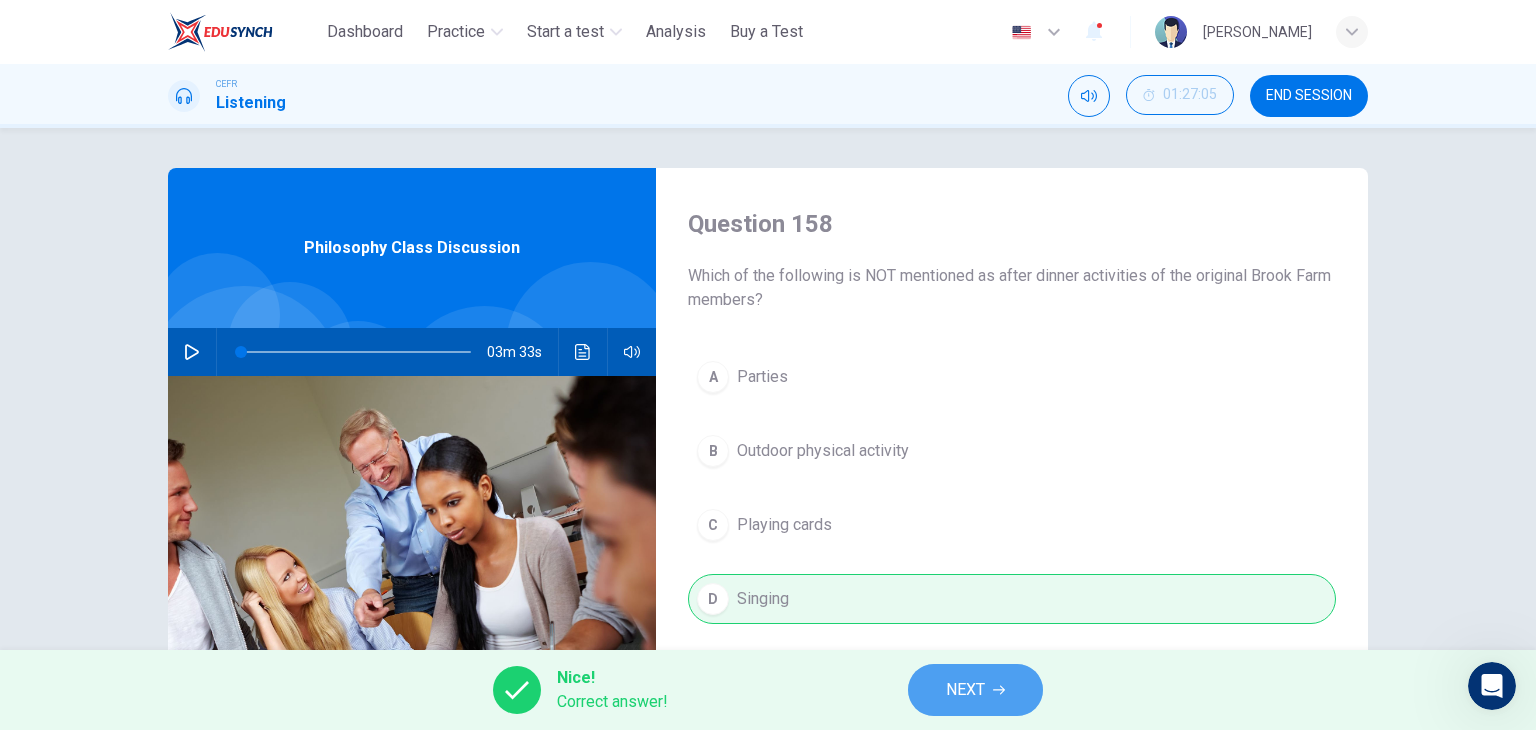 click on "NEXT" at bounding box center (965, 690) 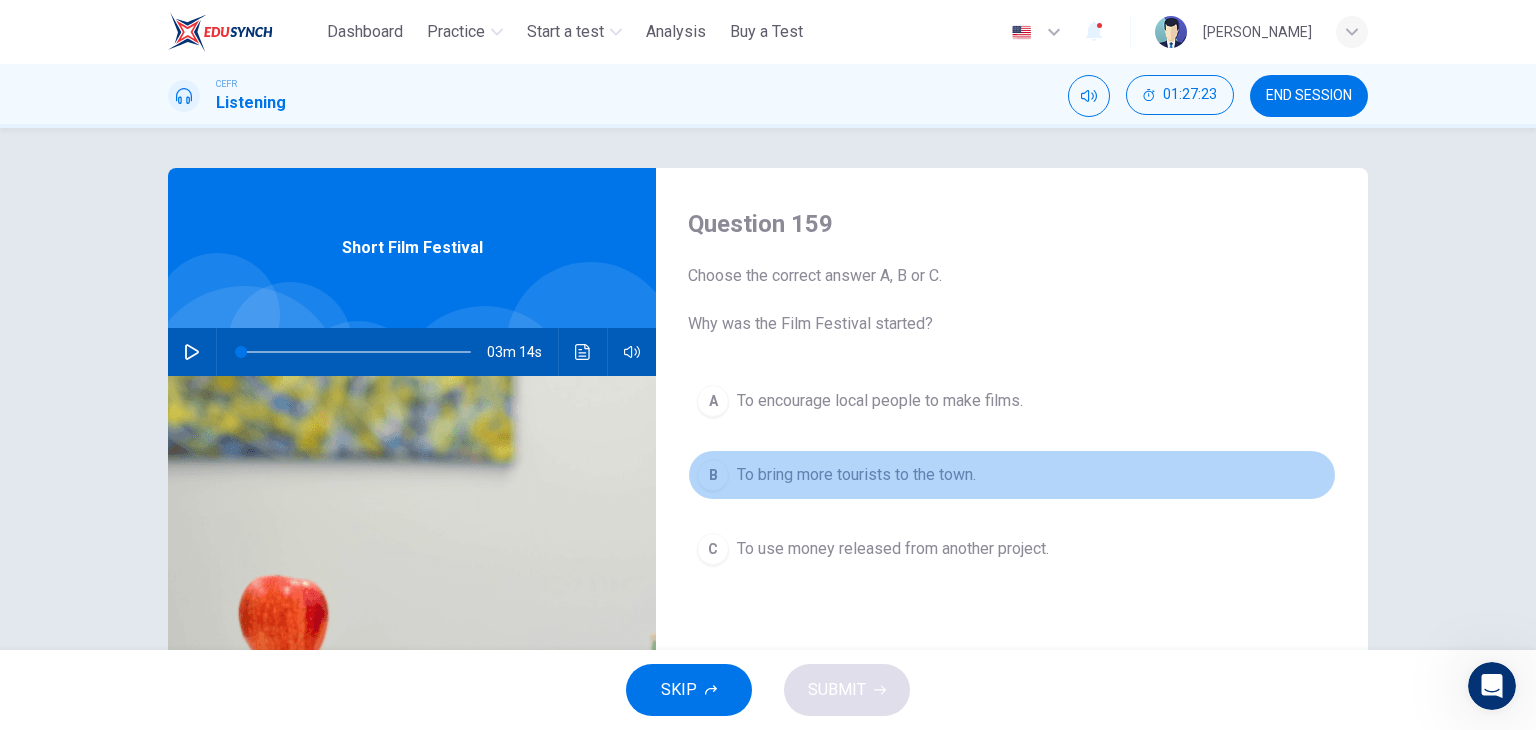 click on "To bring more tourists to the town." at bounding box center (856, 475) 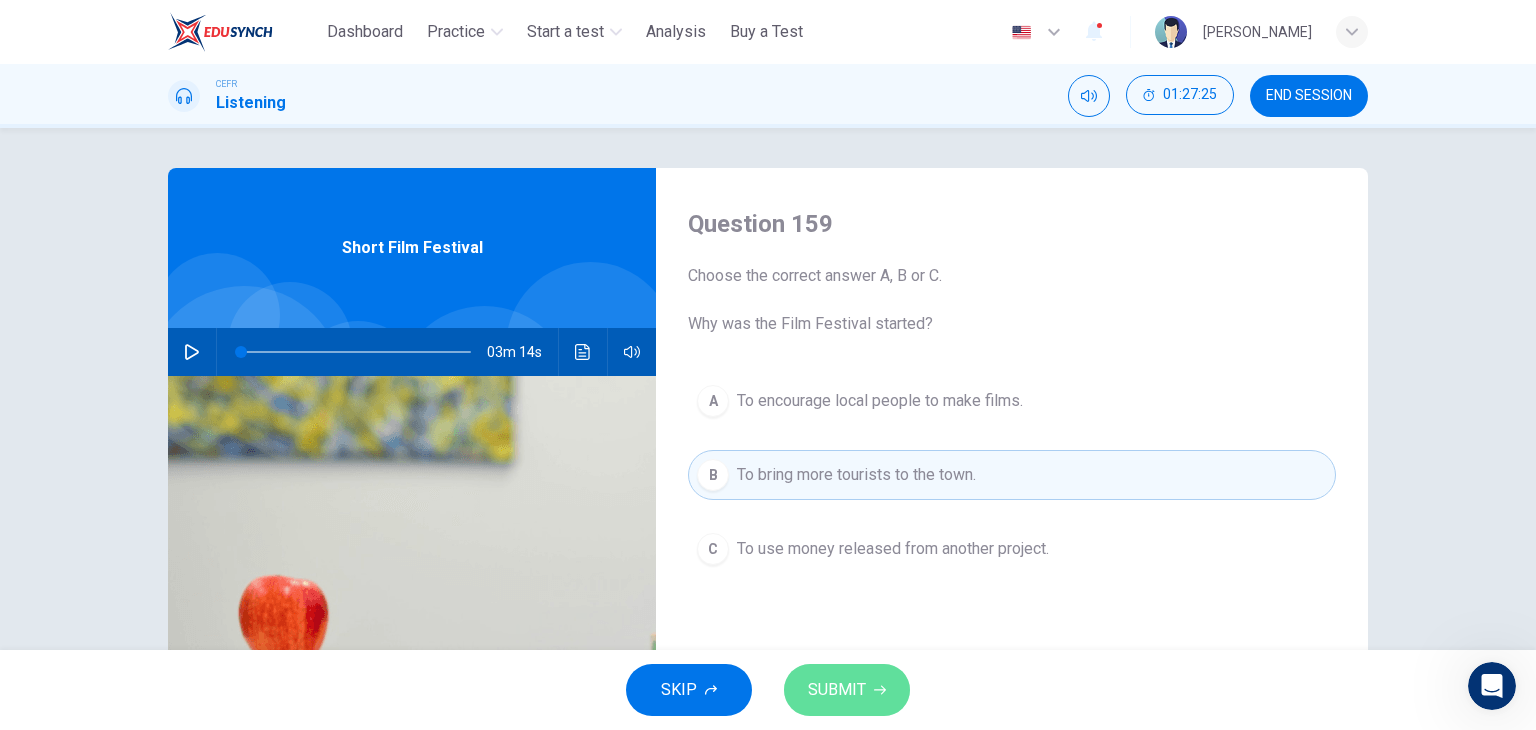click on "SUBMIT" at bounding box center (837, 690) 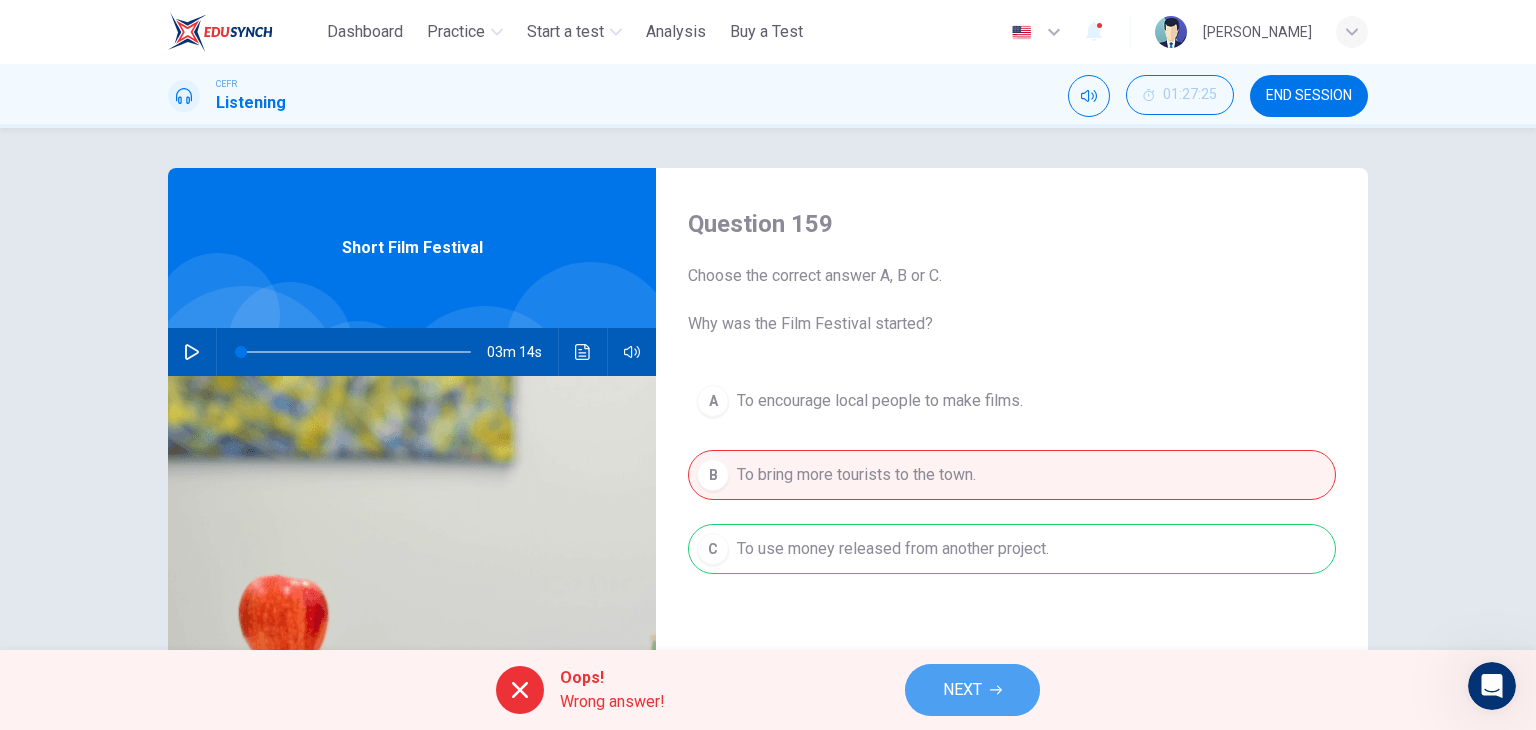 click on "NEXT" at bounding box center (962, 690) 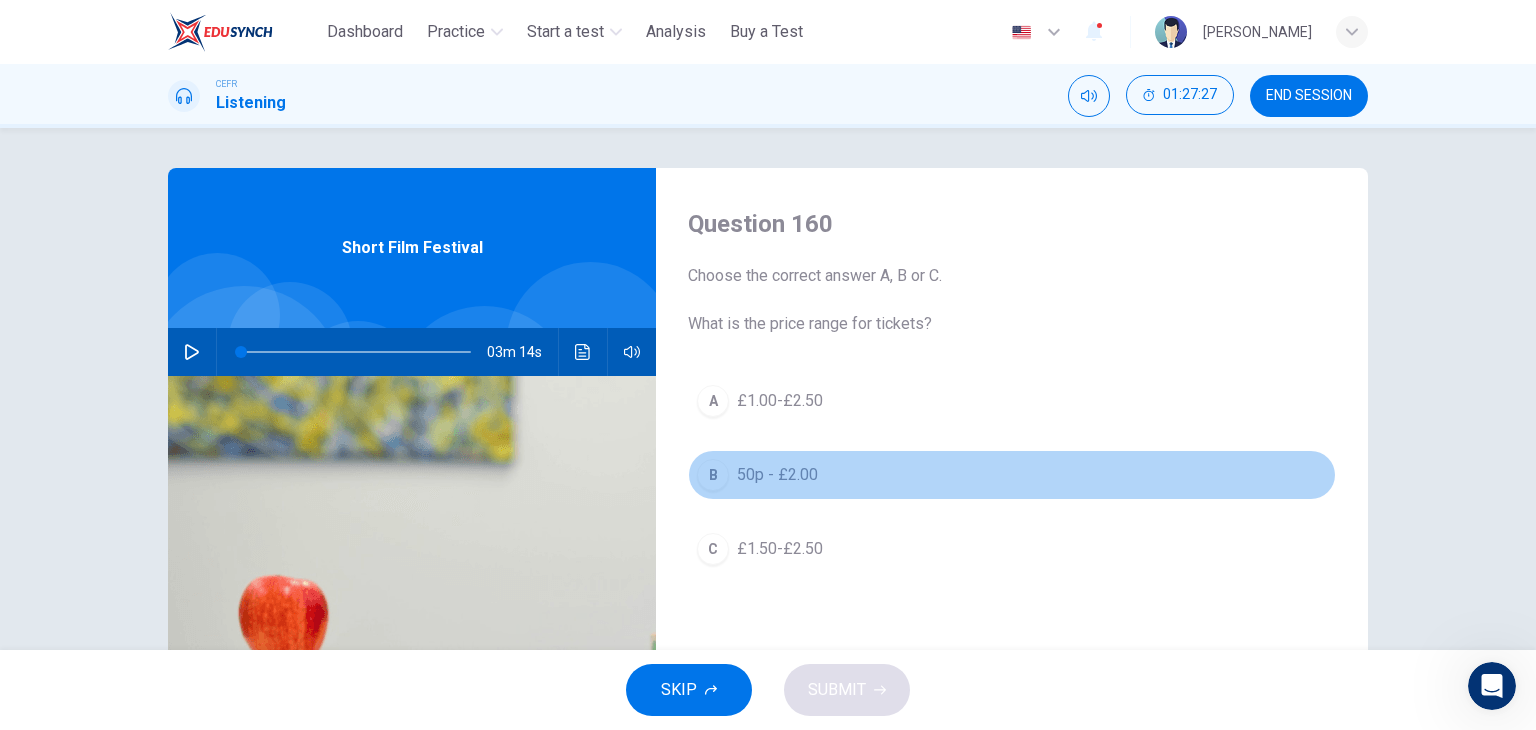 click on "50p - £2.00" at bounding box center (777, 475) 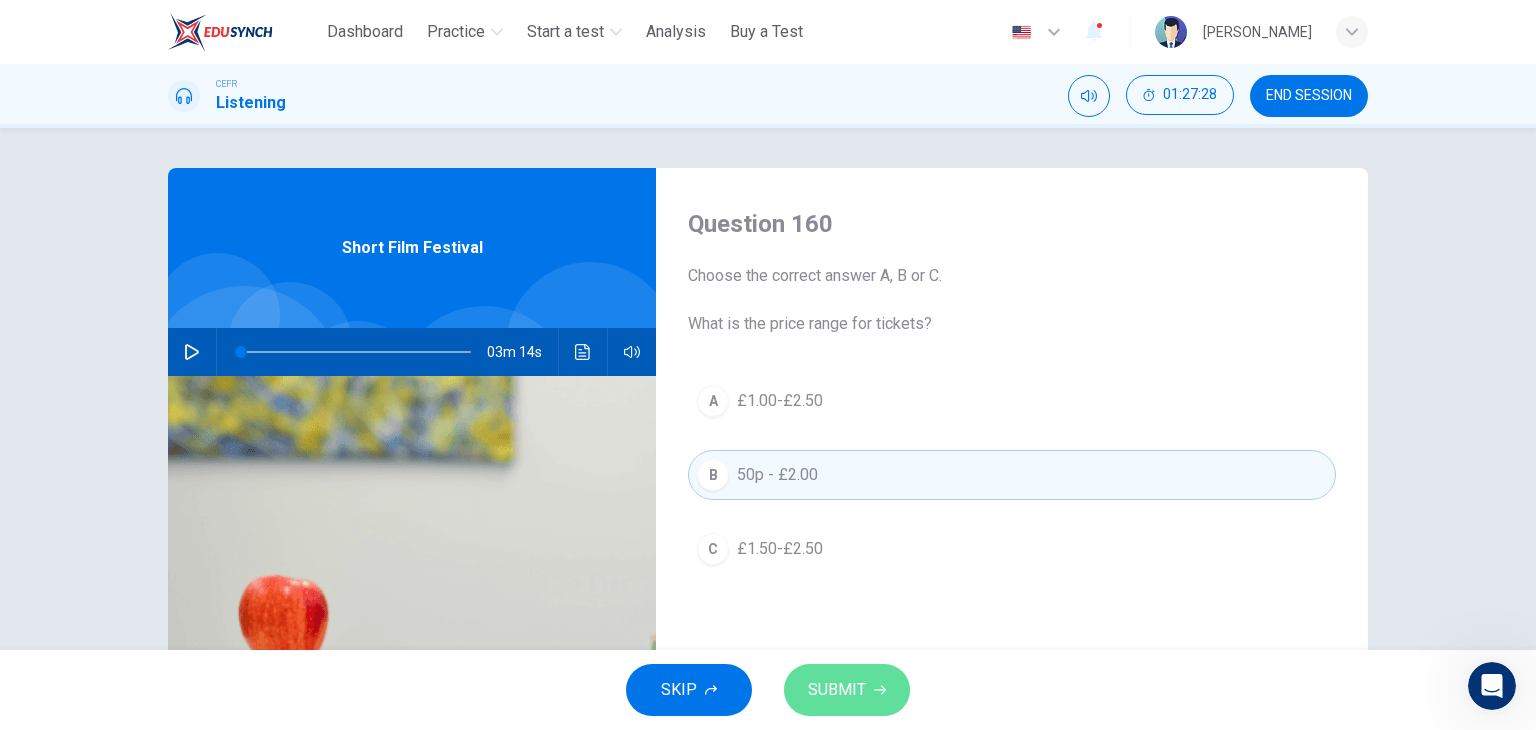 click on "SUBMIT" at bounding box center (837, 690) 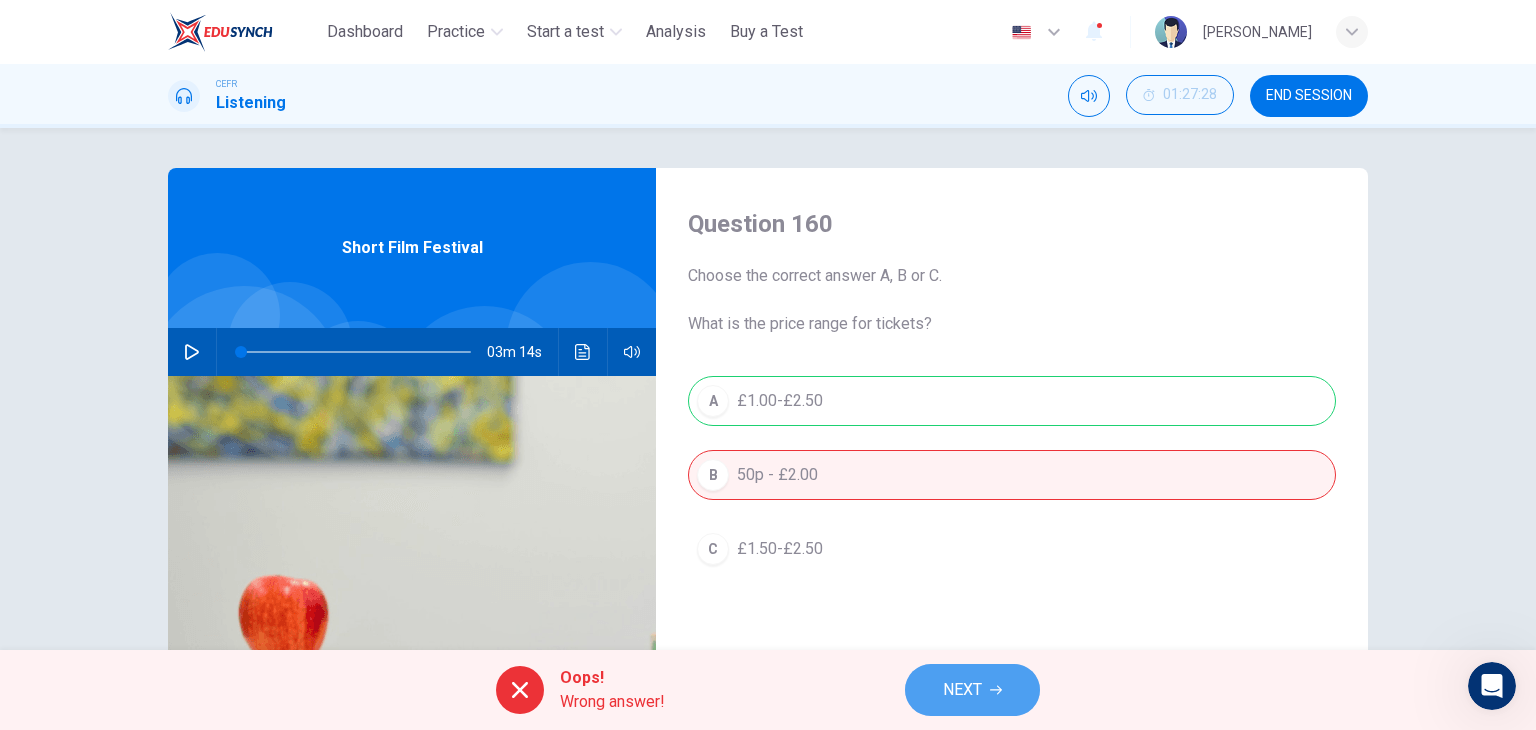 click on "NEXT" at bounding box center (972, 690) 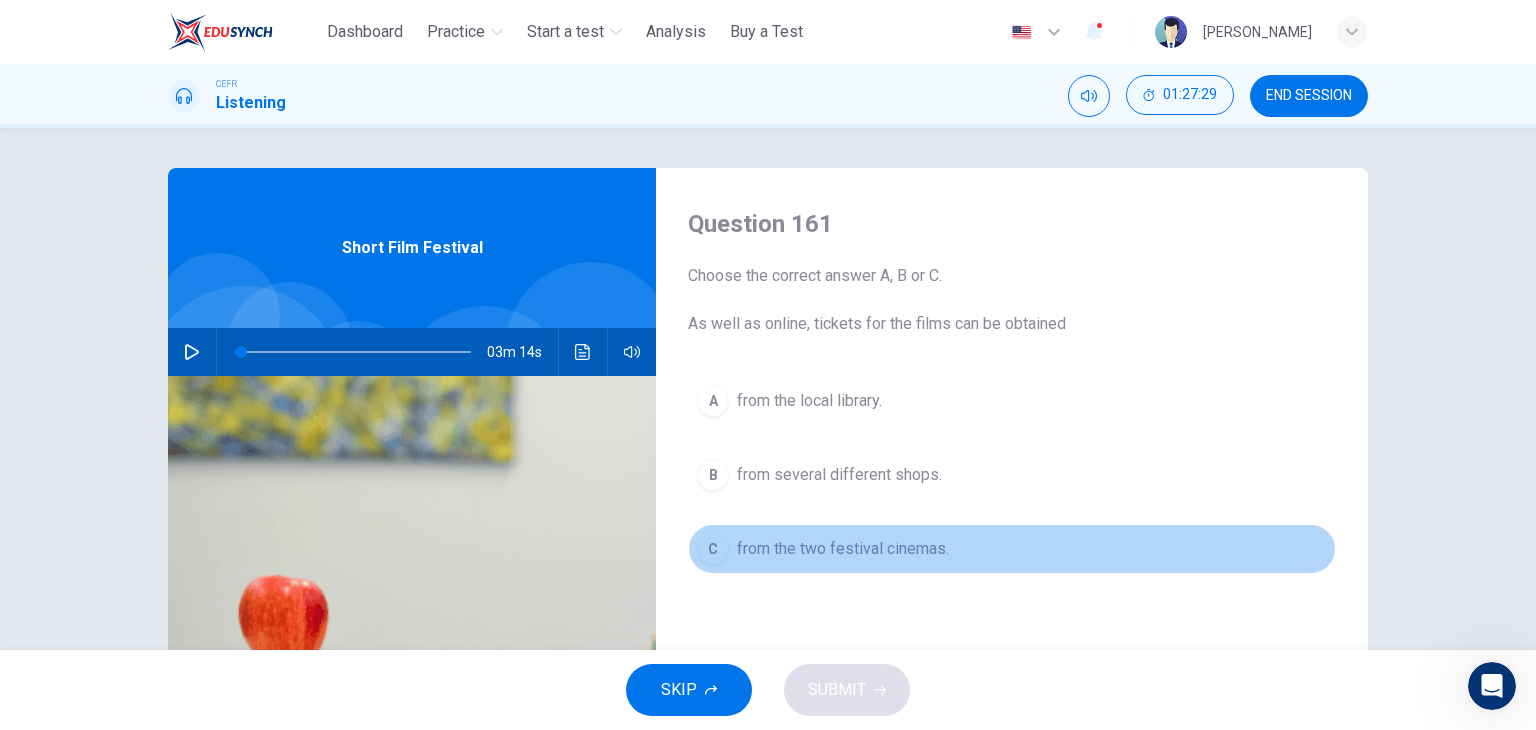 click on "from the two festival cinemas." at bounding box center (843, 549) 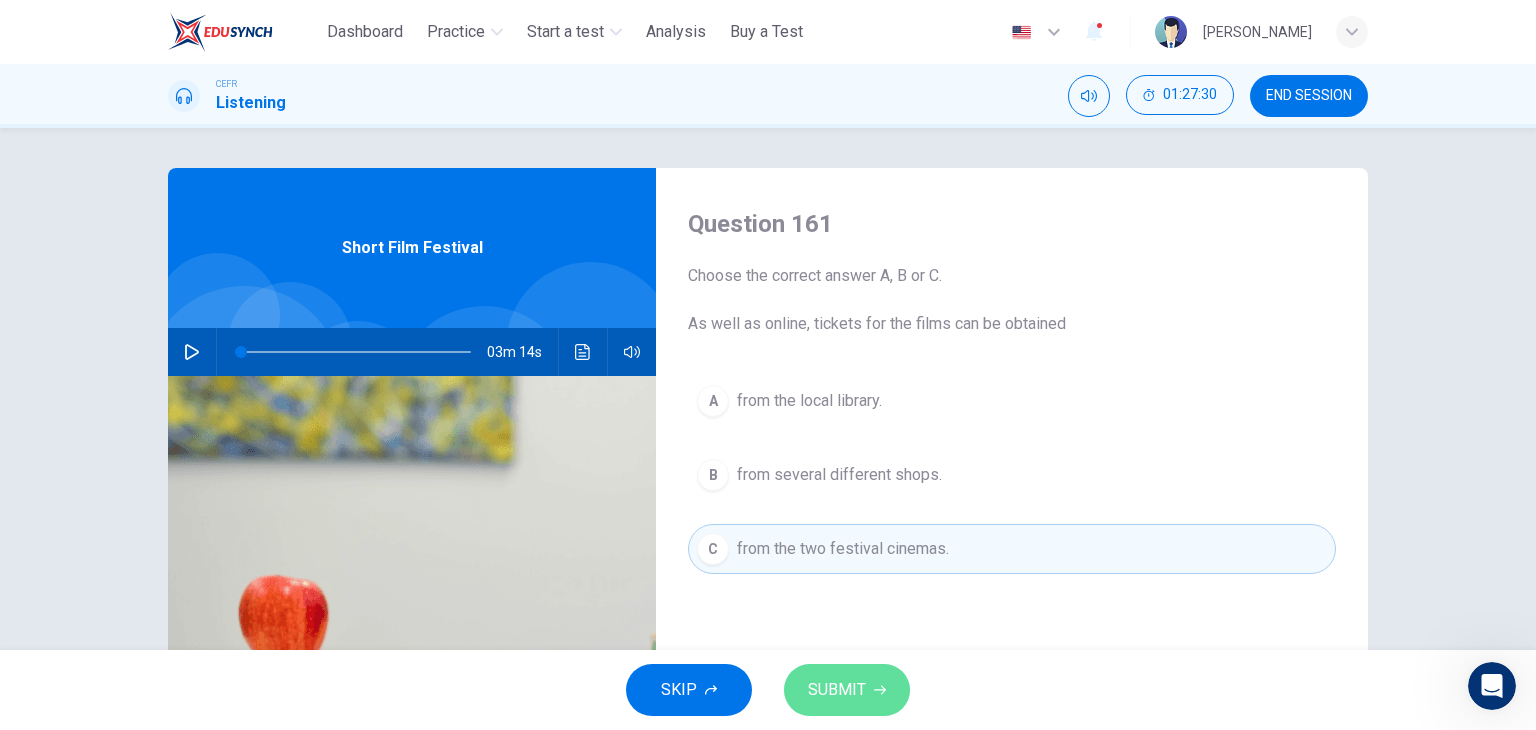 click on "SUBMIT" at bounding box center (847, 690) 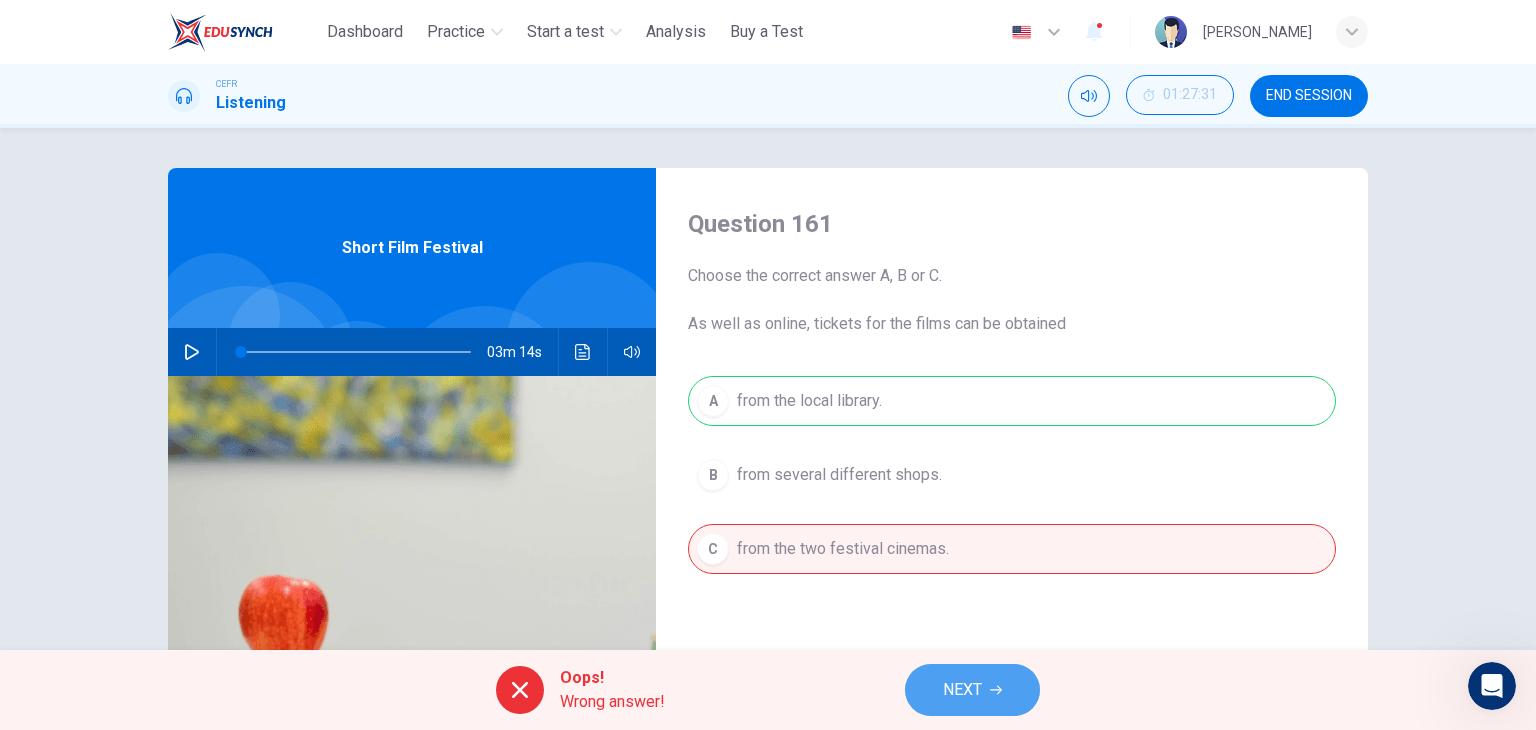 click on "NEXT" at bounding box center [962, 690] 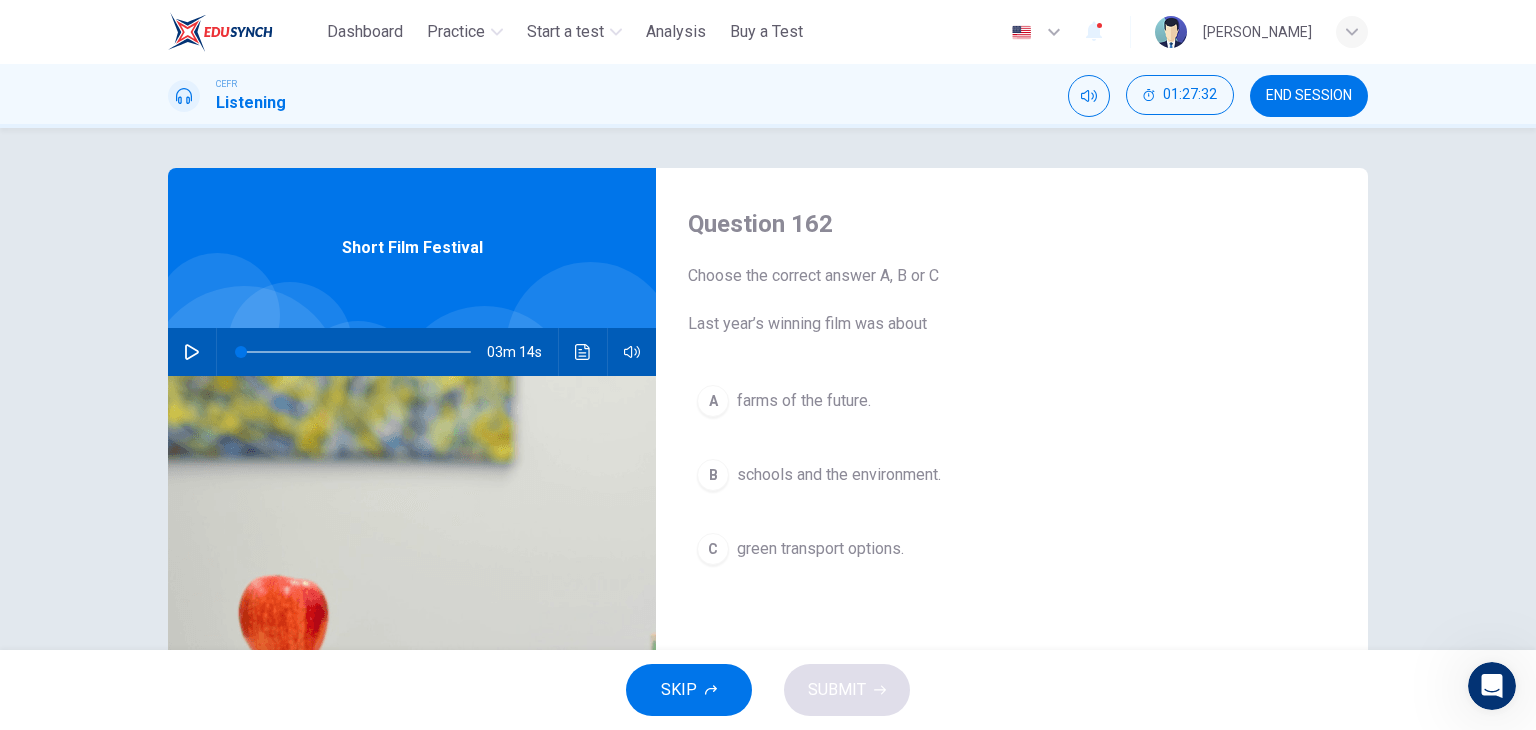 click on "SKIP SUBMIT" at bounding box center [768, 690] 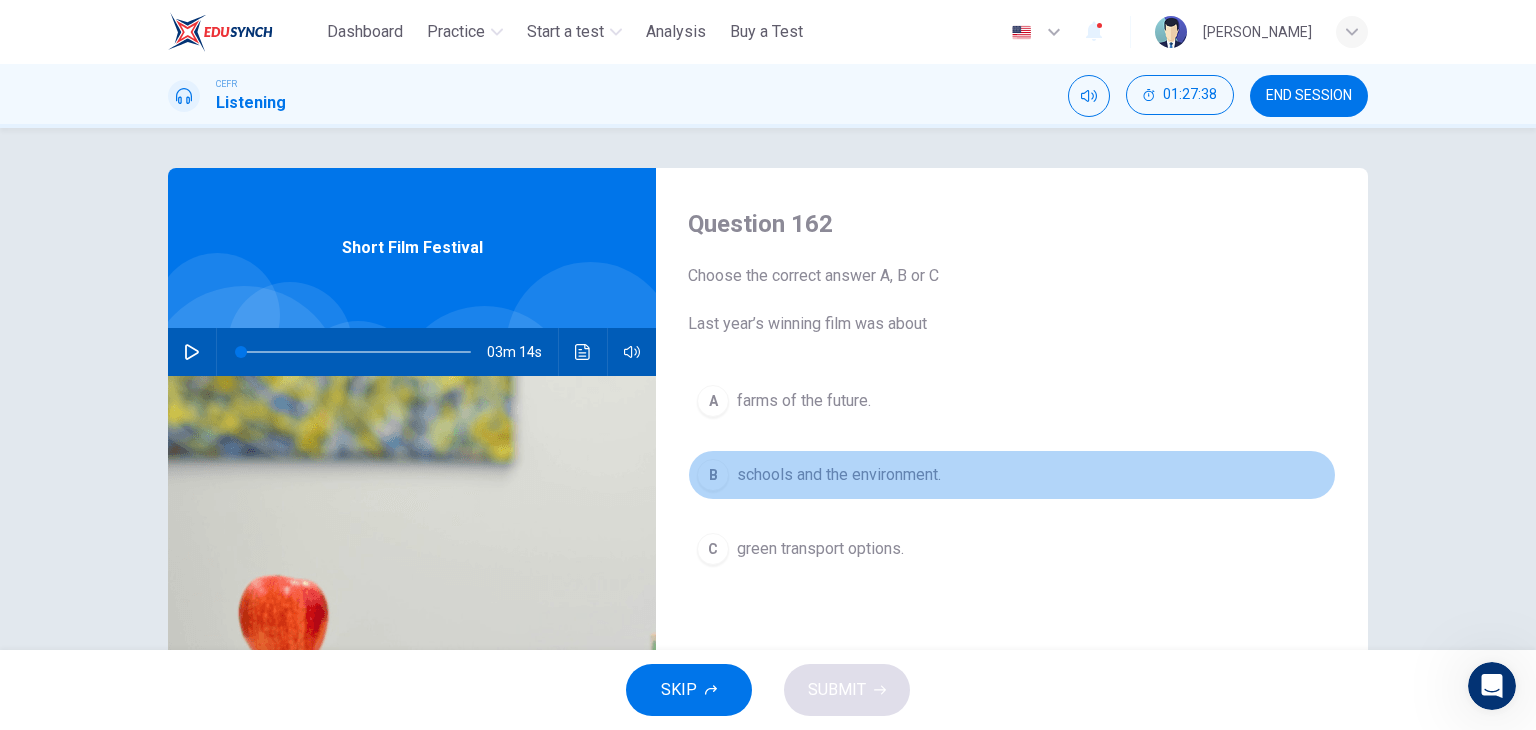 click on "schools and the environment." at bounding box center [839, 475] 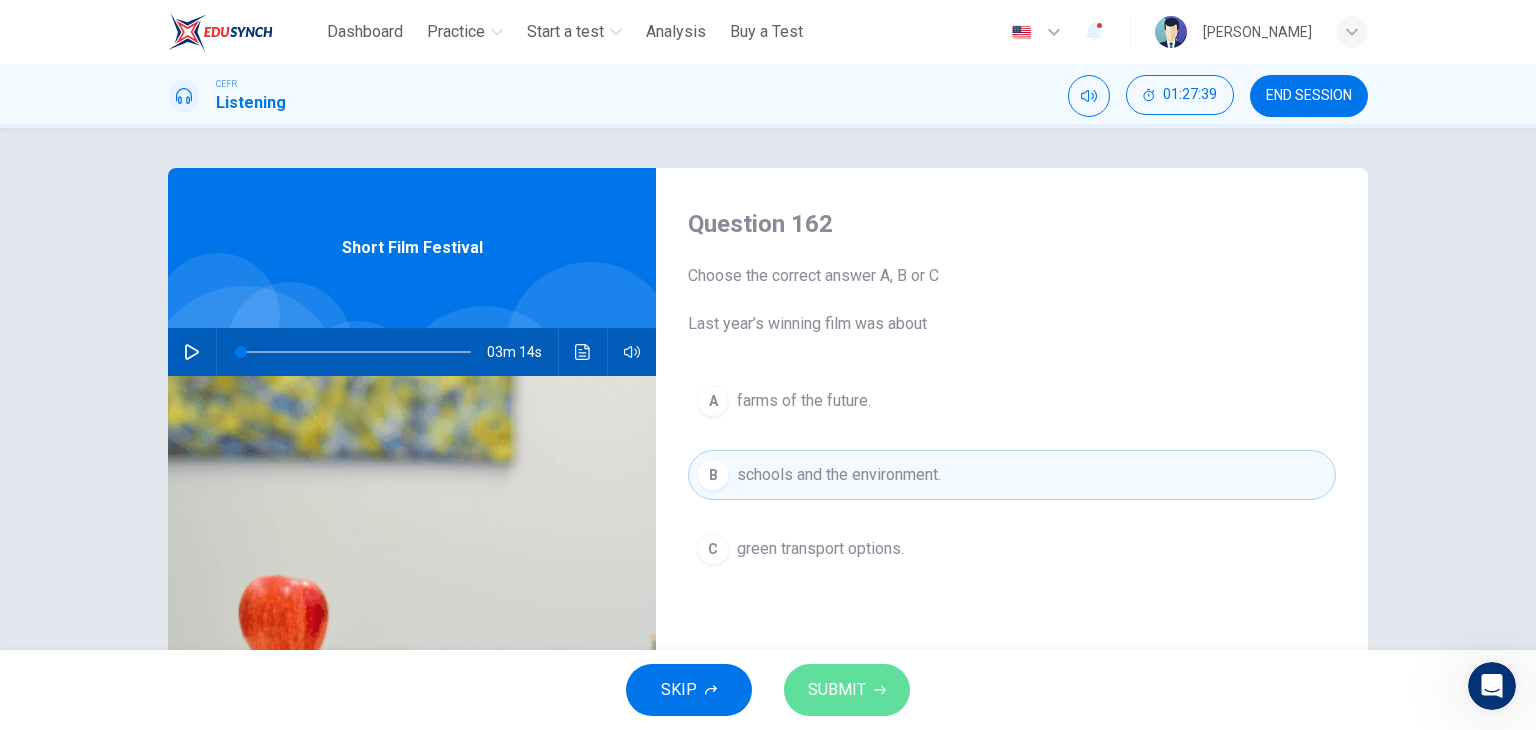 click on "SUBMIT" at bounding box center (837, 690) 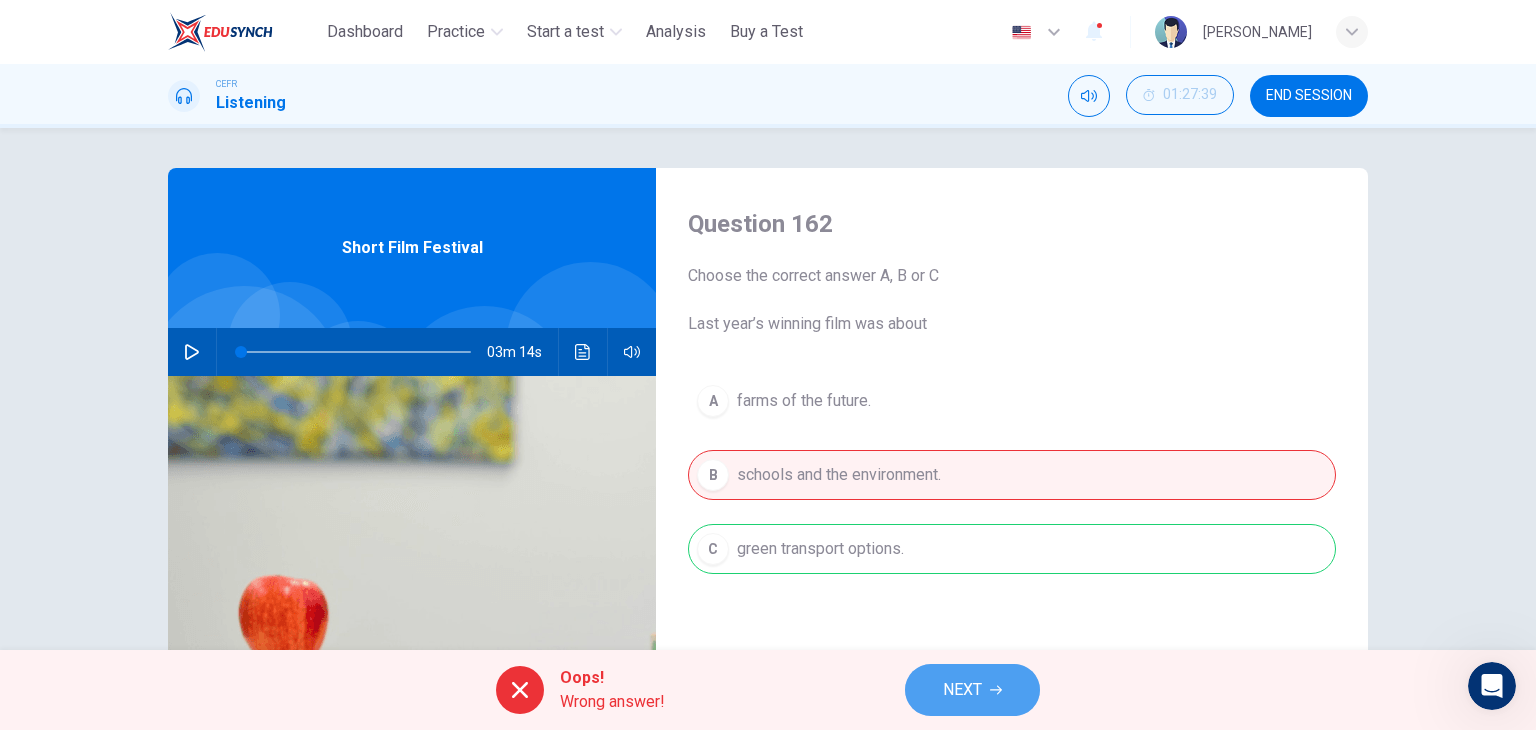 click on "NEXT" at bounding box center (962, 690) 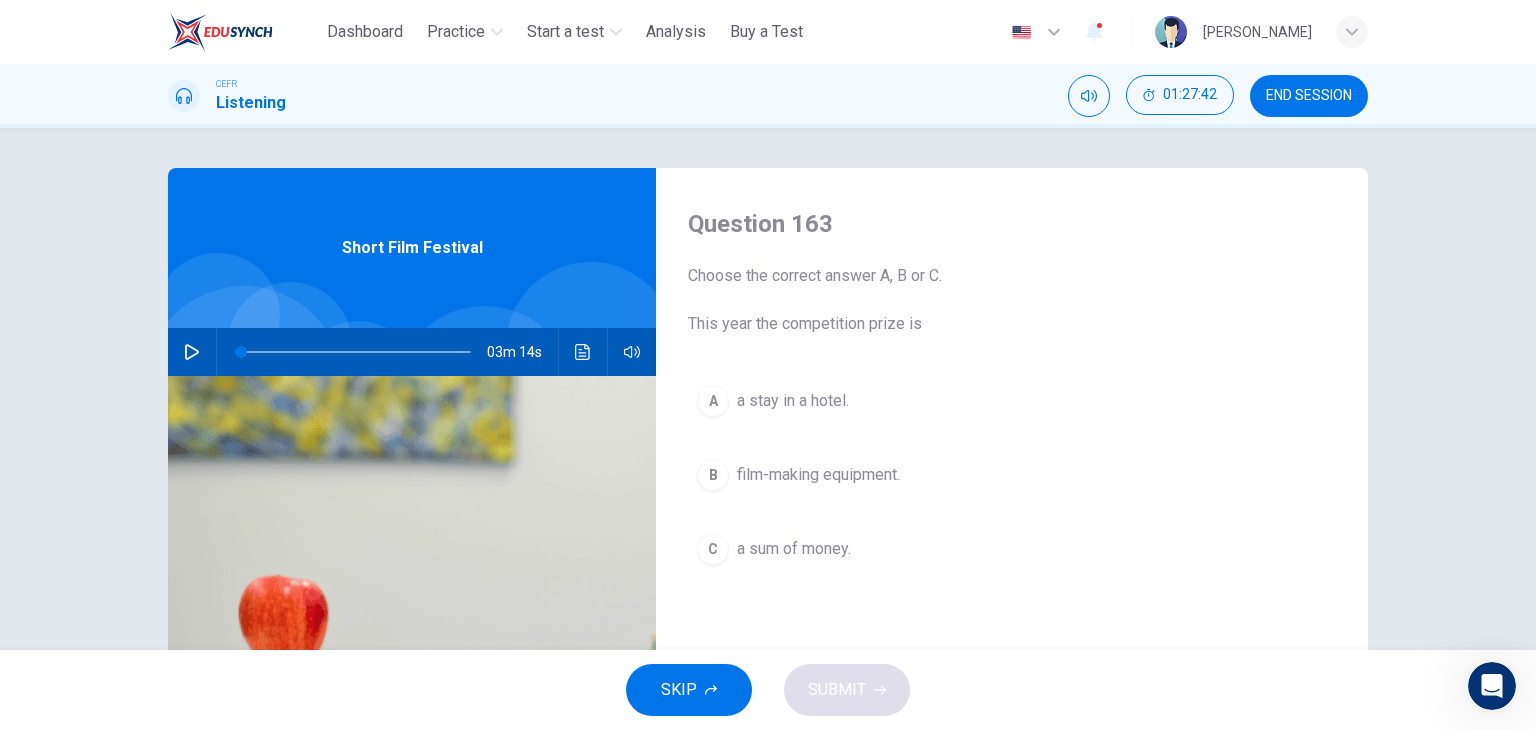 drag, startPoint x: 850, startPoint y: 400, endPoint x: 740, endPoint y: 418, distance: 111.463 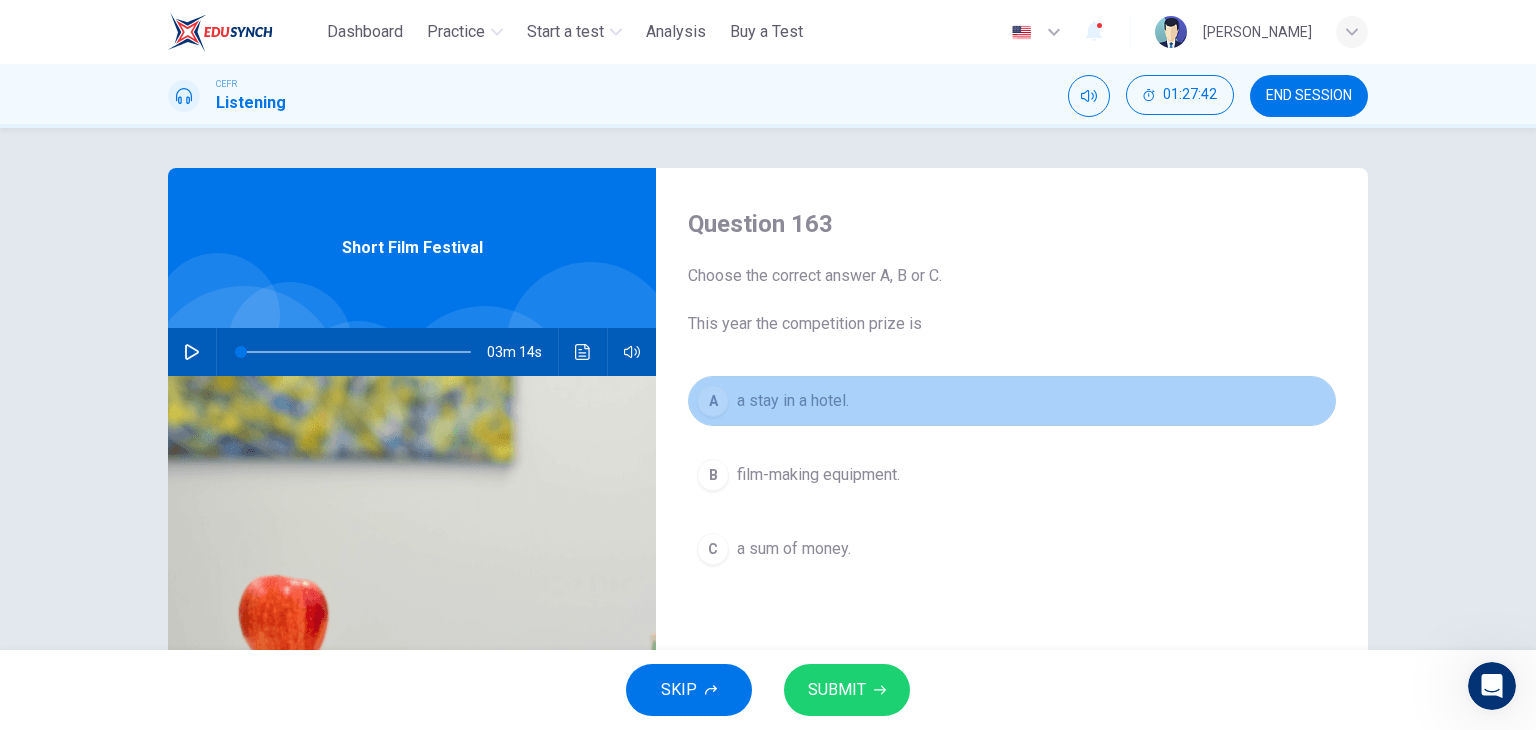 click on "A a stay in a hotel." at bounding box center (1012, 401) 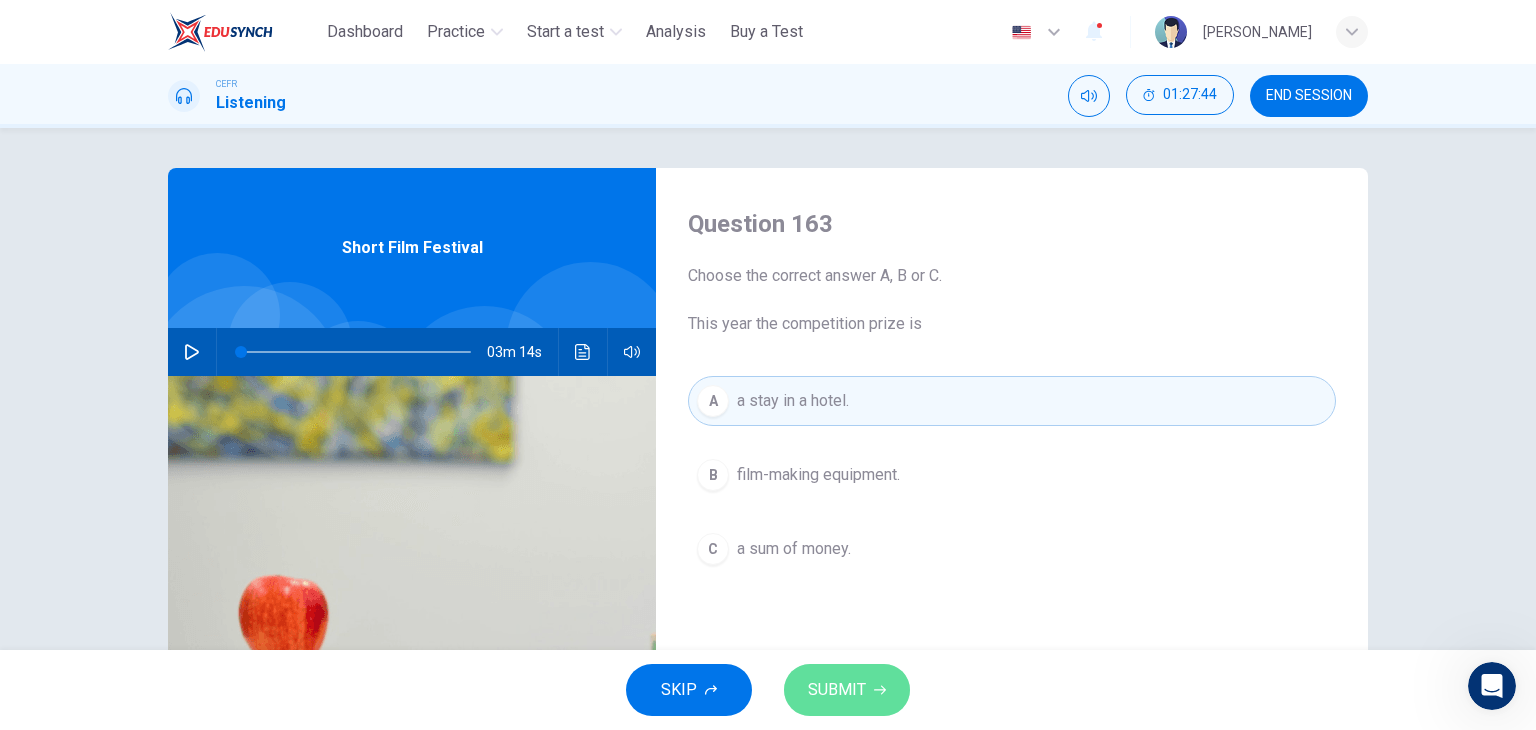 click on "SUBMIT" at bounding box center (837, 690) 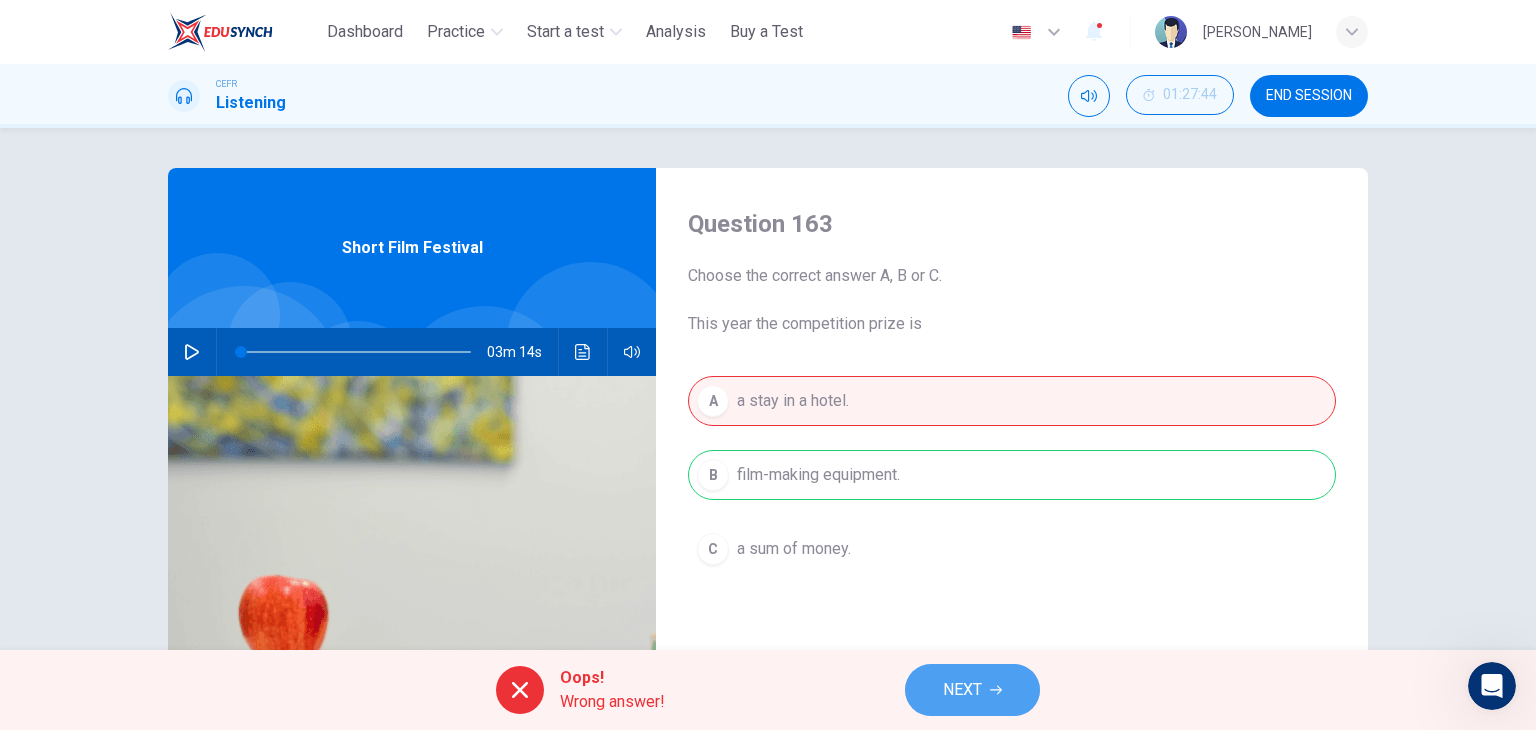 click on "NEXT" at bounding box center [972, 690] 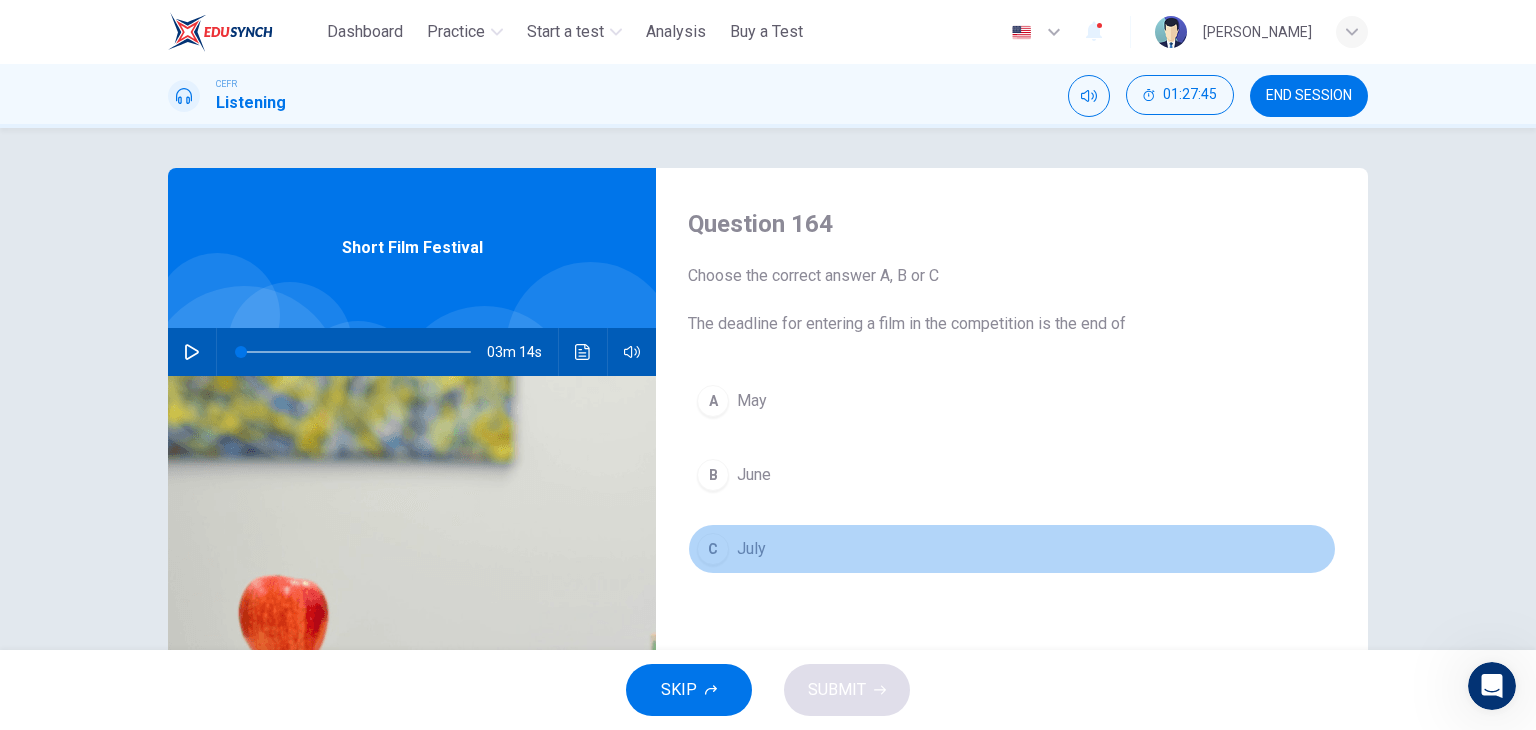 click on "July" at bounding box center (751, 549) 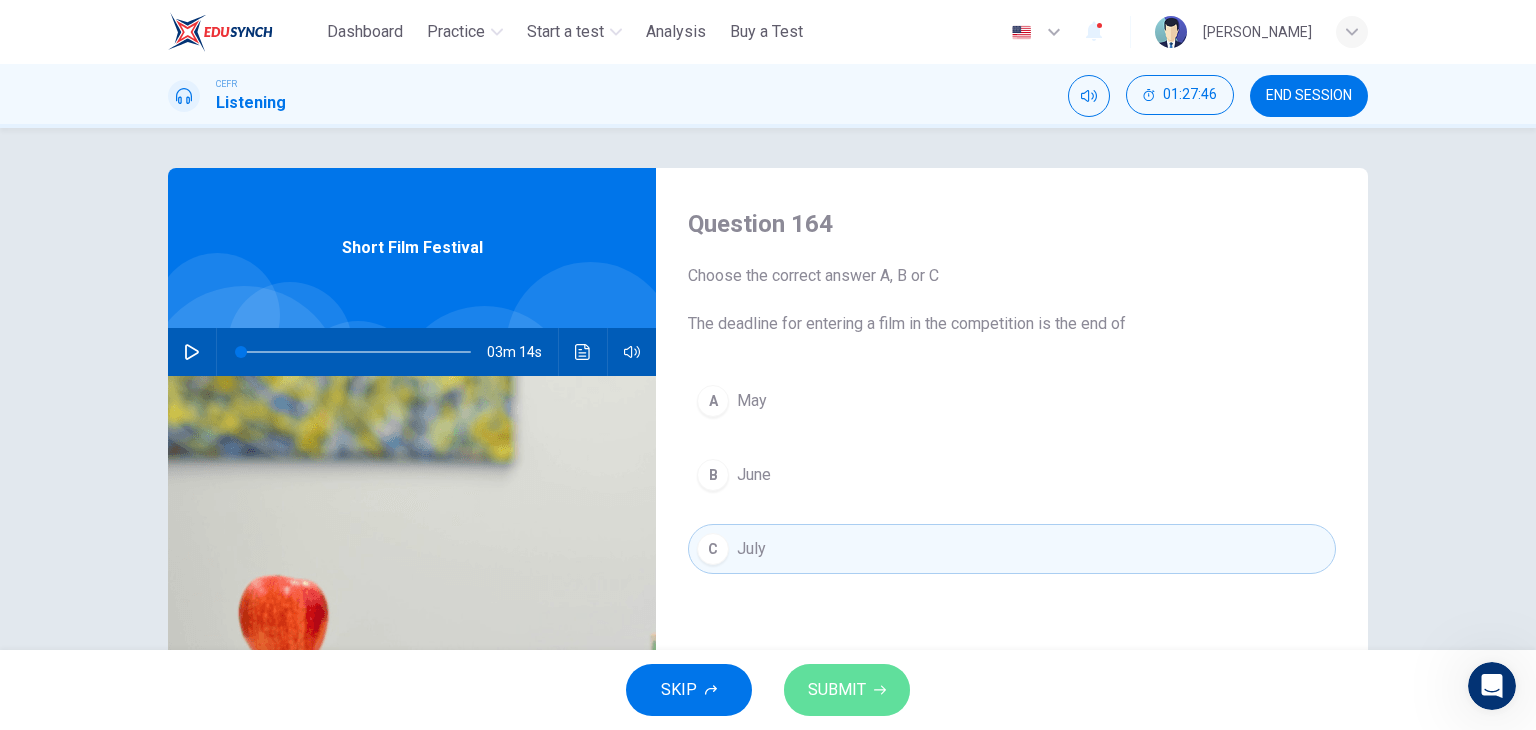 click on "SUBMIT" at bounding box center (847, 690) 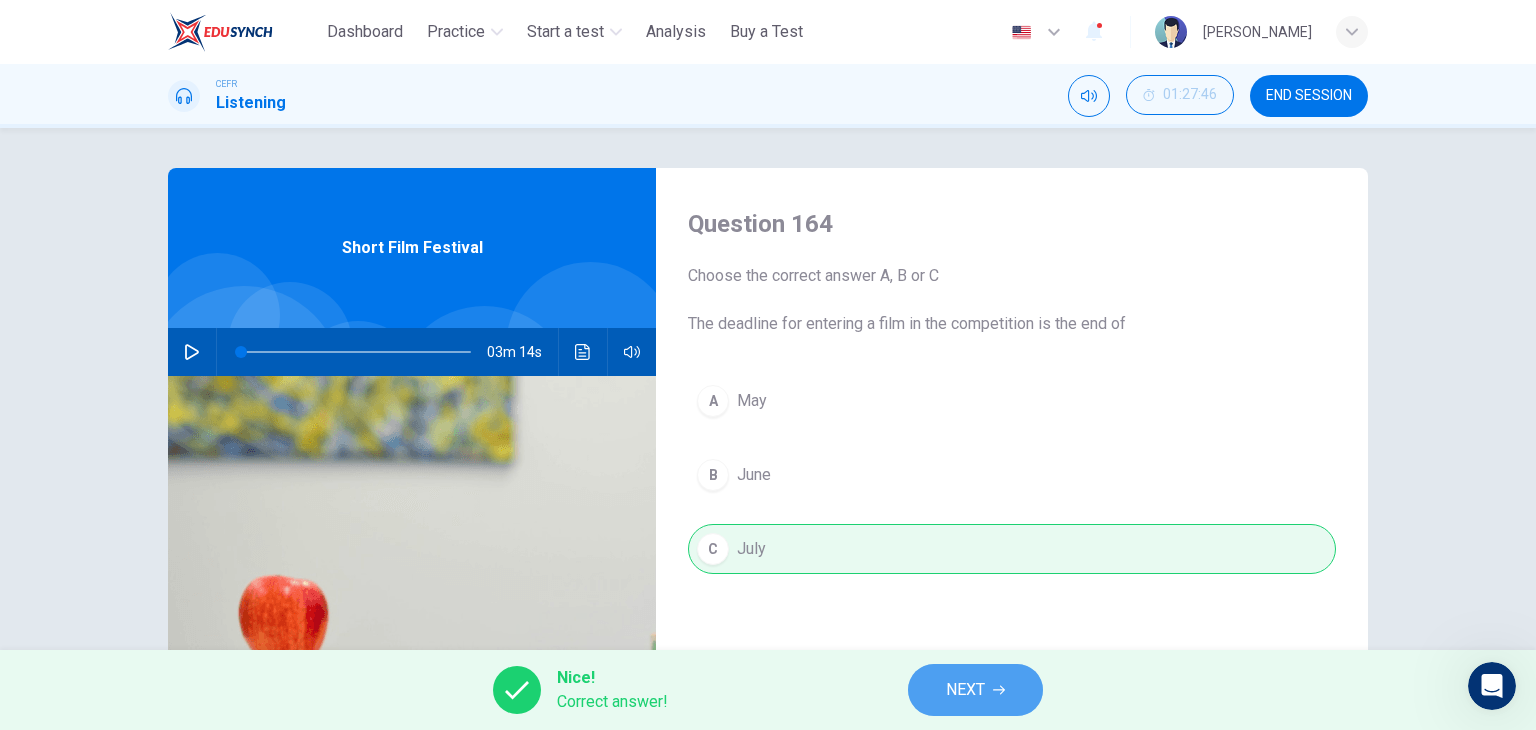 click on "NEXT" at bounding box center (975, 690) 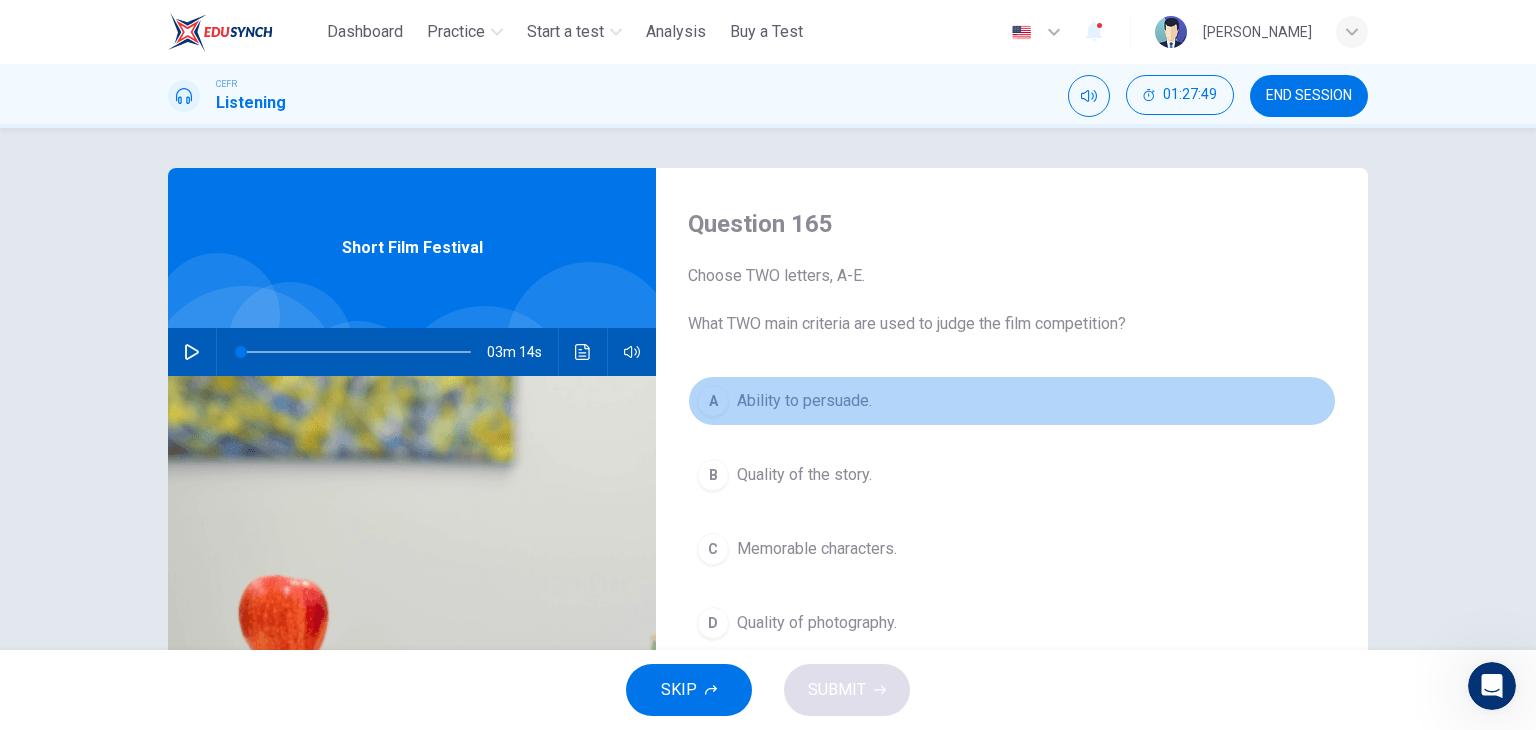 click on "Ability to persuade." at bounding box center [804, 401] 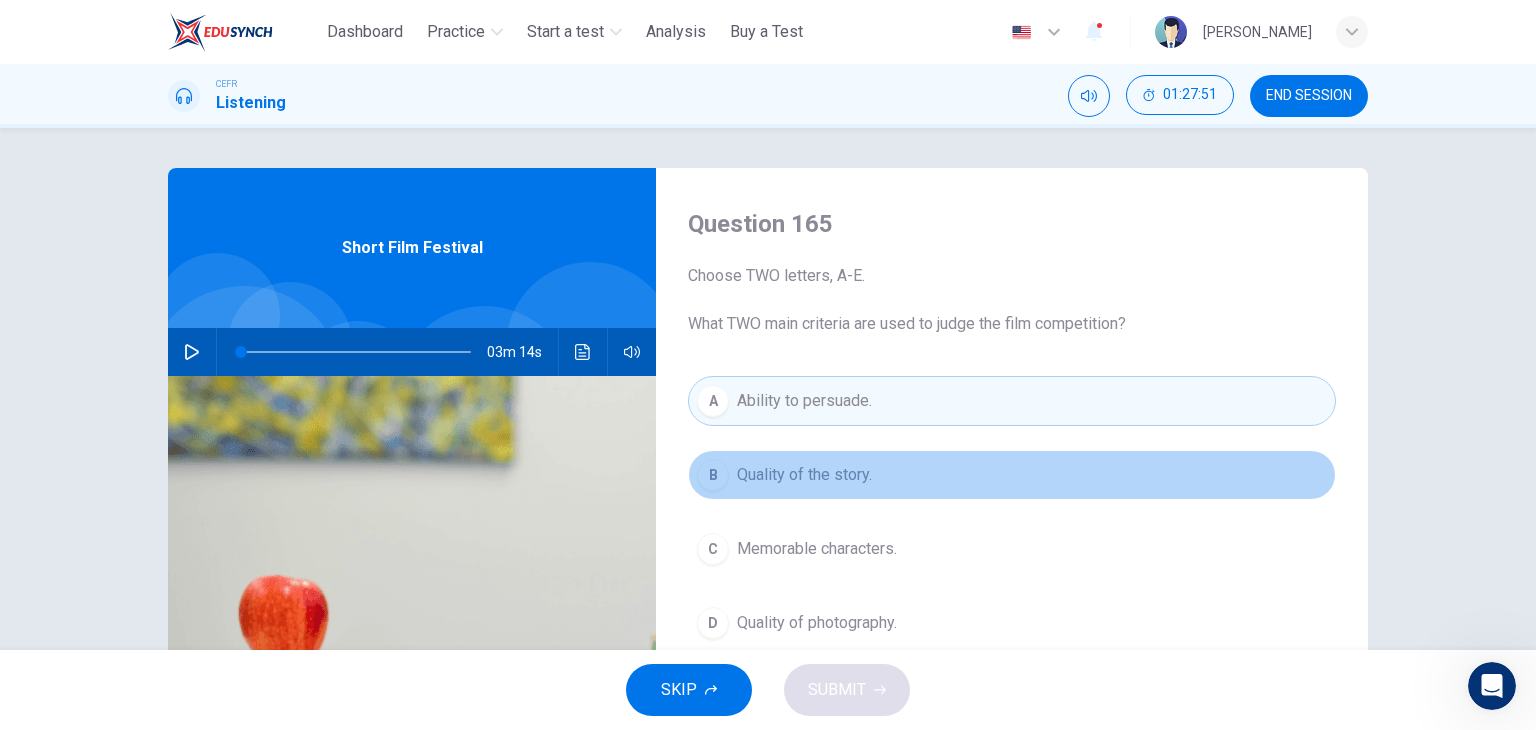 click on "Quality of the story." at bounding box center (804, 475) 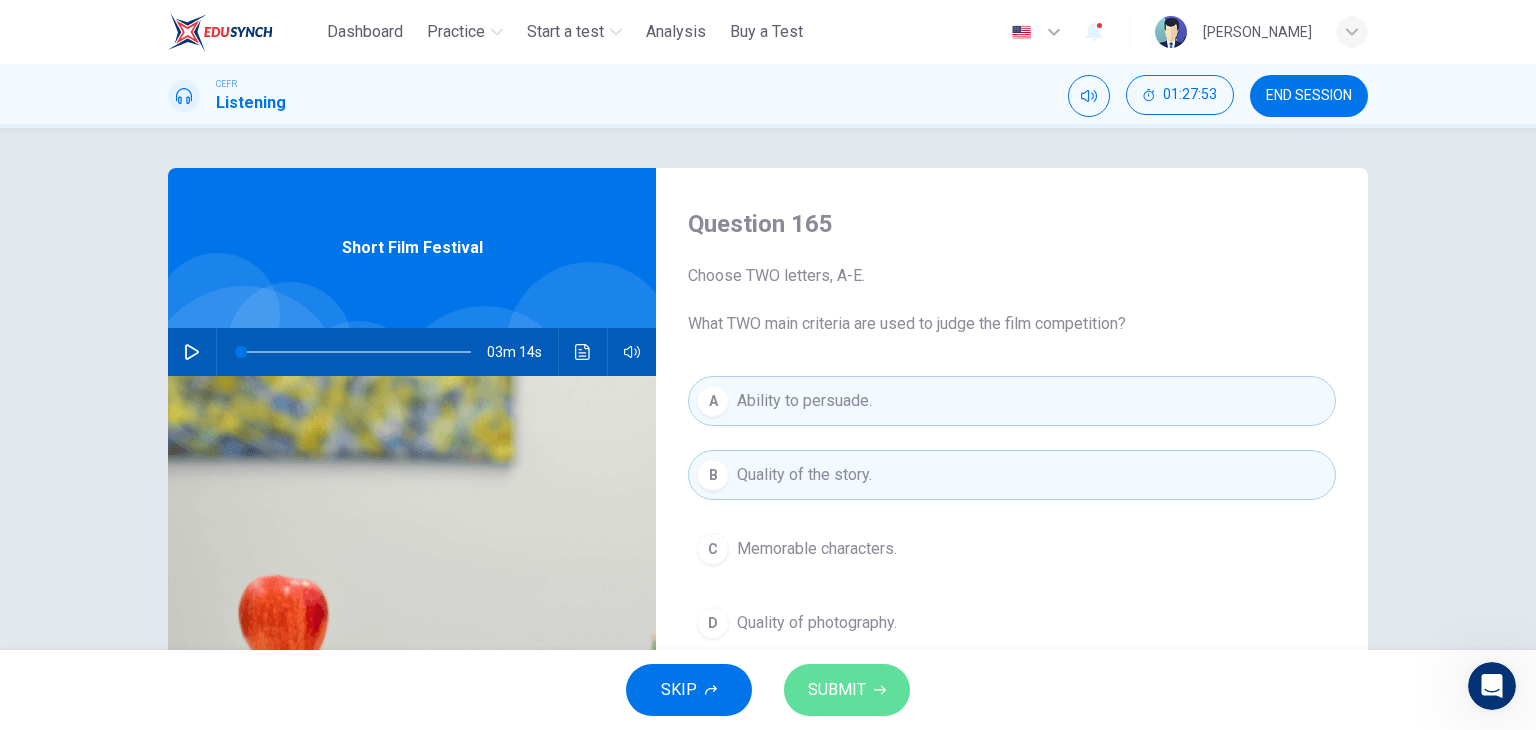 click on "SUBMIT" at bounding box center (837, 690) 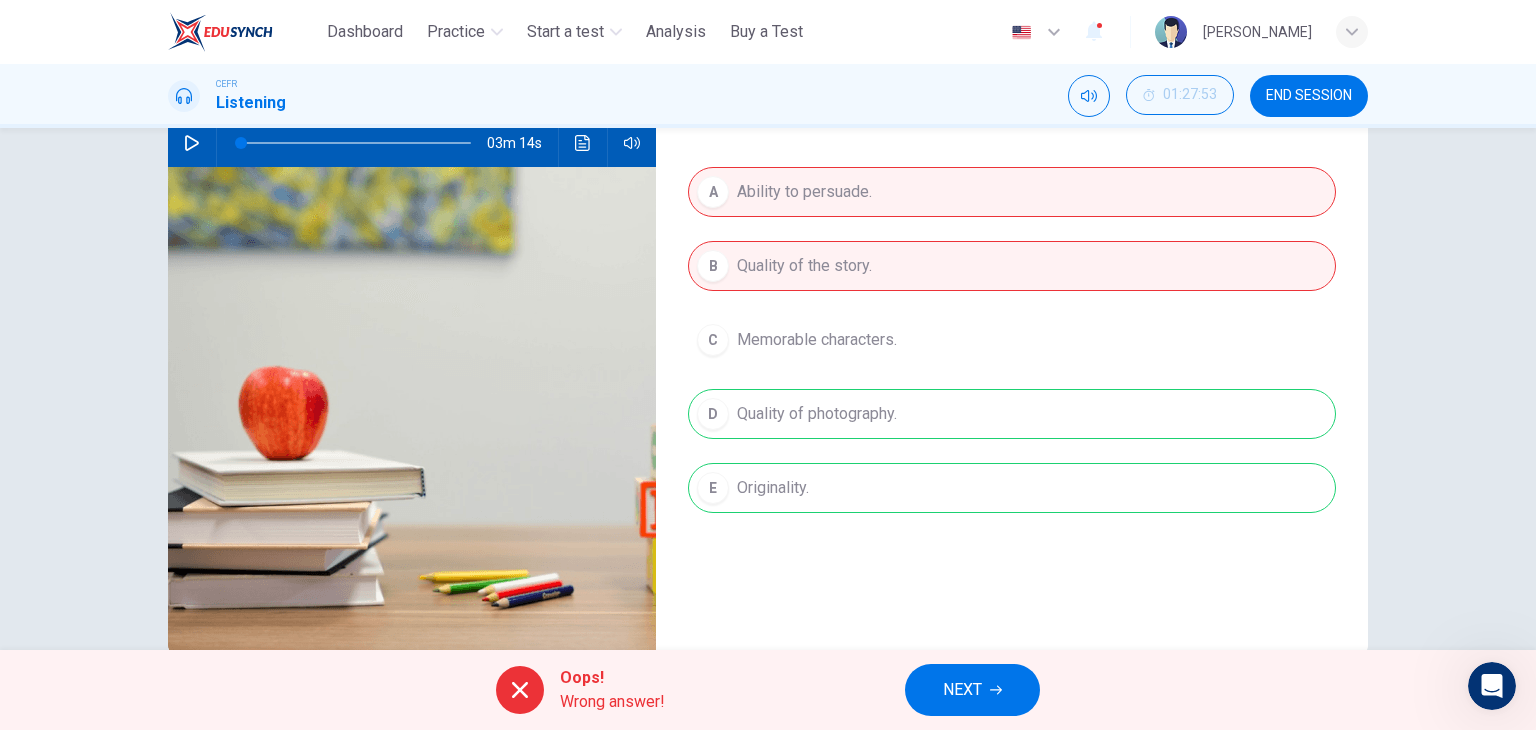 scroll, scrollTop: 220, scrollLeft: 0, axis: vertical 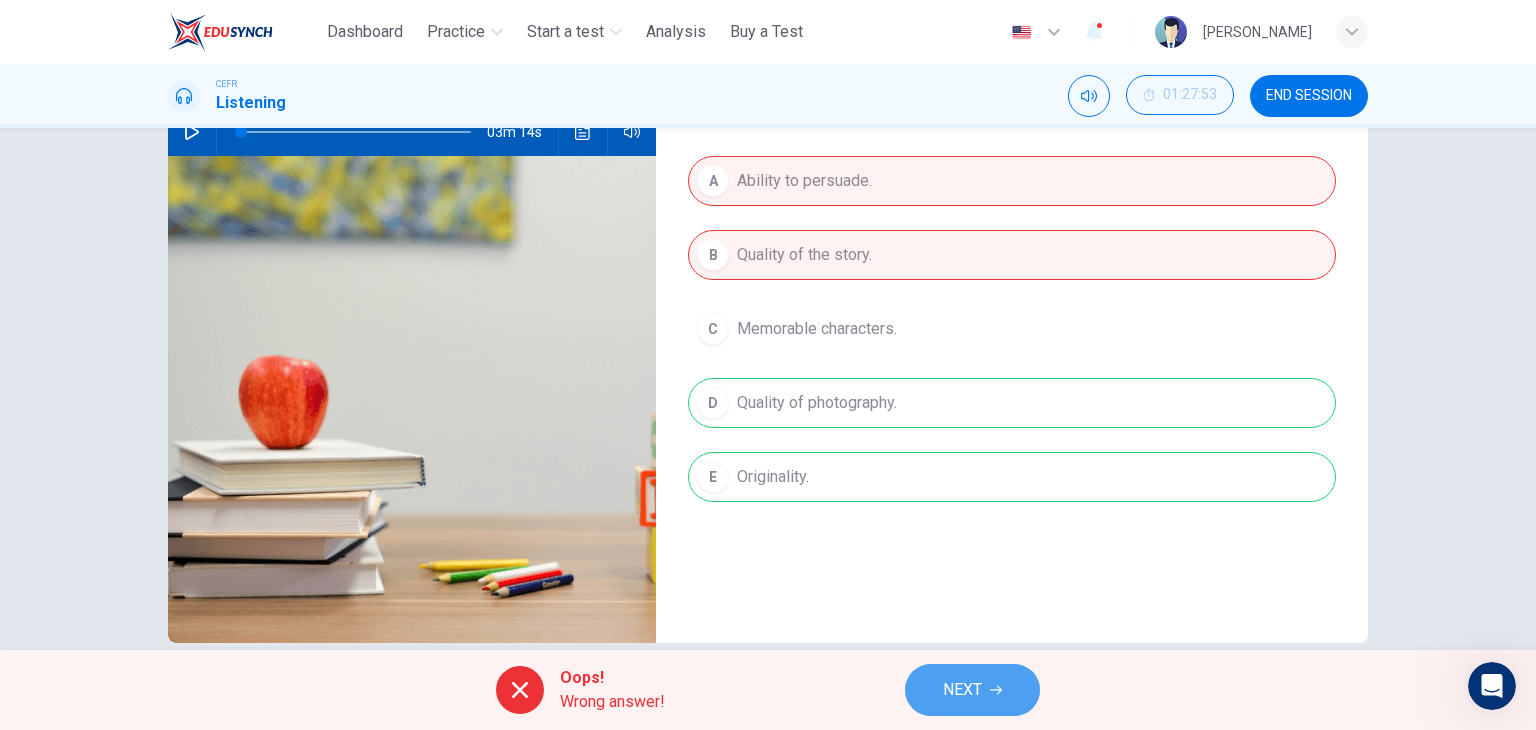 click on "NEXT" at bounding box center [962, 690] 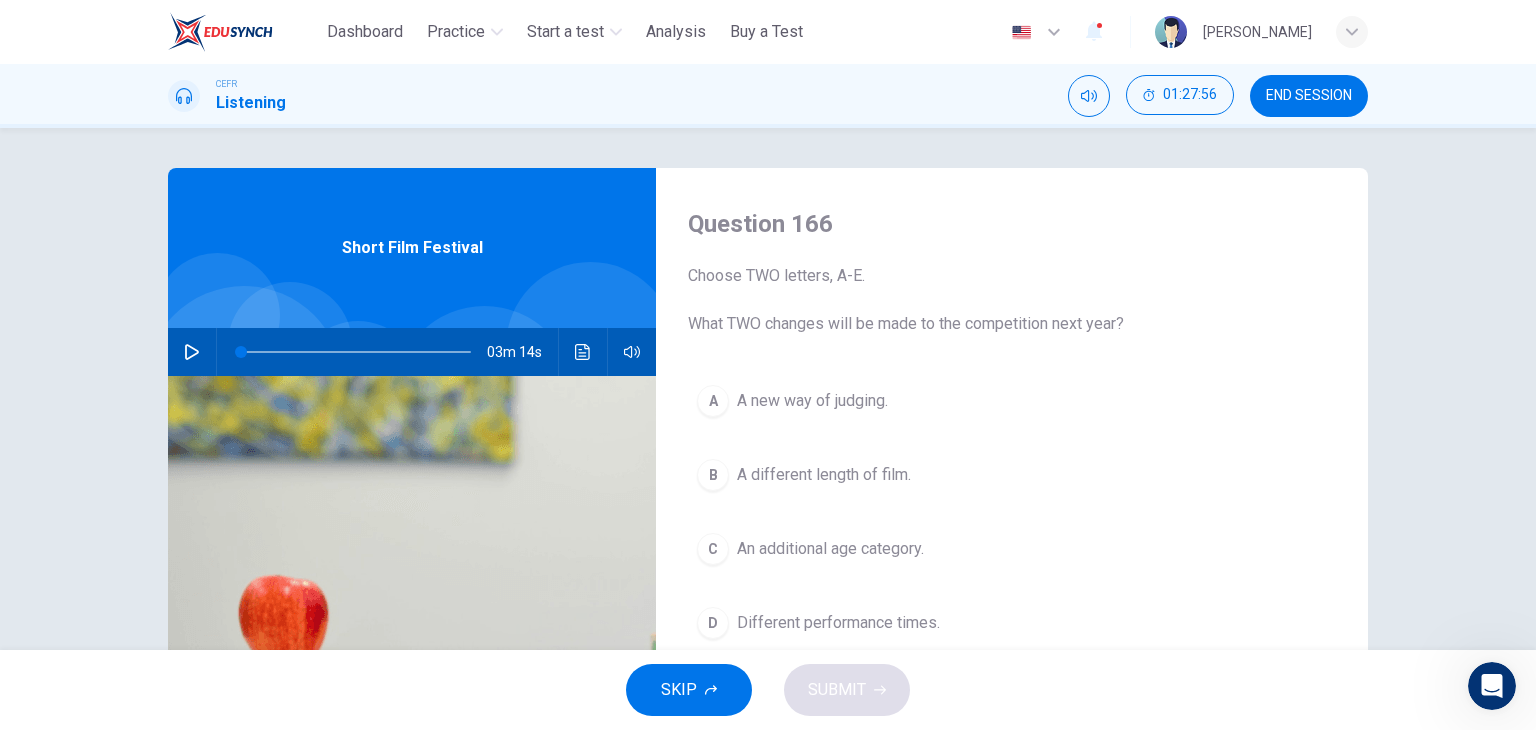 scroll, scrollTop: 0, scrollLeft: 0, axis: both 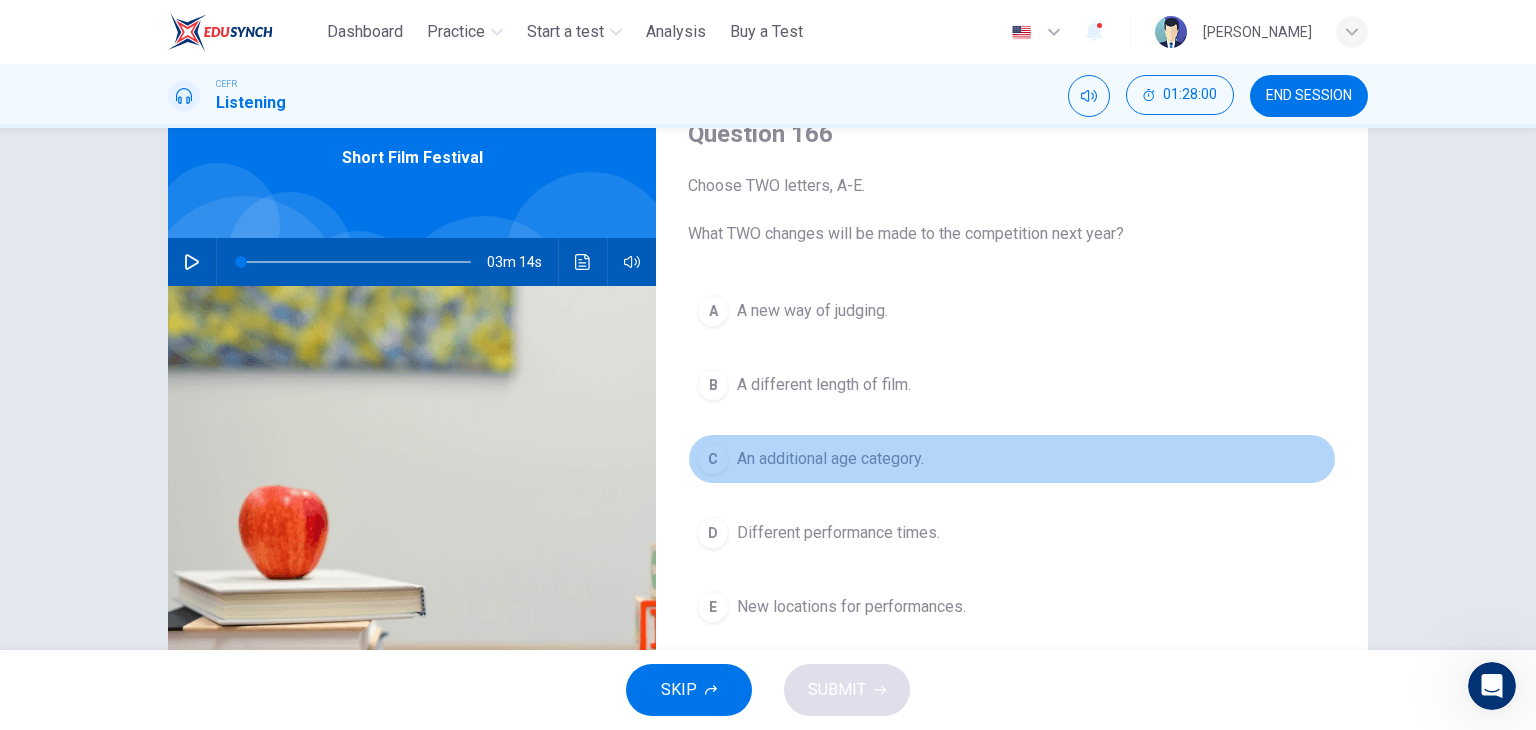 click on "An additional age category." at bounding box center (830, 459) 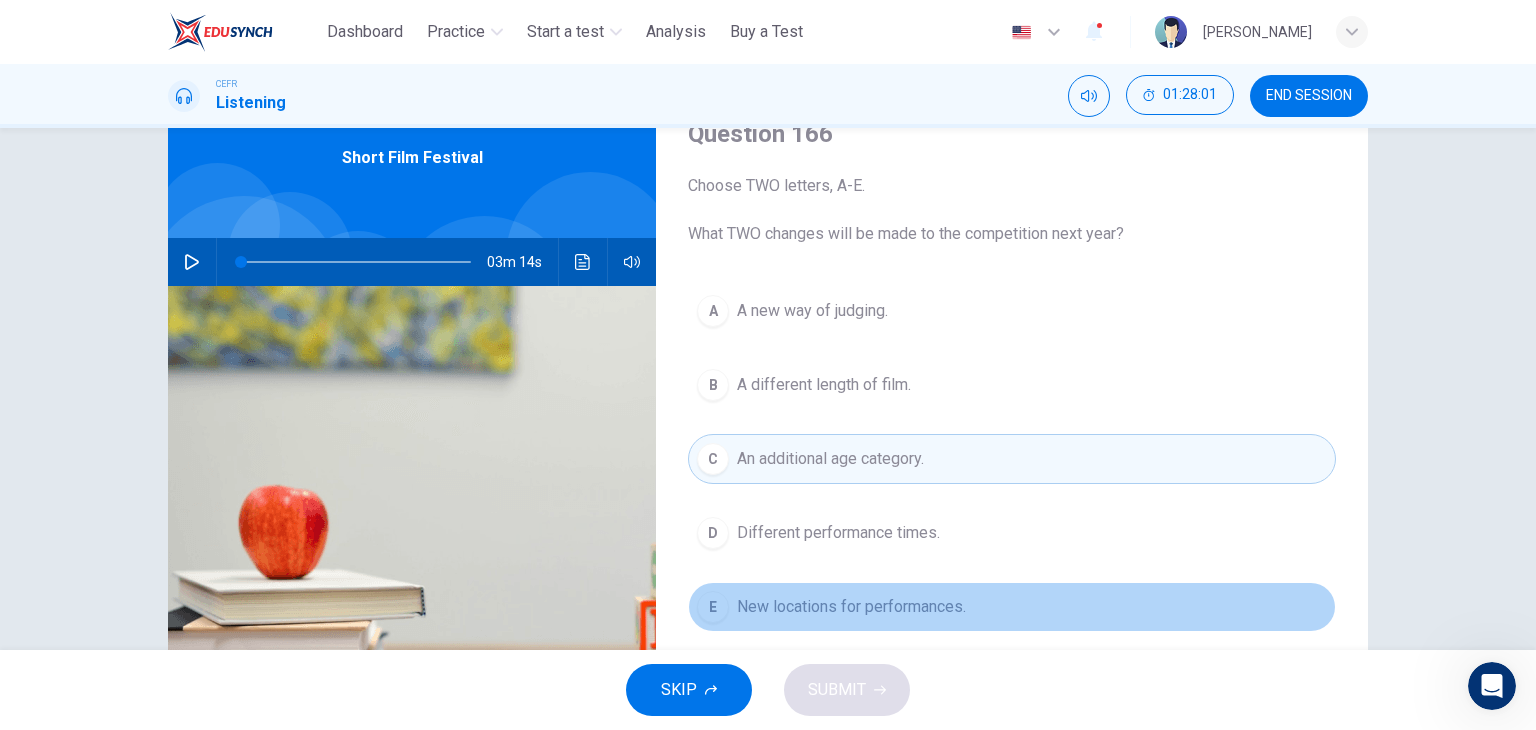 click on "New locations for performances." at bounding box center [851, 607] 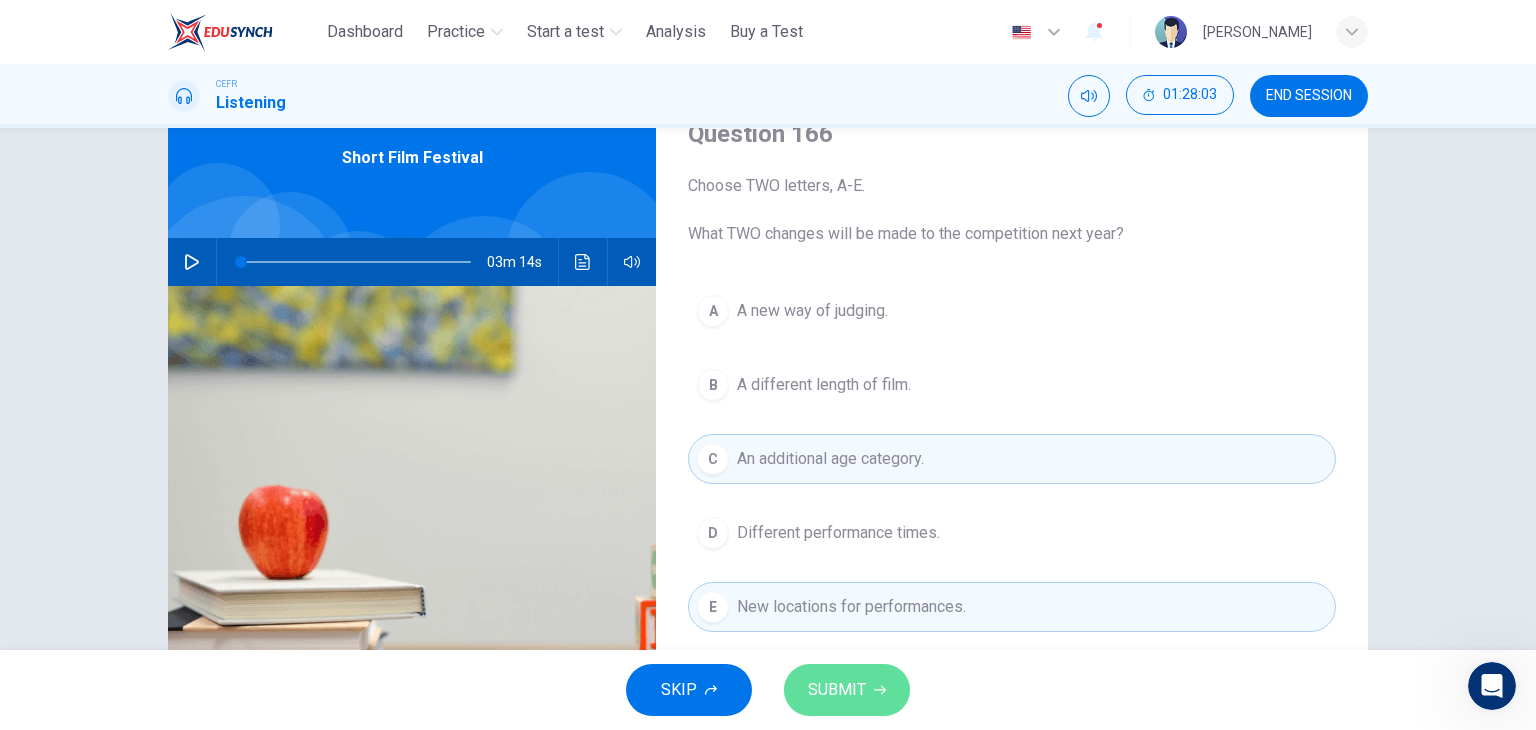 click on "SUBMIT" at bounding box center (837, 690) 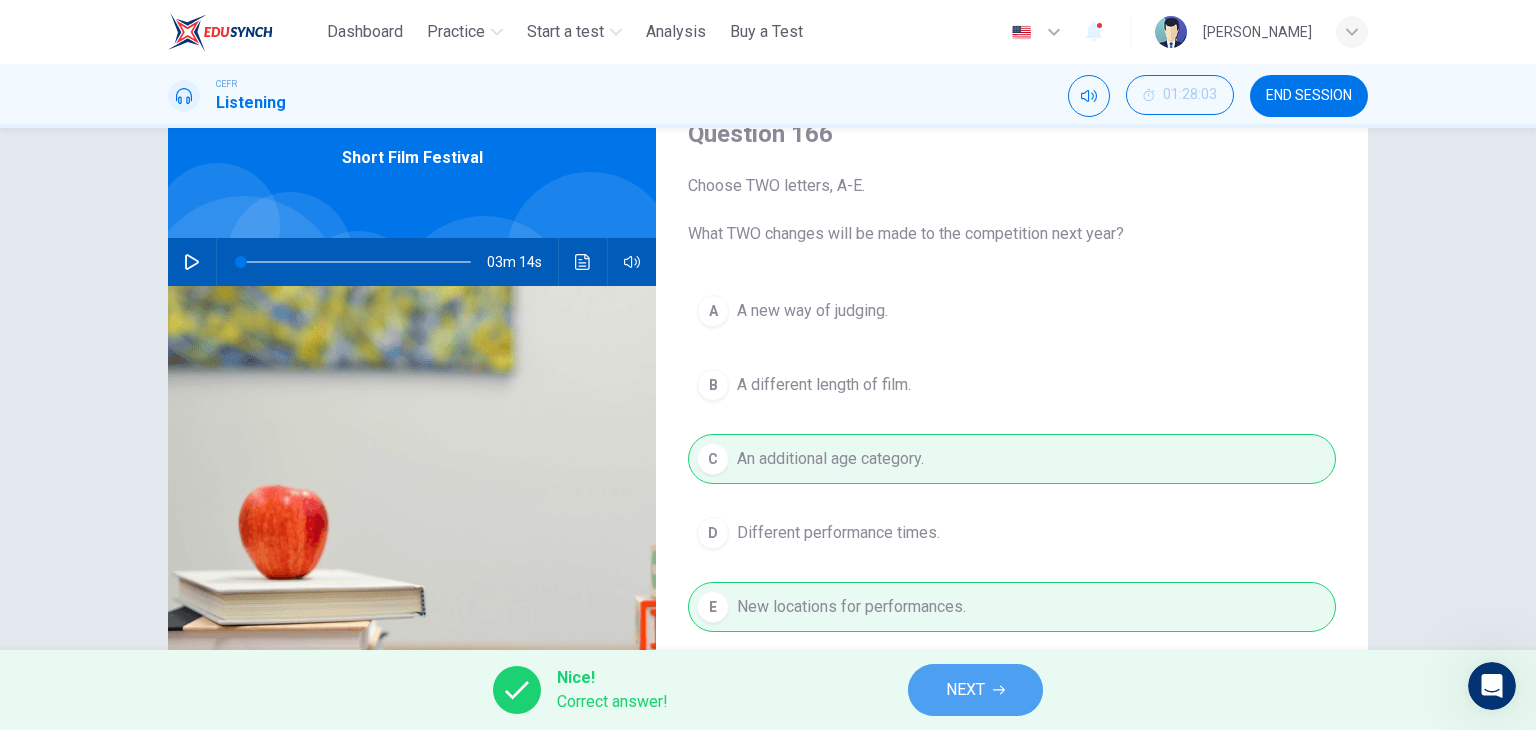 click on "NEXT" at bounding box center (965, 690) 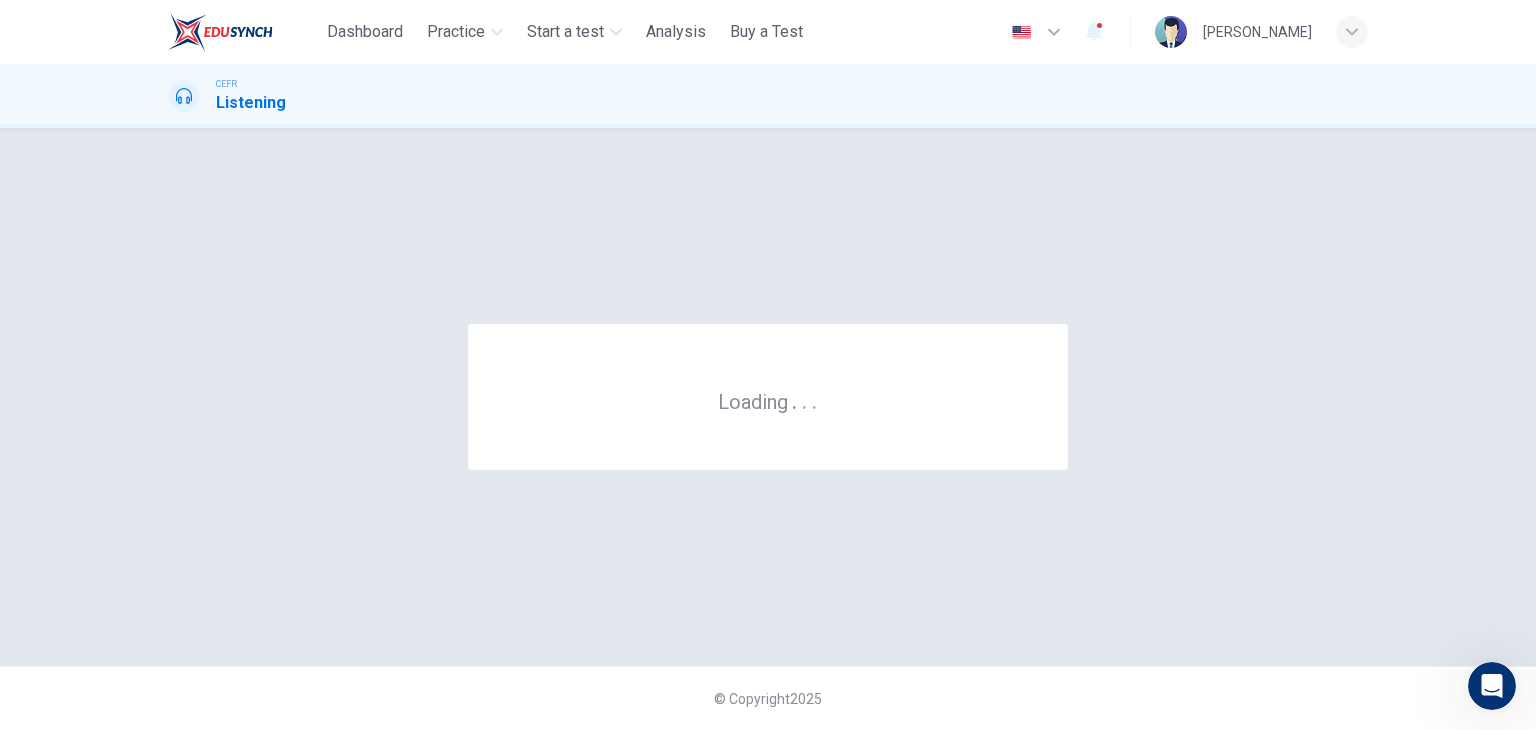 scroll, scrollTop: 0, scrollLeft: 0, axis: both 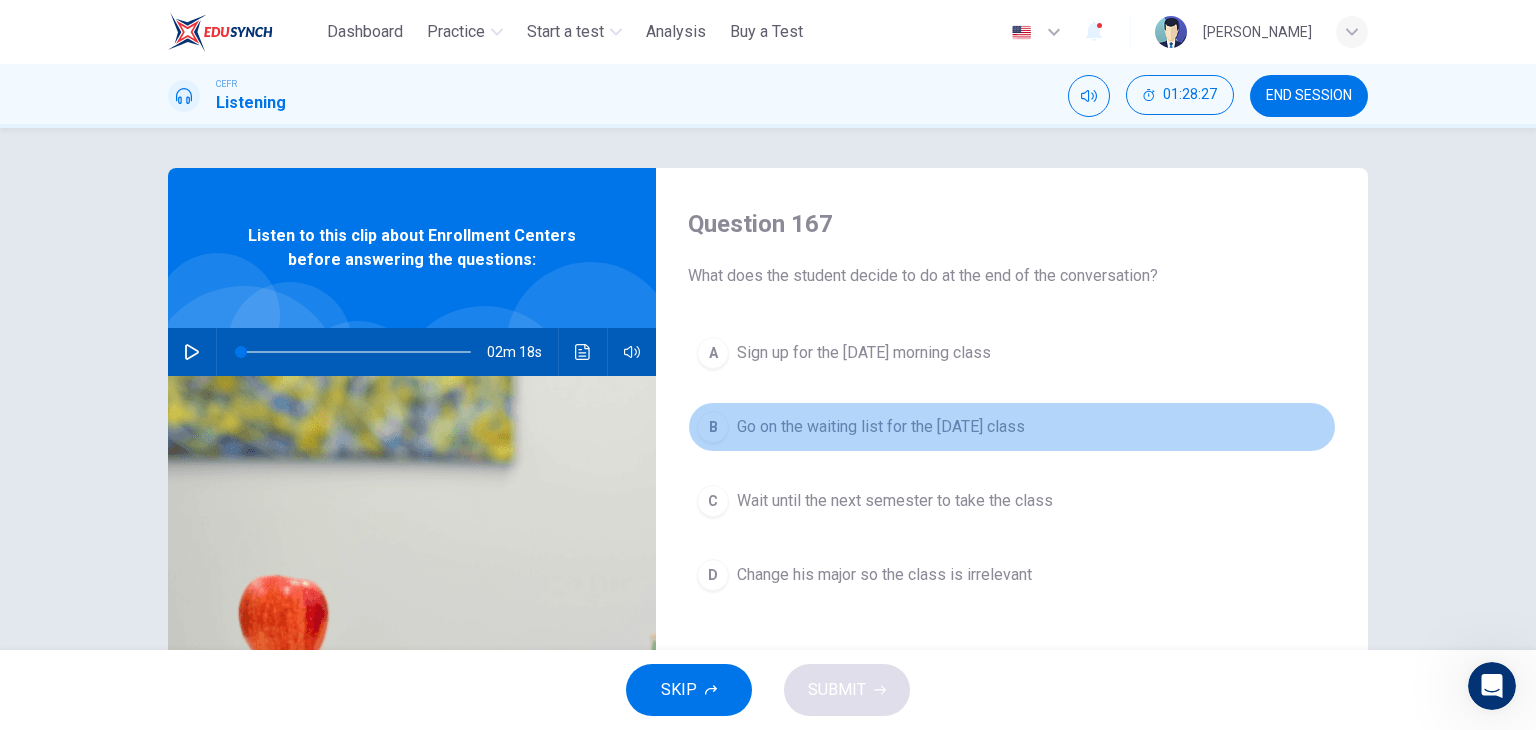 click on "B Go on the waiting list for the [DATE] class" at bounding box center (1012, 427) 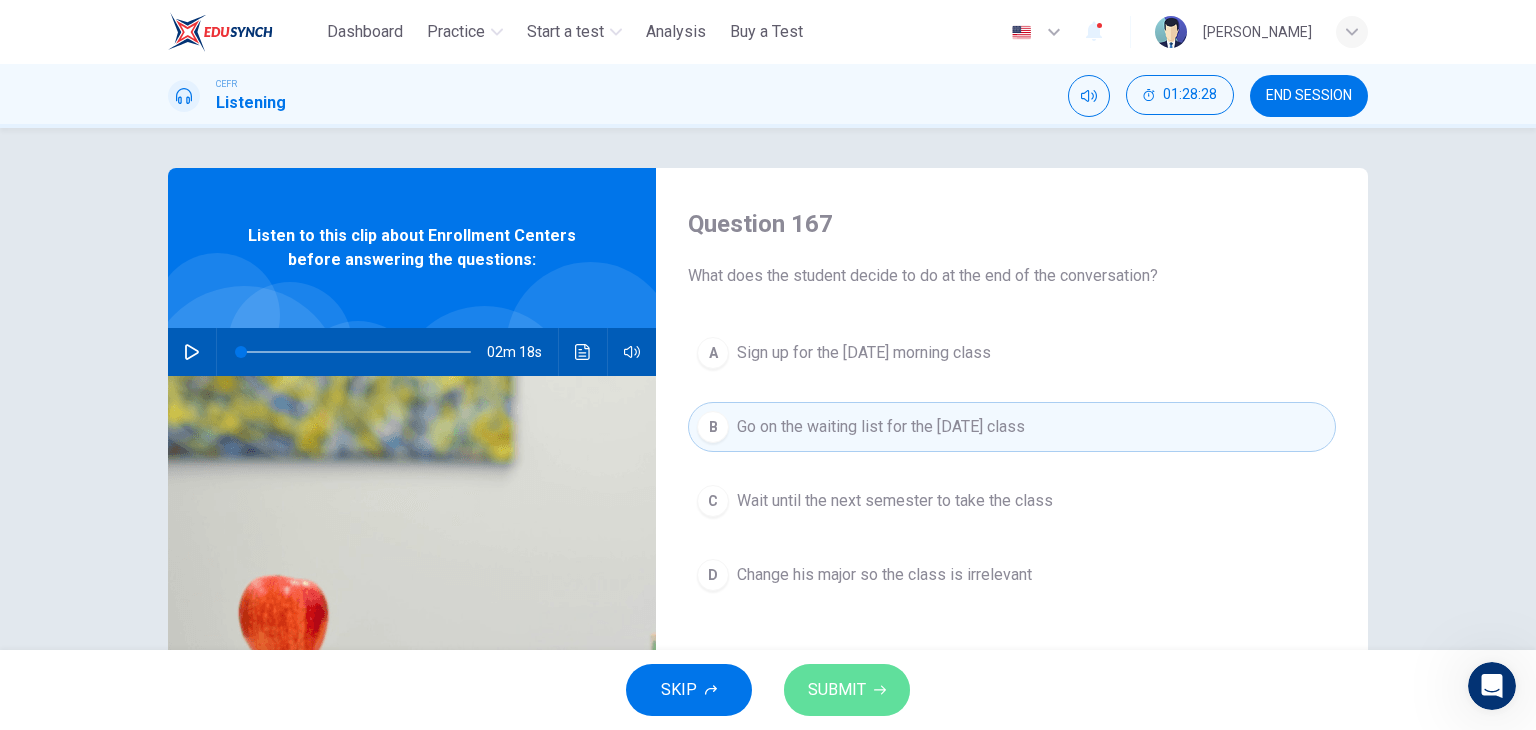 click 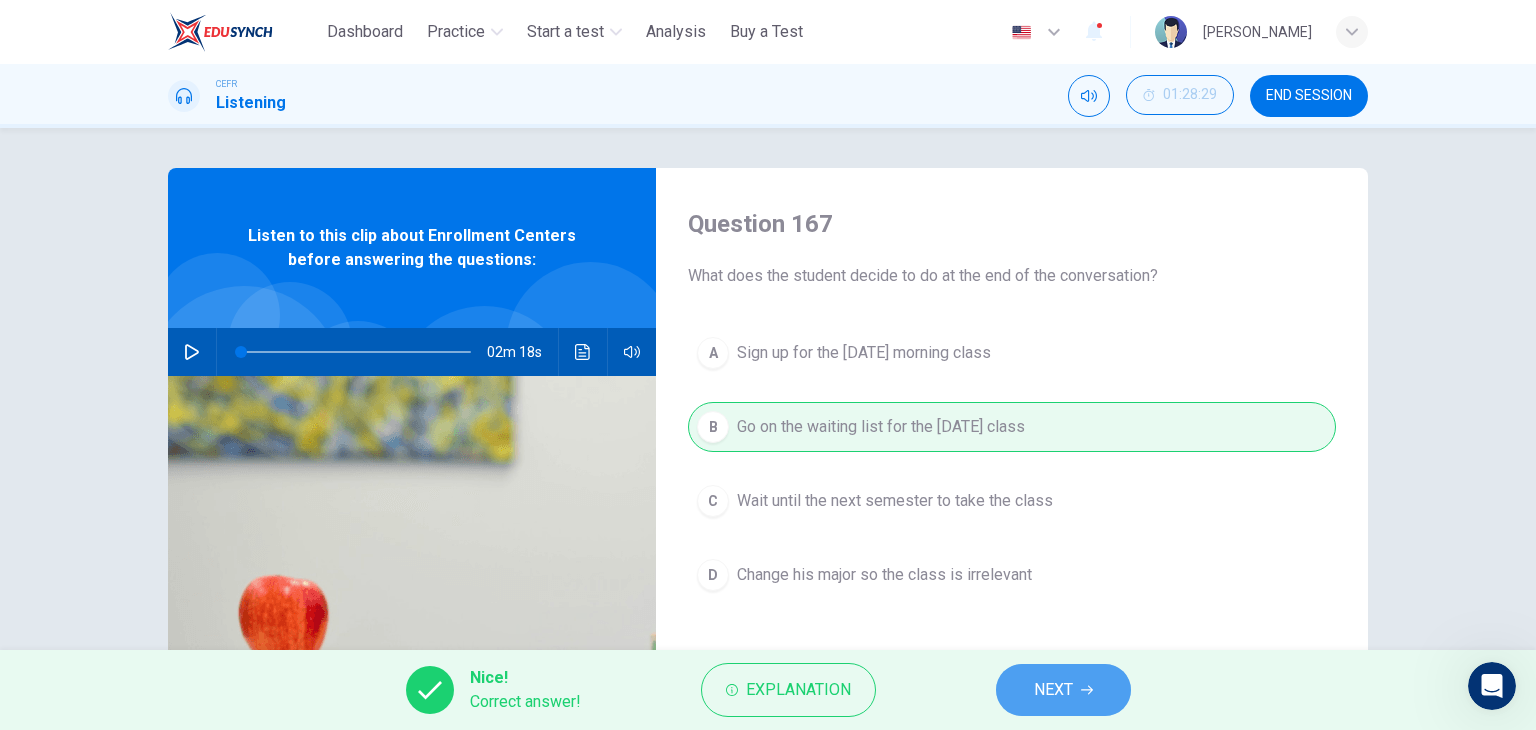 click on "NEXT" at bounding box center [1053, 690] 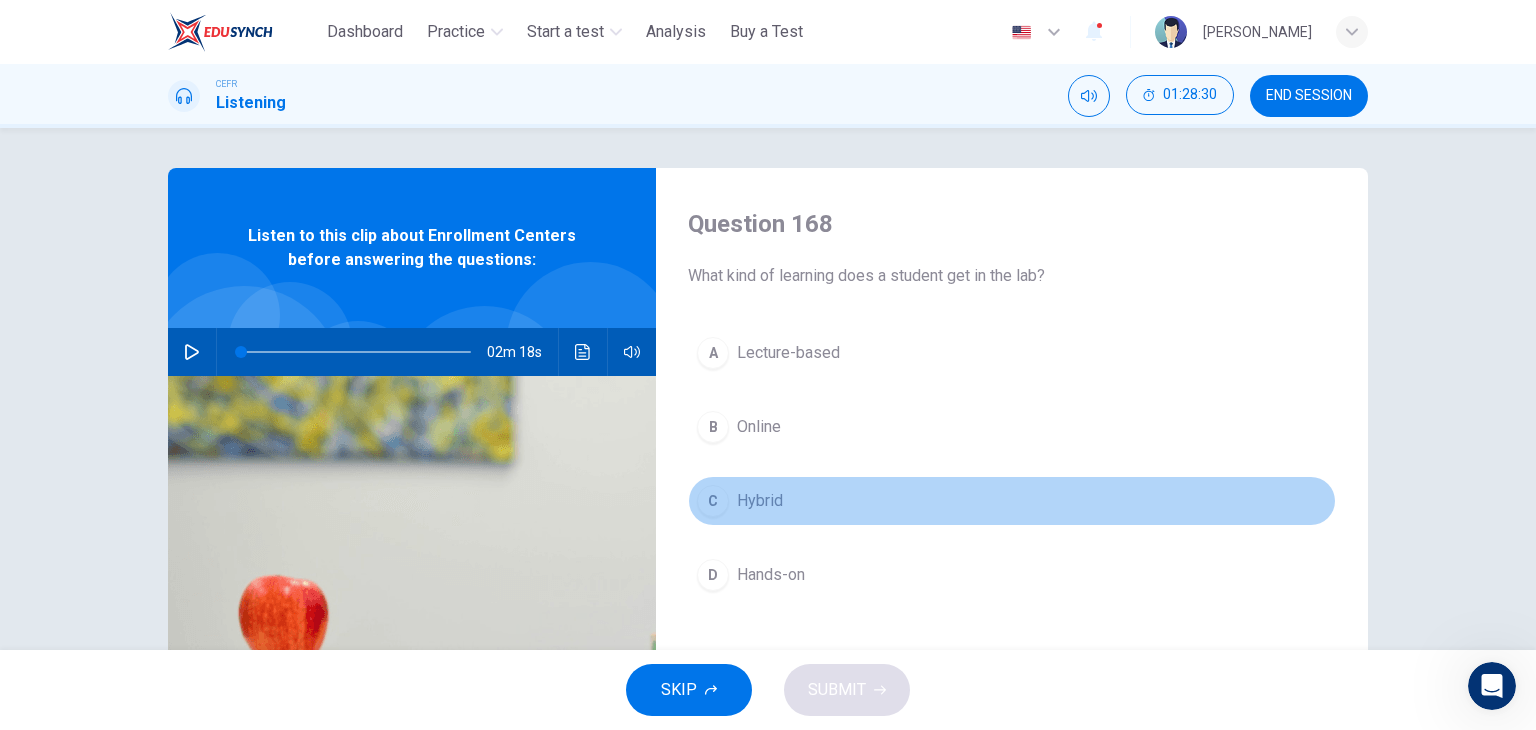click on "Hybrid" at bounding box center [760, 501] 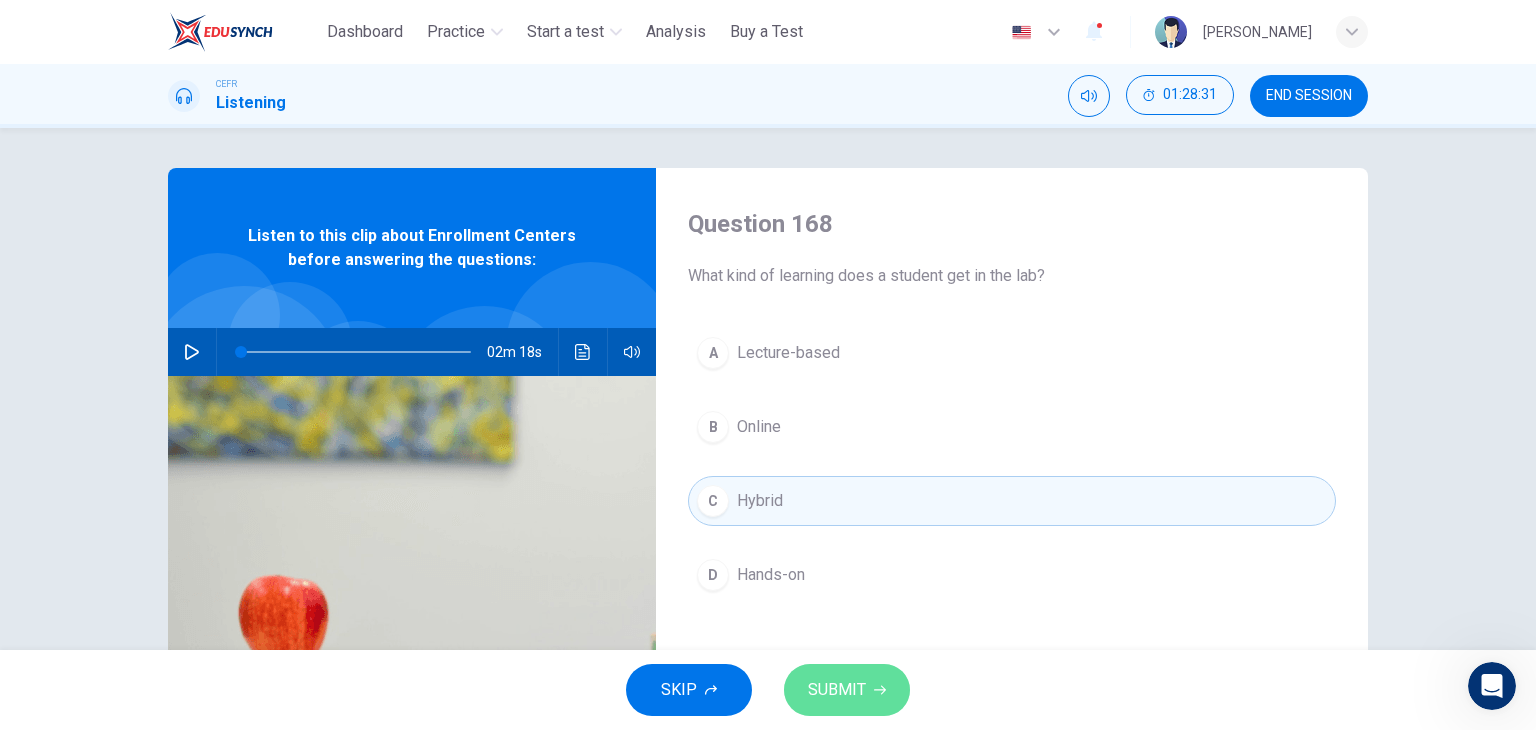 click on "SUBMIT" at bounding box center [837, 690] 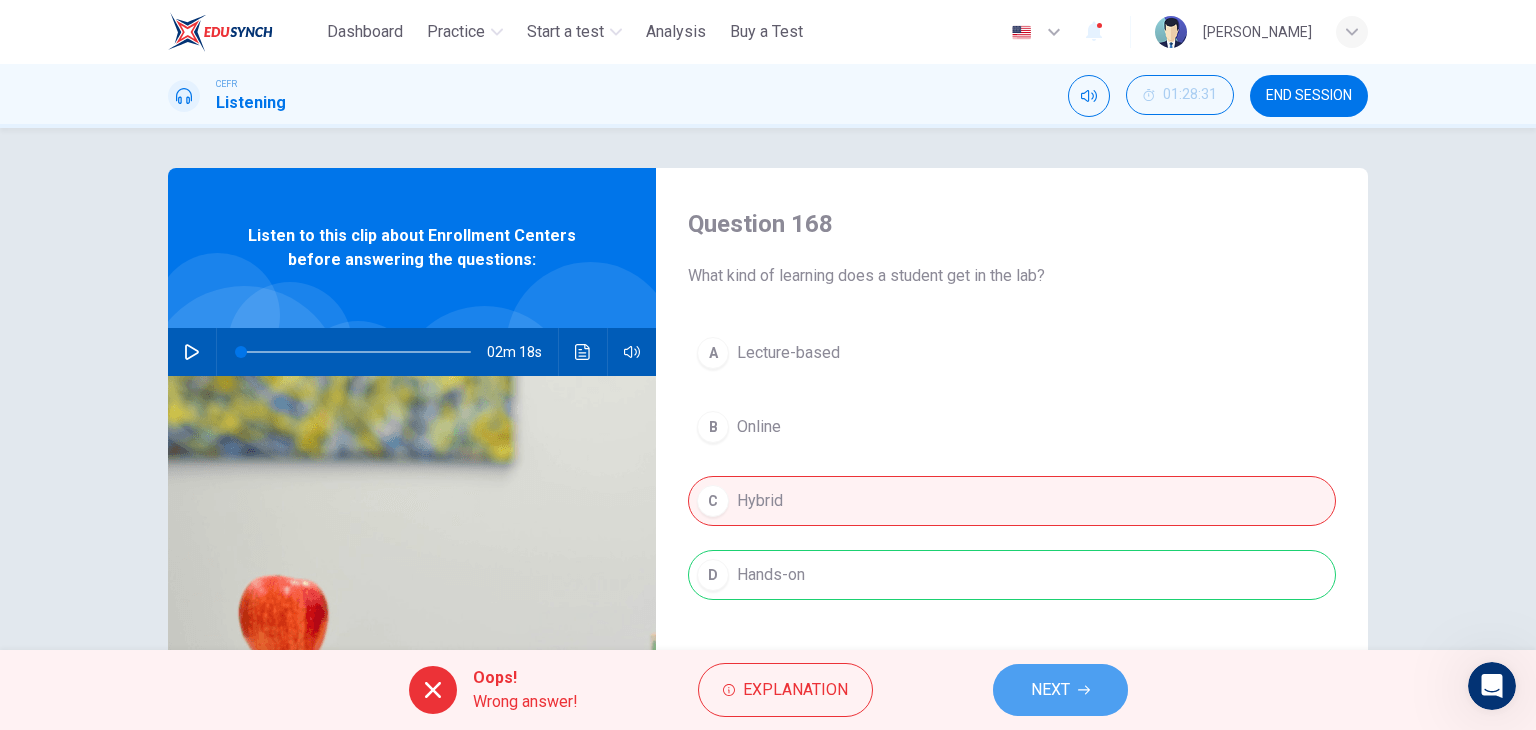 click on "NEXT" at bounding box center [1060, 690] 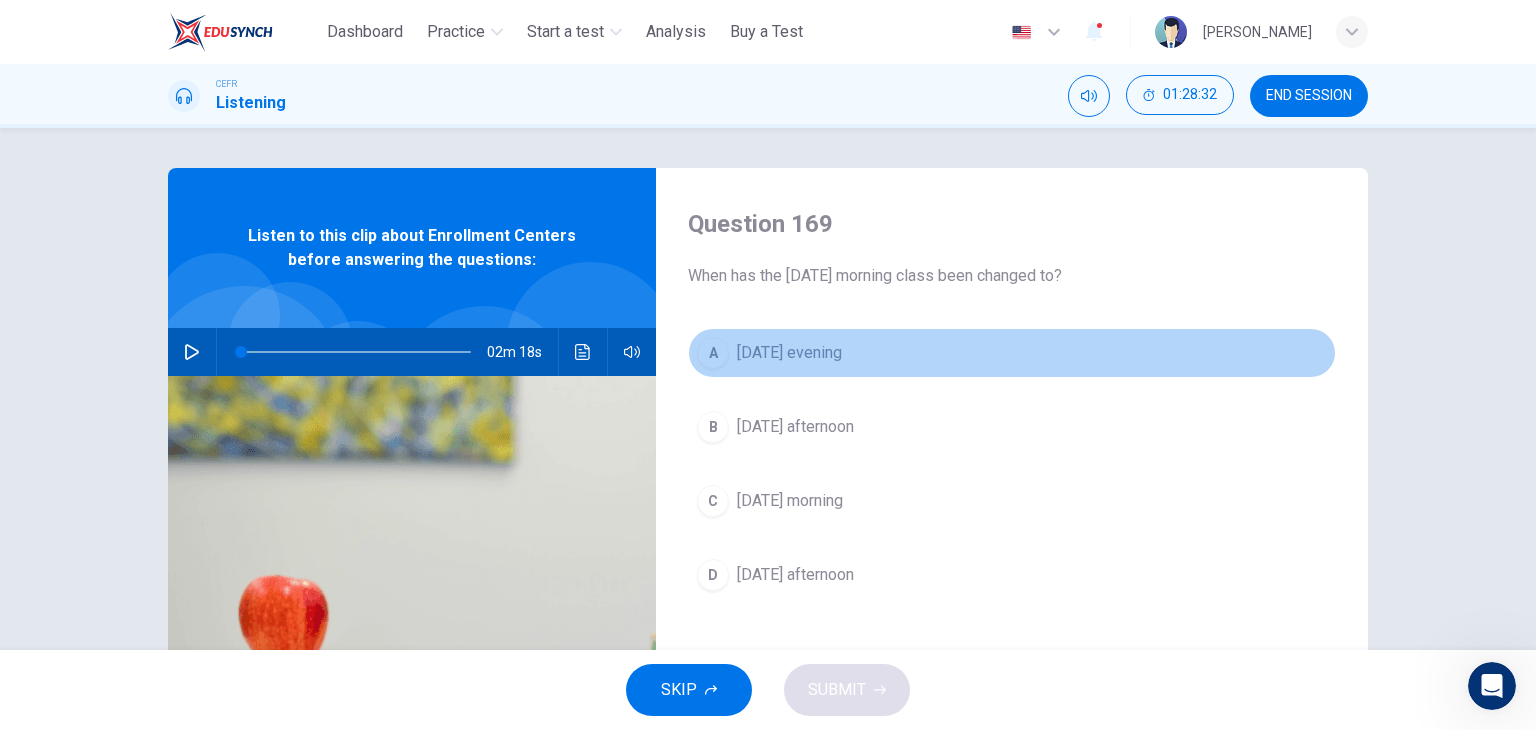 click on "[DATE] evening" at bounding box center (789, 353) 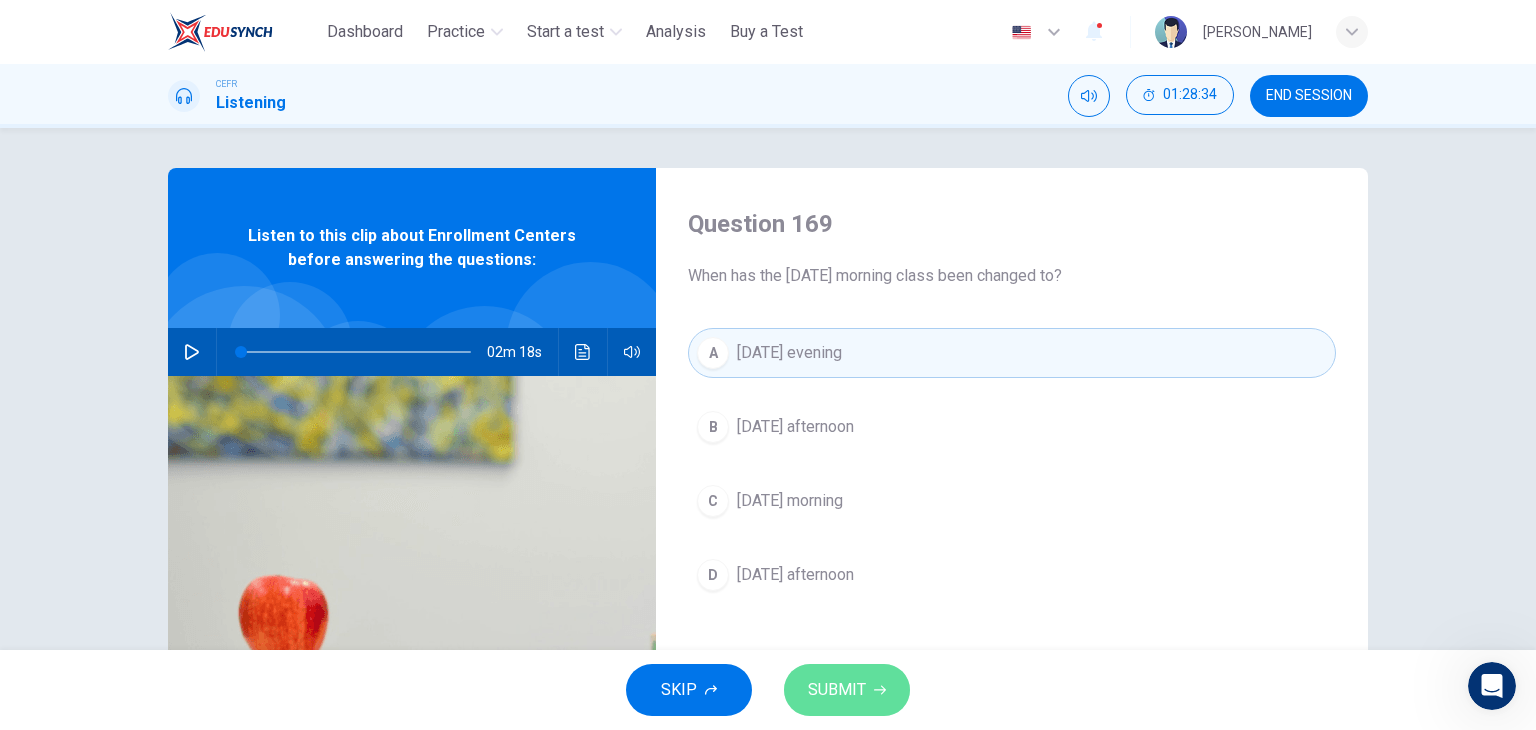 click on "SUBMIT" at bounding box center [837, 690] 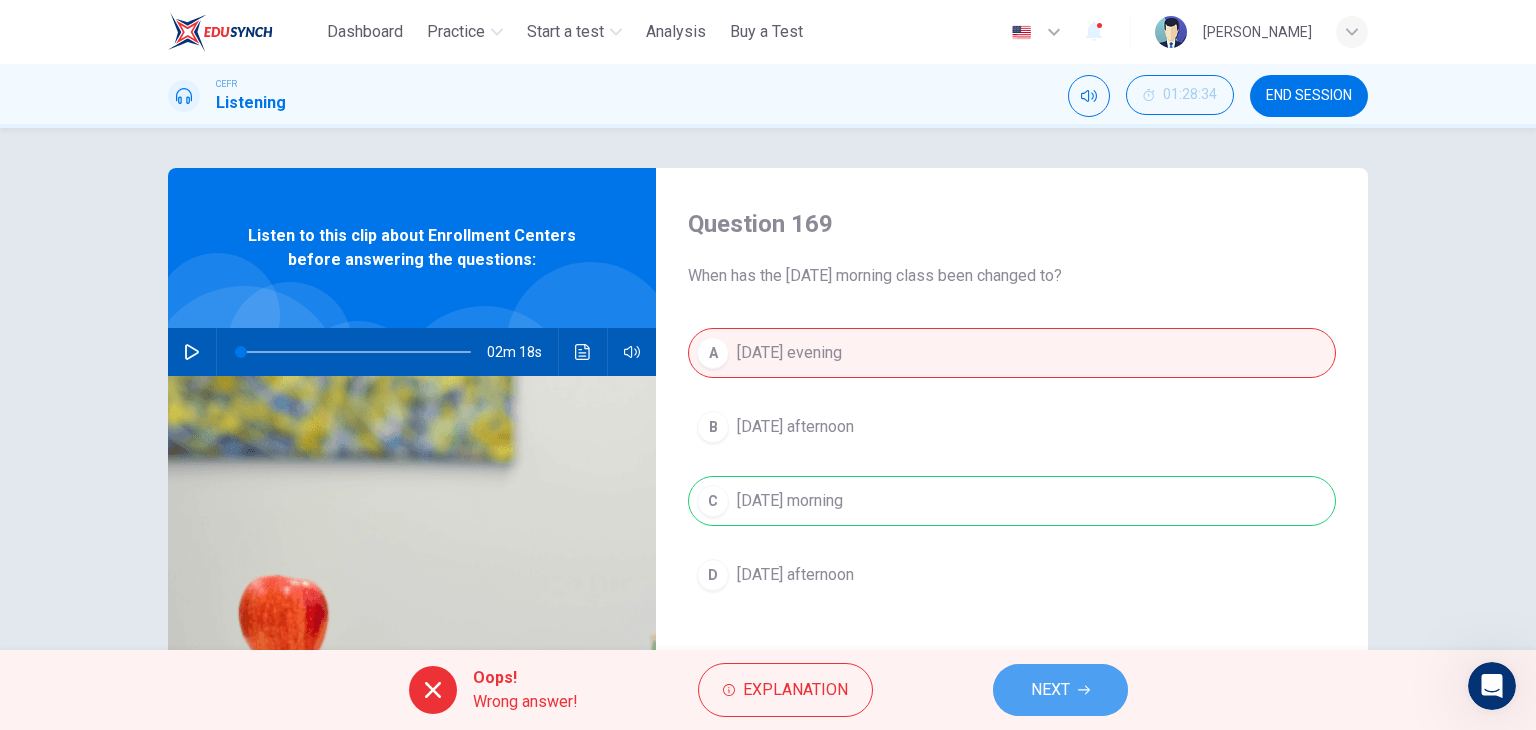 click on "NEXT" at bounding box center [1060, 690] 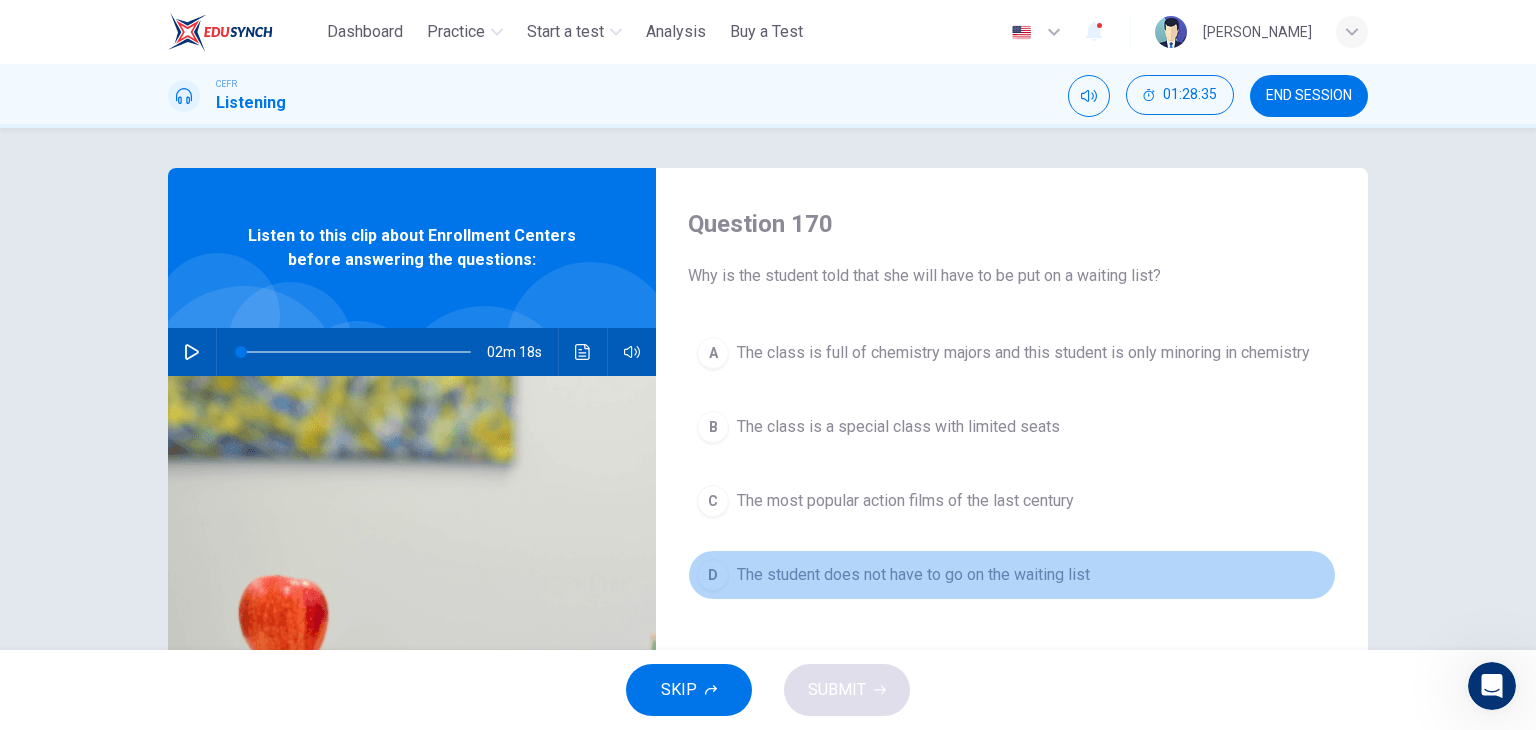 click on "The student does not have to go on the waiting list" at bounding box center [913, 575] 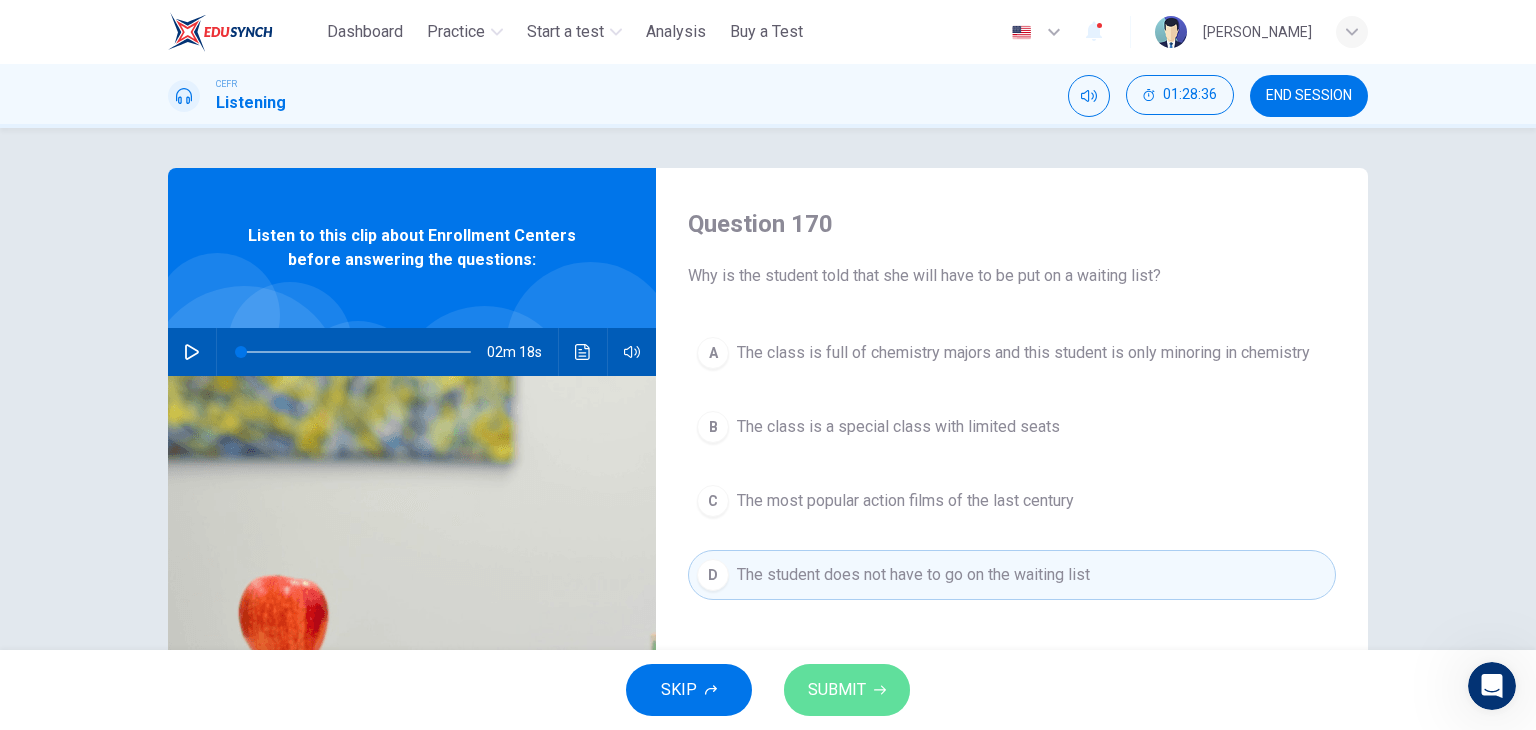 click on "SUBMIT" at bounding box center [837, 690] 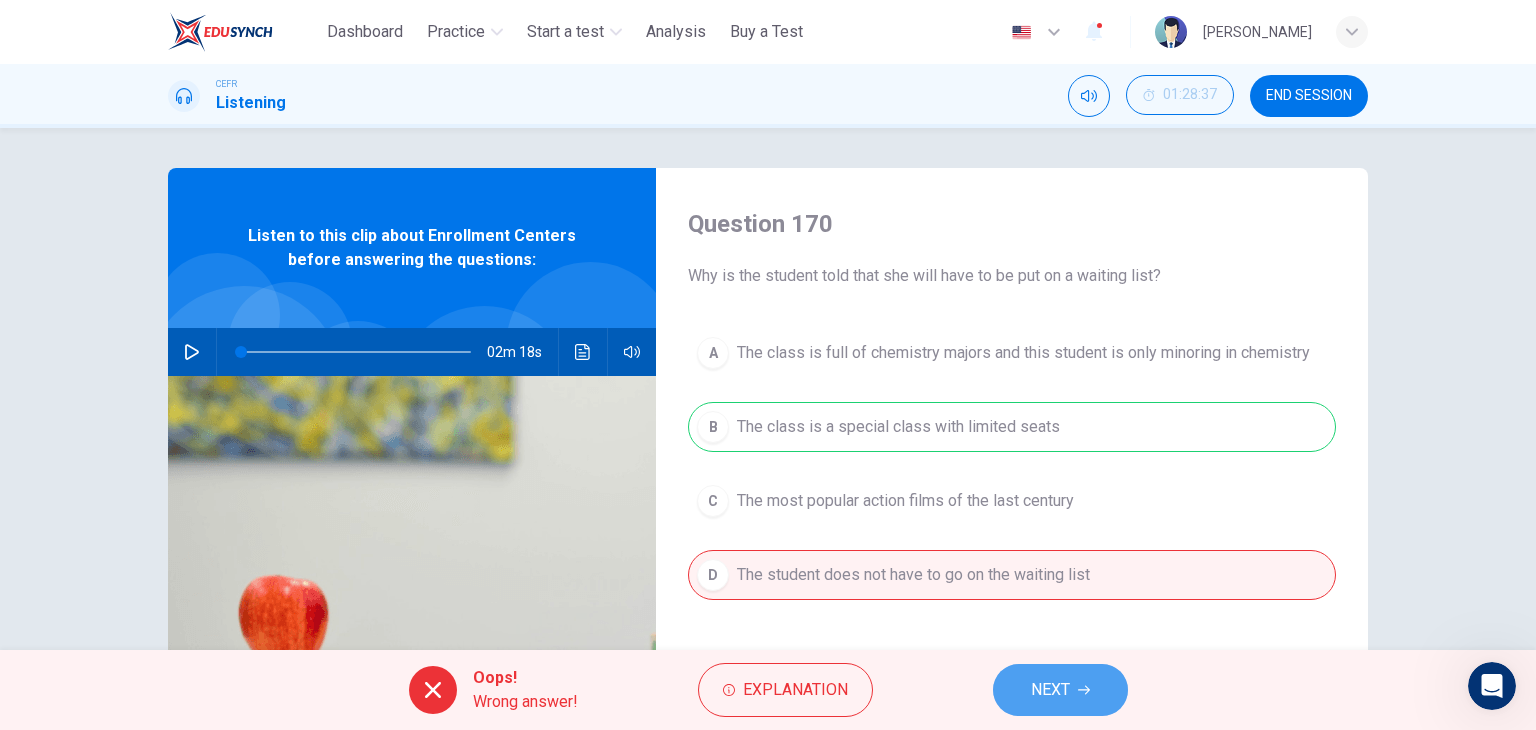 click on "NEXT" at bounding box center [1050, 690] 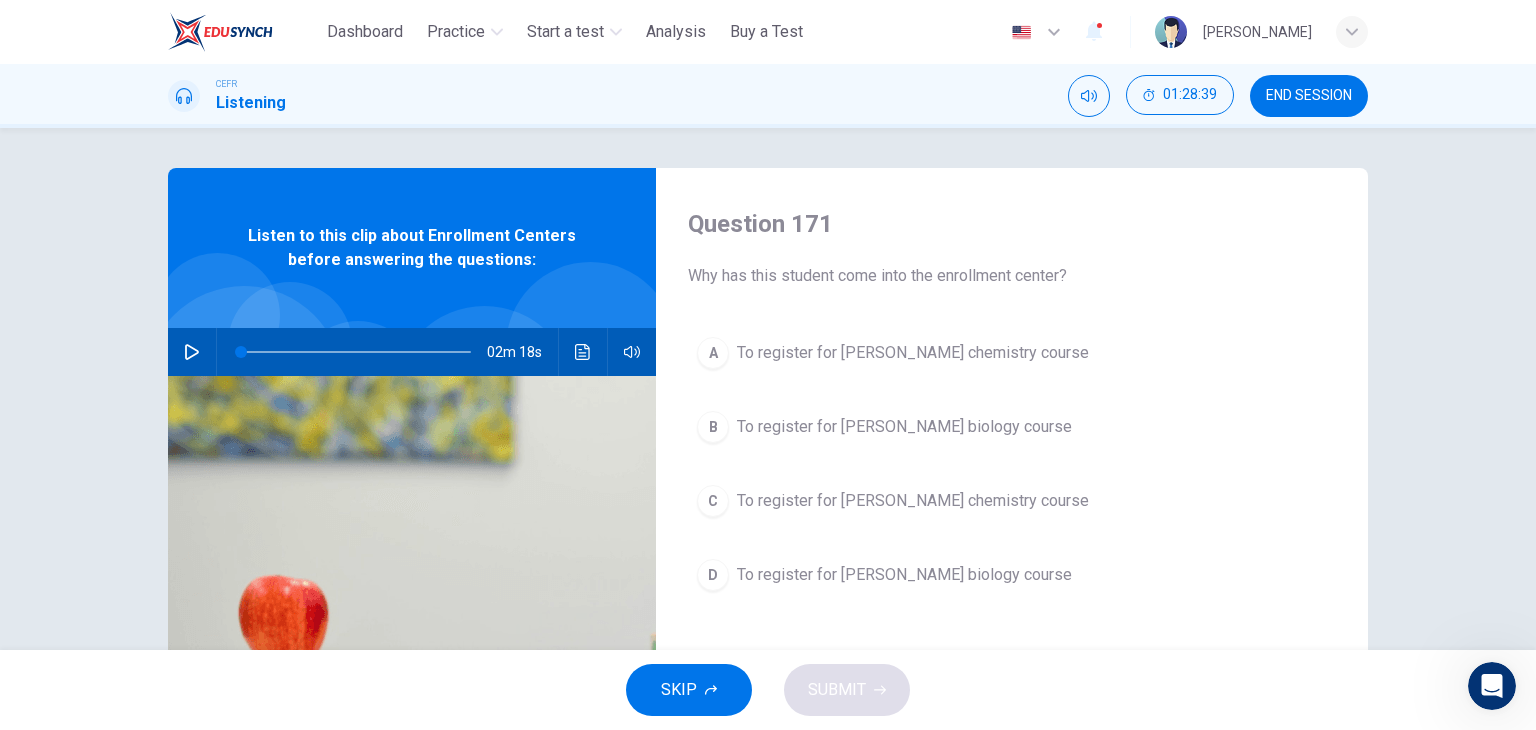 click on "A To register for [PERSON_NAME] chemistry course" at bounding box center (1012, 353) 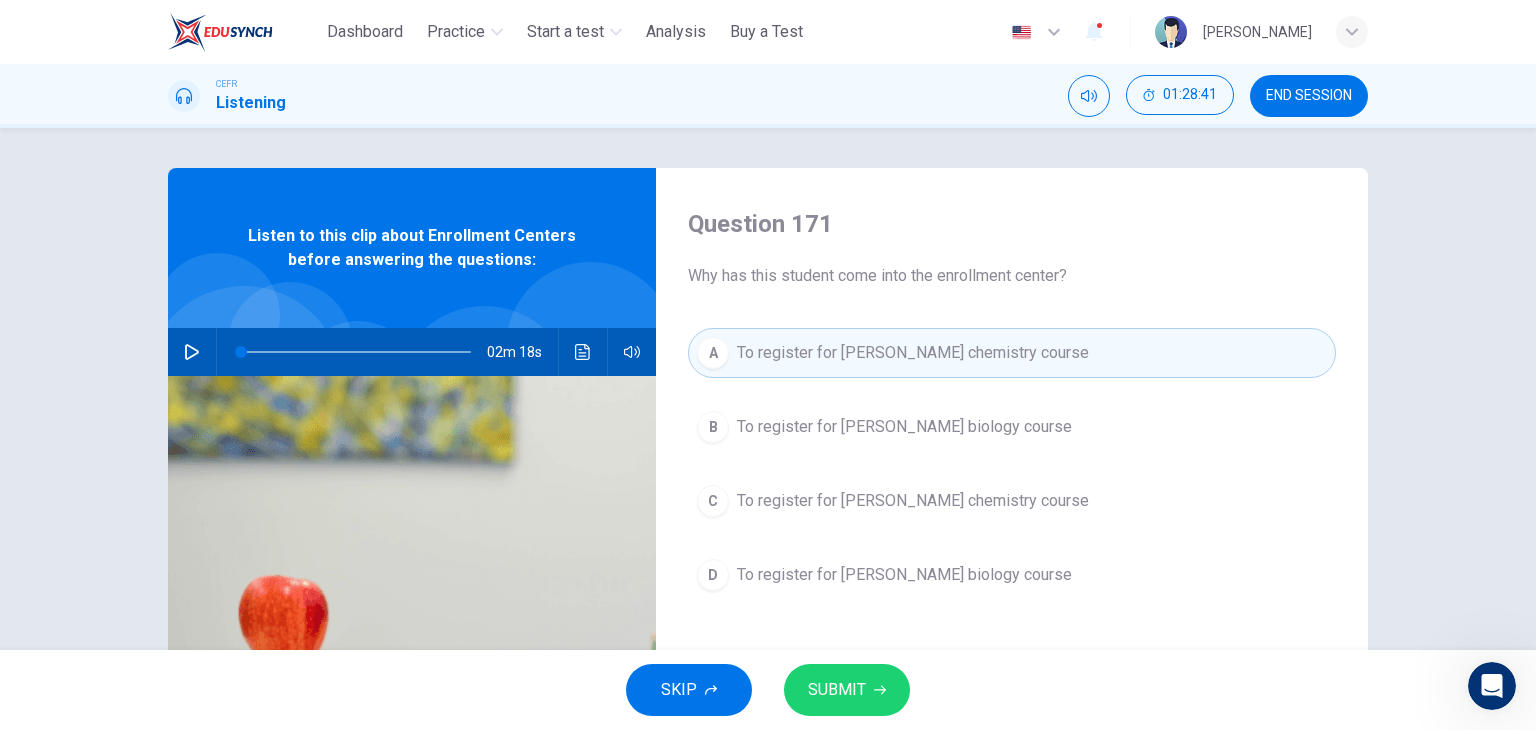 click 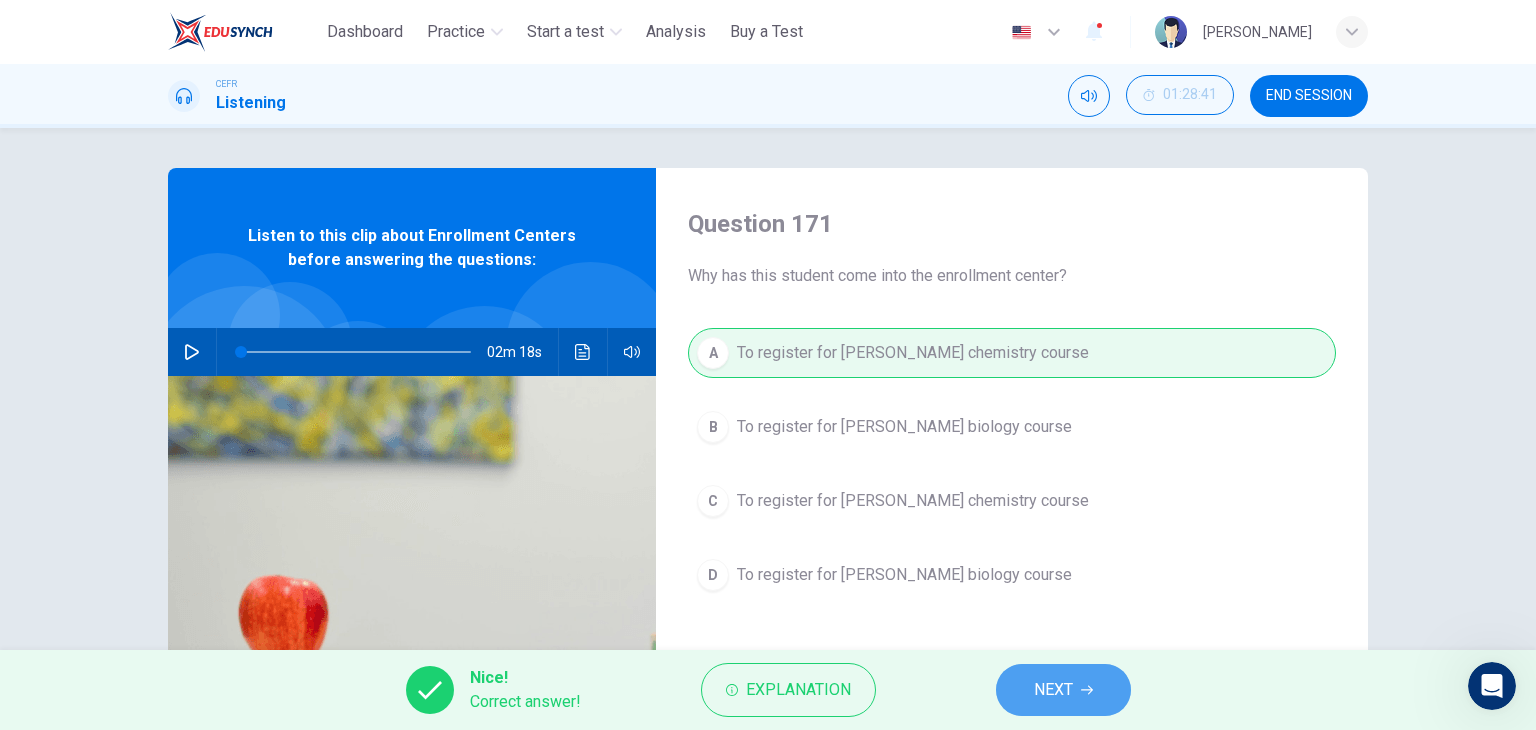 click on "NEXT" at bounding box center (1053, 690) 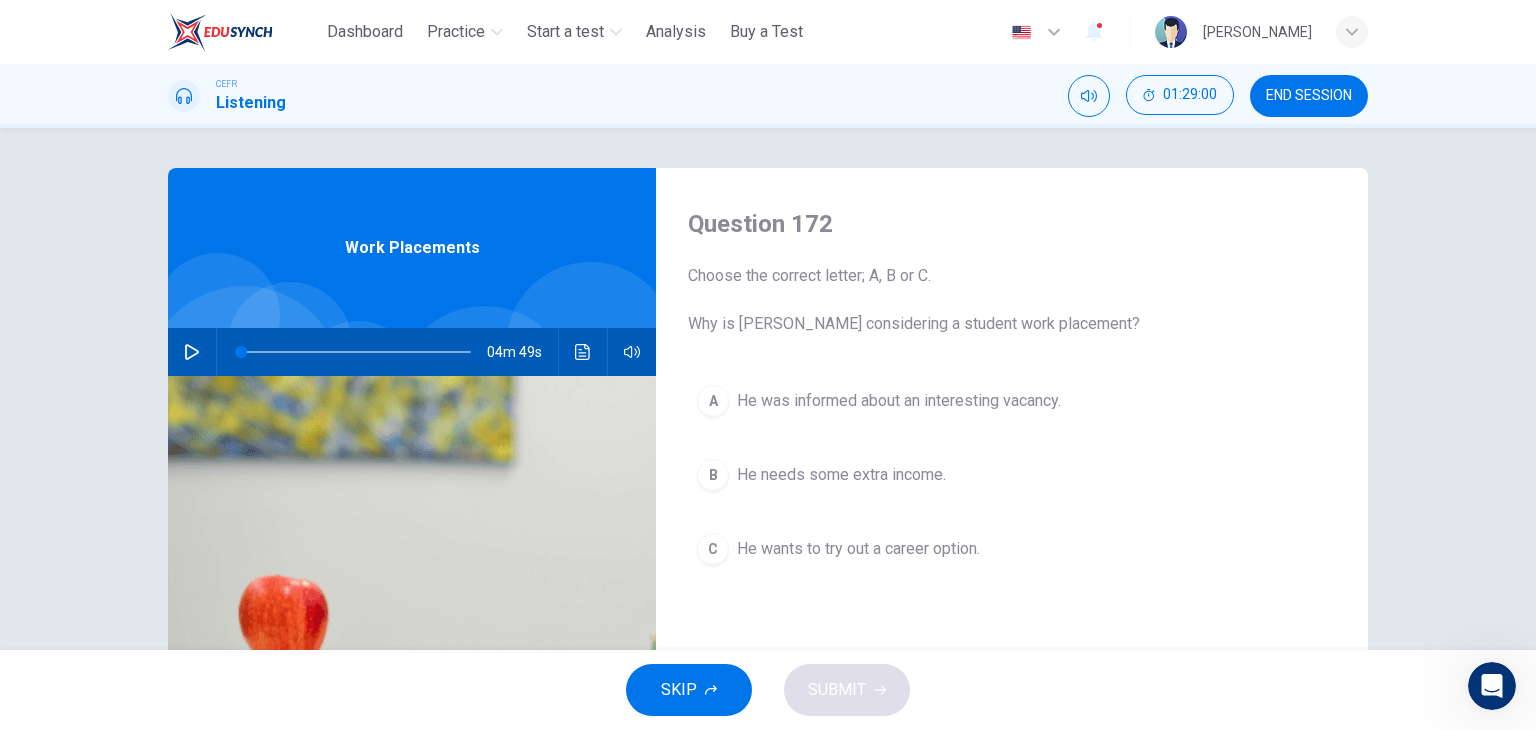 click on "He was informed about an interesting vacancy." at bounding box center [899, 401] 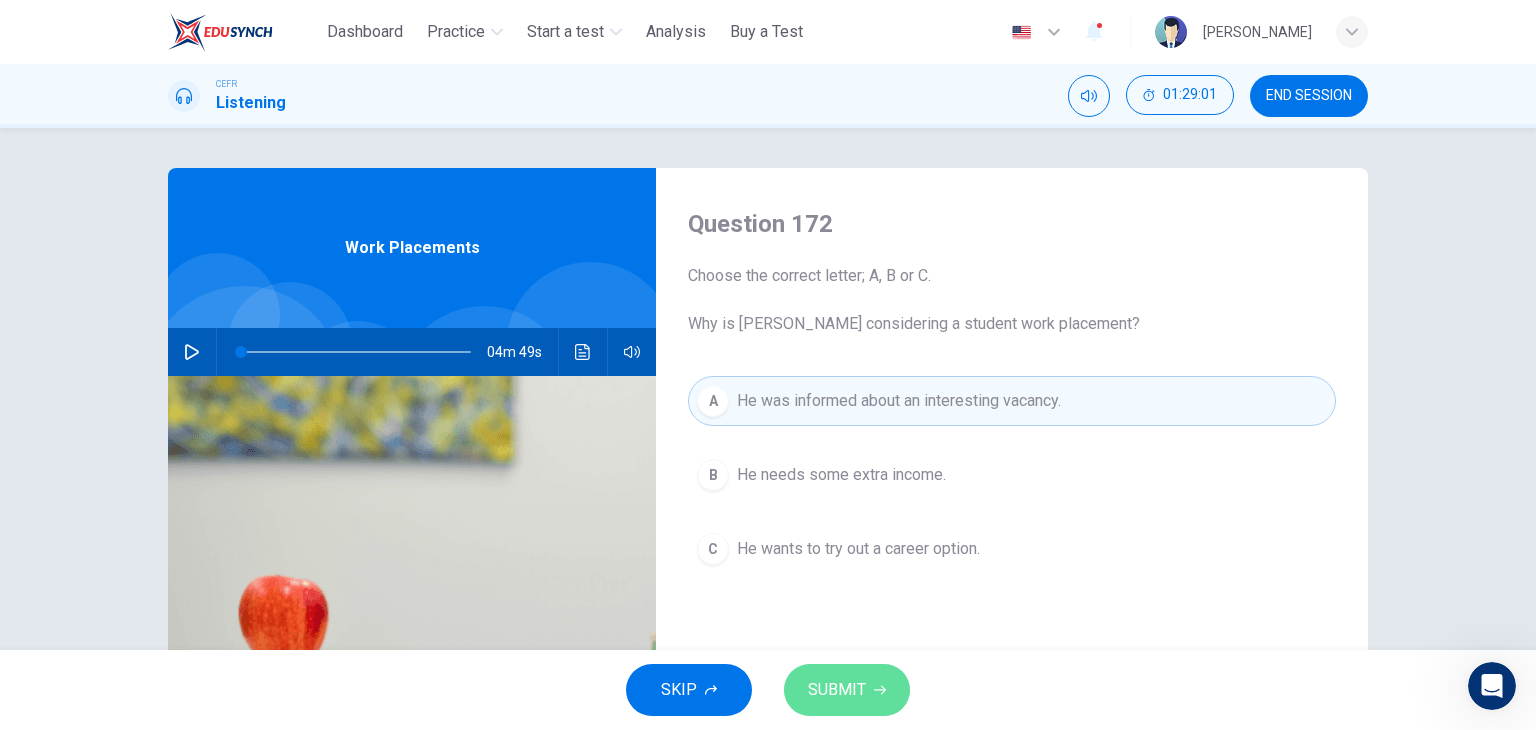 click on "SUBMIT" at bounding box center [847, 690] 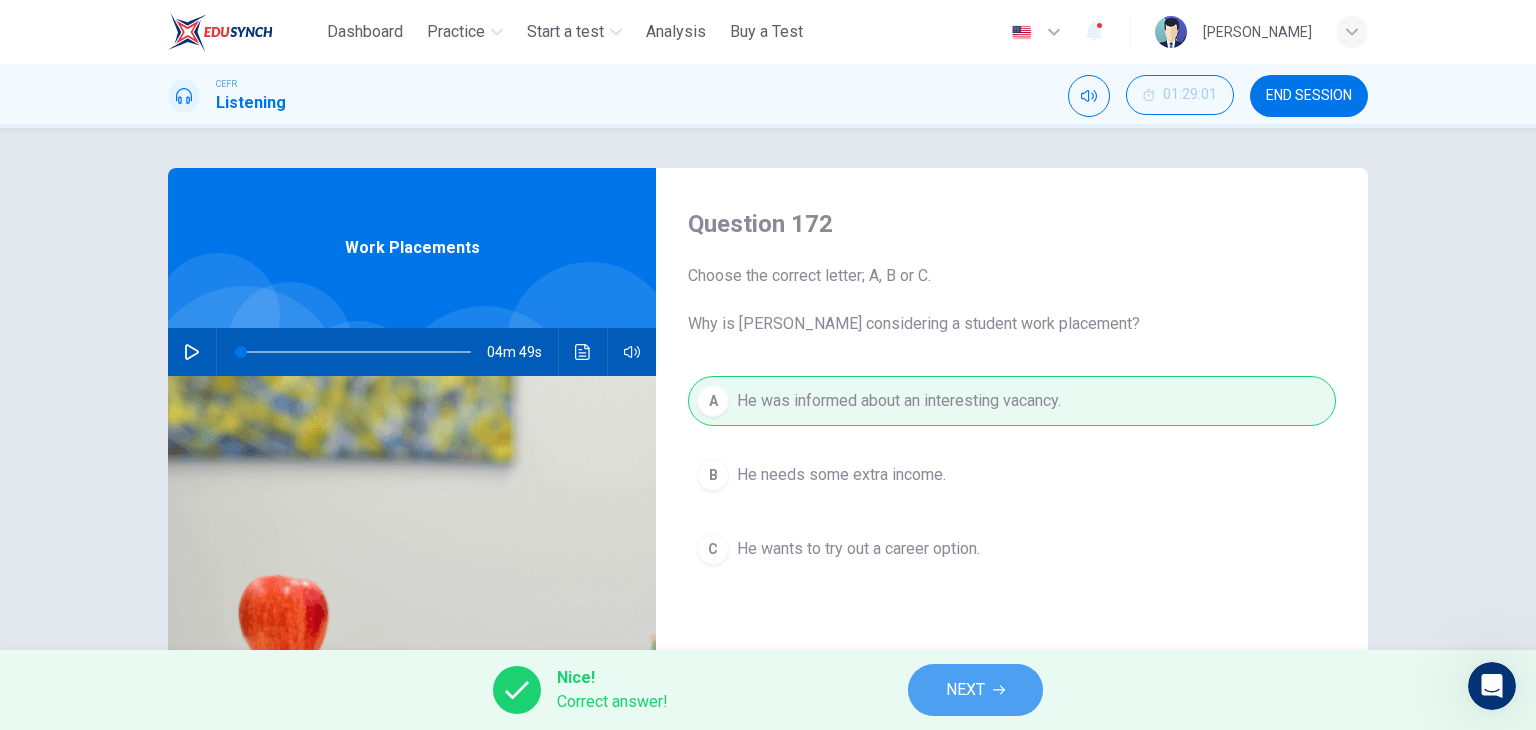 click on "NEXT" at bounding box center (965, 690) 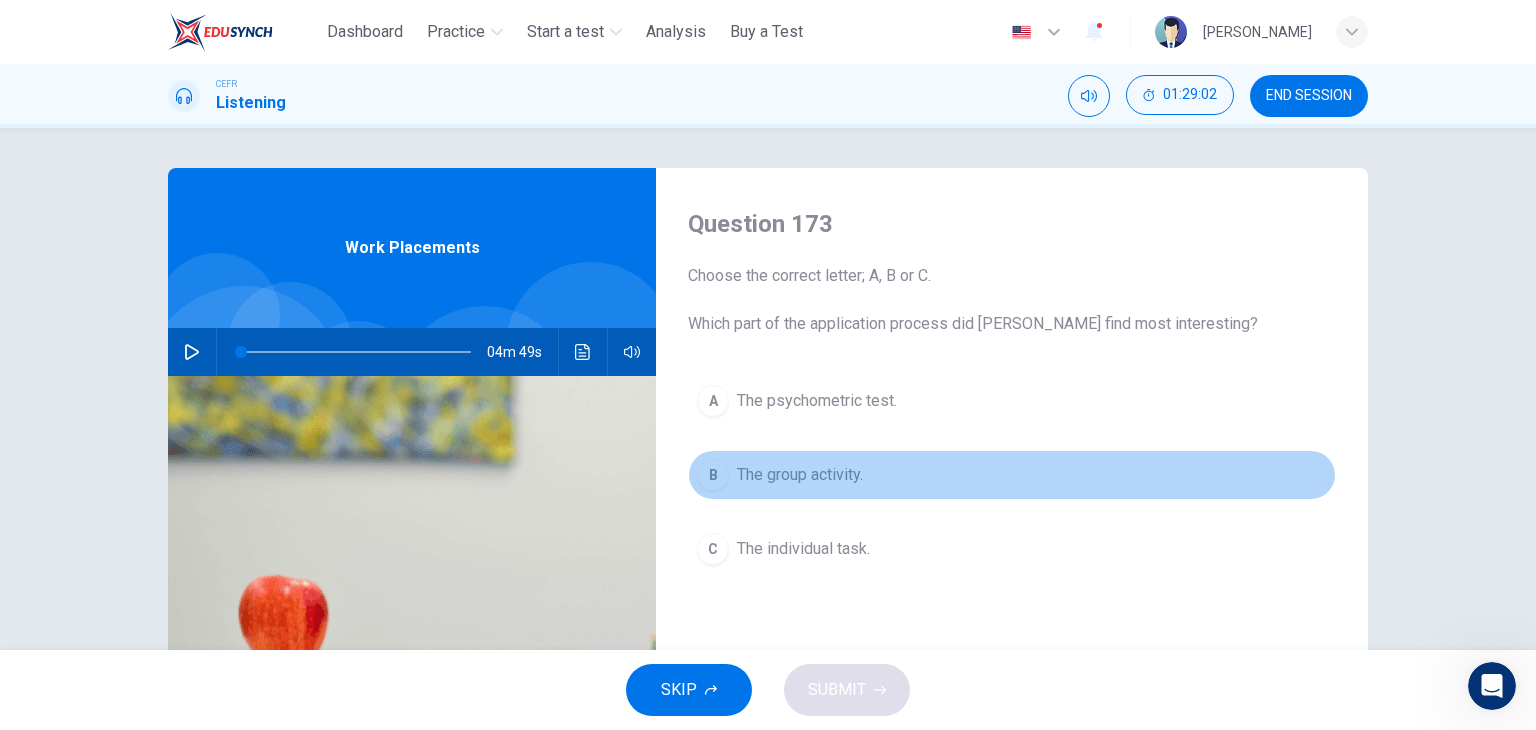 click on "The group activity." at bounding box center (800, 475) 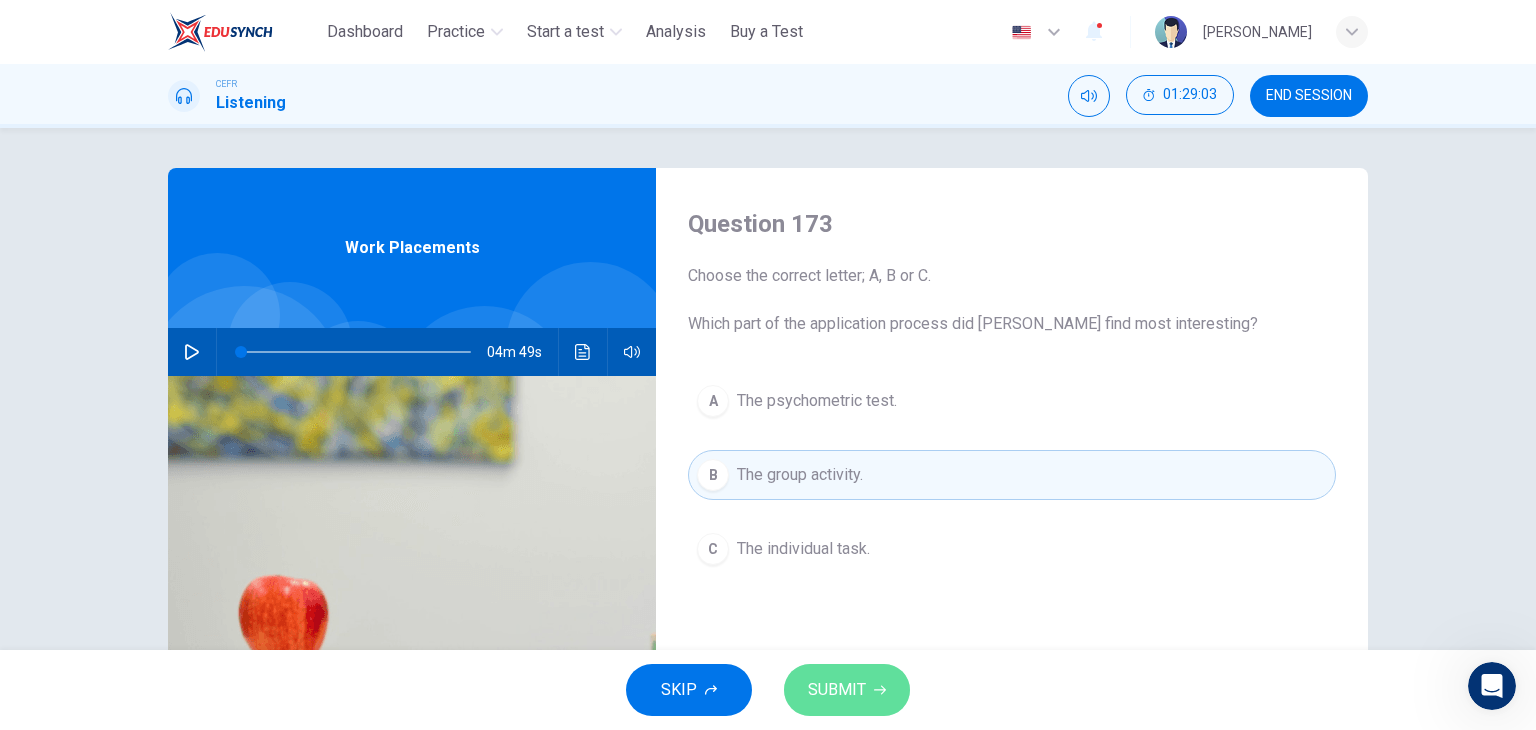 click on "SUBMIT" at bounding box center [837, 690] 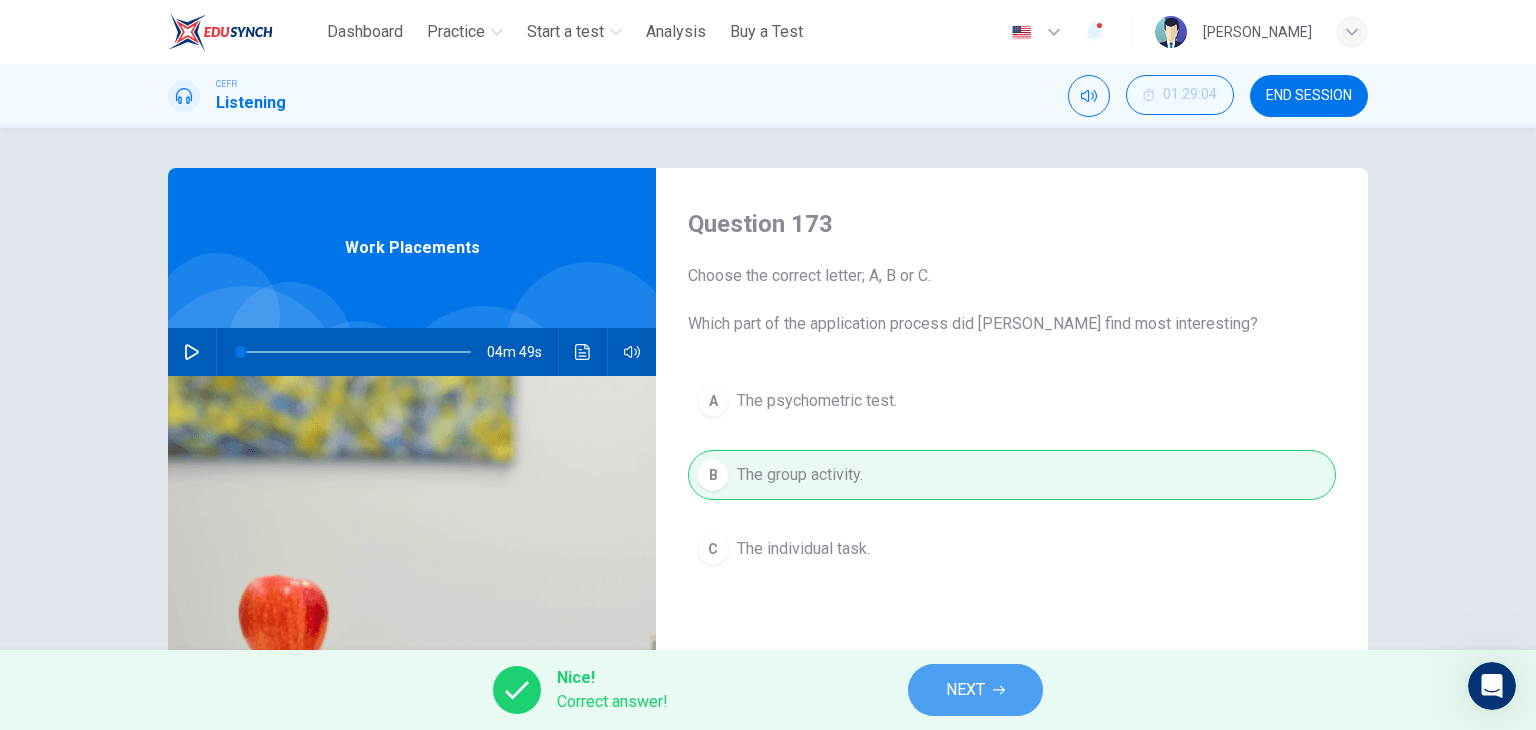 click on "NEXT" at bounding box center [975, 690] 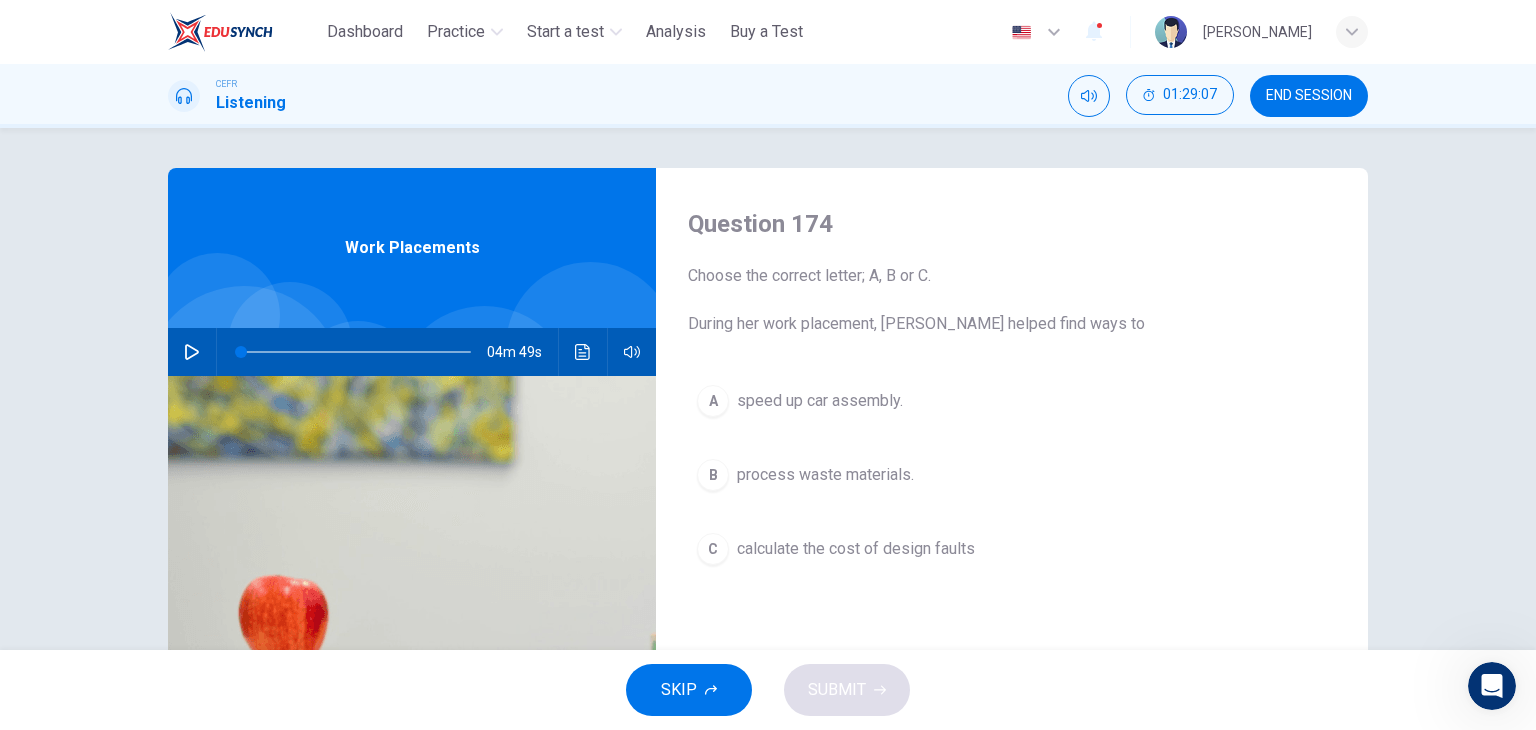 drag, startPoint x: 872, startPoint y: 555, endPoint x: 849, endPoint y: 505, distance: 55.03635 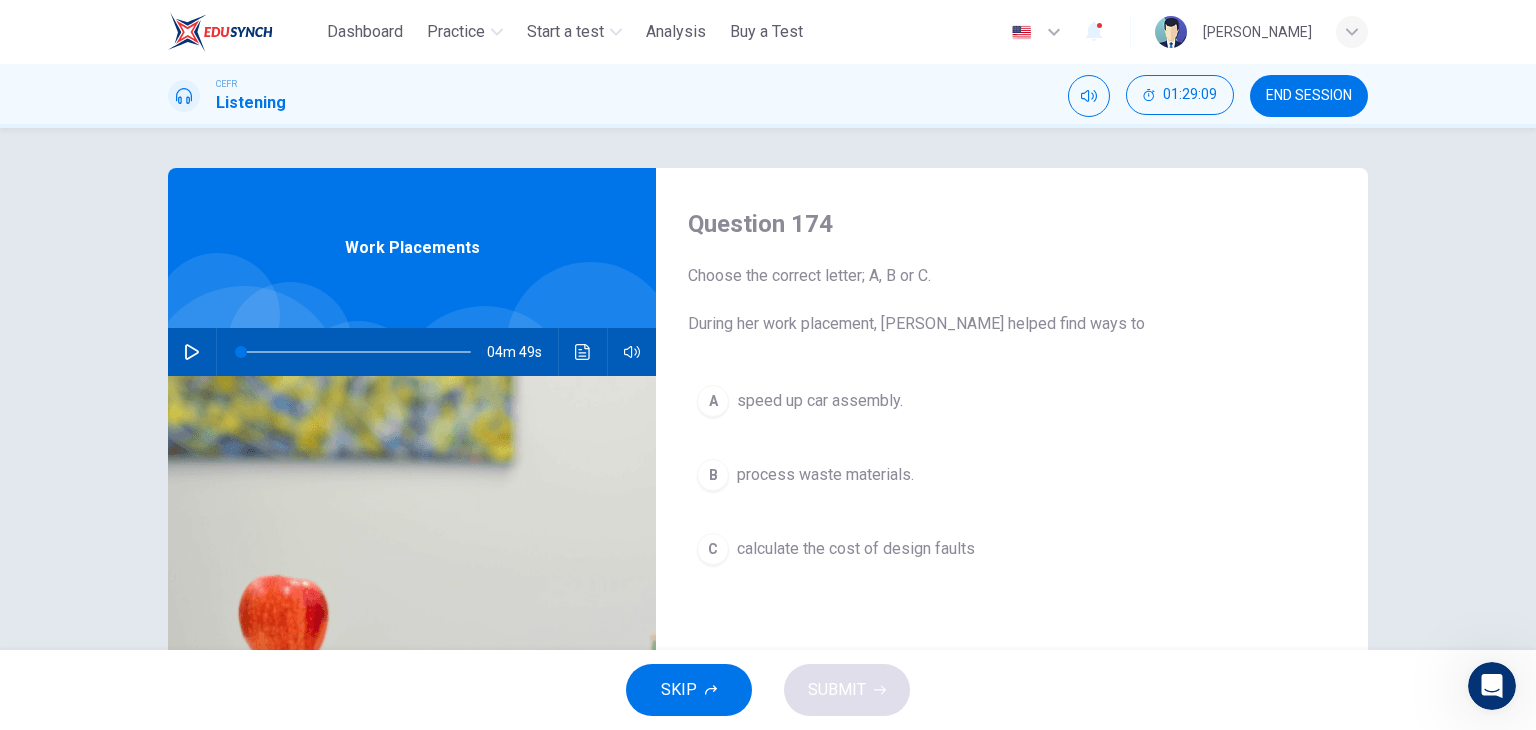 click on "speed up car assembly." at bounding box center (820, 401) 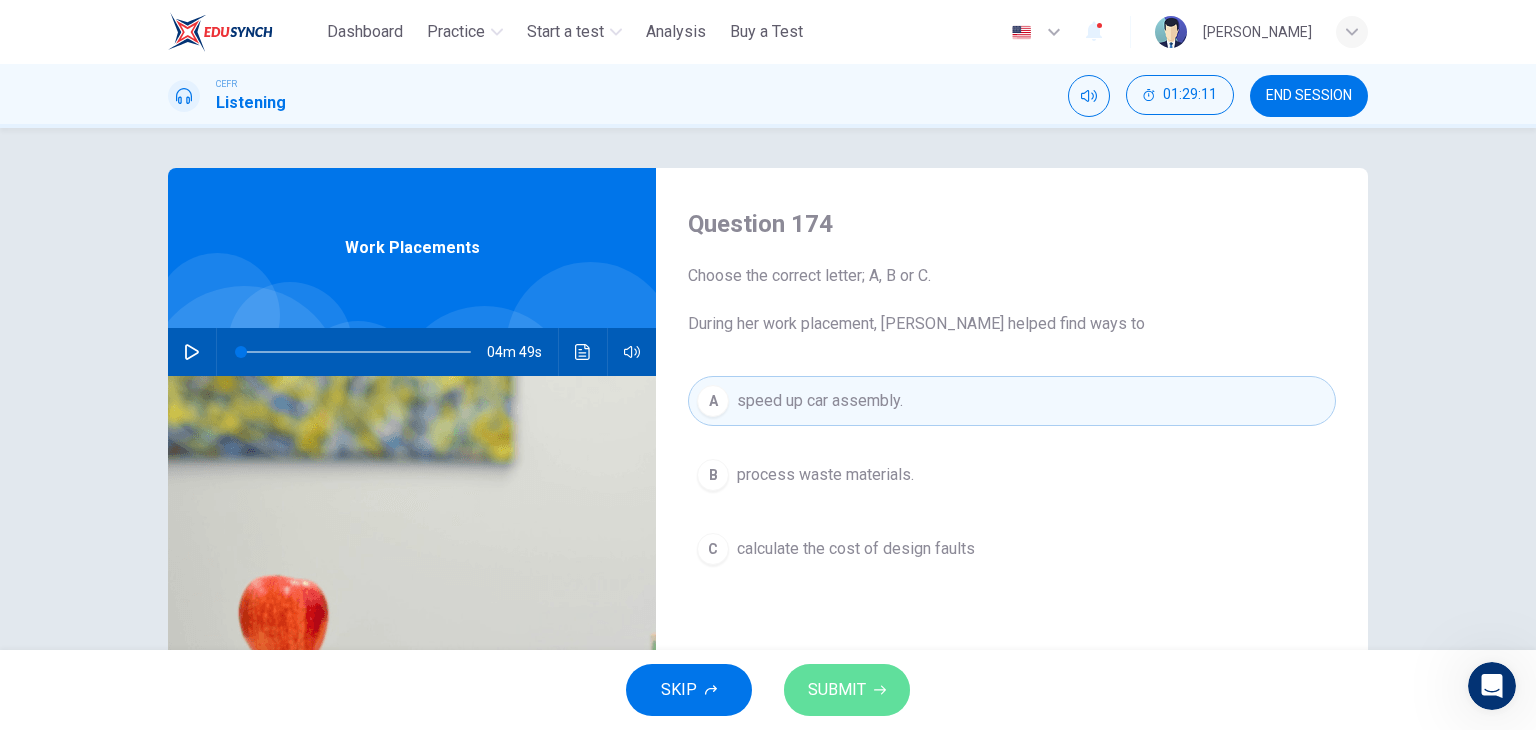 click on "SUBMIT" at bounding box center (837, 690) 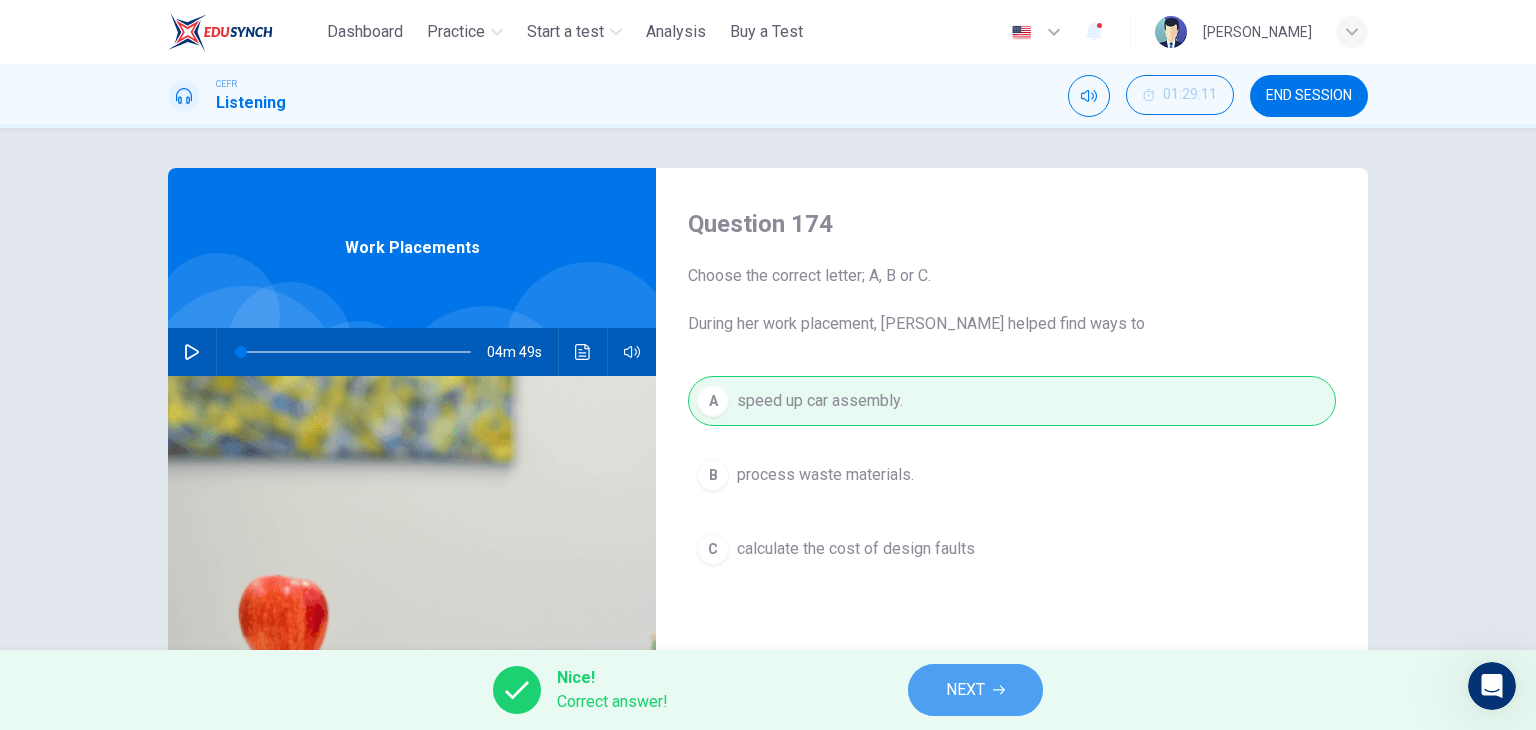 click on "NEXT" at bounding box center (975, 690) 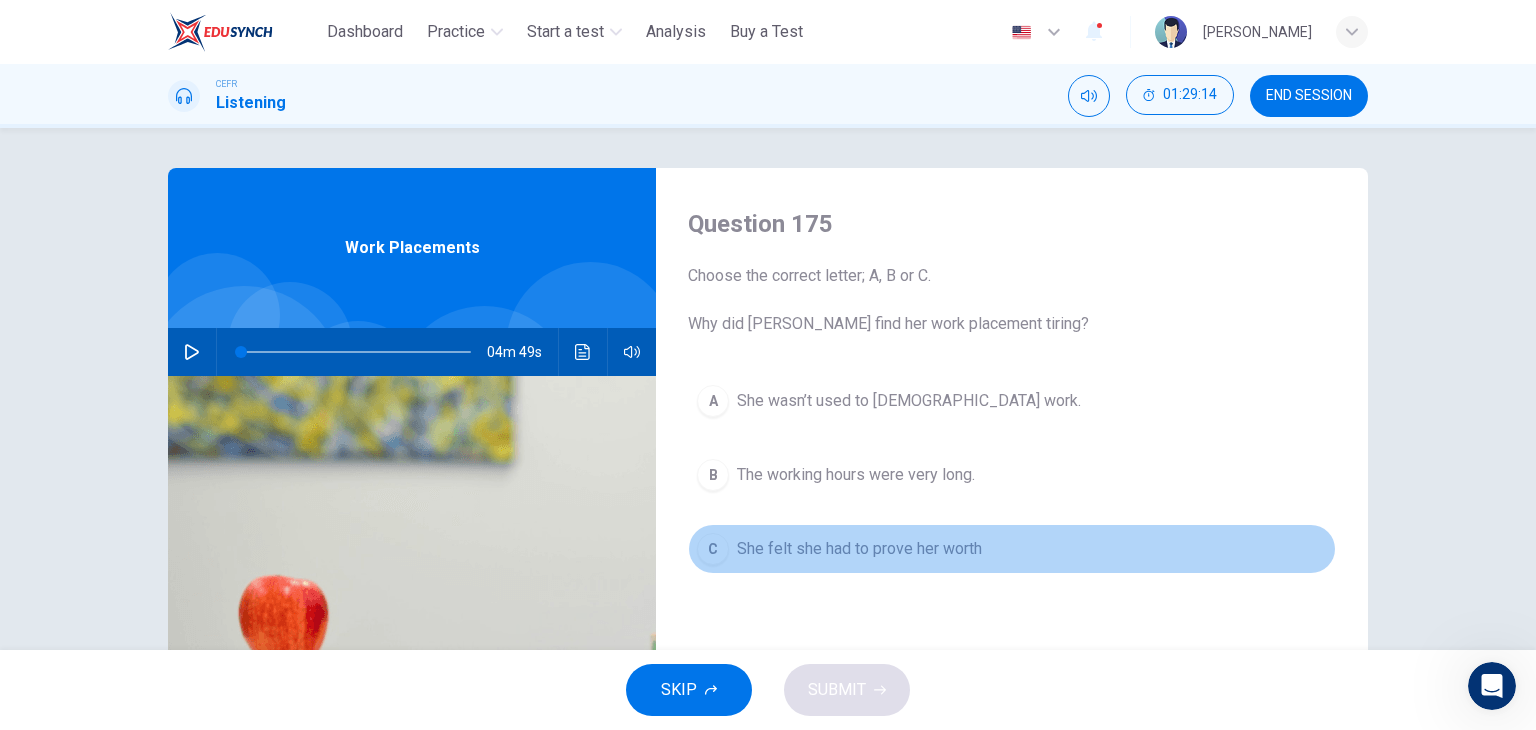 click on "C She felt she had to prove her worth" at bounding box center [1012, 549] 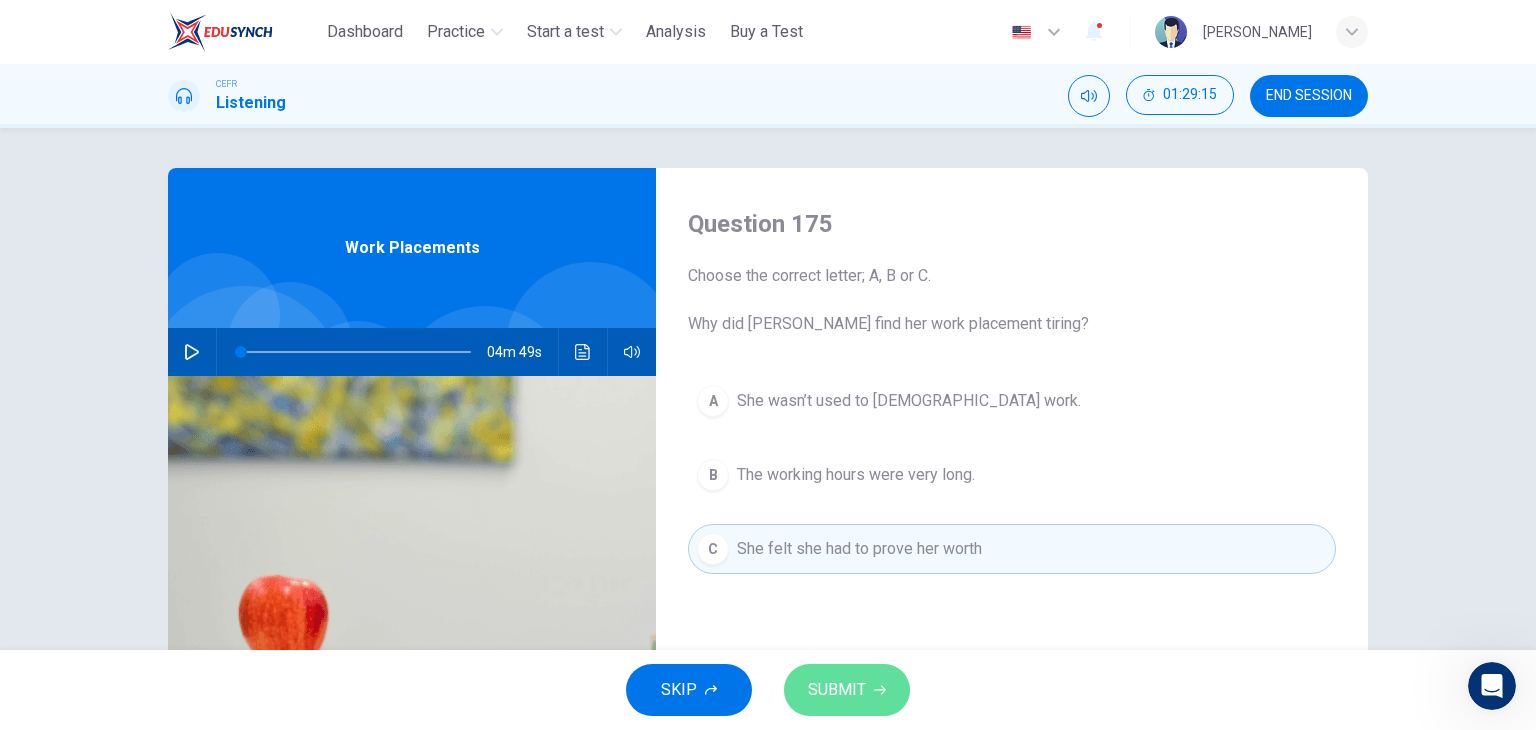 click on "SUBMIT" at bounding box center (837, 690) 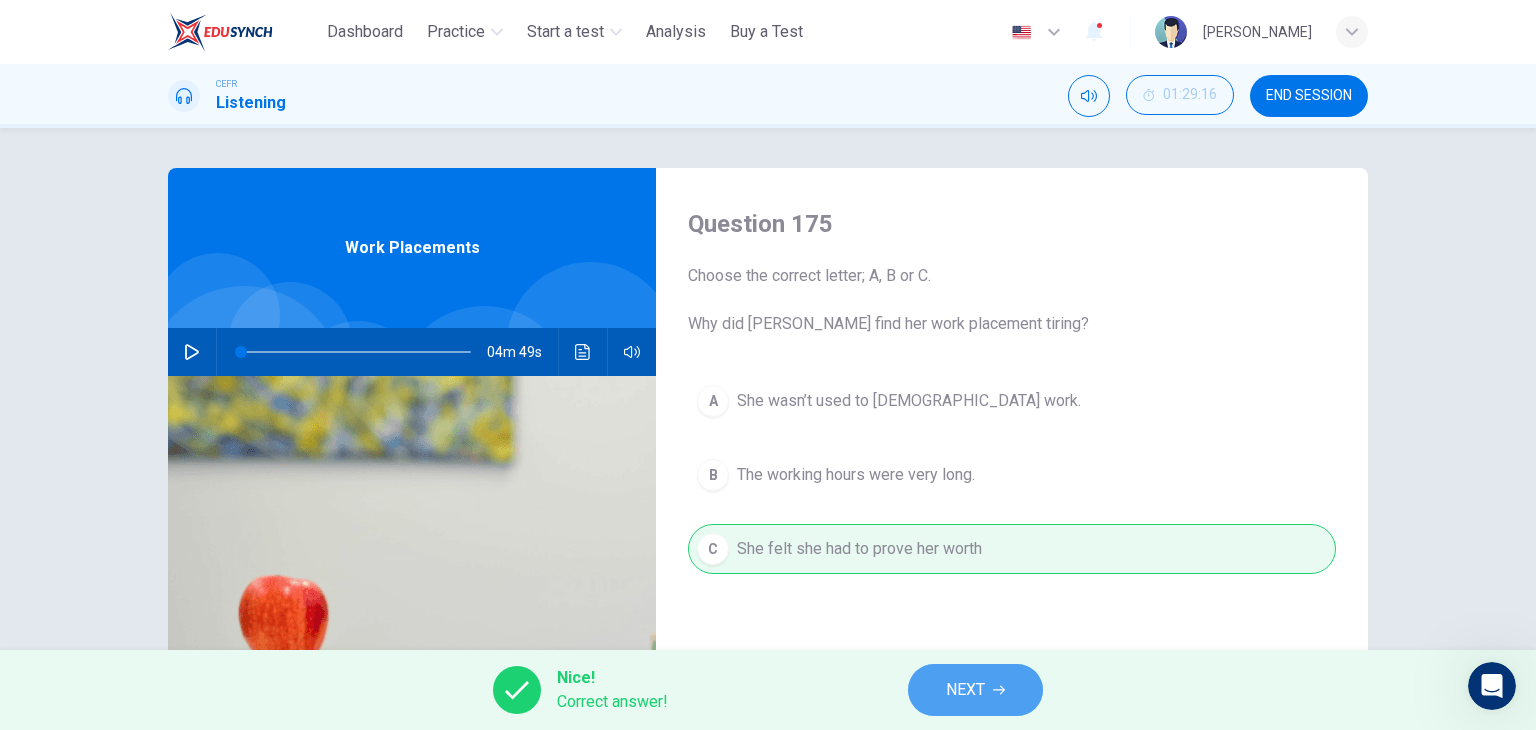 click on "NEXT" at bounding box center (975, 690) 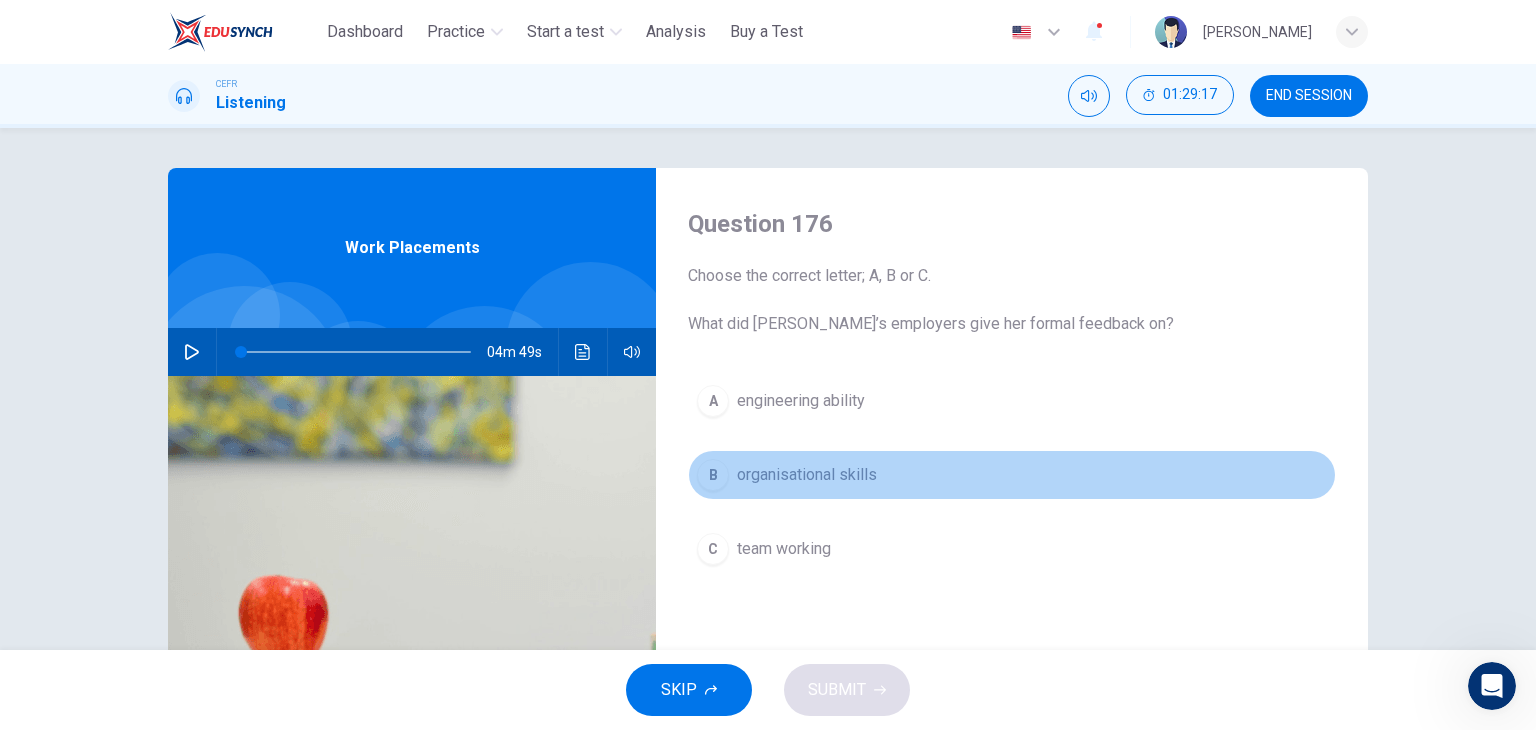 click on "organisational skills" at bounding box center (807, 475) 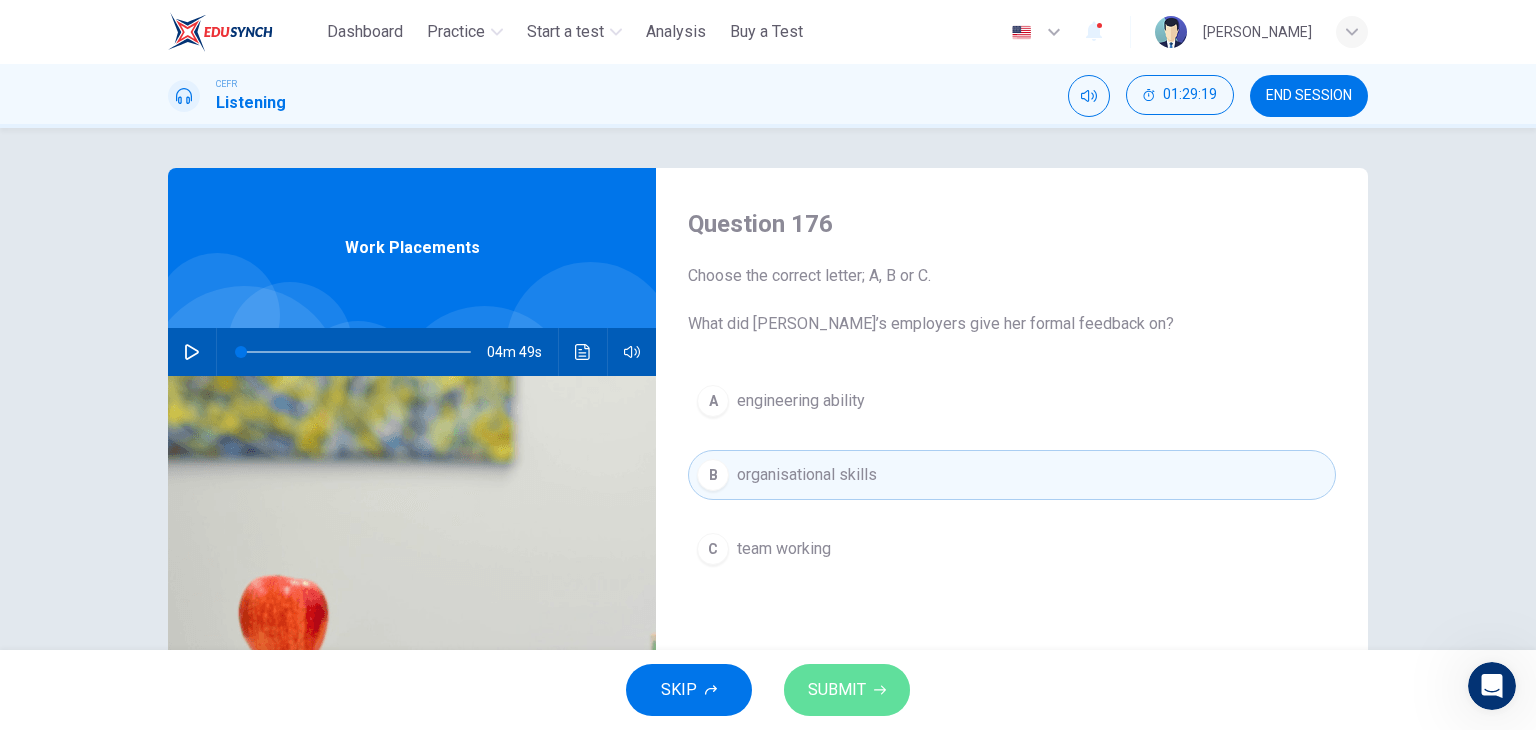 click on "SUBMIT" at bounding box center [847, 690] 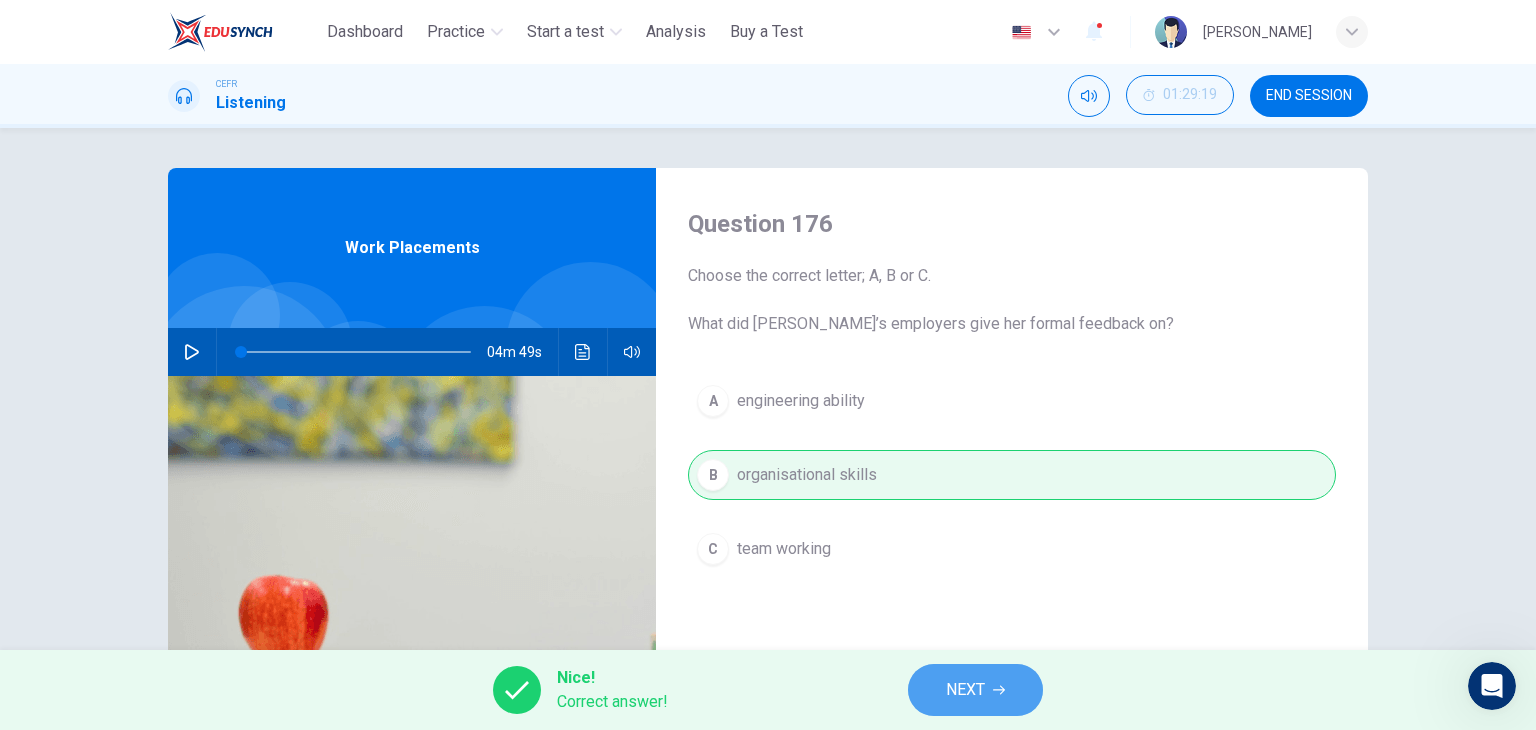 click on "NEXT" at bounding box center [965, 690] 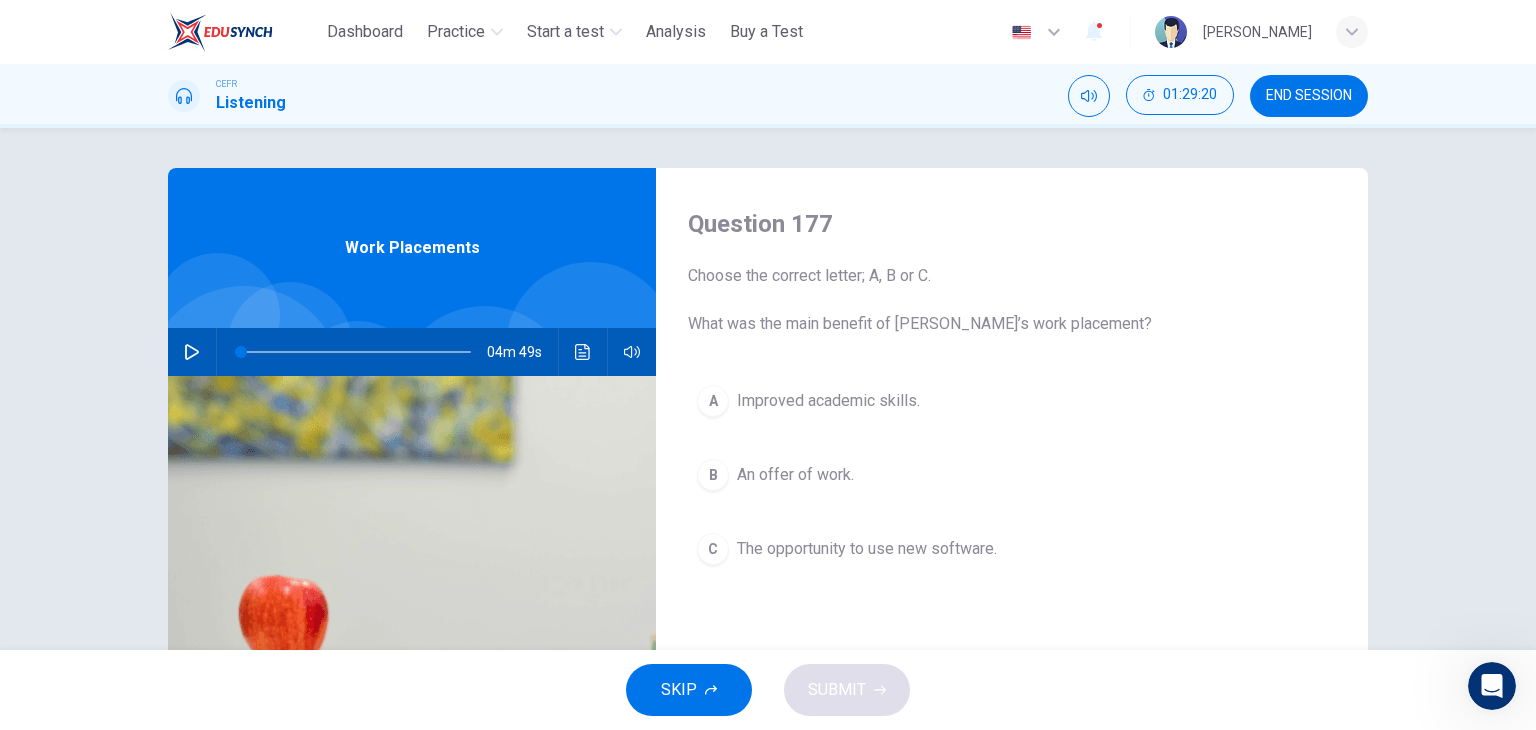 click on "Improved academic skills." at bounding box center [828, 401] 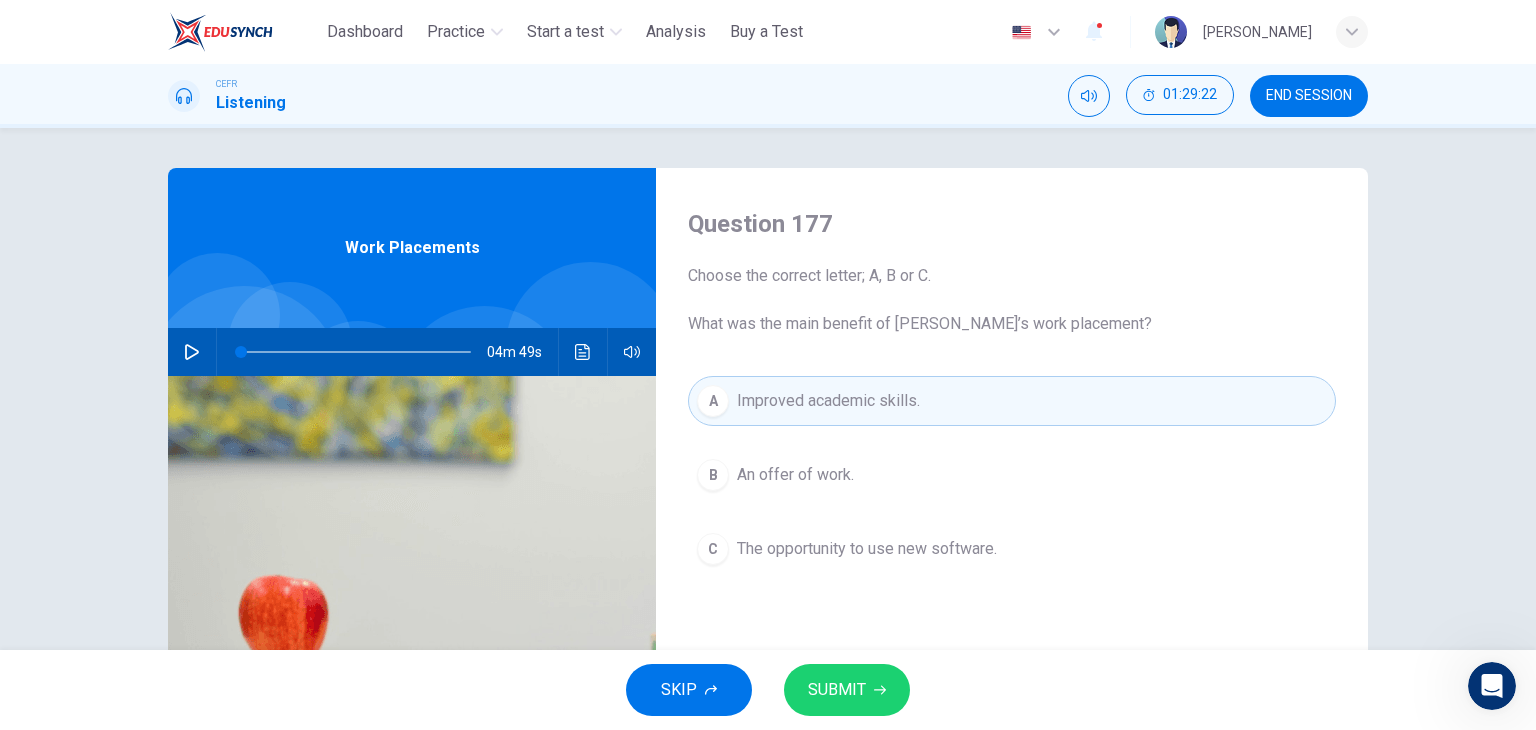 click on "SUBMIT" at bounding box center [837, 690] 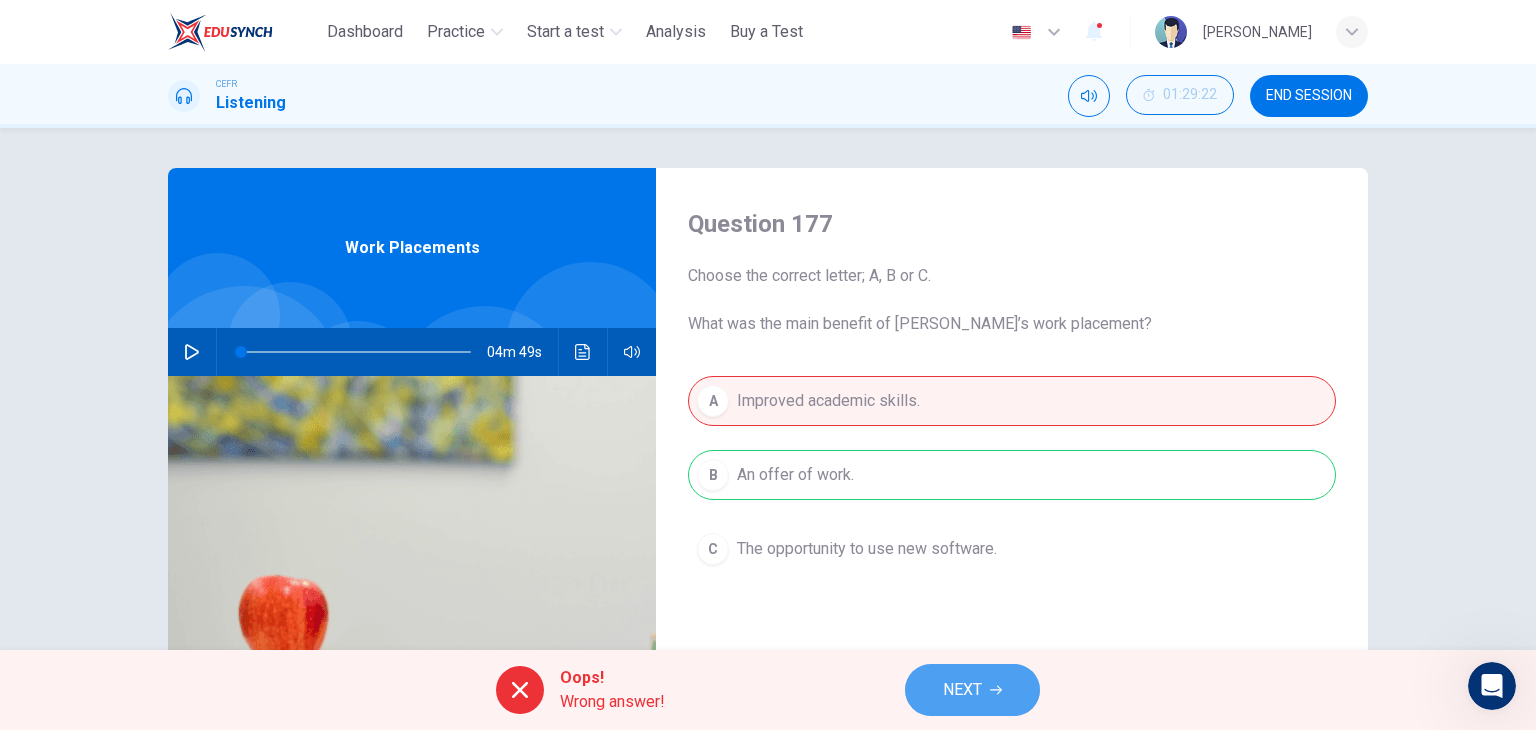 click on "NEXT" at bounding box center (962, 690) 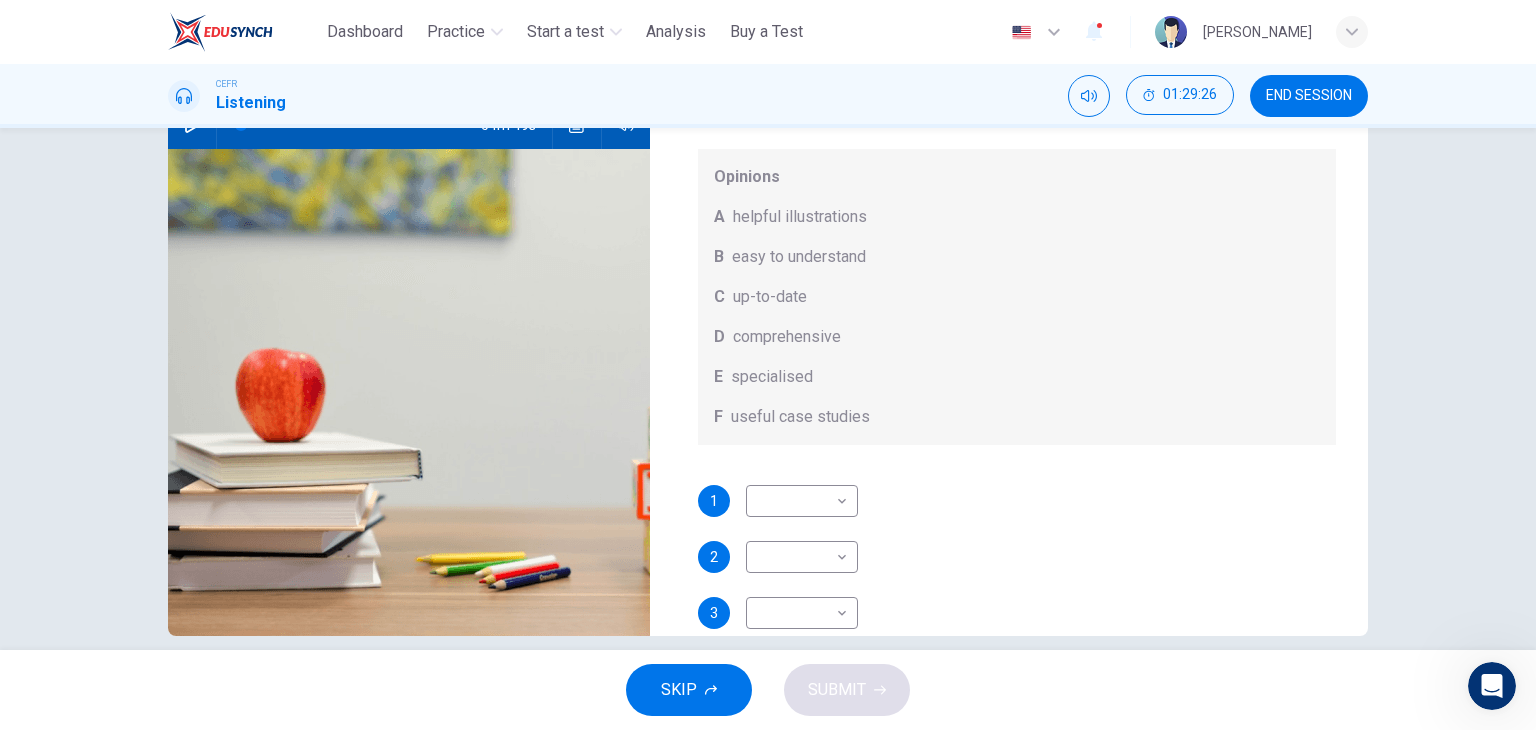 scroll, scrollTop: 253, scrollLeft: 0, axis: vertical 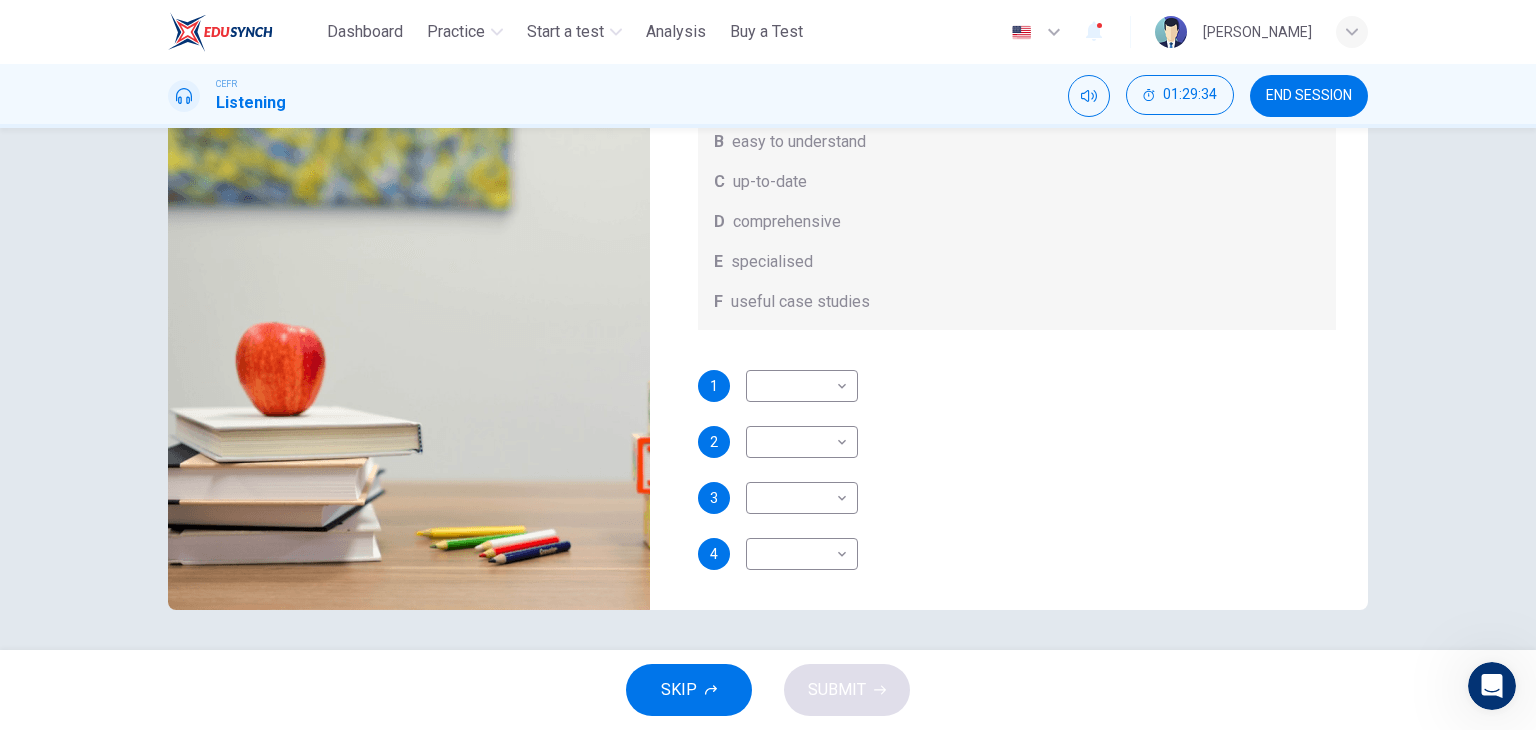 click on "Question 178 What does [PERSON_NAME] think about the books on [PERSON_NAME]’s reading list? Choose FOUR answers from the box and write the correct letter, A-F, next to the questions.
Opinions A helpful illustrations B easy to understand C up-to-date D comprehensive E specialised F useful case studies 1 ​ ​ 2 ​ ​ 3 ​ ​ 4 ​ ​ Work Placements 04m 49s" at bounding box center (768, 389) 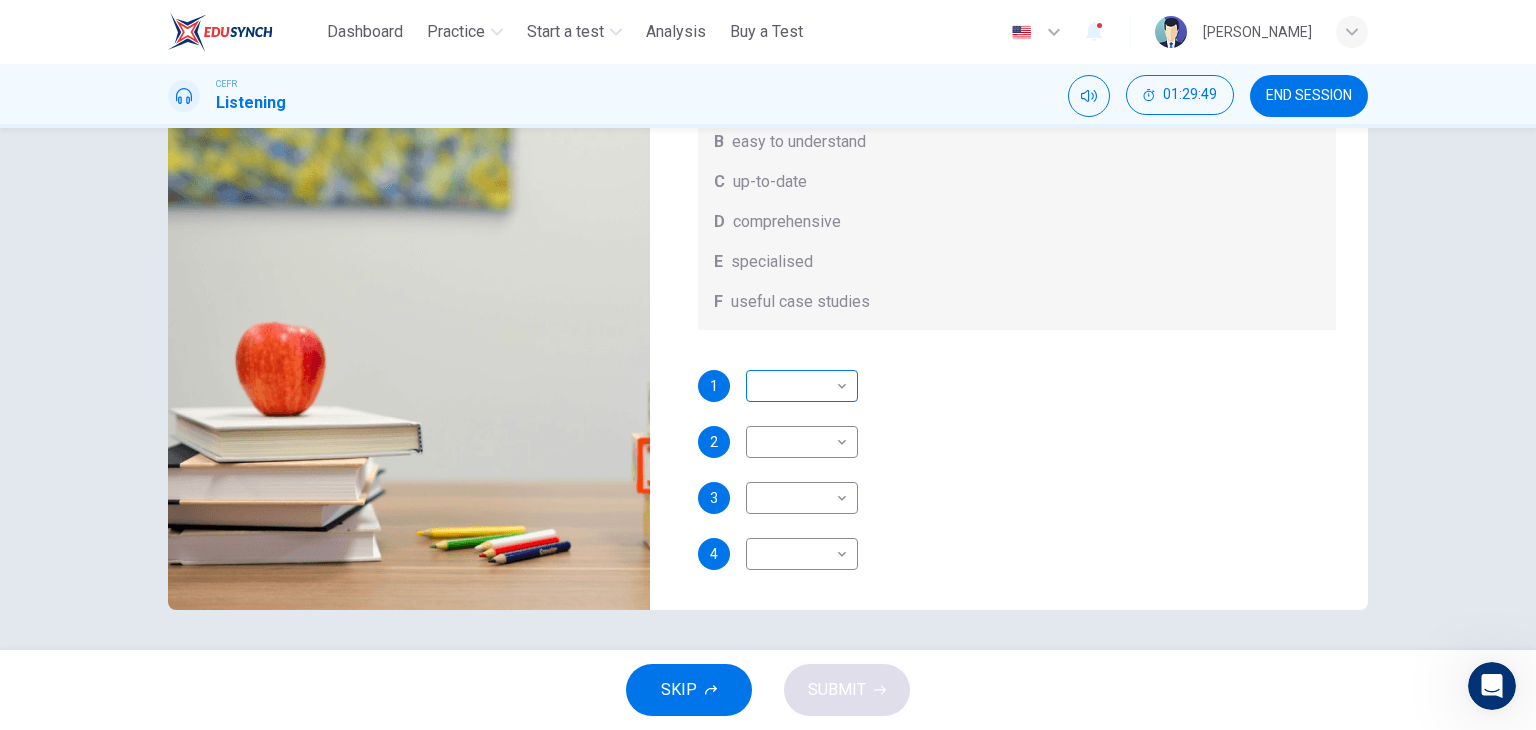 click on "​ ​" at bounding box center (802, 386) 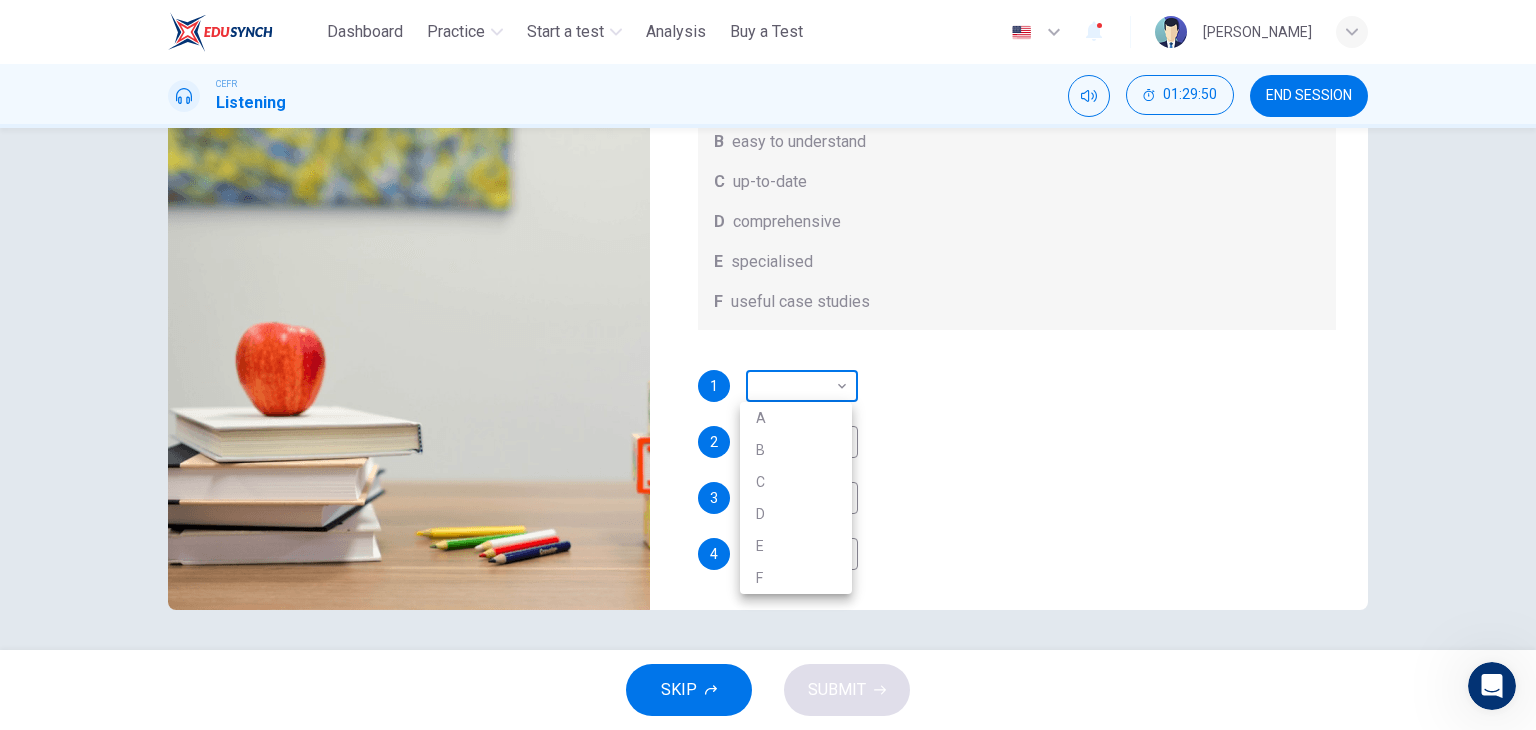 click on "This site uses cookies, as explained in our  Privacy Policy . If you agree to the use of cookies, please click the Accept button and continue to browse our site.   Privacy Policy Accept Dashboard Practice Start a test Analysis Buy a Test English ** ​ [PERSON_NAME] CEFR Listening 01:29:50 END SESSION Question 178 What does [PERSON_NAME] think about the books on [PERSON_NAME]’s reading list? Choose FOUR answers from the box and write the correct letter, A-F, next to the questions.
Opinions A helpful illustrations B easy to understand C up-to-date D comprehensive E specialised F useful case studies 1 ​ ​ 2 ​ ​ 3 ​ ​ 4 ​ ​ Work Placements 04m 49s SKIP SUBMIT Dashboard Practice Start a test Analysis Pricing   Notifications © Copyright  2025 A B C D E F" at bounding box center (768, 365) 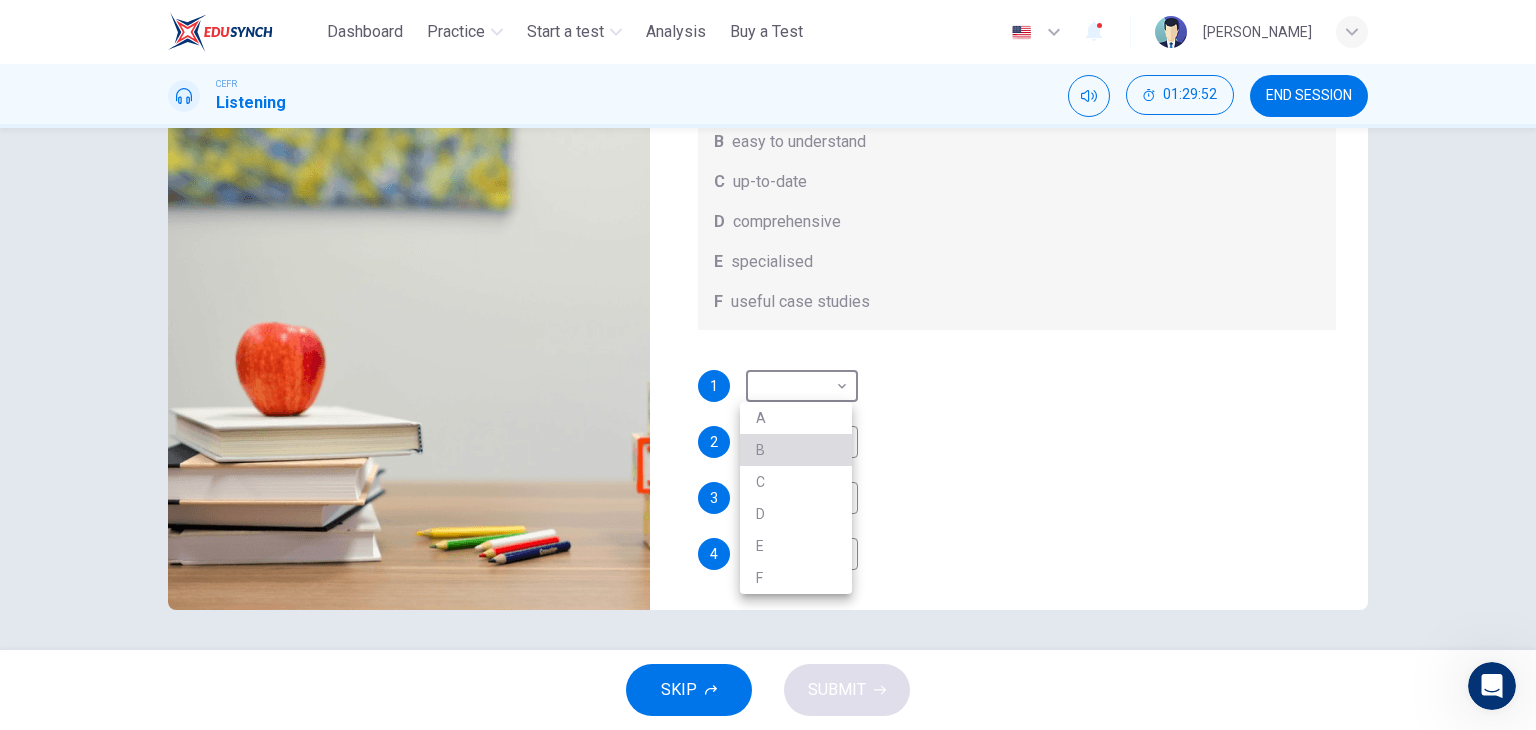 click on "B" at bounding box center [796, 450] 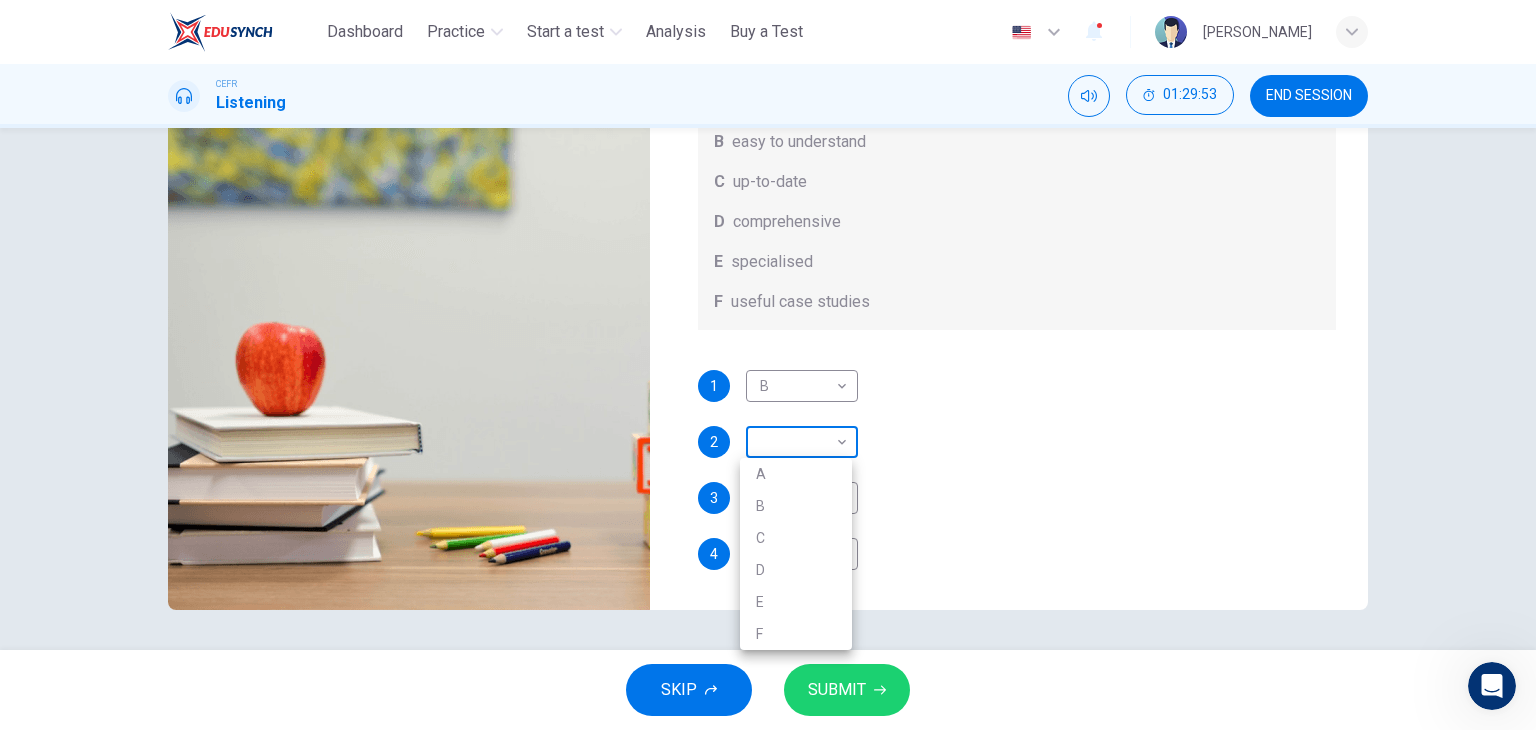 click on "This site uses cookies, as explained in our  Privacy Policy . If you agree to the use of cookies, please click the Accept button and continue to browse our site.   Privacy Policy Accept Dashboard Practice Start a test Analysis Buy a Test English ** ​ [PERSON_NAME] CEFR Listening 01:29:53 END SESSION Question 178 What does [PERSON_NAME] think about the books on [PERSON_NAME]’s reading list? Choose FOUR answers from the box and write the correct letter, A-F, next to the questions.
Opinions A helpful illustrations B easy to understand C up-to-date D comprehensive E specialised F useful case studies 1 B * ​ 2 ​ ​ 3 ​ ​ 4 ​ ​ Work Placements 04m 49s SKIP SUBMIT Dashboard Practice Start a test Analysis Pricing   Notifications © Copyright  2025 A B C D E F" at bounding box center [768, 365] 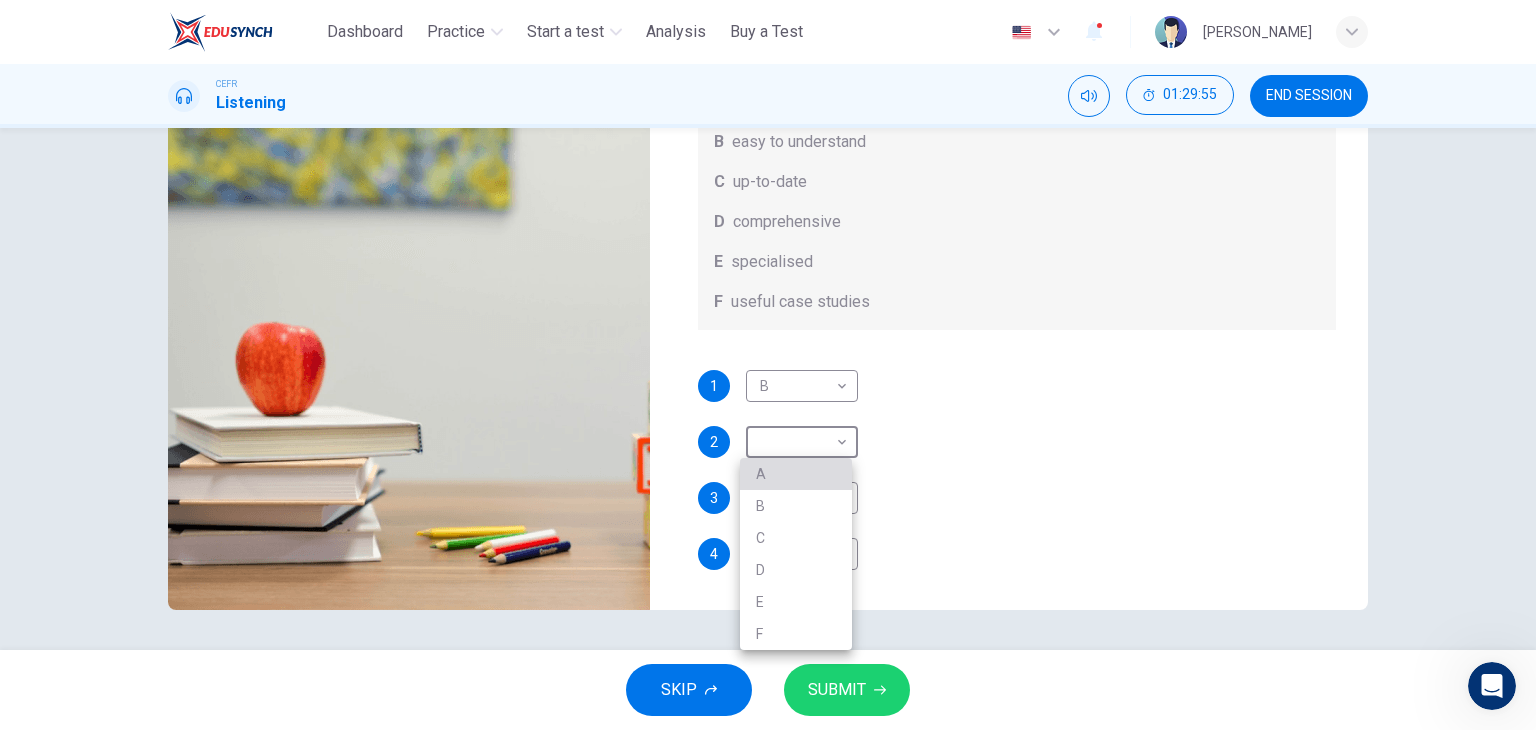 click on "A" at bounding box center (796, 474) 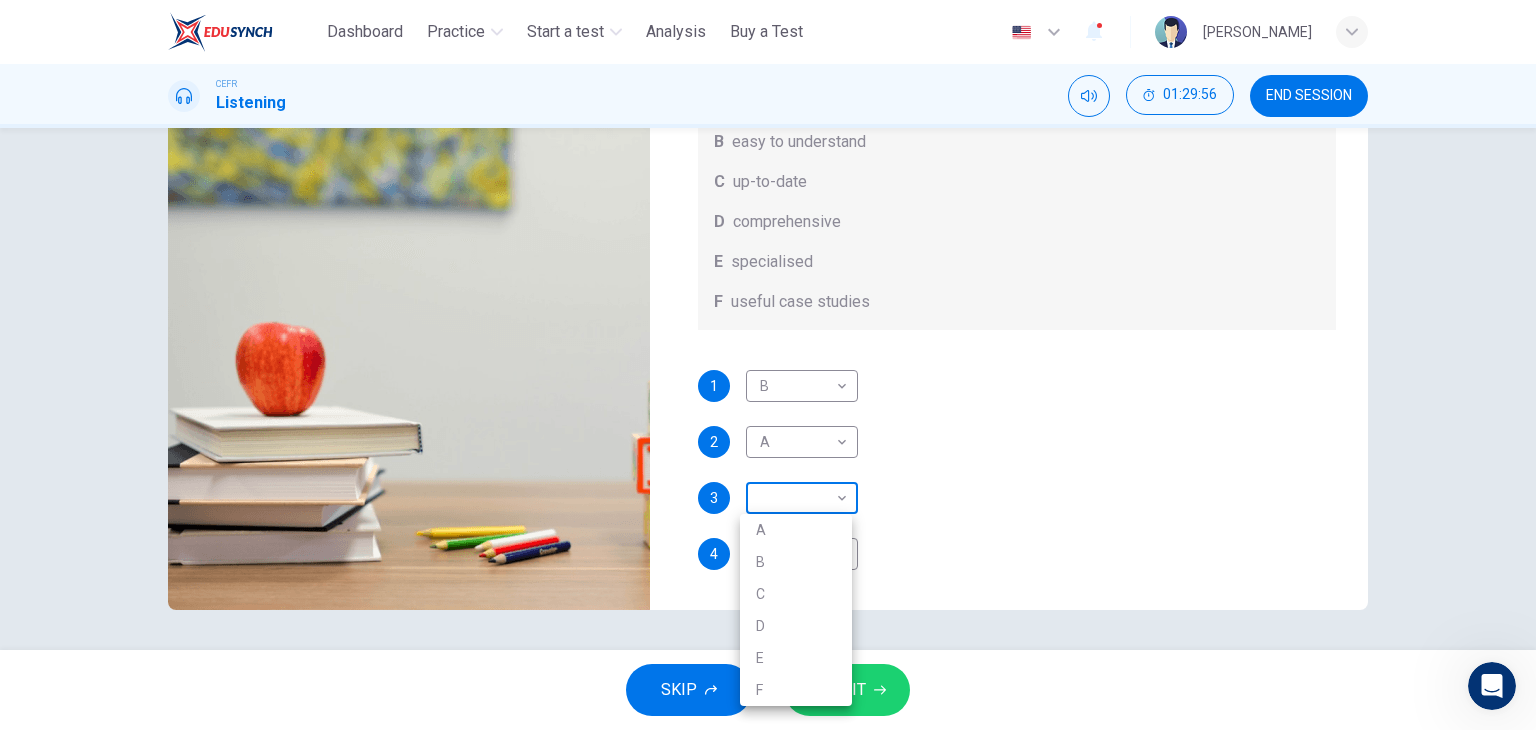 click on "This site uses cookies, as explained in our  Privacy Policy . If you agree to the use of cookies, please click the Accept button and continue to browse our site.   Privacy Policy Accept Dashboard Practice Start a test Analysis Buy a Test English ** ​ [PERSON_NAME] CEFR Listening 01:29:56 END SESSION Question 178 What does [PERSON_NAME] think about the books on [PERSON_NAME]’s reading list? Choose FOUR answers from the box and write the correct letter, A-F, next to the questions.
Opinions A helpful illustrations B easy to understand C up-to-date D comprehensive E specialised F useful case studies 1 B * ​ 2 A * ​ 3 ​ ​ 4 ​ ​ Work Placements 04m 49s SKIP SUBMIT Dashboard Practice Start a test Analysis Pricing   Notifications © Copyright  2025 A B C D E F" at bounding box center [768, 365] 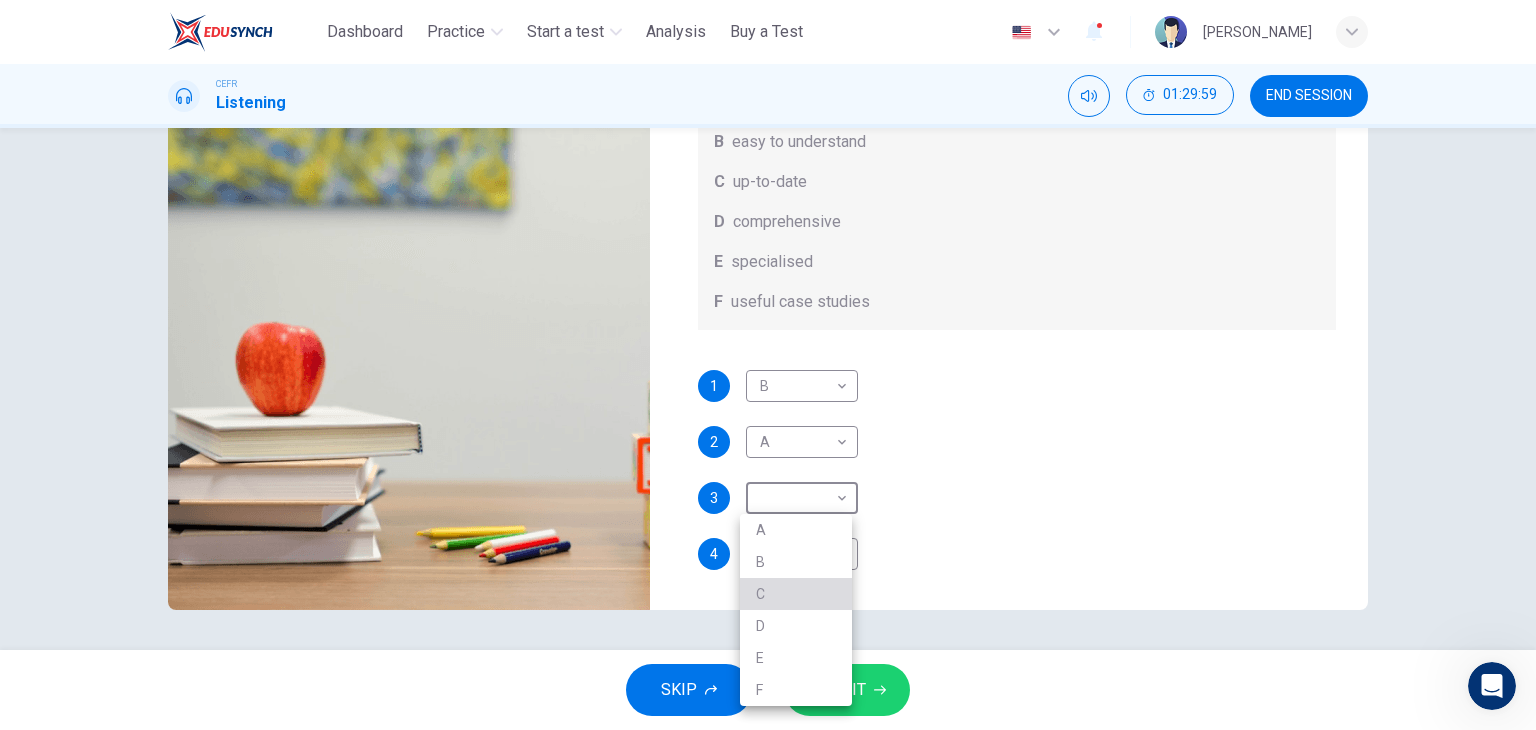 click on "C" at bounding box center (796, 594) 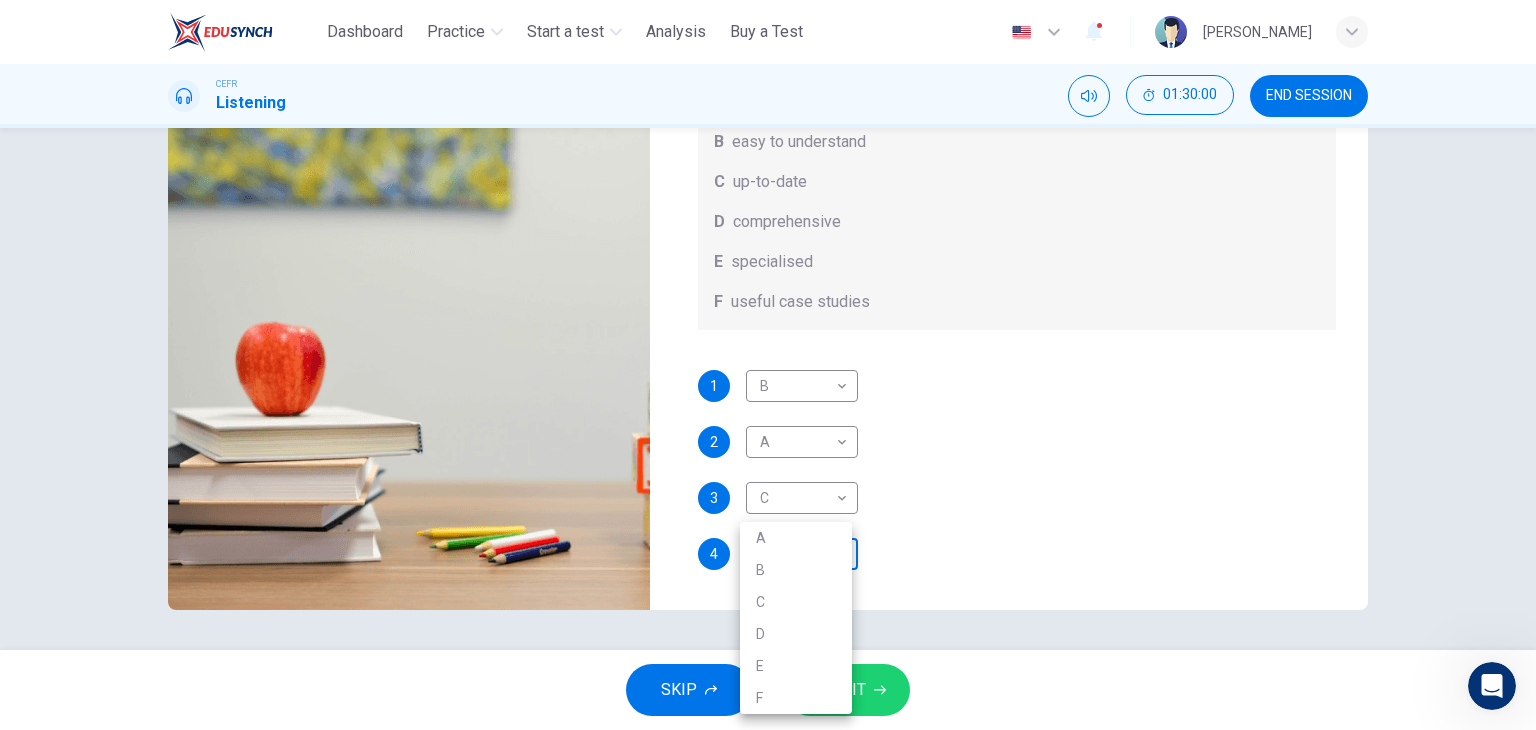 click on "This site uses cookies, as explained in our  Privacy Policy . If you agree to the use of cookies, please click the Accept button and continue to browse our site.   Privacy Policy Accept Dashboard Practice Start a test Analysis Buy a Test English ** ​ [PERSON_NAME] CEFR Listening 01:30:00 END SESSION Question 178 What does [PERSON_NAME] think about the books on [PERSON_NAME]’s reading list? Choose FOUR answers from the box and write the correct letter, A-F, next to the questions.
Opinions A helpful illustrations B easy to understand C up-to-date D comprehensive E specialised F useful case studies 1 B * ​ 2 A * ​ 3 C * ​ 4 ​ ​ Work Placements 04m 49s SKIP SUBMIT Dashboard Practice Start a test Analysis Pricing   Notifications © Copyright  2025 A B C D E F" at bounding box center (768, 365) 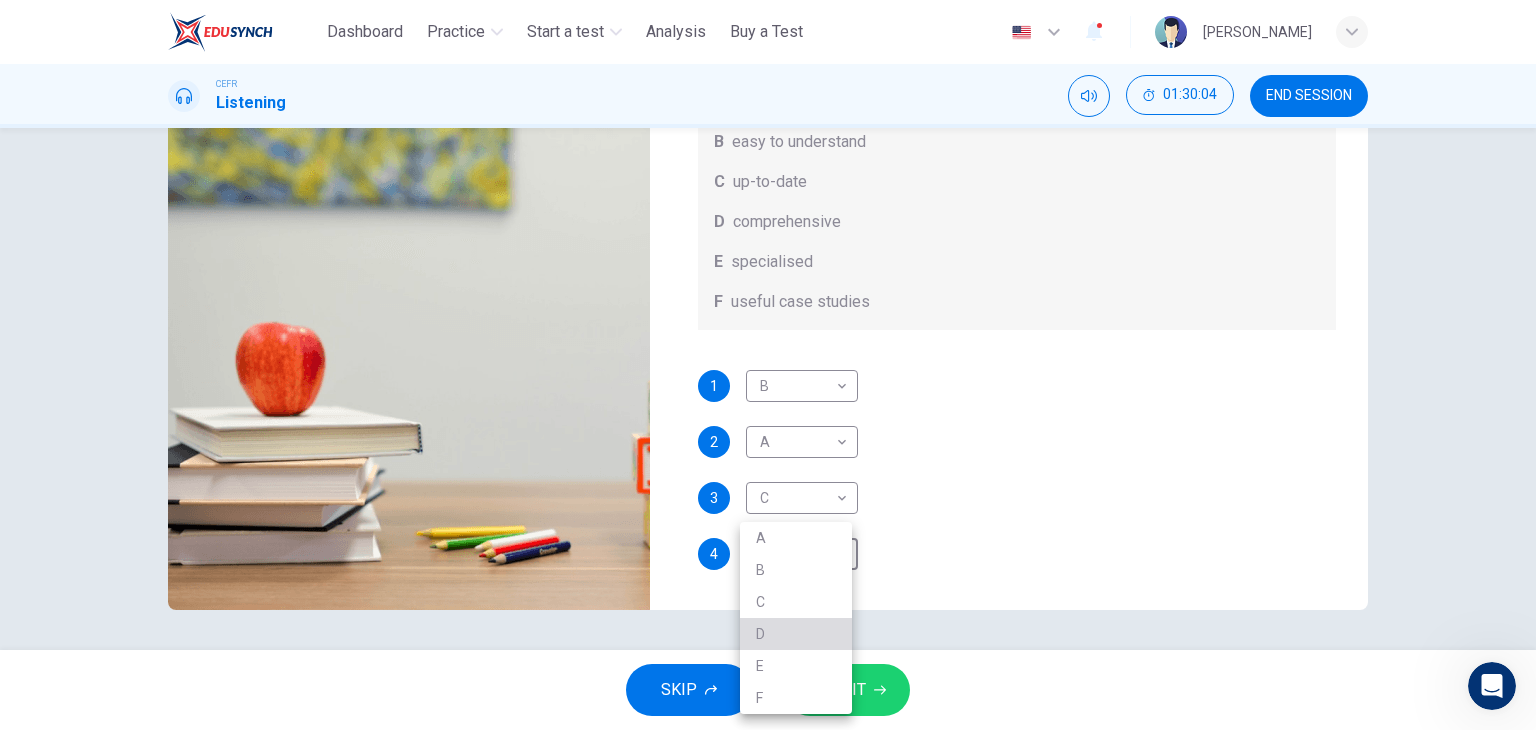 click on "D" at bounding box center [796, 634] 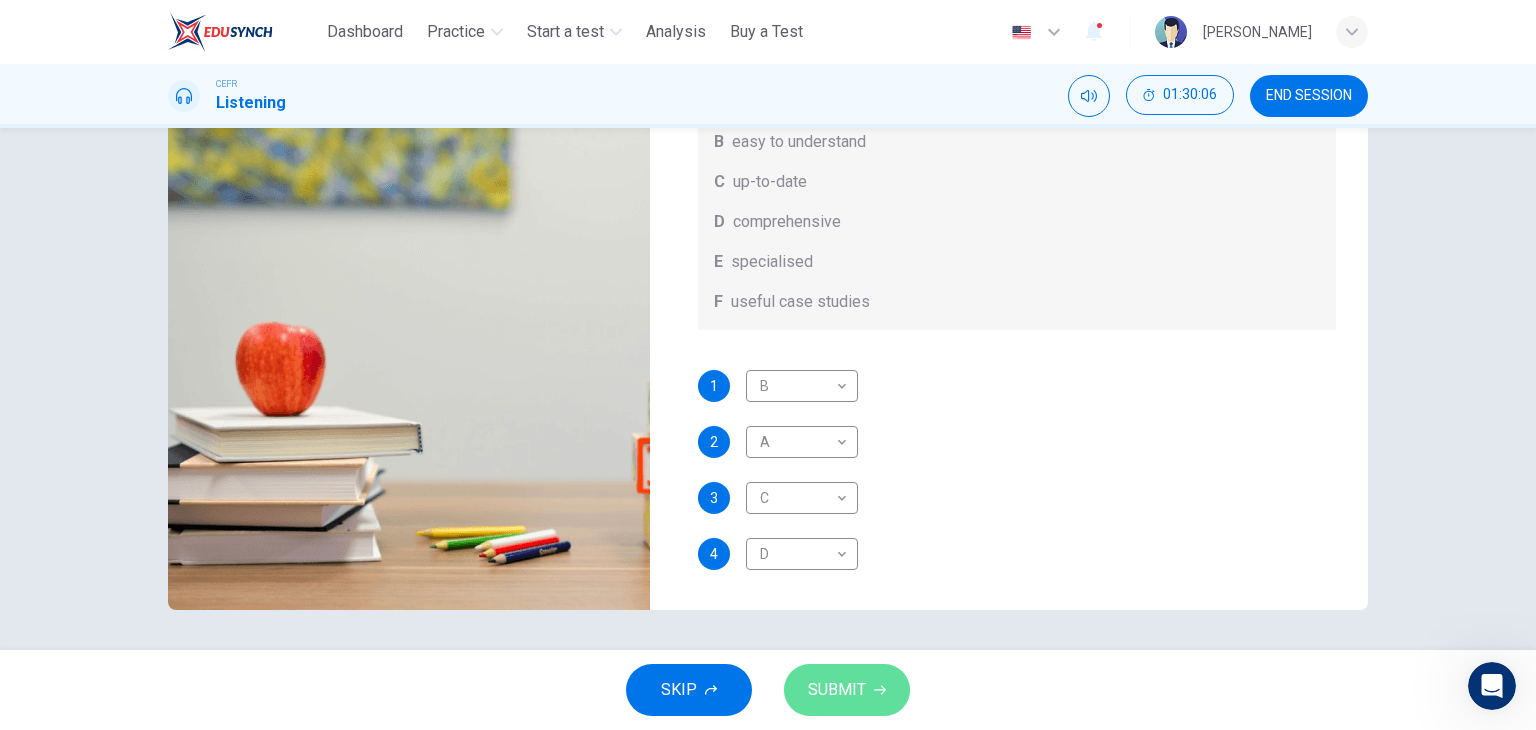 click 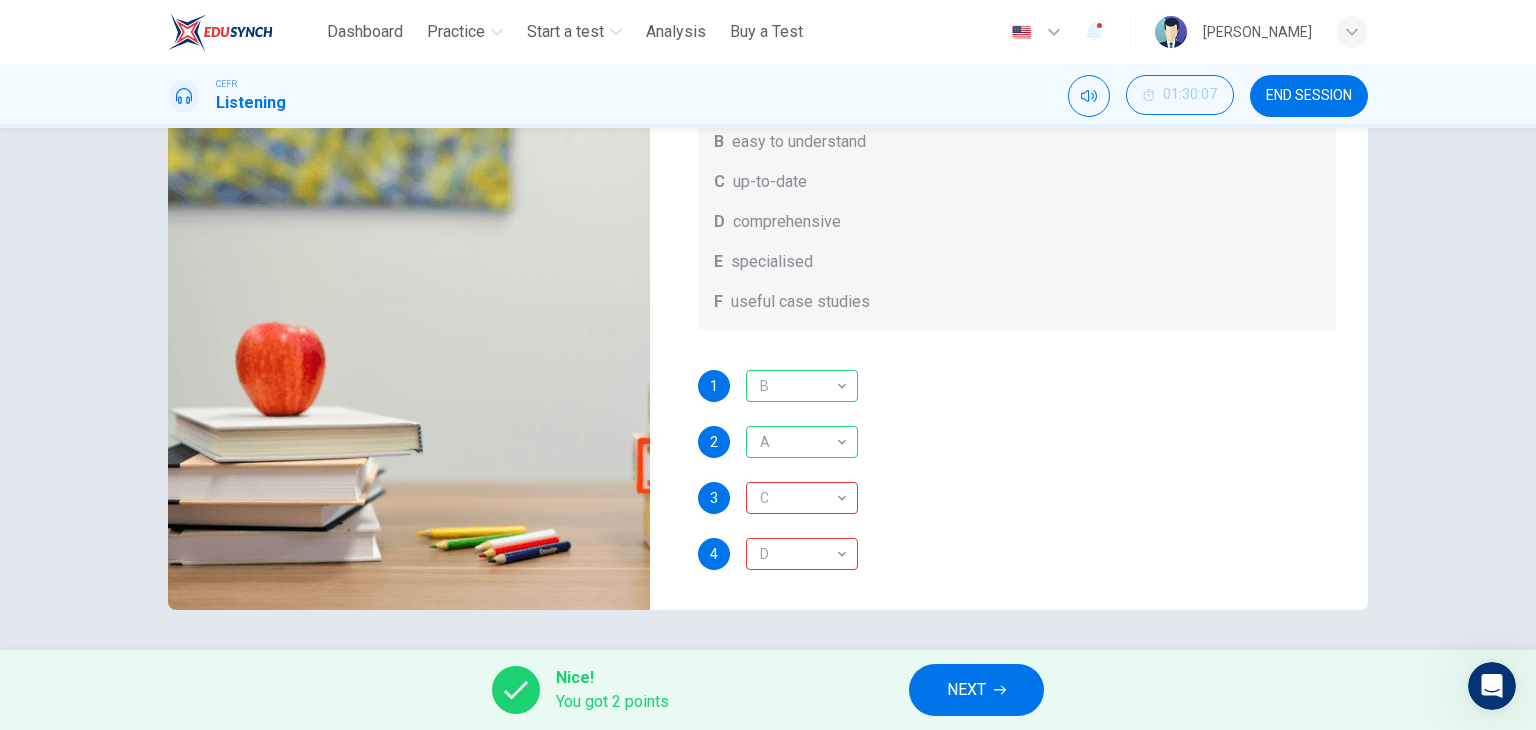 click on "NEXT" at bounding box center (976, 690) 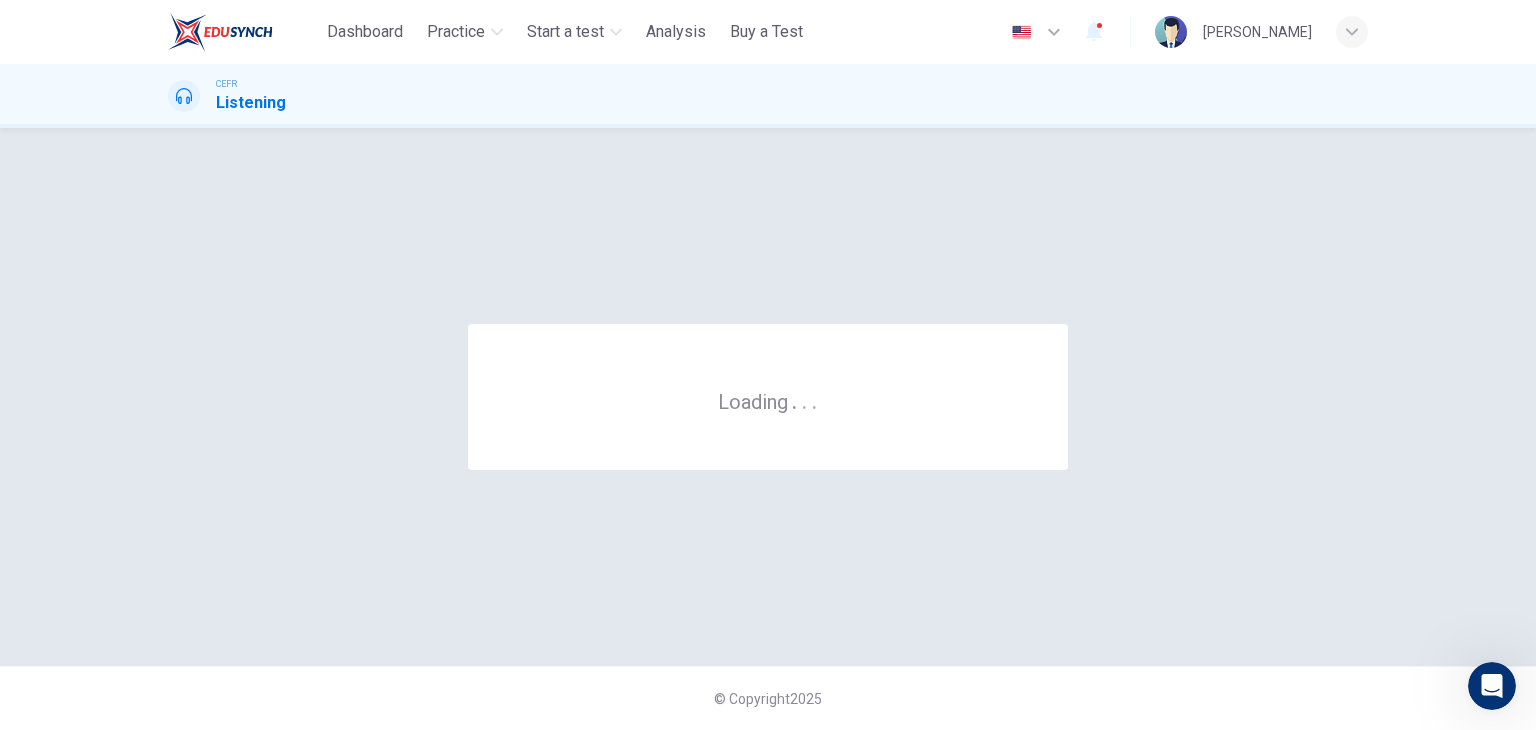 scroll, scrollTop: 0, scrollLeft: 0, axis: both 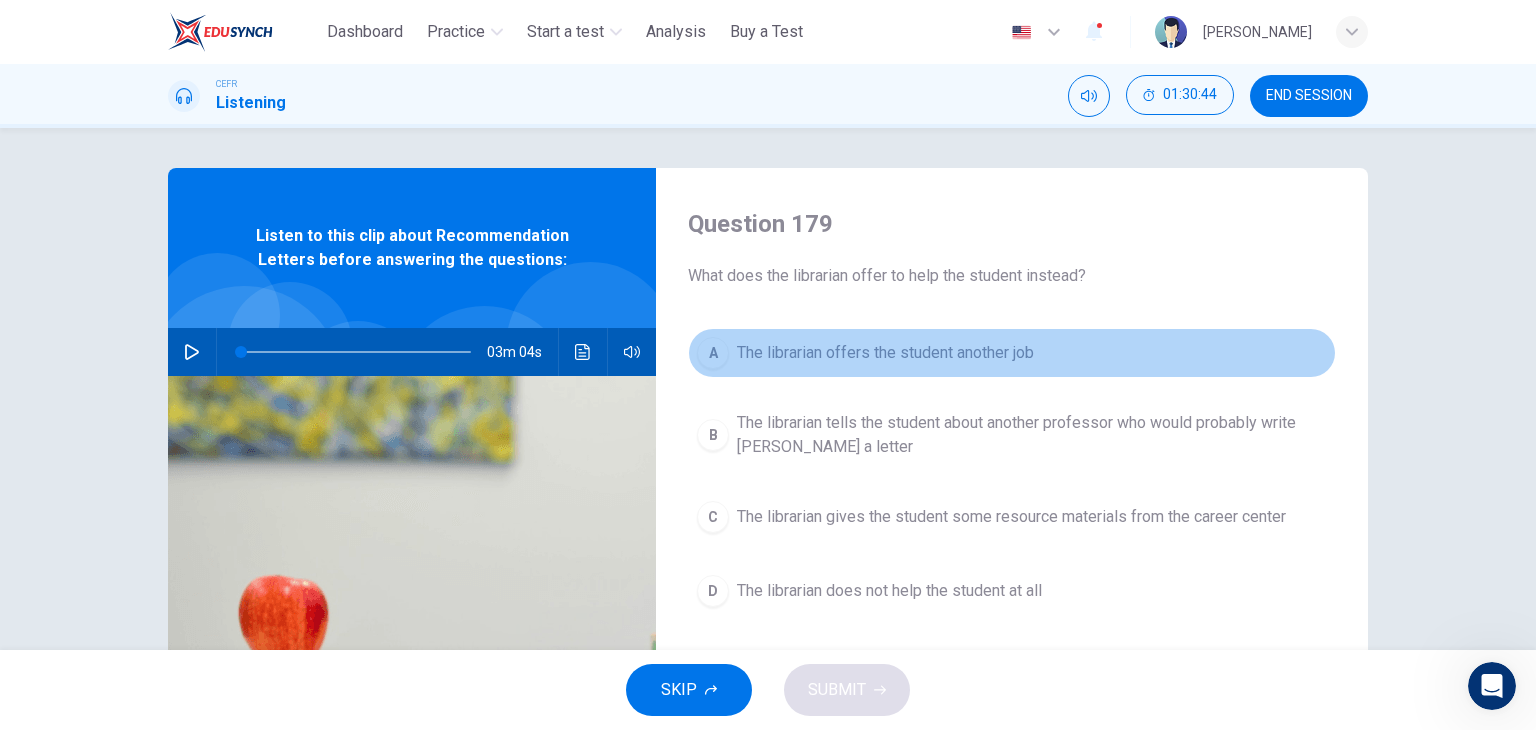 click on "The librarian offers the student another job" at bounding box center (885, 353) 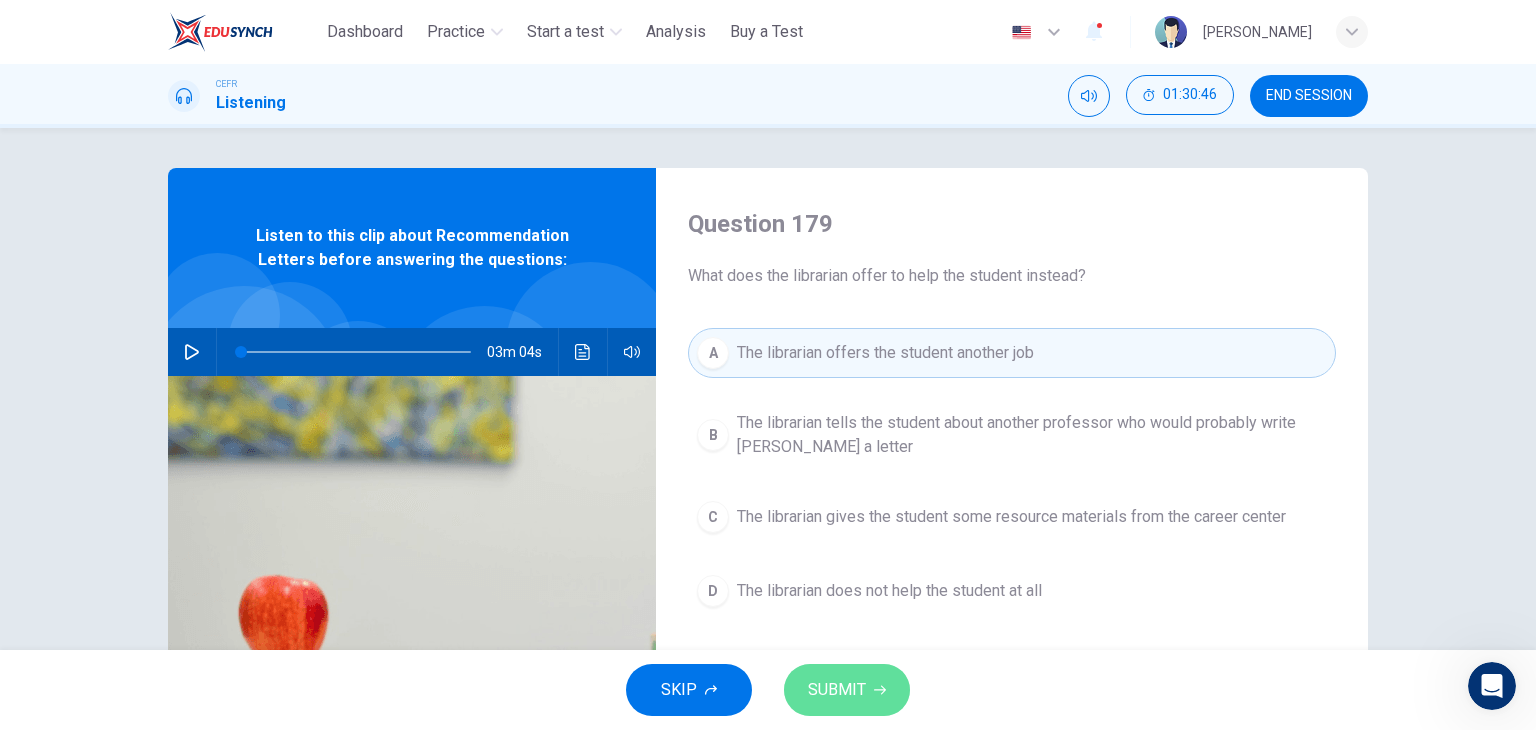 click on "SUBMIT" at bounding box center [847, 690] 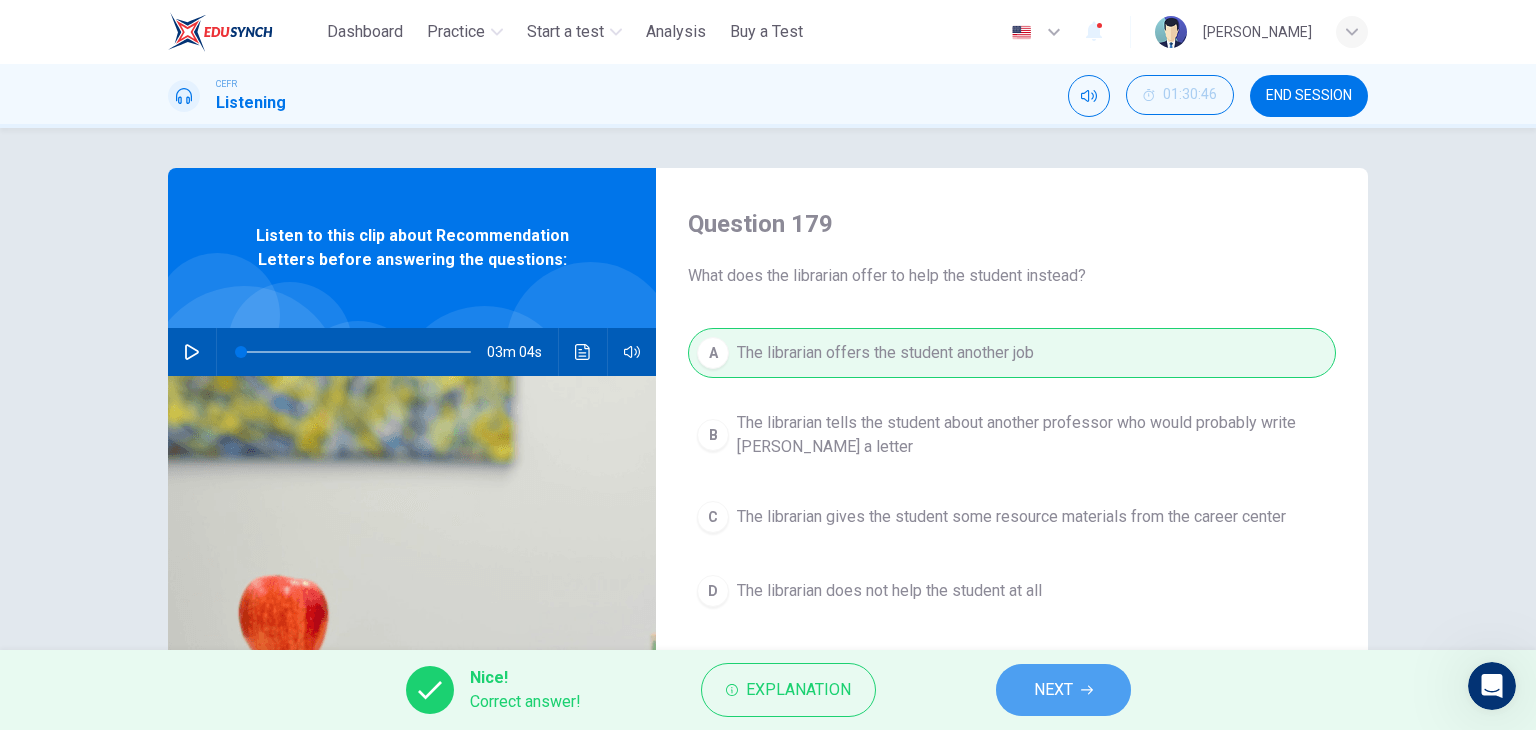 click on "NEXT" at bounding box center [1063, 690] 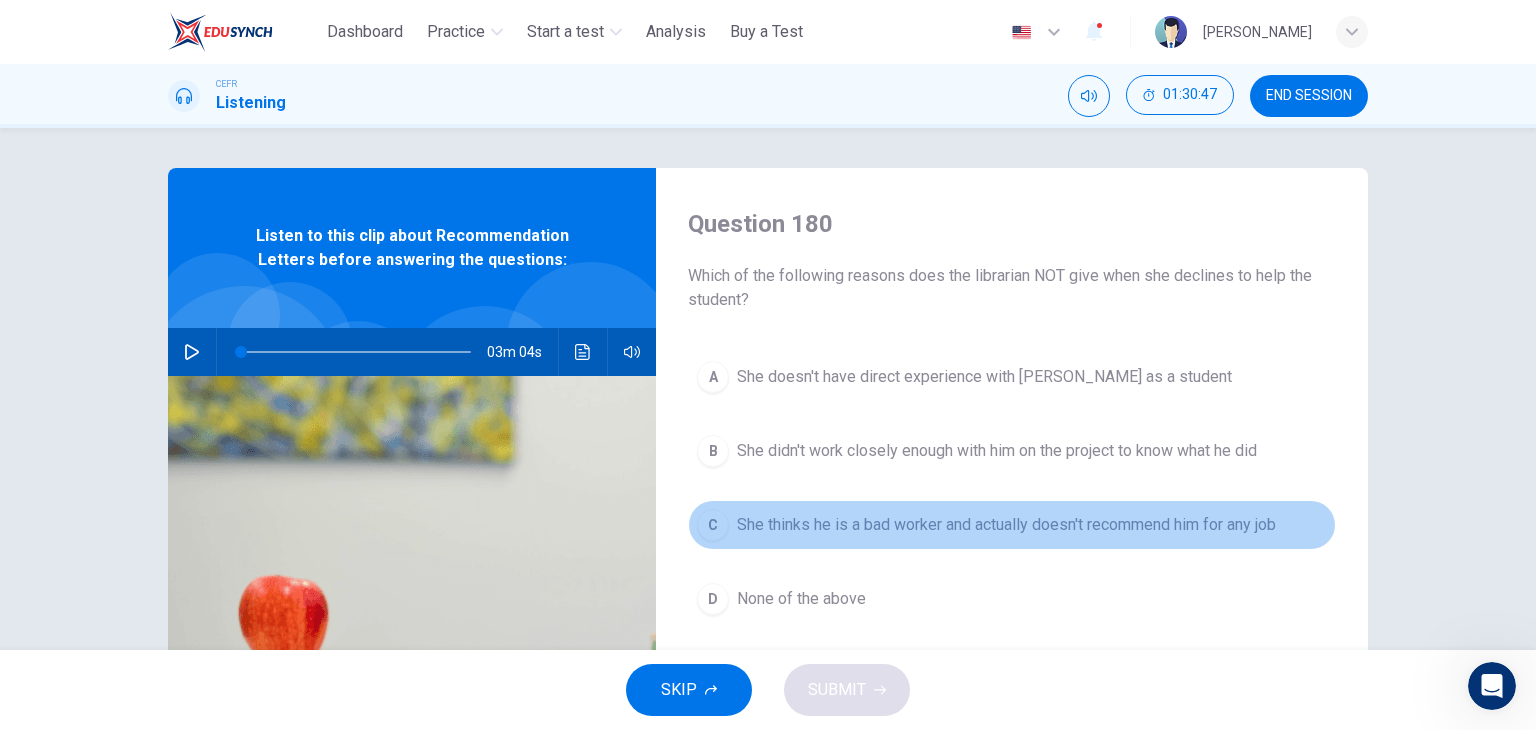 click on "She thinks he is a bad worker and actually doesn't recommend him for any job" at bounding box center [1006, 525] 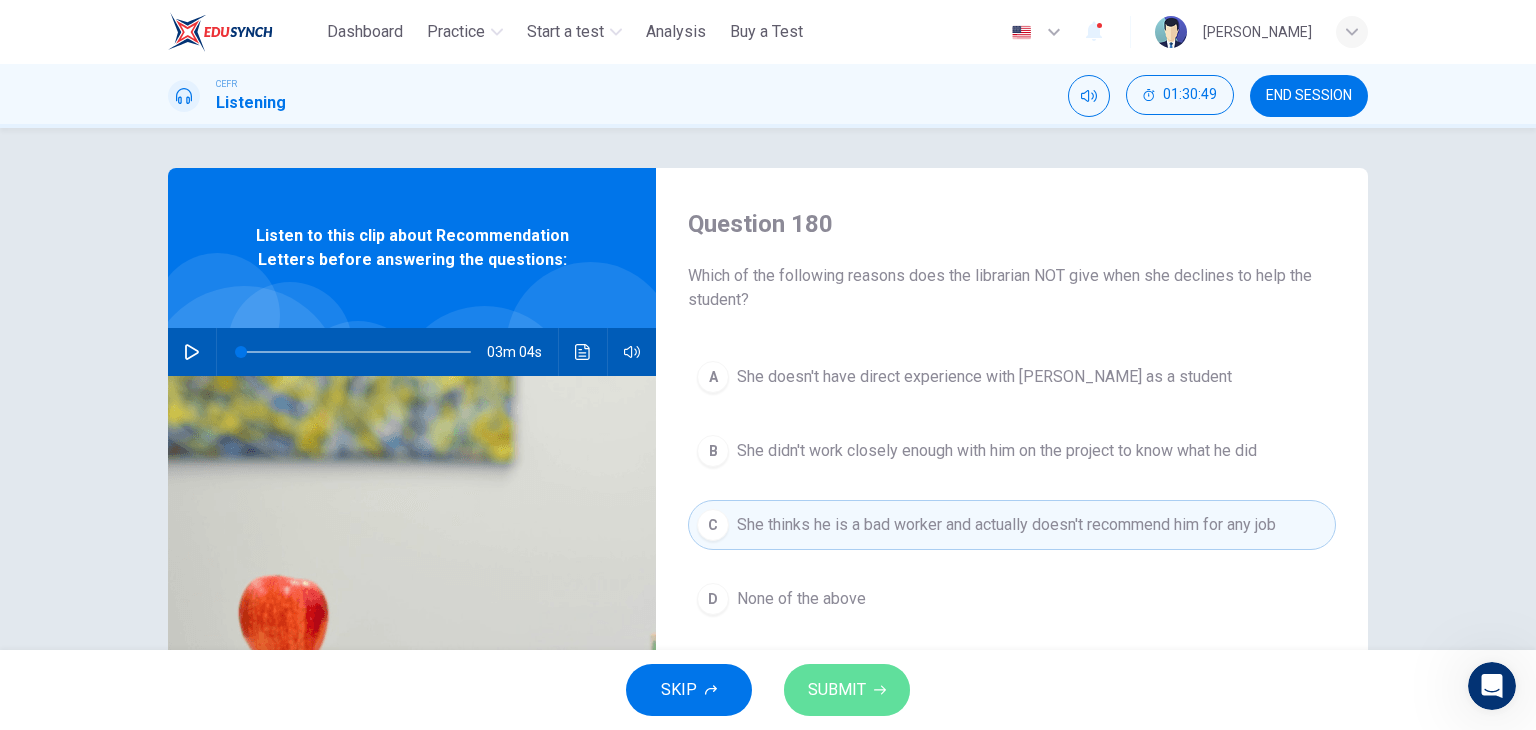 click on "SUBMIT" at bounding box center [837, 690] 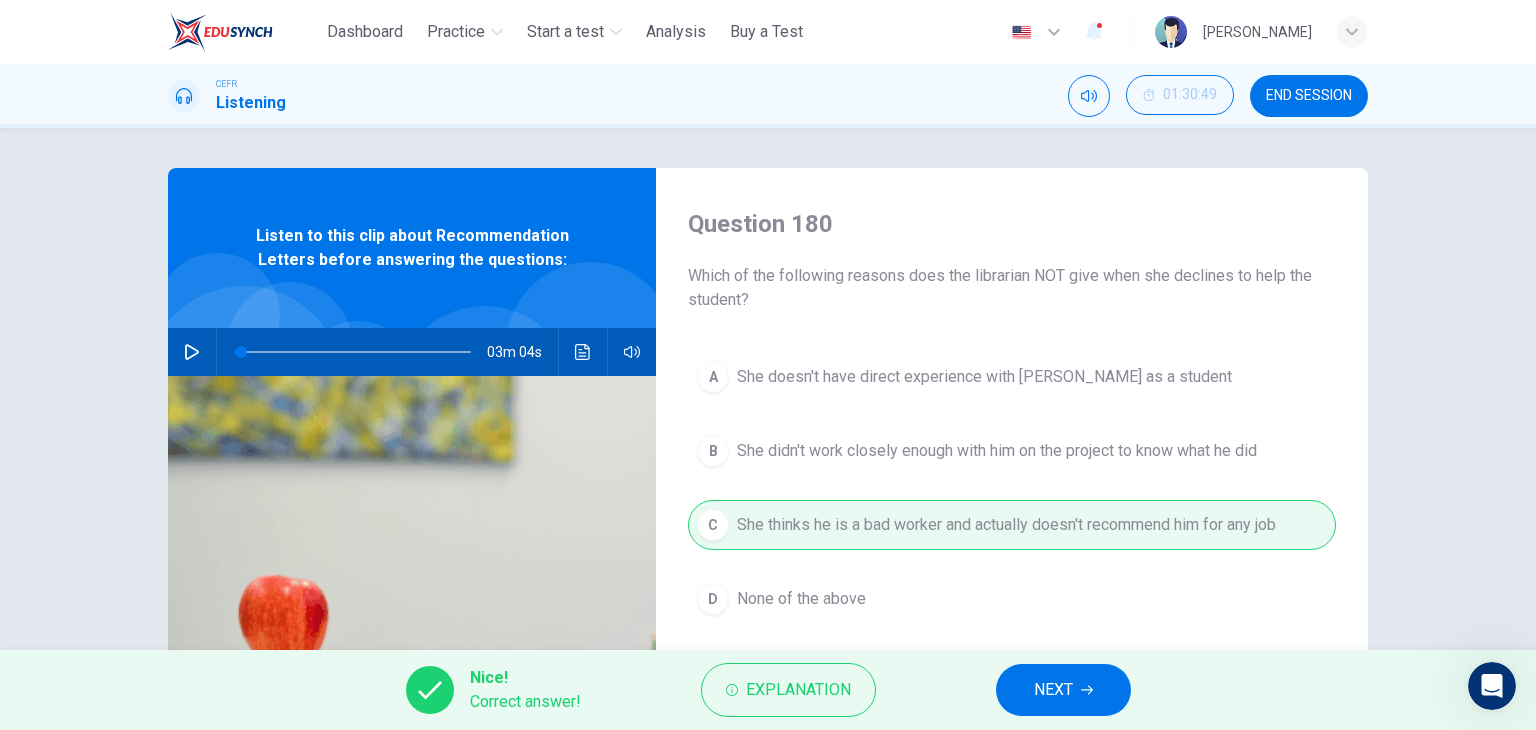 click on "A She doesn't have direct experience with [PERSON_NAME] as a student B She didn't work closely enough with him on the project to know what he did C She thinks he is a bad worker and actually doesn't recommend him for any job D None of the above" at bounding box center [1012, 508] 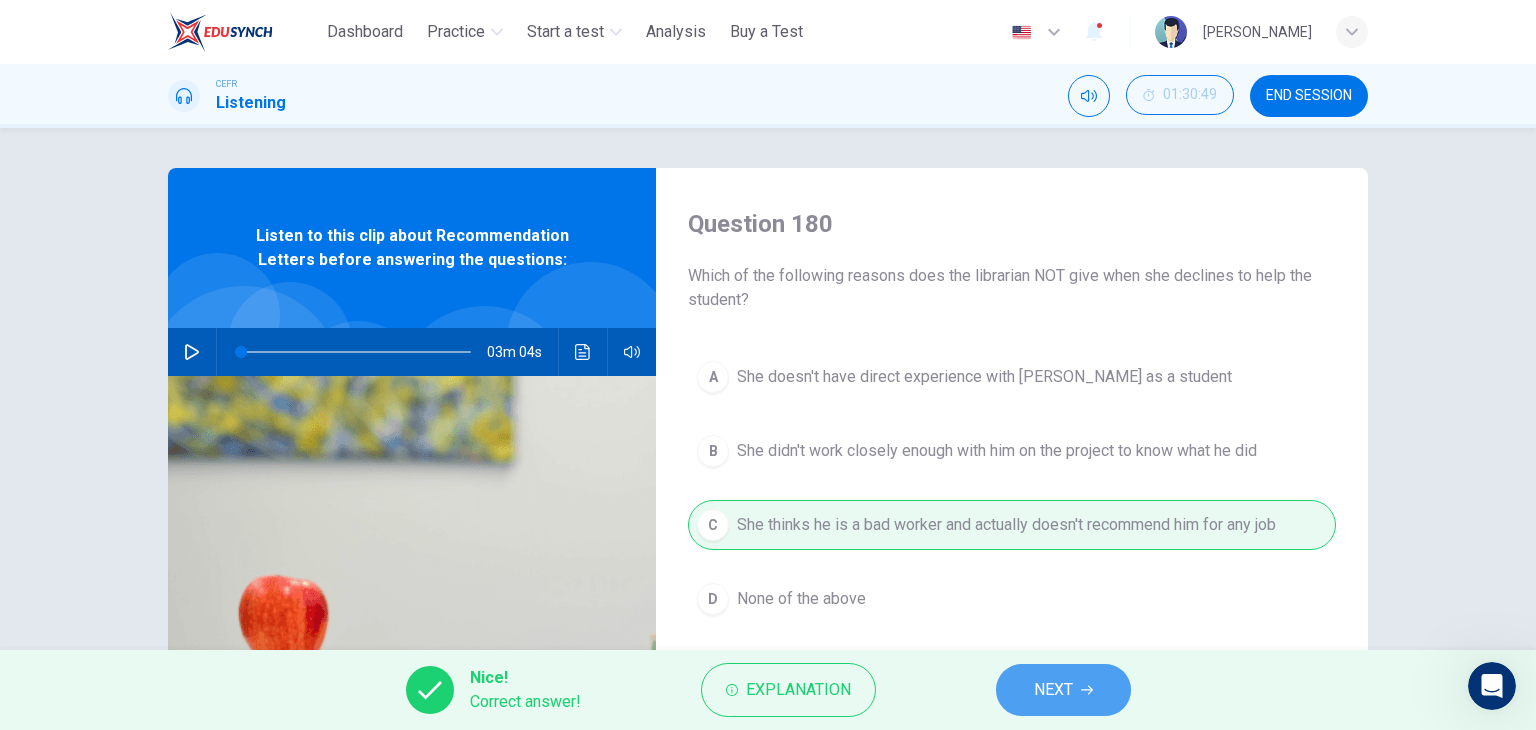 click on "NEXT" at bounding box center (1053, 690) 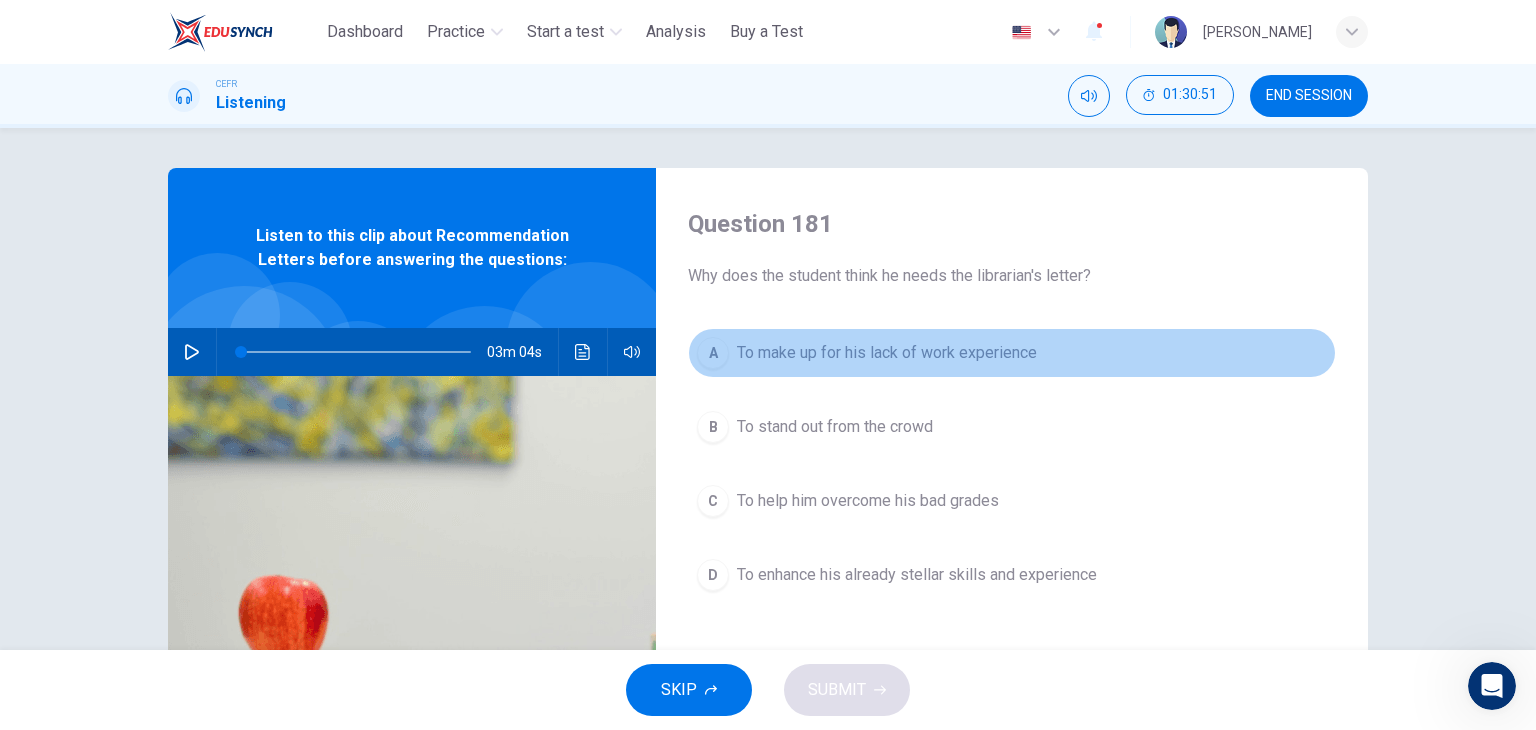 click on "A To make up for his lack of work experience" at bounding box center [1012, 353] 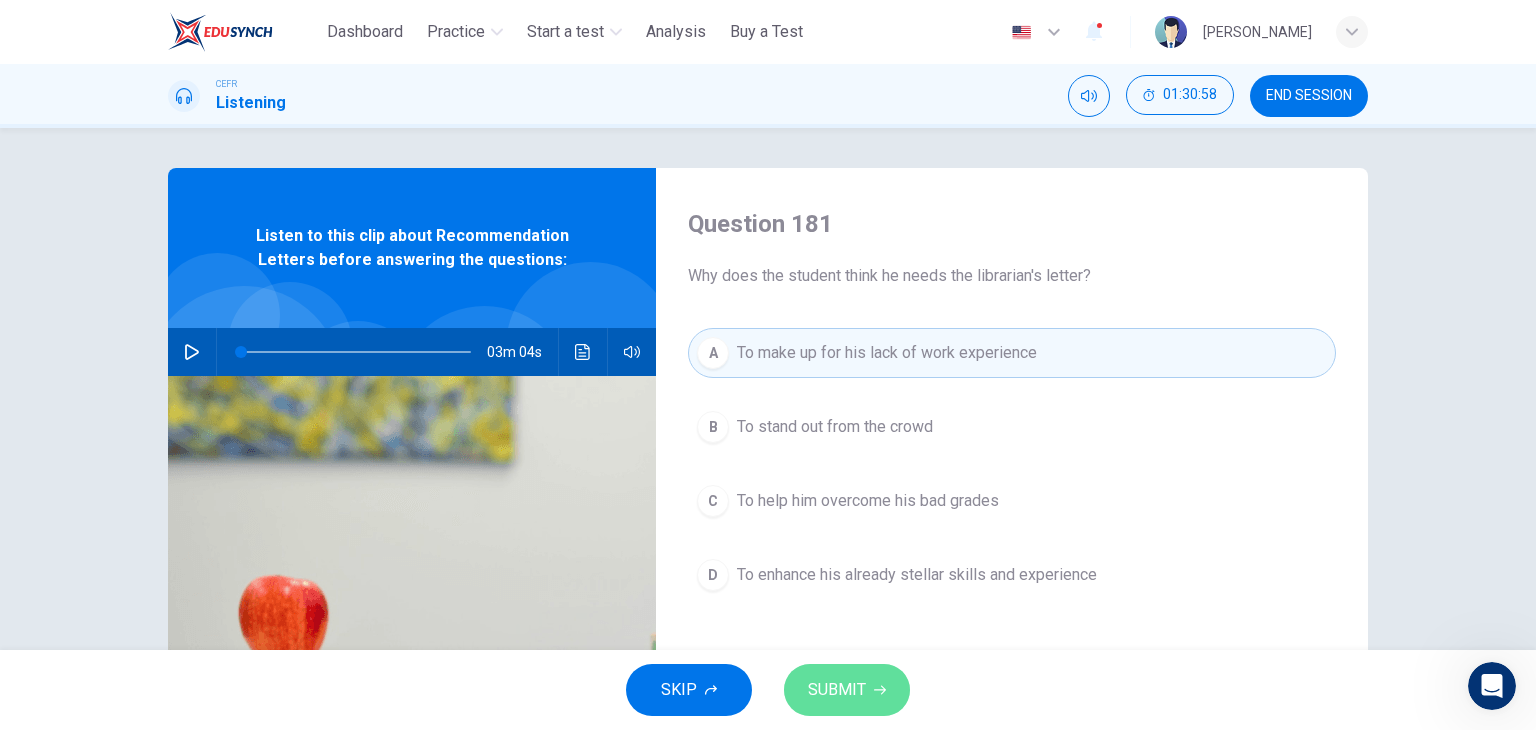click on "SUBMIT" at bounding box center [847, 690] 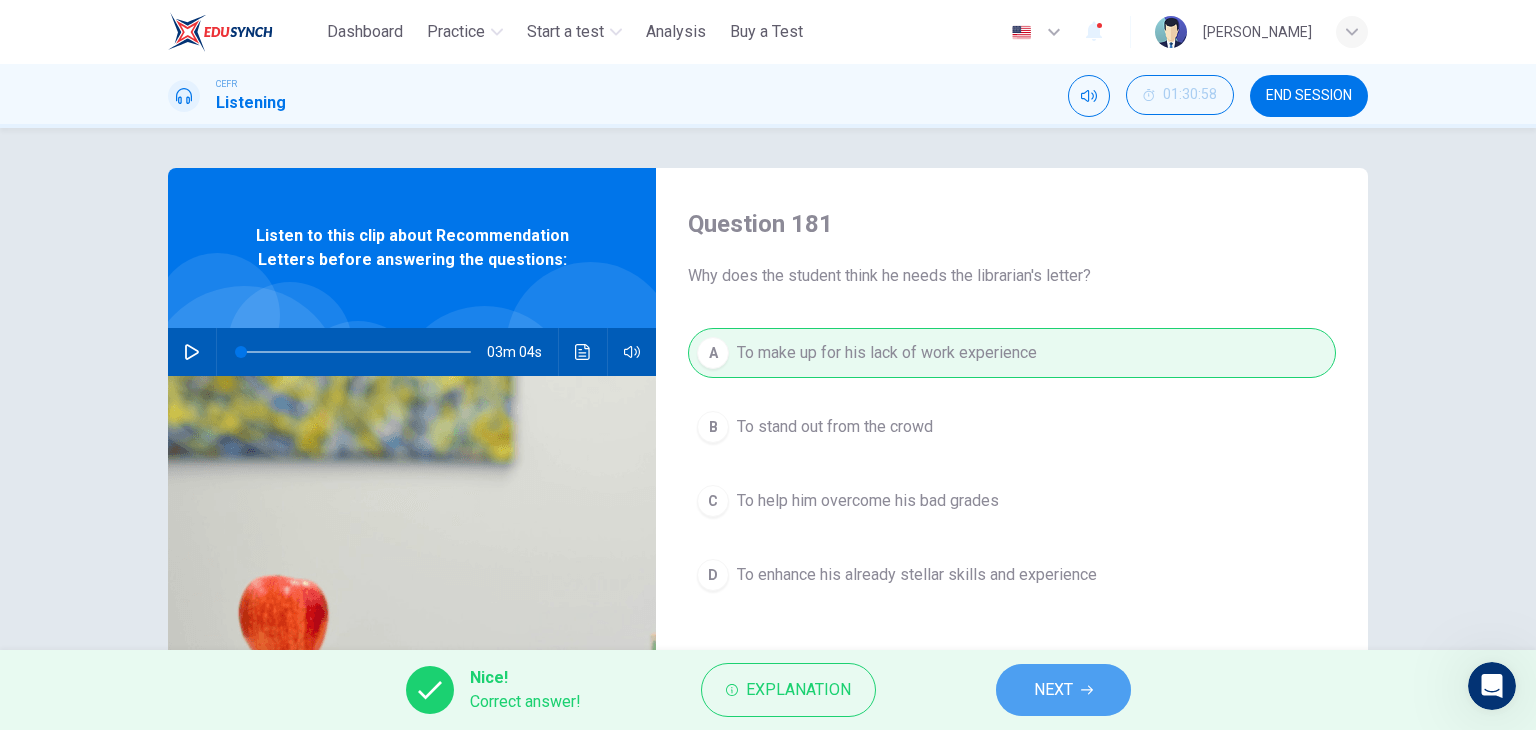 click on "NEXT" at bounding box center [1063, 690] 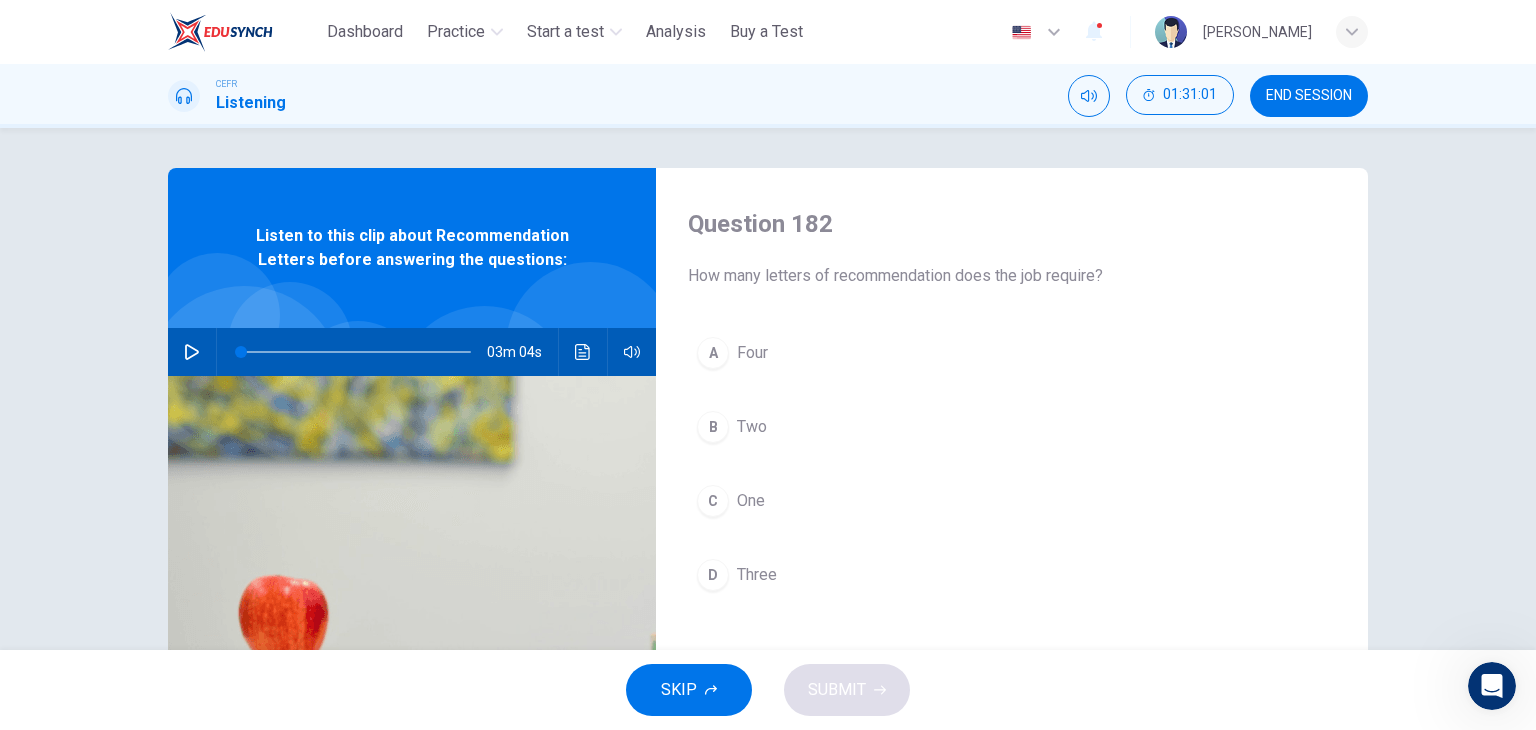 click on "One" at bounding box center [751, 501] 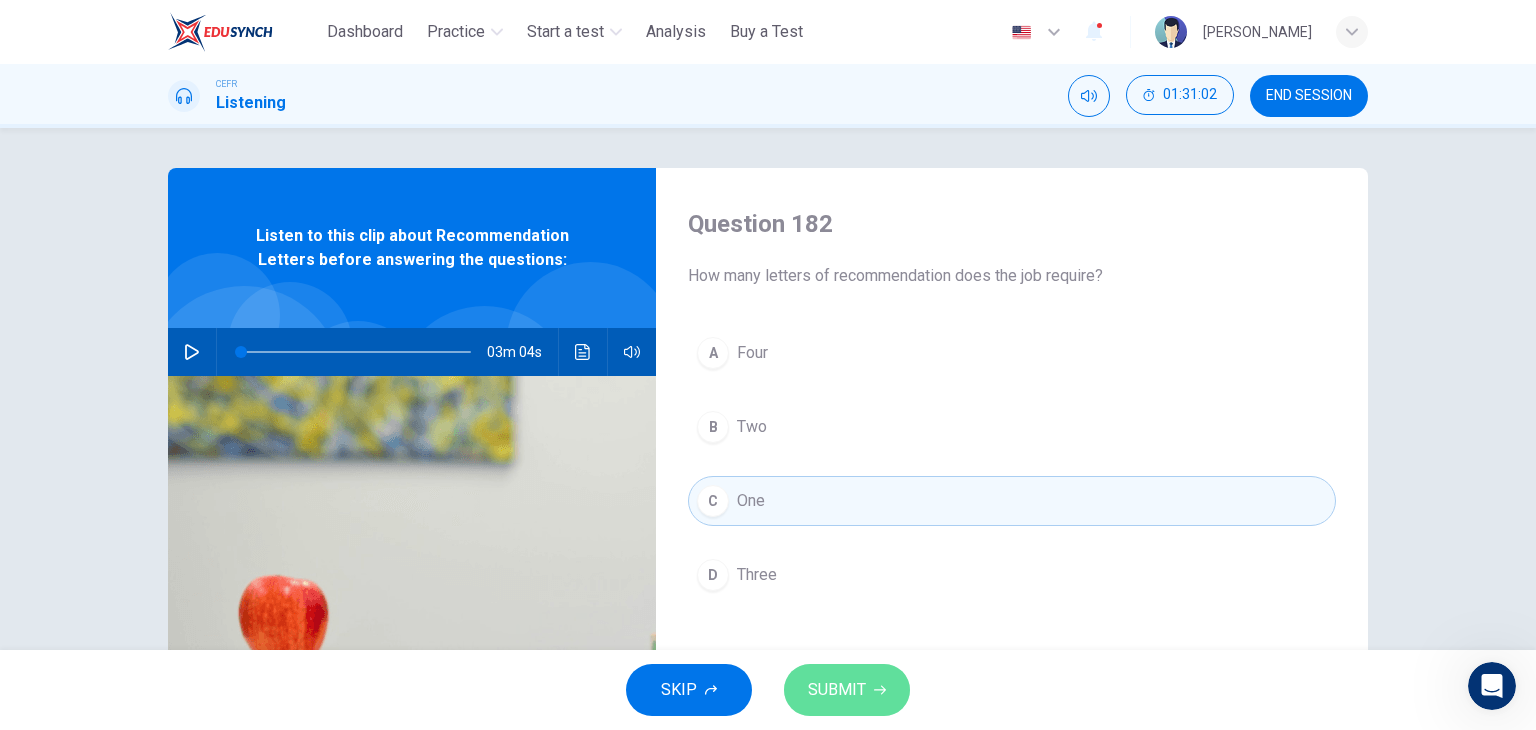 click on "SUBMIT" at bounding box center (847, 690) 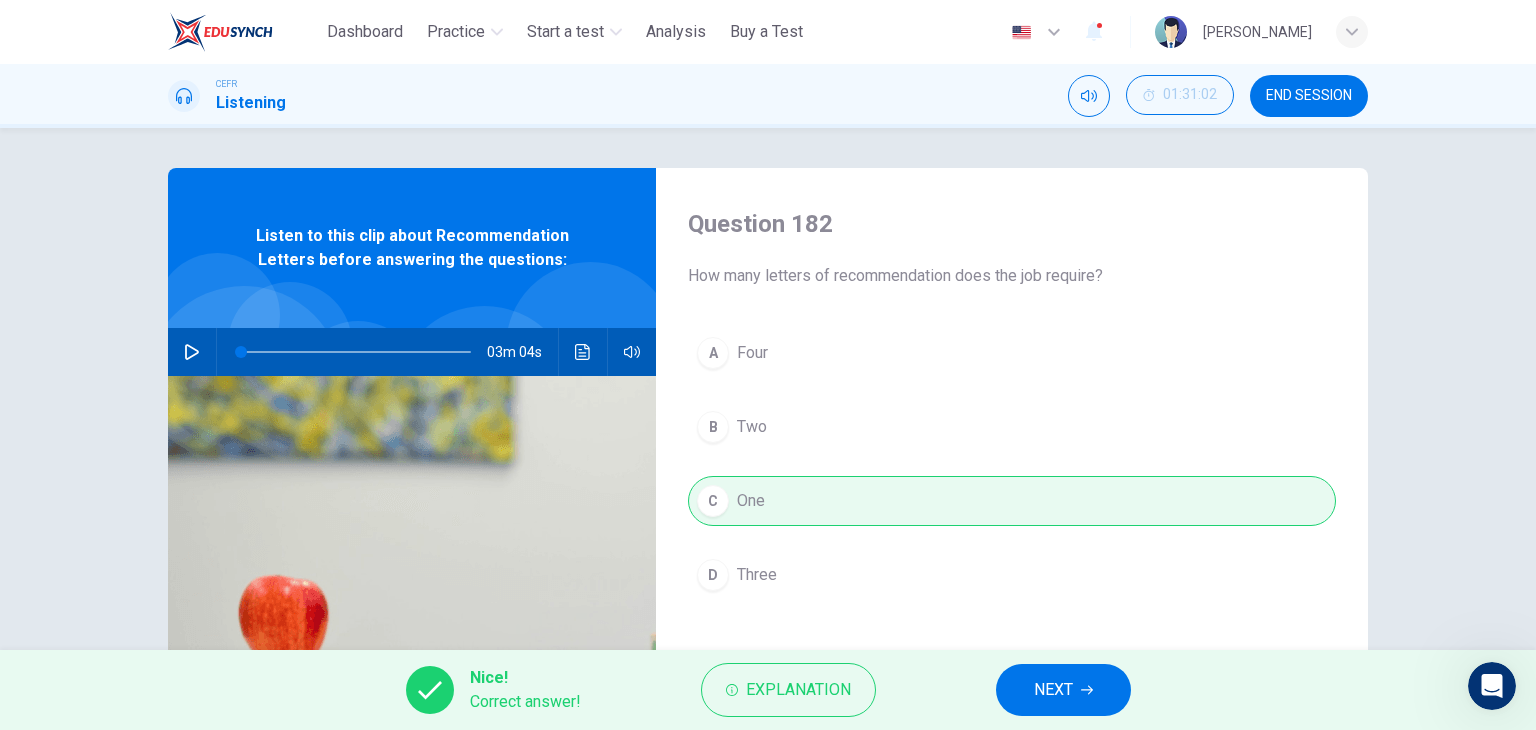 click on "NEXT" at bounding box center (1063, 690) 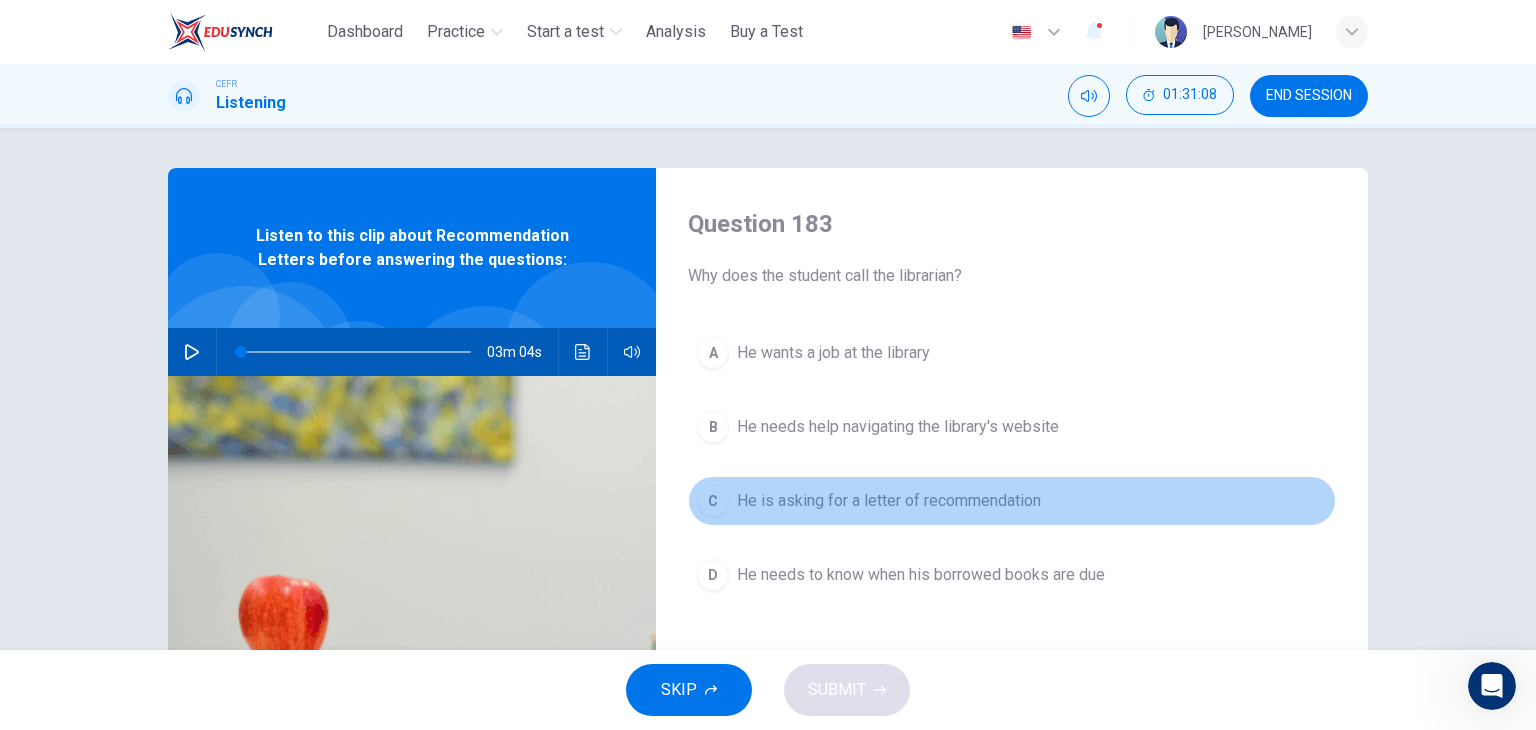 click on "He is asking for a letter of recommendation" at bounding box center (889, 501) 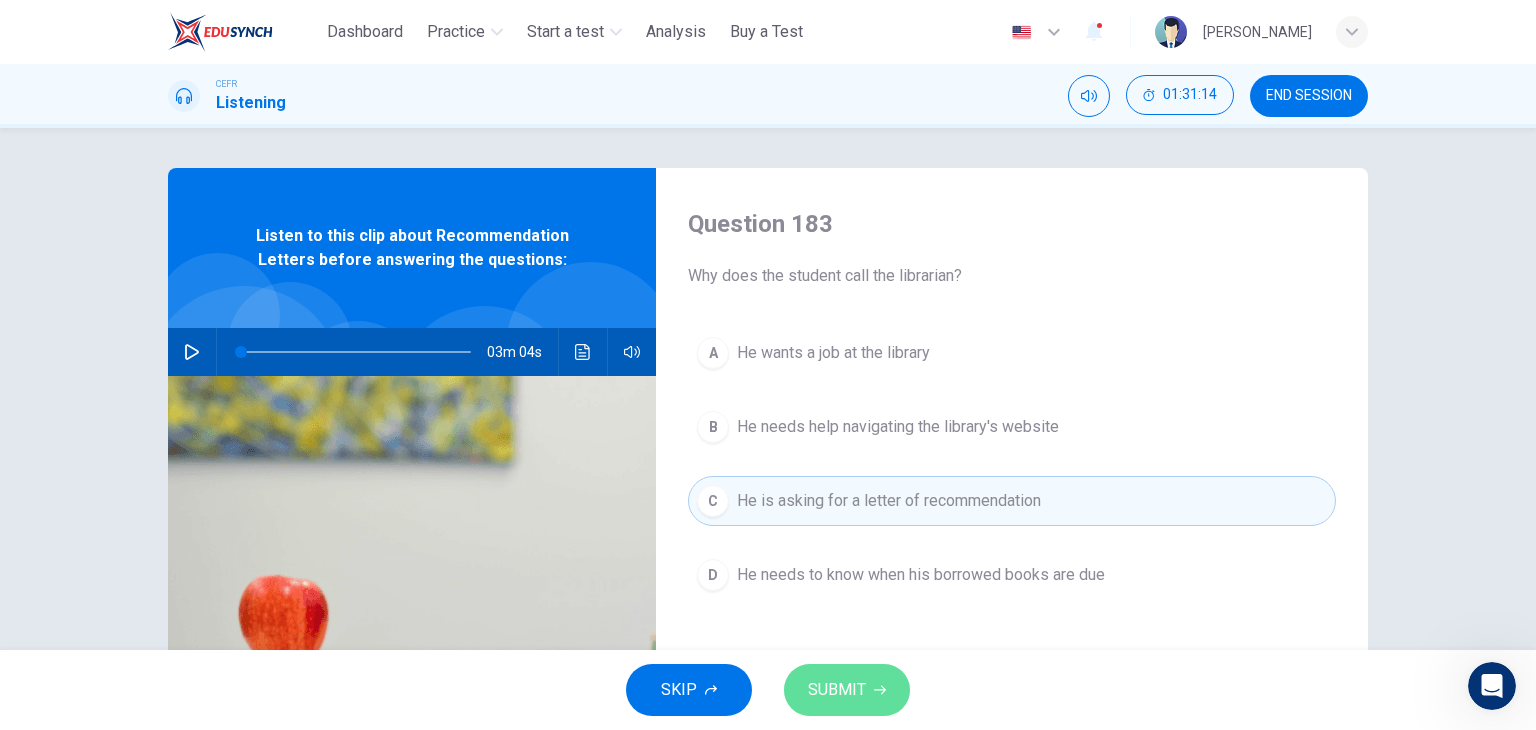 click on "SUBMIT" at bounding box center (837, 690) 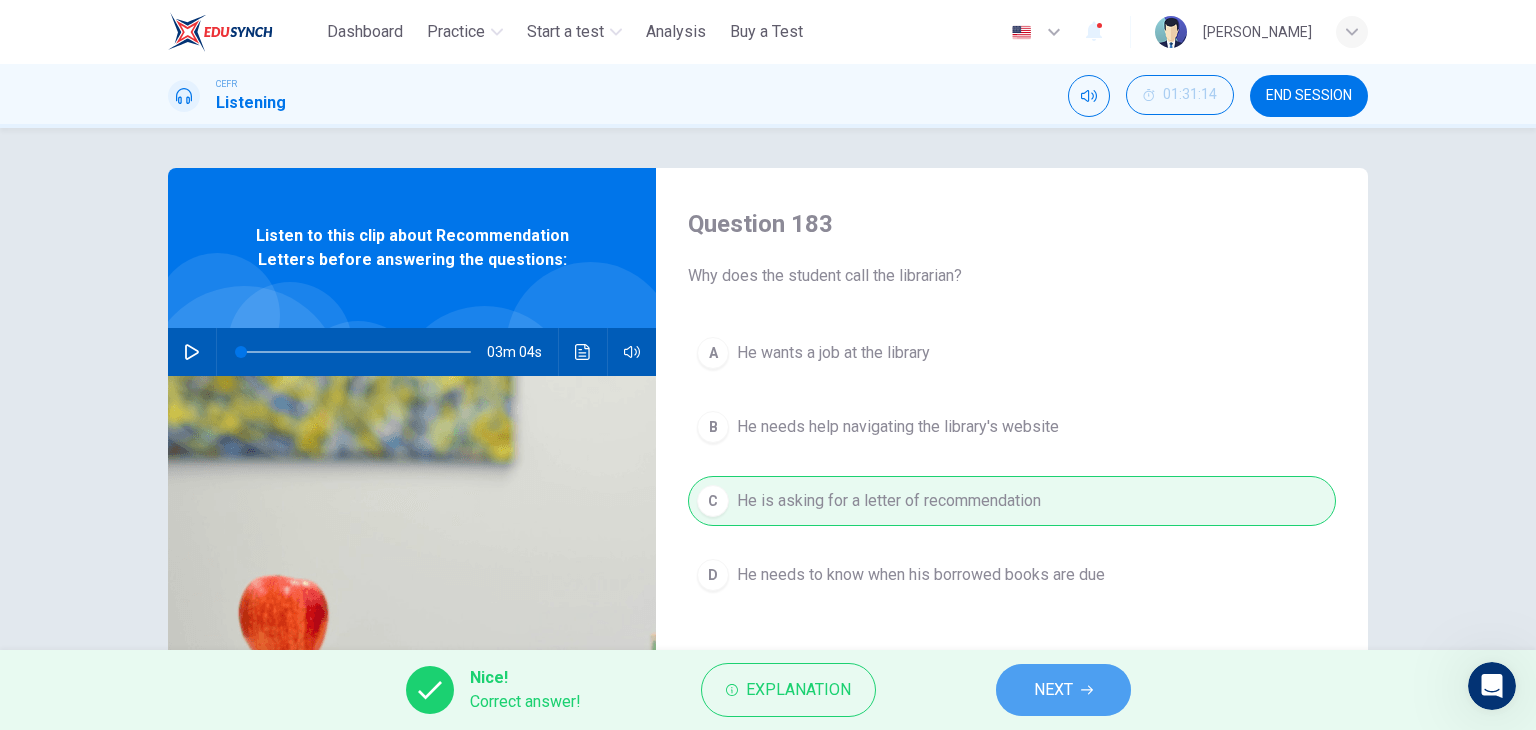 click on "NEXT" at bounding box center [1063, 690] 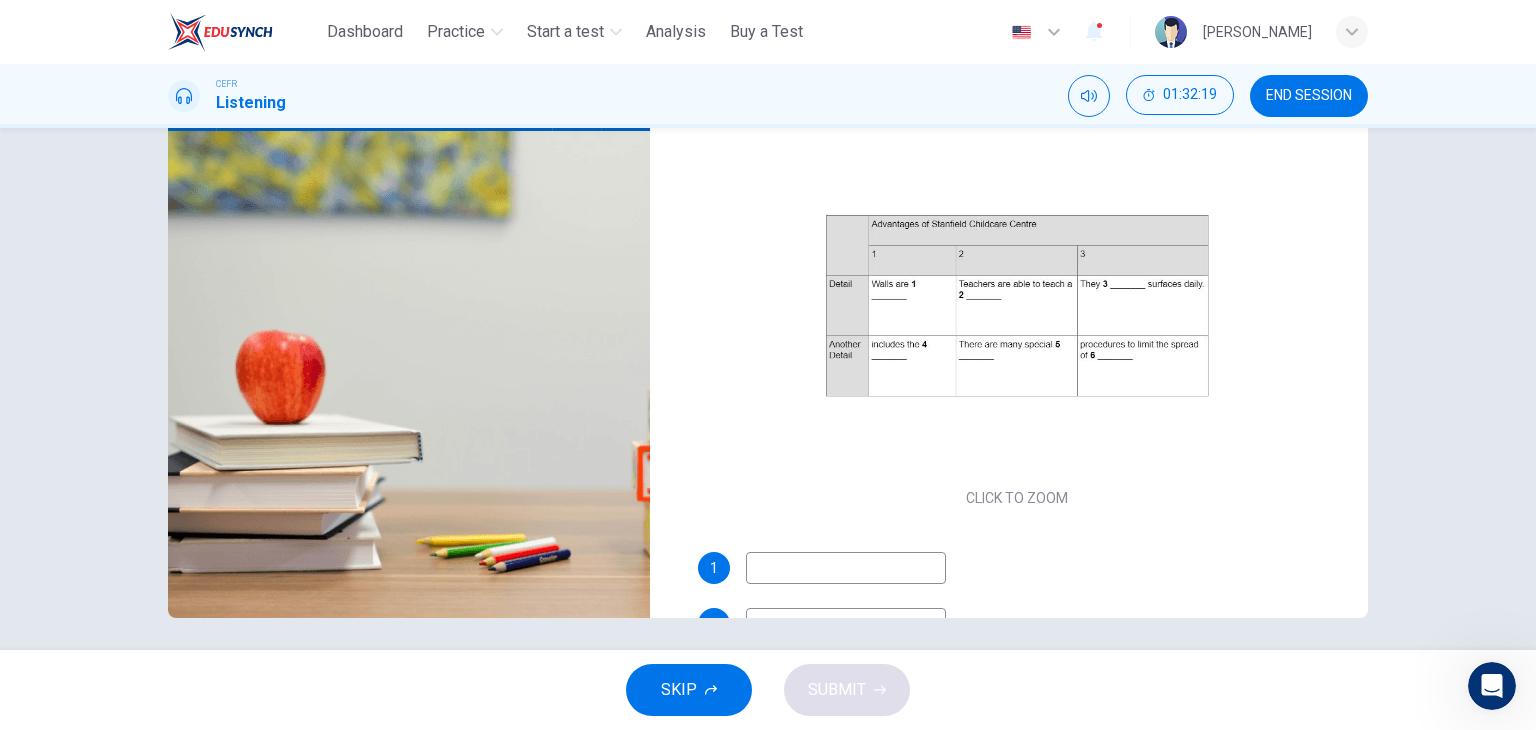 scroll, scrollTop: 253, scrollLeft: 0, axis: vertical 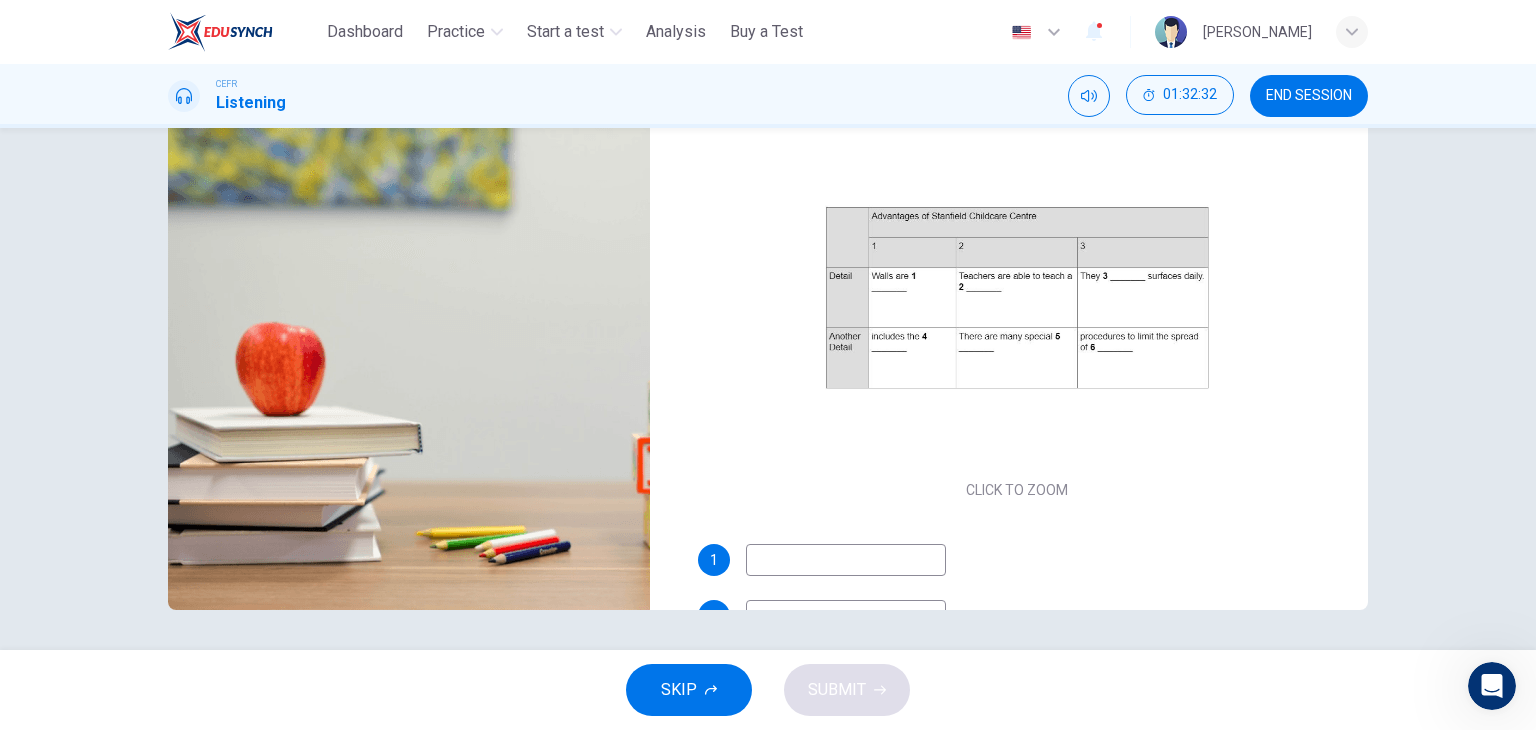 drag, startPoint x: 1417, startPoint y: 589, endPoint x: 1382, endPoint y: 670, distance: 88.23831 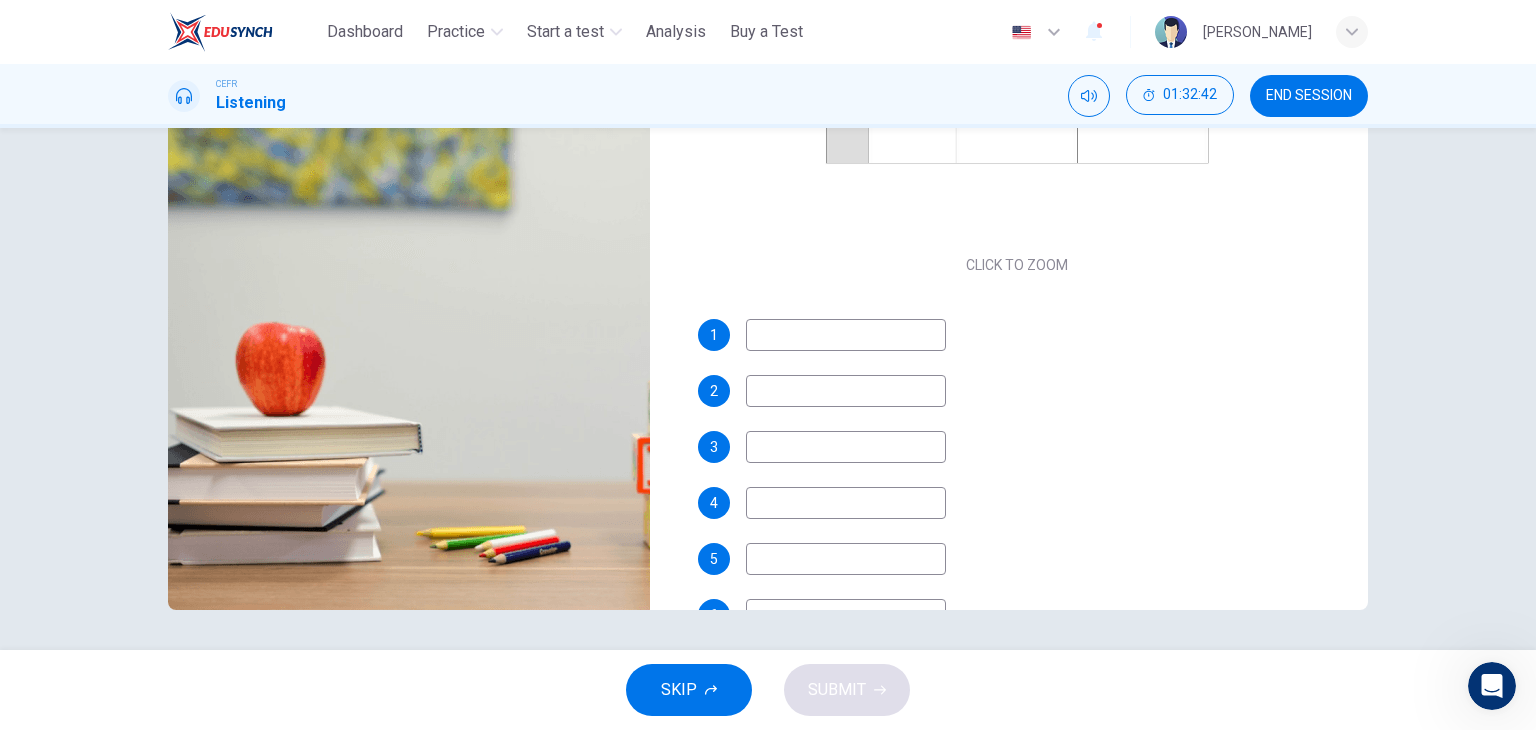 scroll, scrollTop: 285, scrollLeft: 0, axis: vertical 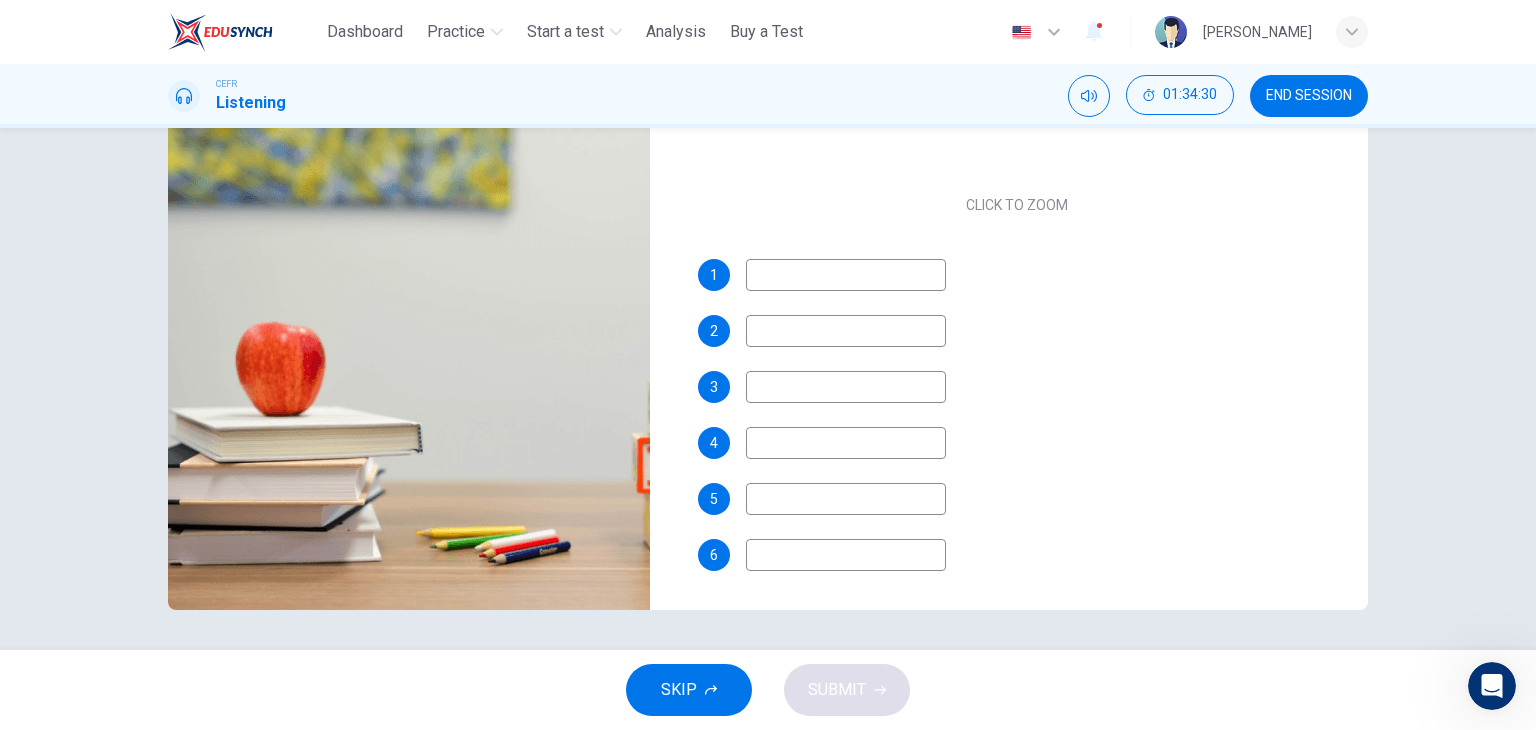 click at bounding box center (846, 275) 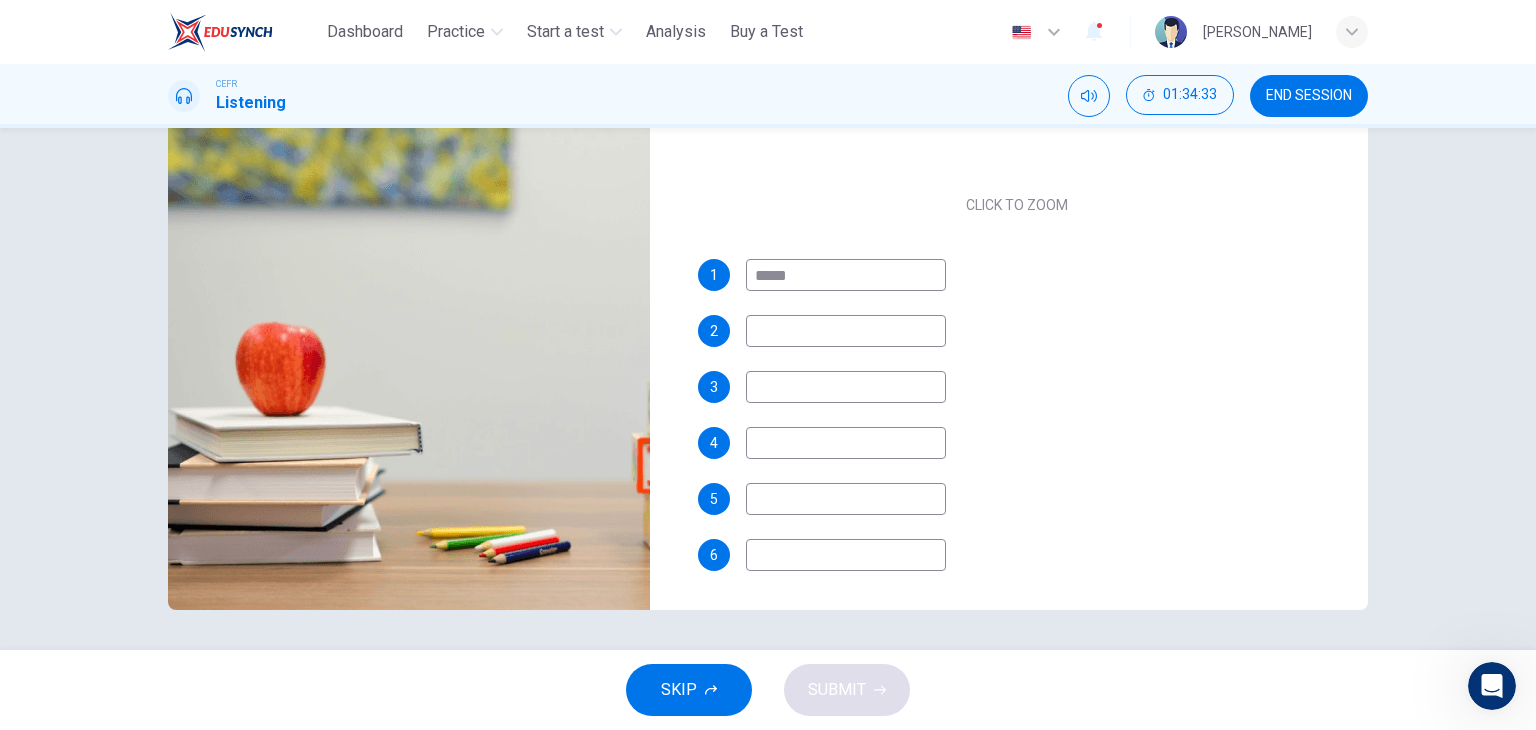 type on "*****" 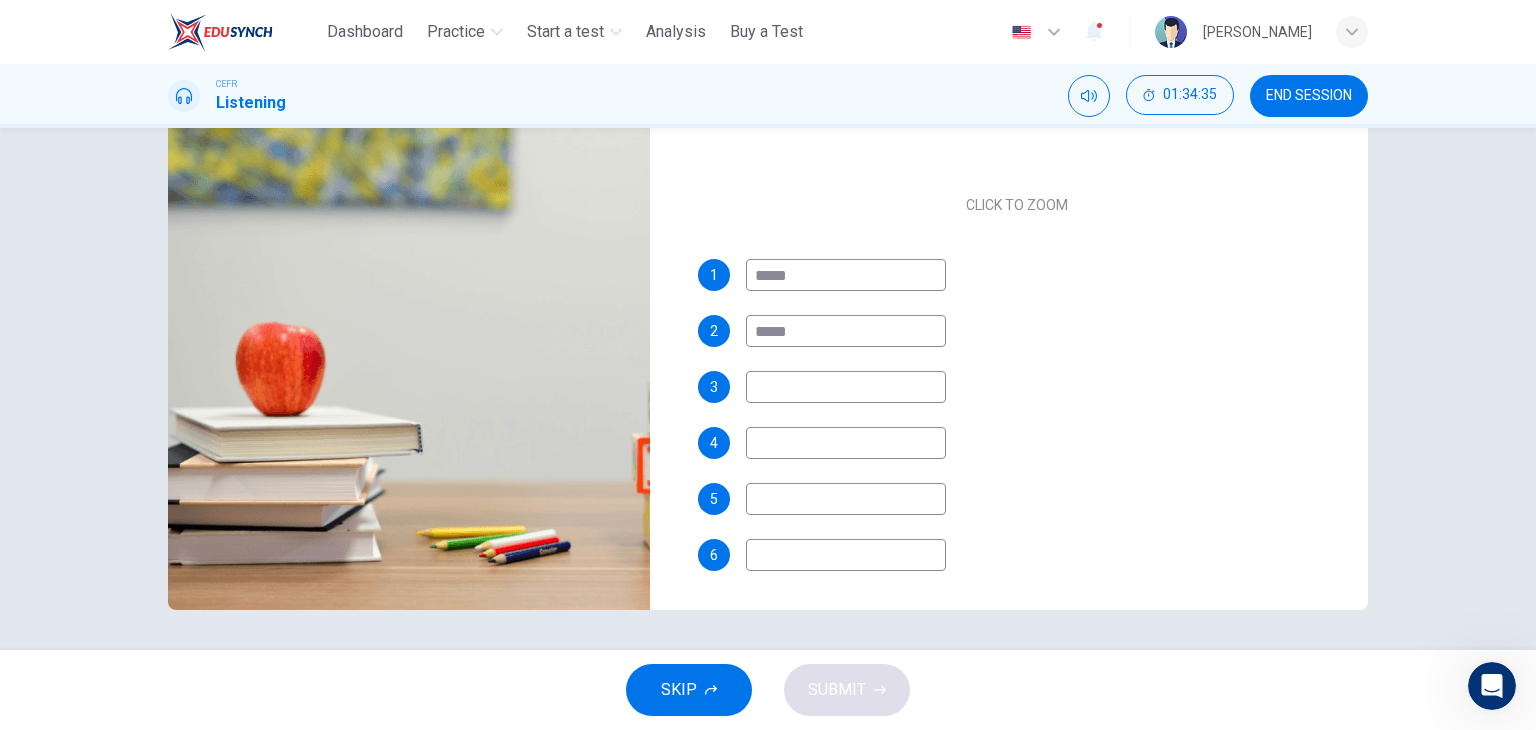 type on "*****" 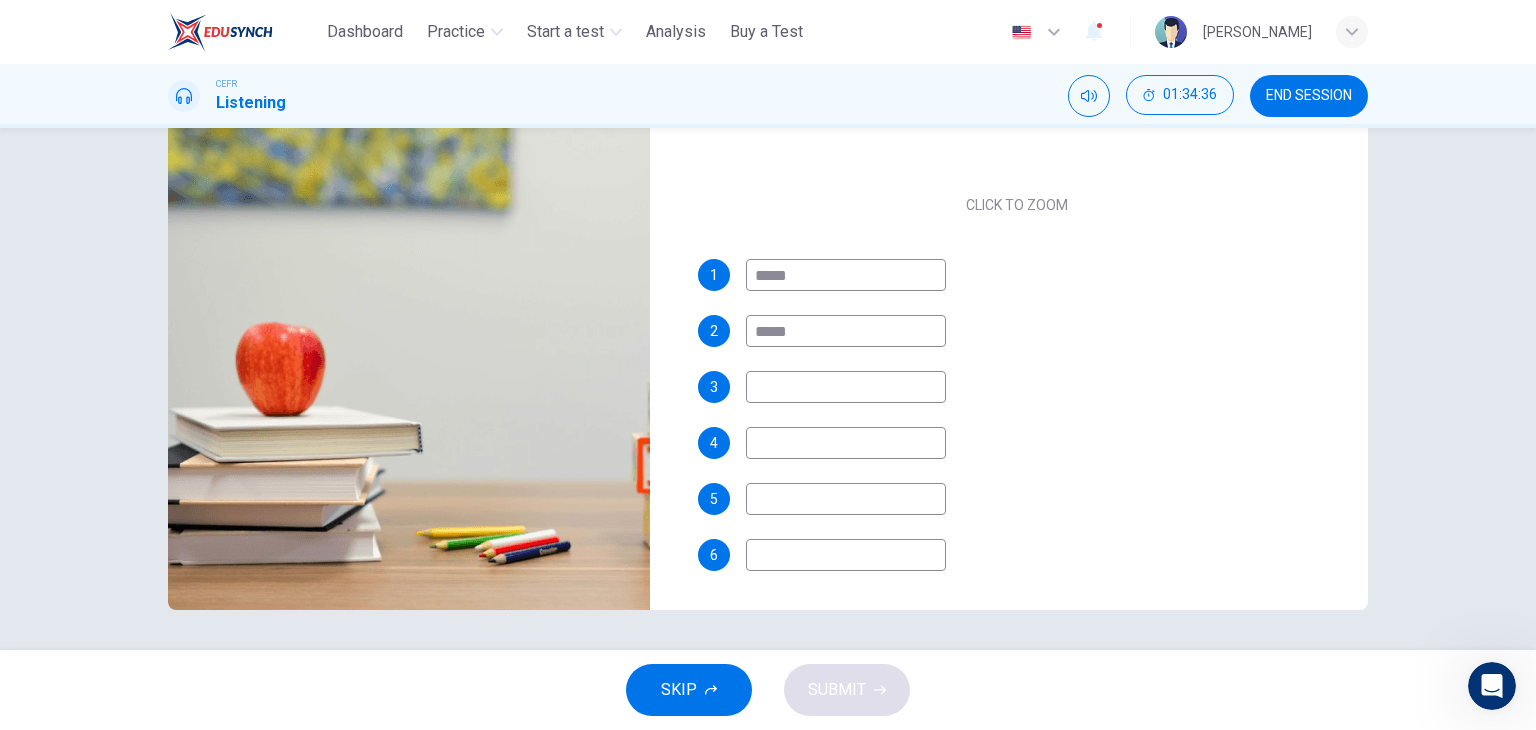 click at bounding box center [846, 387] 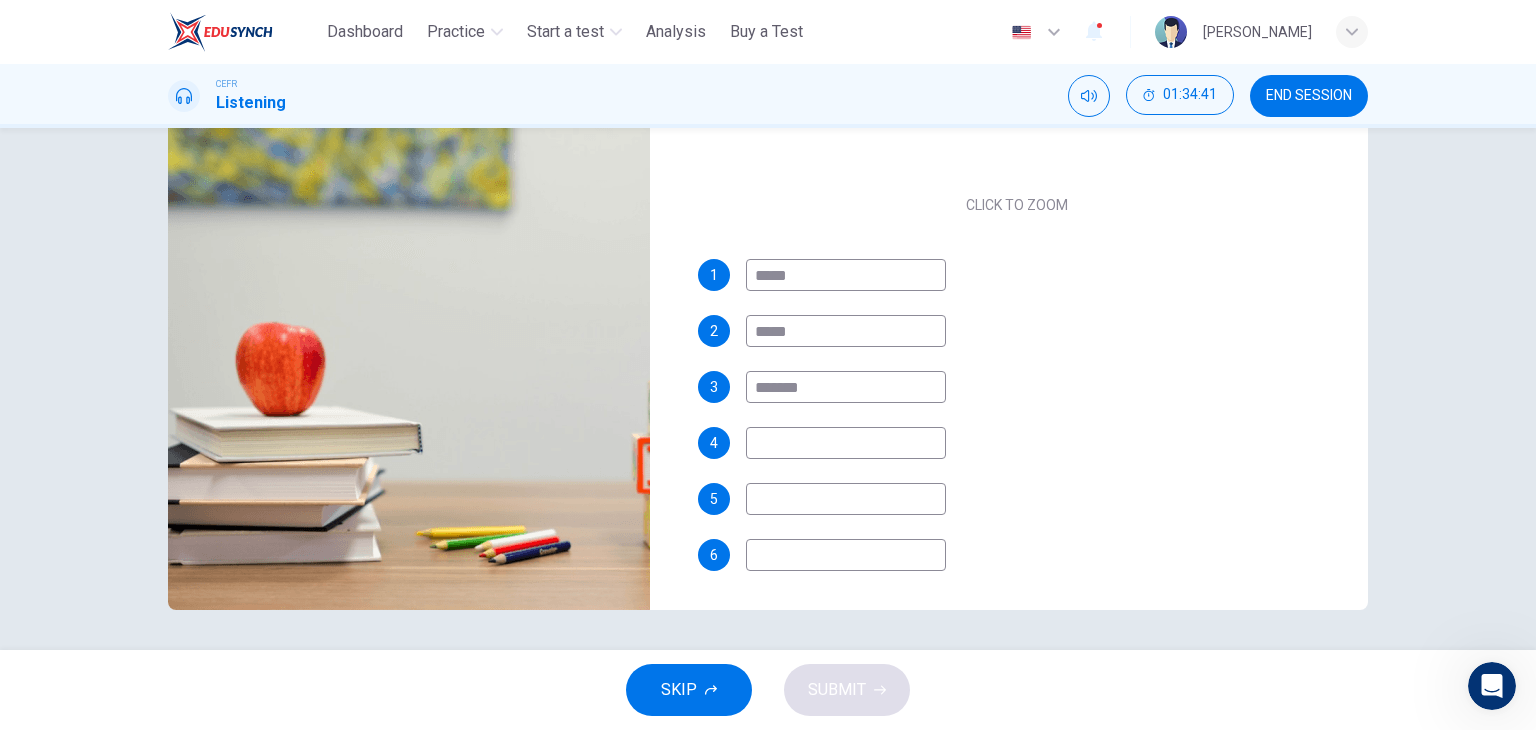 type on "*******" 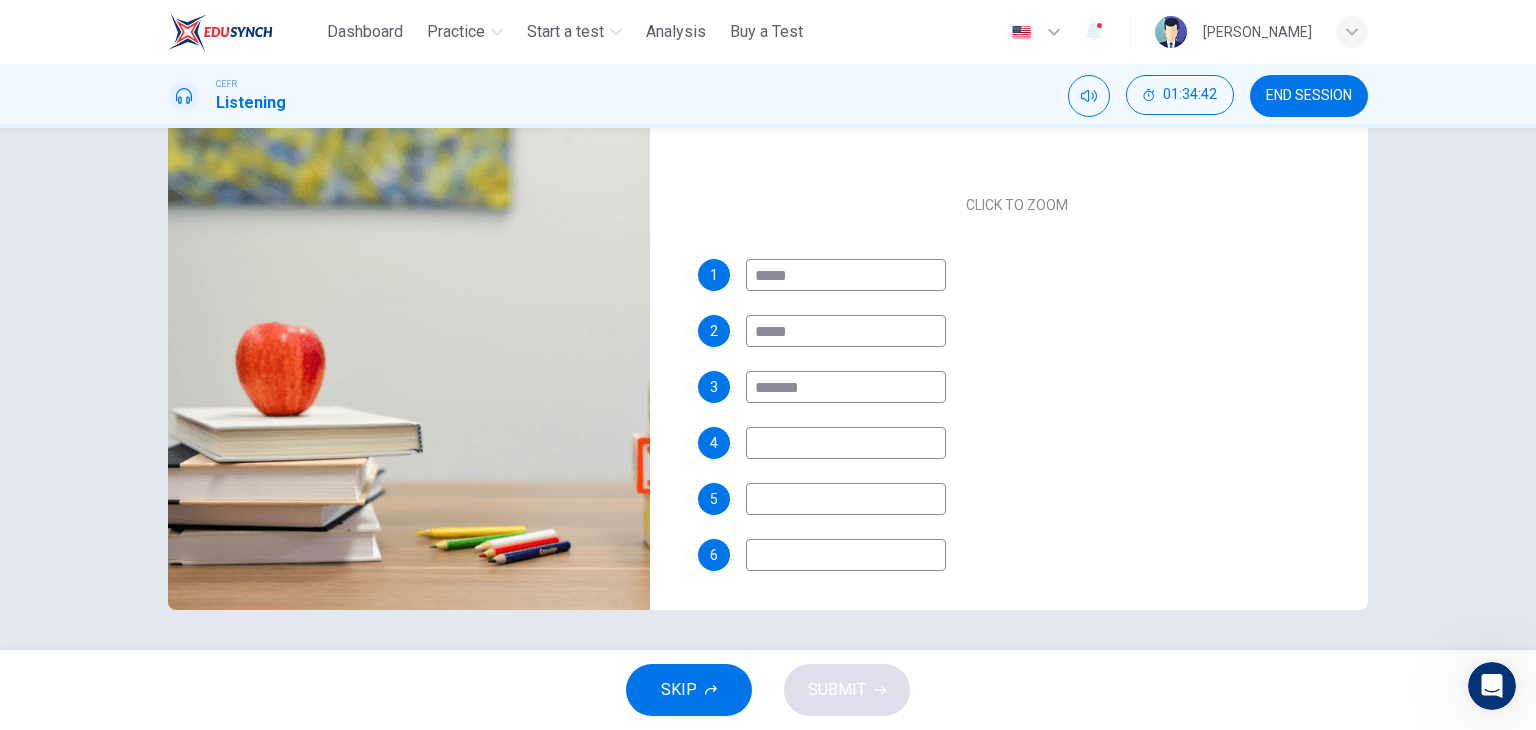 click at bounding box center [846, 443] 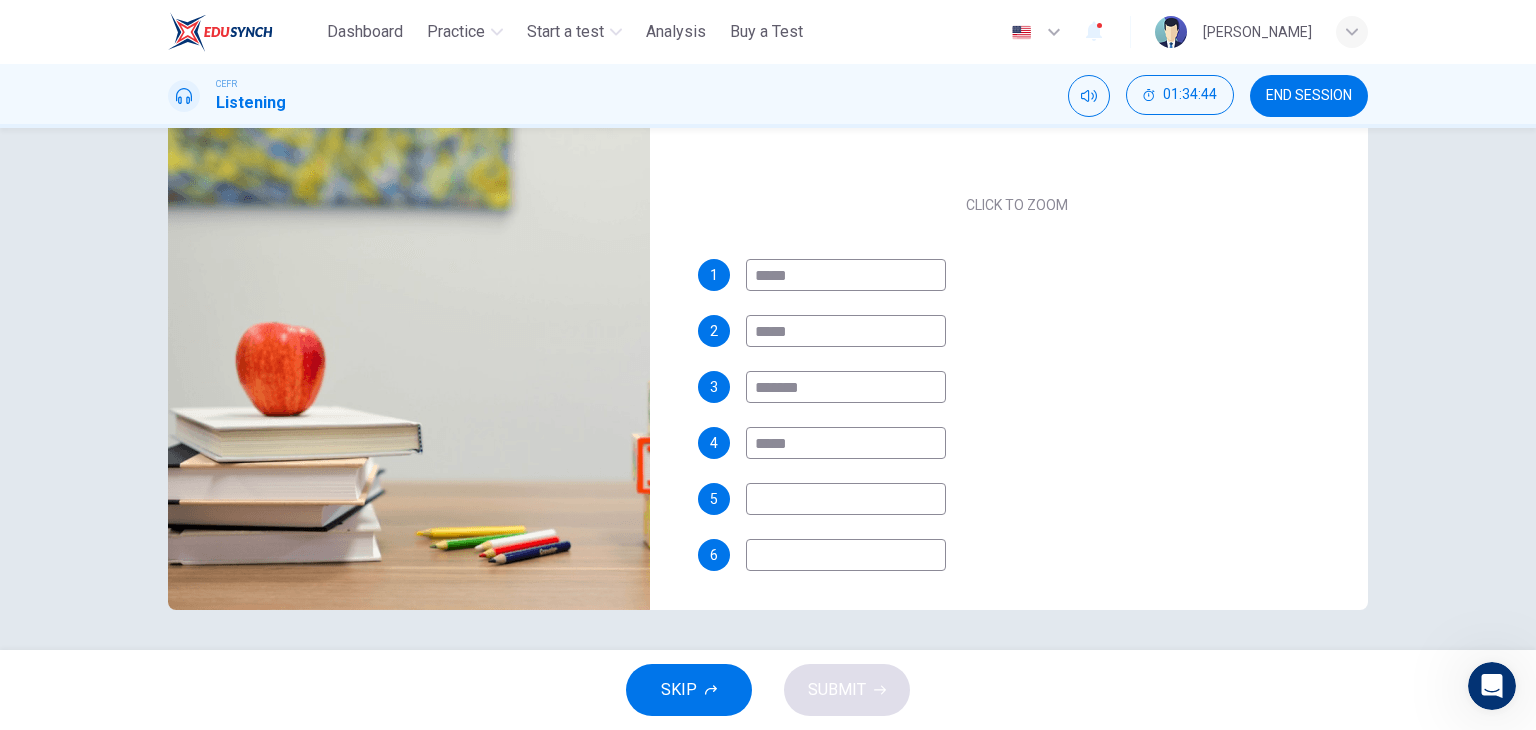 type on "*****" 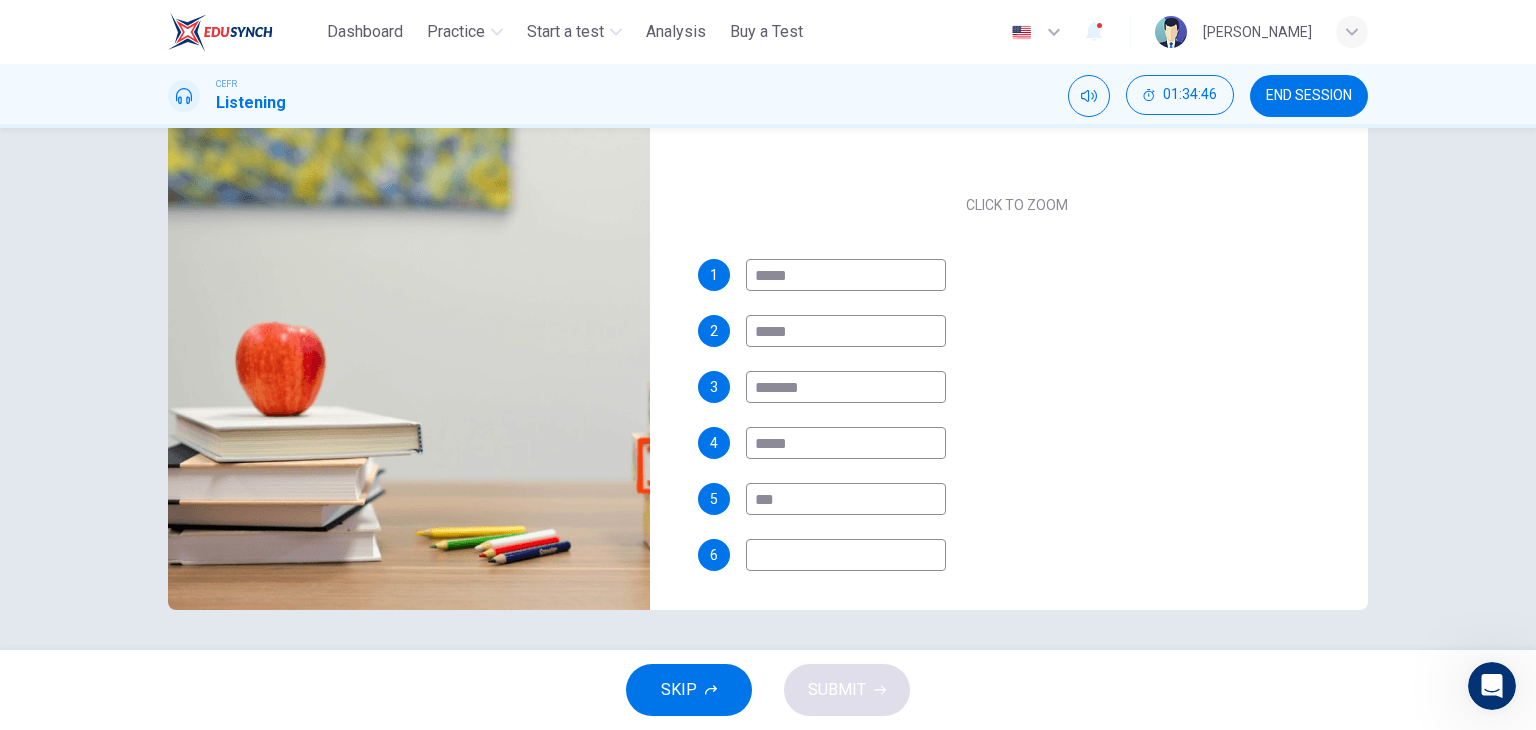 type on "***" 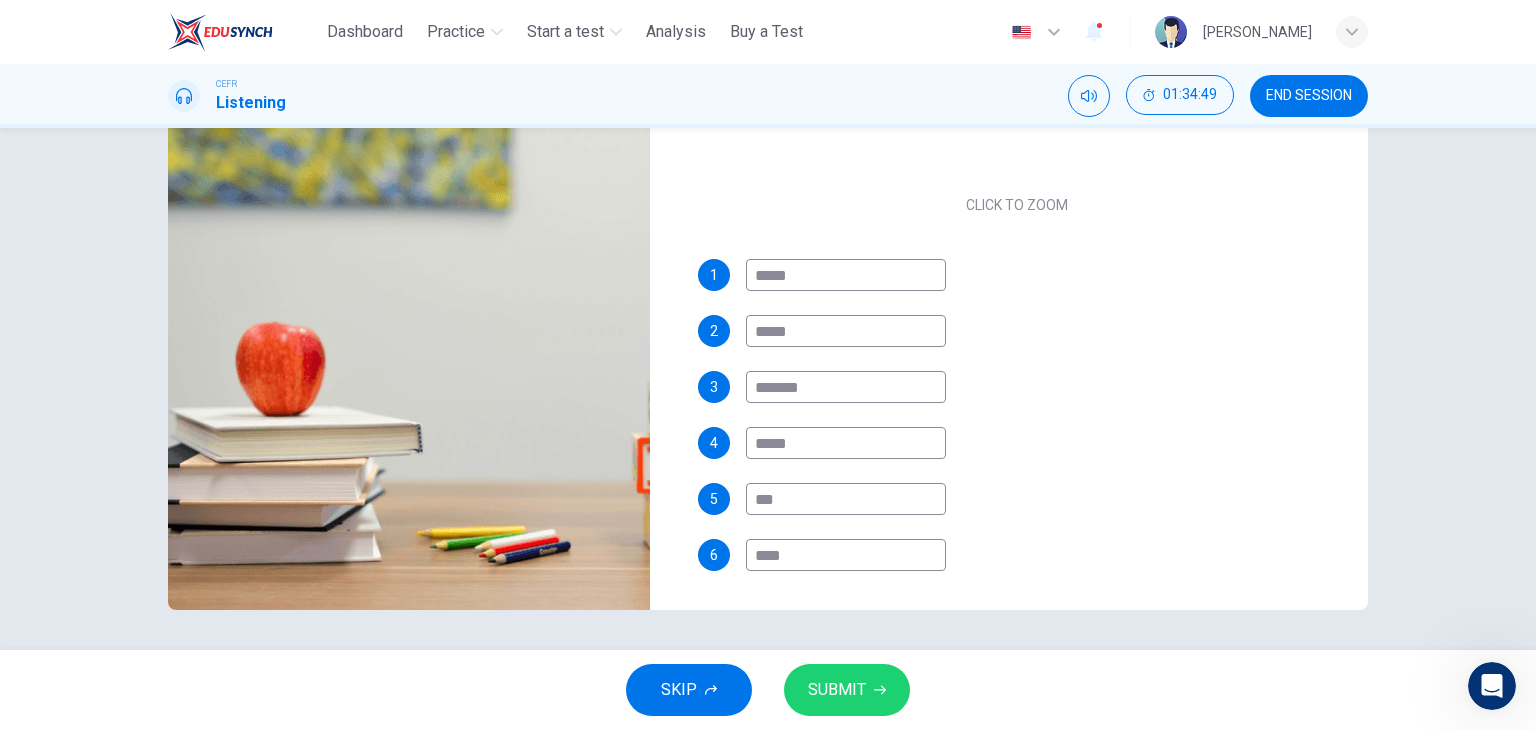 type on "****" 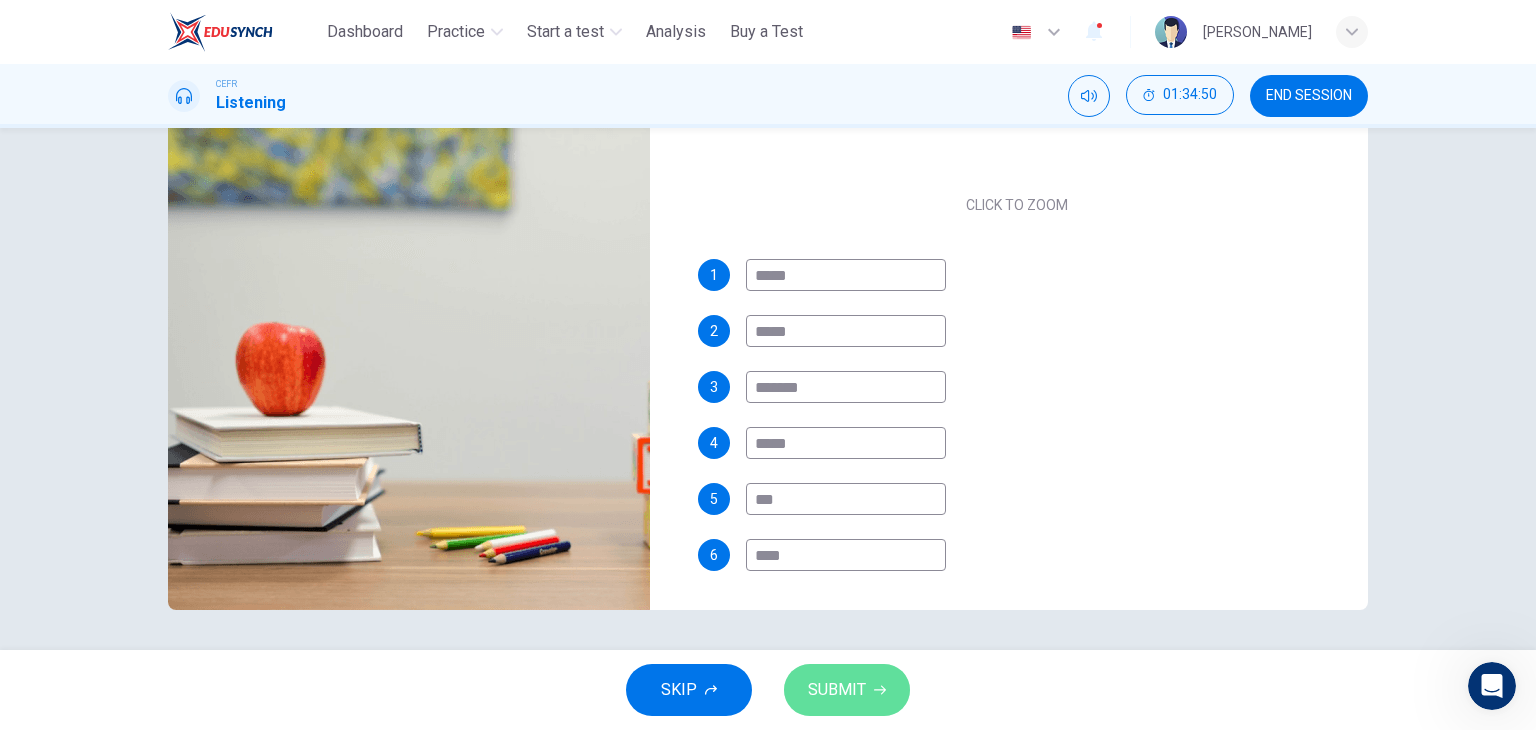 click on "SUBMIT" at bounding box center [837, 690] 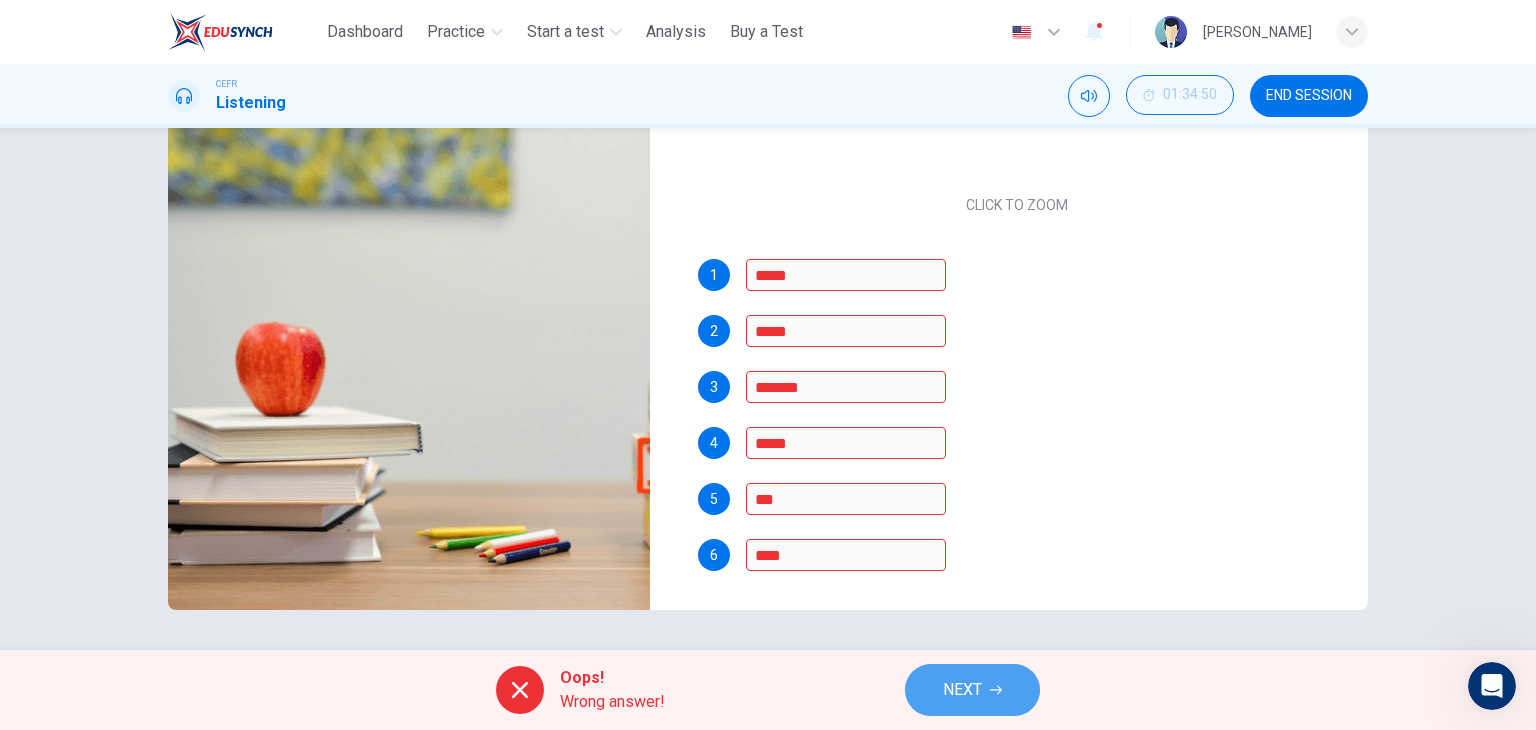 click on "NEXT" at bounding box center (962, 690) 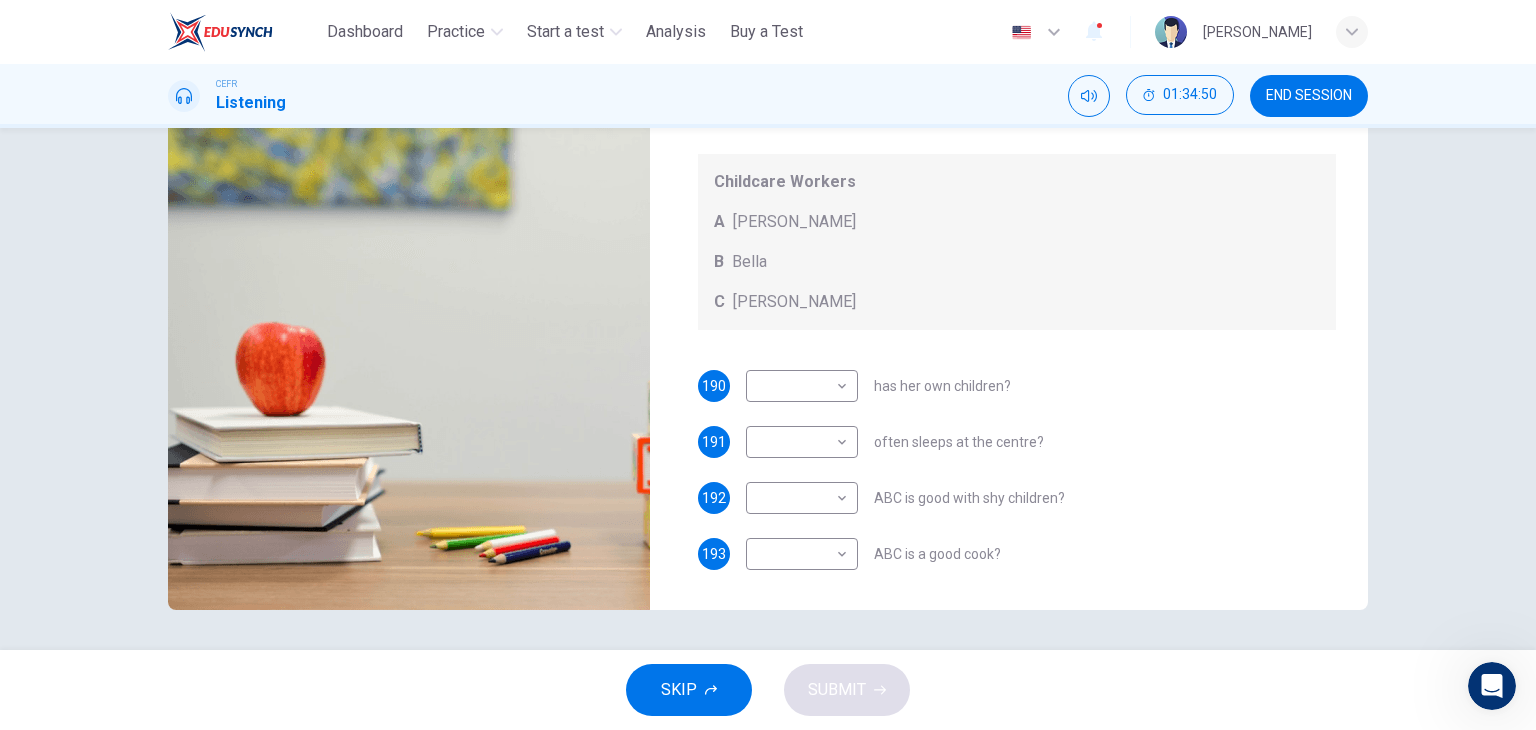 scroll, scrollTop: 16, scrollLeft: 0, axis: vertical 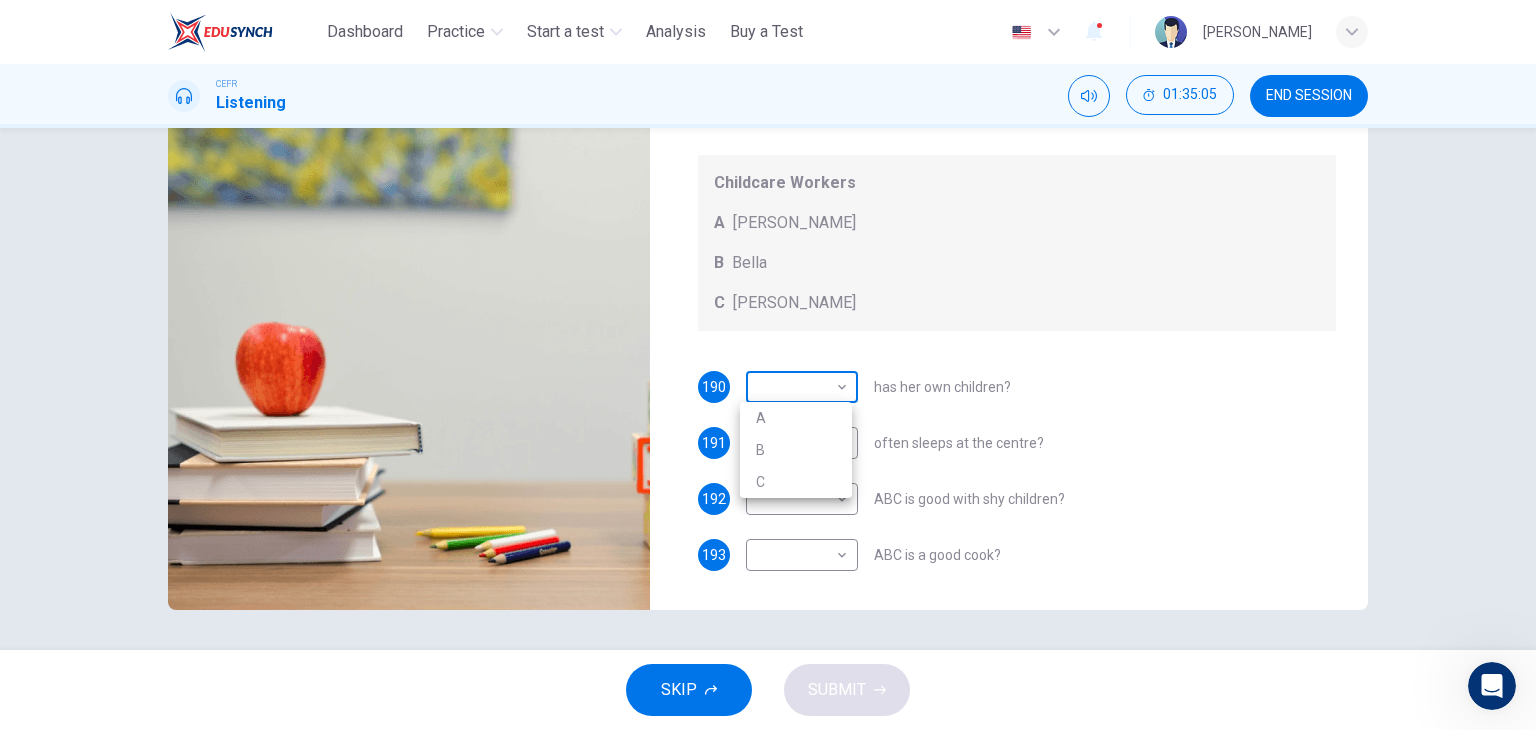 click on "This site uses cookies, as explained in our  Privacy Policy . If you agree to the use of cookies, please click the Accept button and continue to browse our site.   Privacy Policy Accept Dashboard Practice Start a test Analysis Buy a Test English ** ​ Zuhairah Zue CEFR Listening 01:35:05 END SESSION Questions 190 - 193 Choose the correct letter, A, B, or C. You may use a letter more than once. Which childcare worker:
Childcare Workers A [PERSON_NAME] B Bella C [PERSON_NAME] 190 ​ ​ has her own children? 191 ​ ​ often sleeps at the centre? 192 ​ ​ ABC is good with shy children? 193 ​ ​ ABC is a good cook?
Childcare Center 04m 18s SKIP SUBMIT Dashboard Practice Start a test Analysis Pricing   Notifications © Copyright  2025 A B C" at bounding box center (768, 365) 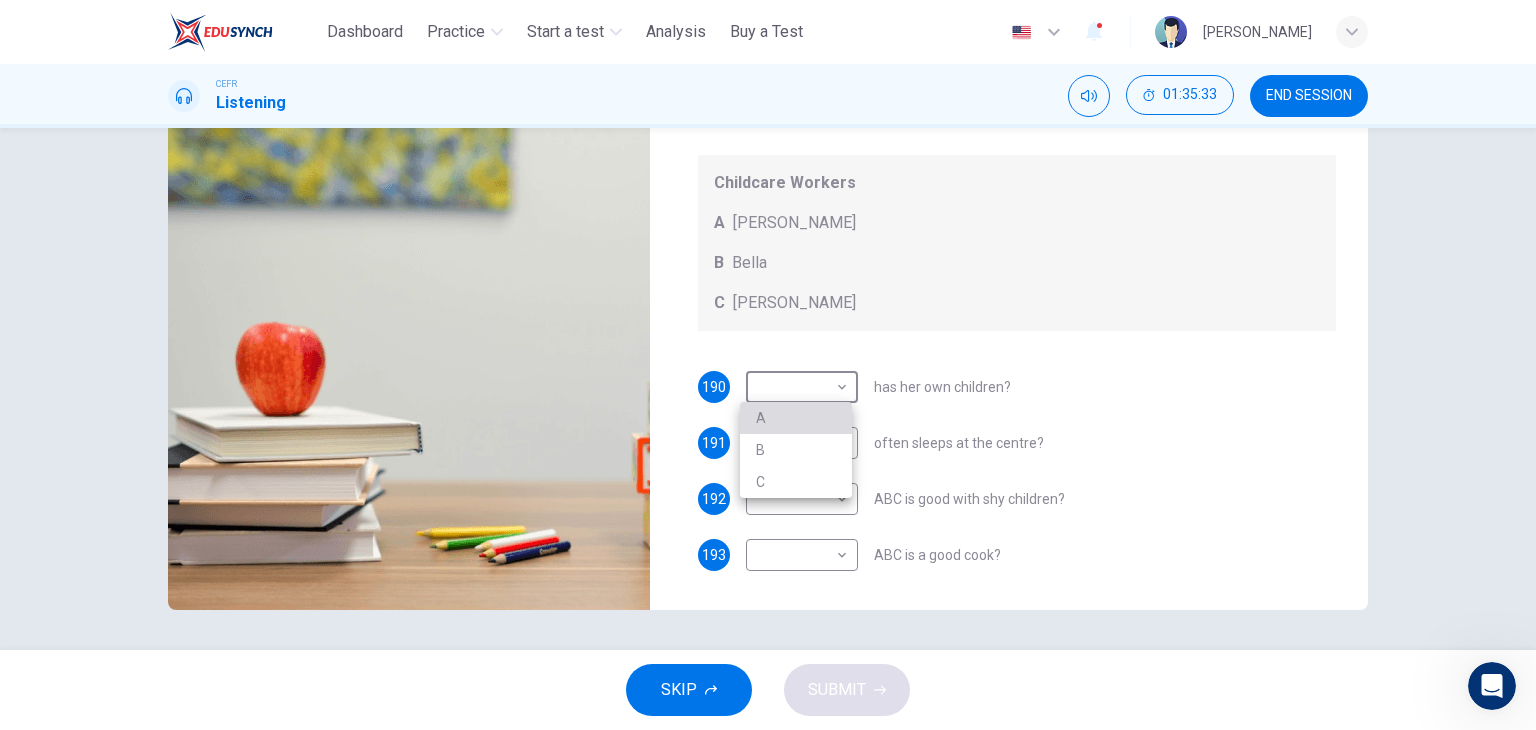 click on "A" at bounding box center (796, 418) 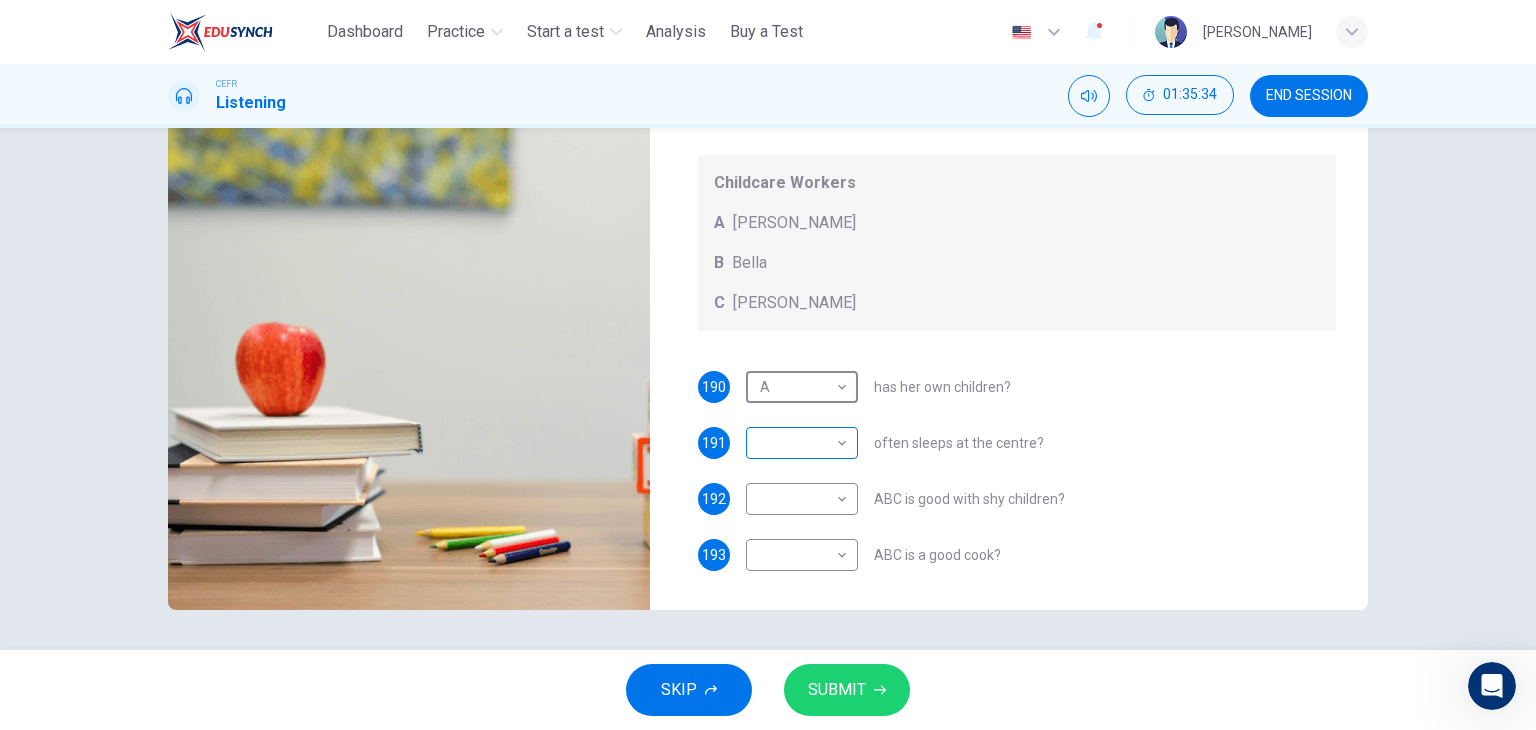 click on "This site uses cookies, as explained in our  Privacy Policy . If you agree to the use of cookies, please click the Accept button and continue to browse our site.   Privacy Policy Accept Dashboard Practice Start a test Analysis Buy a Test English ** ​ Zuhairah Zue CEFR Listening 01:35:34 END SESSION Questions 190 - 193 Choose the correct letter, A, B, or C. You may use a letter more than once. Which childcare worker:
Childcare Workers A [PERSON_NAME] B Bella C [PERSON_NAME] 190 A * ​ has her own children? 191 ​ ​ often sleeps at the centre? 192 ​ ​ ABC is good with shy children? 193 ​ ​ ABC is a good cook?
Childcare Center 04m 18s SKIP SUBMIT Dashboard Practice Start a test Analysis Pricing   Notifications © Copyright  2025" at bounding box center (768, 365) 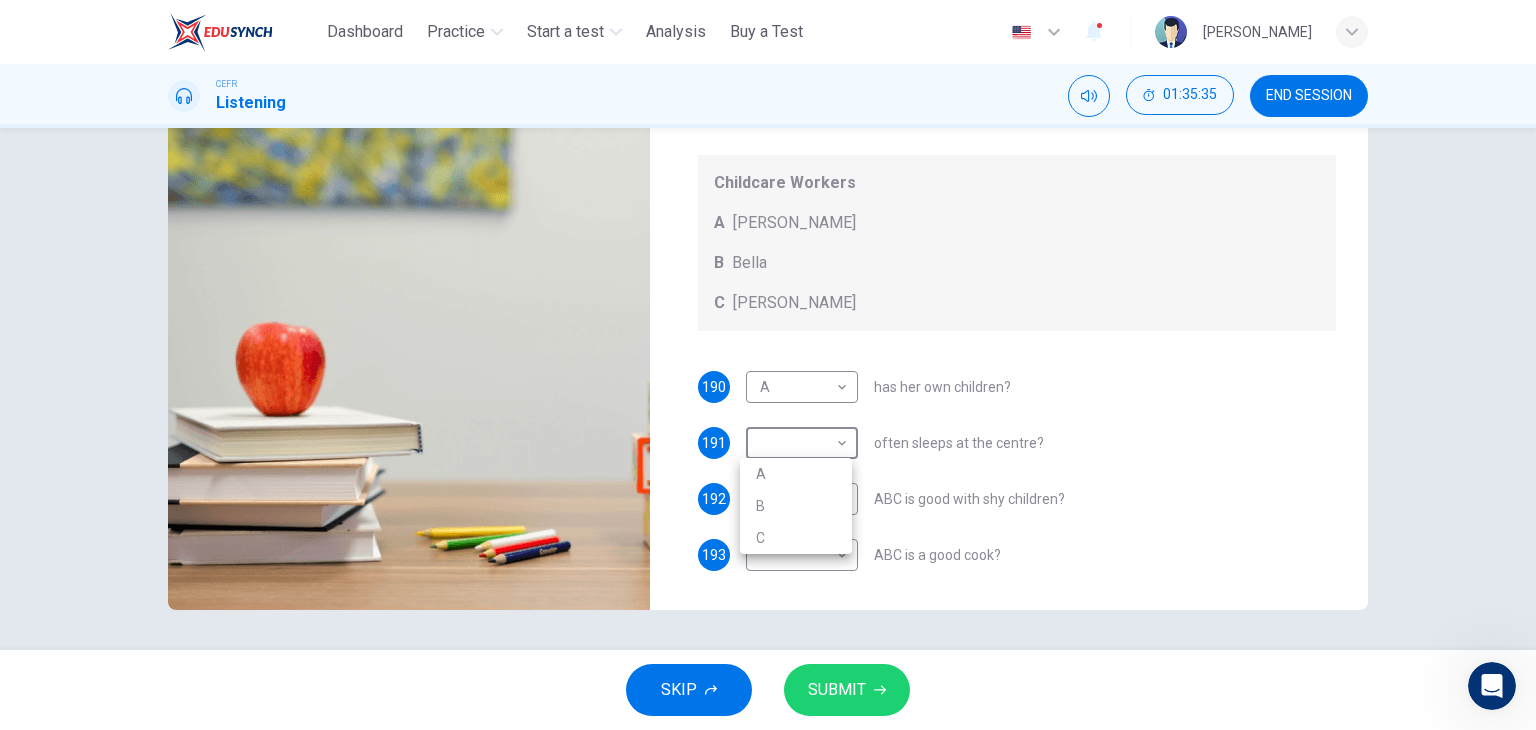 click on "B" at bounding box center (796, 506) 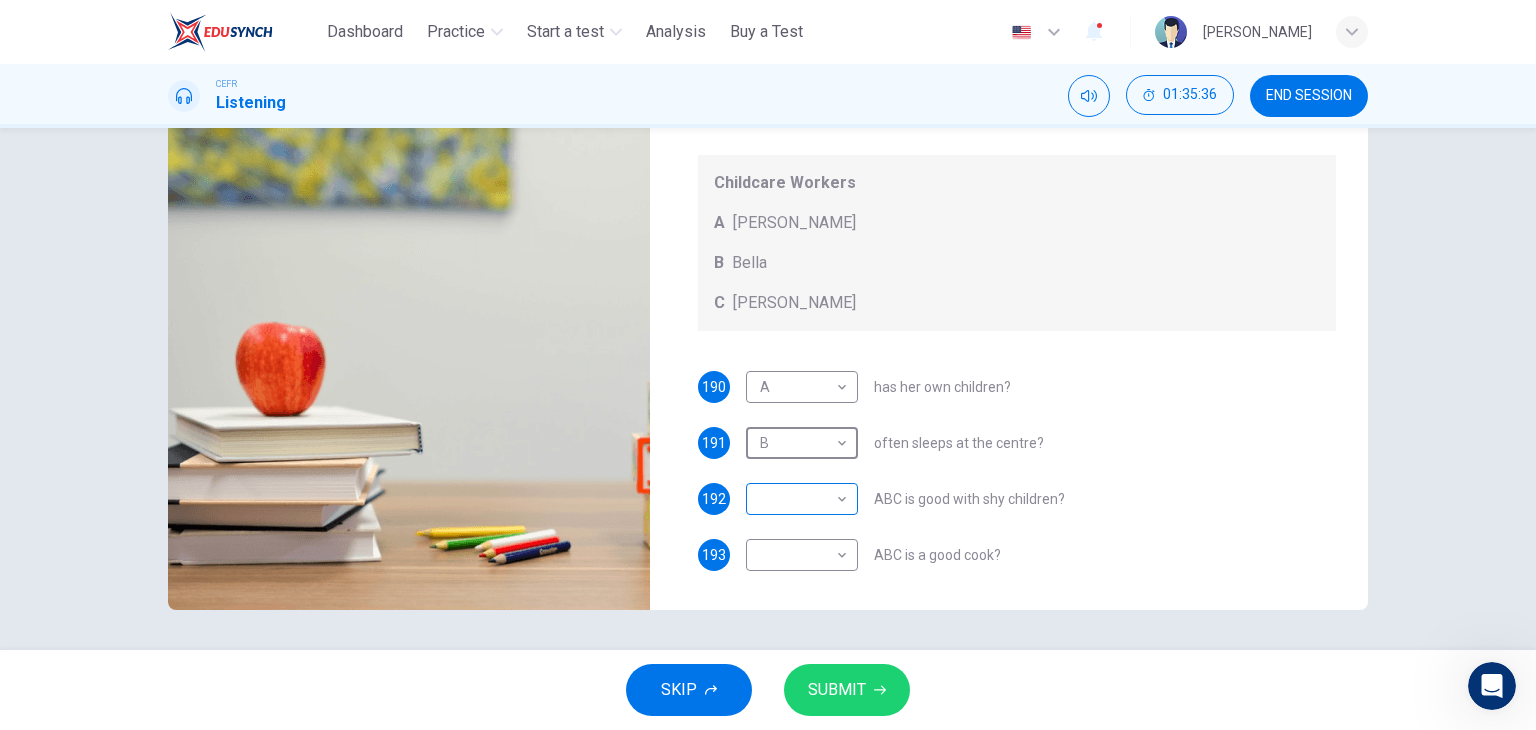 click on "This site uses cookies, as explained in our  Privacy Policy . If you agree to the use of cookies, please click the Accept button and continue to browse our site.   Privacy Policy Accept Dashboard Practice Start a test Analysis Buy a Test English ** ​ Zuhairah Zue CEFR Listening 01:35:36 END SESSION Questions 190 - 193 Choose the correct letter, A, B, or C. You may use a letter more than once. Which childcare worker:
Childcare Workers A [PERSON_NAME] B Bella C [PERSON_NAME] 190 A * ​ has her own children? 191 B * ​ often sleeps at the centre? 192 ​ ​ ABC is good with shy children? 193 ​ ​ ABC is a good cook?
Childcare Center 04m 18s SKIP SUBMIT Dashboard Practice Start a test Analysis Pricing   Notifications © Copyright  2025" at bounding box center [768, 365] 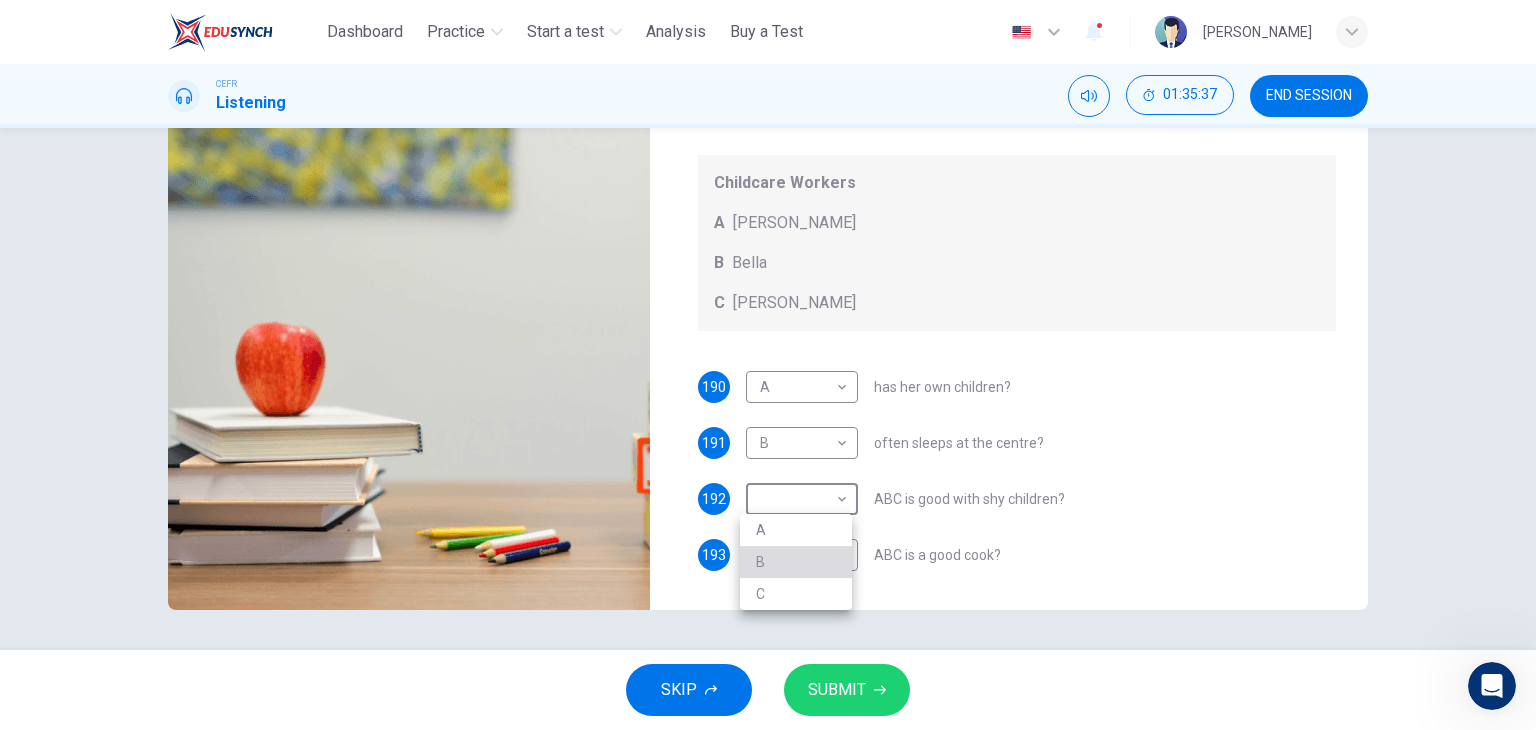 click on "B" at bounding box center (796, 562) 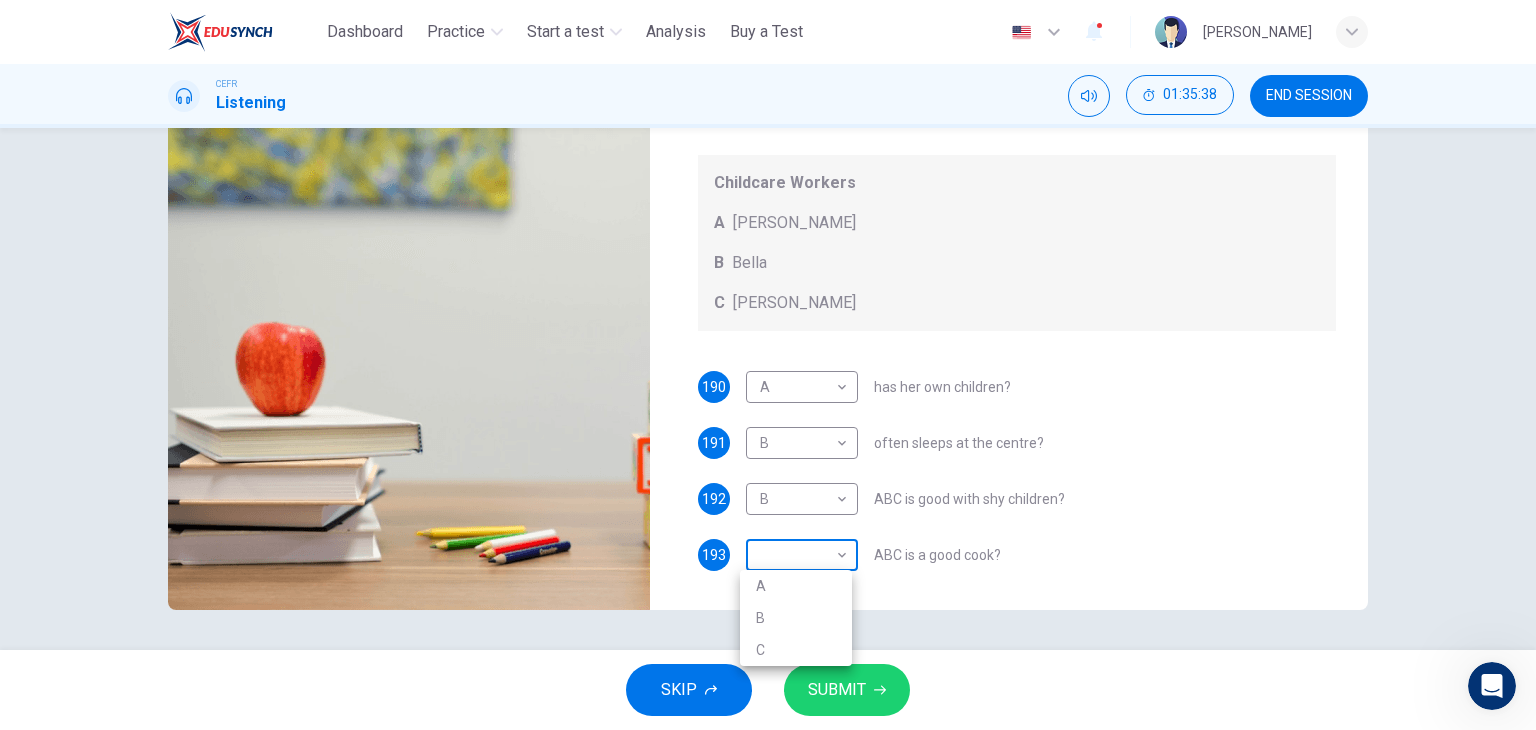 click on "This site uses cookies, as explained in our  Privacy Policy . If you agree to the use of cookies, please click the Accept button and continue to browse our site.   Privacy Policy Accept Dashboard Practice Start a test Analysis Buy a Test English ** ​ Zuhairah Zue CEFR Listening 01:35:38 END SESSION Questions 190 - 193 Choose the correct letter, A, B, or C. You may use a letter more than once. Which childcare worker:
Childcare Workers A [PERSON_NAME] B Bella C [PERSON_NAME] 190 A * ​ has her own children? 191 B * ​ often sleeps at the centre? 192 B * ​ ABC is good with shy children? 193 ​ ​ ABC is a good cook?
Childcare Center 04m 18s SKIP SUBMIT Dashboard Practice Start a test Analysis Pricing   Notifications © Copyright  2025 A B C" at bounding box center [768, 365] 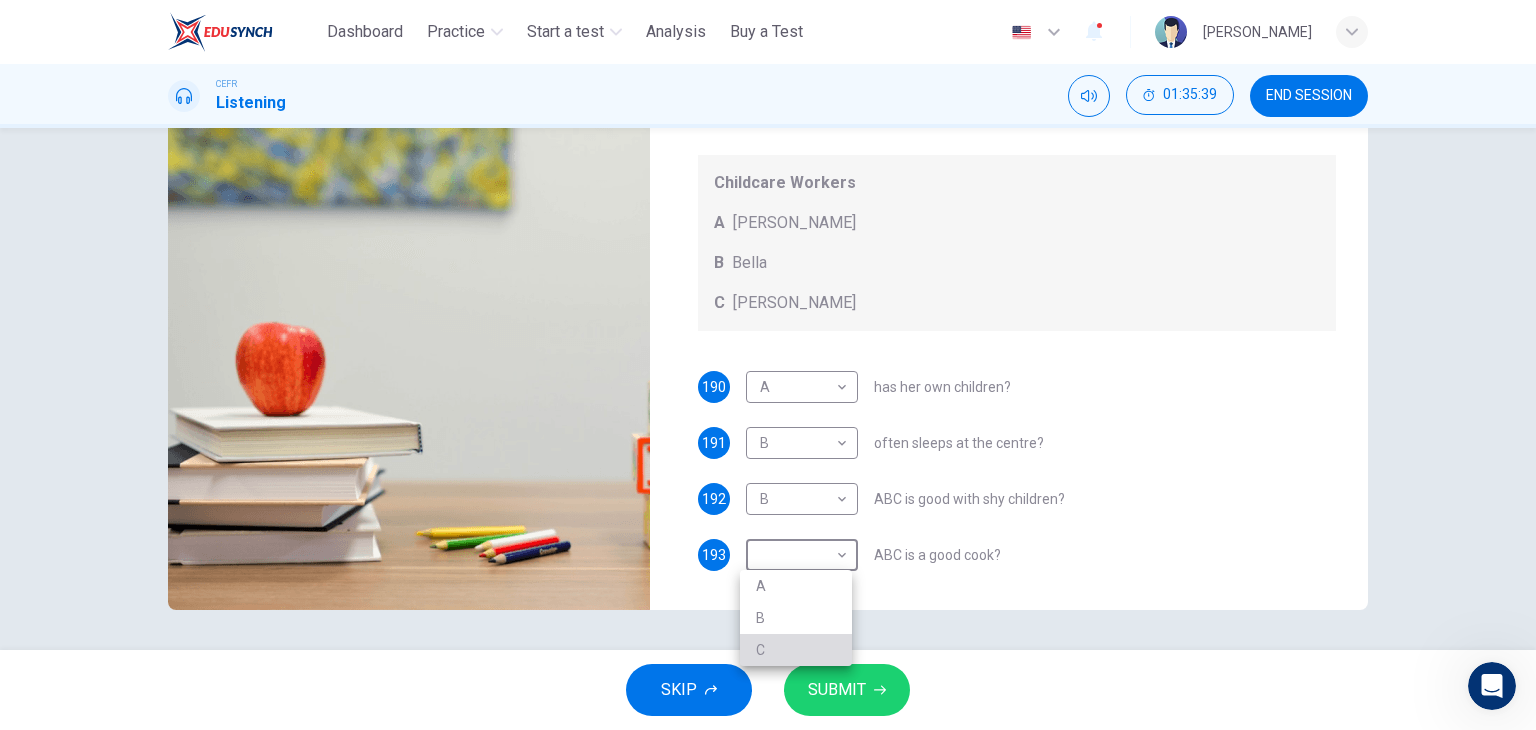 click on "C" at bounding box center [796, 650] 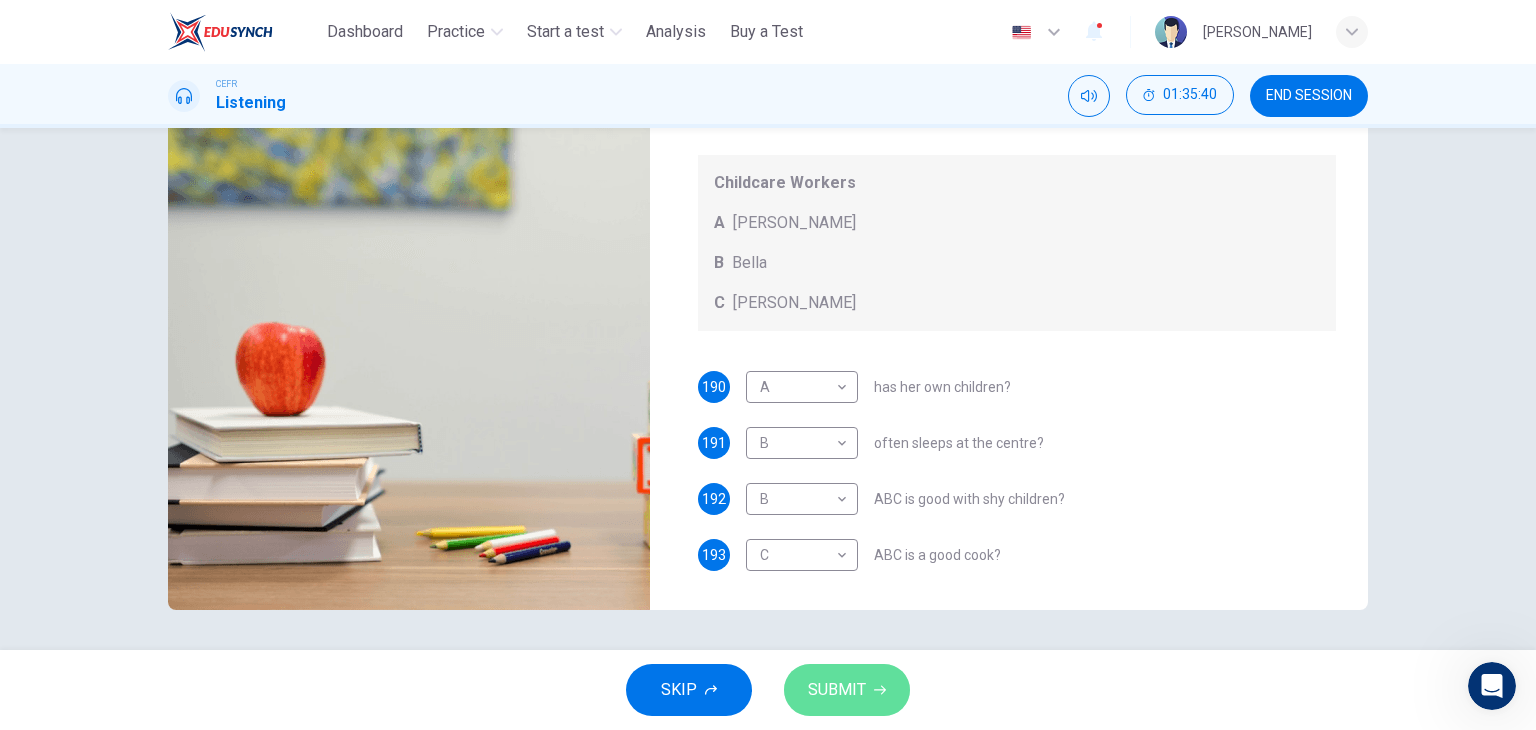 click on "SUBMIT" at bounding box center (837, 690) 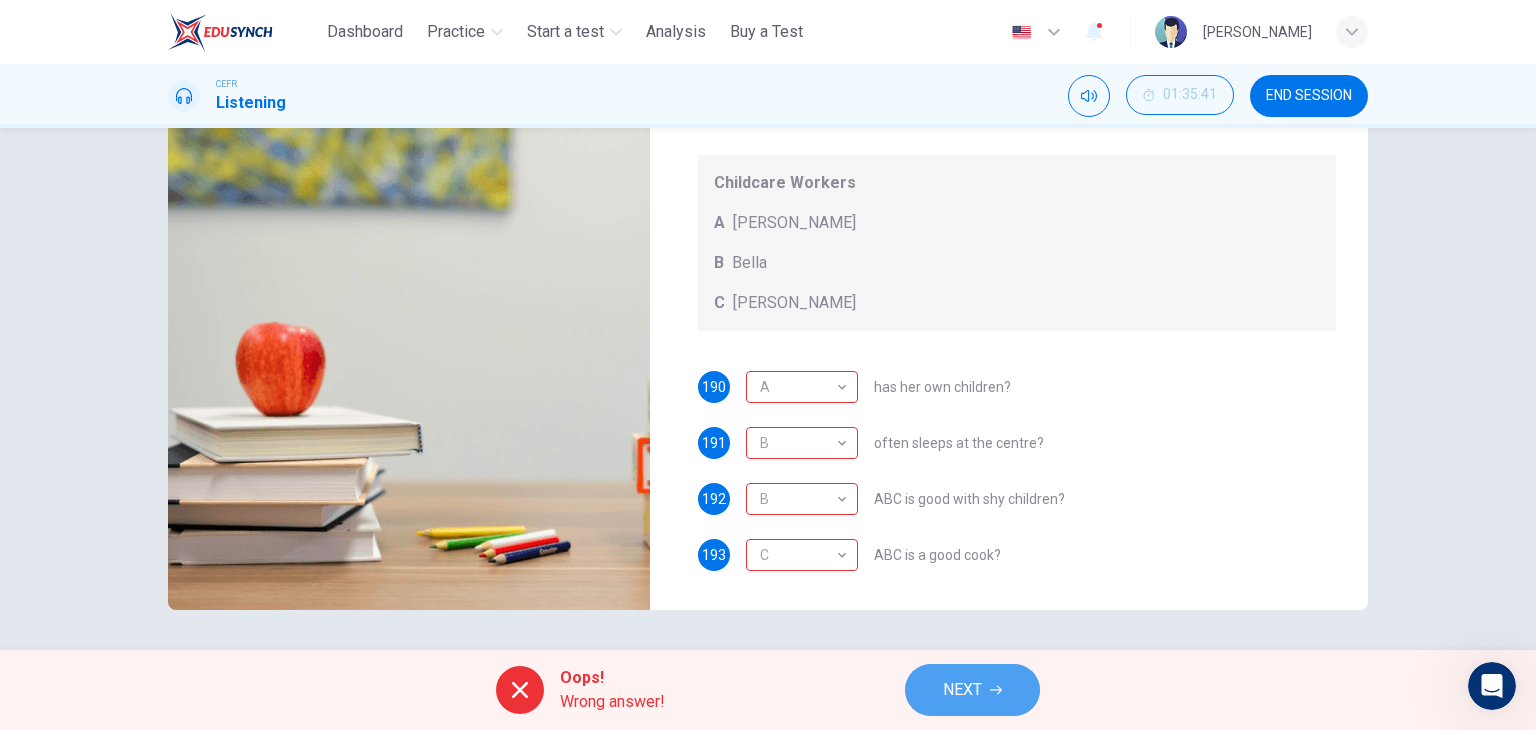 click on "NEXT" at bounding box center [972, 690] 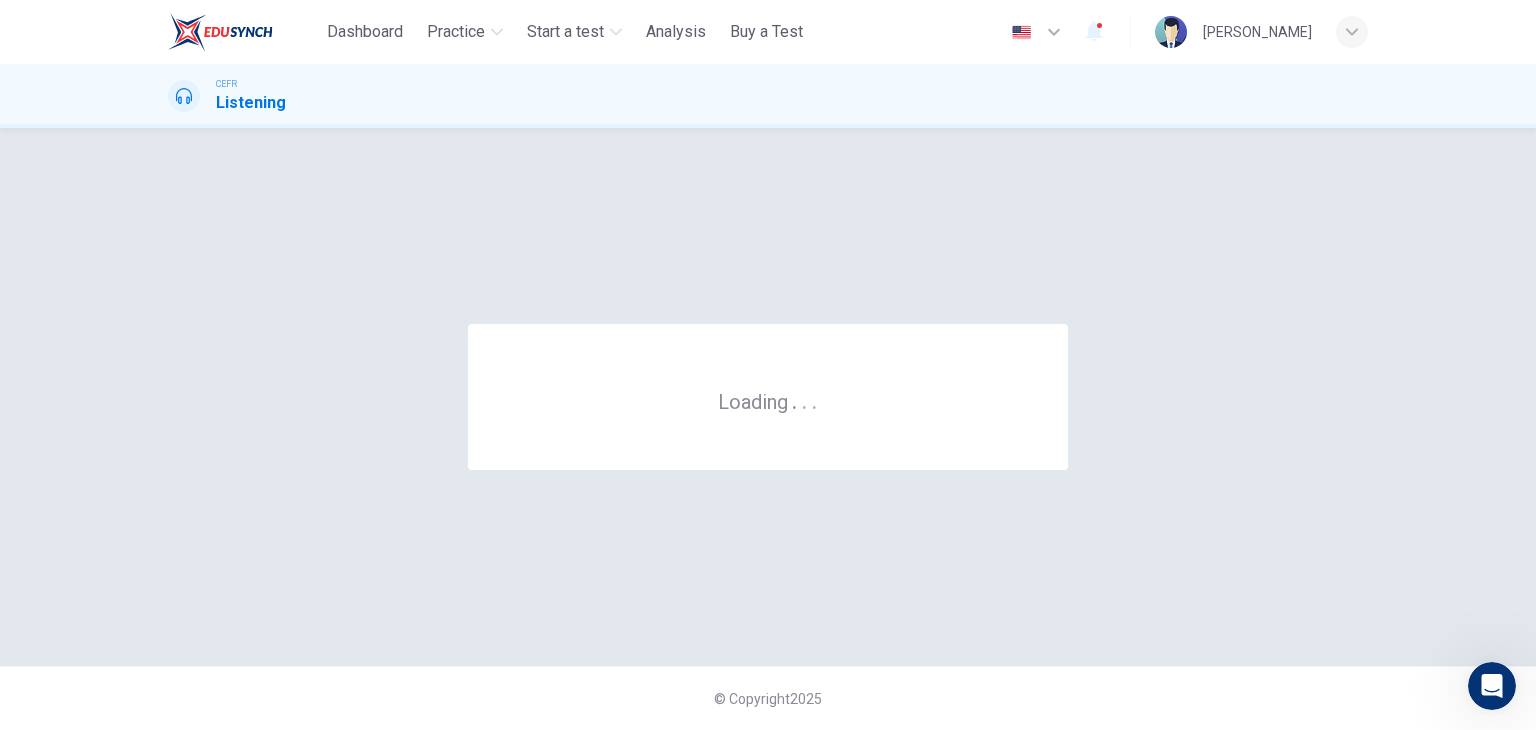 scroll, scrollTop: 0, scrollLeft: 0, axis: both 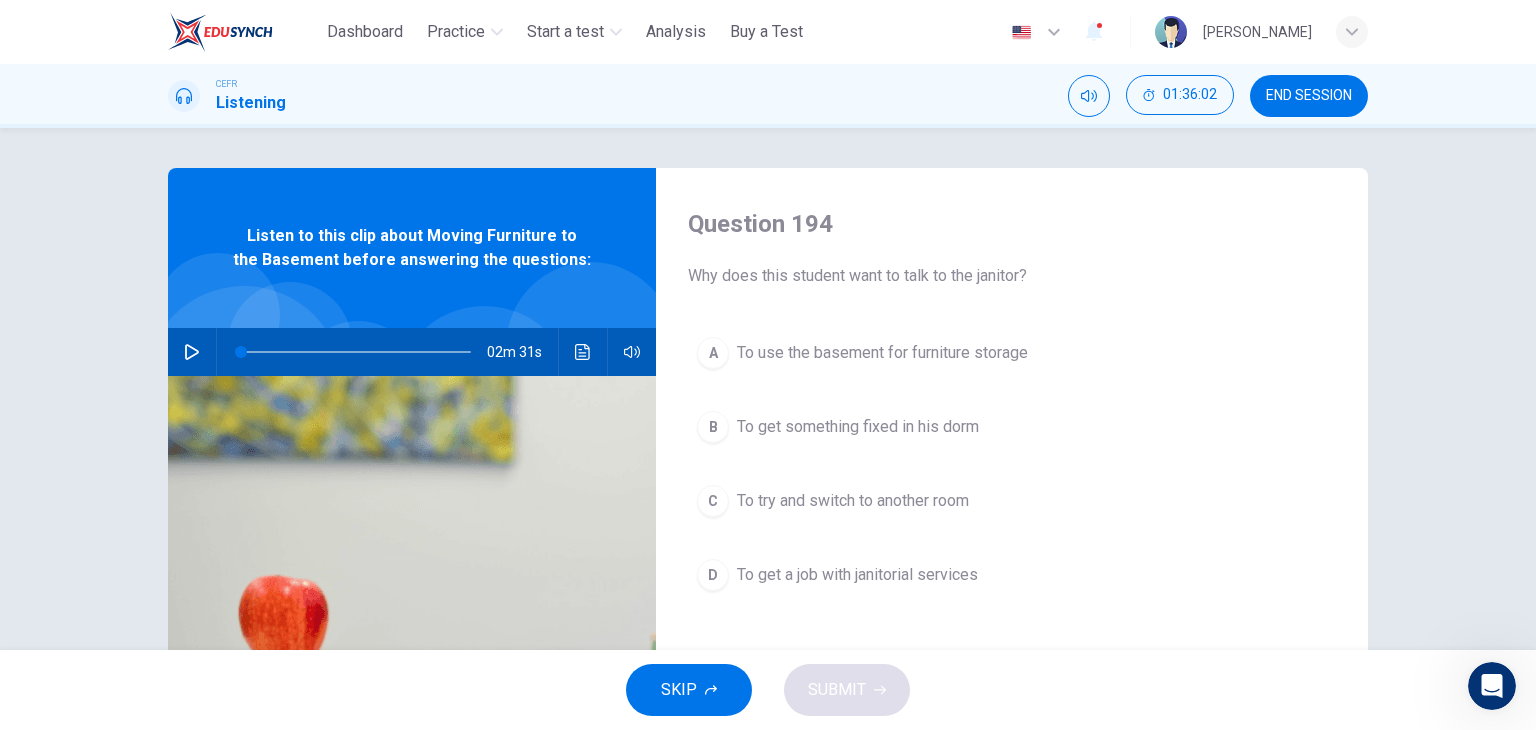 click on "To use the basement for furniture storage" at bounding box center (882, 353) 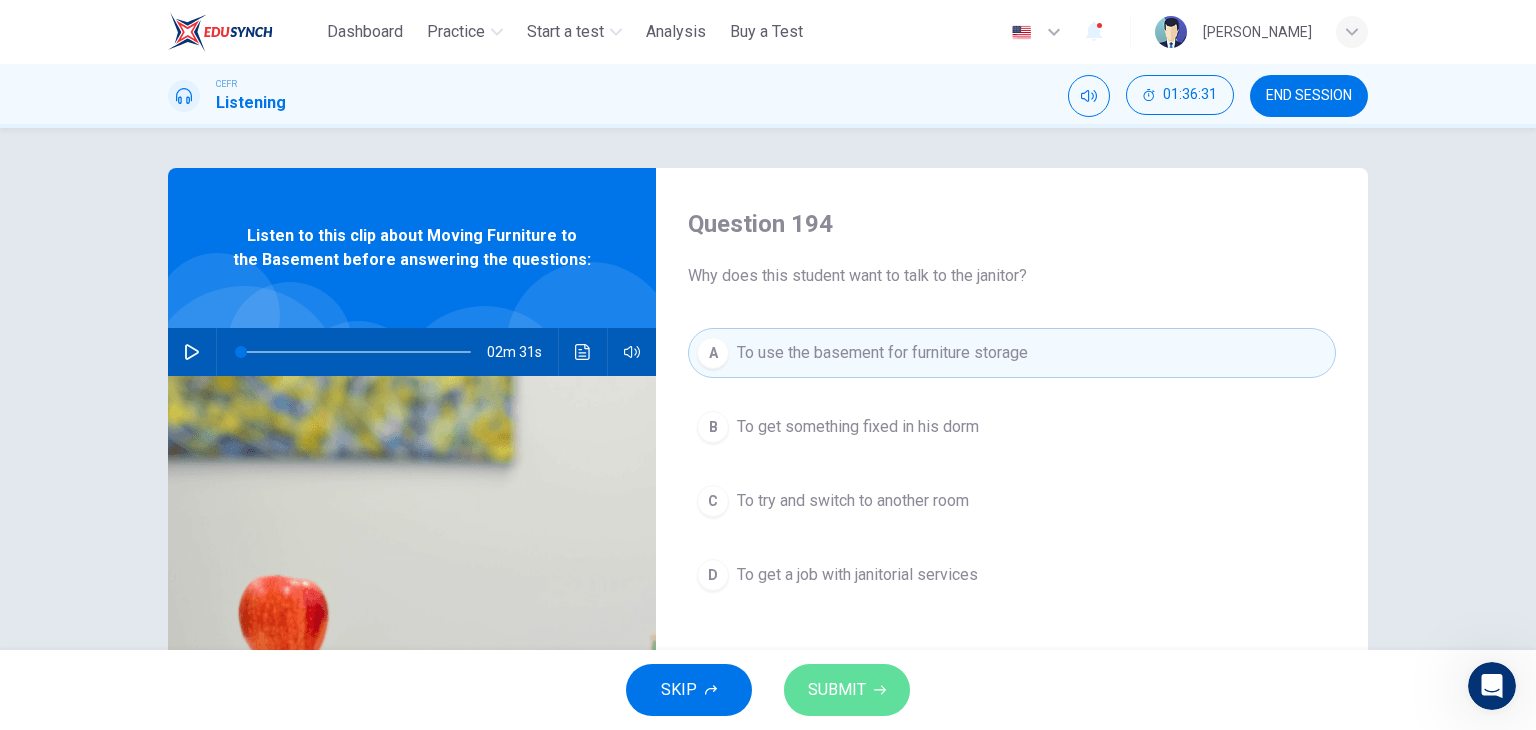 click on "SUBMIT" at bounding box center (847, 690) 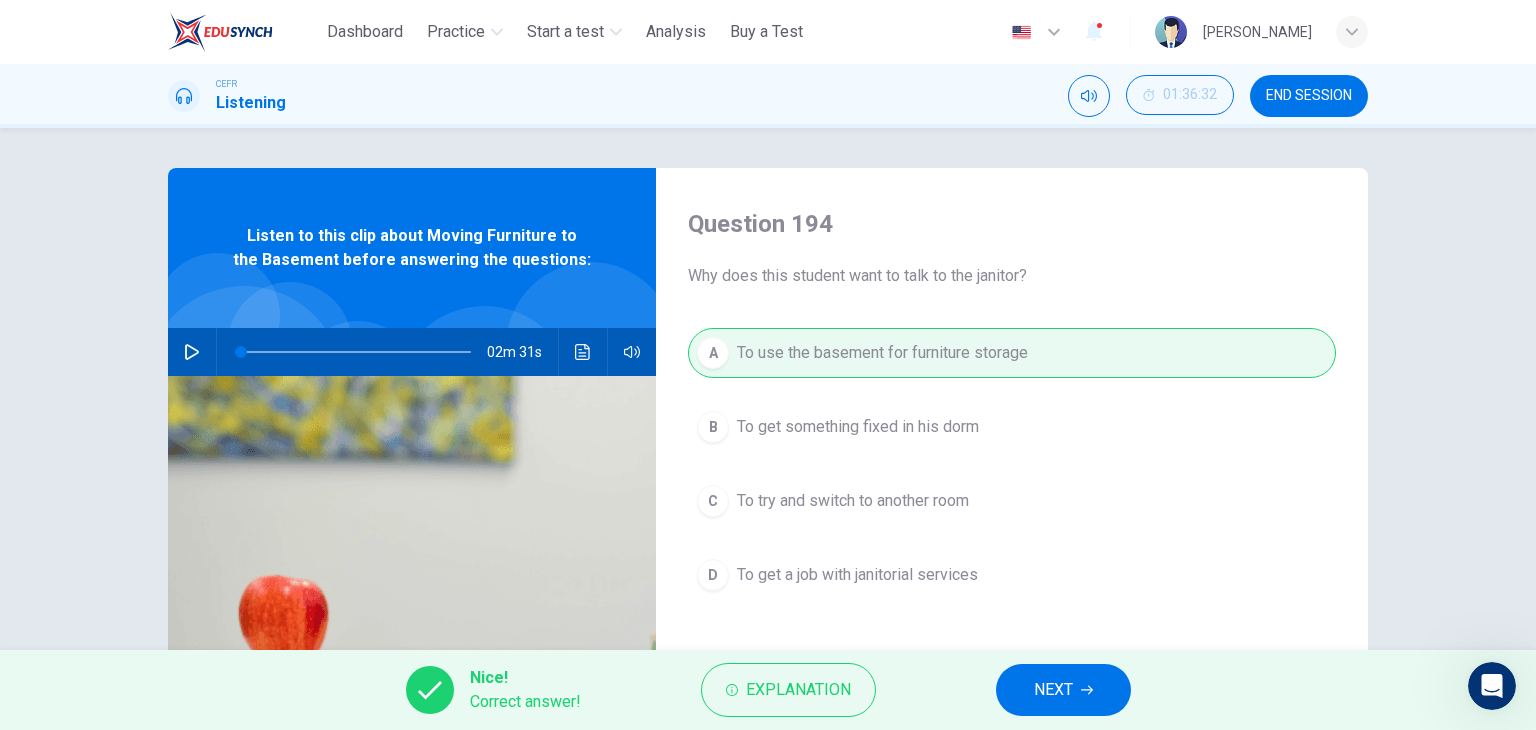 click on "NEXT" at bounding box center [1053, 690] 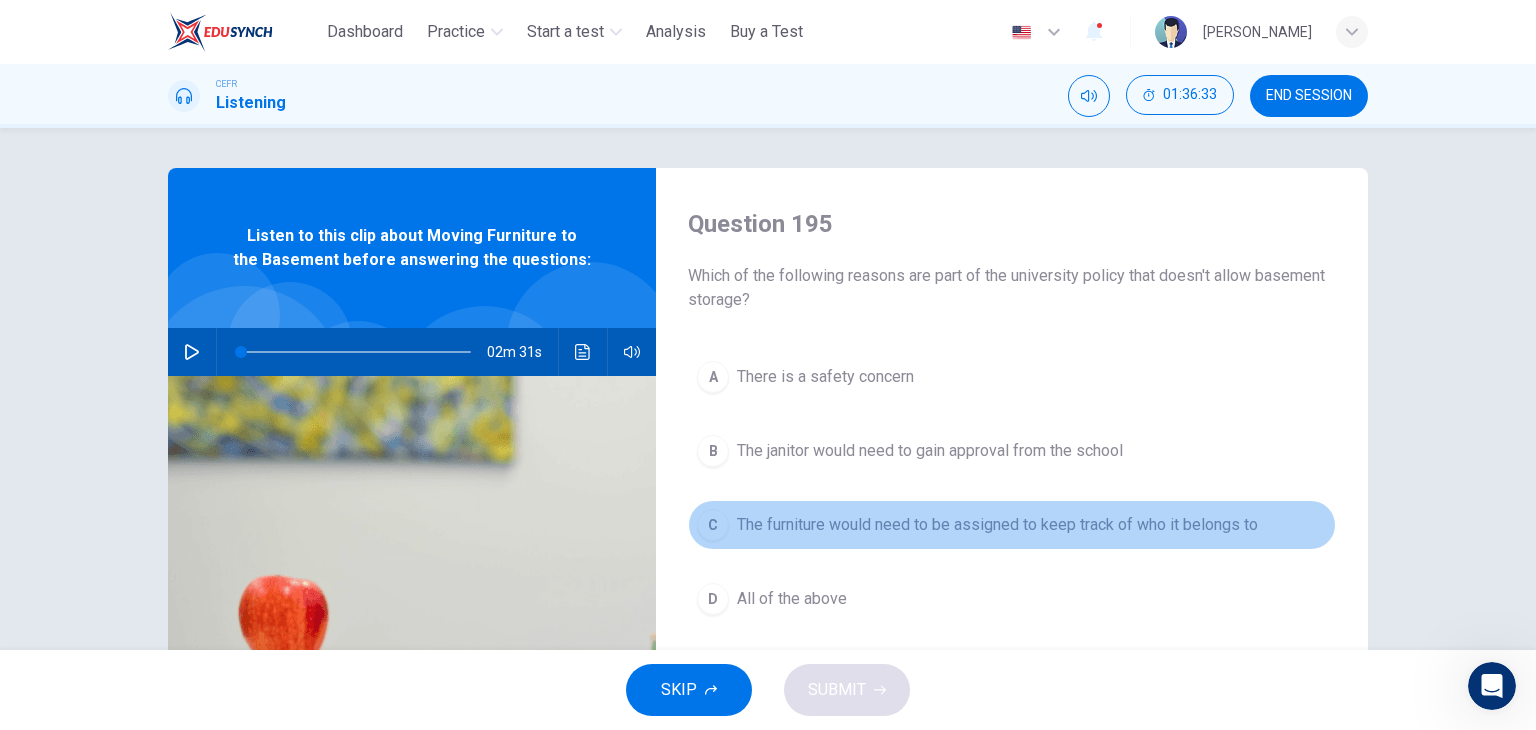 click on "The furniture would need to be assigned to keep track of who it belongs to" at bounding box center [997, 525] 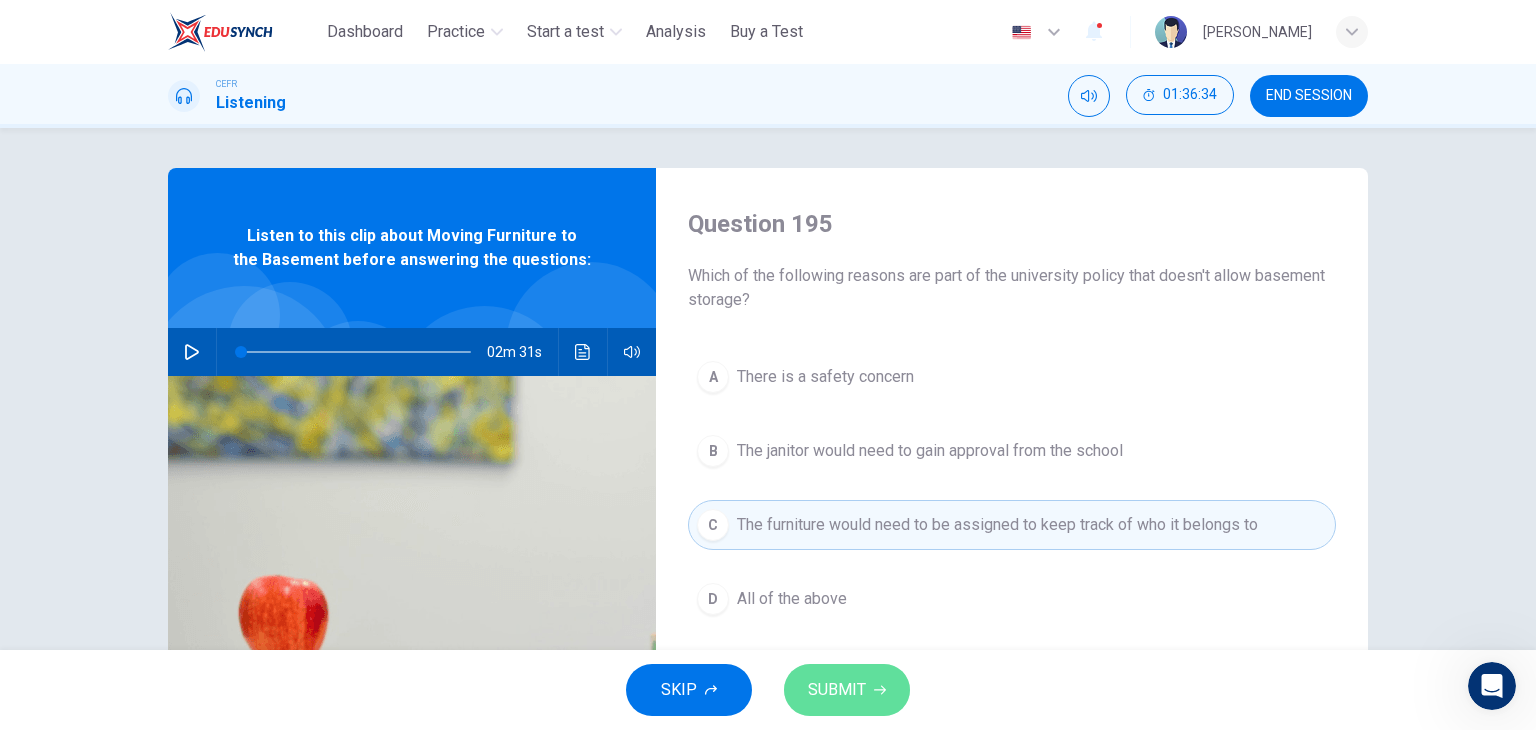 click on "SUBMIT" at bounding box center [837, 690] 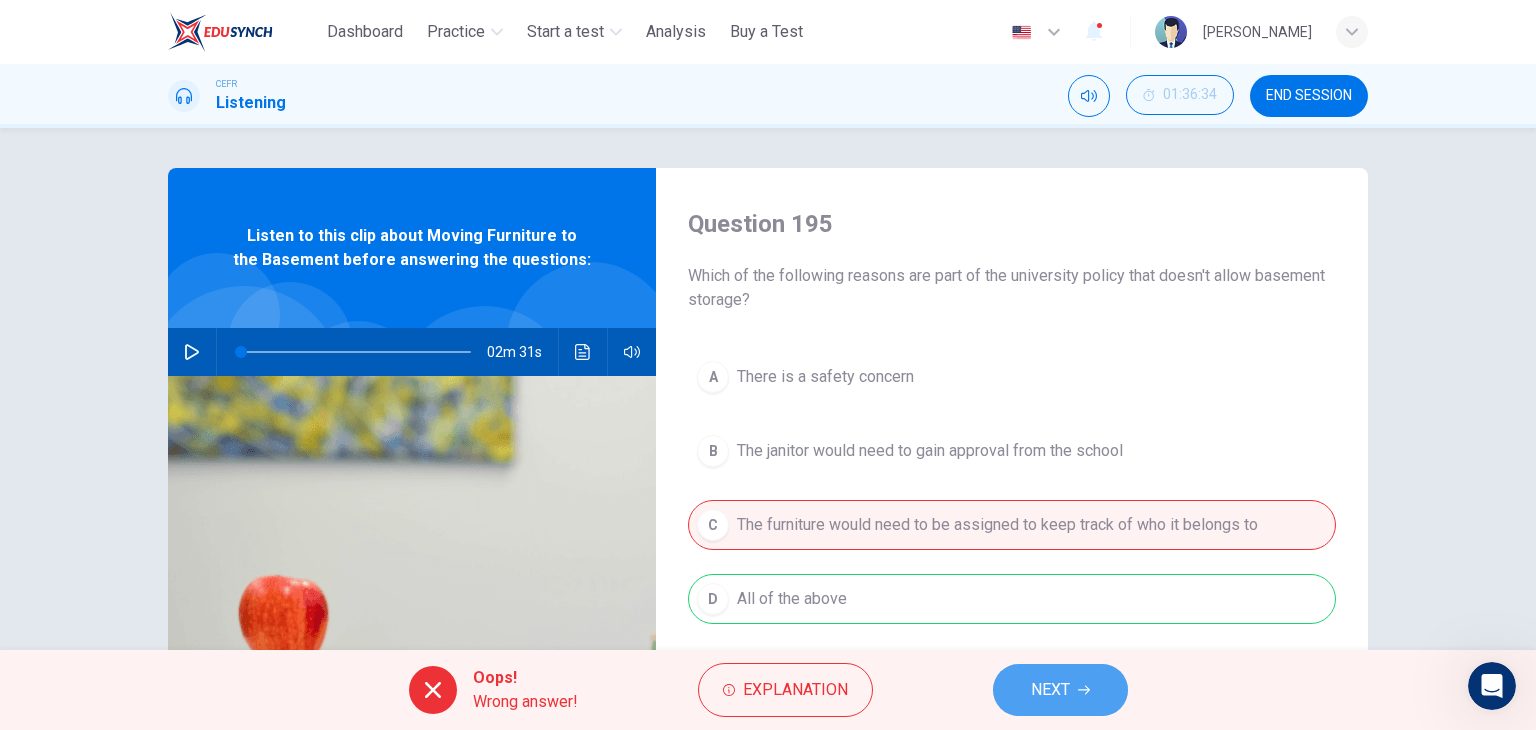 click on "NEXT" at bounding box center [1050, 690] 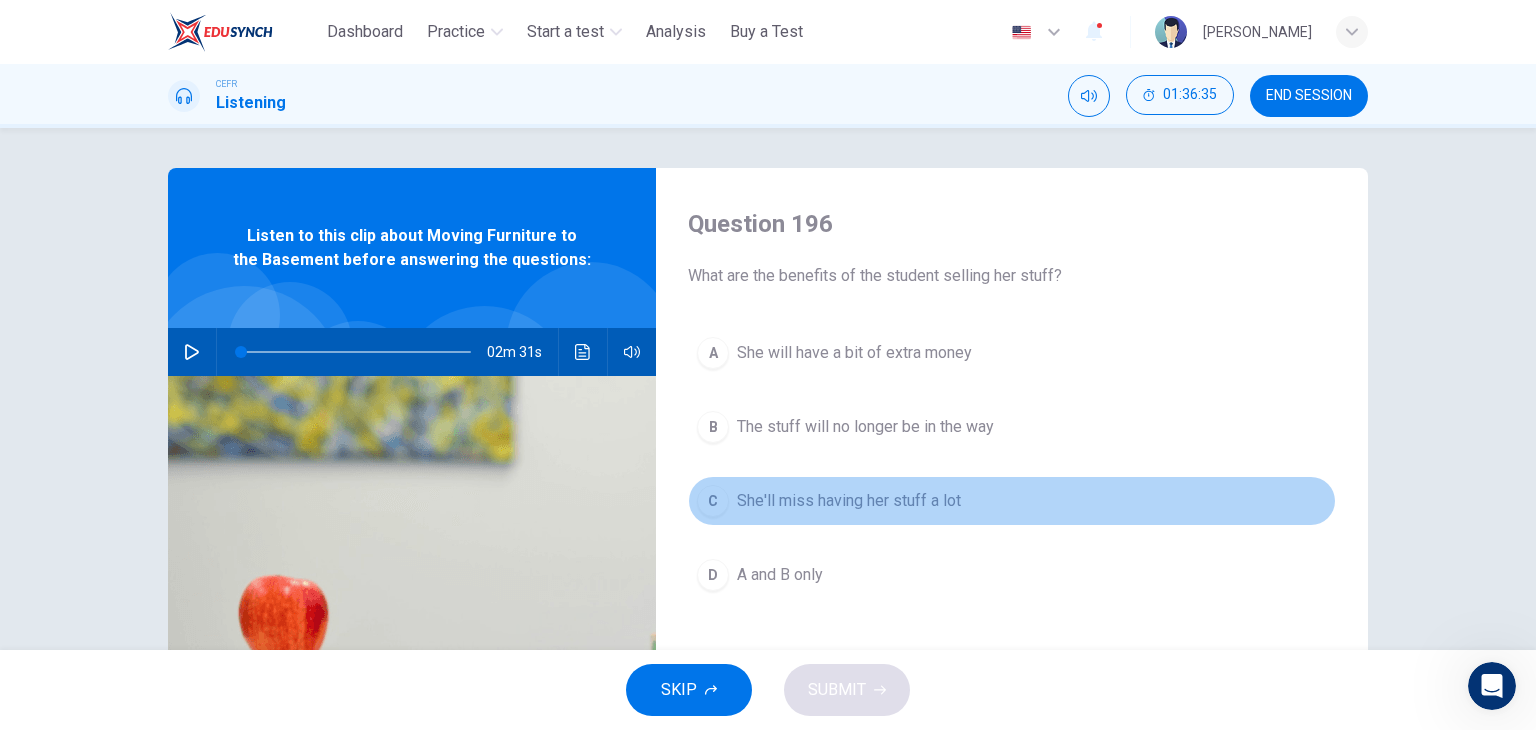 click on "She'll miss having her stuff a lot" at bounding box center (849, 501) 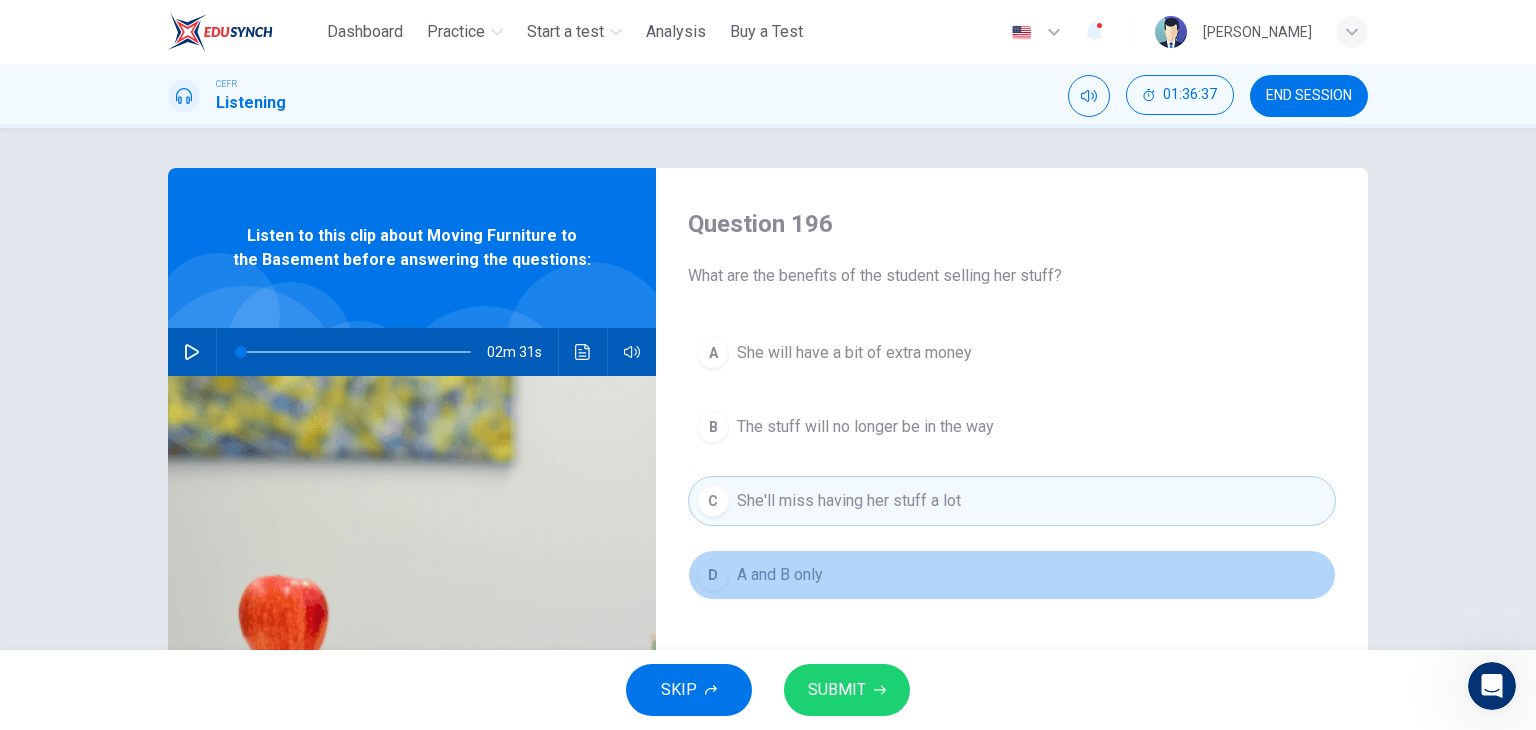 click on "A and B only" at bounding box center [780, 575] 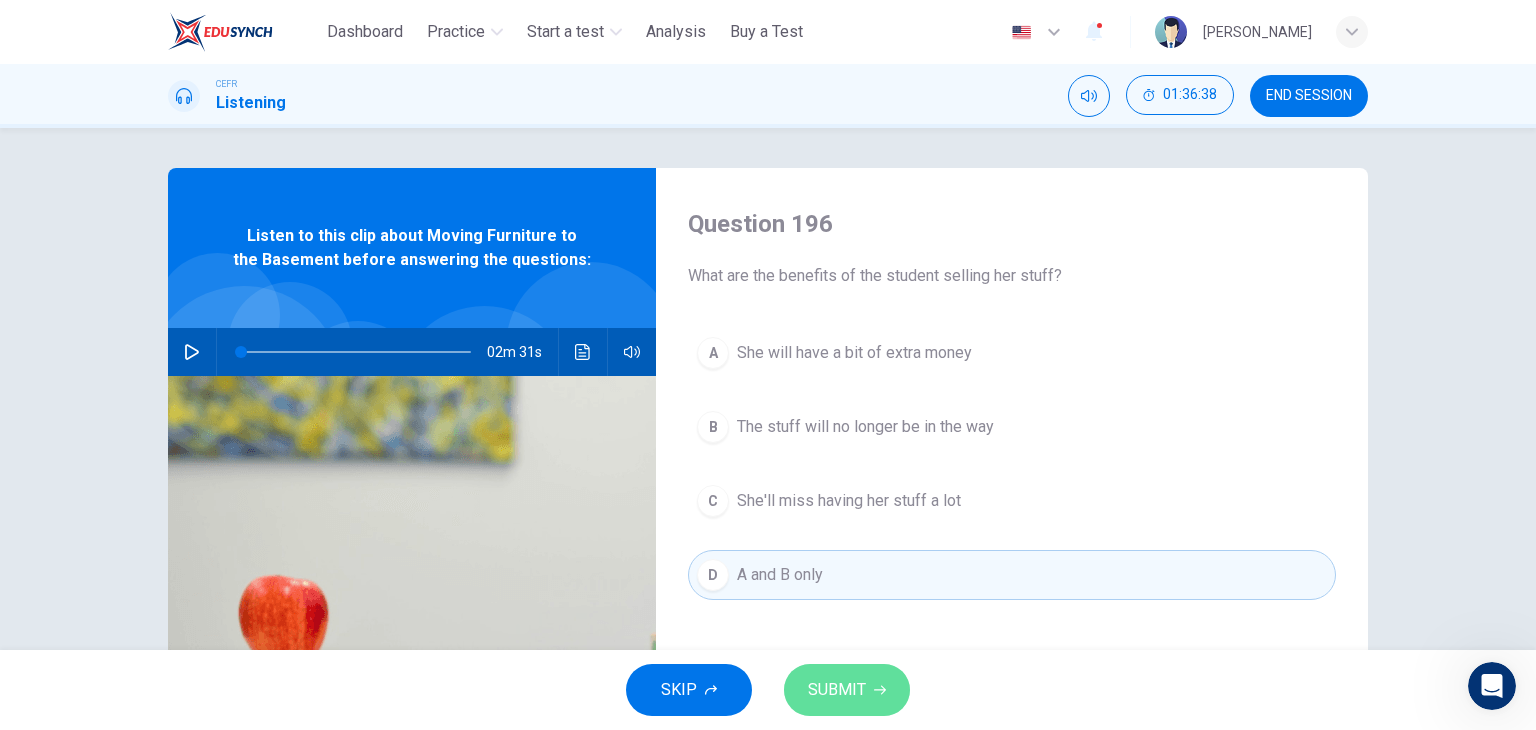 click on "SUBMIT" at bounding box center [837, 690] 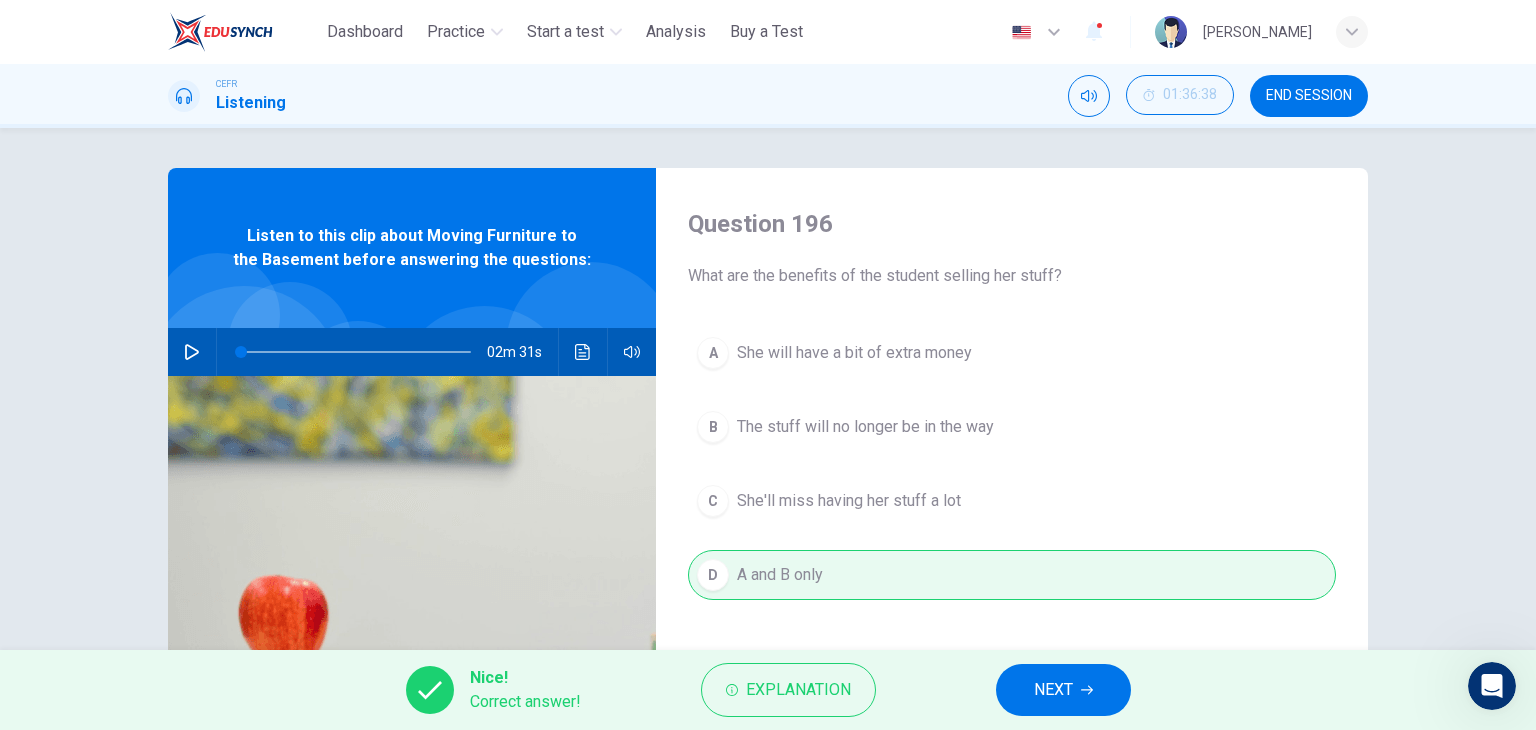 click on "NEXT" at bounding box center (1053, 690) 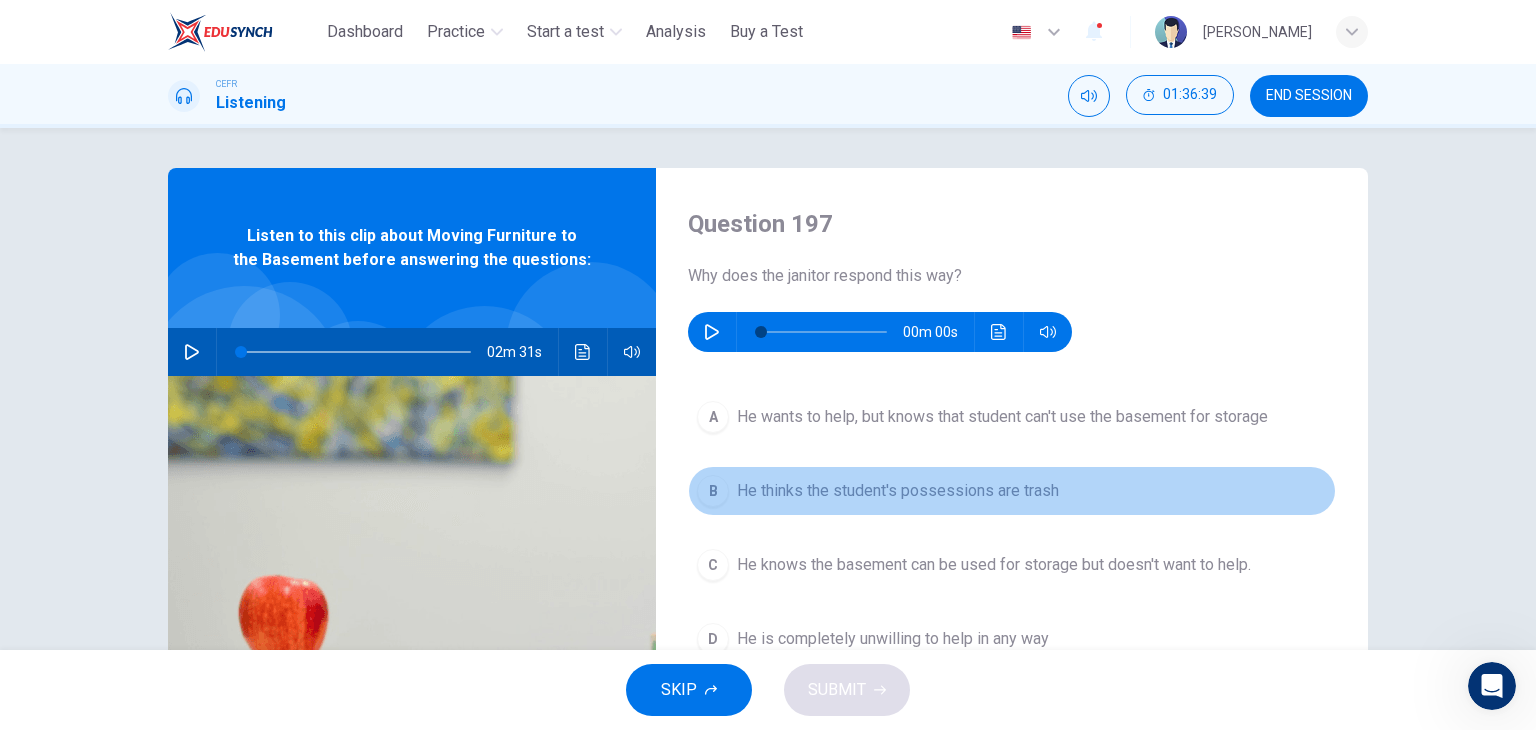 click on "He thinks the student's possessions are trash" at bounding box center [898, 491] 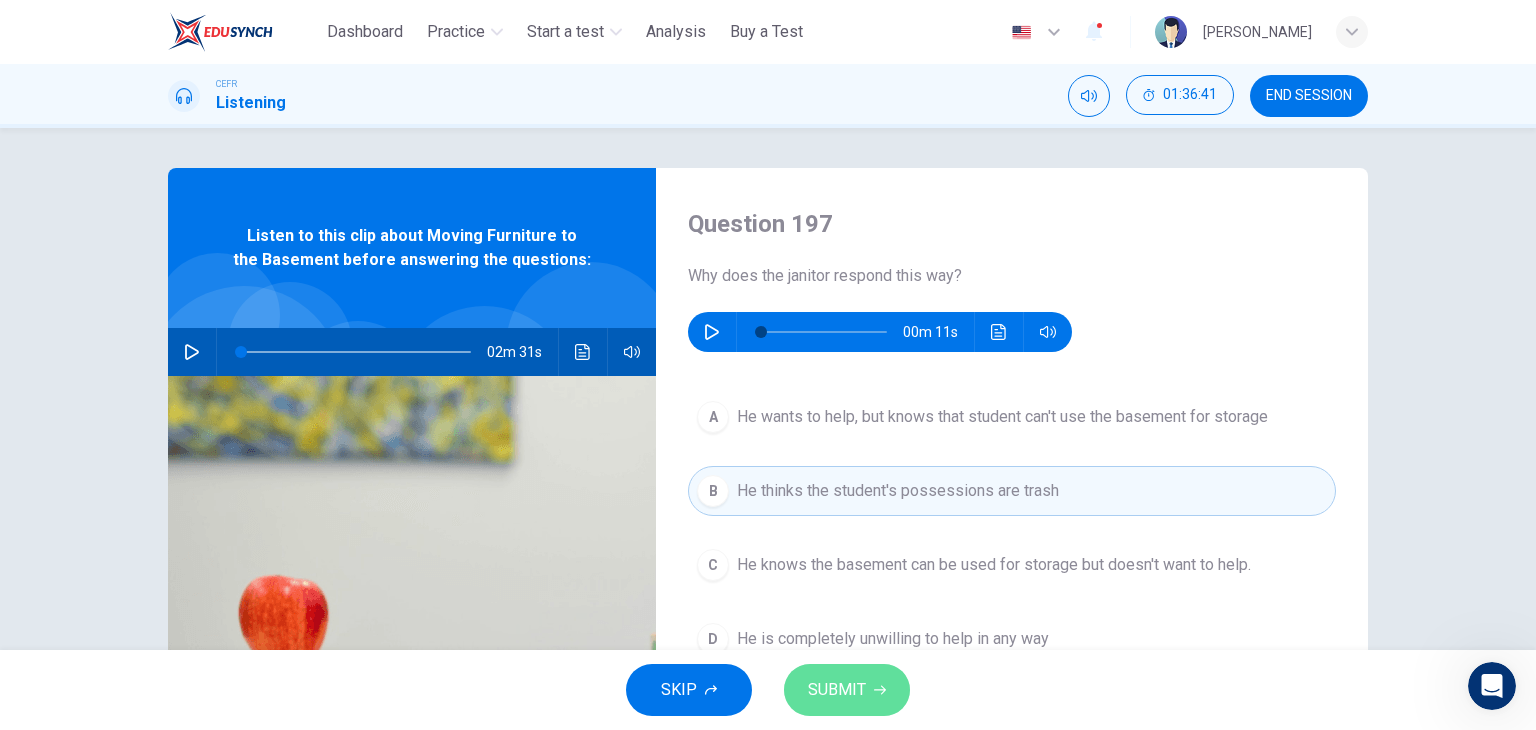 click on "SUBMIT" at bounding box center [847, 690] 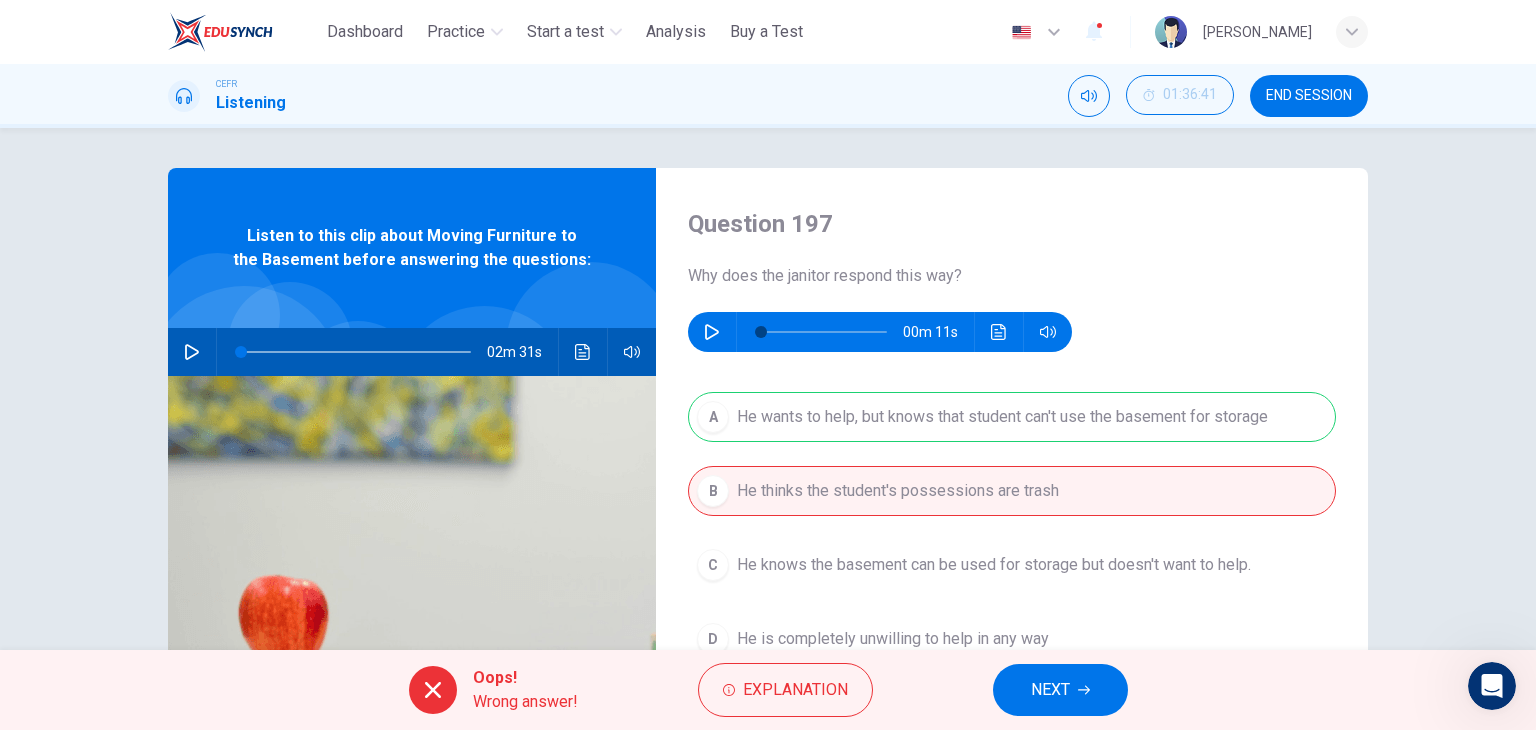 click on "NEXT" at bounding box center (1060, 690) 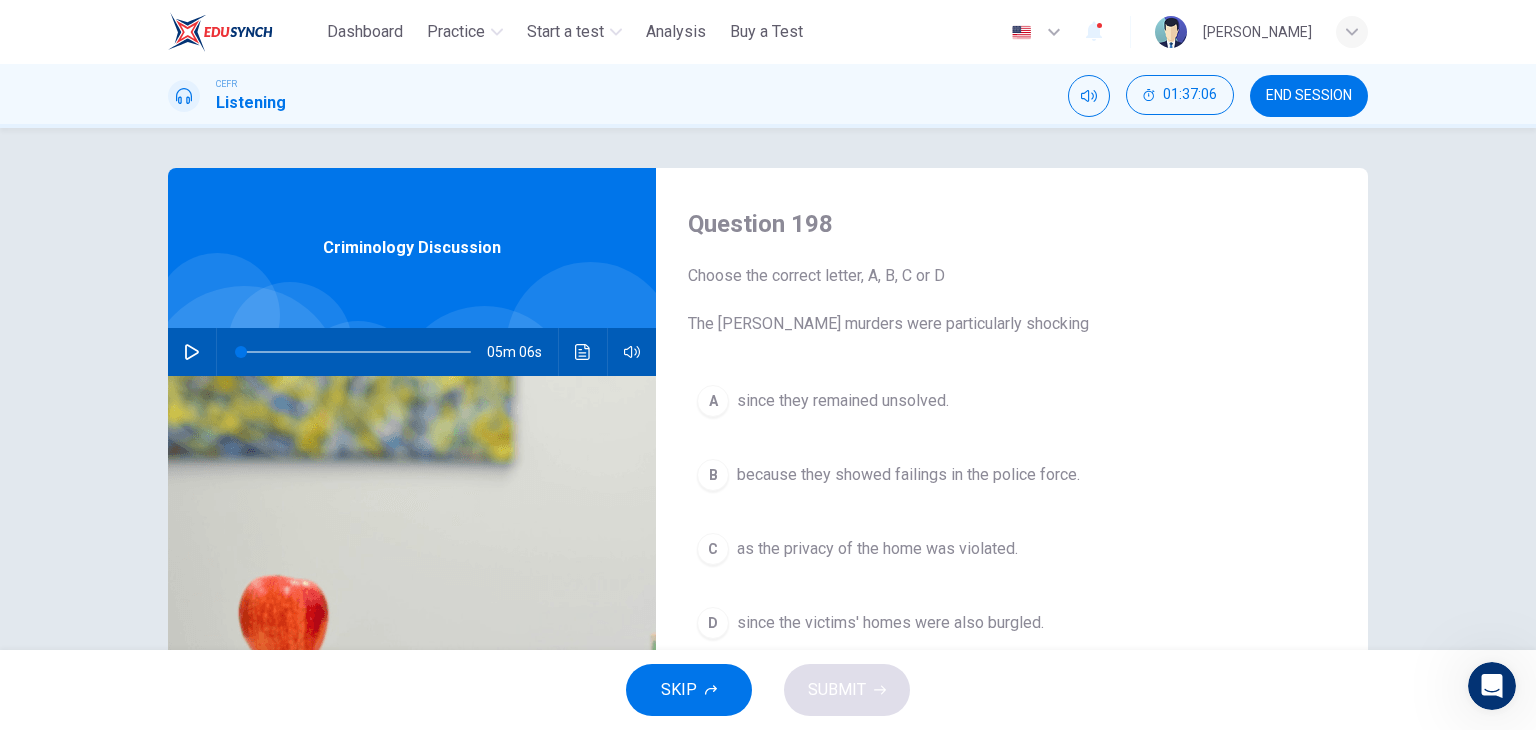 click on "since the victims' homes were also burgled." at bounding box center (890, 623) 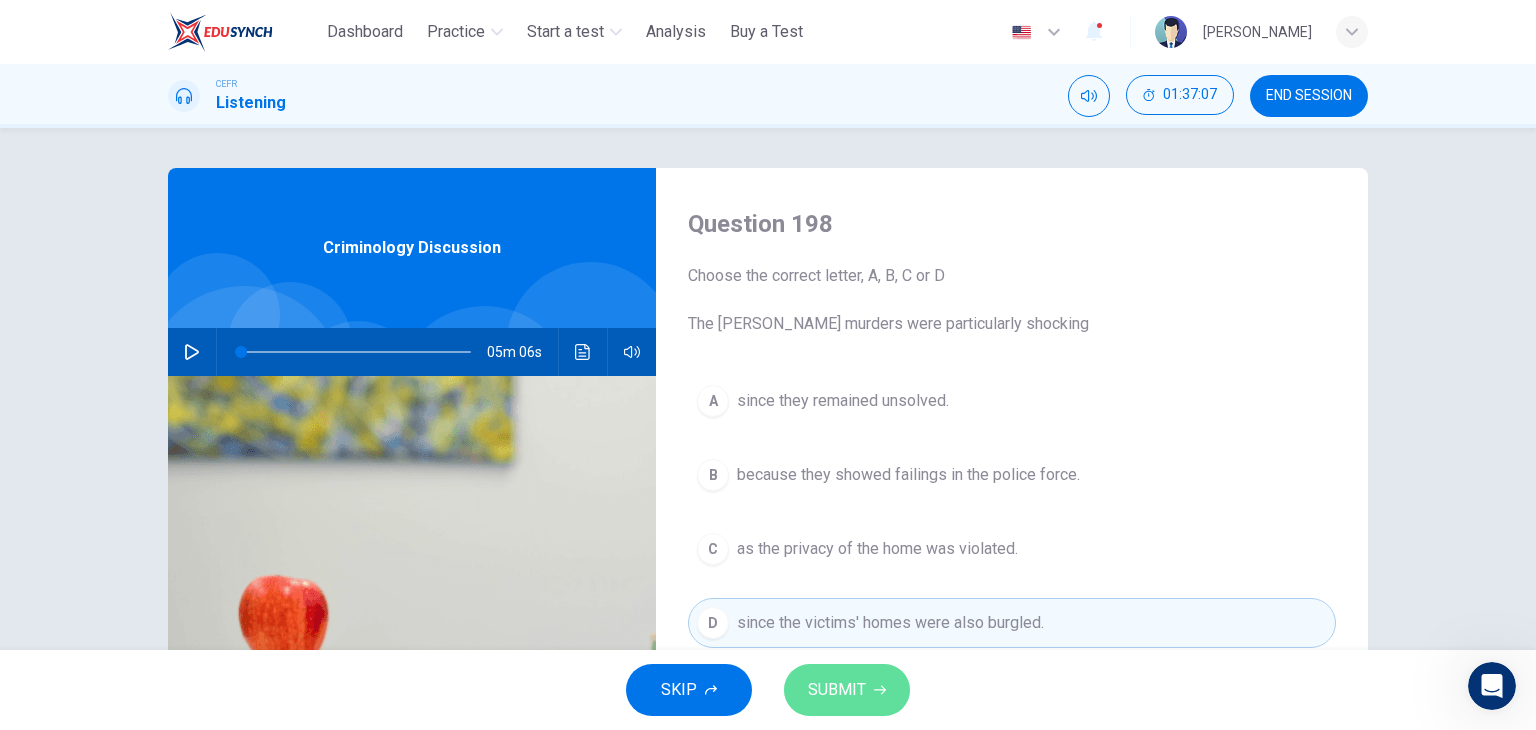 click on "SUBMIT" at bounding box center (837, 690) 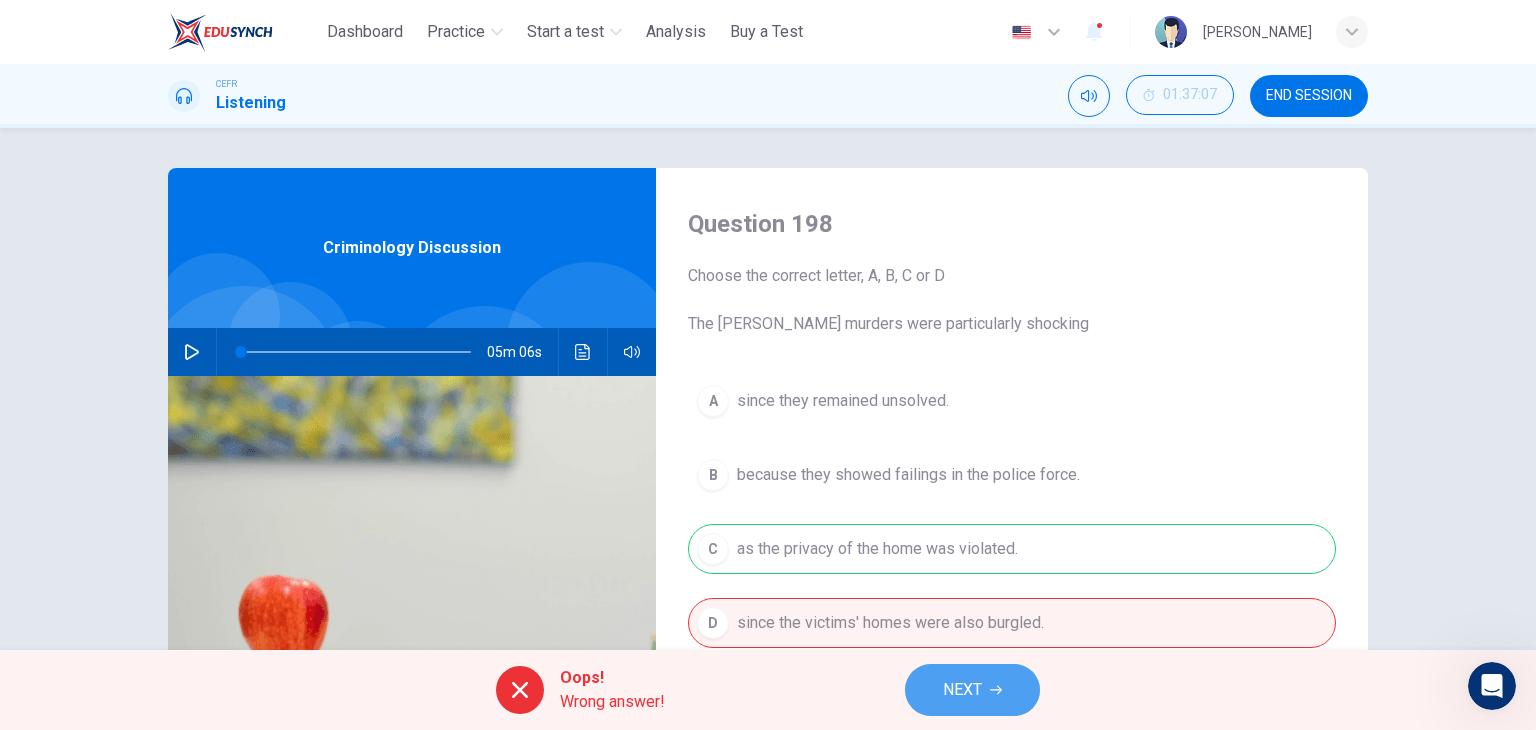 click on "NEXT" at bounding box center (972, 690) 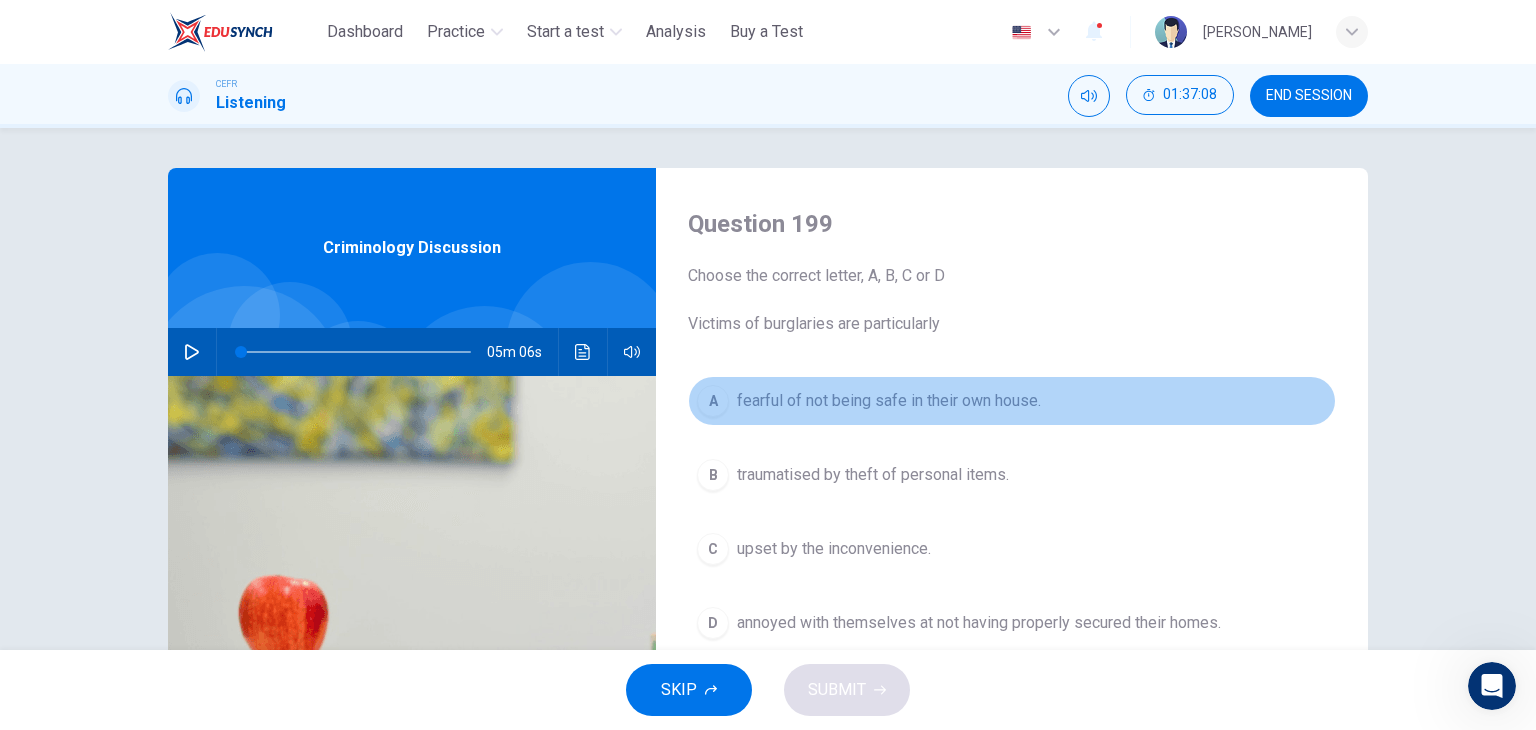 click on "fearful of not being safe in their own house." at bounding box center [889, 401] 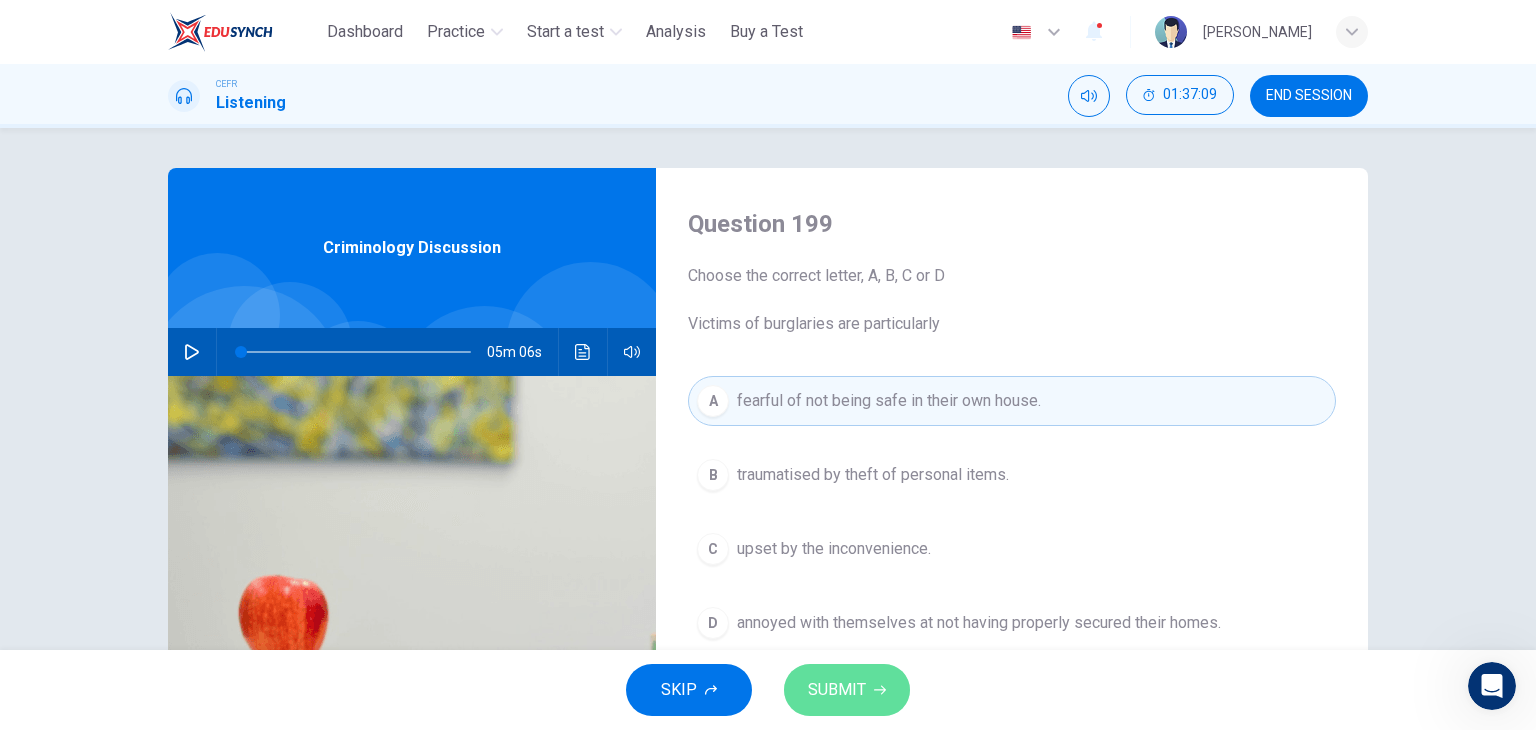 click on "SUBMIT" at bounding box center (837, 690) 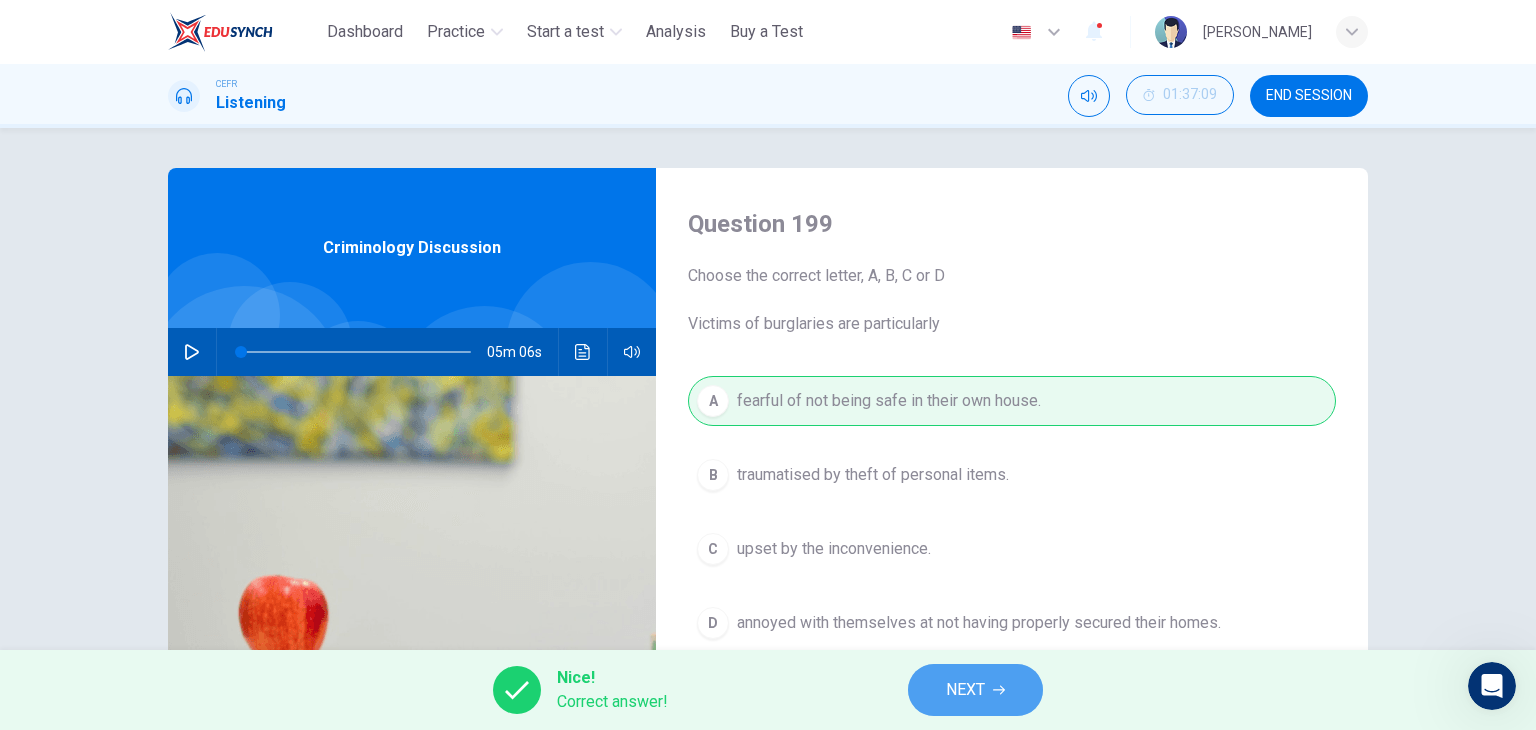 click on "NEXT" at bounding box center [975, 690] 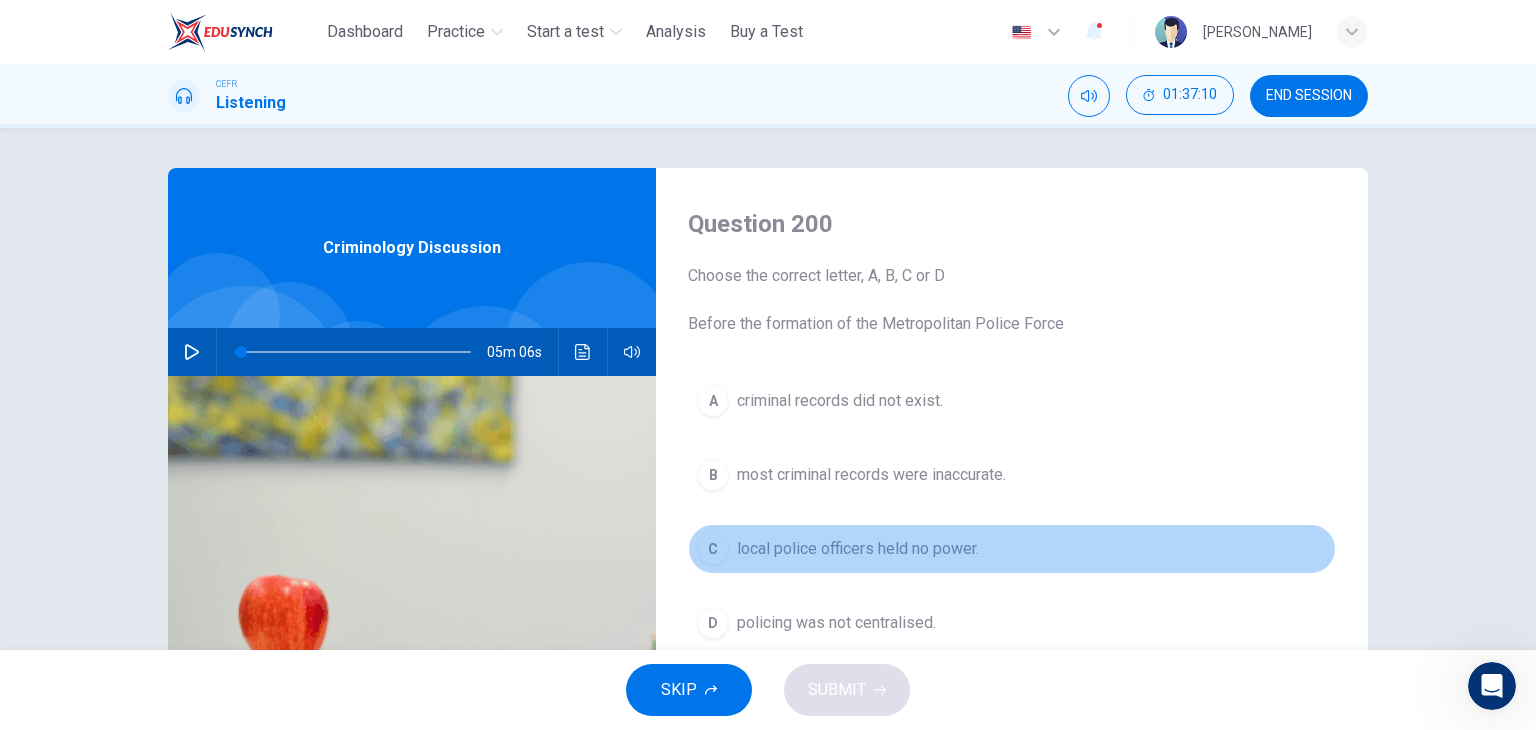 click on "local police officers held no power." at bounding box center [858, 549] 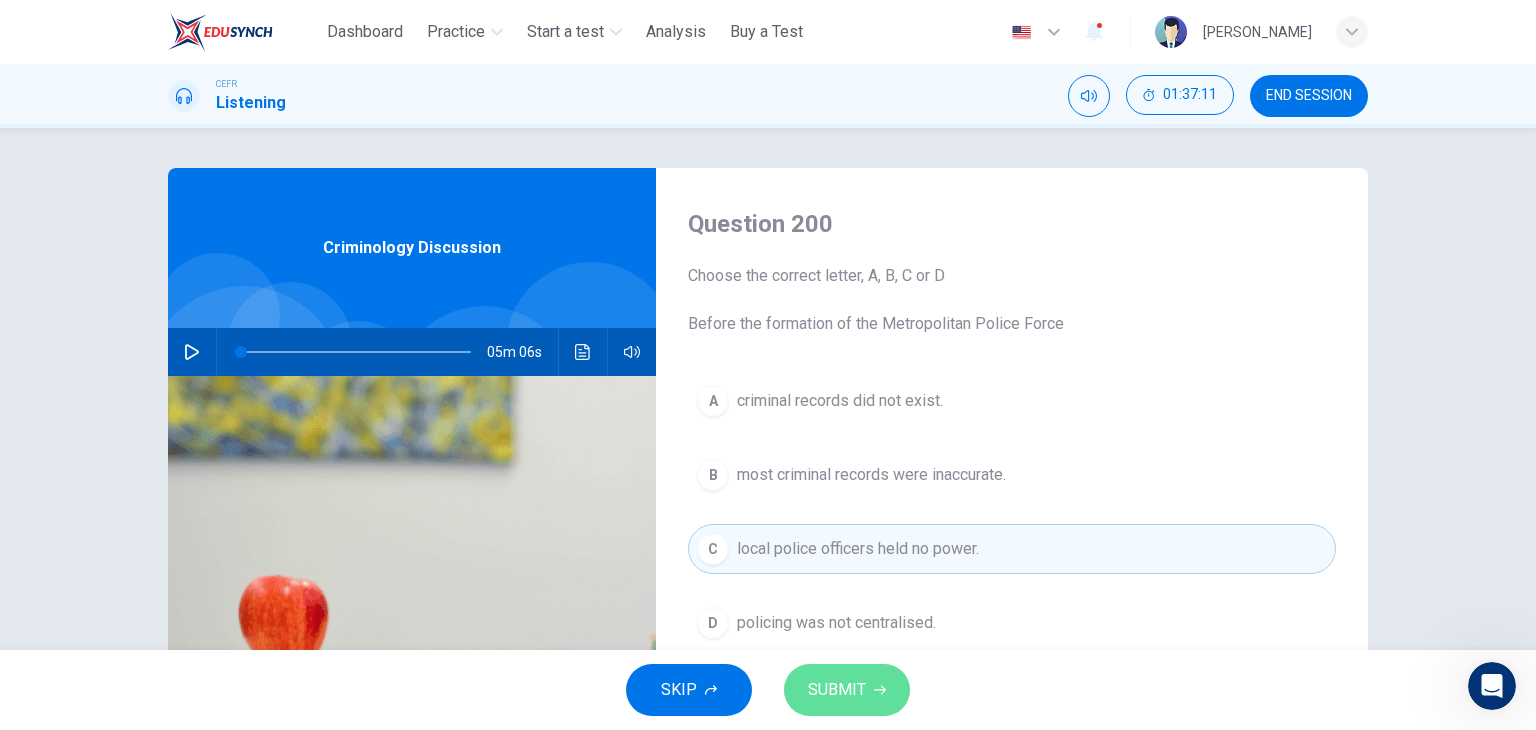 click on "SUBMIT" at bounding box center [837, 690] 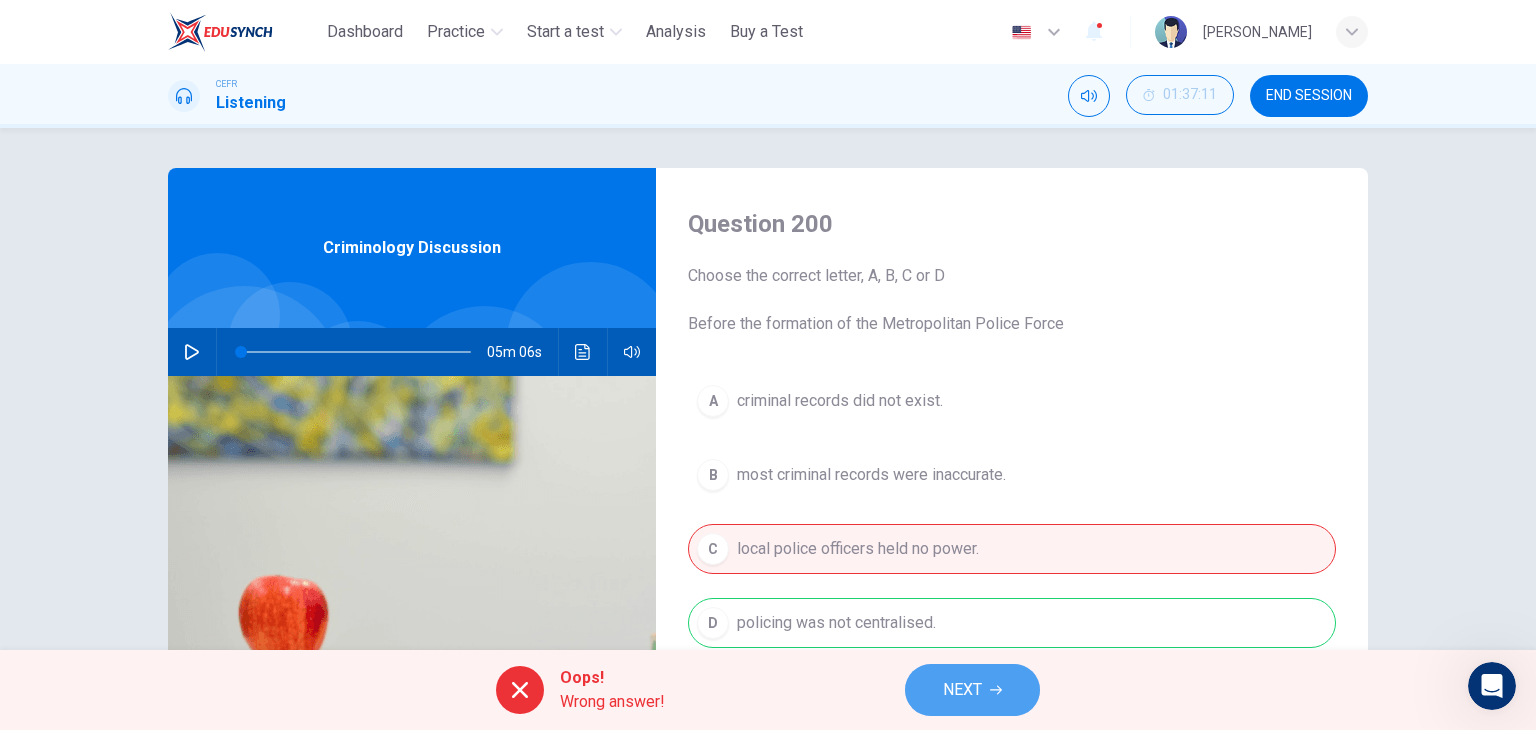 click on "NEXT" at bounding box center (972, 690) 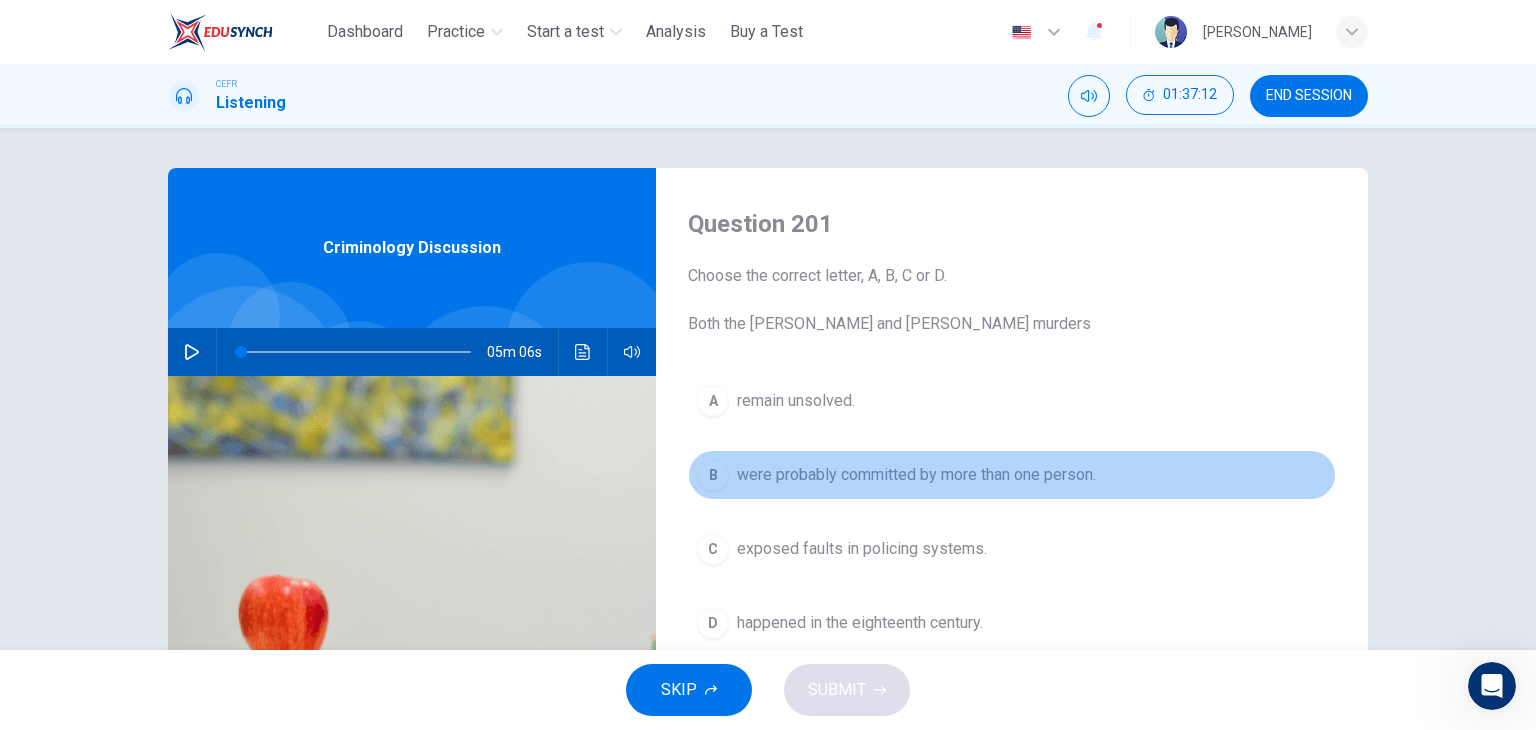 click on "were probably committed by more than one person." at bounding box center (916, 475) 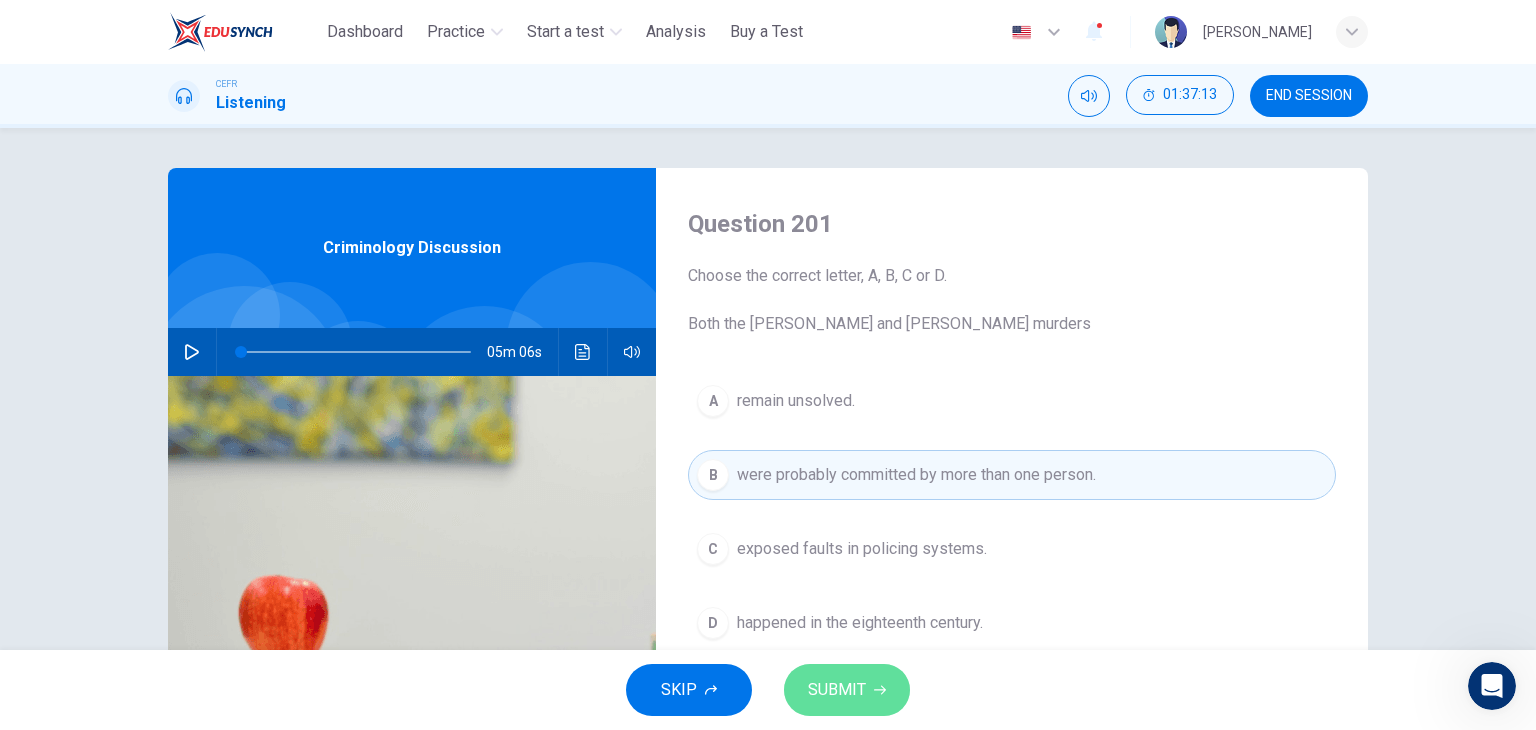 click on "SUBMIT" at bounding box center (847, 690) 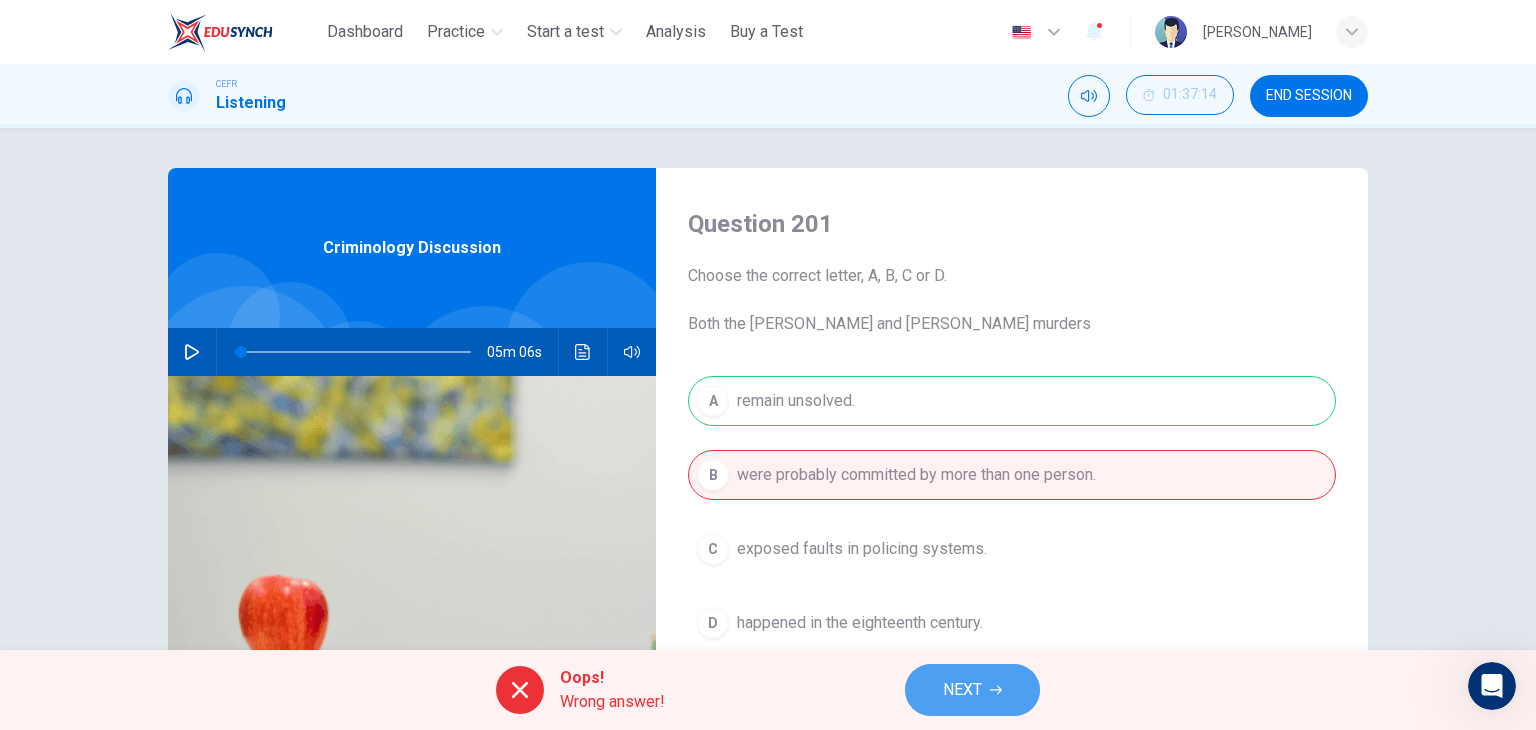 click on "NEXT" at bounding box center [972, 690] 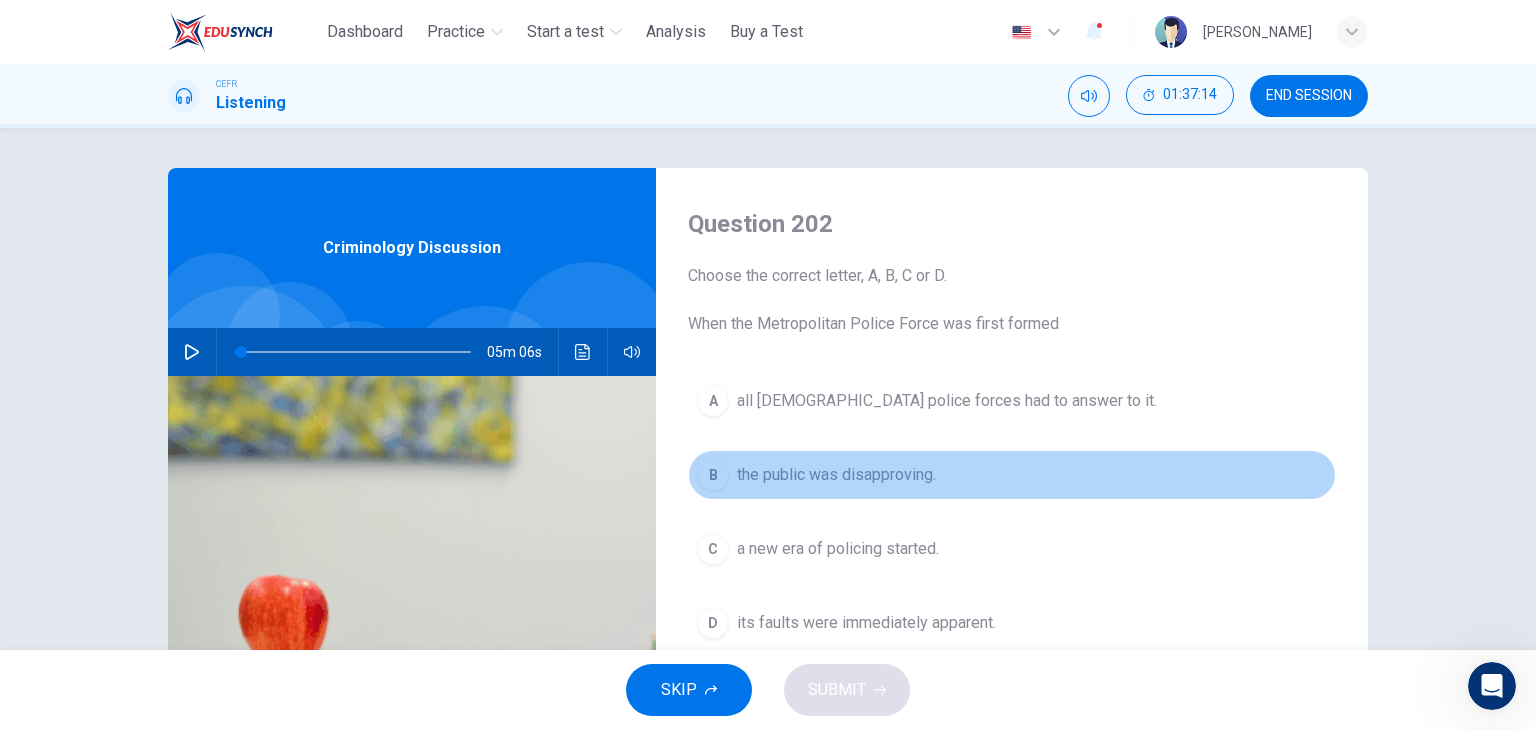 click on "B the public was disapproving." at bounding box center (1012, 475) 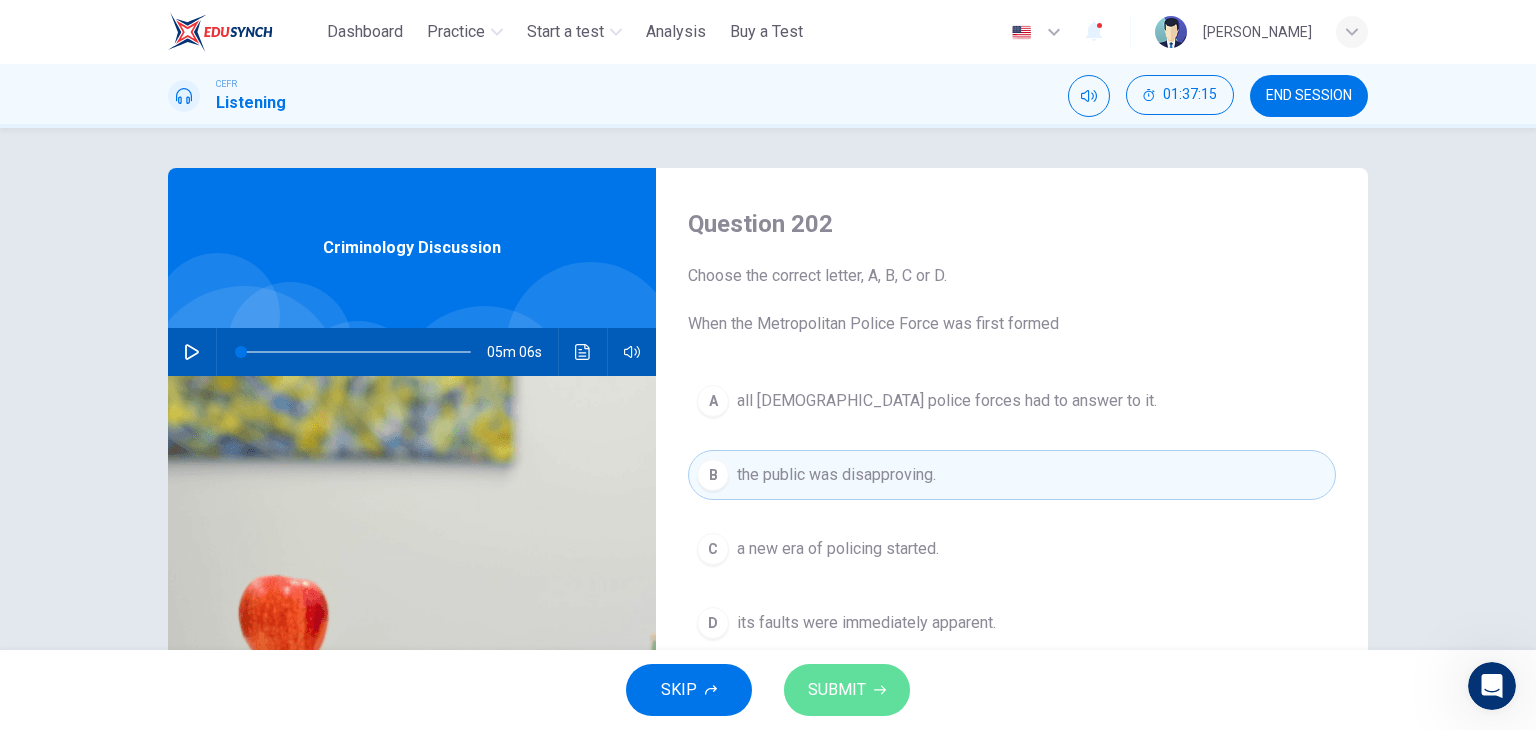 click on "SUBMIT" at bounding box center [837, 690] 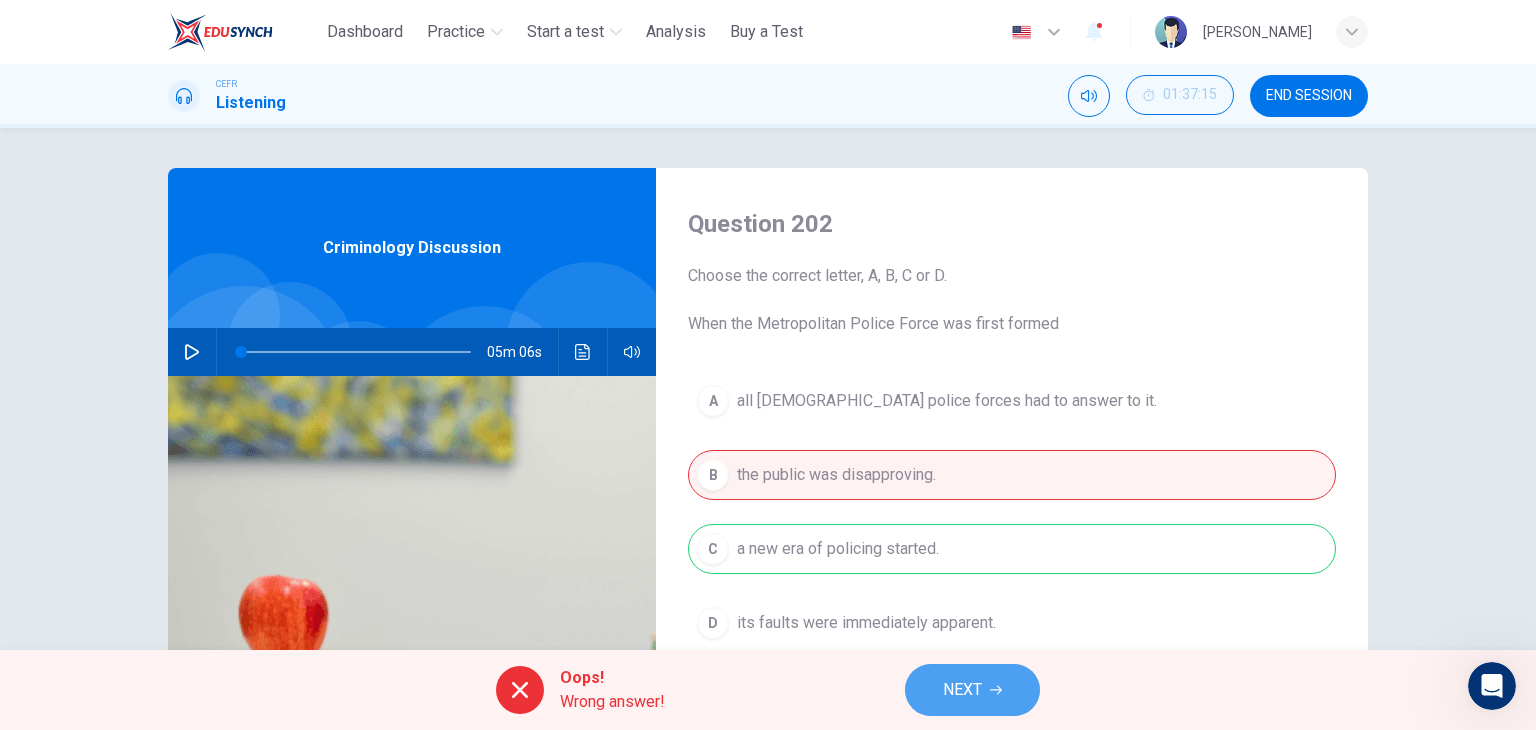 click on "NEXT" at bounding box center (972, 690) 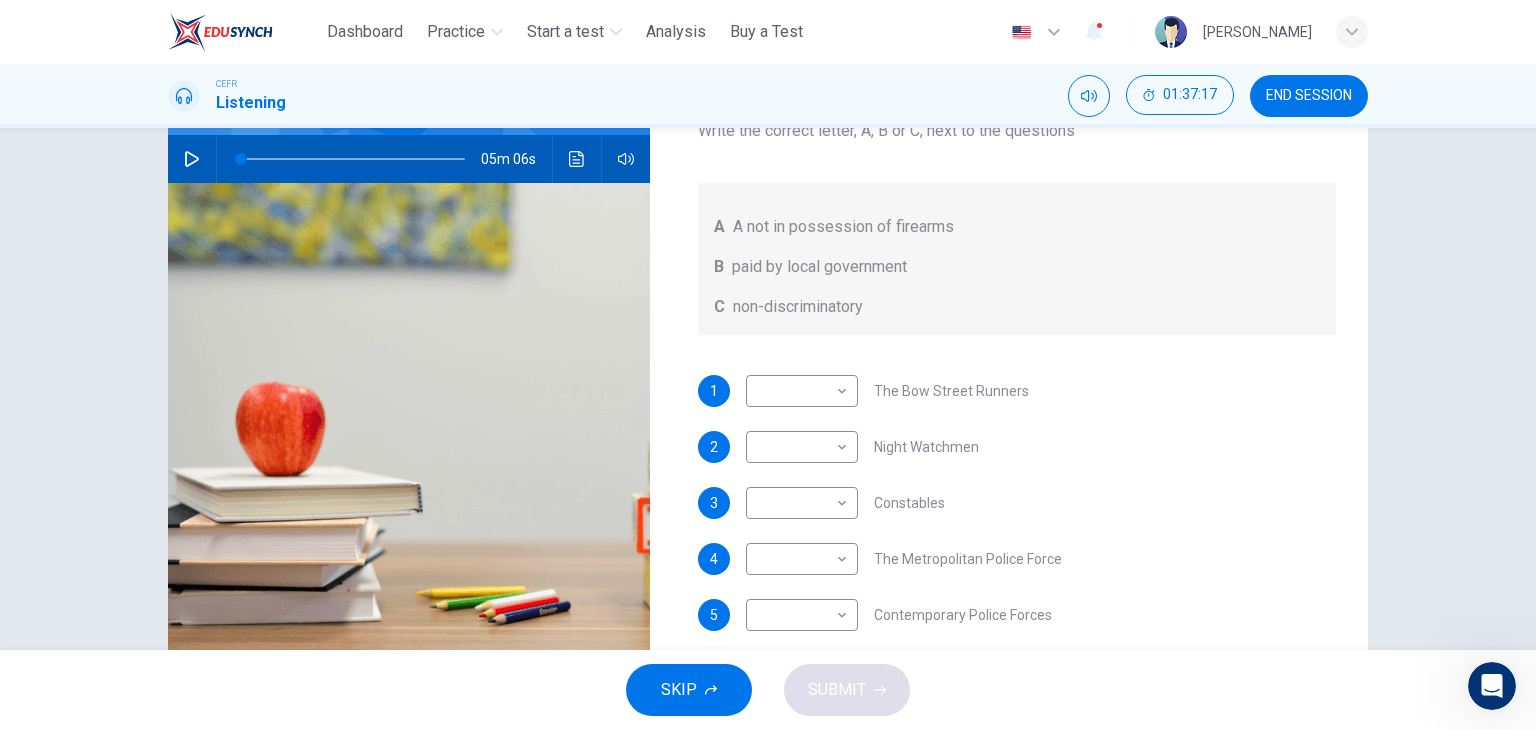 scroll, scrollTop: 249, scrollLeft: 0, axis: vertical 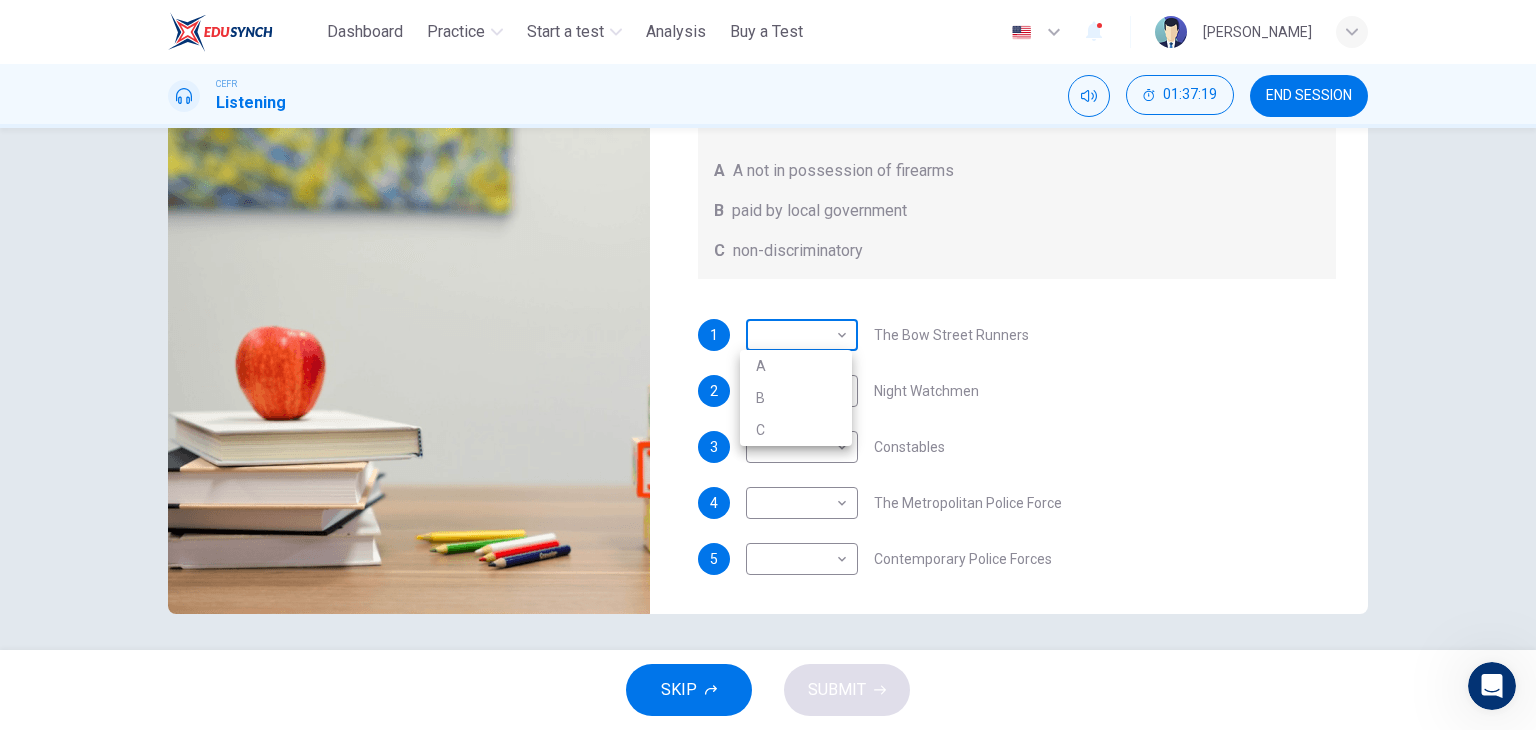 click on "This site uses cookies, as explained in our  Privacy Policy . If you agree to the use of cookies, please click the Accept button and continue to browse our site.   Privacy Policy Accept Dashboard Practice Start a test Analysis Buy a Test English ** ​ [PERSON_NAME] CEFR Listening 01:37:19 END SESSION Question 203 What does the lecturer say about the following? Write the correct letter, A, B or C, next to the questions A  A not in possession of firearms B paid by local government C non-discriminatory 1 ​ ​ The Bow Street Runners
2 ​ ​ Night Watchmen 3 ​ ​ Constables 4 ​ ​ The Metropolitan Police Force 5 ​ ​ Contemporary Police Forces Criminology Discussion 05m 06s SKIP SUBMIT Dashboard Practice Start a test Analysis Pricing   Notifications © Copyright  2025 A B C" at bounding box center [768, 365] 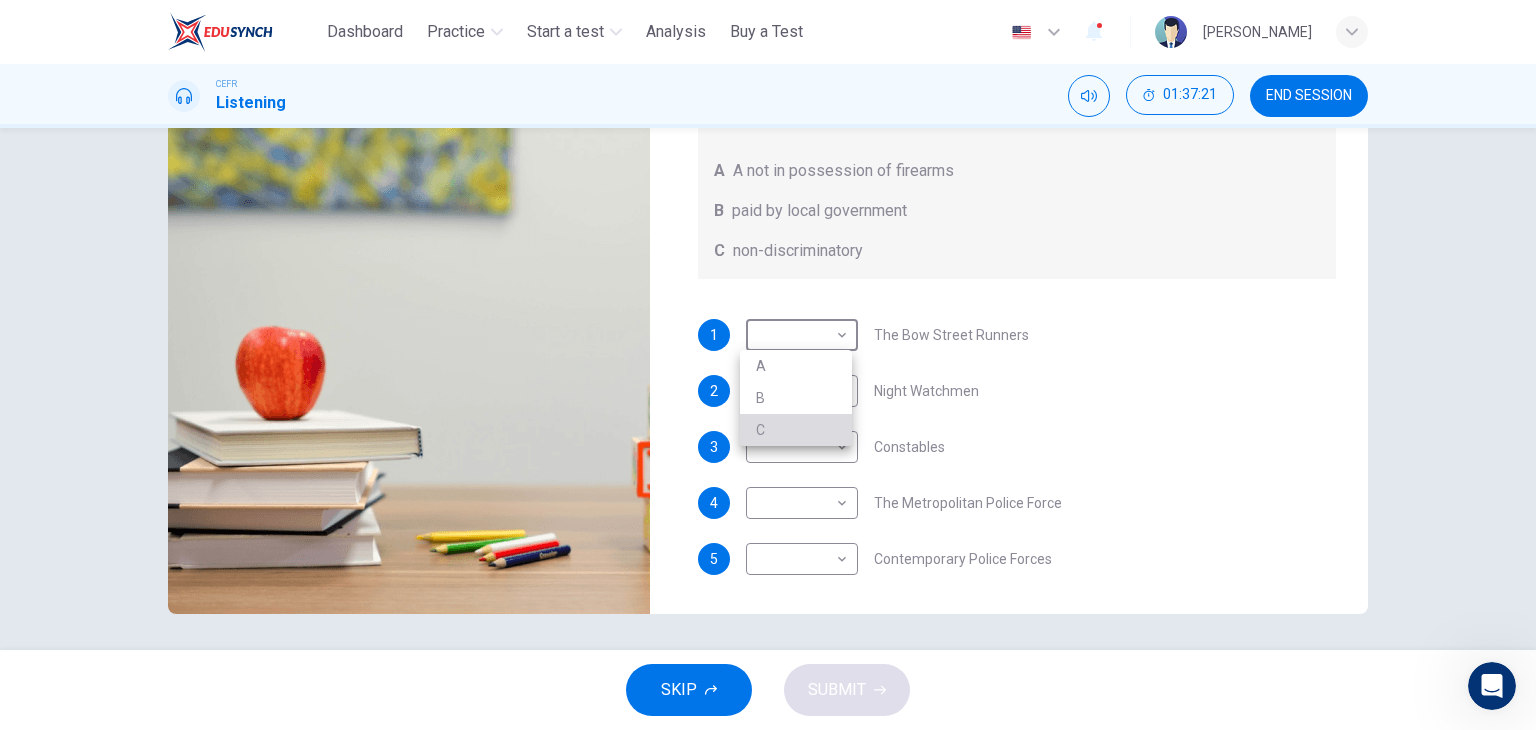 click on "C" at bounding box center (796, 430) 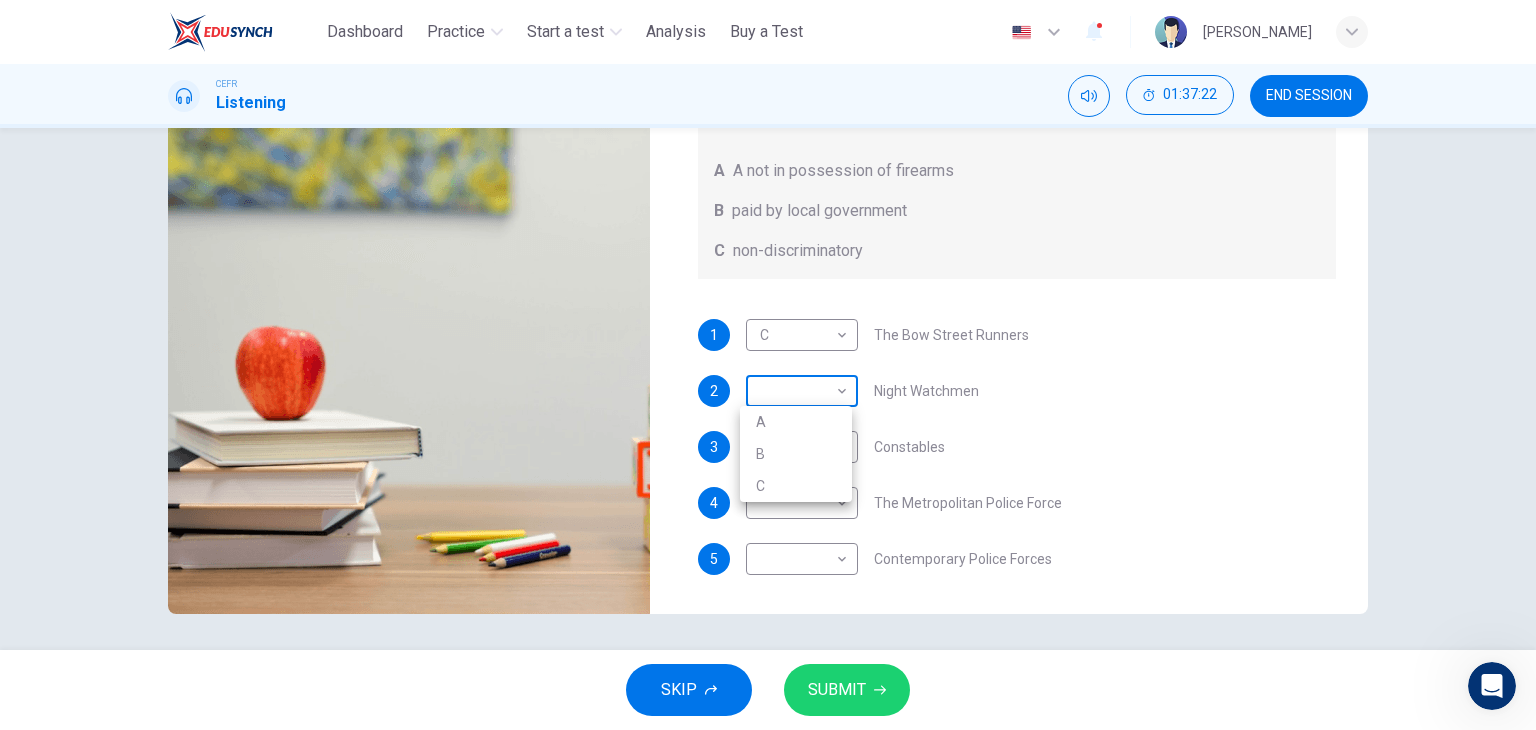 click on "This site uses cookies, as explained in our  Privacy Policy . If you agree to the use of cookies, please click the Accept button and continue to browse our site.   Privacy Policy Accept Dashboard Practice Start a test Analysis Buy a Test English ** ​ [PERSON_NAME] CEFR Listening 01:37:22 END SESSION Question 203 What does the lecturer say about the following? Write the correct letter, A, B or C, next to the questions A  A not in possession of firearms B paid by local government C non-discriminatory 1 C * ​ The Bow Street Runners
2 ​ ​ Night Watchmen 3 ​ ​ Constables 4 ​ ​ The Metropolitan Police Force 5 ​ ​ Contemporary Police Forces Criminology Discussion 05m 06s SKIP SUBMIT Dashboard Practice Start a test Analysis Pricing   Notifications © Copyright  2025 A B C" at bounding box center [768, 365] 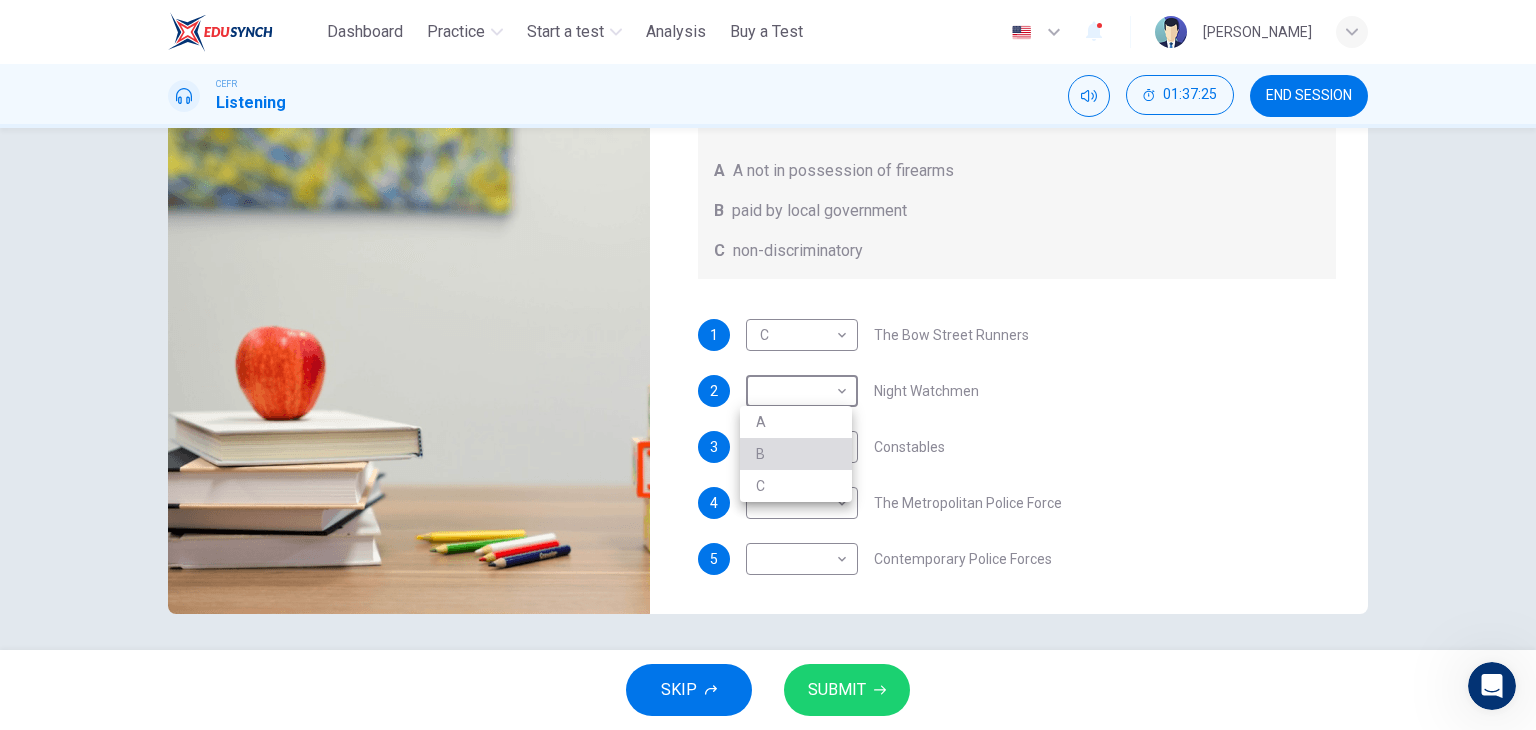 click on "B" at bounding box center (796, 454) 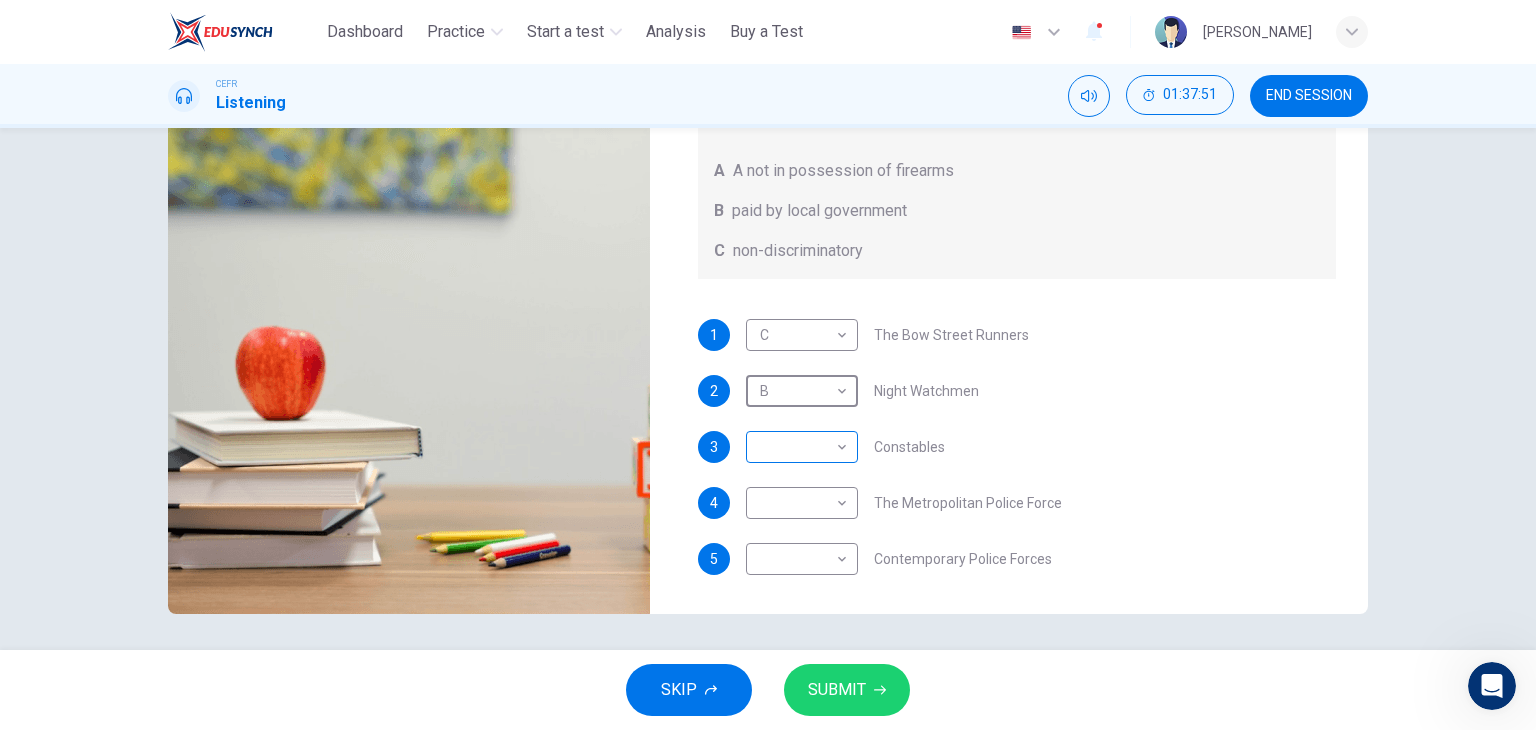 click on "This site uses cookies, as explained in our  Privacy Policy . If you agree to the use of cookies, please click the Accept button and continue to browse our site.   Privacy Policy Accept Dashboard Practice Start a test Analysis Buy a Test English ** ​ [PERSON_NAME] CEFR Listening 01:37:51 END SESSION Question 203 What does the lecturer say about the following? Write the correct letter, A, B or C, next to the questions A  A not in possession of firearms B paid by local government C non-discriminatory 1 C * ​ The Bow Street Runners
2 B * ​ Night Watchmen 3 ​ ​ Constables 4 ​ ​ The Metropolitan Police Force 5 ​ ​ Contemporary Police Forces Criminology Discussion 05m 06s SKIP SUBMIT Dashboard Practice Start a test Analysis Pricing   Notifications © Copyright  2025" at bounding box center [768, 365] 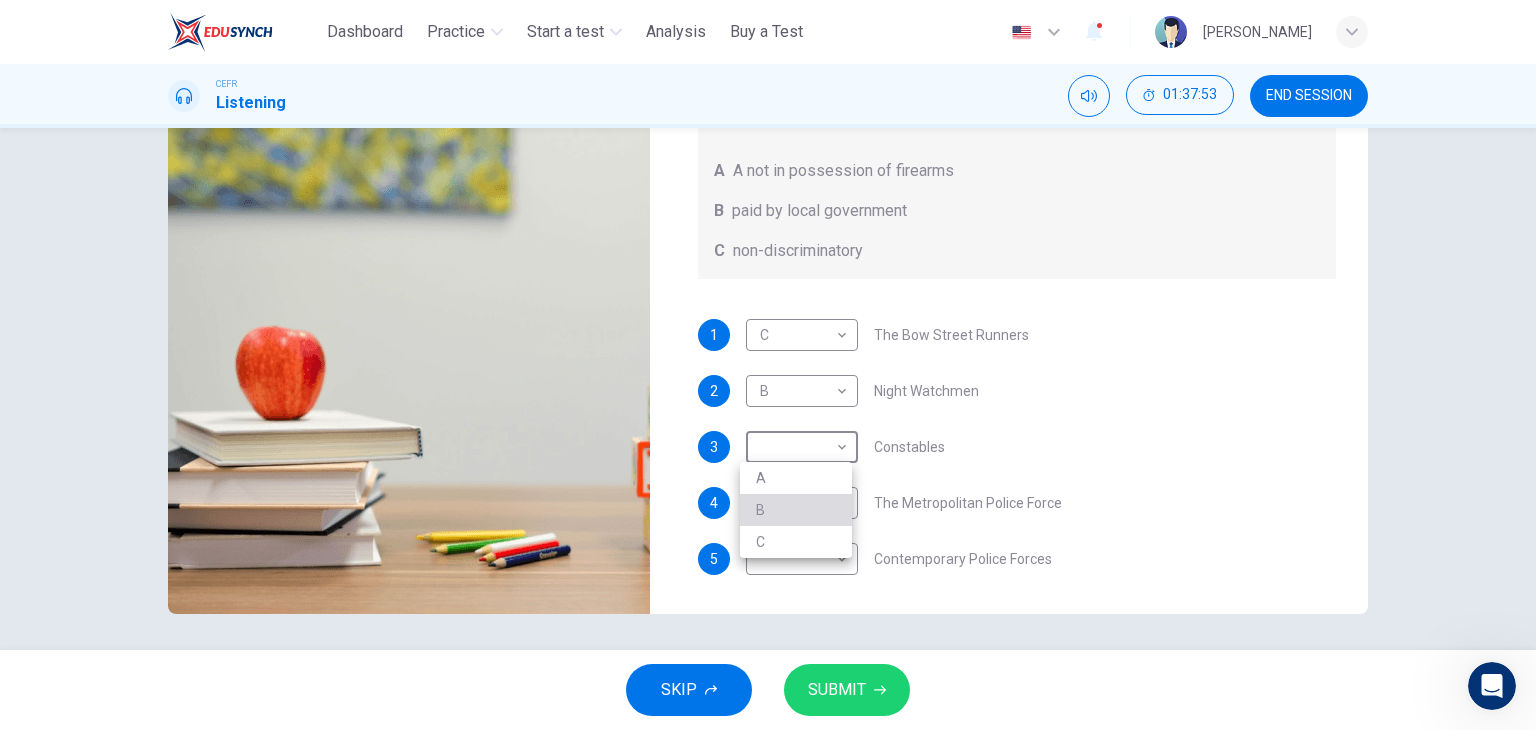 click on "B" at bounding box center (796, 510) 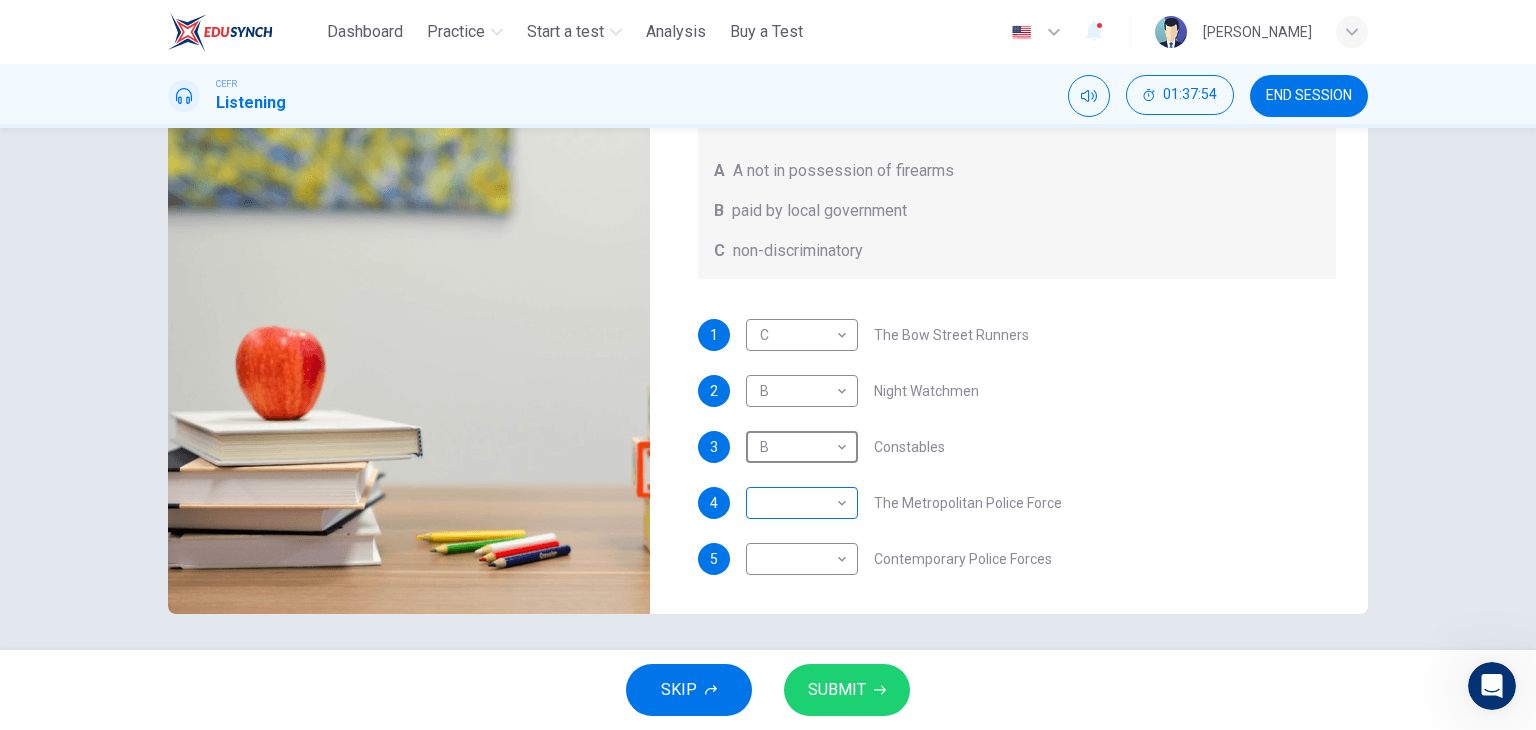 click on "This site uses cookies, as explained in our  Privacy Policy . If you agree to the use of cookies, please click the Accept button and continue to browse our site.   Privacy Policy Accept Dashboard Practice Start a test Analysis Buy a Test English ** ​ [PERSON_NAME] CEFR Listening 01:37:54 END SESSION Question 203 What does the lecturer say about the following? Write the correct letter, A, B or C, next to the questions A  A not in possession of firearms B paid by local government C non-discriminatory 1 C * ​ The Bow Street Runners
2 B * ​ Night Watchmen 3 B * ​ Constables 4 ​ ​ The Metropolitan Police Force 5 ​ ​ Contemporary Police Forces Criminology Discussion 05m 06s SKIP SUBMIT Dashboard Practice Start a test Analysis Pricing   Notifications © Copyright  2025" at bounding box center (768, 365) 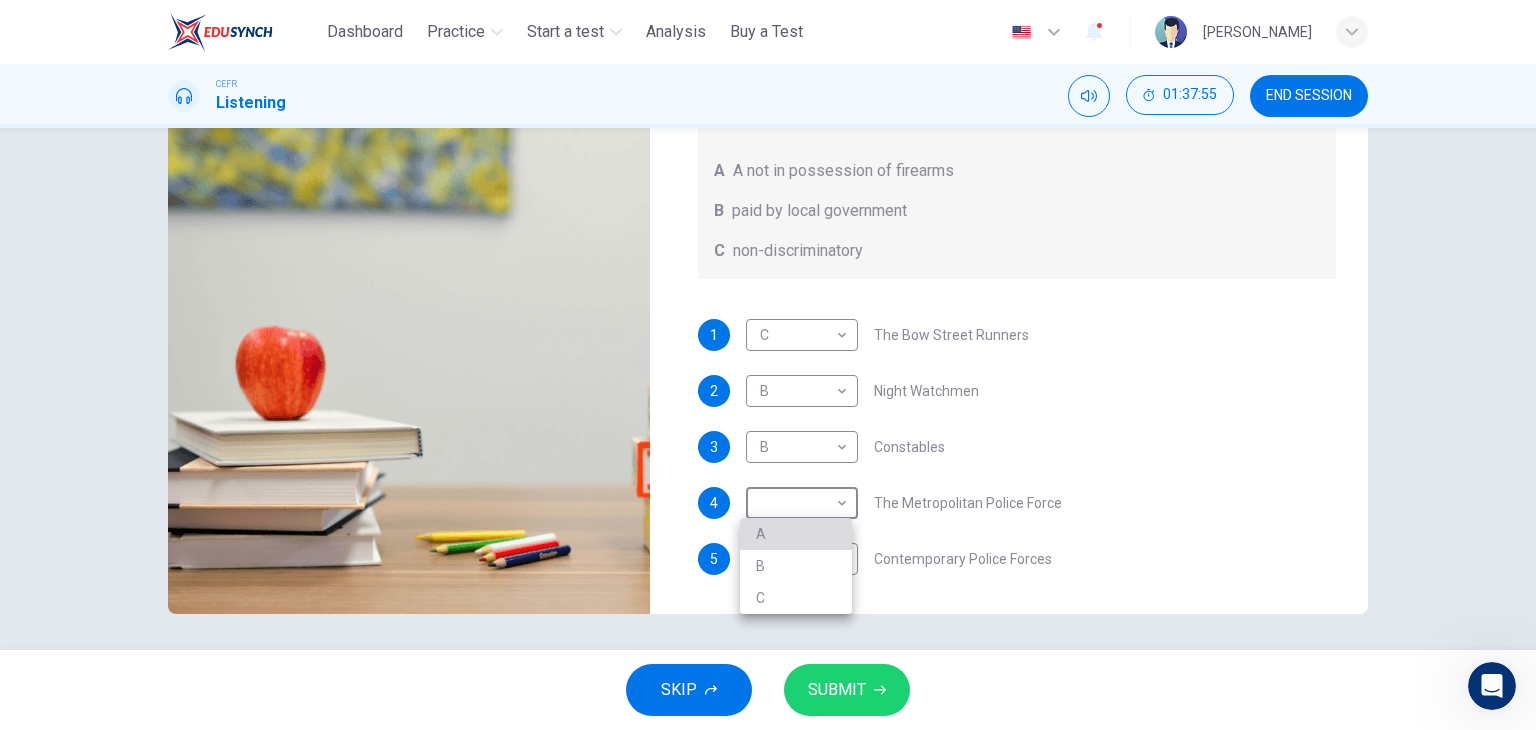 click on "A" at bounding box center [796, 534] 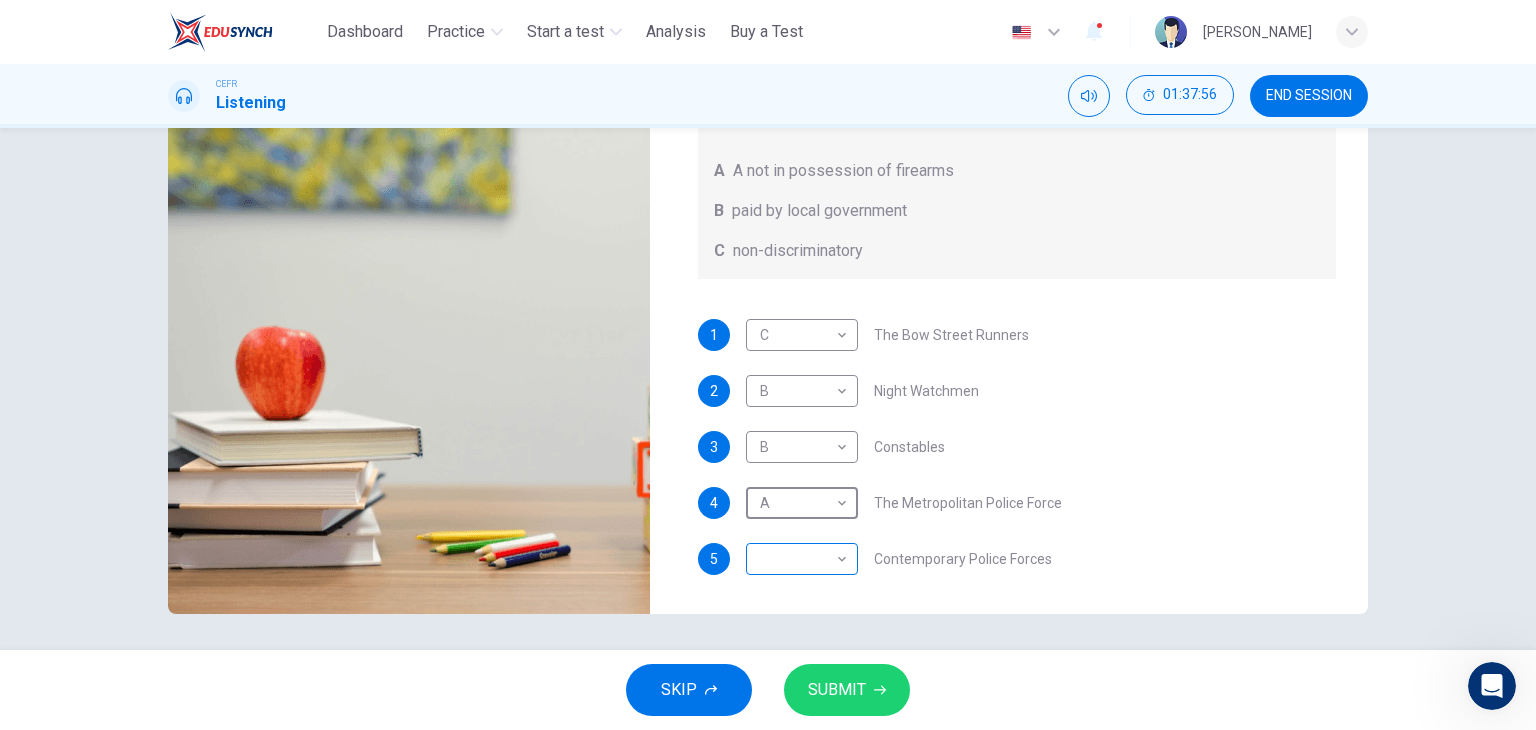click on "This site uses cookies, as explained in our  Privacy Policy . If you agree to the use of cookies, please click the Accept button and continue to browse our site.   Privacy Policy Accept Dashboard Practice Start a test Analysis Buy a Test English ** ​ [PERSON_NAME] CEFR Listening 01:37:56 END SESSION Question 203 What does the lecturer say about the following? Write the correct letter, A, B or C, next to the questions A  A not in possession of firearms B paid by local government C non-discriminatory 1 C * ​ The Bow Street Runners
2 B * ​ Night Watchmen 3 B * ​ Constables 4 A * ​ The Metropolitan Police Force 5 ​ ​ Contemporary Police Forces Criminology Discussion 05m 06s SKIP SUBMIT Dashboard Practice Start a test Analysis Pricing   Notifications © Copyright  2025" at bounding box center [768, 365] 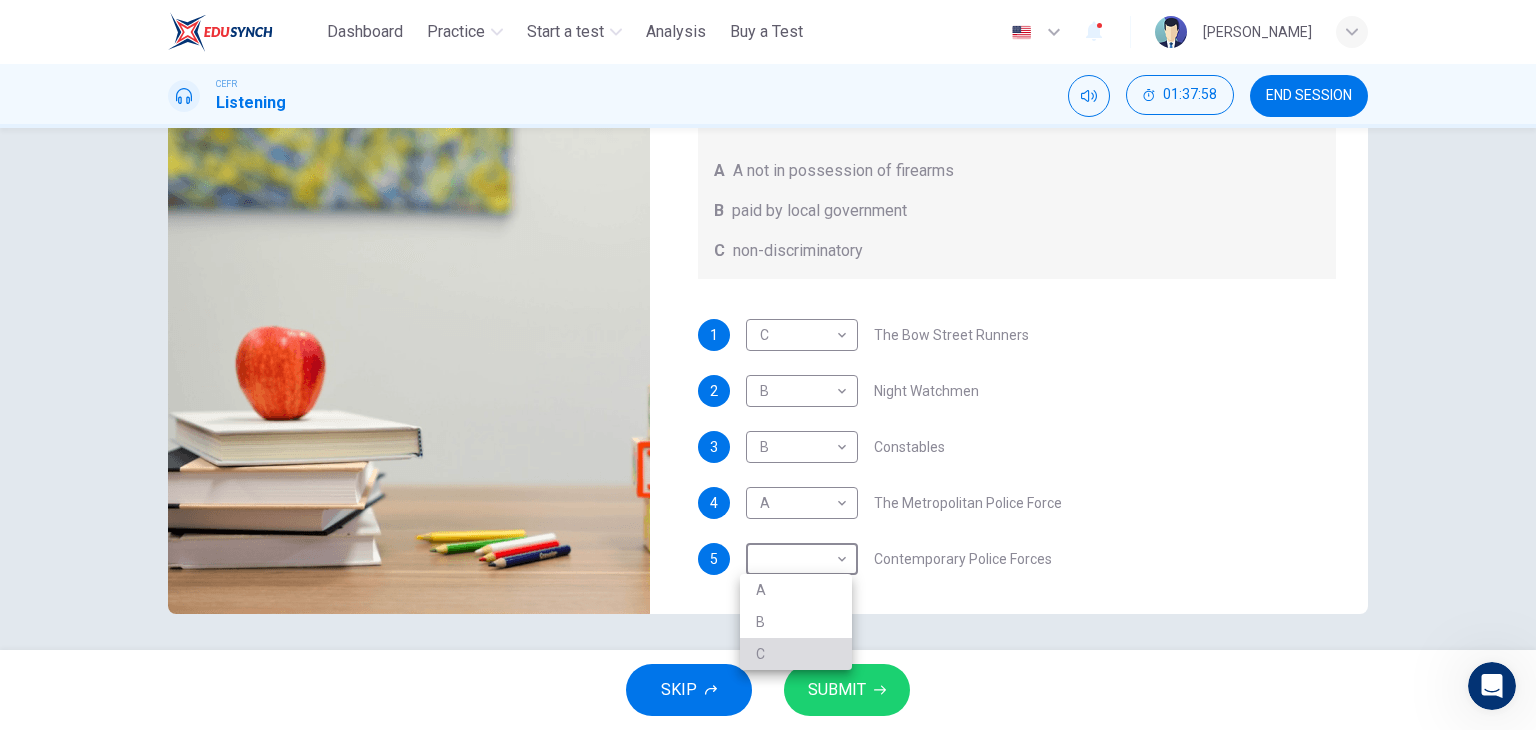 click on "C" at bounding box center [796, 654] 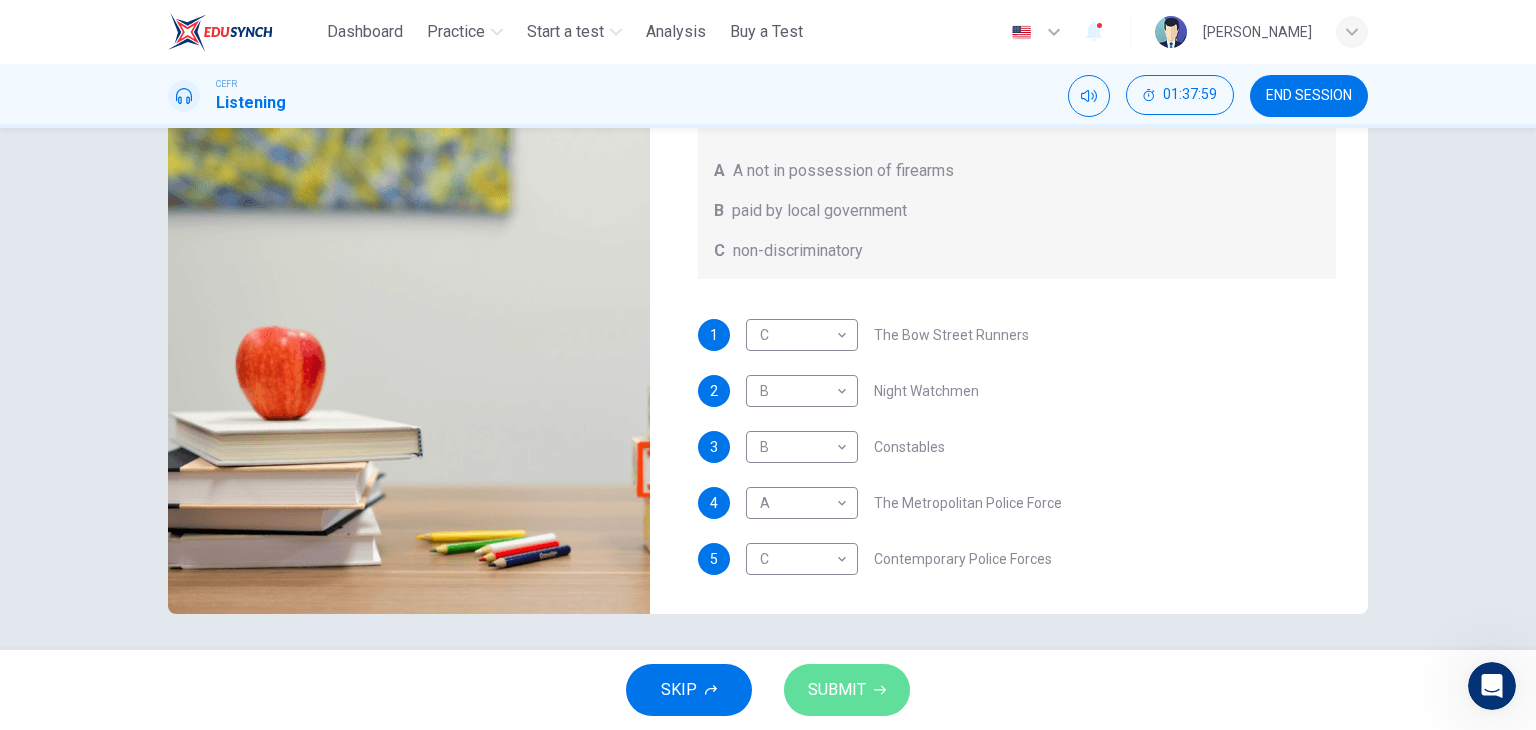 click on "SUBMIT" at bounding box center [837, 690] 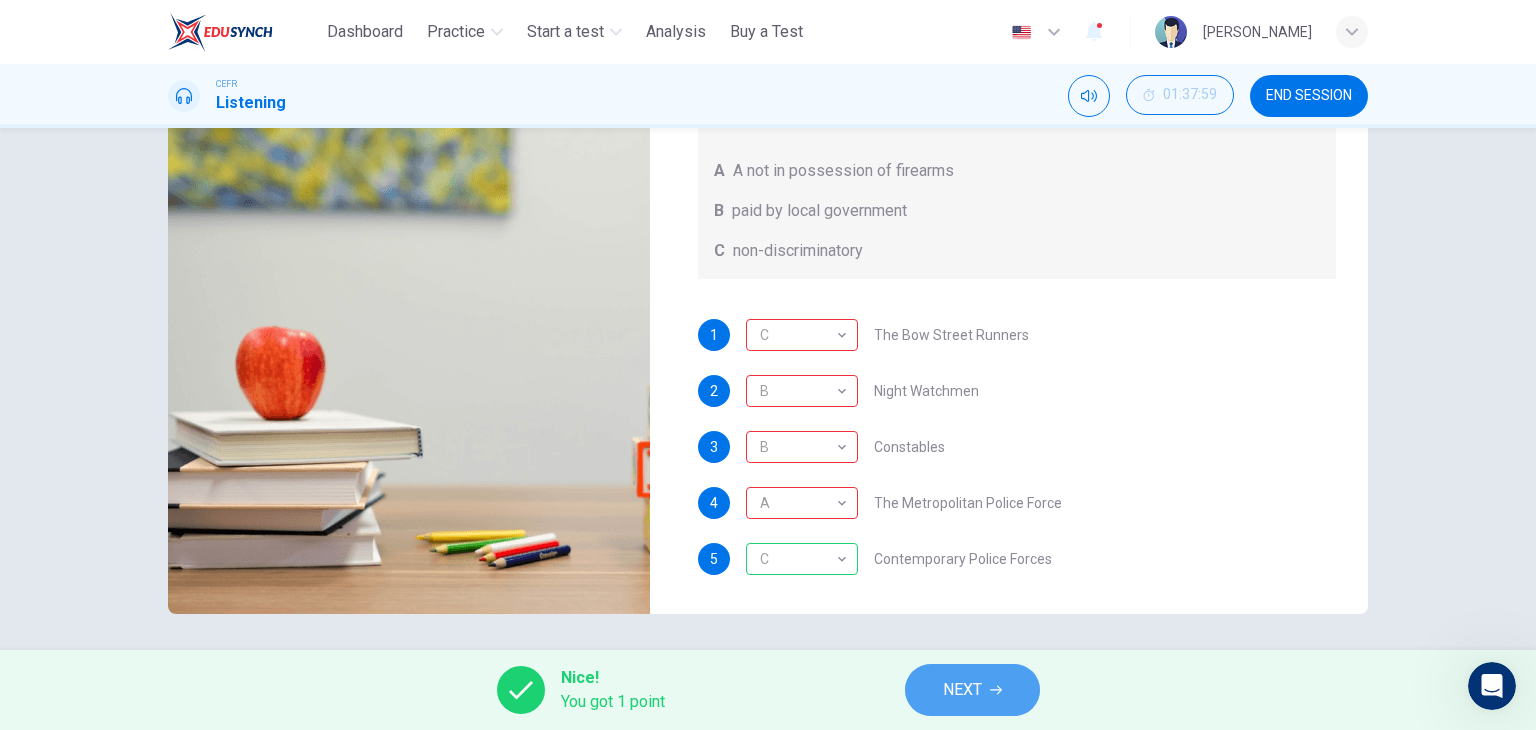 click 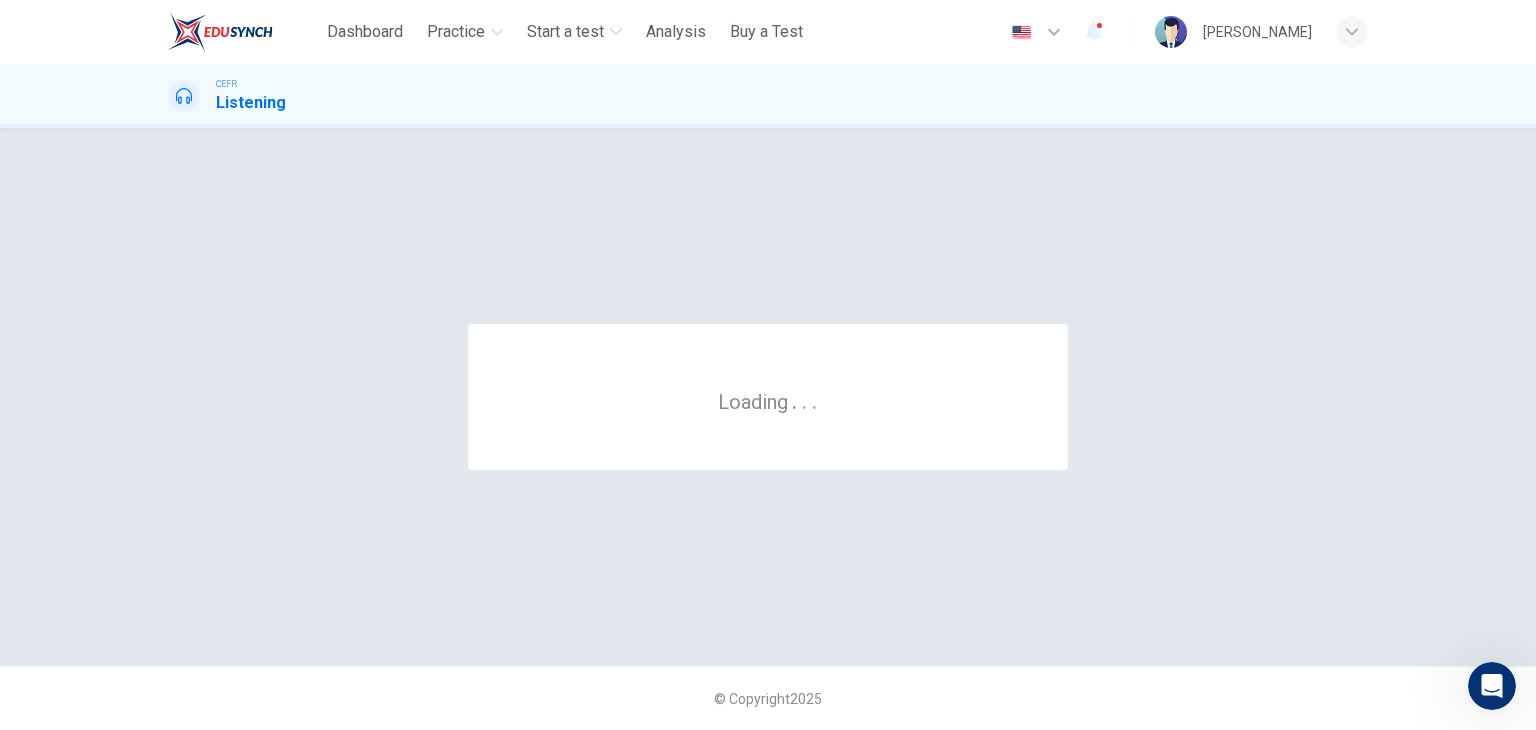 scroll, scrollTop: 0, scrollLeft: 0, axis: both 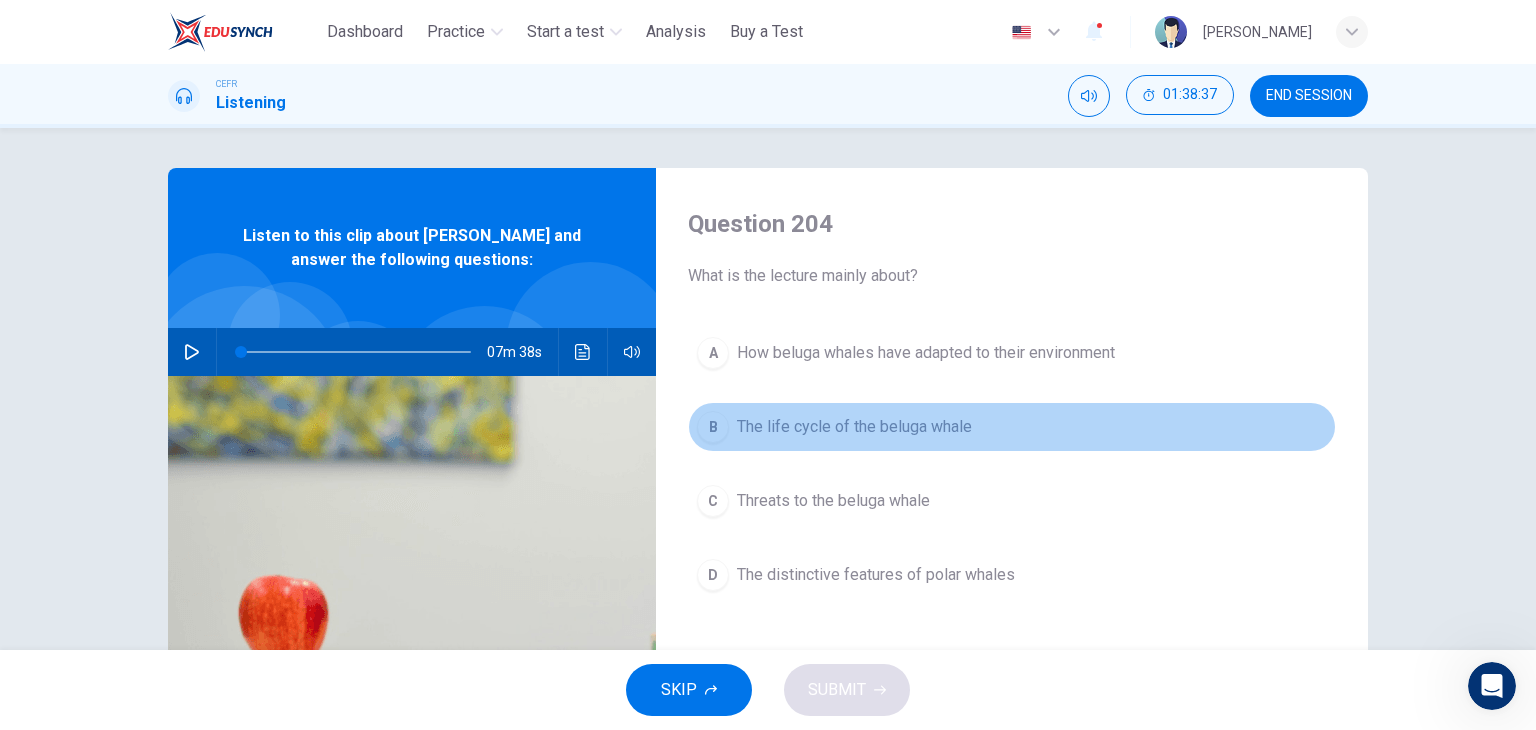click on "The life cycle of the beluga whale" at bounding box center (854, 427) 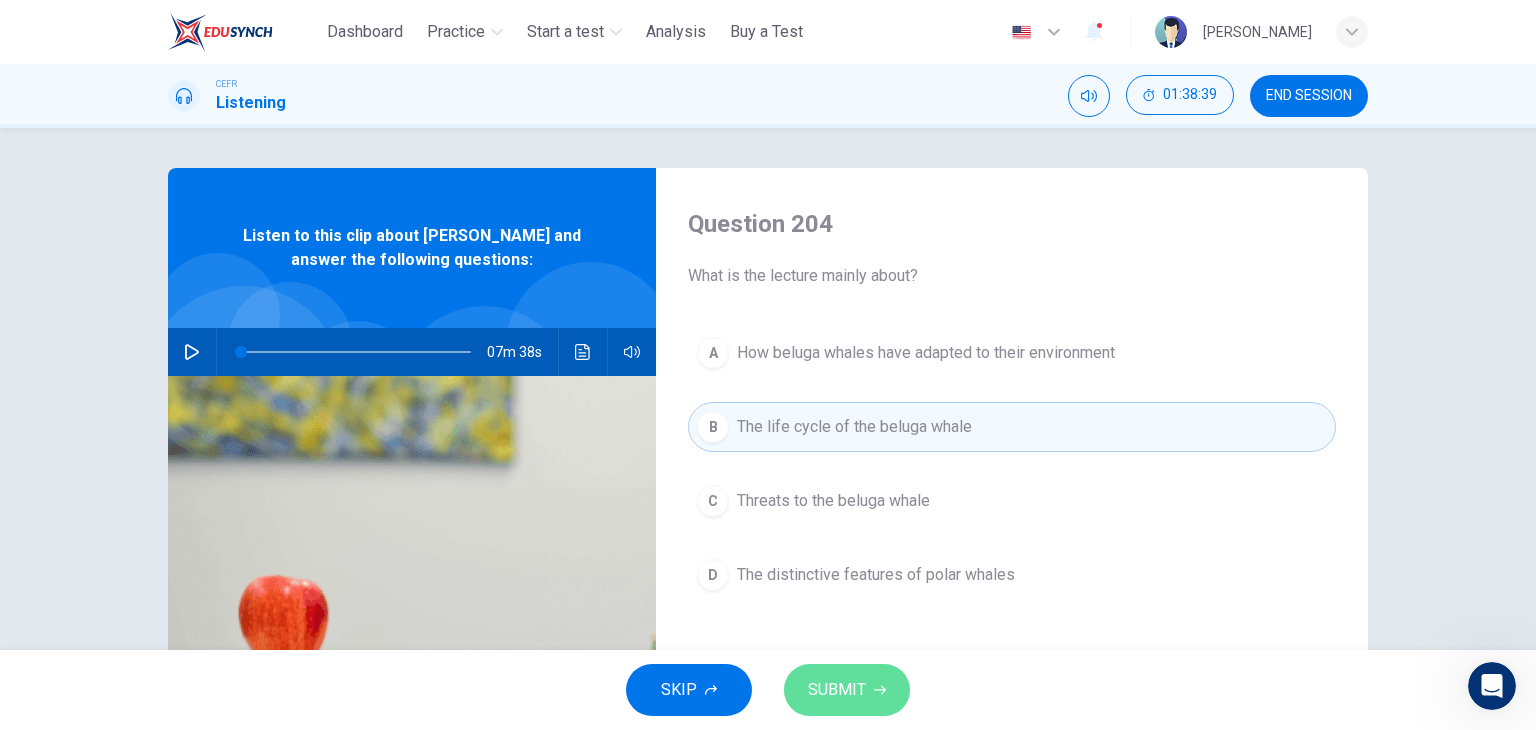 click on "SUBMIT" at bounding box center (837, 690) 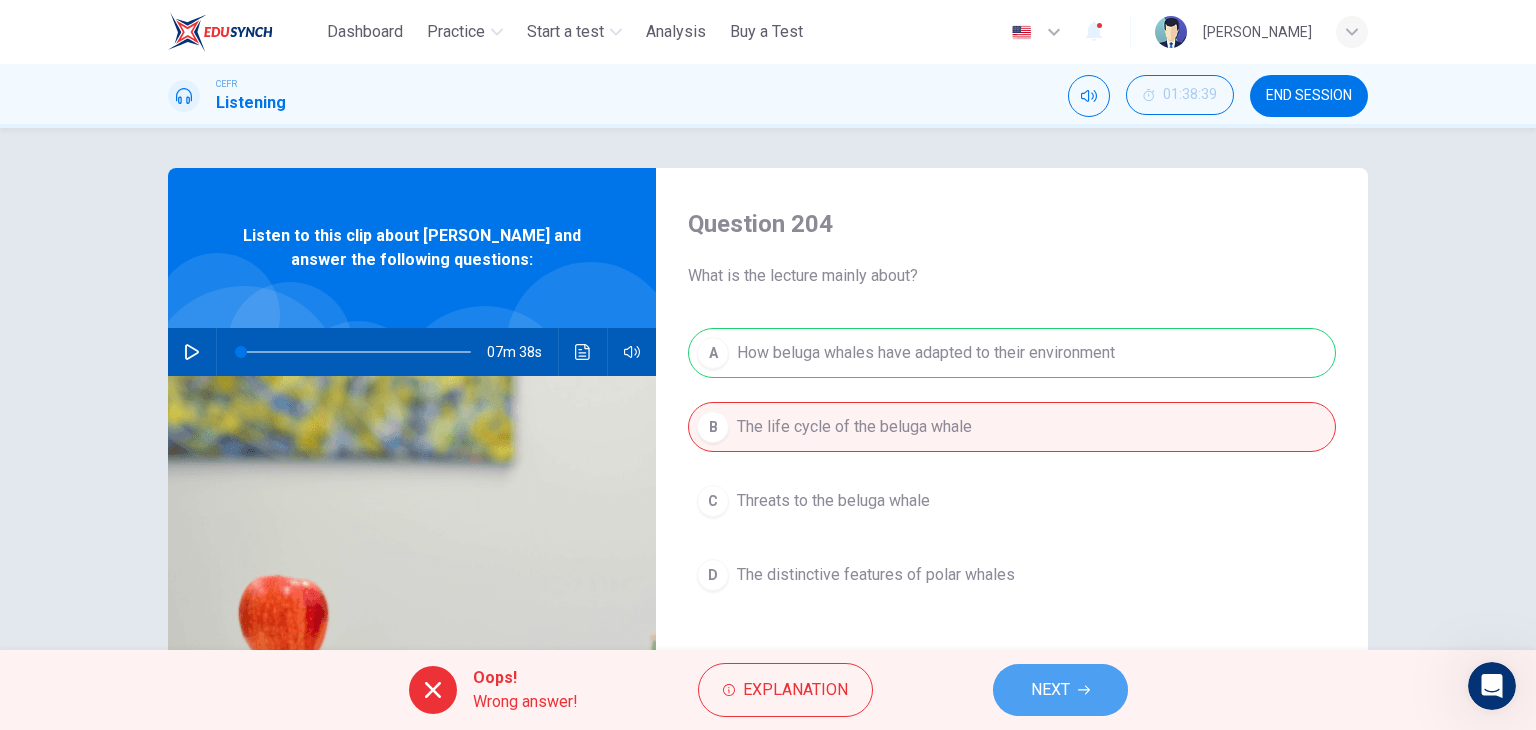 click on "NEXT" at bounding box center (1050, 690) 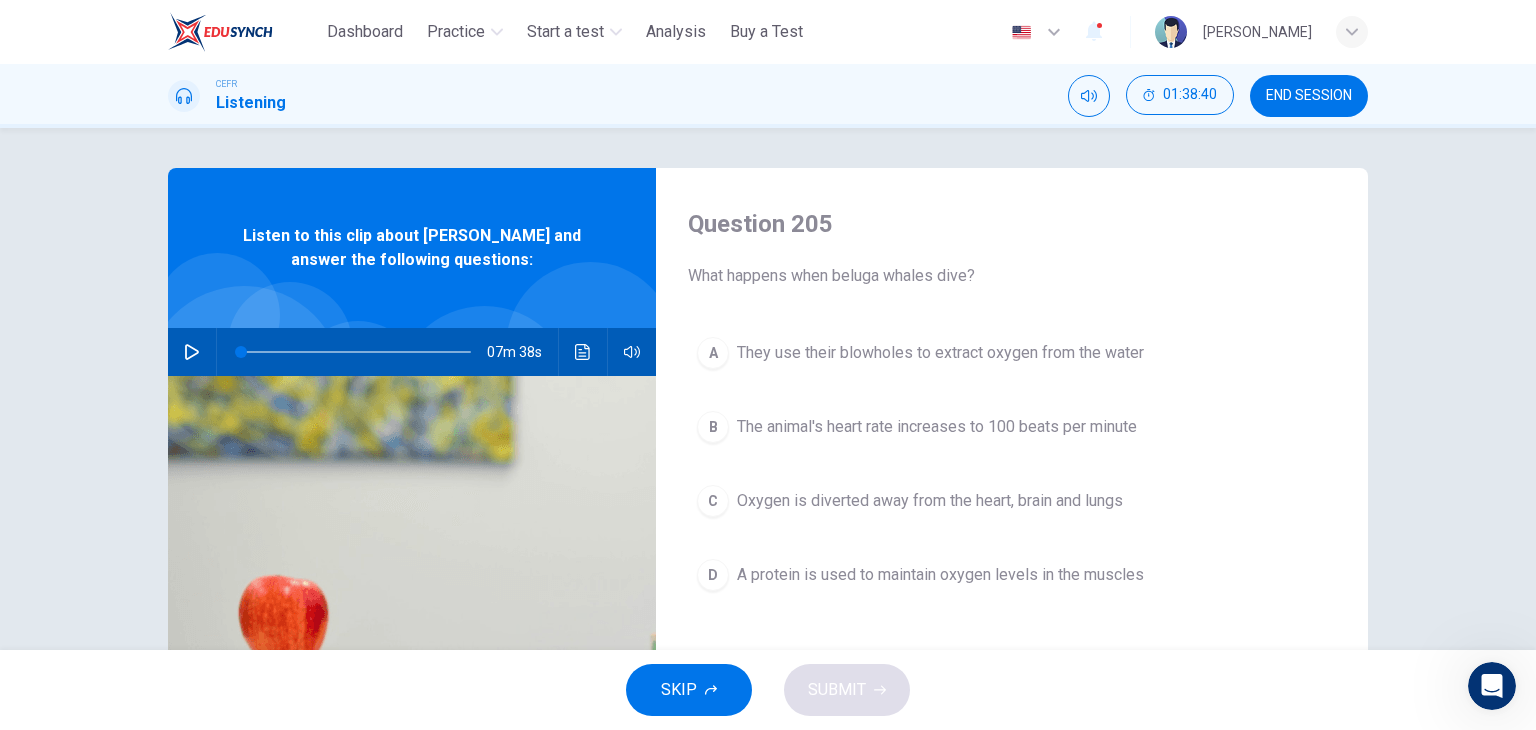click on "Oxygen is diverted away from the heart, brain and lungs" at bounding box center (930, 501) 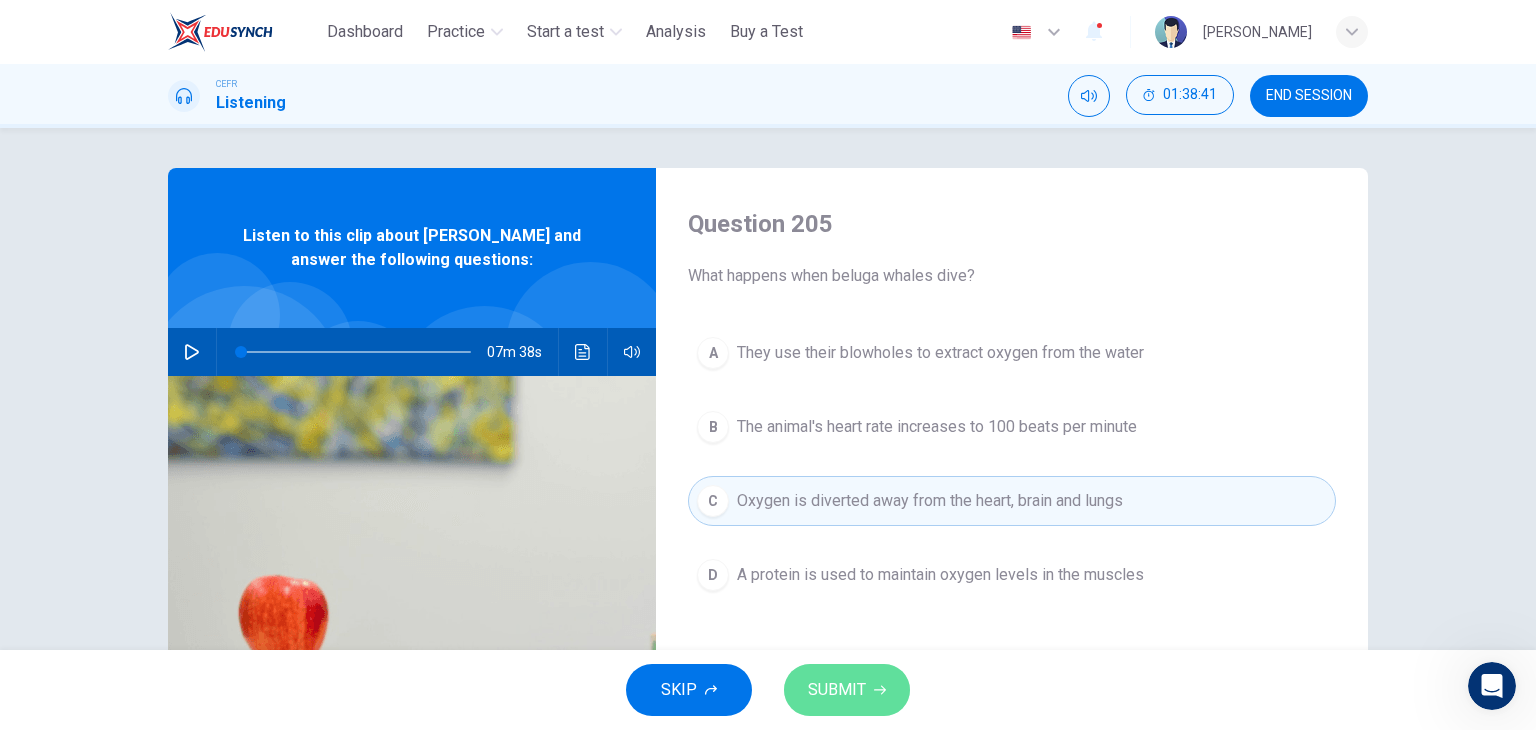 click on "SUBMIT" at bounding box center [837, 690] 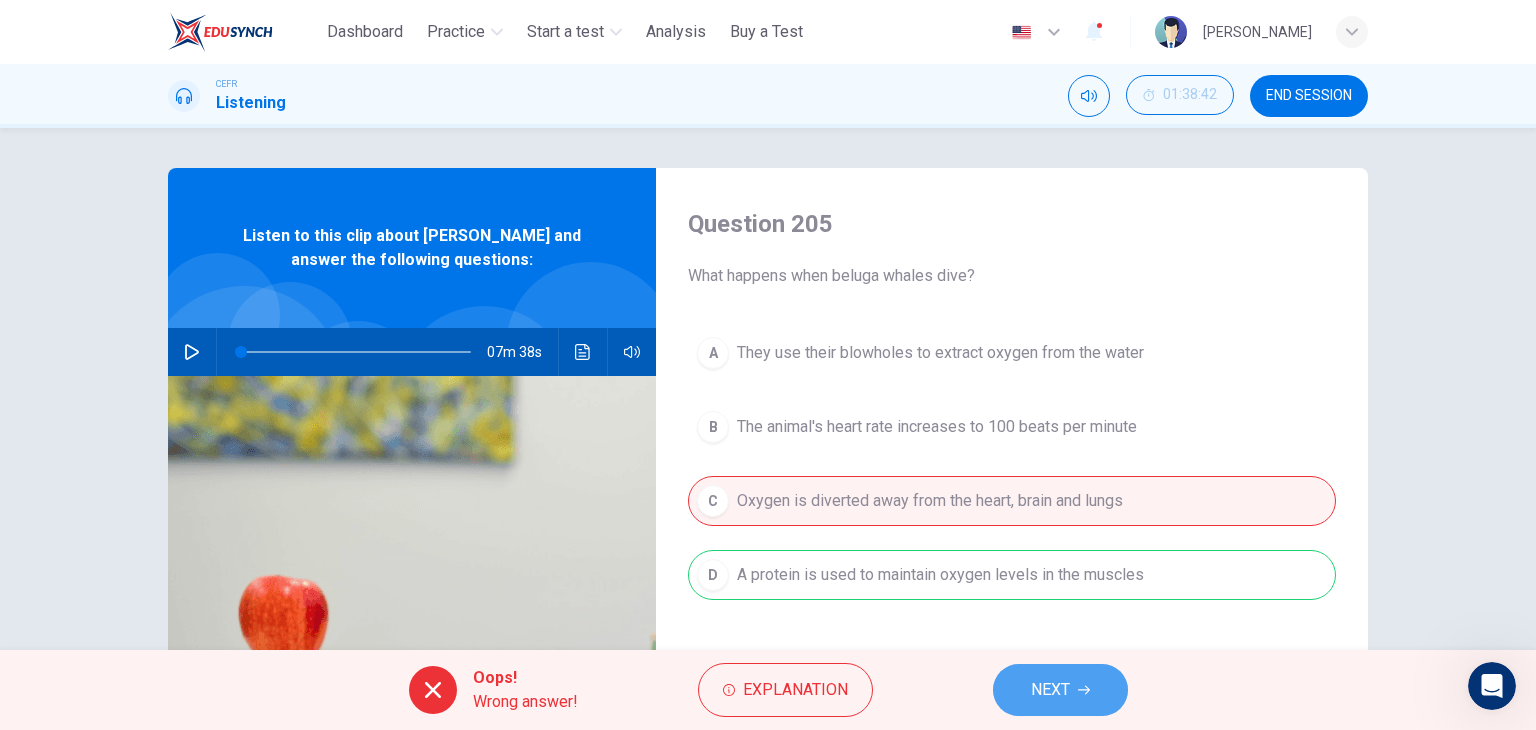 click on "NEXT" at bounding box center [1050, 690] 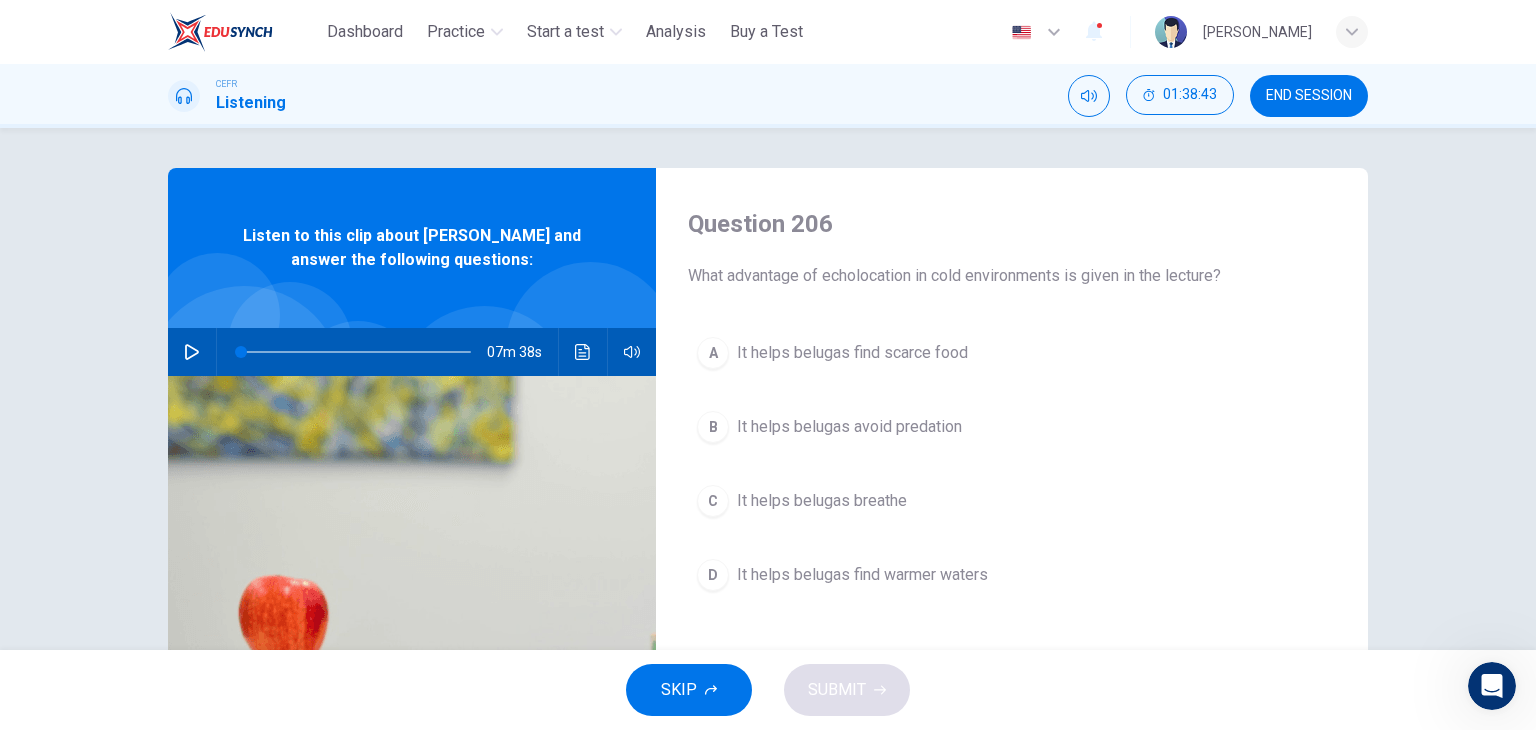 click on "It helps belugas find scarce food" at bounding box center [852, 353] 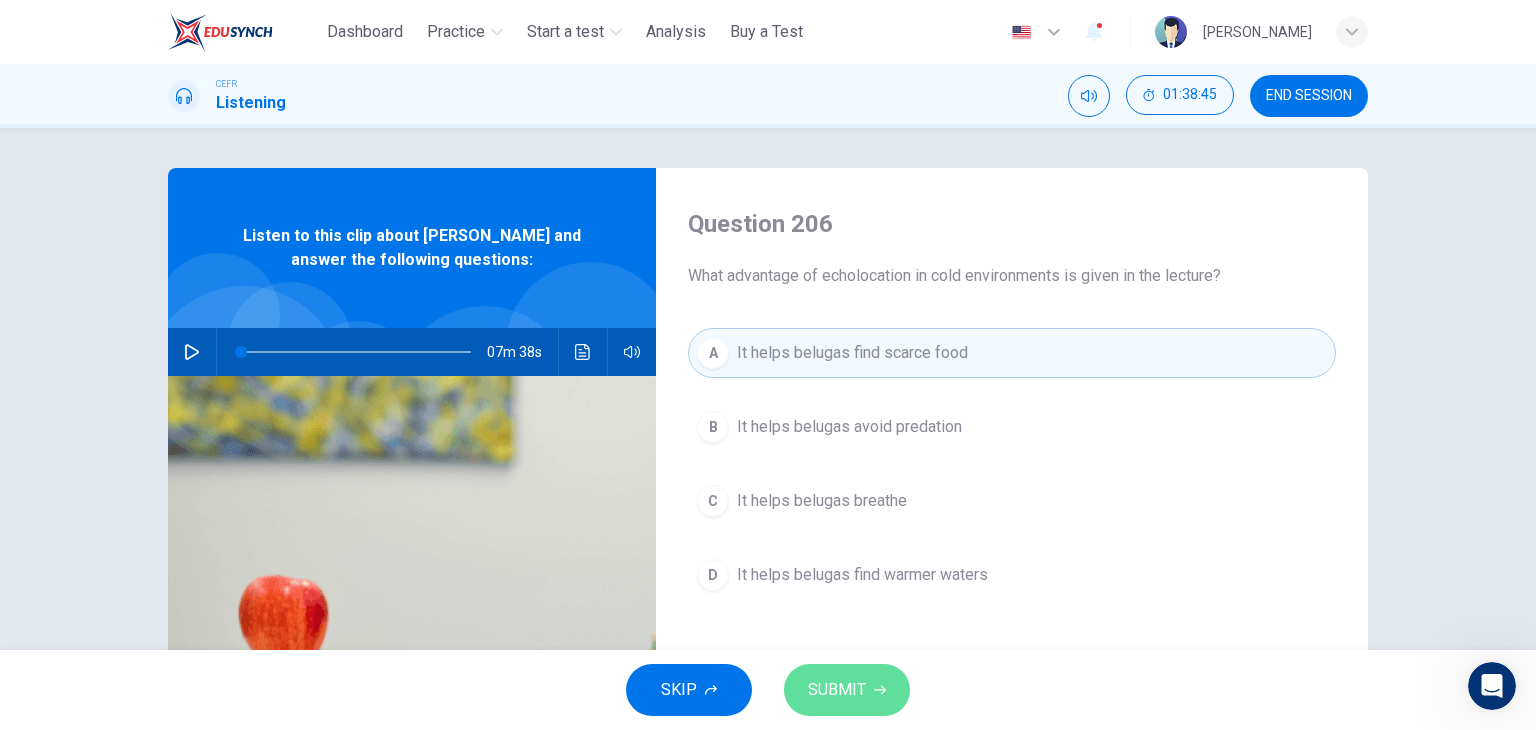 click on "SUBMIT" at bounding box center (837, 690) 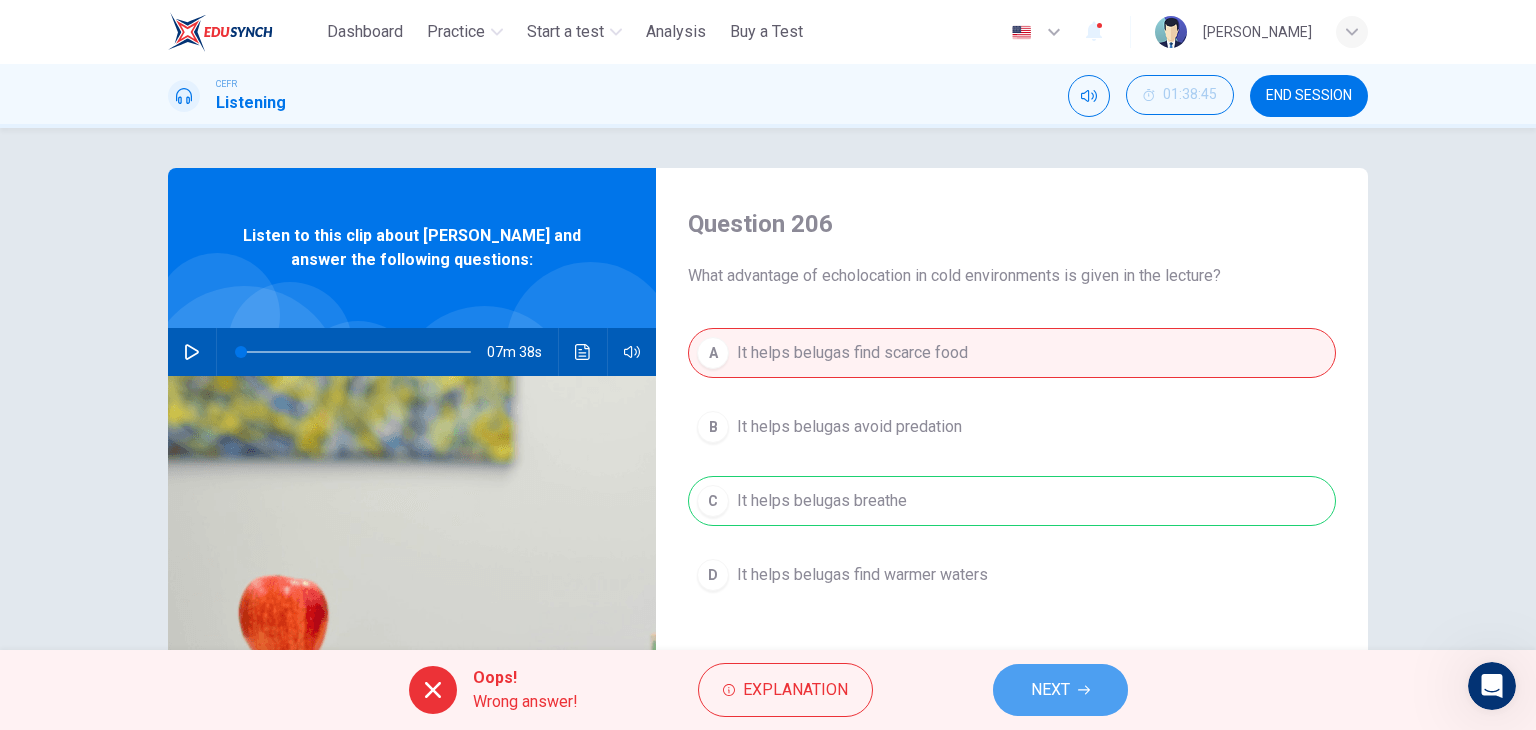 click on "NEXT" at bounding box center (1050, 690) 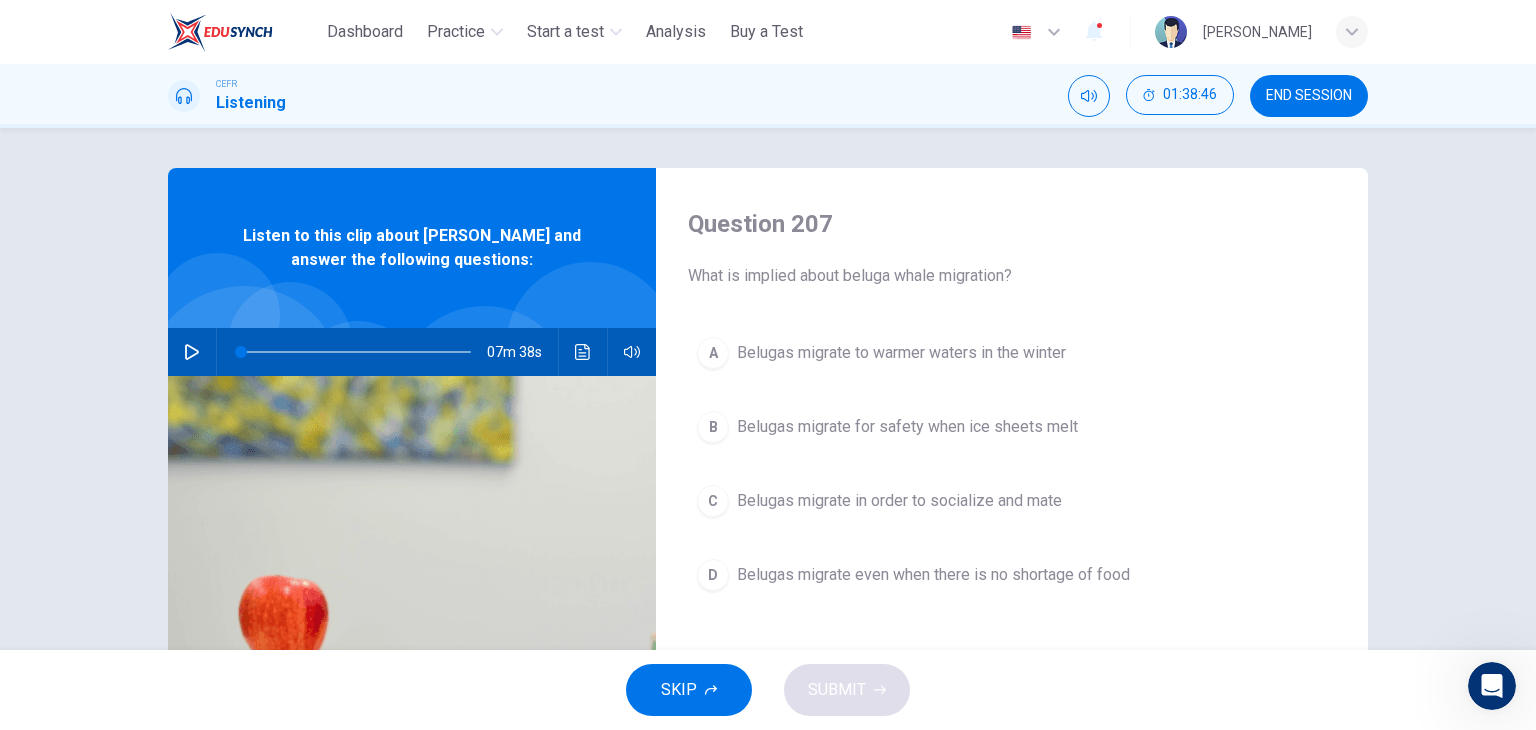 click on "Belugas migrate to warmer waters in the winter" at bounding box center (901, 353) 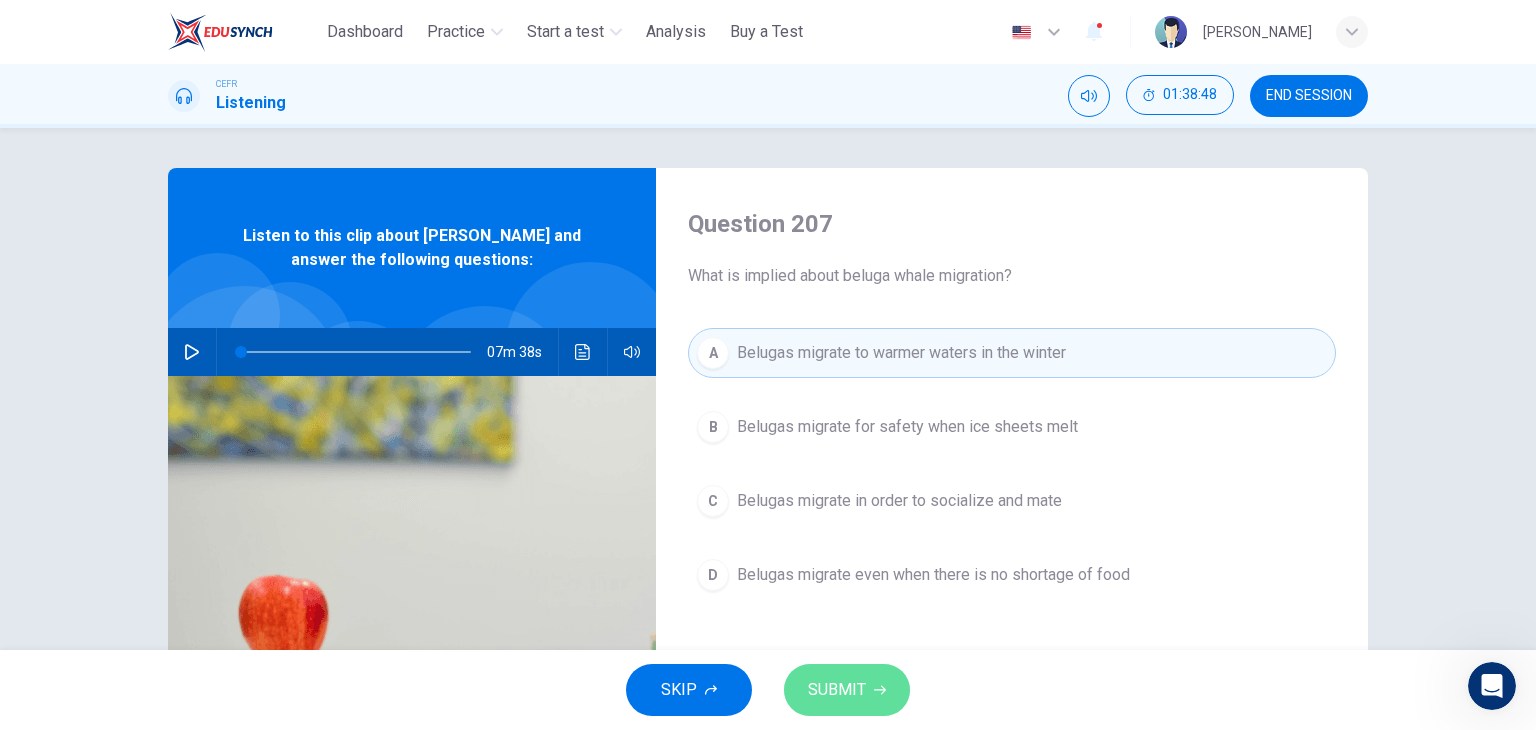 click on "SUBMIT" at bounding box center [837, 690] 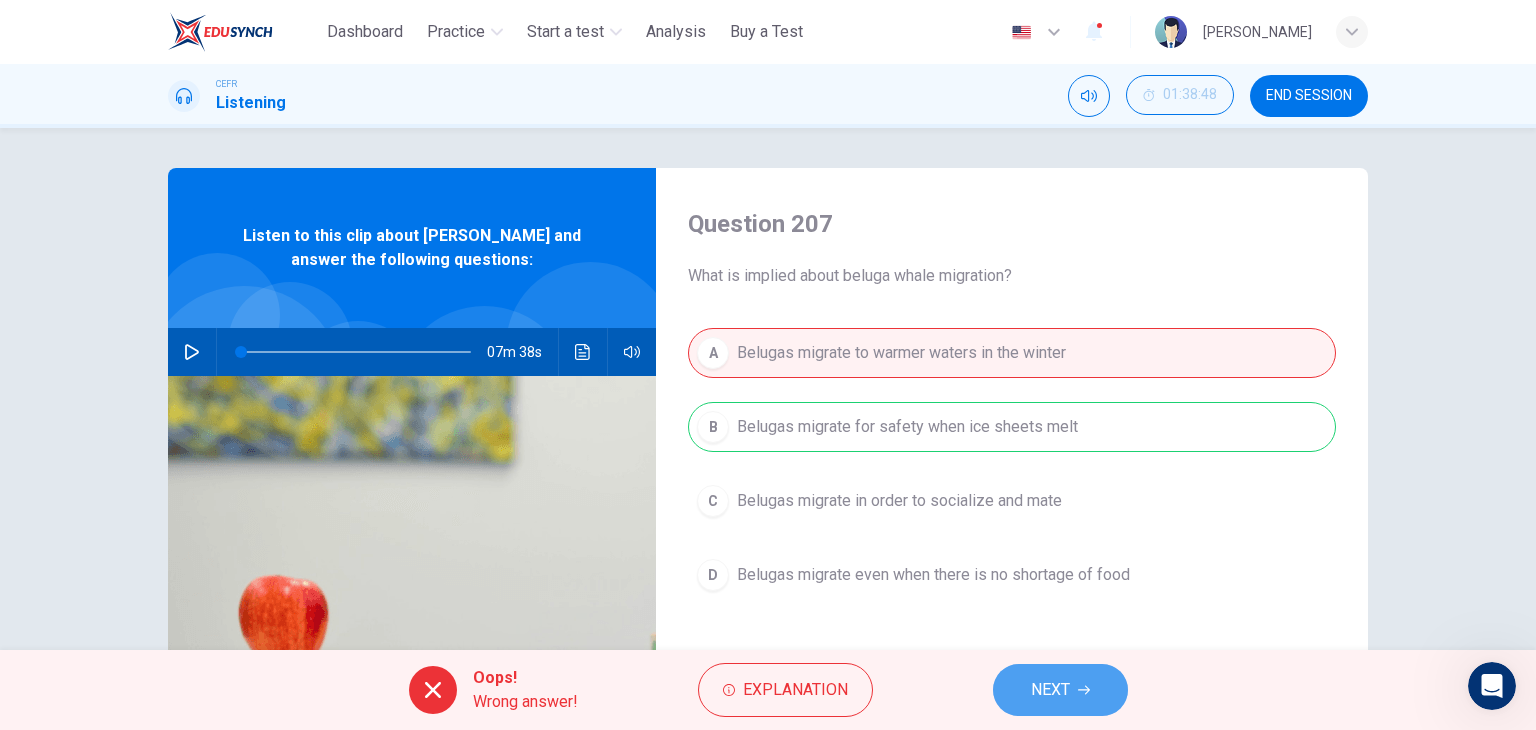 click on "NEXT" at bounding box center (1050, 690) 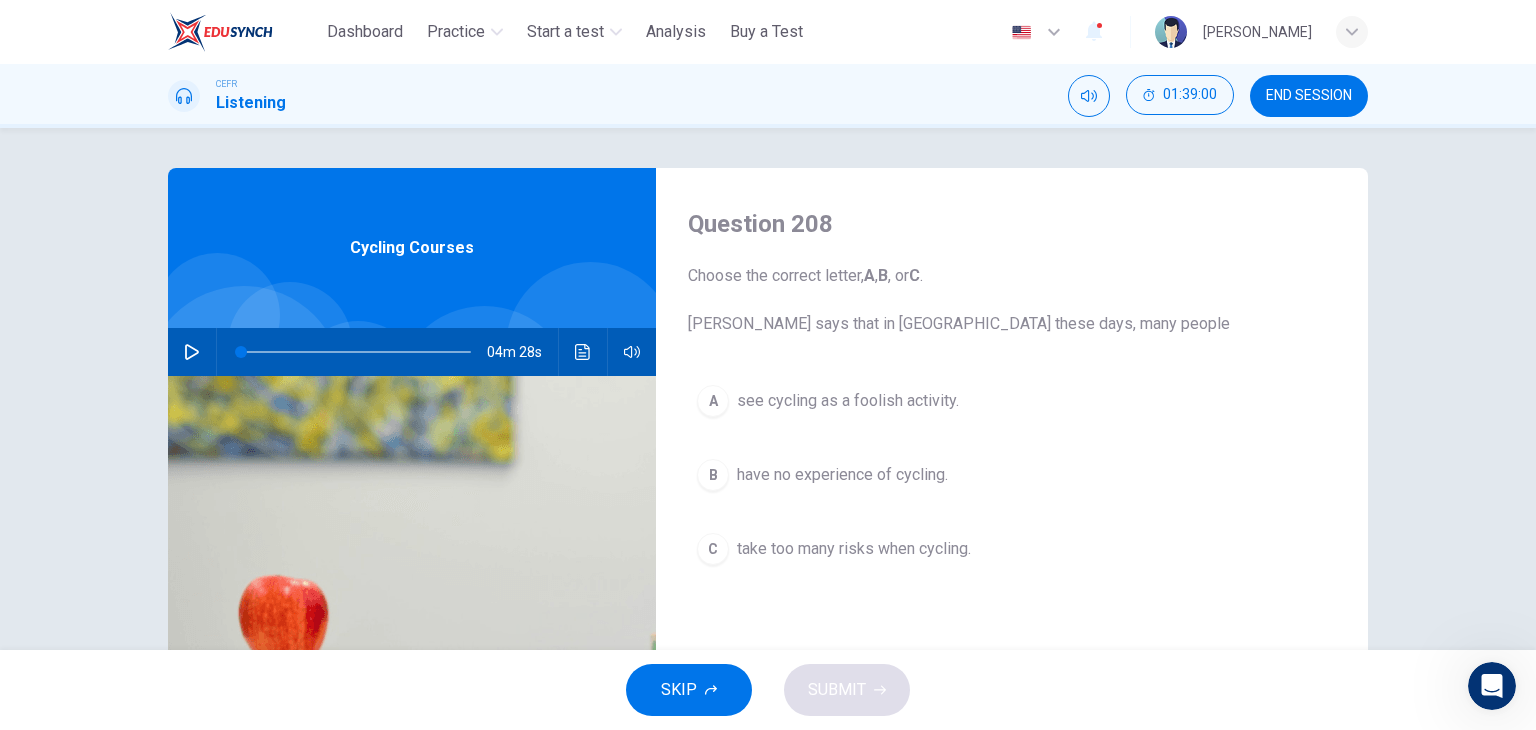 click on "take too many risks when cycling." at bounding box center [854, 549] 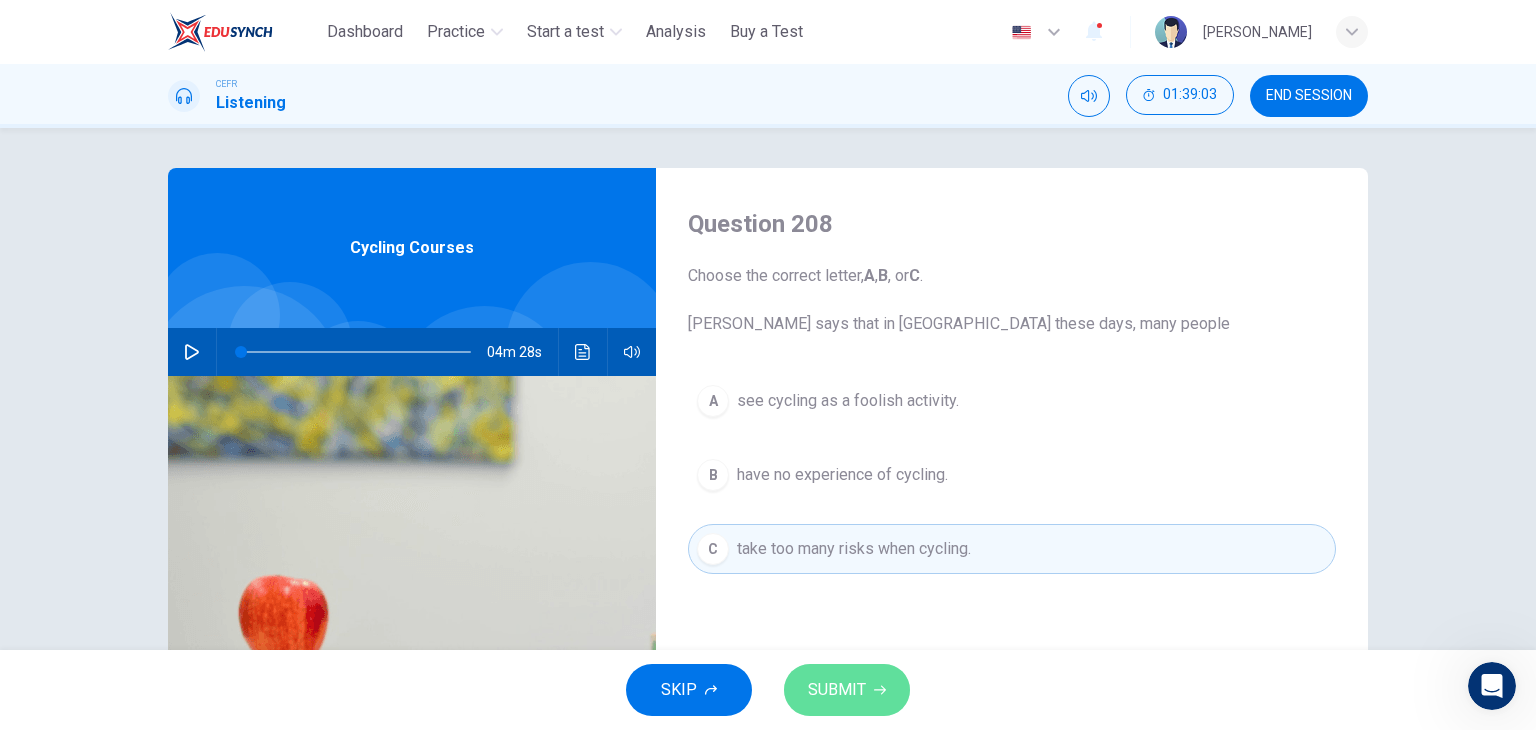 click on "SUBMIT" at bounding box center [837, 690] 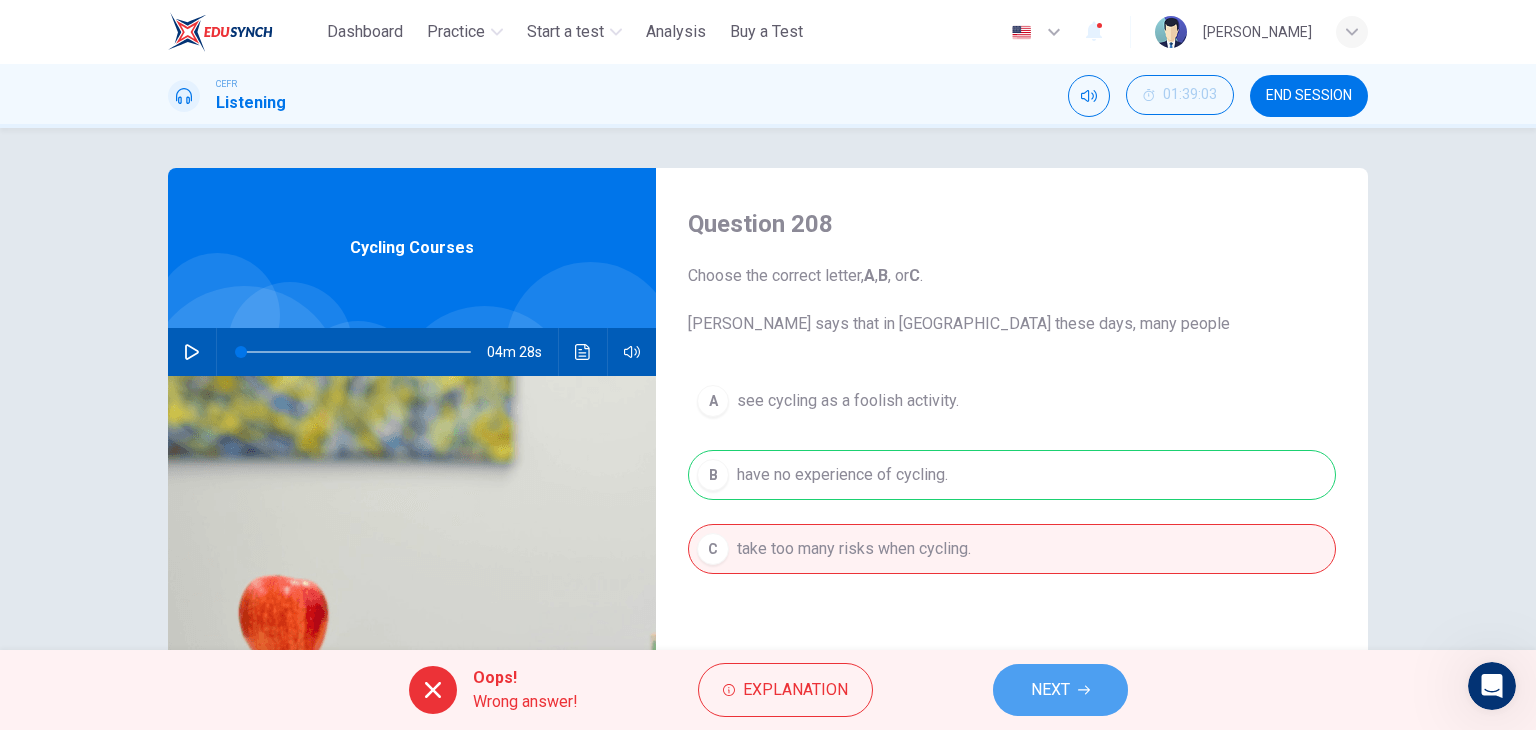 click on "NEXT" at bounding box center [1050, 690] 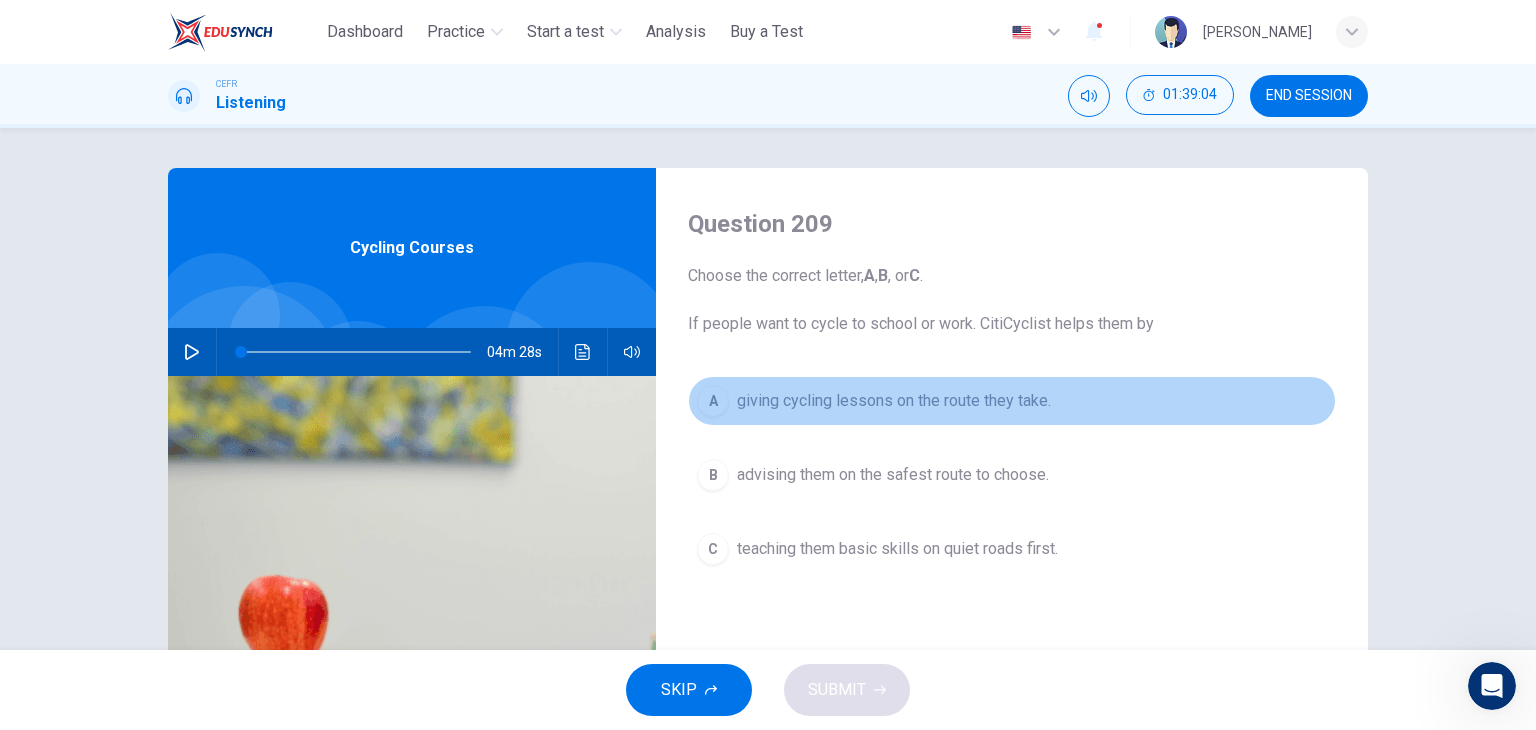 click on "giving cycling lessons on the route they take." at bounding box center (894, 401) 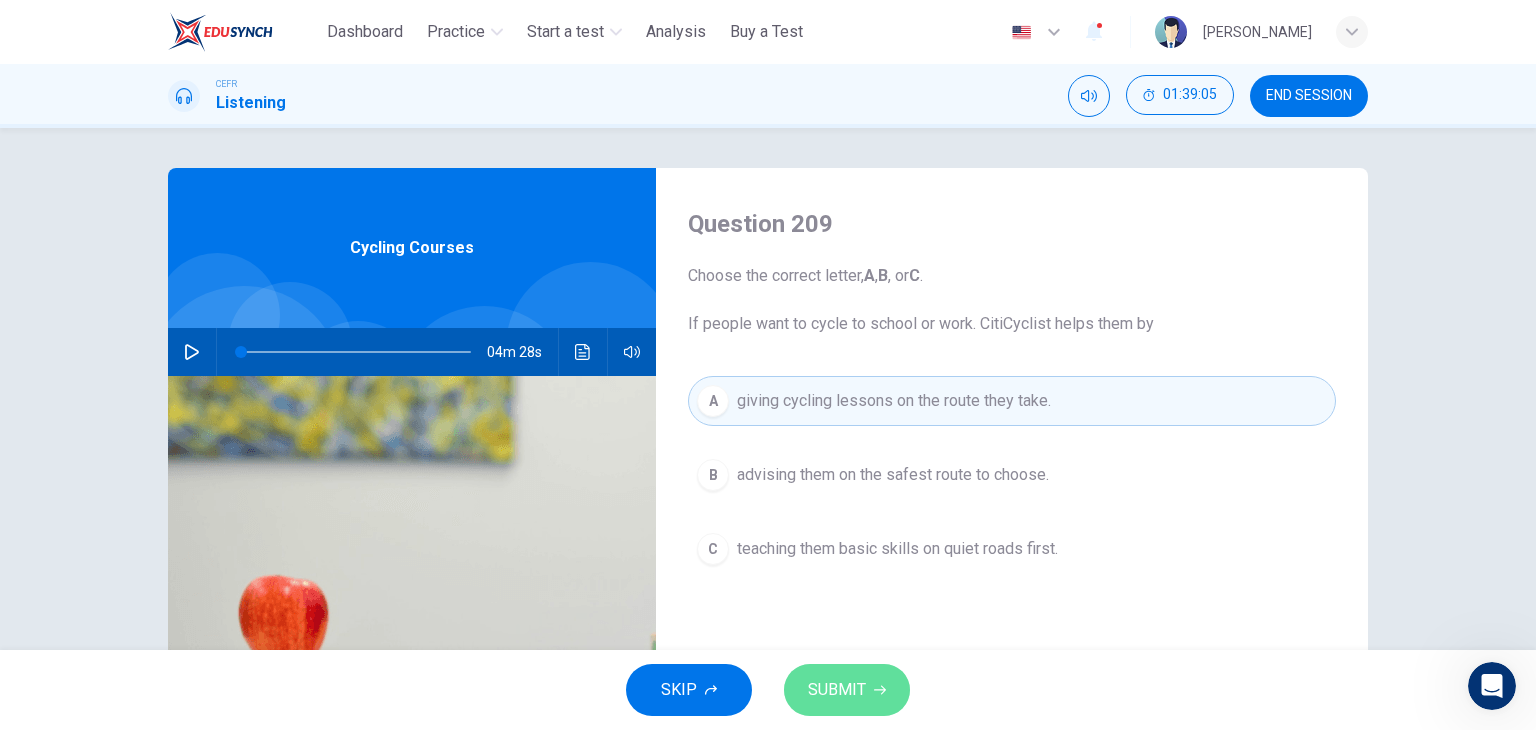 click on "SUBMIT" at bounding box center [837, 690] 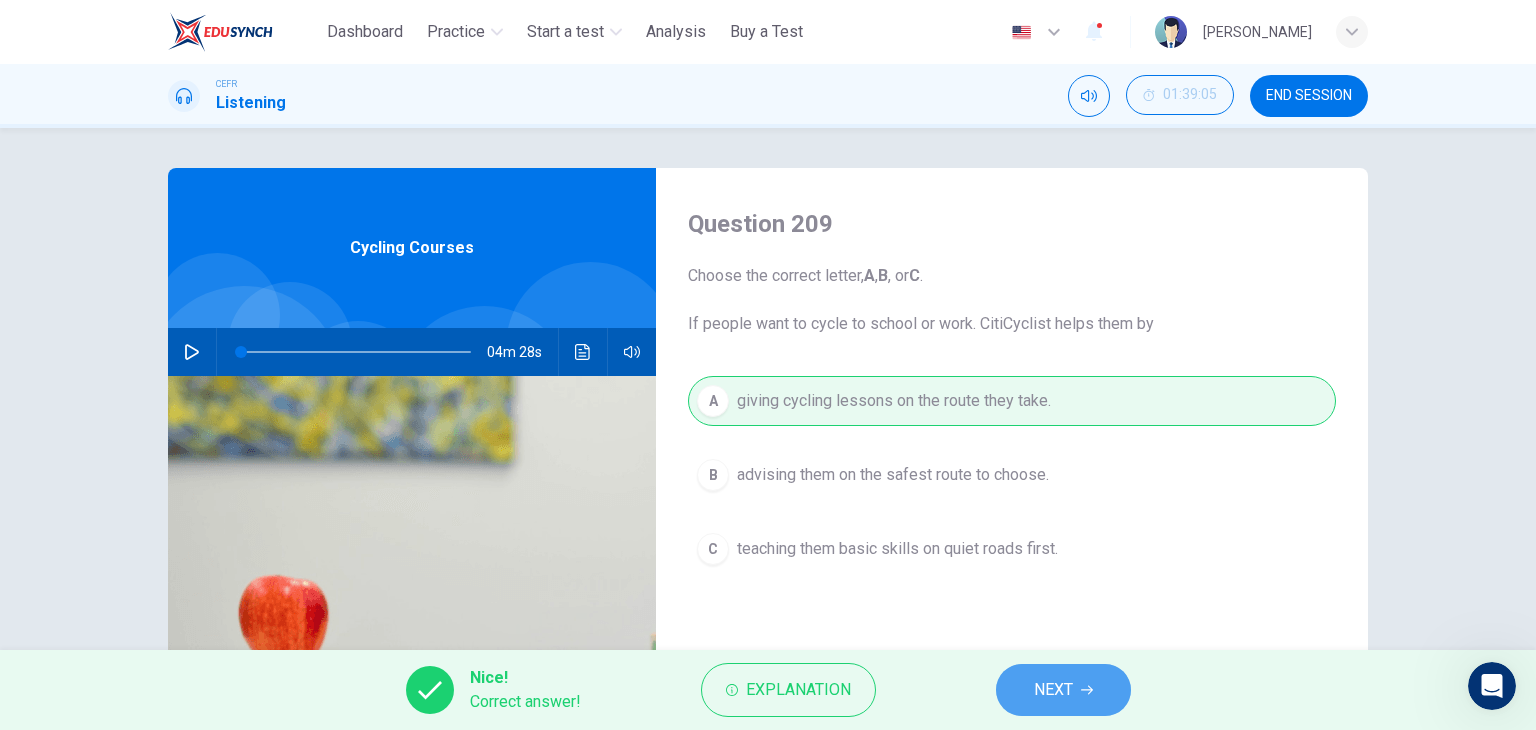 click on "NEXT" at bounding box center [1063, 690] 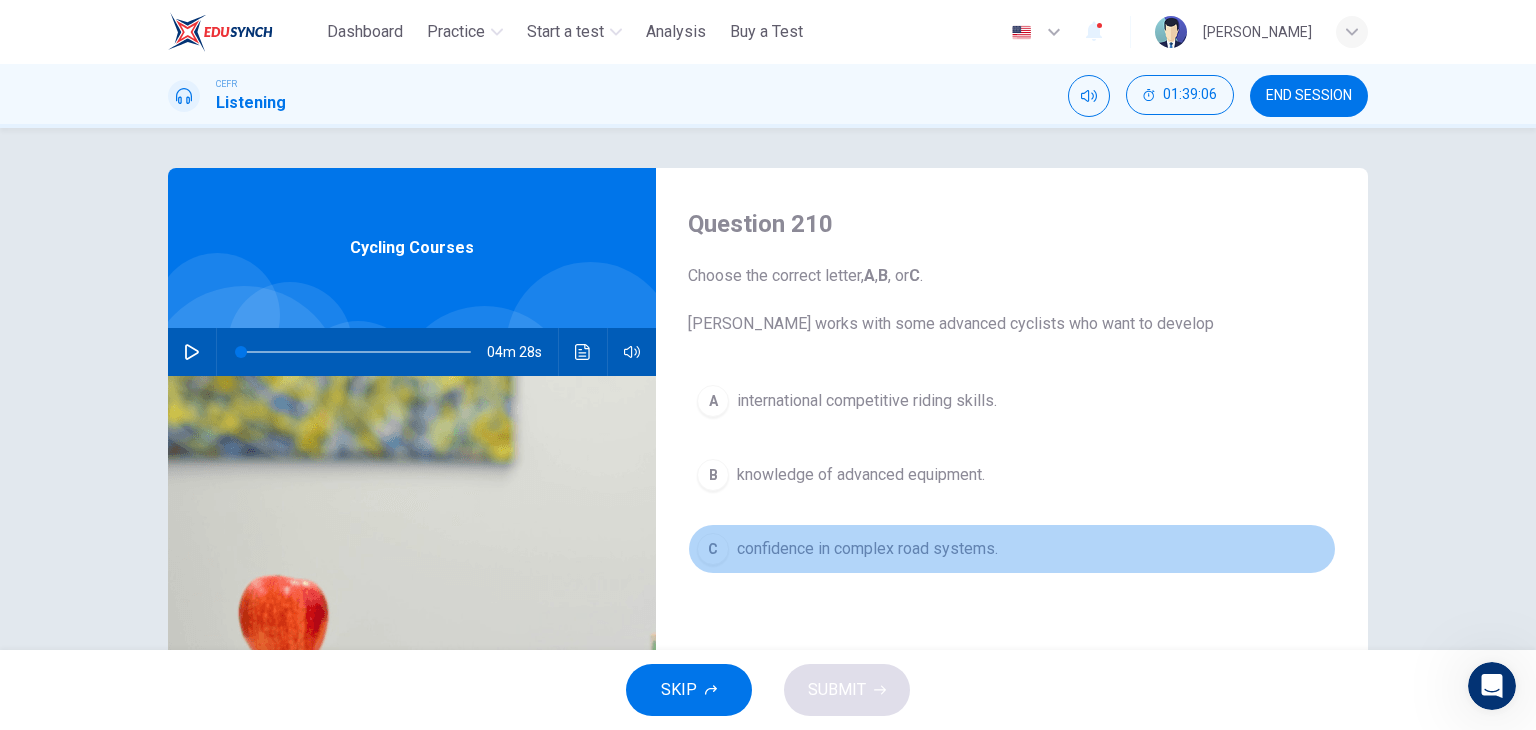 click on "confidence in complex road systems." at bounding box center [867, 549] 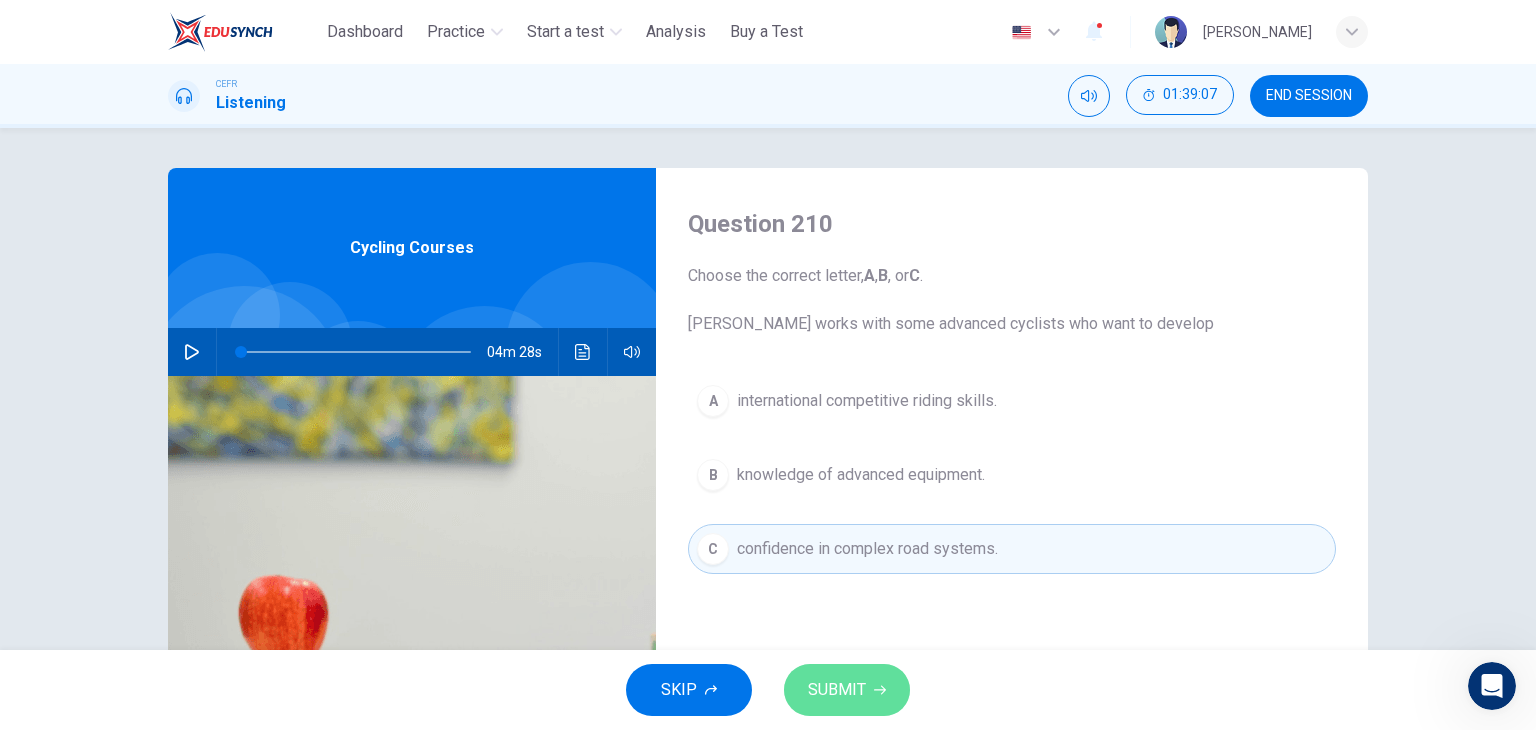 click on "SUBMIT" at bounding box center [837, 690] 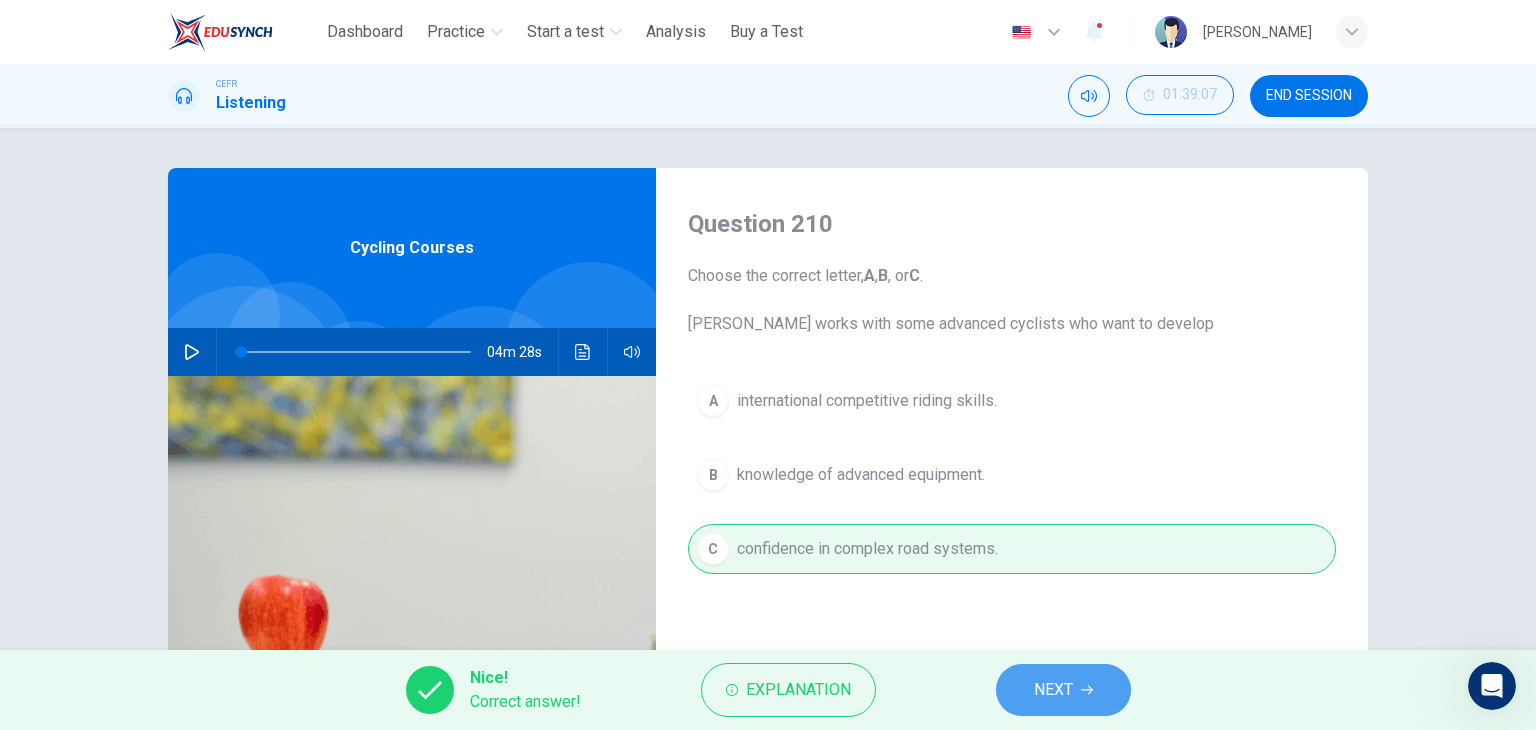 click on "NEXT" at bounding box center (1053, 690) 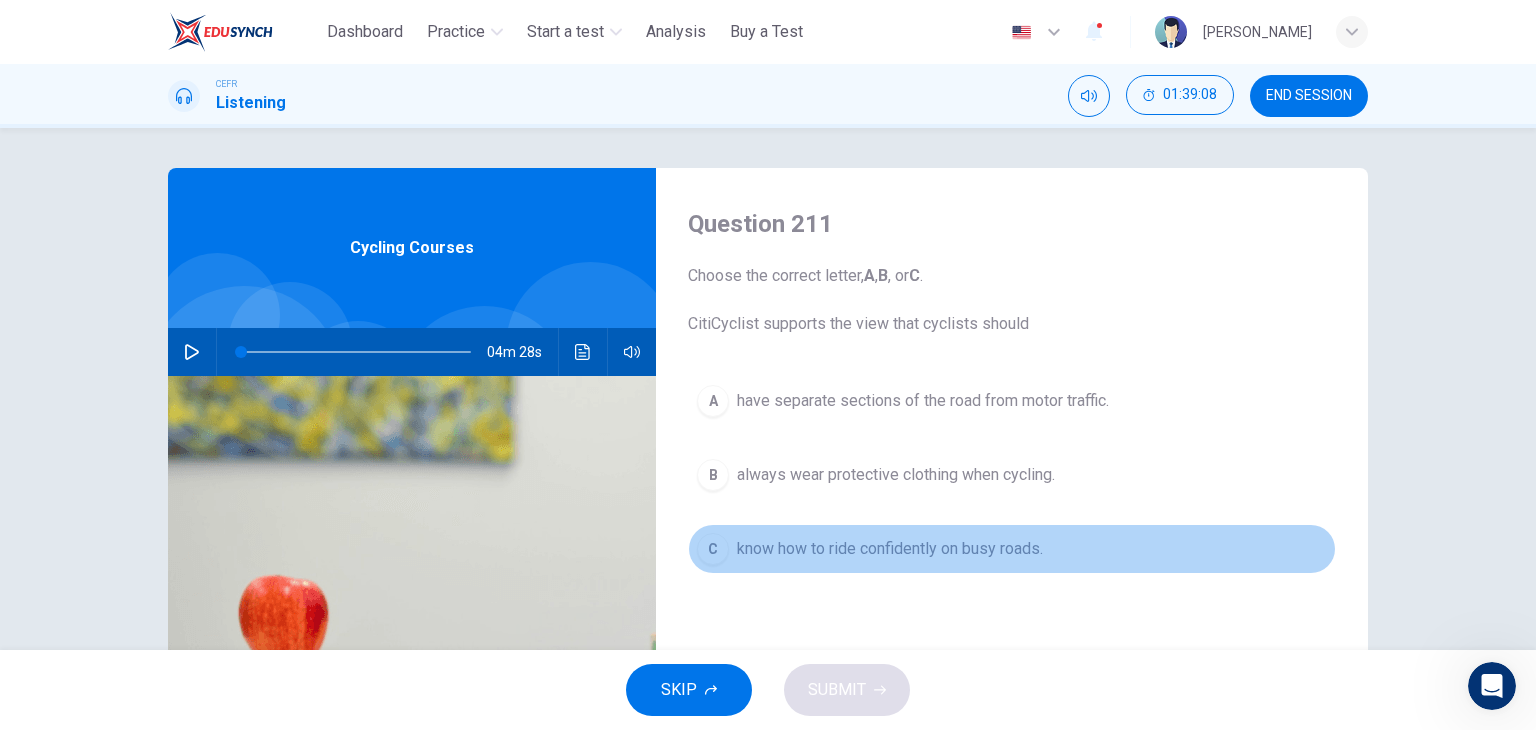 click on "C know how to ride confidently on busy roads." at bounding box center [1012, 549] 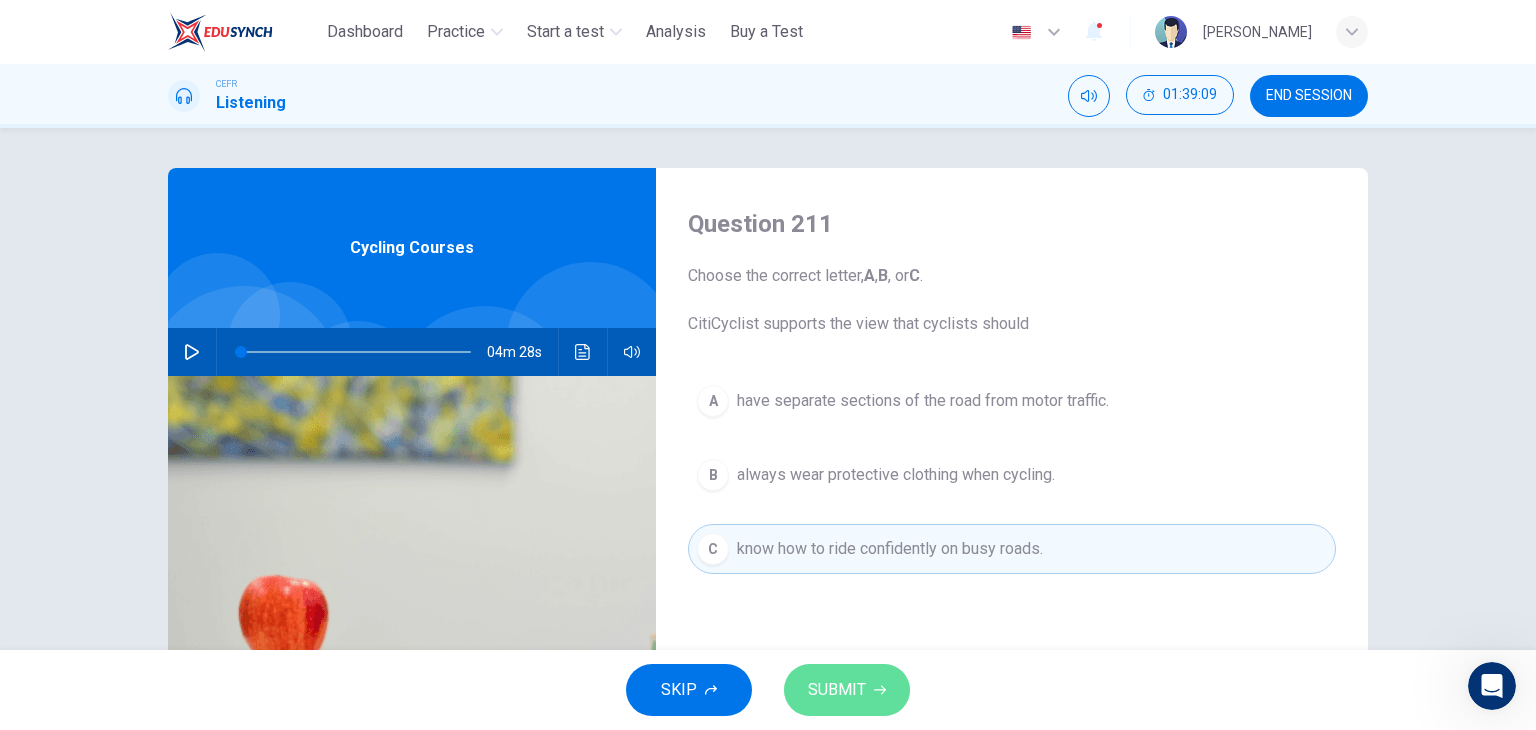 click on "SUBMIT" at bounding box center [837, 690] 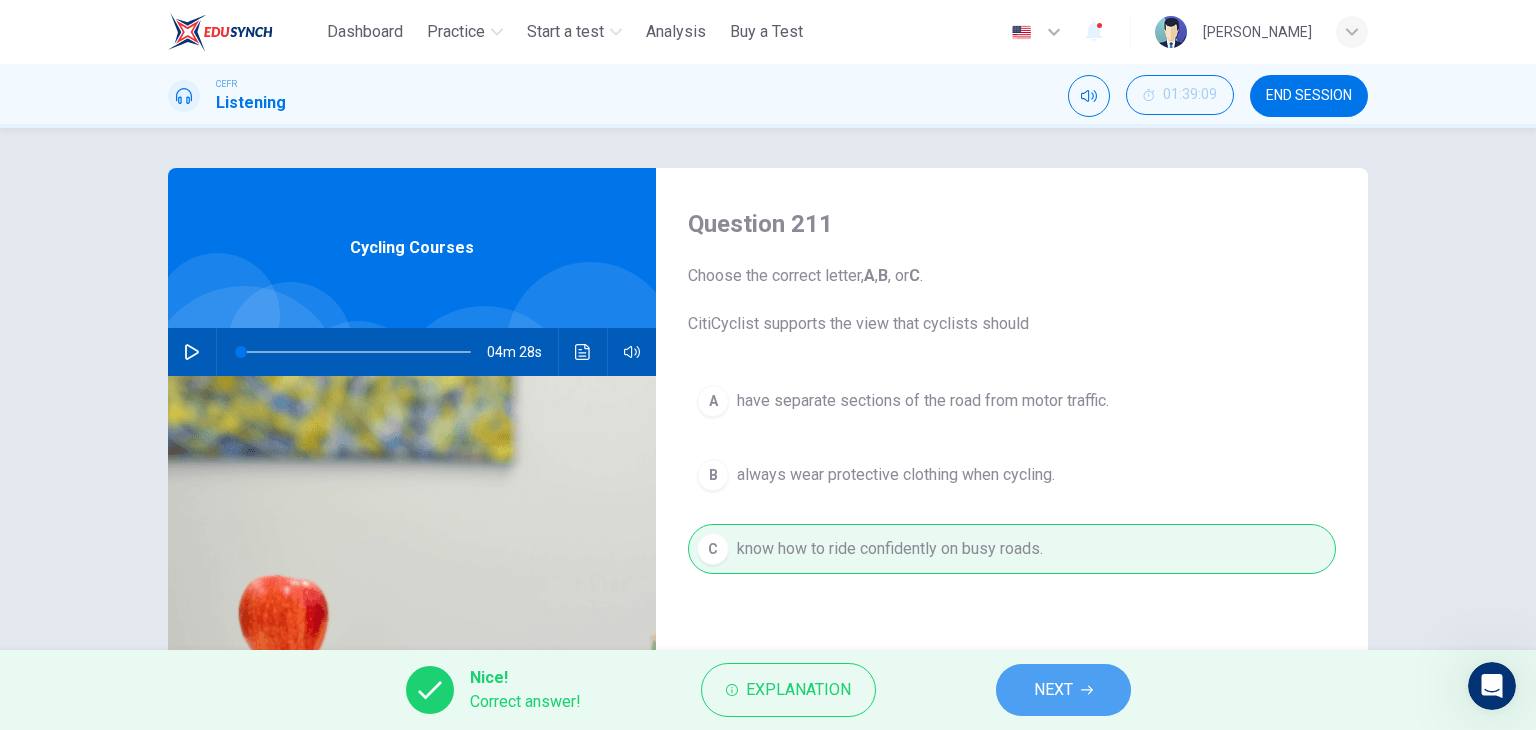click on "NEXT" at bounding box center [1063, 690] 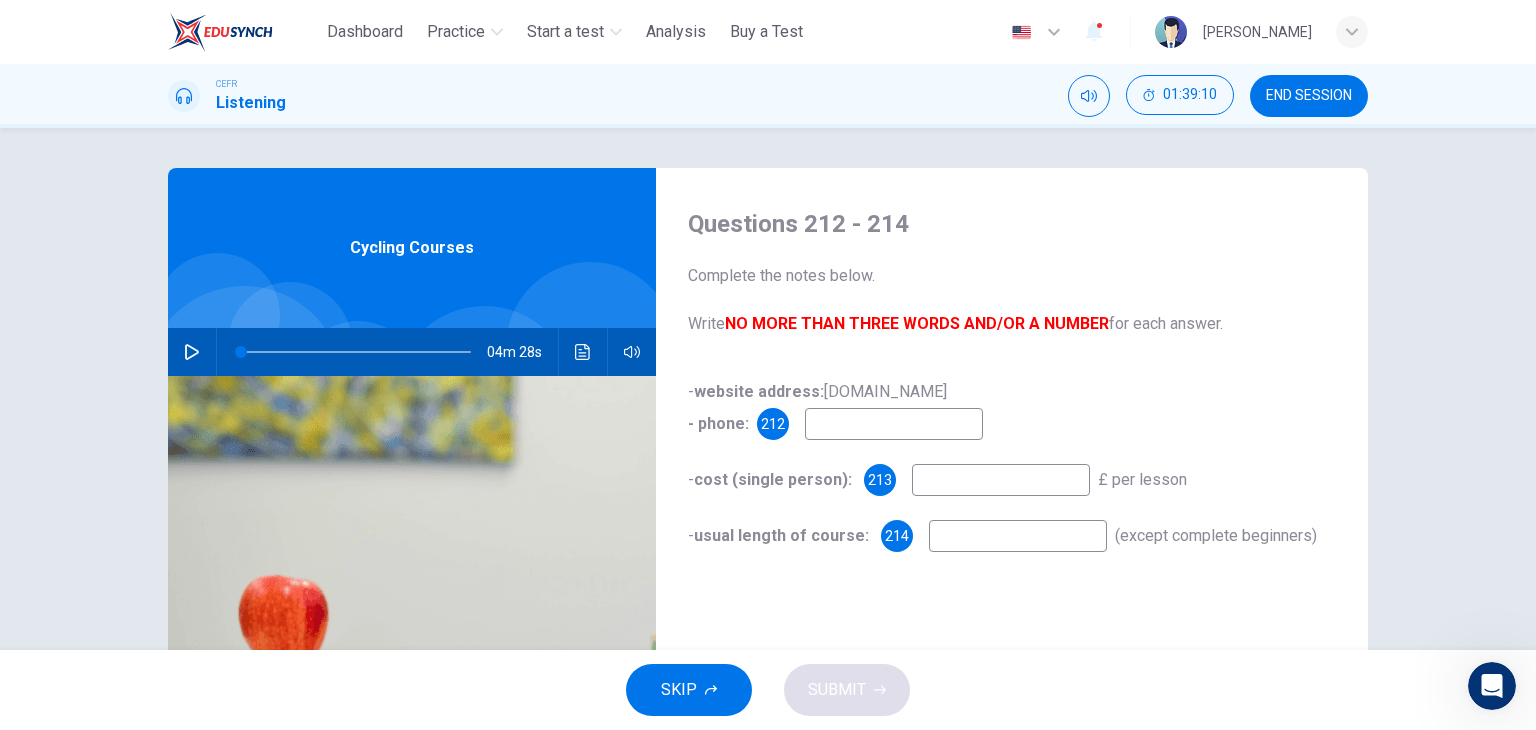 click at bounding box center (894, 424) 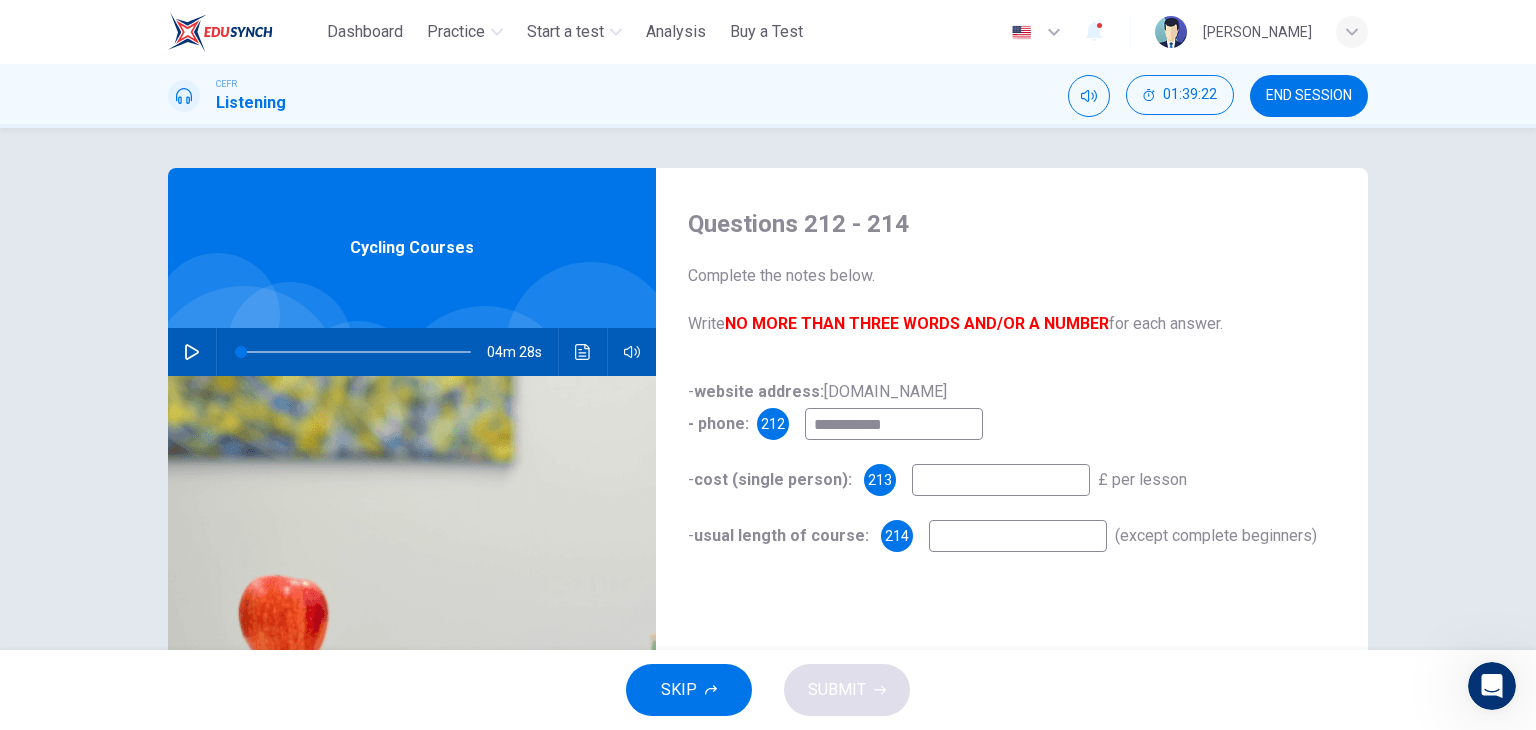 type on "**********" 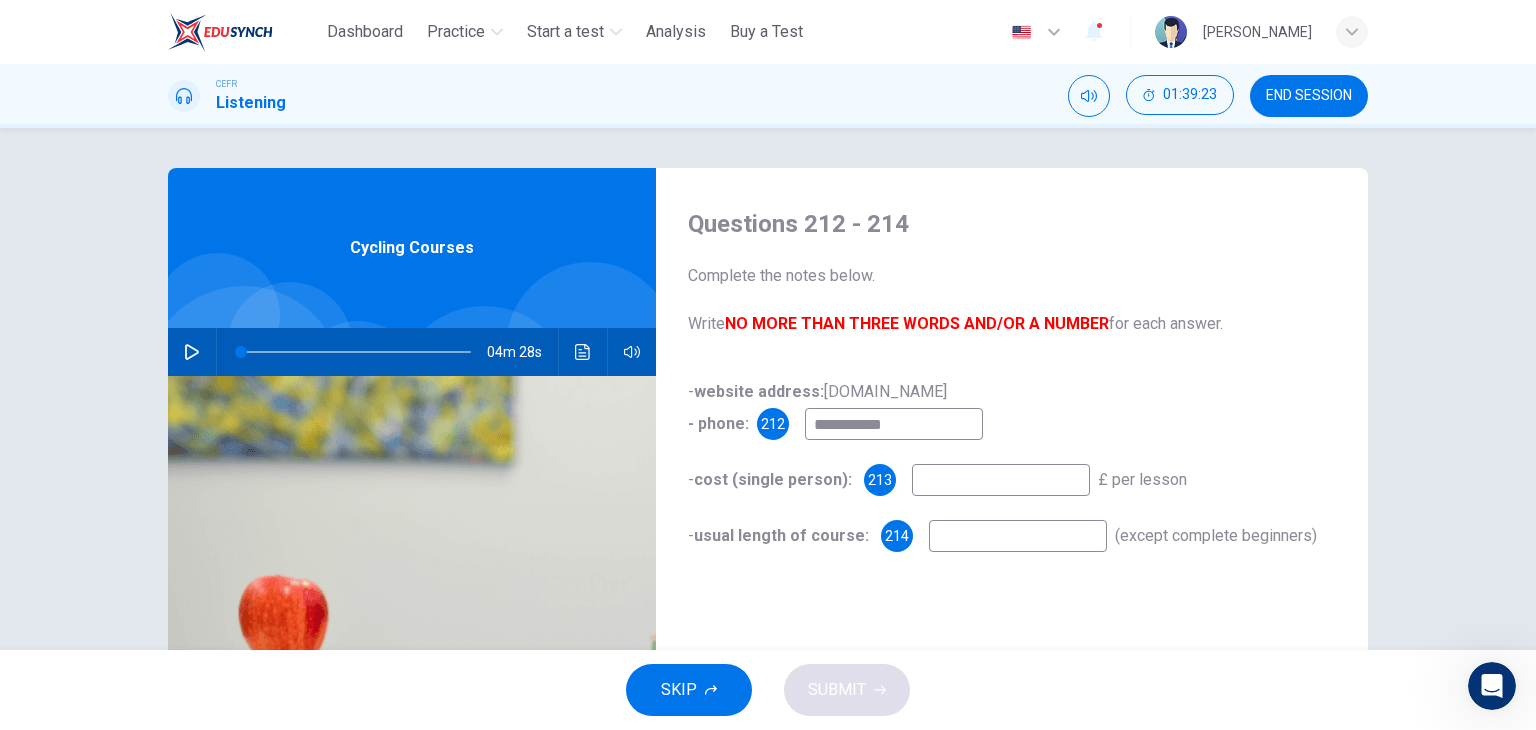 click at bounding box center [1001, 480] 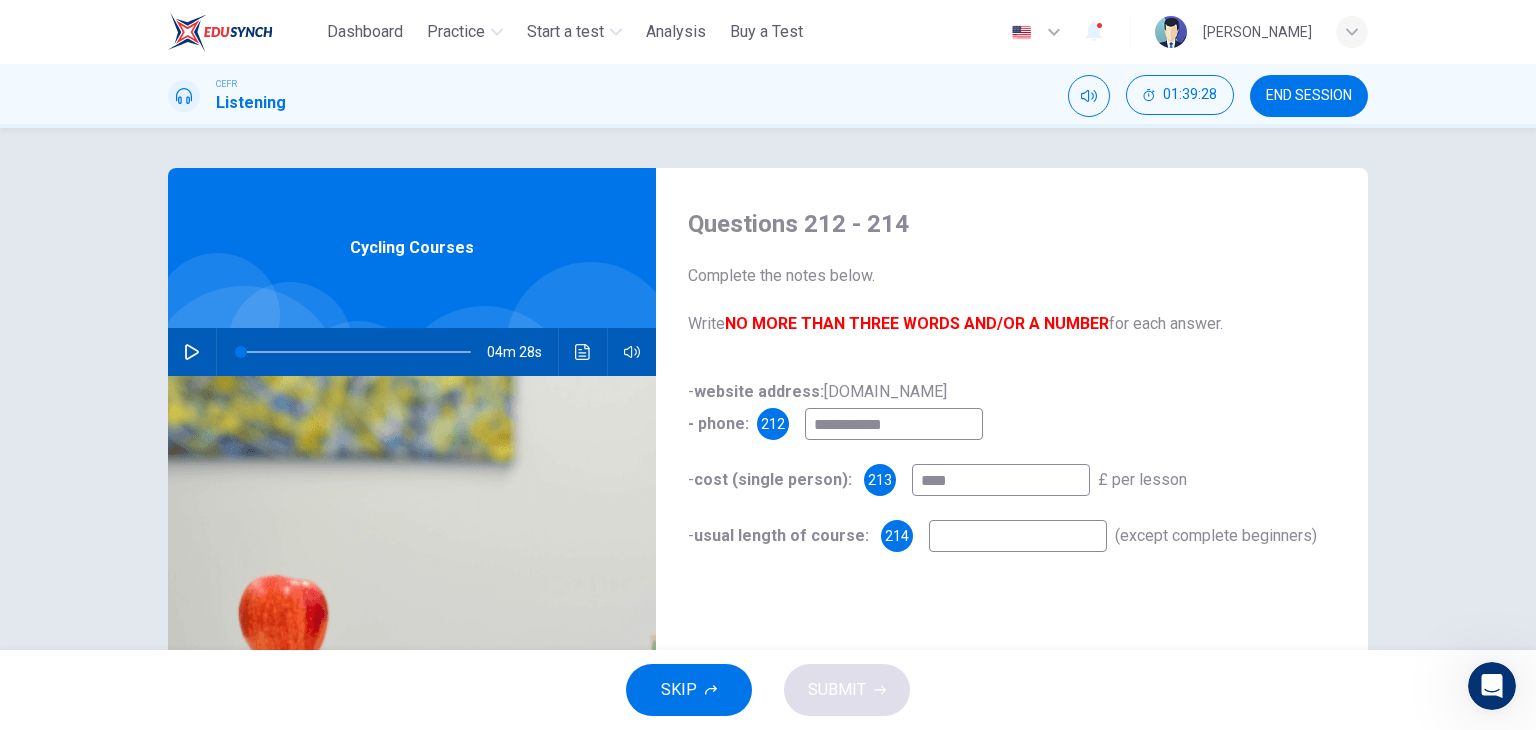type on "****" 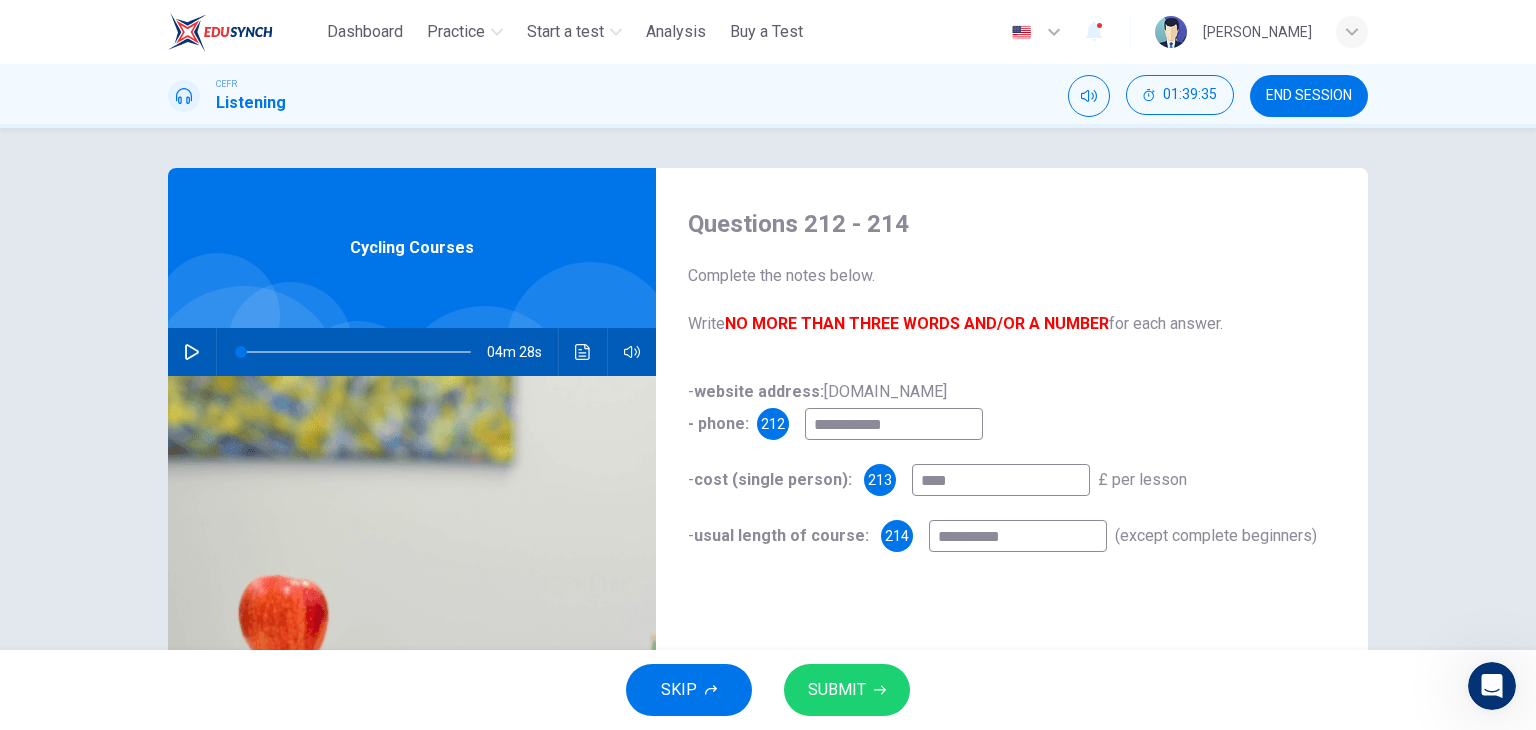type on "**********" 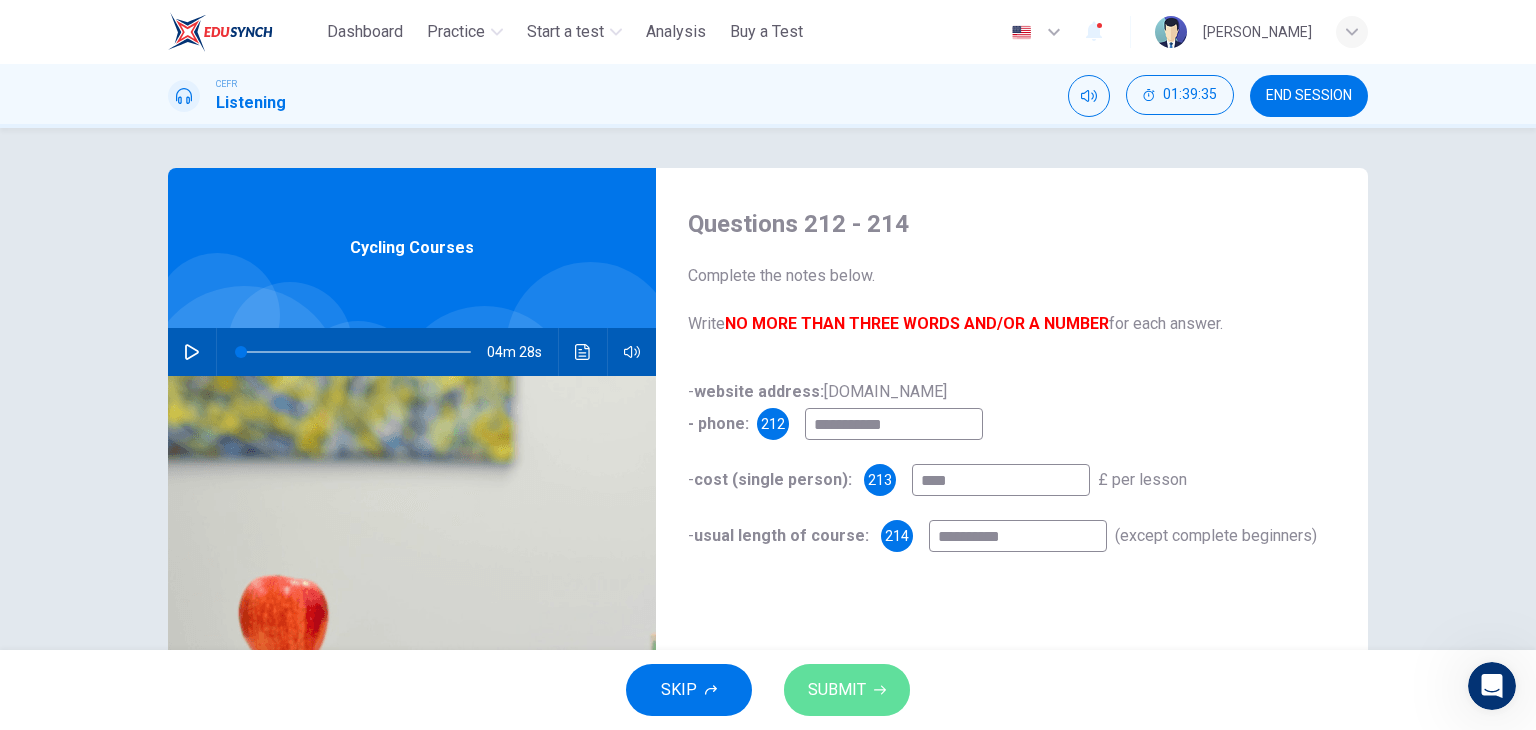 click on "SUBMIT" at bounding box center [837, 690] 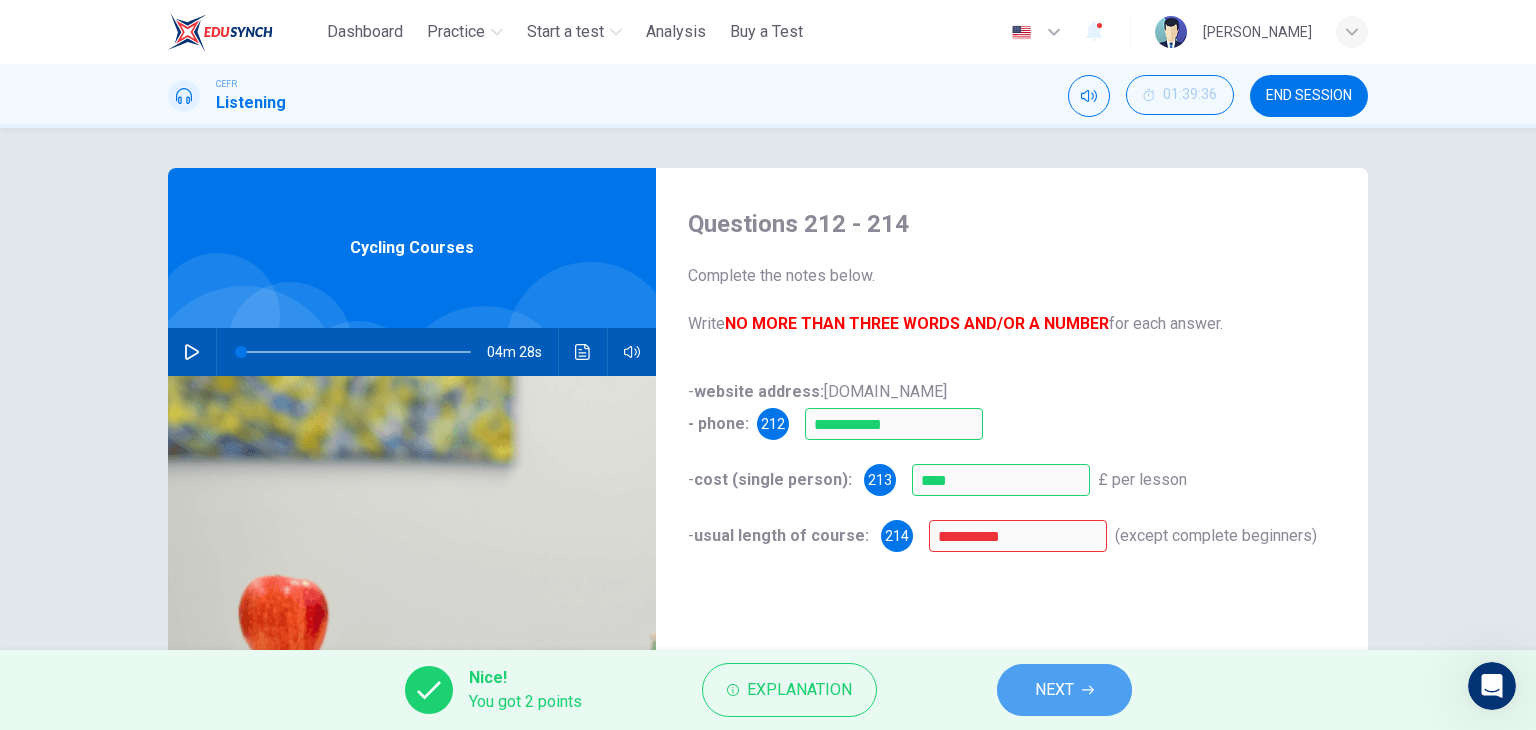 click on "NEXT" at bounding box center (1054, 690) 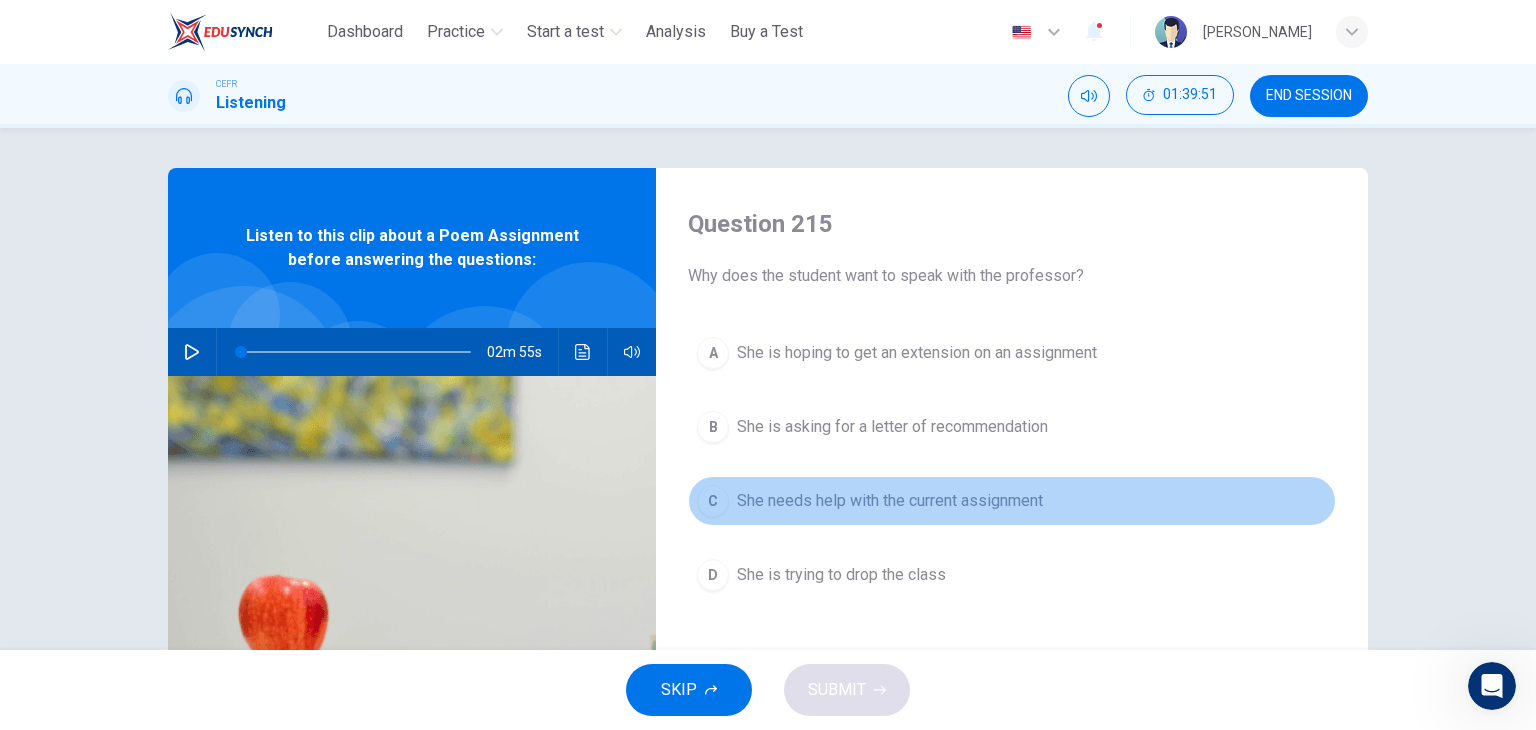 click on "She needs help with the current assignment" at bounding box center [890, 501] 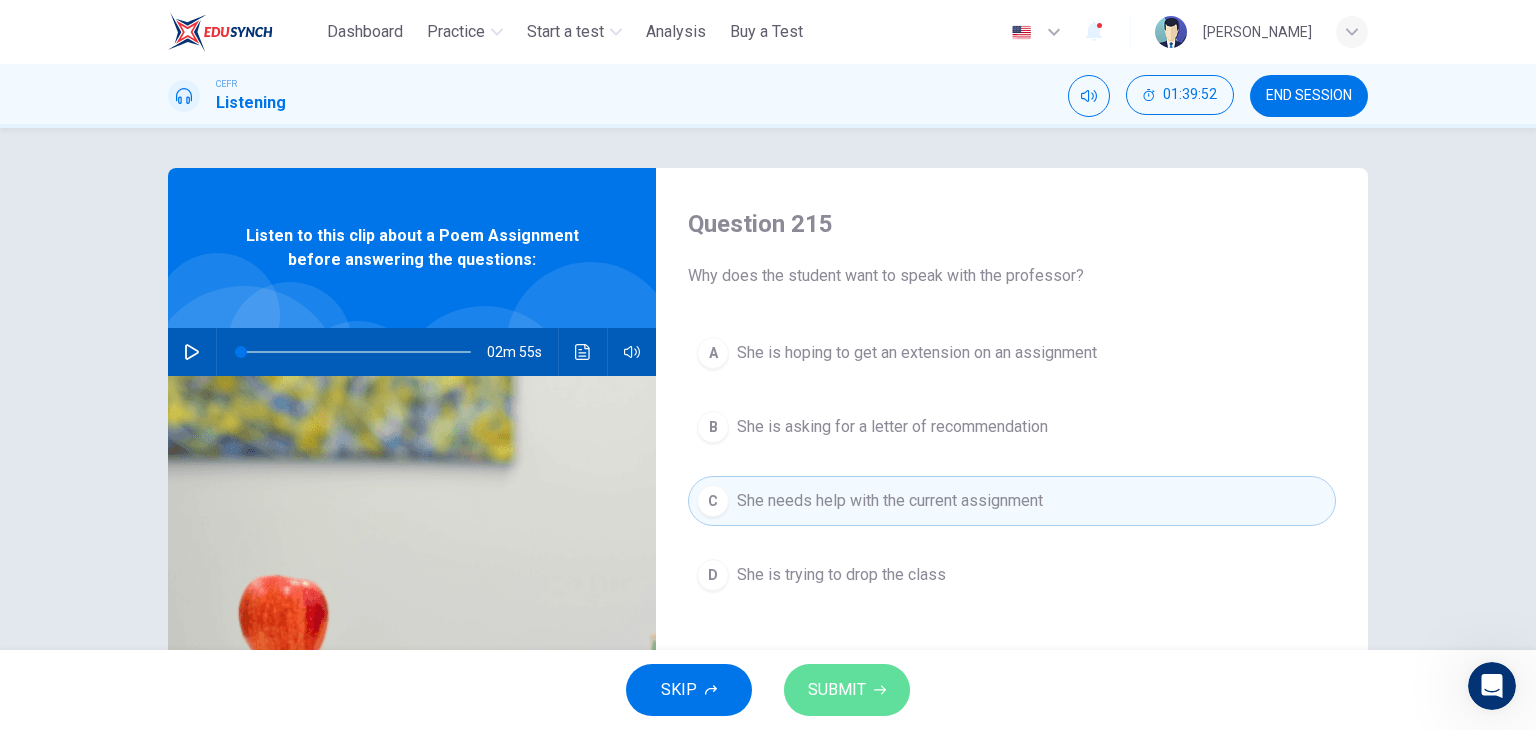 click on "SUBMIT" at bounding box center (837, 690) 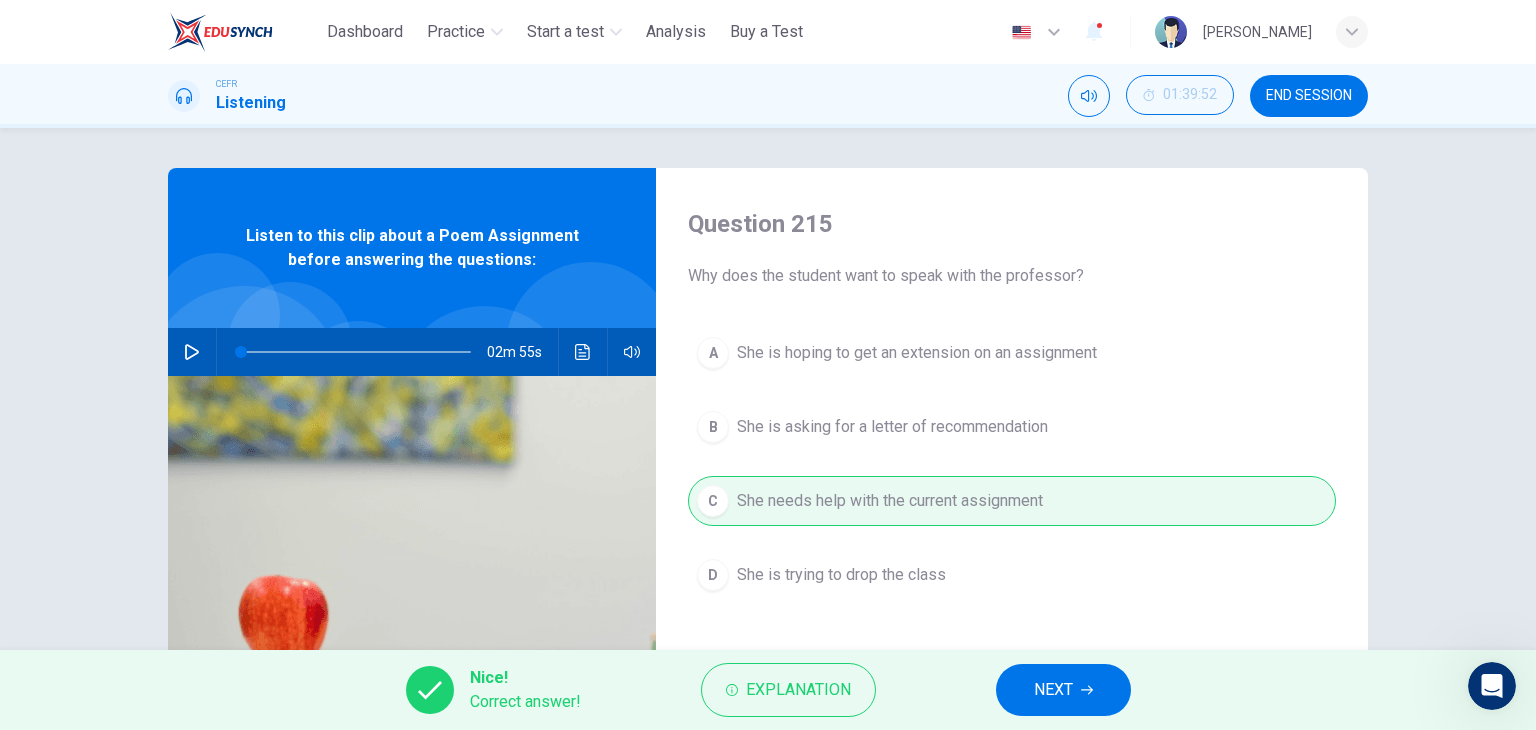 click on "NEXT" at bounding box center [1053, 690] 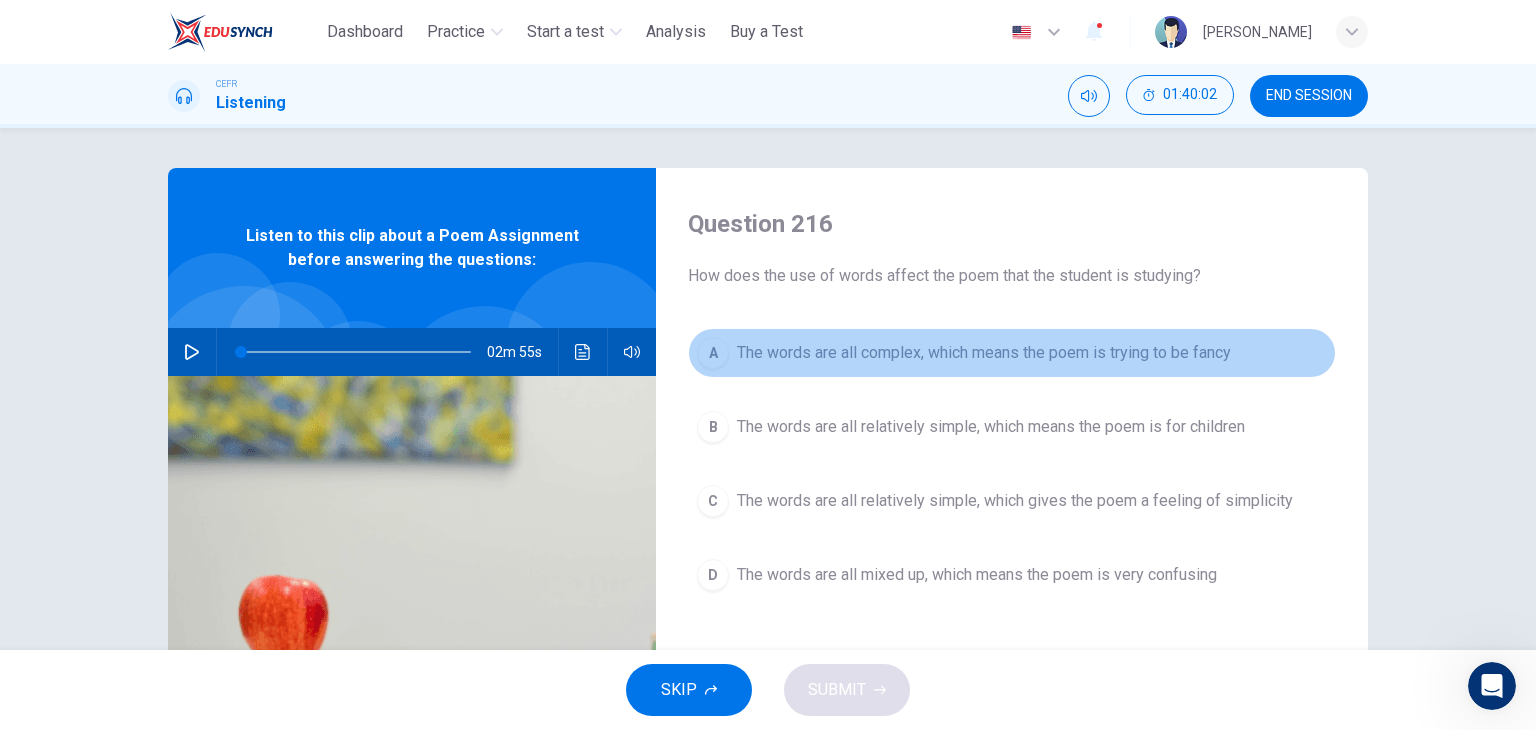 click on "A The words are all complex, which means the poem is trying to be fancy" at bounding box center (1012, 353) 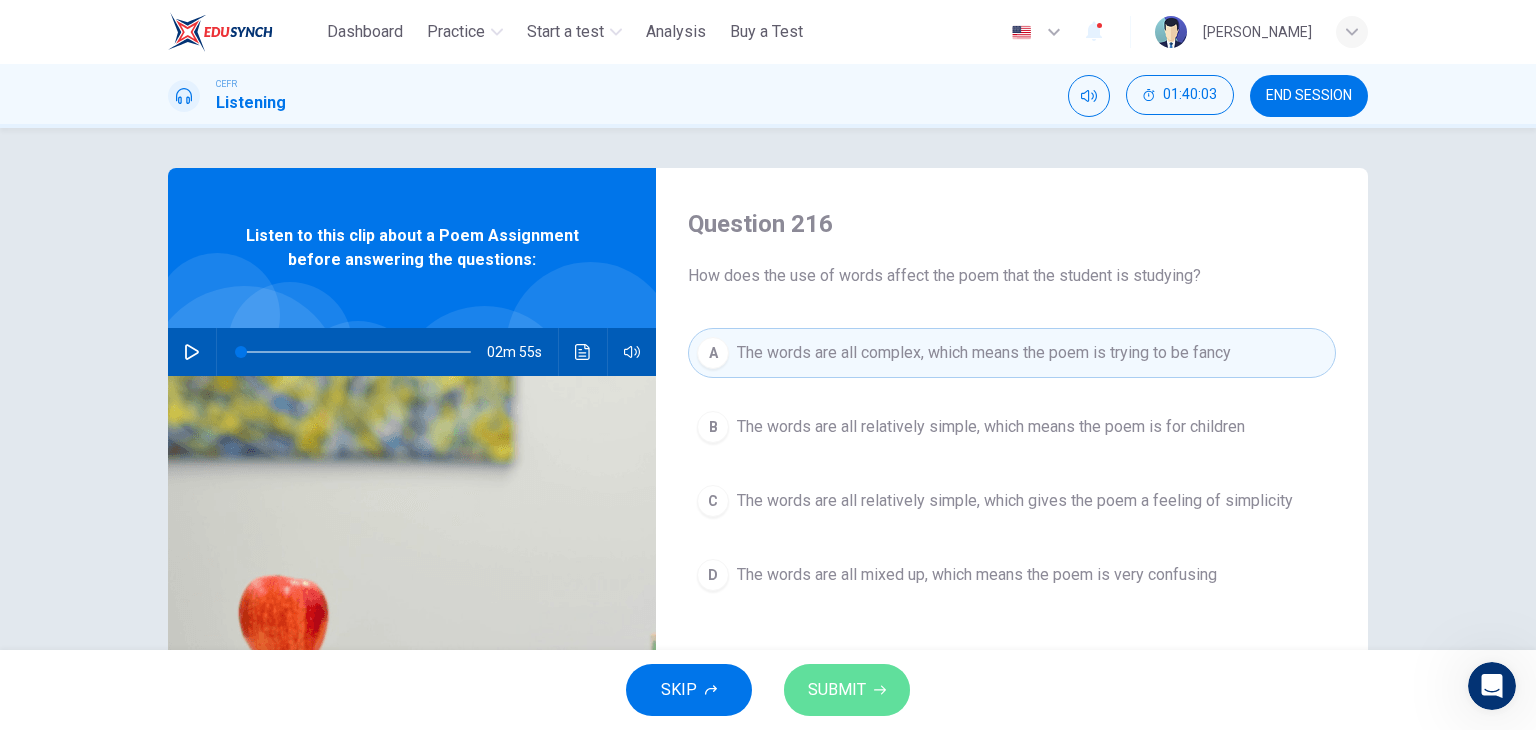 click on "SUBMIT" at bounding box center [837, 690] 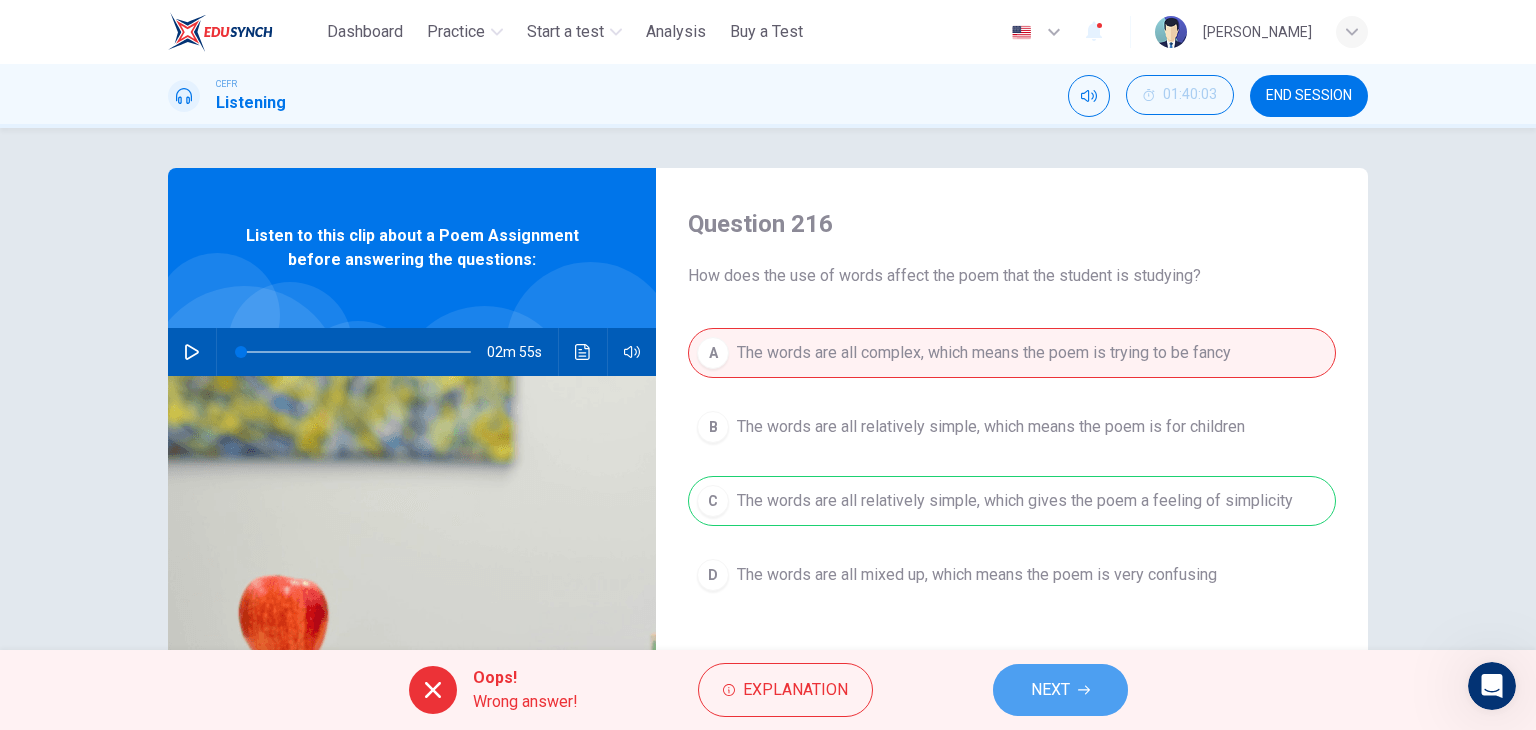 click on "NEXT" at bounding box center [1060, 690] 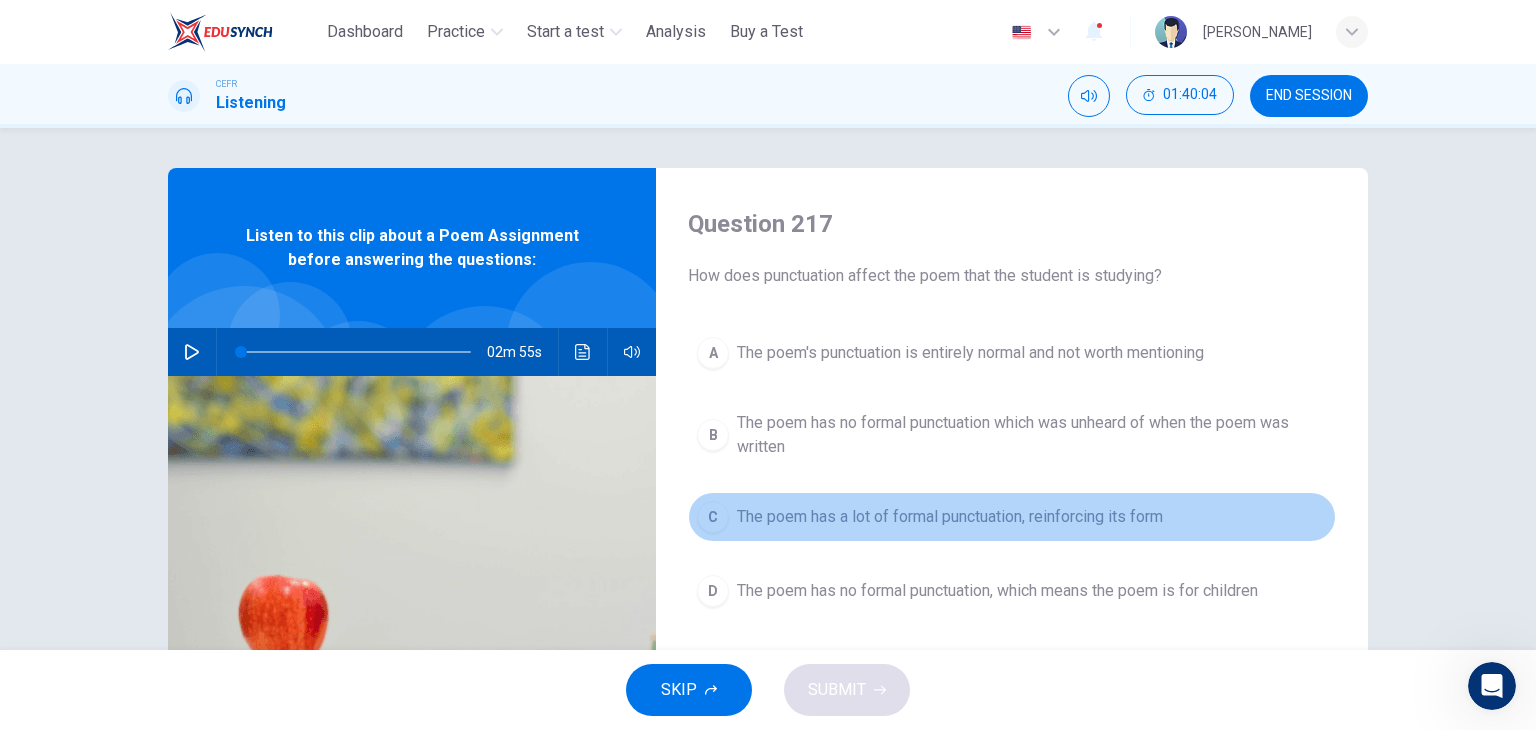 click on "The poem has a lot of formal punctuation, reinforcing its form" at bounding box center [950, 517] 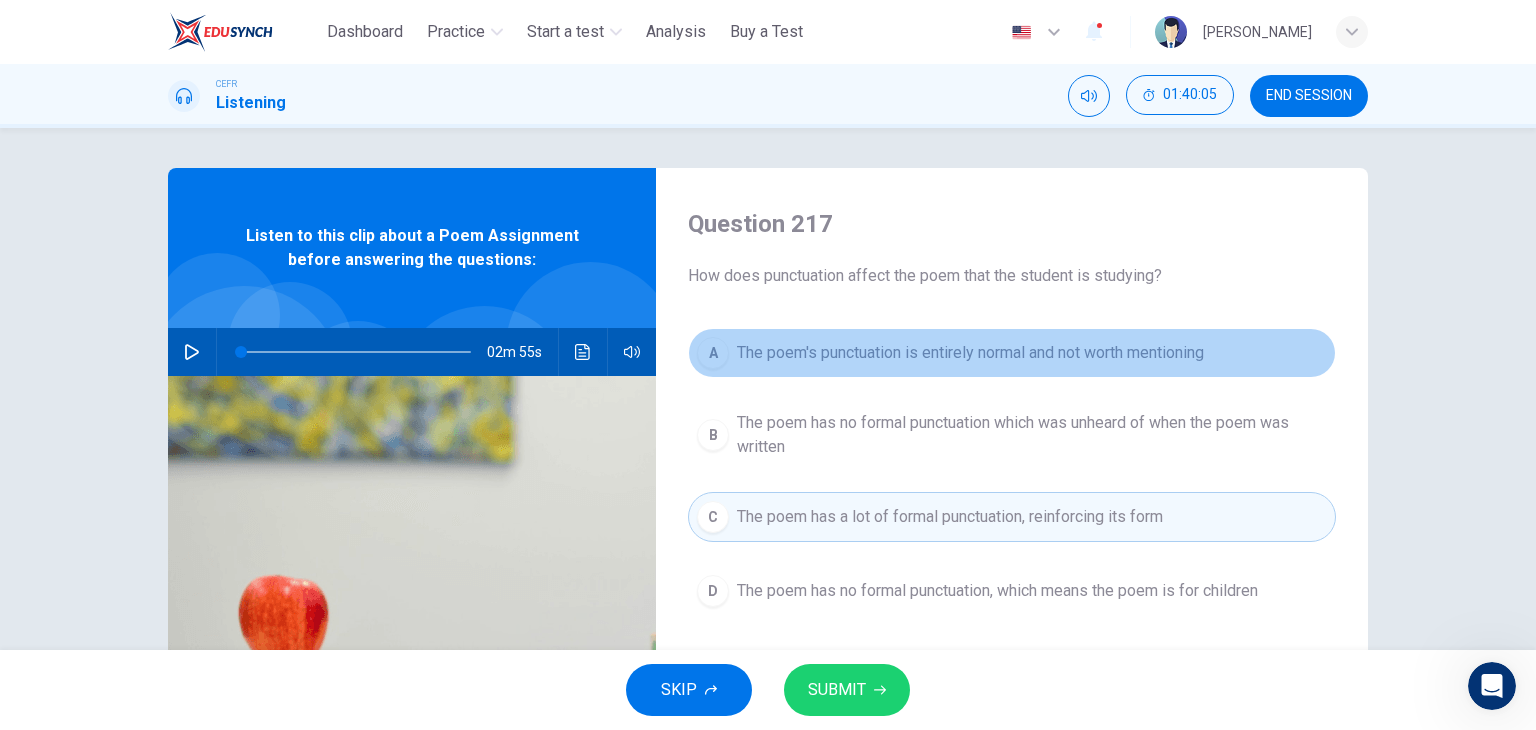 click on "The poem's punctuation is entirely normal and not worth mentioning" at bounding box center [970, 353] 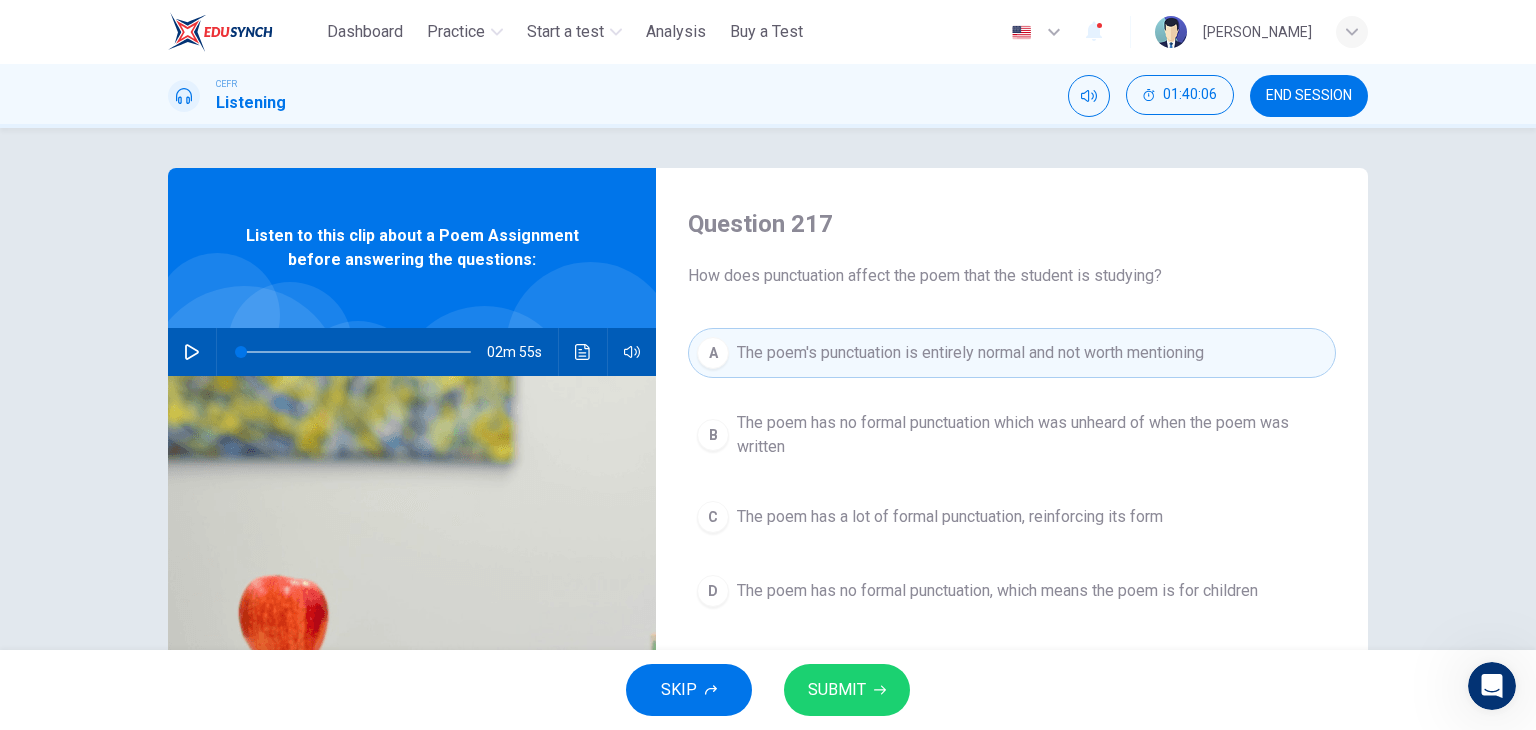 click on "SUBMIT" at bounding box center (837, 690) 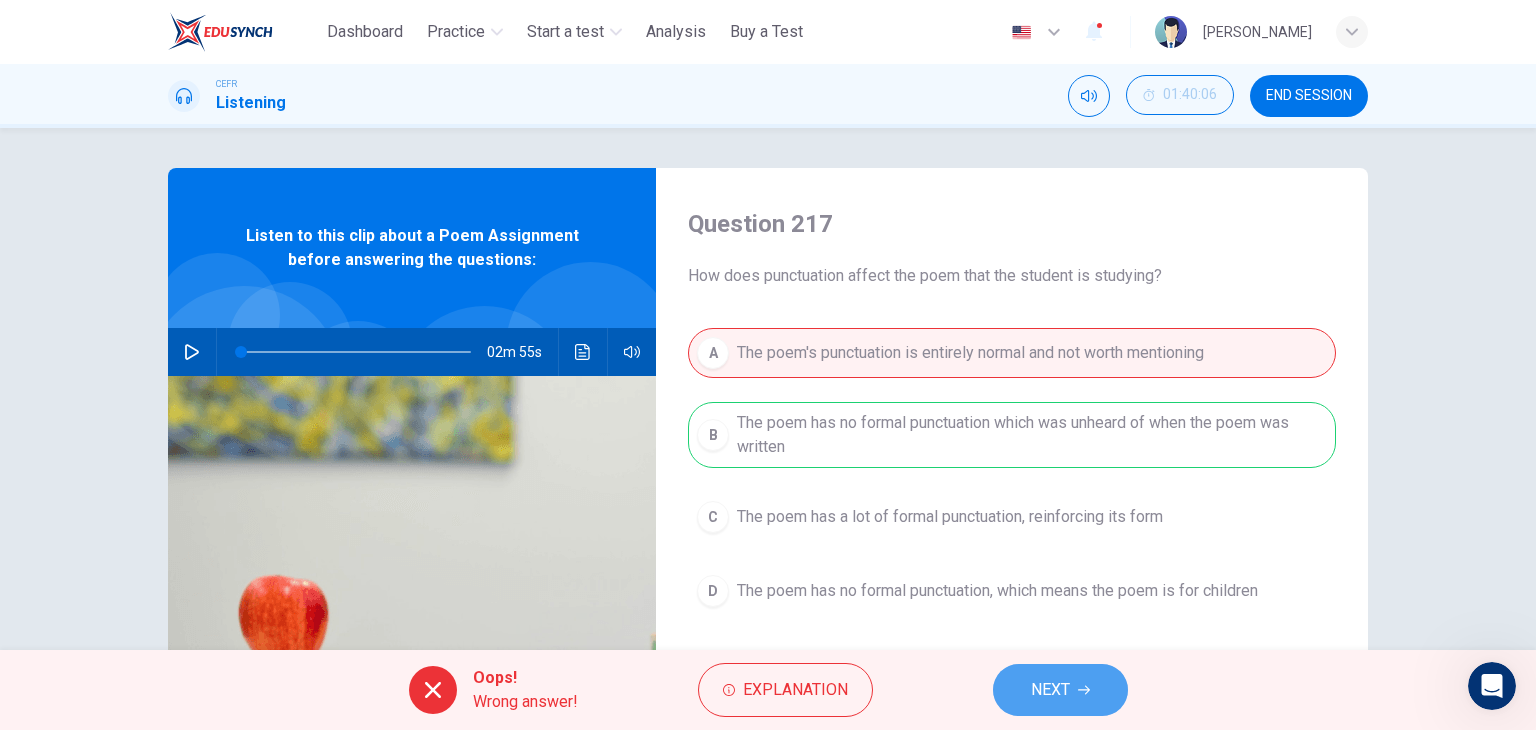 click on "NEXT" at bounding box center (1060, 690) 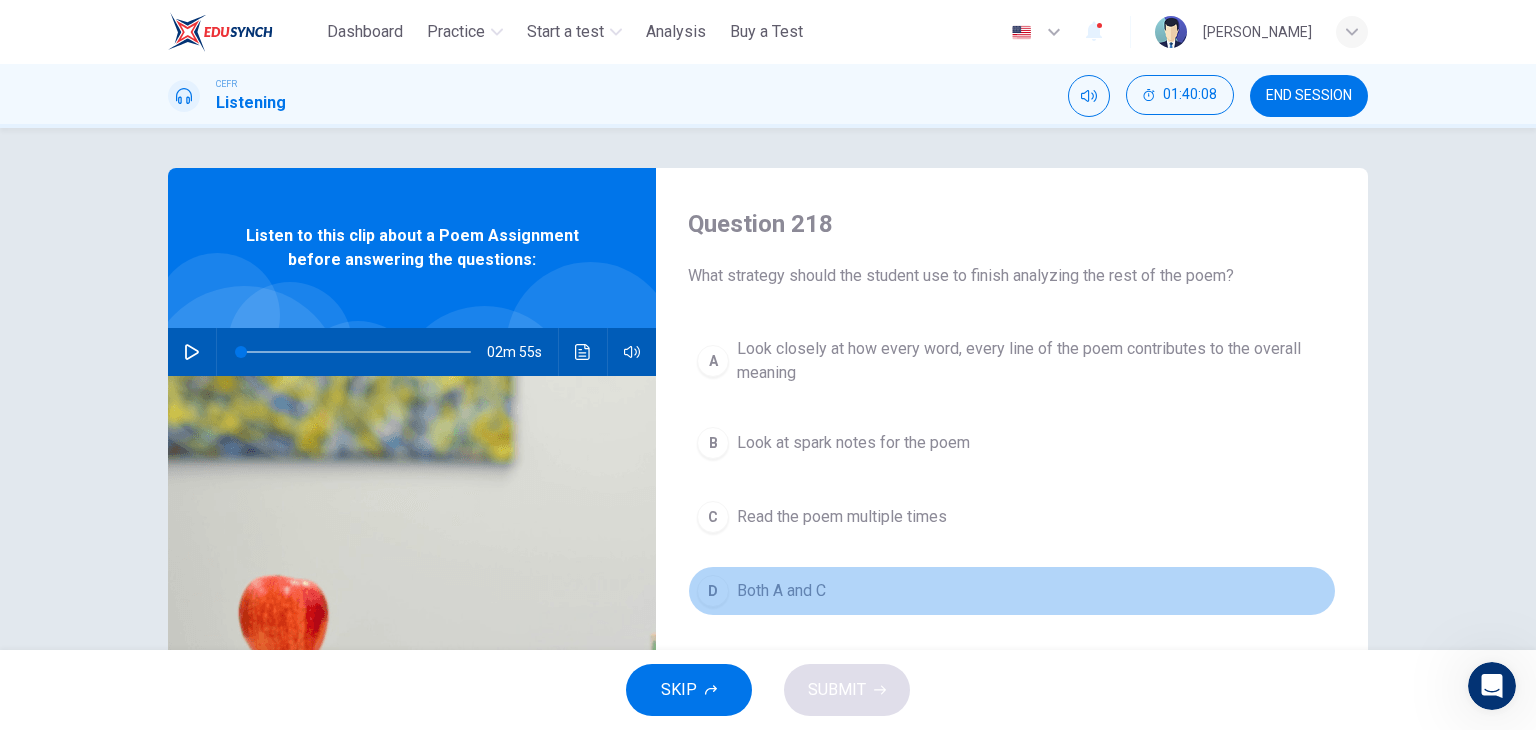 click on "D Both A and C" at bounding box center [1012, 591] 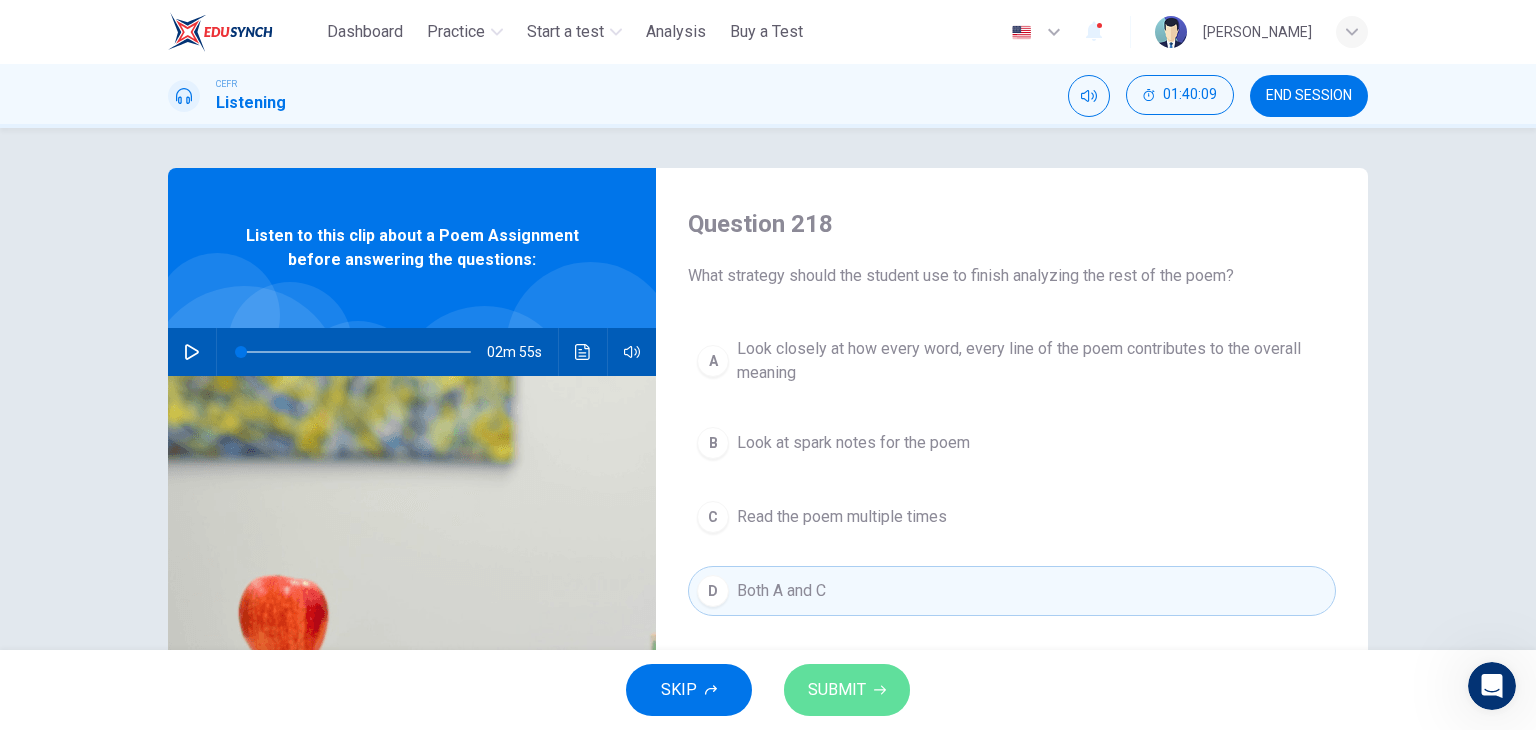 click on "SUBMIT" at bounding box center [837, 690] 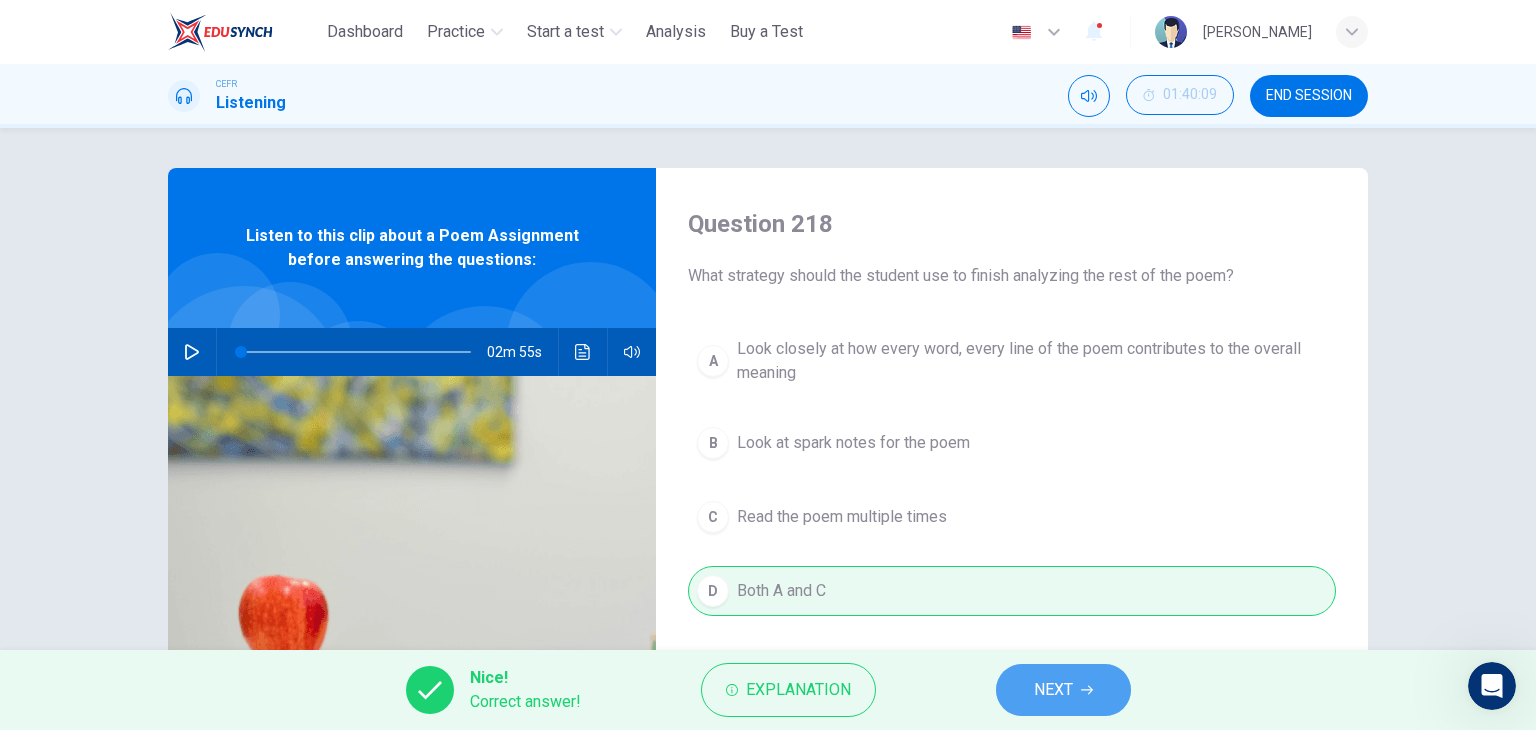 click 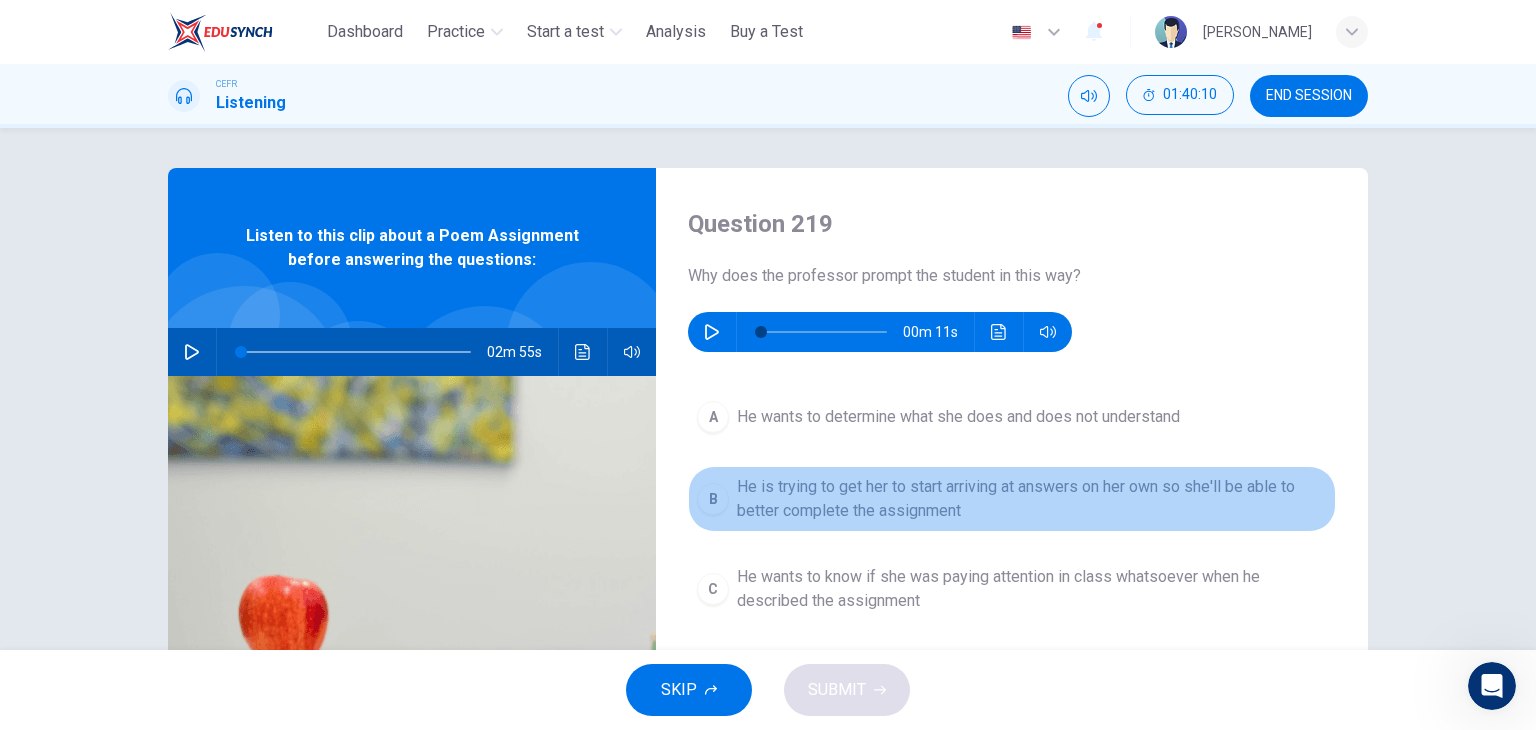 click on "He is trying to get her to start arriving at answers on her own so she'll be able to better complete the assignment" at bounding box center (1032, 499) 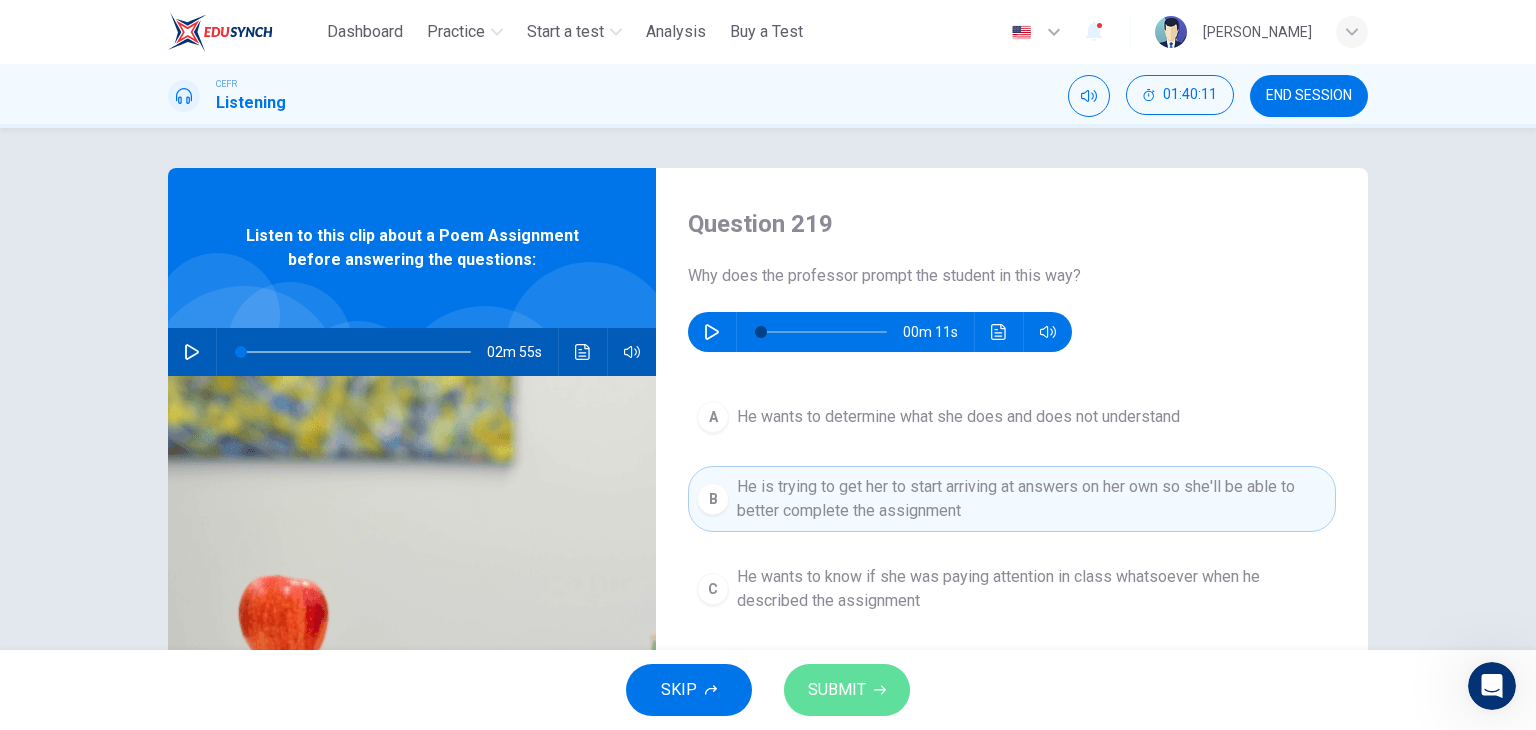 click 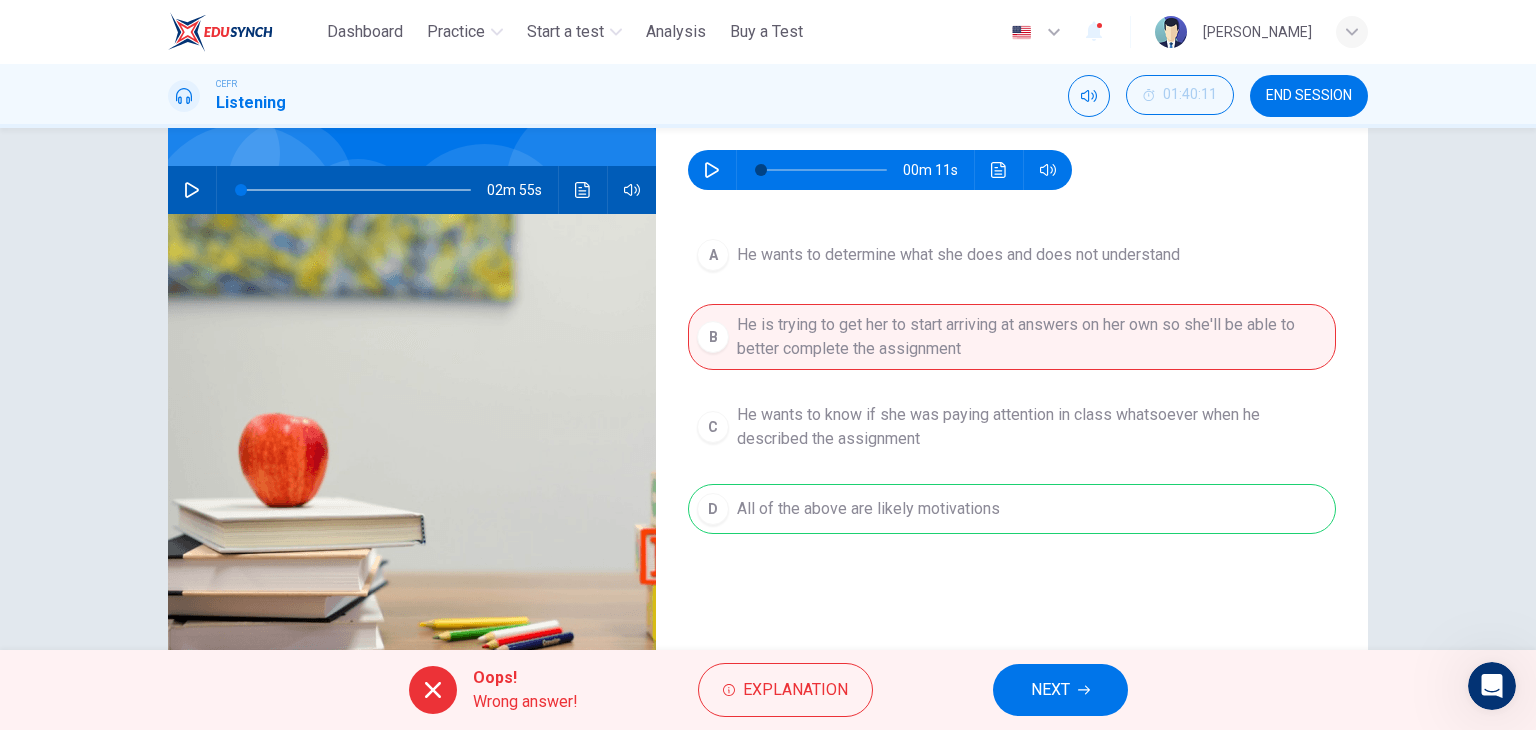 scroll, scrollTop: 163, scrollLeft: 0, axis: vertical 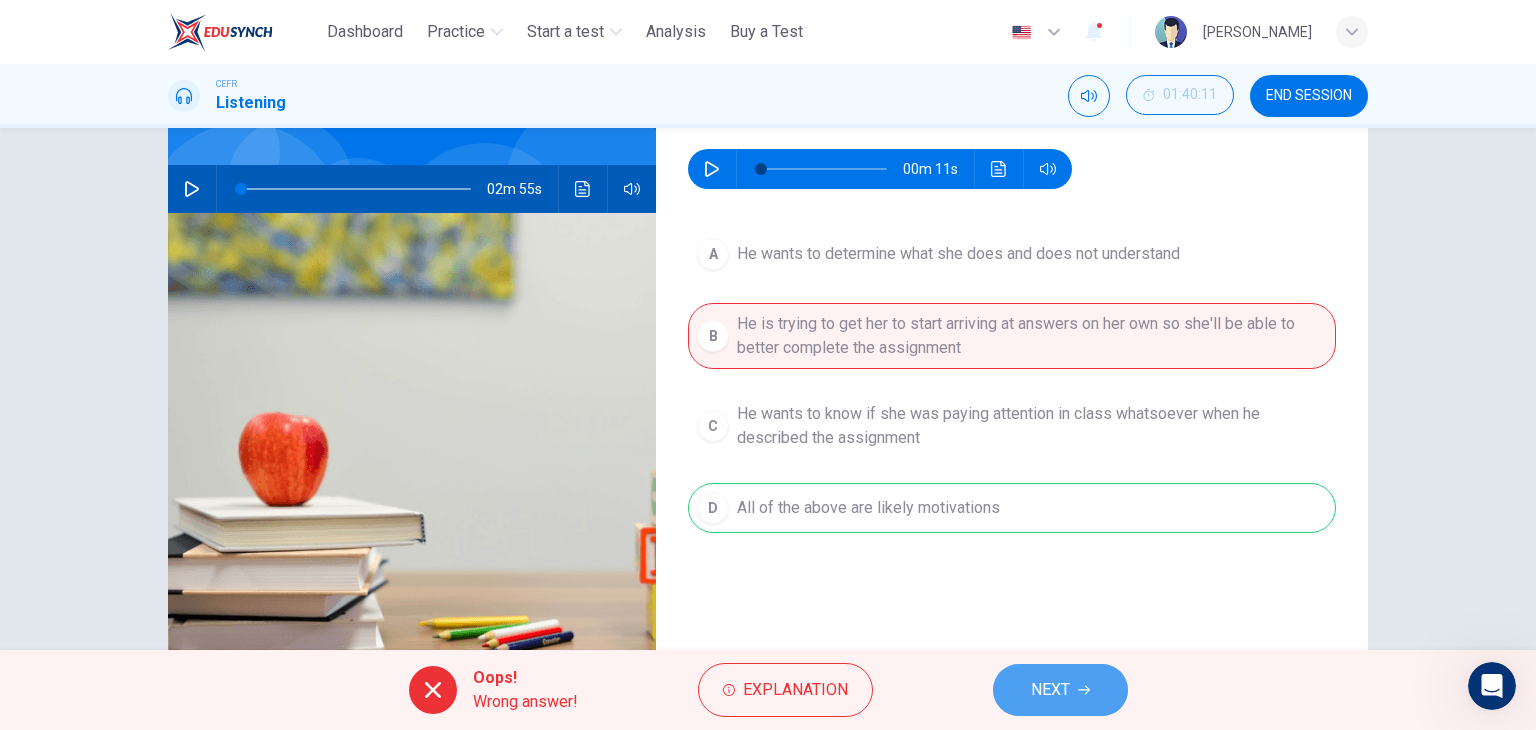 click on "NEXT" at bounding box center (1060, 690) 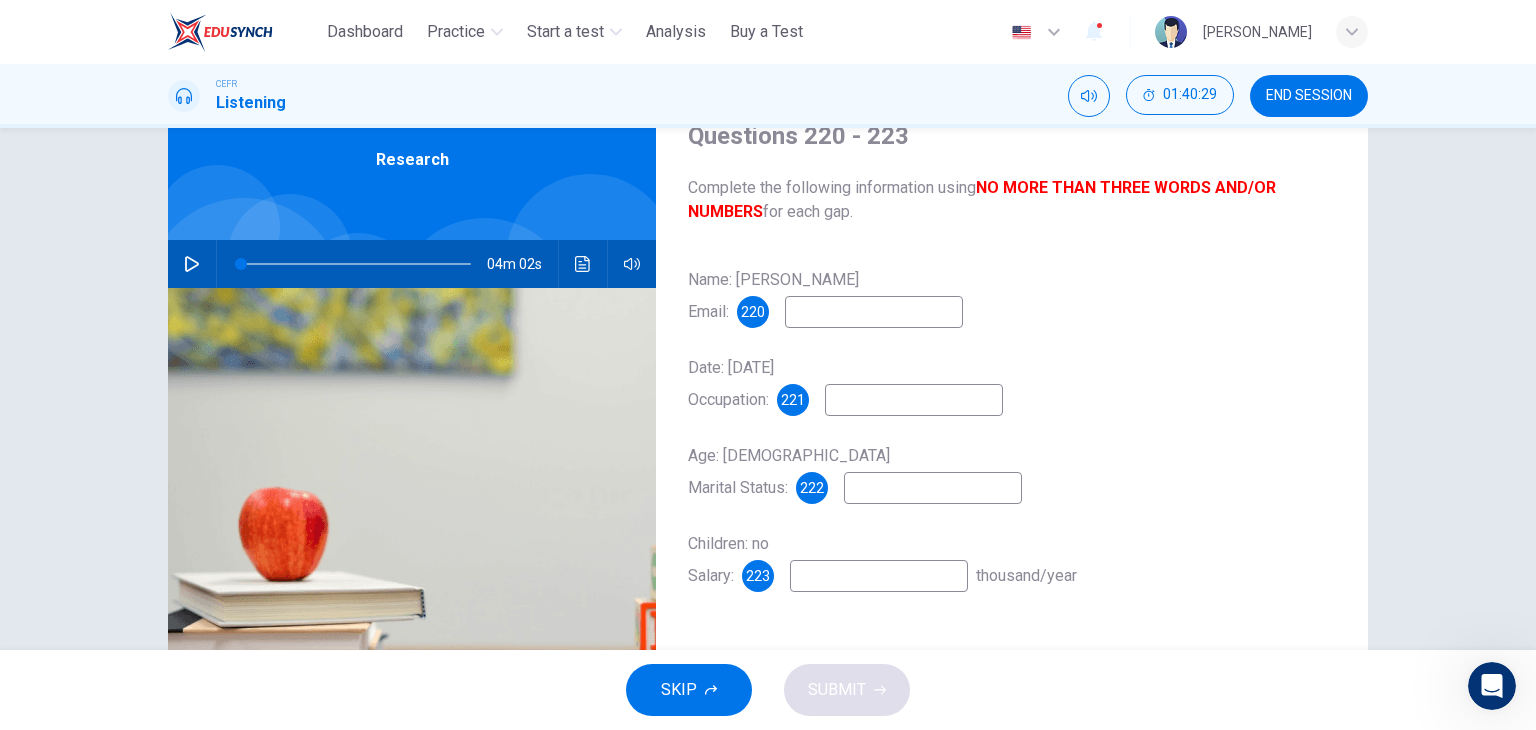scroll, scrollTop: 92, scrollLeft: 0, axis: vertical 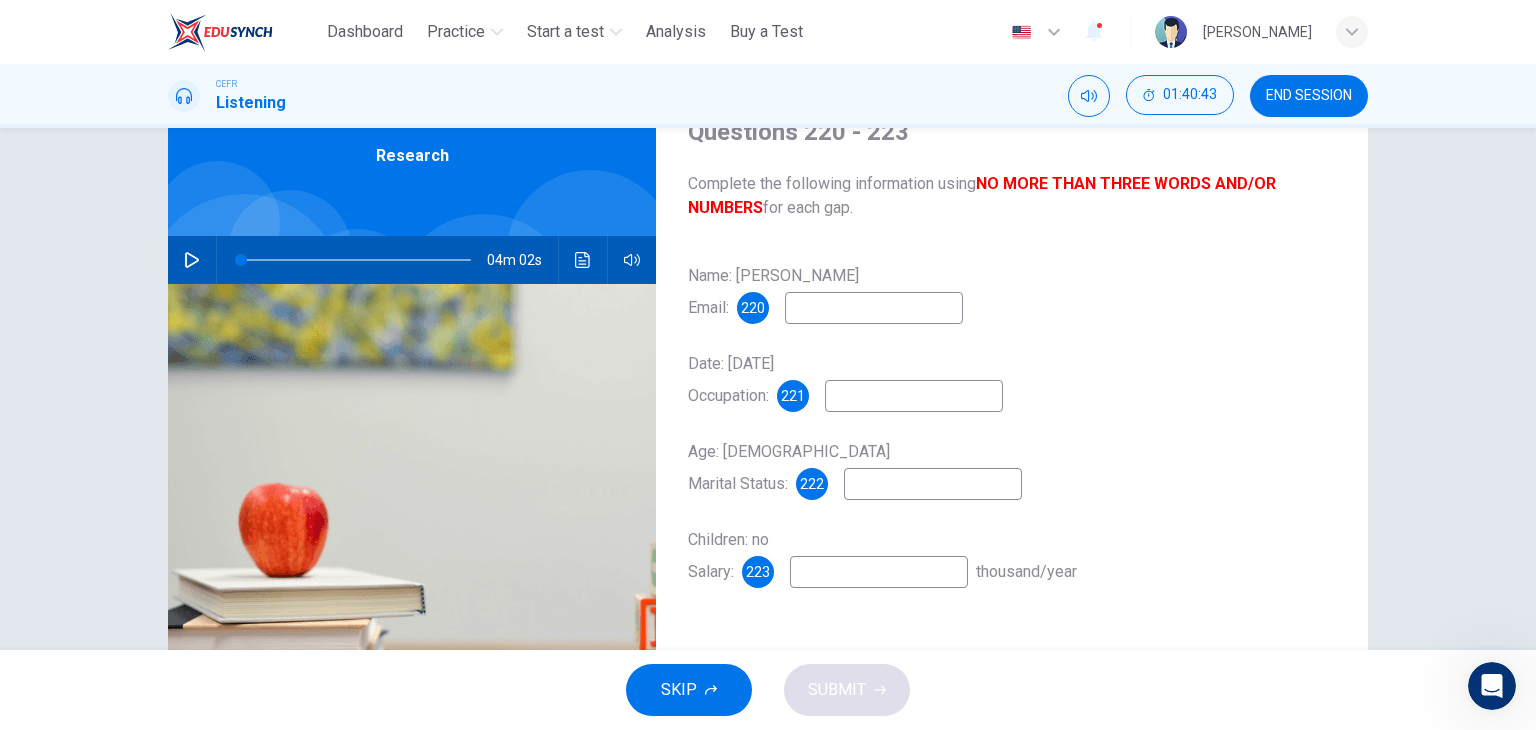 click at bounding box center [874, 308] 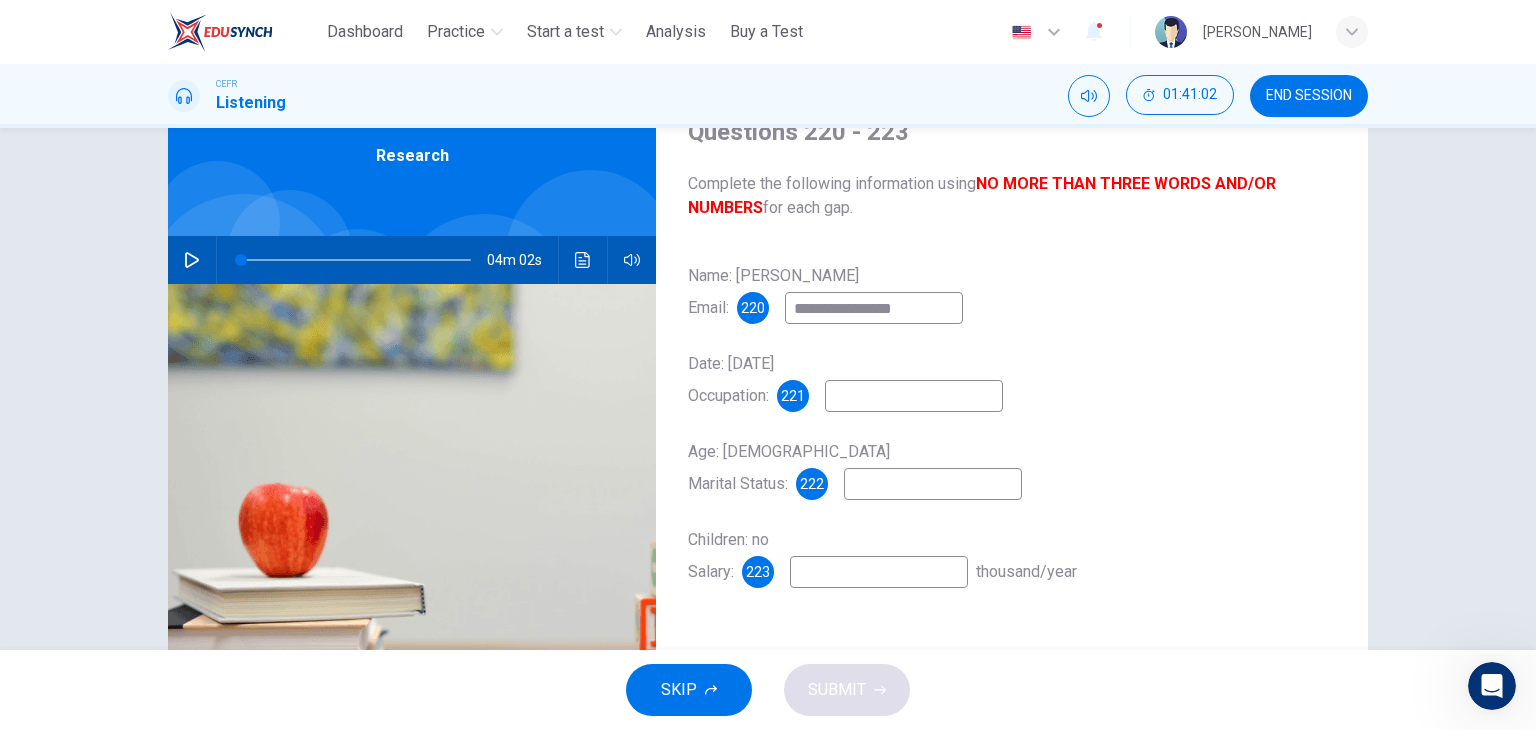 type on "**********" 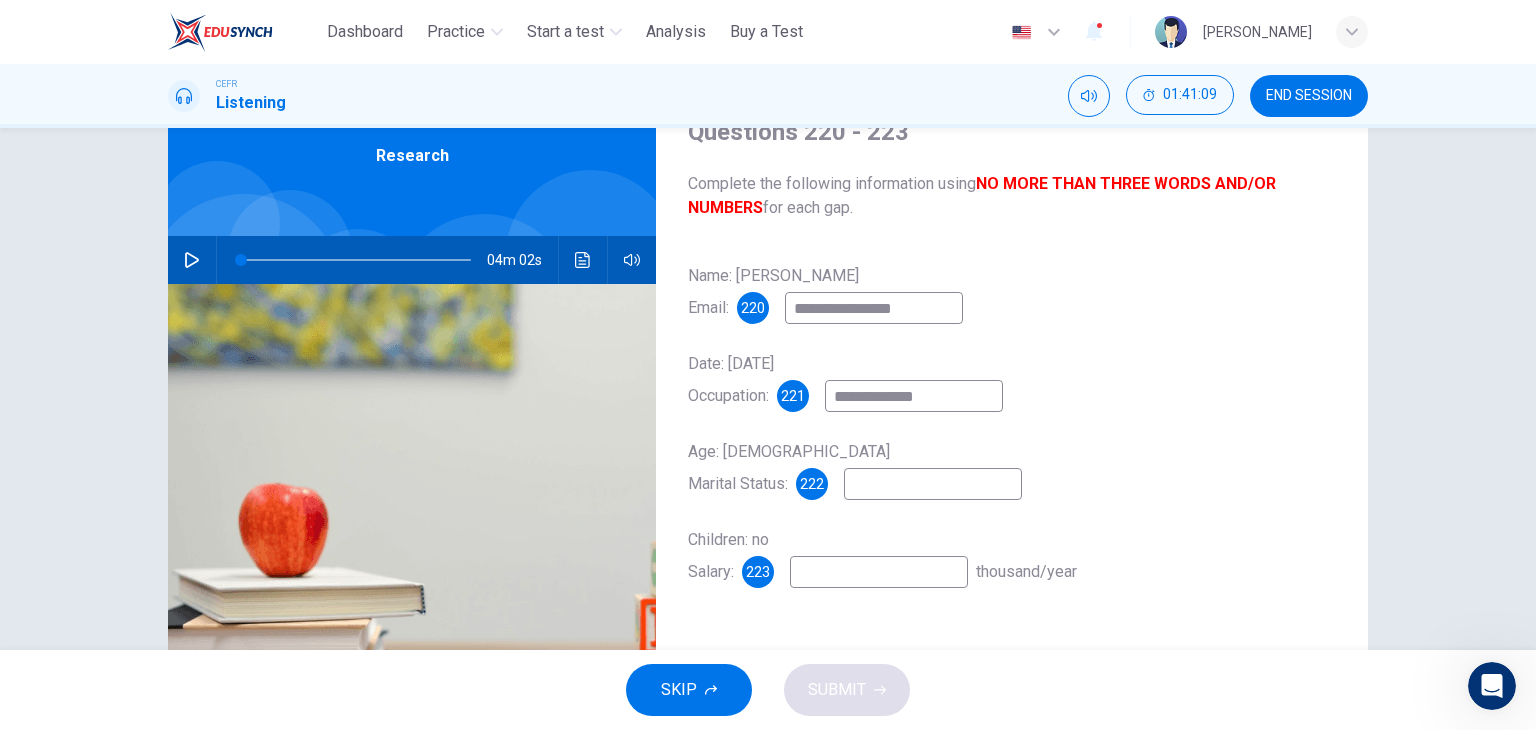 type on "**********" 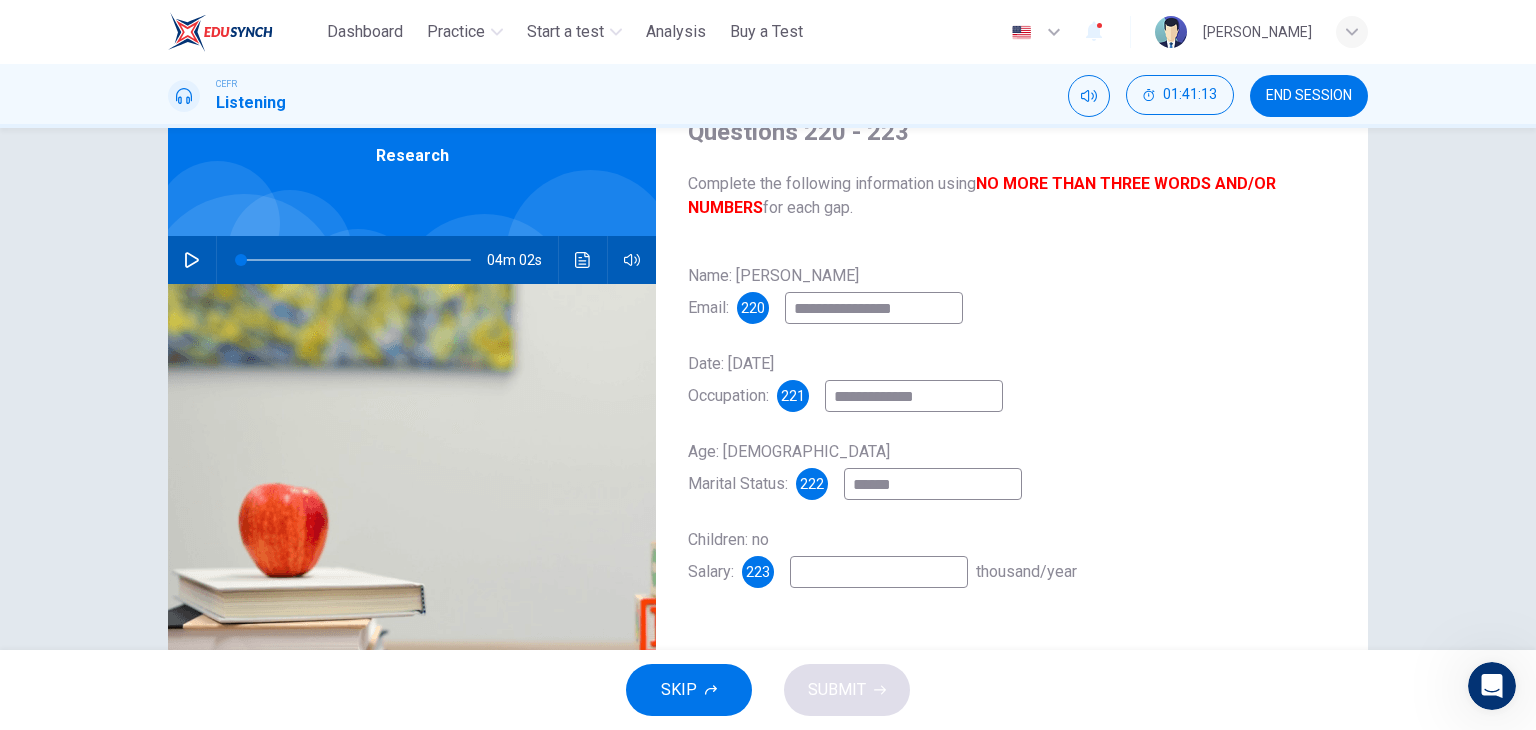 type on "******" 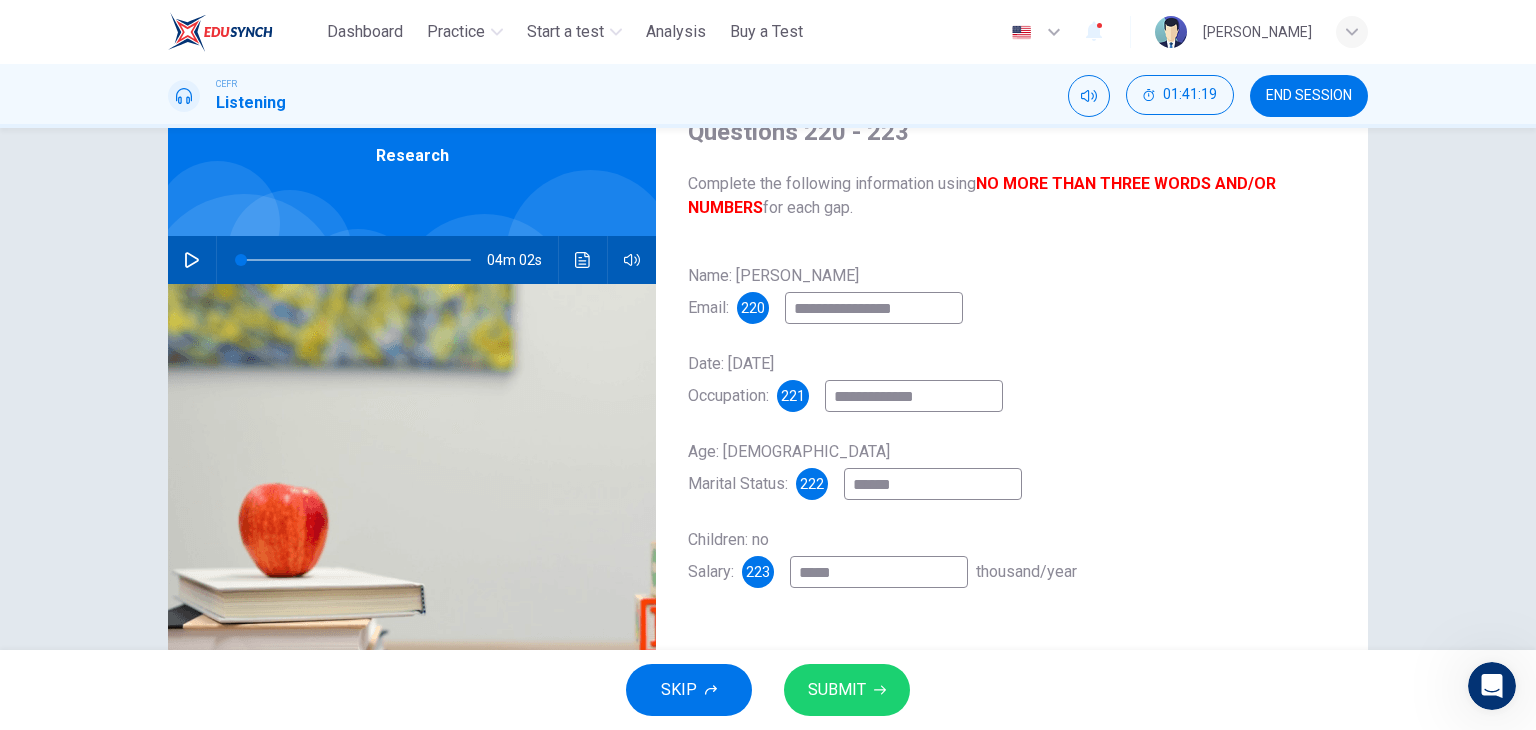 type on "*****" 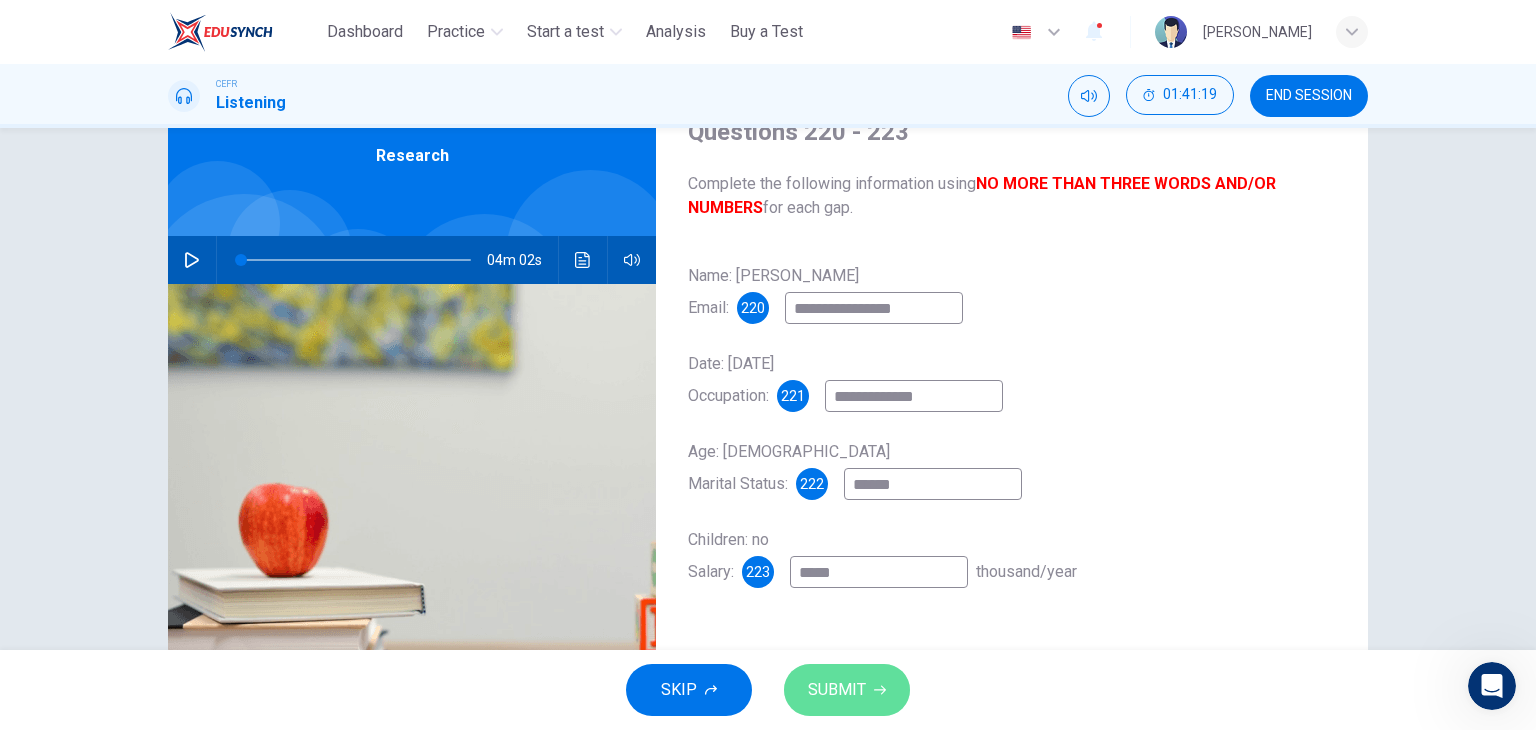click on "SUBMIT" at bounding box center [847, 690] 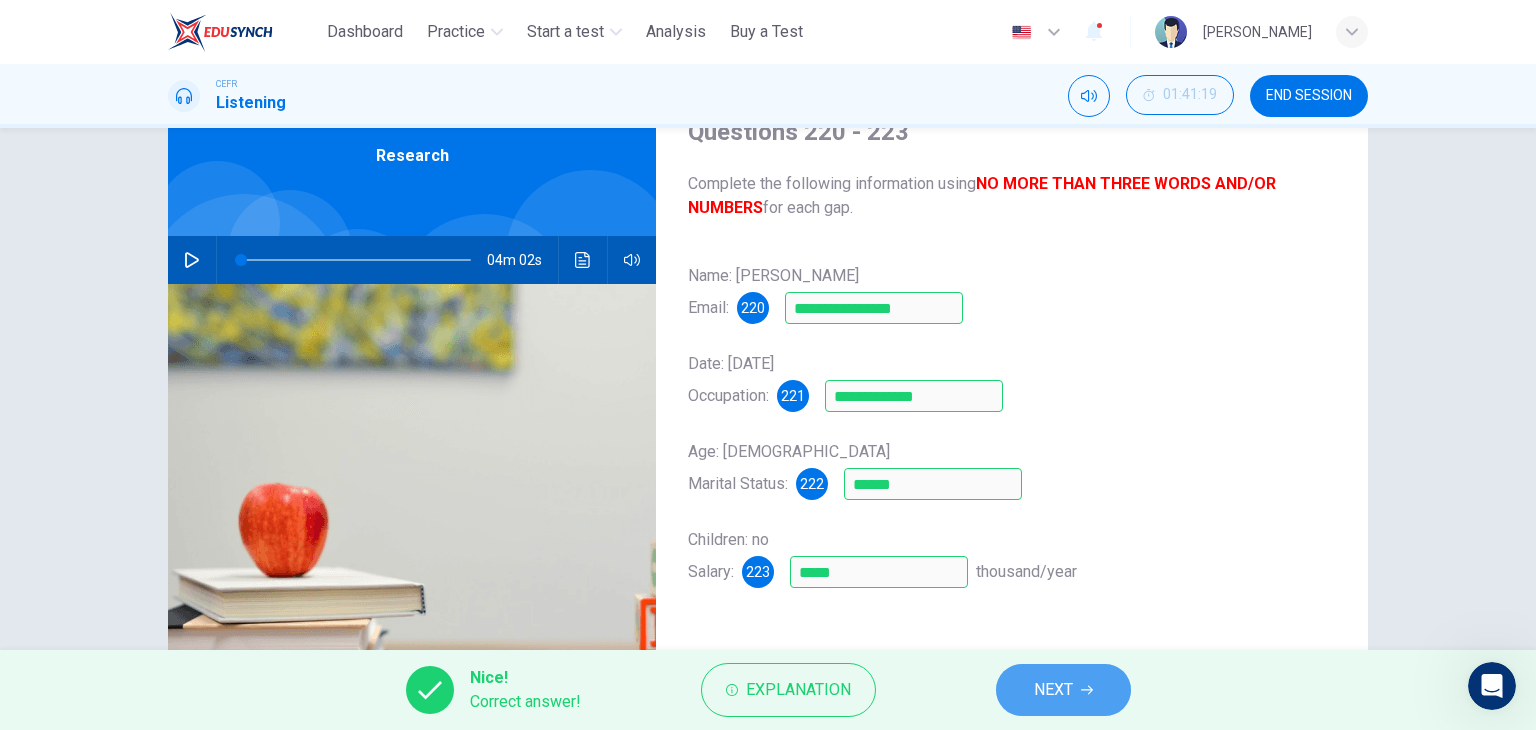 click on "NEXT" at bounding box center [1063, 690] 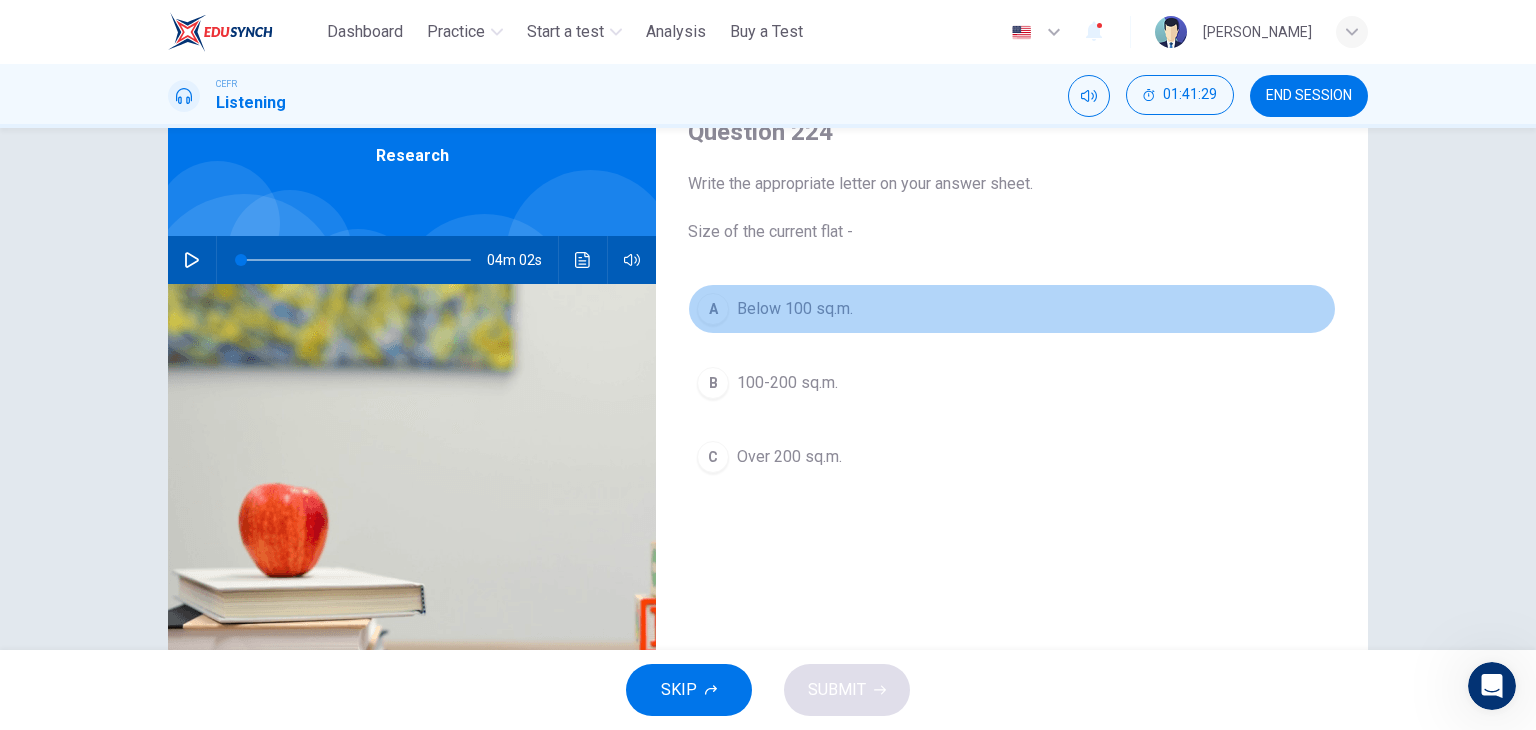 click on "Below 100 sq.m." at bounding box center [795, 309] 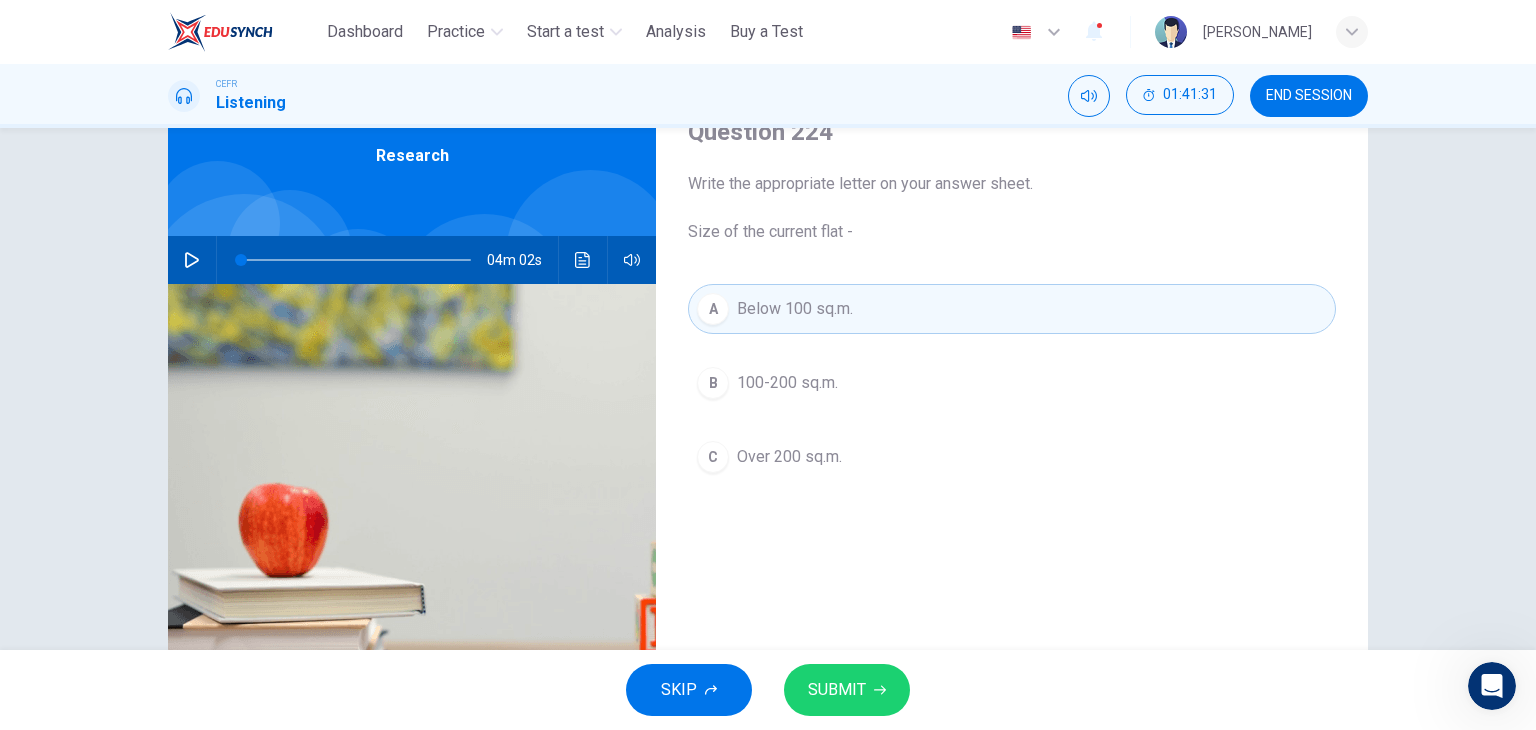 click on "100-200 sq.m." at bounding box center [787, 383] 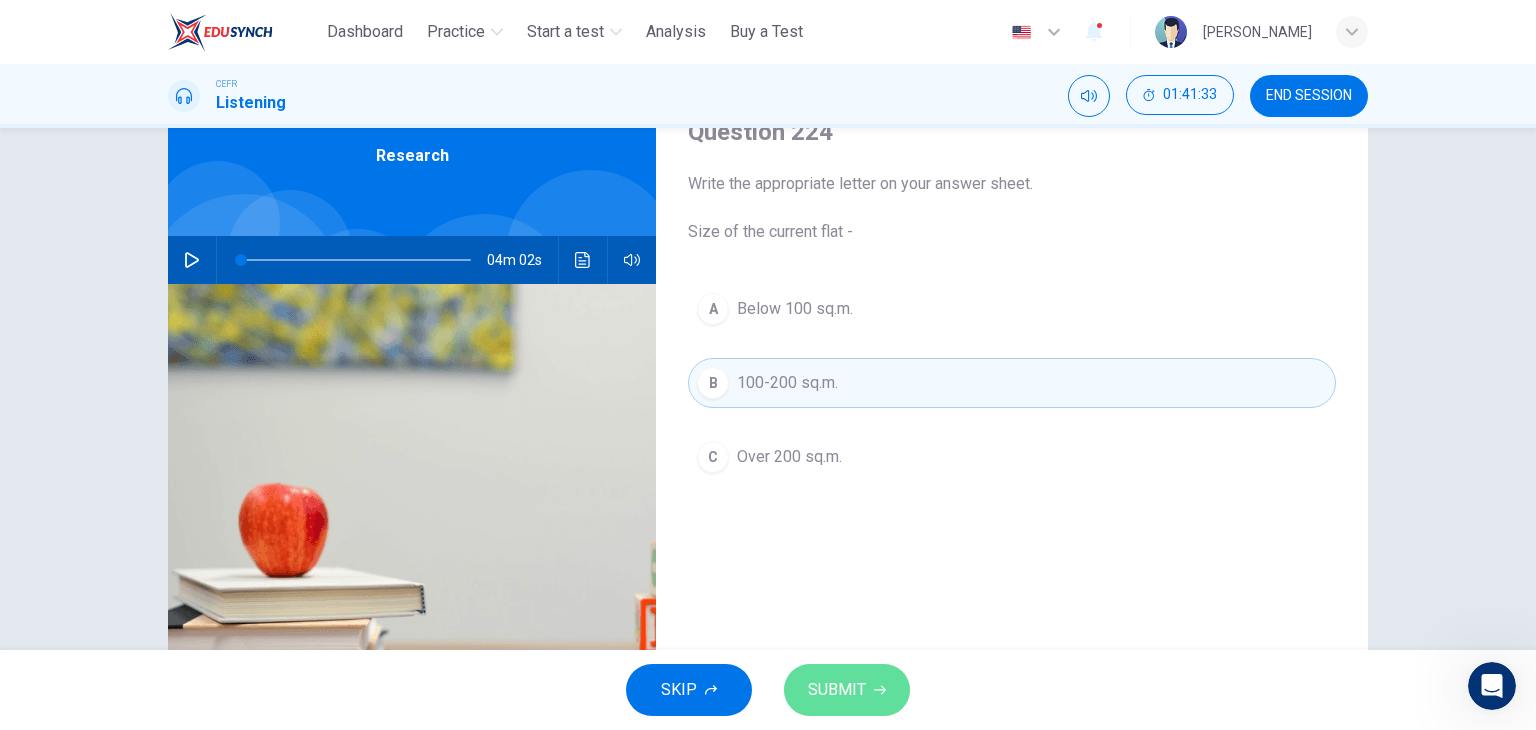 click on "SUBMIT" at bounding box center [837, 690] 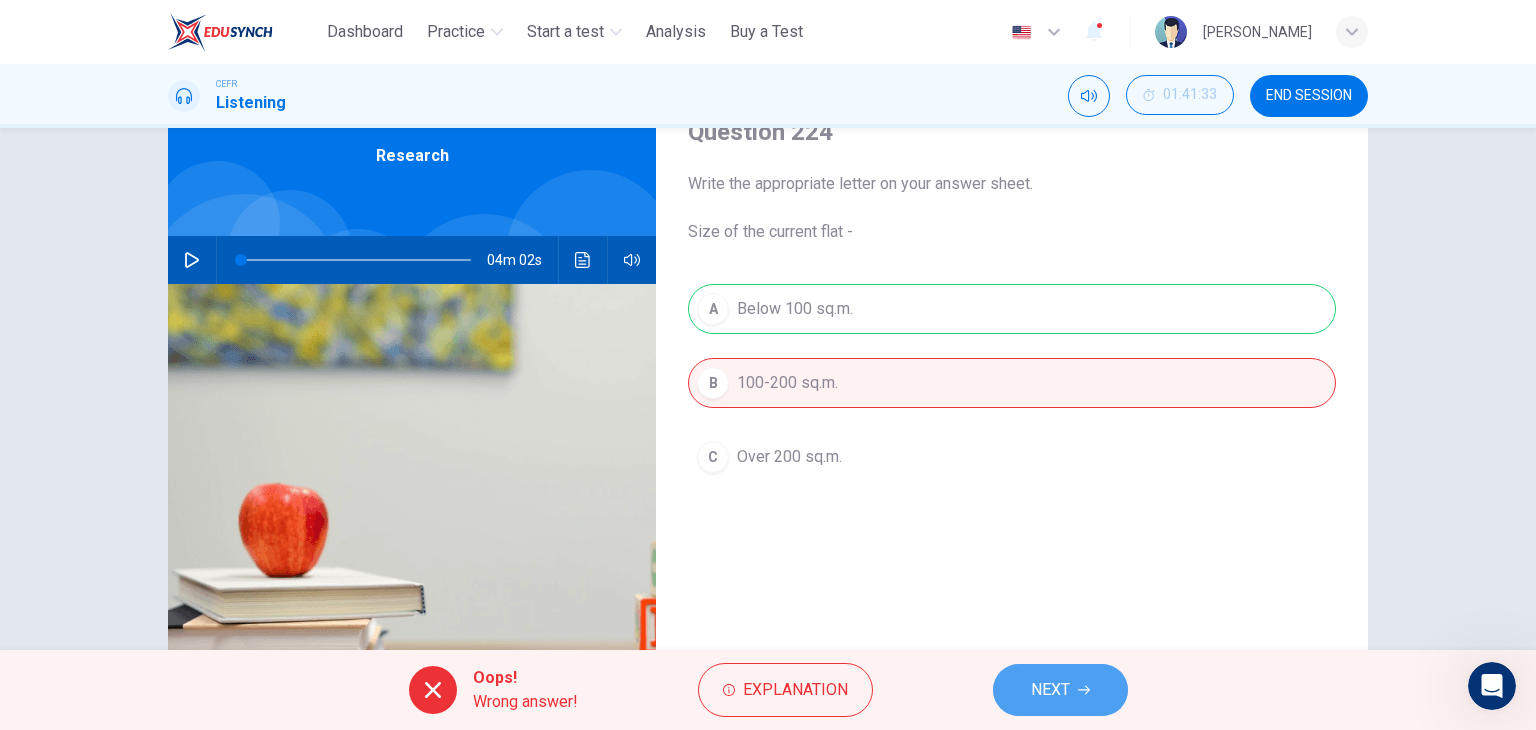 click on "NEXT" at bounding box center [1050, 690] 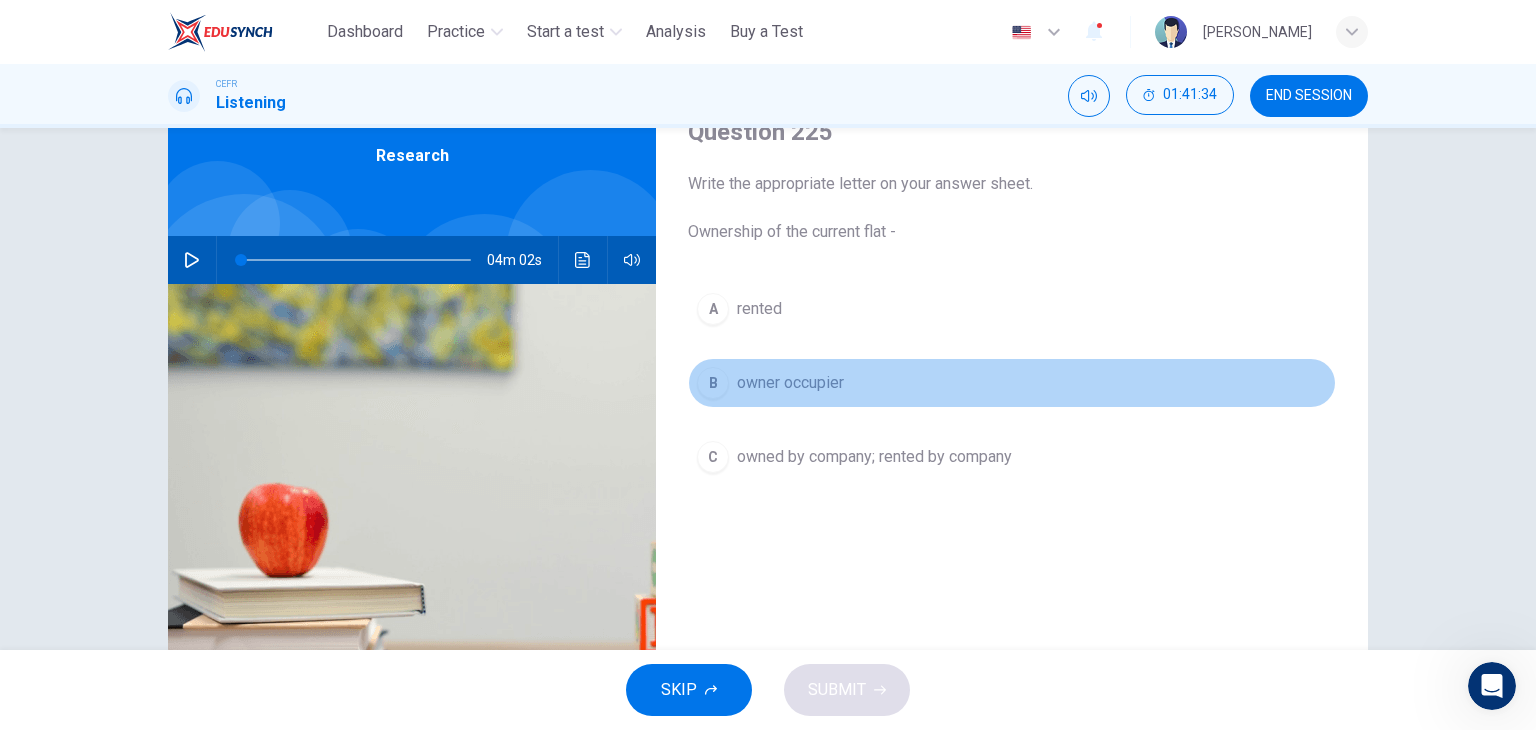 click on "B owner occupier" at bounding box center [1012, 383] 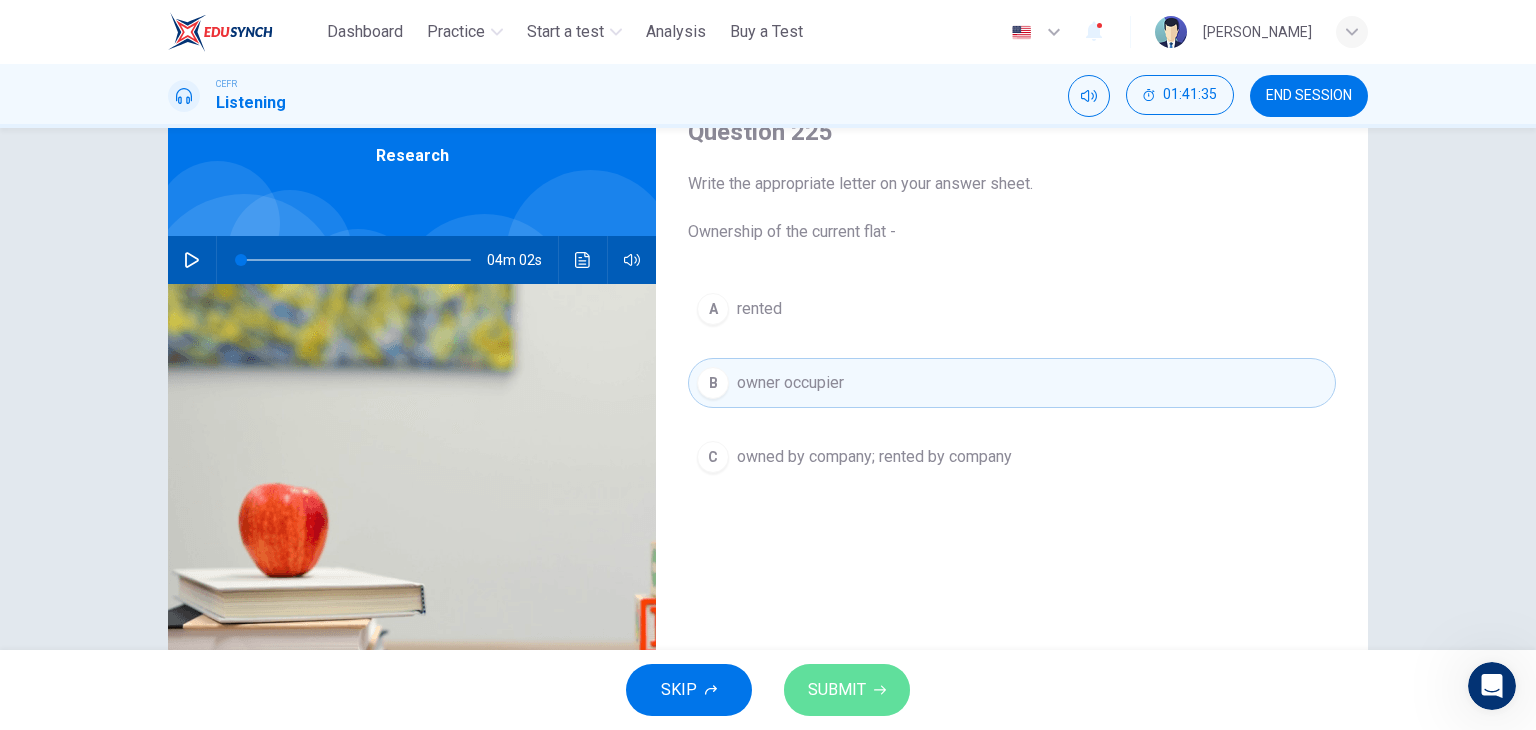 click on "SUBMIT" at bounding box center (847, 690) 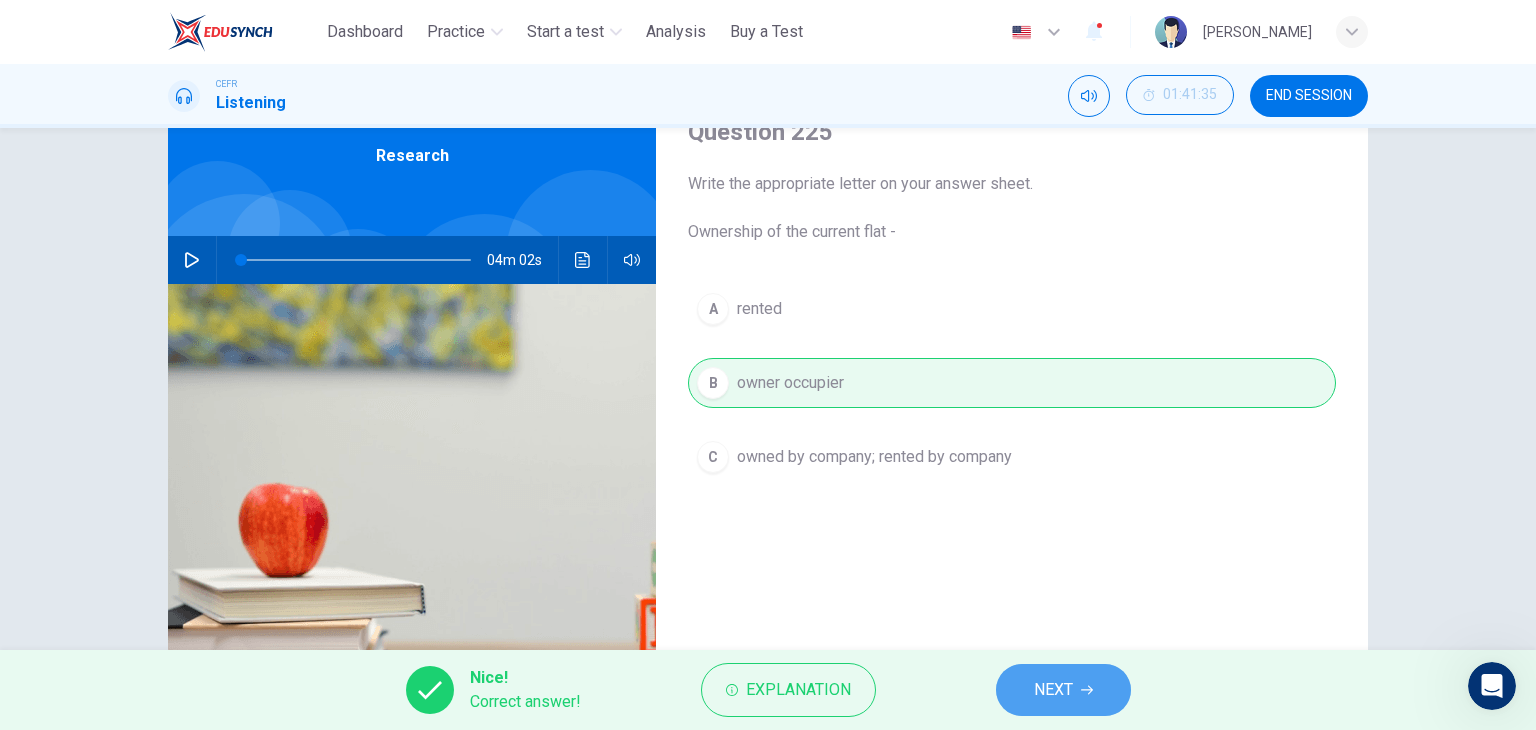 click on "NEXT" at bounding box center (1053, 690) 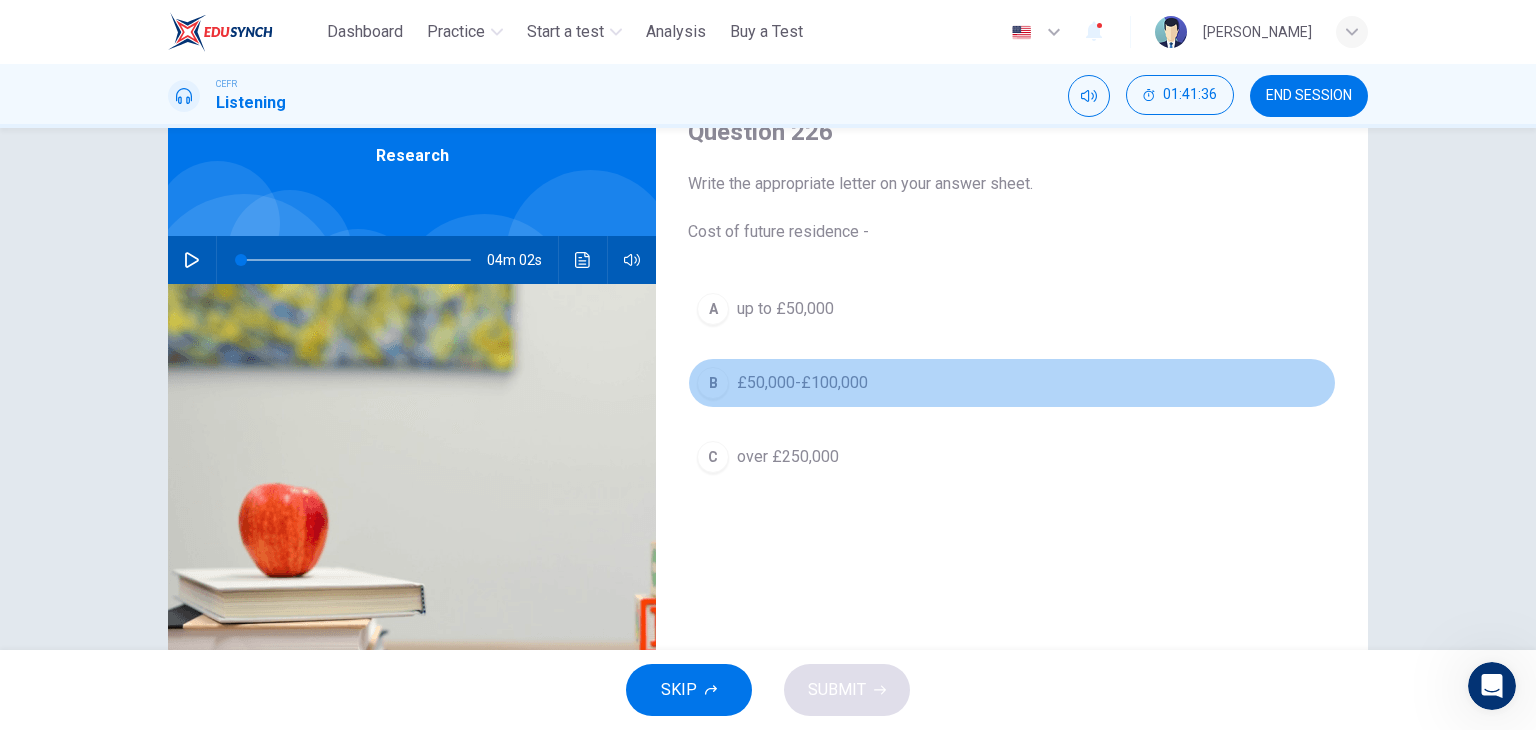 click on "£50,000-£100,000" at bounding box center [802, 383] 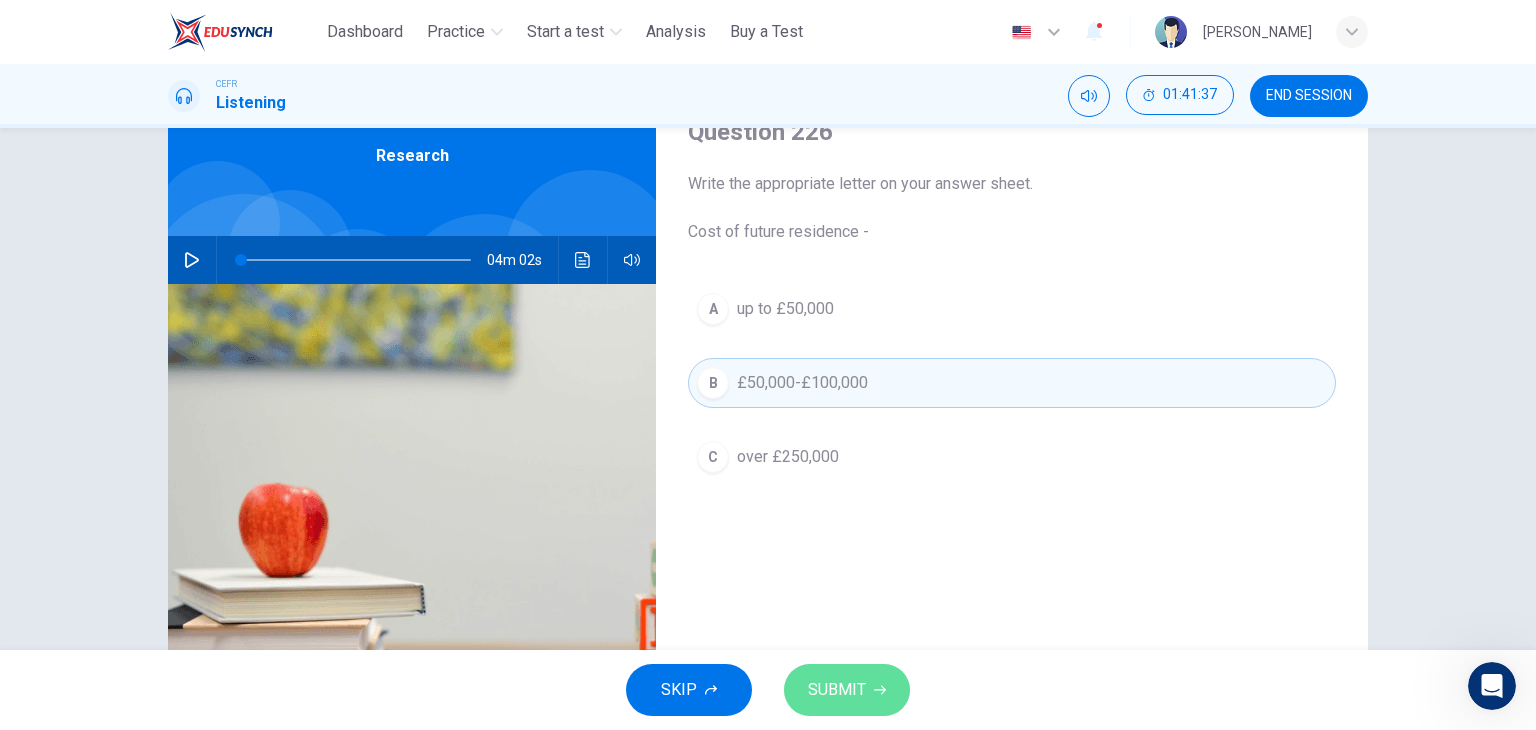 click on "SUBMIT" at bounding box center (837, 690) 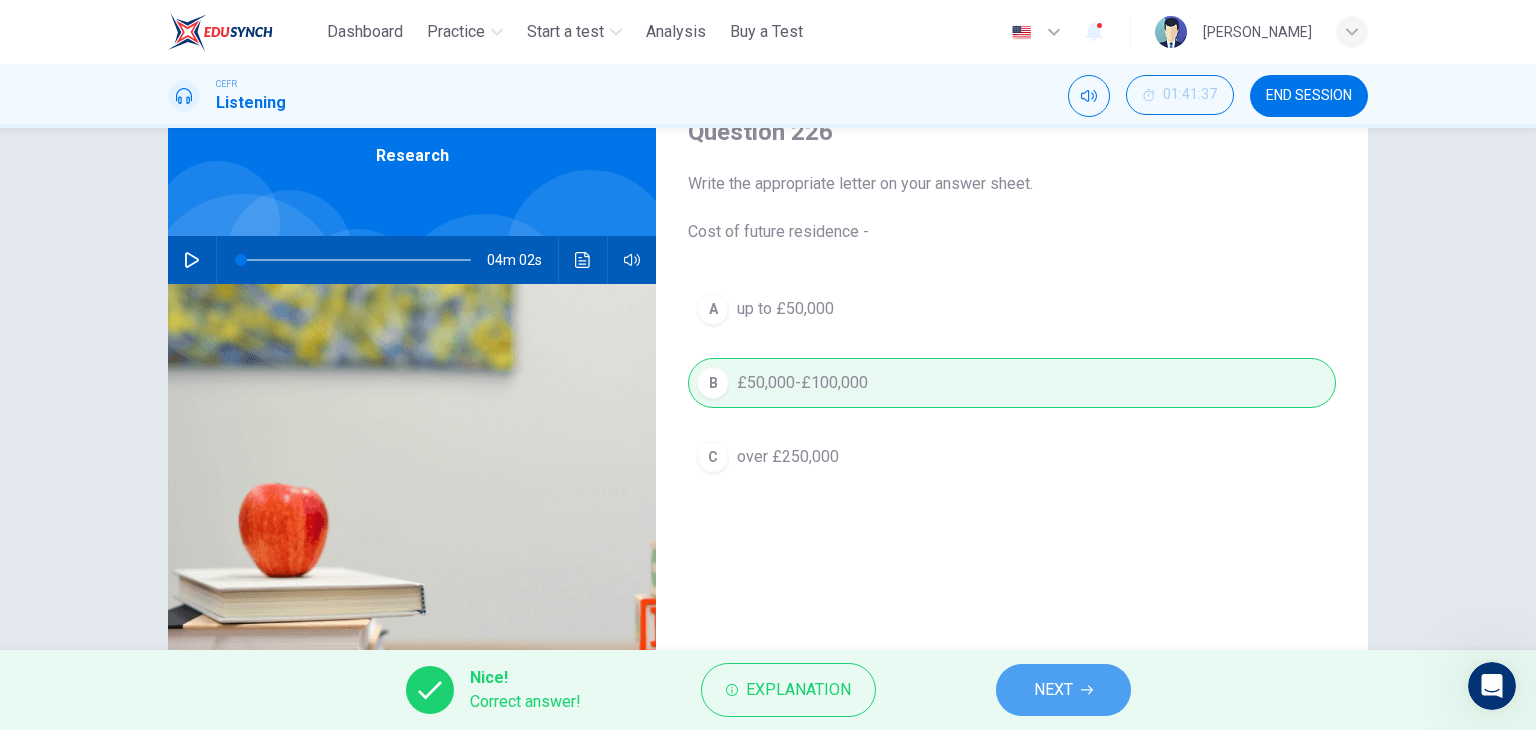 click on "NEXT" at bounding box center (1063, 690) 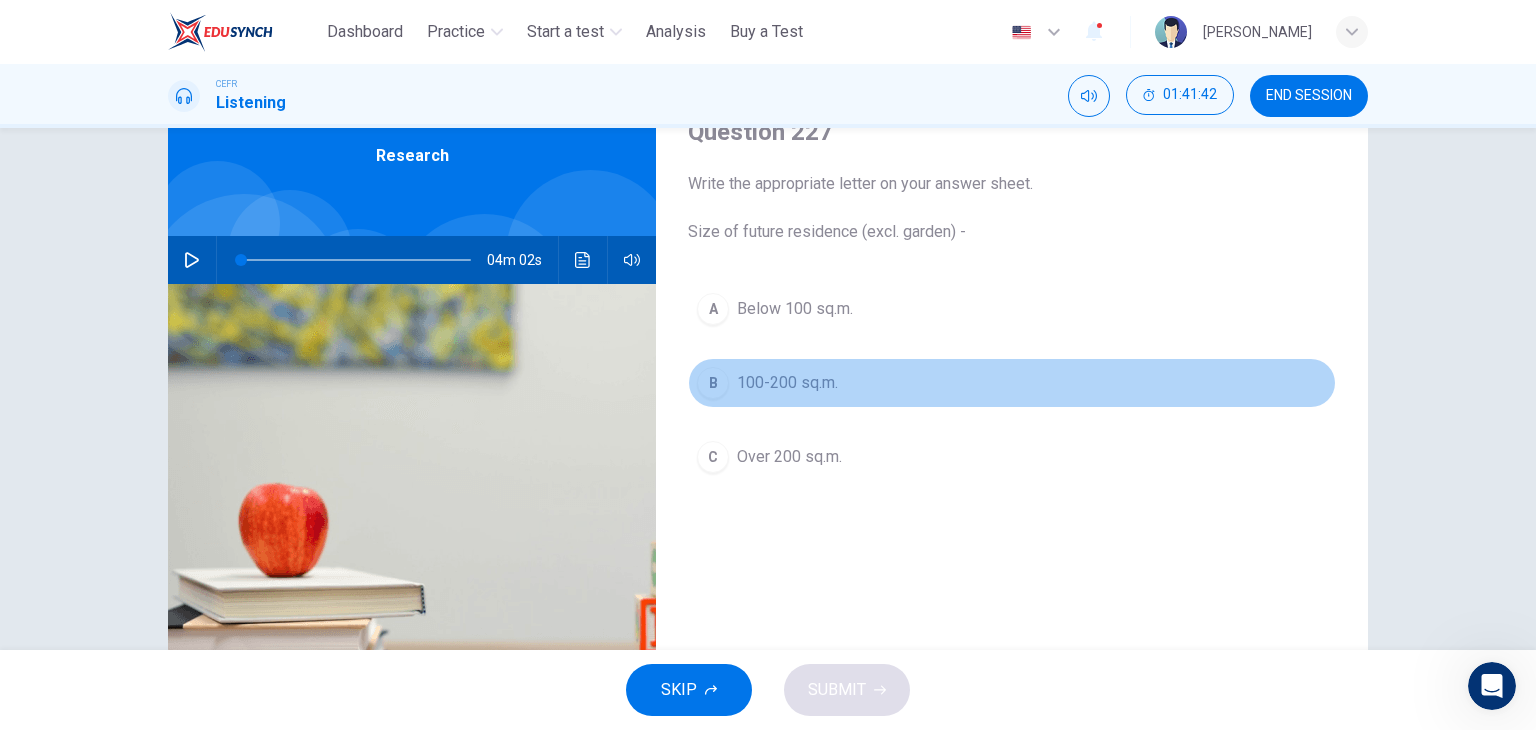 click on "100-200 sq.m." at bounding box center (787, 383) 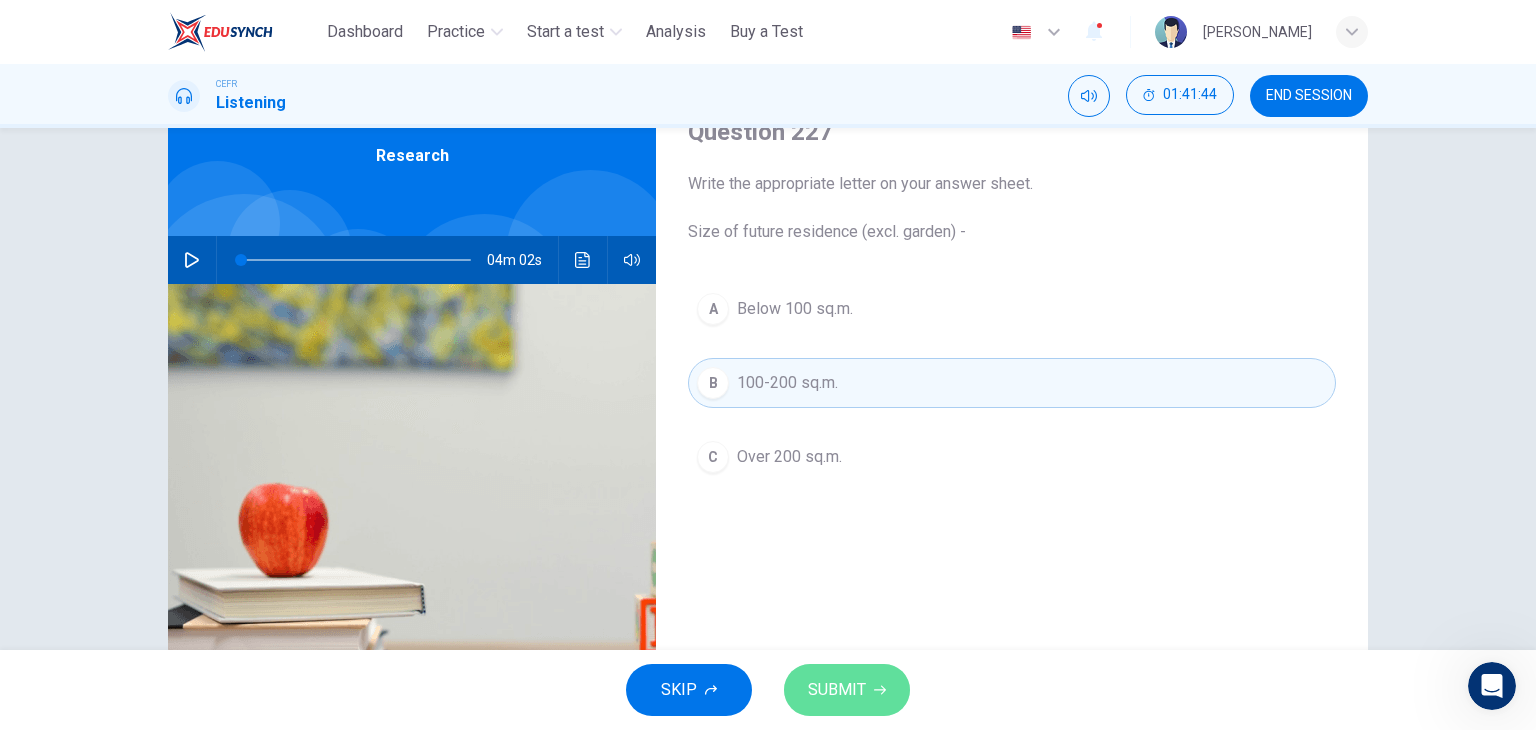 click on "SUBMIT" at bounding box center (837, 690) 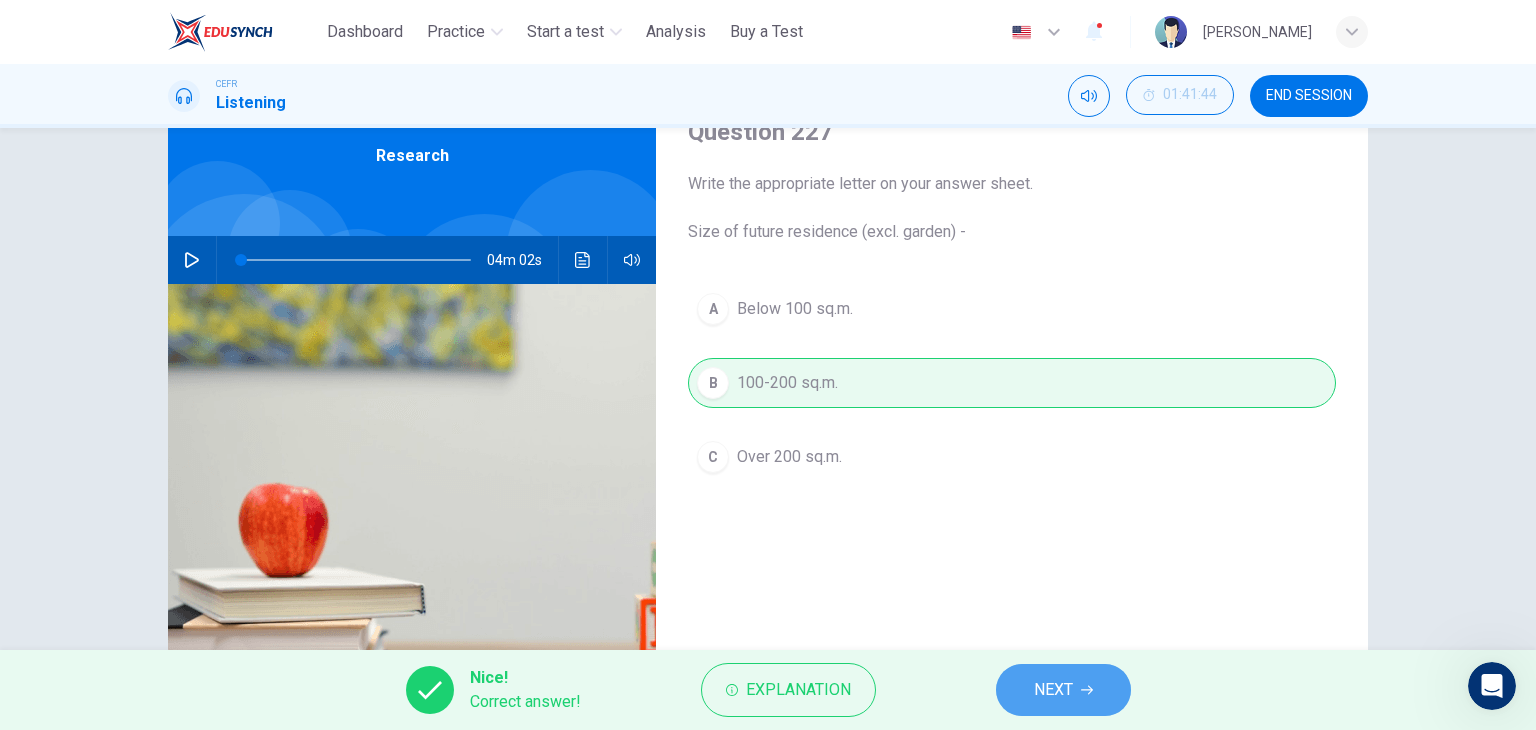 click on "NEXT" at bounding box center (1053, 690) 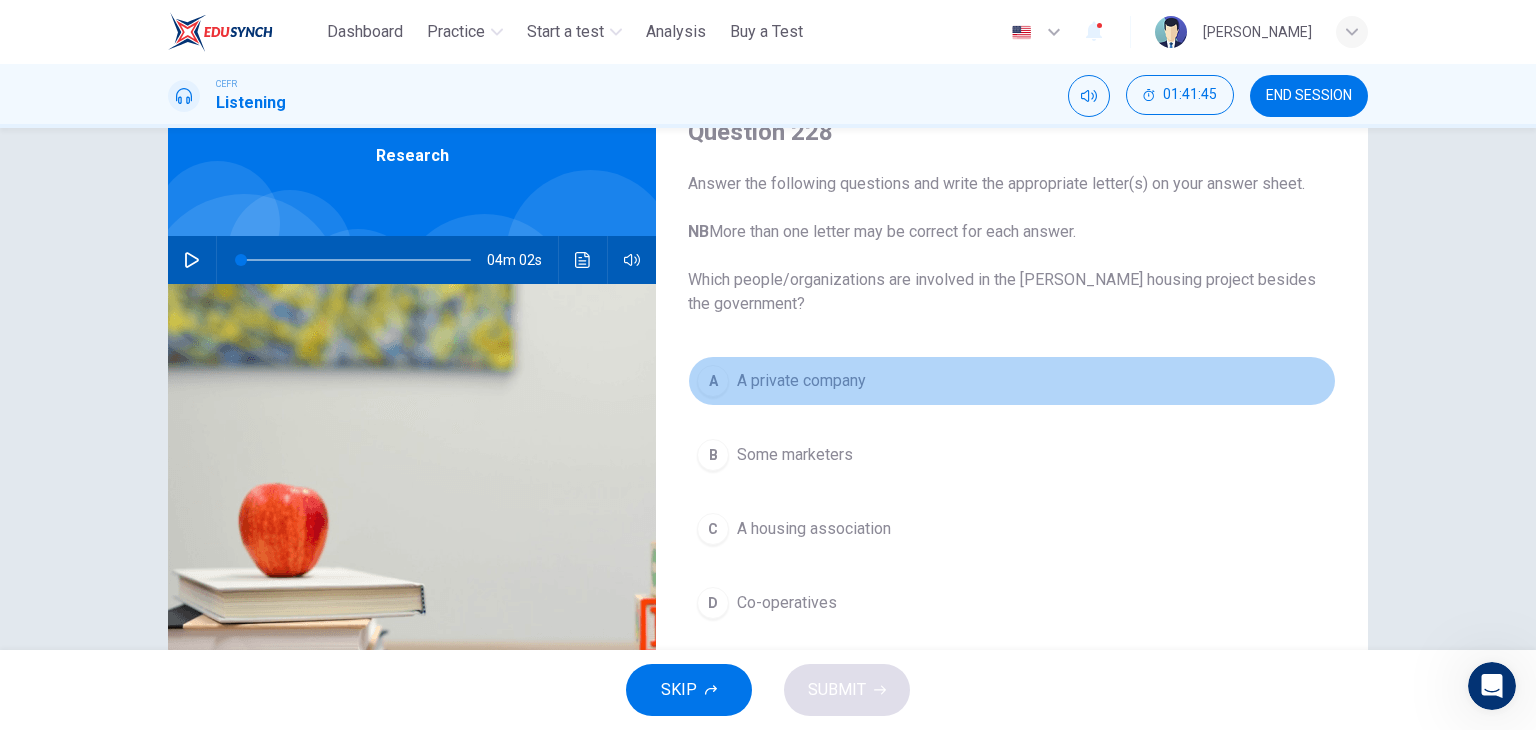 click on "A private company" at bounding box center (801, 381) 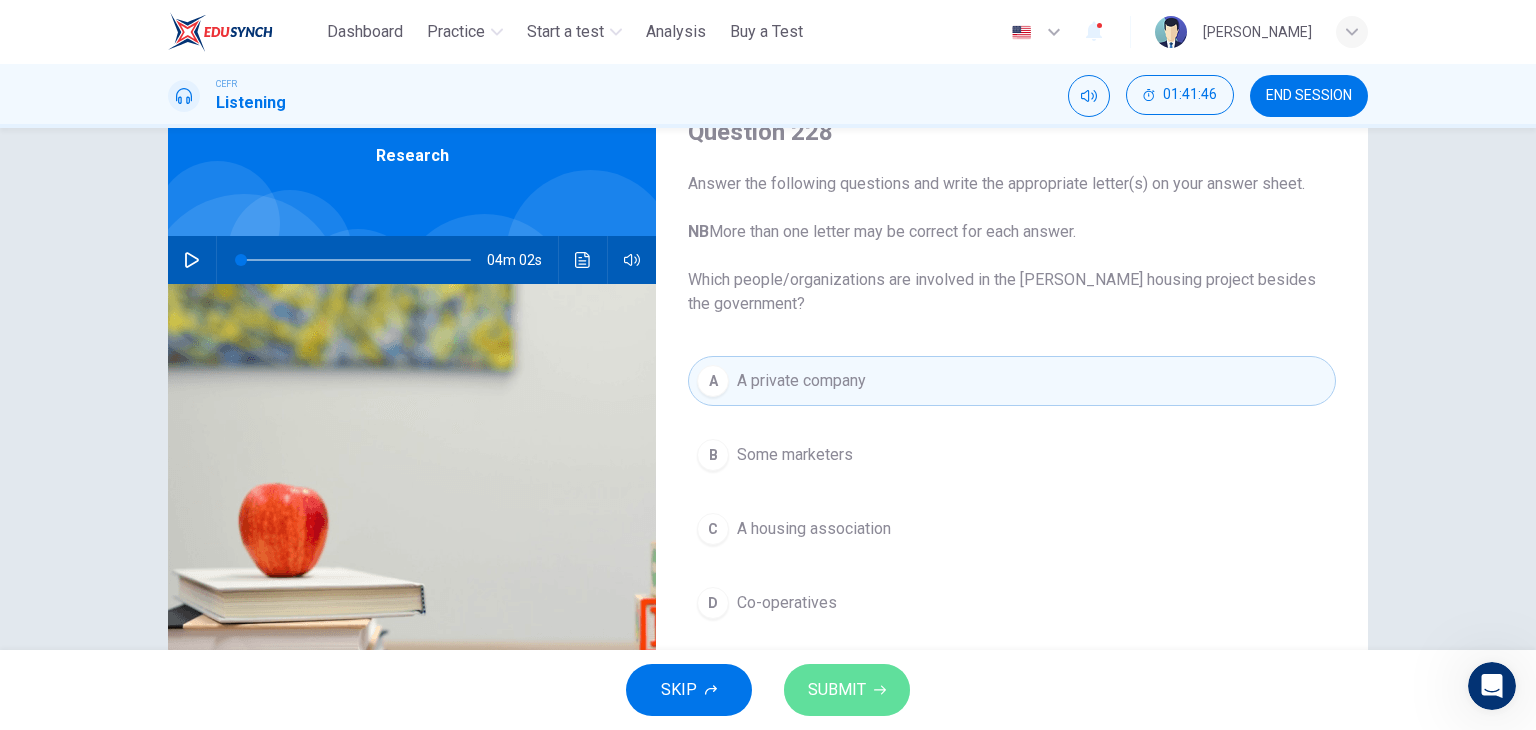 click on "SUBMIT" at bounding box center (837, 690) 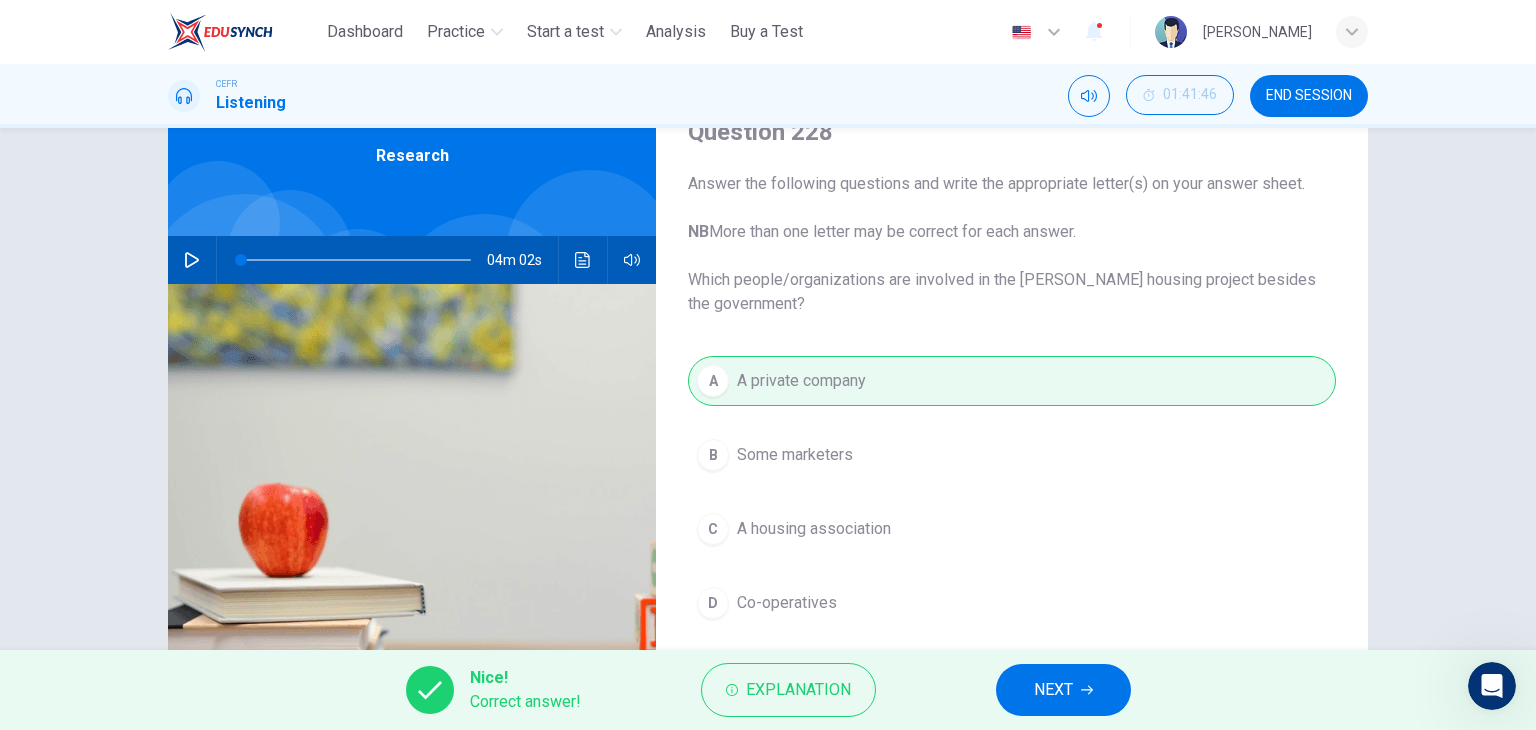 click on "Nice! Correct answer! Explanation NEXT" at bounding box center (768, 690) 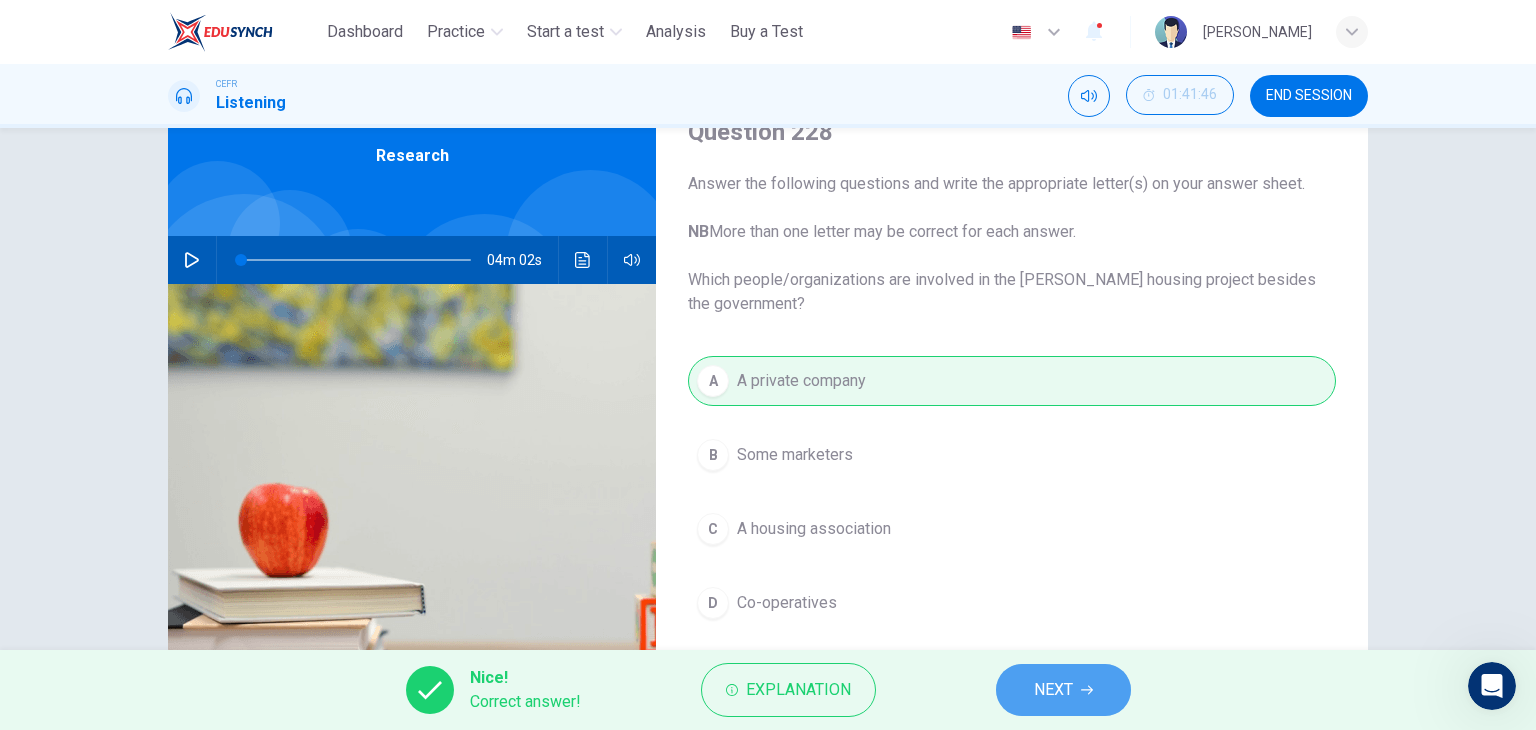 click on "NEXT" at bounding box center (1053, 690) 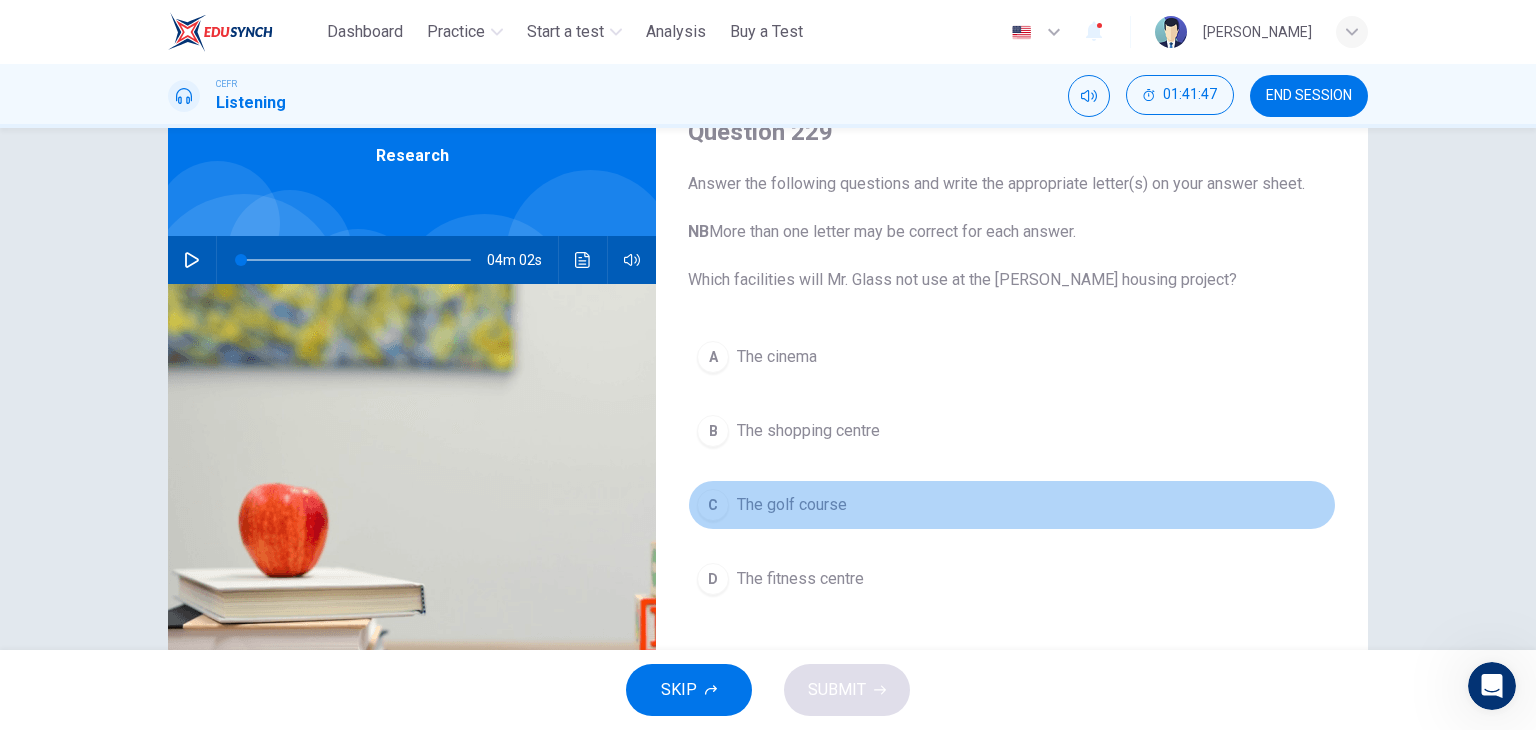 click on "C The golf course" at bounding box center (1012, 505) 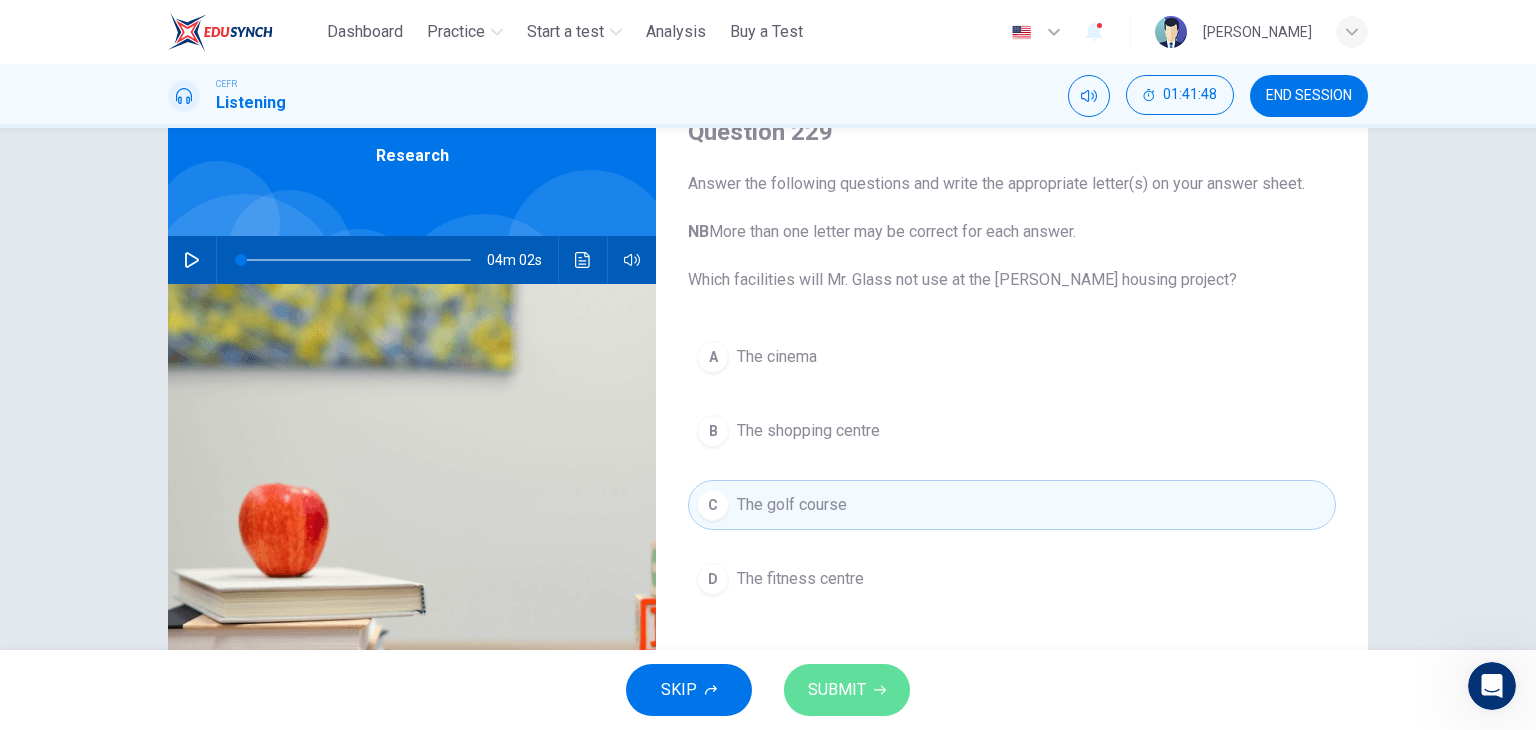click on "SUBMIT" at bounding box center [837, 690] 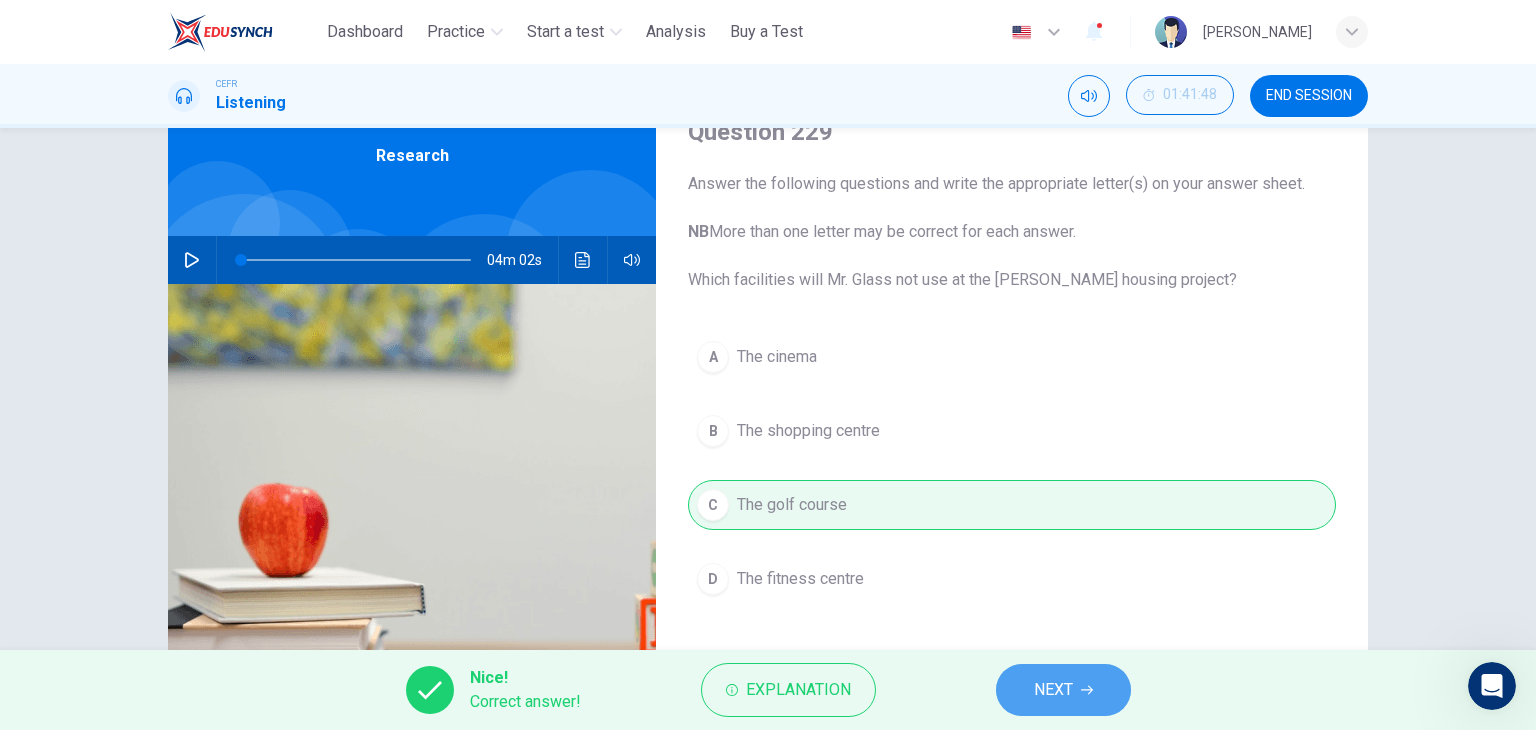click on "NEXT" at bounding box center [1063, 690] 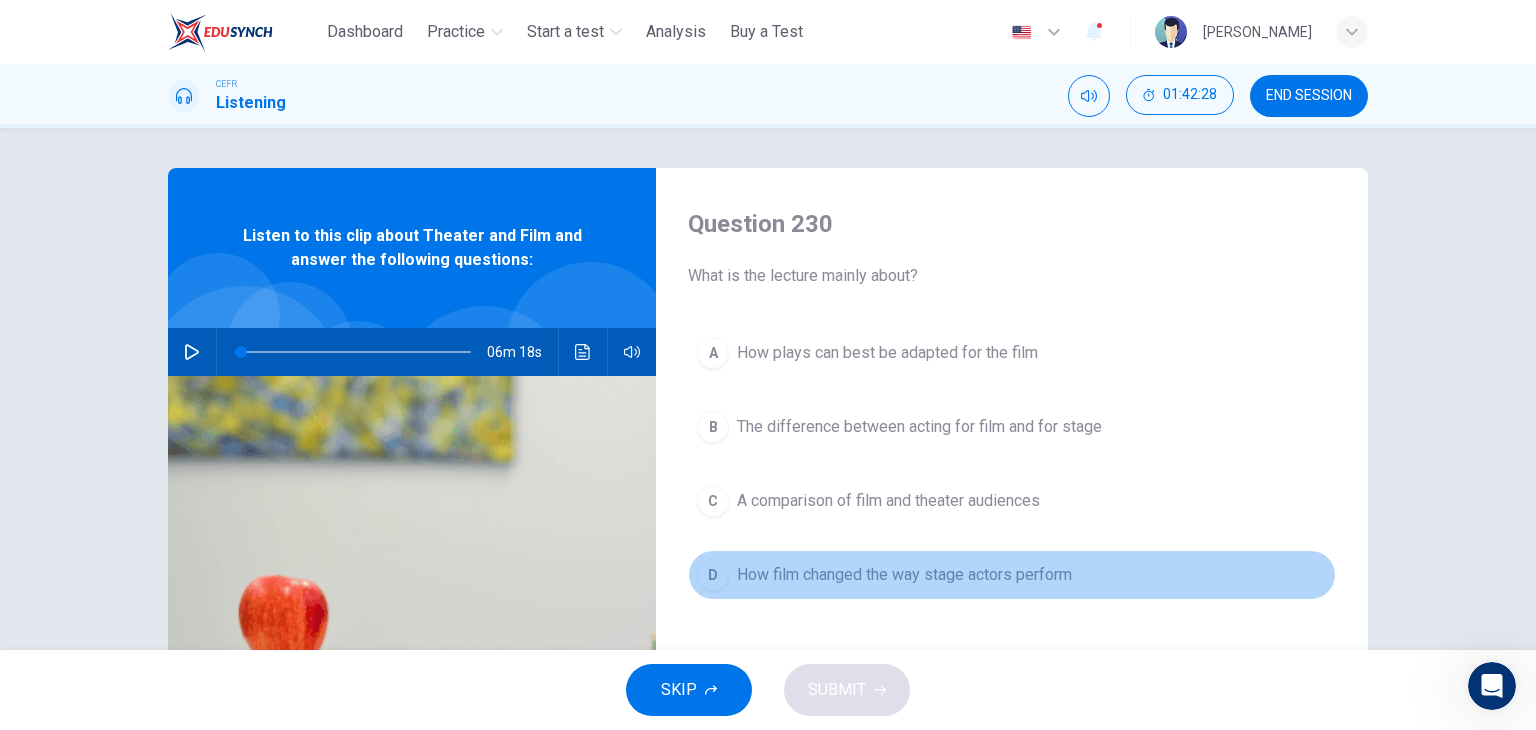 click on "How film changed the way stage actors perform" at bounding box center [904, 575] 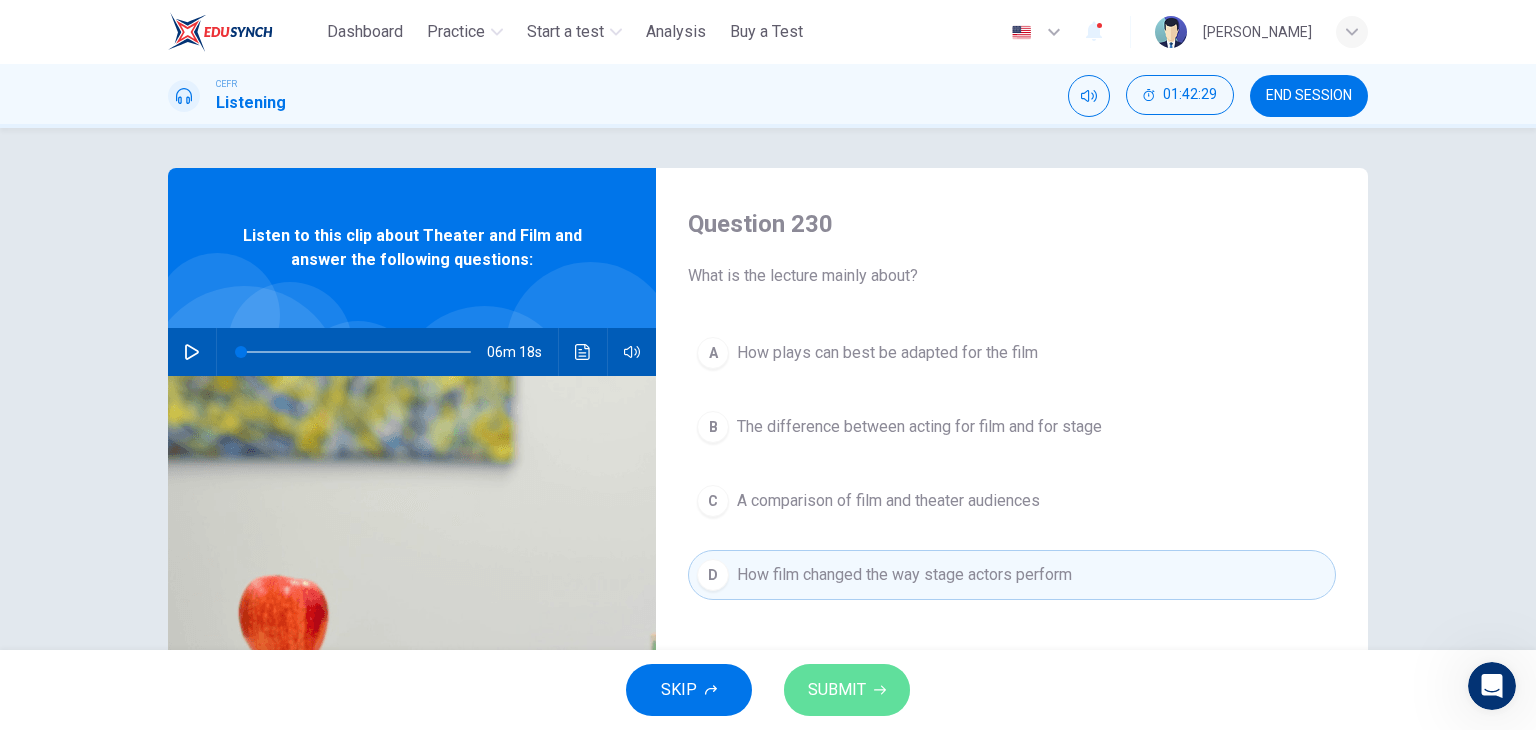 click on "SUBMIT" at bounding box center (837, 690) 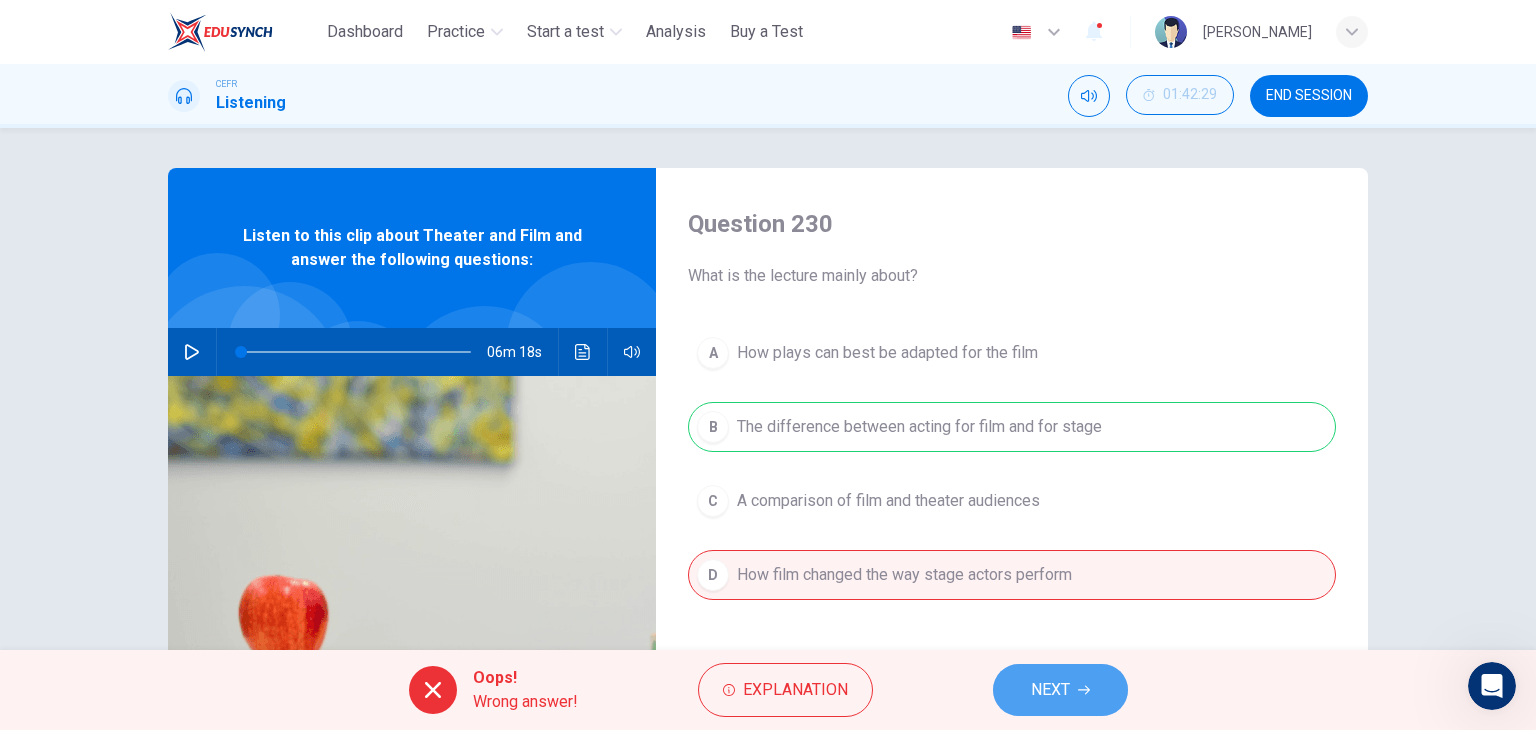 click on "NEXT" at bounding box center (1050, 690) 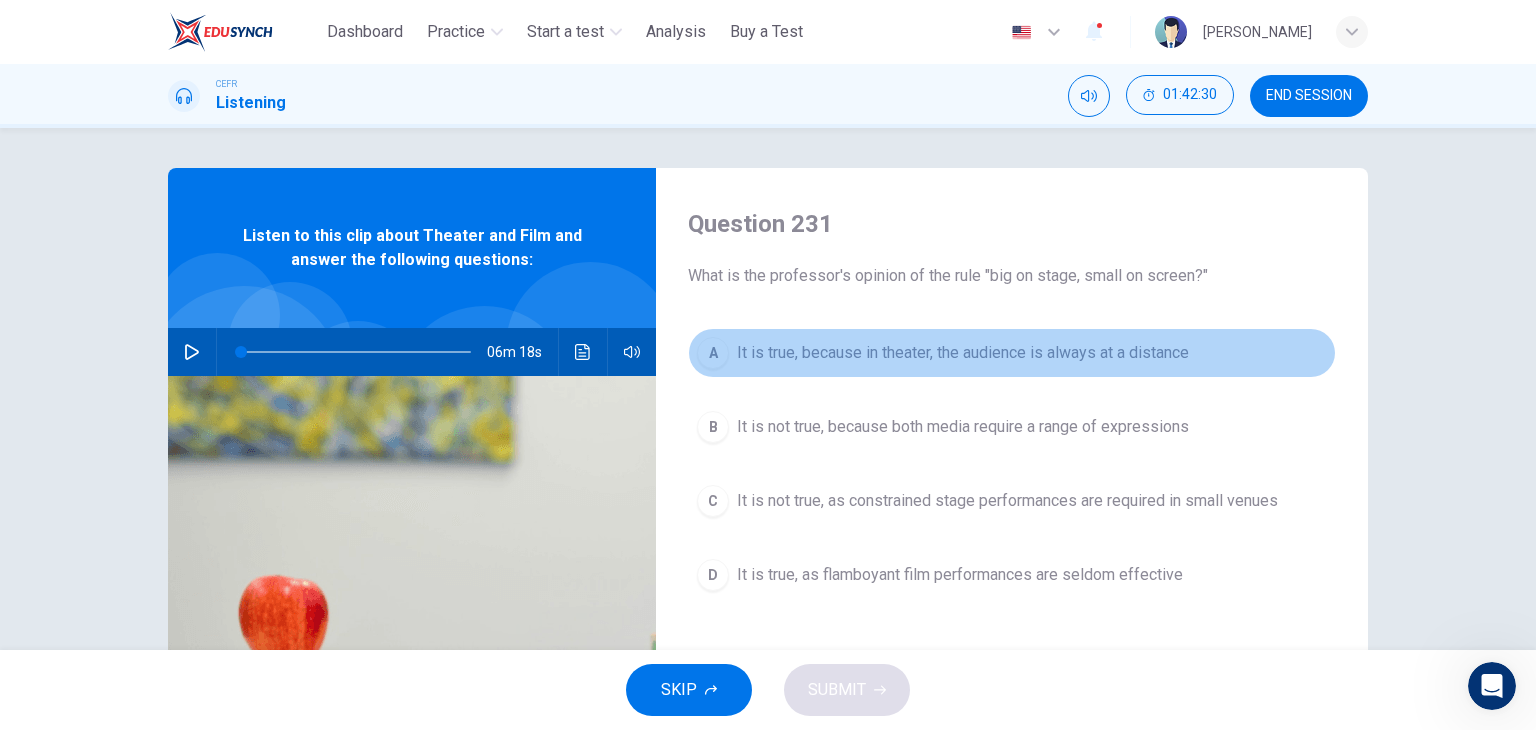 click on "It is true, because in theater, the audience is always at a distance" at bounding box center [963, 353] 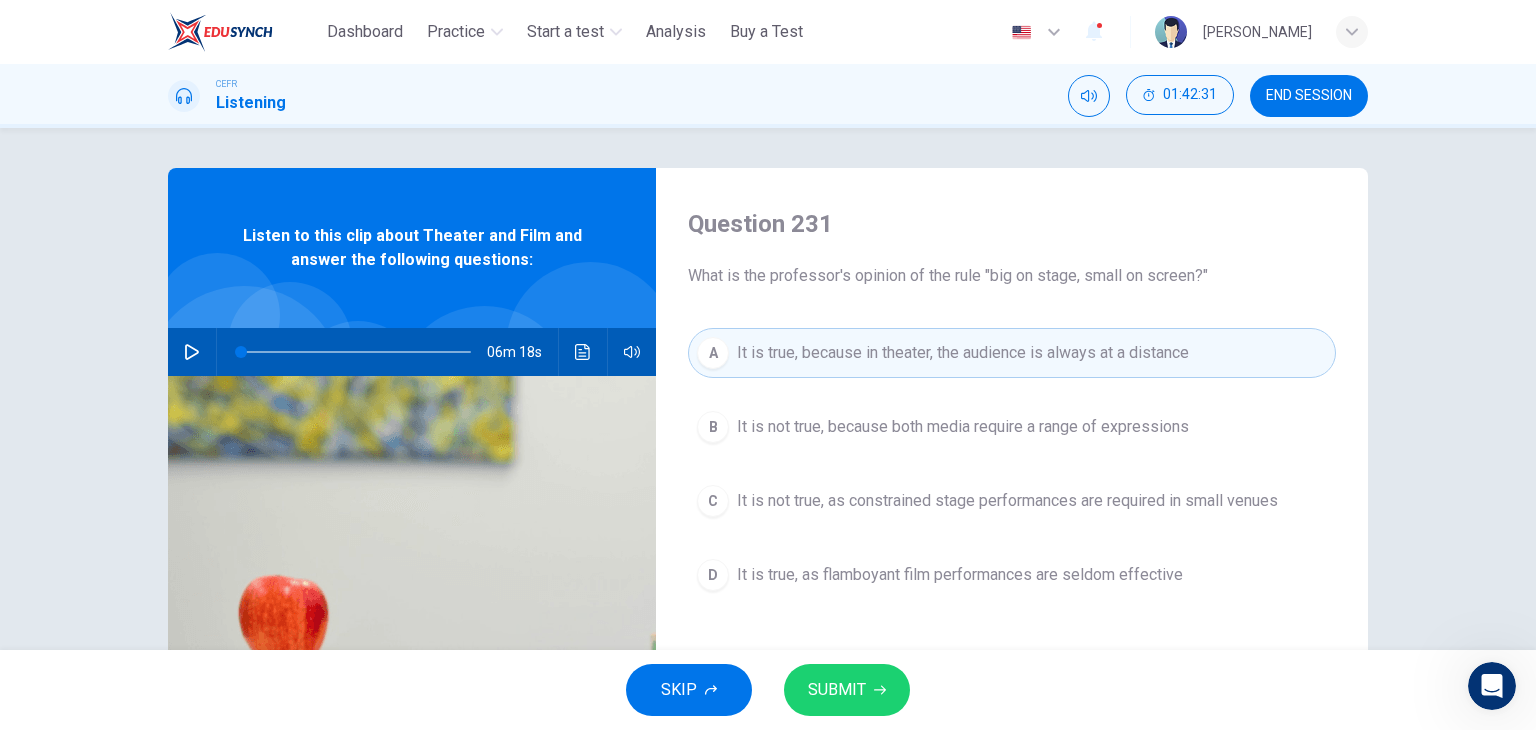 click on "SUBMIT" at bounding box center (837, 690) 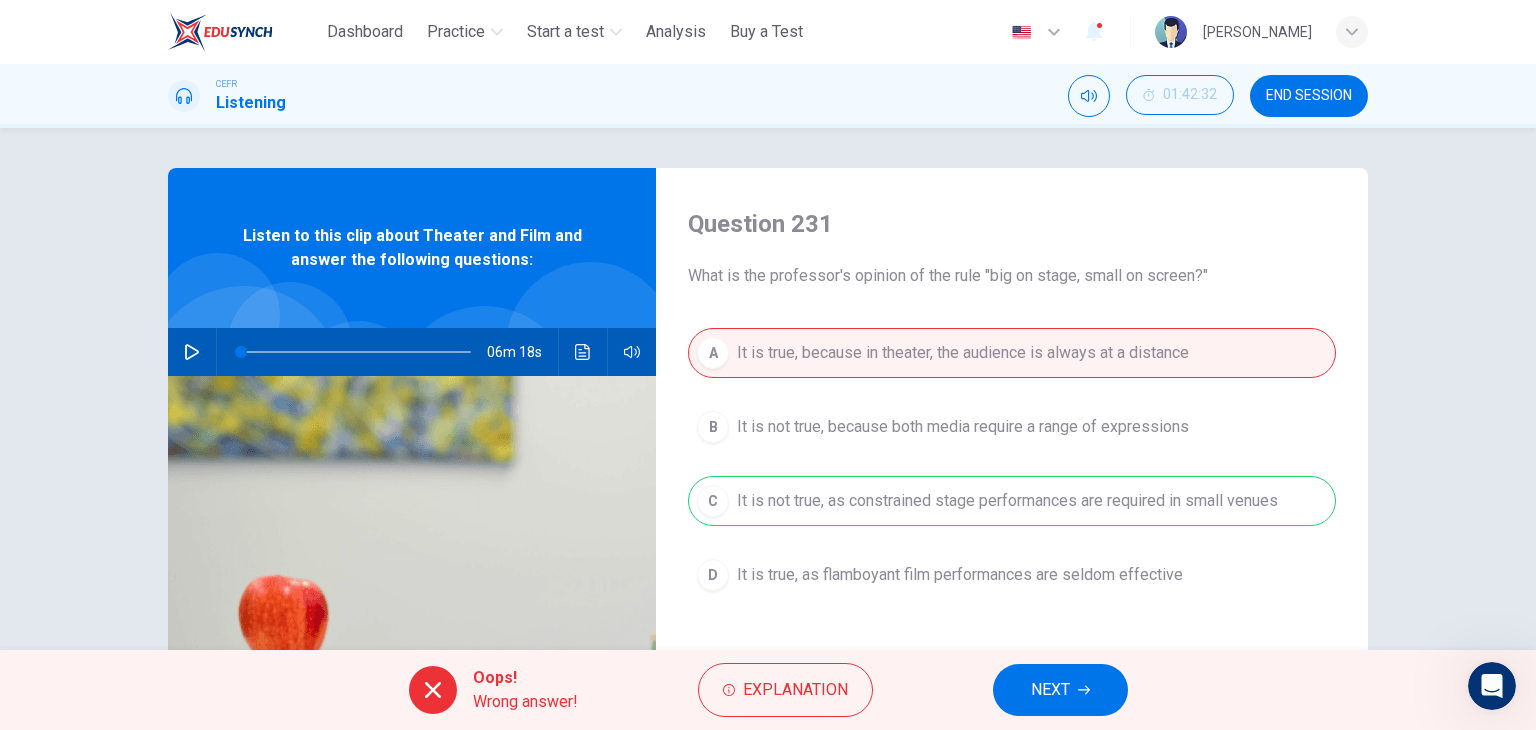click on "A It is true, because in theater, the audience is always at a distance B It is not true, because both media require a range of expressions C It is not true, as constrained stage performances are required in small venues D It is true, as flamboyant film performances are seldom effective" at bounding box center (1012, 484) 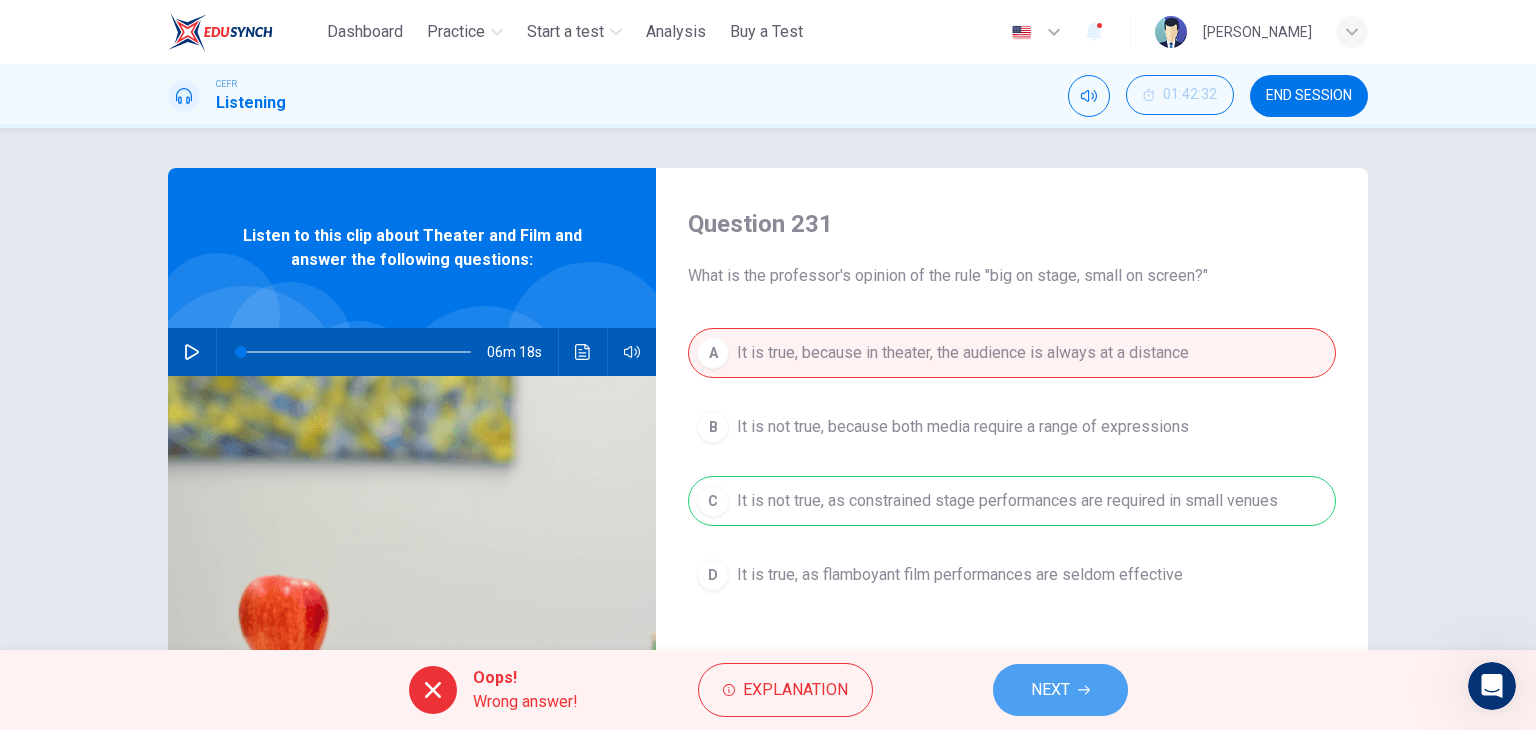 click on "NEXT" at bounding box center [1050, 690] 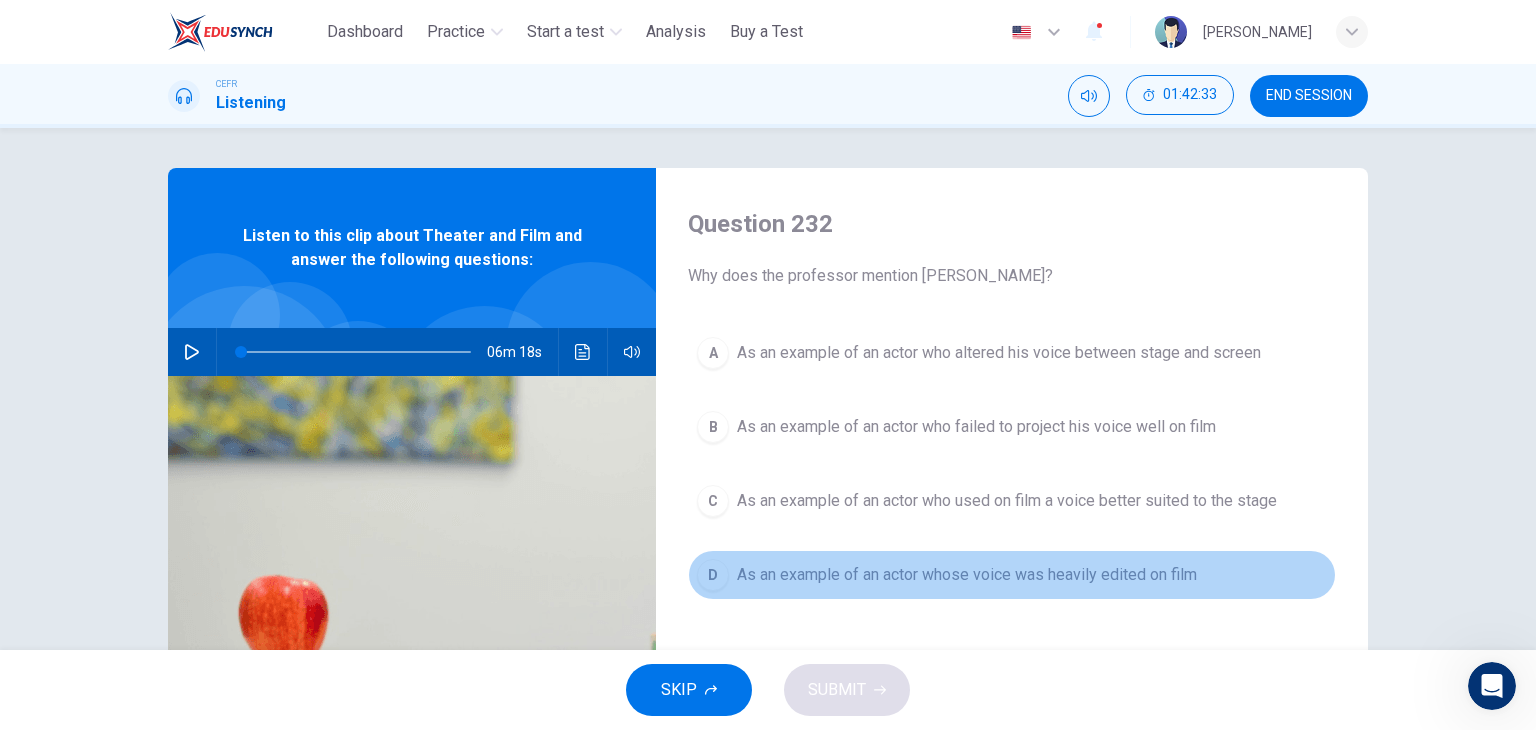 click on "As an example of an actor whose voice was heavily edited on film" at bounding box center [967, 575] 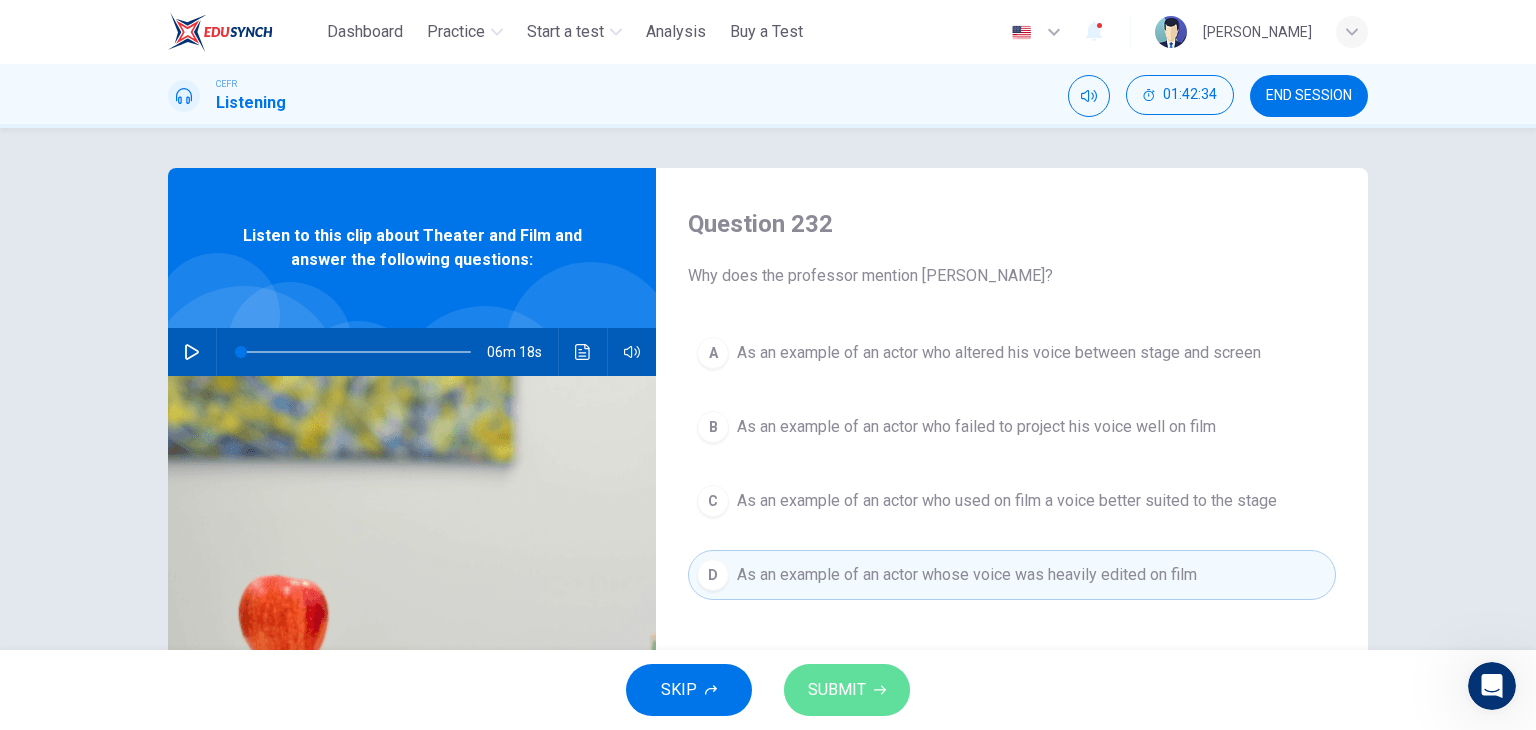 click on "SUBMIT" at bounding box center [837, 690] 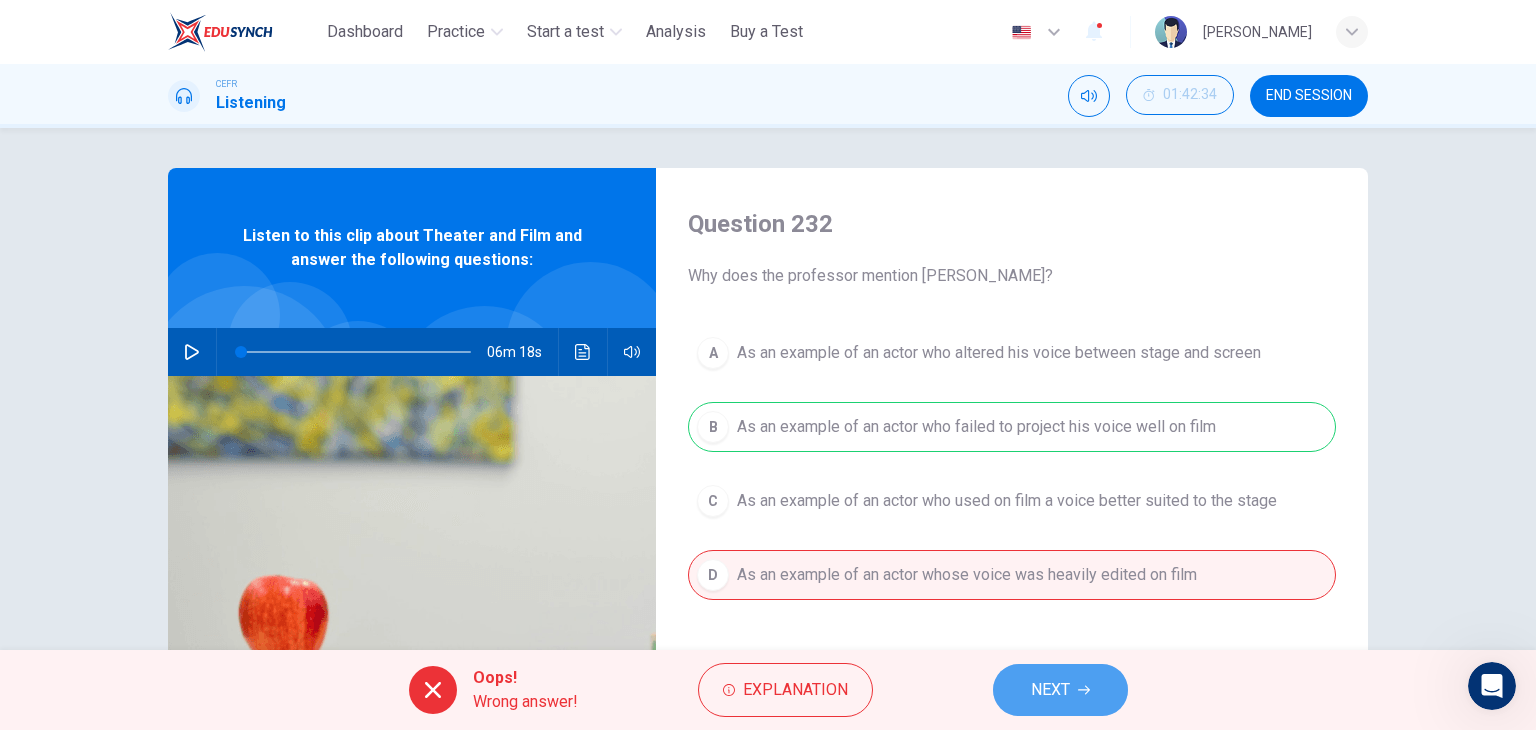 click on "NEXT" at bounding box center (1050, 690) 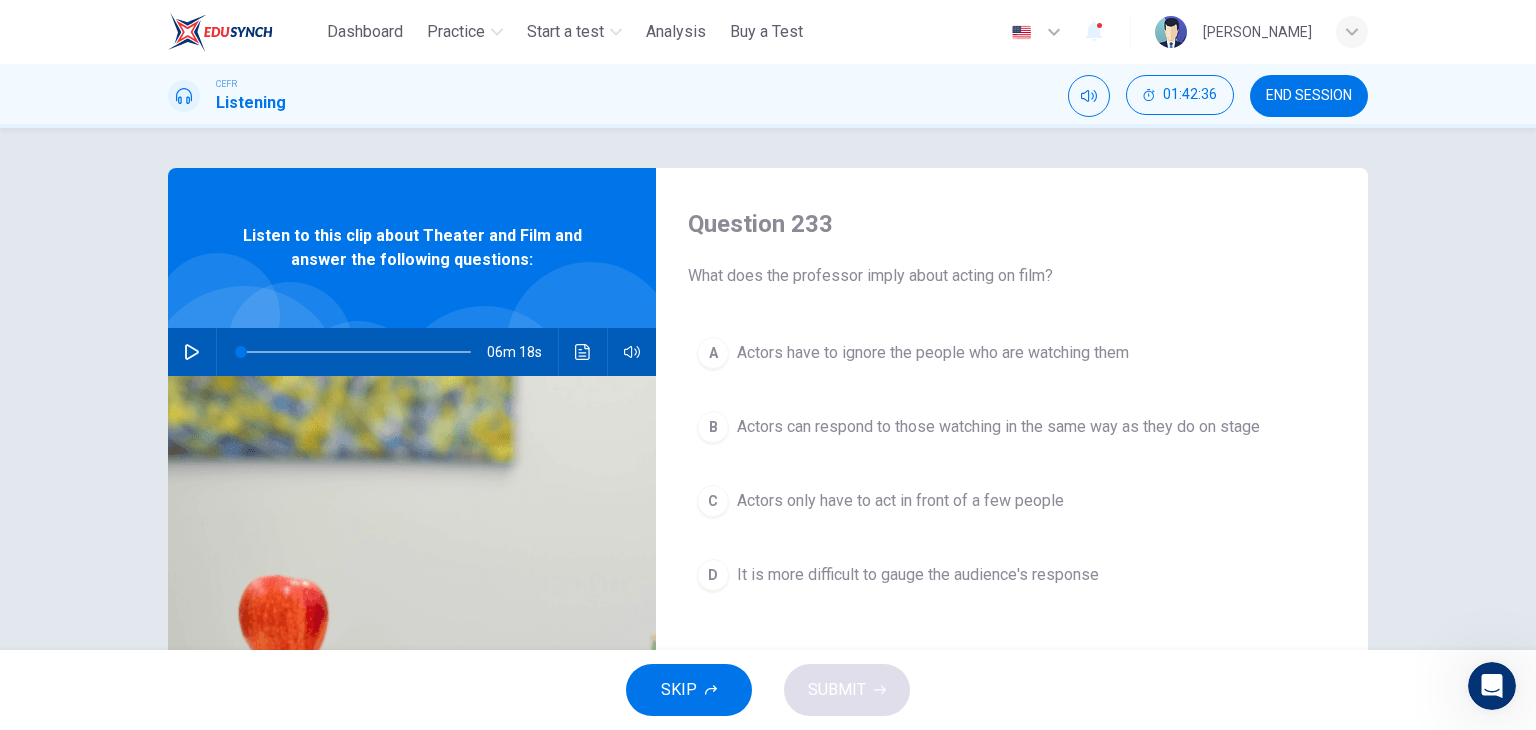 click on "Actors only have to act in front of a few people" at bounding box center [900, 501] 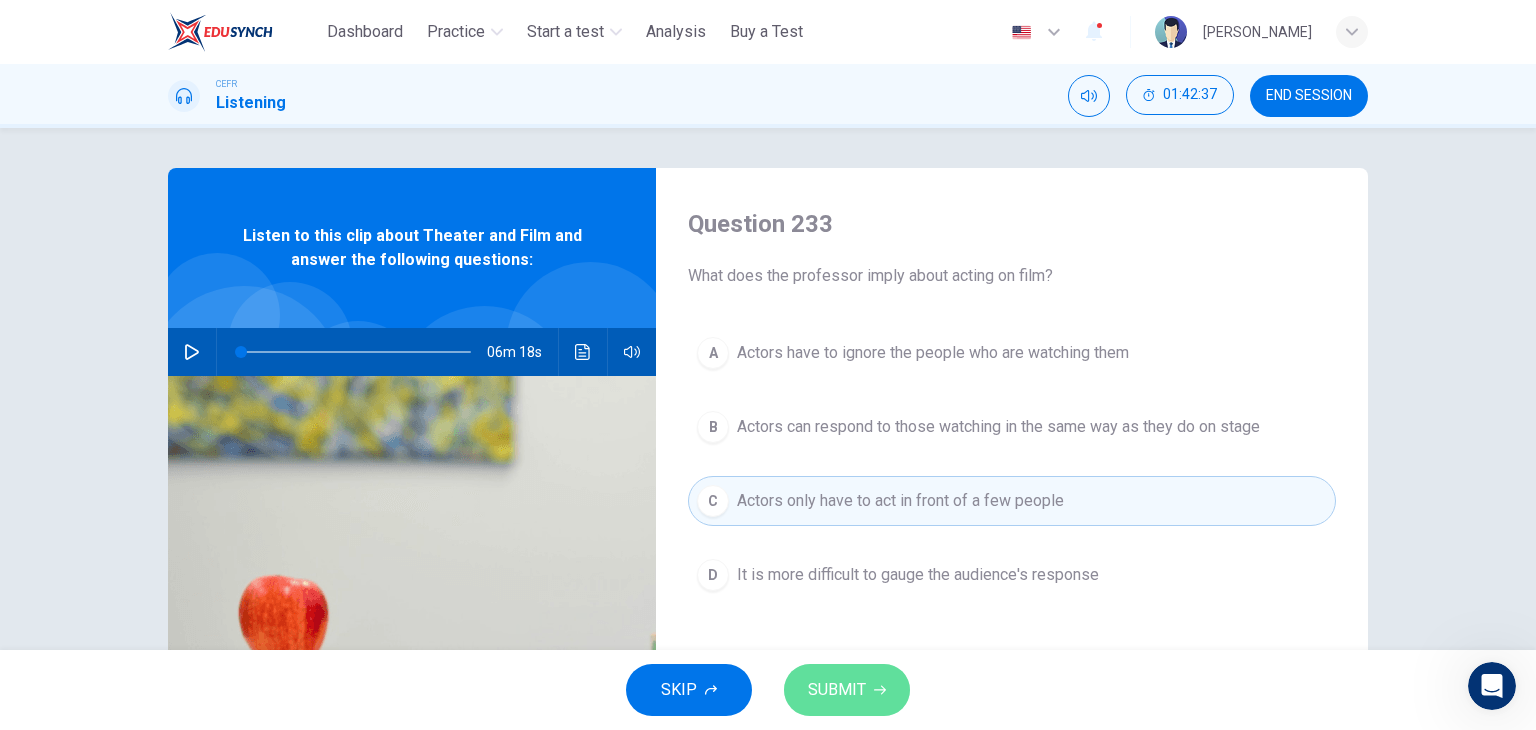 click on "SUBMIT" at bounding box center (837, 690) 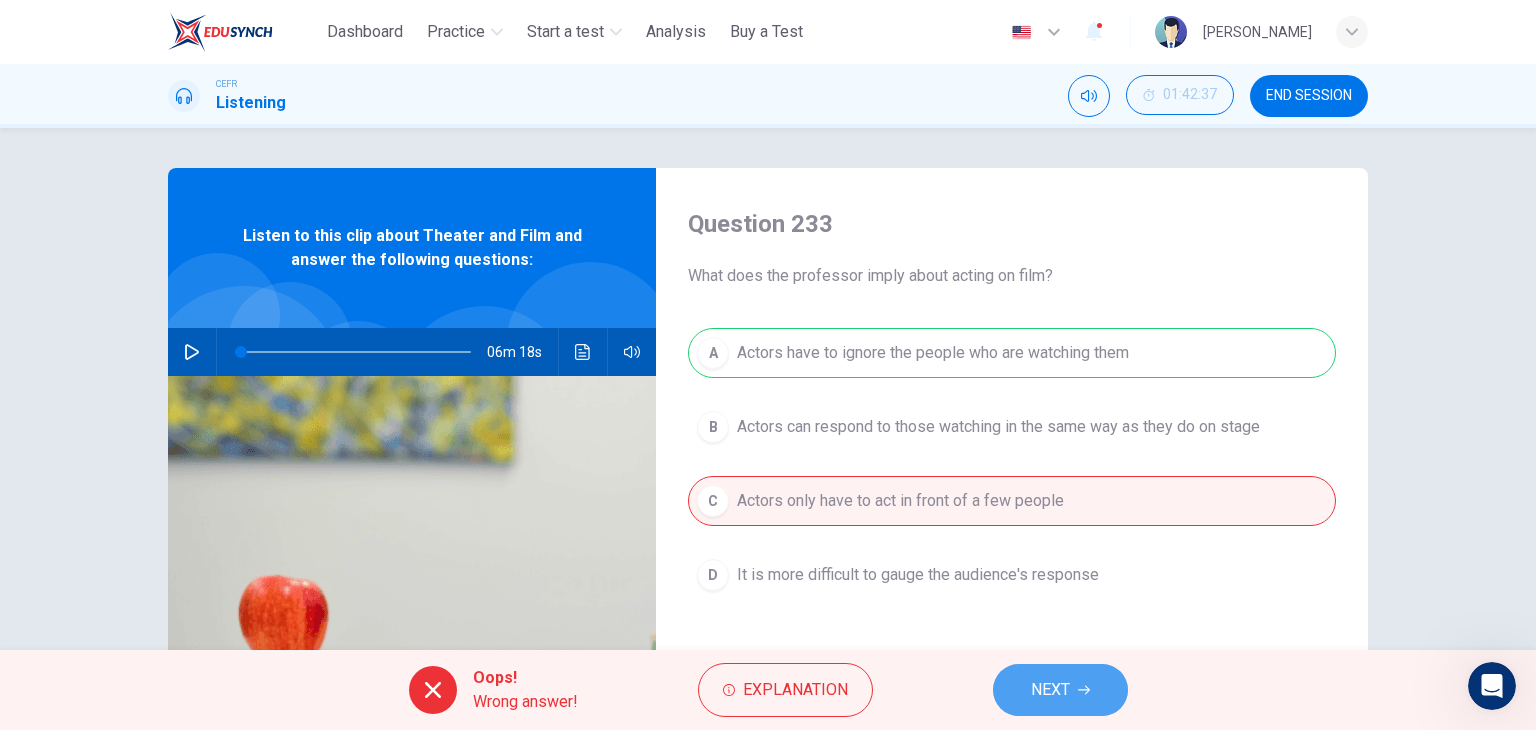 click on "NEXT" at bounding box center [1050, 690] 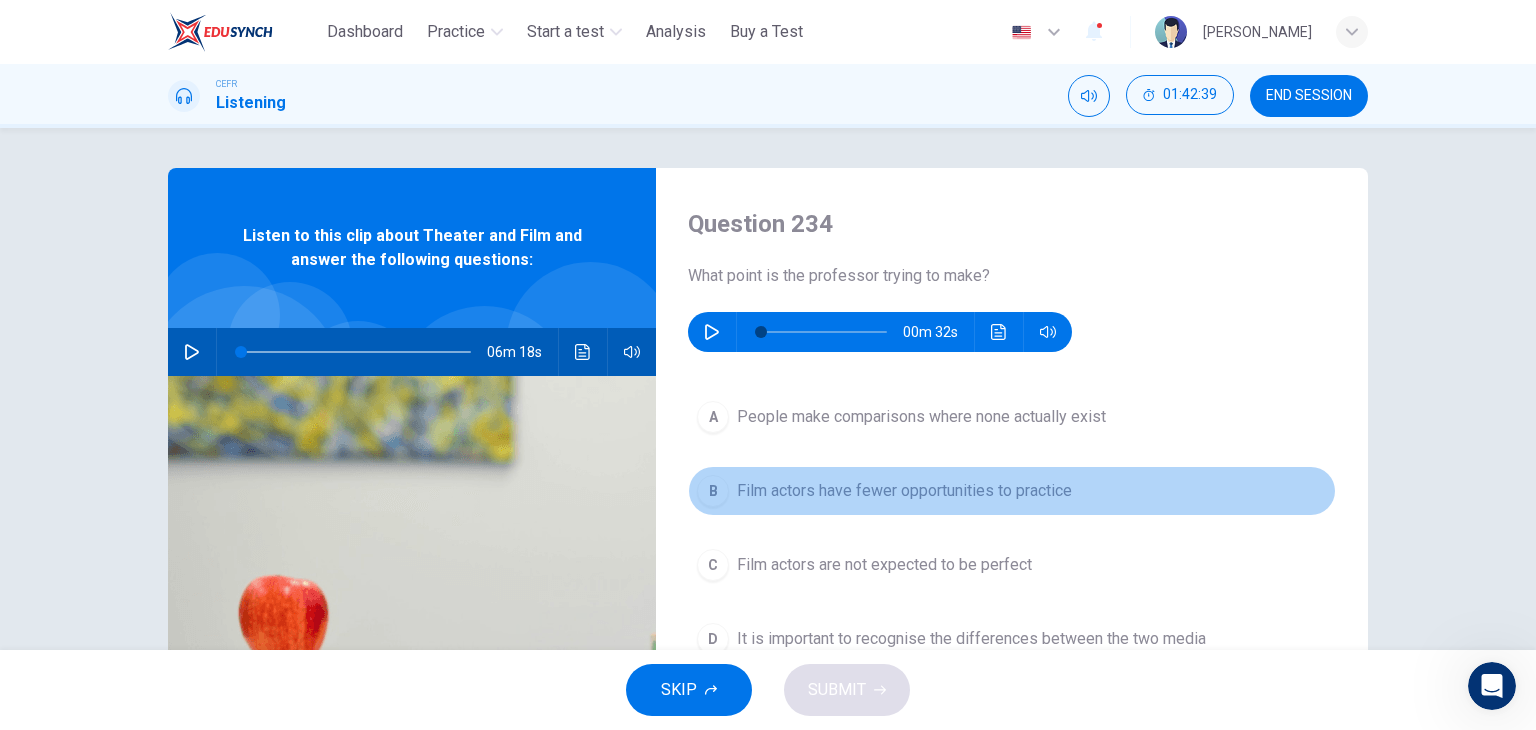 click on "Film actors have fewer opportunities to practice" at bounding box center (904, 491) 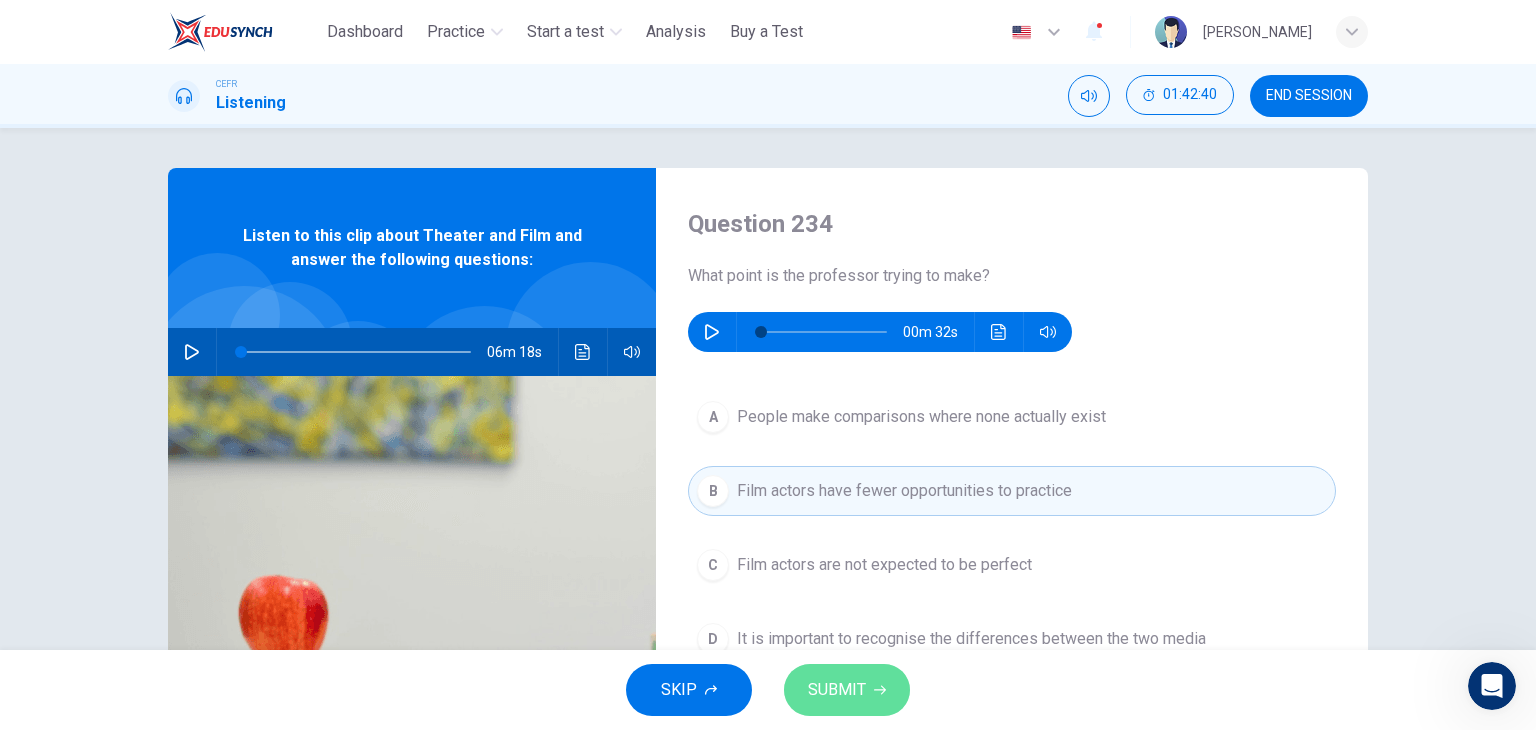 click on "SUBMIT" at bounding box center (837, 690) 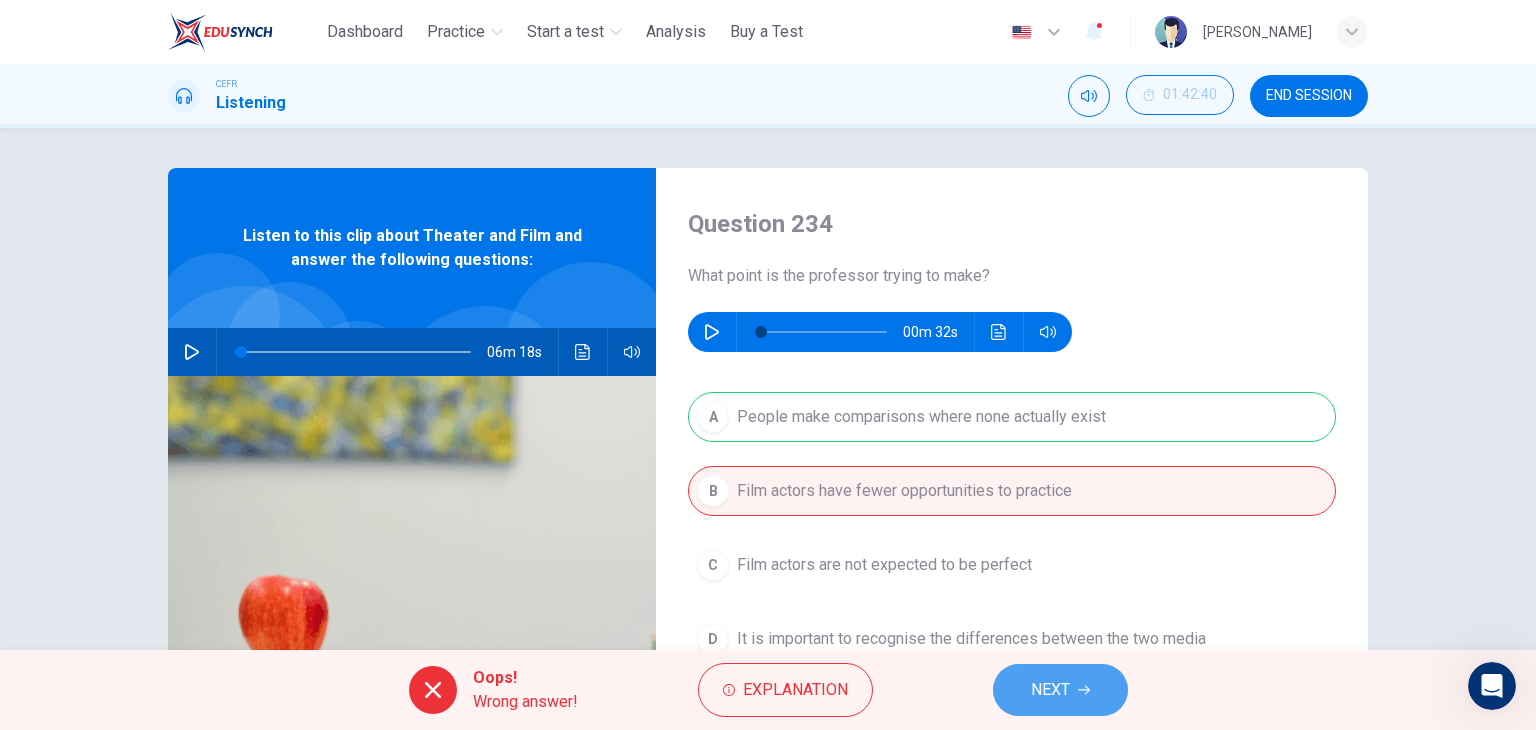 click on "NEXT" at bounding box center (1060, 690) 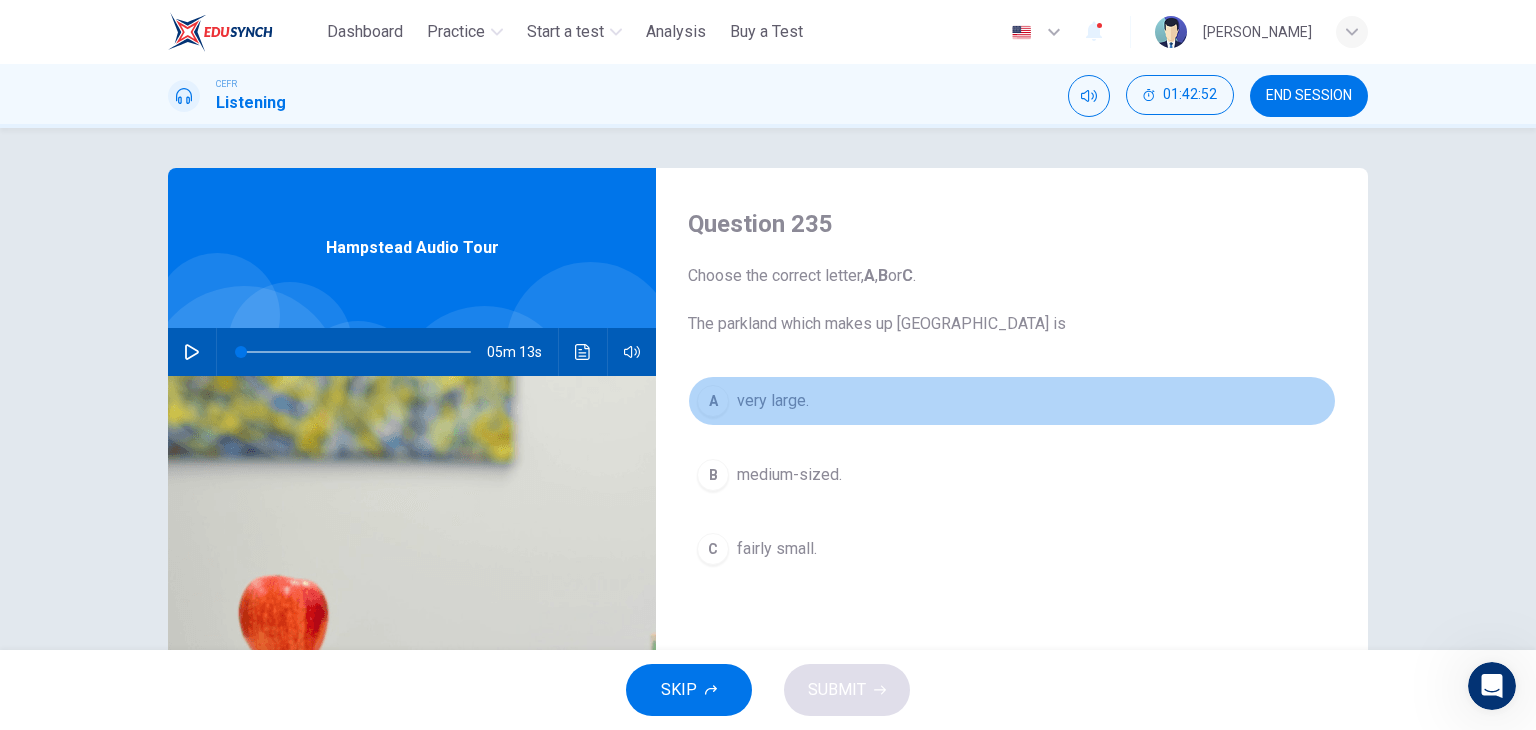 click on "very large." at bounding box center [773, 401] 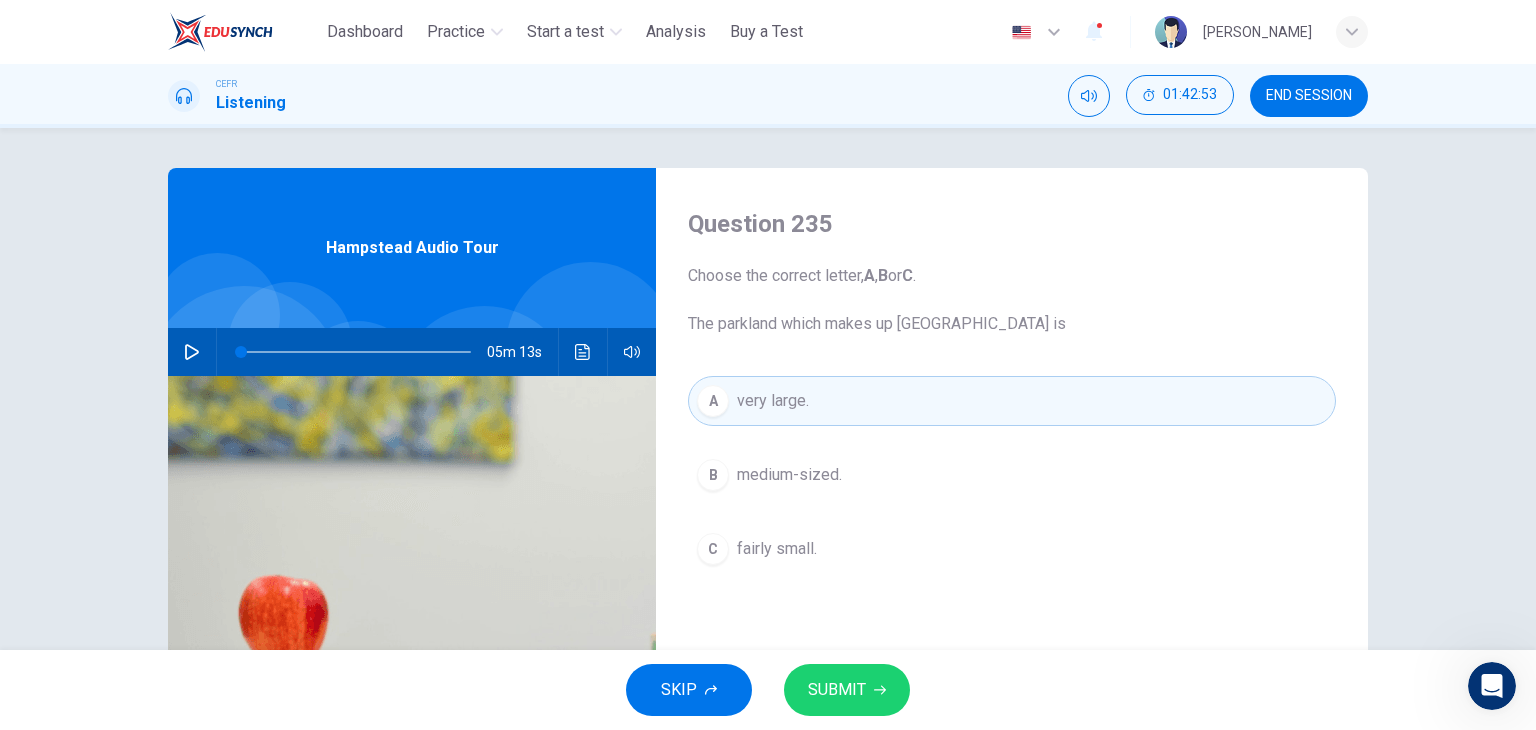 click on "SUBMIT" at bounding box center (837, 690) 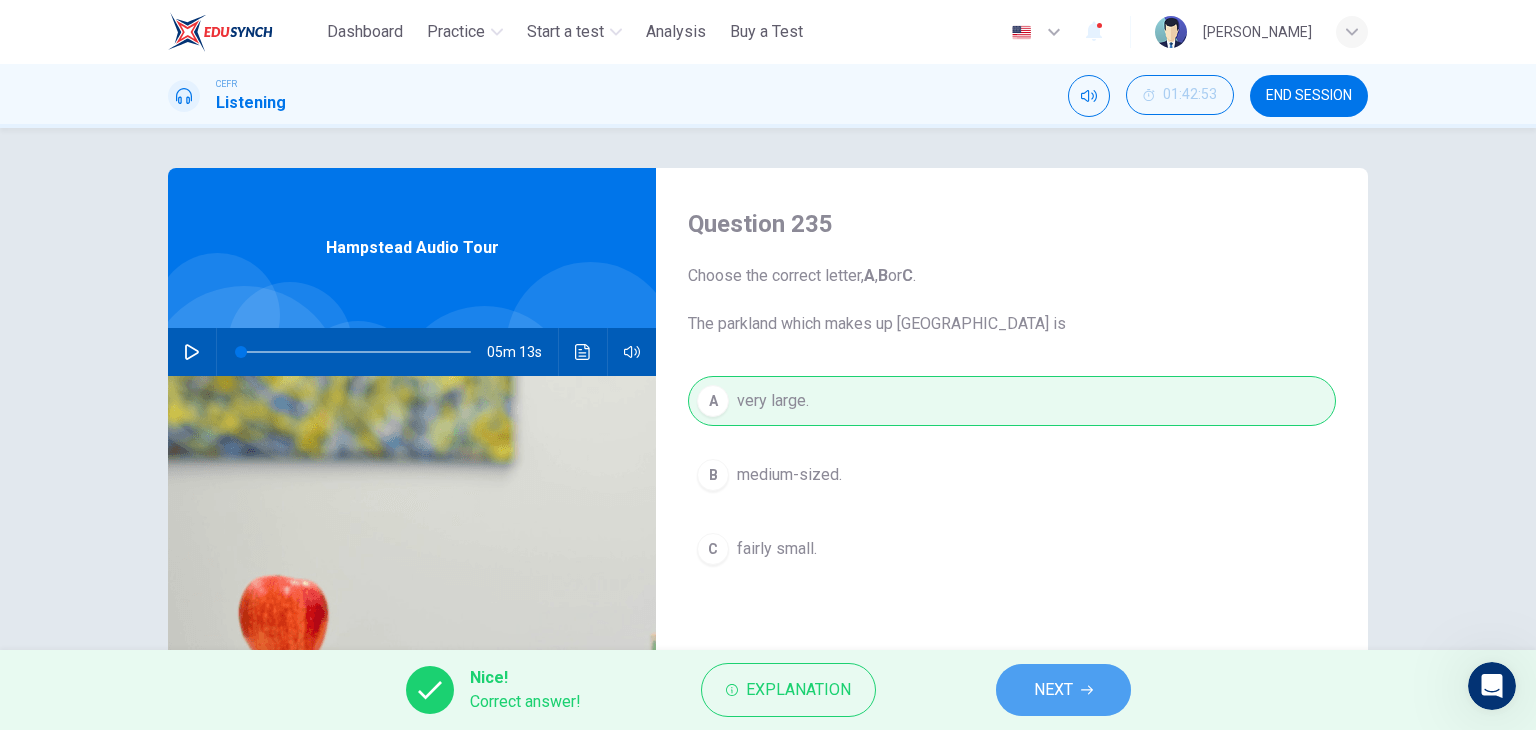 click 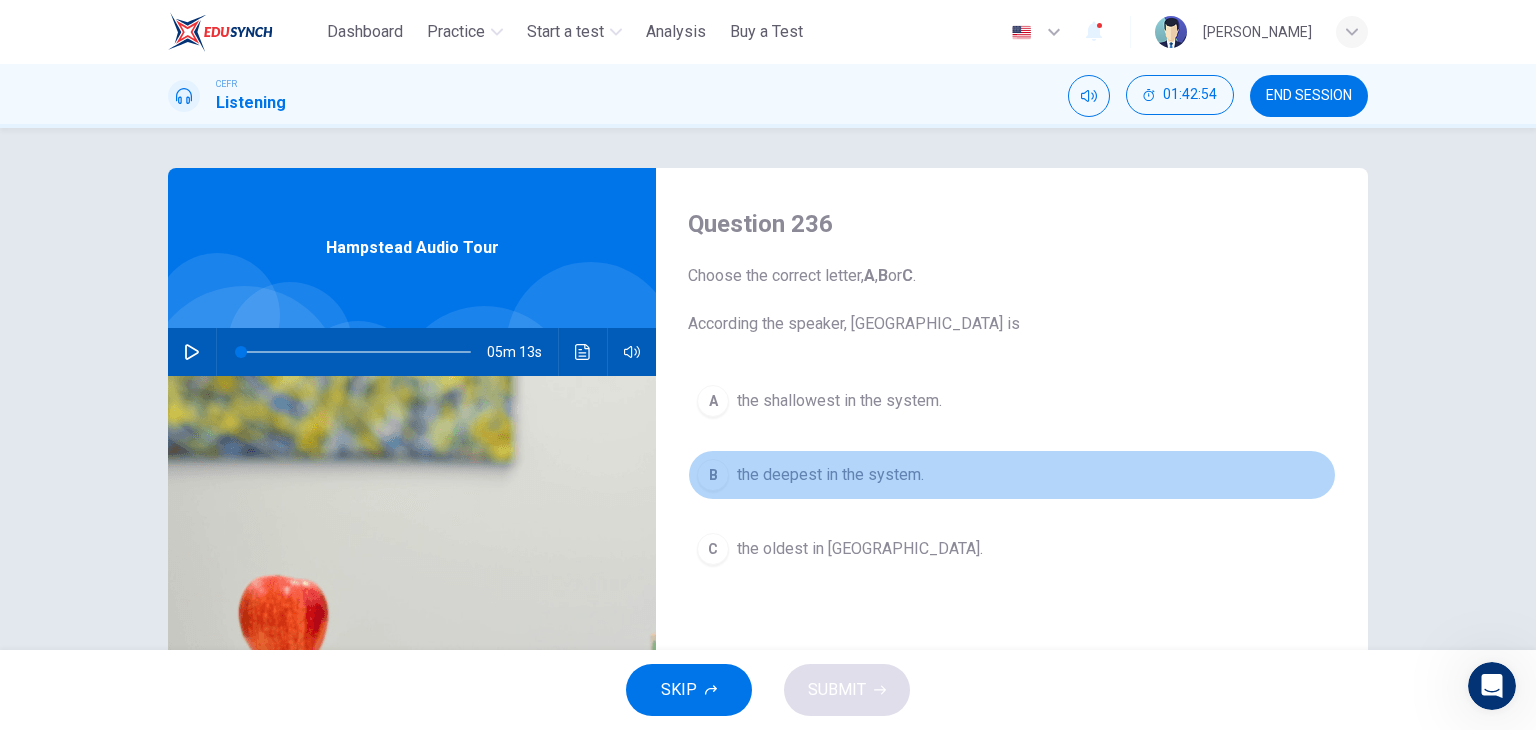 click on "the deepest in the system." at bounding box center [830, 475] 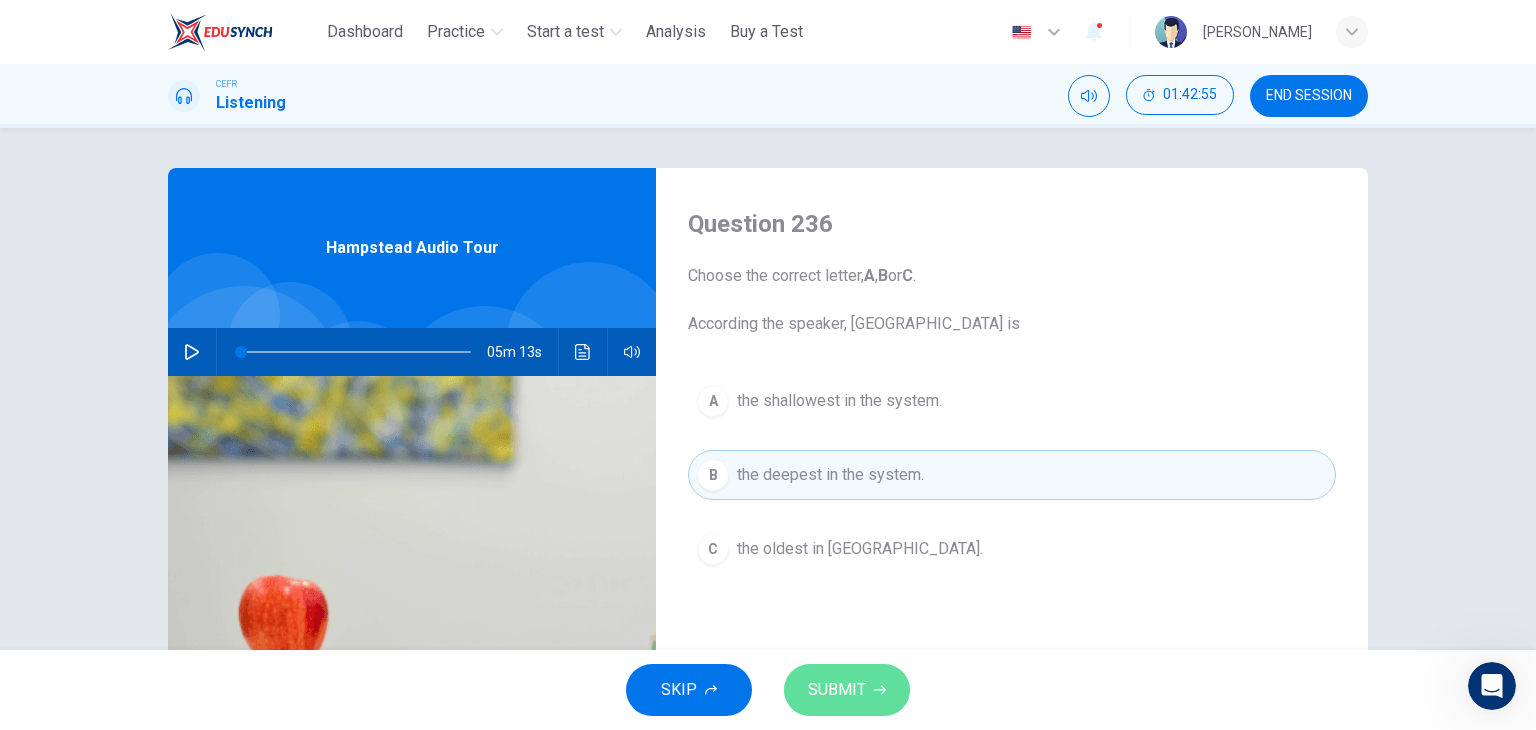click on "SUBMIT" at bounding box center [837, 690] 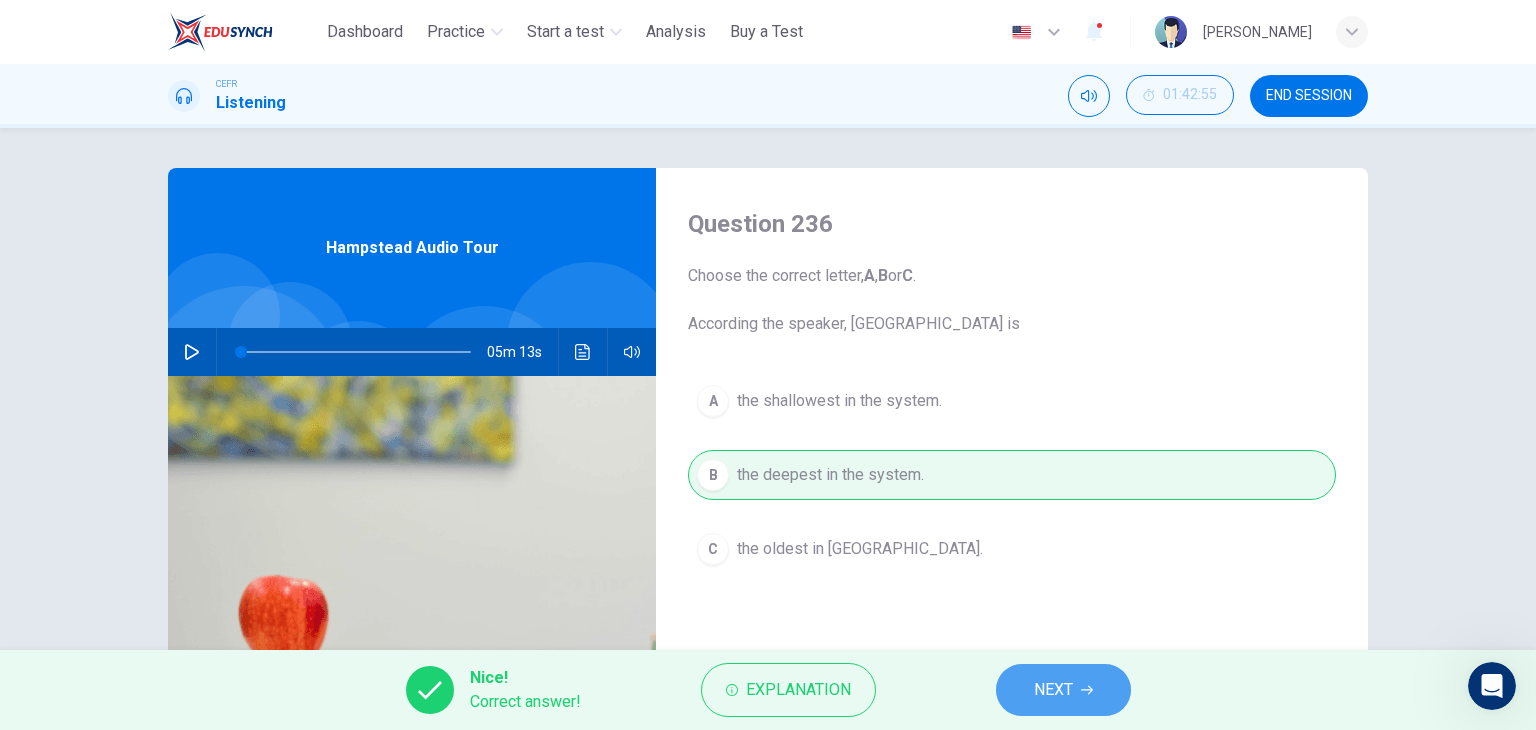 click on "NEXT" at bounding box center [1063, 690] 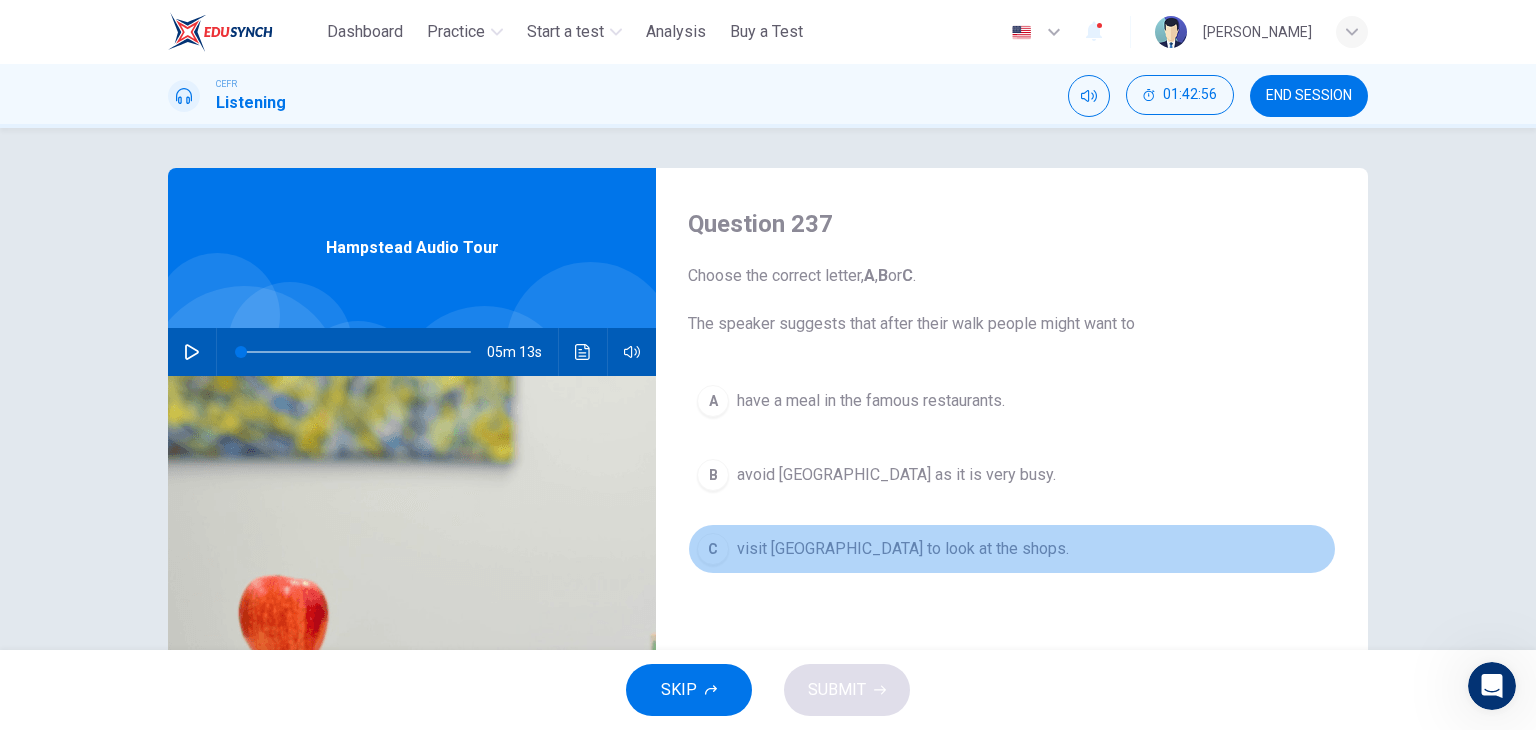 click on "visit [GEOGRAPHIC_DATA] to look at the shops." at bounding box center [903, 549] 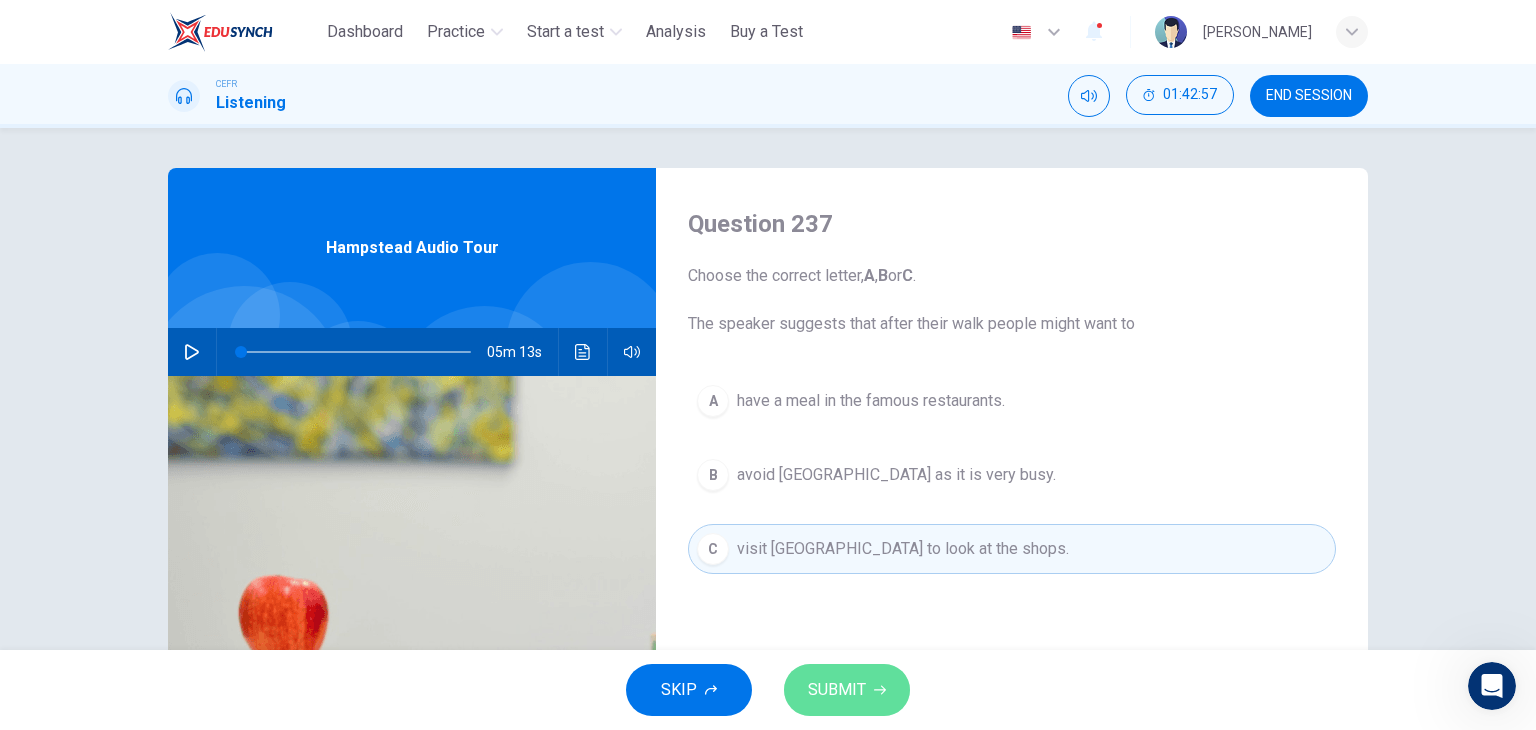 click on "SUBMIT" at bounding box center [837, 690] 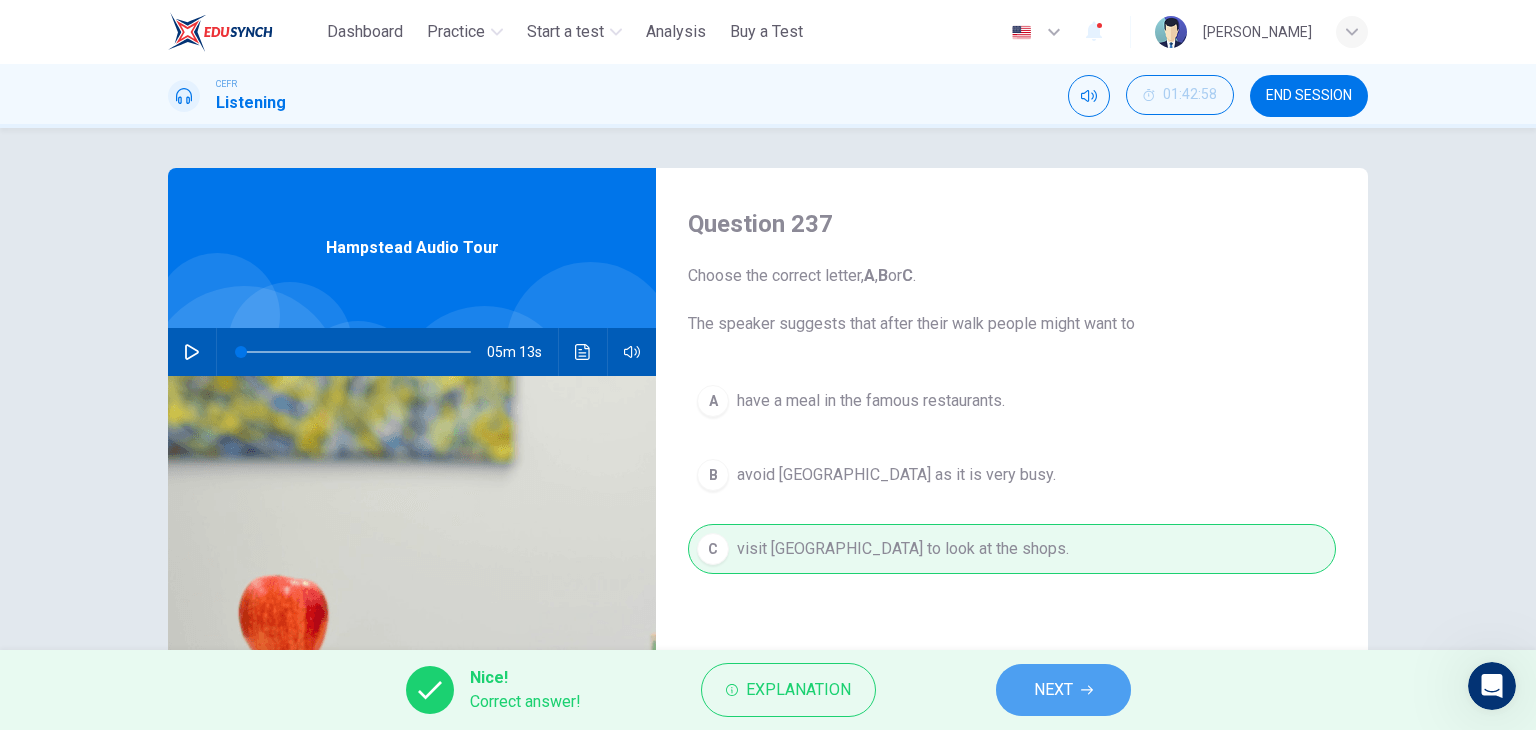 click on "NEXT" at bounding box center (1053, 690) 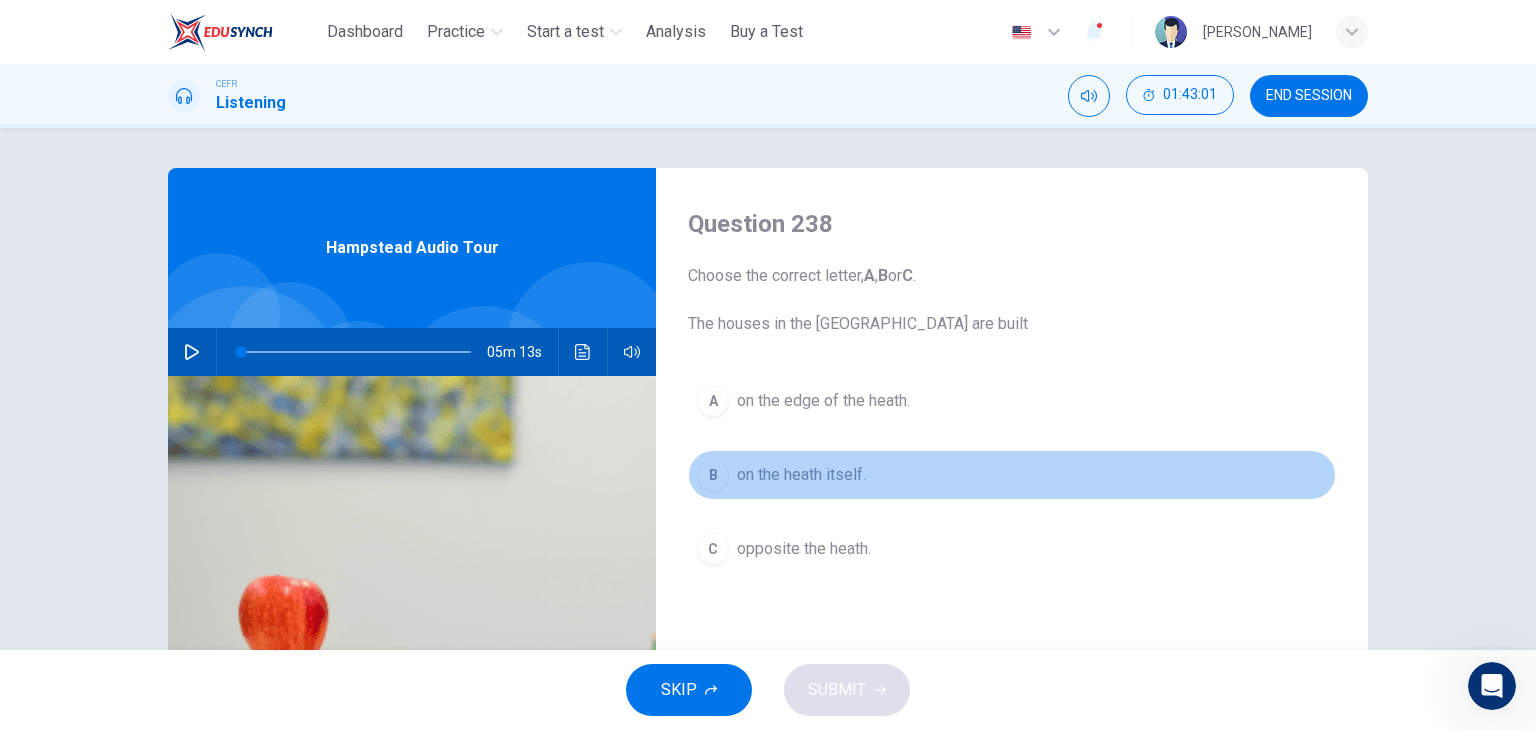 click on "on the heath itself." at bounding box center (801, 475) 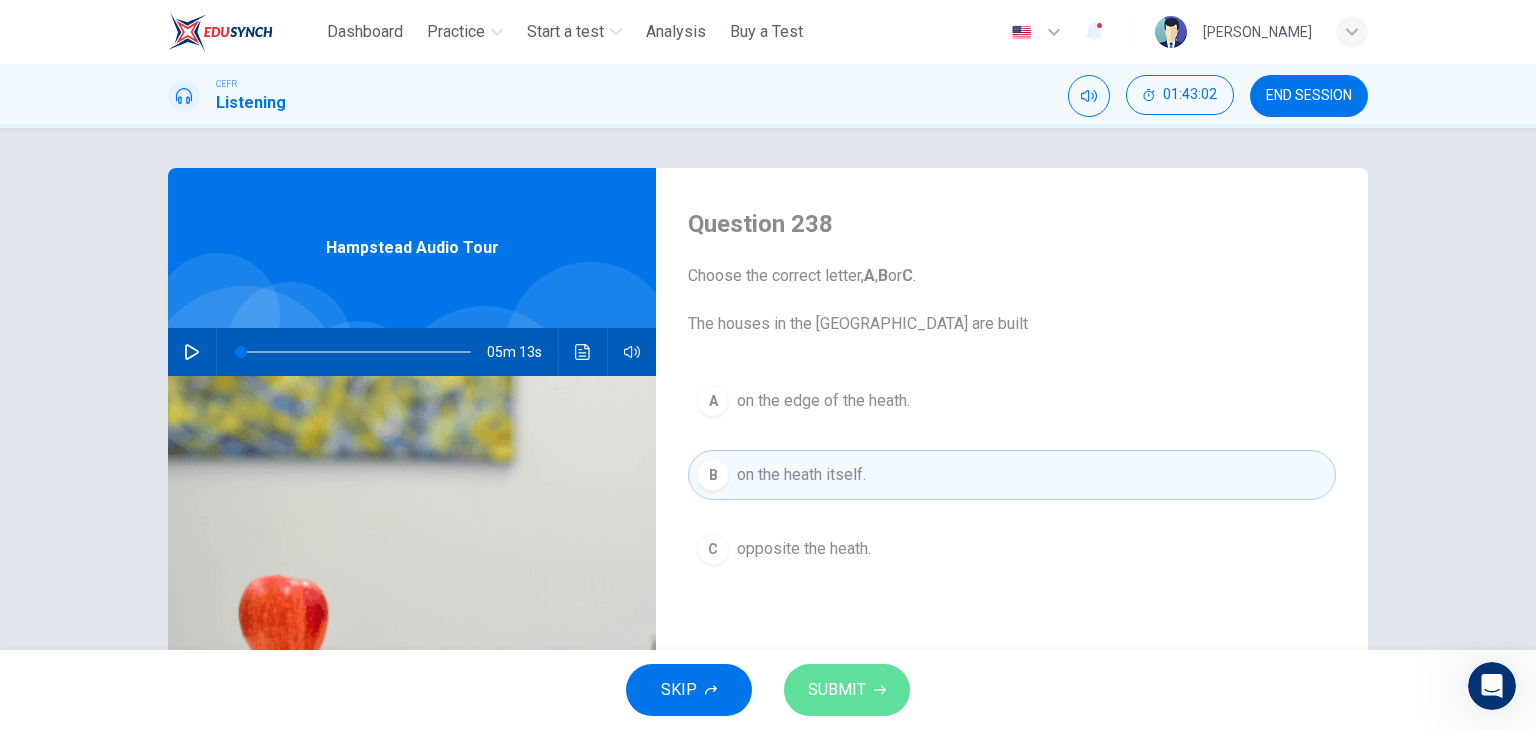 click on "SUBMIT" at bounding box center (837, 690) 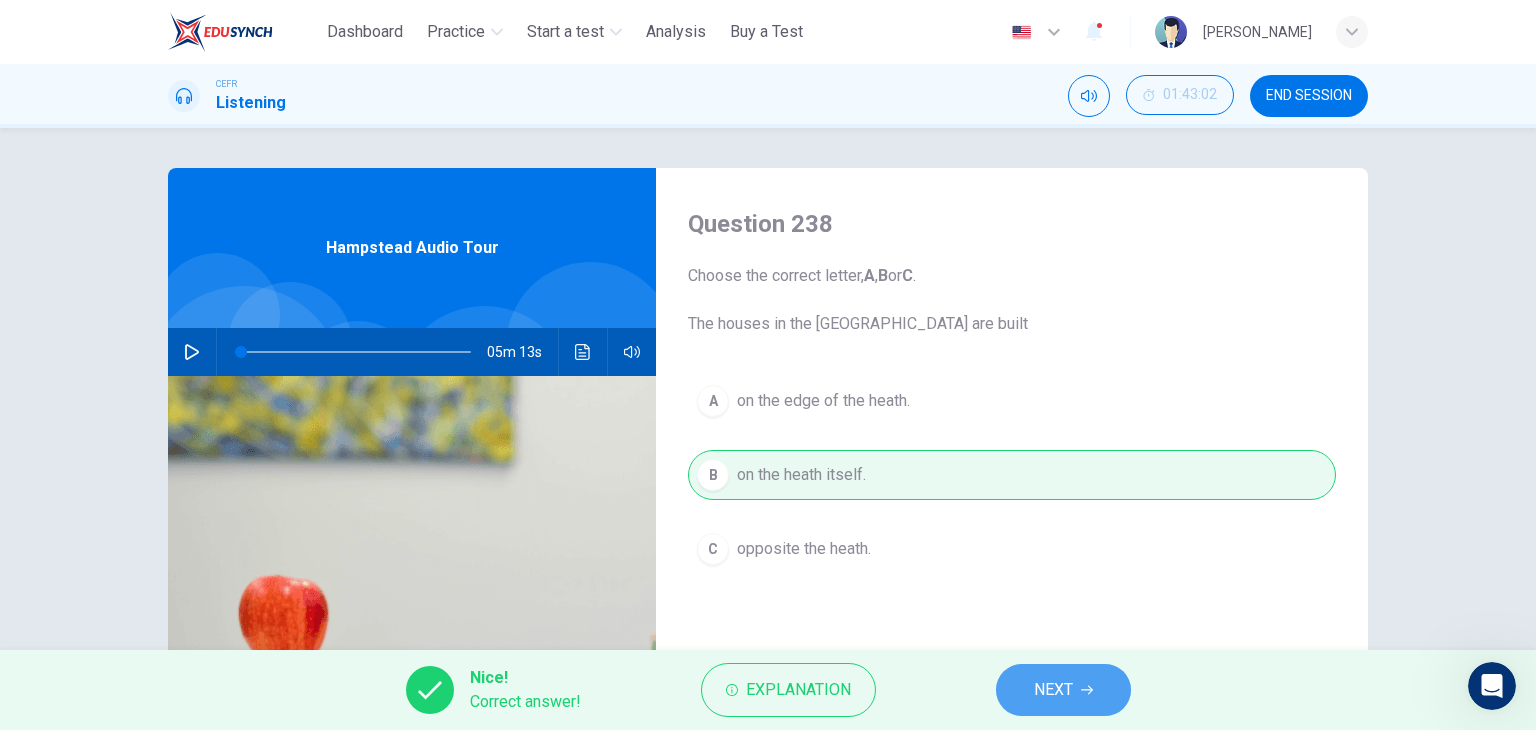 click on "NEXT" at bounding box center [1063, 690] 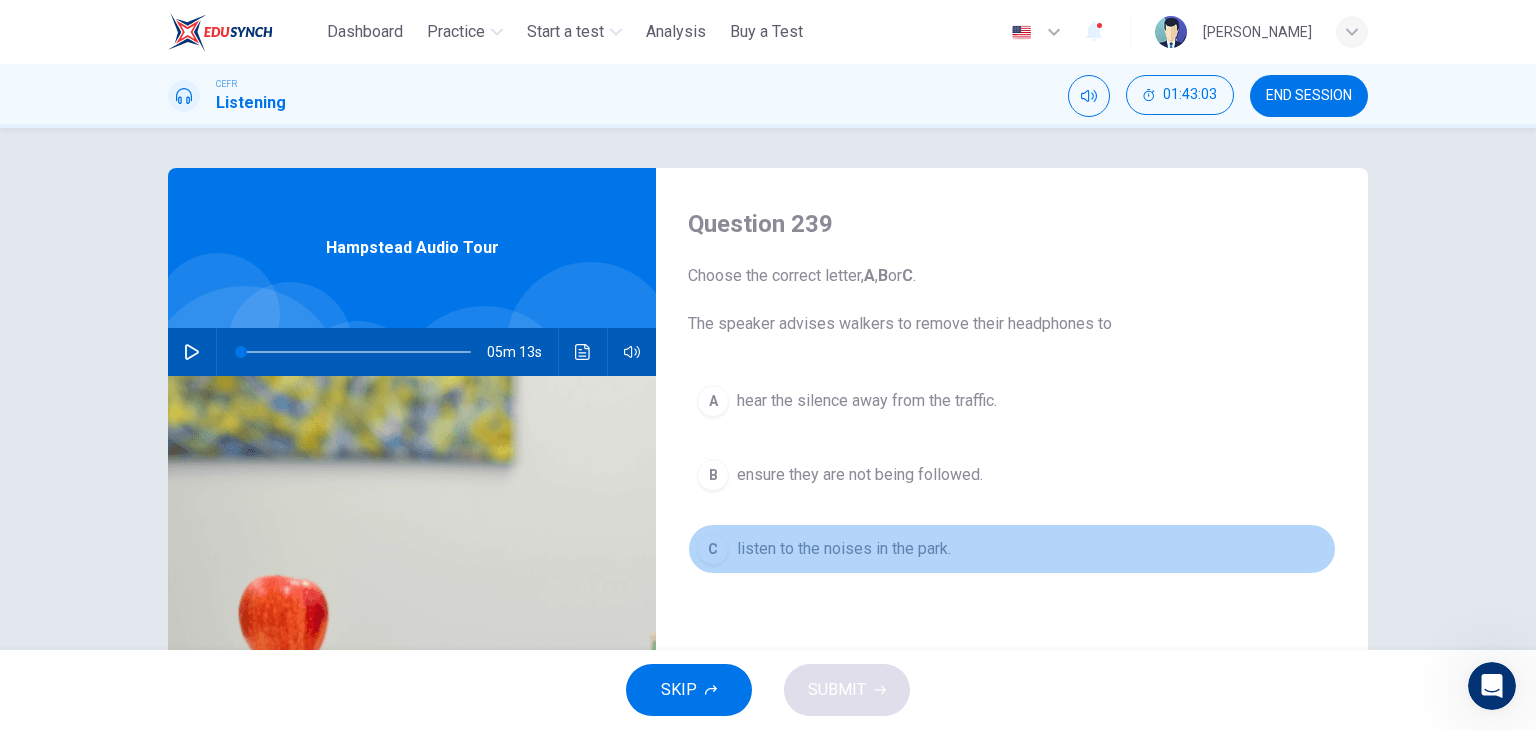 click on "listen to the noises in the park." at bounding box center (844, 549) 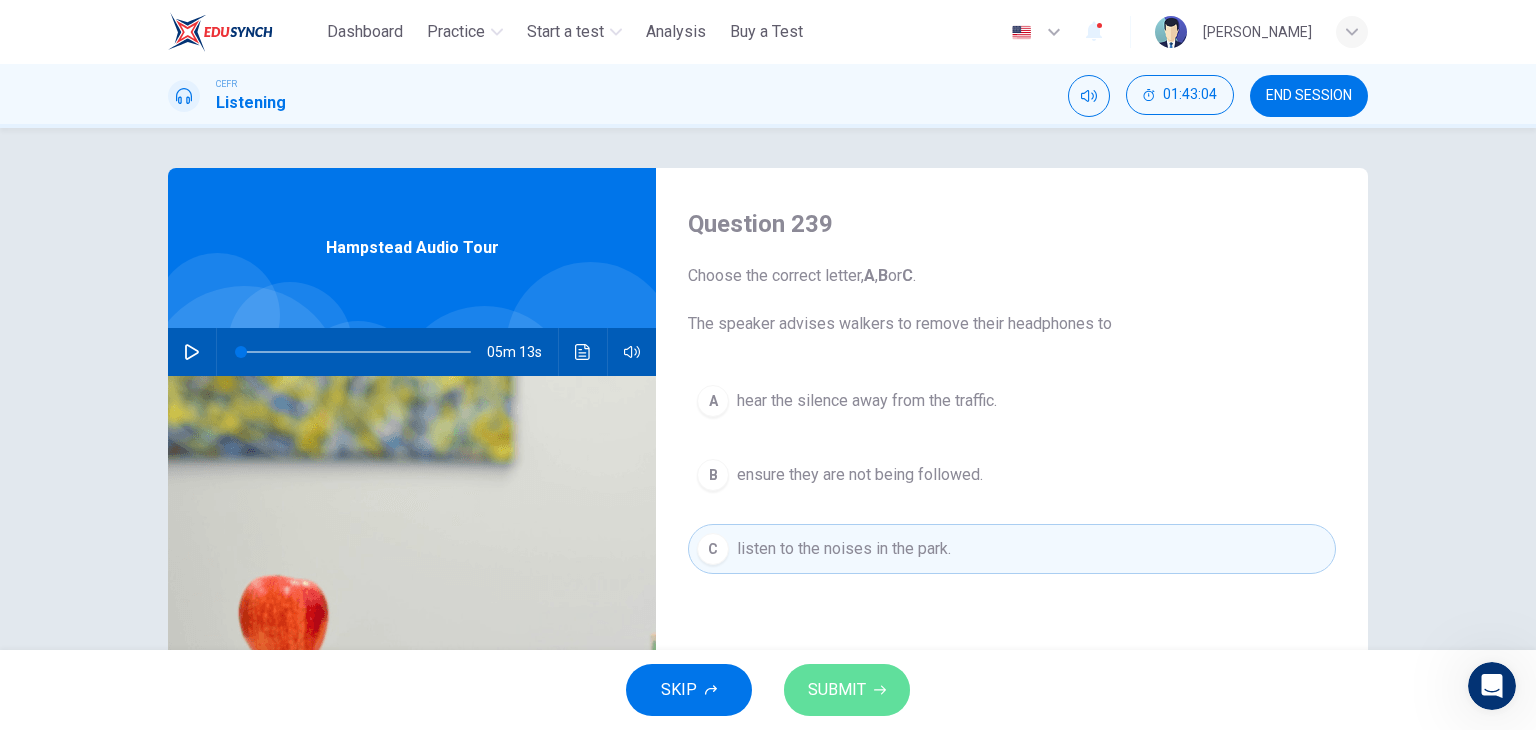 click on "SUBMIT" at bounding box center (837, 690) 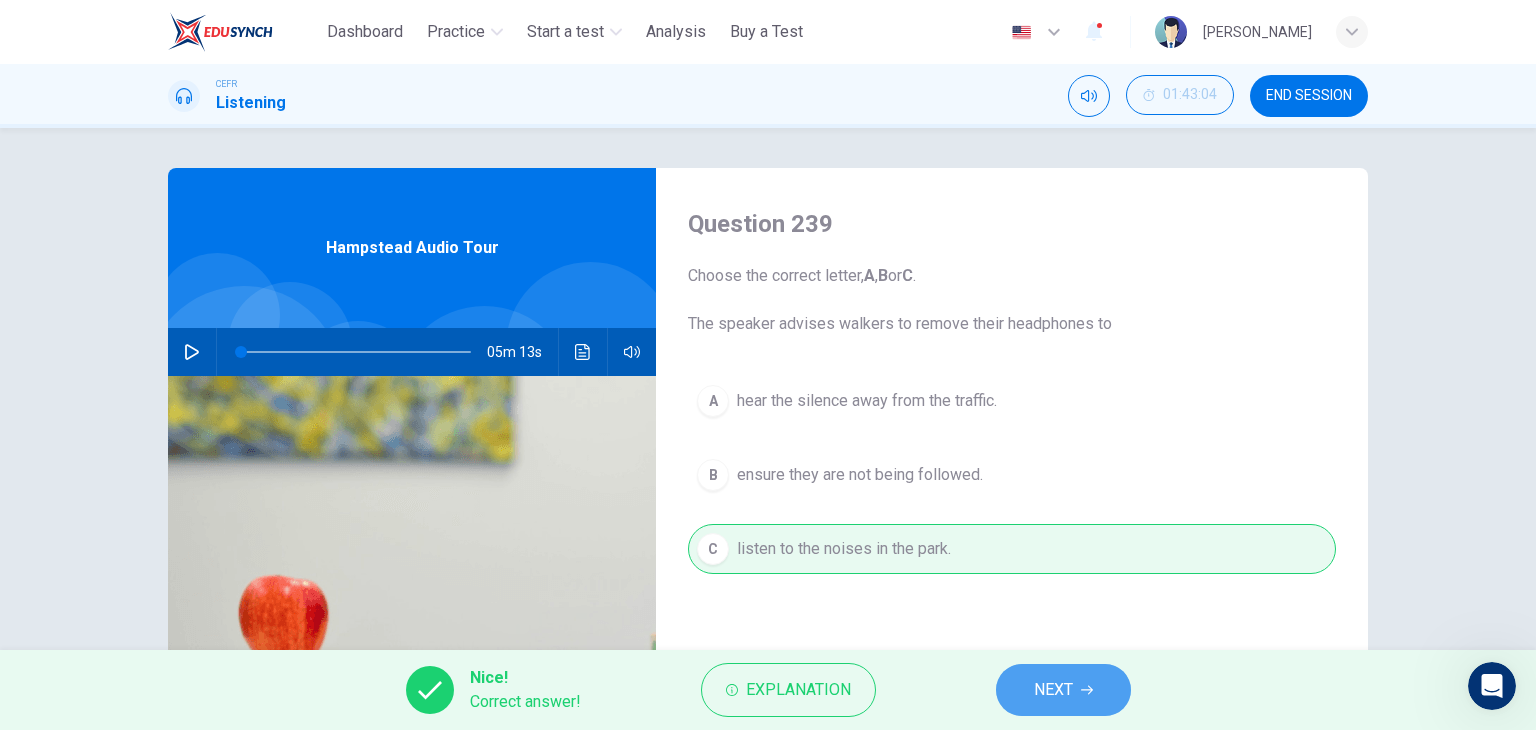 click on "NEXT" at bounding box center [1053, 690] 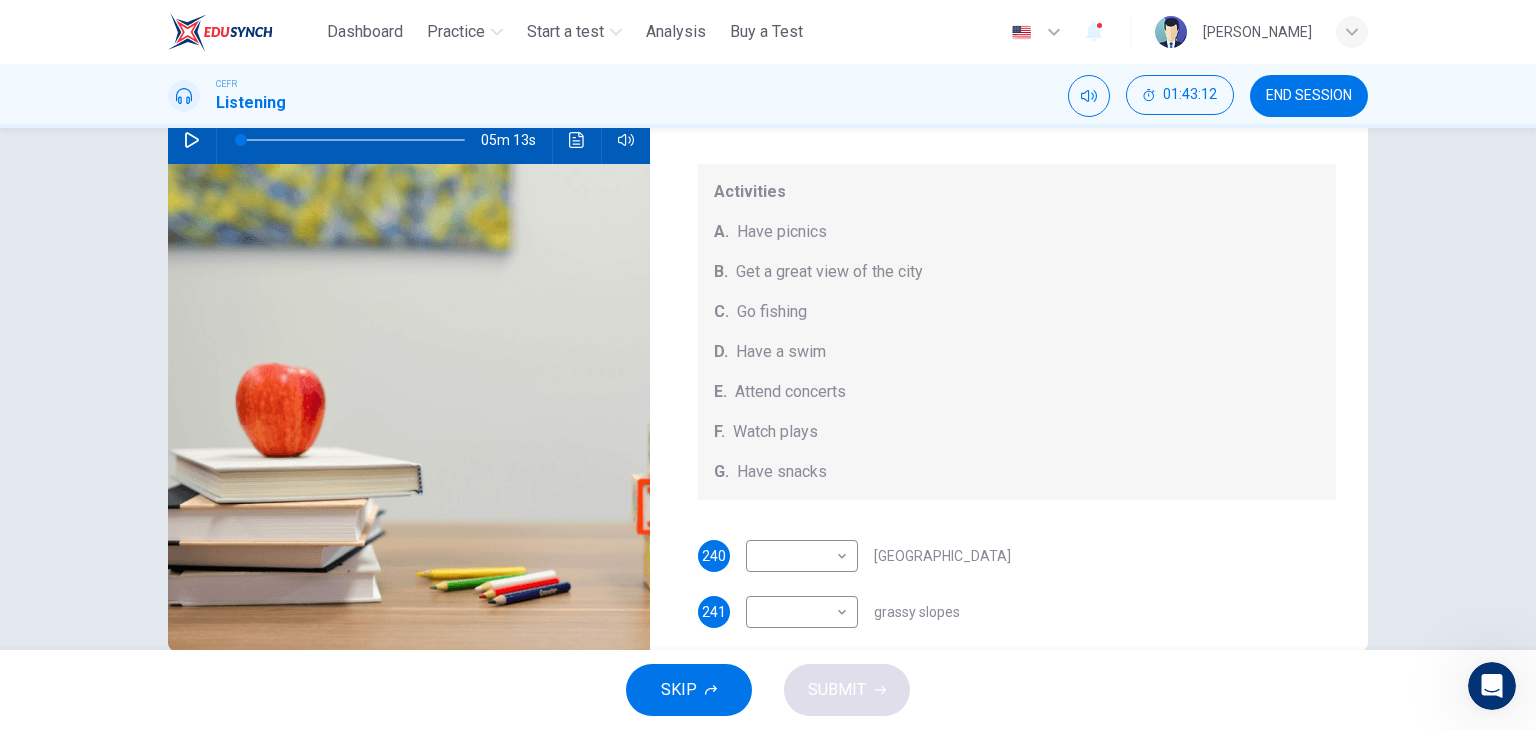 scroll, scrollTop: 253, scrollLeft: 0, axis: vertical 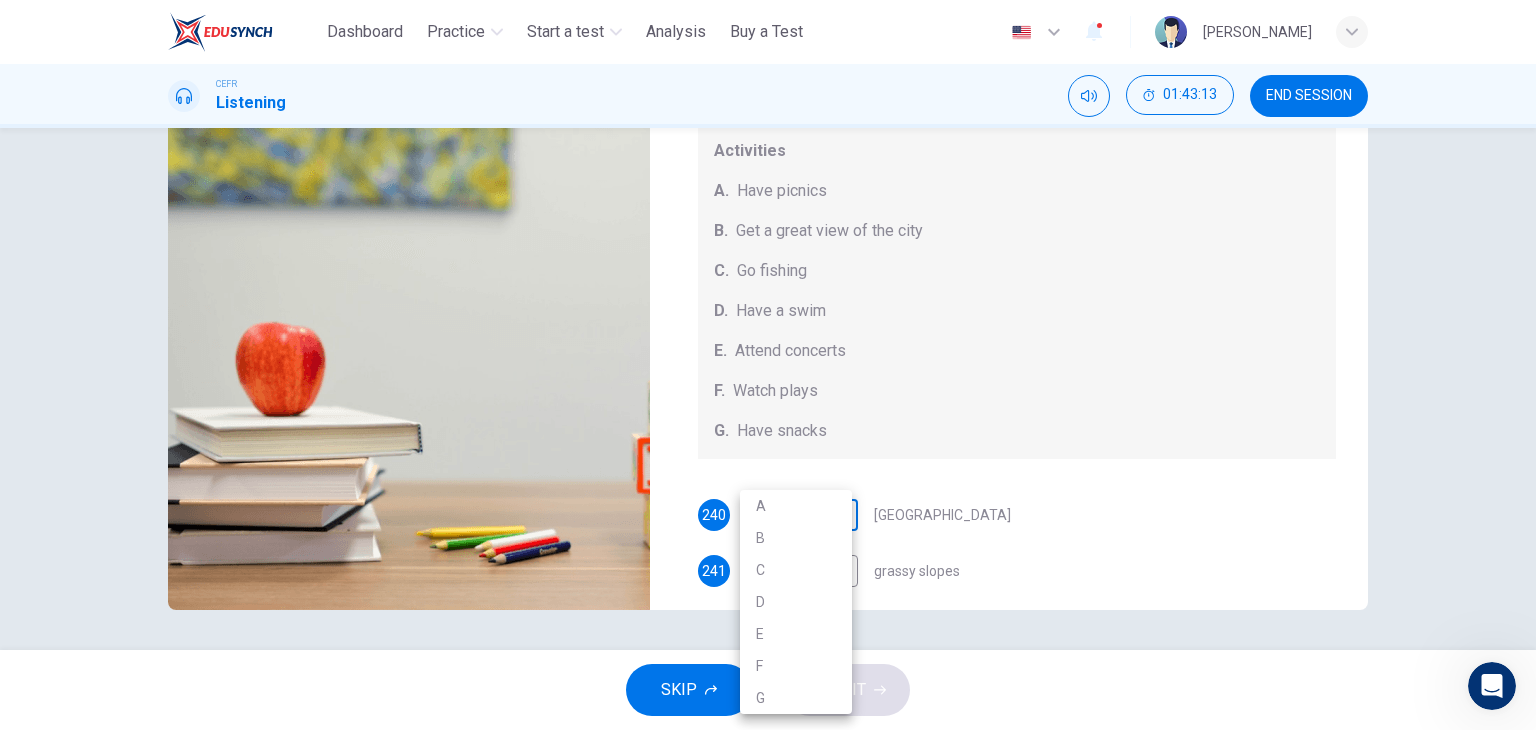 click on "This site uses cookies, as explained in our  Privacy Policy . If you agree to the use of cookies, please click the Accept button and continue to browse our site.   Privacy Policy Accept Dashboard Practice Start a test Analysis Buy a Test English ** ​ Zuhairah Zue CEFR Listening 01:43:13 END SESSION Questions 240 - 244 Which activity can be done at each of the following locations on the heath? Choose  FIVE  answers below and select the correct letter,  A-G , next to the questions. Activities A. Have picnics B. Get a great view of the city C. Go fishing D. Have a swim E. Attend concerts F. Watch plays G. Have snacks 240 ​ ​ [GEOGRAPHIC_DATA] 241 ​ ​ grassy slopes 242 ​ ​ open-air stage 243 ​ ​ ponds 244 ​ ​ [GEOGRAPHIC_DATA] Audio Tour 05m 13s SKIP SUBMIT Dashboard Practice Start a test Analysis Pricing   Notifications © Copyright  2025 A B C D E F G" at bounding box center [768, 365] 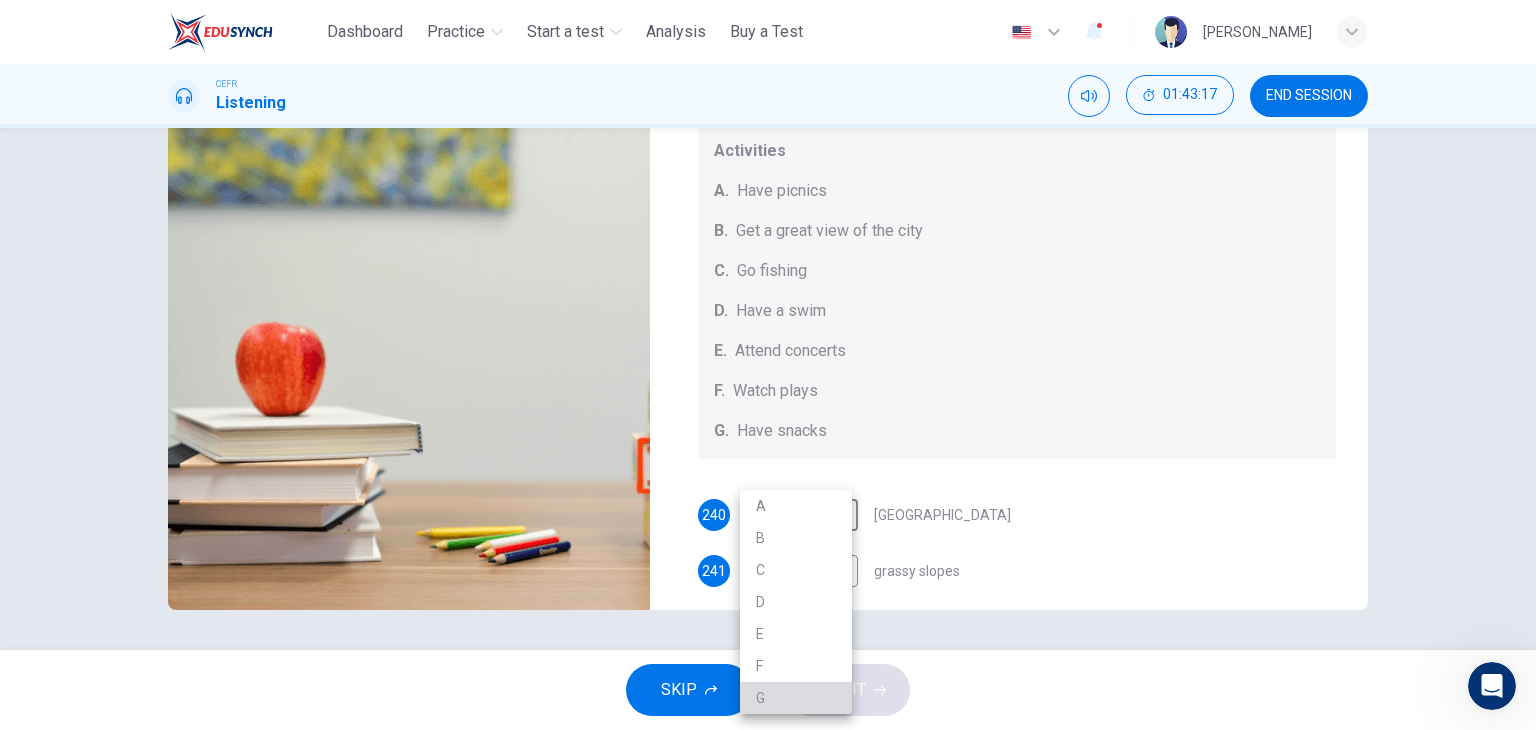 click on "G" at bounding box center (796, 698) 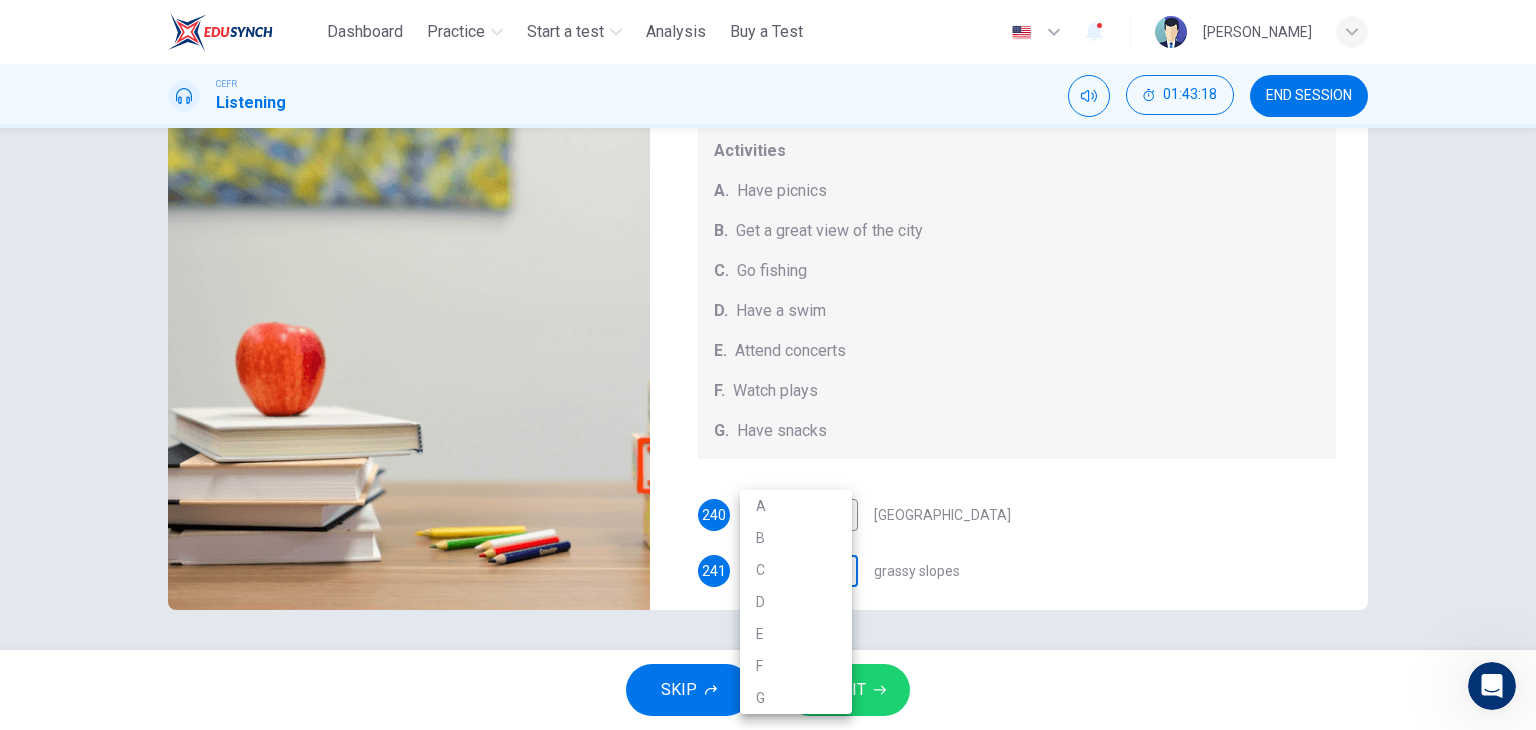 click on "This site uses cookies, as explained in our  Privacy Policy . If you agree to the use of cookies, please click the Accept button and continue to browse our site.   Privacy Policy Accept Dashboard Practice Start a test Analysis Buy a Test English ** ​ Zuhairah Zue CEFR Listening 01:43:18 END SESSION Questions 240 - 244 Which activity can be done at each of the following locations on the heath? Choose  FIVE  answers below and select the correct letter,  A-G , next to the questions. Activities A. Have picnics B. Get a great view of the city C. Go fishing D. Have a swim E. Attend concerts F. Watch plays G. Have snacks 240 G * ​ [GEOGRAPHIC_DATA] 241 ​ ​ grassy slopes 242 ​ ​ open-air stage 243 ​ ​ ponds 244 ​ ​ [GEOGRAPHIC_DATA] Audio Tour 05m 13s SKIP SUBMIT Dashboard Practice Start a test Analysis Pricing   Notifications © Copyright  2025 A B C D E F G" at bounding box center [768, 365] 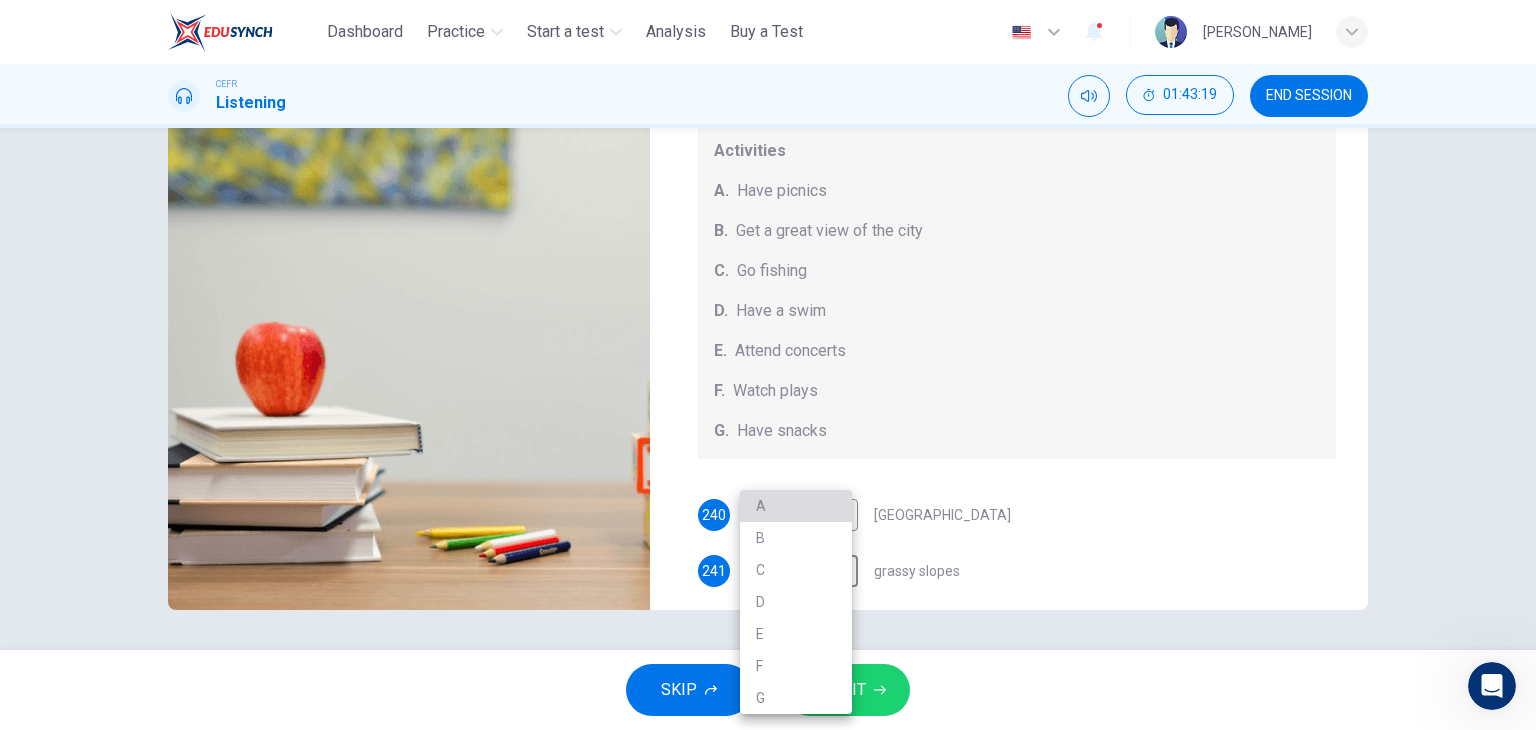 click on "A" at bounding box center [796, 506] 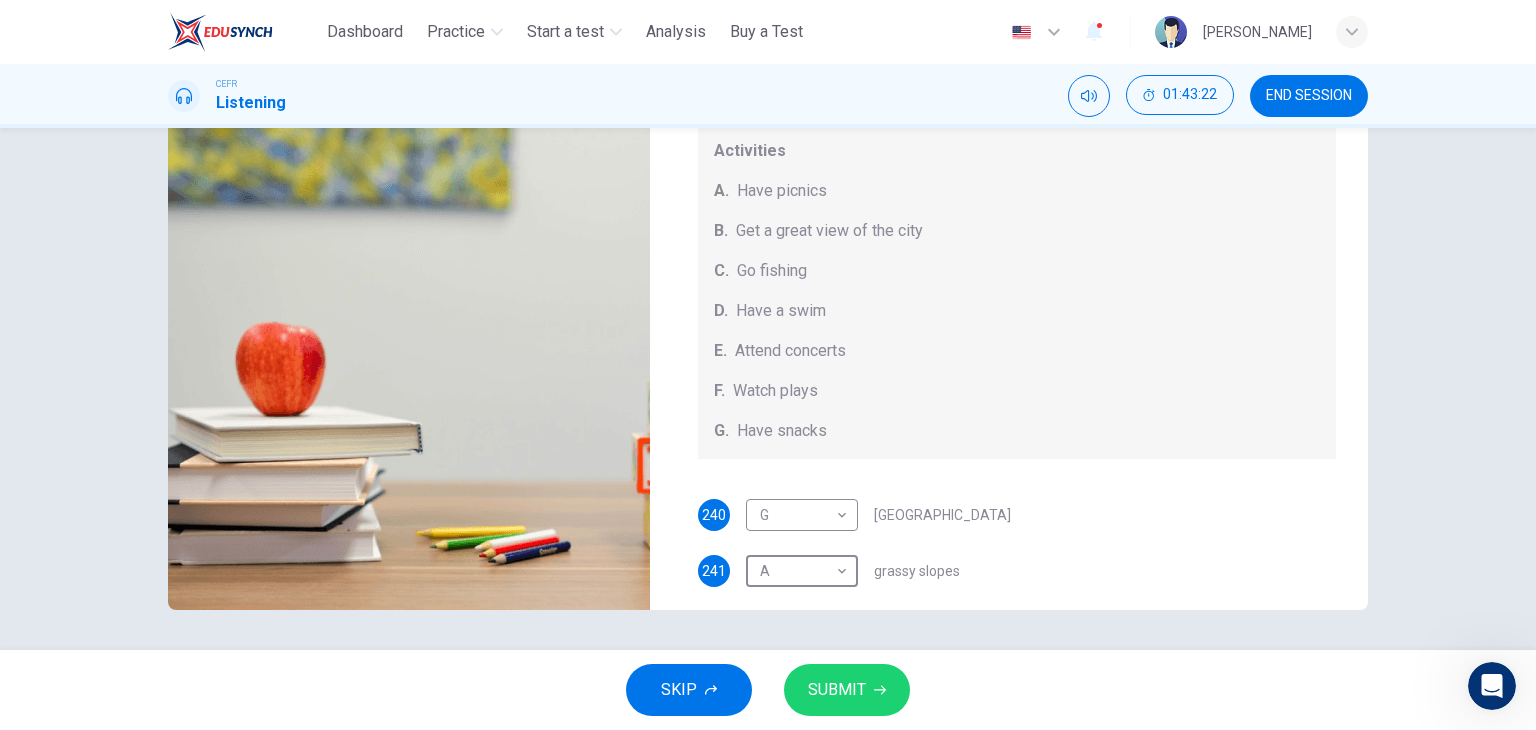 scroll, scrollTop: 184, scrollLeft: 0, axis: vertical 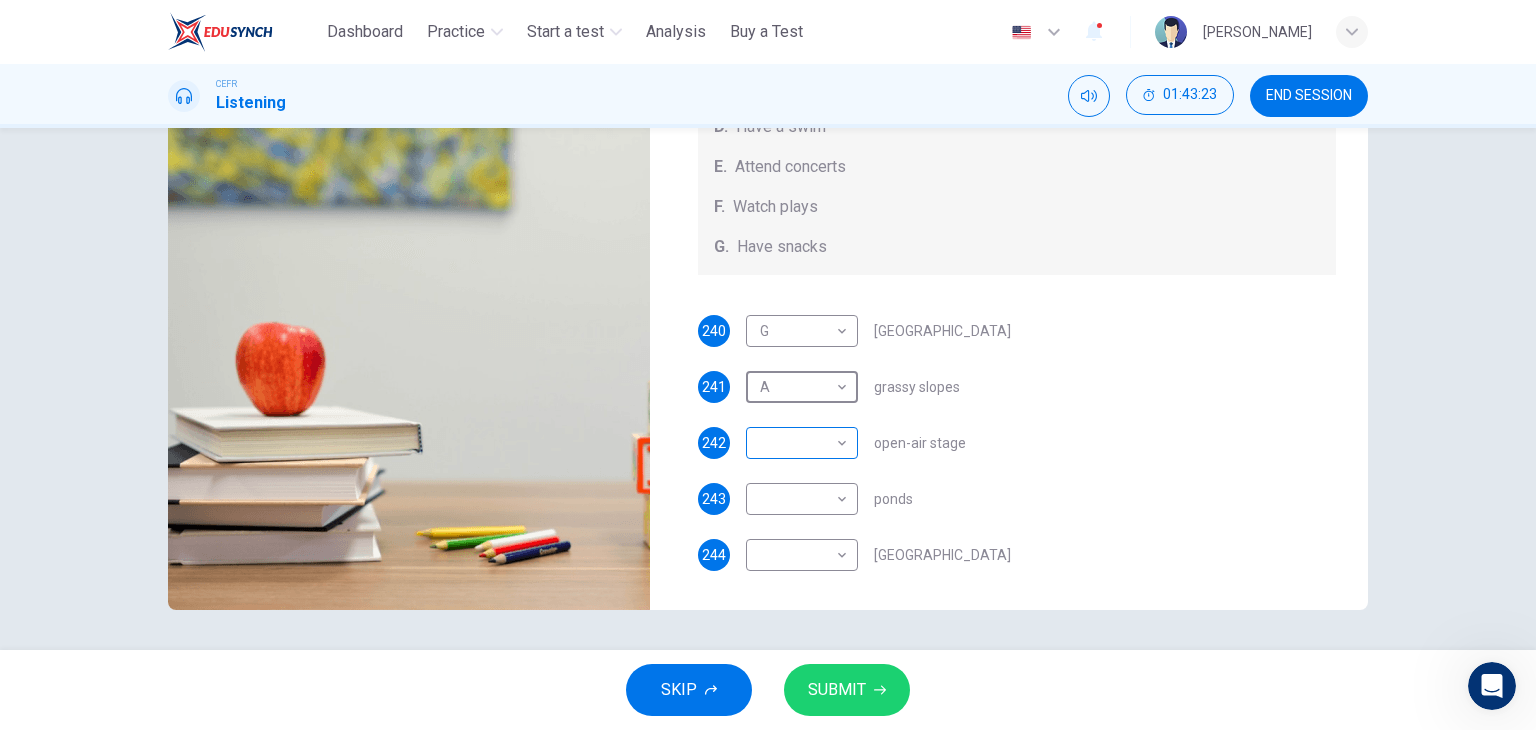 click on "This site uses cookies, as explained in our  Privacy Policy . If you agree to the use of cookies, please click the Accept button and continue to browse our site.   Privacy Policy Accept Dashboard Practice Start a test Analysis Buy a Test English ** ​ Zuhairah Zue CEFR Listening 01:43:23 END SESSION Questions 240 - 244 Which activity can be done at each of the following locations on the heath? Choose  FIVE  answers below and select the correct letter,  A-G , next to the questions. Activities A. Have picnics B. Get a great view of the city C. Go fishing D. Have a swim E. Attend concerts F. Watch plays G. Have snacks 240 G * ​ [GEOGRAPHIC_DATA] 241 A * ​ grassy slopes 242 ​ ​ open-air stage 243 ​ ​ ponds 244 ​ ​ [GEOGRAPHIC_DATA] Audio Tour 05m 13s SKIP SUBMIT Dashboard Practice Start a test Analysis Pricing   Notifications © Copyright  2025" at bounding box center (768, 365) 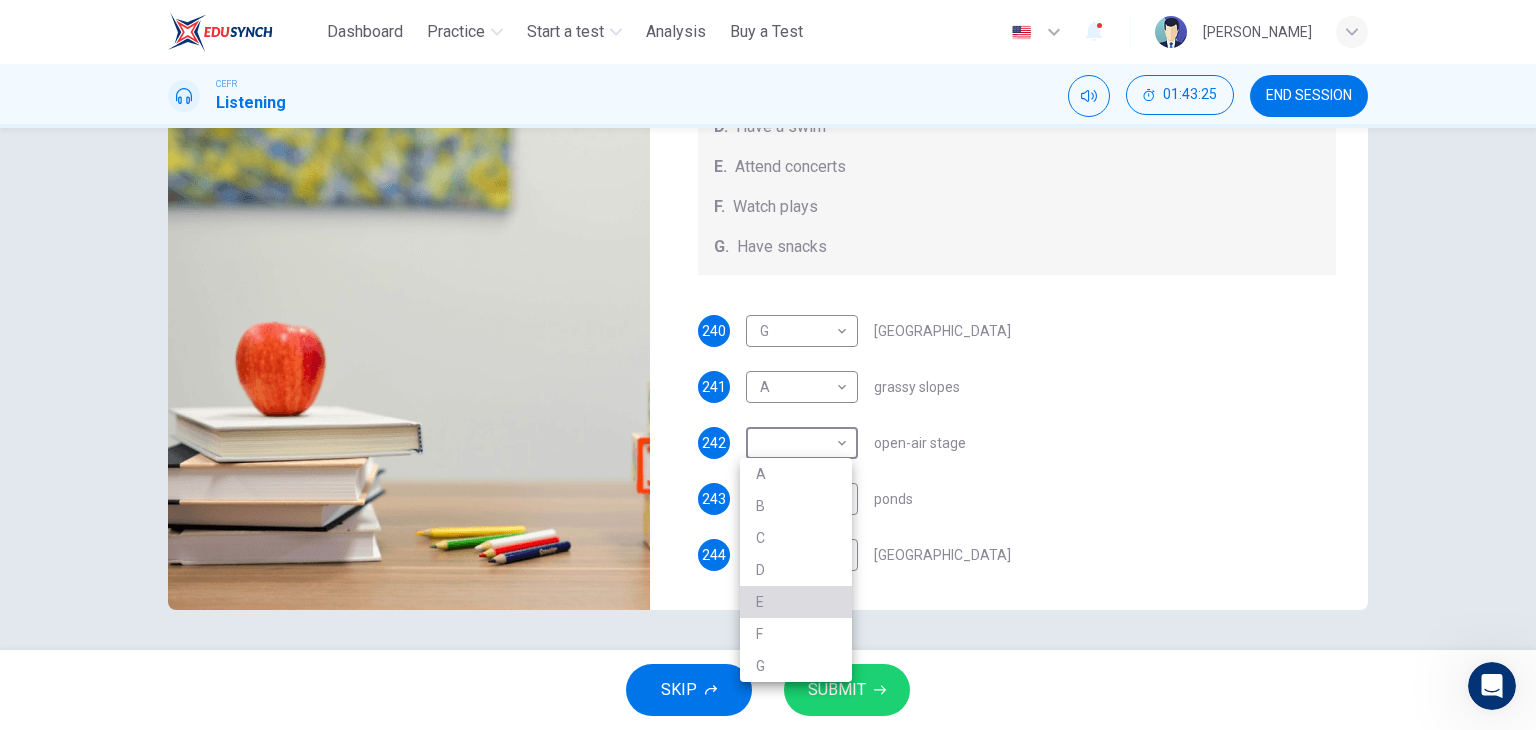 click on "E" at bounding box center [796, 602] 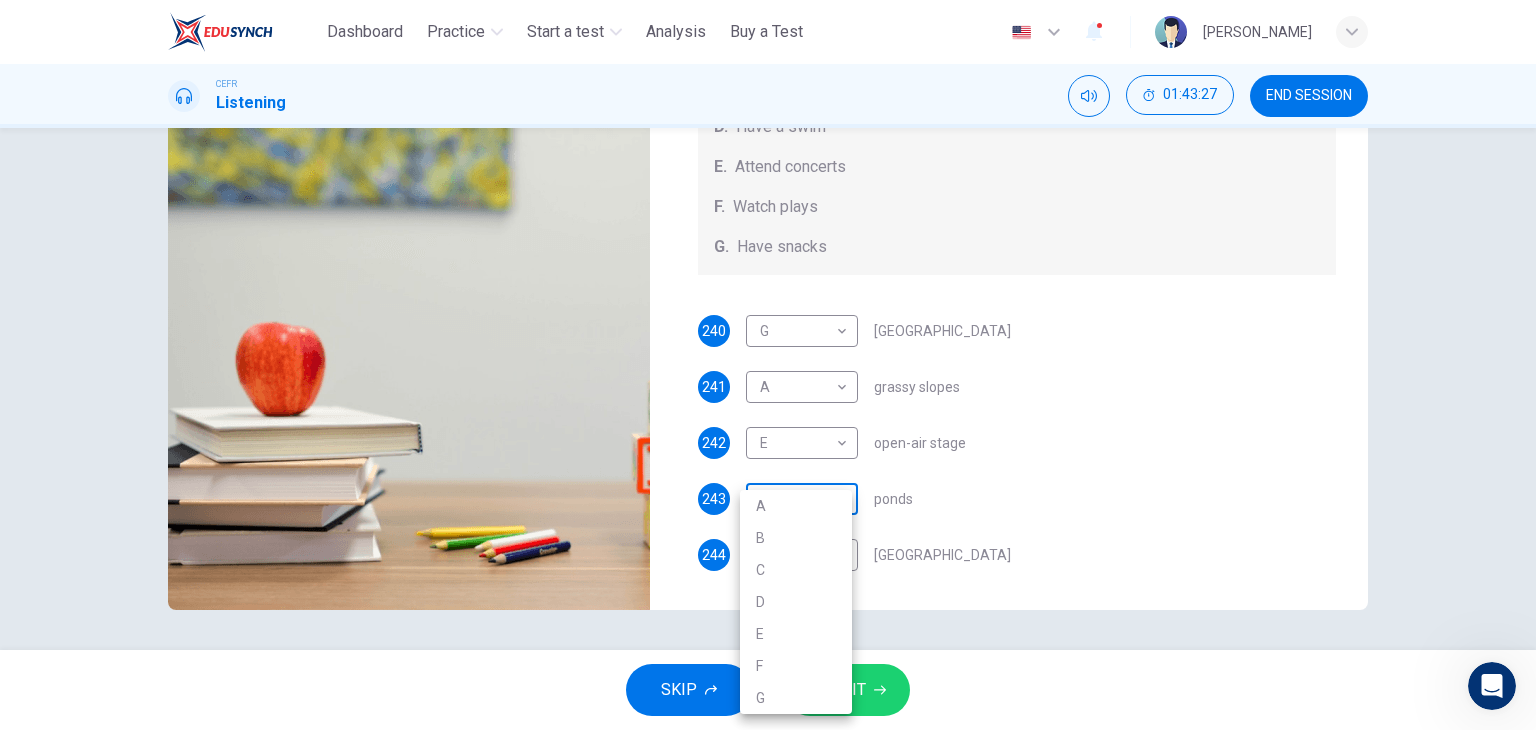 click on "This site uses cookies, as explained in our  Privacy Policy . If you agree to the use of cookies, please click the Accept button and continue to browse our site.   Privacy Policy Accept Dashboard Practice Start a test Analysis Buy a Test English ** ​ Zuhairah Zue CEFR Listening 01:43:27 END SESSION Questions 240 - 244 Which activity can be done at each of the following locations on the heath? Choose  FIVE  answers below and select the correct letter,  A-G , next to the questions. Activities A. Have picnics B. Get a great view of the city C. Go fishing D. Have a swim E. Attend concerts F. Watch plays G. Have snacks 240 G * ​ [GEOGRAPHIC_DATA] 241 A * ​ grassy slopes 242 E * ​ open-air stage 243 ​ ​ ponds 244 ​ ​ [GEOGRAPHIC_DATA] Hampstead Audio Tour 05m 13s SKIP SUBMIT Dashboard Practice Start a test Analysis Pricing   Notifications © Copyright  2025 A B C D E F G" at bounding box center [768, 365] 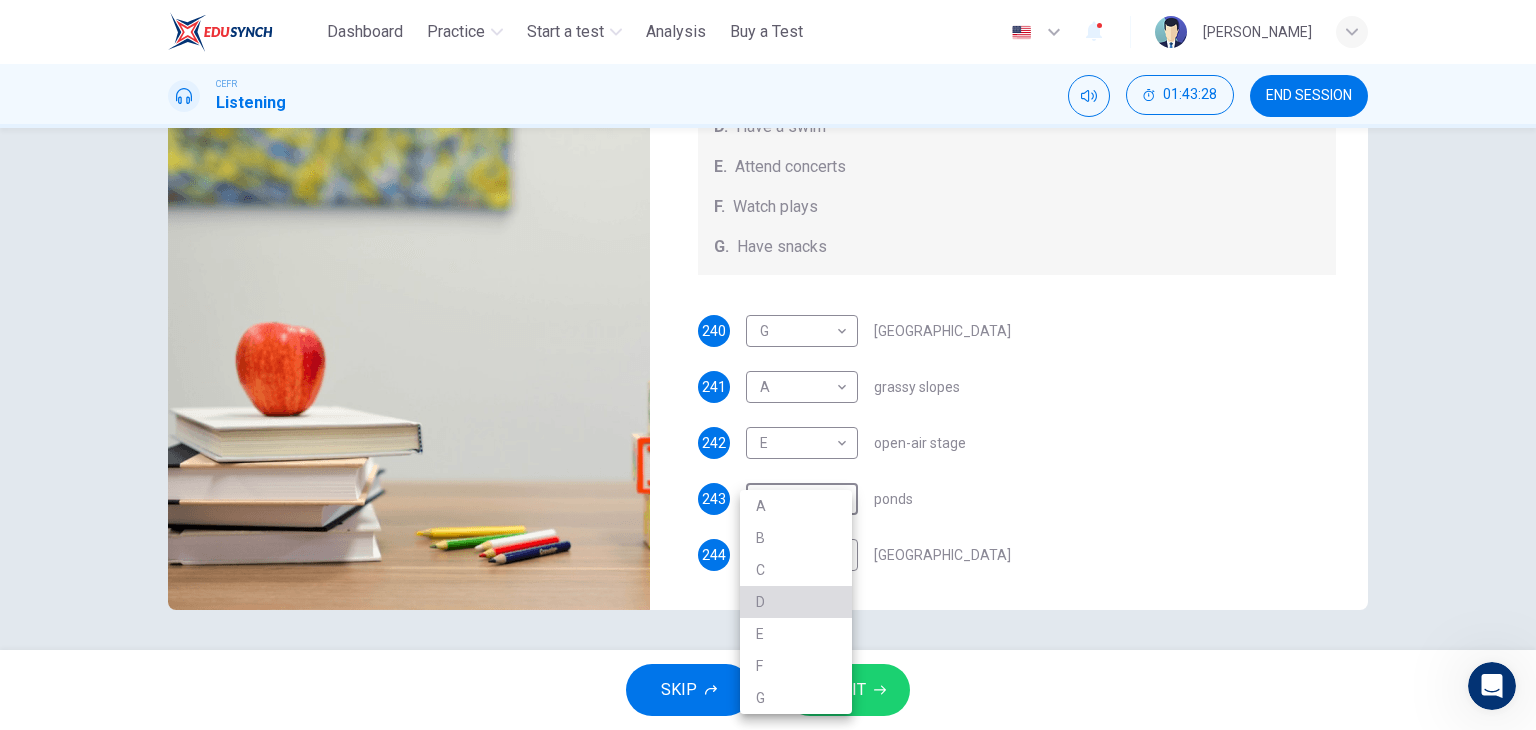 click on "D" at bounding box center (796, 602) 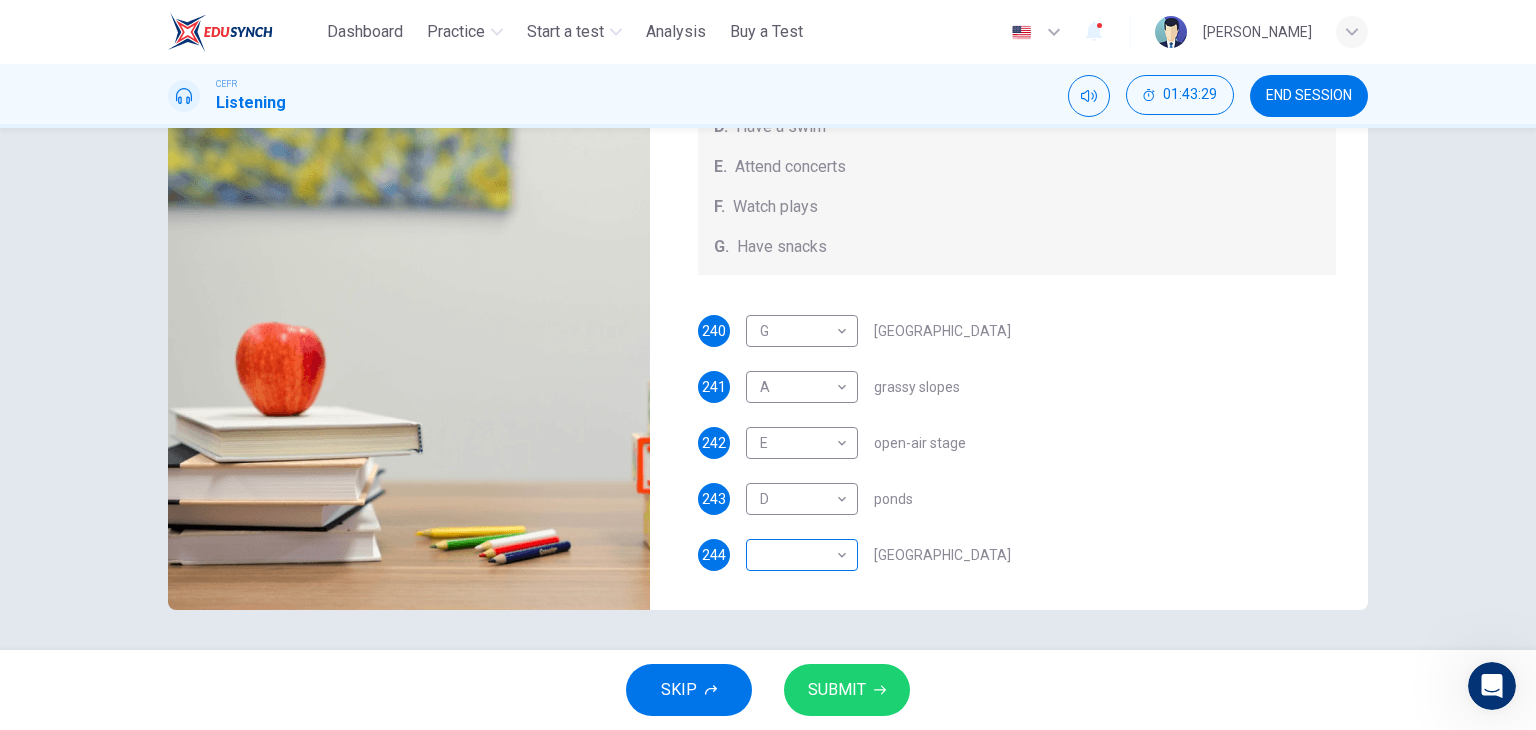 click on "​ ​" at bounding box center (802, 555) 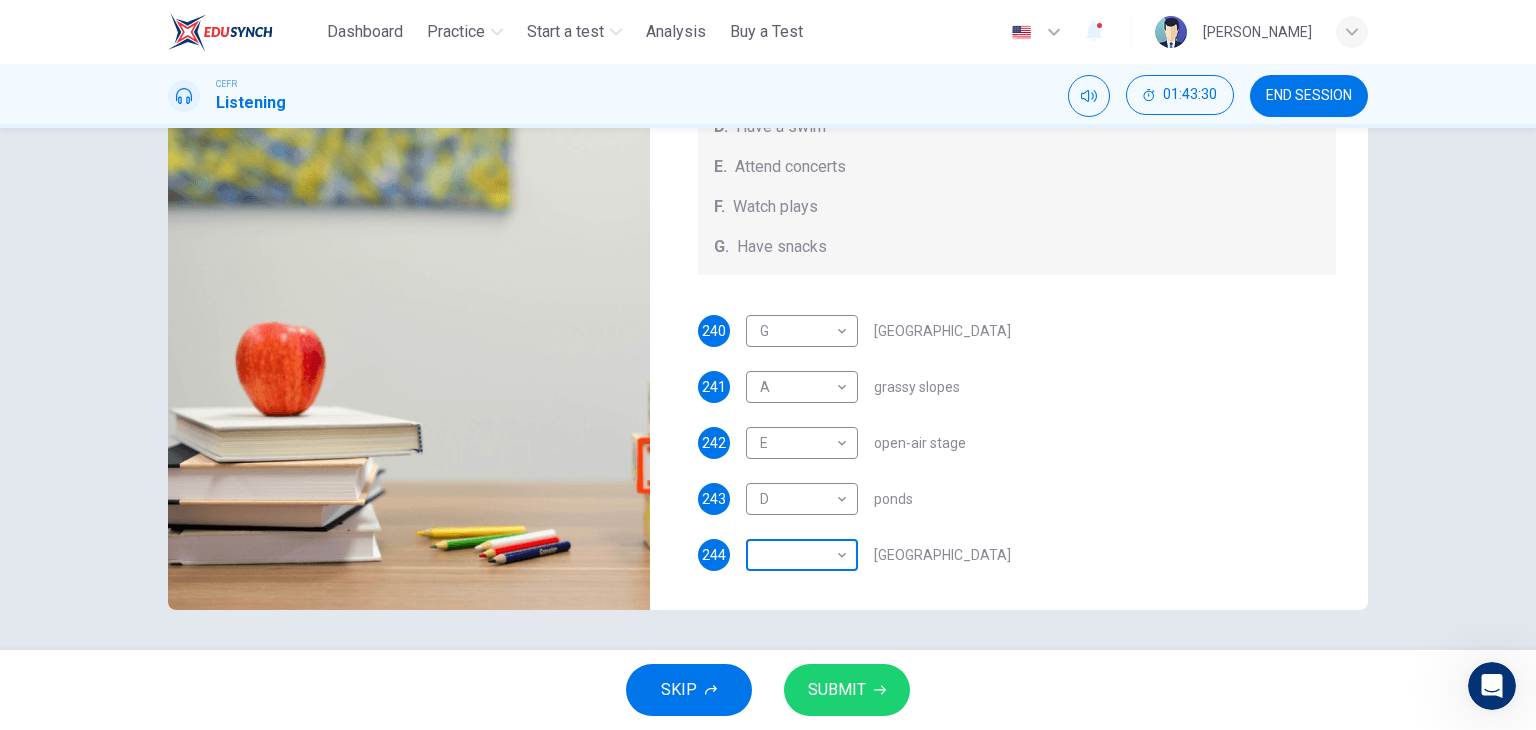 click on "This site uses cookies, as explained in our  Privacy Policy . If you agree to the use of cookies, please click the Accept button and continue to browse our site.   Privacy Policy Accept Dashboard Practice Start a test Analysis Buy a Test English ** ​ Zuhairah Zue CEFR Listening 01:43:30 END SESSION Questions 240 - 244 Which activity can be done at each of the following locations on the heath? Choose  FIVE  answers below and select the correct letter,  A-G , next to the questions. Activities A. Have picnics B. Get a great view of the city C. Go fishing D. Have a swim E. Attend concerts F. Watch plays G. Have snacks 240 G * ​ [GEOGRAPHIC_DATA] 241 A * ​ grassy slopes 242 E * ​ open-air stage 243 D * ​ ponds 244 ​ ​ [GEOGRAPHIC_DATA] Audio Tour 05m 13s SKIP SUBMIT Dashboard Practice Start a test Analysis Pricing   Notifications © Copyright  2025" at bounding box center (768, 365) 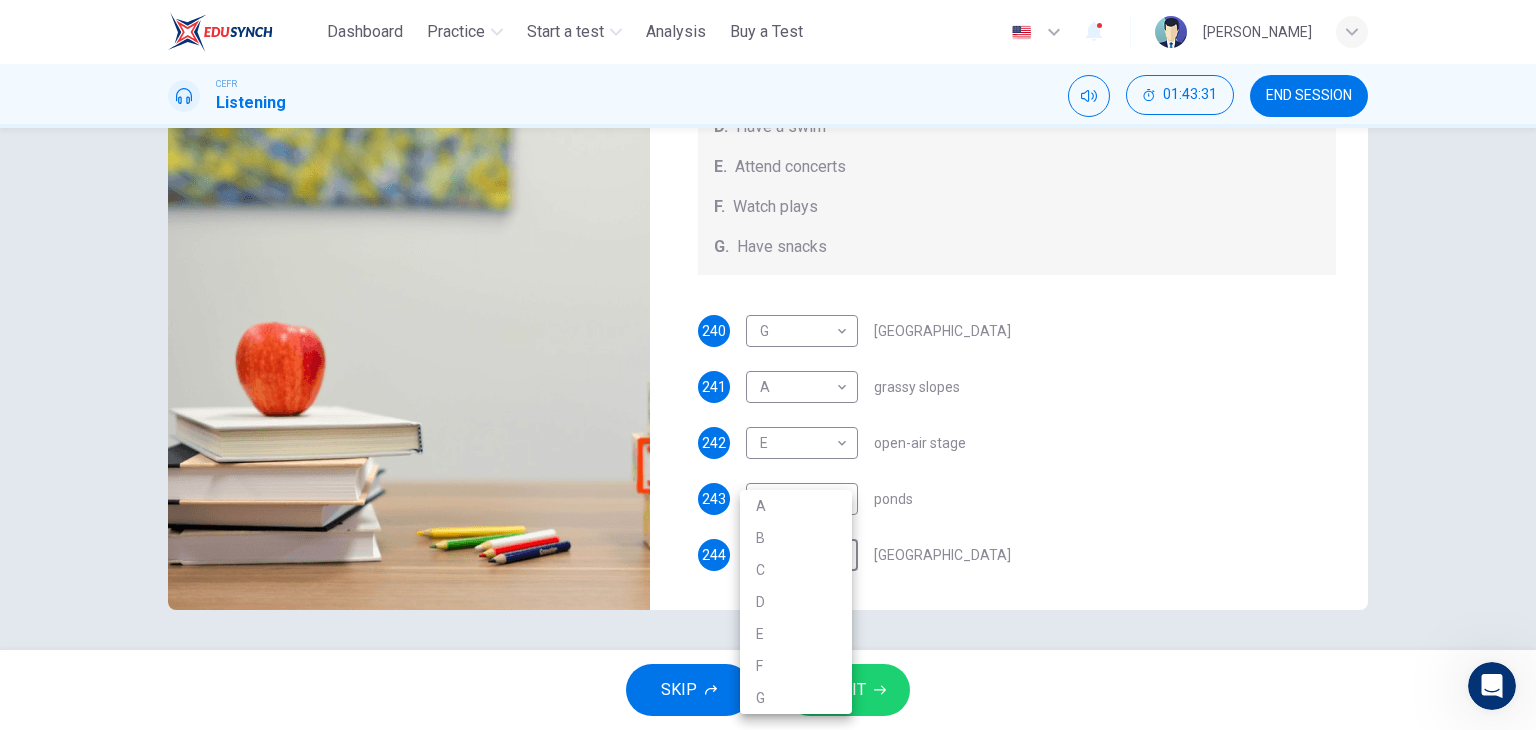 click on "B" at bounding box center [796, 538] 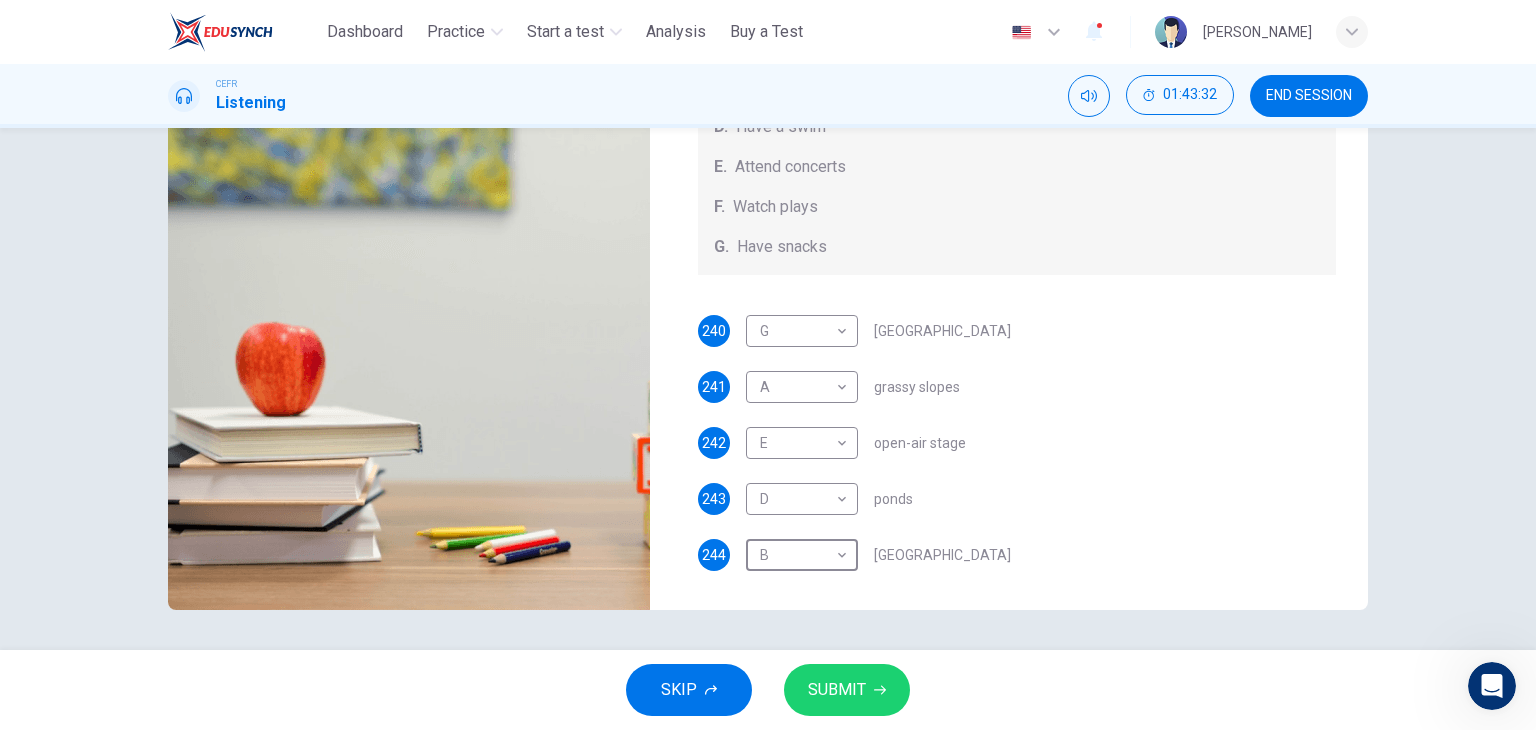 type on "*" 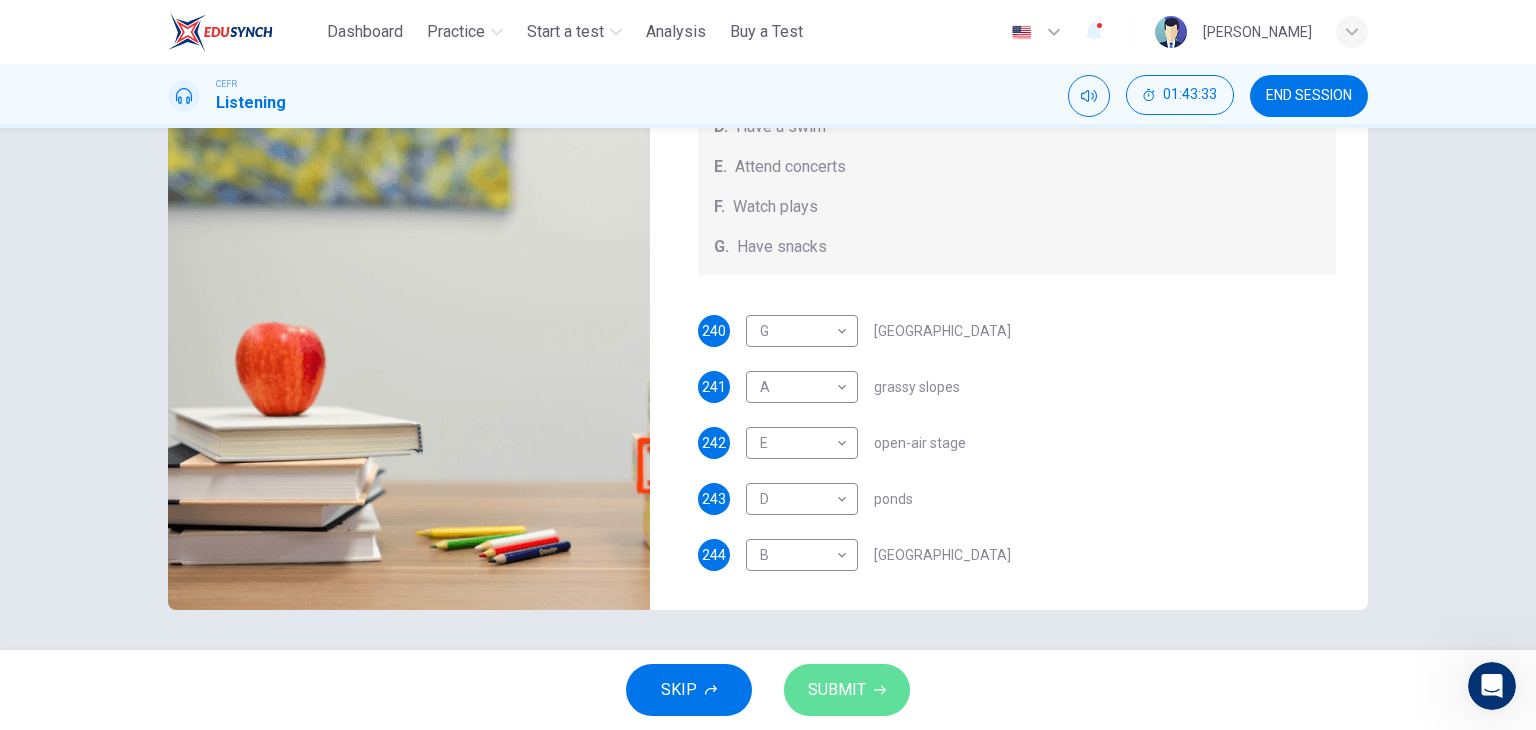 click on "SUBMIT" at bounding box center [837, 690] 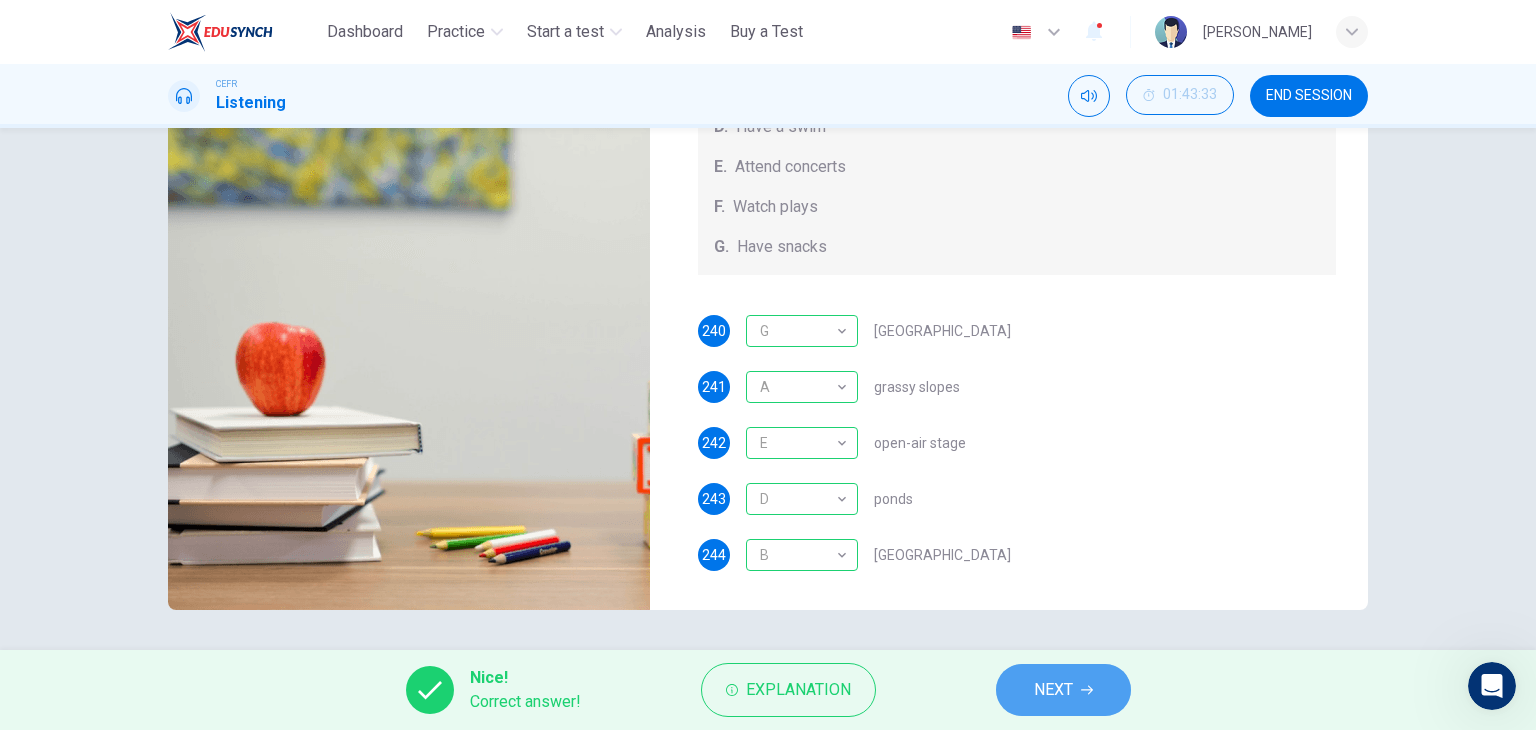 click on "NEXT" at bounding box center [1053, 690] 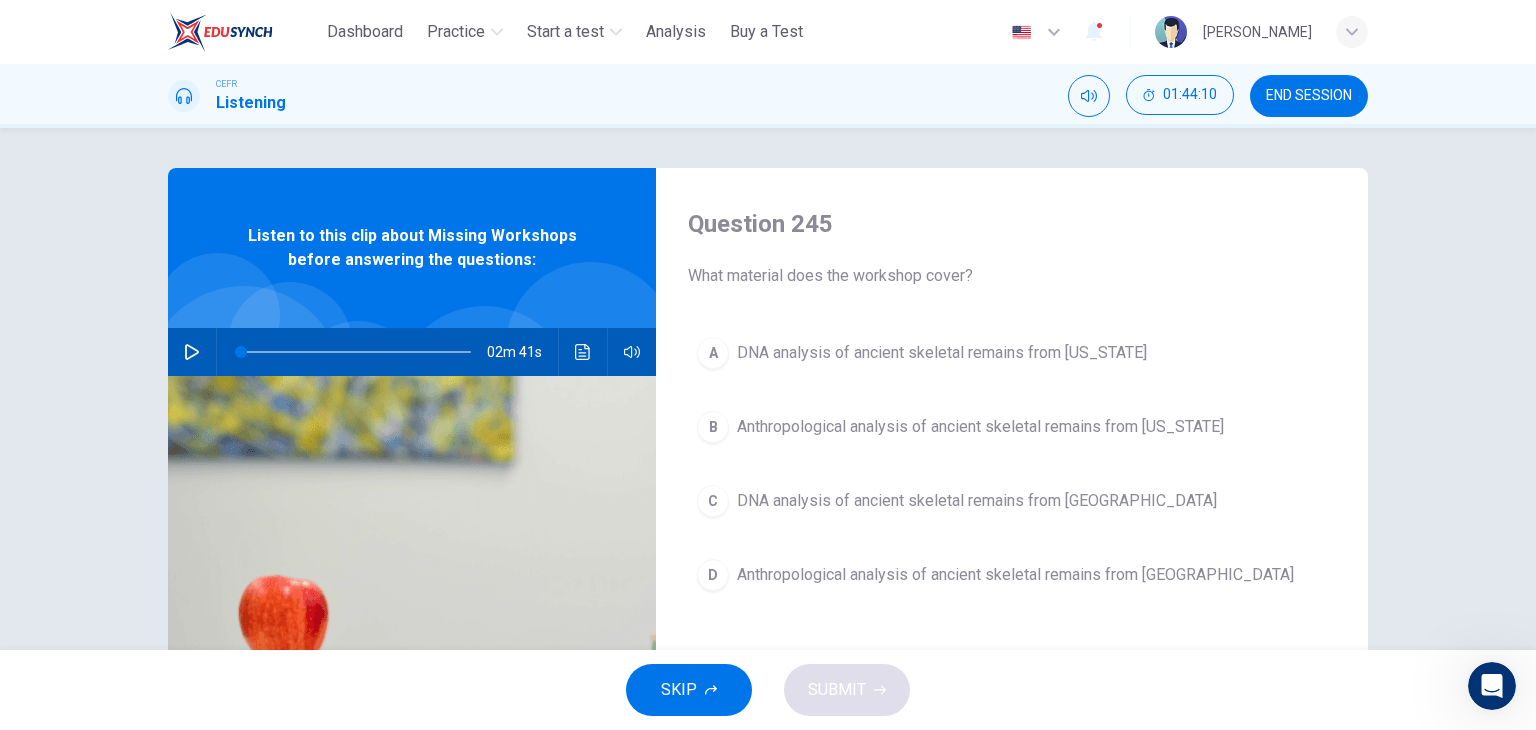 click on "DNA analysis of ancient skeletal remains from [GEOGRAPHIC_DATA]" at bounding box center [977, 501] 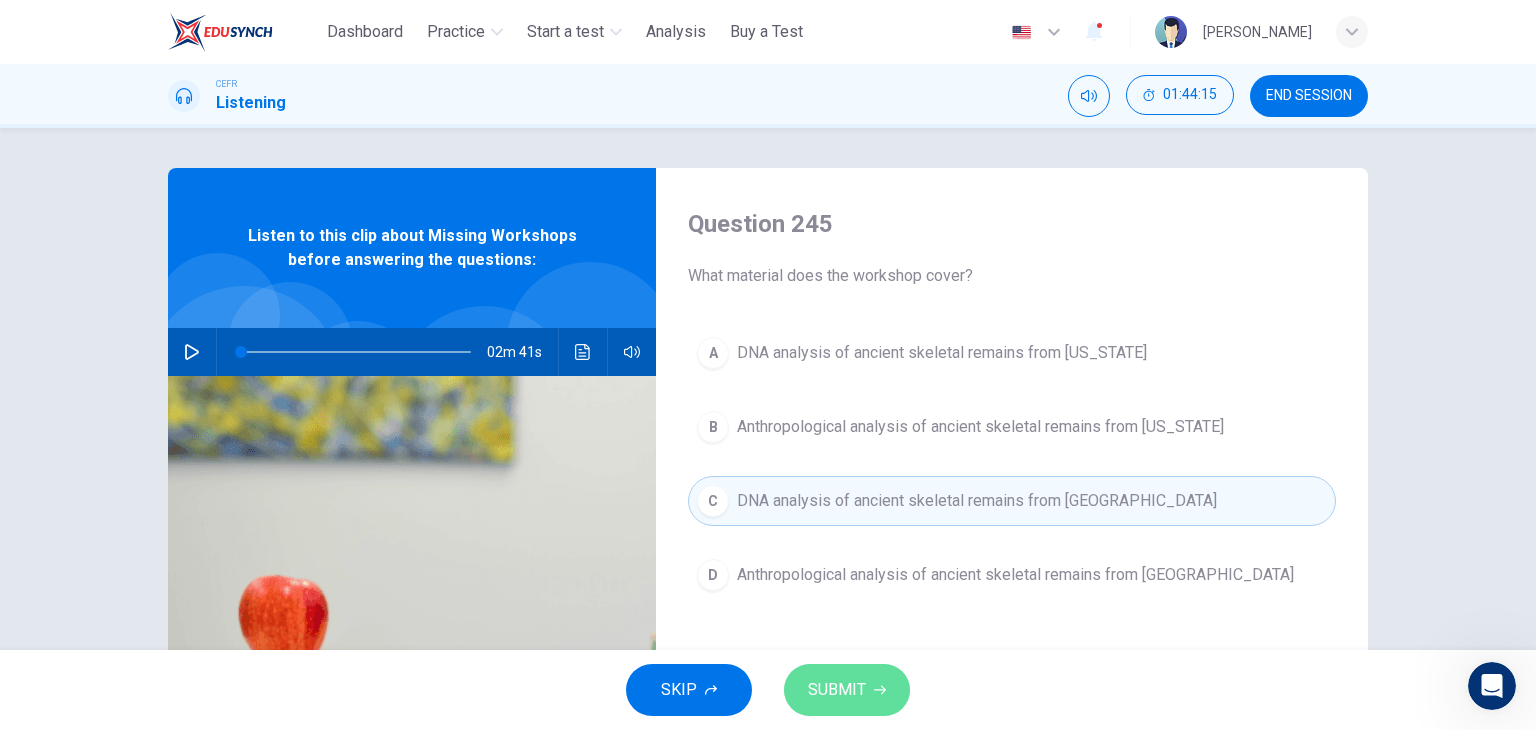 click on "SUBMIT" at bounding box center (847, 690) 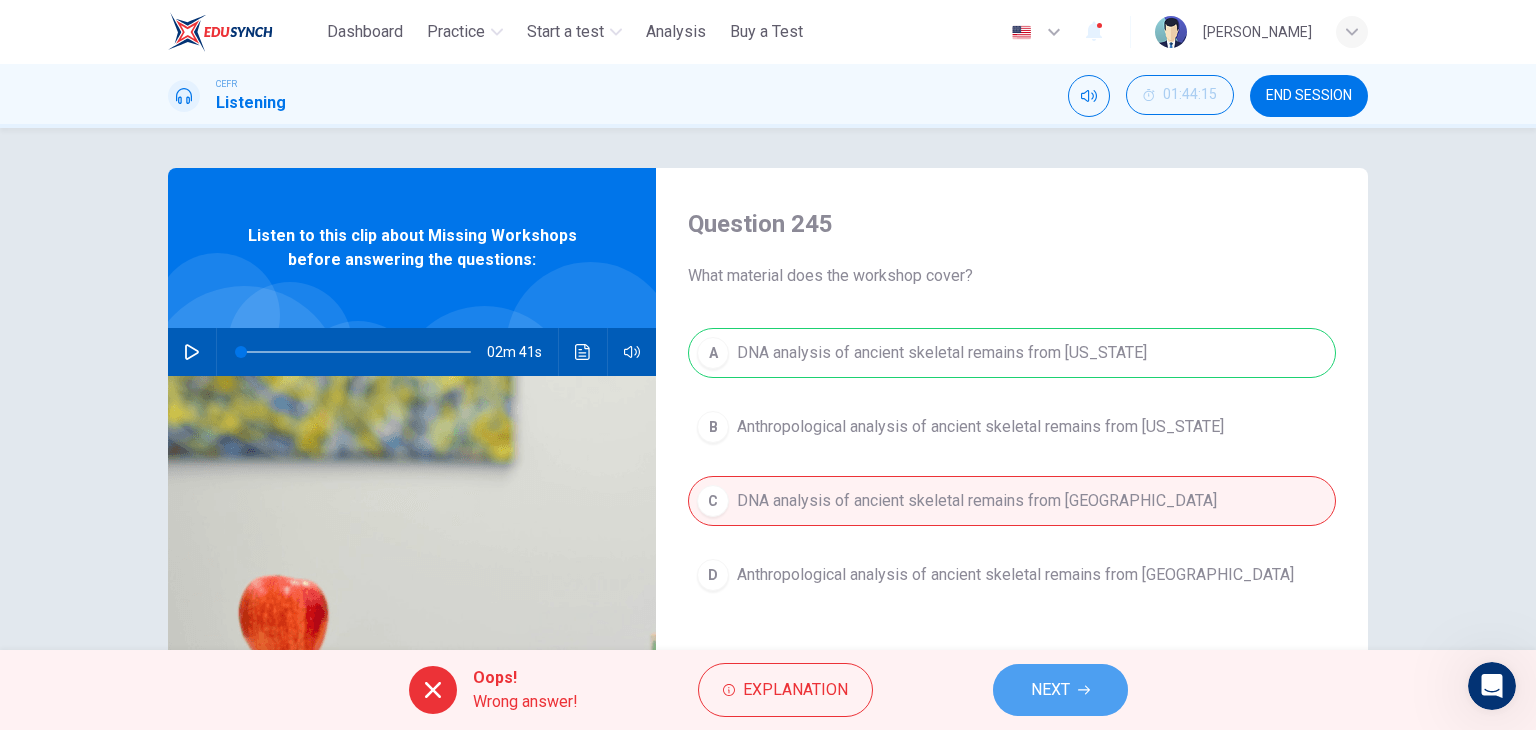 click on "NEXT" at bounding box center [1060, 690] 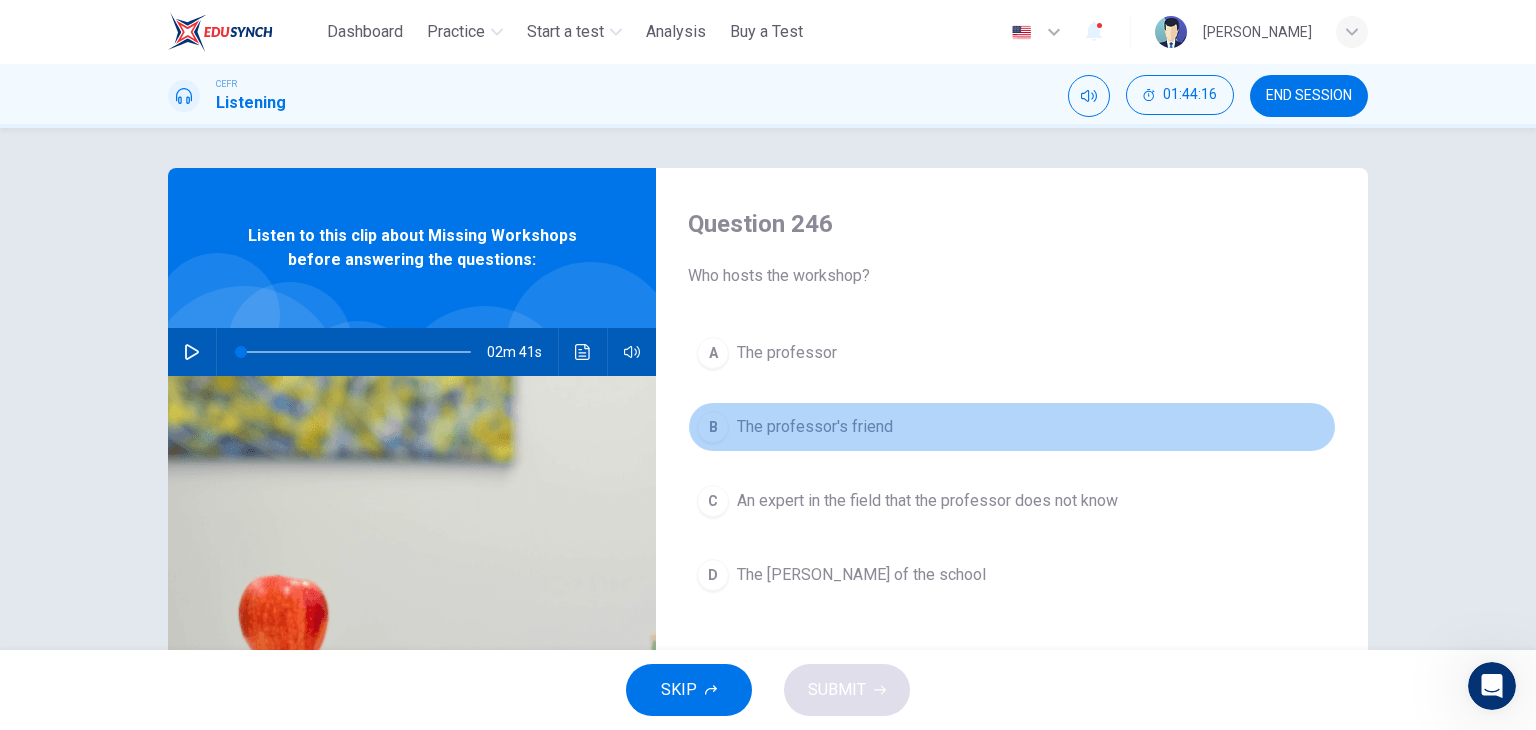 click on "B The professor's friend" at bounding box center [1012, 427] 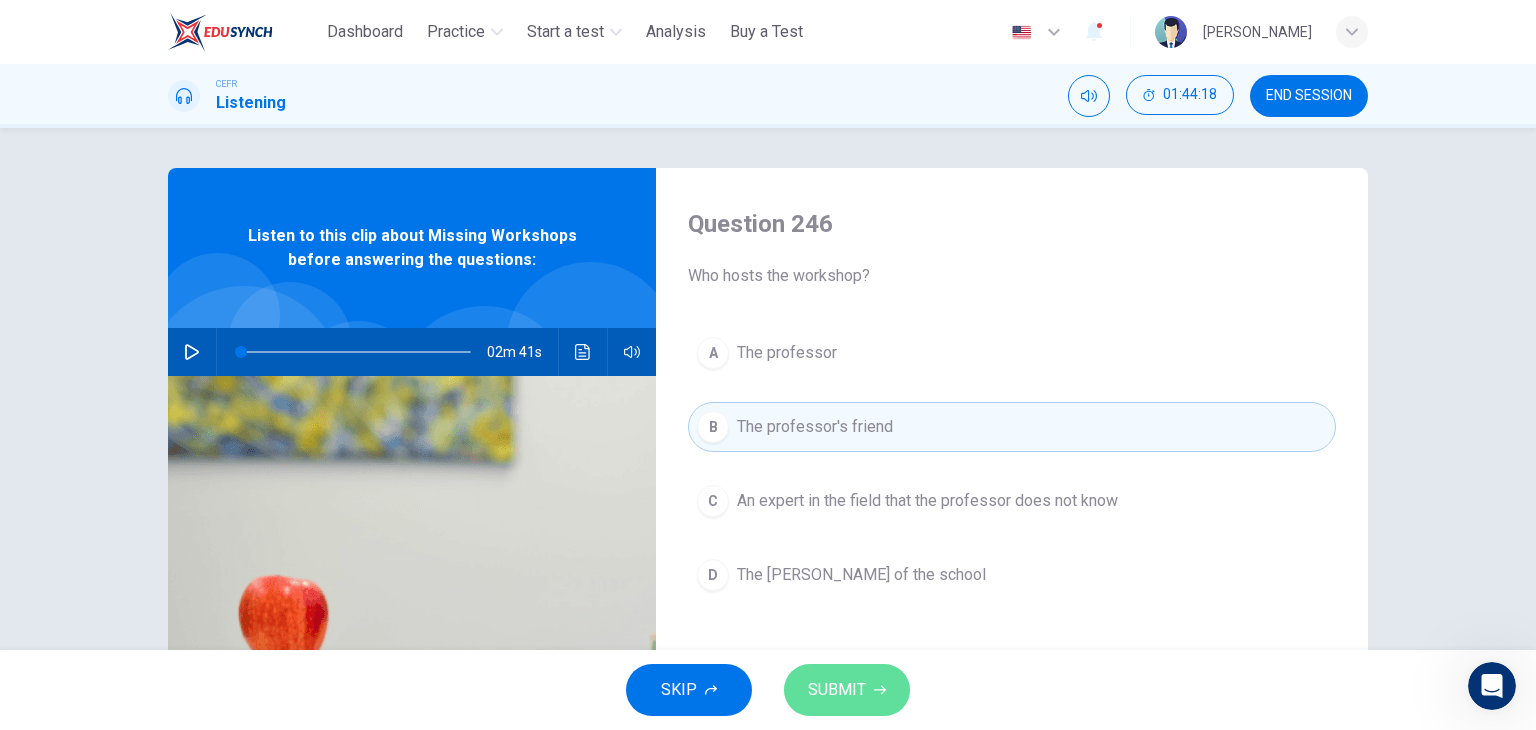 click on "SUBMIT" at bounding box center (837, 690) 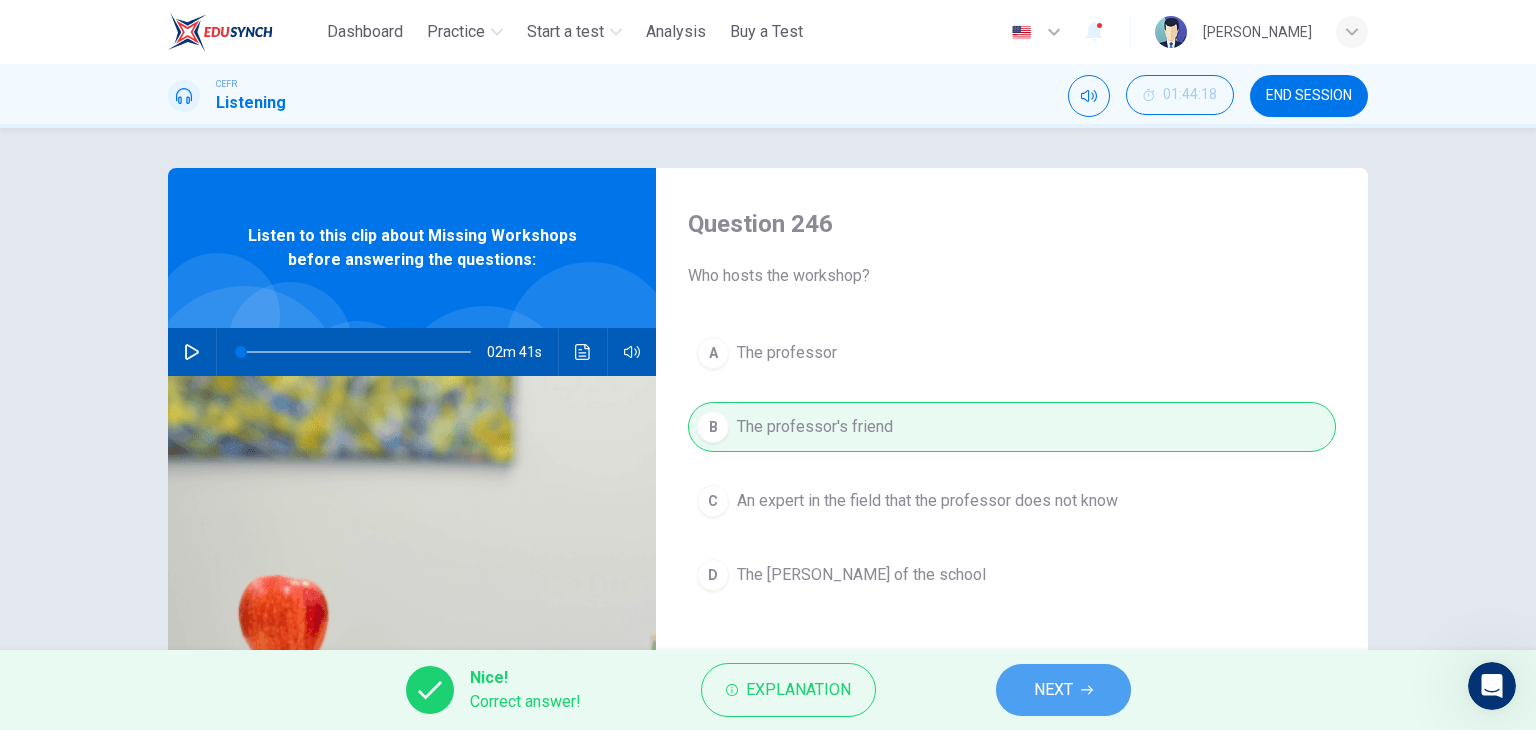 click on "NEXT" at bounding box center [1053, 690] 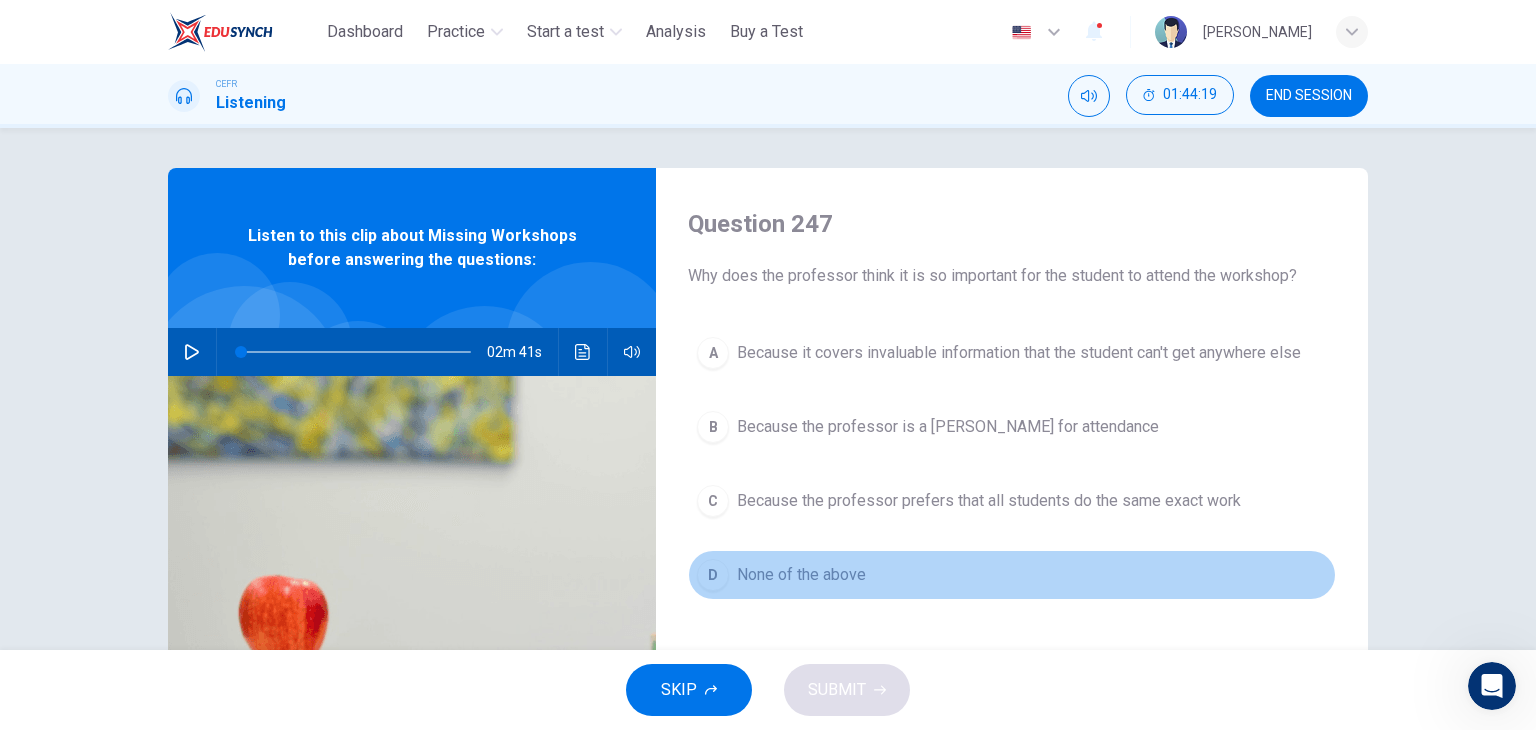 click on "None of the above" at bounding box center [801, 575] 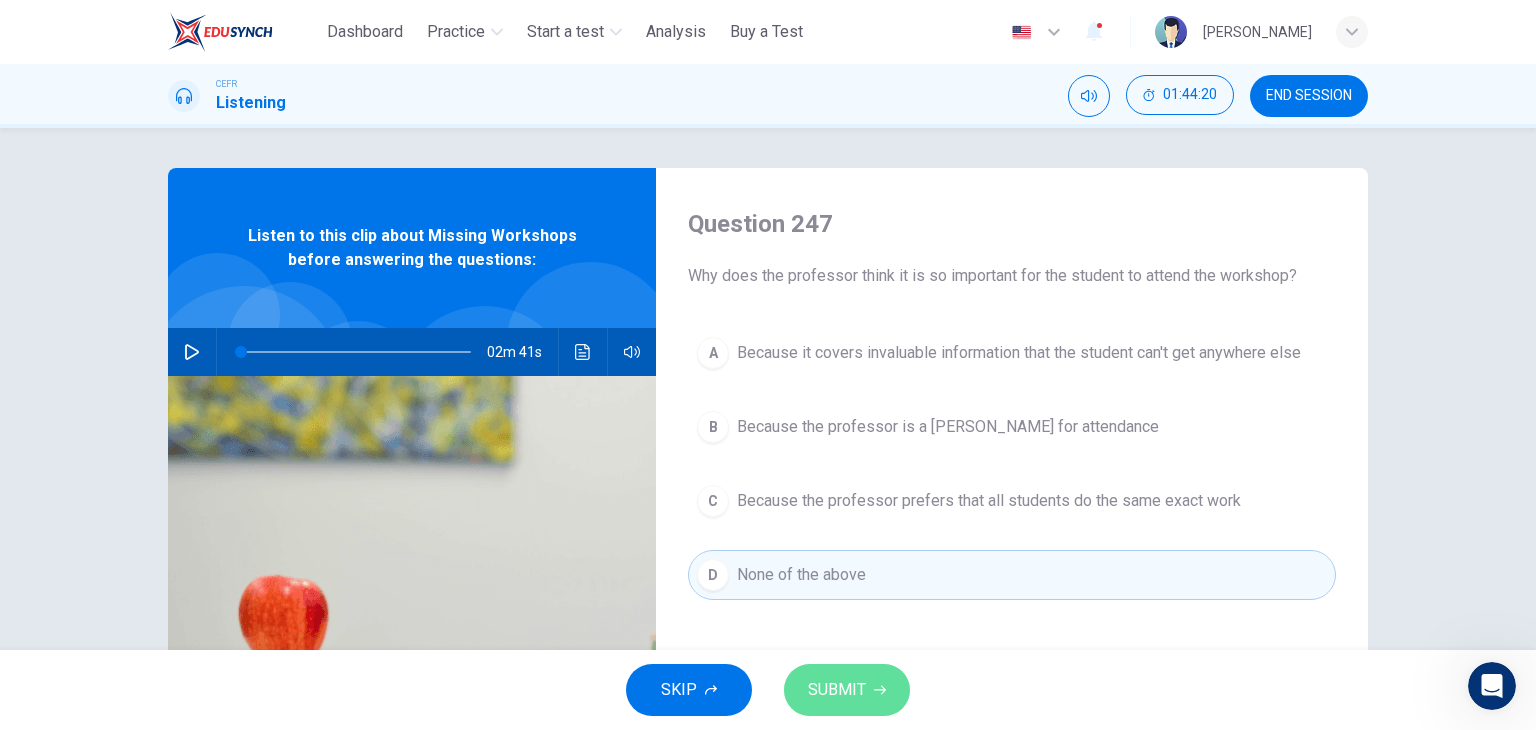 click on "SUBMIT" at bounding box center (847, 690) 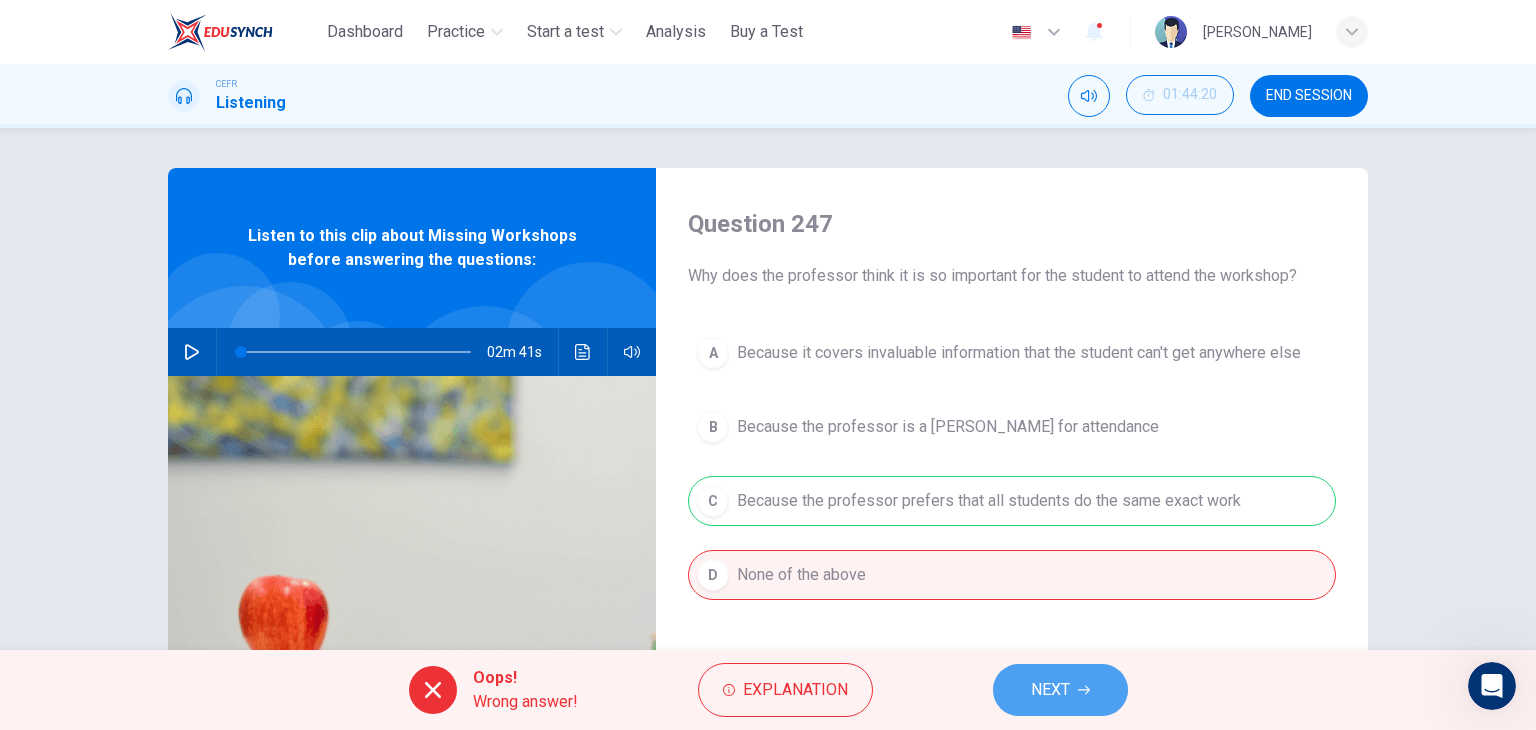 click on "NEXT" at bounding box center [1050, 690] 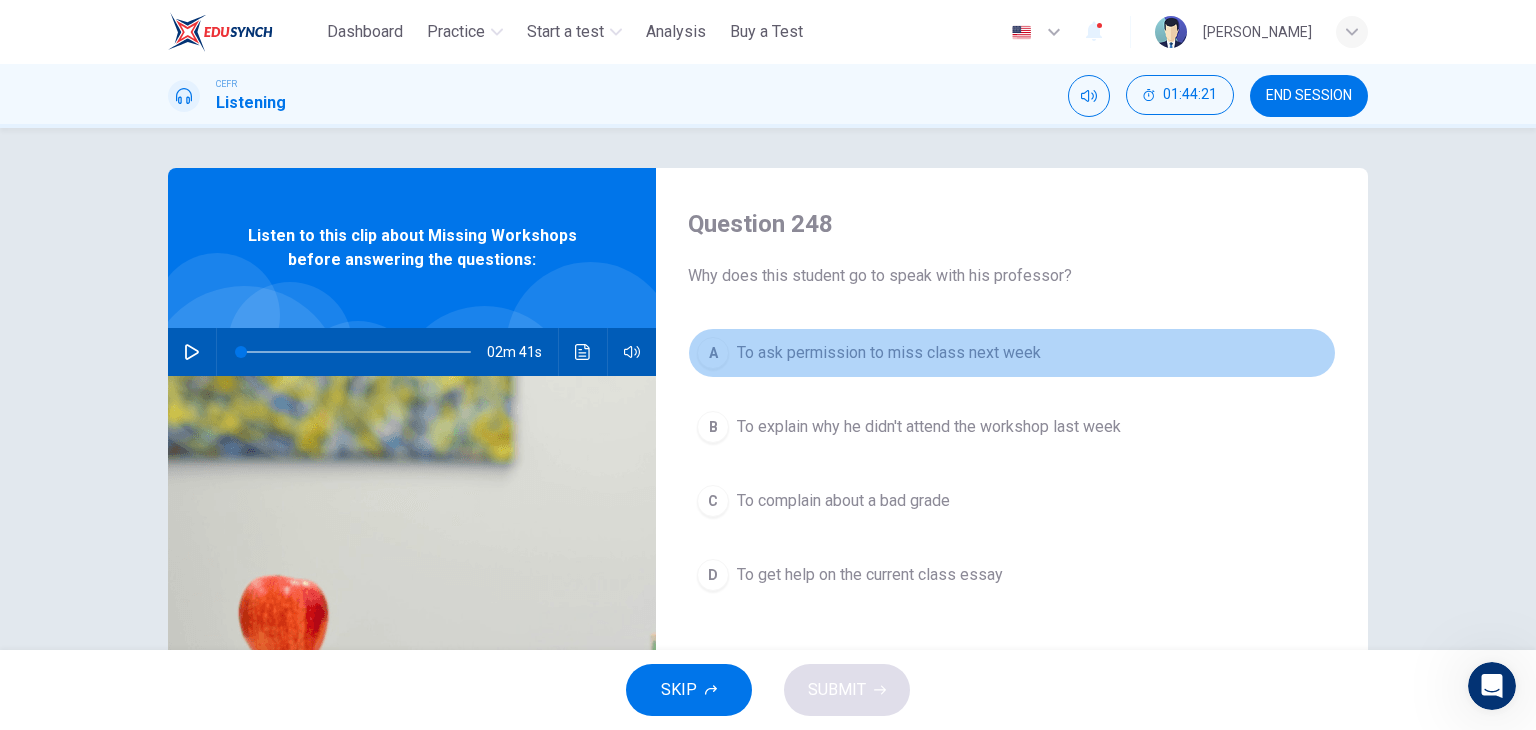 click on "A To ask permission to miss class next week" at bounding box center (1012, 353) 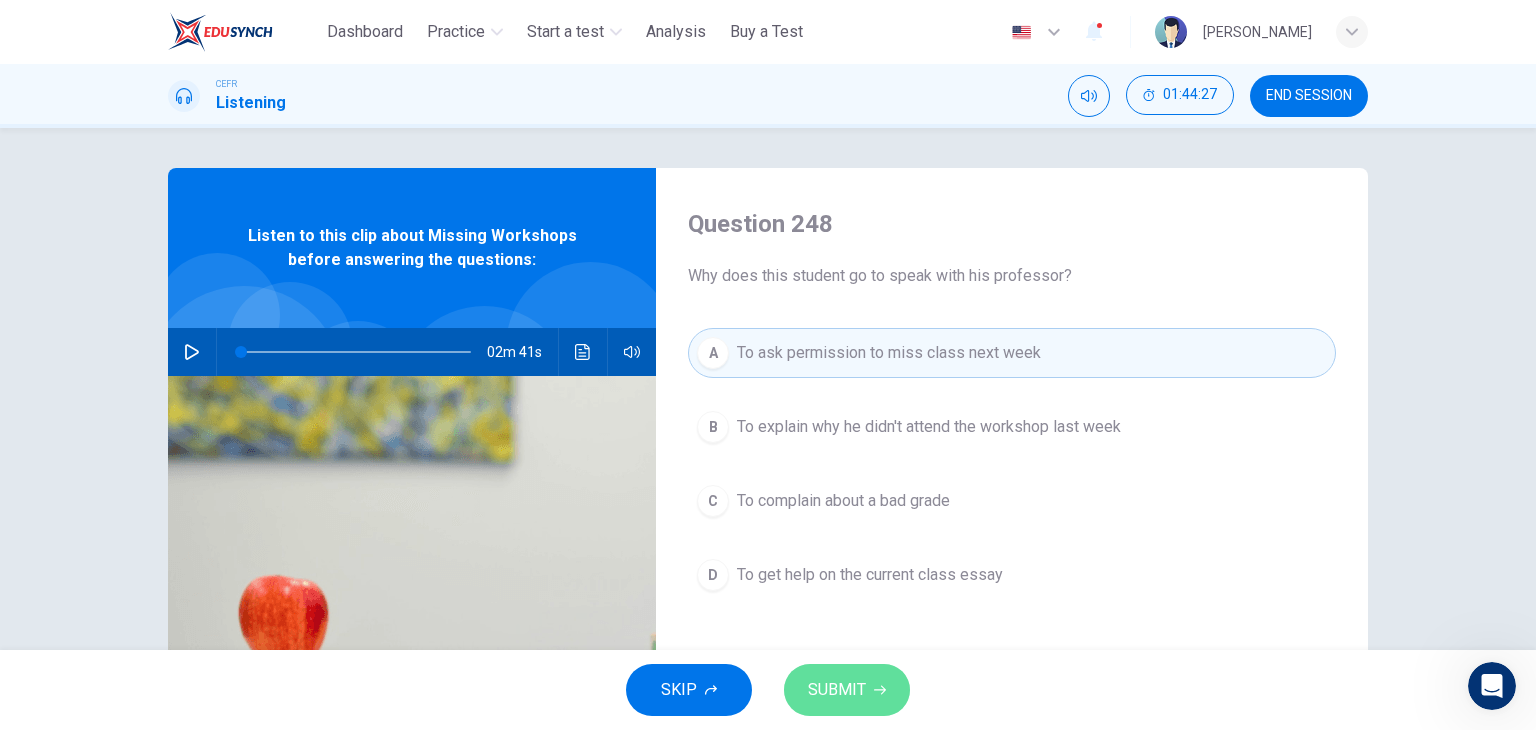 click on "SUBMIT" at bounding box center [847, 690] 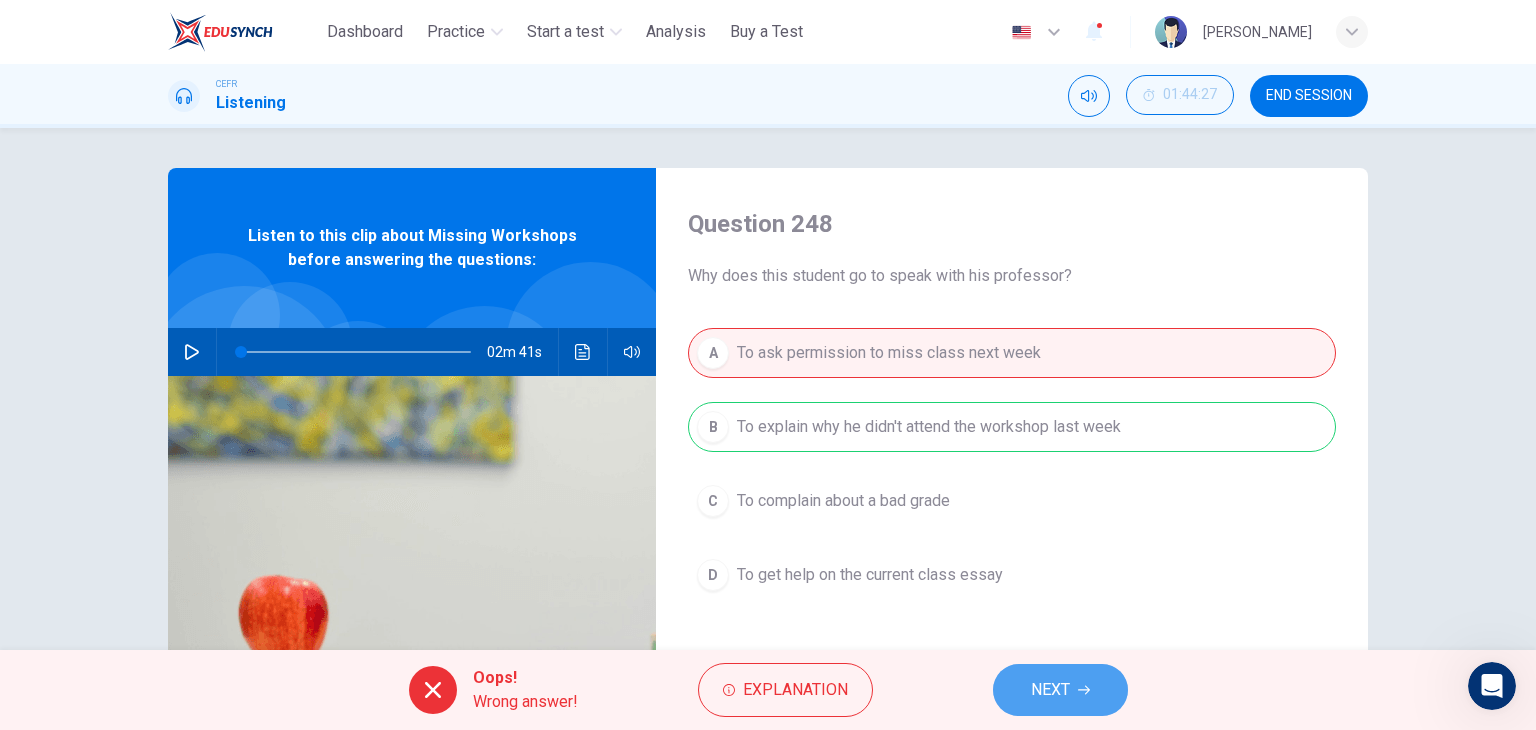 click on "NEXT" at bounding box center [1050, 690] 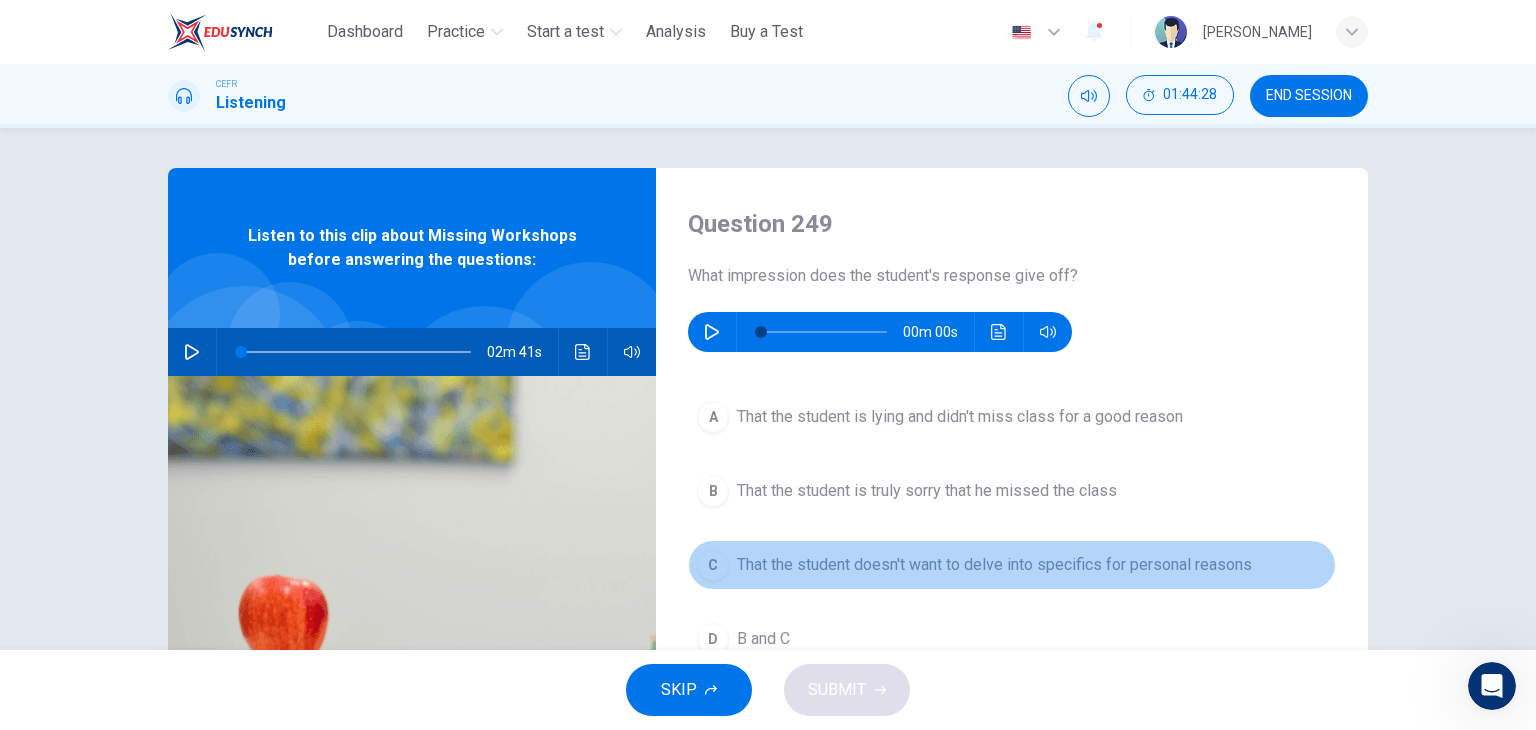 click on "That the student doesn't want to delve into specifics for personal reasons" at bounding box center [994, 565] 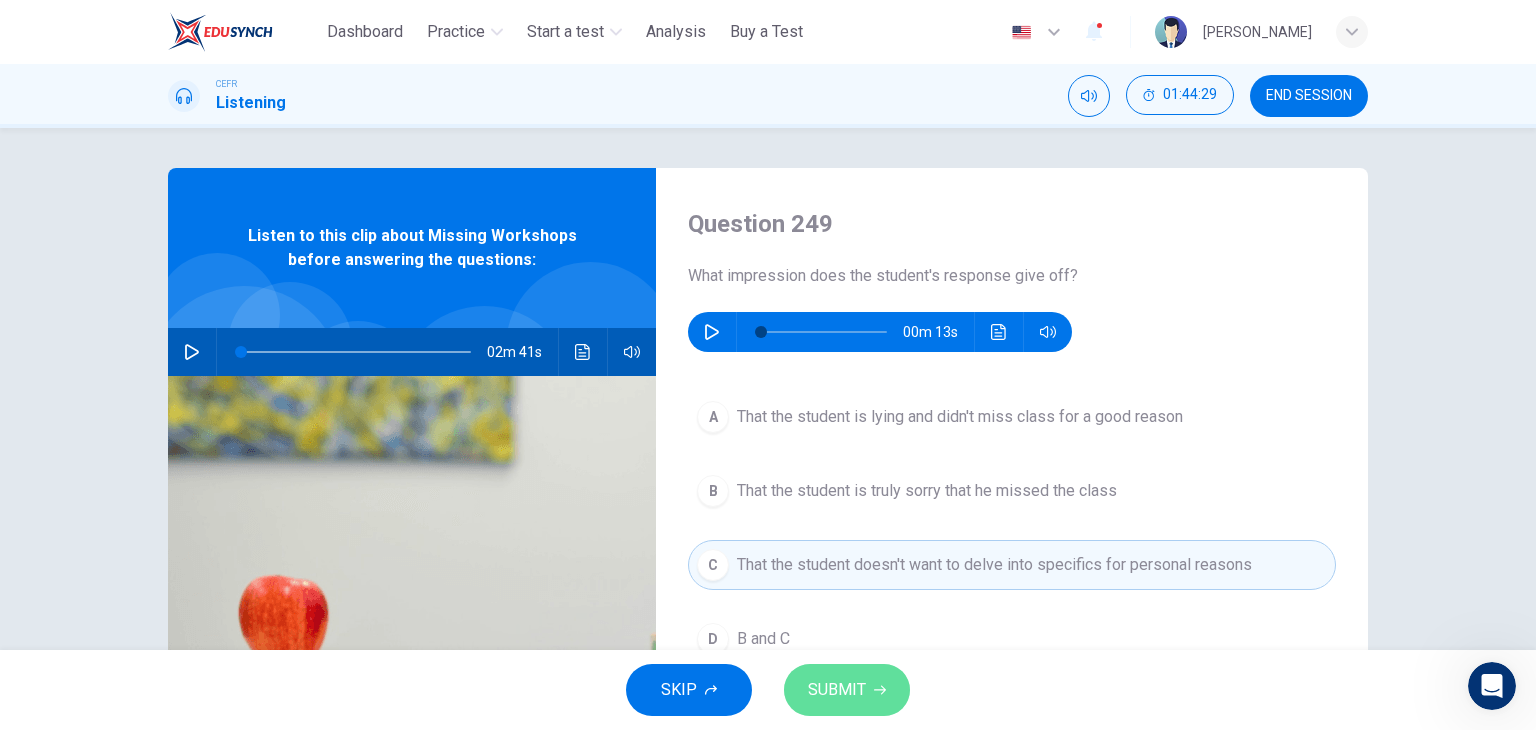 click on "SUBMIT" at bounding box center (837, 690) 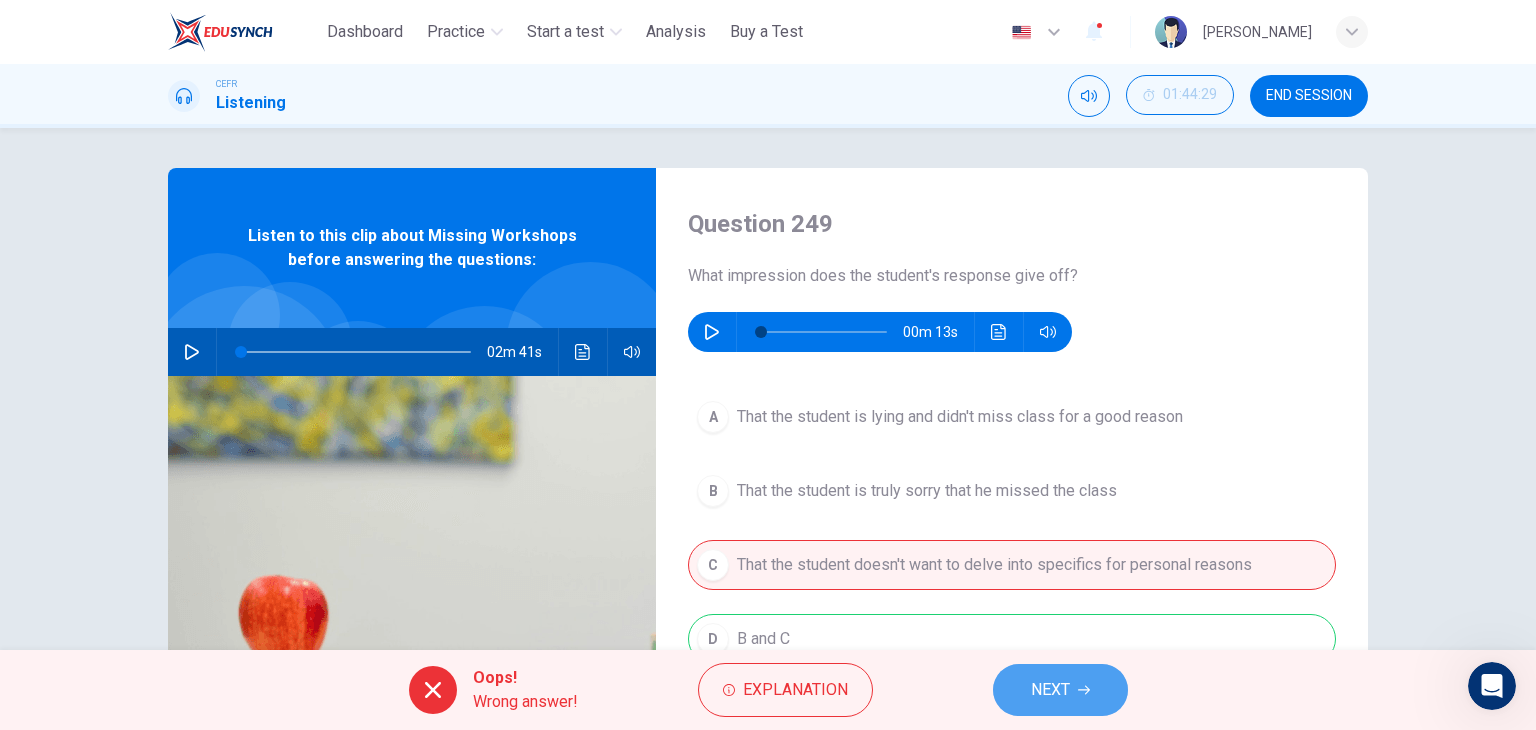 click on "NEXT" at bounding box center [1060, 690] 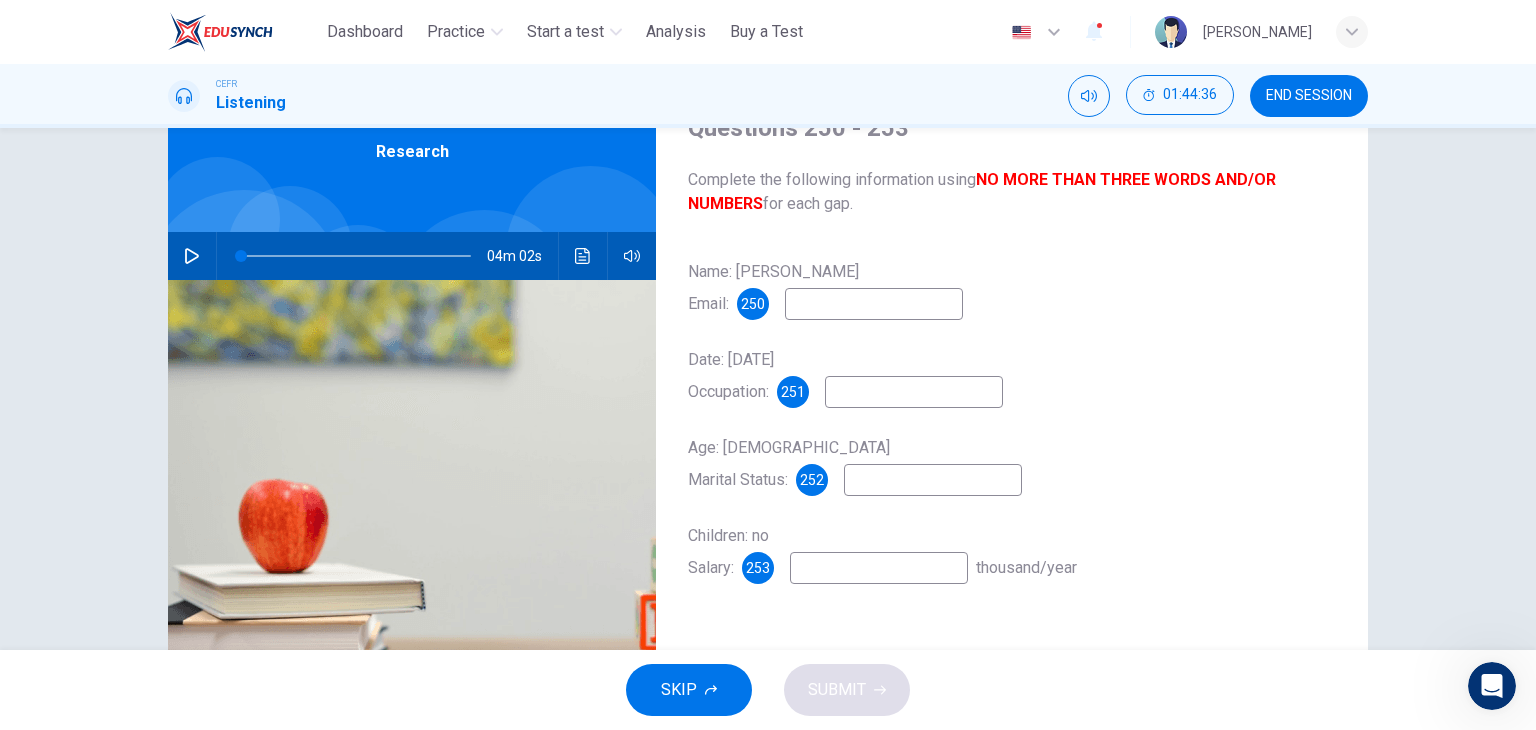 scroll, scrollTop: 93, scrollLeft: 0, axis: vertical 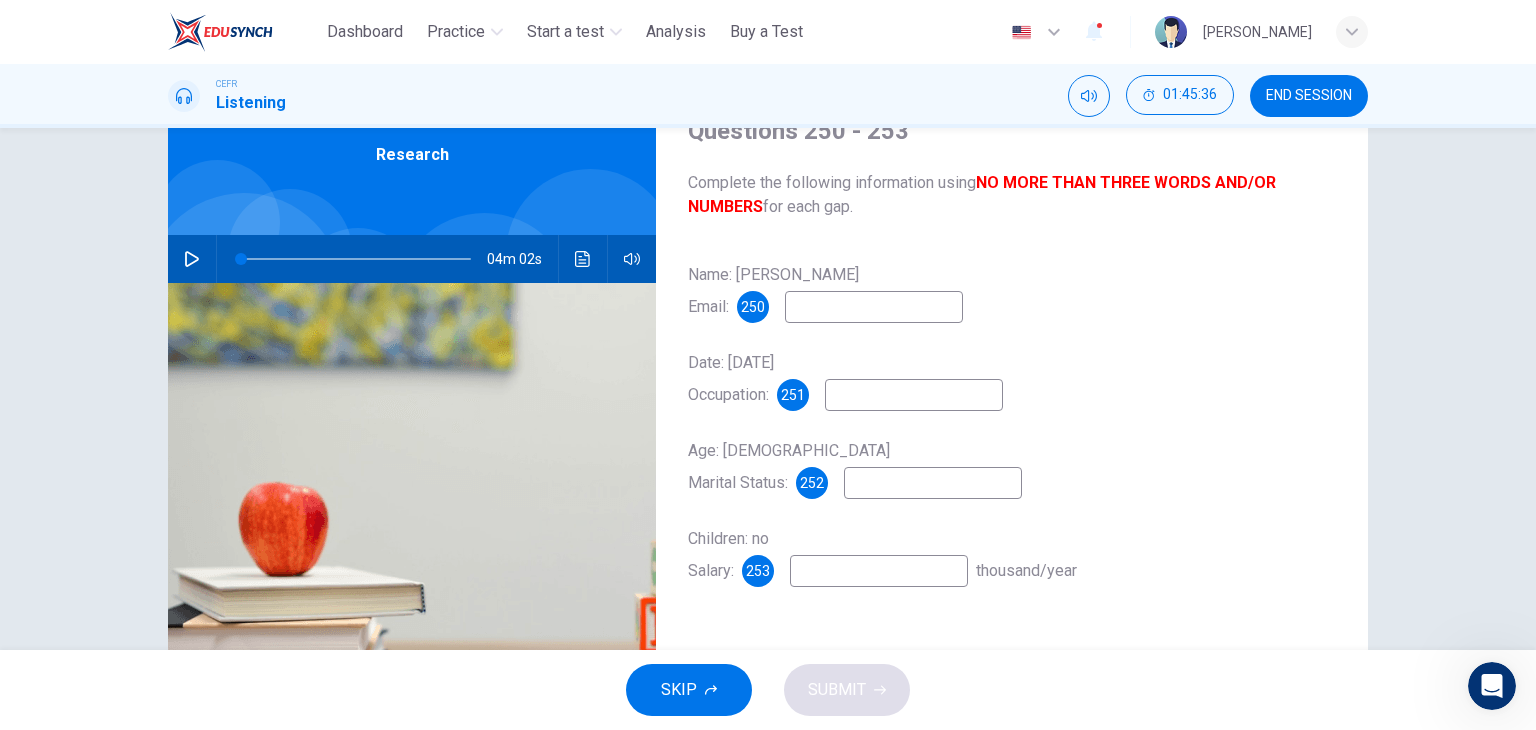 click at bounding box center [874, 307] 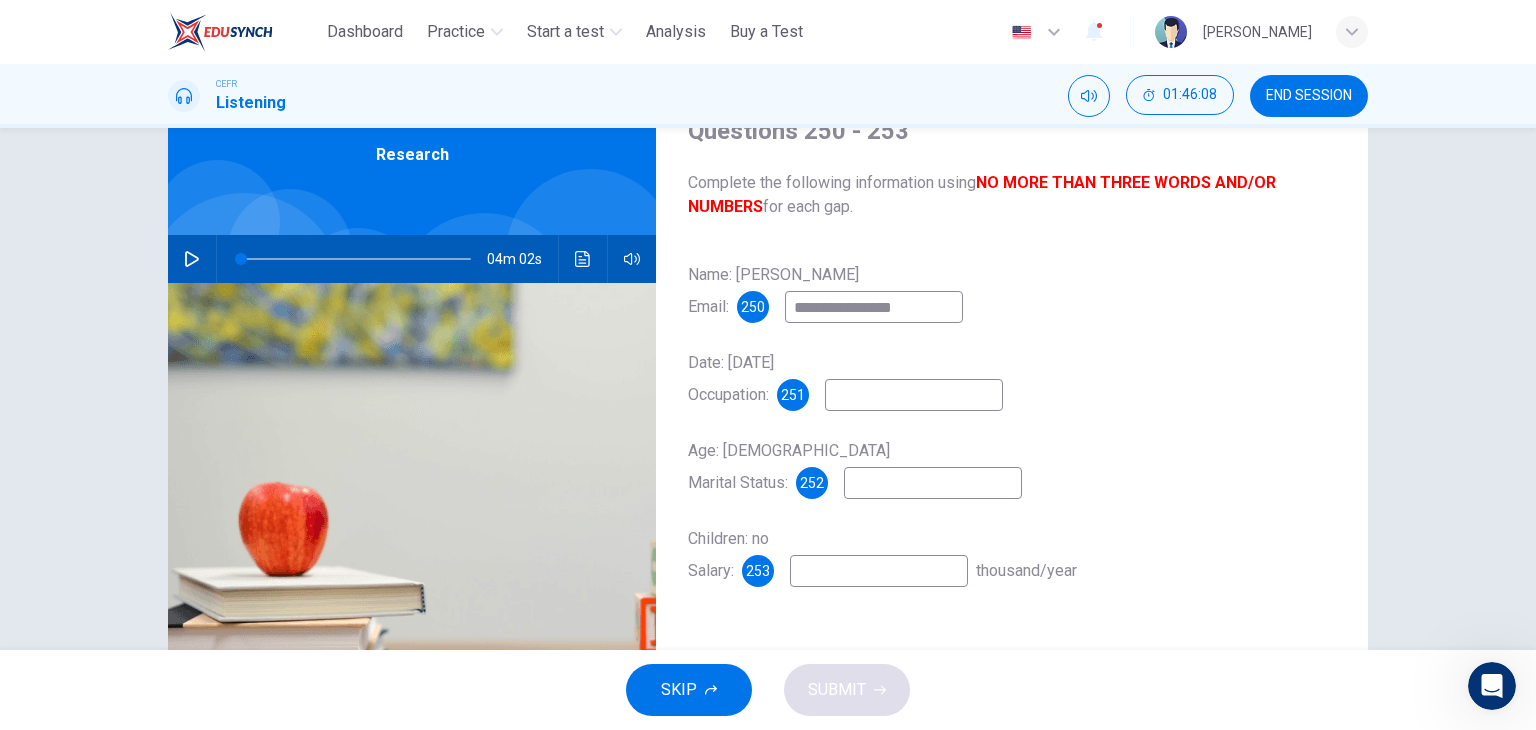 type on "**********" 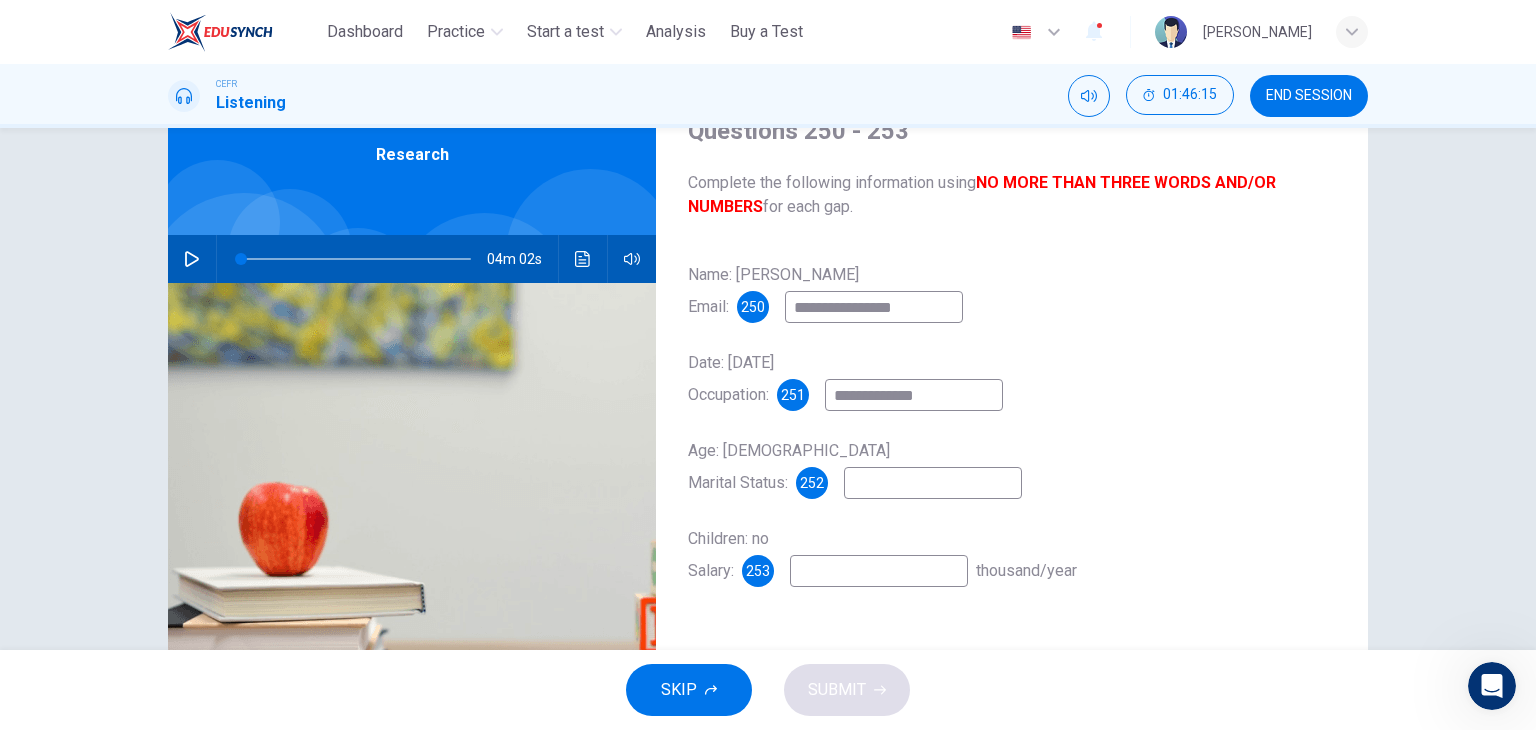 type on "**********" 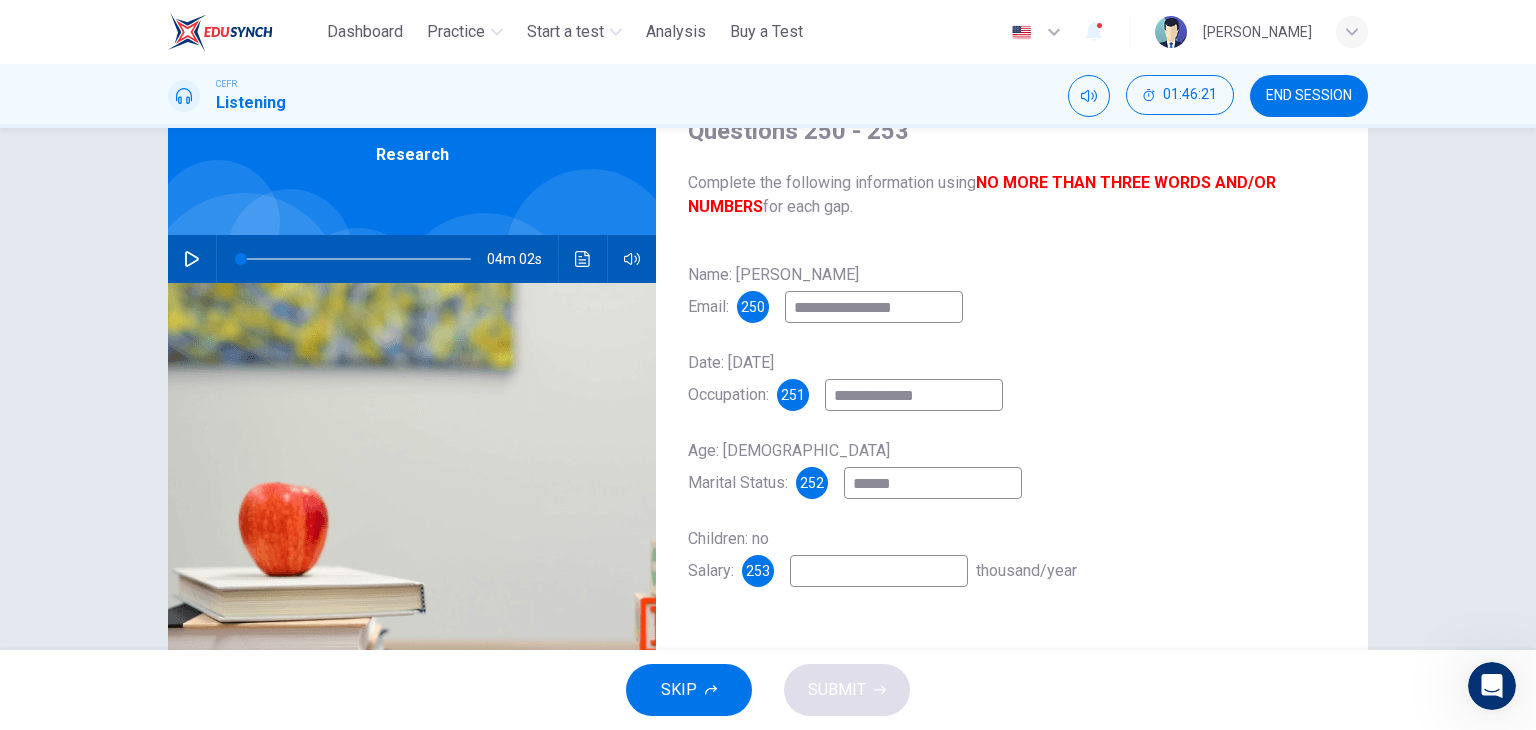type on "******" 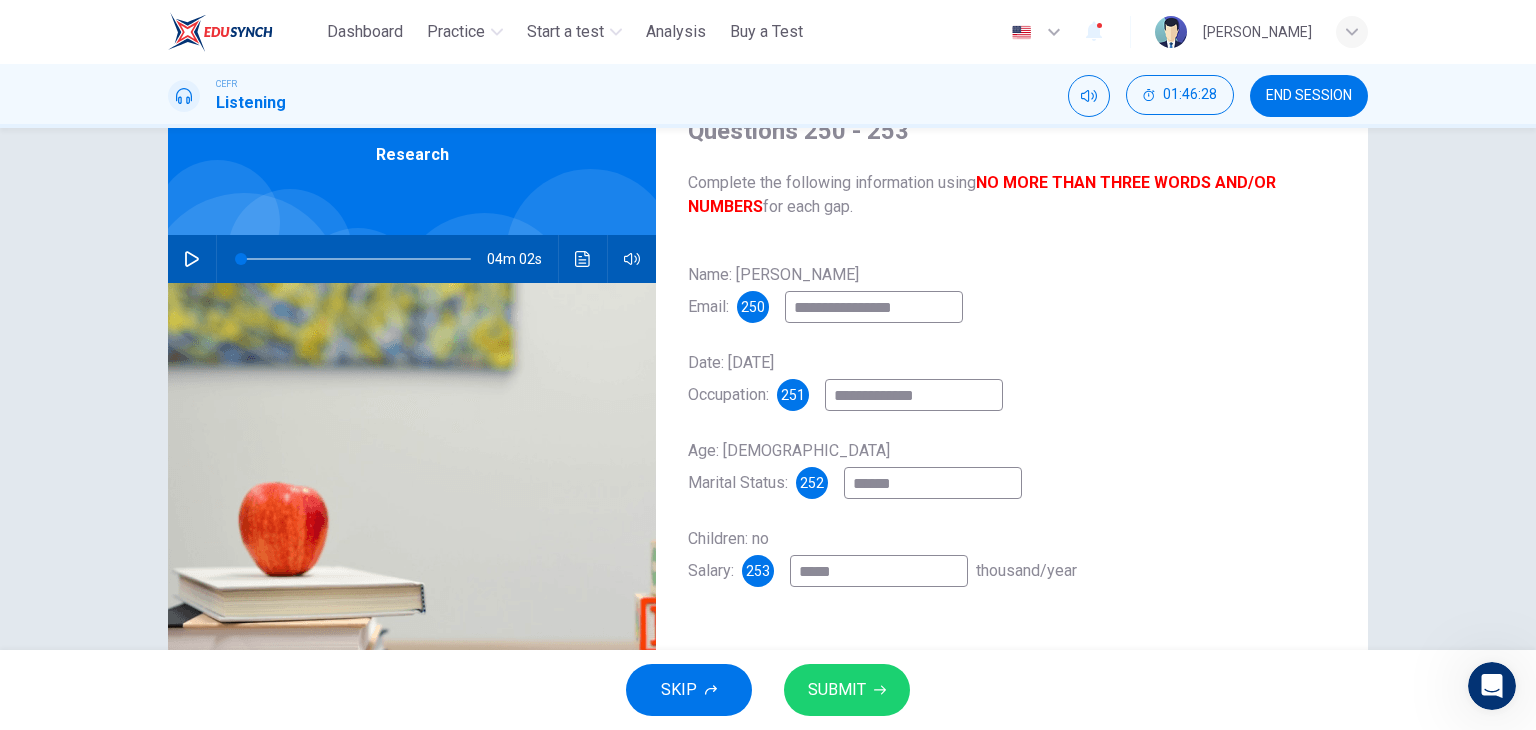 type on "*****" 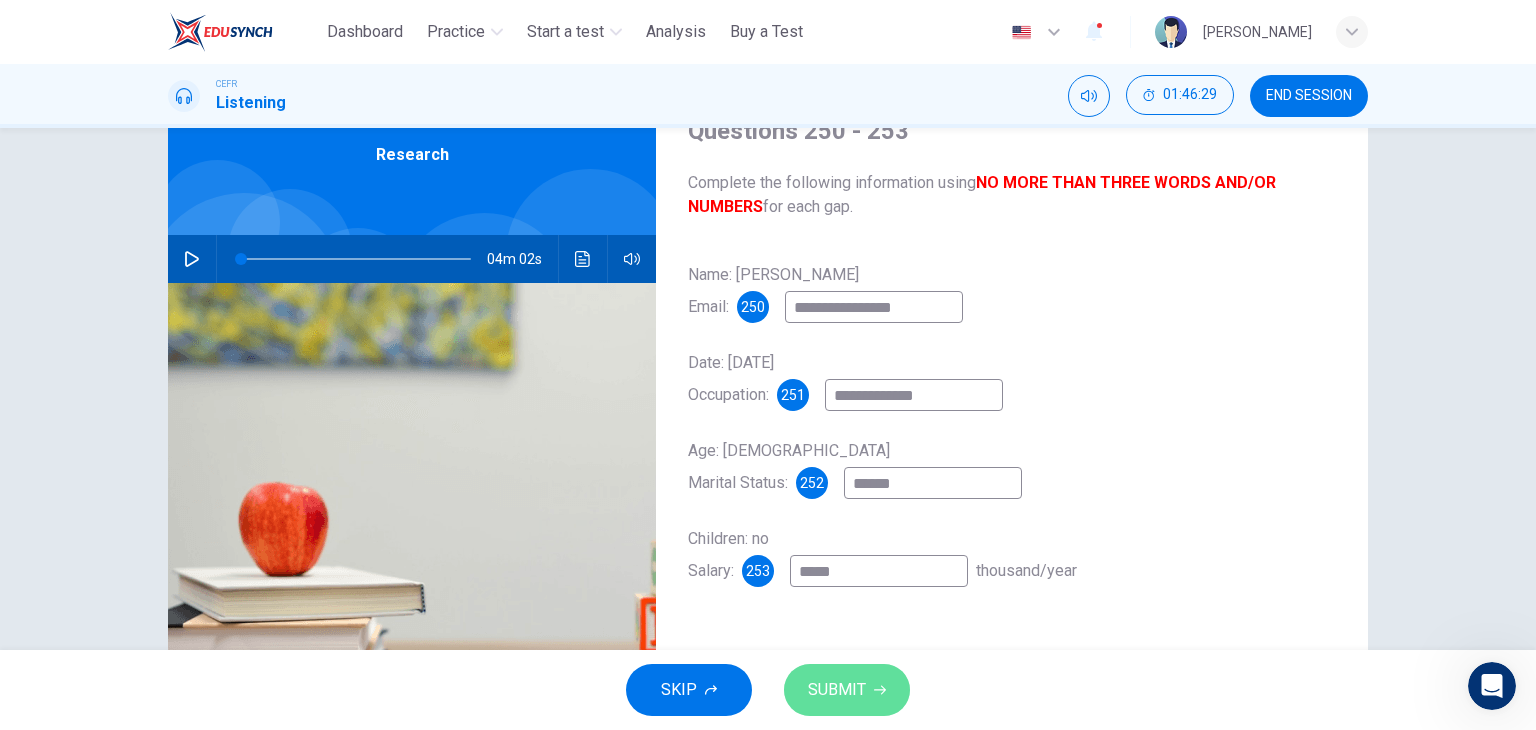 click on "SUBMIT" at bounding box center [847, 690] 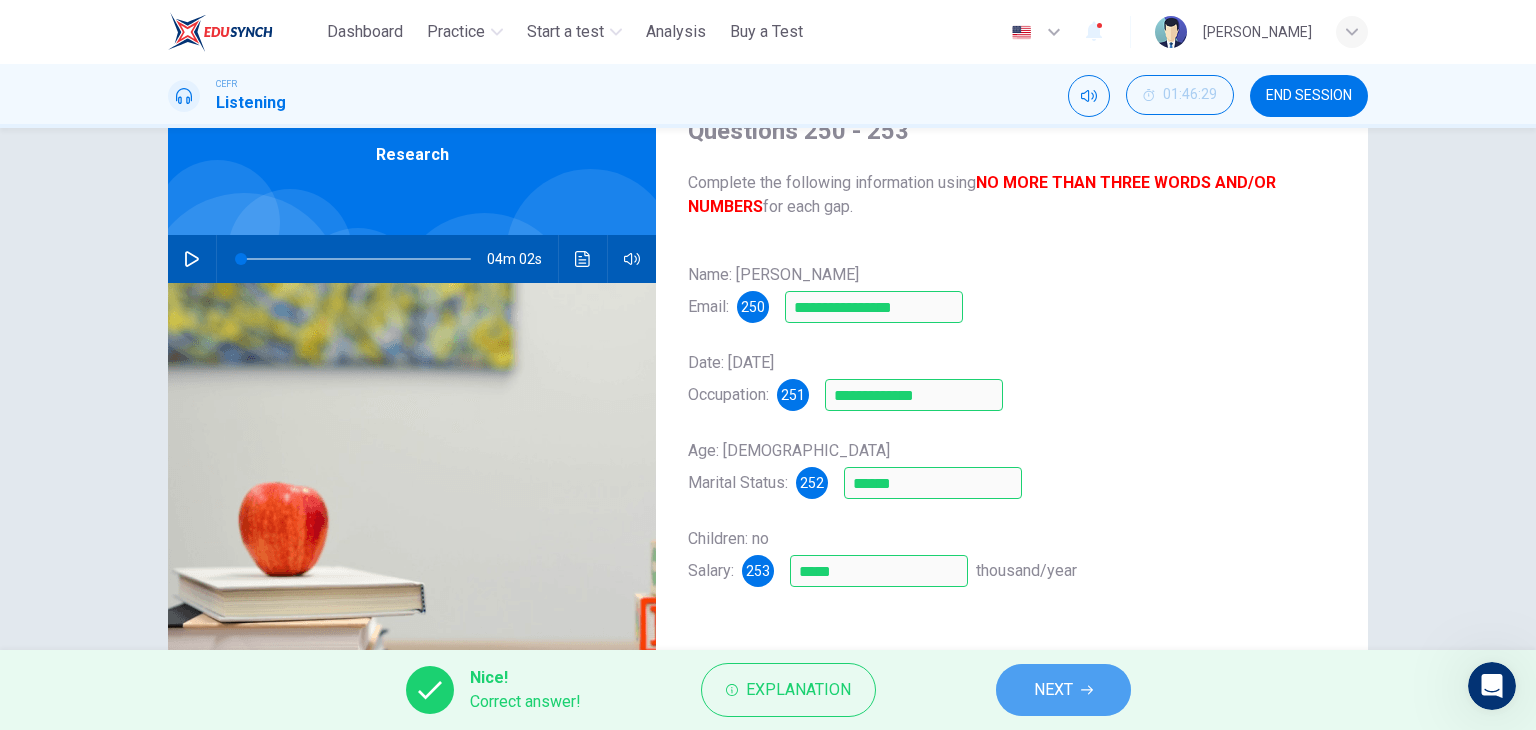 click on "NEXT" at bounding box center (1063, 690) 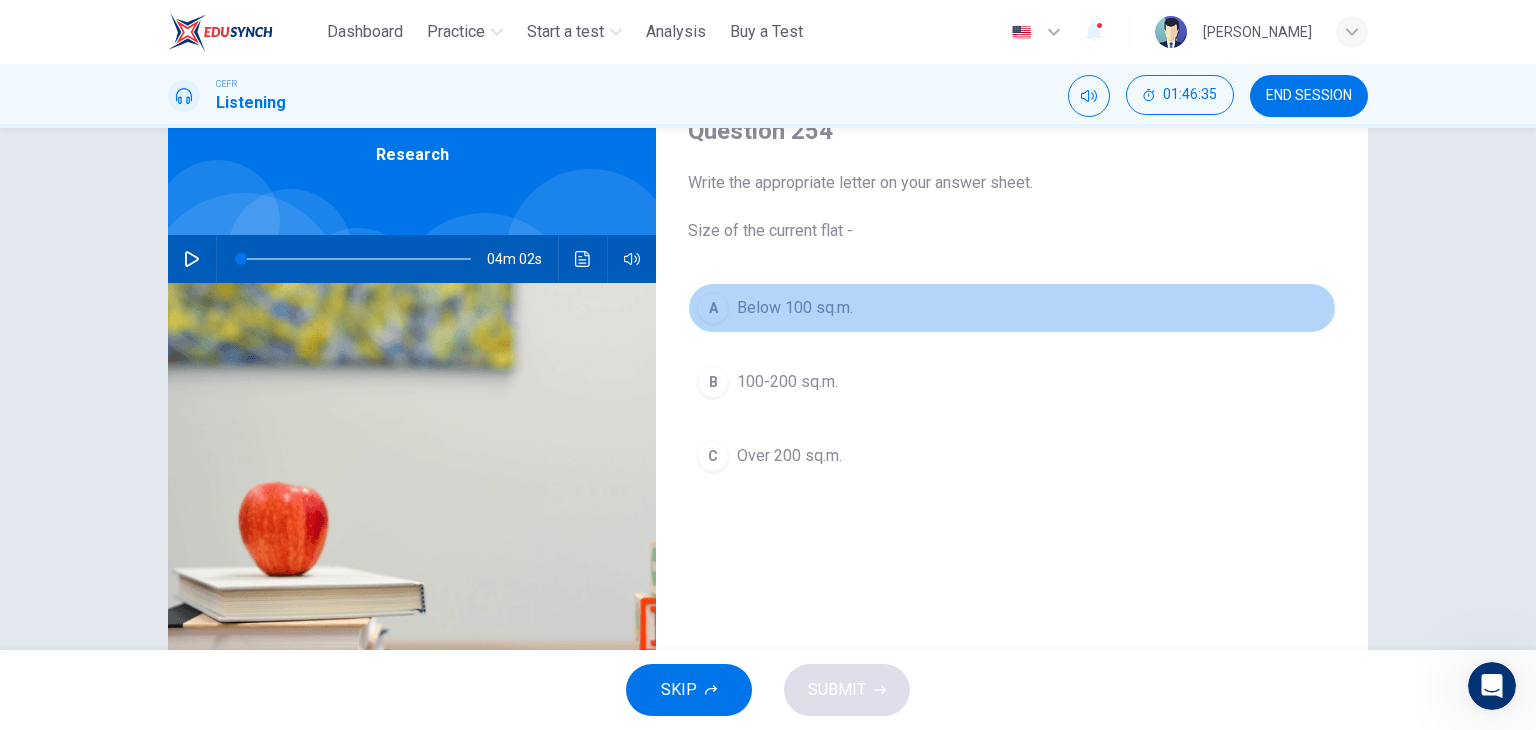 click on "Below 100 sq.m." at bounding box center [795, 308] 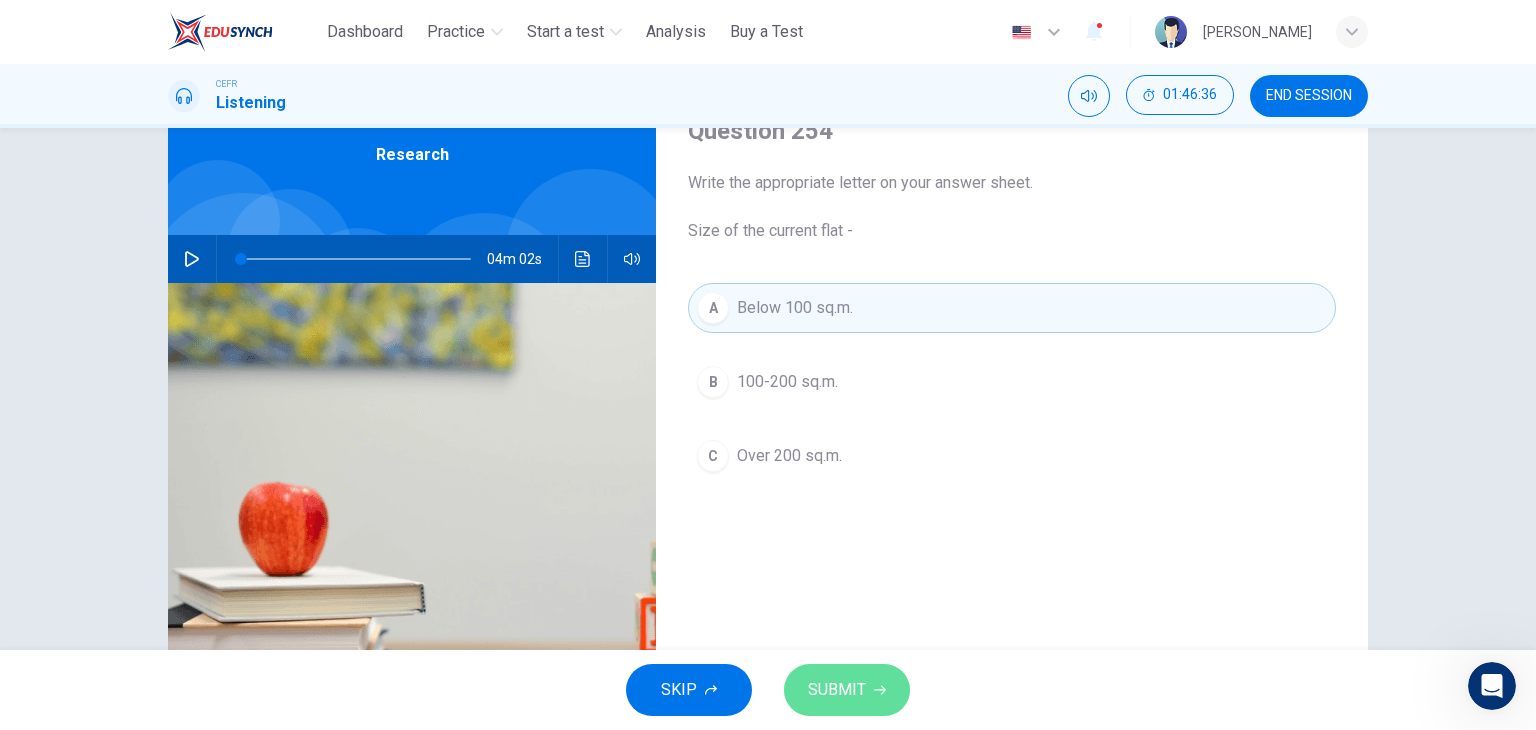 click on "SUBMIT" at bounding box center (837, 690) 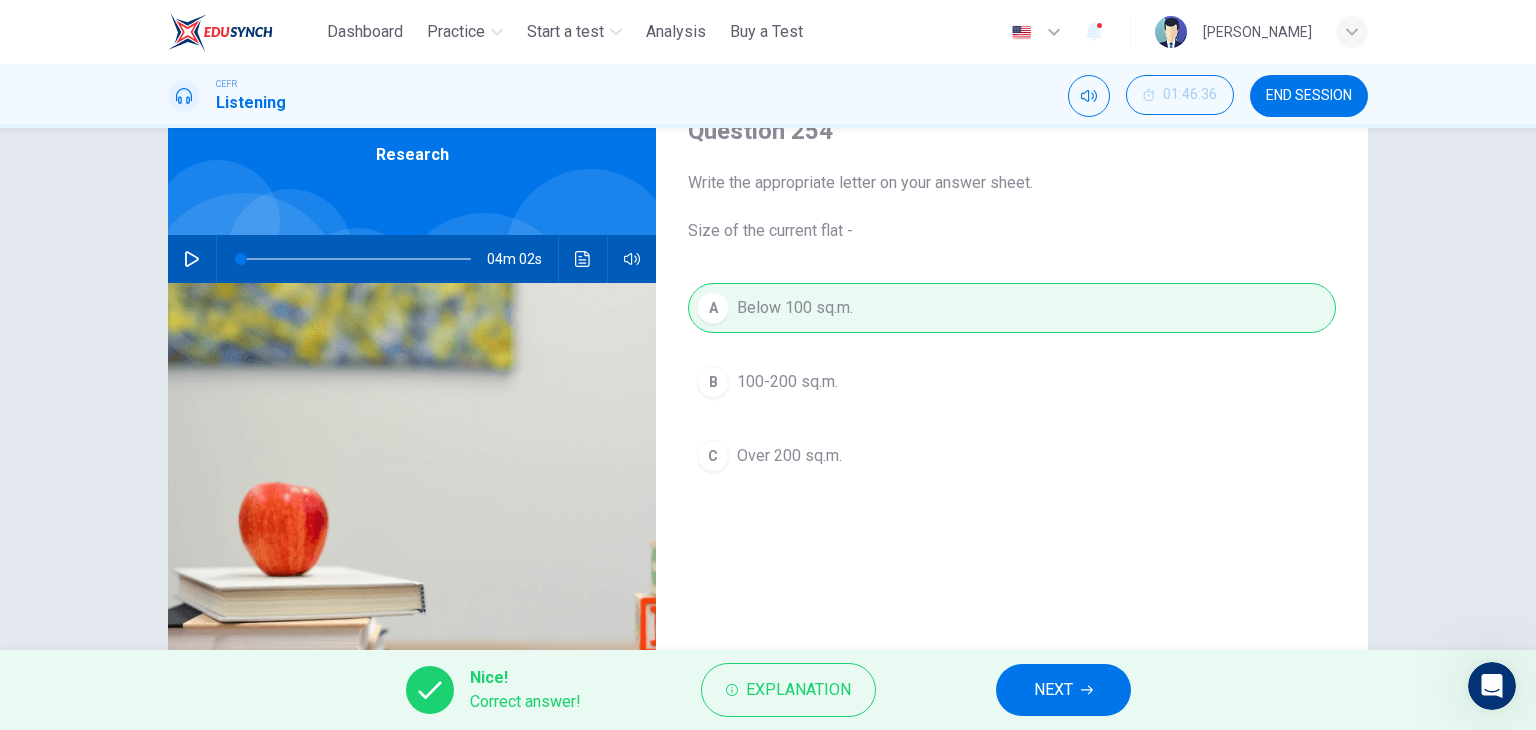 click on "NEXT" at bounding box center [1053, 690] 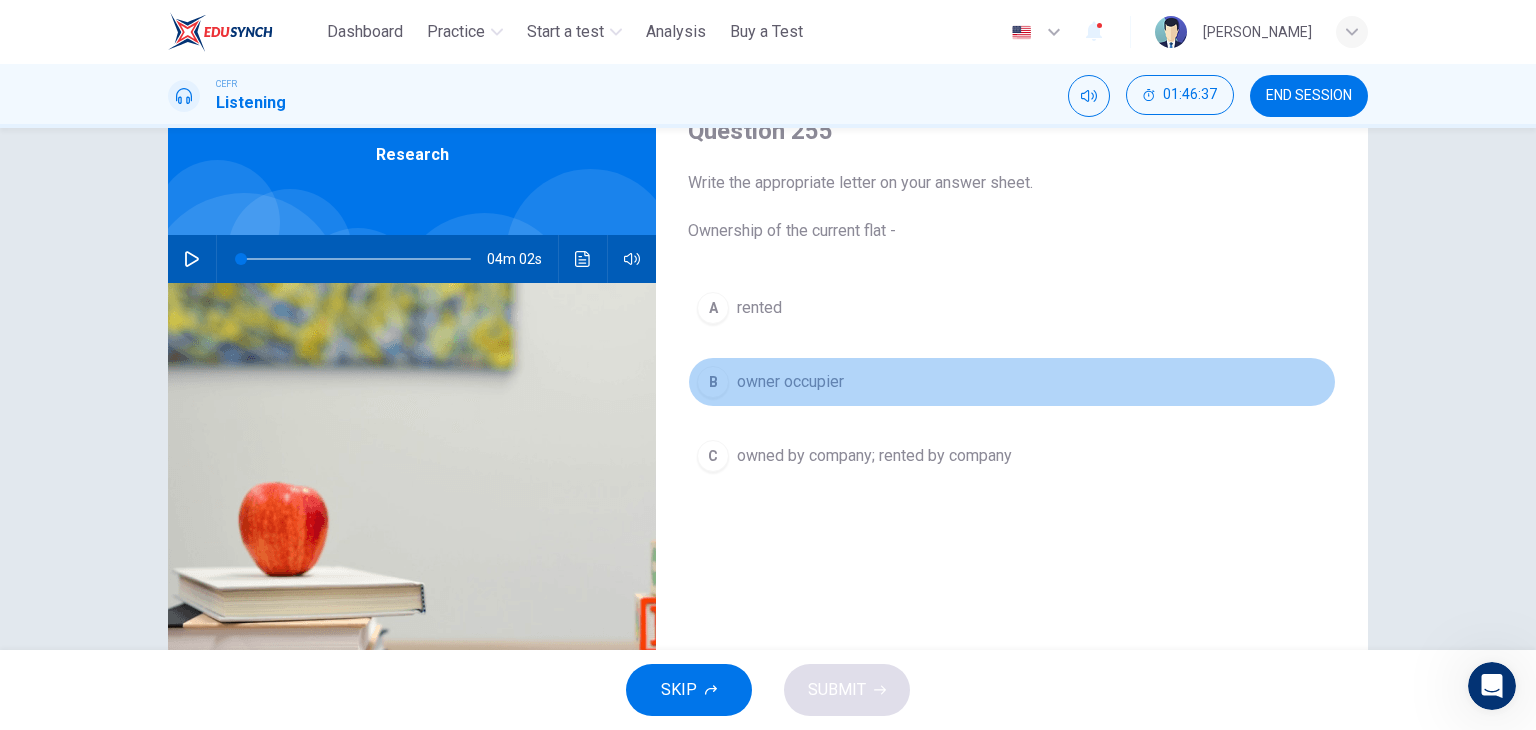 click on "B owner occupier" at bounding box center (1012, 382) 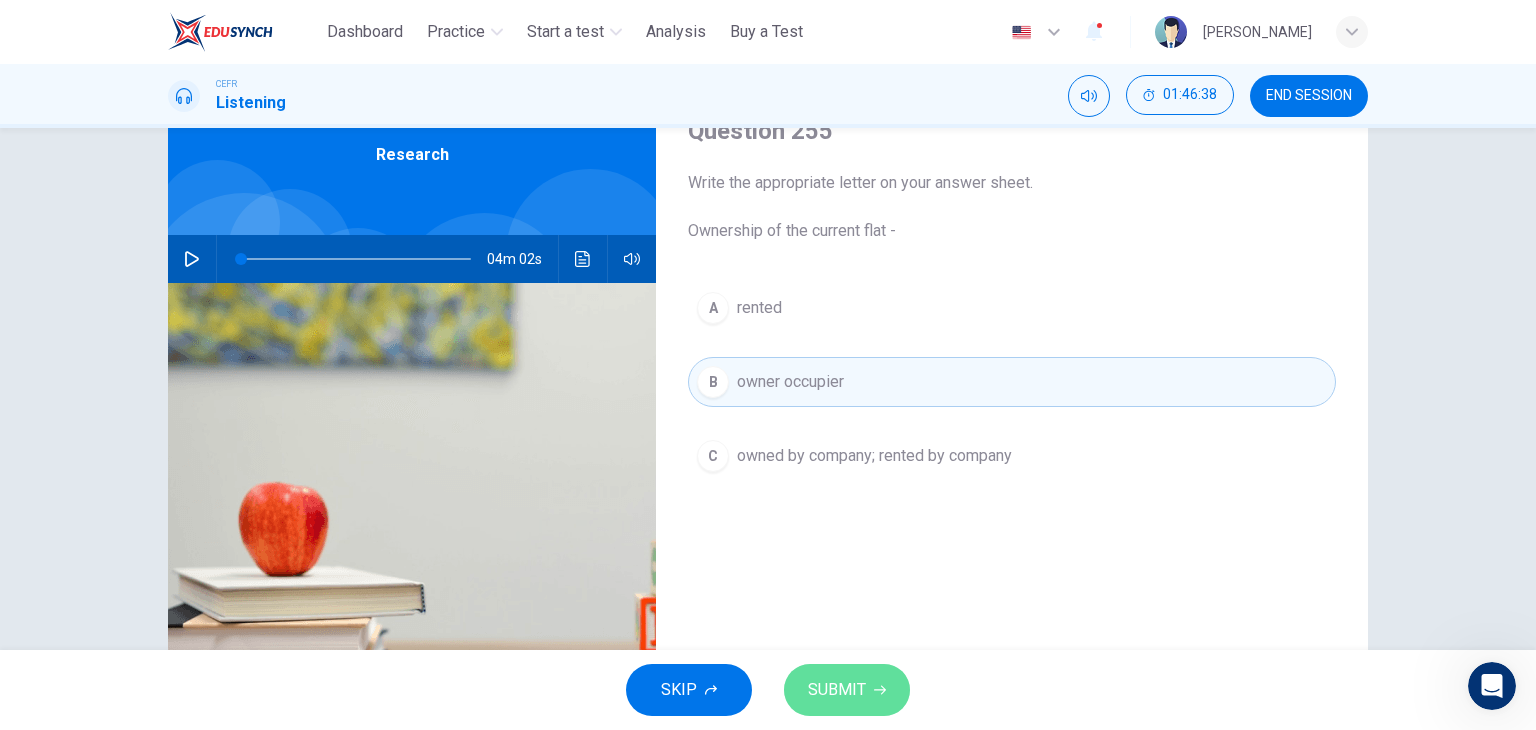 click on "SUBMIT" at bounding box center [847, 690] 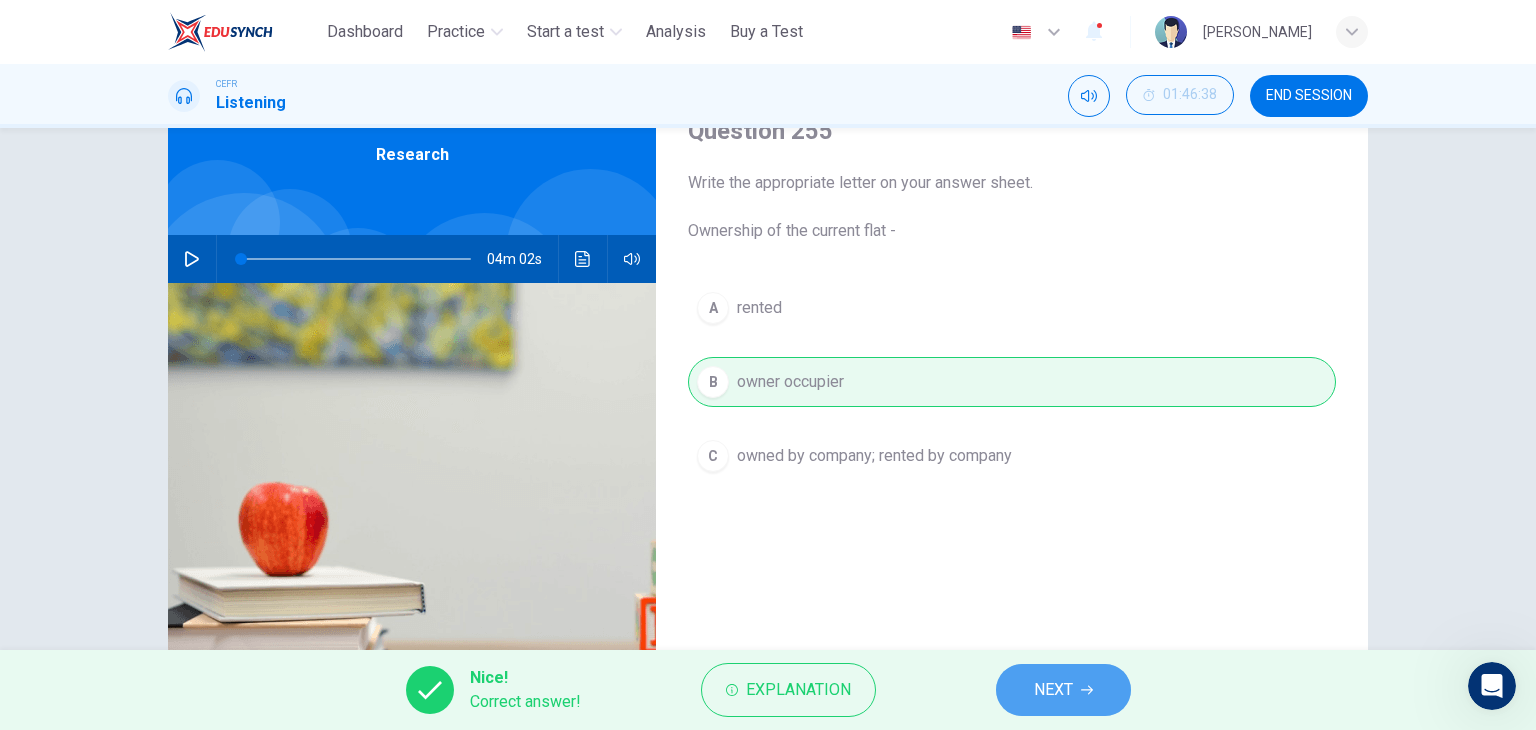click on "NEXT" at bounding box center (1063, 690) 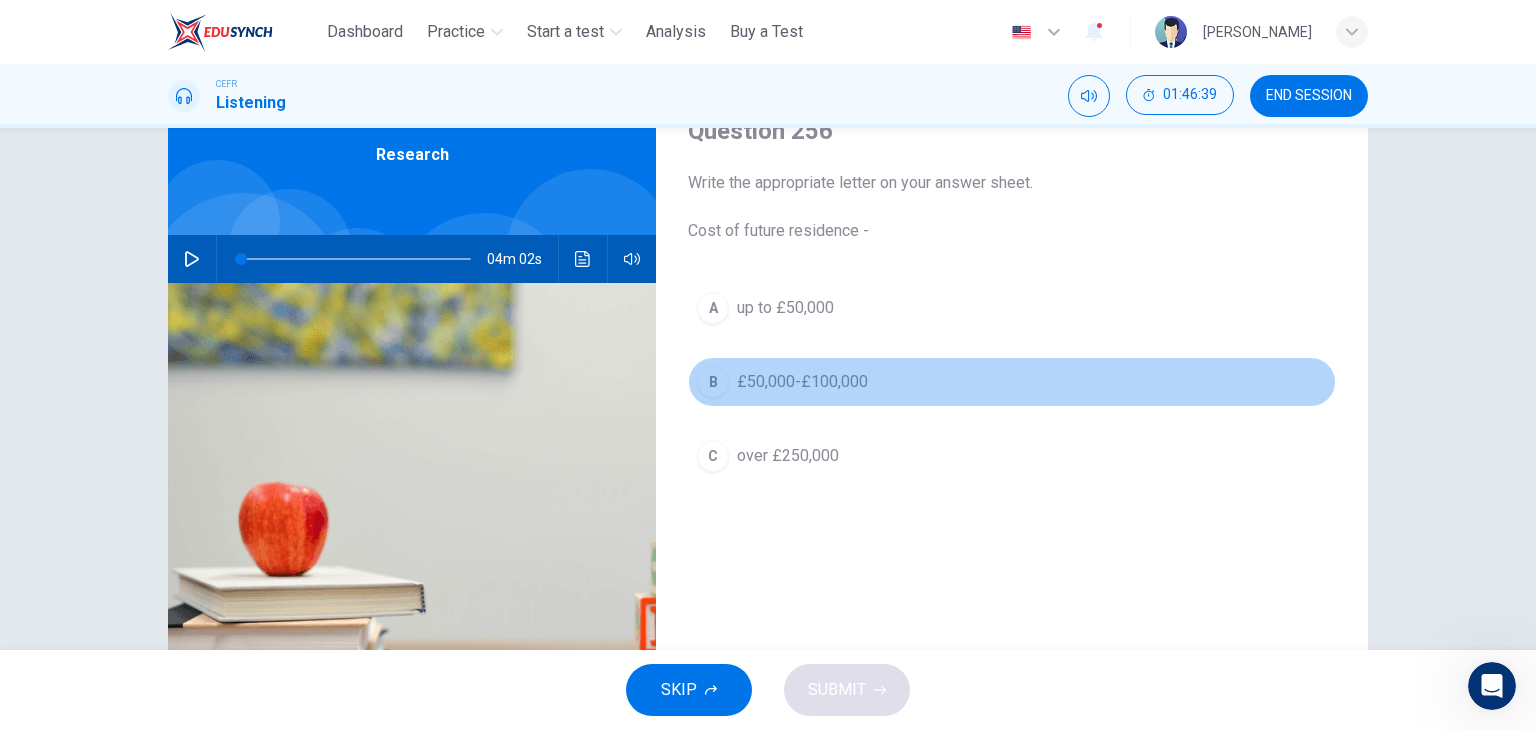 click on "B £50,000-£100,000" at bounding box center [1012, 382] 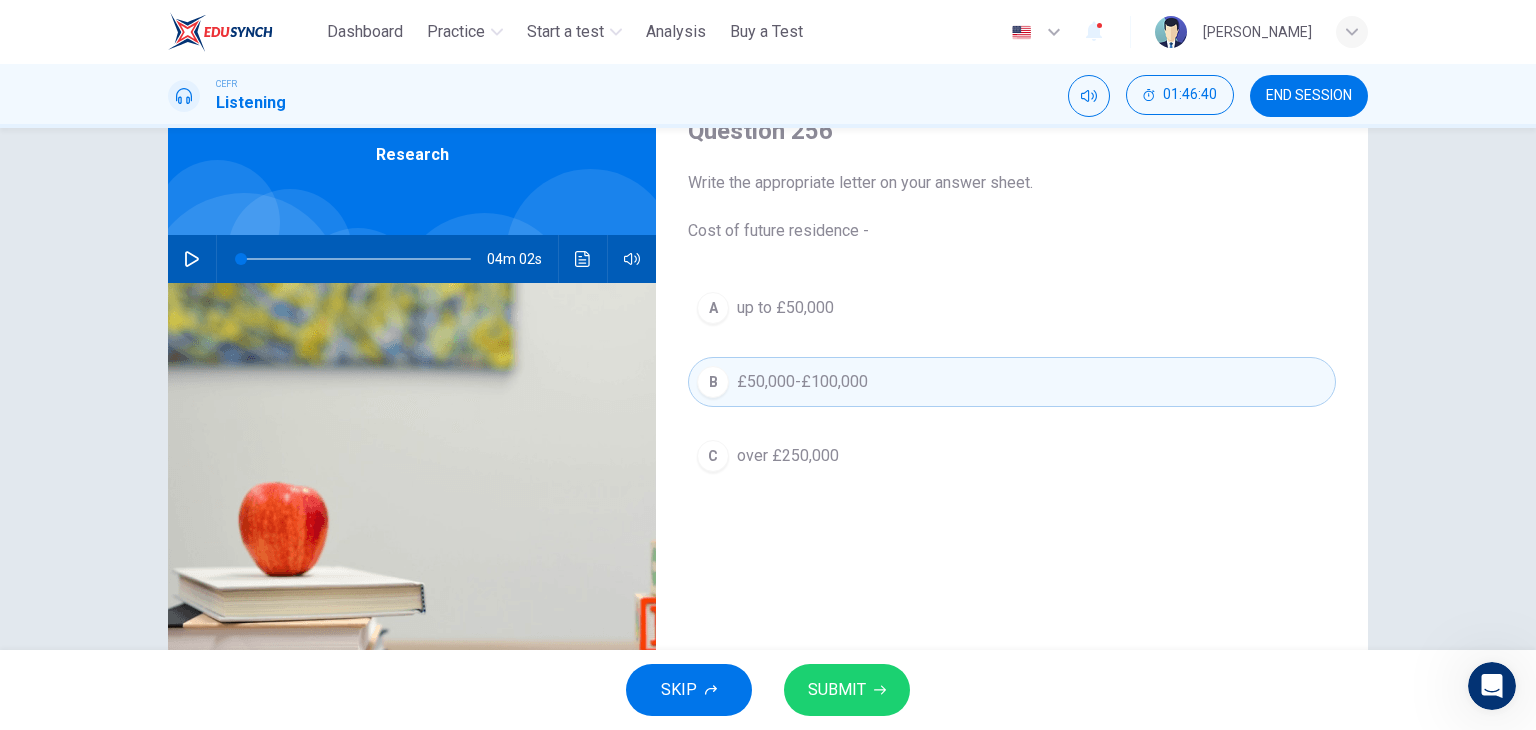 click on "SUBMIT" at bounding box center (837, 690) 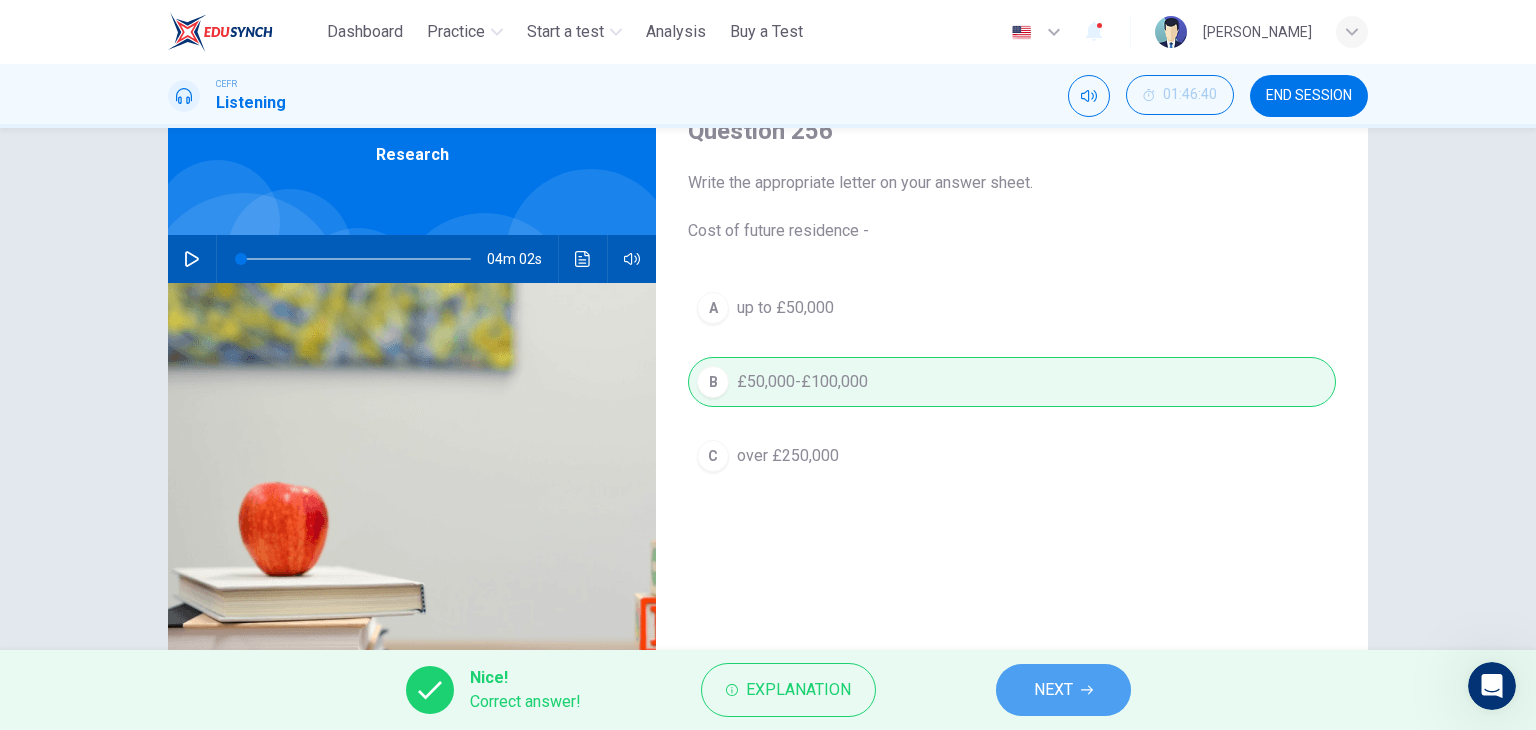 click on "NEXT" at bounding box center [1053, 690] 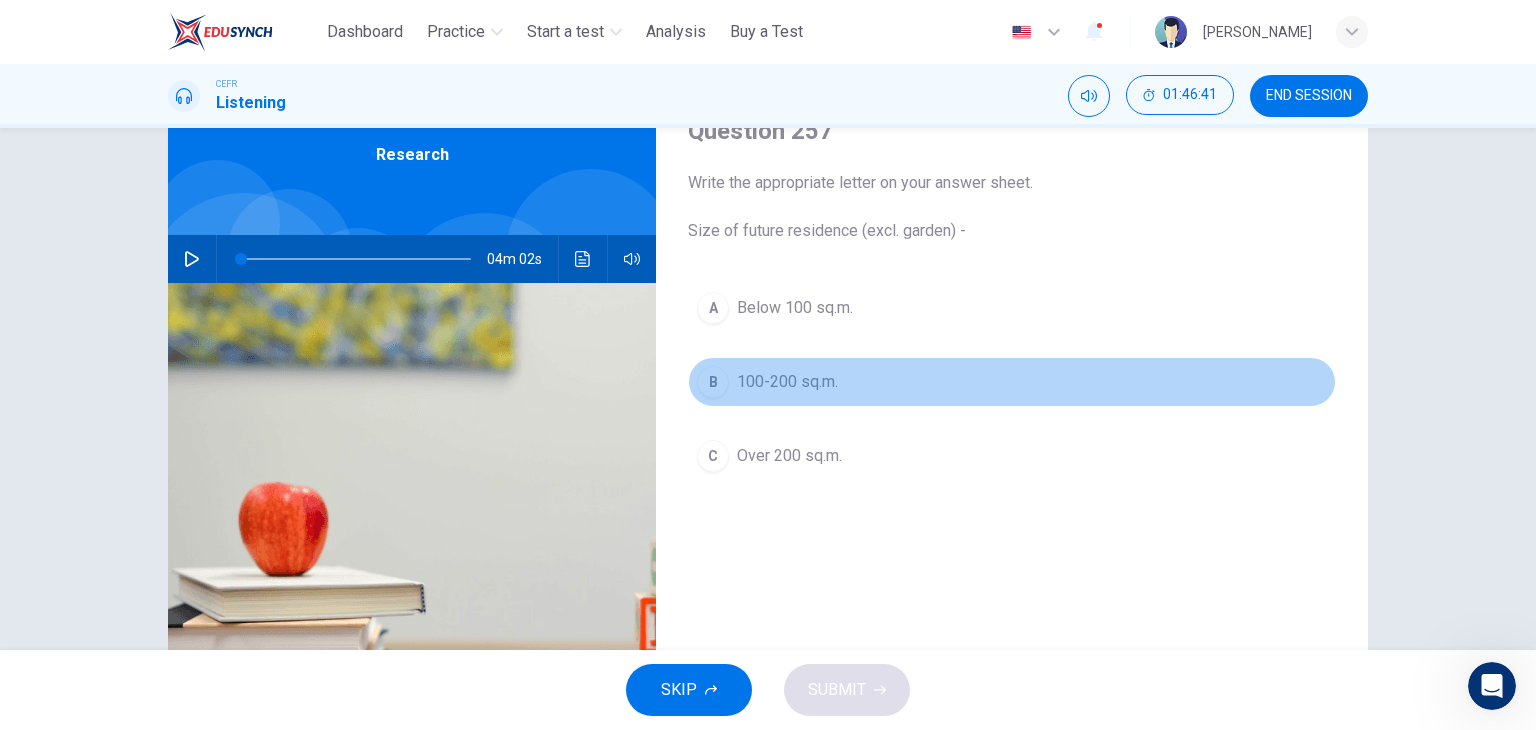click on "100-200 sq.m." at bounding box center [787, 382] 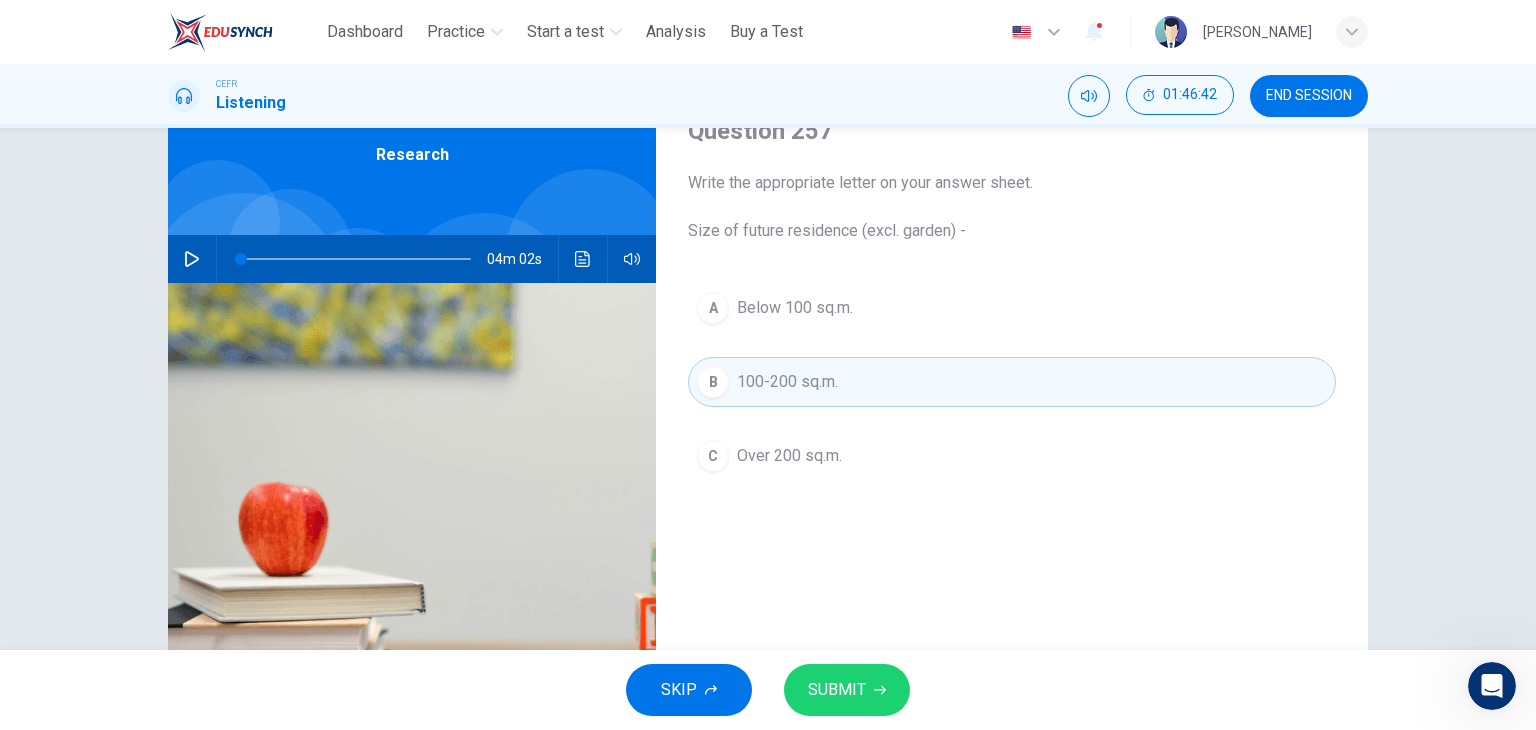 click on "SUBMIT" at bounding box center (837, 690) 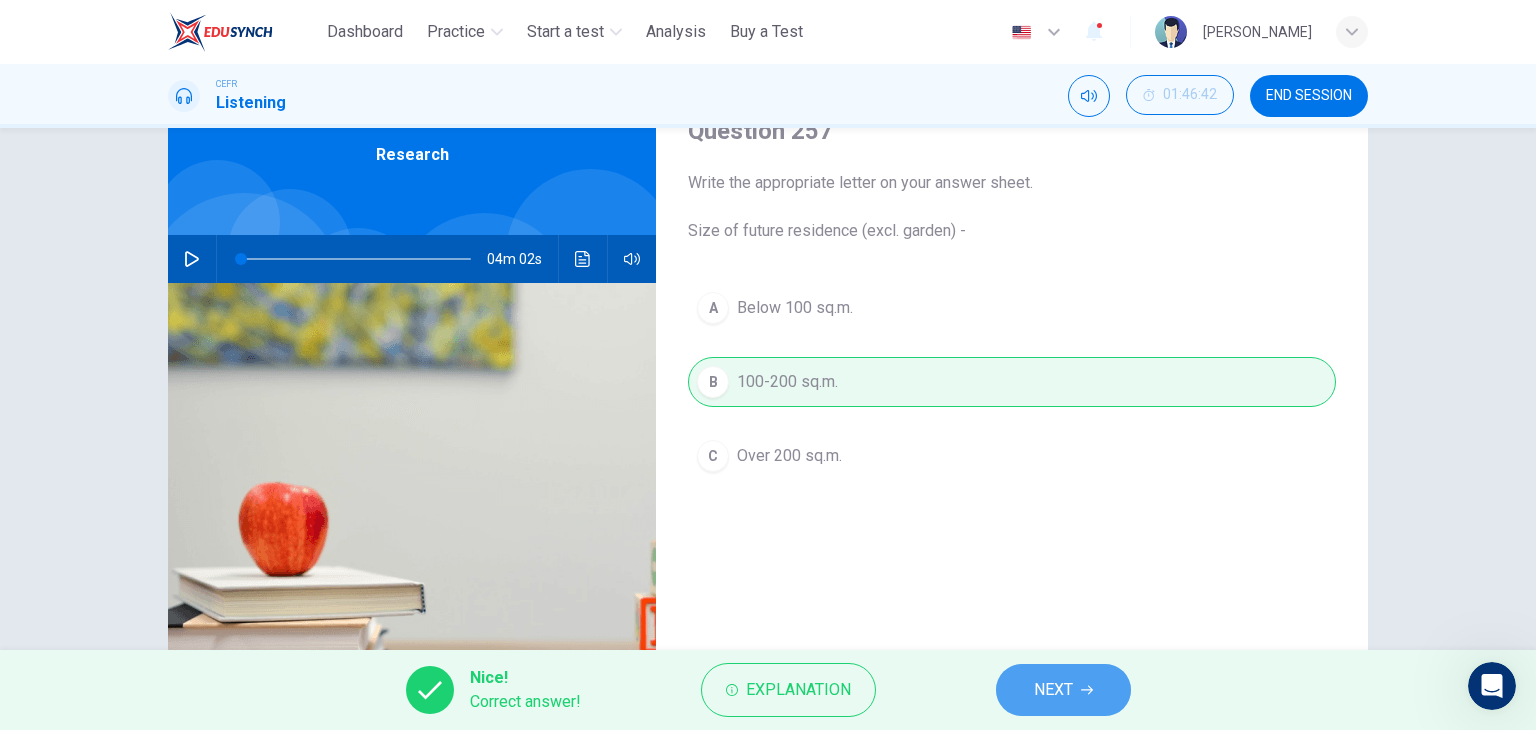 click on "NEXT" at bounding box center (1053, 690) 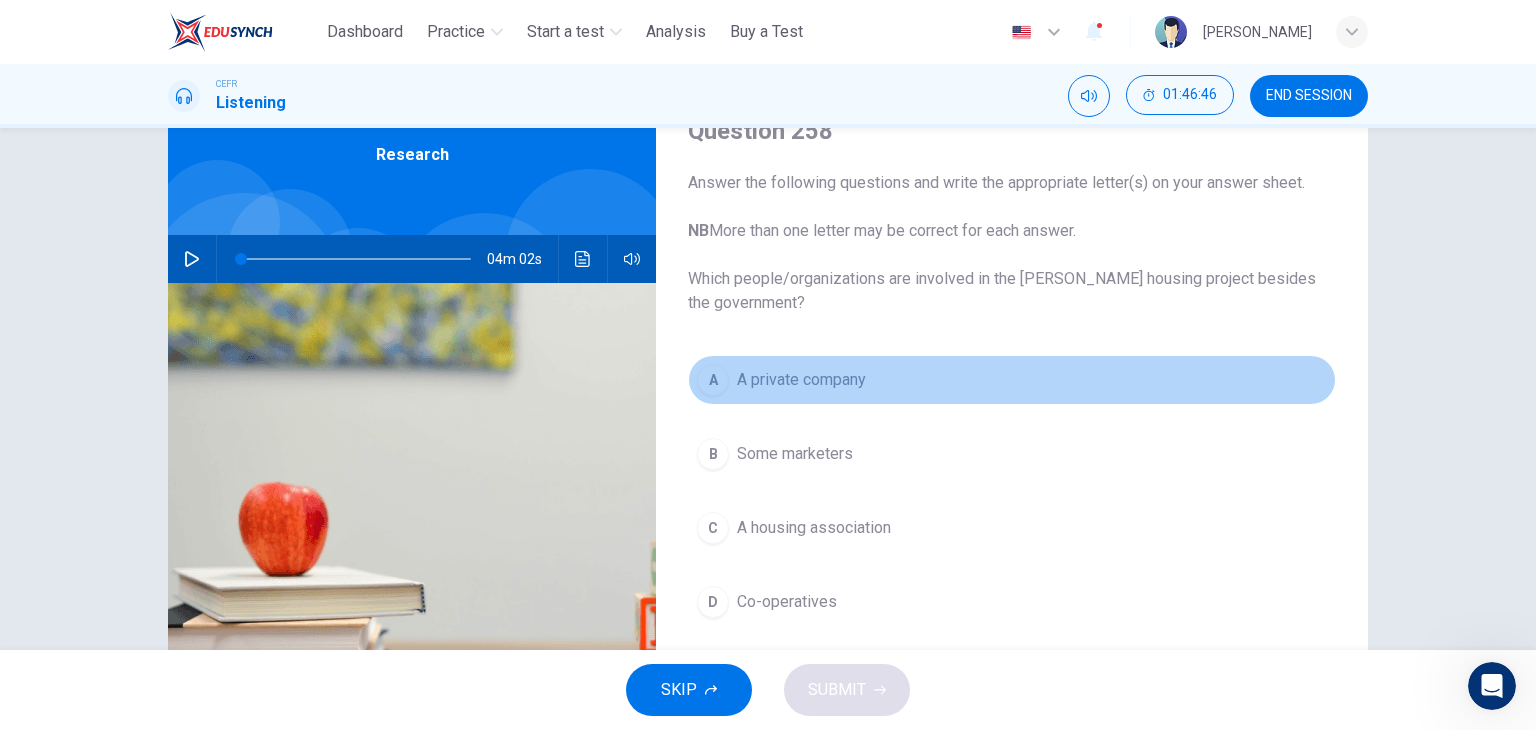click on "A private company" at bounding box center (801, 380) 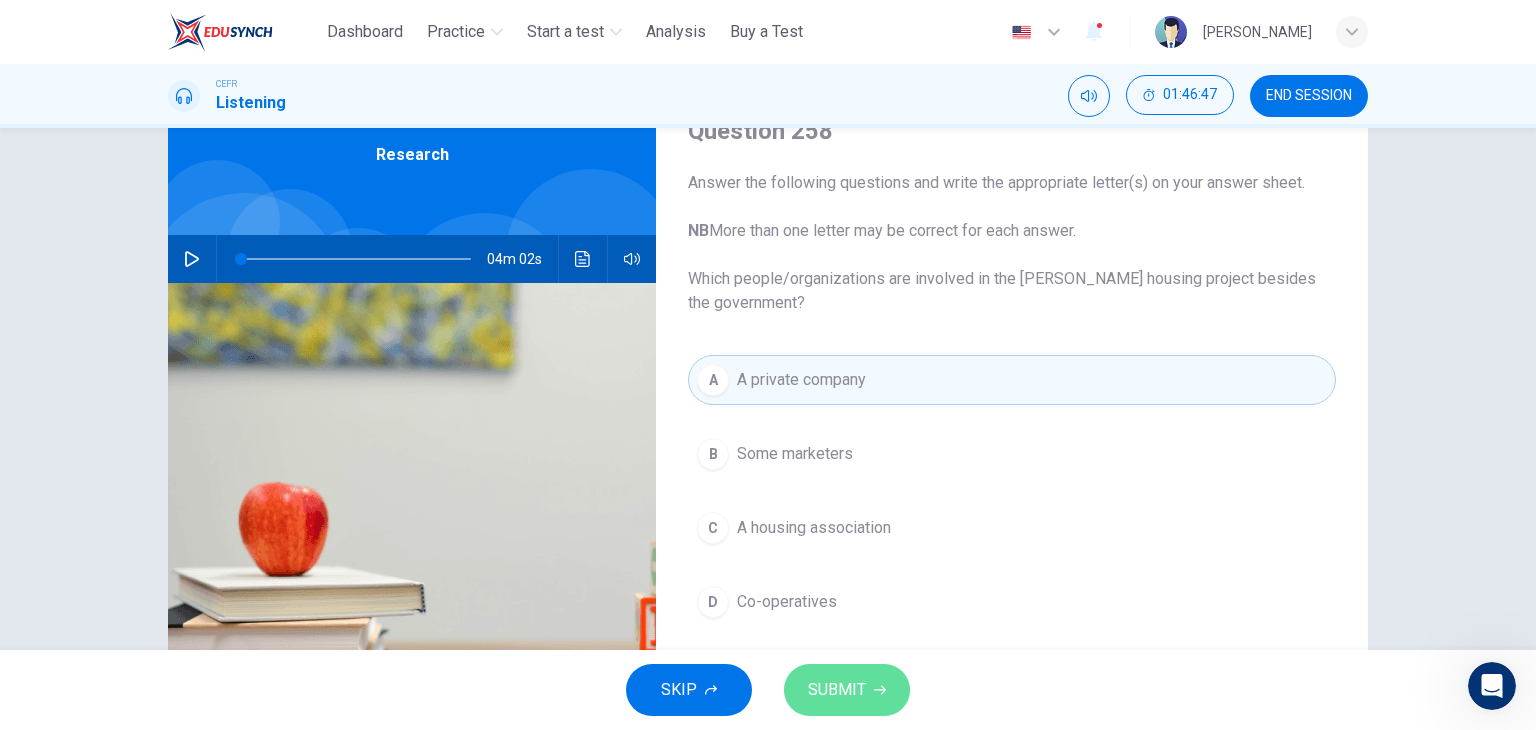 click on "SUBMIT" at bounding box center (837, 690) 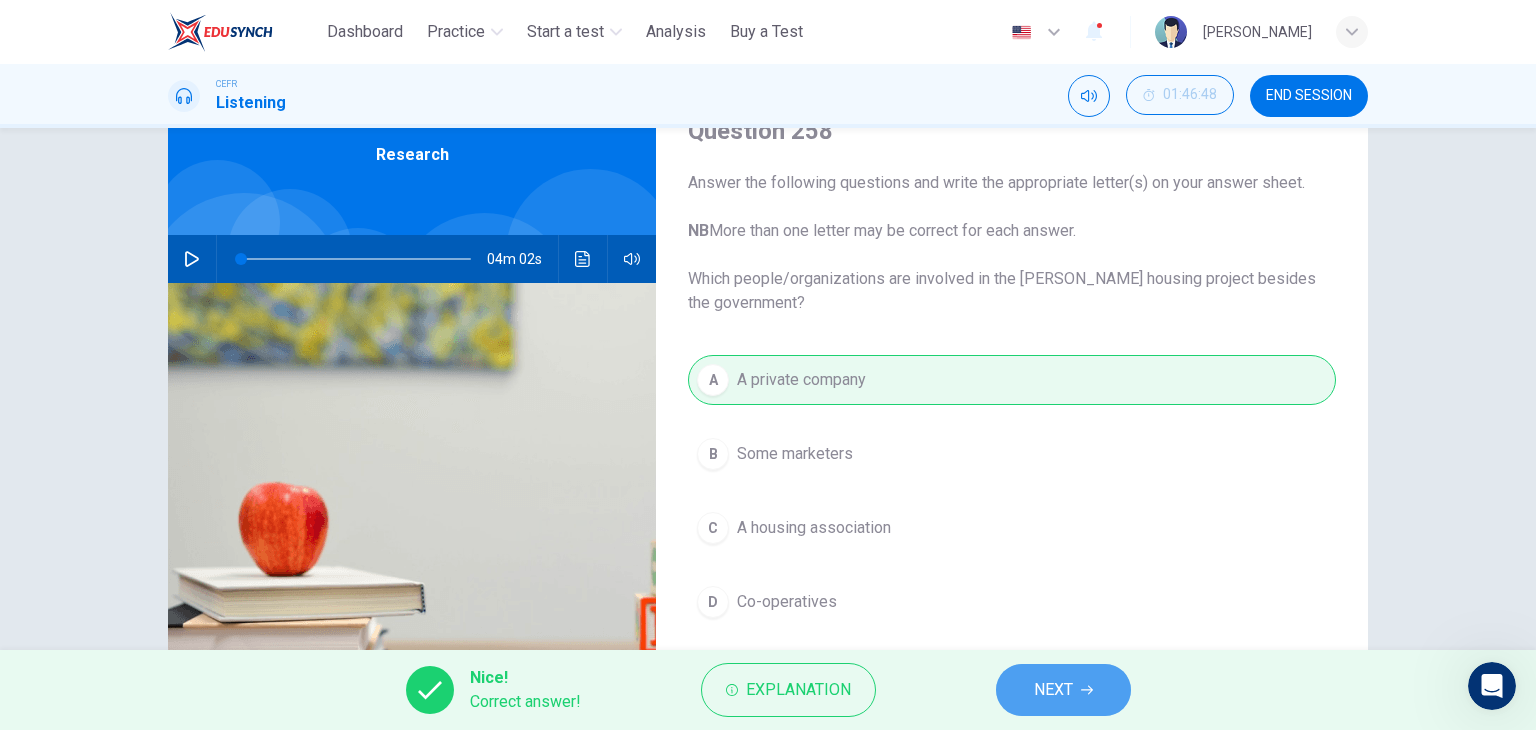 click on "NEXT" at bounding box center [1053, 690] 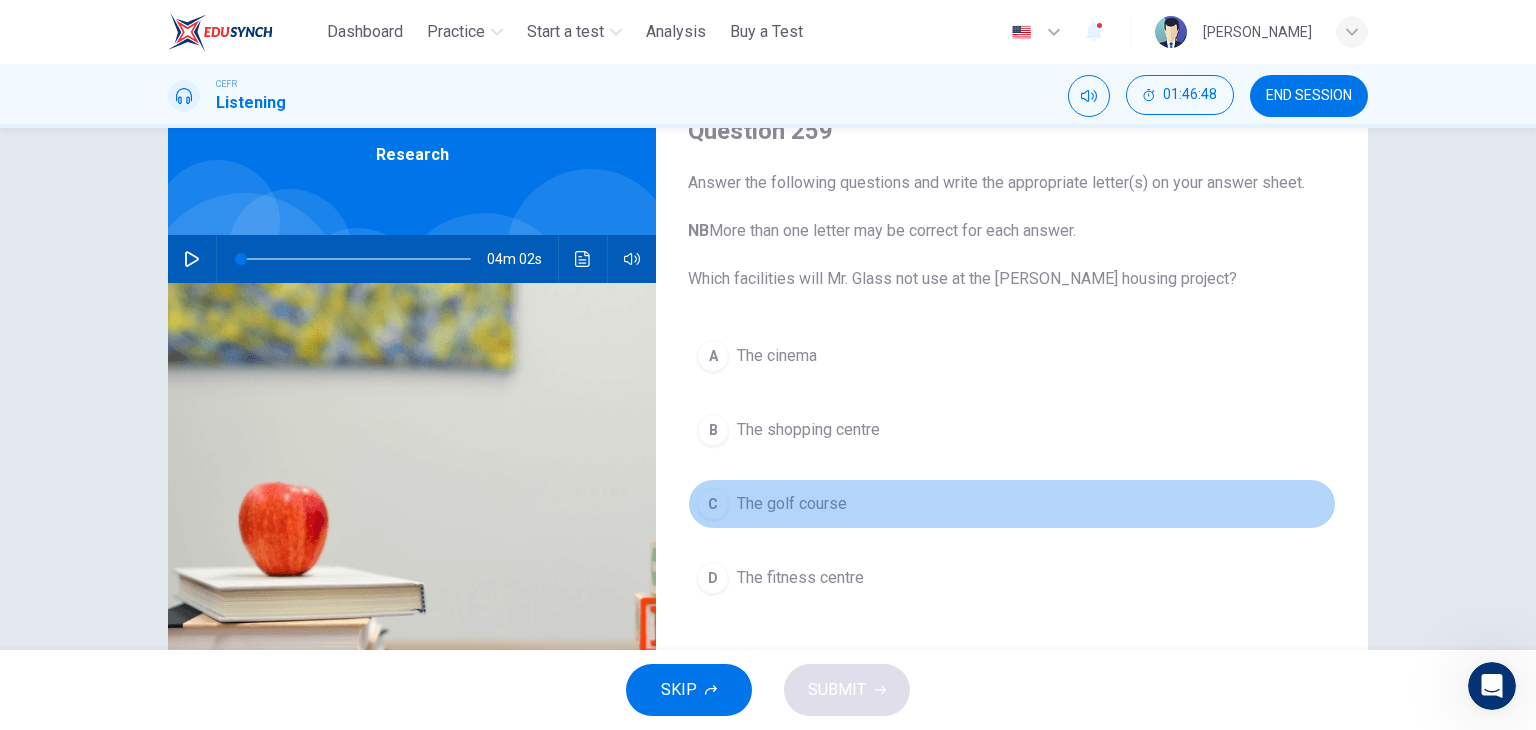 click on "C The golf course" at bounding box center [1012, 504] 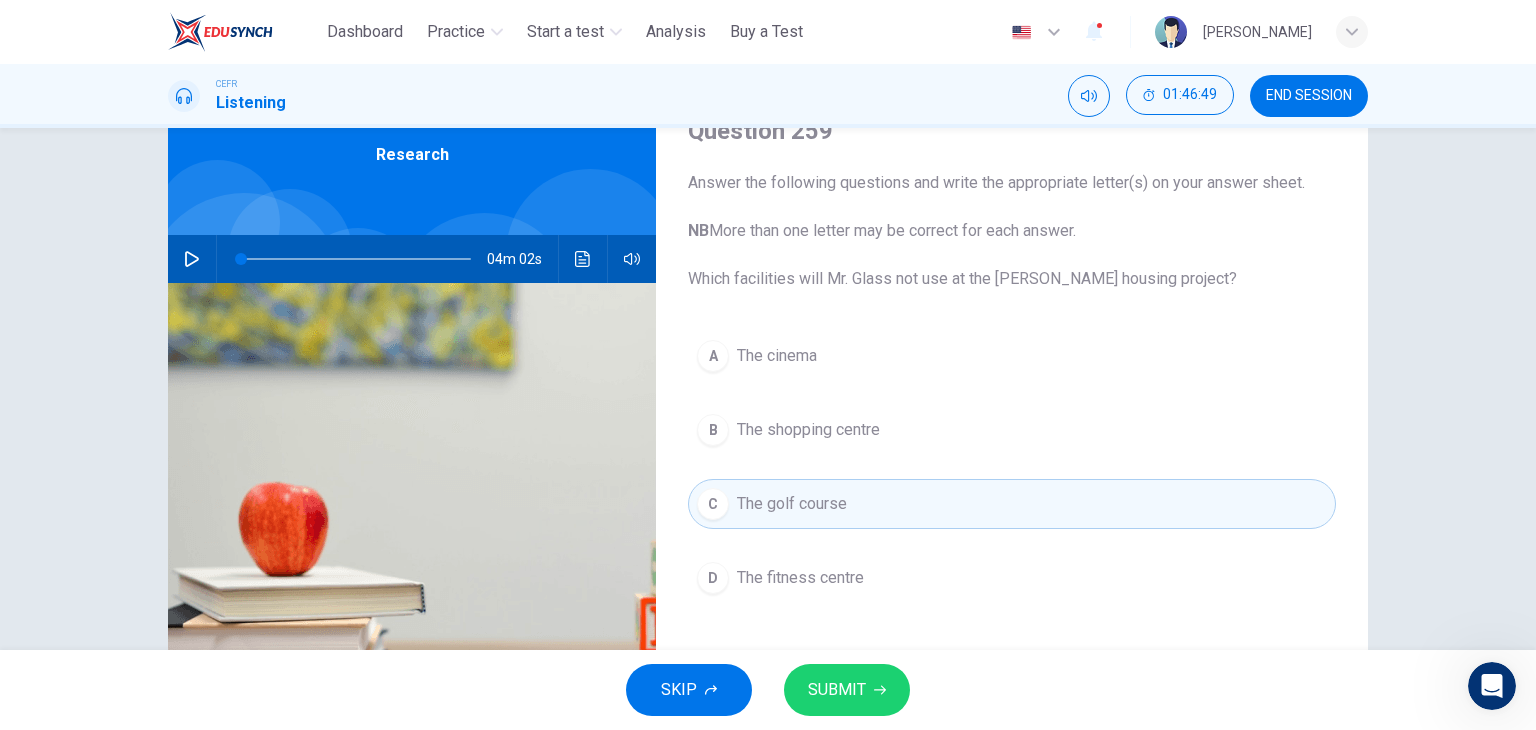 click on "SUBMIT" at bounding box center (837, 690) 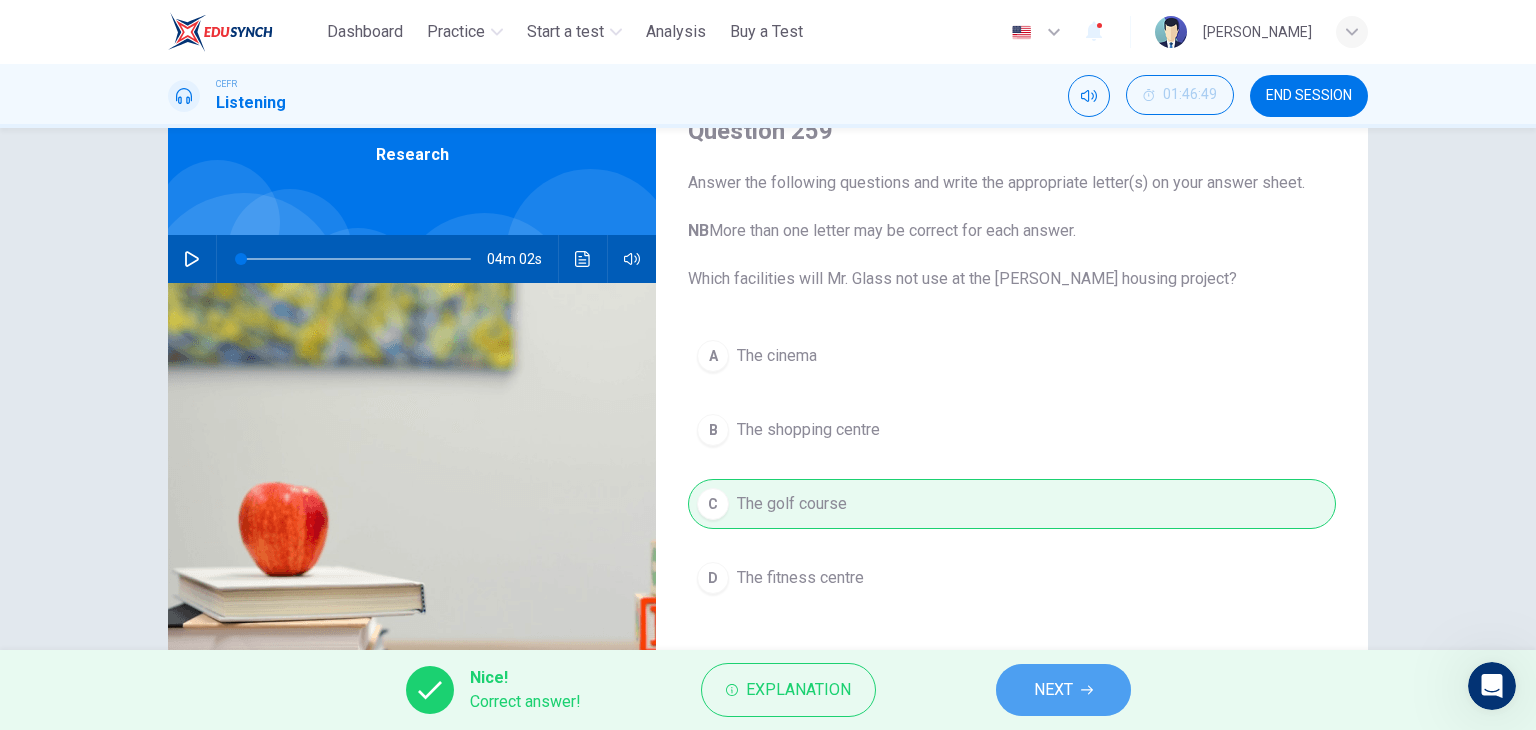 click on "NEXT" at bounding box center [1063, 690] 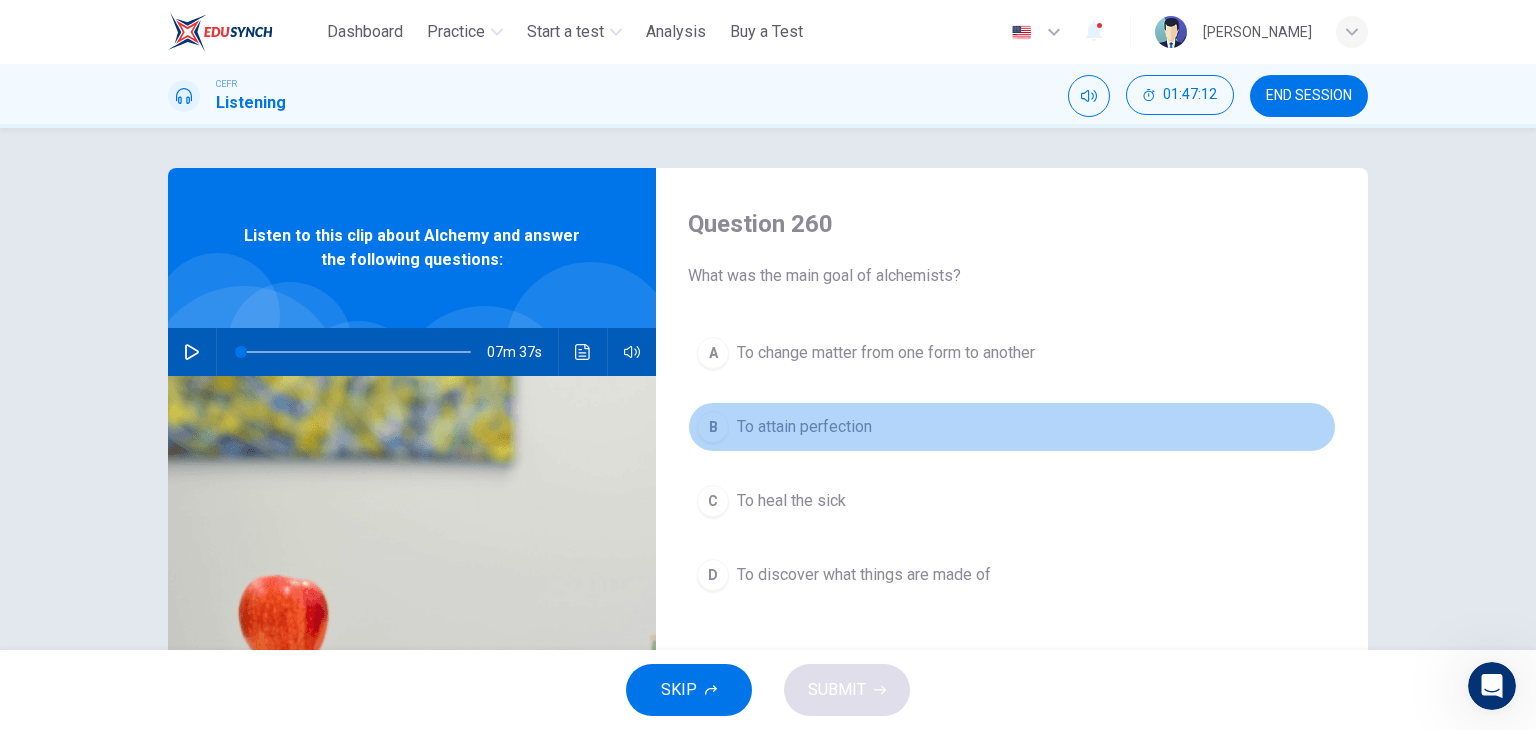 click on "To attain perfection" at bounding box center [804, 427] 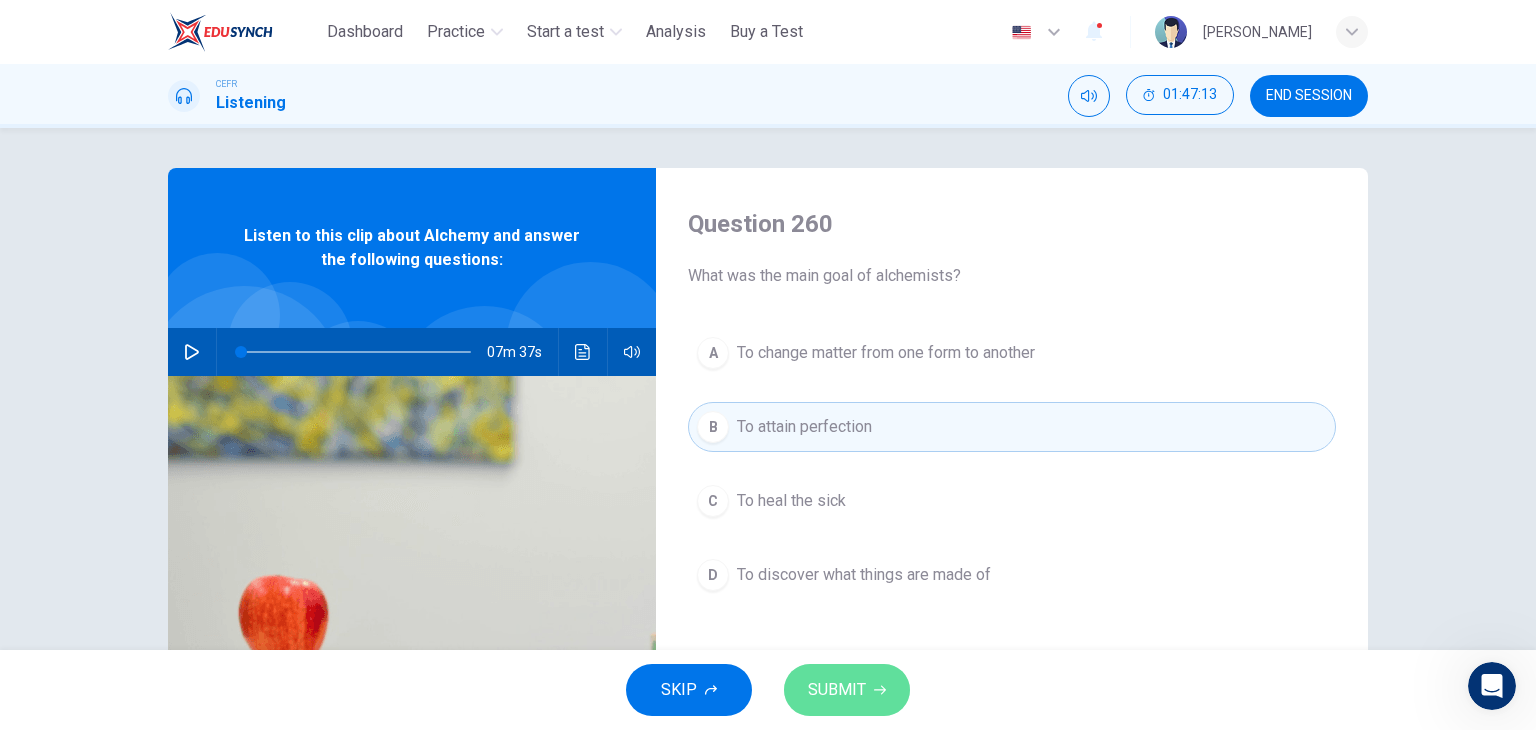 click on "SUBMIT" at bounding box center [847, 690] 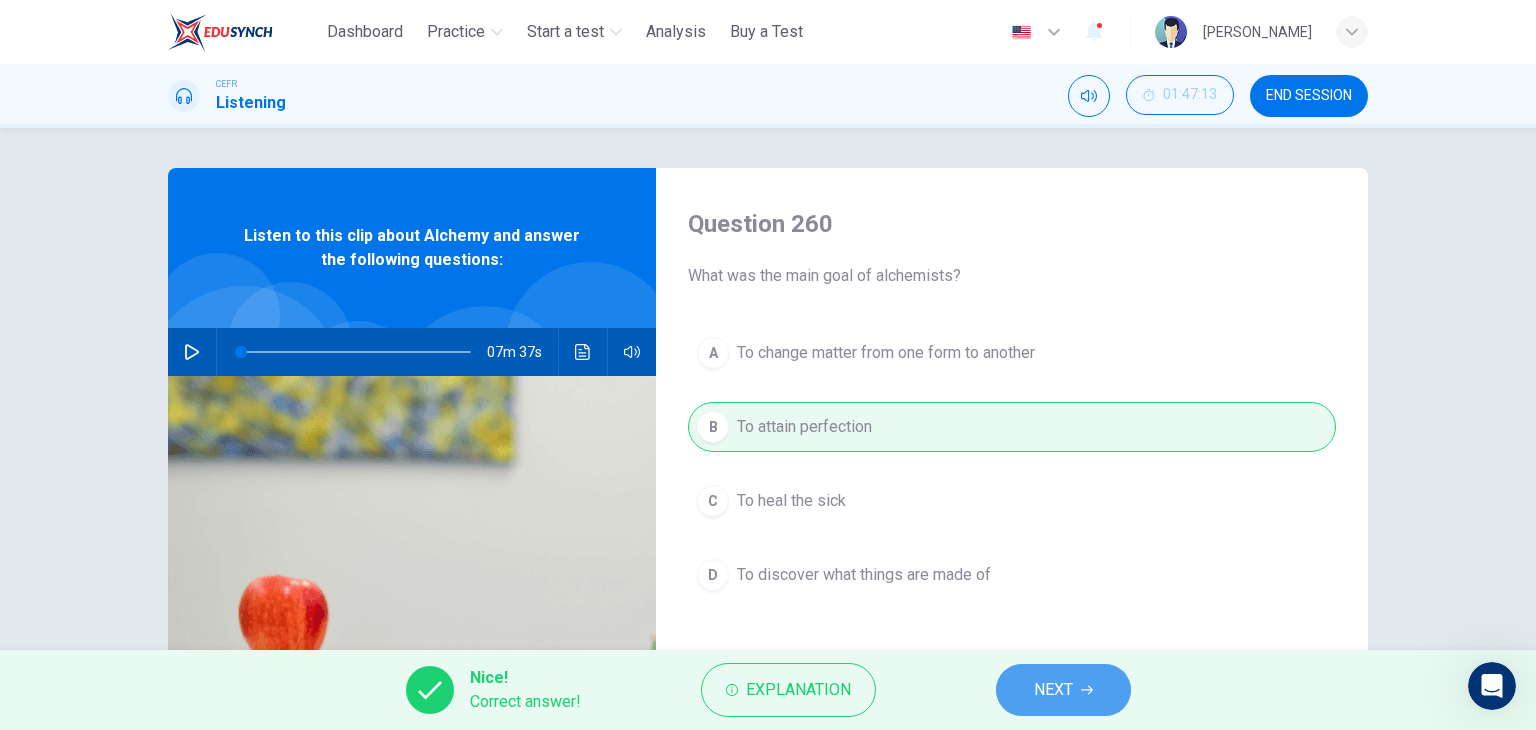 click on "NEXT" at bounding box center [1053, 690] 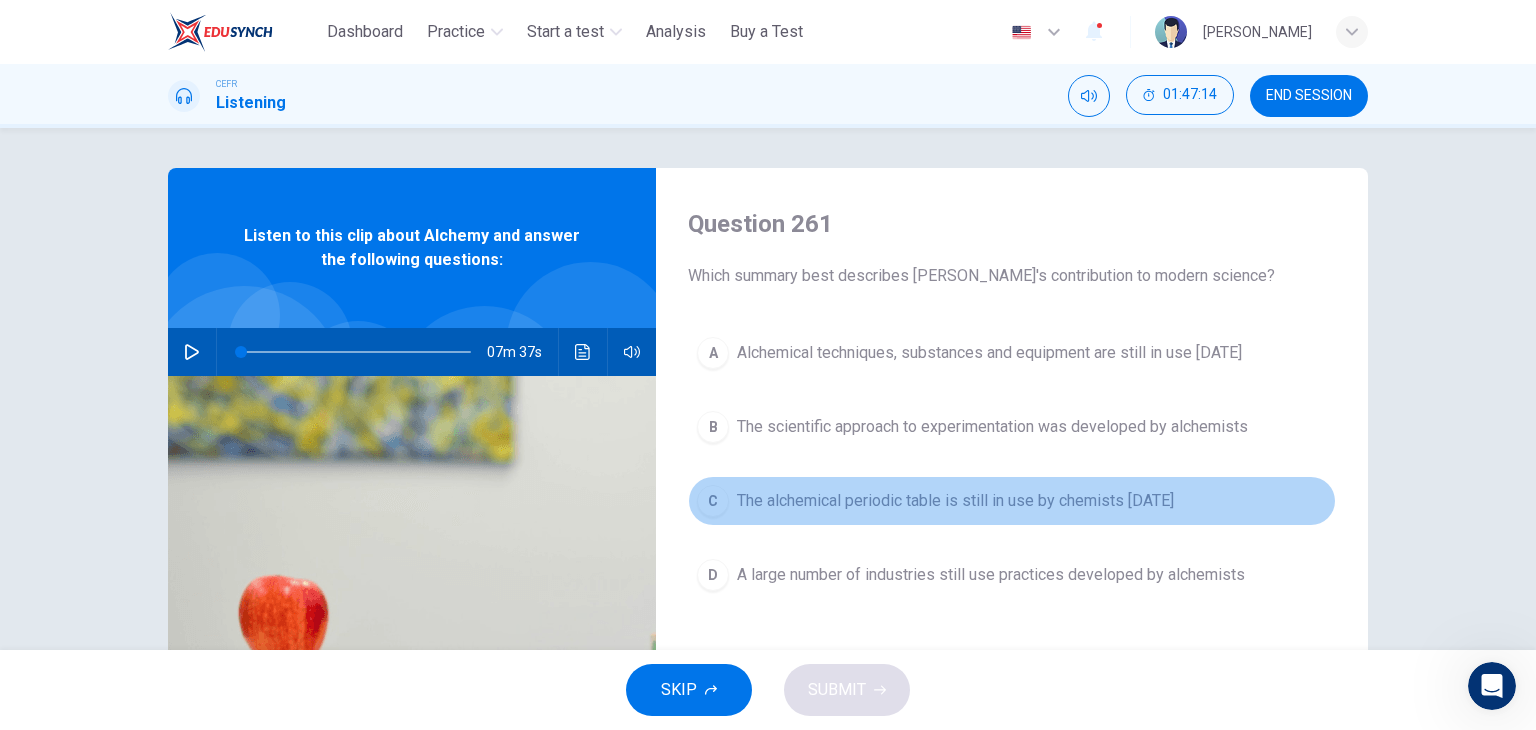 click on "The alchemical periodic table is still in use by chemists [DATE]" at bounding box center (955, 501) 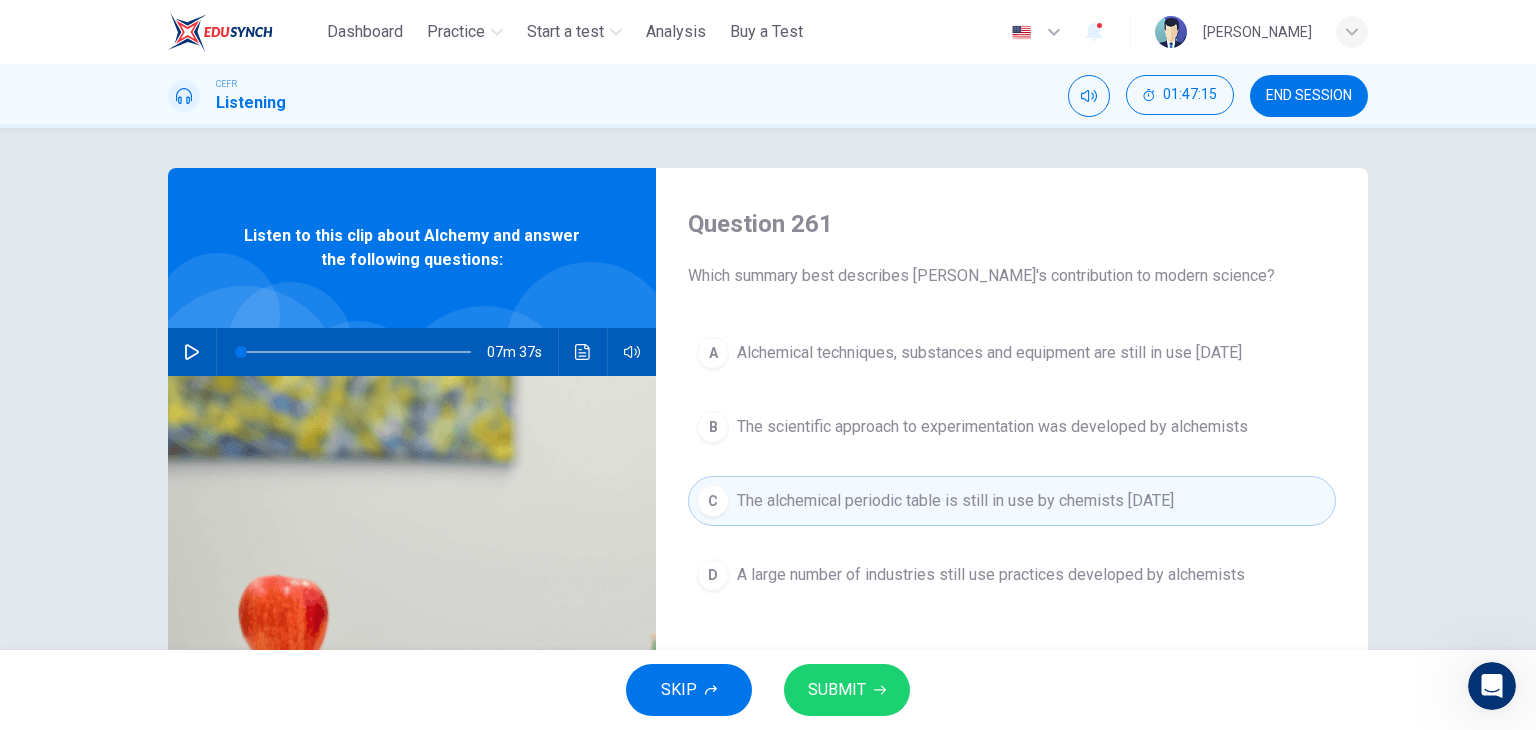 click on "SUBMIT" at bounding box center [847, 690] 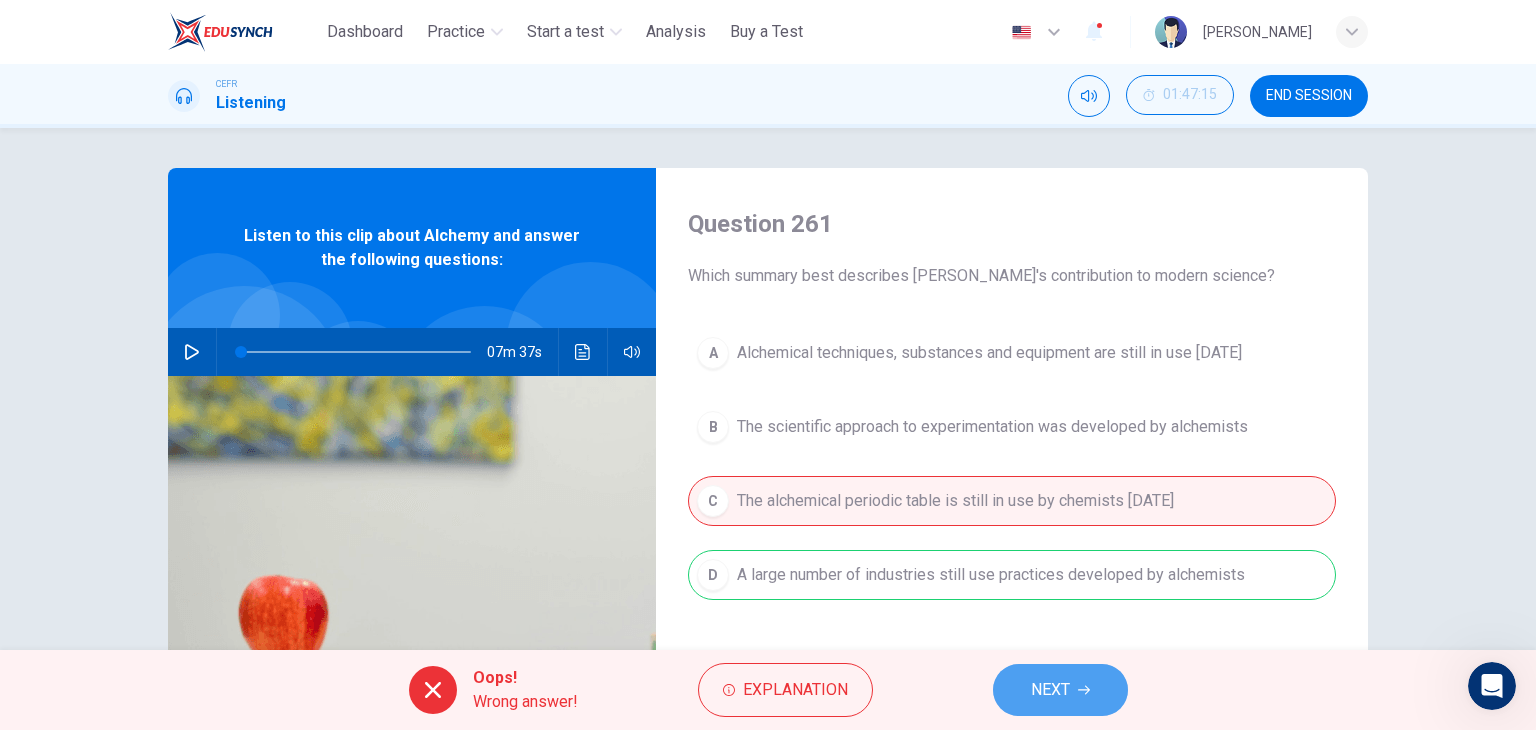click on "NEXT" at bounding box center (1050, 690) 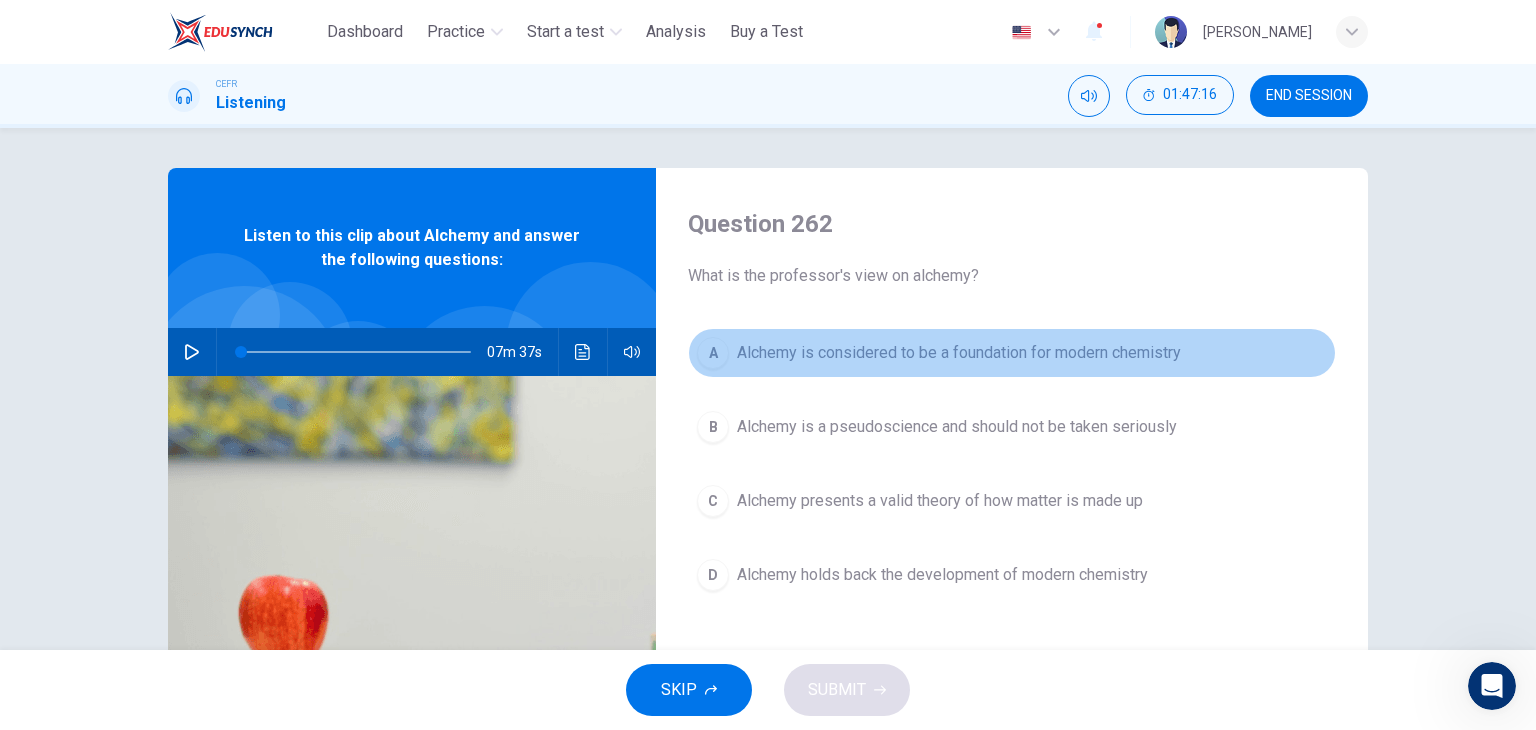 click on "Alchemy is considered to be a foundation for modern chemistry" at bounding box center [959, 353] 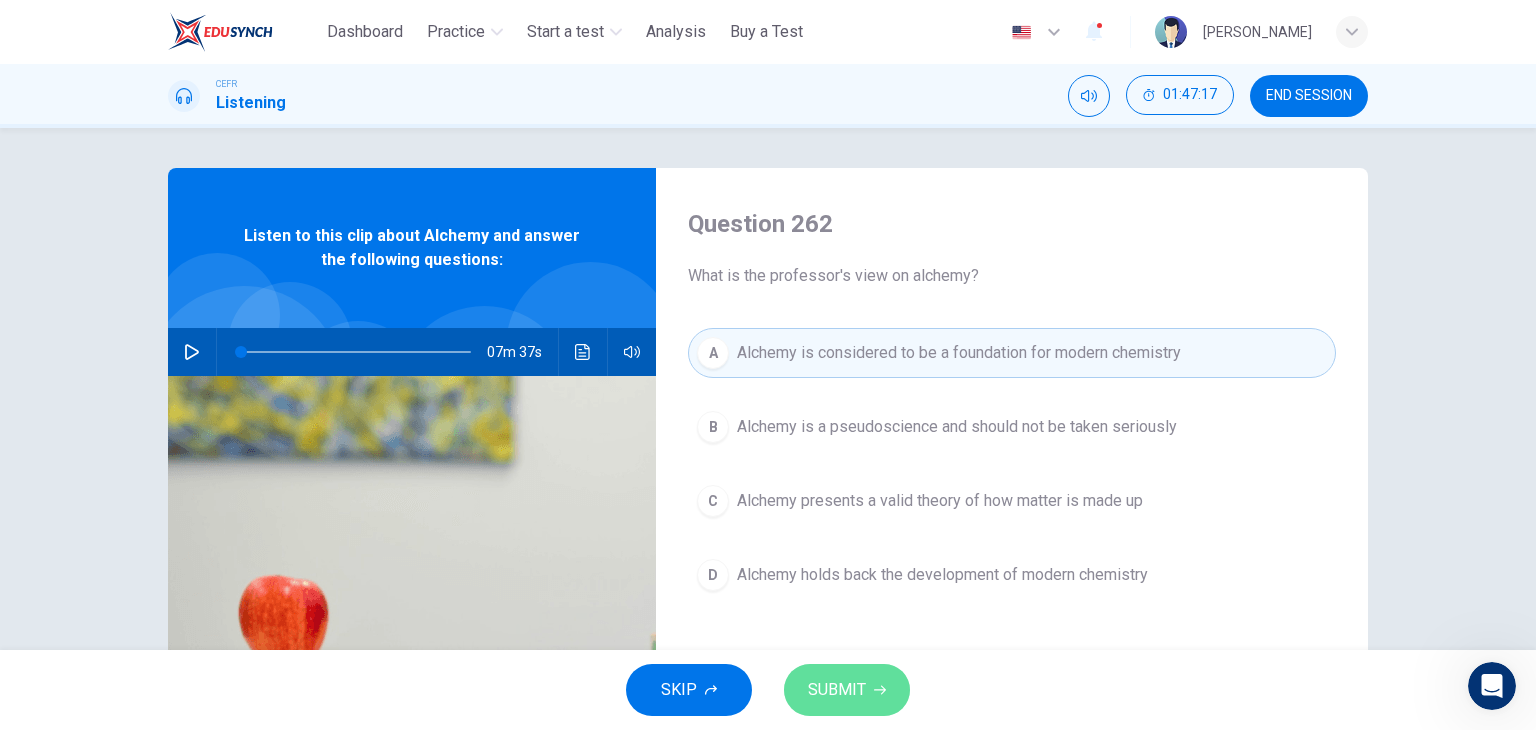 click on "SUBMIT" at bounding box center (837, 690) 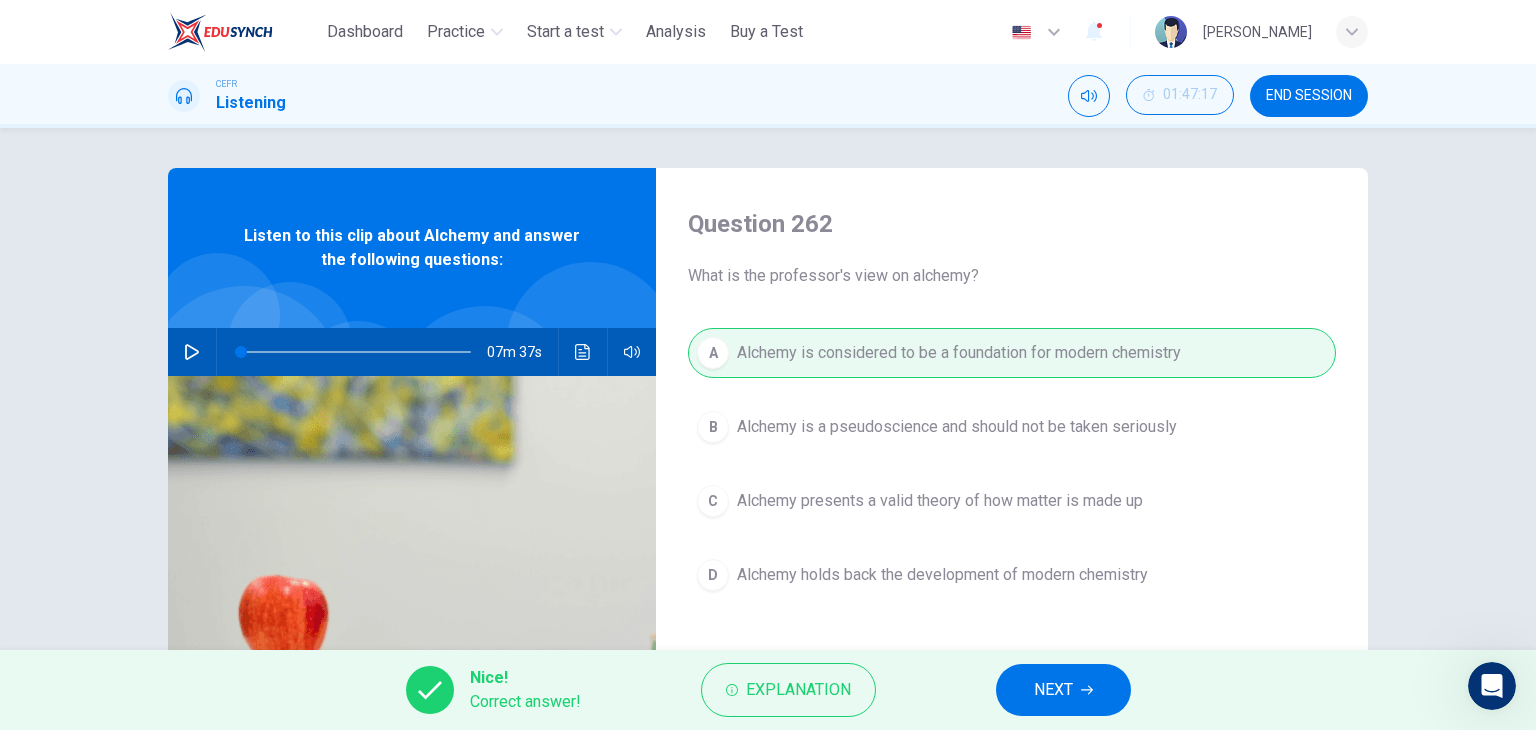 click on "NEXT" at bounding box center [1063, 690] 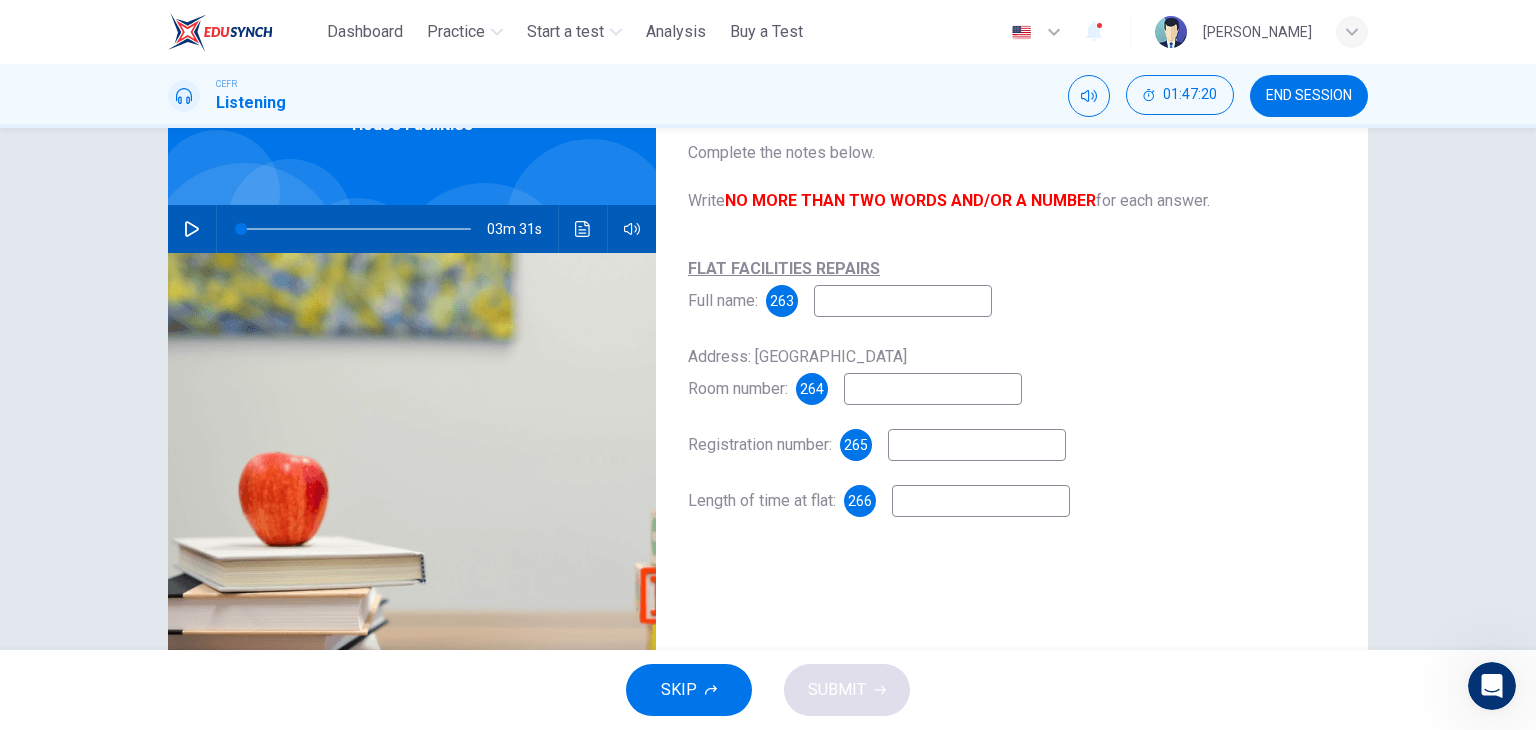 scroll, scrollTop: 136, scrollLeft: 0, axis: vertical 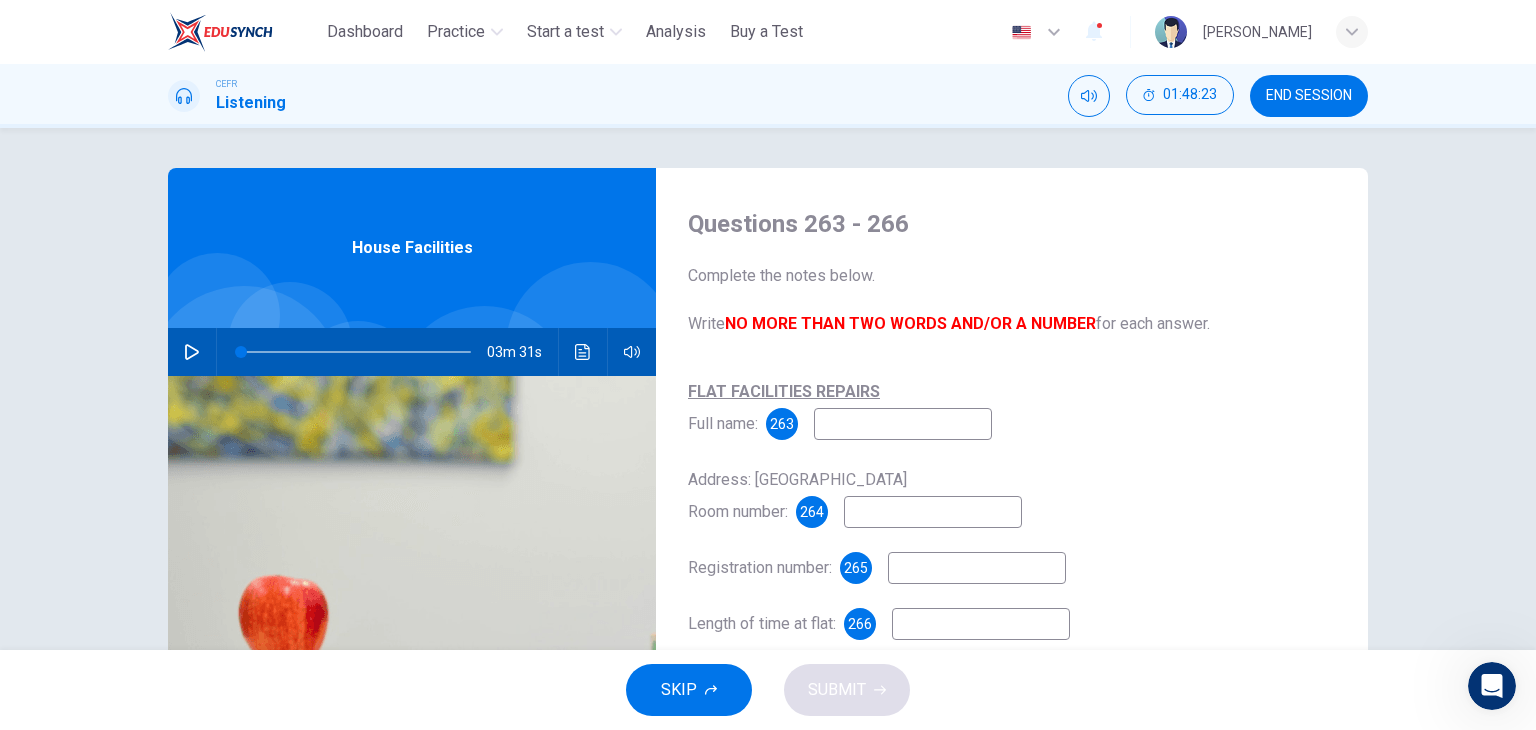 click at bounding box center (903, 424) 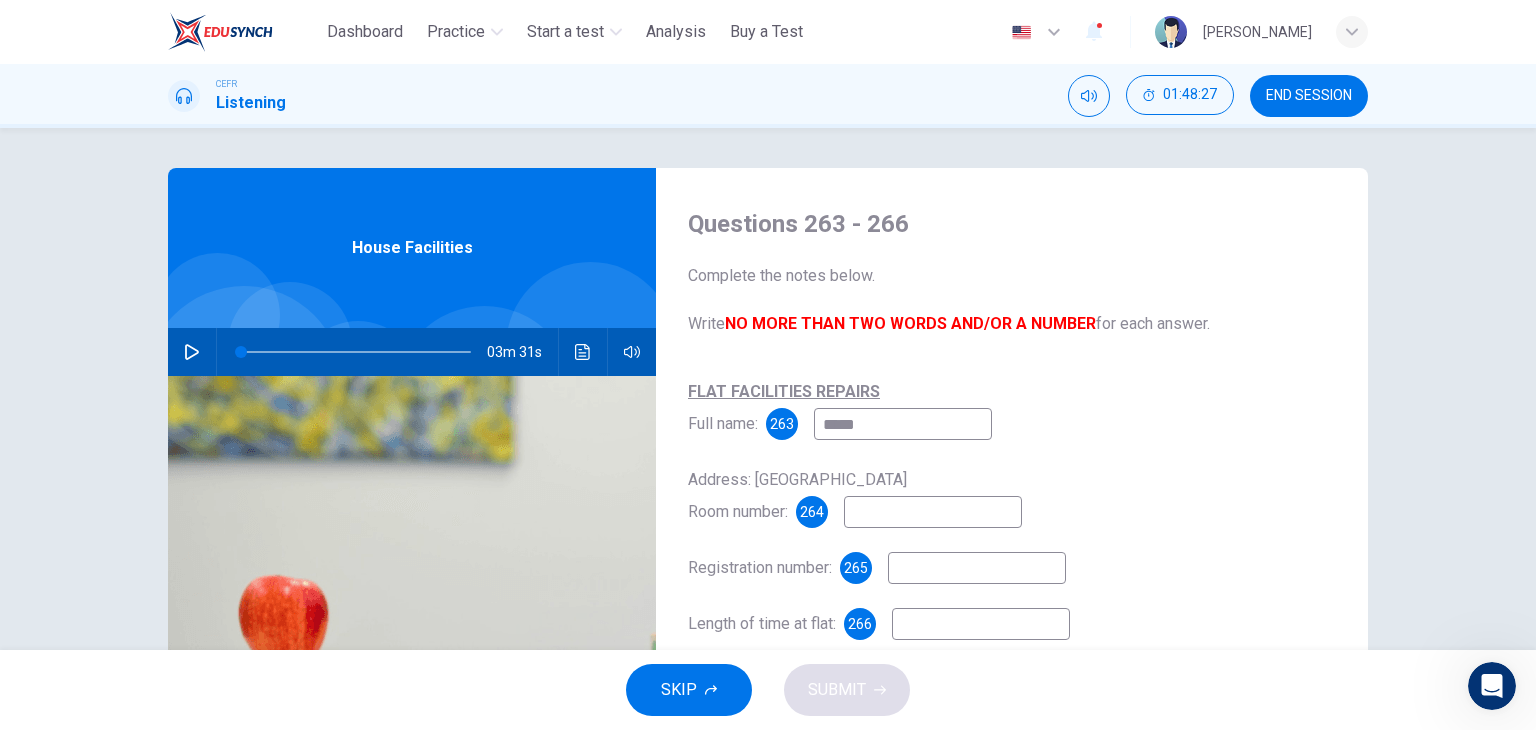 type on "*****" 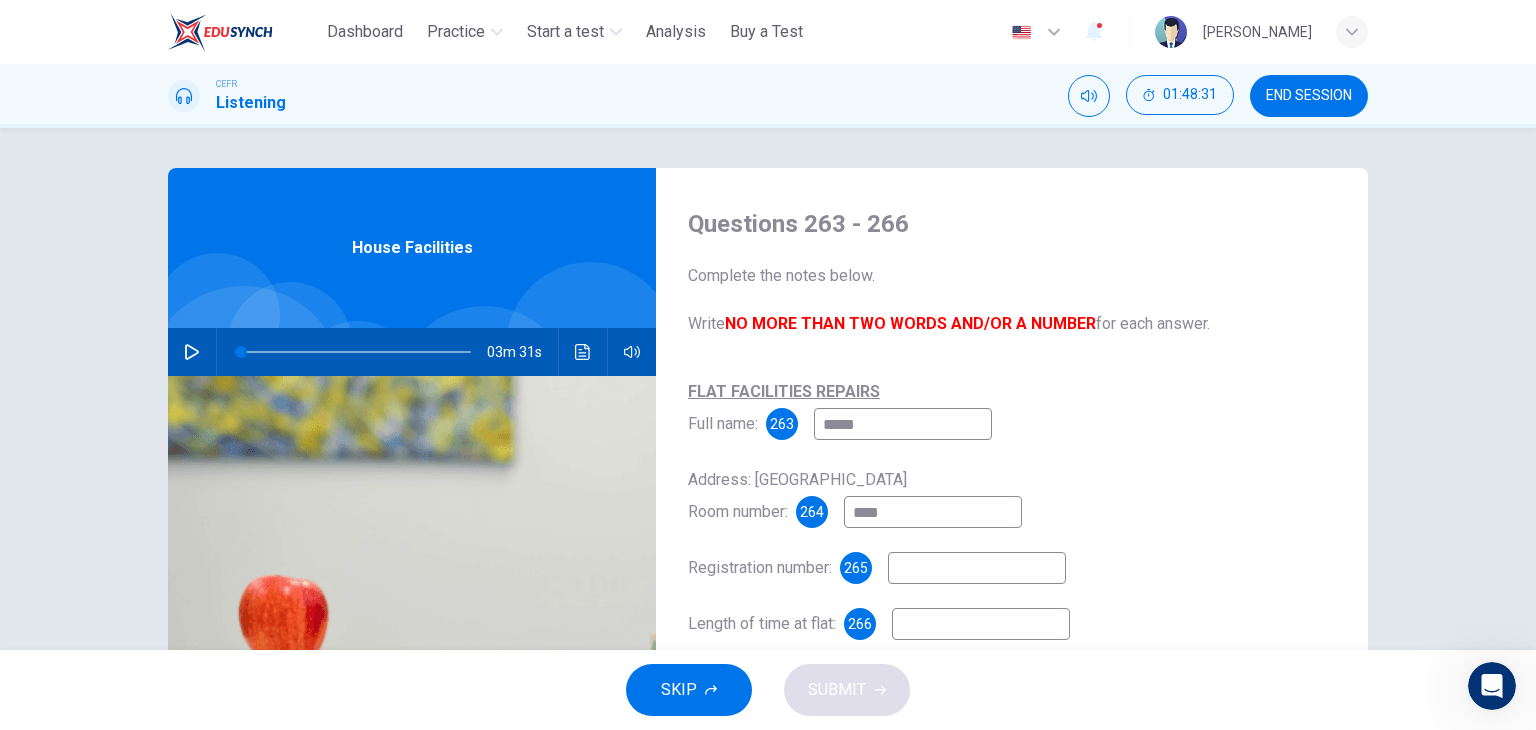 type on "****" 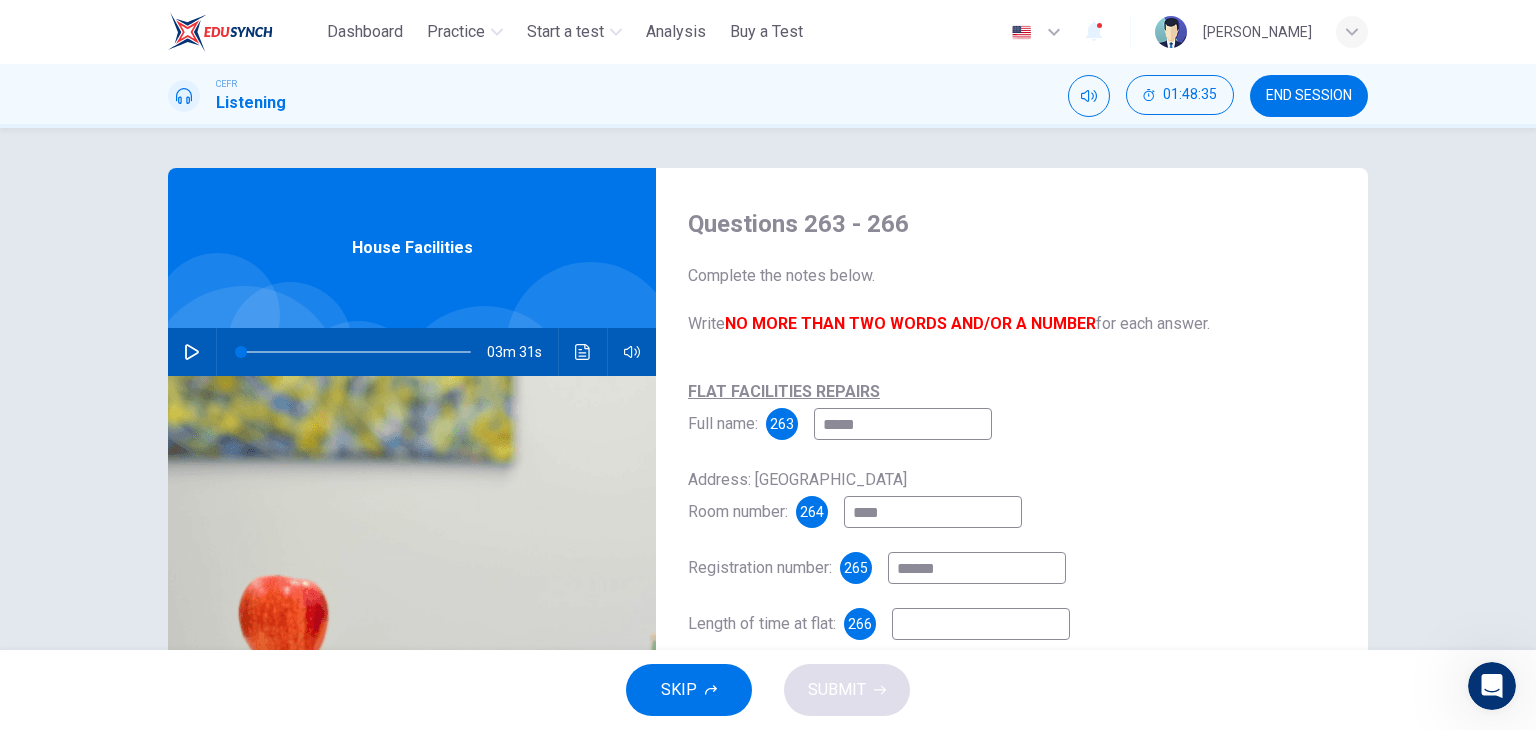 type on "******" 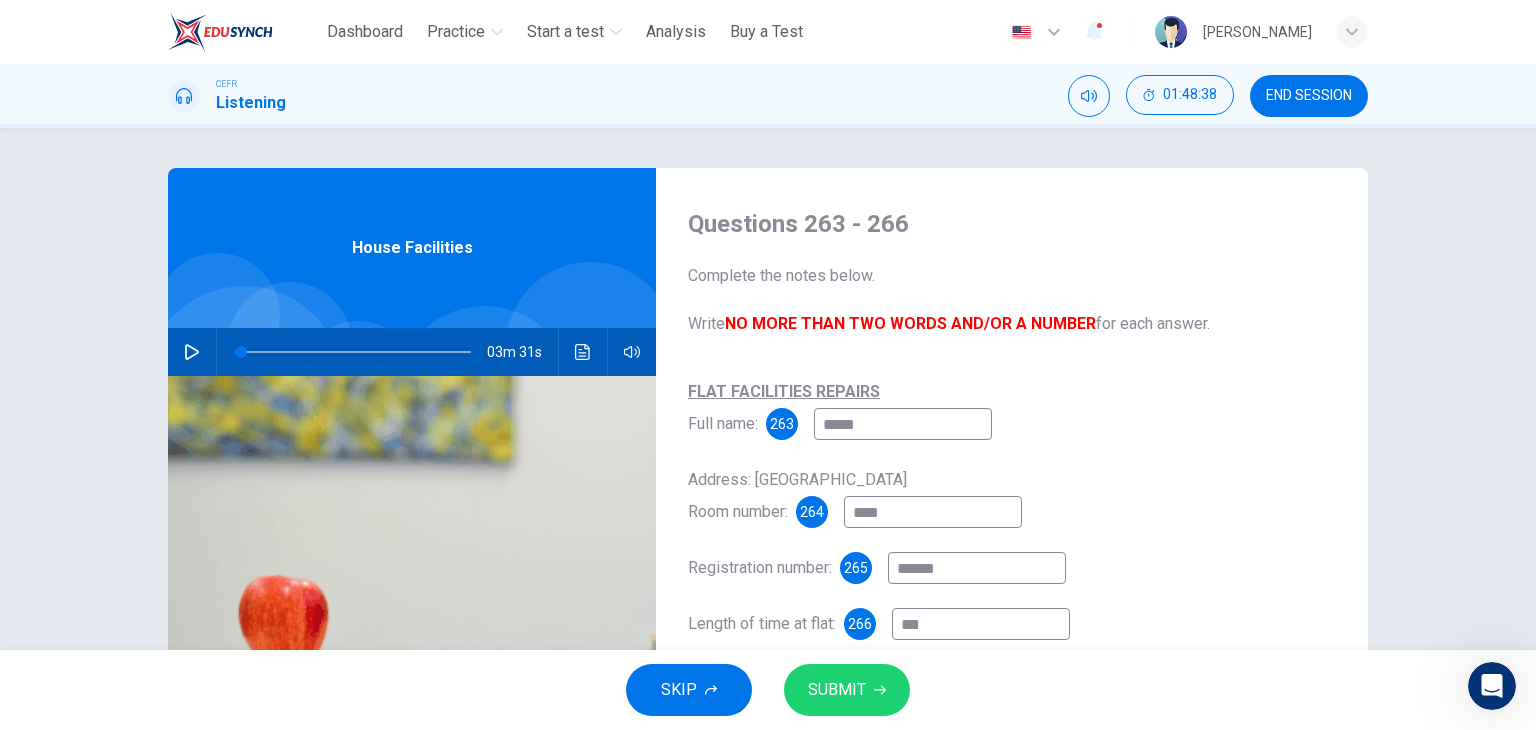 type on "***" 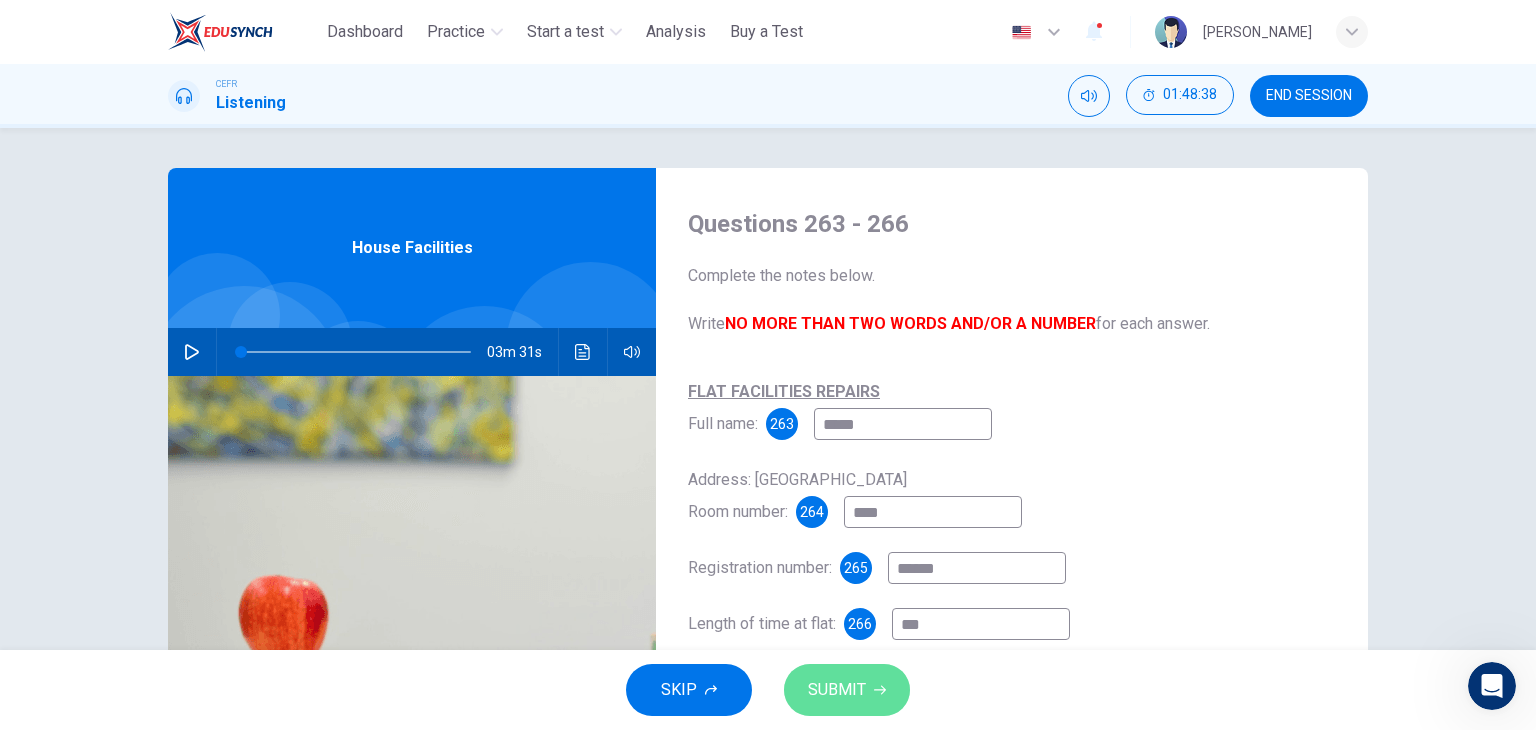 click on "SUBMIT" at bounding box center [837, 690] 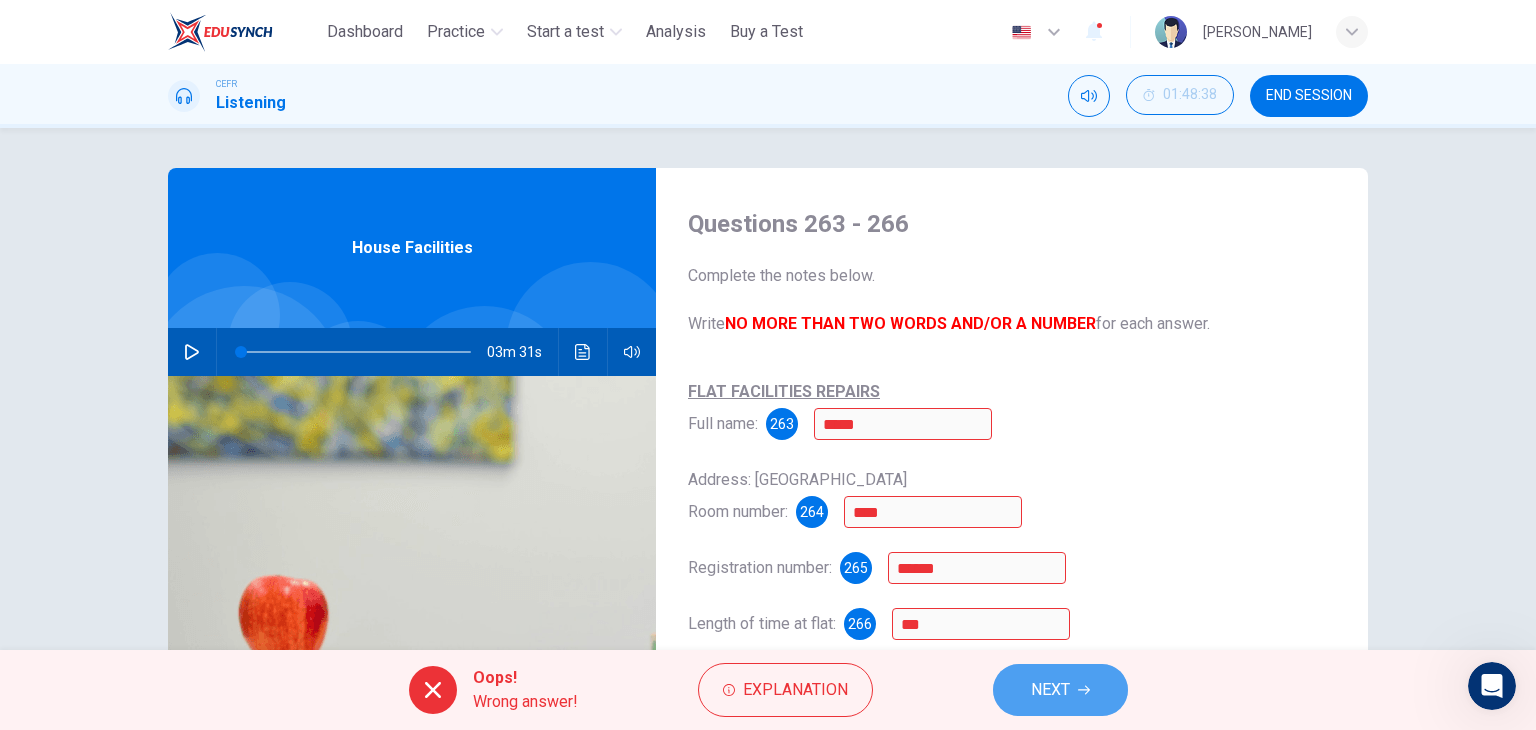click on "NEXT" at bounding box center [1060, 690] 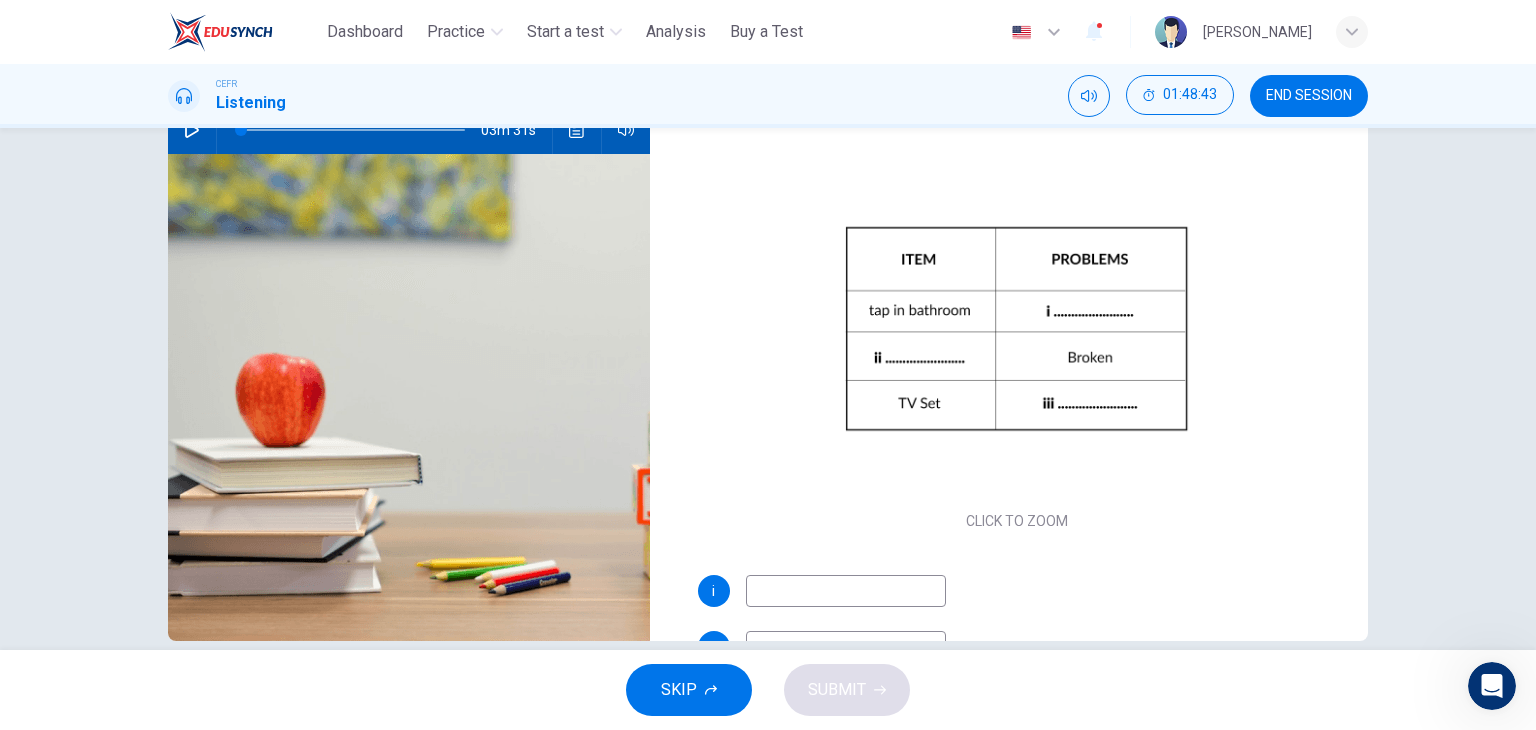 scroll, scrollTop: 228, scrollLeft: 0, axis: vertical 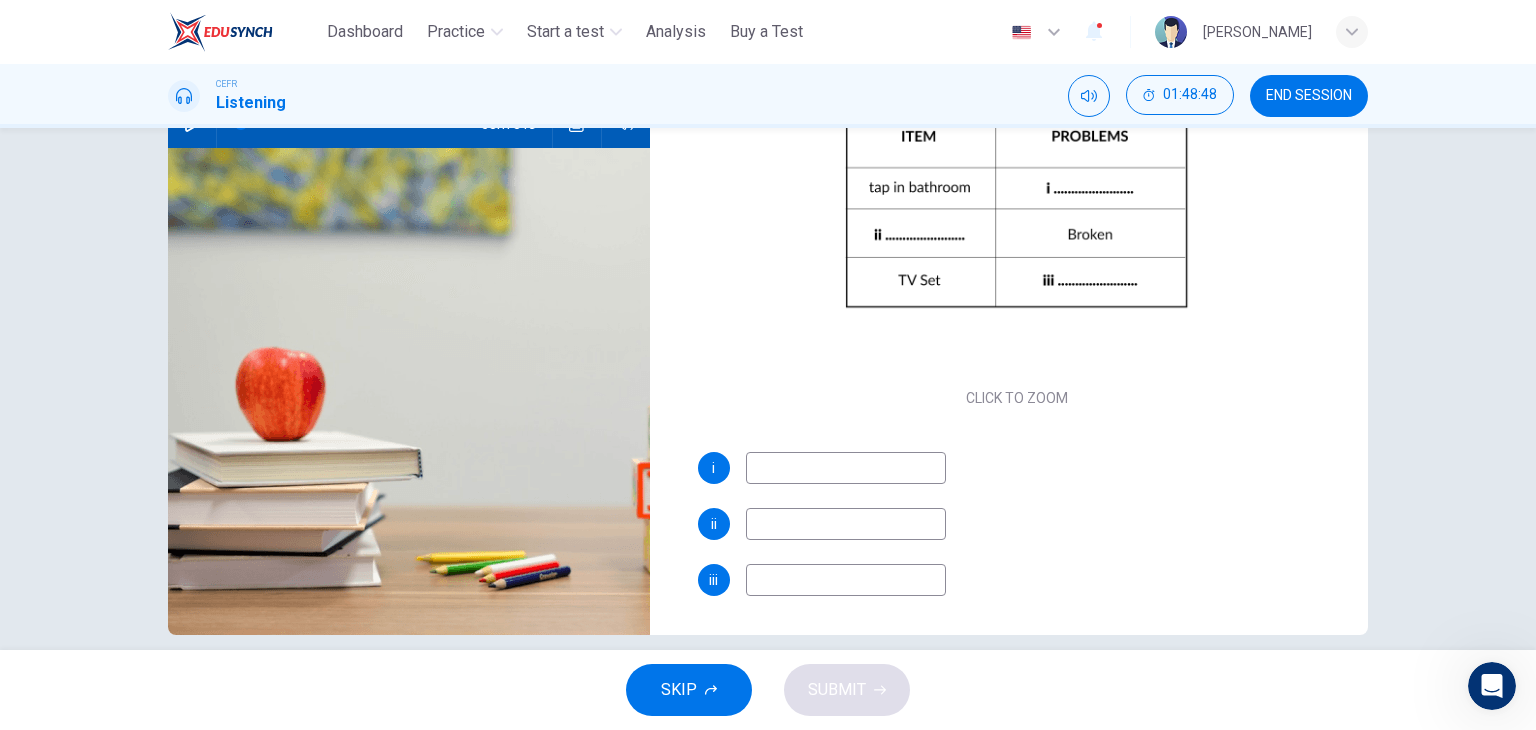 click at bounding box center [846, 468] 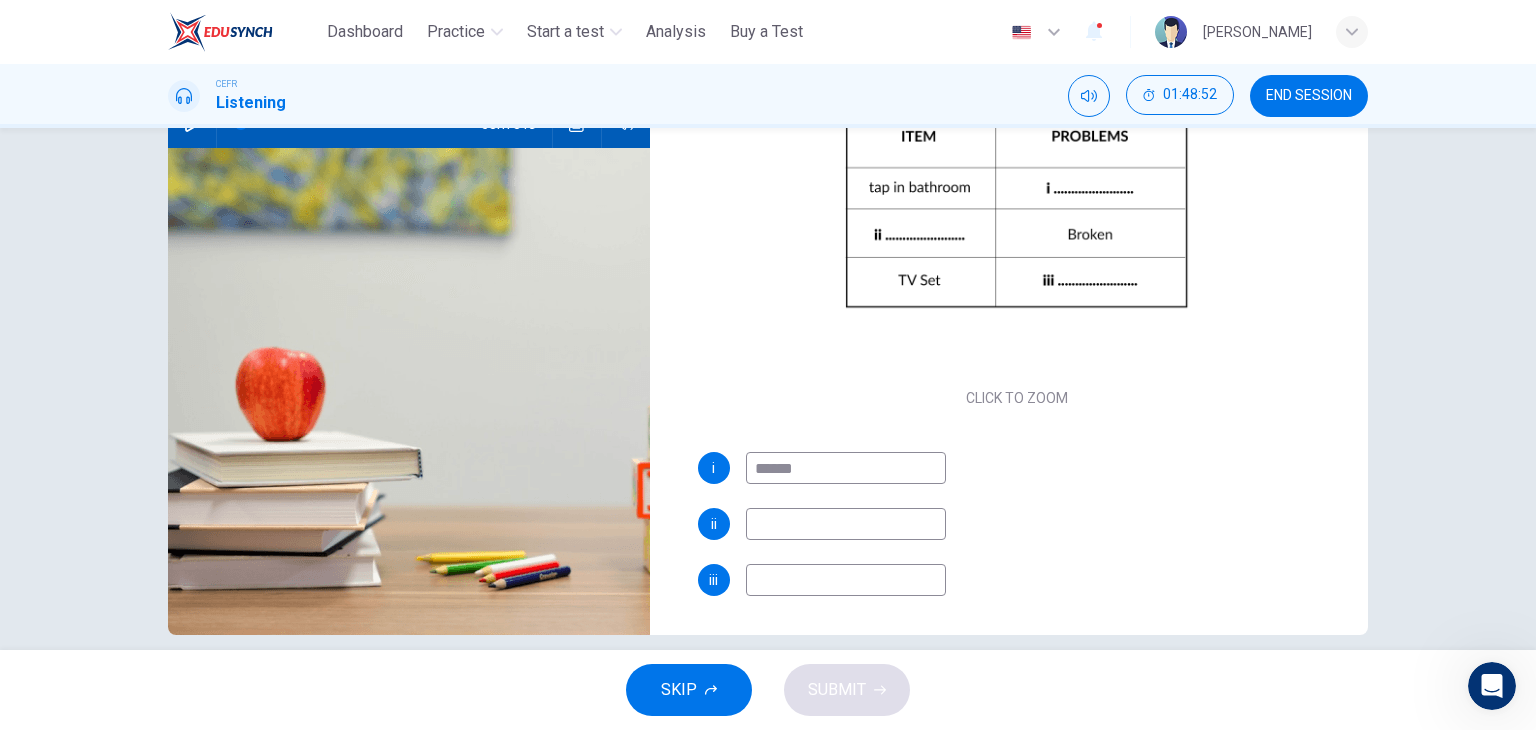 type on "******" 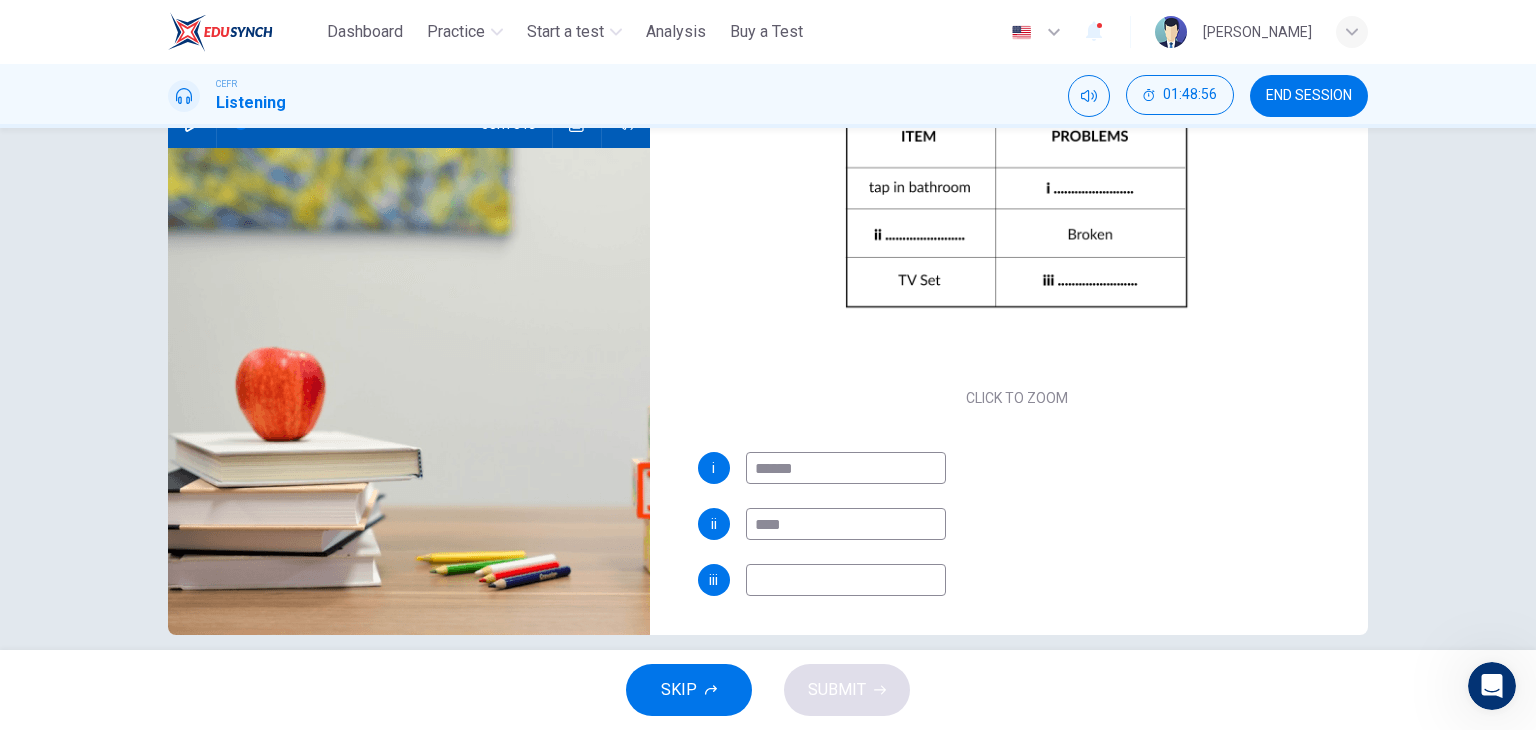 type on "****" 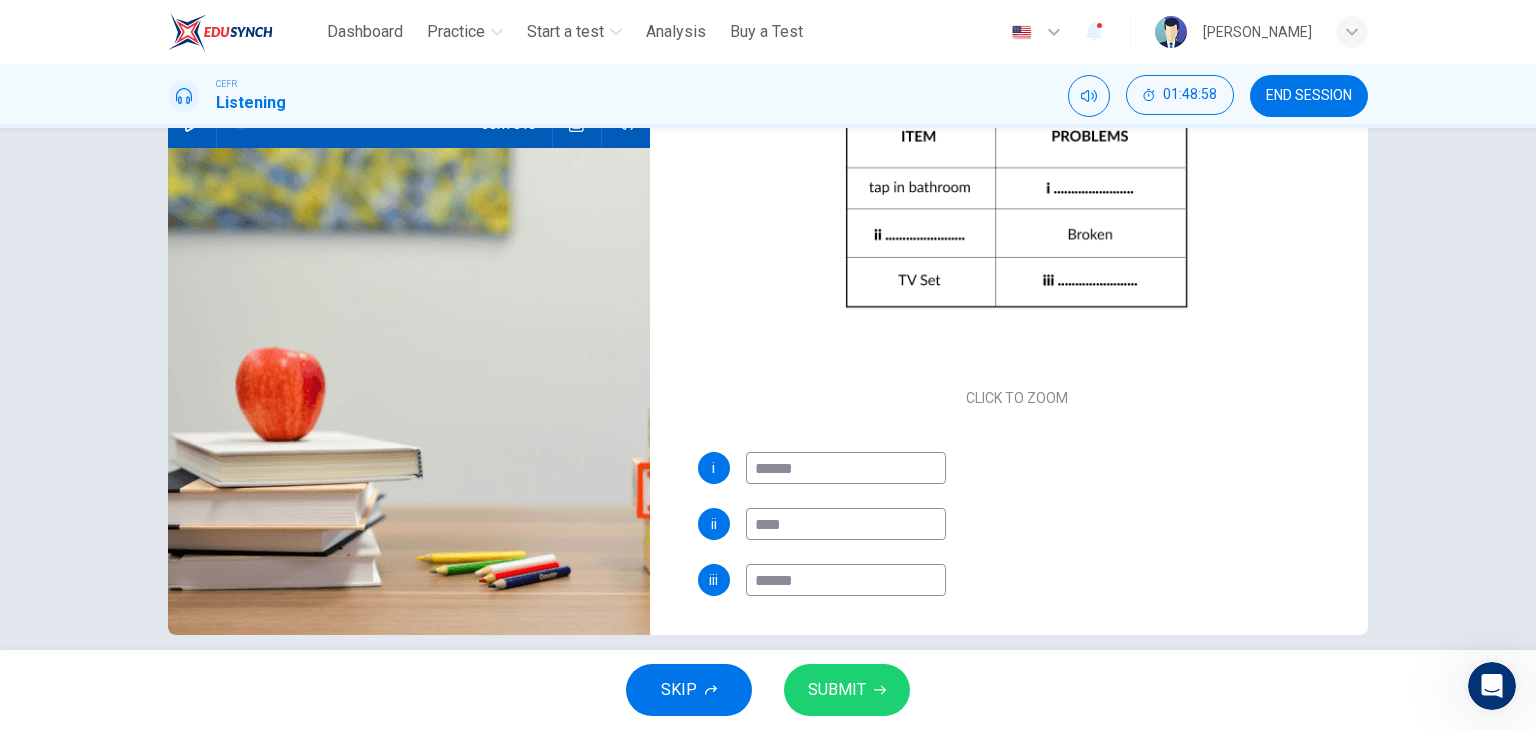 type on "******" 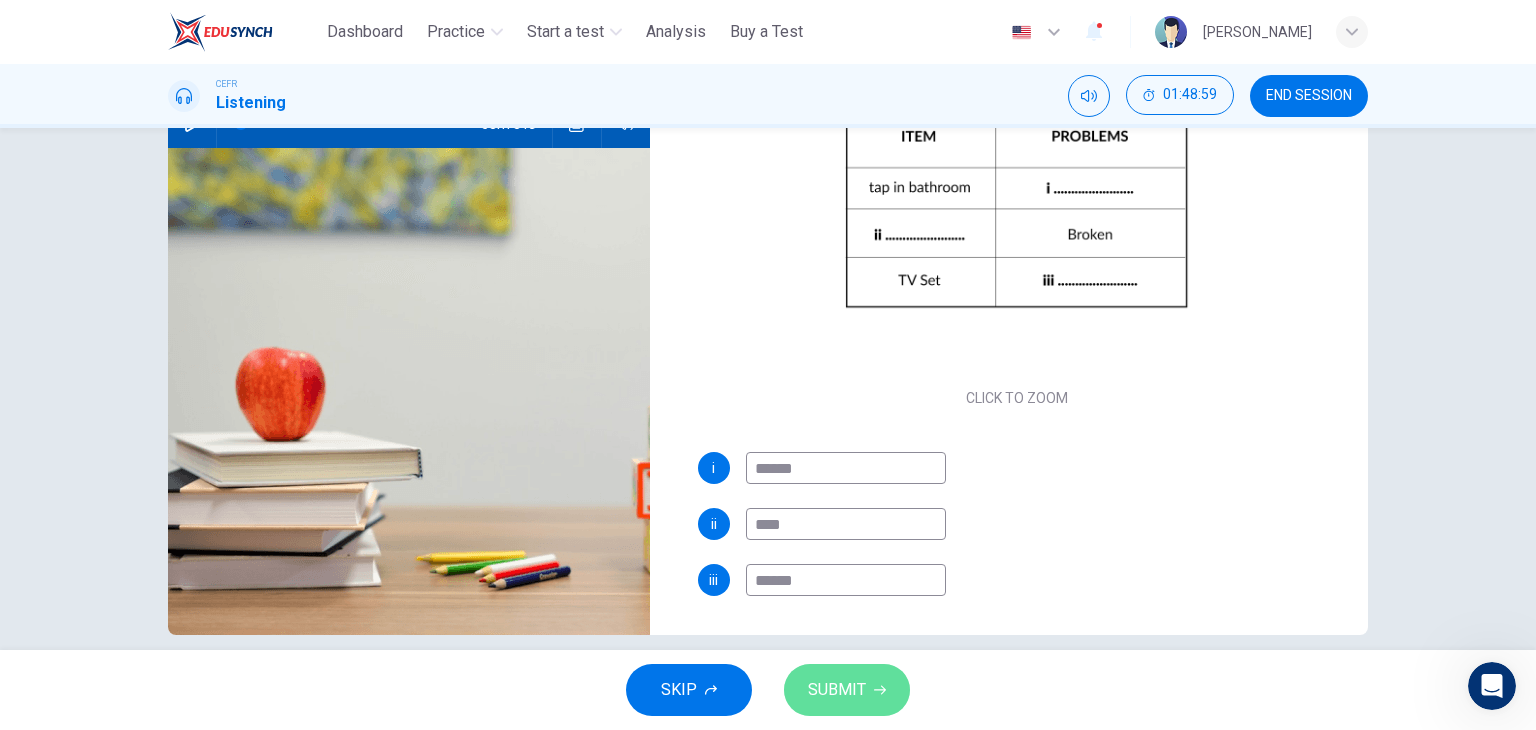 click on "SUBMIT" at bounding box center (837, 690) 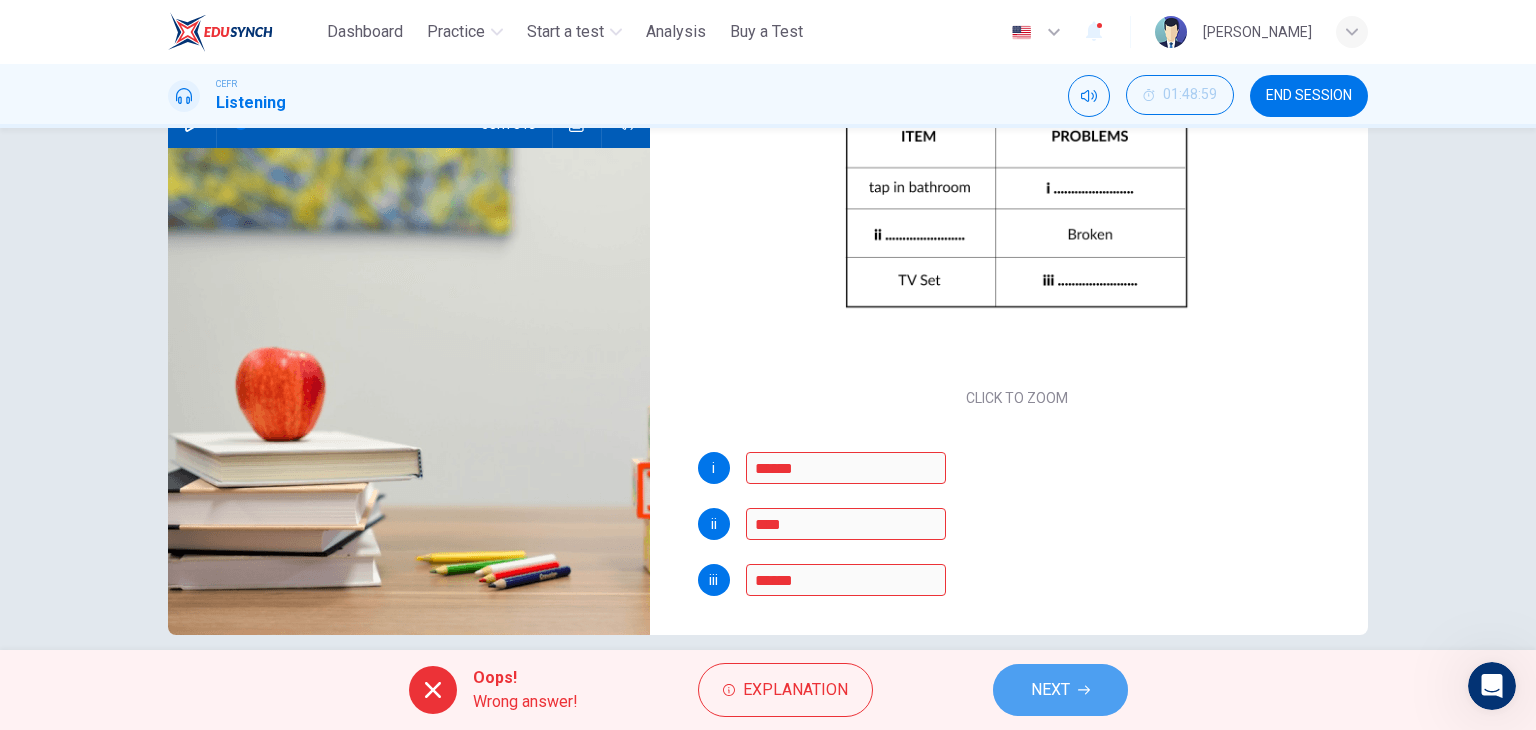click on "NEXT" at bounding box center (1060, 690) 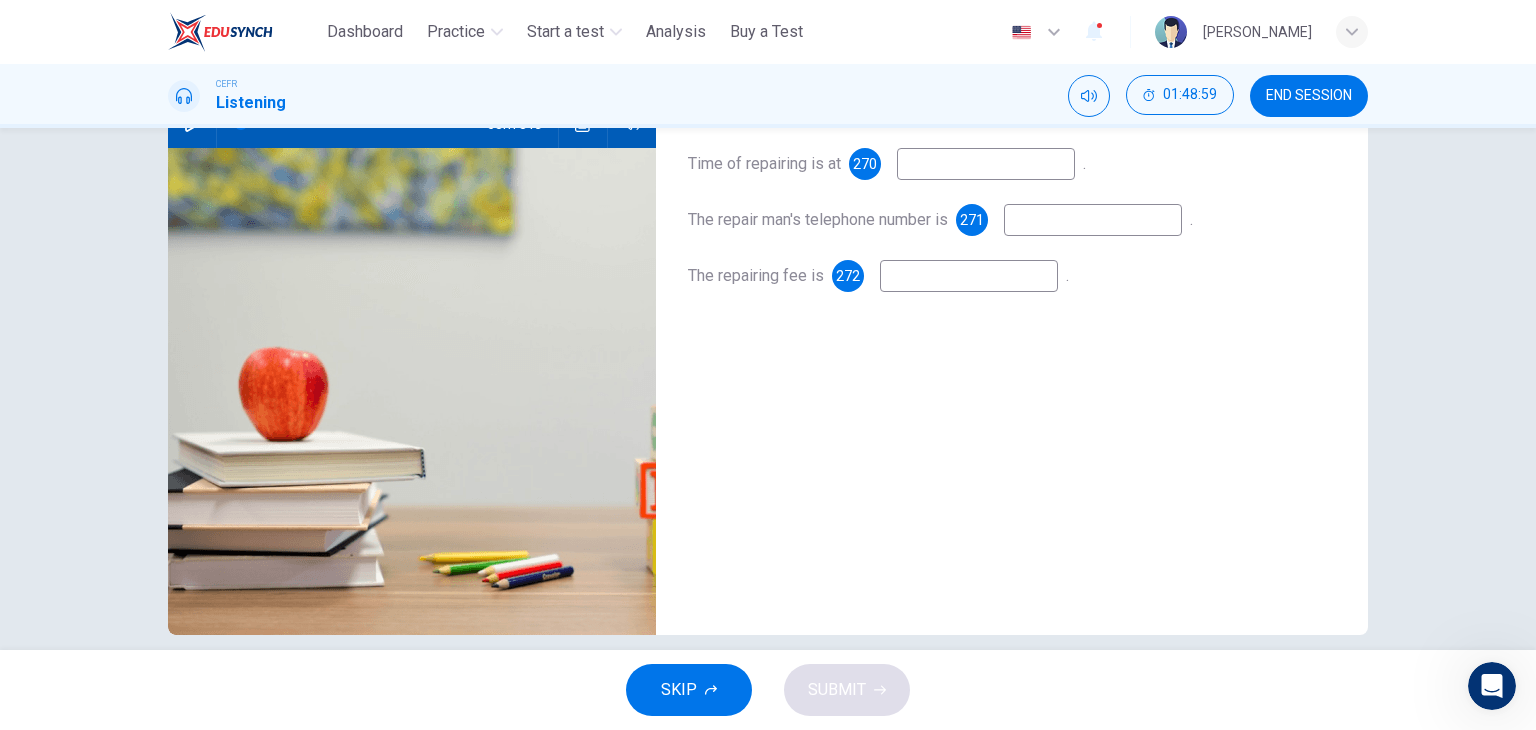 scroll, scrollTop: 0, scrollLeft: 0, axis: both 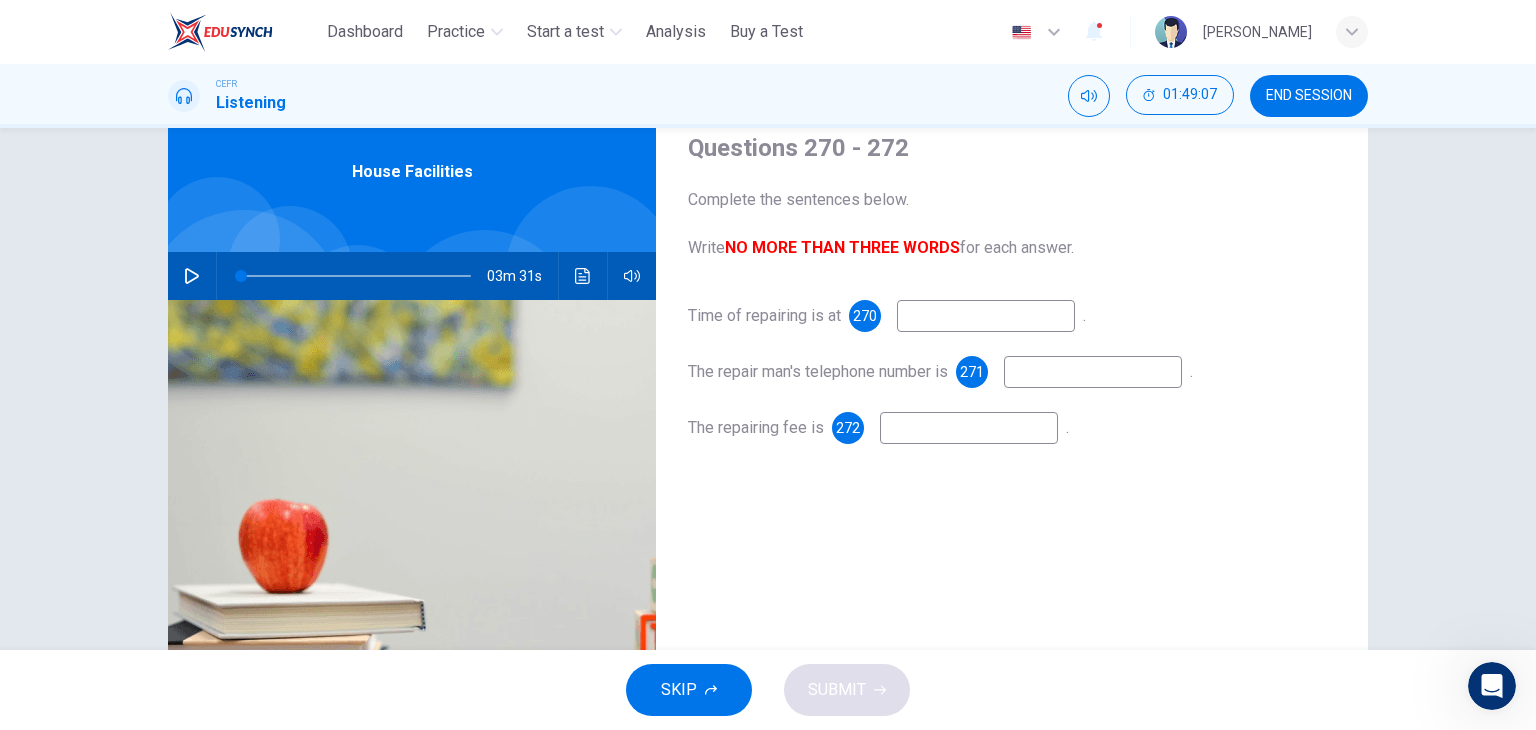 click at bounding box center (986, 316) 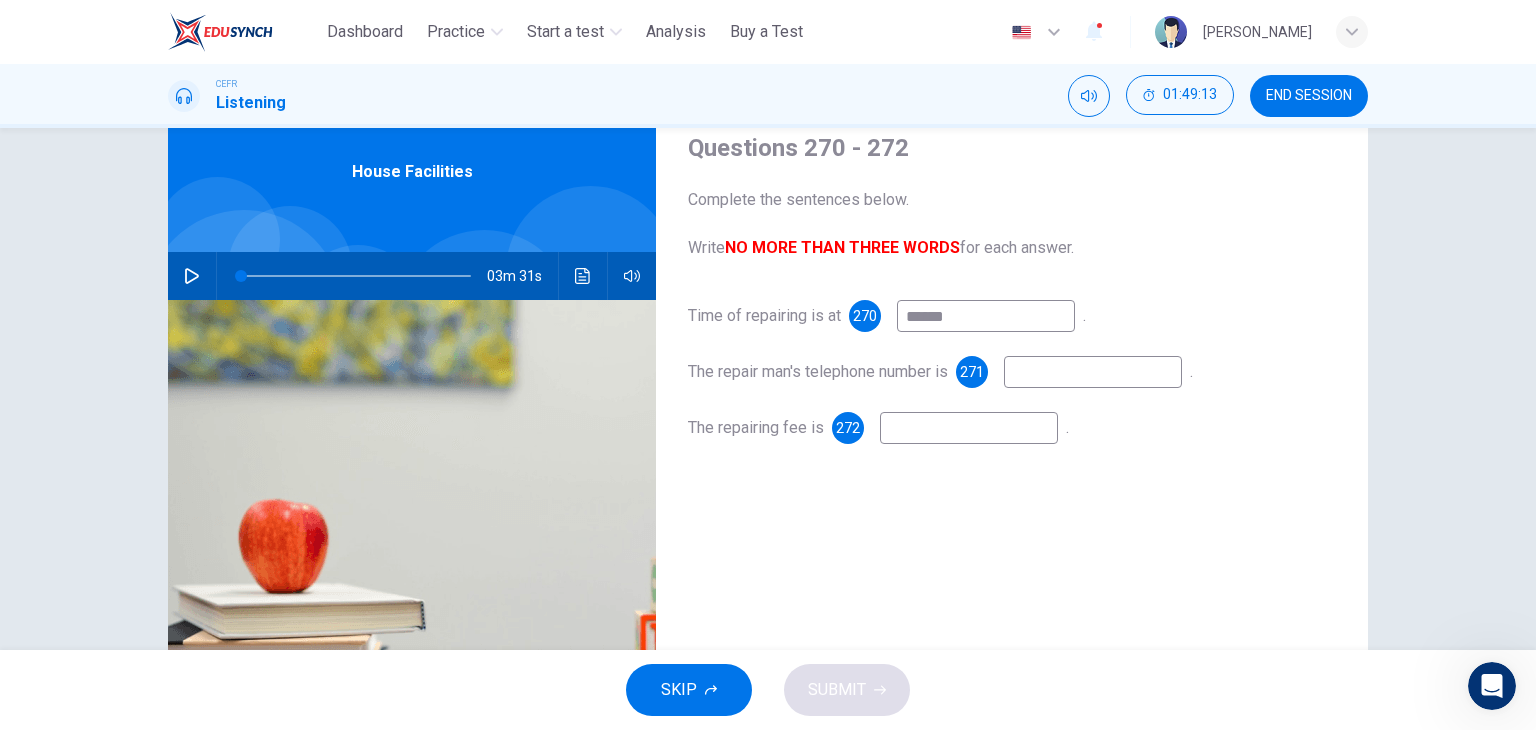 type on "******" 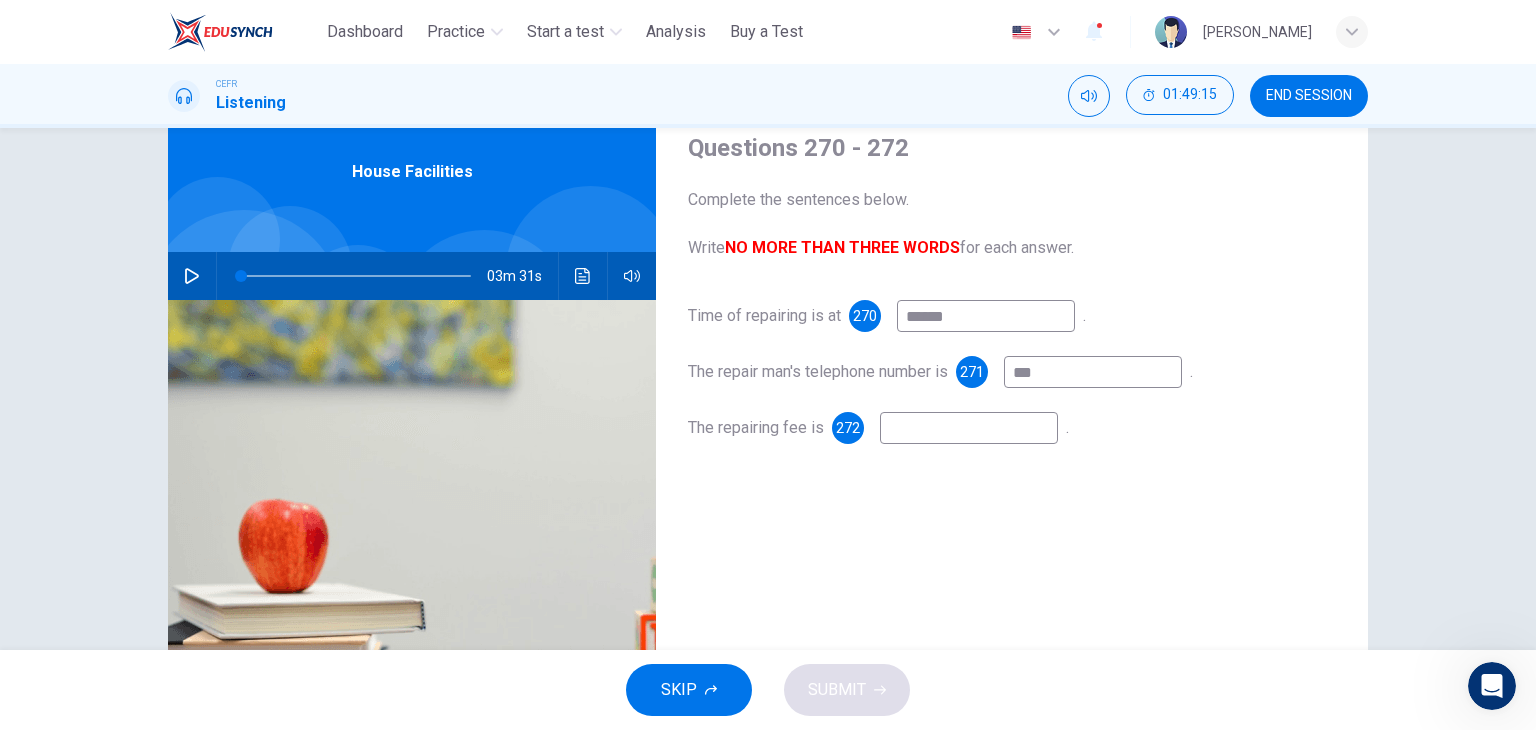 type on "***" 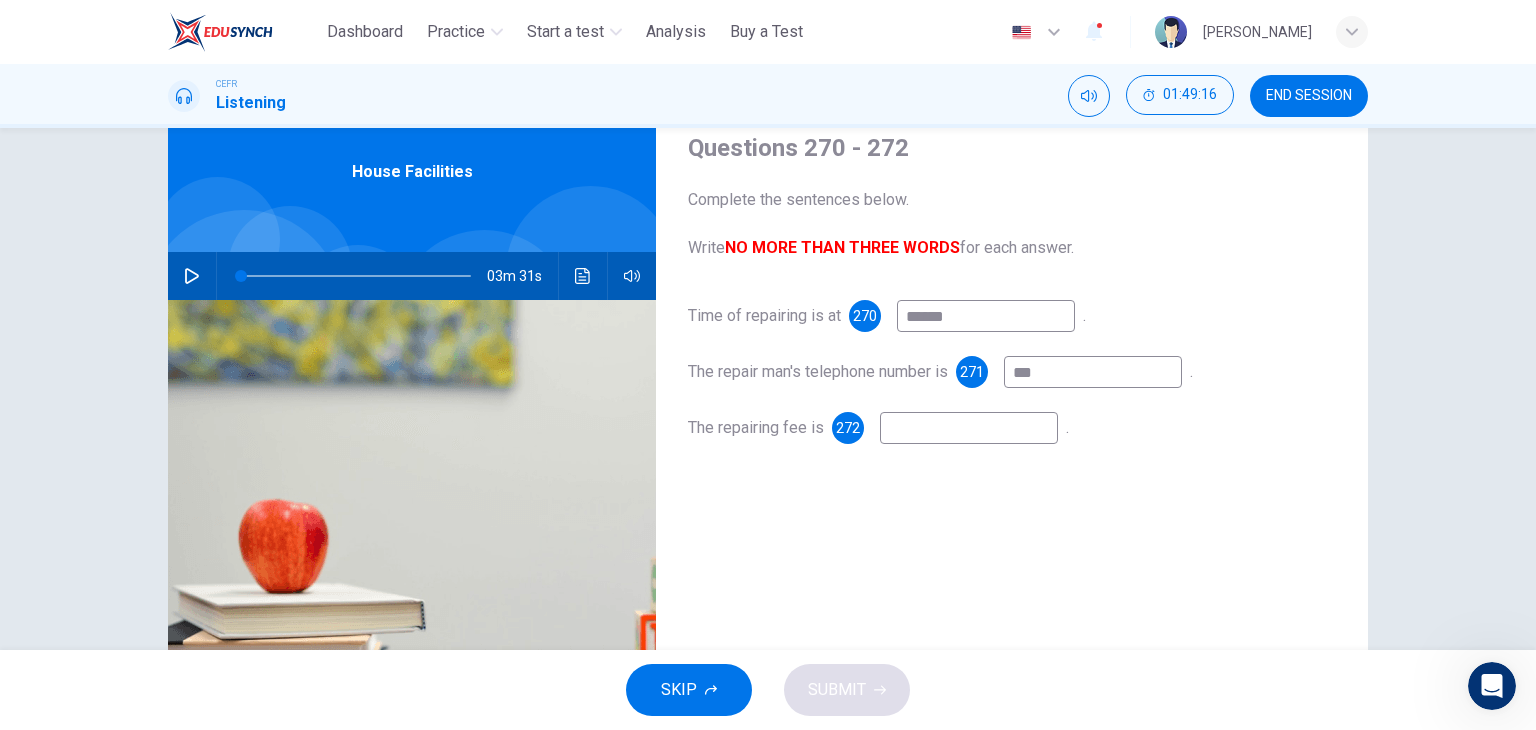 click at bounding box center (969, 428) 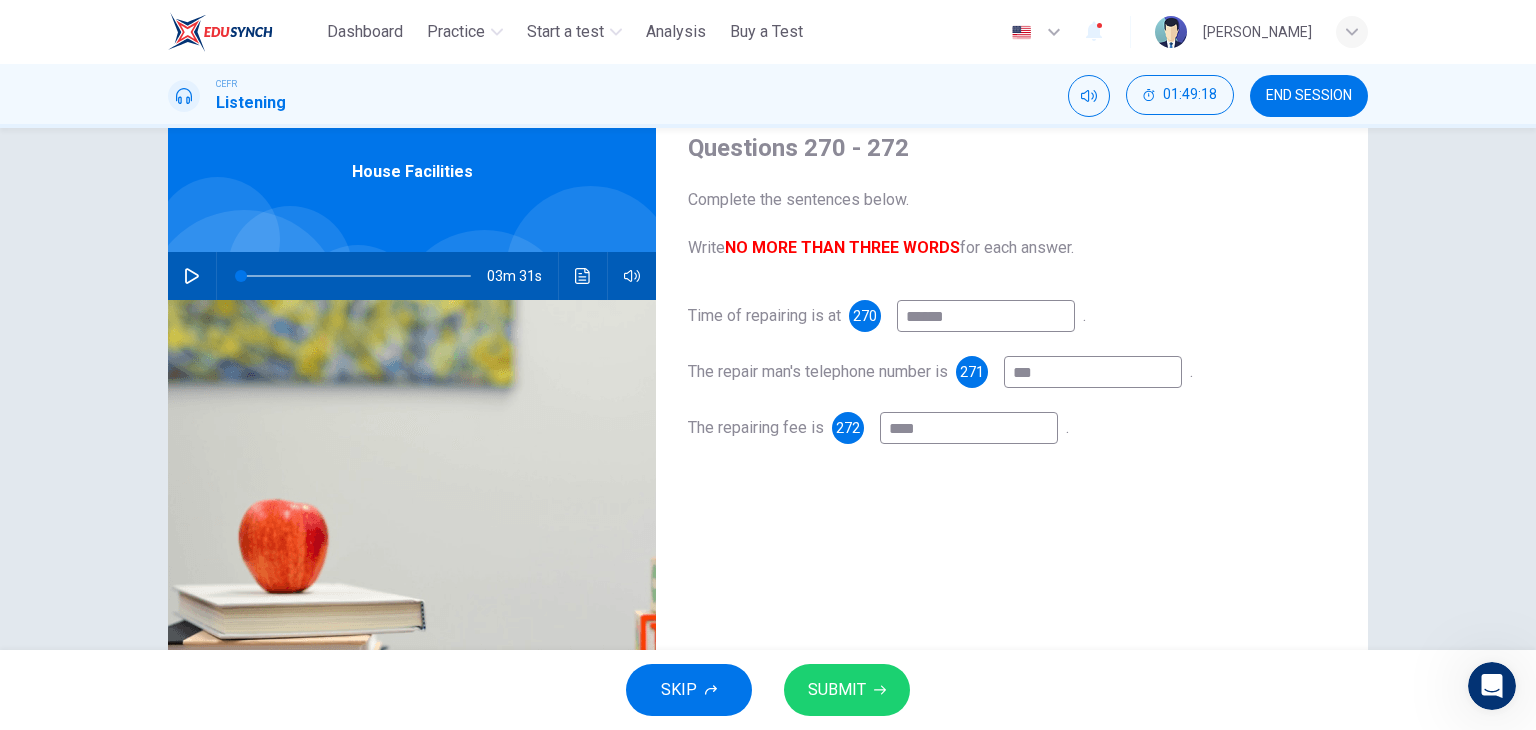 type on "****" 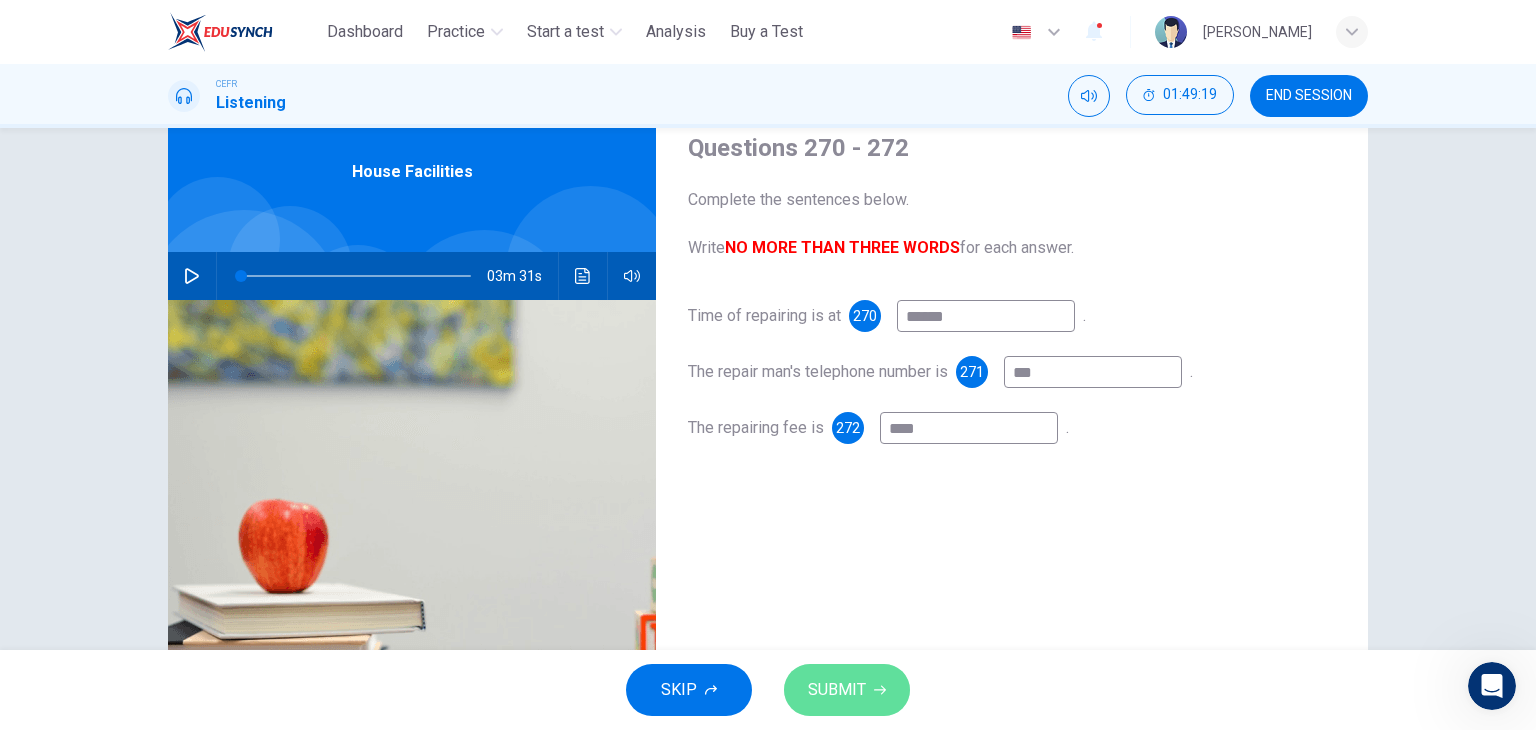 click on "SUBMIT" at bounding box center (837, 690) 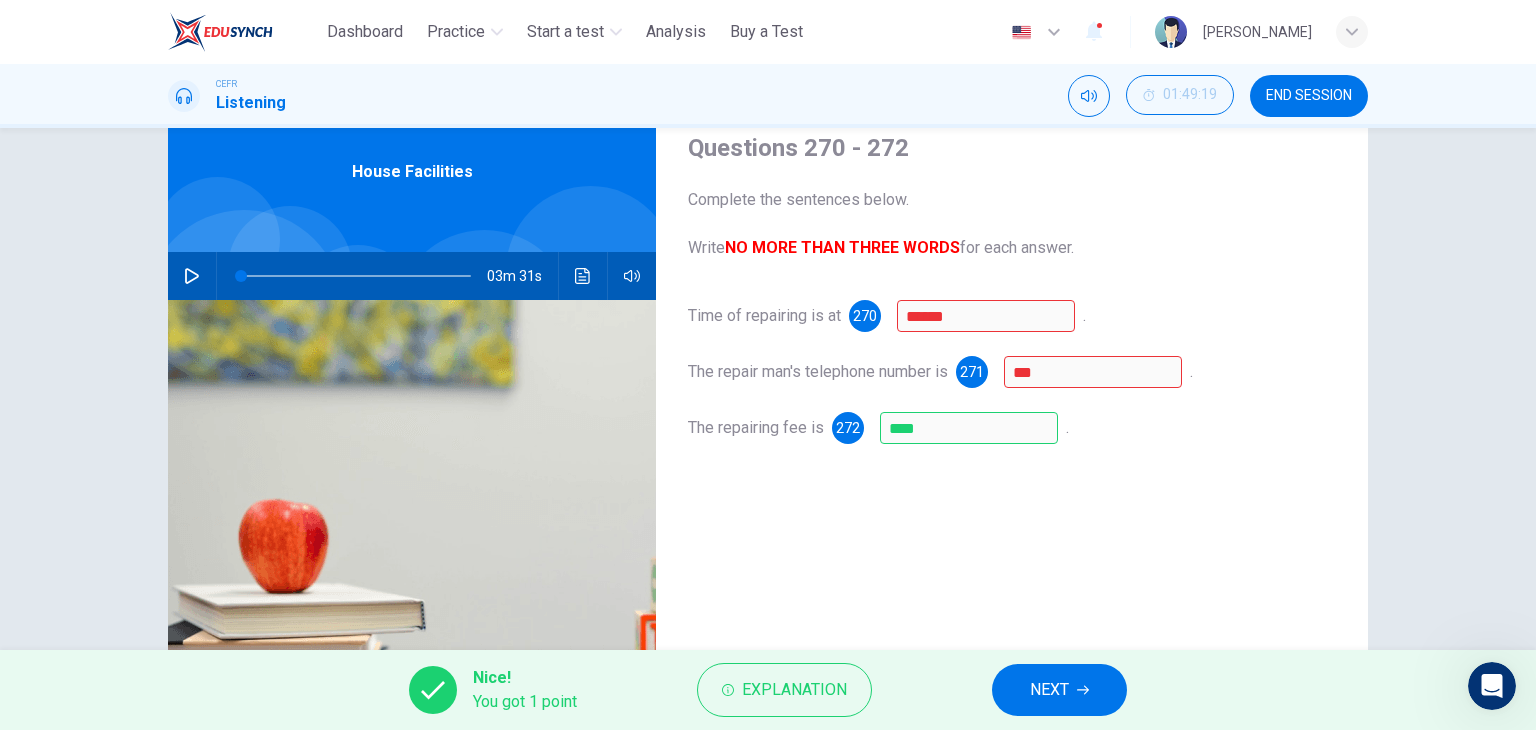 click on "NEXT" at bounding box center [1059, 690] 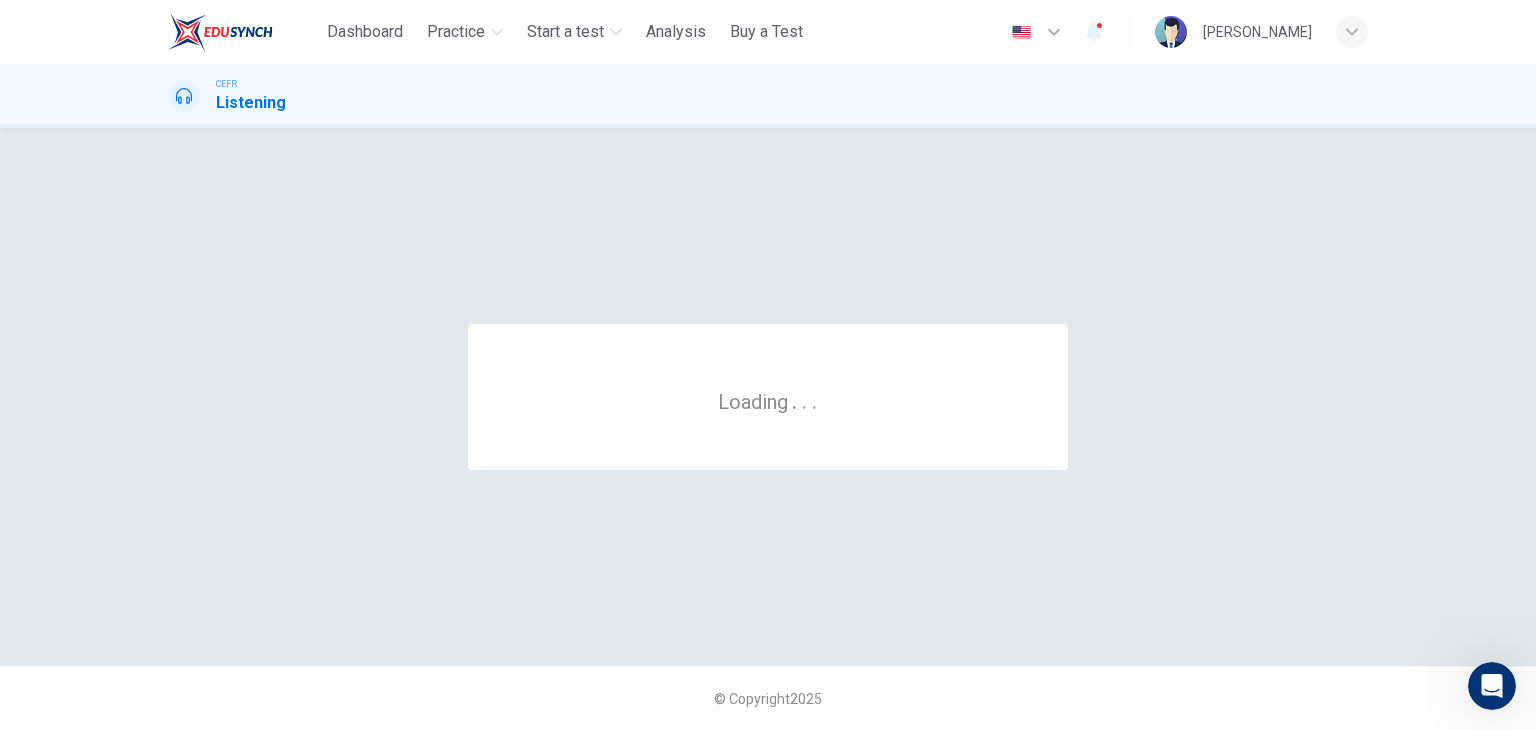 scroll, scrollTop: 0, scrollLeft: 0, axis: both 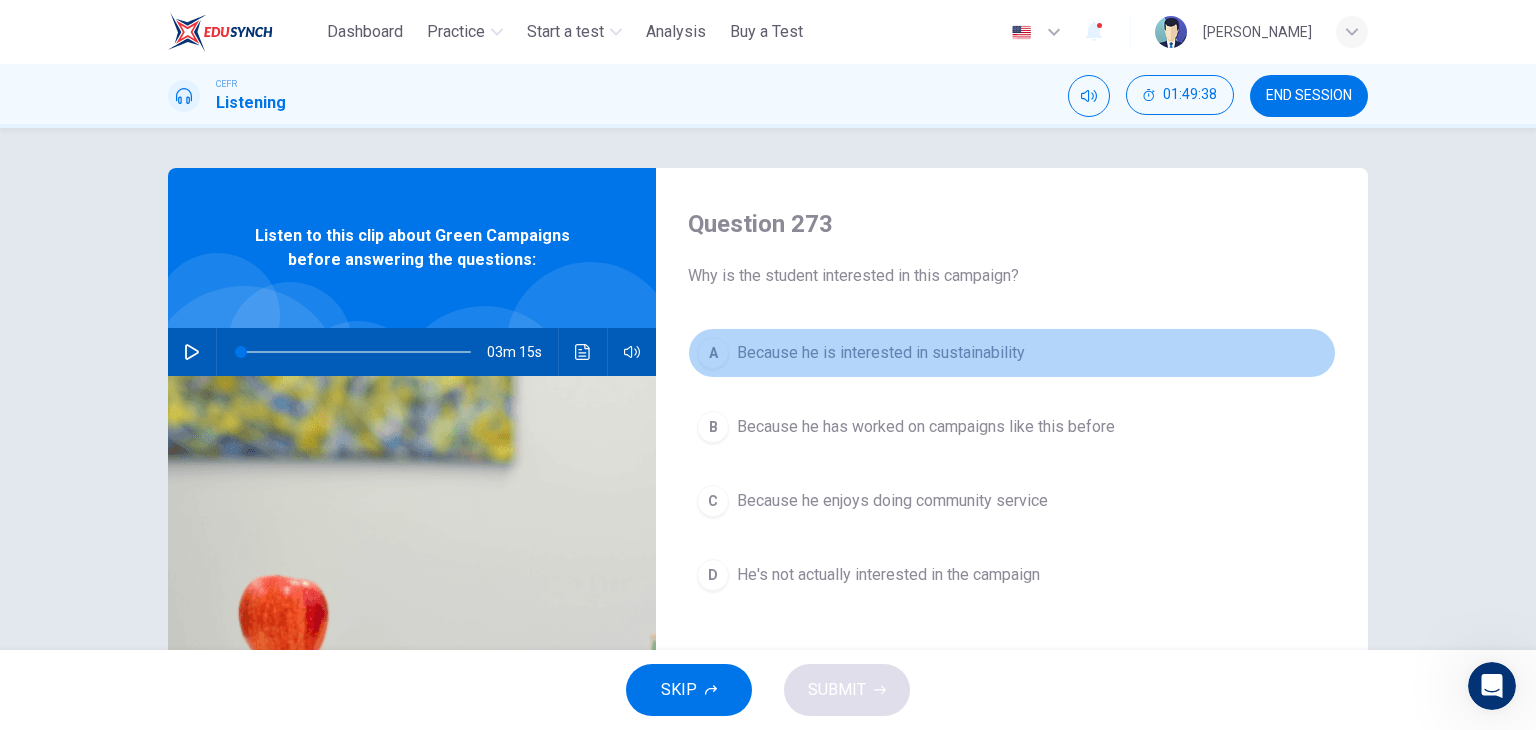 click on "Because he is interested in sustainability" at bounding box center (881, 353) 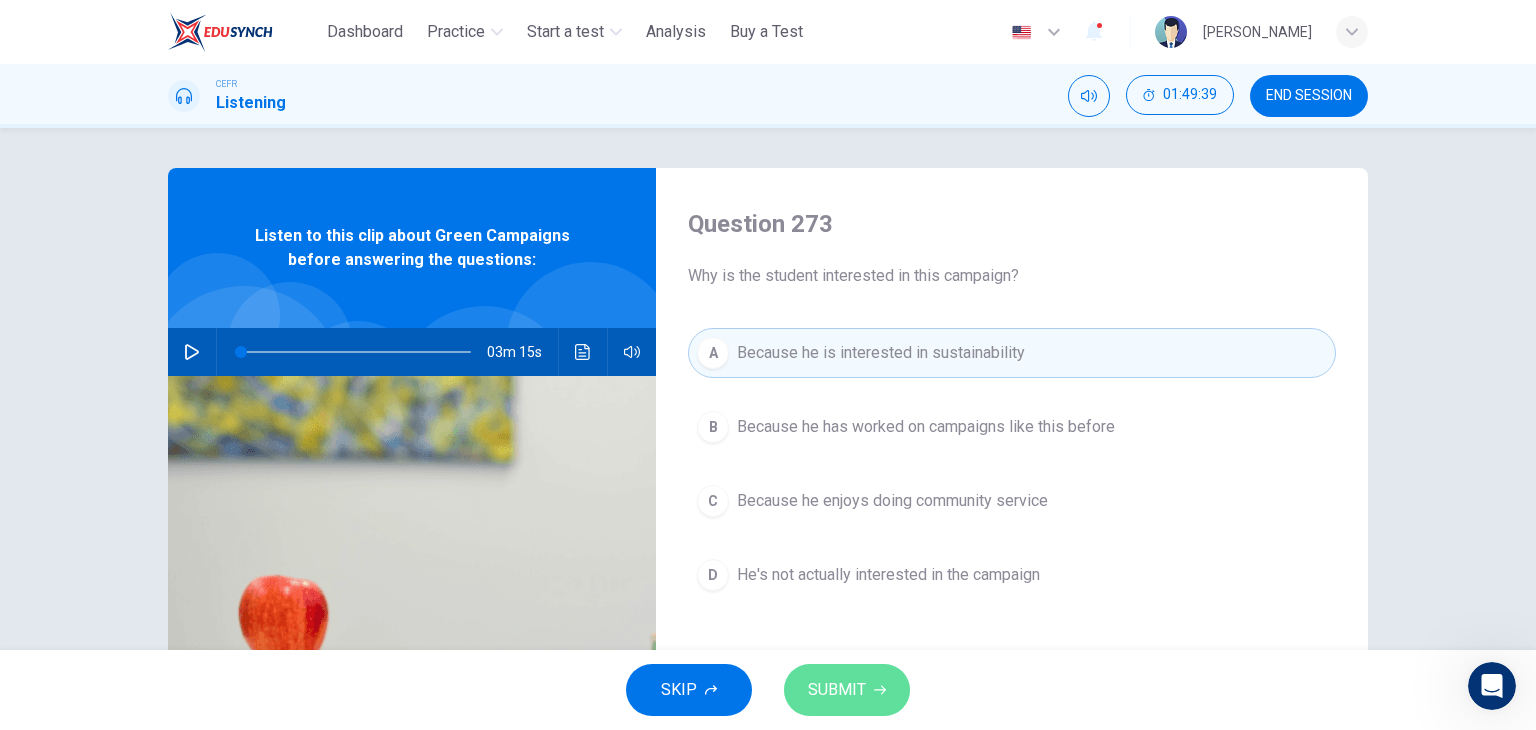 click on "SUBMIT" at bounding box center [837, 690] 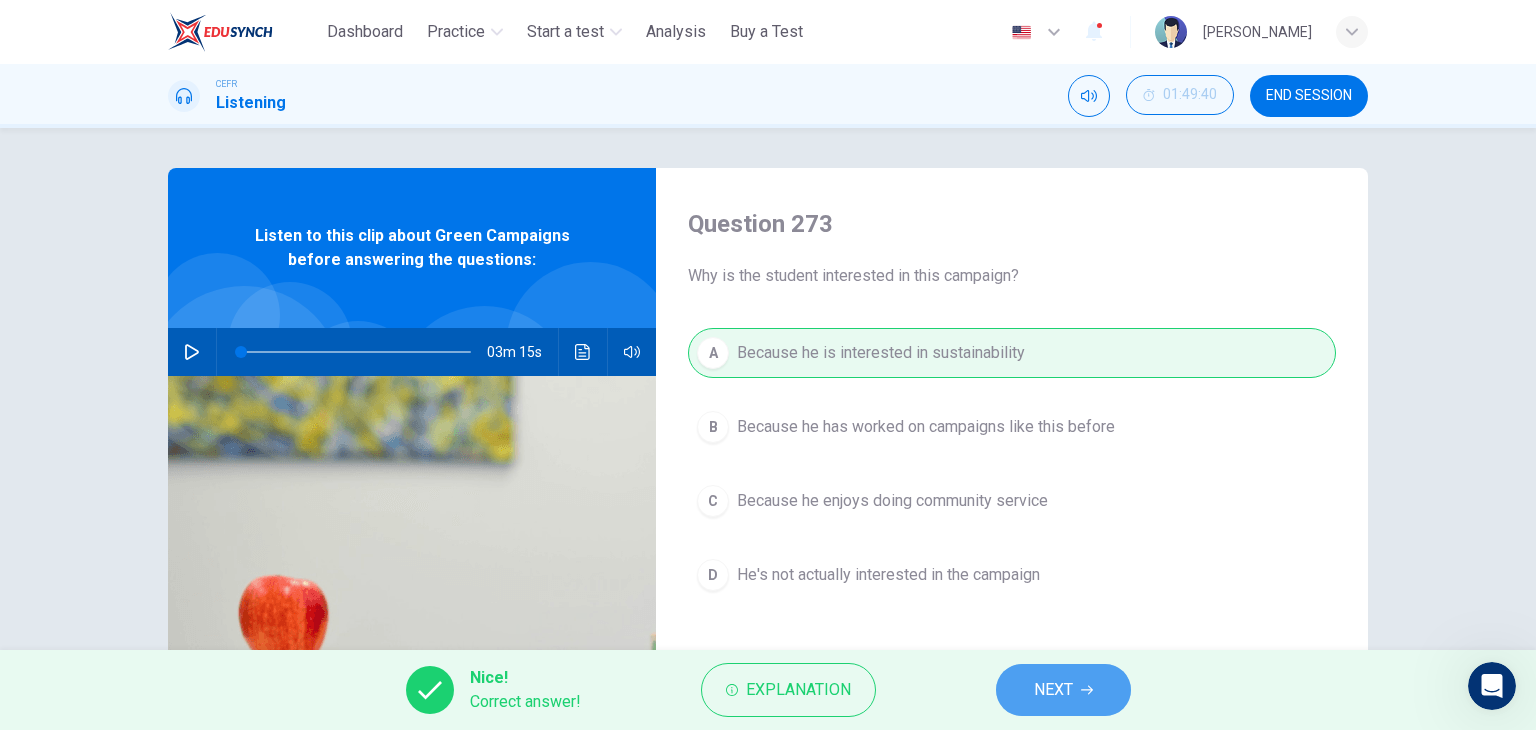 click on "NEXT" at bounding box center [1053, 690] 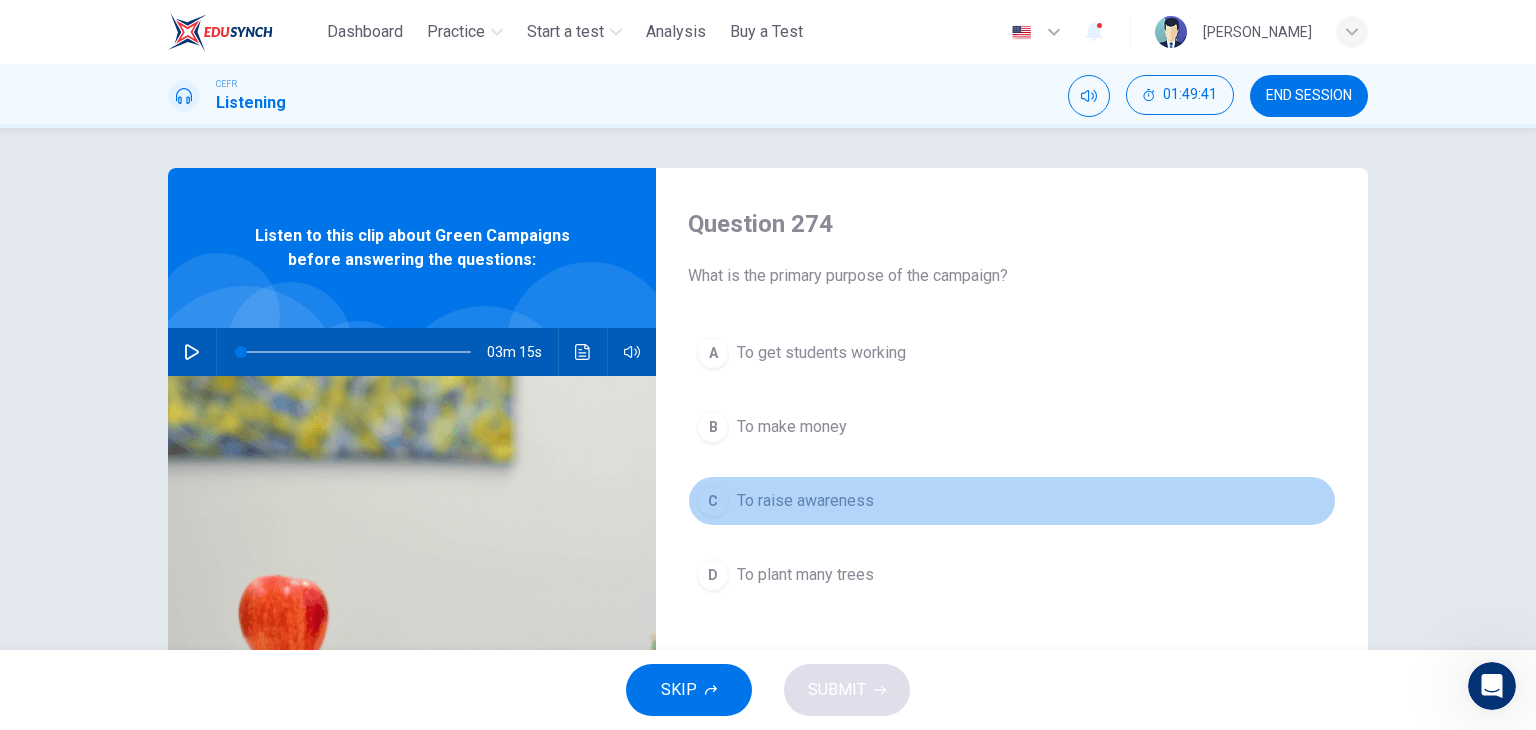 click on "C To raise awareness" at bounding box center [1012, 501] 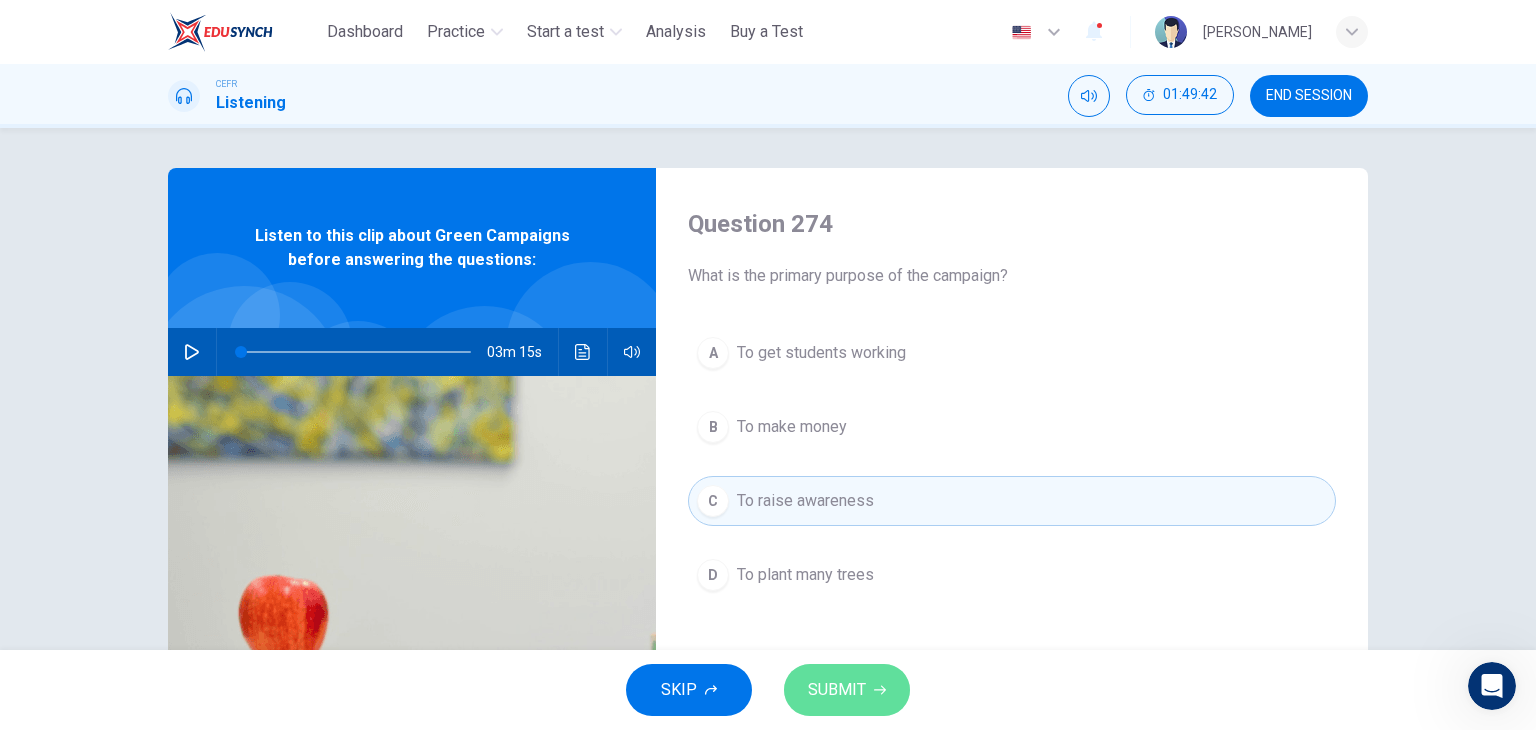 click on "SUBMIT" at bounding box center [837, 690] 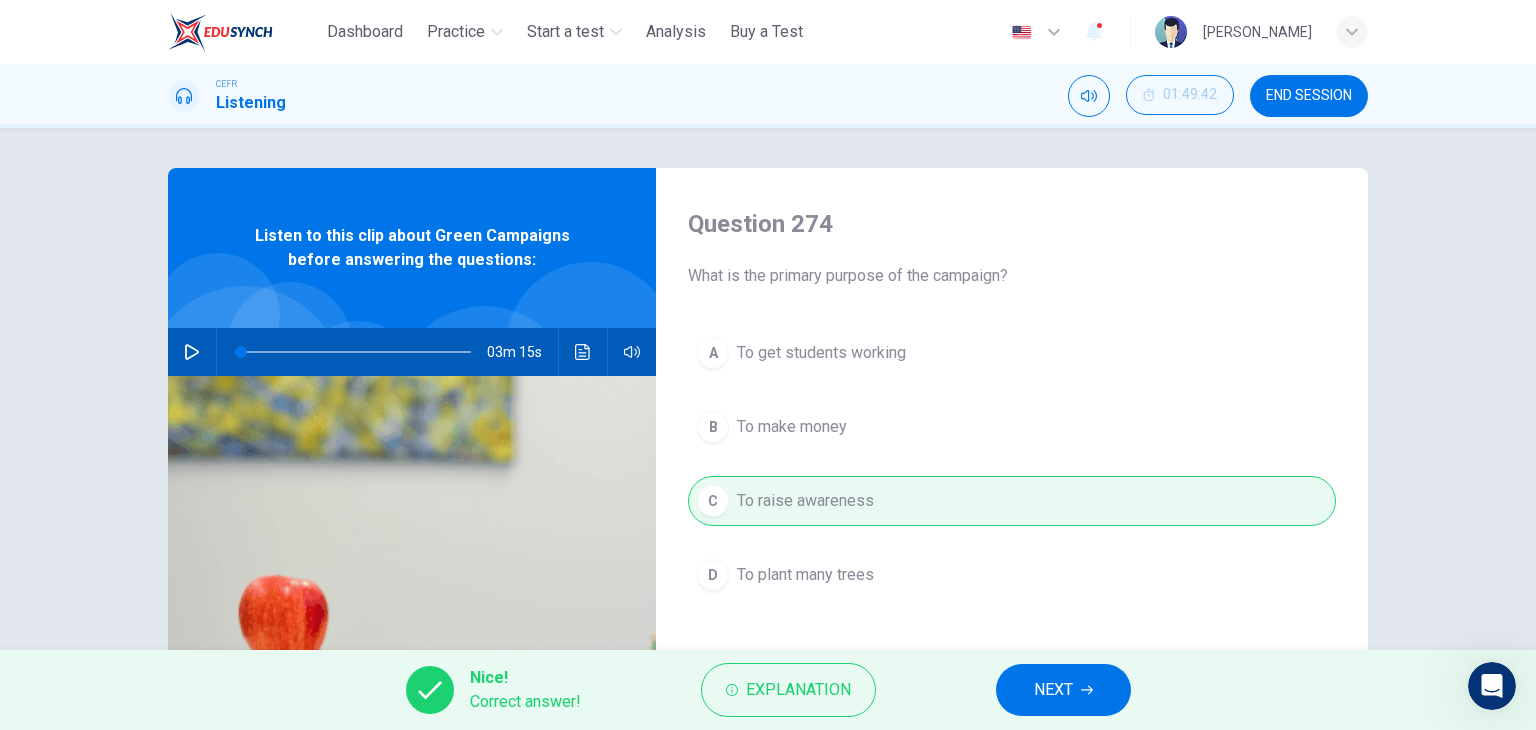 click on "NEXT" at bounding box center [1063, 690] 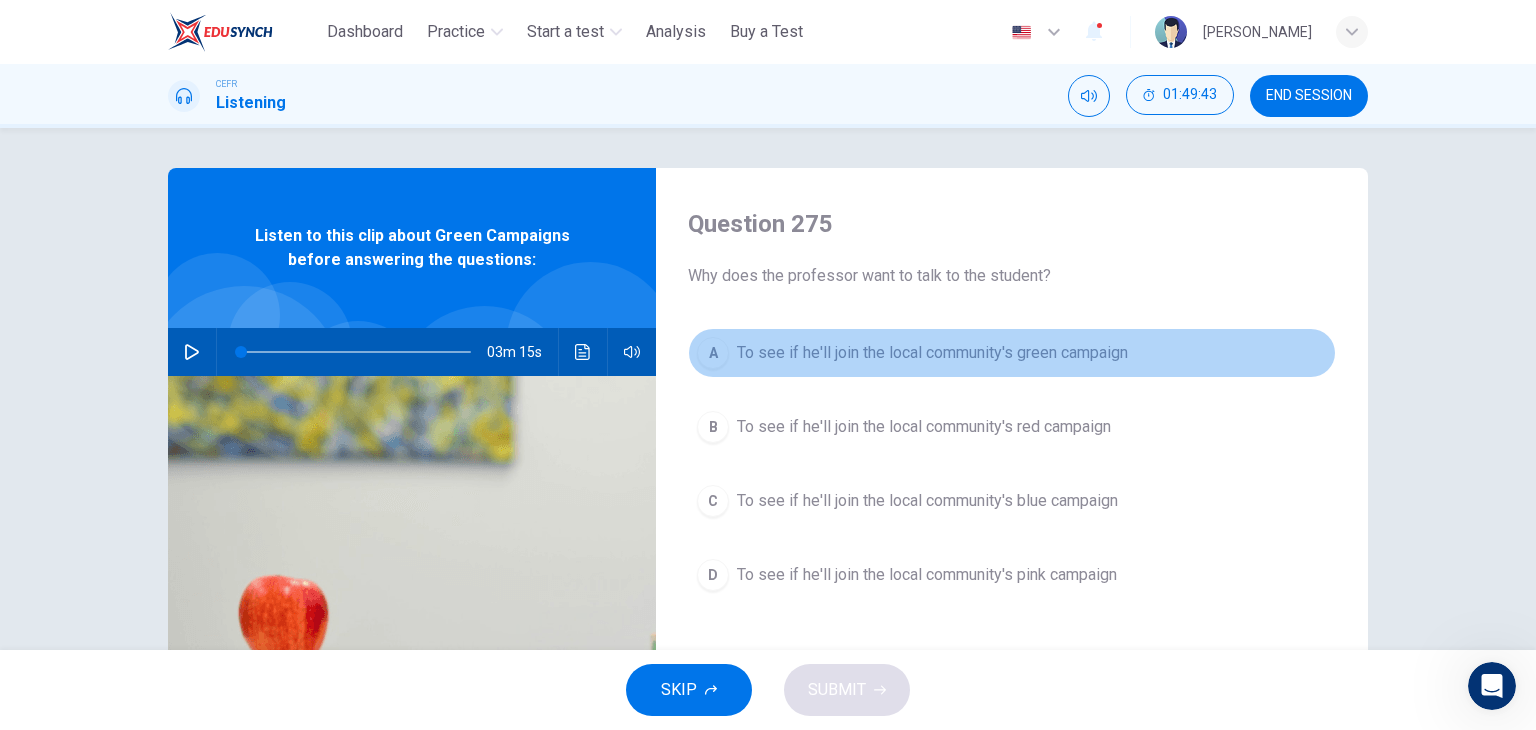 click on "To see if he'll join the local community's green campaign" at bounding box center (932, 353) 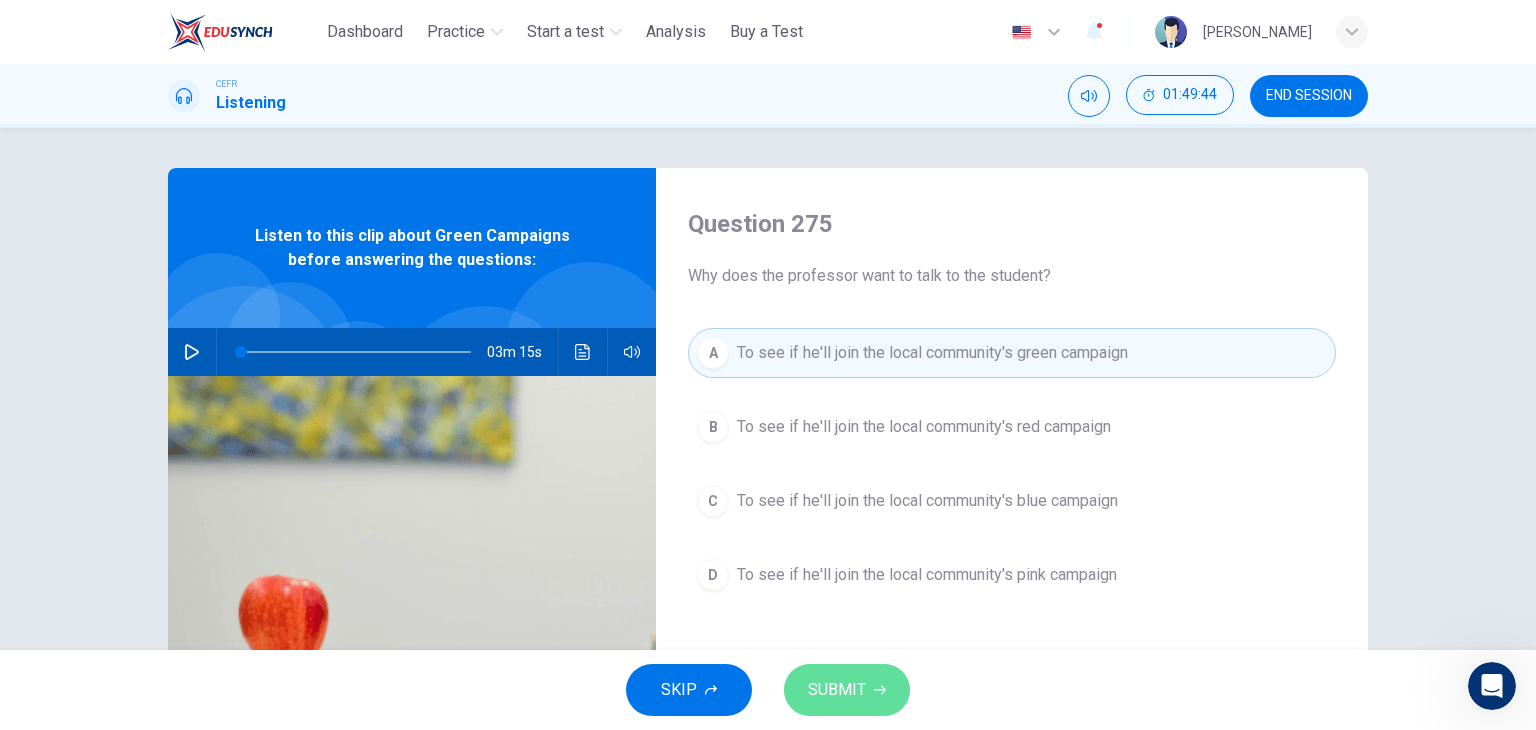 click on "SUBMIT" at bounding box center (847, 690) 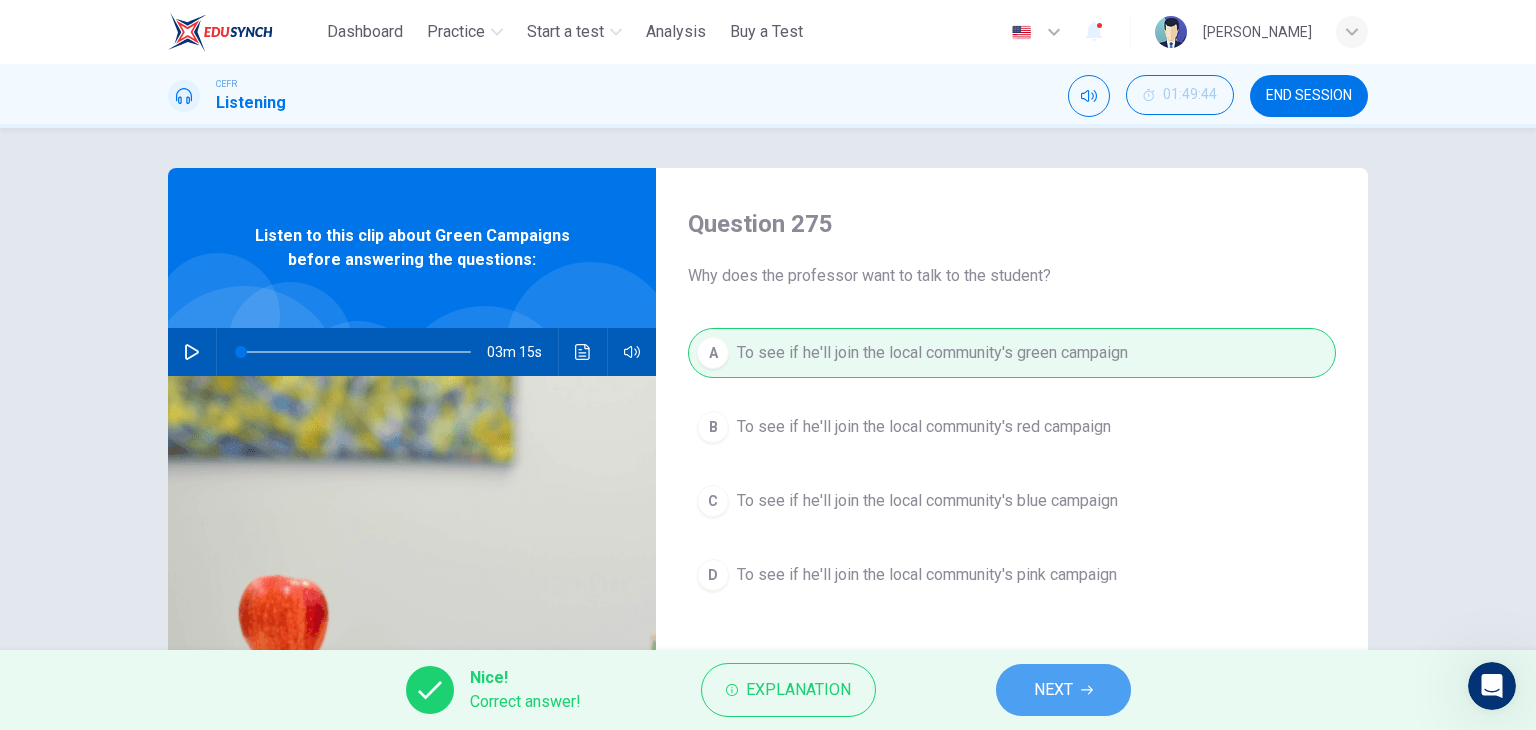 click on "NEXT" at bounding box center [1053, 690] 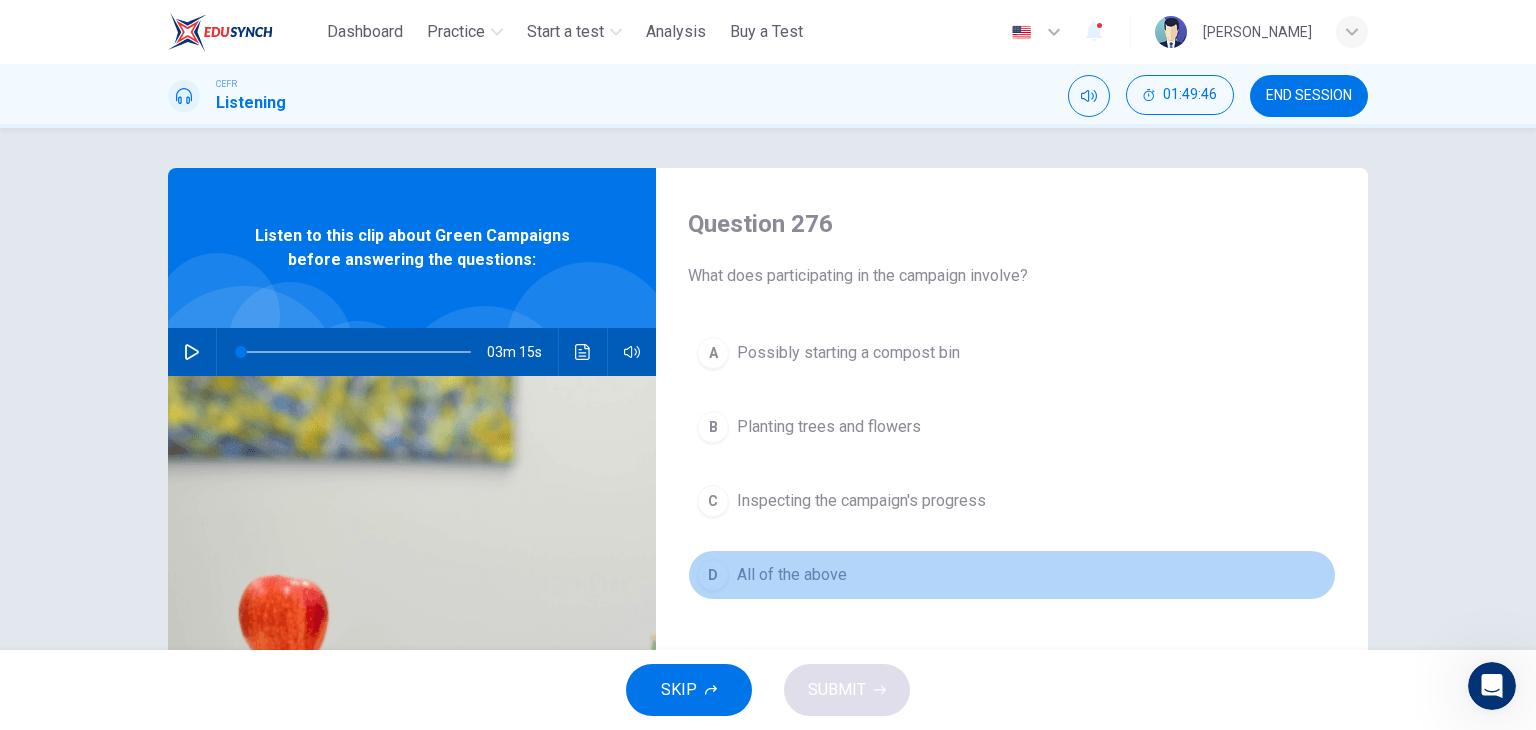 click on "All of the above" at bounding box center (792, 575) 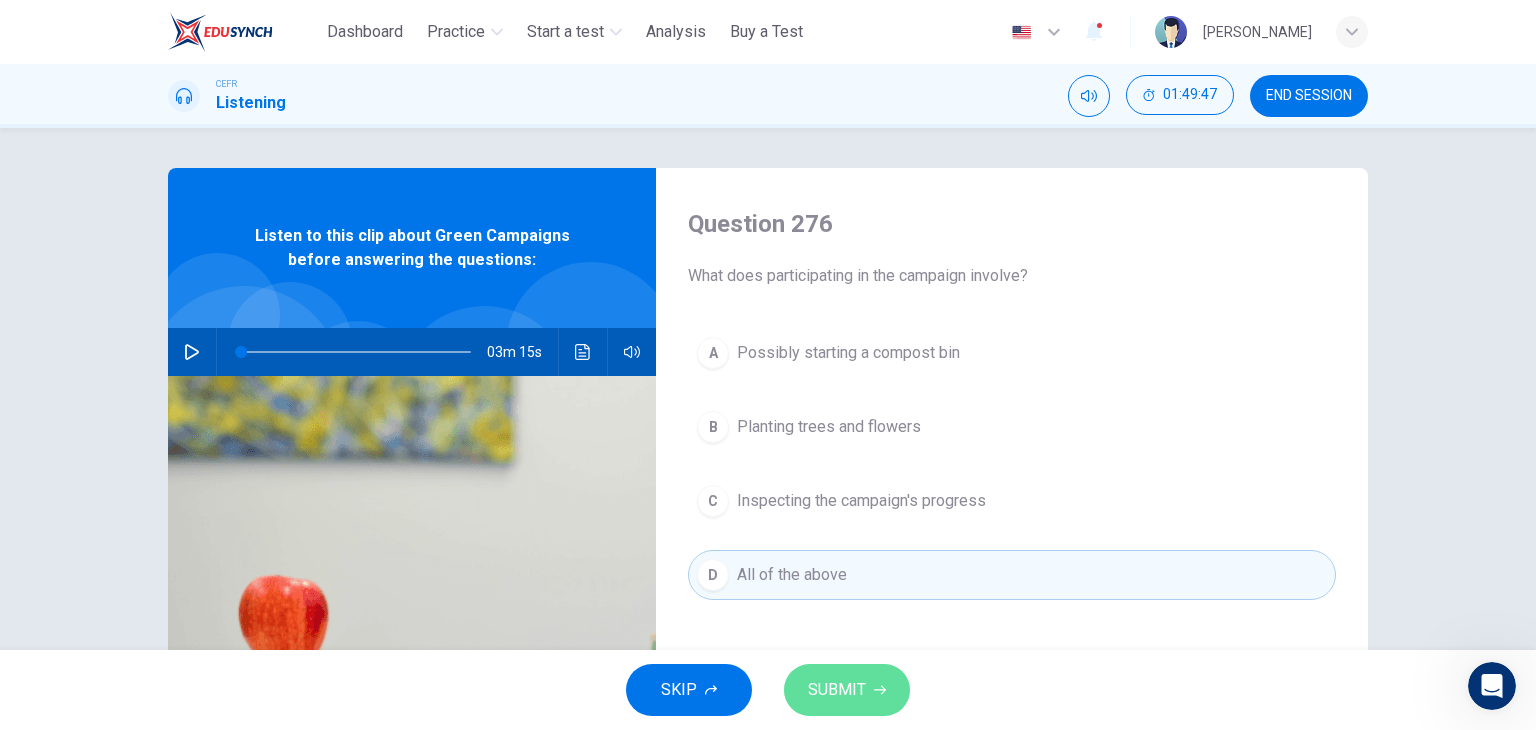 click on "SUBMIT" at bounding box center (837, 690) 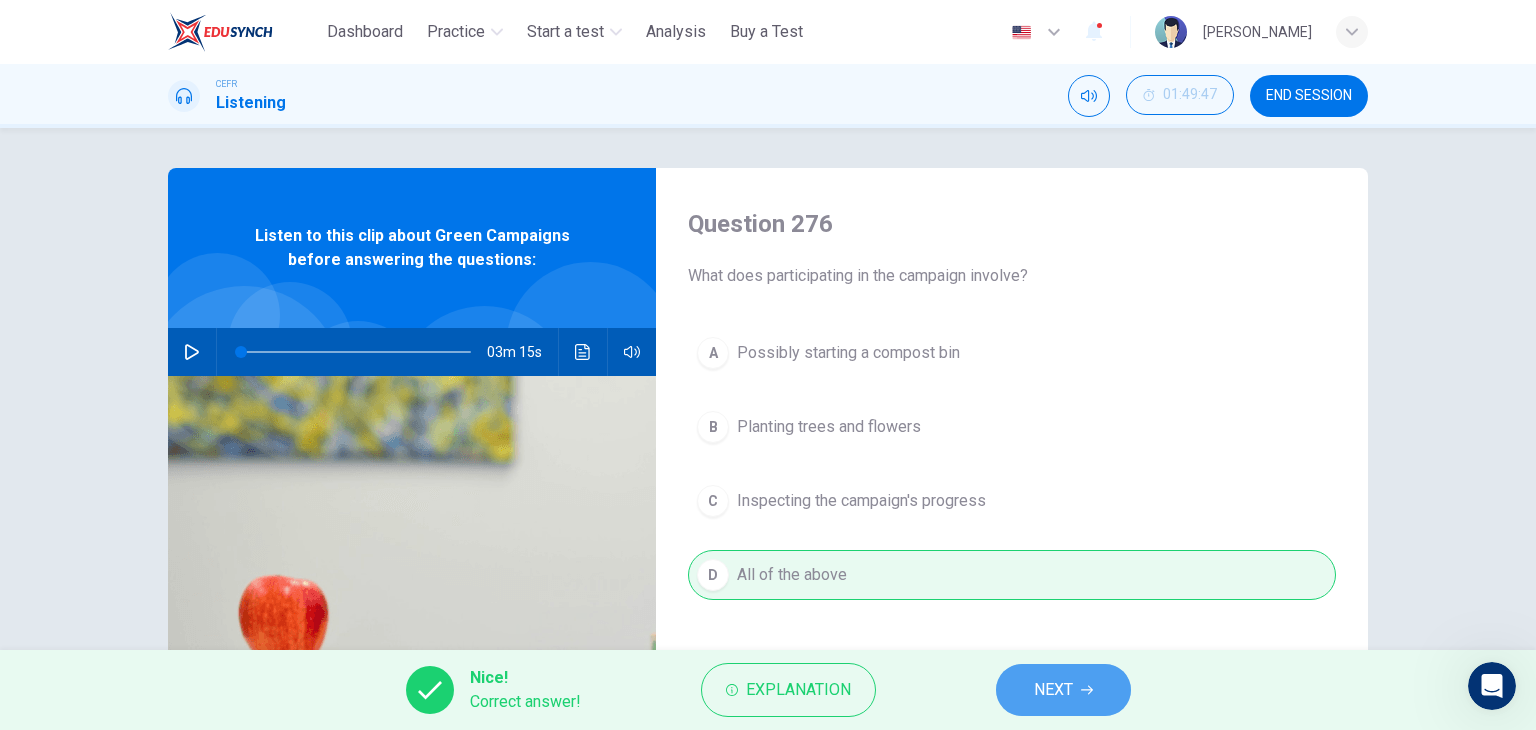 click on "NEXT" at bounding box center (1053, 690) 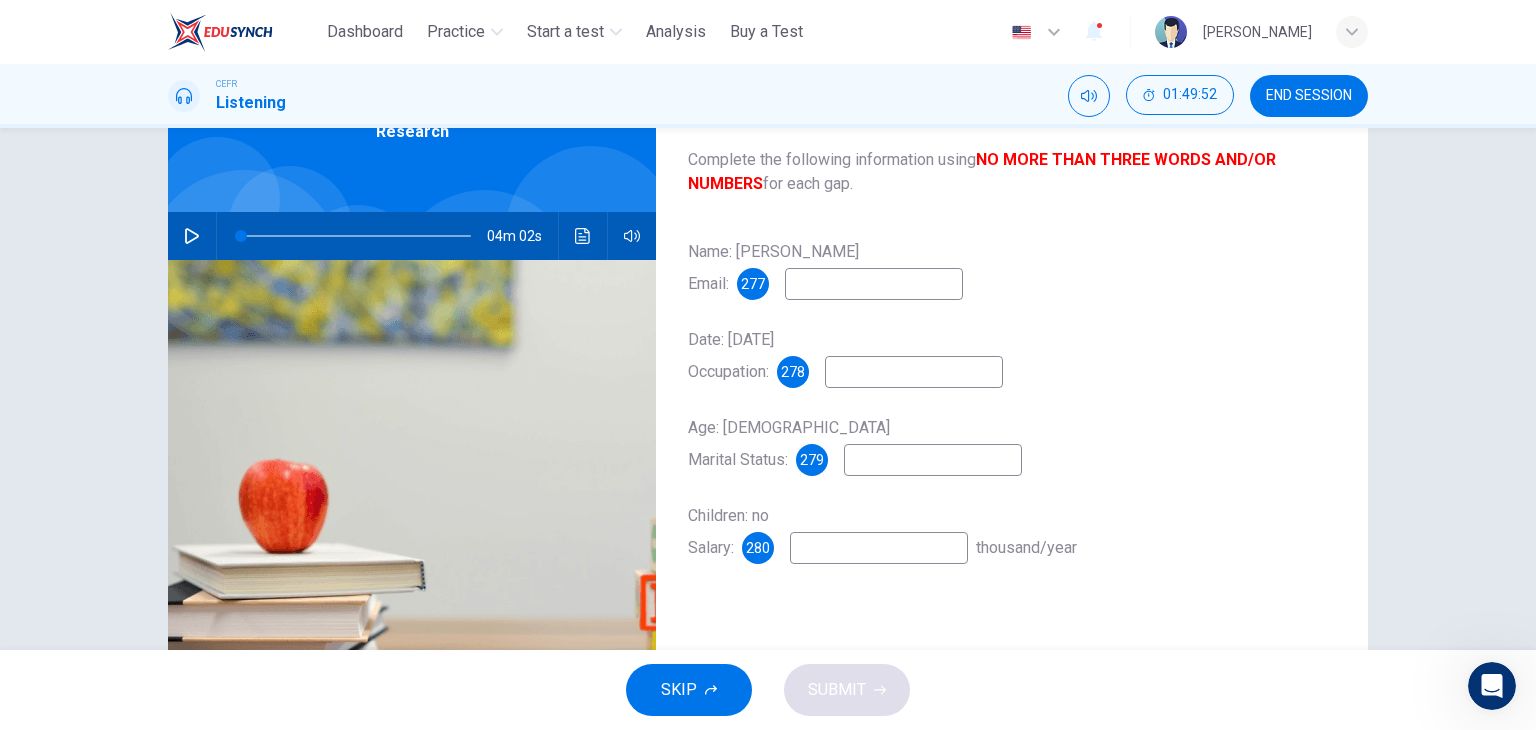 scroll, scrollTop: 114, scrollLeft: 0, axis: vertical 